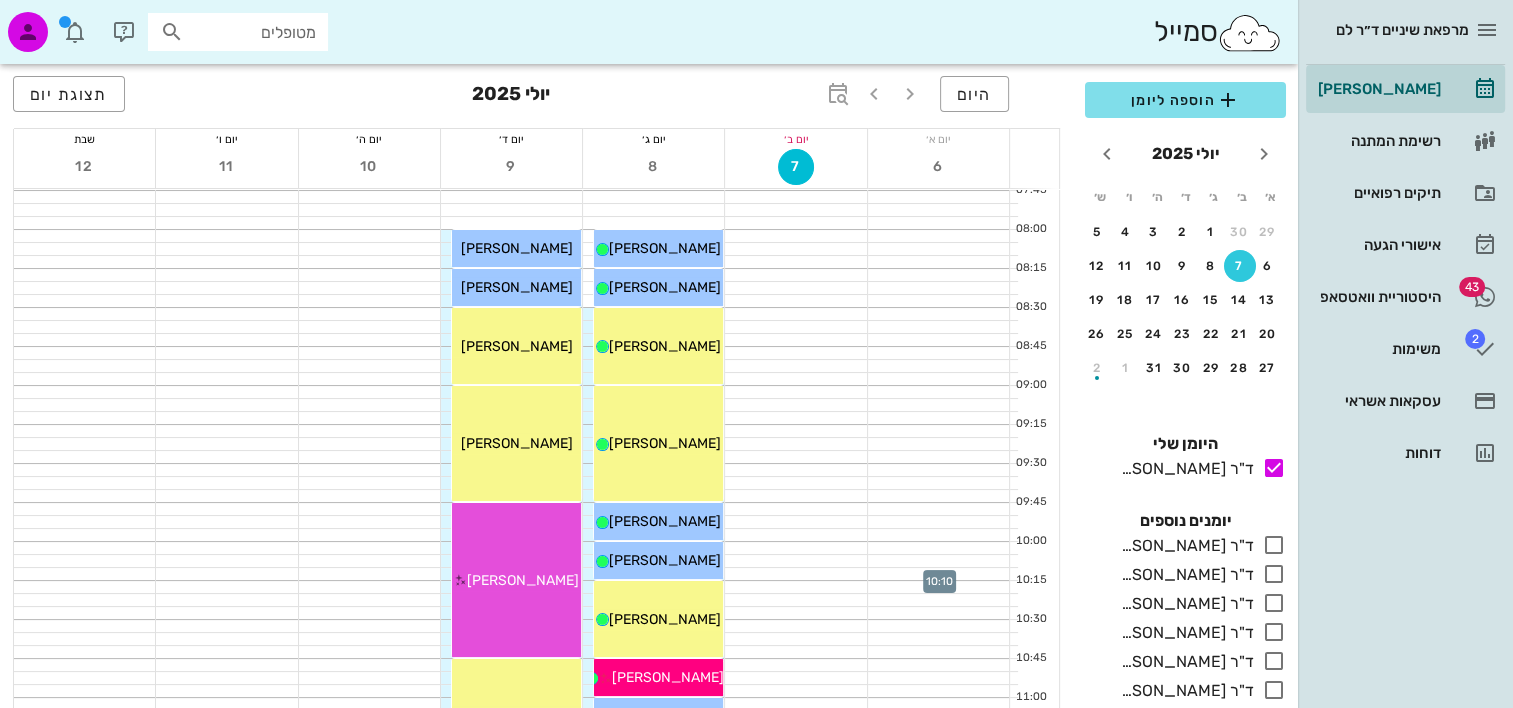 scroll, scrollTop: 100, scrollLeft: 0, axis: vertical 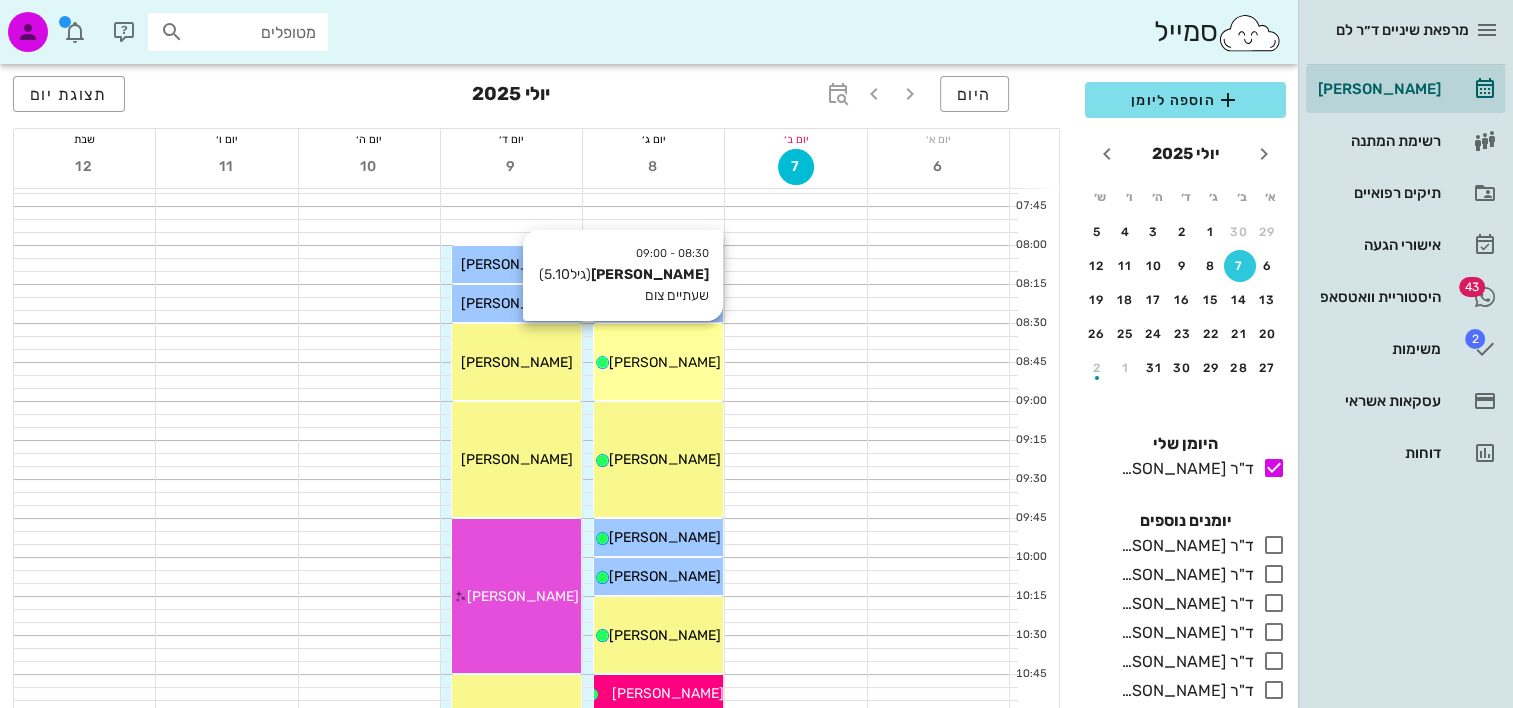 click on "[PERSON_NAME]" at bounding box center (658, 362) 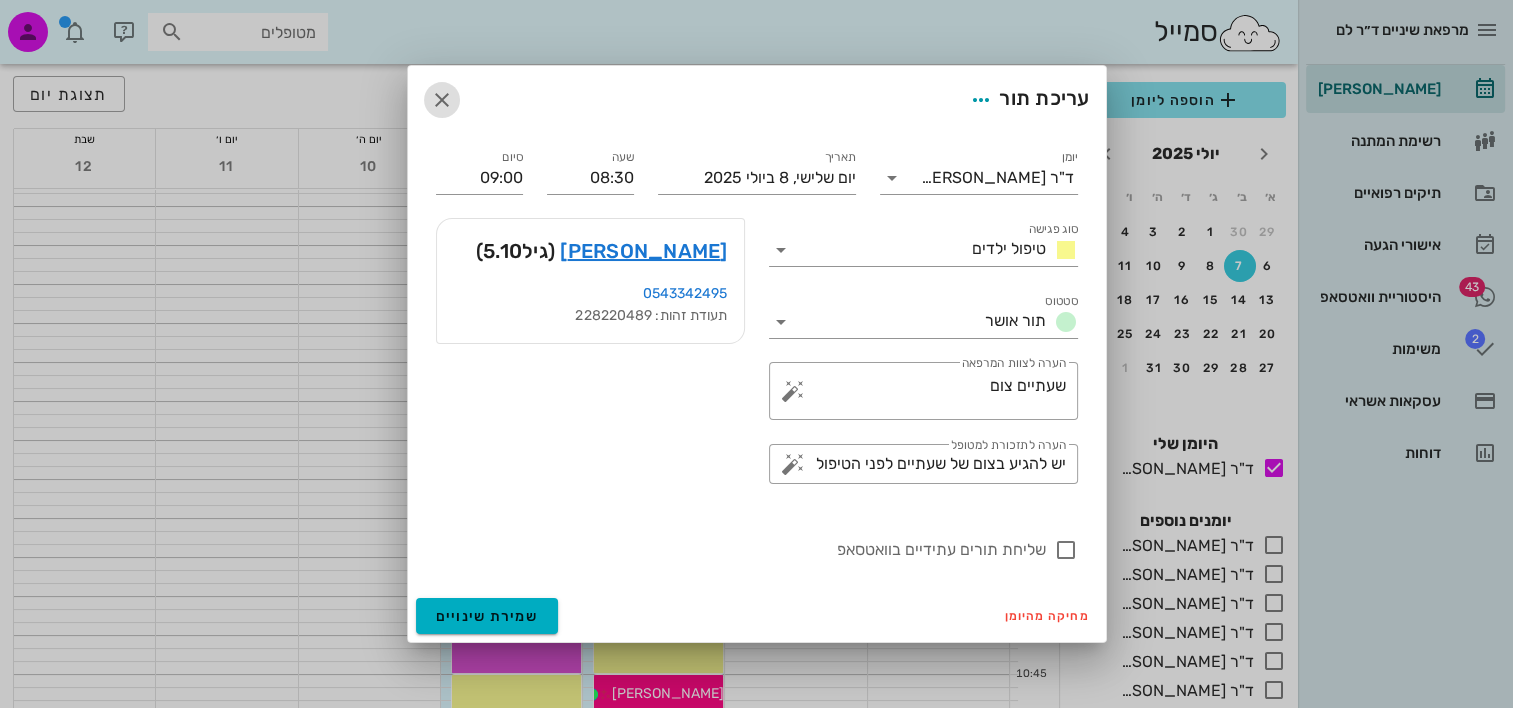 click at bounding box center [442, 100] 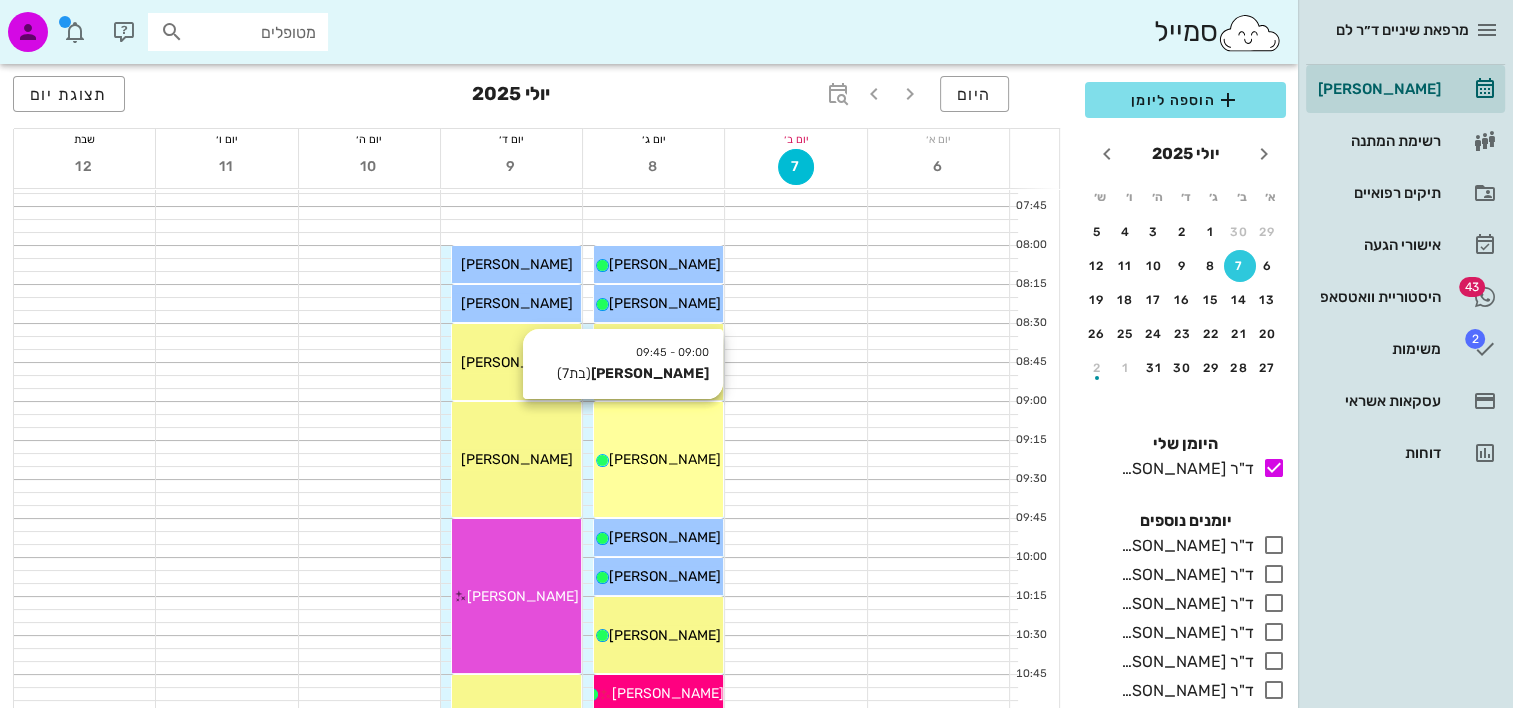 click on "09:00
- 09:45
ליהיא
סלוצקי
(בת
7 )
ליהיא סלוצקי" at bounding box center [658, 459] 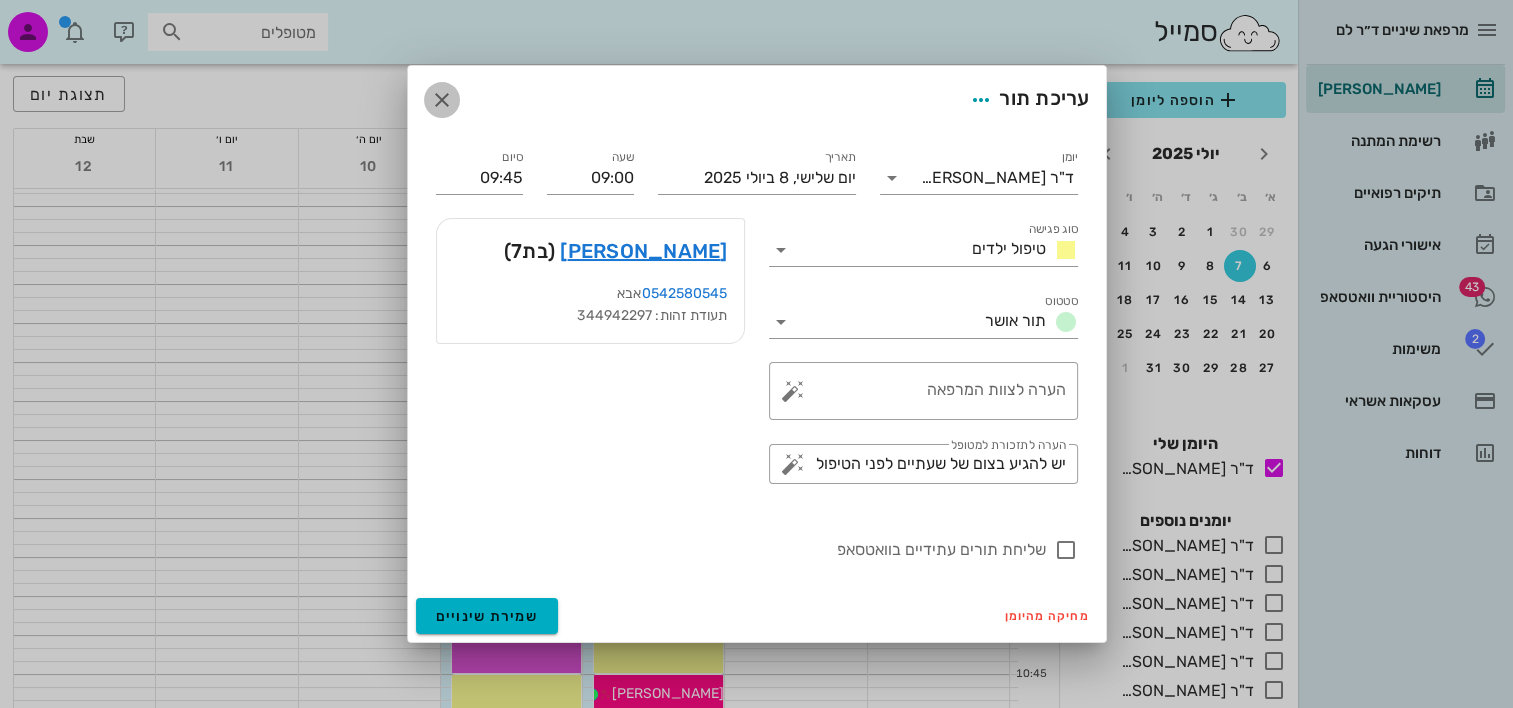 click at bounding box center [442, 100] 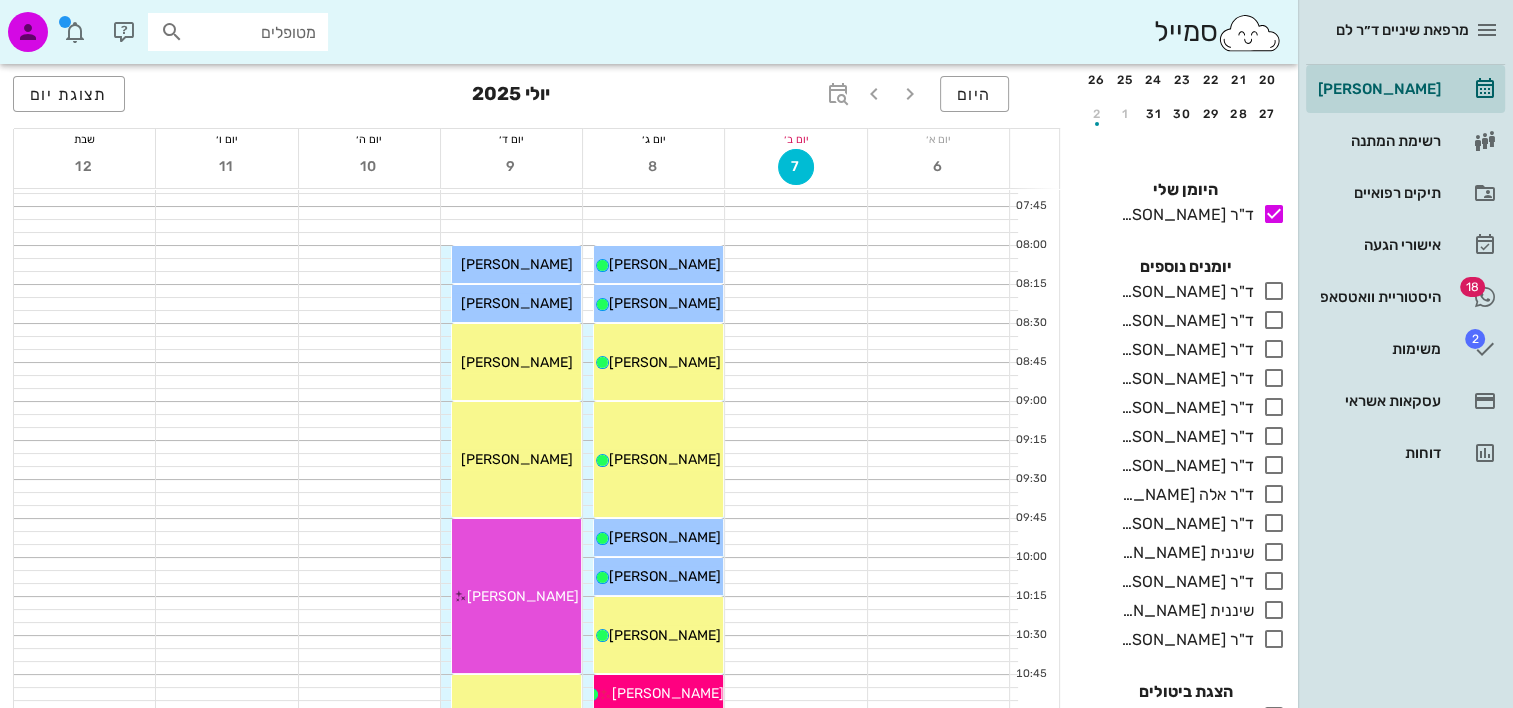 scroll, scrollTop: 284, scrollLeft: 0, axis: vertical 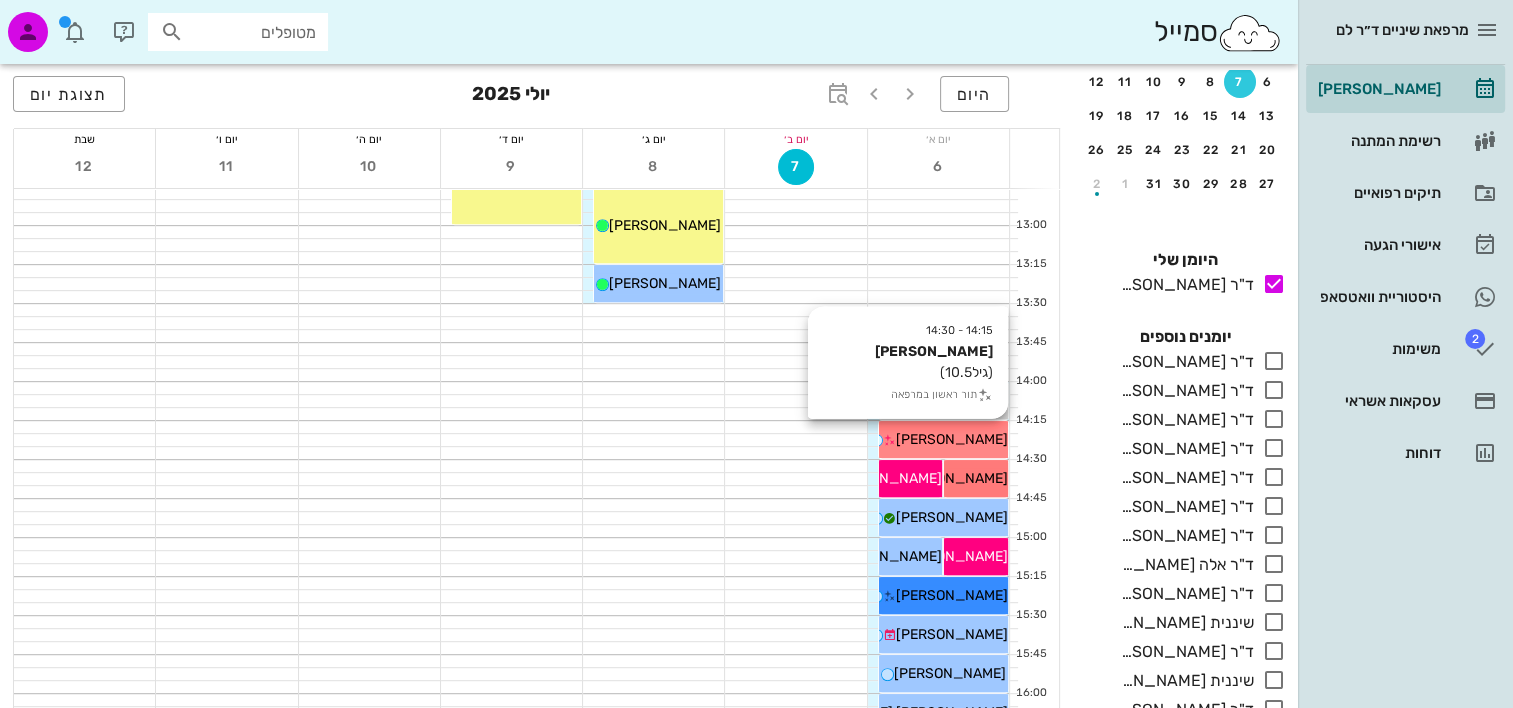 click on "פדר דבורי" at bounding box center (952, 439) 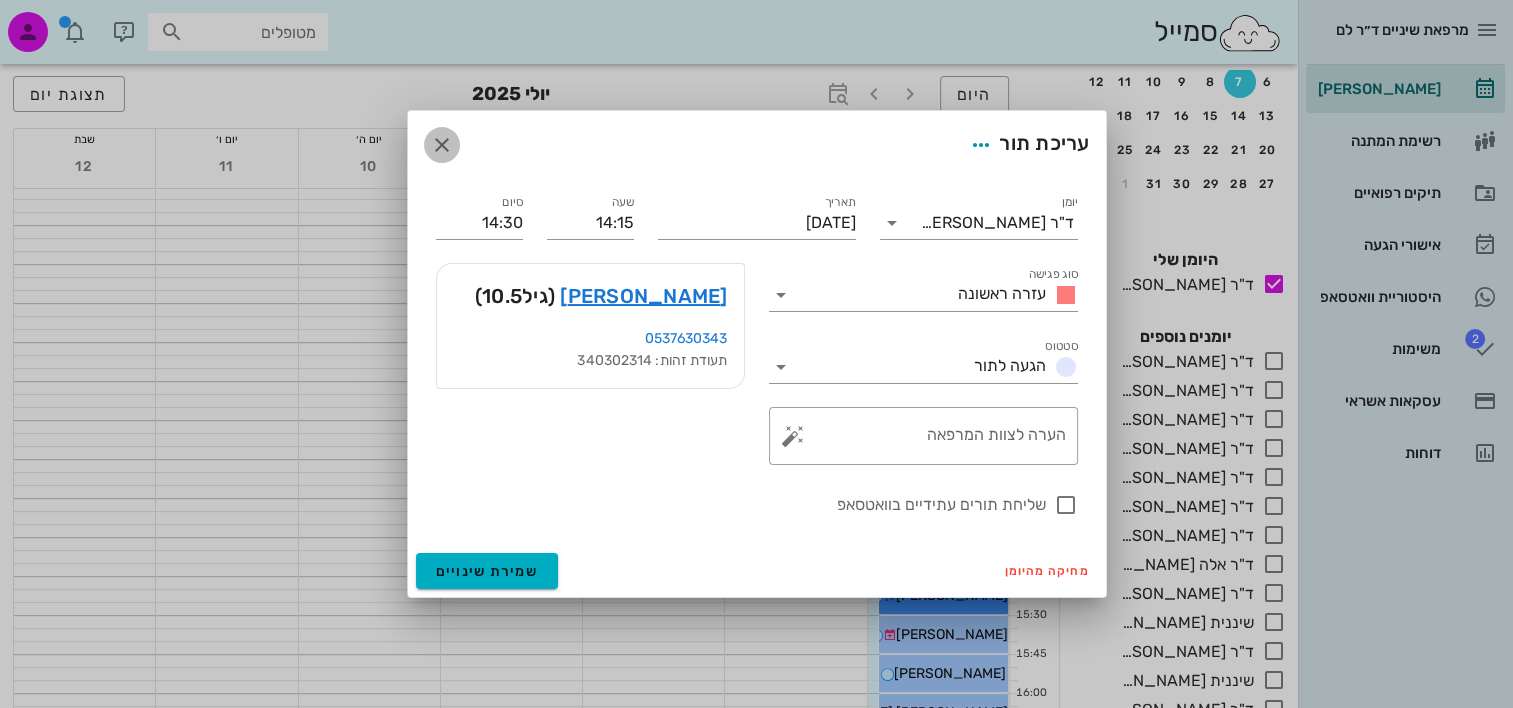 click at bounding box center [442, 145] 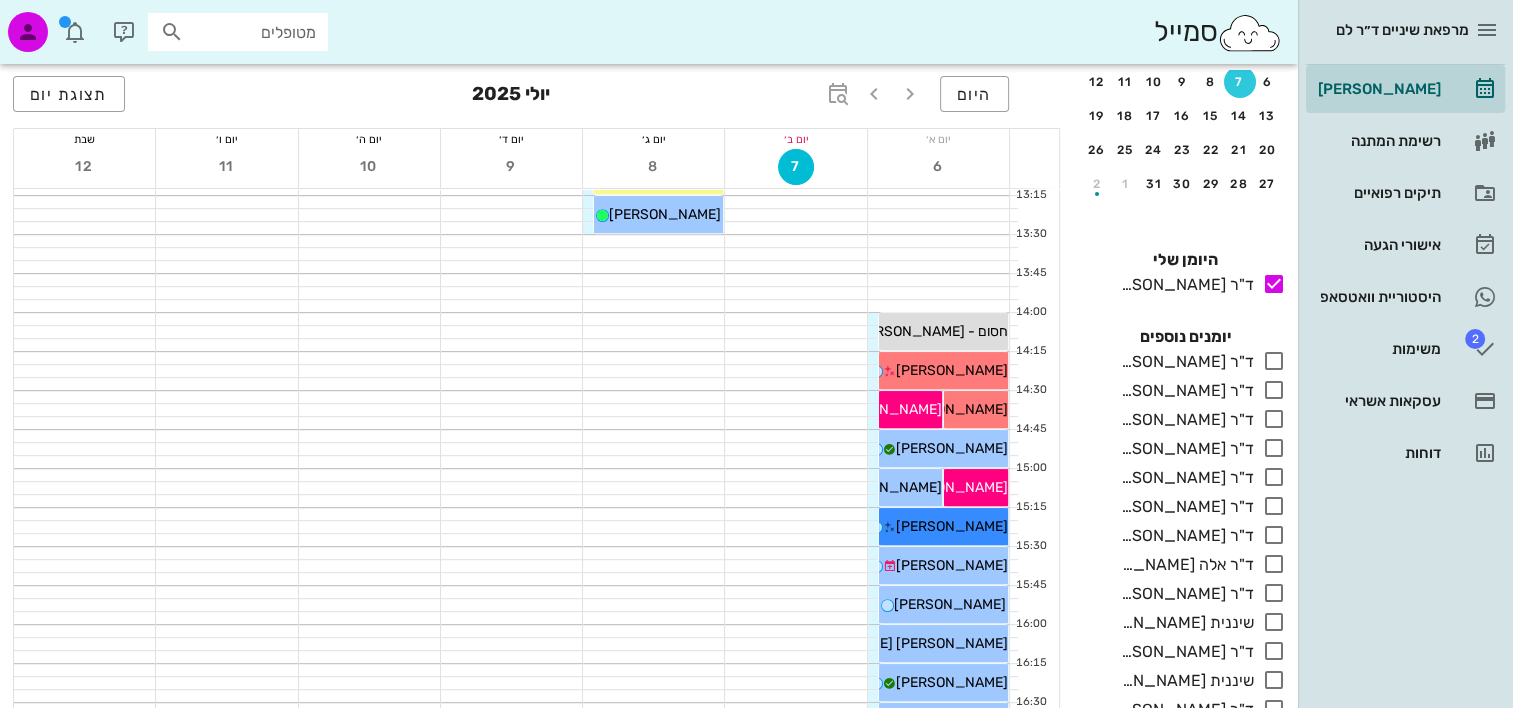 scroll, scrollTop: 1000, scrollLeft: 0, axis: vertical 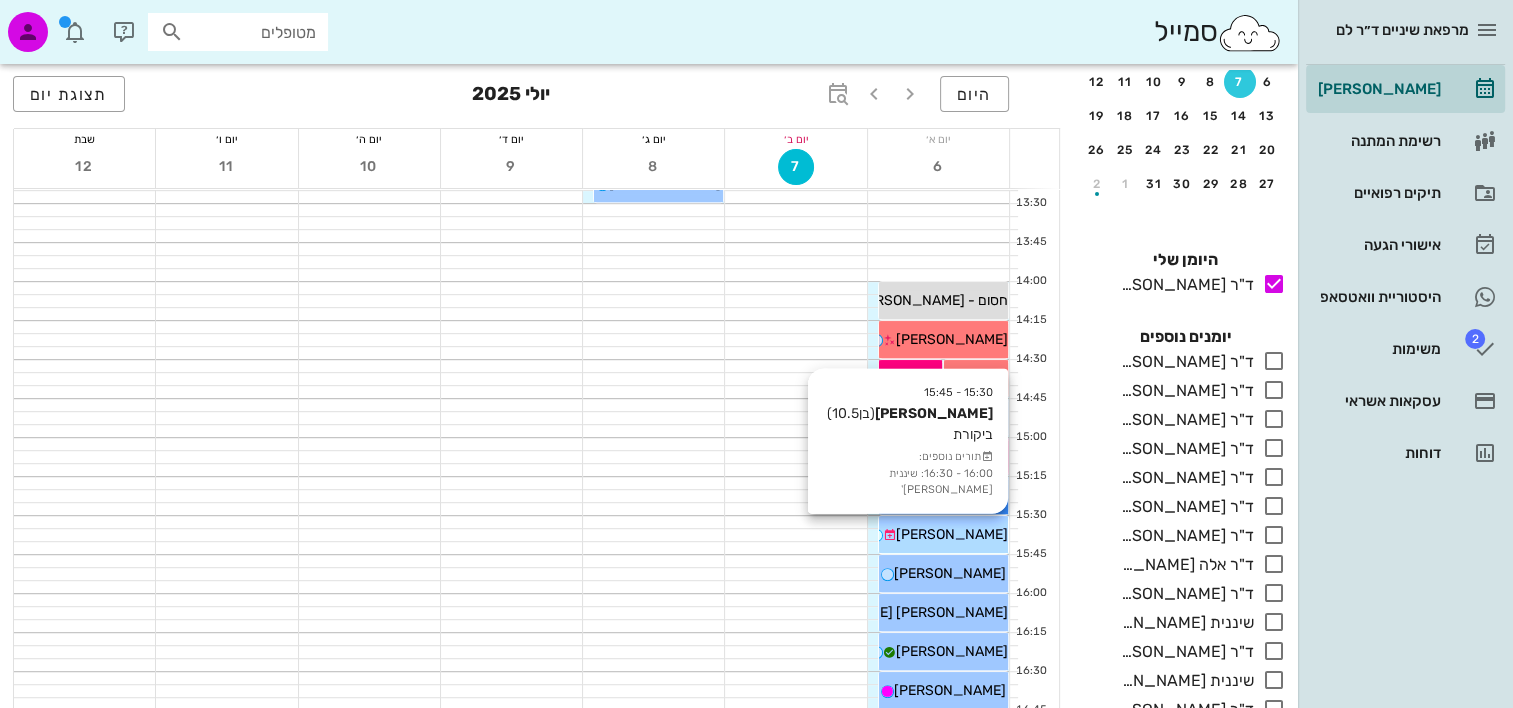 drag, startPoint x: 961, startPoint y: 527, endPoint x: 905, endPoint y: 373, distance: 163.8658 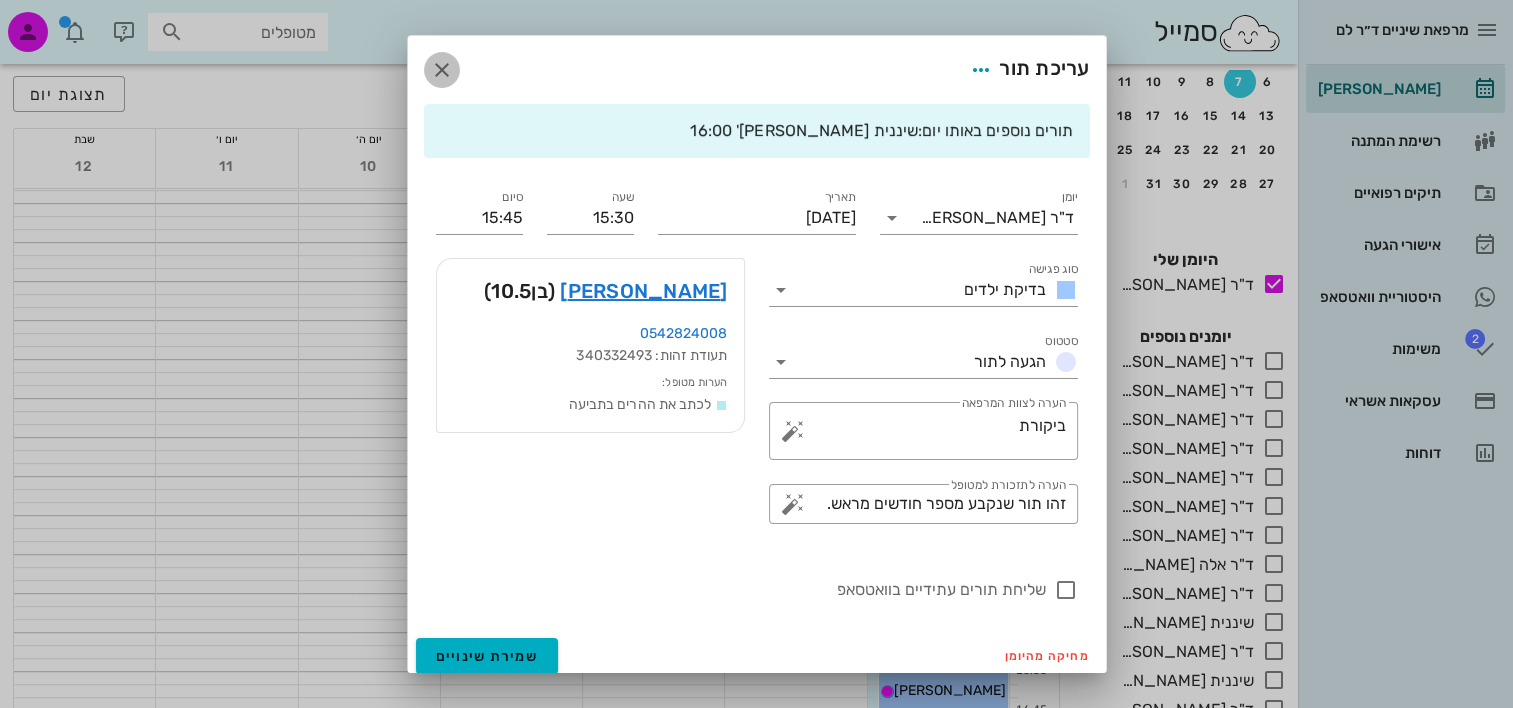 click at bounding box center [442, 70] 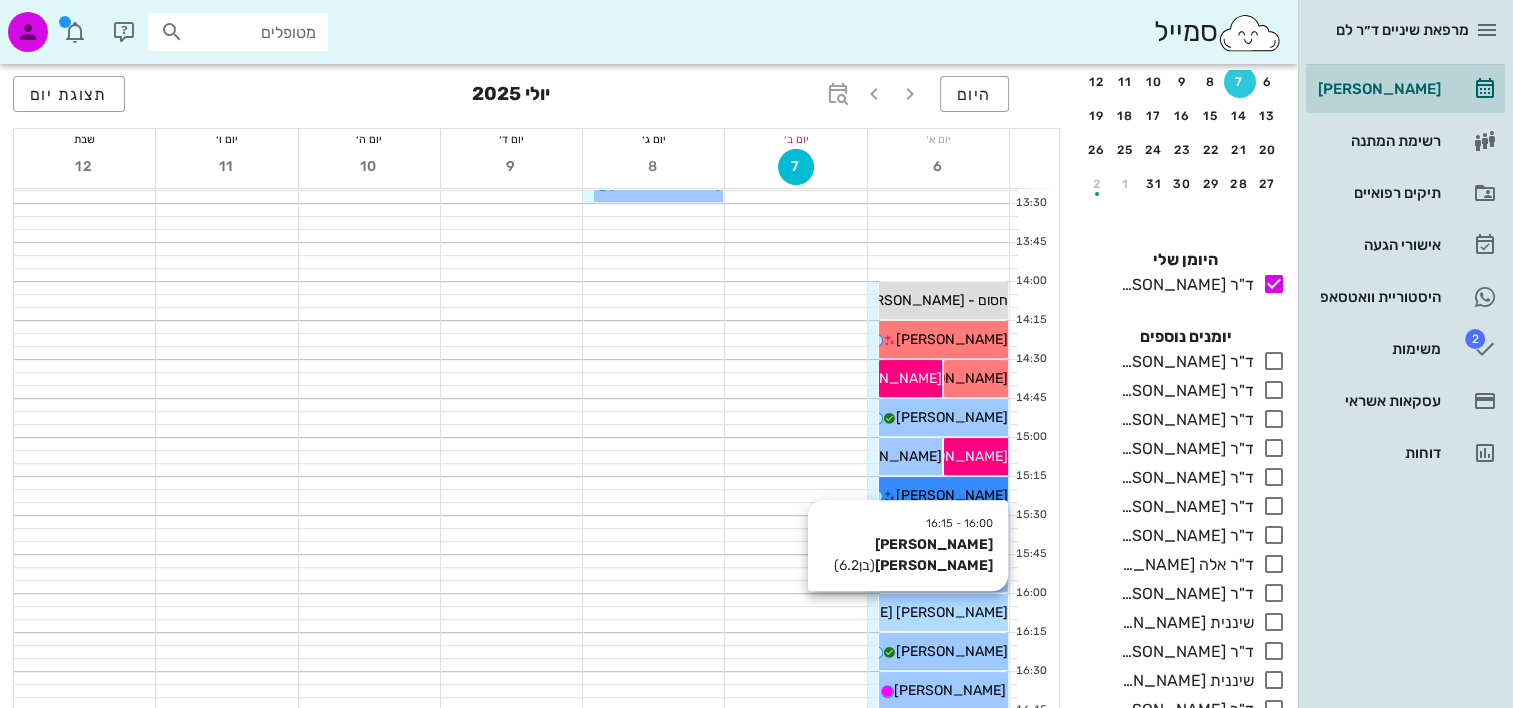 click on "אדם לוי" at bounding box center [894, 612] 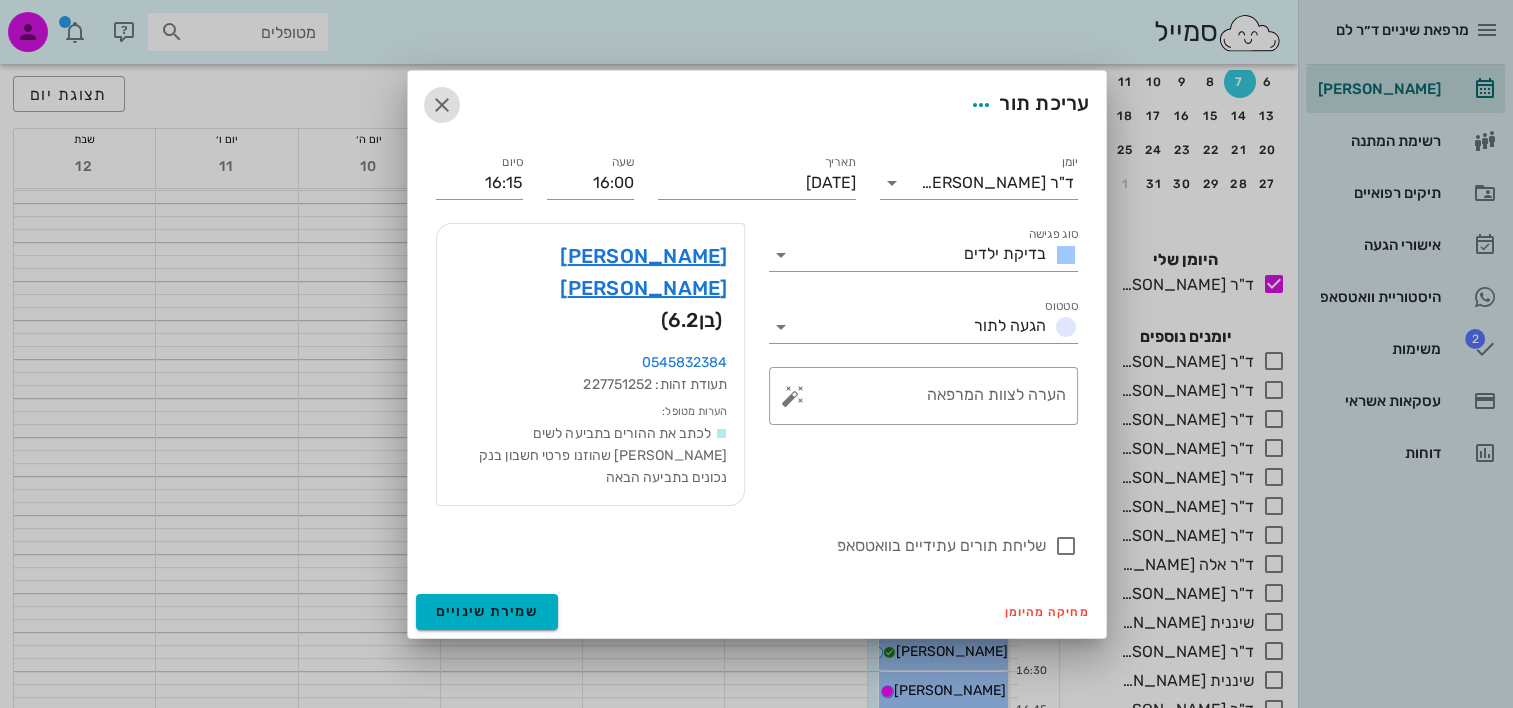 click at bounding box center (442, 105) 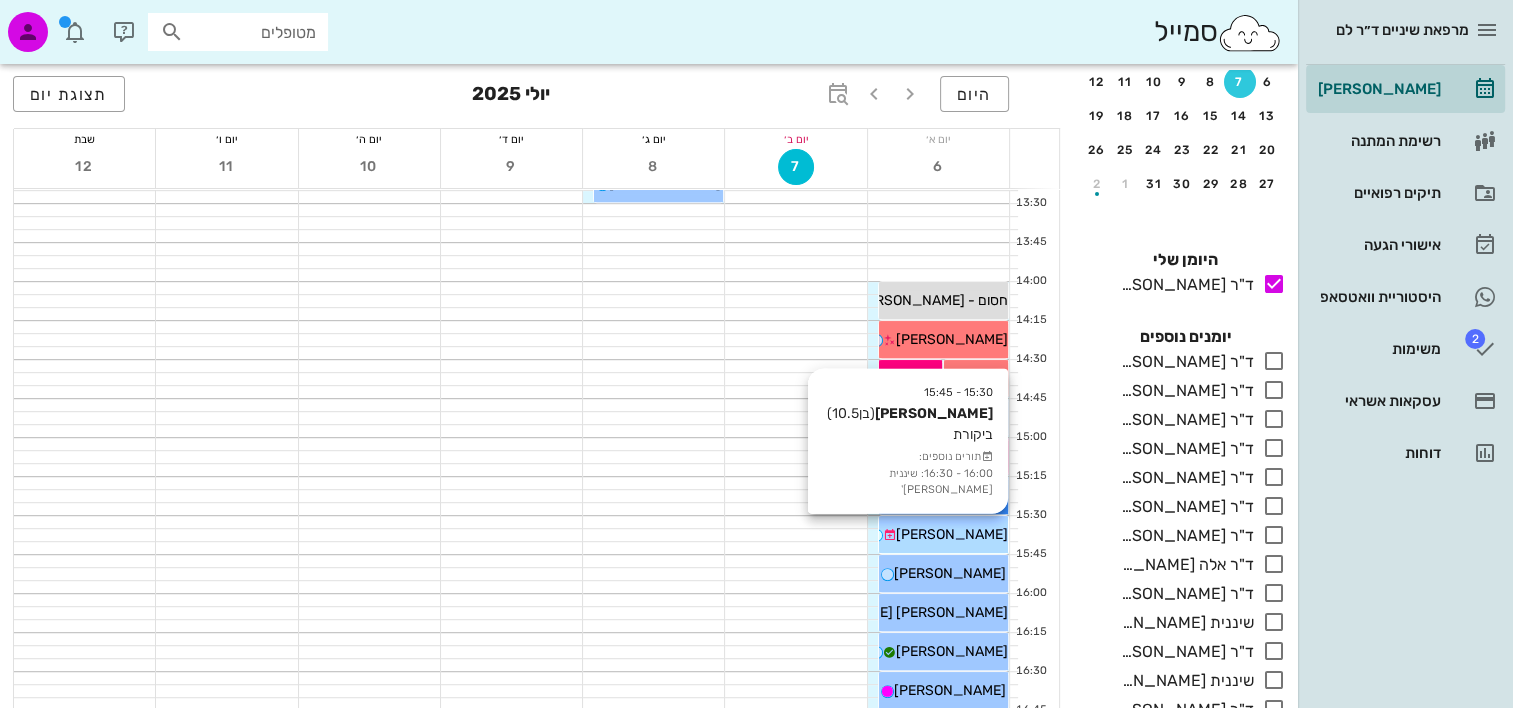 click on "יהונתן טל" at bounding box center [943, 534] 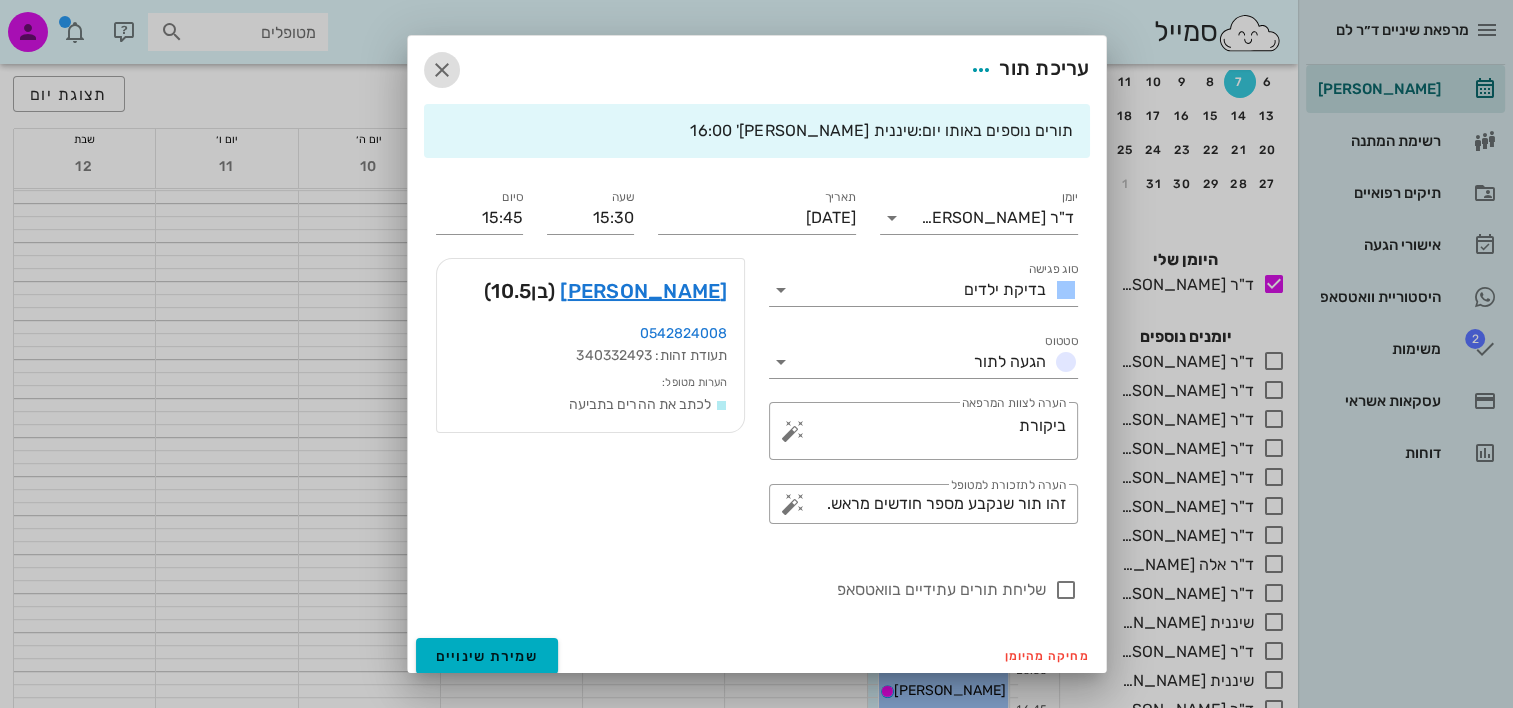 click at bounding box center (442, 70) 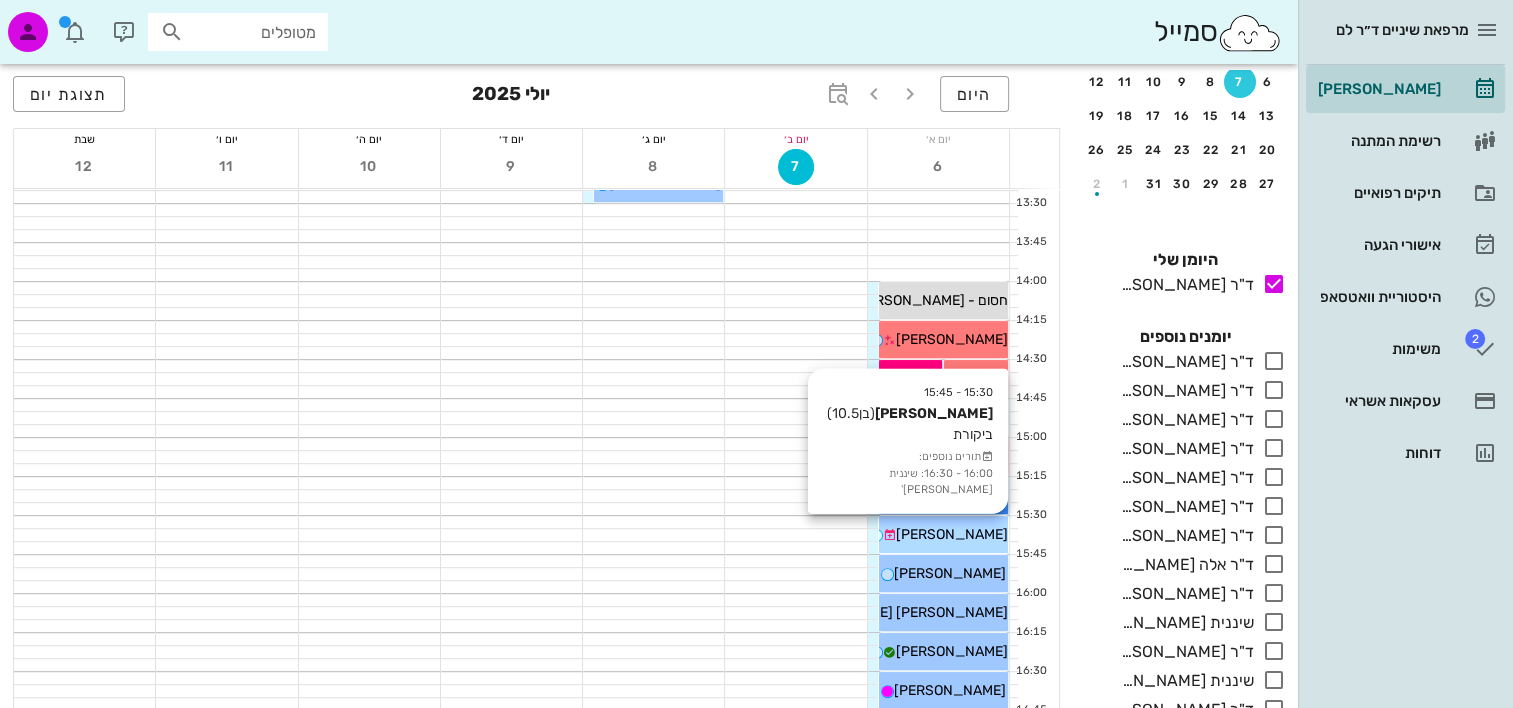 click on "יהונתן טל" at bounding box center [952, 534] 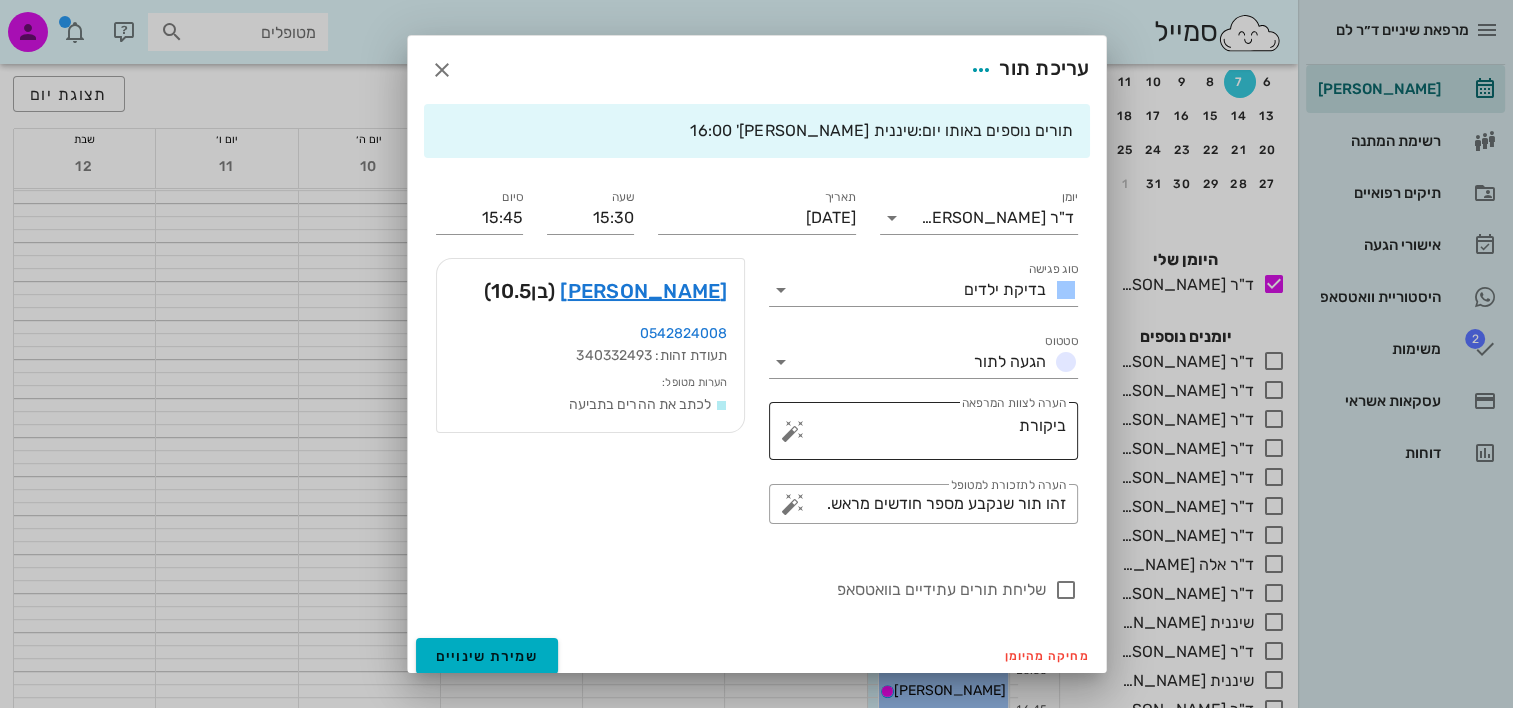 click on "​ הערה לצוות המרפאה ביקורת" at bounding box center (923, 431) 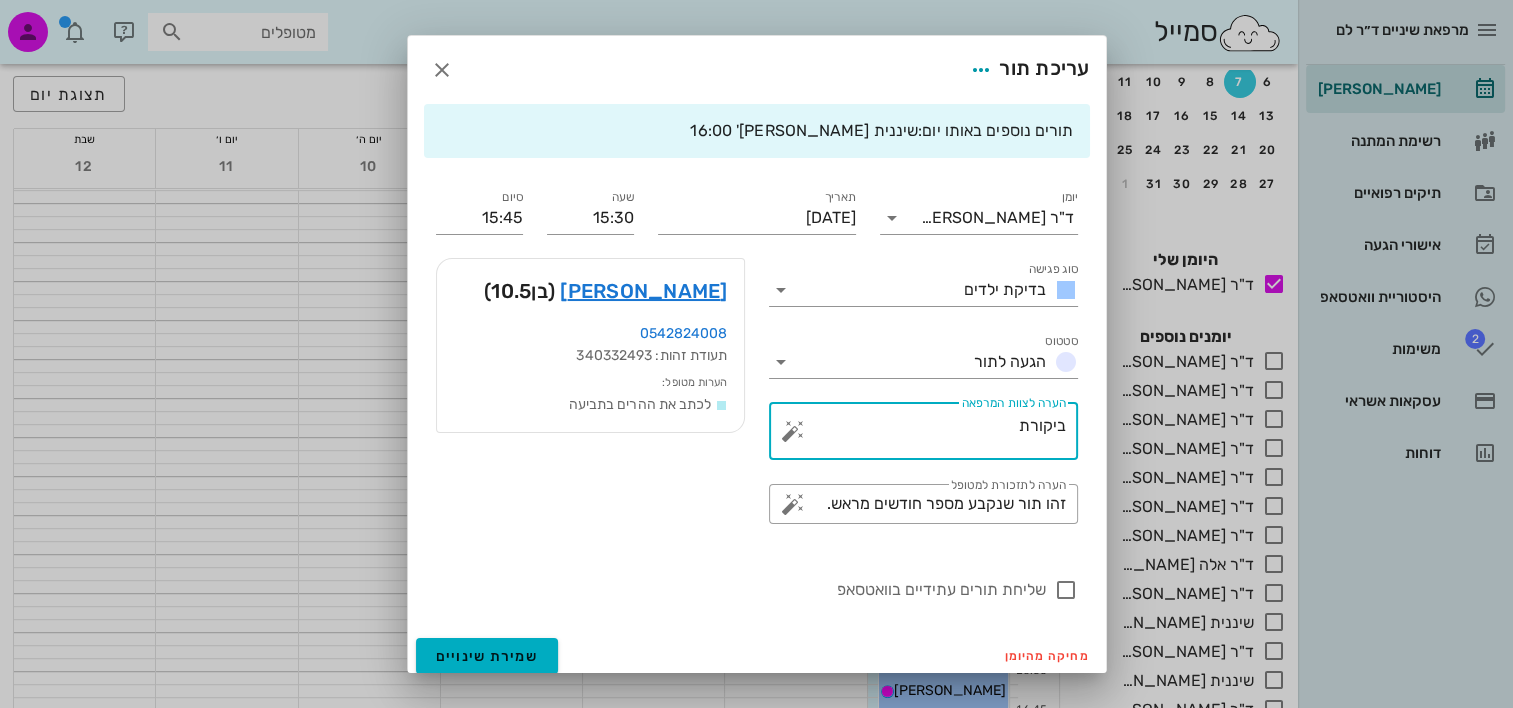 click at bounding box center (793, 431) 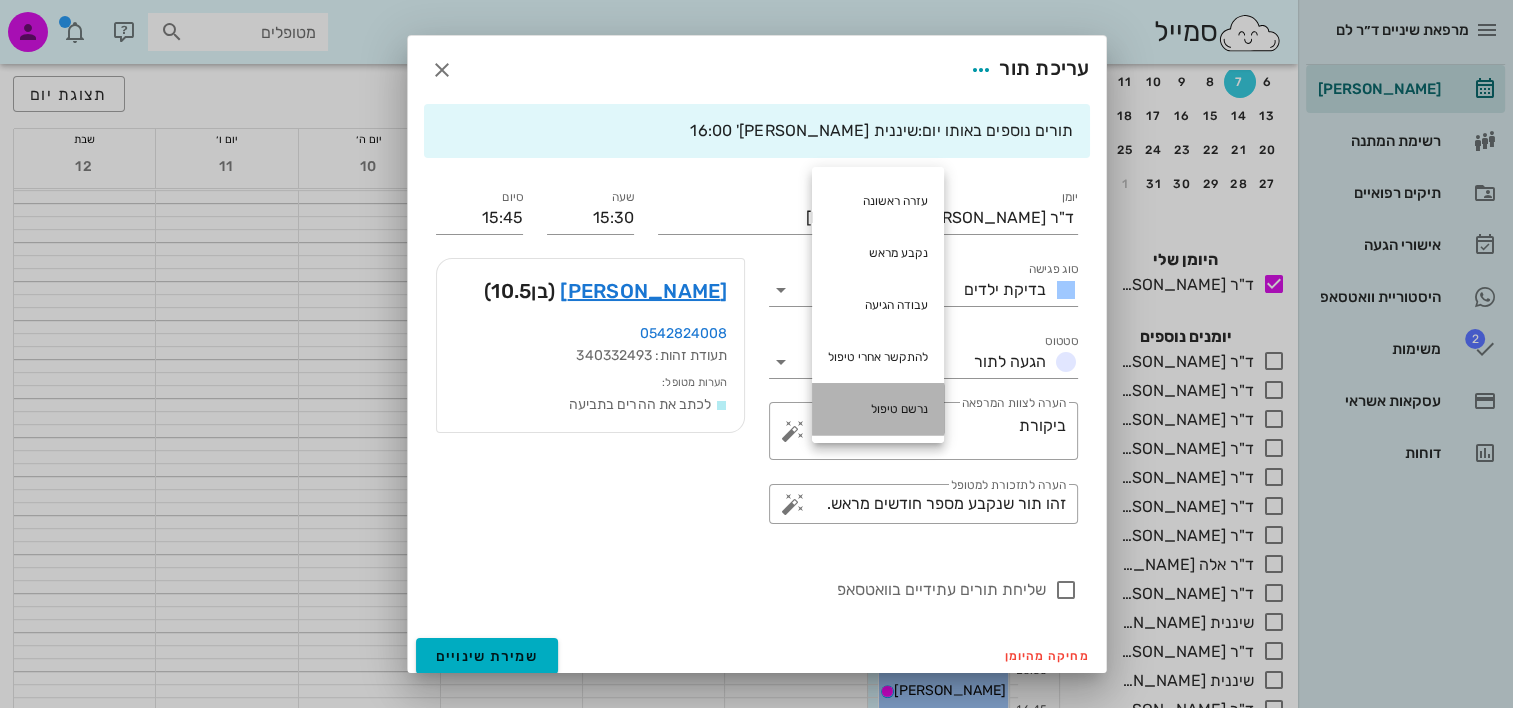 click on "נרשם טיפול" at bounding box center (878, 409) 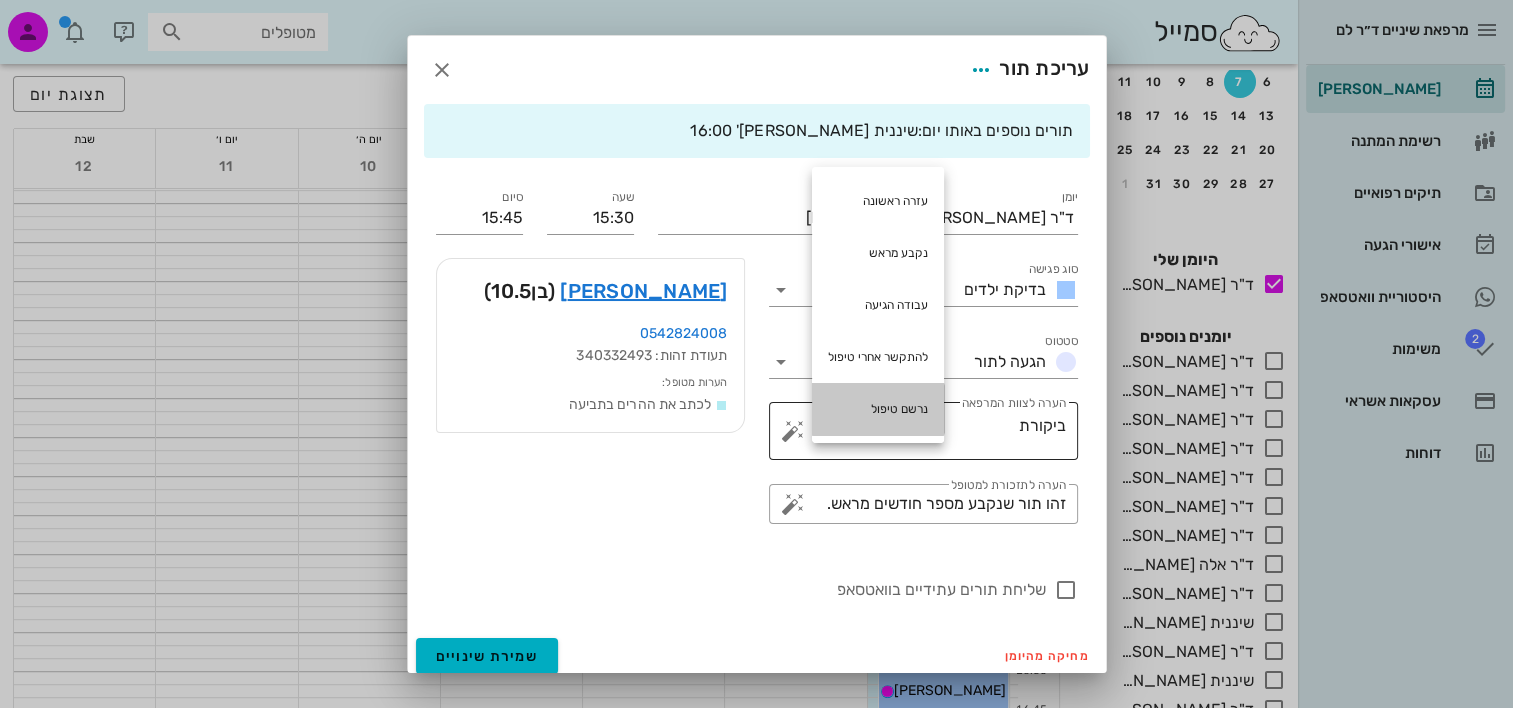 type on "ביקורת נרשם טיפול" 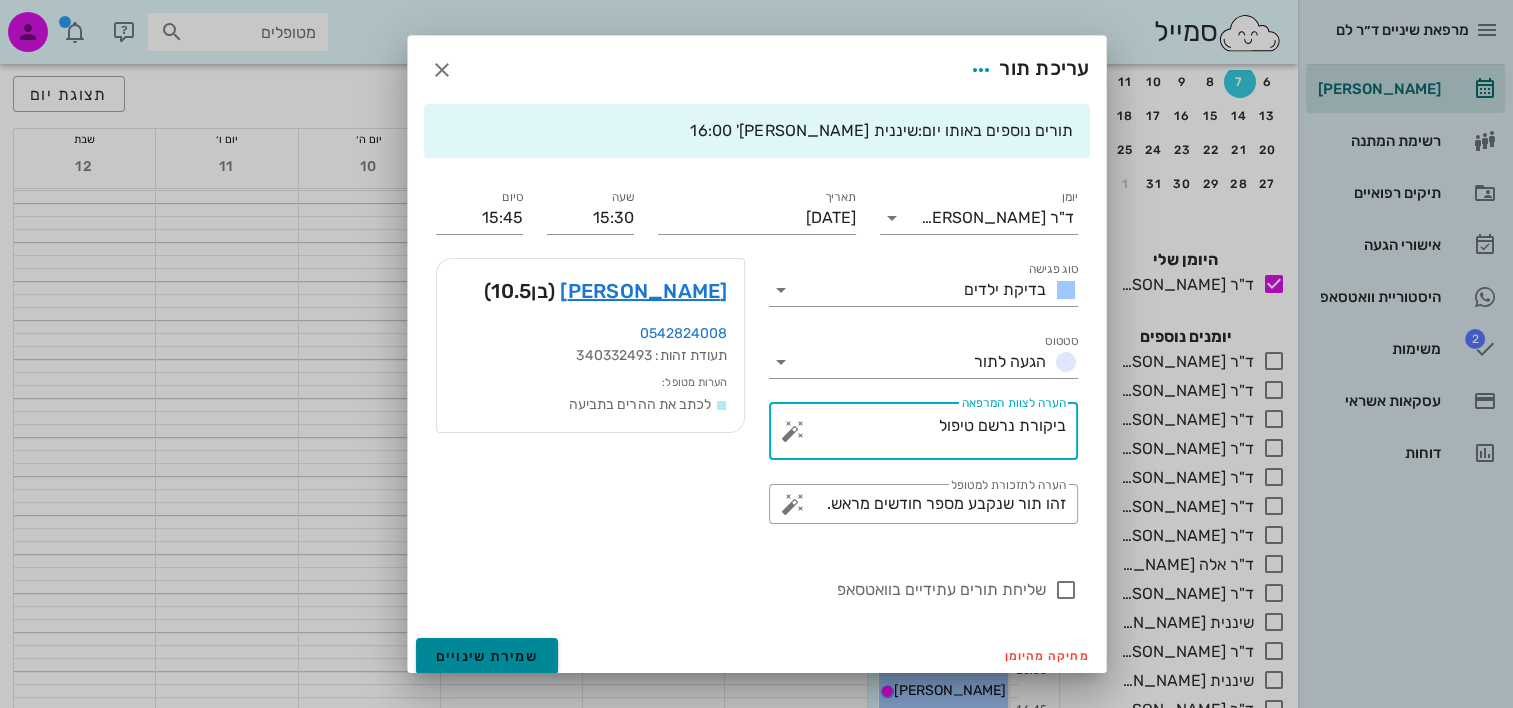 click on "שמירת שינויים" at bounding box center [487, 656] 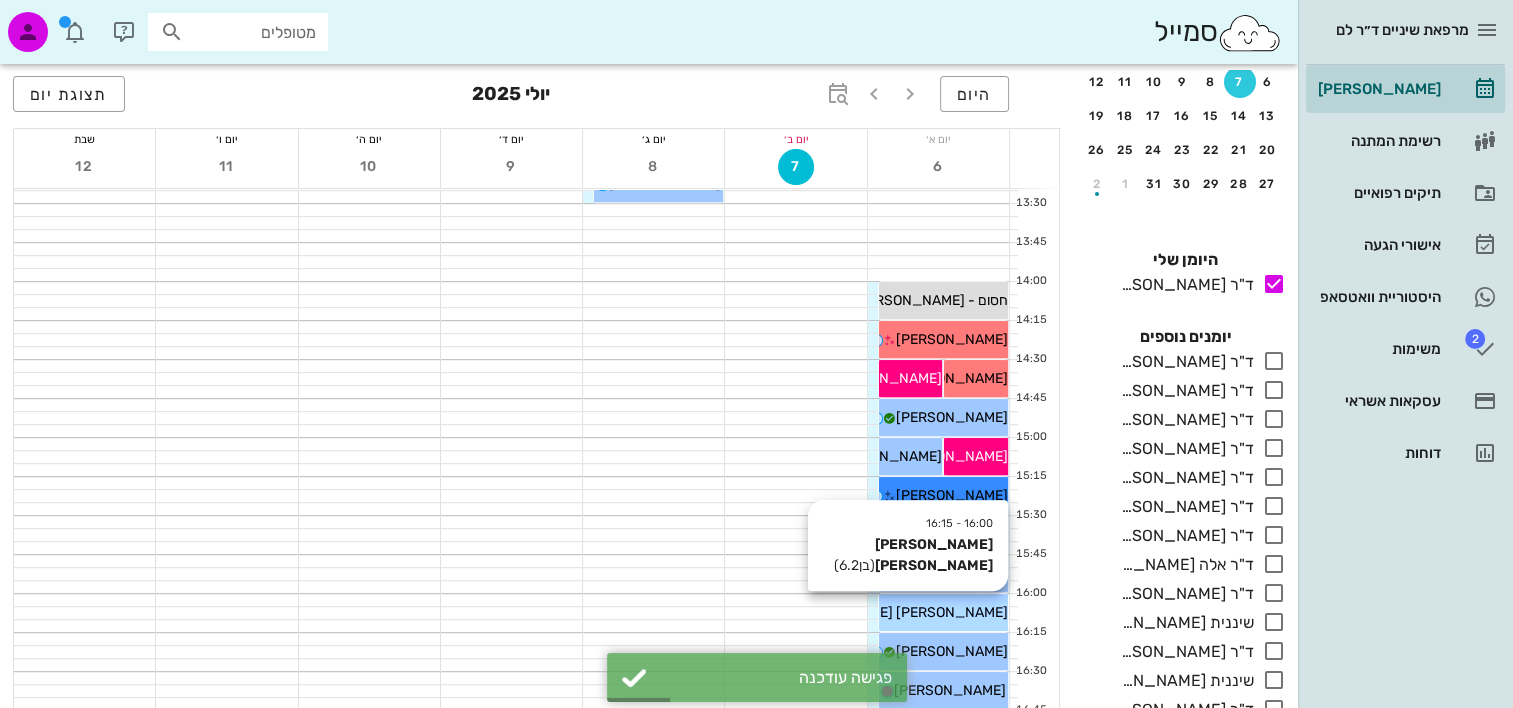 click on "16:00
- 16:15
אדם
לוי
(בן
6.2 )
אדם לוי" at bounding box center [943, 612] 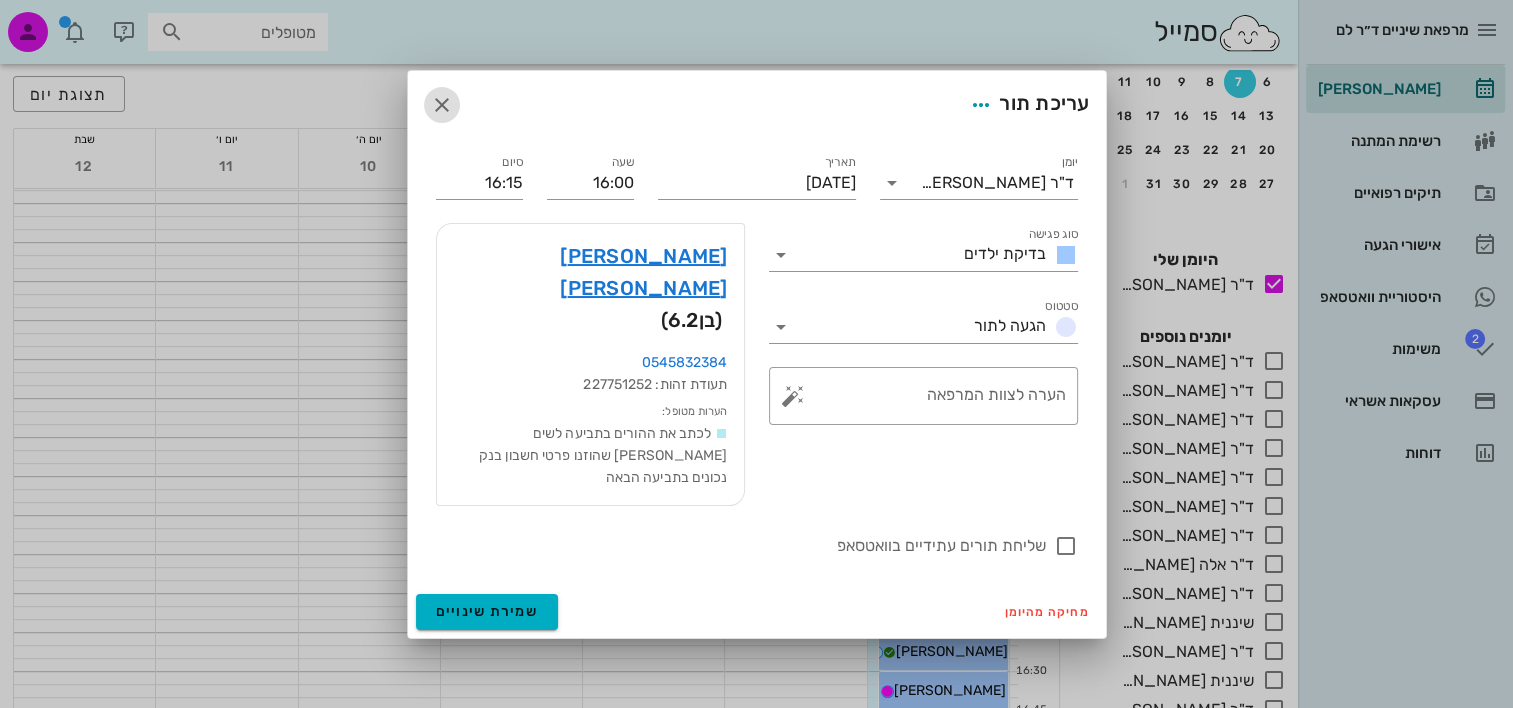 click at bounding box center [442, 105] 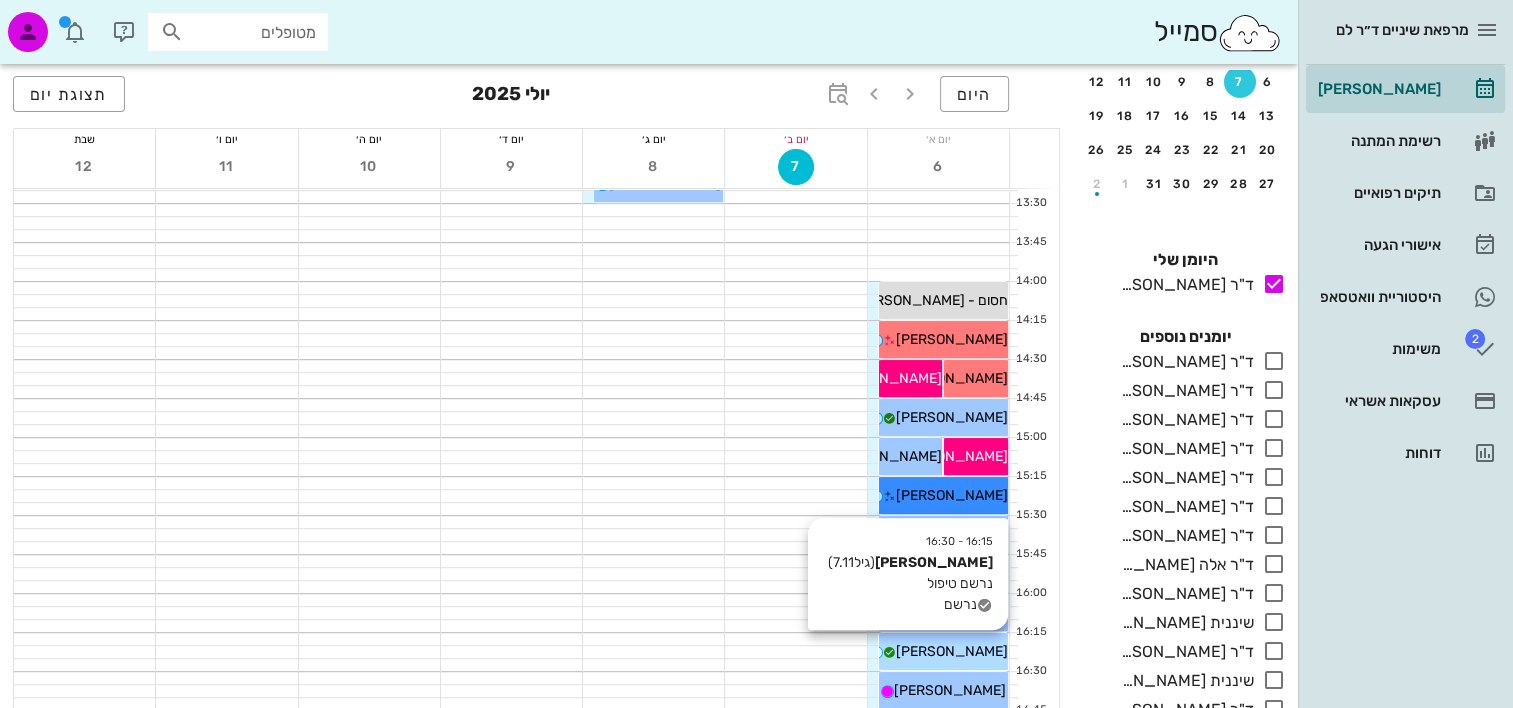 click on "רפאל לוי" at bounding box center (952, 651) 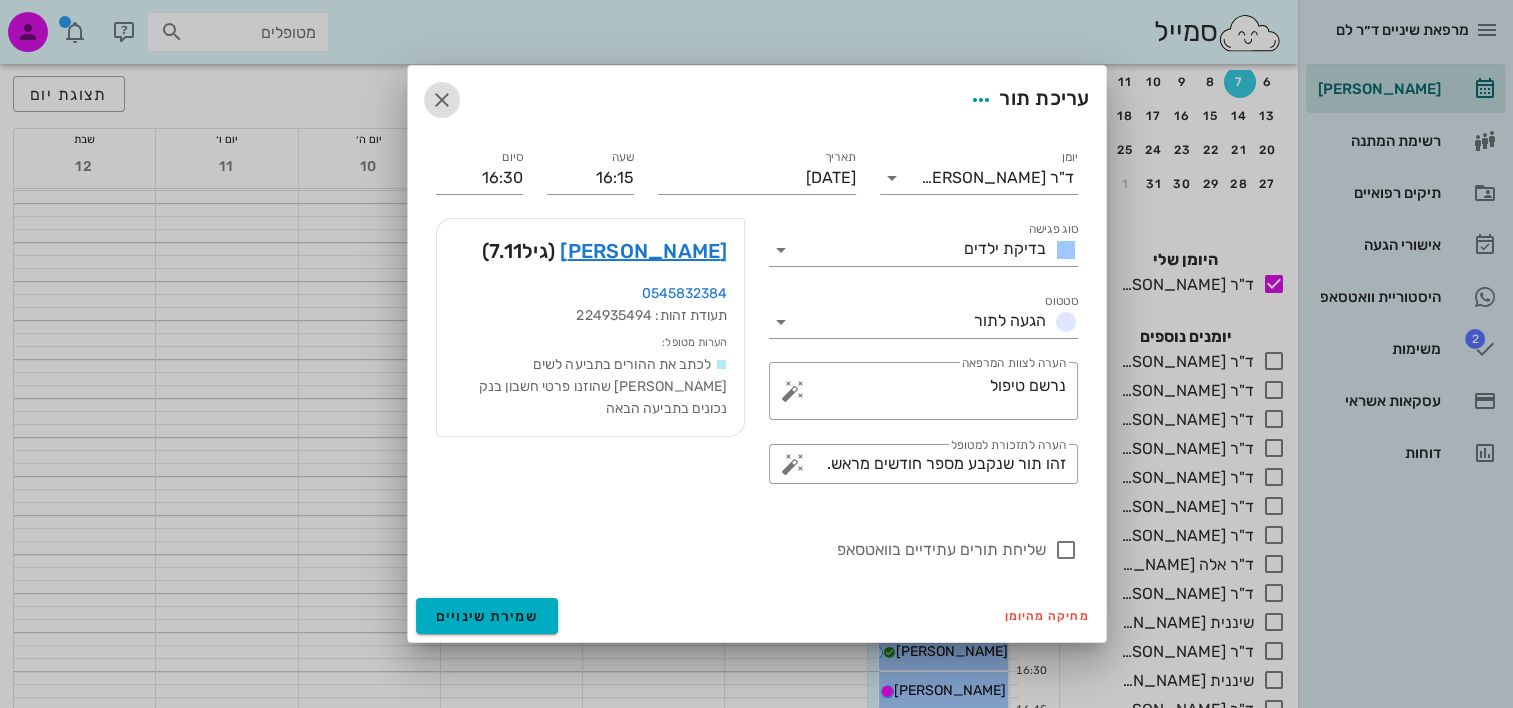 click at bounding box center [442, 100] 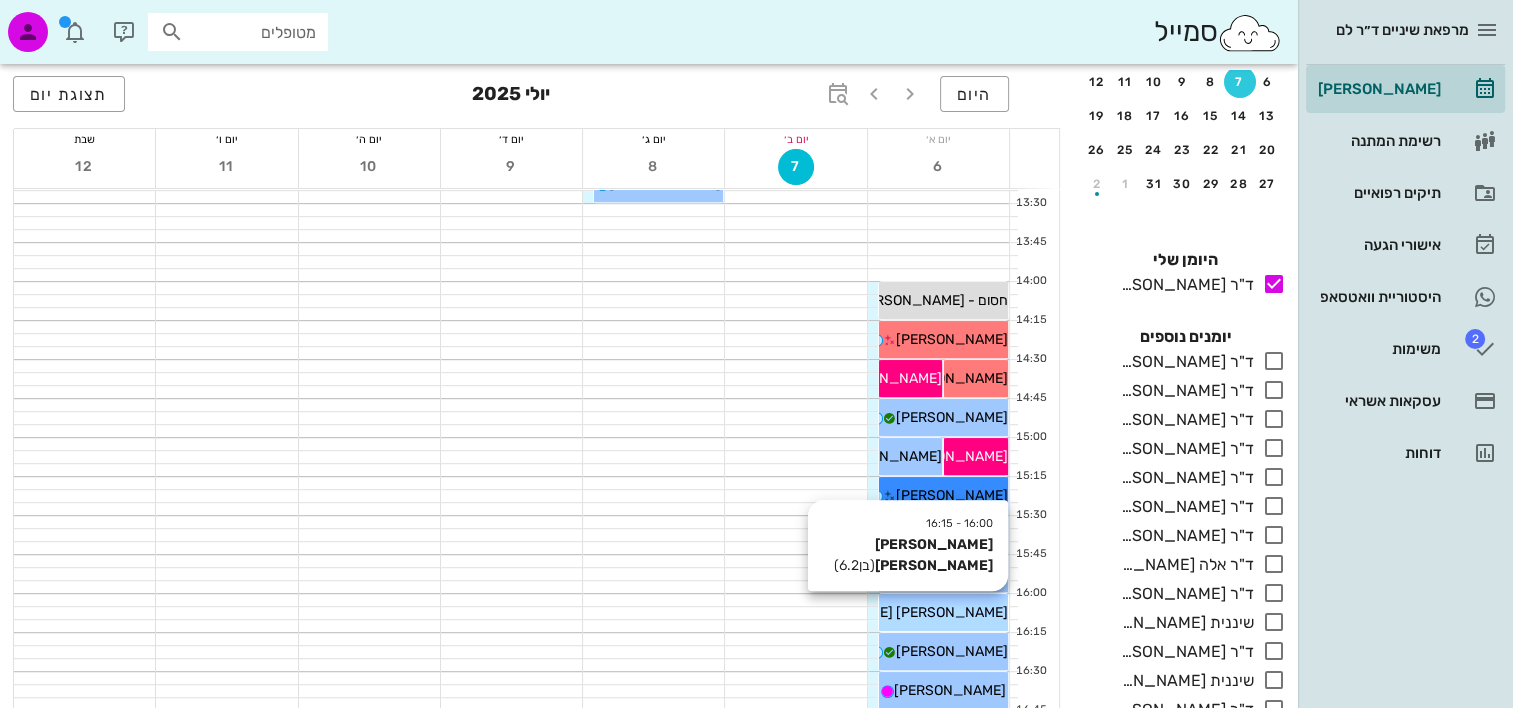 click on "אדם לוי" at bounding box center (943, 612) 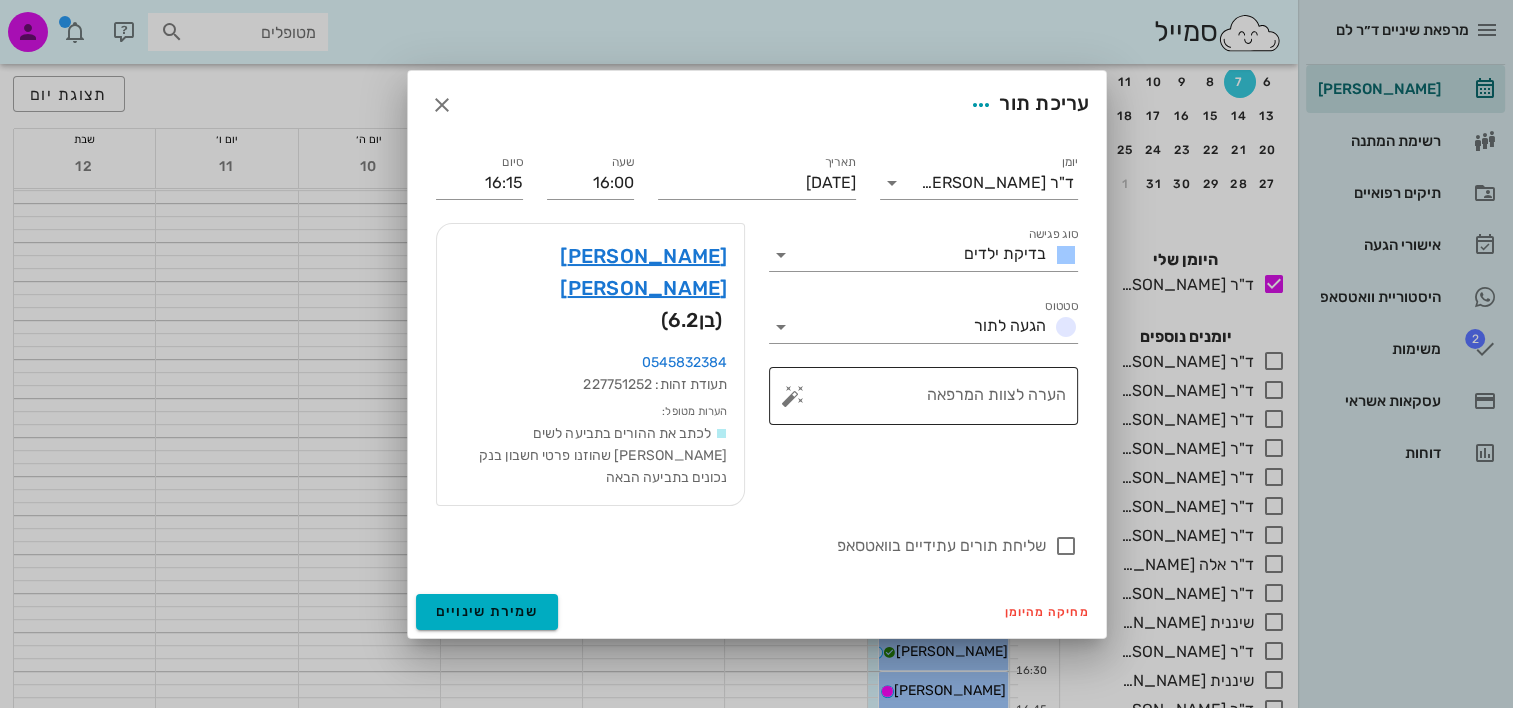 click at bounding box center (793, 396) 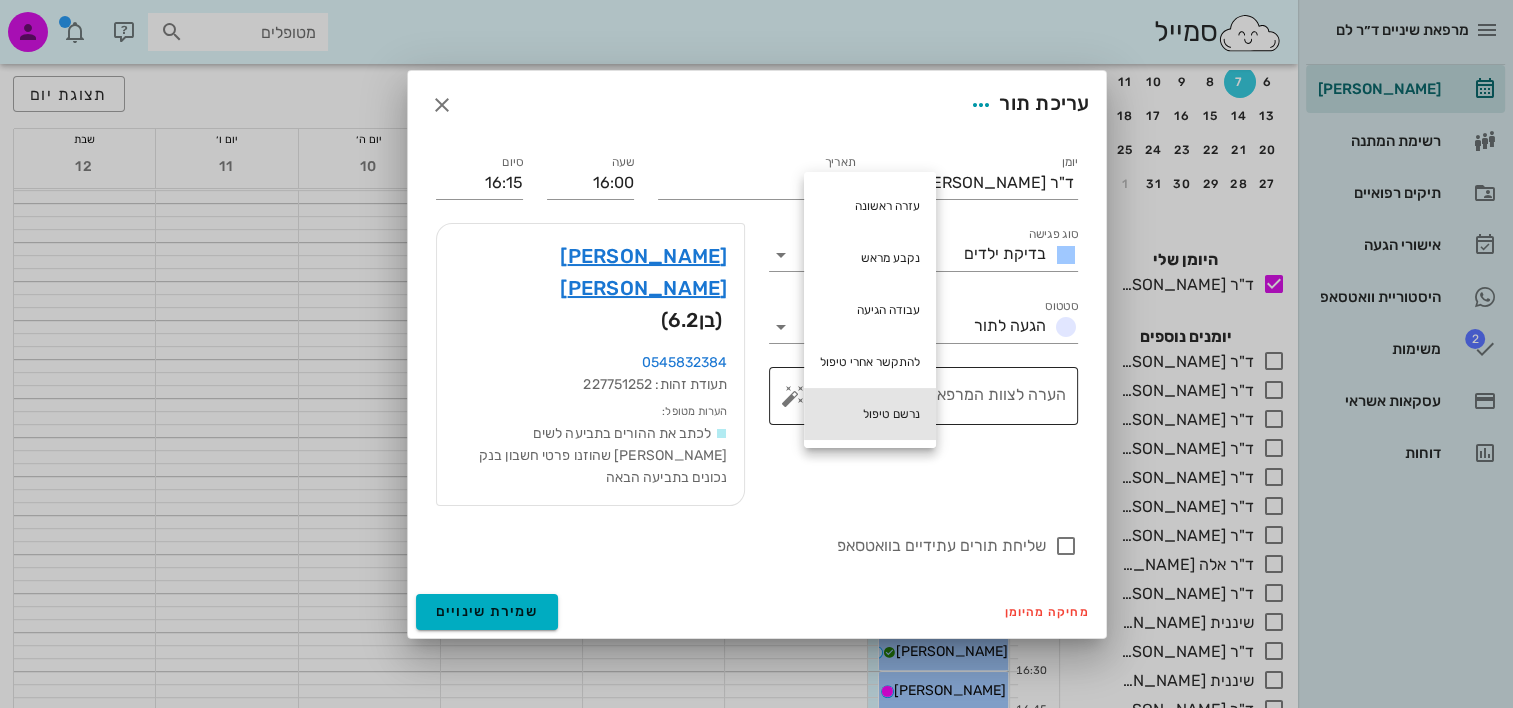 click on "נרשם טיפול" at bounding box center [870, 414] 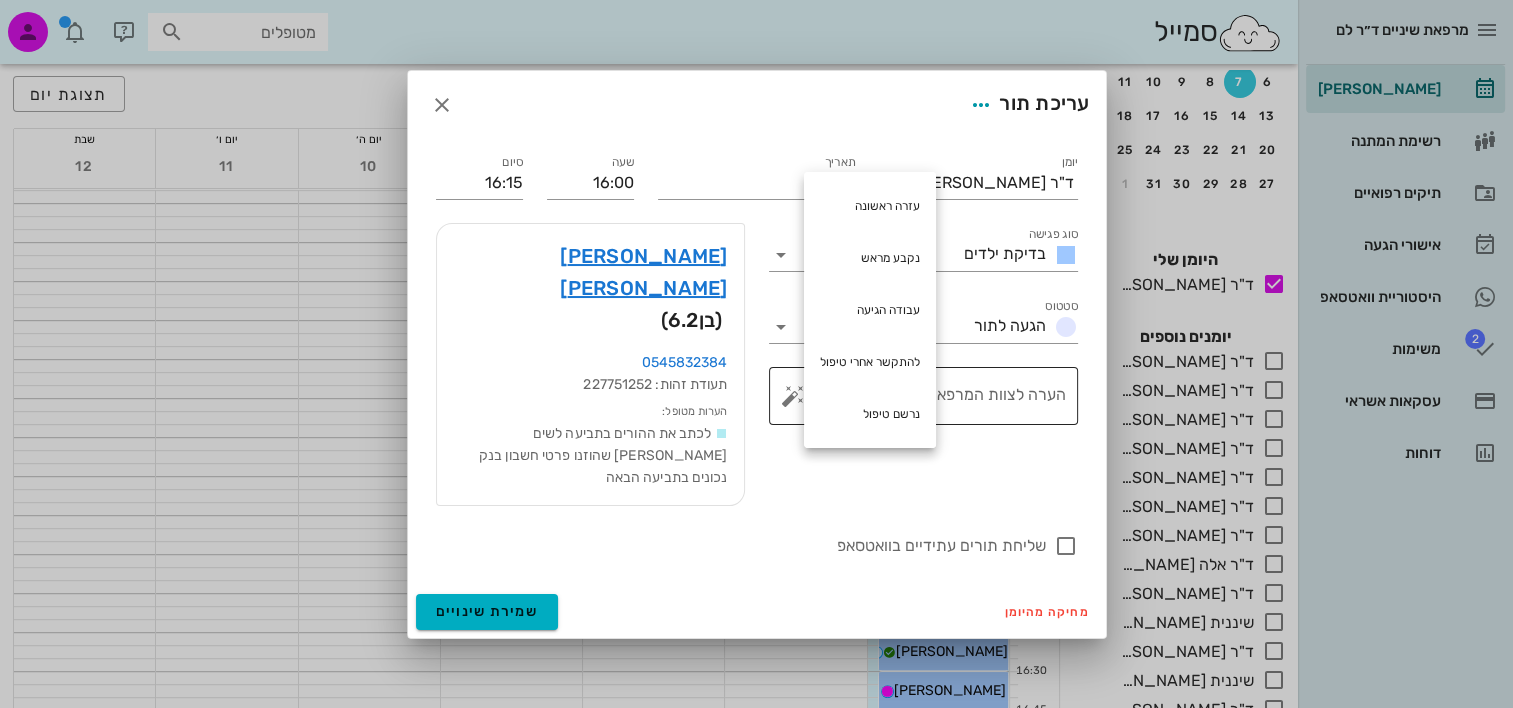 type on "נרשם טיפול" 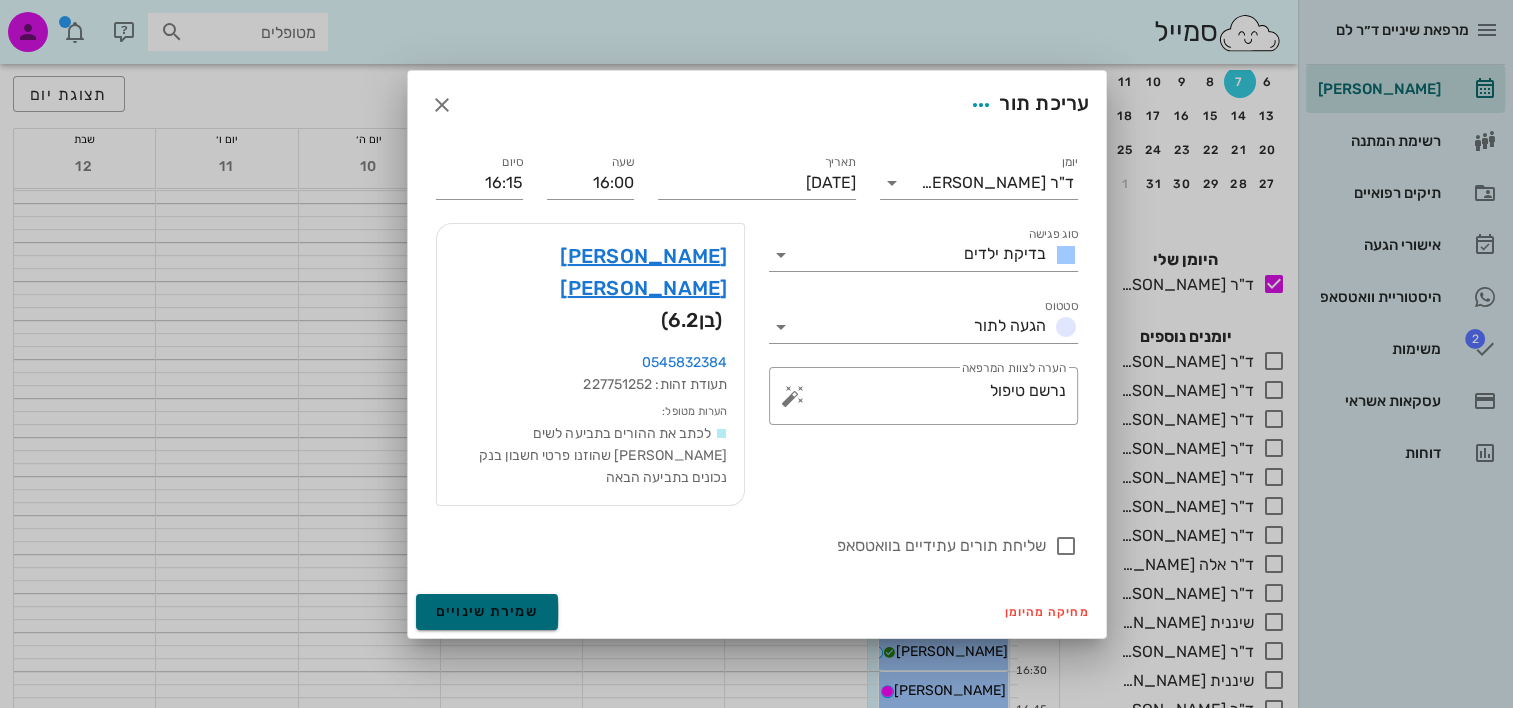 click on "שמירת שינויים" at bounding box center [487, 611] 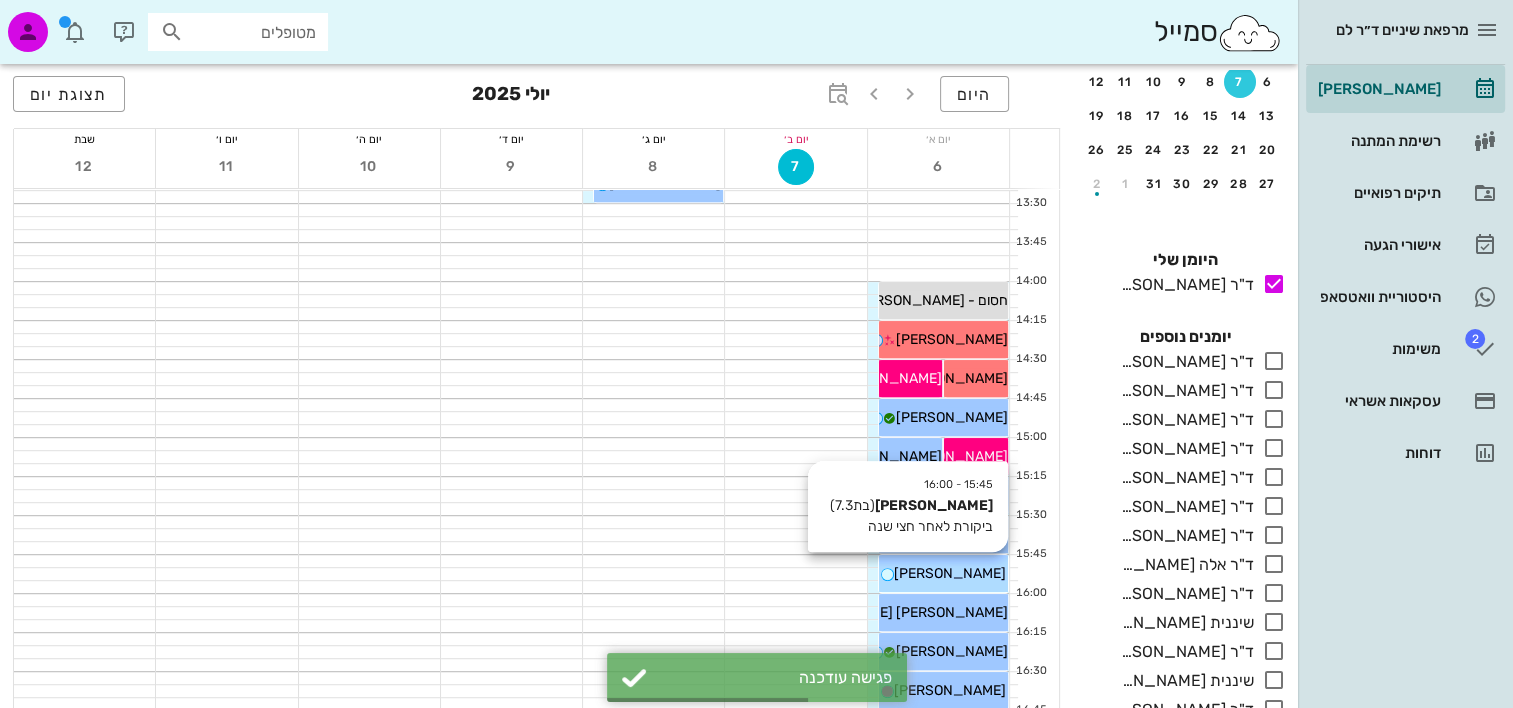 click on "רוני מנשה" at bounding box center [950, 573] 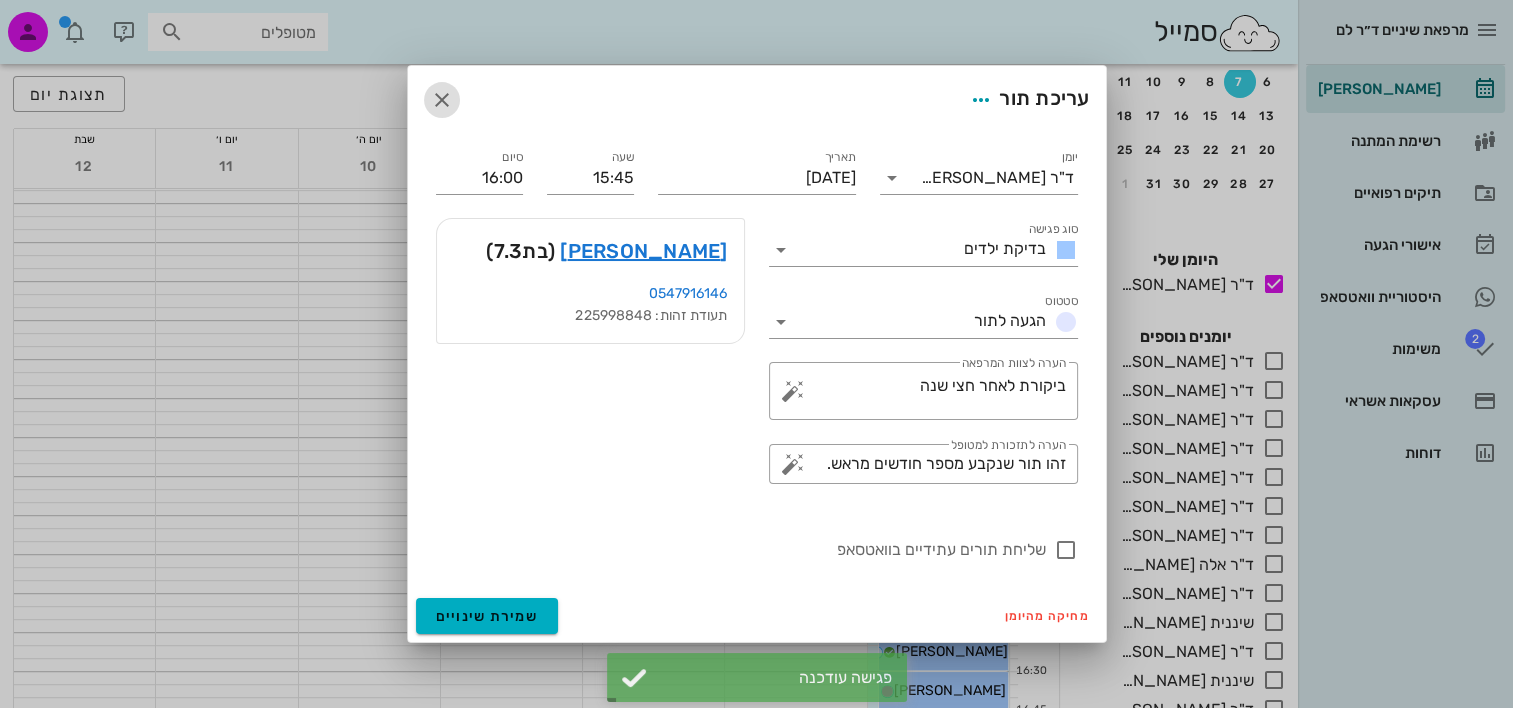 click at bounding box center (442, 100) 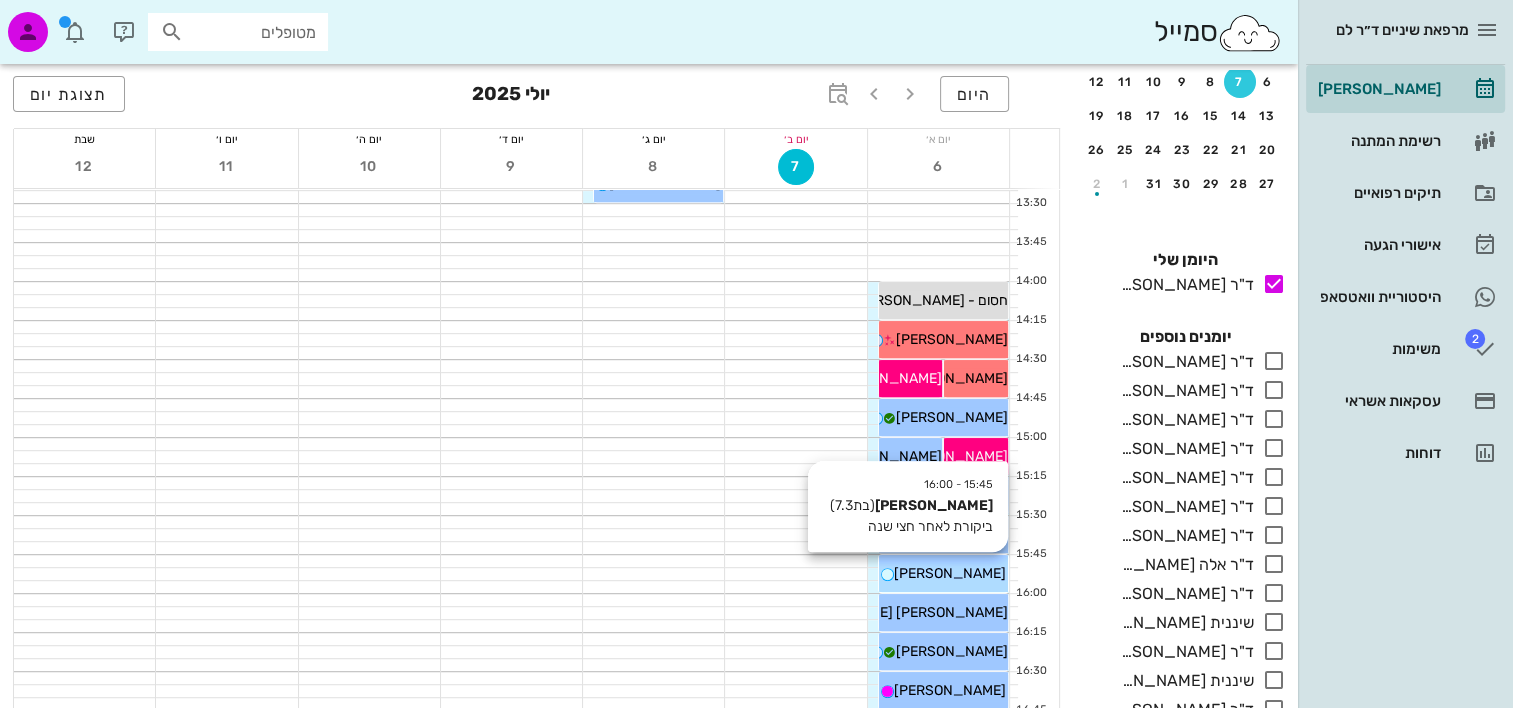 click on "רוני מנשה" at bounding box center (950, 573) 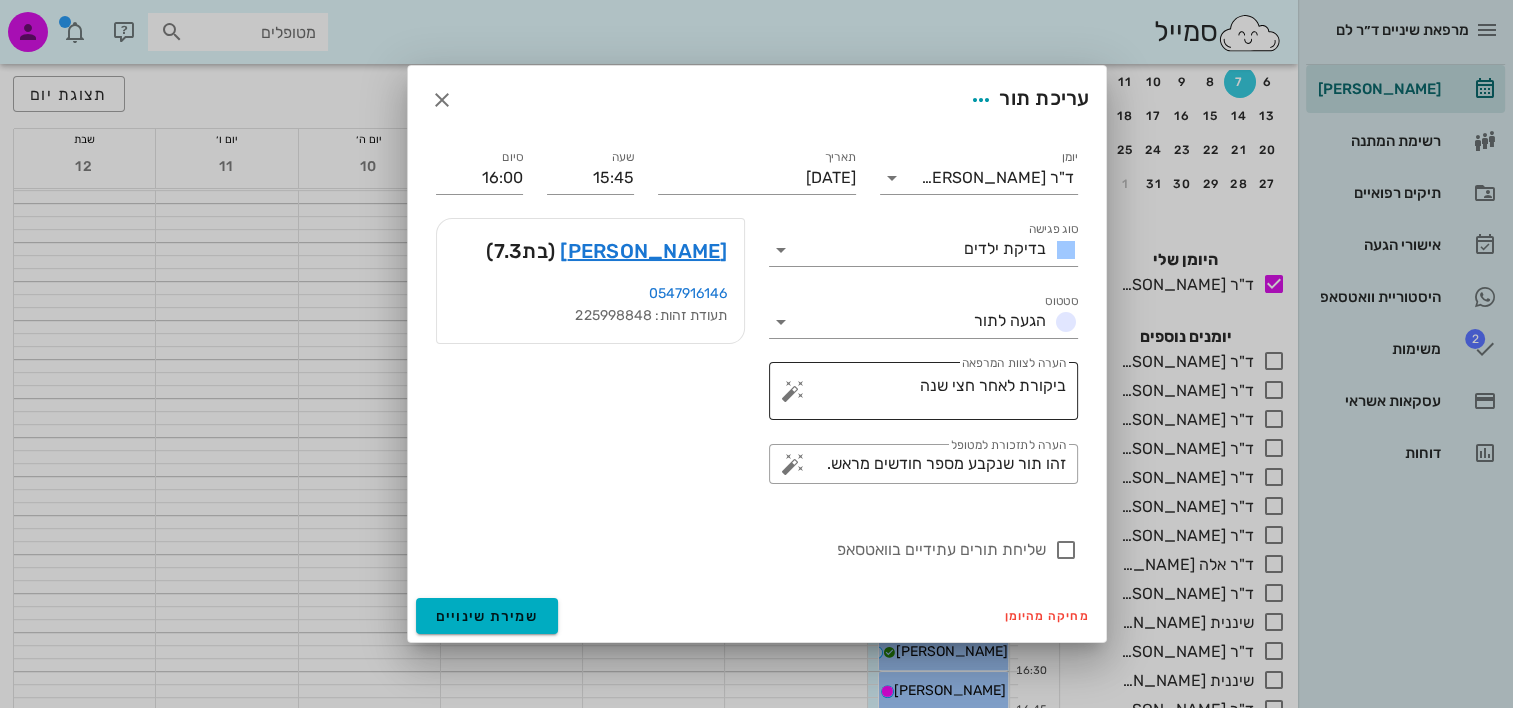 click at bounding box center (793, 391) 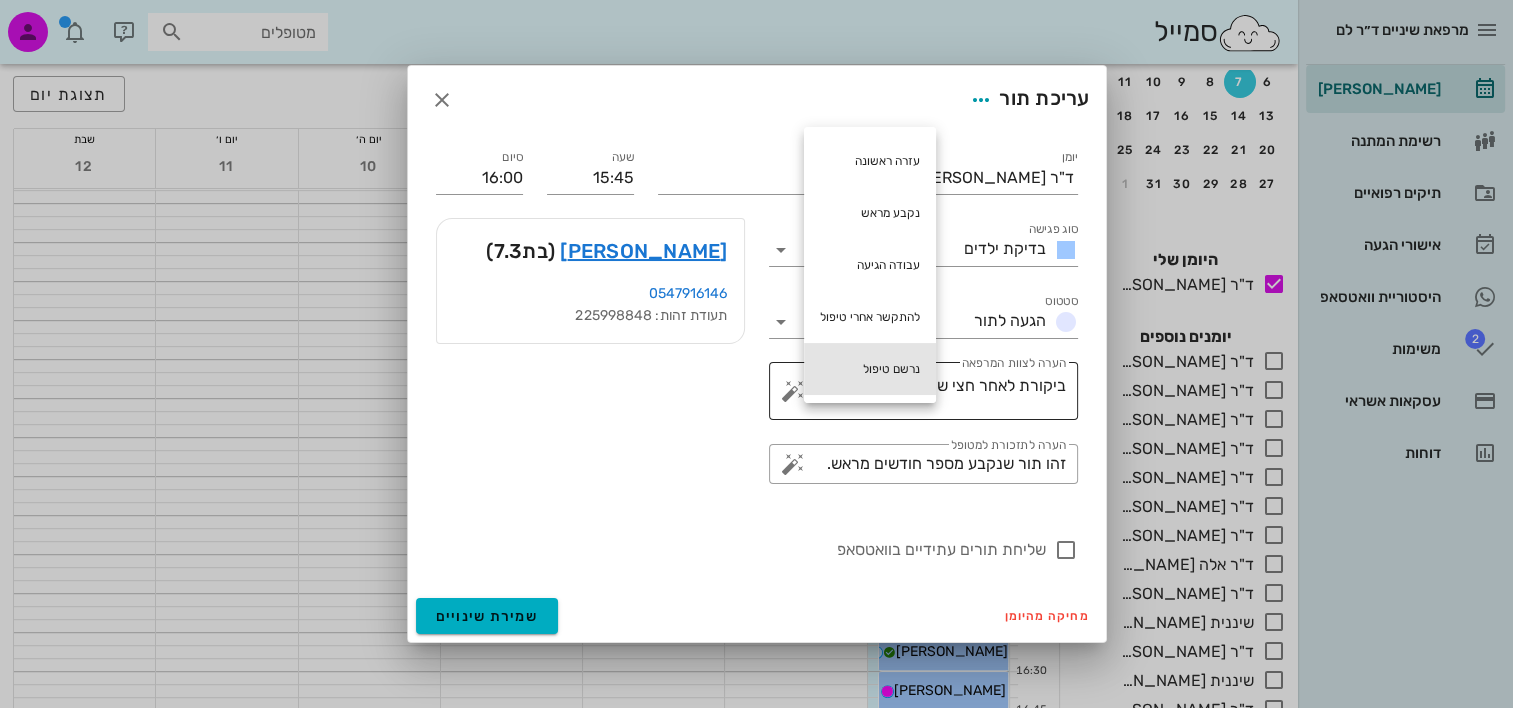 click on "נרשם טיפול" at bounding box center [870, 369] 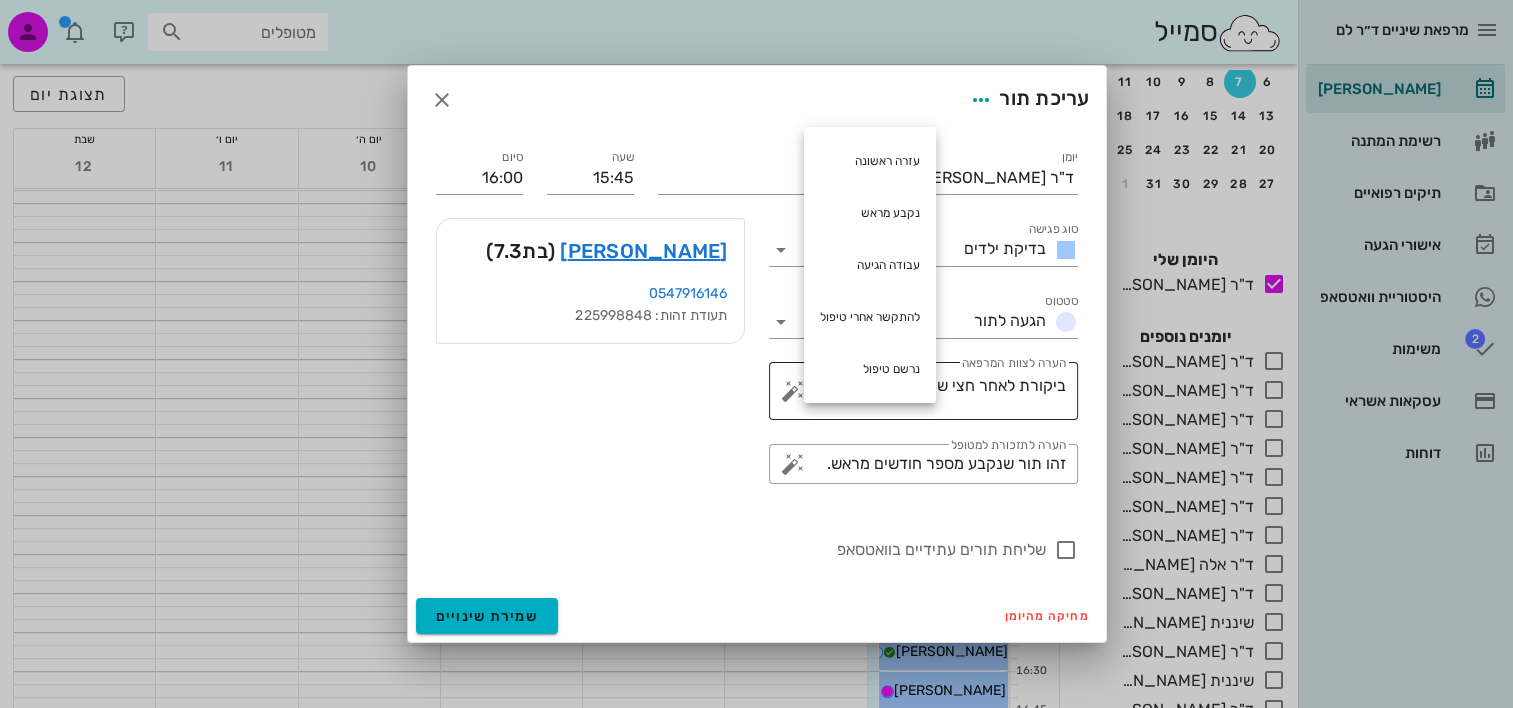 type on "ביקורת לאחר חצי שנה נרשם טיפול" 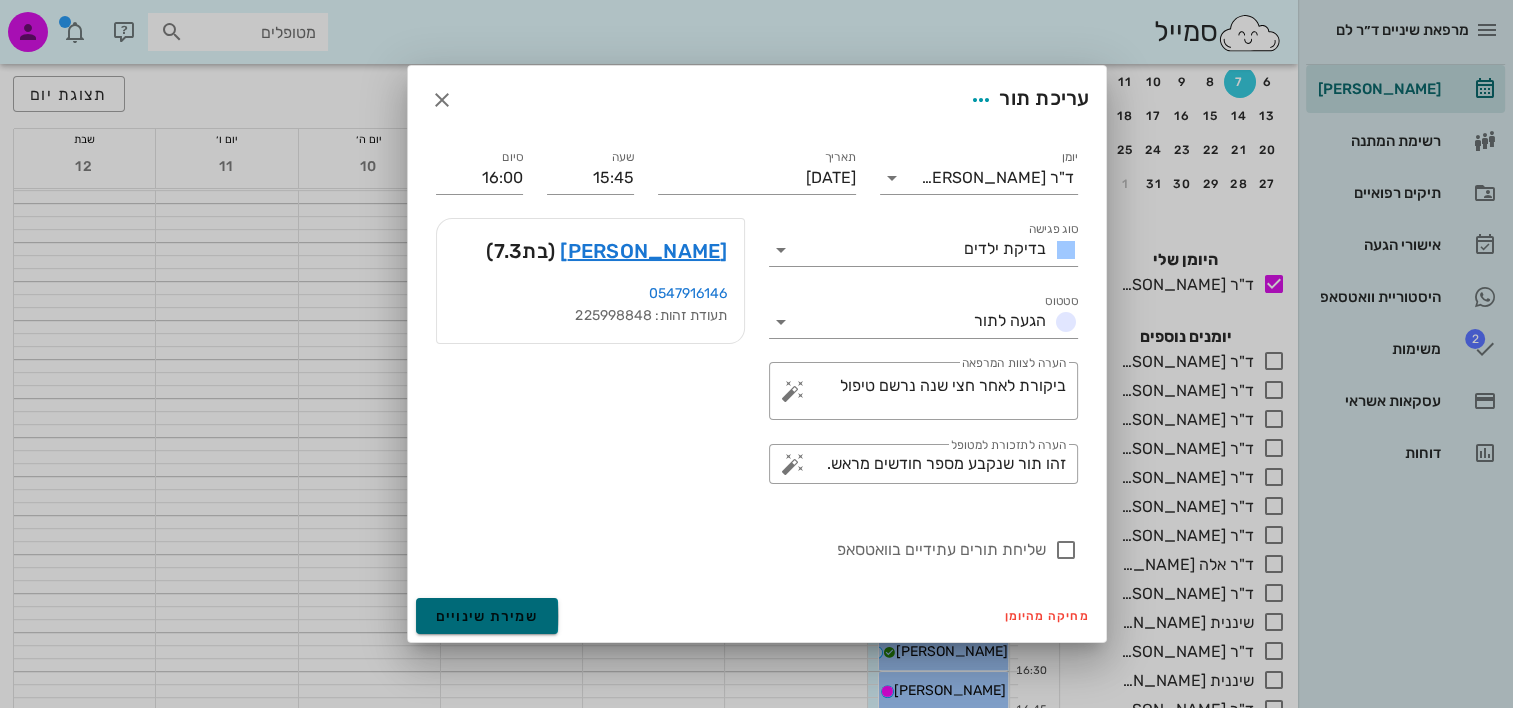 click on "שמירת שינויים" at bounding box center [487, 616] 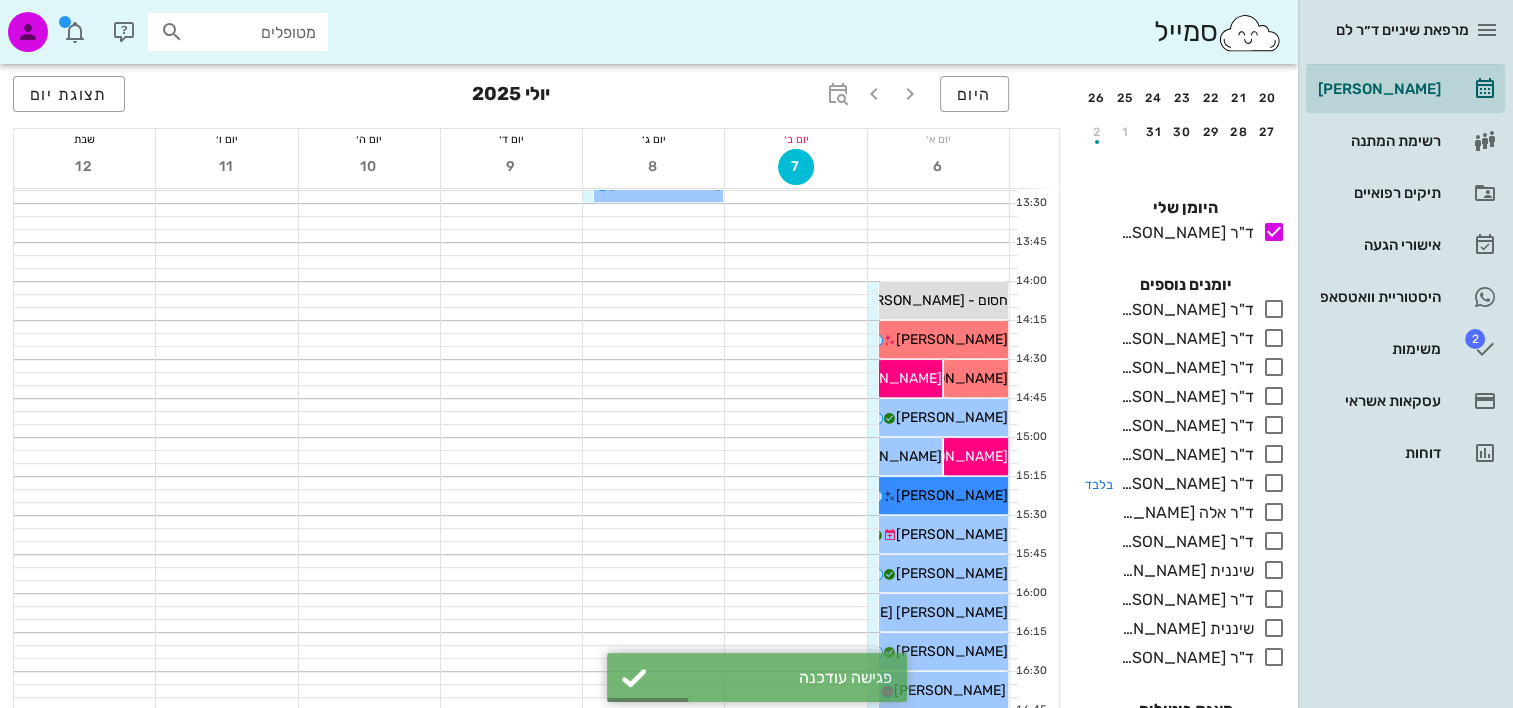 scroll, scrollTop: 284, scrollLeft: 0, axis: vertical 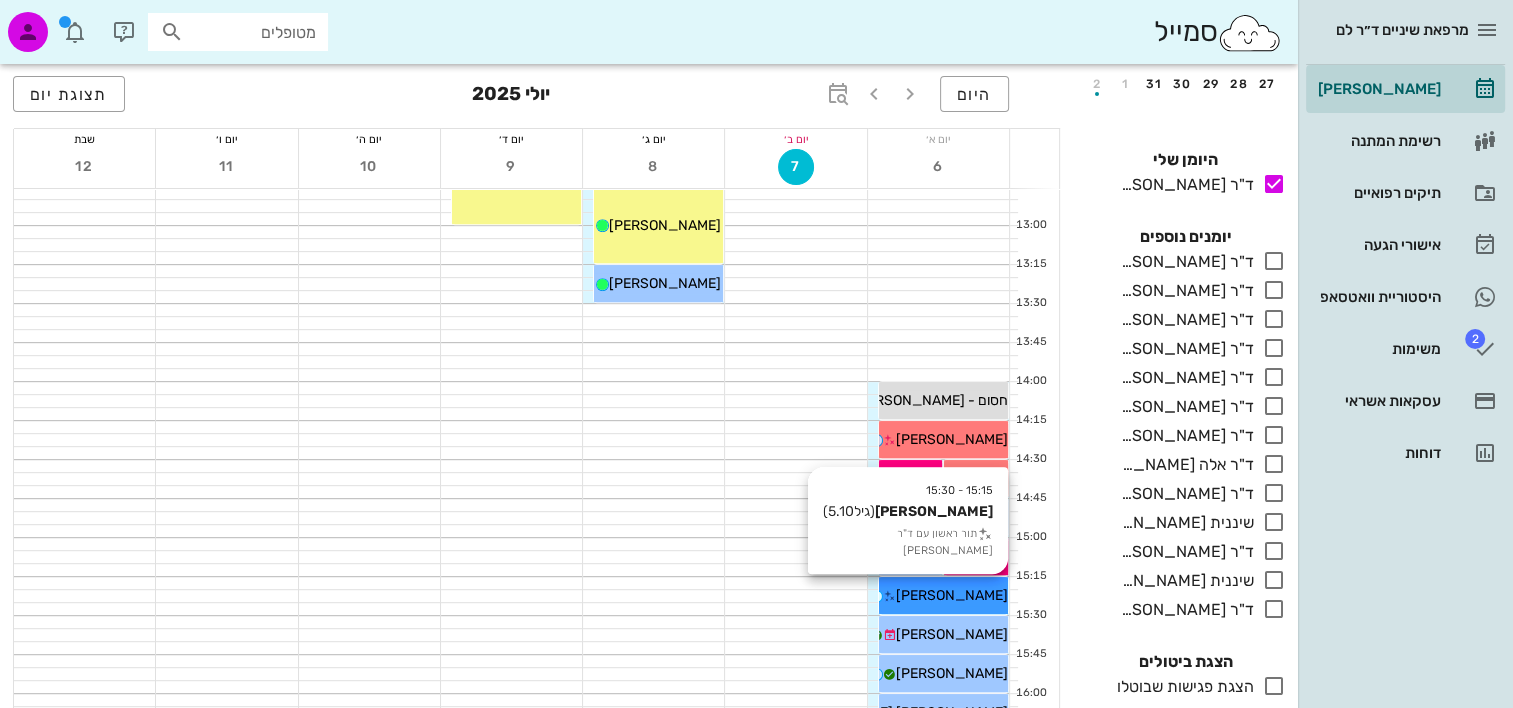 click on "יהונתן אטל" at bounding box center [952, 595] 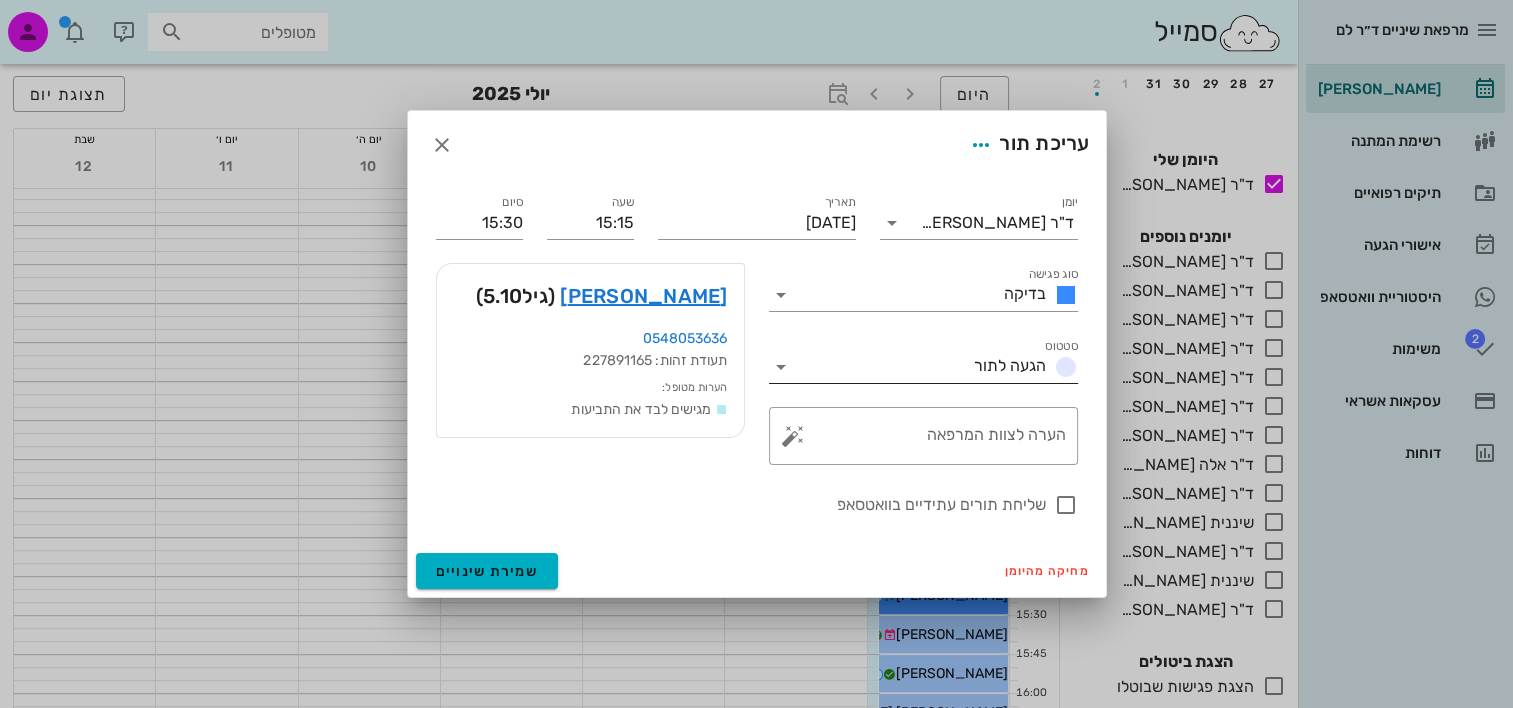 click on "הגעה לתור" at bounding box center (1022, 367) 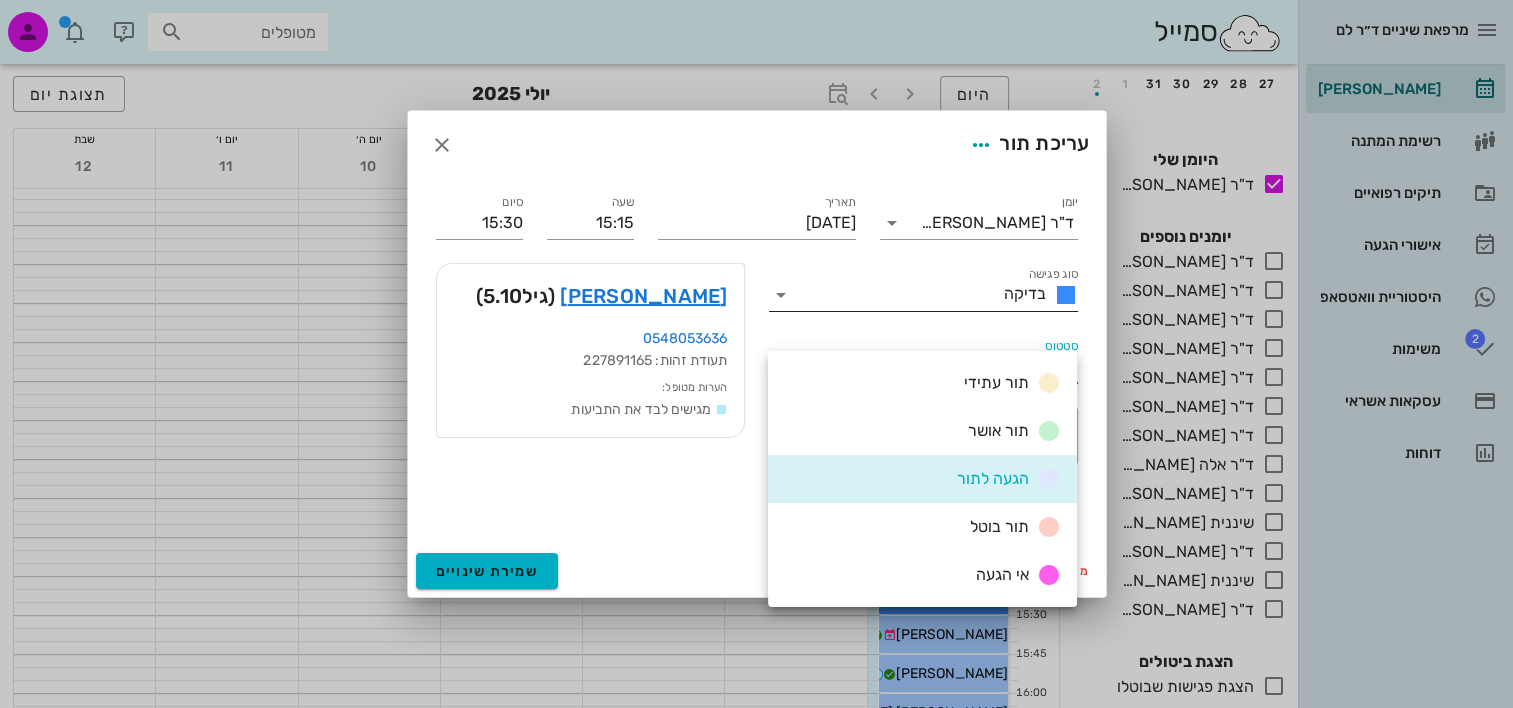 click on "סוג פגישה בדיקה" at bounding box center (923, 289) 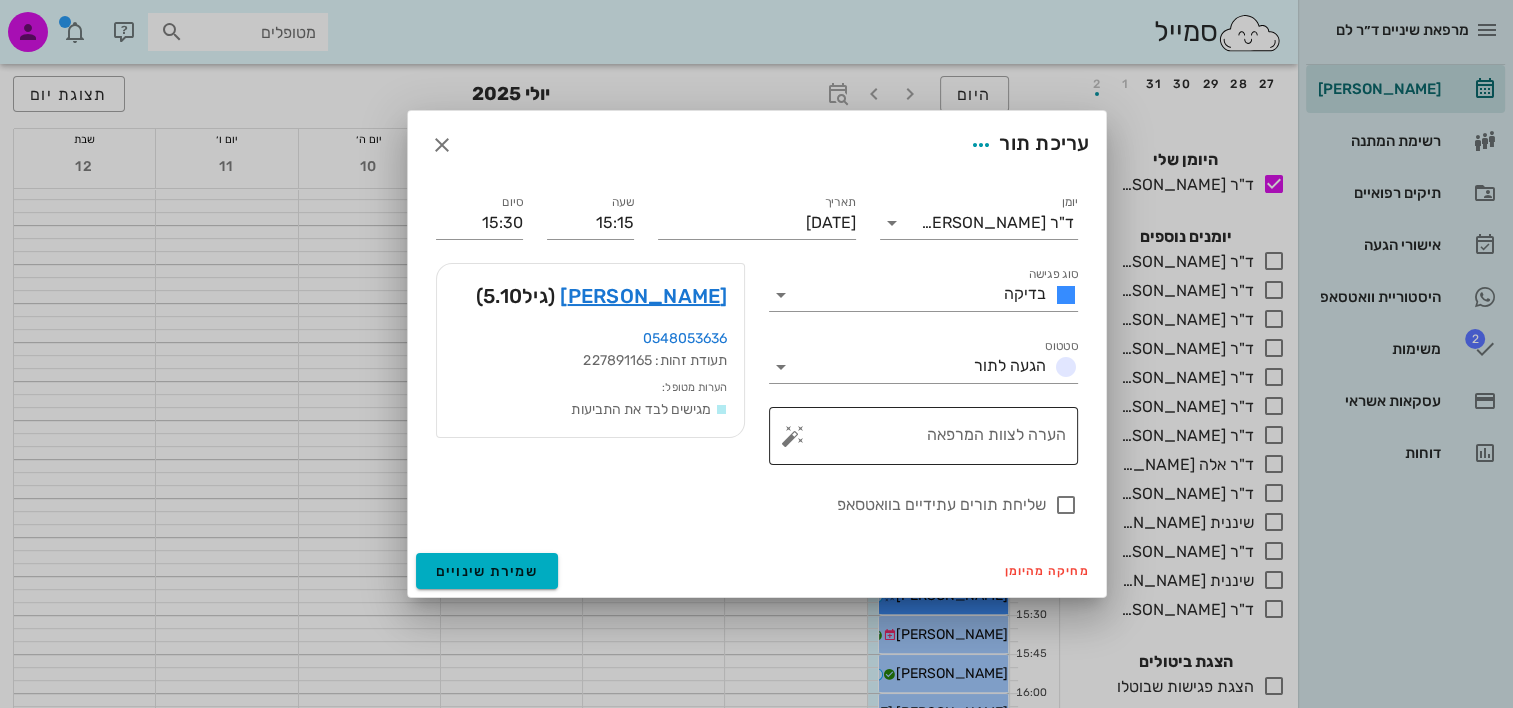 click at bounding box center [793, 436] 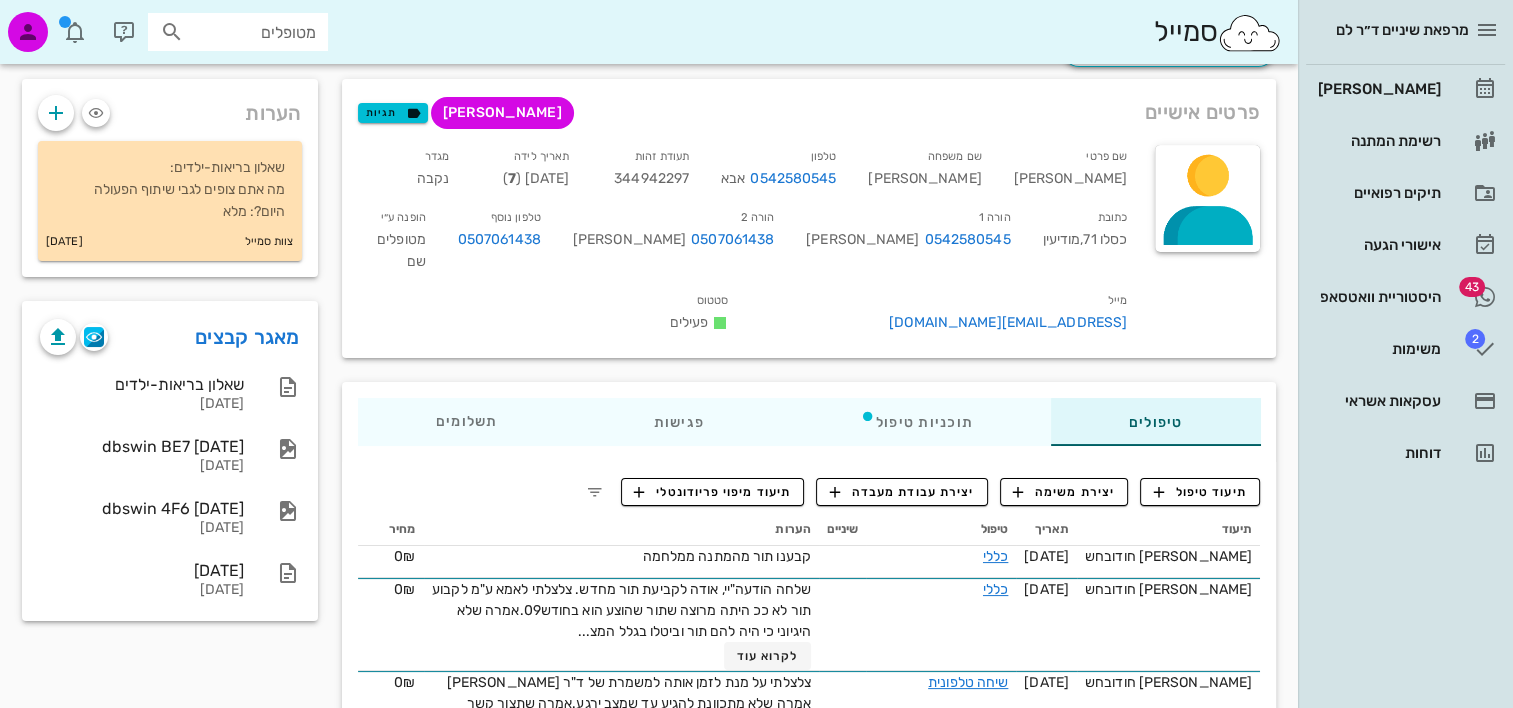 scroll, scrollTop: 100, scrollLeft: 0, axis: vertical 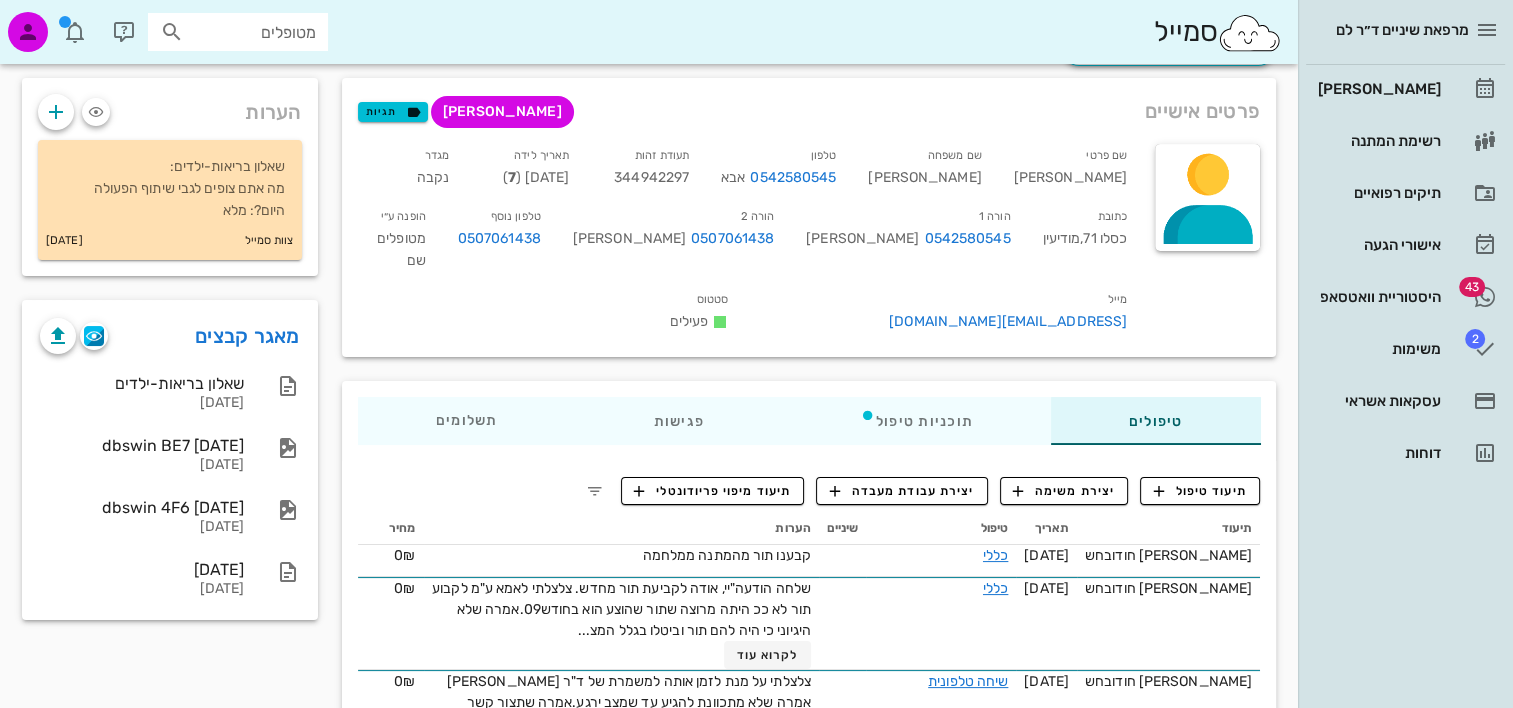 click on "טיפולים
תוכניות טיפול
פגישות
תשלומים
0₪" at bounding box center (809, 421) 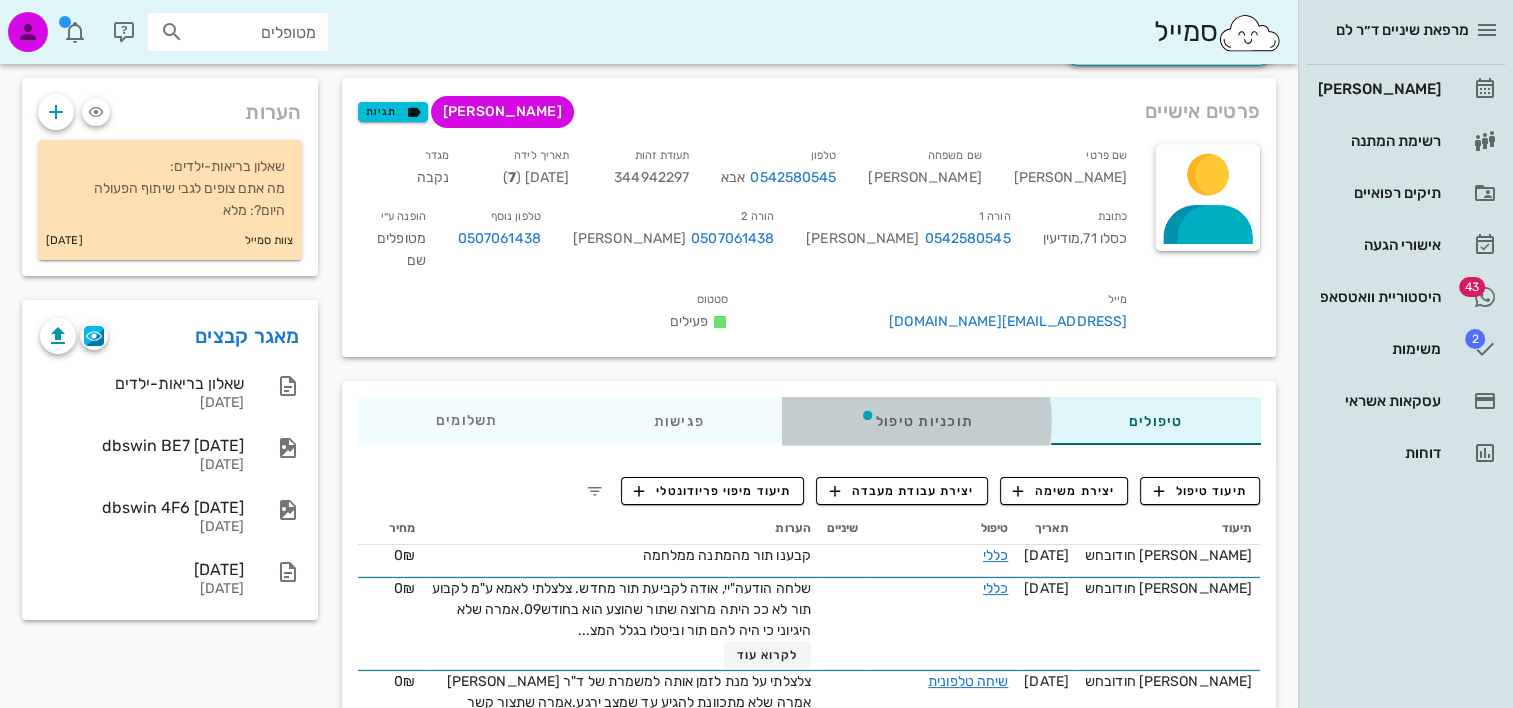 click on "תוכניות טיפול" at bounding box center [915, 421] 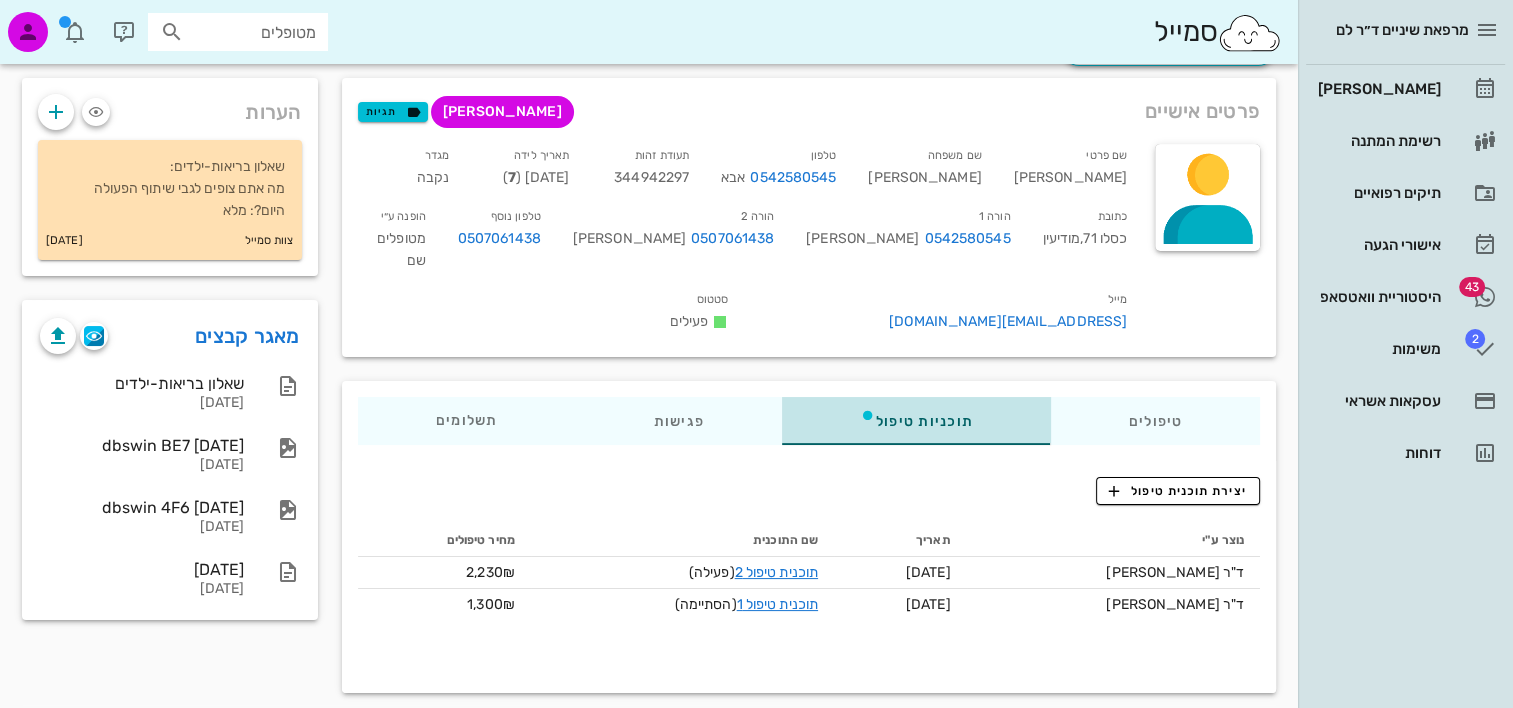 scroll, scrollTop: 54, scrollLeft: 0, axis: vertical 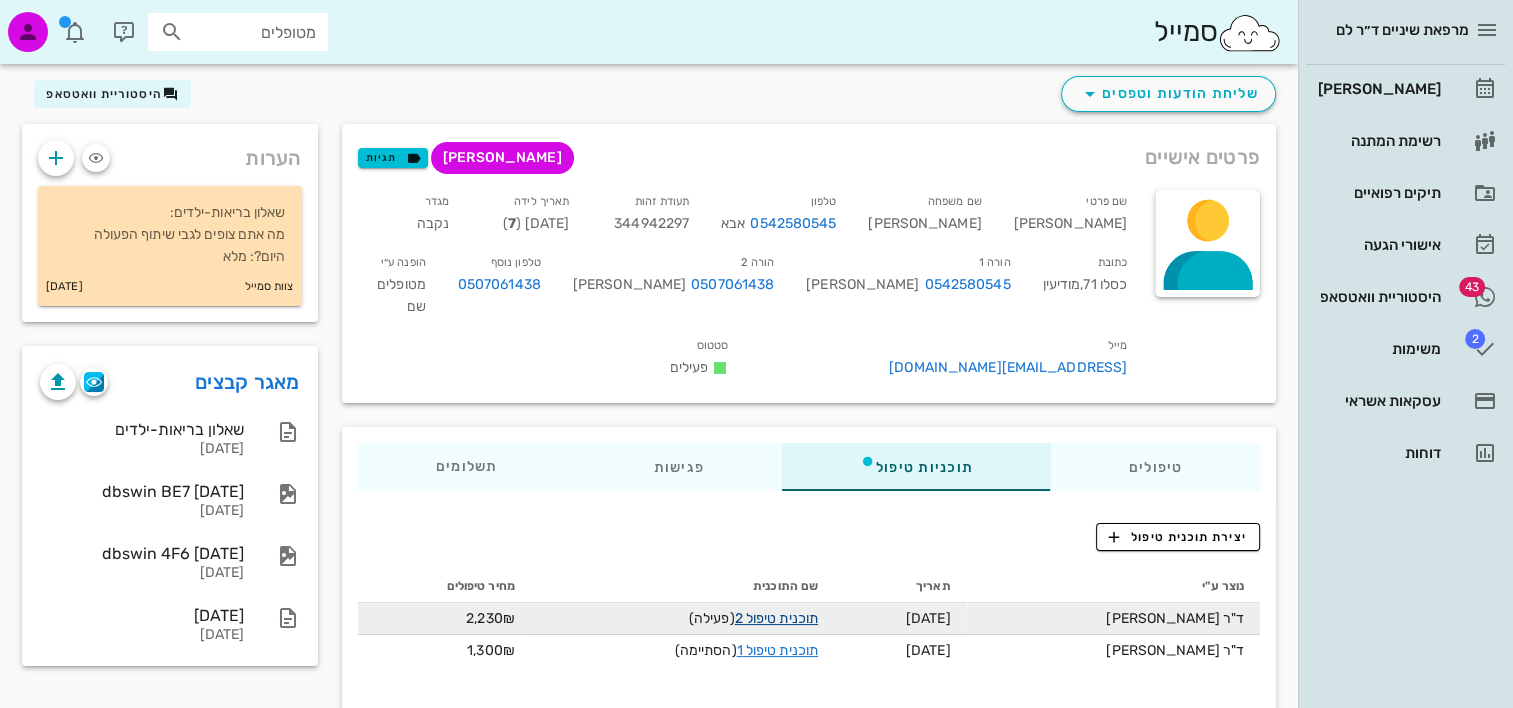 click on "תוכנית טיפול 2" at bounding box center (776, 618) 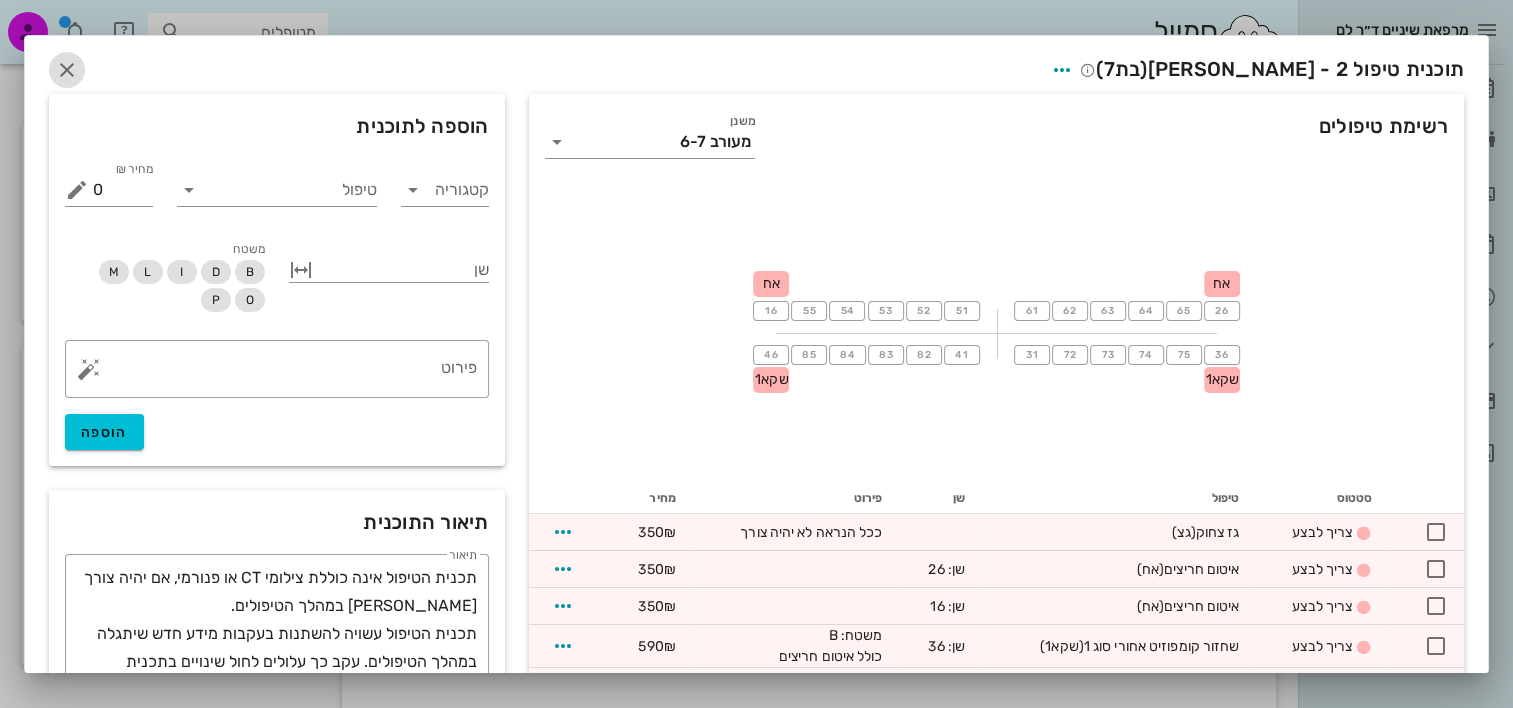 click at bounding box center [67, 70] 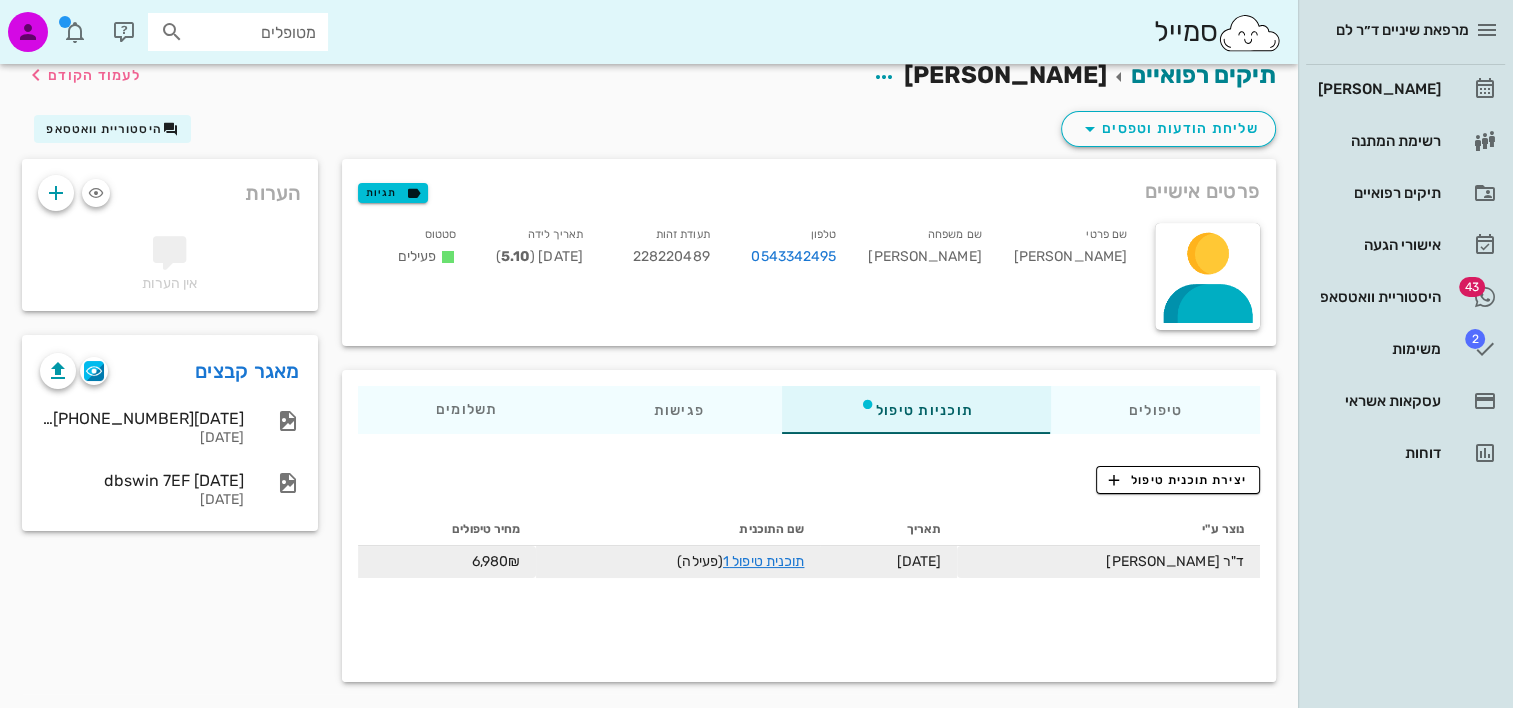 scroll, scrollTop: 24, scrollLeft: 0, axis: vertical 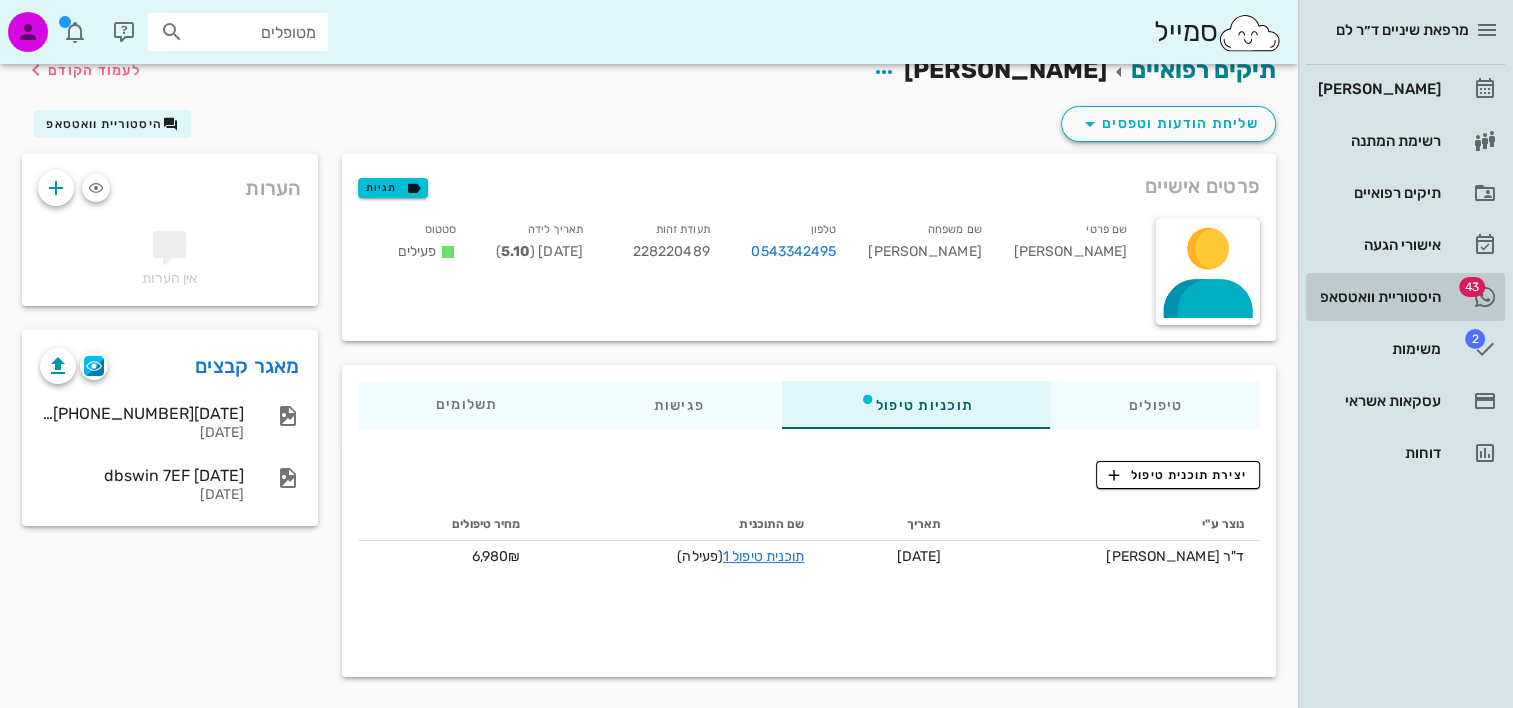 click on "היסטוריית וואטסאפ" at bounding box center [1377, 297] 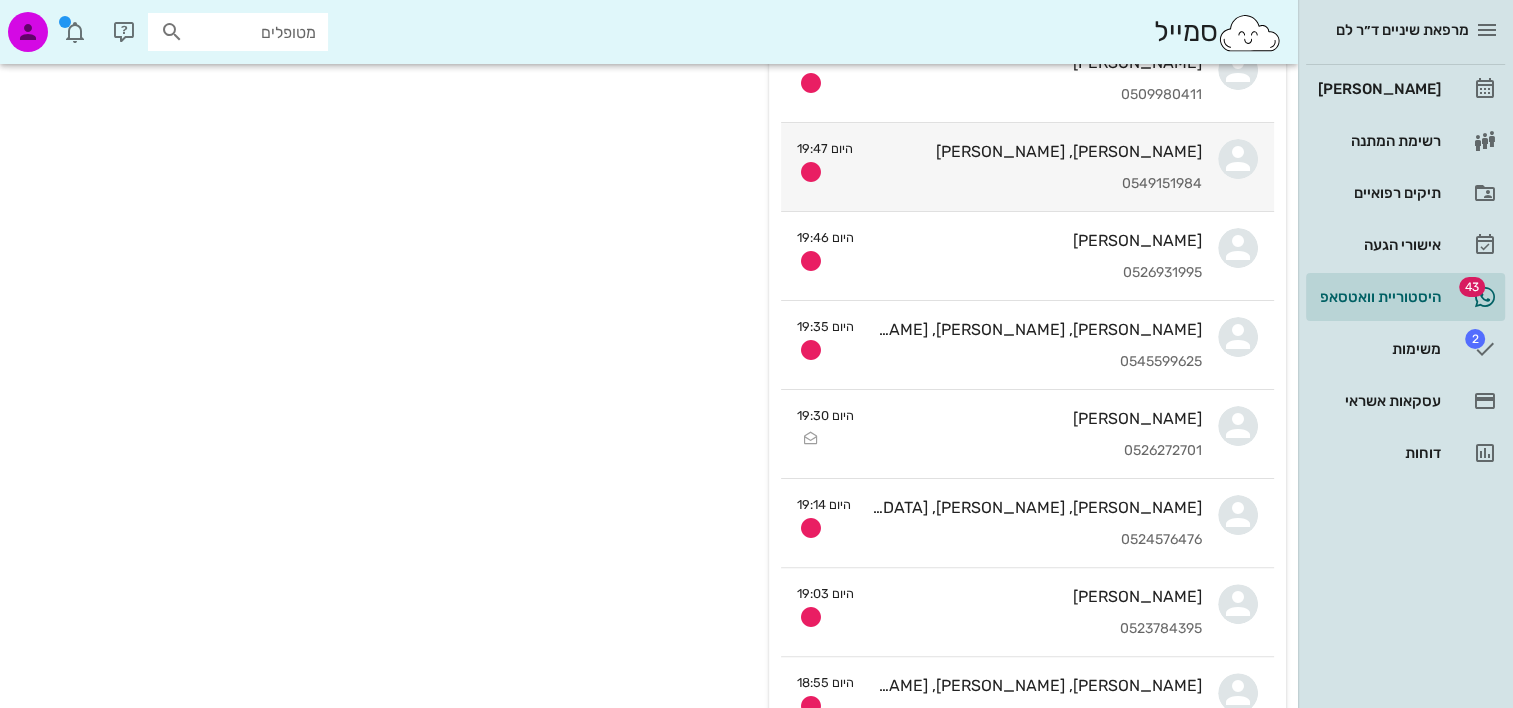 scroll, scrollTop: 0, scrollLeft: 0, axis: both 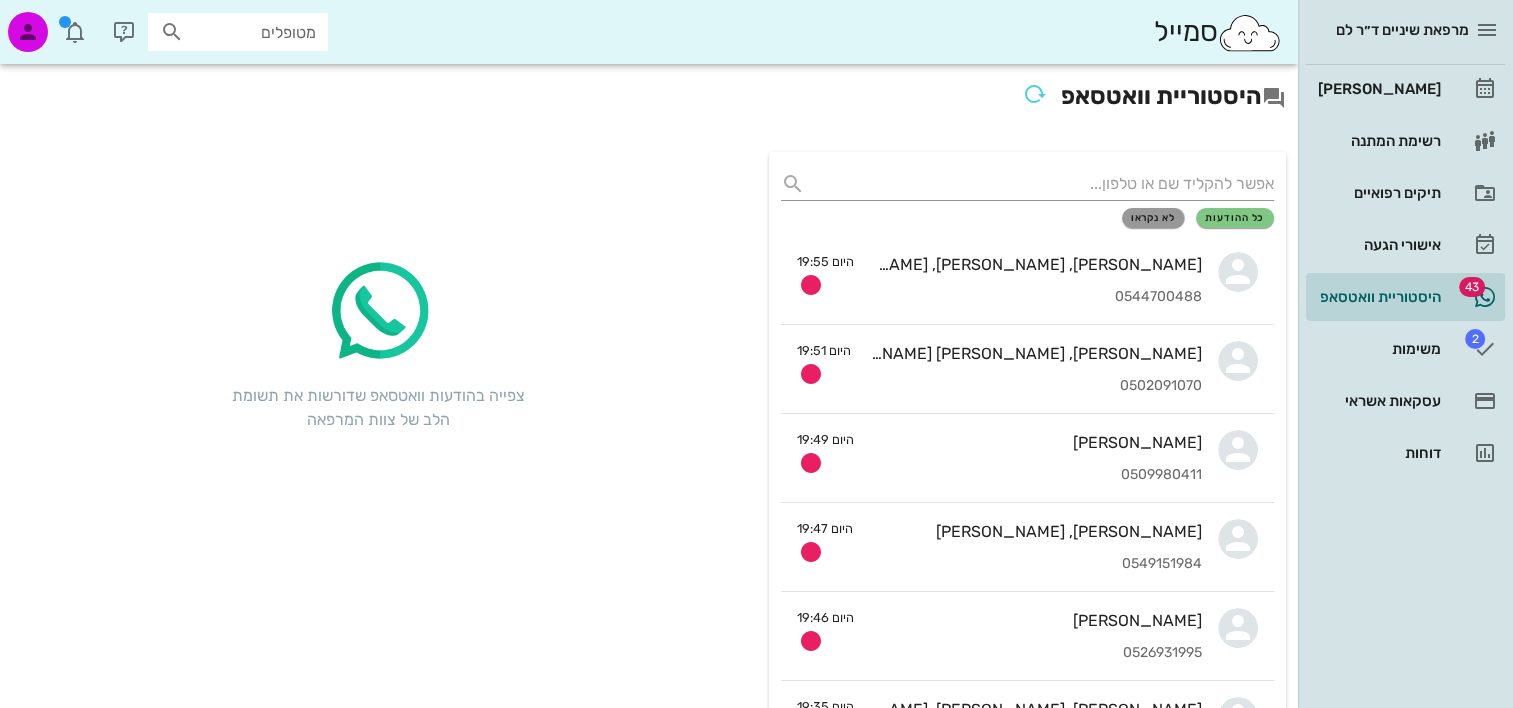 click on "לא נקראו" at bounding box center (1153, 218) 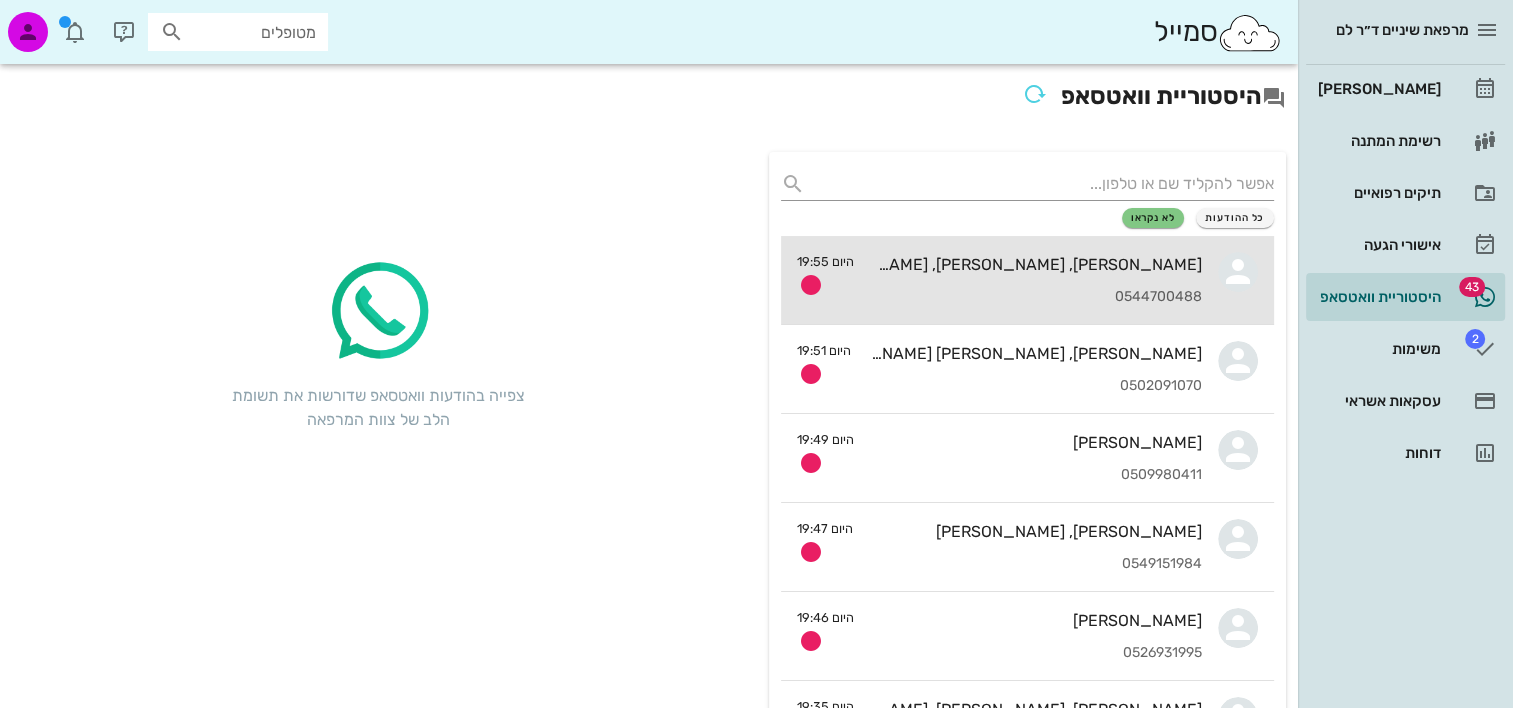 click on "0544700488" at bounding box center (1036, 297) 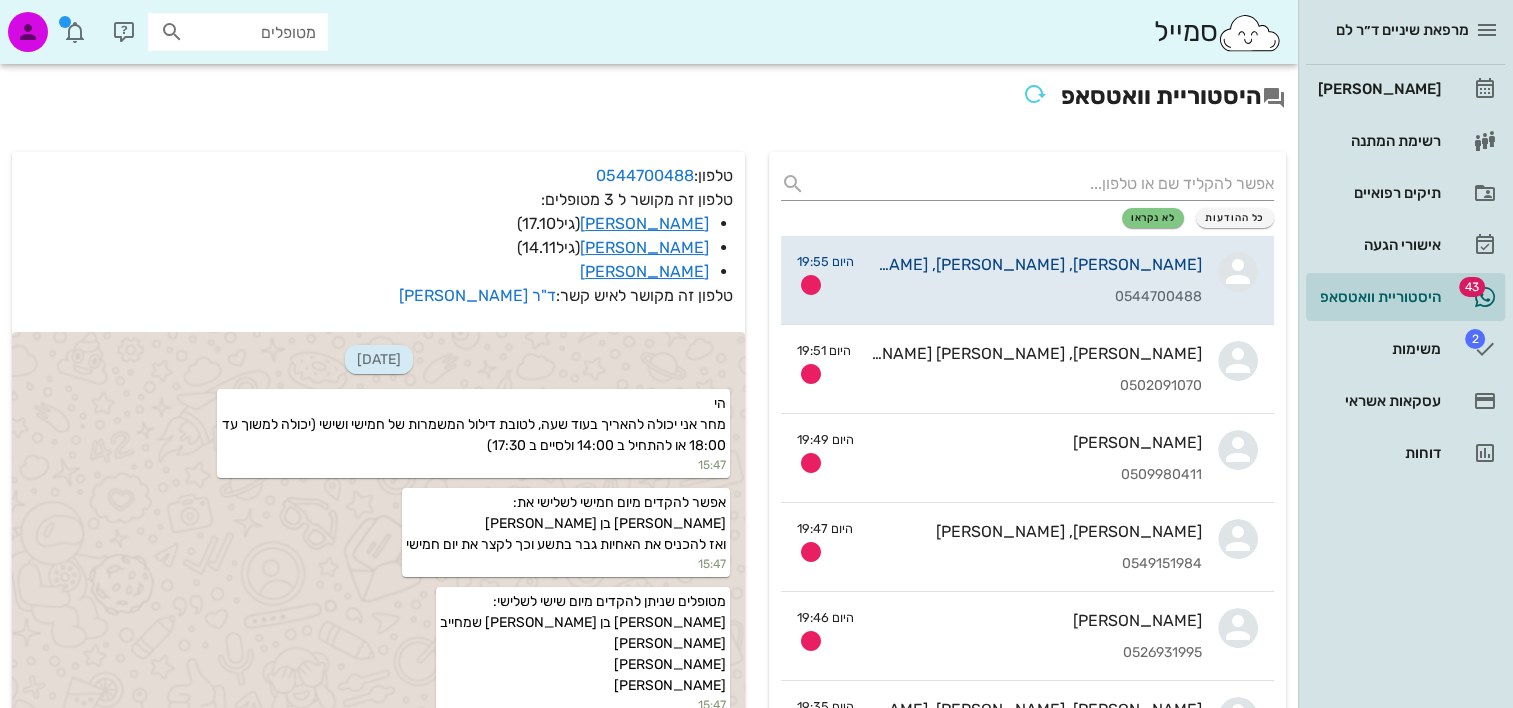 scroll, scrollTop: 29580, scrollLeft: 0, axis: vertical 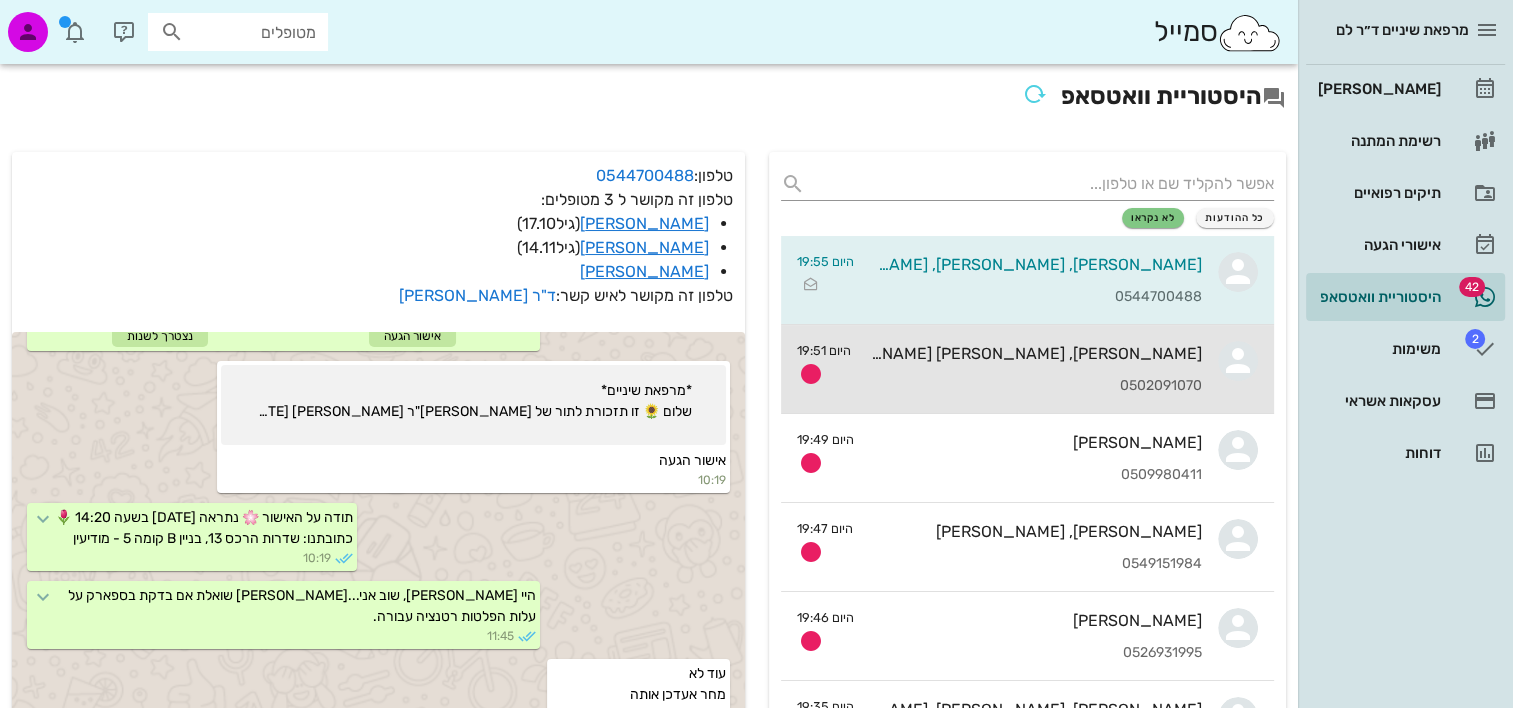 click on "תהל, אגם מזרחי 0502091070" at bounding box center (1034, 369) 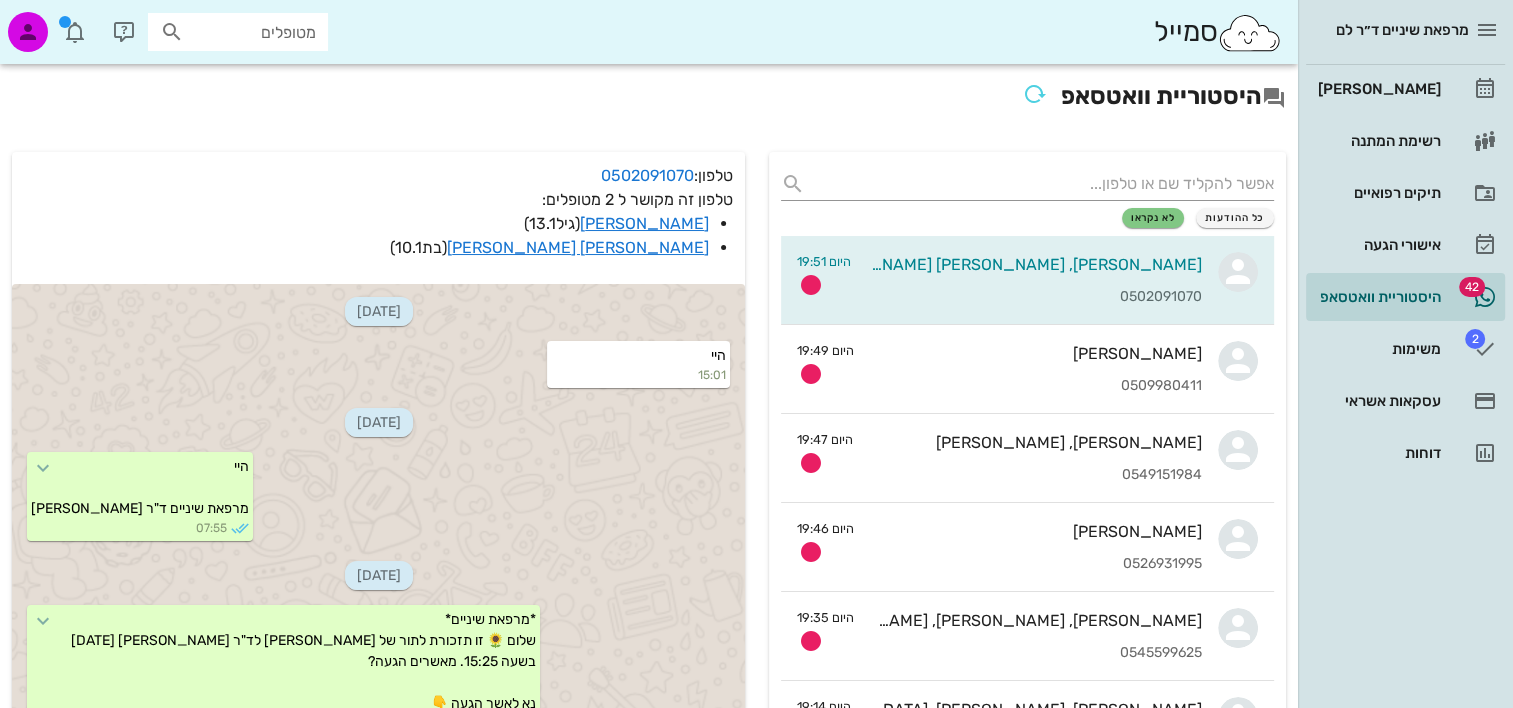 scroll, scrollTop: 3262, scrollLeft: 0, axis: vertical 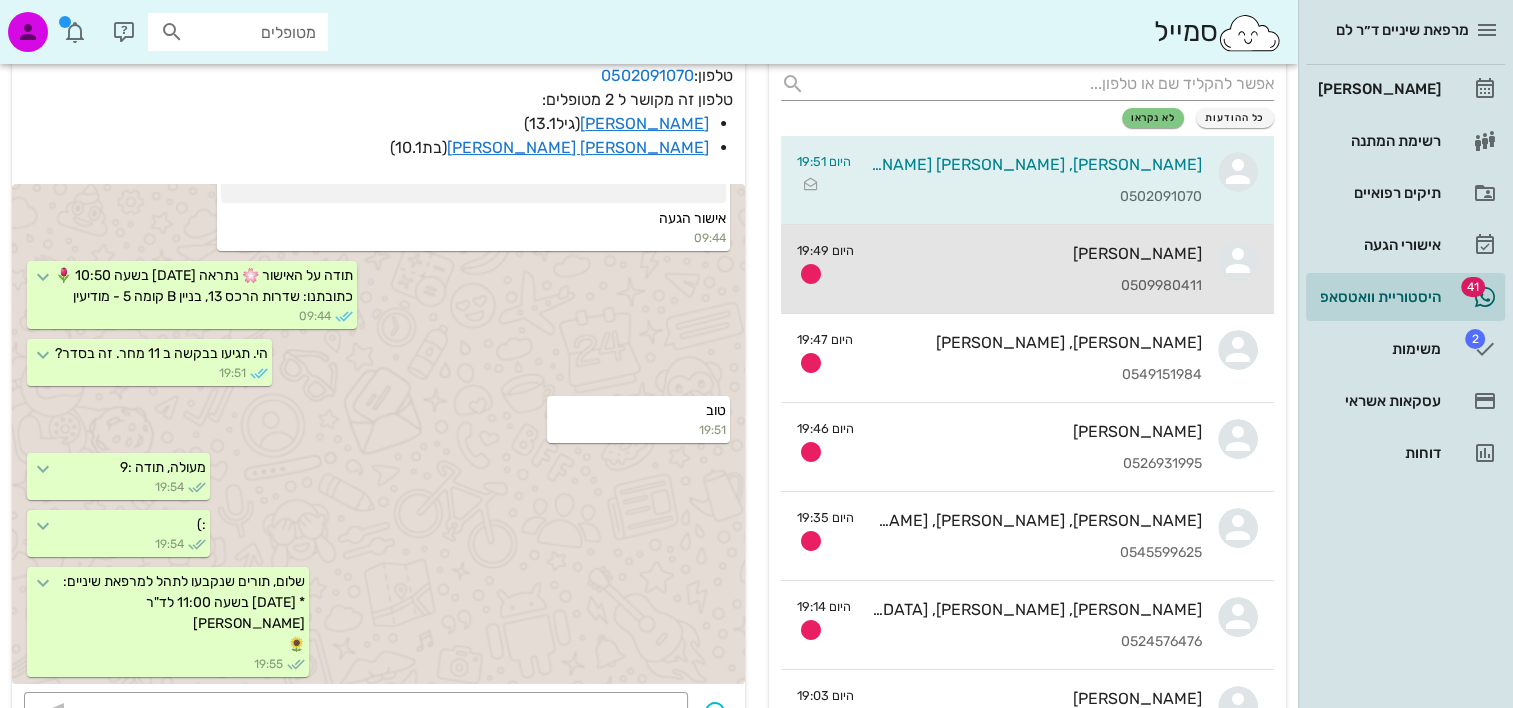click on "ספיר רבינוביץ" at bounding box center [1036, 253] 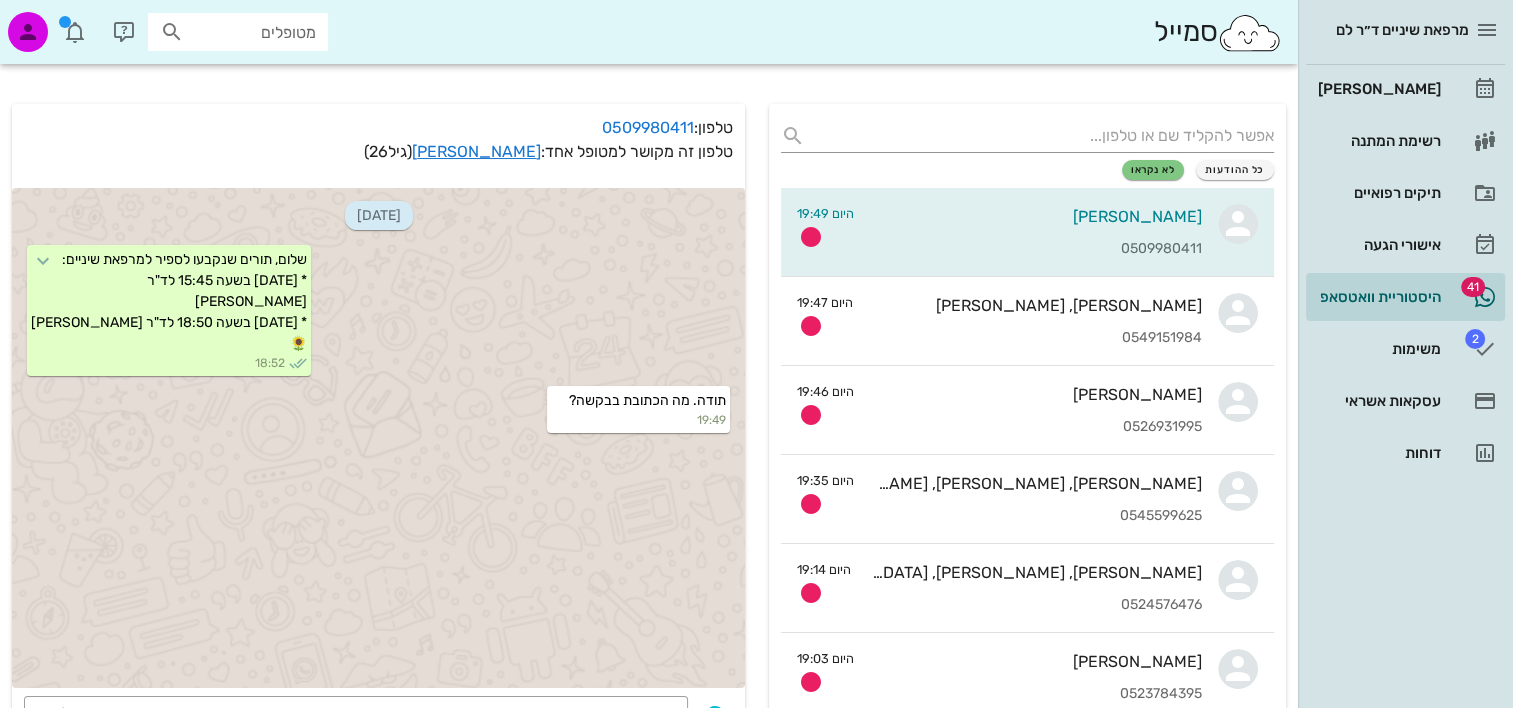 scroll, scrollTop: 0, scrollLeft: 0, axis: both 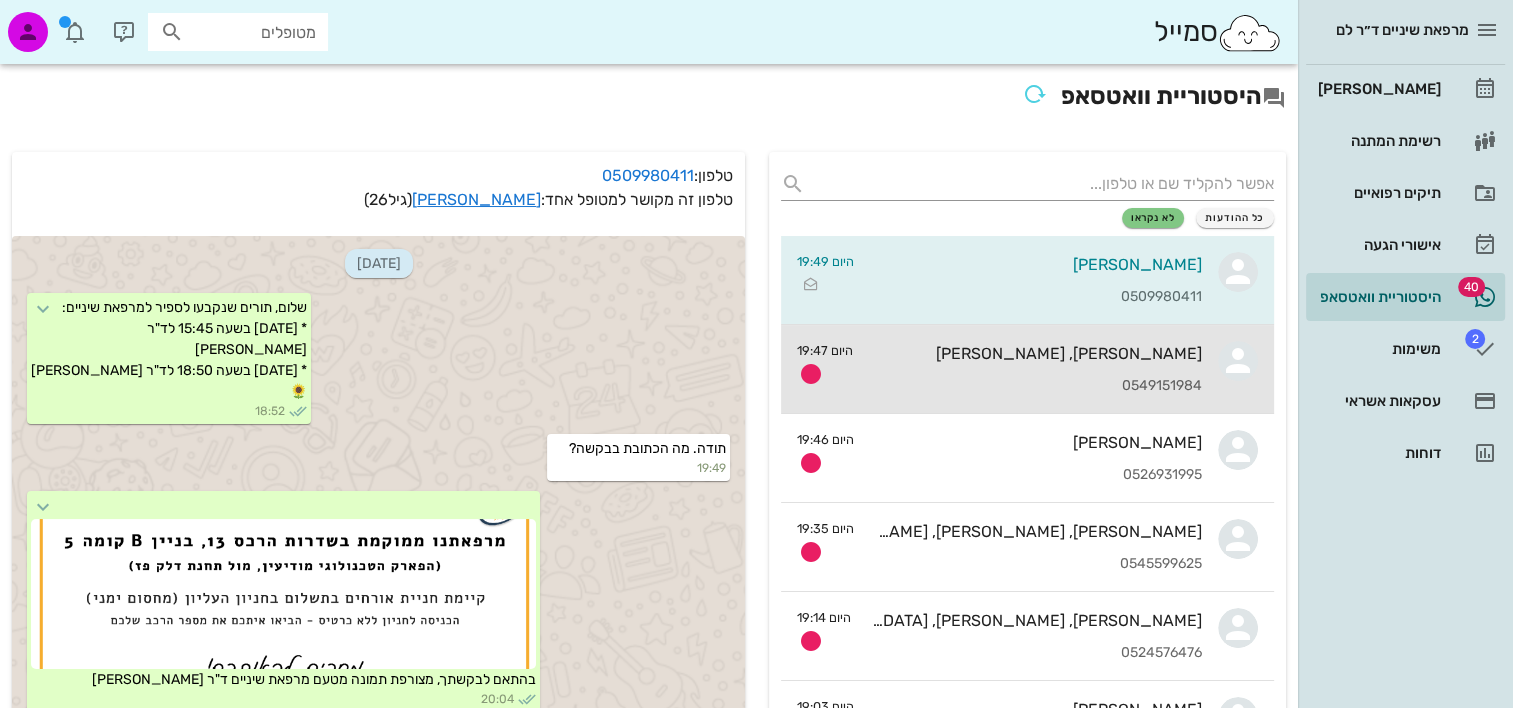 click on "יואב צור, רונית אדלר צור 0549151984" at bounding box center (1035, 369) 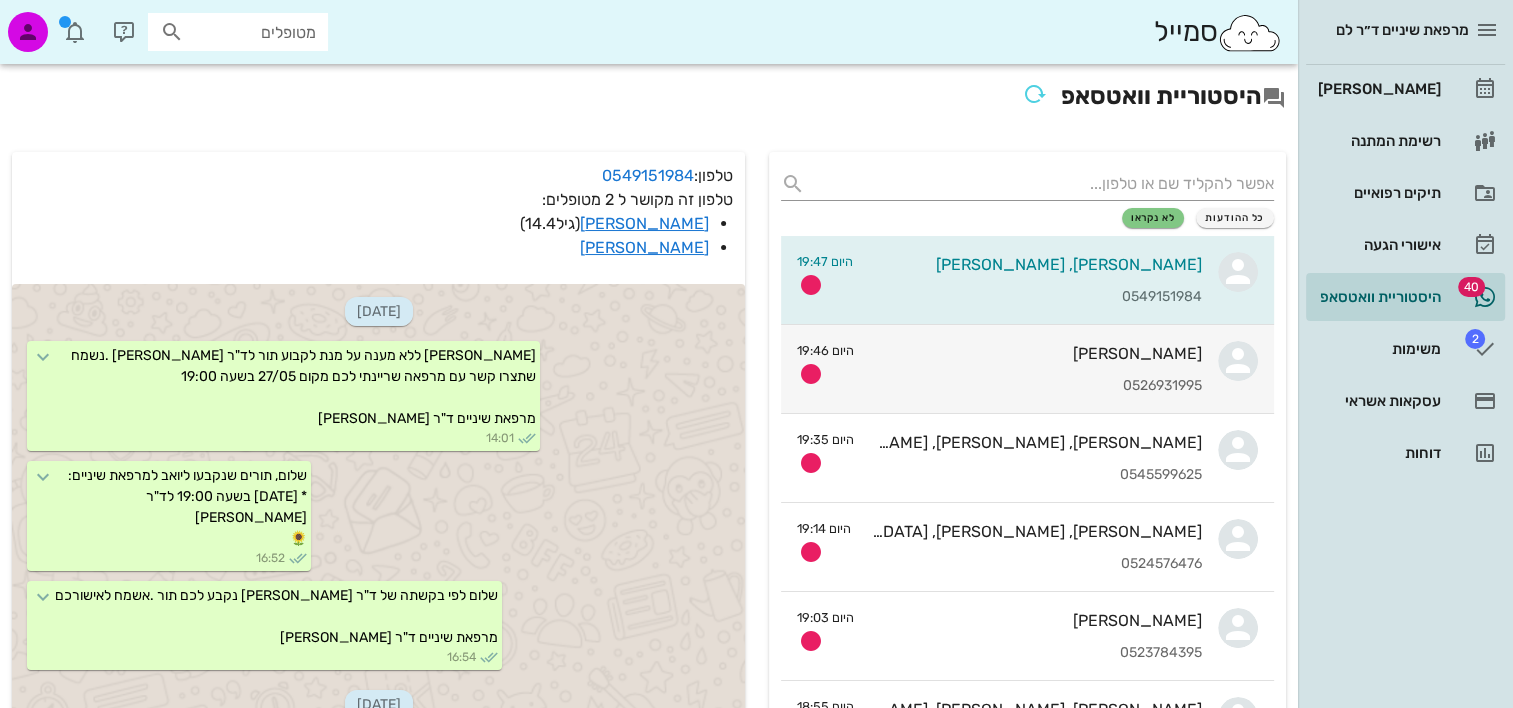 scroll, scrollTop: 1871, scrollLeft: 0, axis: vertical 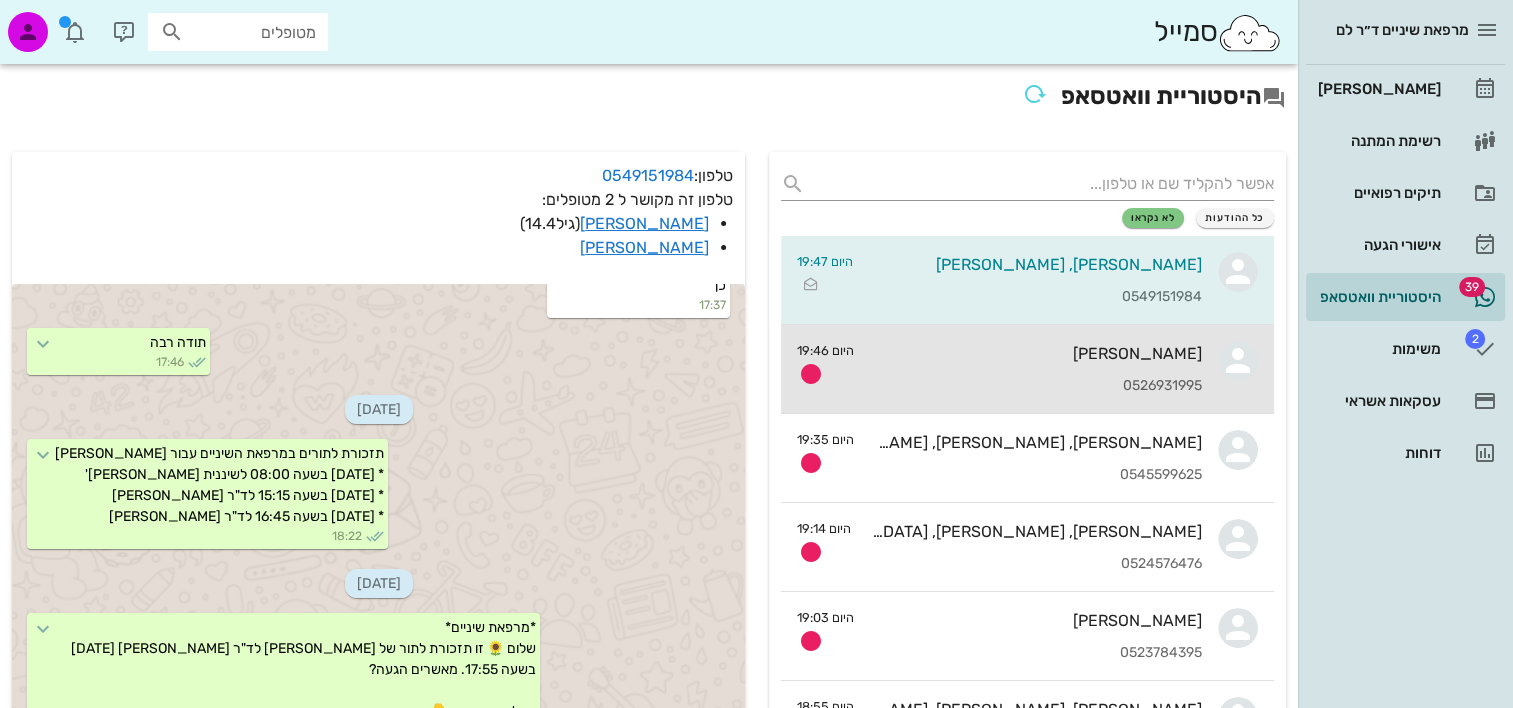 click on "0526931995" at bounding box center [1036, 386] 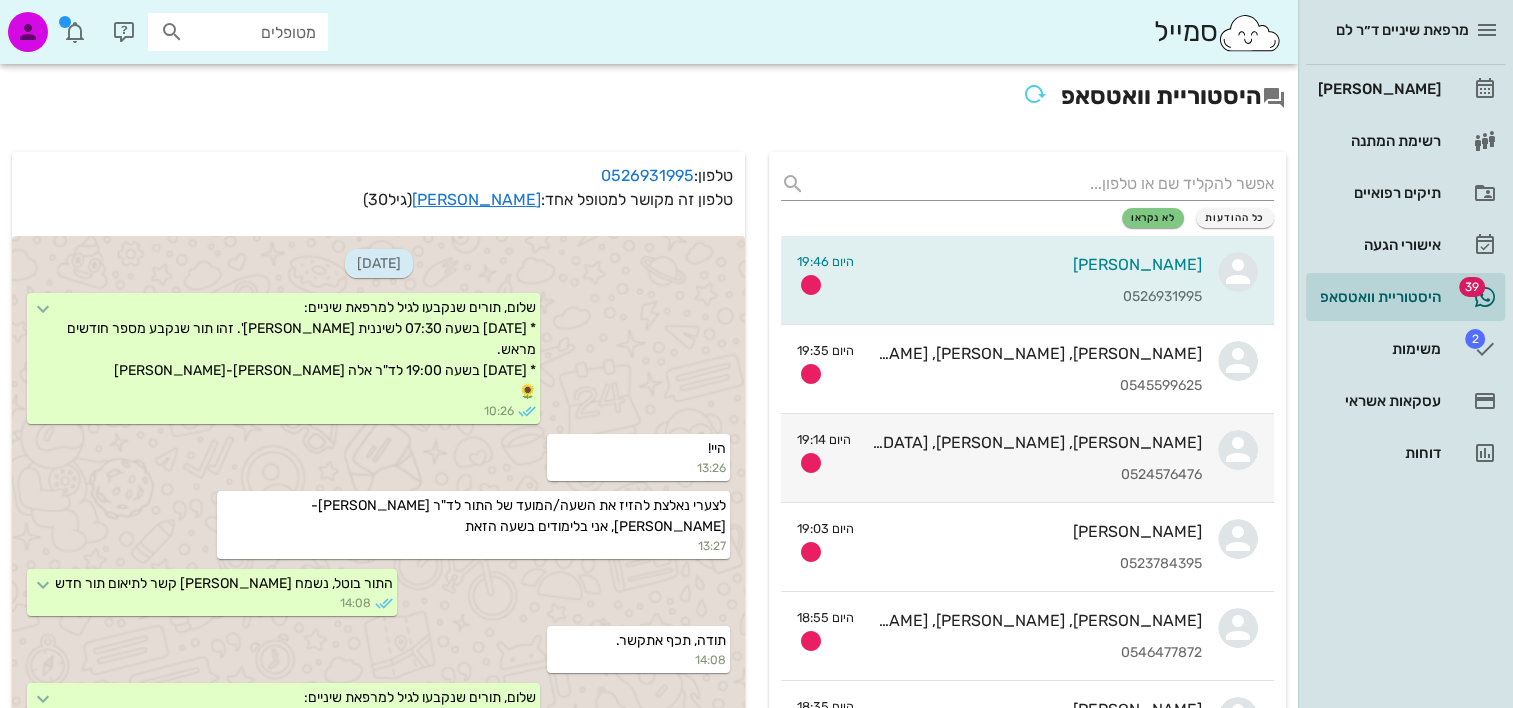 scroll, scrollTop: 2679, scrollLeft: 0, axis: vertical 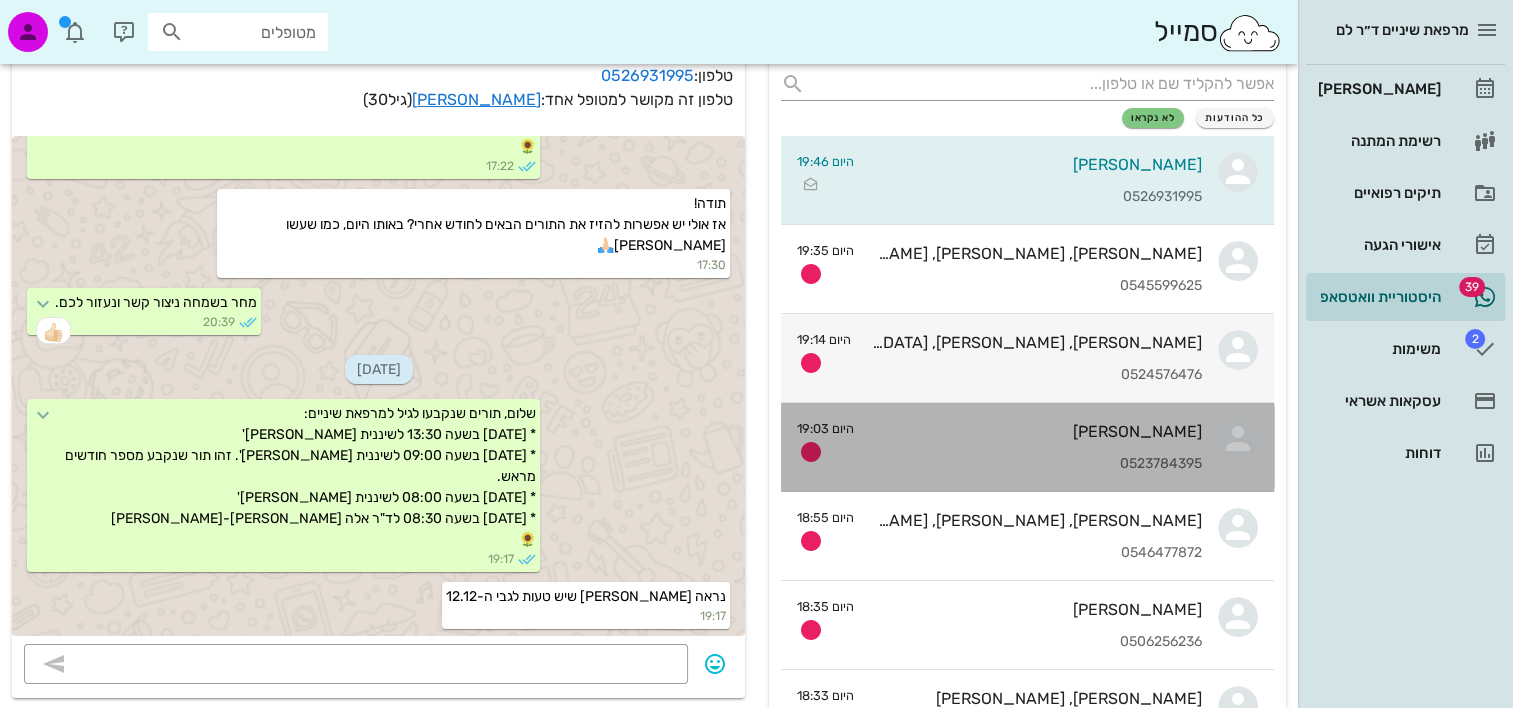 click on "תמר ברגיל" at bounding box center [1036, 431] 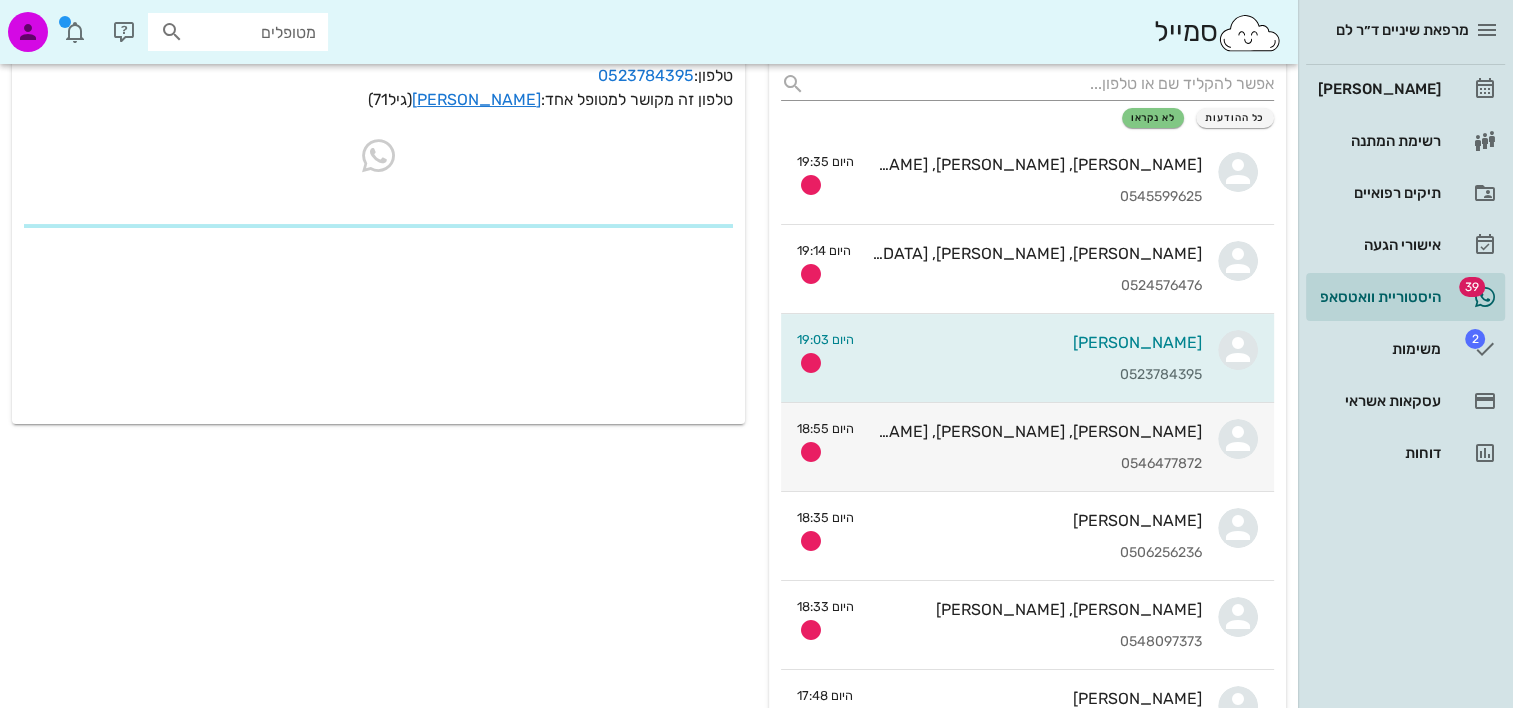 scroll, scrollTop: 0, scrollLeft: 0, axis: both 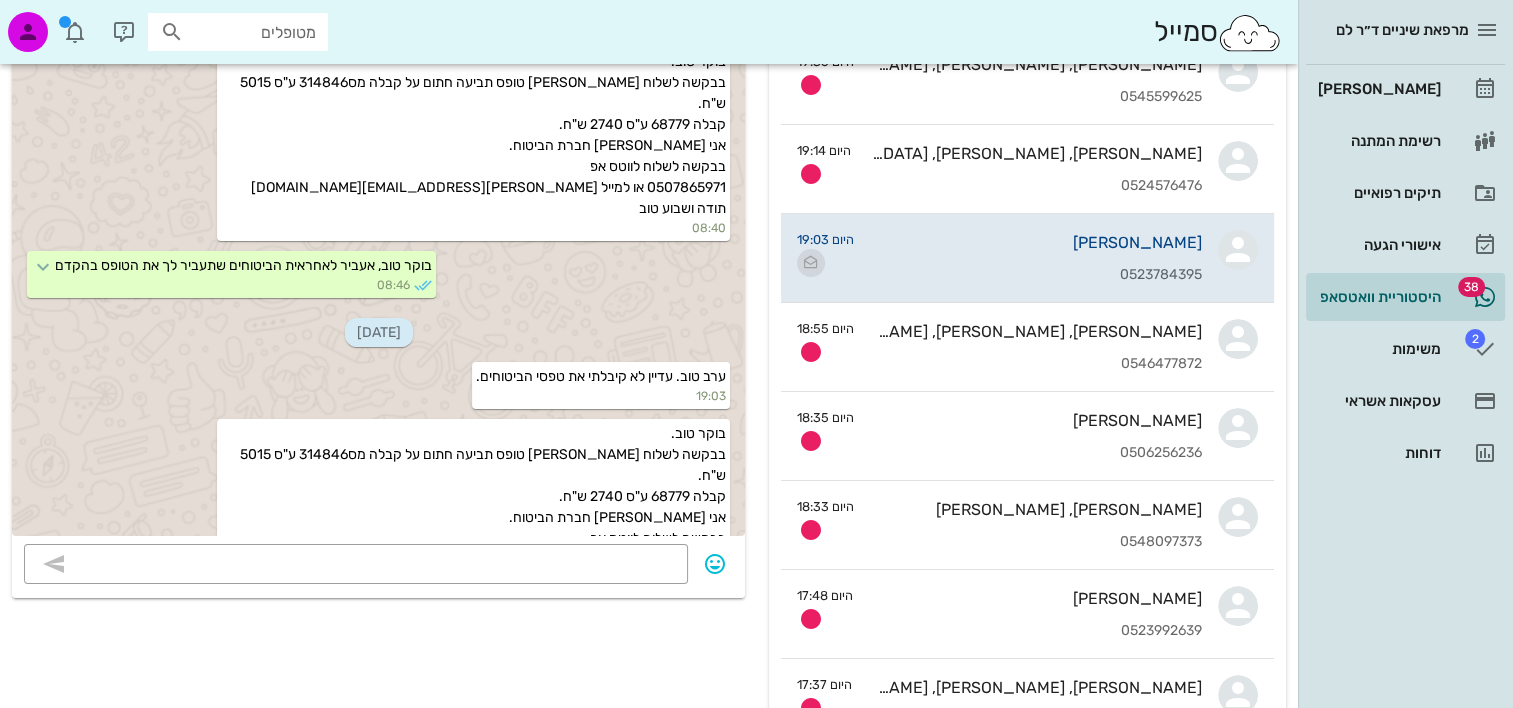 click at bounding box center [811, 263] 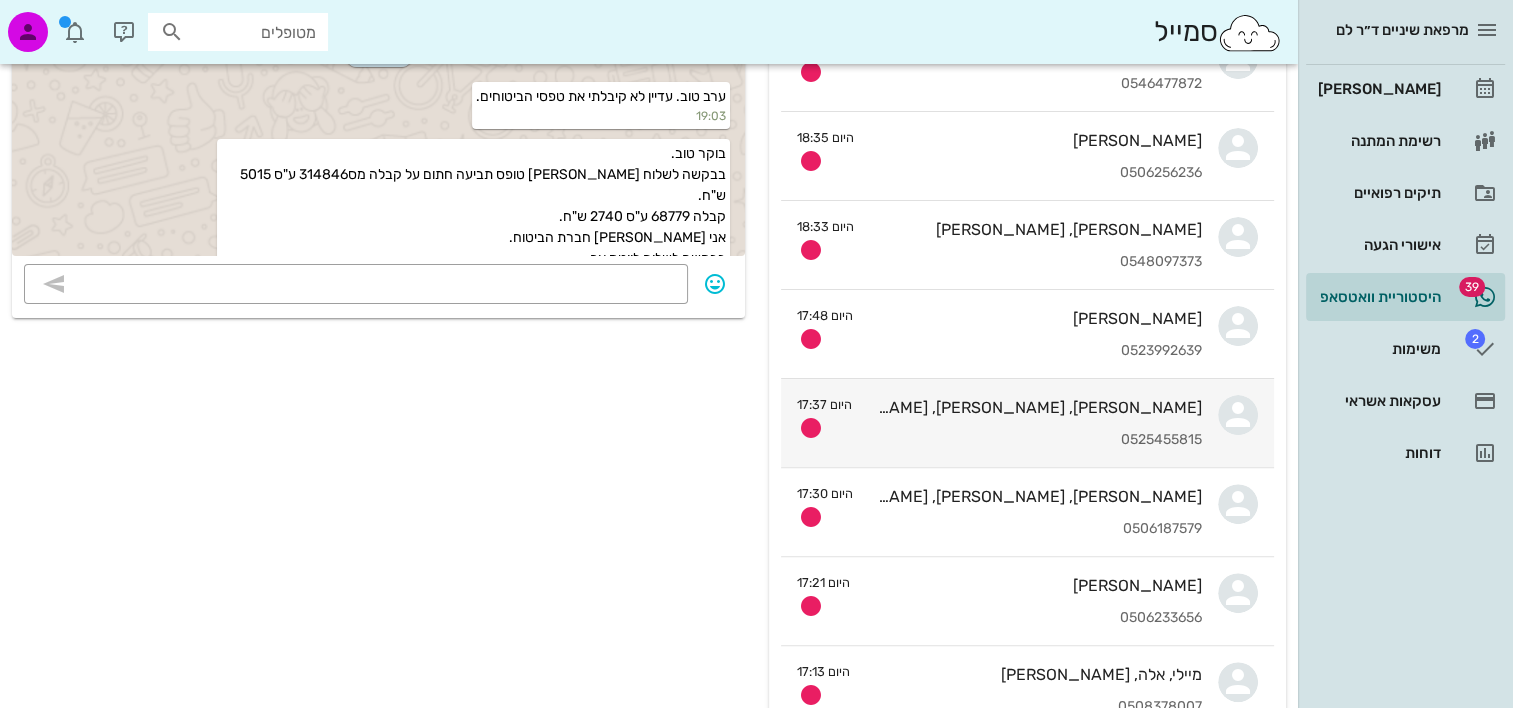 scroll, scrollTop: 600, scrollLeft: 0, axis: vertical 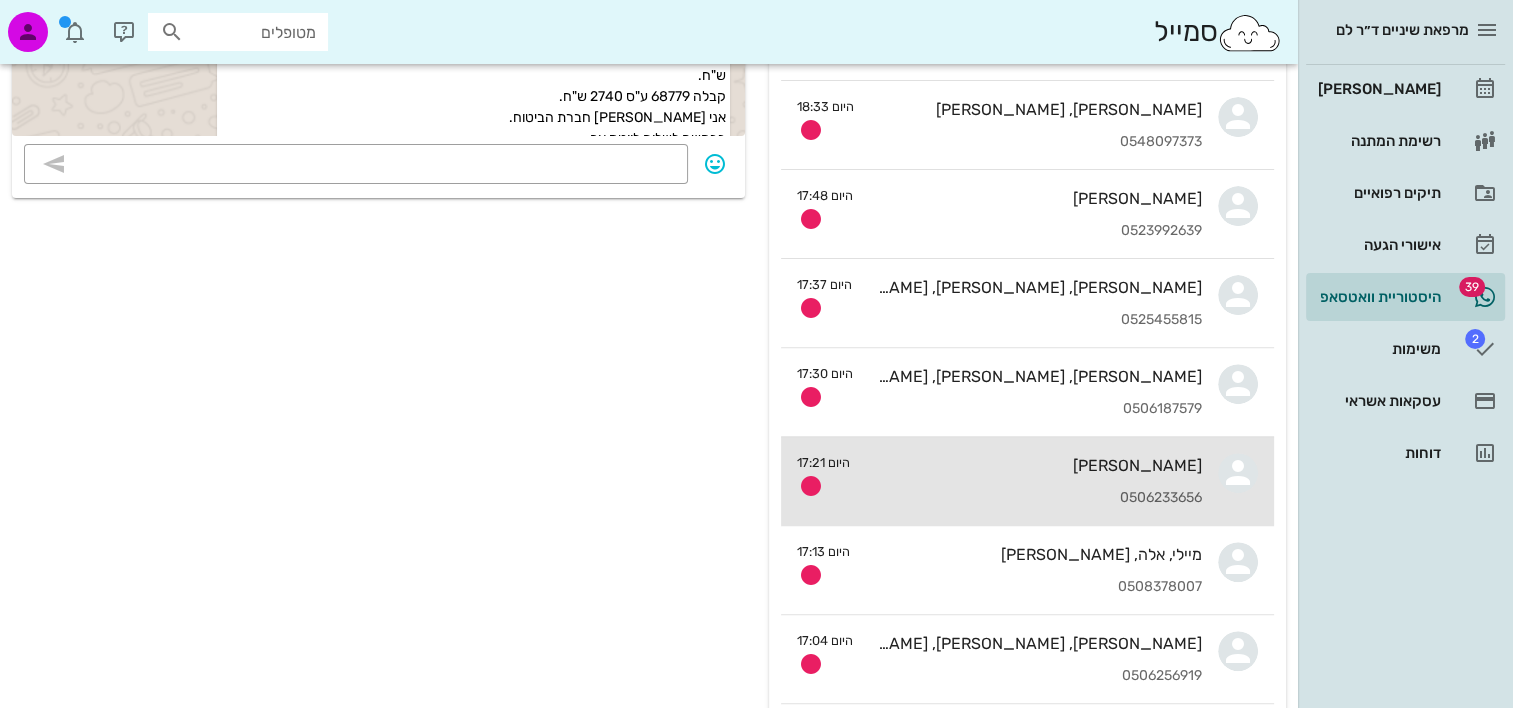 click on "יהונתן צימברלו 0506233656" at bounding box center (1034, 481) 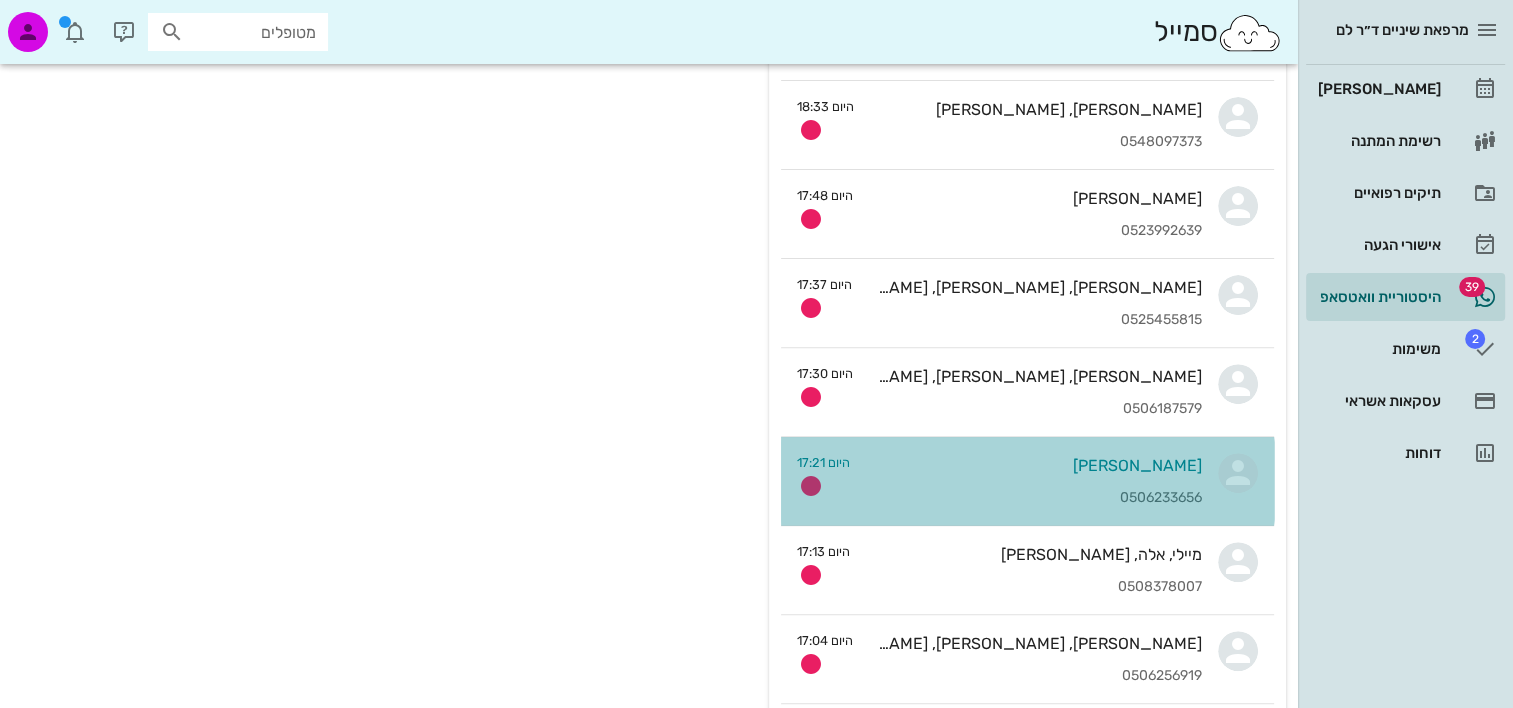 scroll, scrollTop: 0, scrollLeft: 0, axis: both 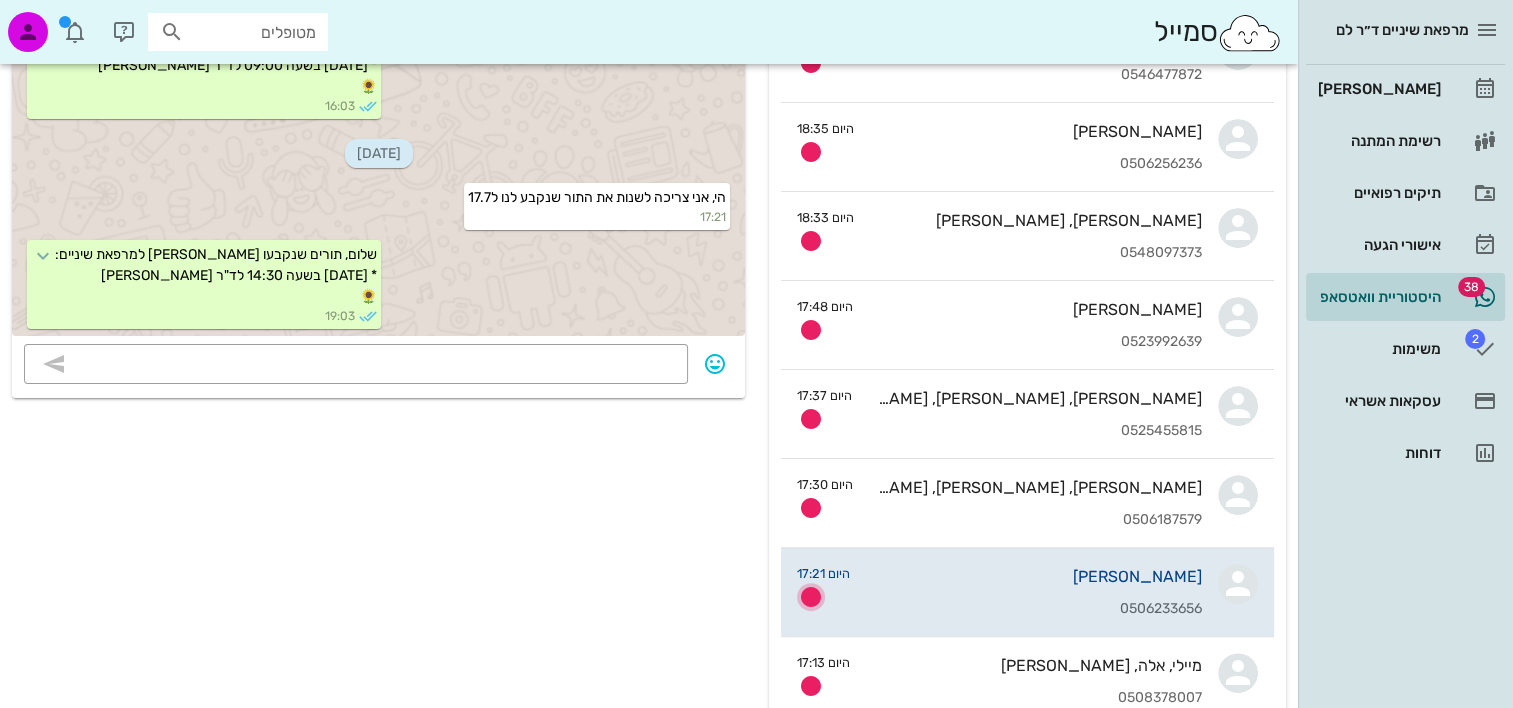click at bounding box center [811, 597] 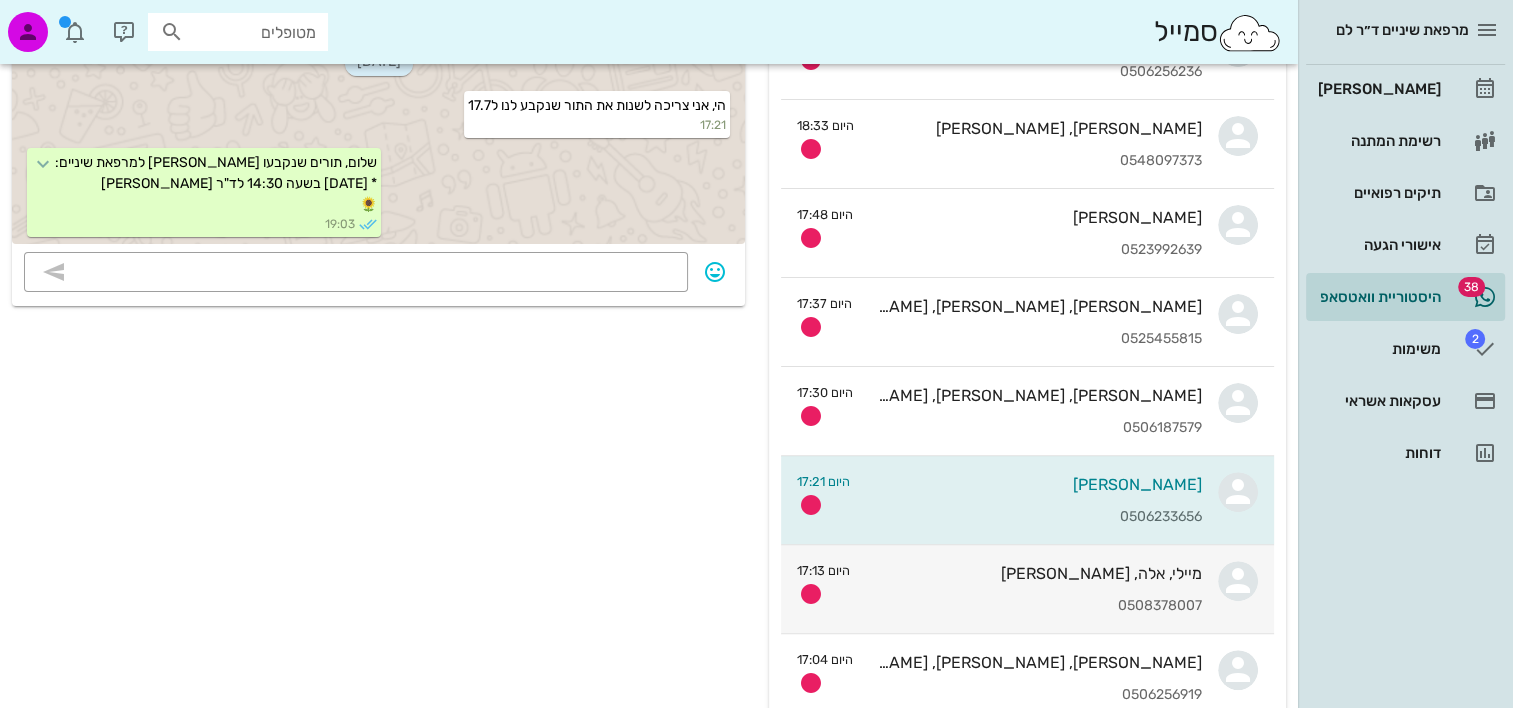scroll, scrollTop: 600, scrollLeft: 0, axis: vertical 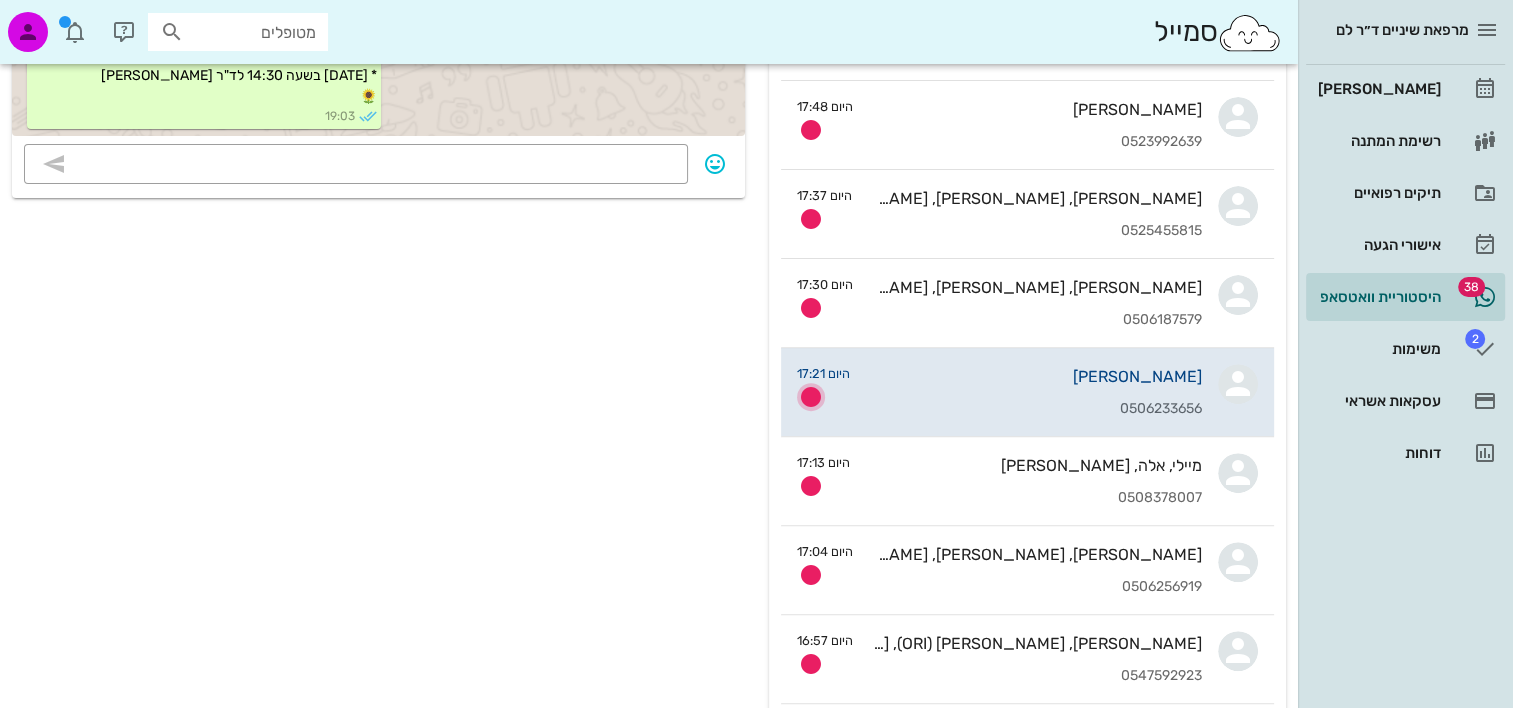 click at bounding box center (811, 397) 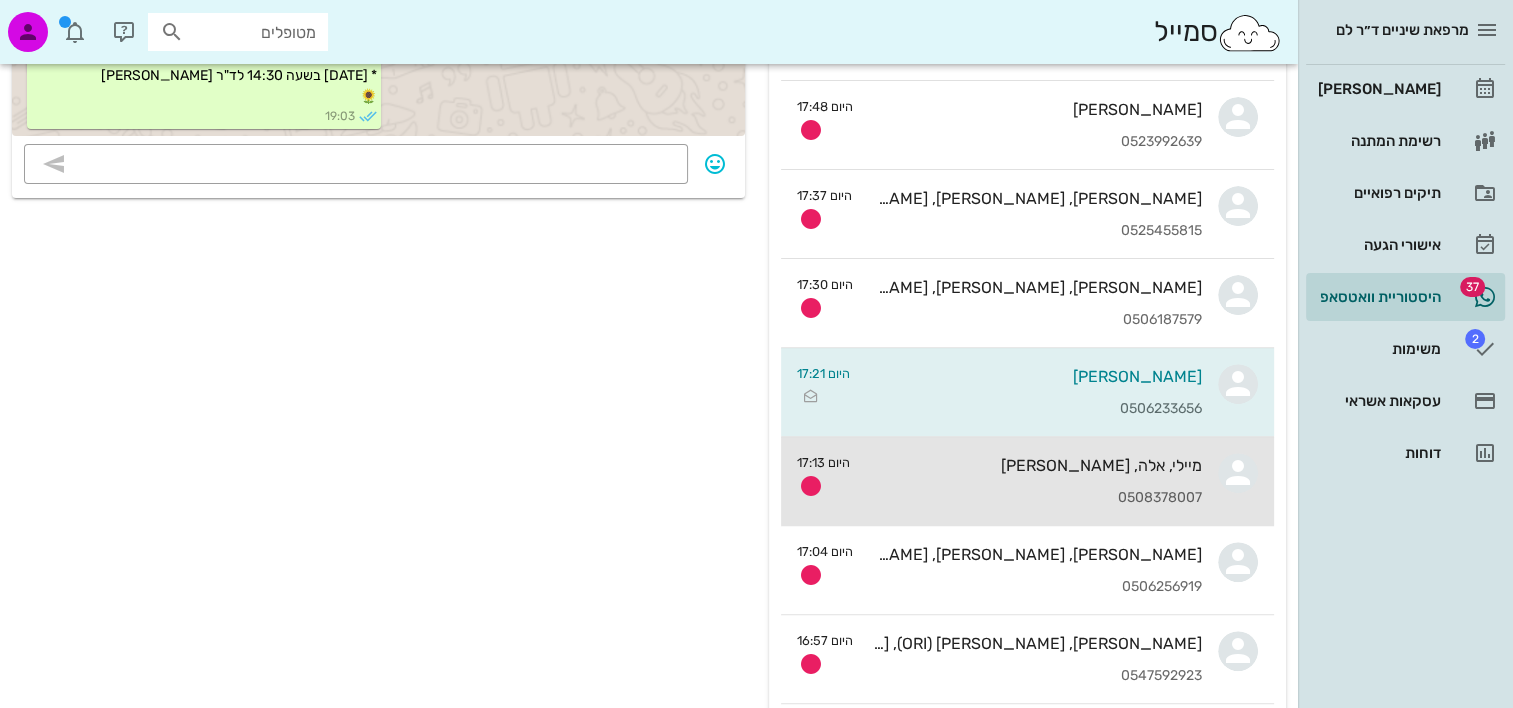 click on "0508378007" at bounding box center [1034, 498] 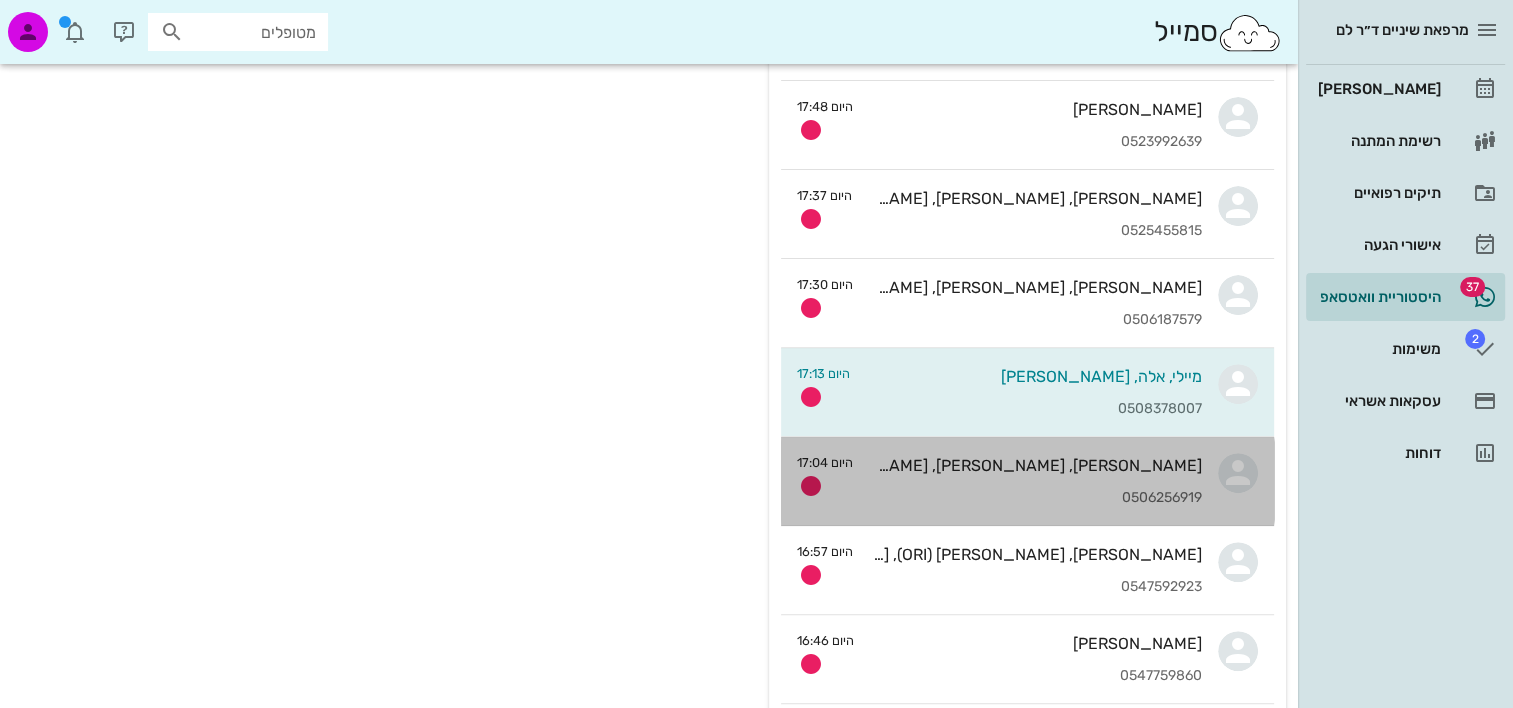 scroll, scrollTop: 0, scrollLeft: 0, axis: both 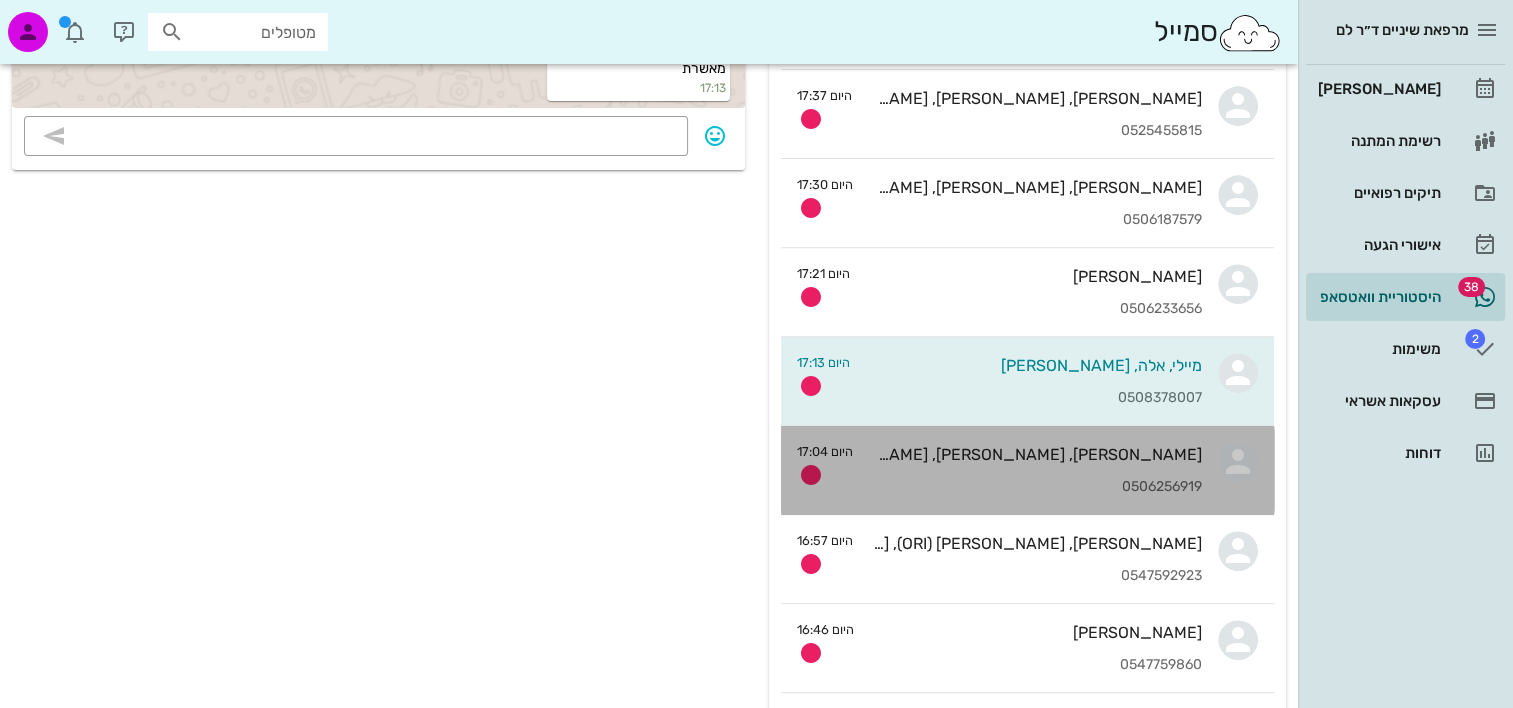 click on "נועם, אגם, אלמוג, אלינור אלימלך 0506256919" at bounding box center (1035, 470) 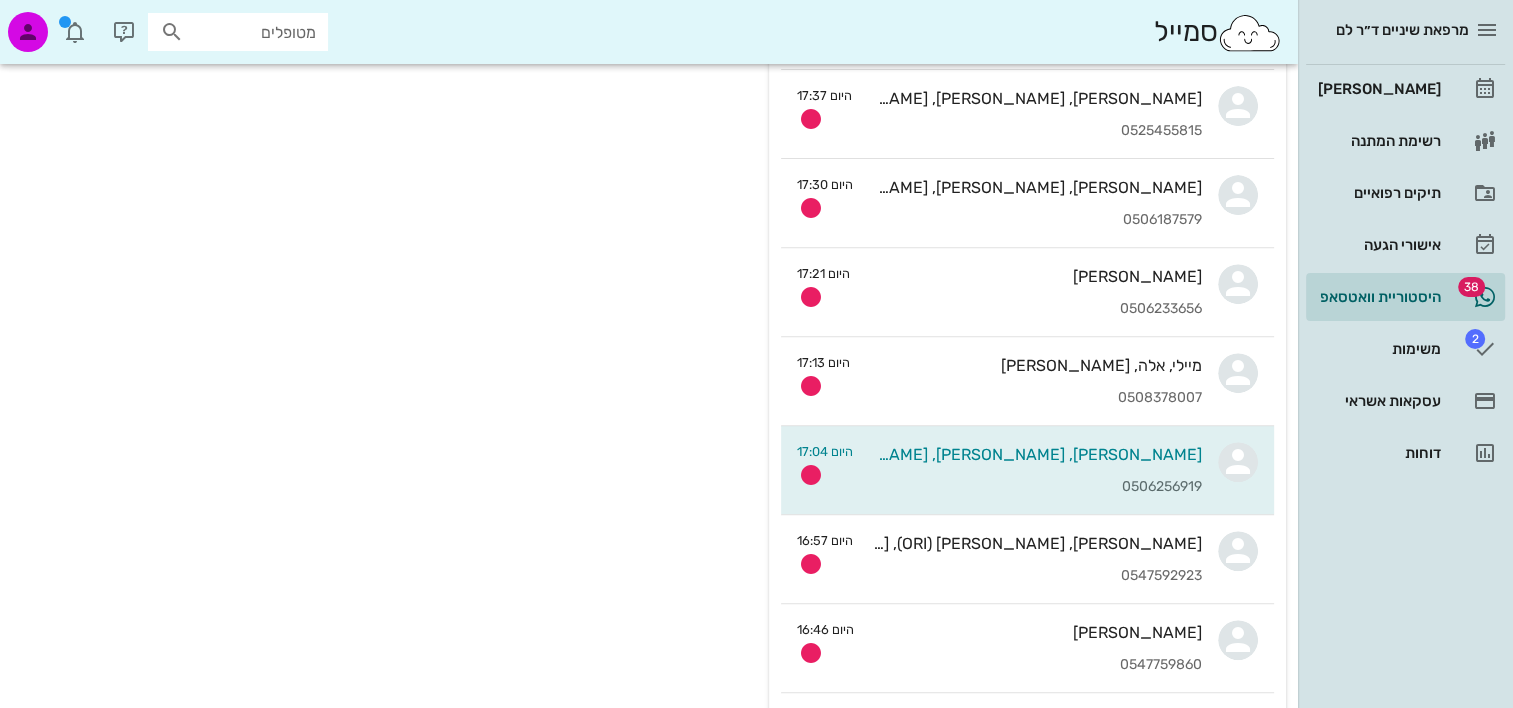 scroll, scrollTop: 0, scrollLeft: 0, axis: both 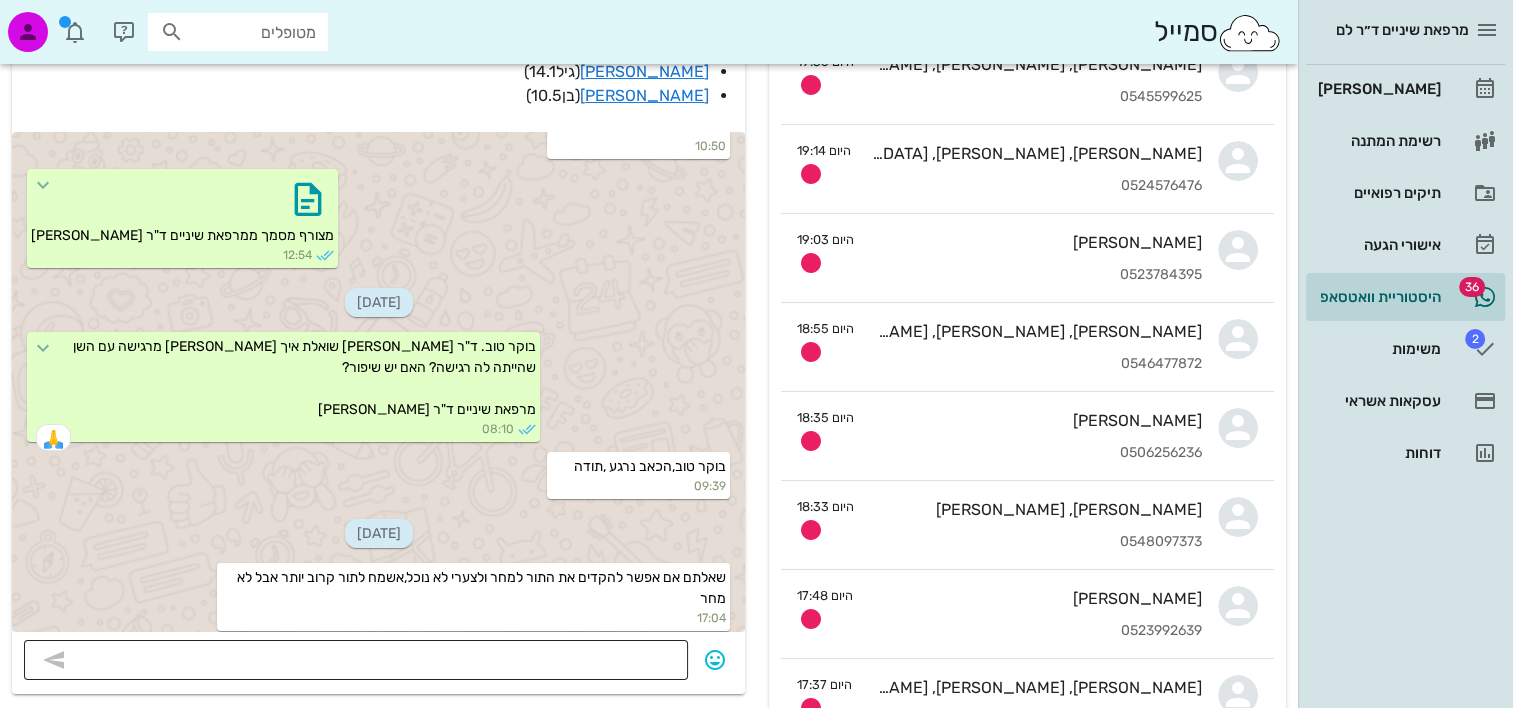 drag, startPoint x: 343, startPoint y: 604, endPoint x: 352, endPoint y: 656, distance: 52.773098 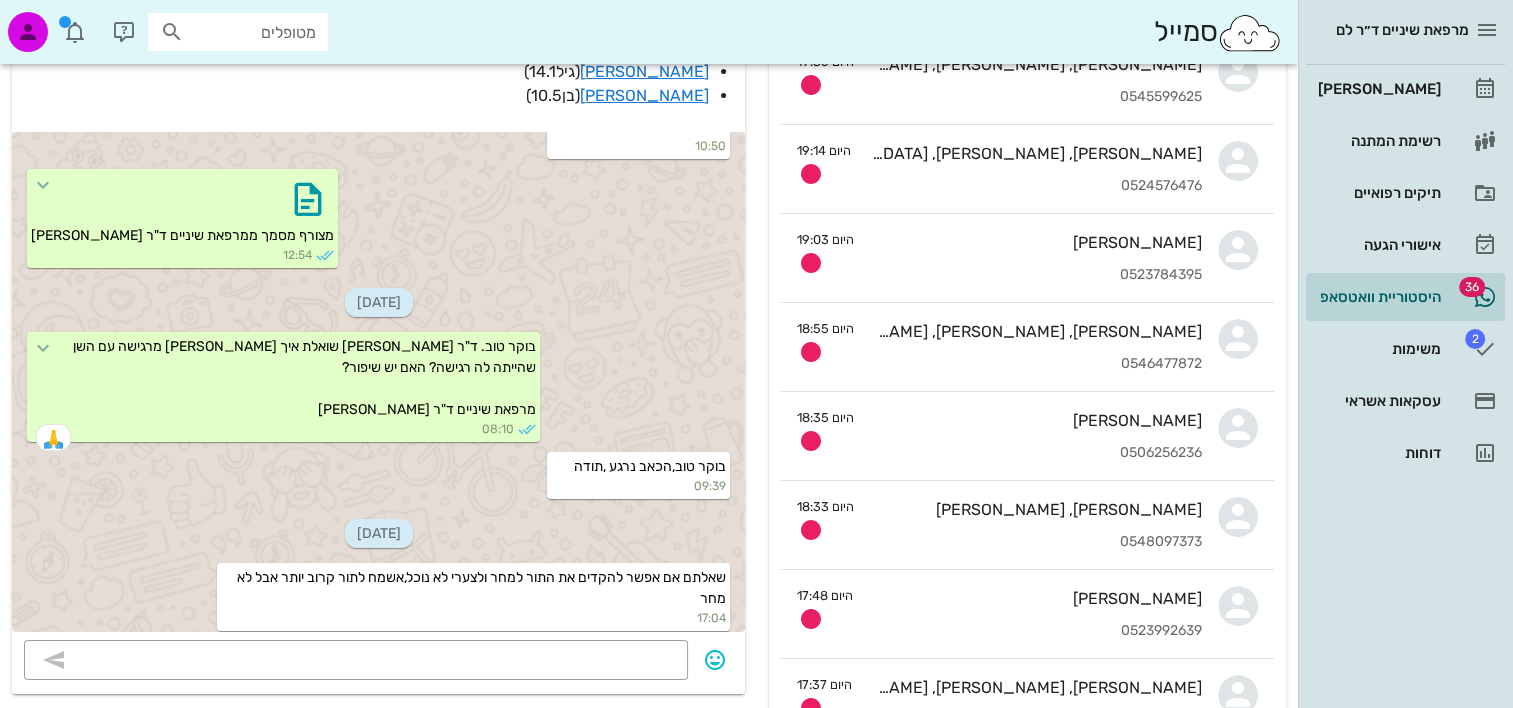 click at bounding box center (342, 667) 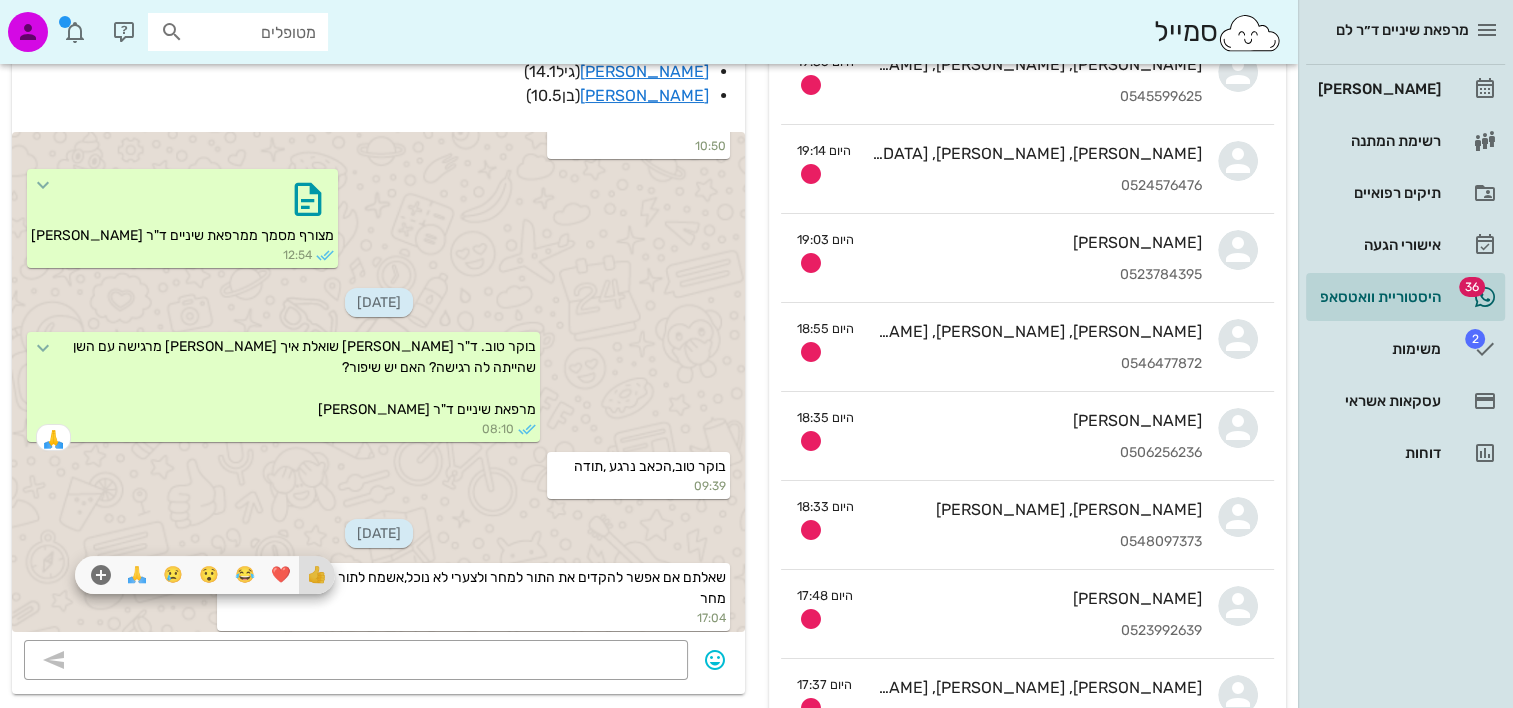 click on "👍" at bounding box center (317, 575) 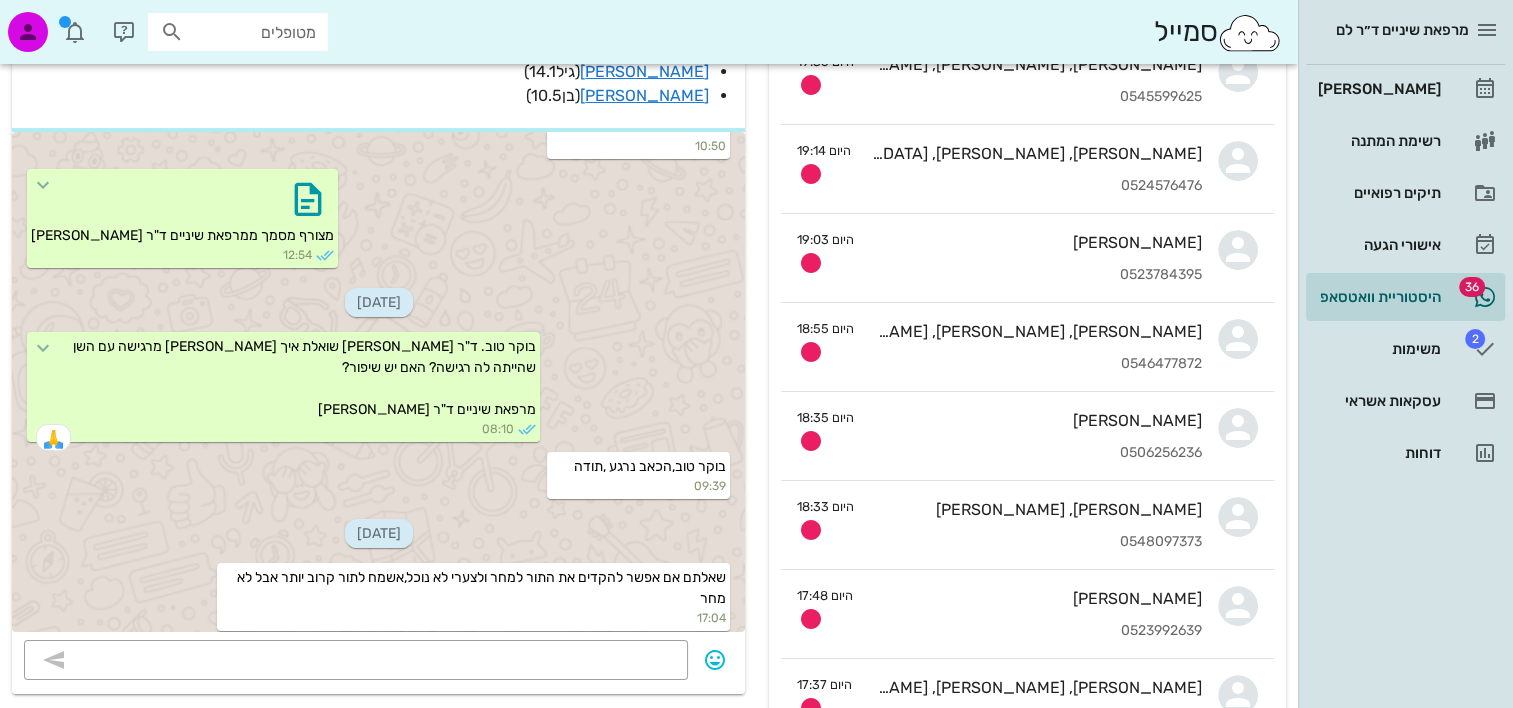 scroll, scrollTop: 5102, scrollLeft: 0, axis: vertical 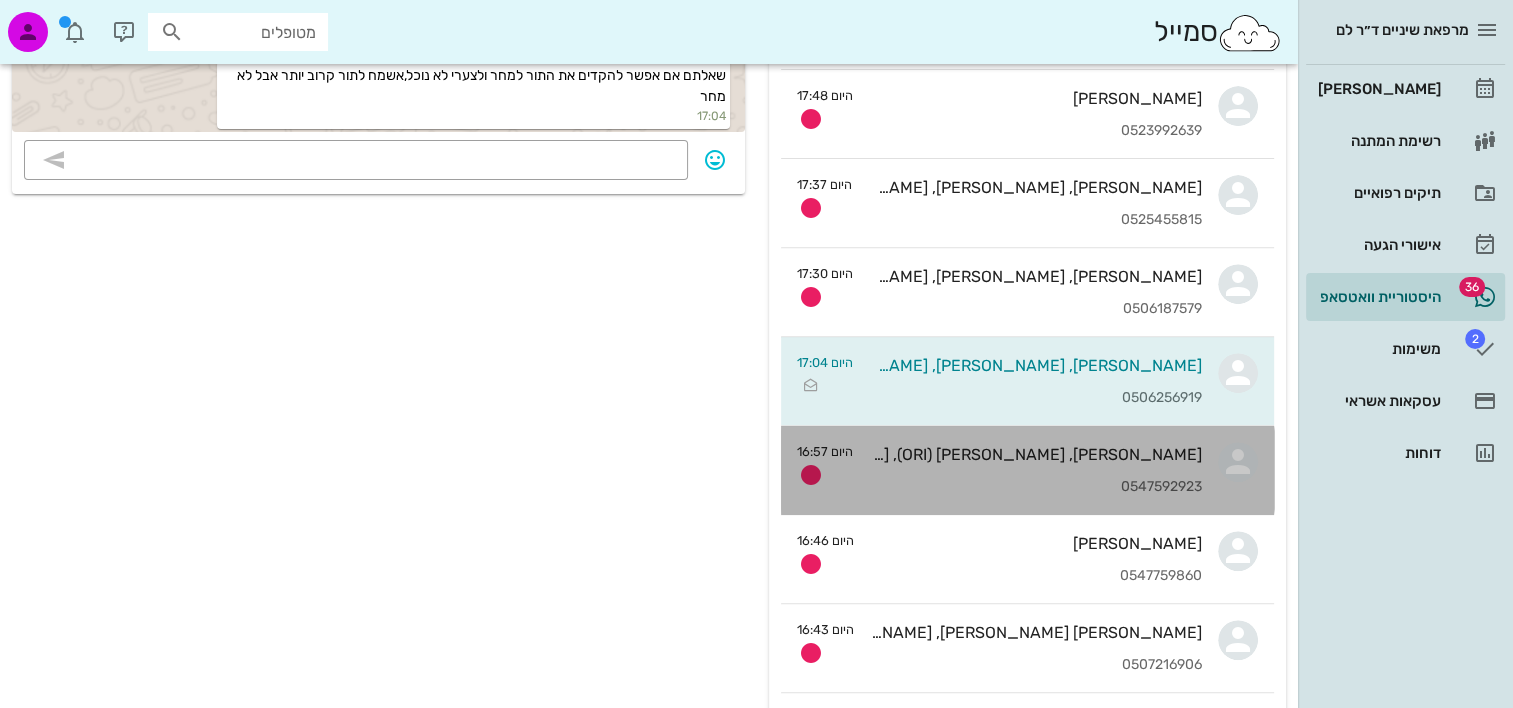 click on "עומר, אורי (ORI), נטלי, רום גלבוע 0547592923" at bounding box center (1035, 470) 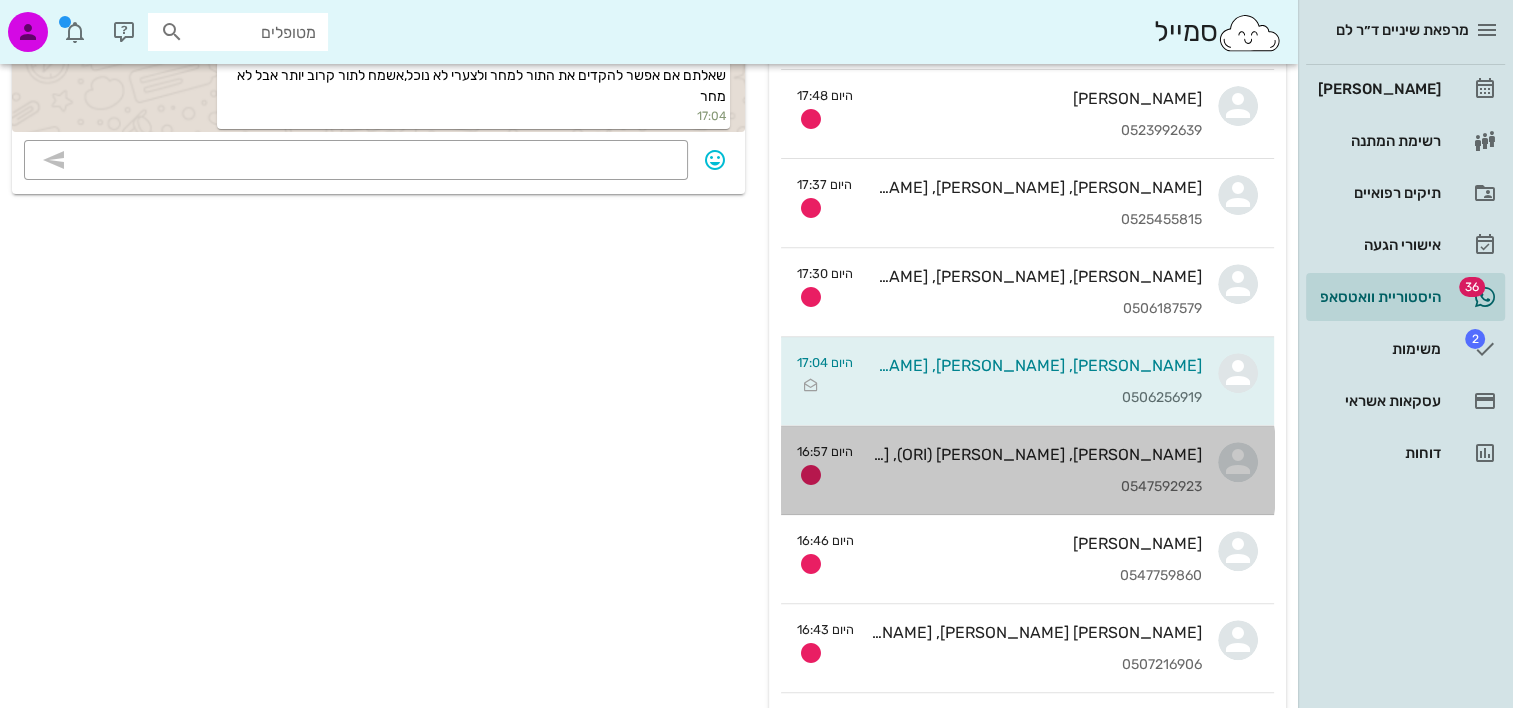 scroll, scrollTop: 0, scrollLeft: 0, axis: both 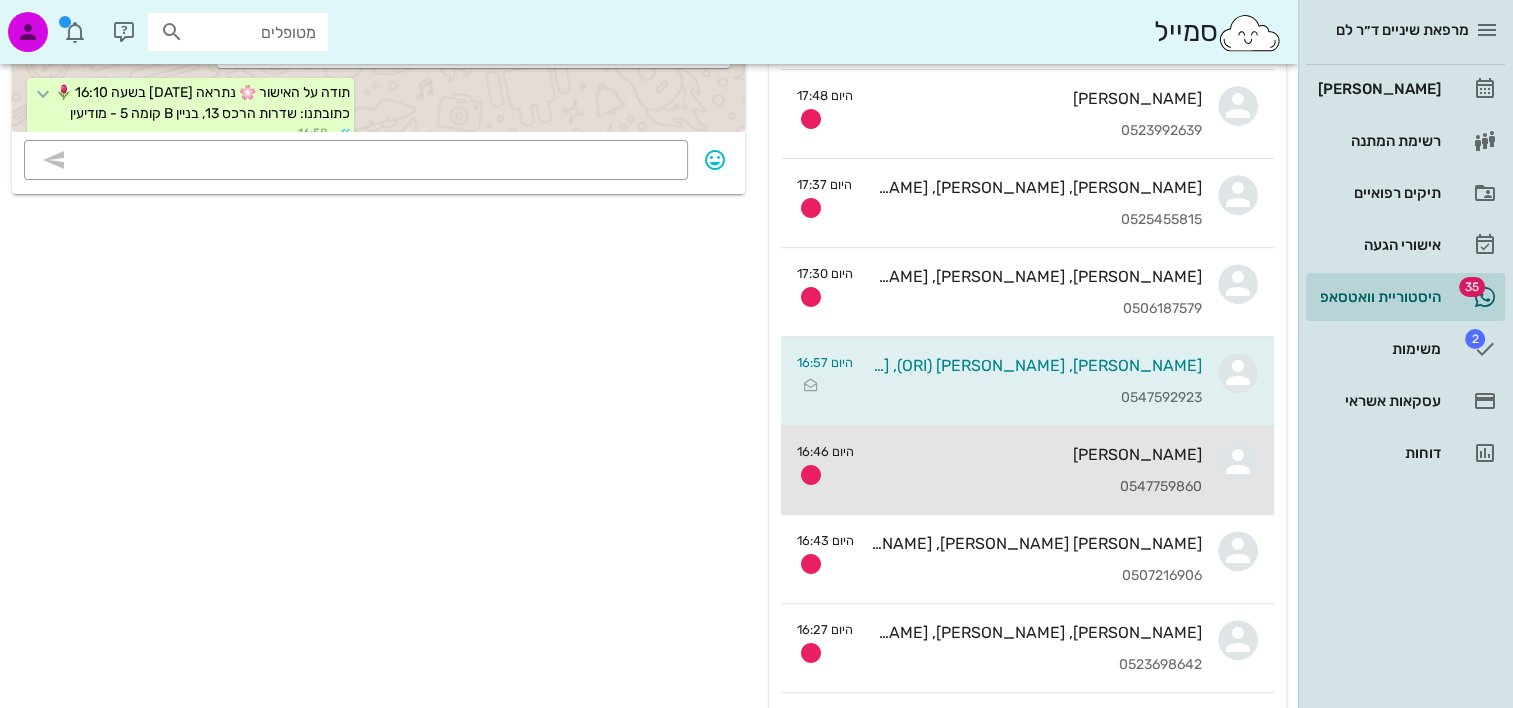 click on "0547759860" at bounding box center (1036, 487) 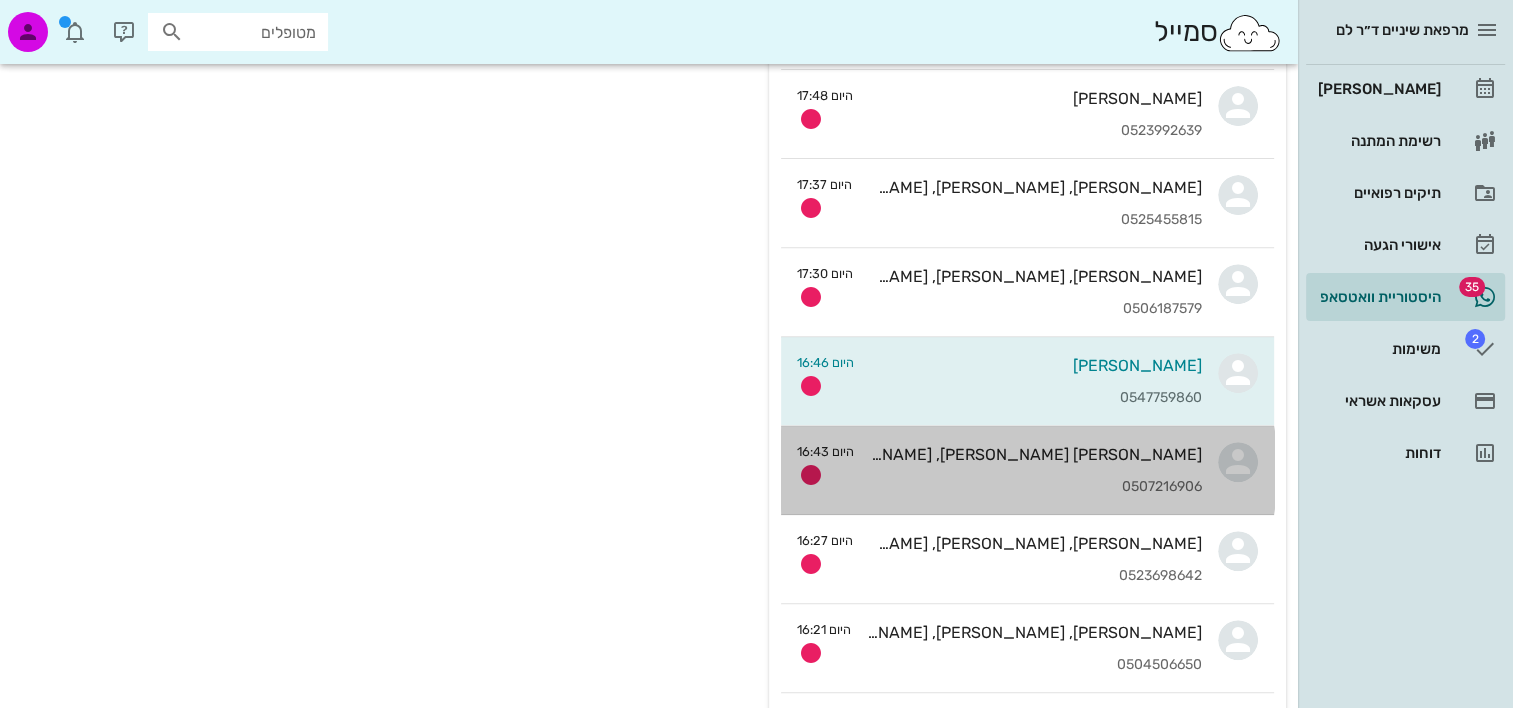 scroll, scrollTop: 0, scrollLeft: 0, axis: both 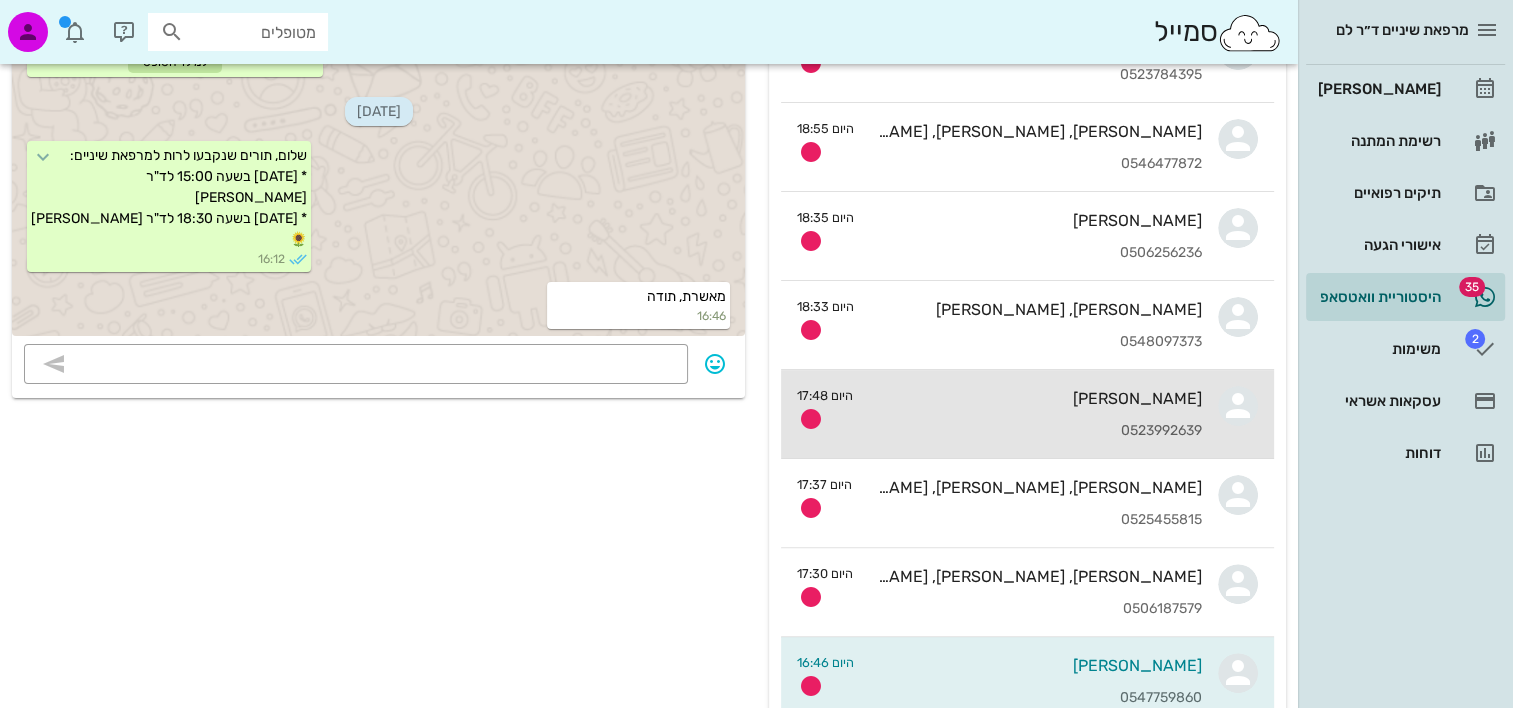 click on "עופר אלבה 0523992639" at bounding box center (1035, 414) 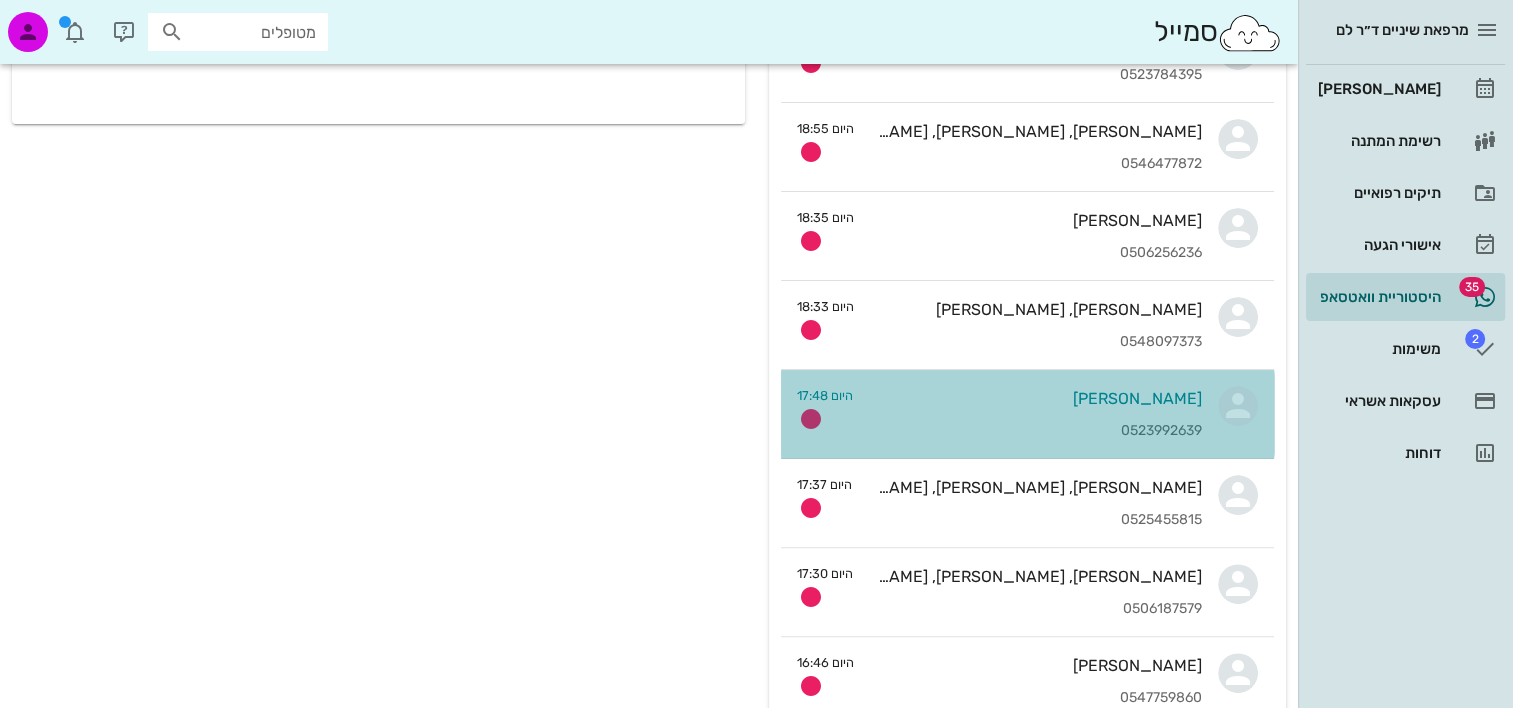 scroll, scrollTop: 0, scrollLeft: 0, axis: both 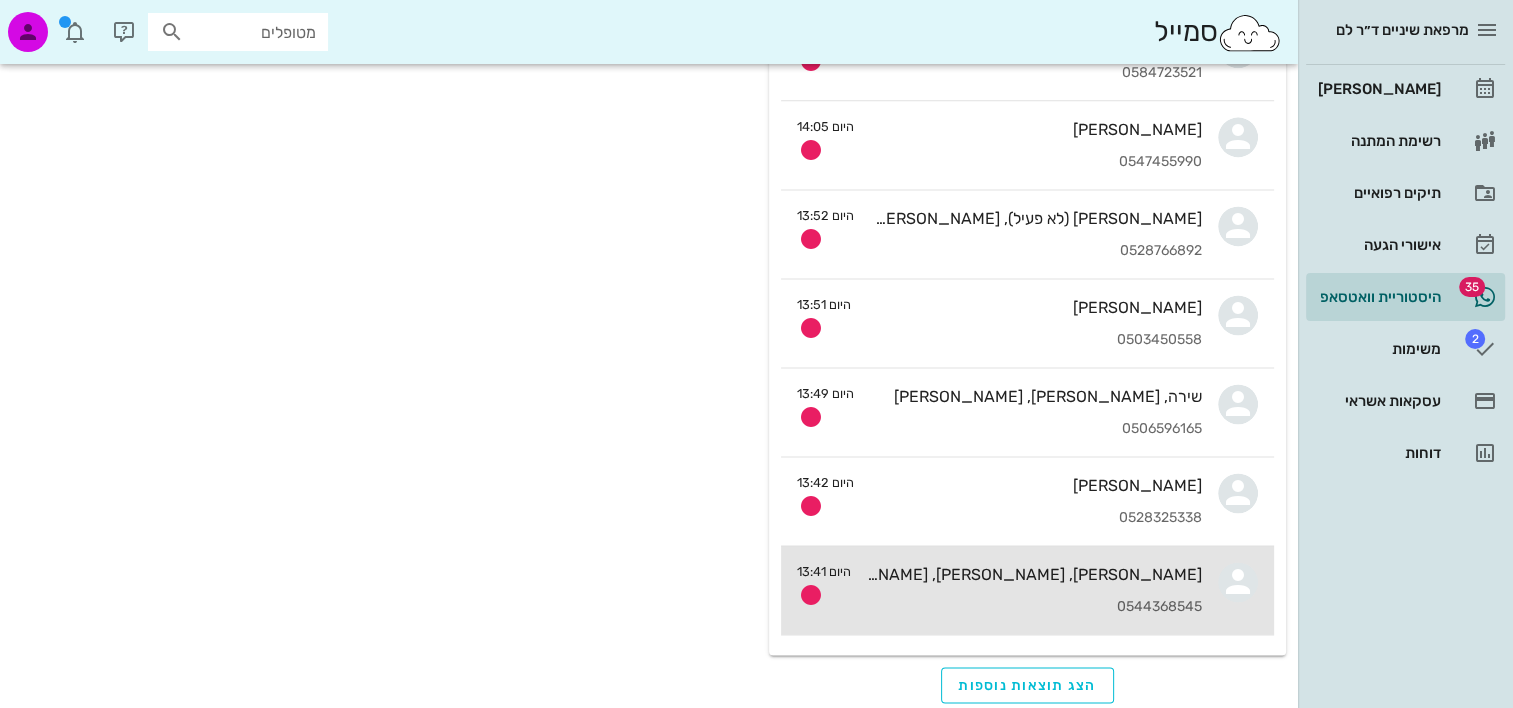 click on "0544368545" at bounding box center [1034, 607] 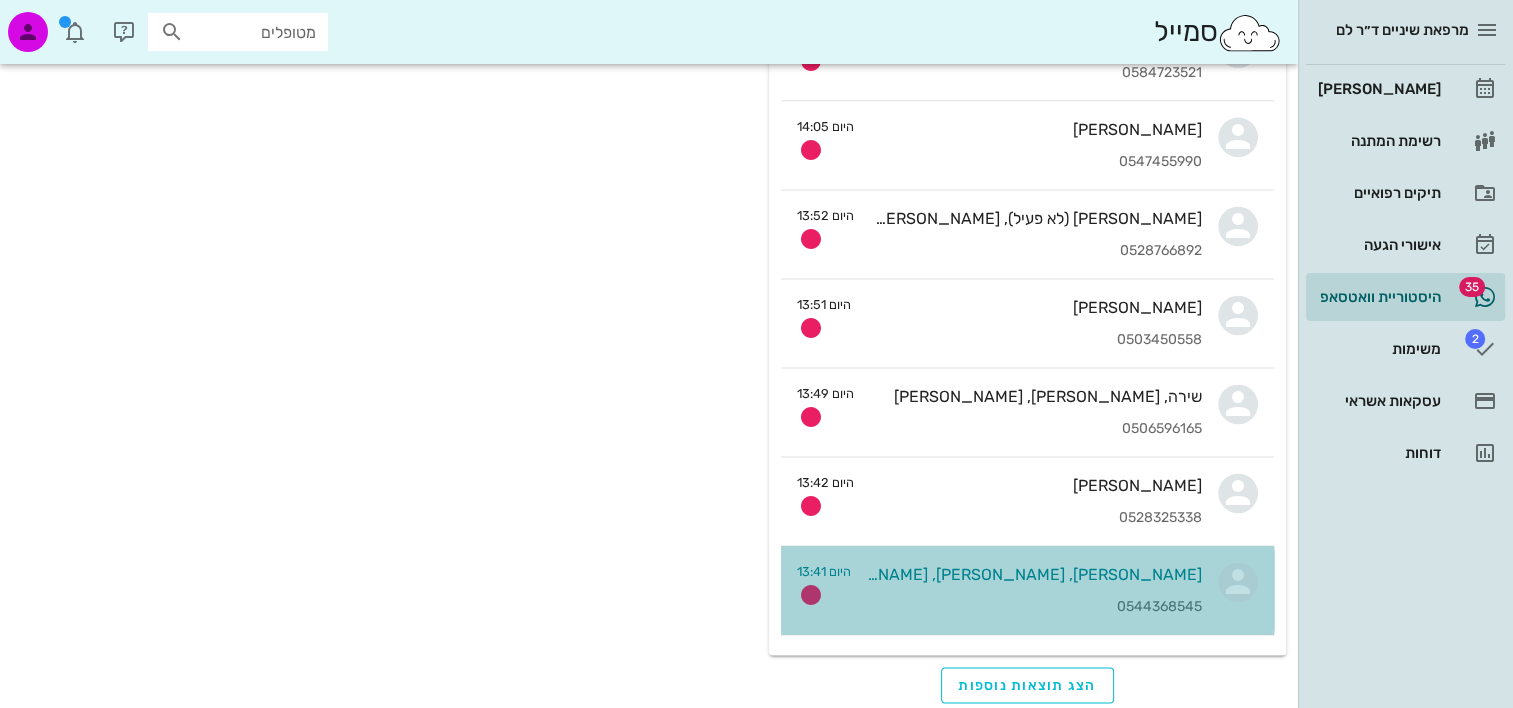 scroll, scrollTop: 0, scrollLeft: 0, axis: both 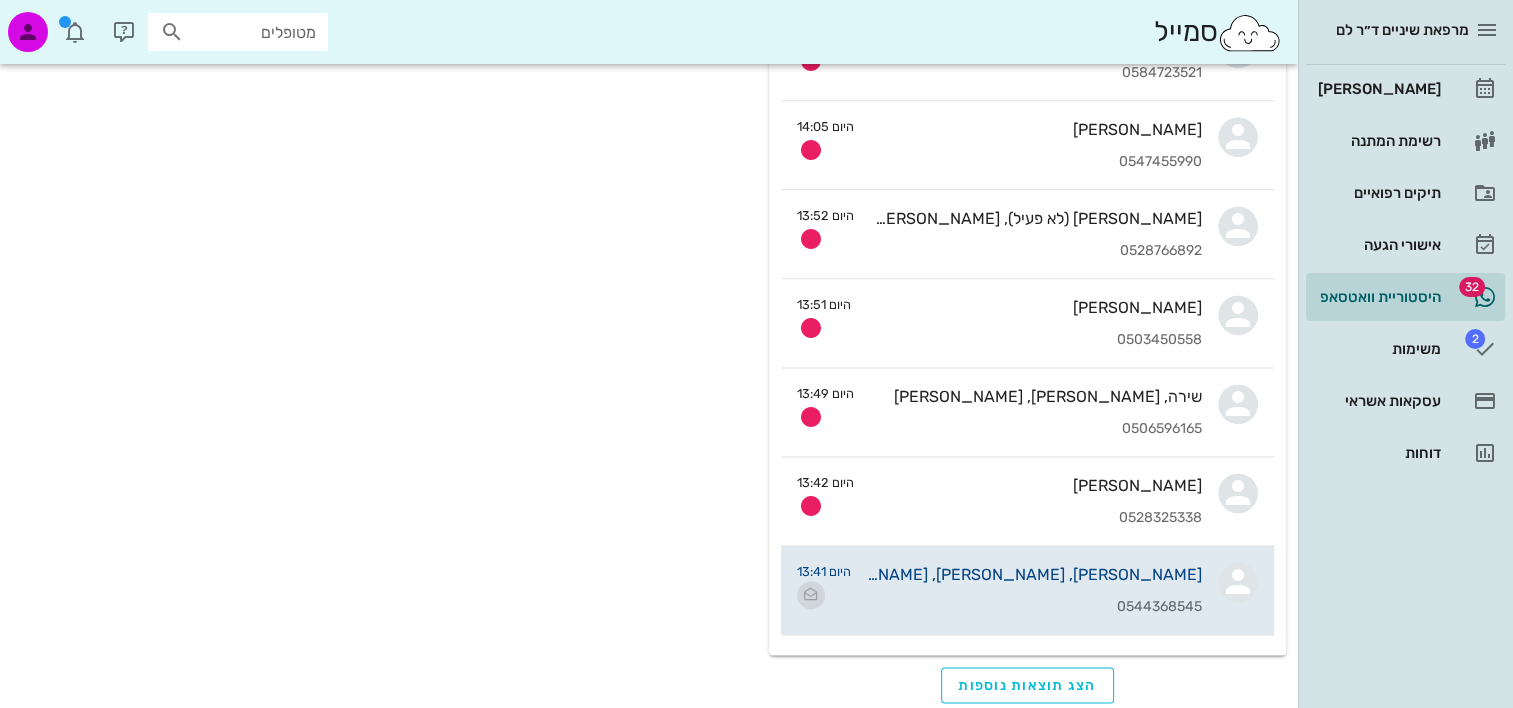 click at bounding box center (811, 595) 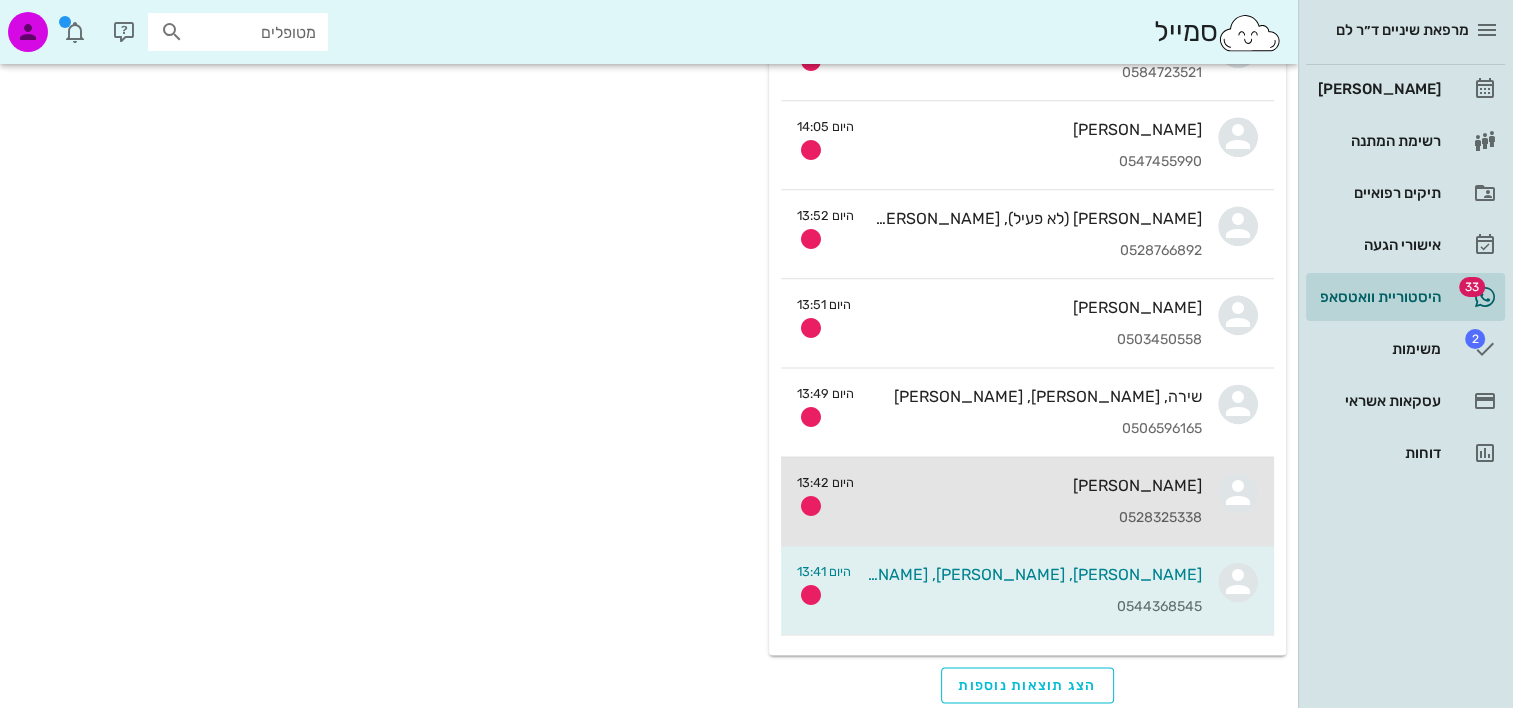 click on "ליה מושייב 0528325338" at bounding box center [1036, 501] 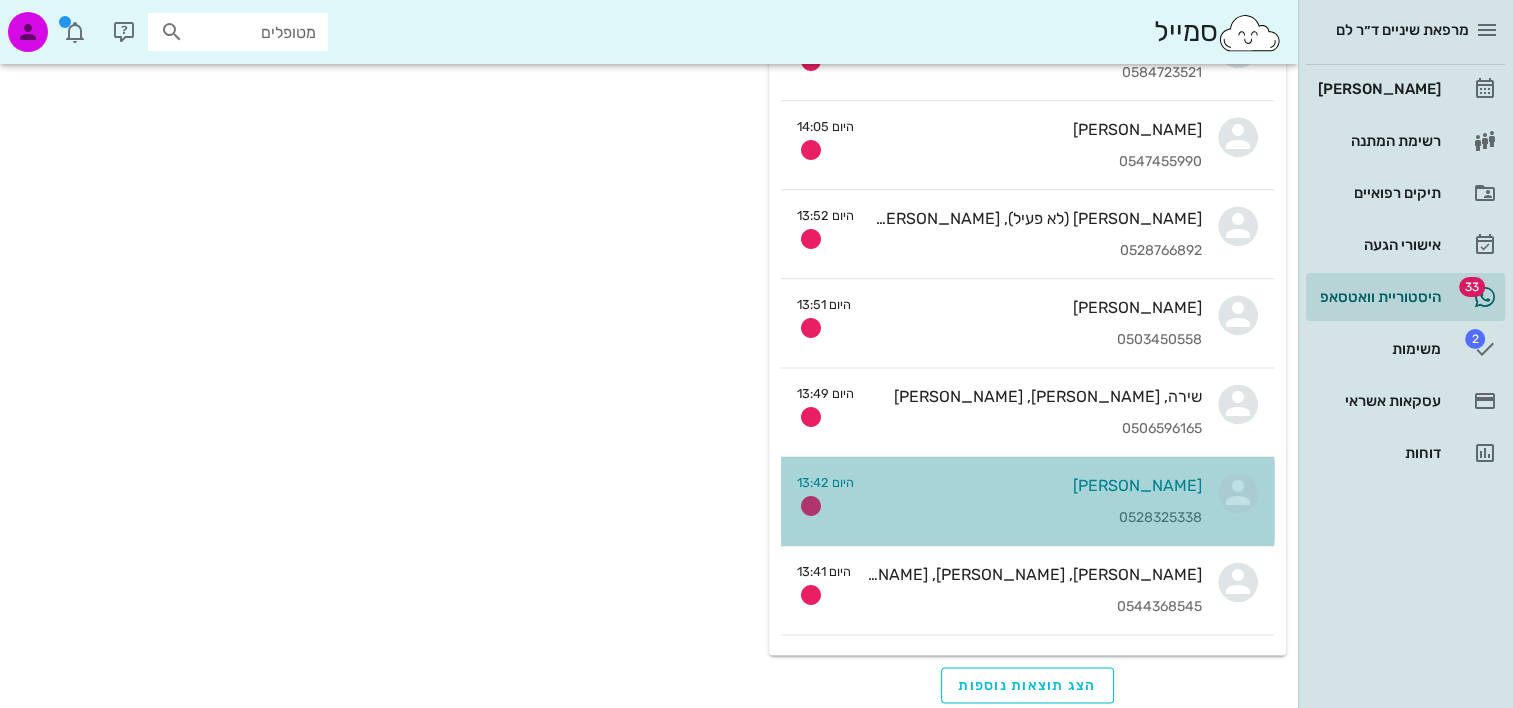 scroll, scrollTop: 0, scrollLeft: 0, axis: both 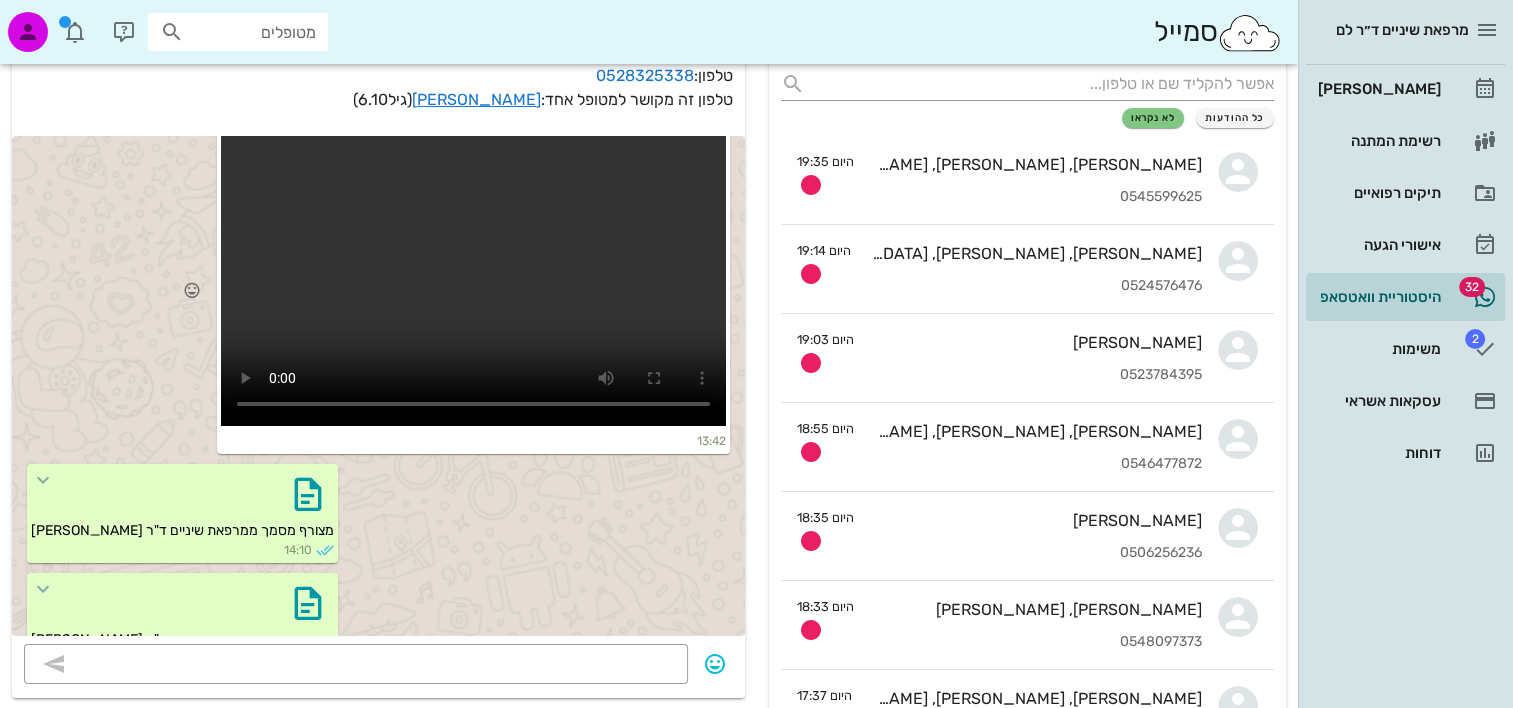 click at bounding box center [473, 276] 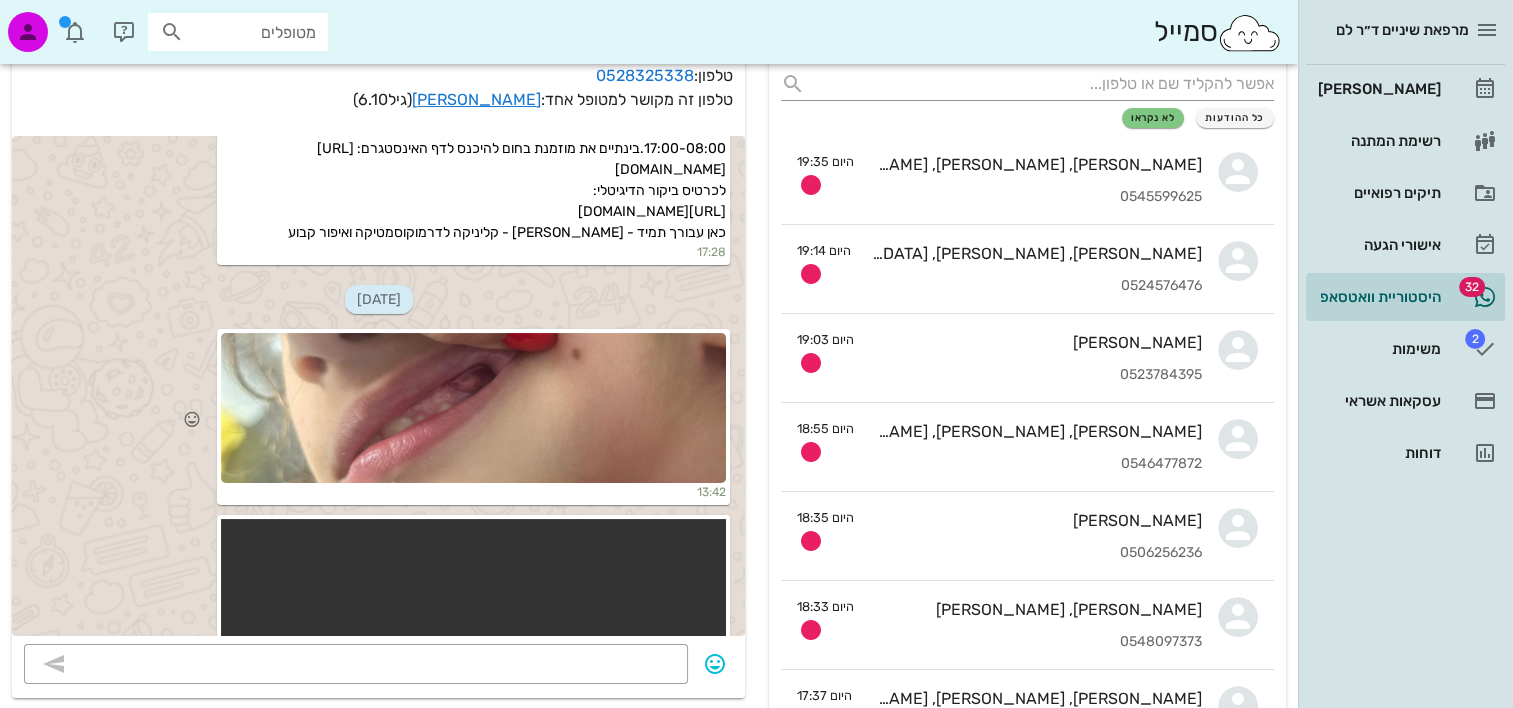 scroll, scrollTop: 613, scrollLeft: 0, axis: vertical 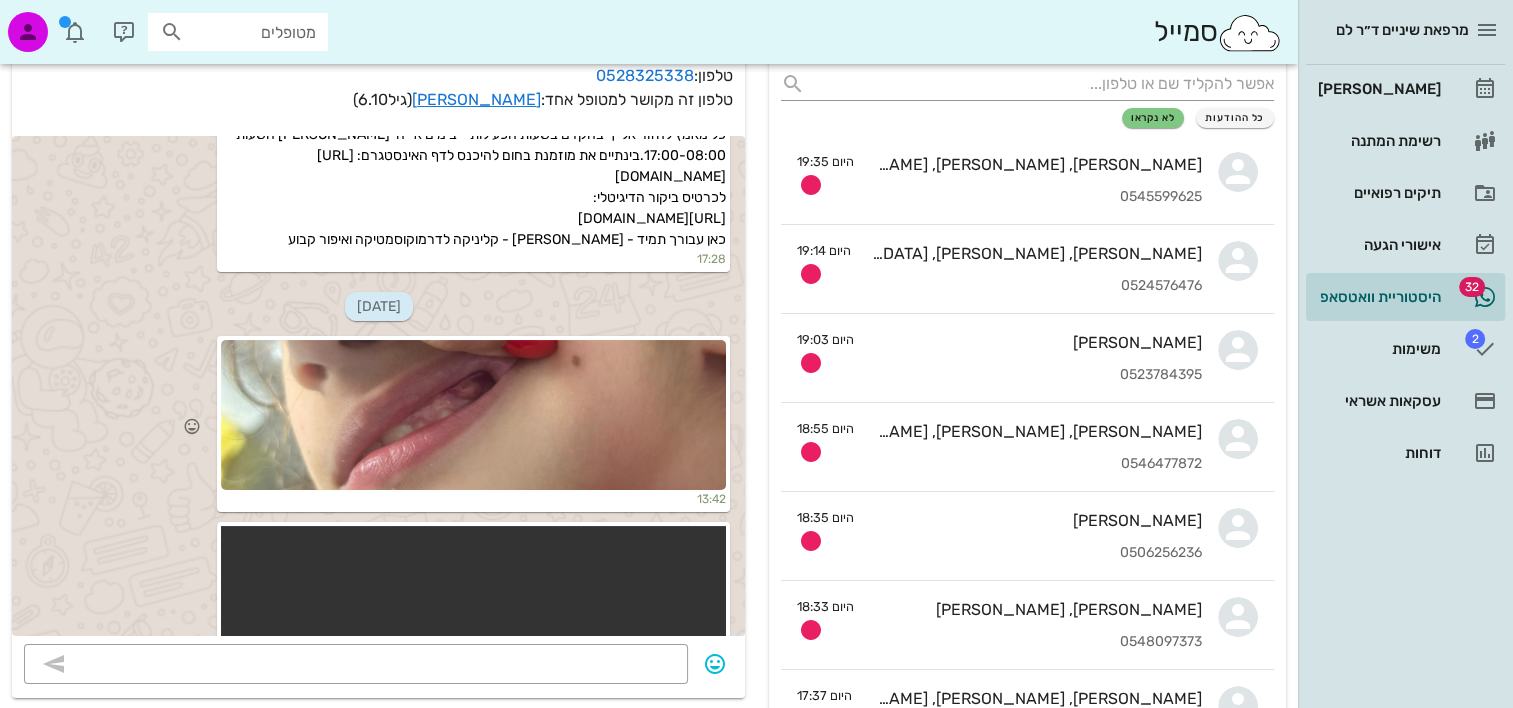 click at bounding box center [473, 415] 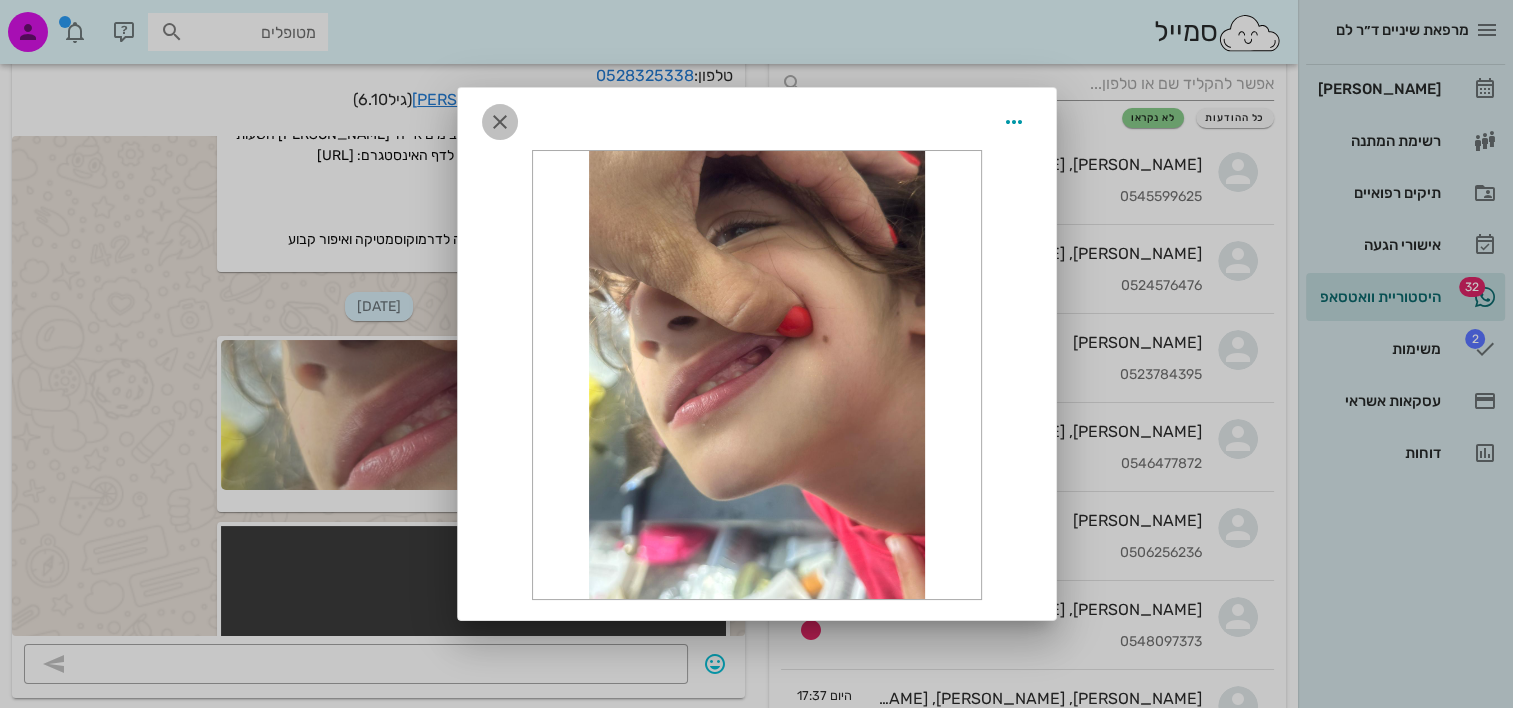 click at bounding box center [500, 122] 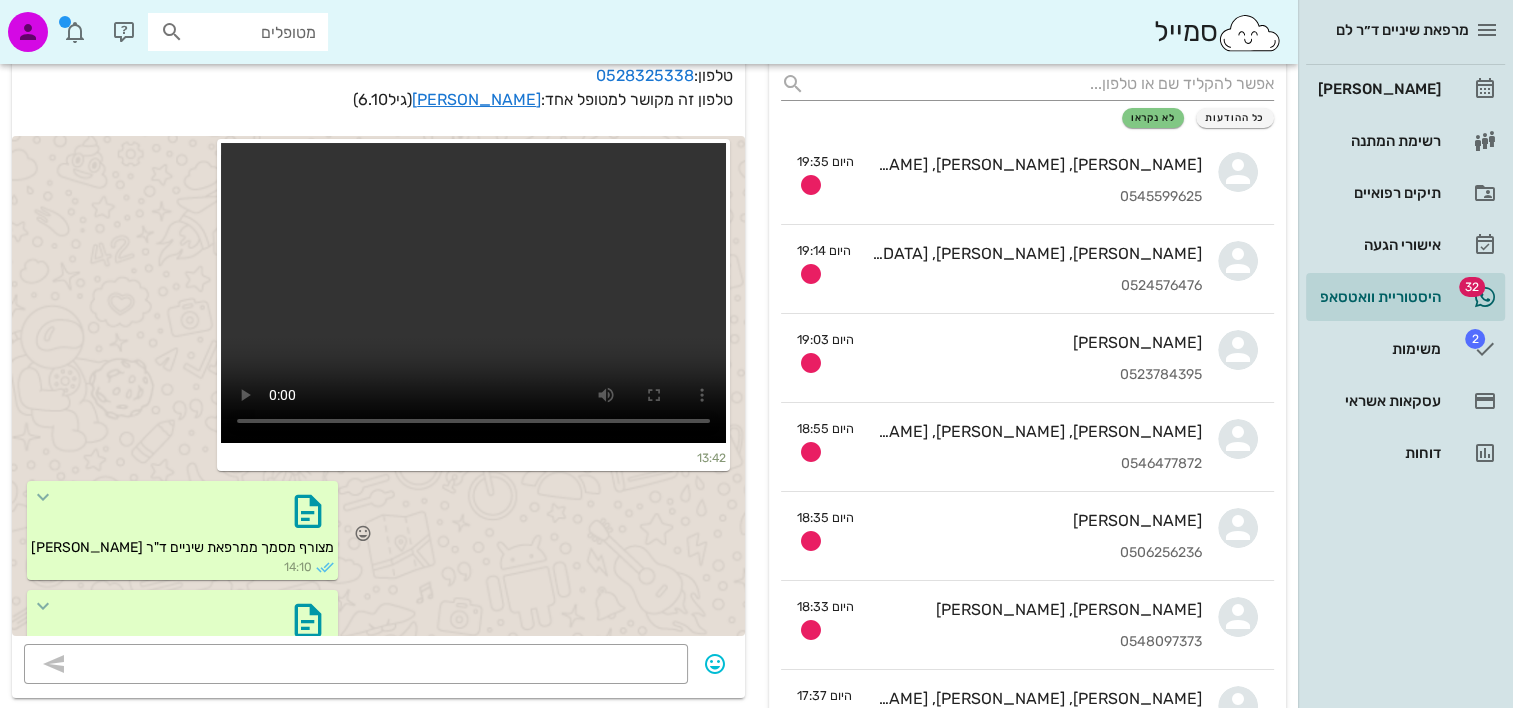 scroll, scrollTop: 1013, scrollLeft: 0, axis: vertical 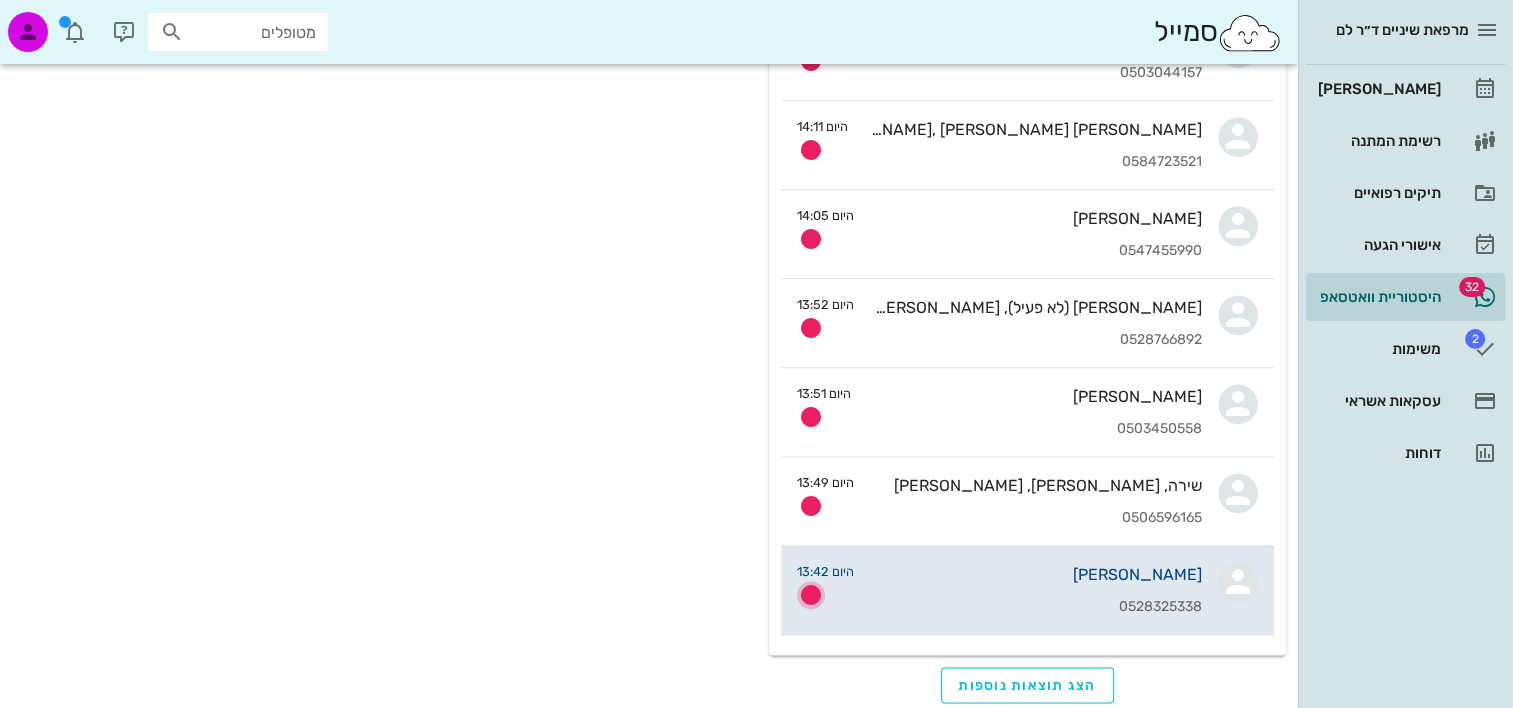 click at bounding box center (811, 595) 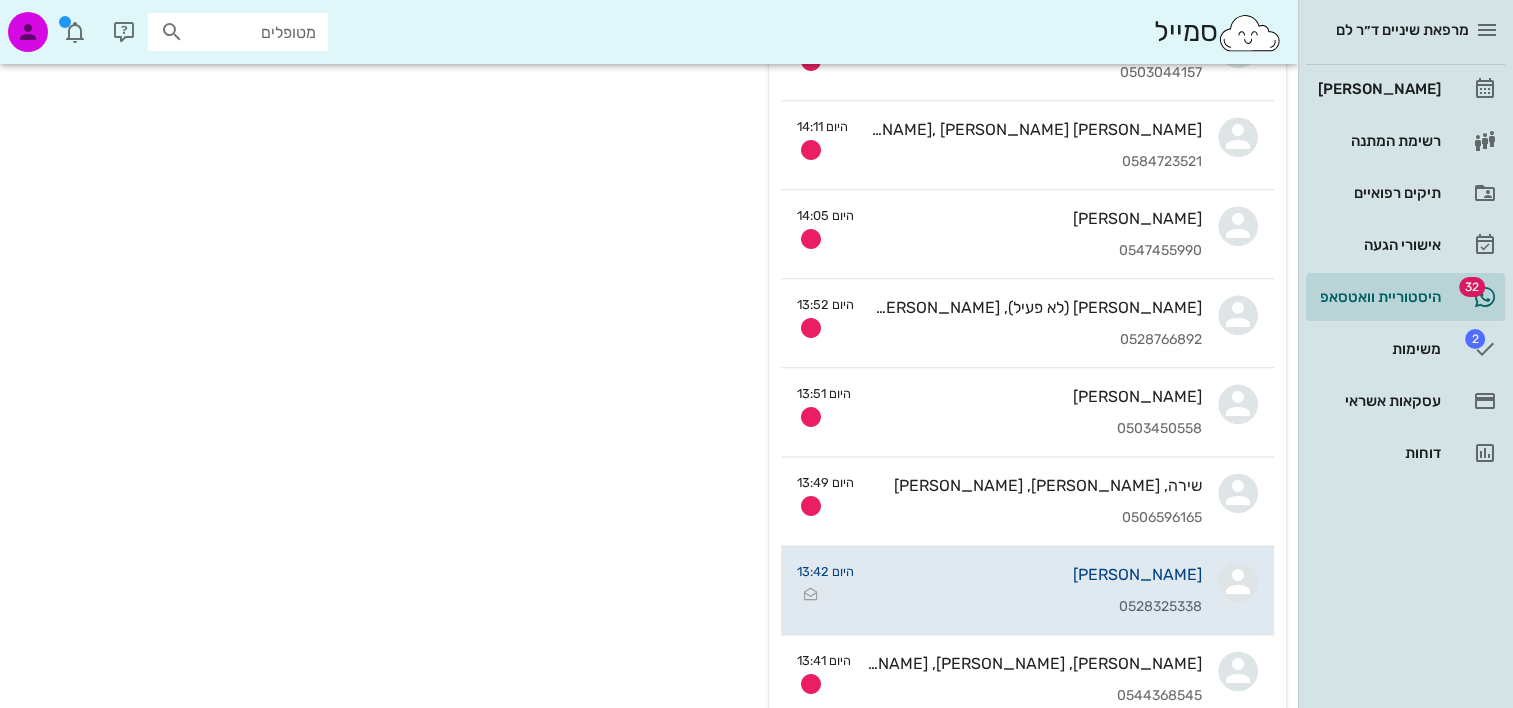 scroll, scrollTop: 2538, scrollLeft: 0, axis: vertical 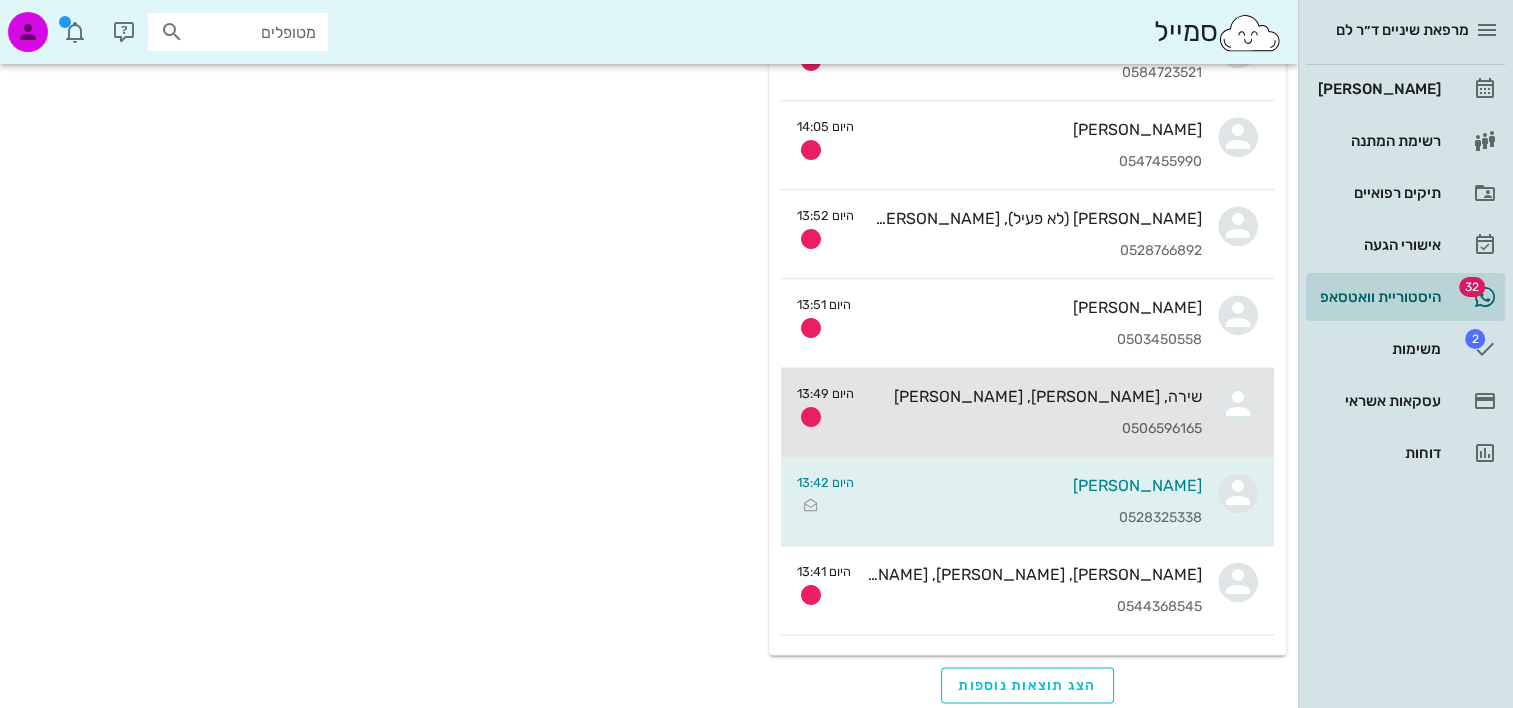 click on "שירה, יובל, איתמר בן יאיר 0506596165" at bounding box center [1036, 412] 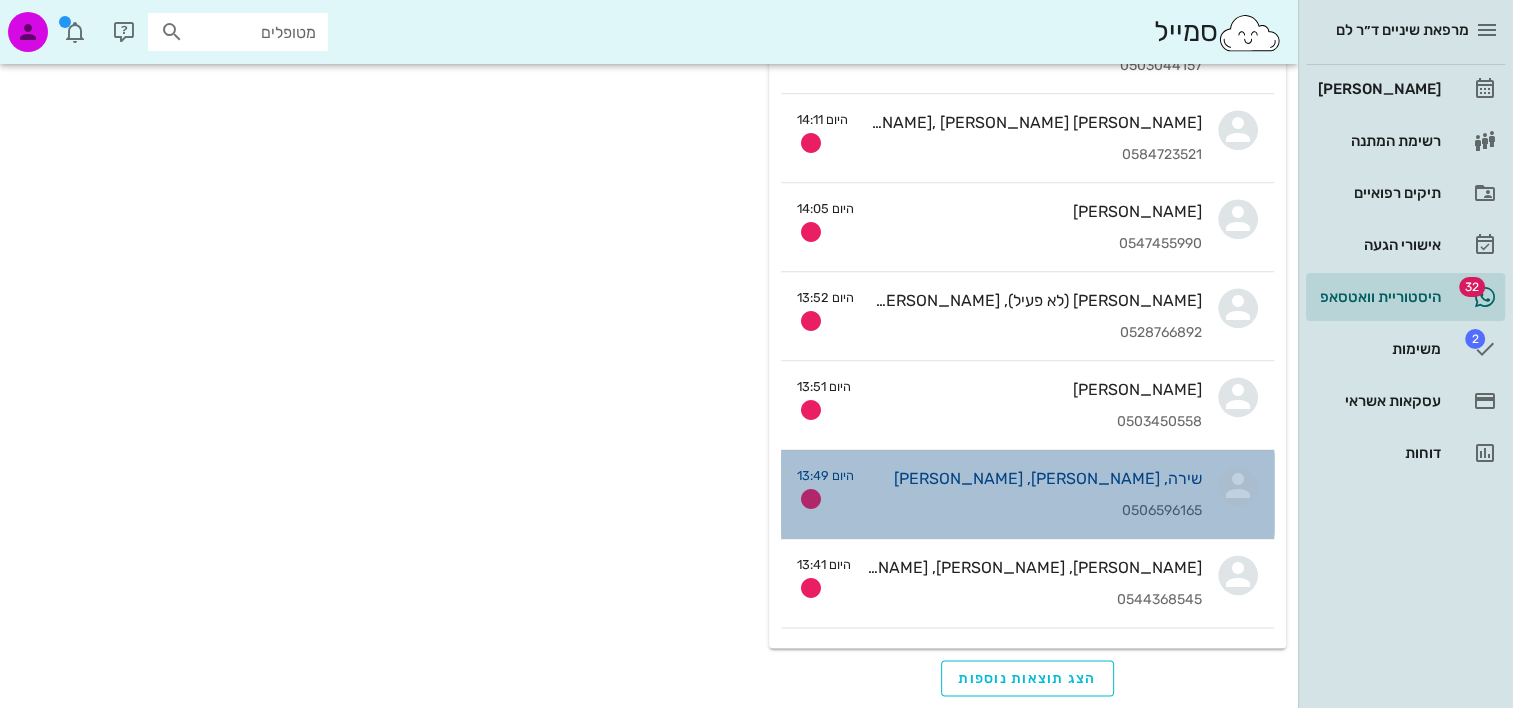 scroll, scrollTop: 0, scrollLeft: 0, axis: both 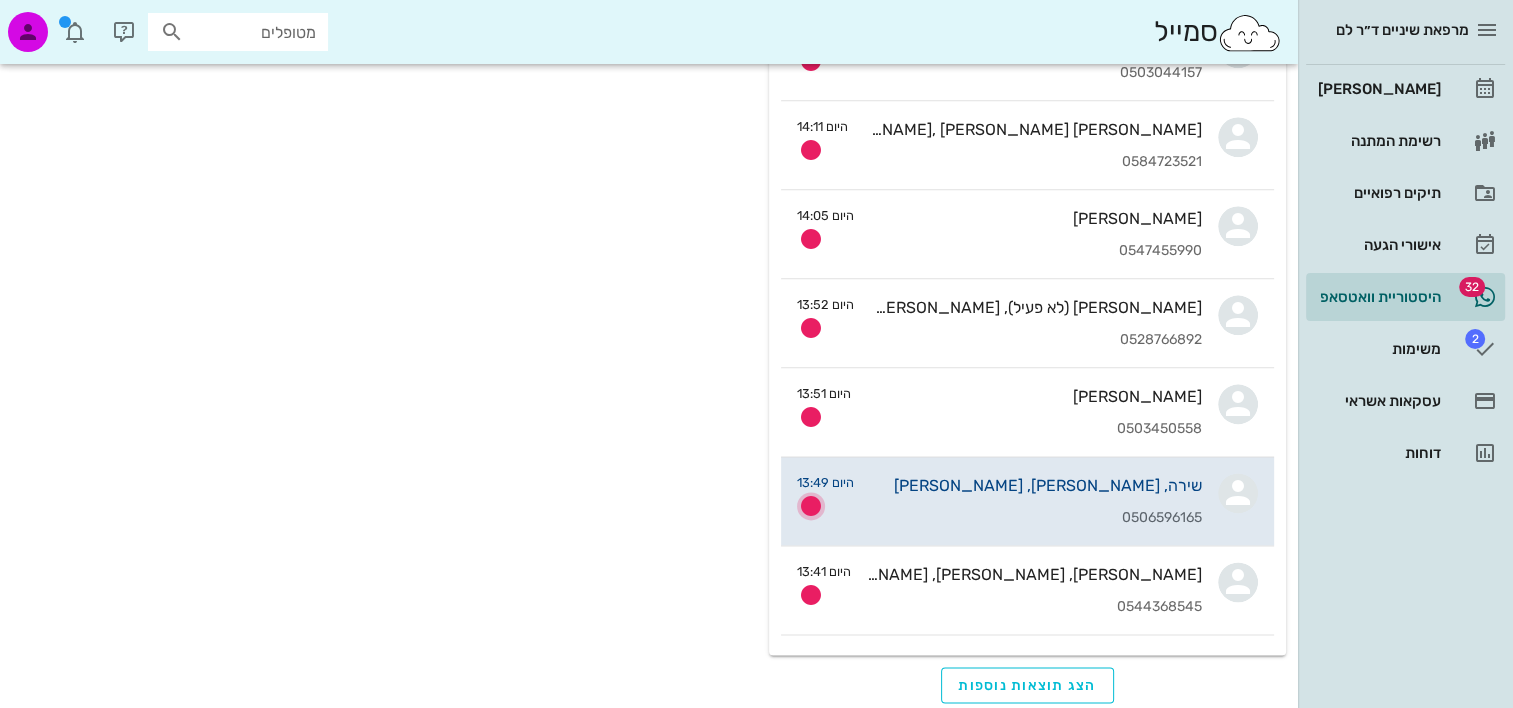 click at bounding box center (811, 506) 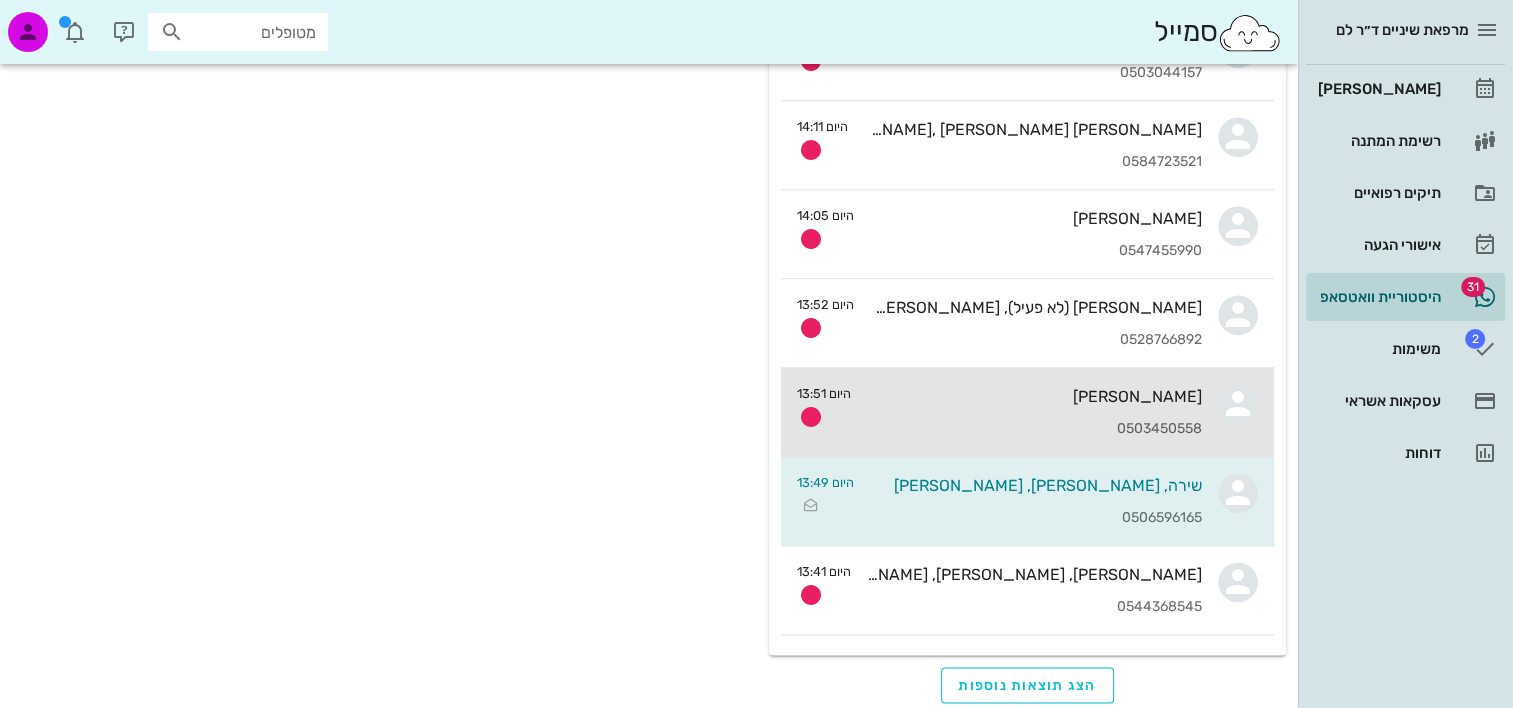 click on "אליזבט גורביץ 0503450558" at bounding box center (1034, 412) 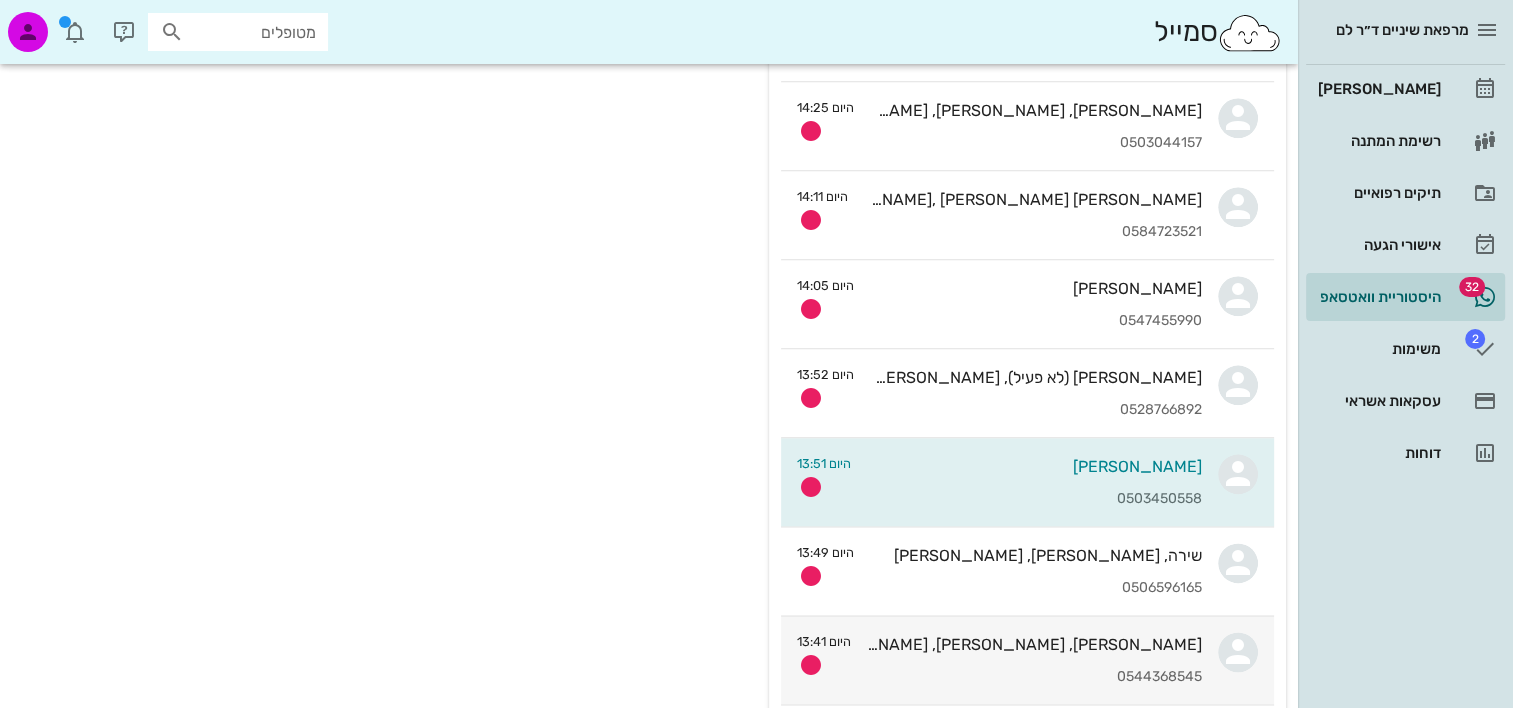 scroll, scrollTop: 2449, scrollLeft: 0, axis: vertical 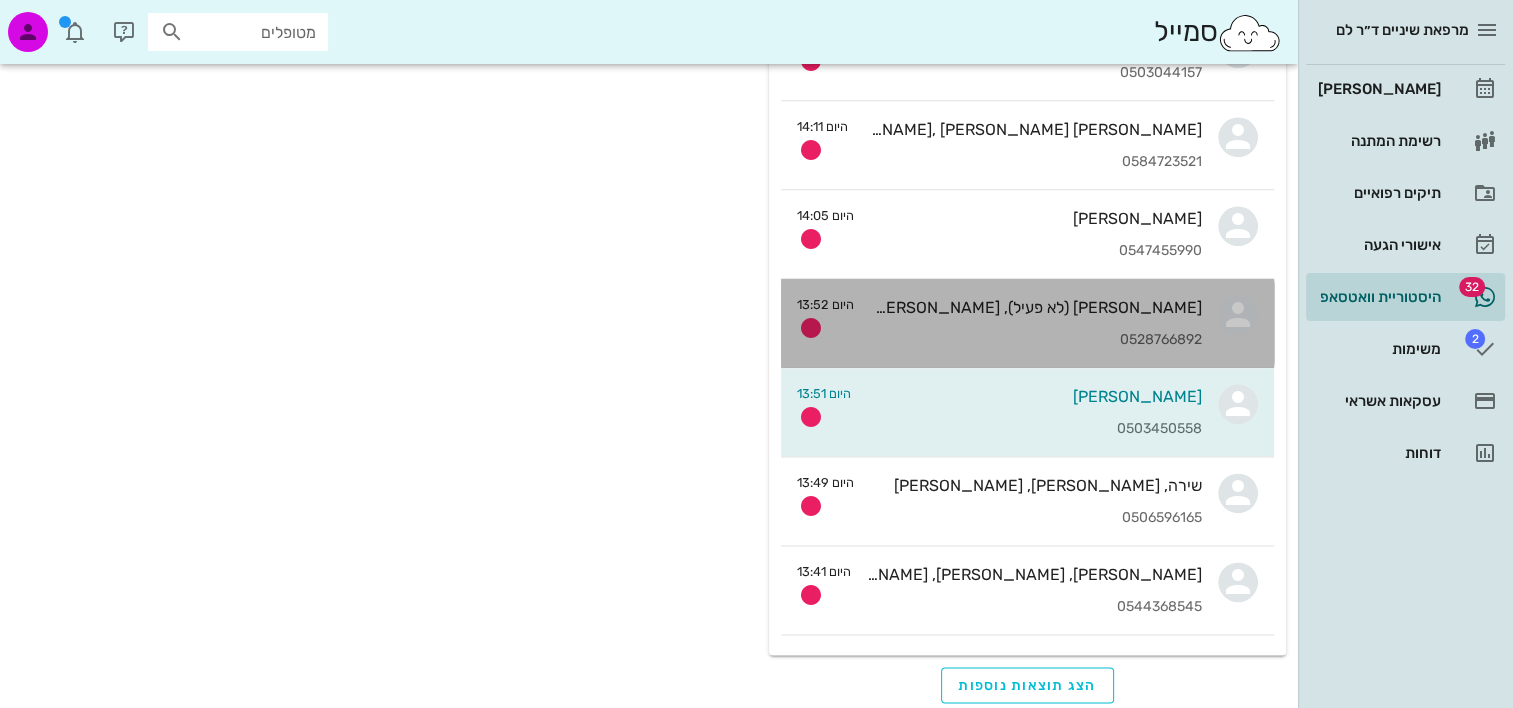 click on "עומר גיל (לא פעיל), עידו גיל, רותם גיל, איתמר גיל 0528766892" at bounding box center [1036, 323] 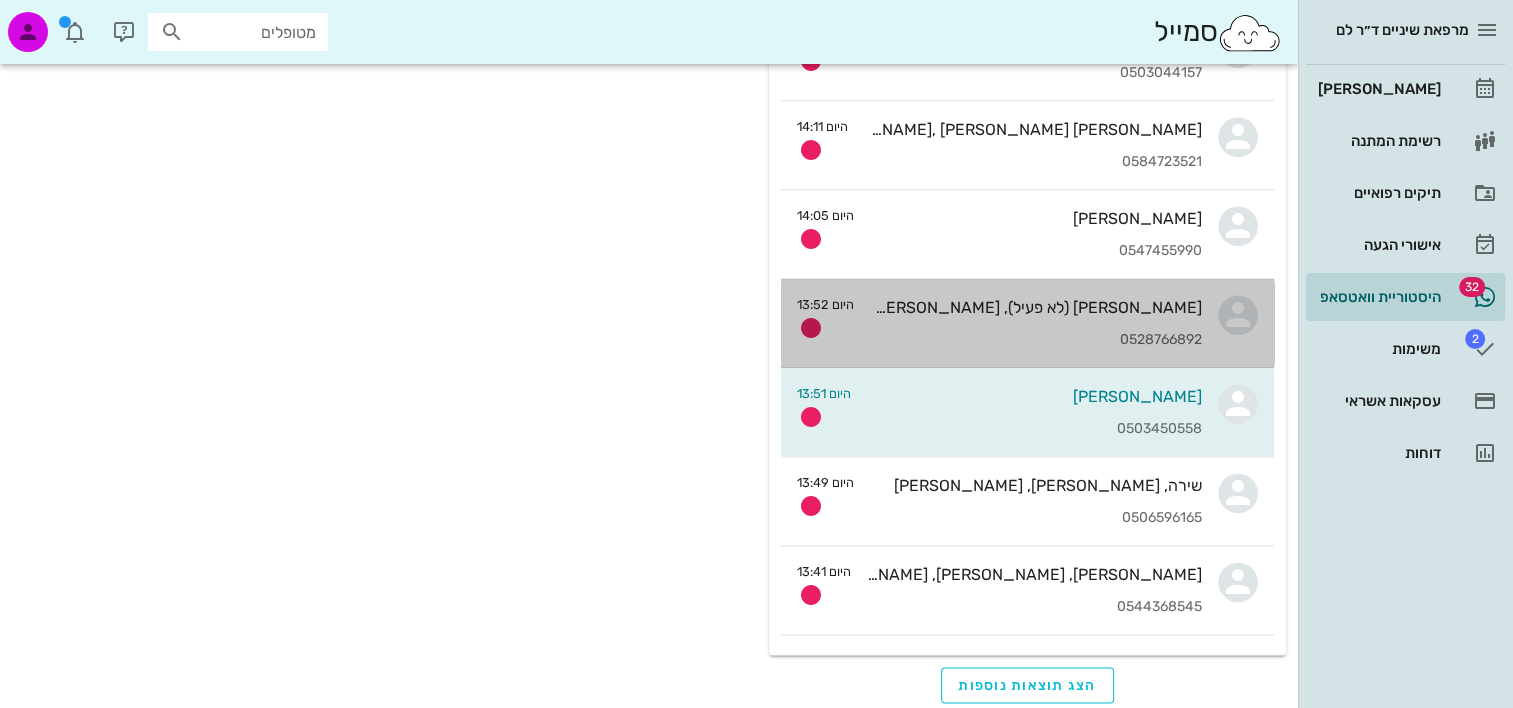 scroll, scrollTop: 0, scrollLeft: 0, axis: both 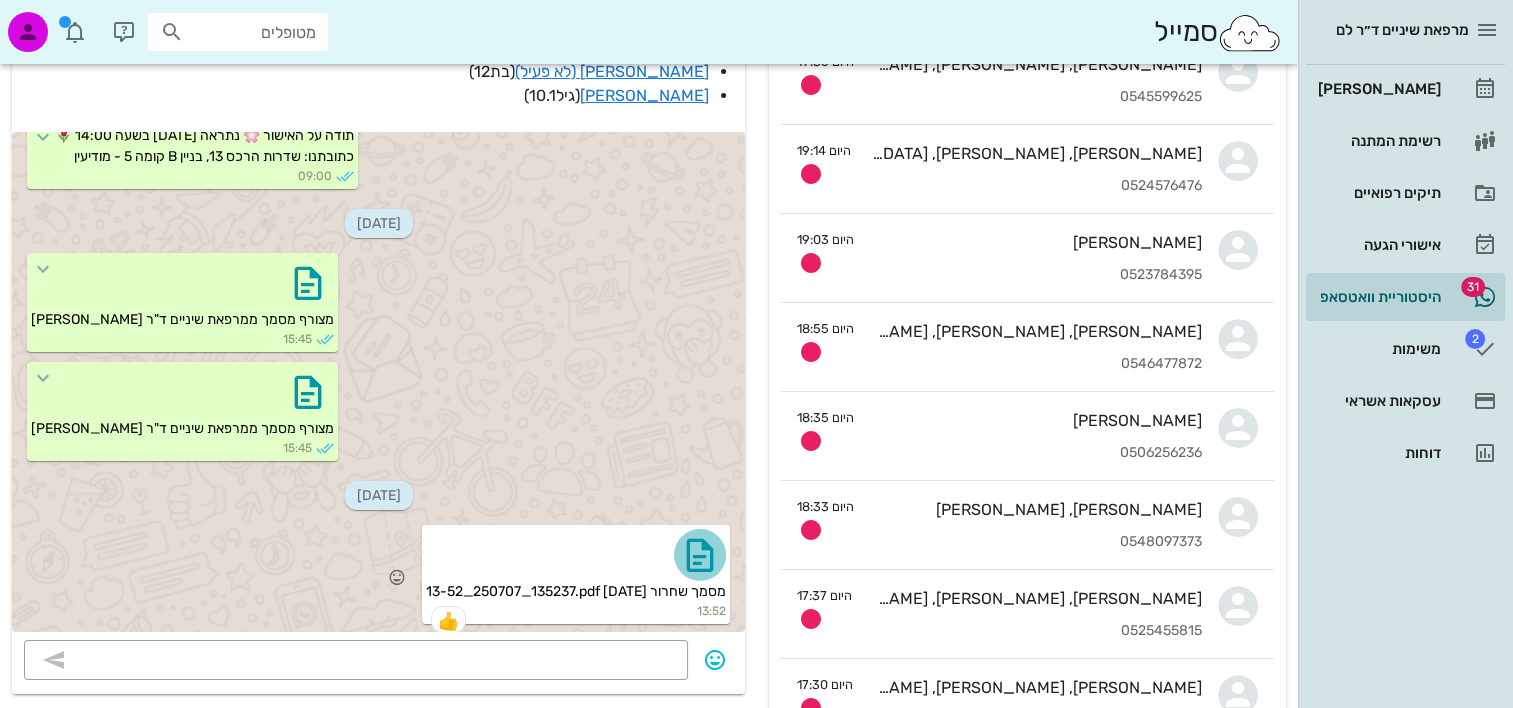 click at bounding box center [700, 555] 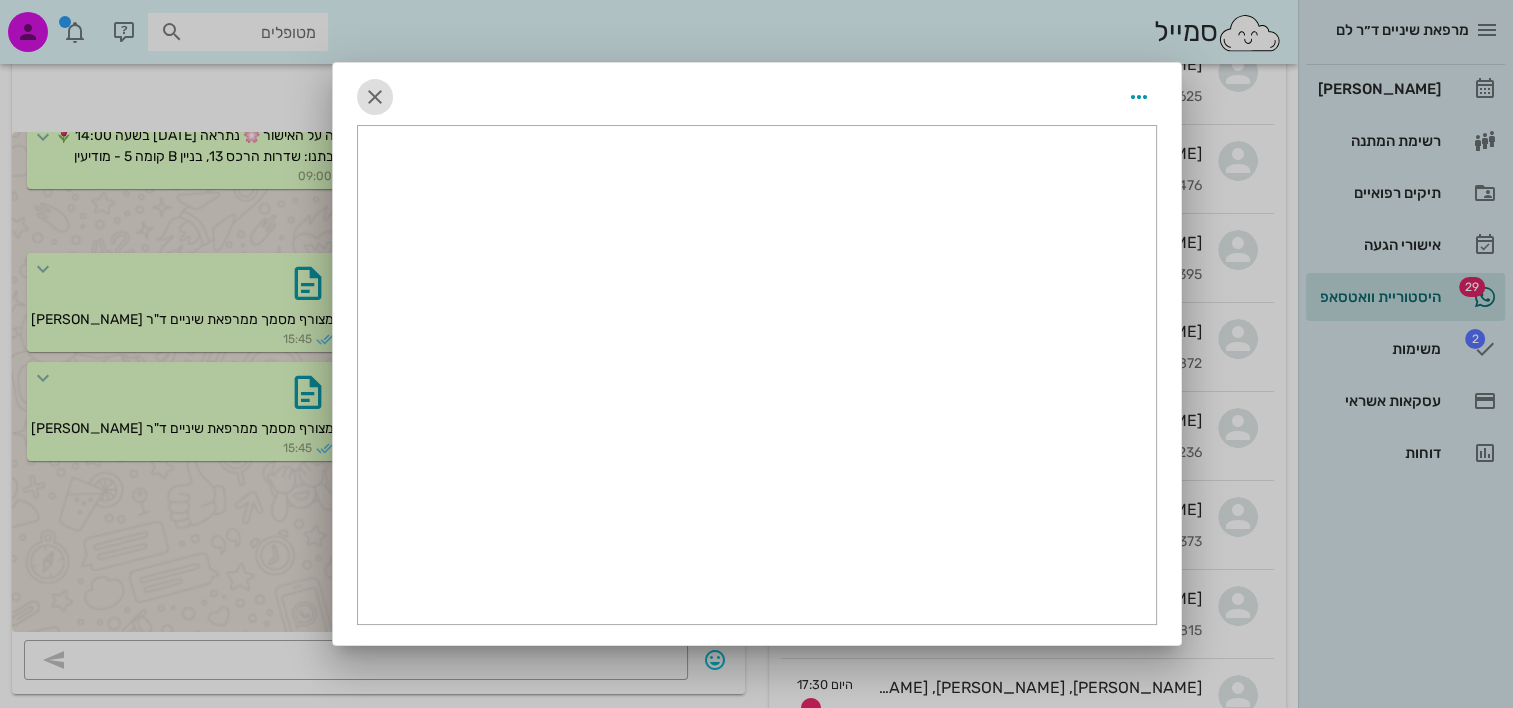 click at bounding box center (375, 97) 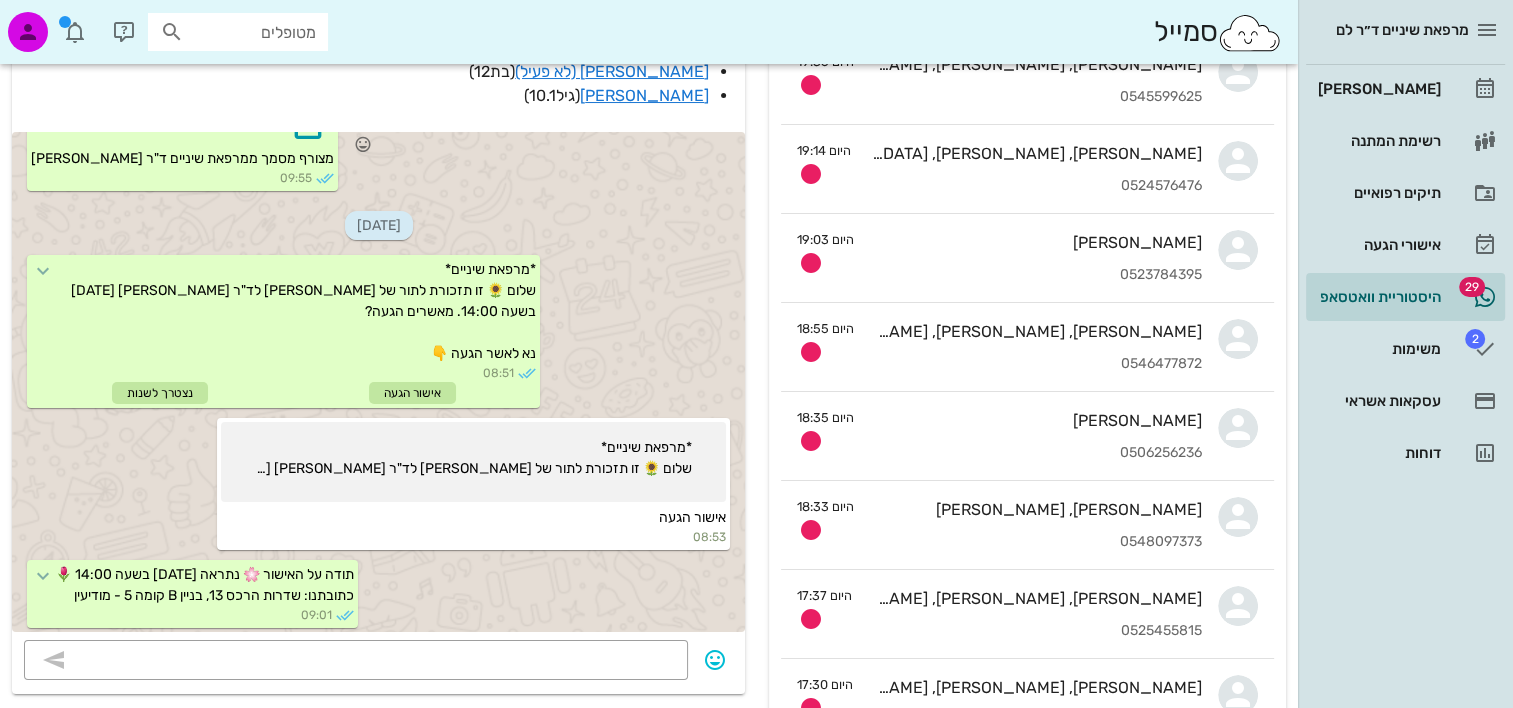 scroll, scrollTop: 4588, scrollLeft: 0, axis: vertical 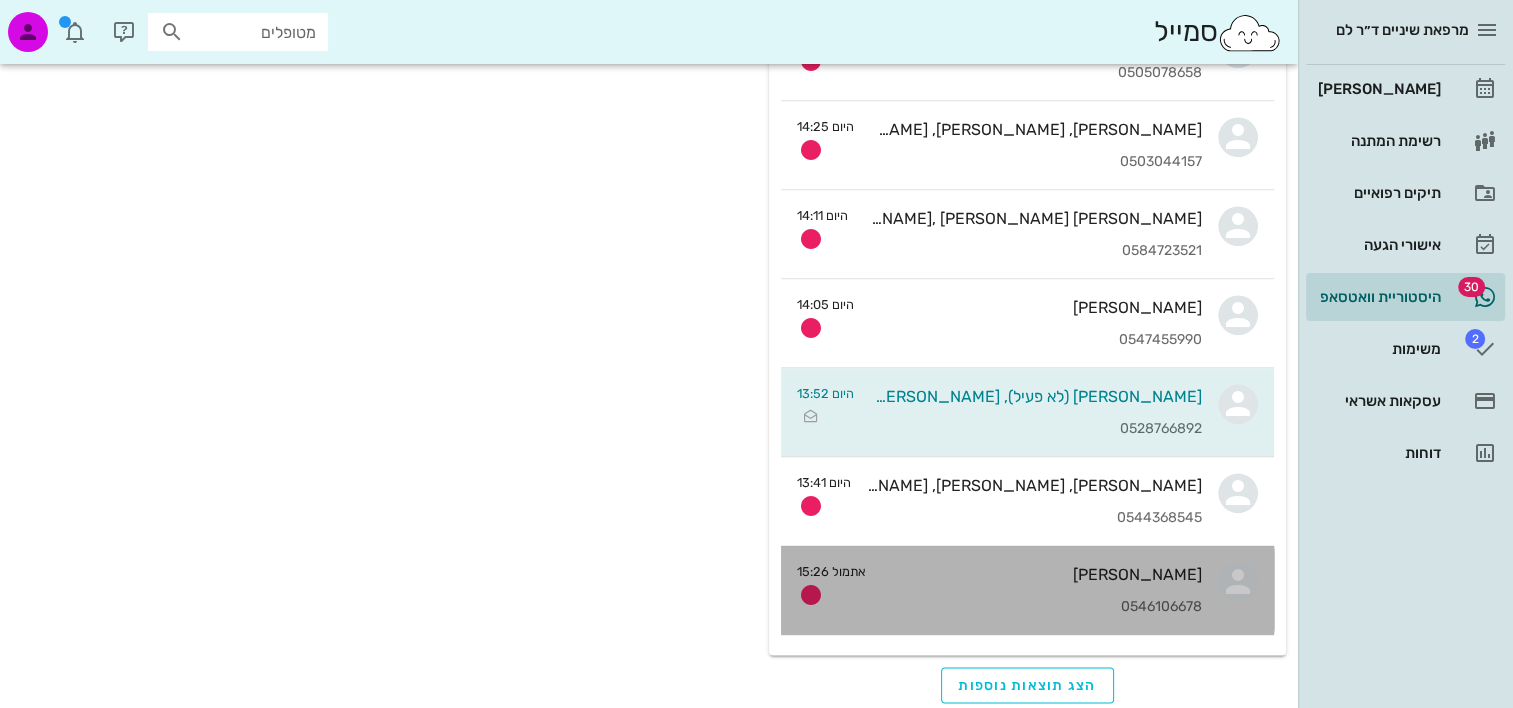 click on "נגה לשסקו 0546106678" at bounding box center (1042, 590) 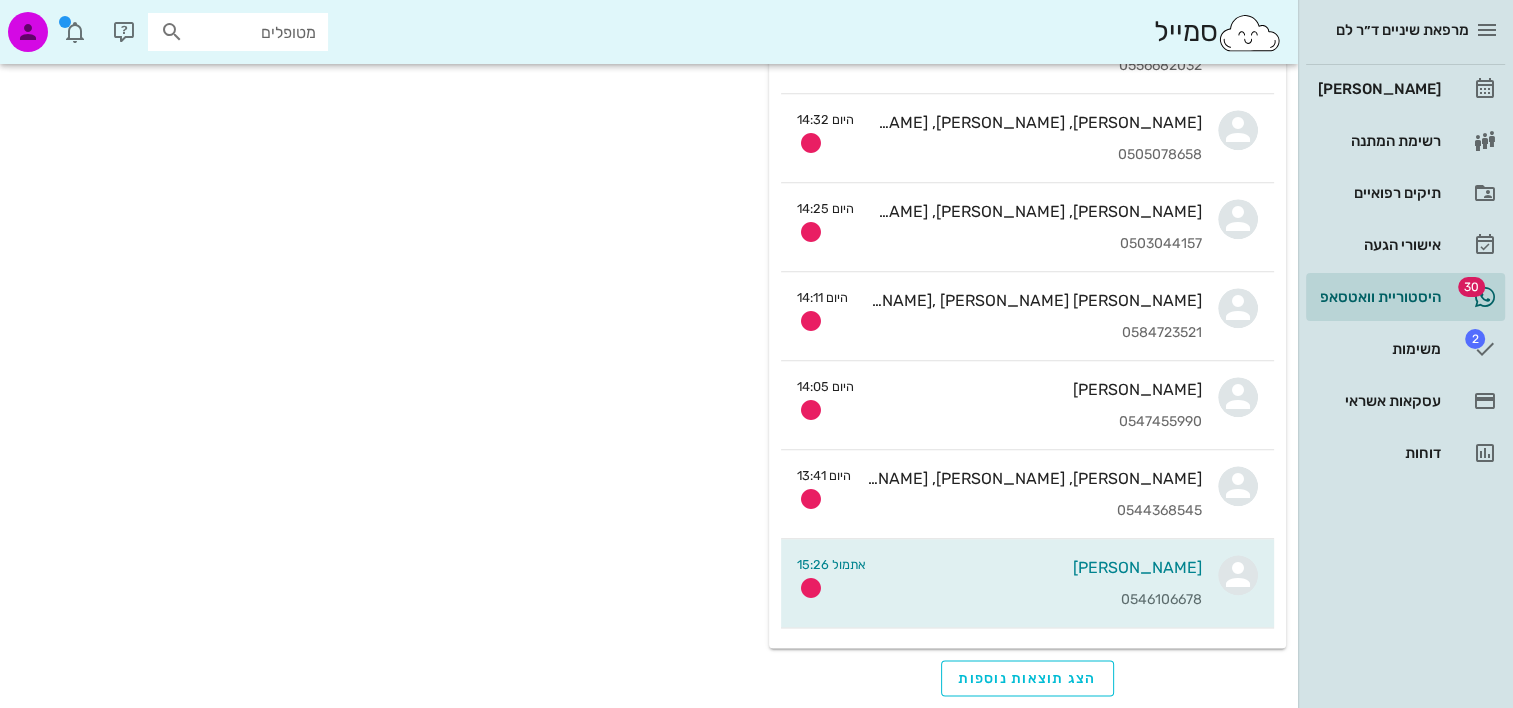 scroll, scrollTop: 0, scrollLeft: 0, axis: both 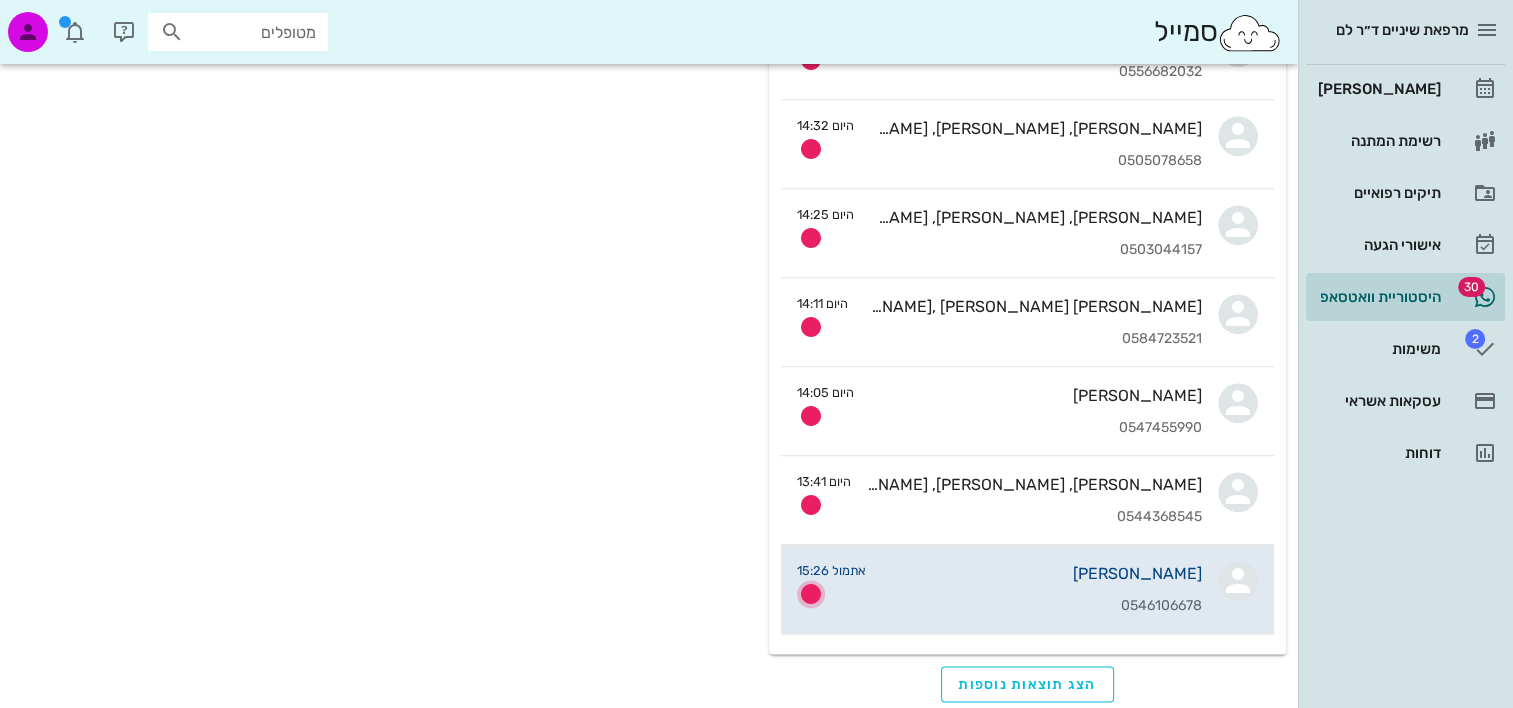 click at bounding box center [811, 594] 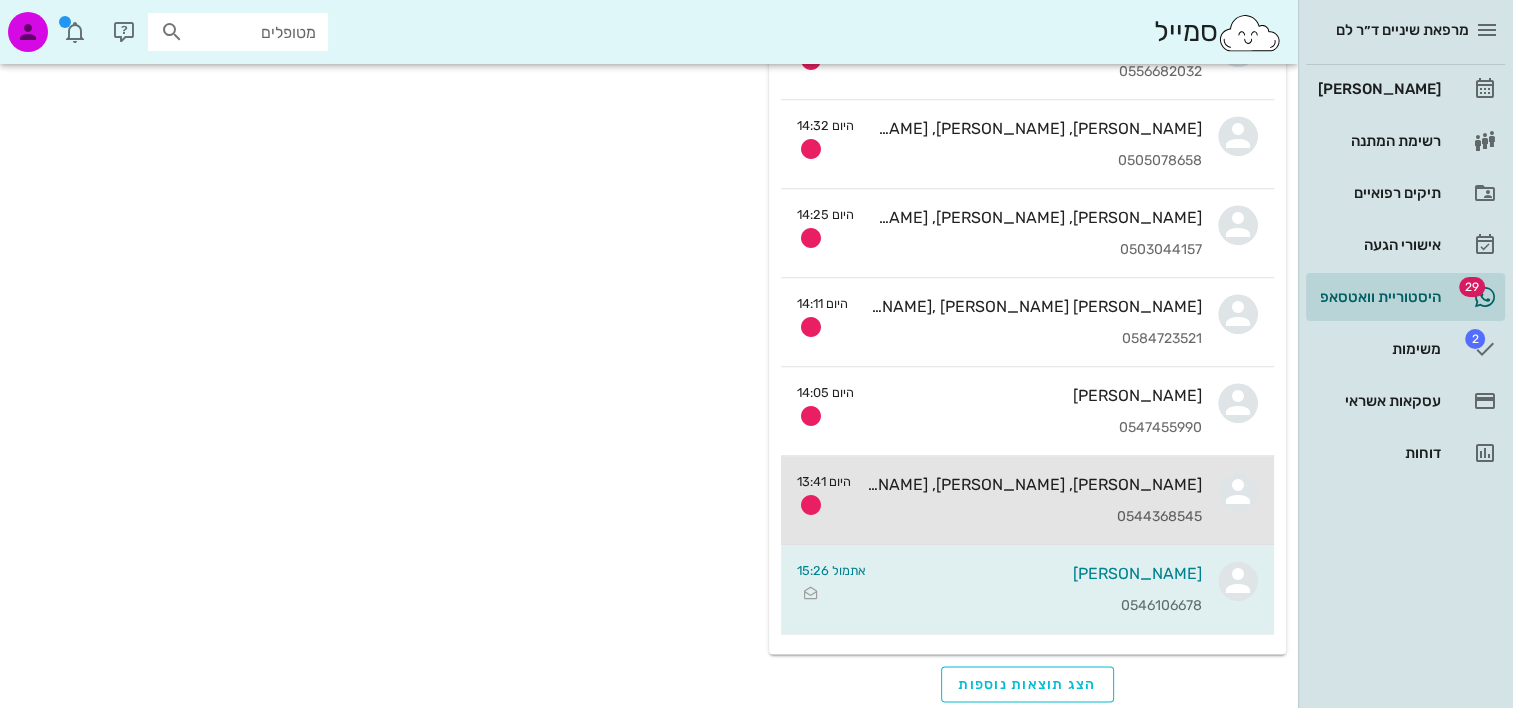 click on "0544368545" at bounding box center (1034, 517) 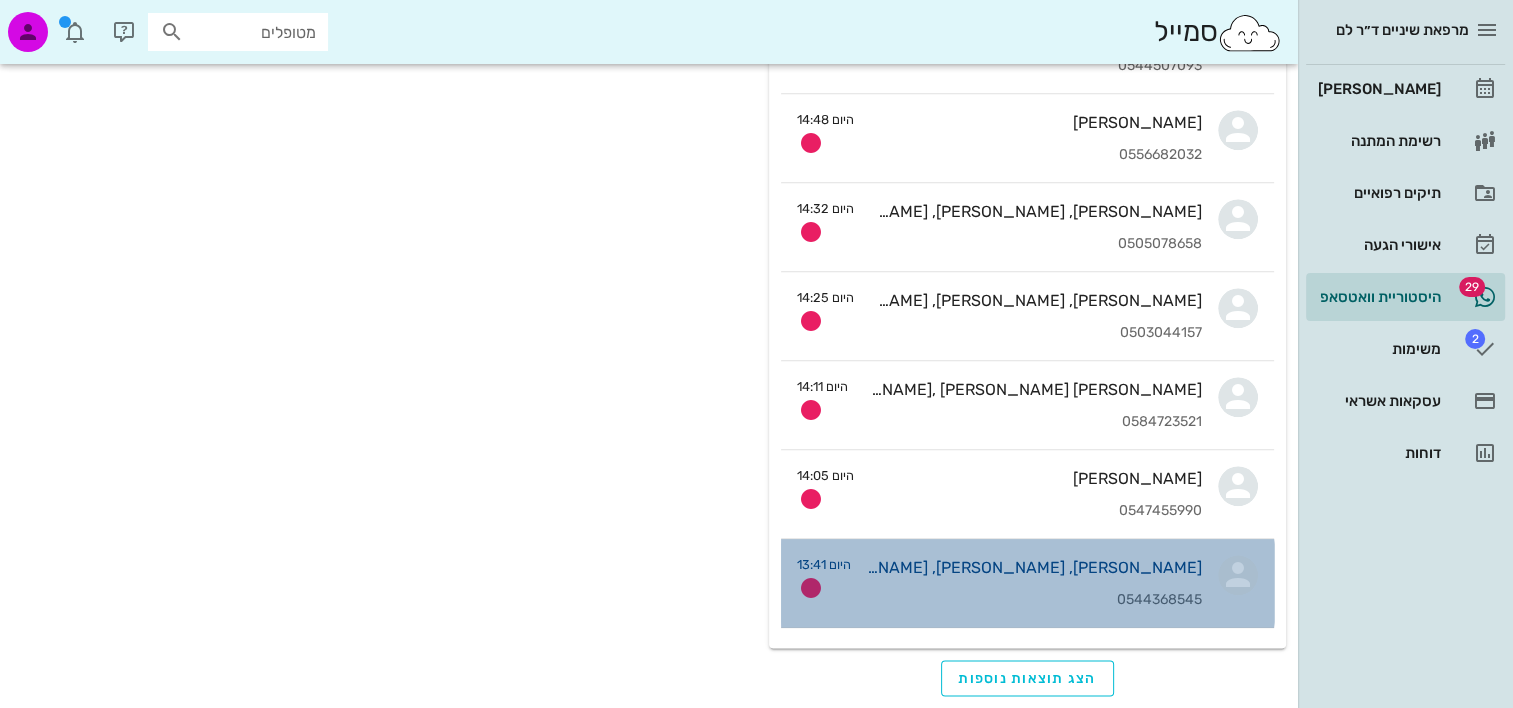 scroll, scrollTop: 0, scrollLeft: 0, axis: both 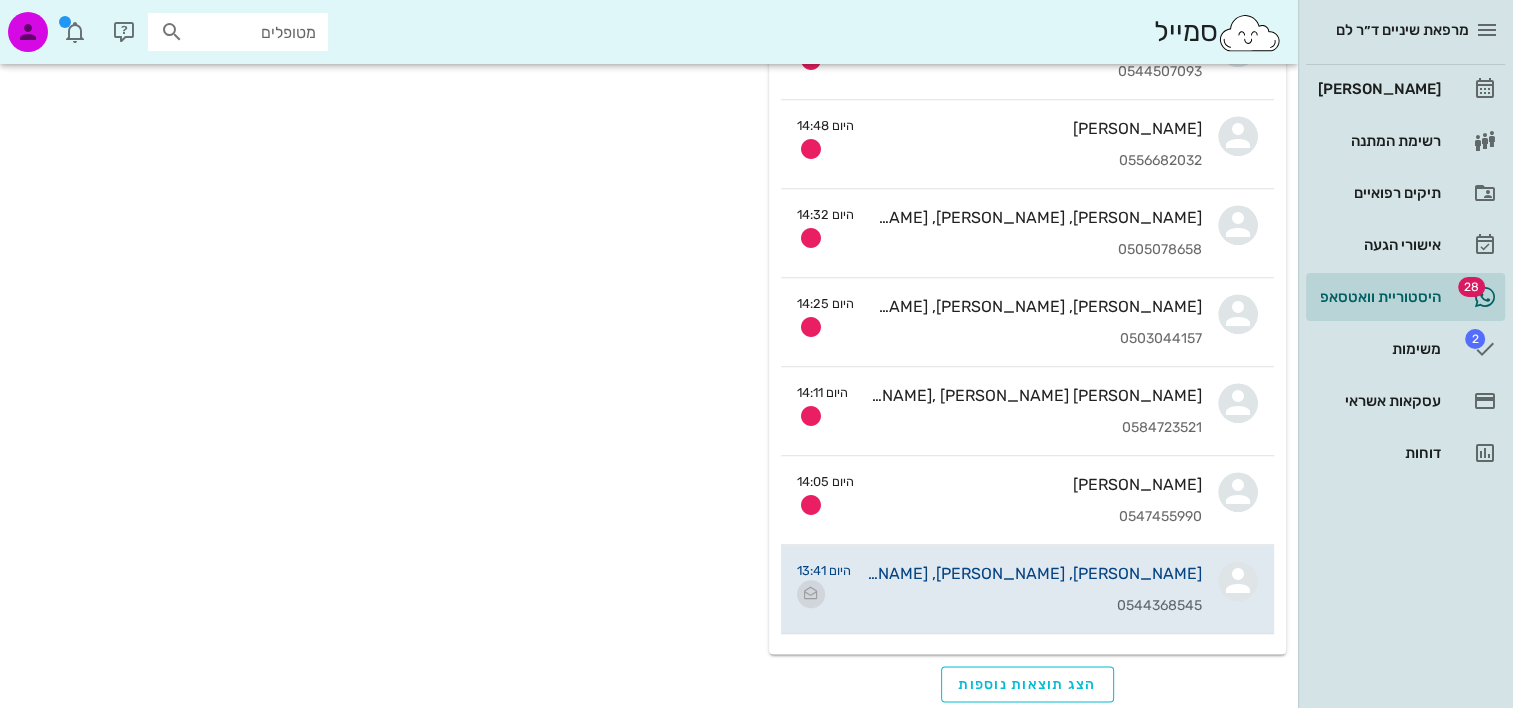 click at bounding box center [811, 594] 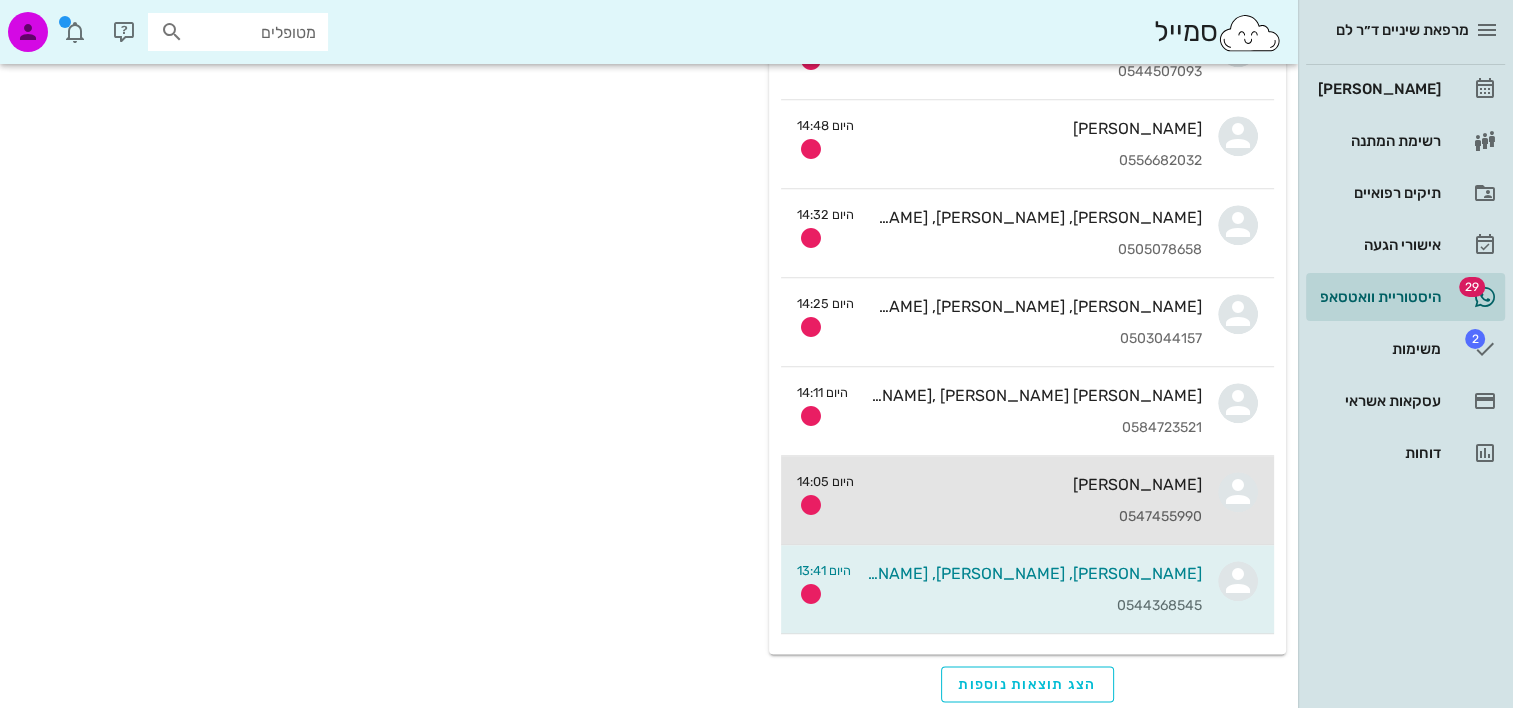 click on "0547455990" at bounding box center (1036, 517) 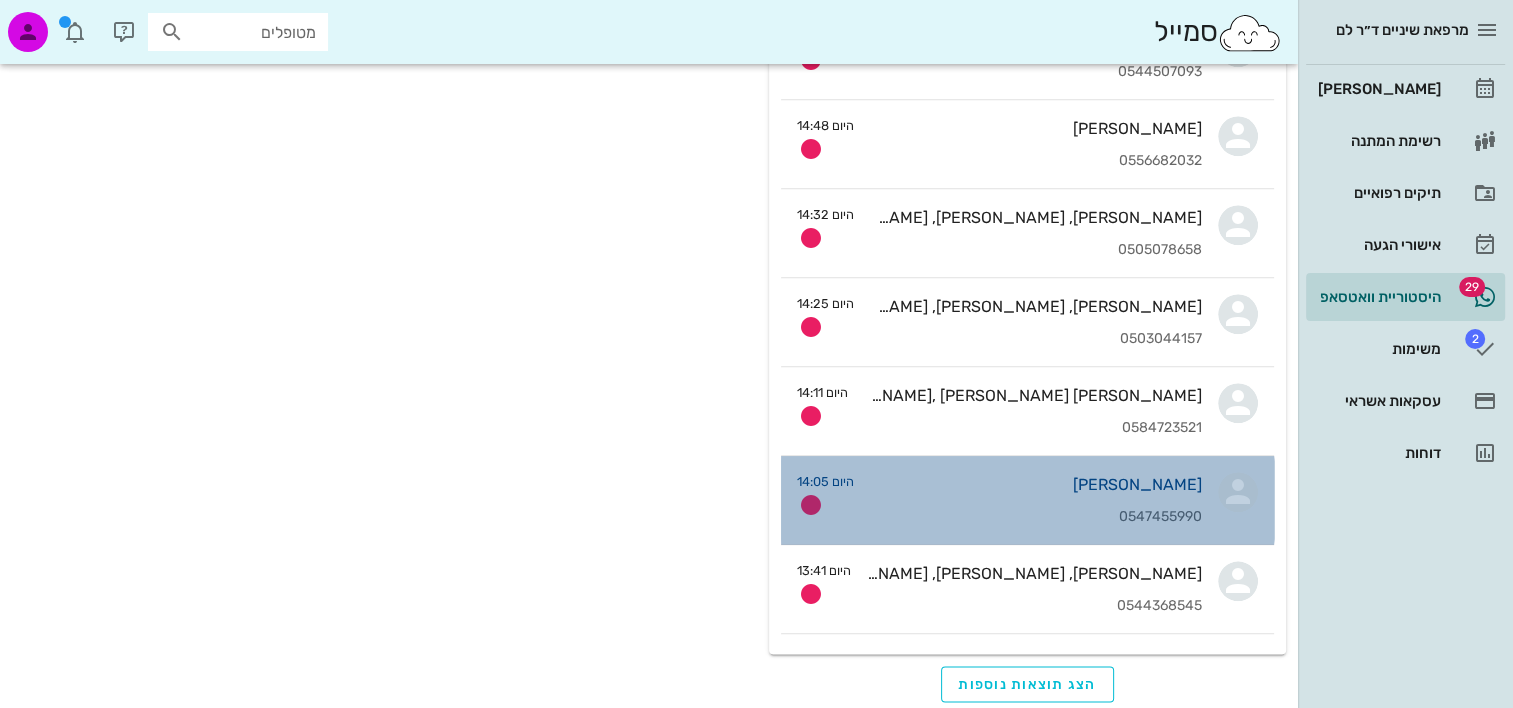 scroll, scrollTop: 0, scrollLeft: 0, axis: both 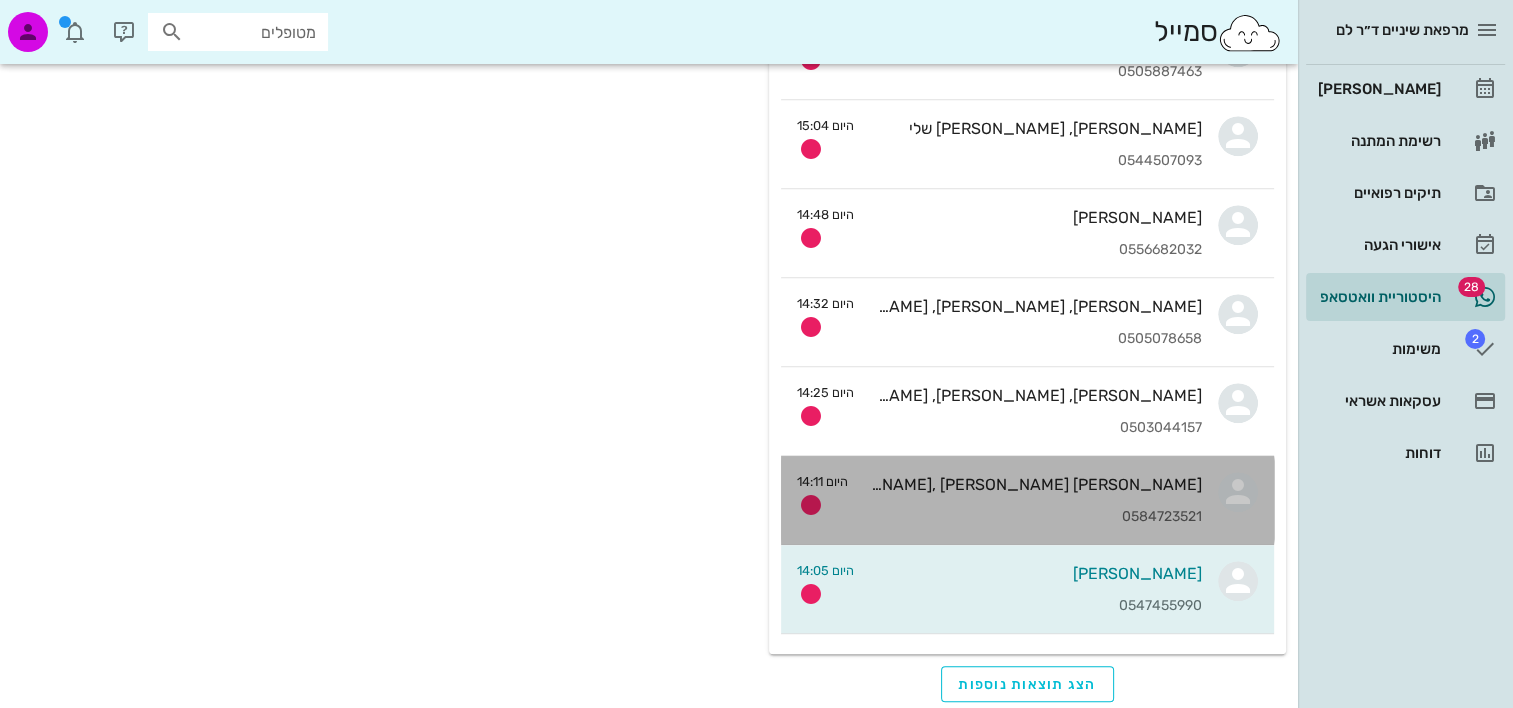 click on "0584723521" at bounding box center [1033, 517] 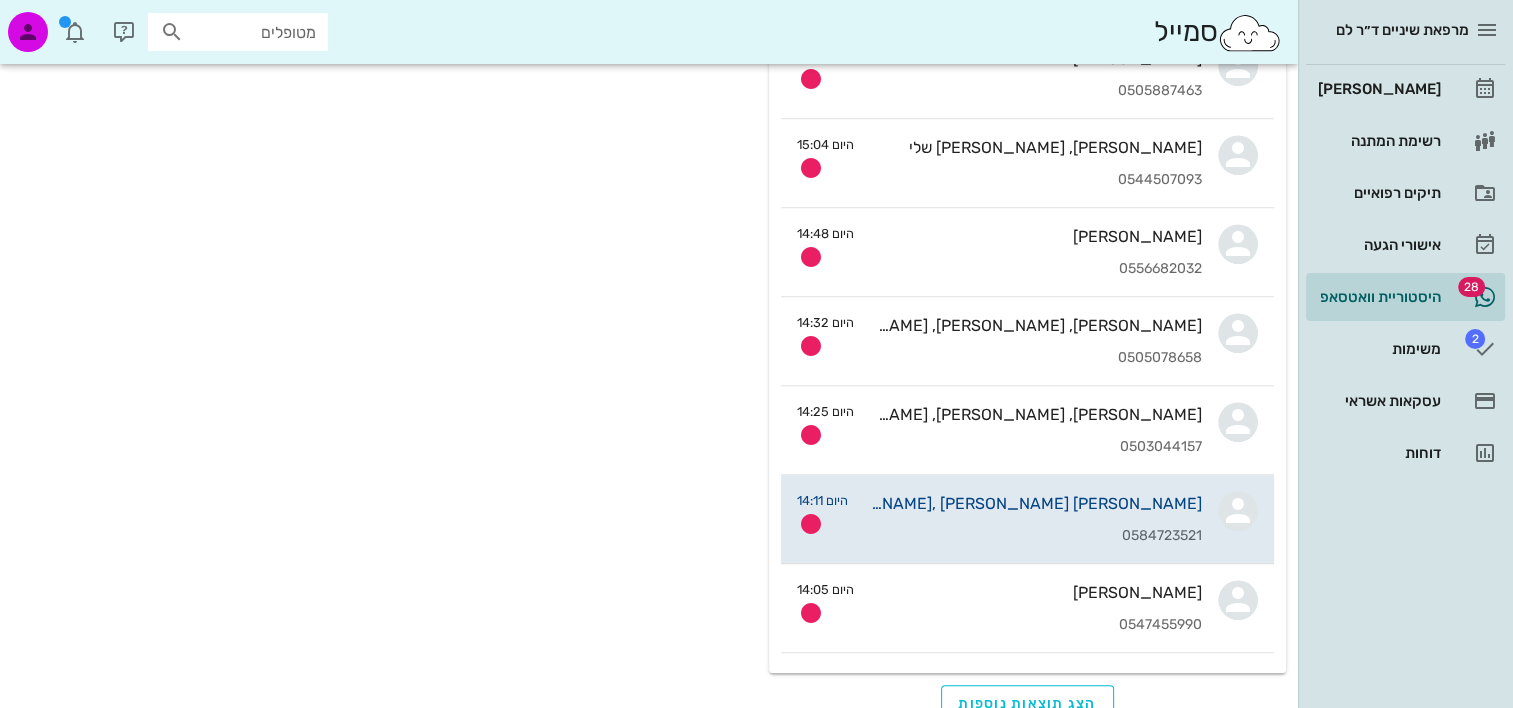 scroll, scrollTop: 2094, scrollLeft: 0, axis: vertical 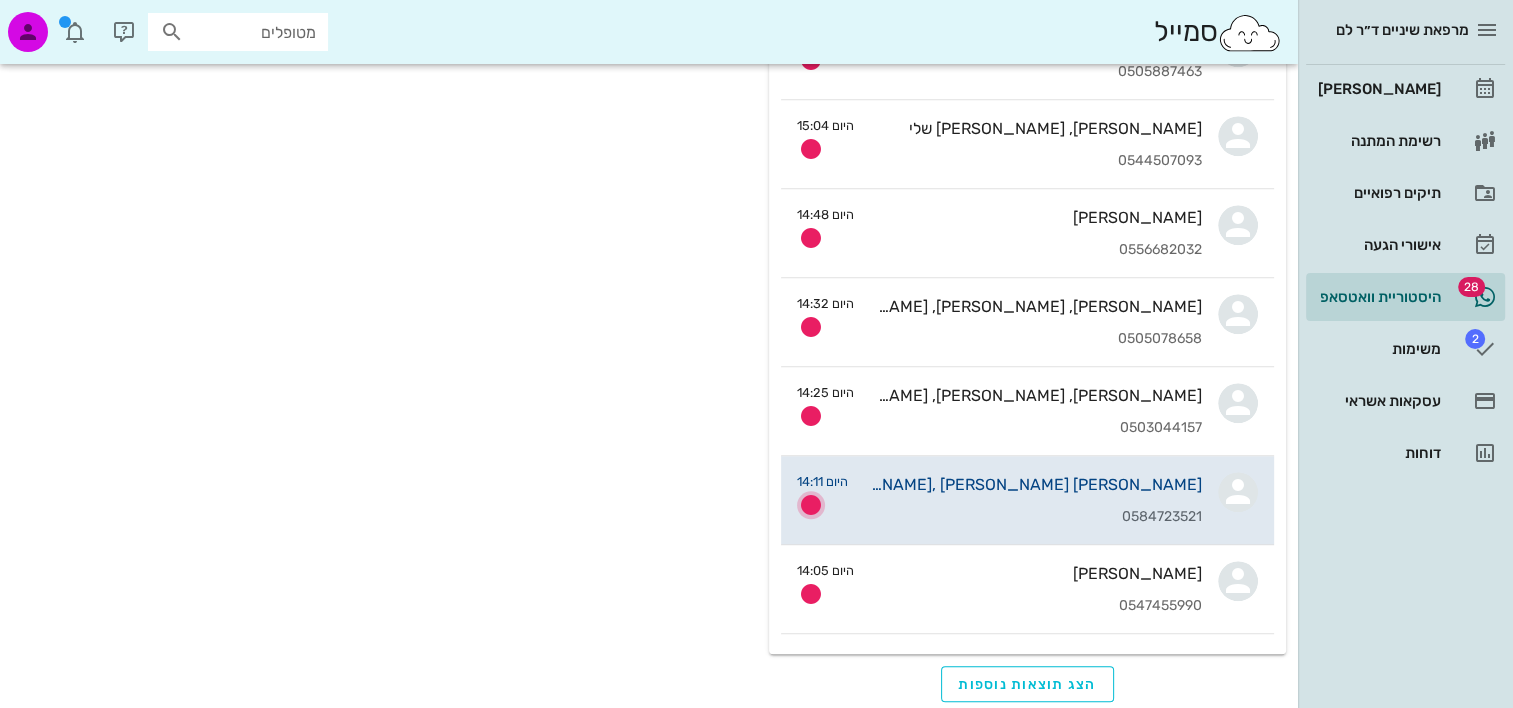 click at bounding box center (811, 505) 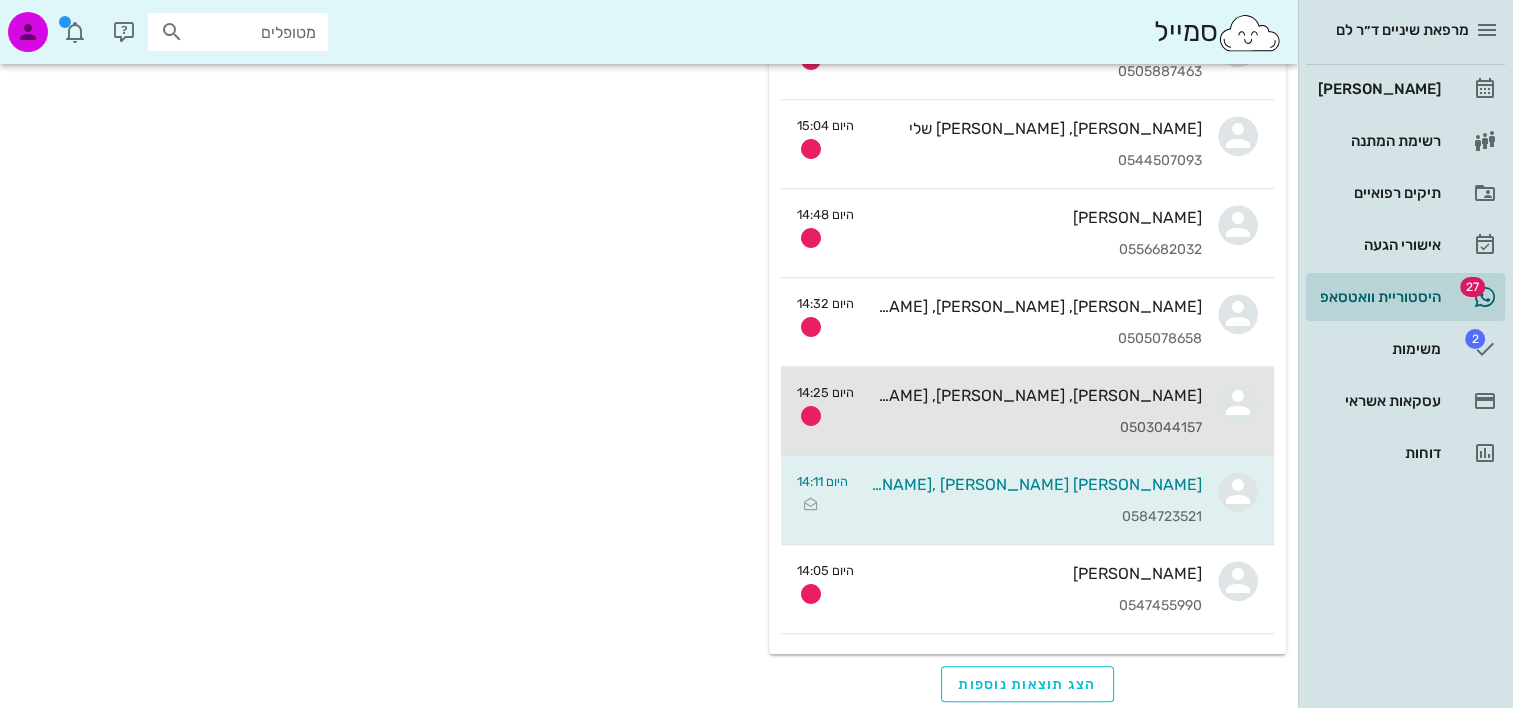 click on "יאיר, יואב, תמר, יפתח טל 0503044157" at bounding box center [1036, 411] 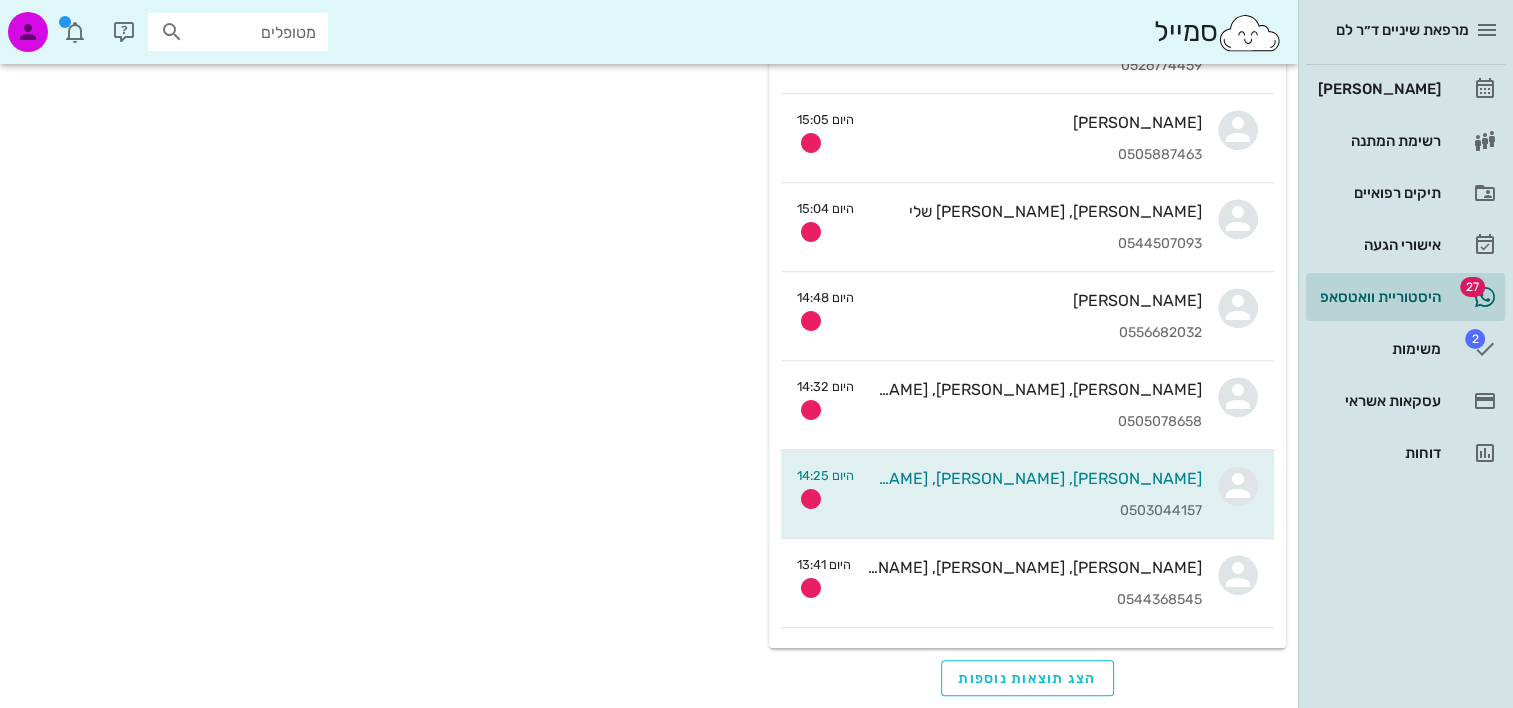 scroll, scrollTop: 0, scrollLeft: 0, axis: both 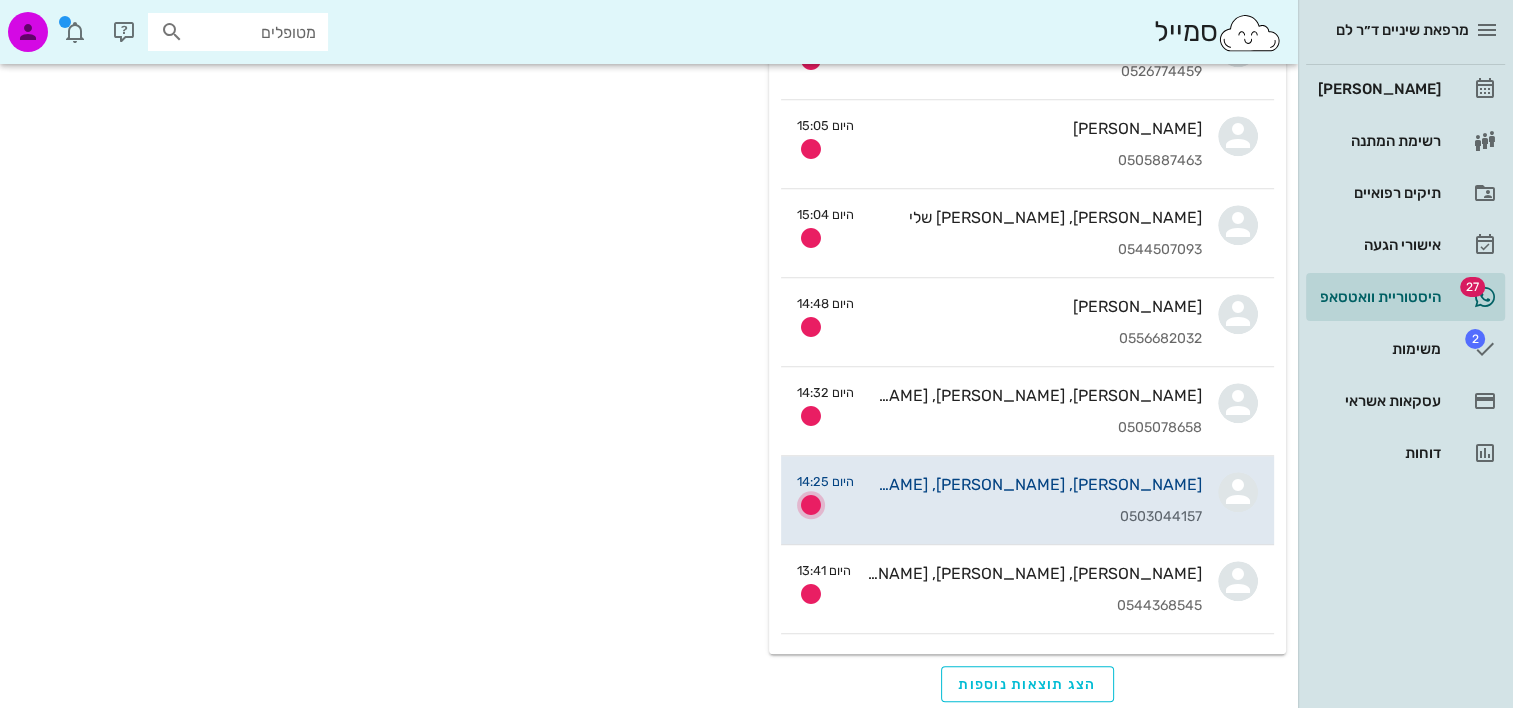 click at bounding box center (811, 505) 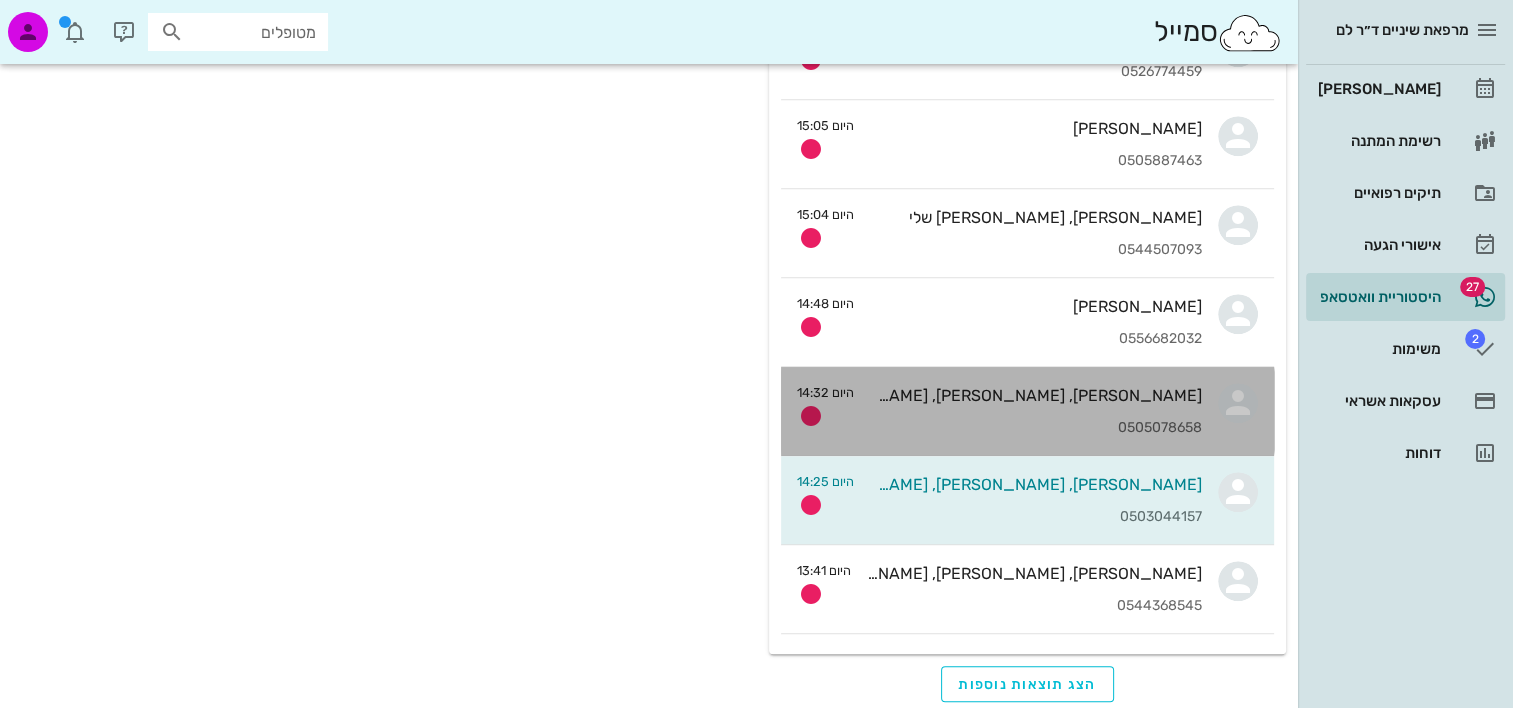 click on "0505078658" at bounding box center [1036, 428] 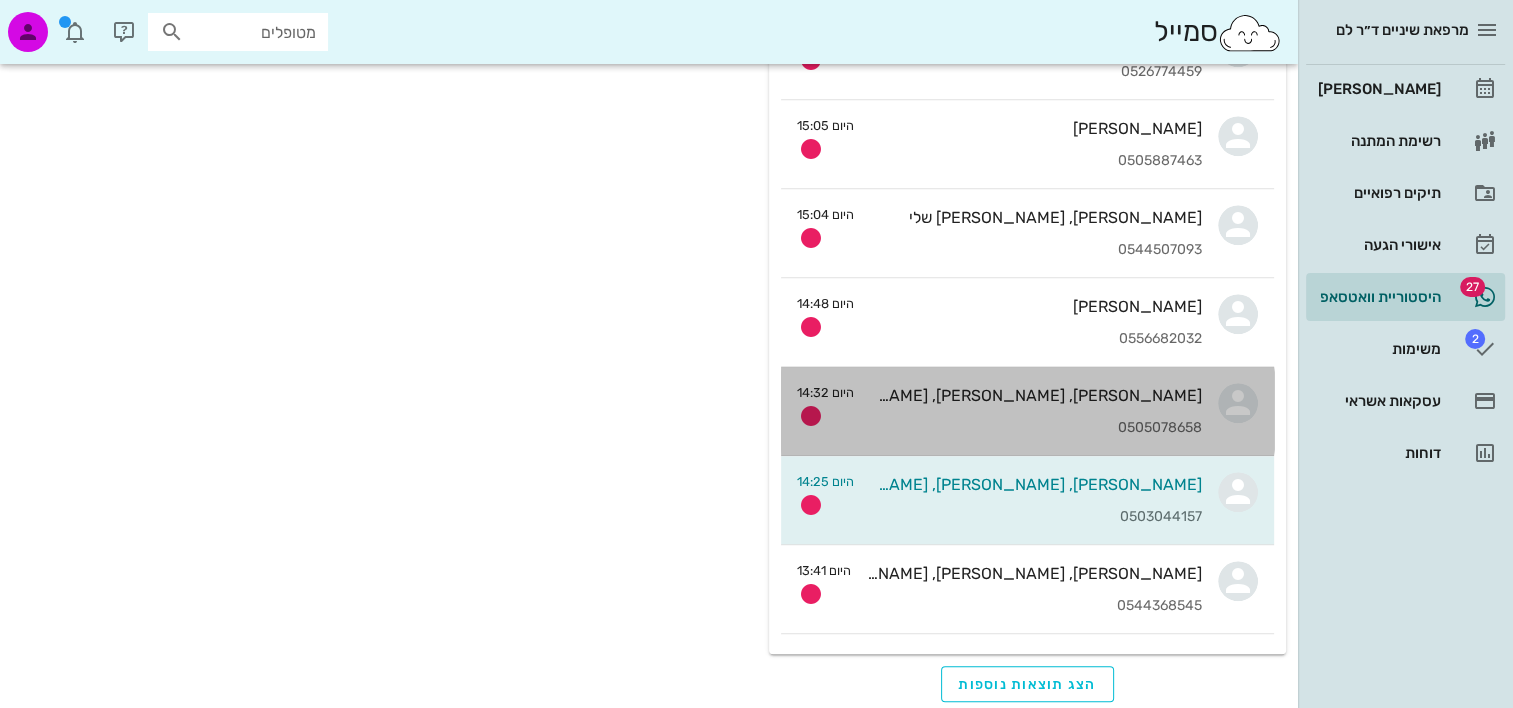 scroll, scrollTop: 0, scrollLeft: 0, axis: both 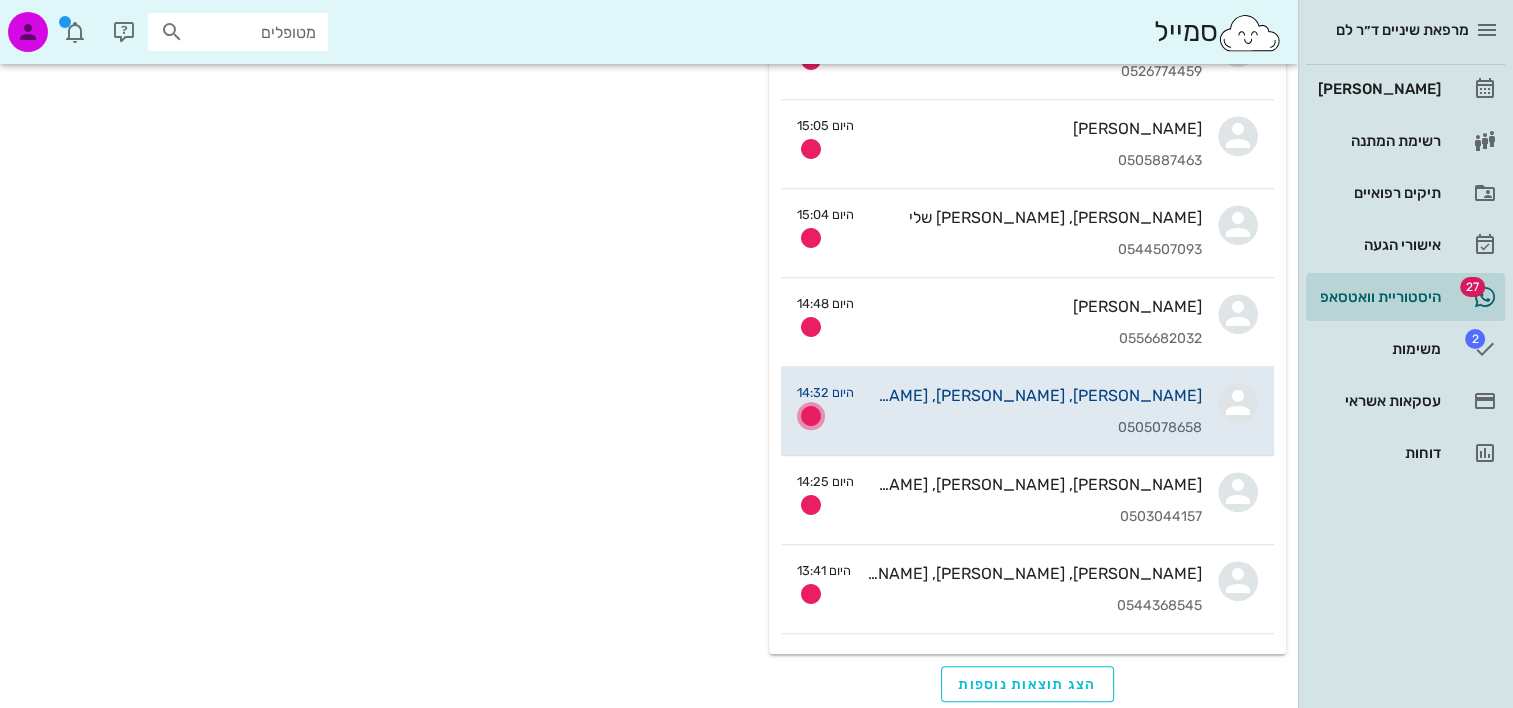 click at bounding box center (811, 416) 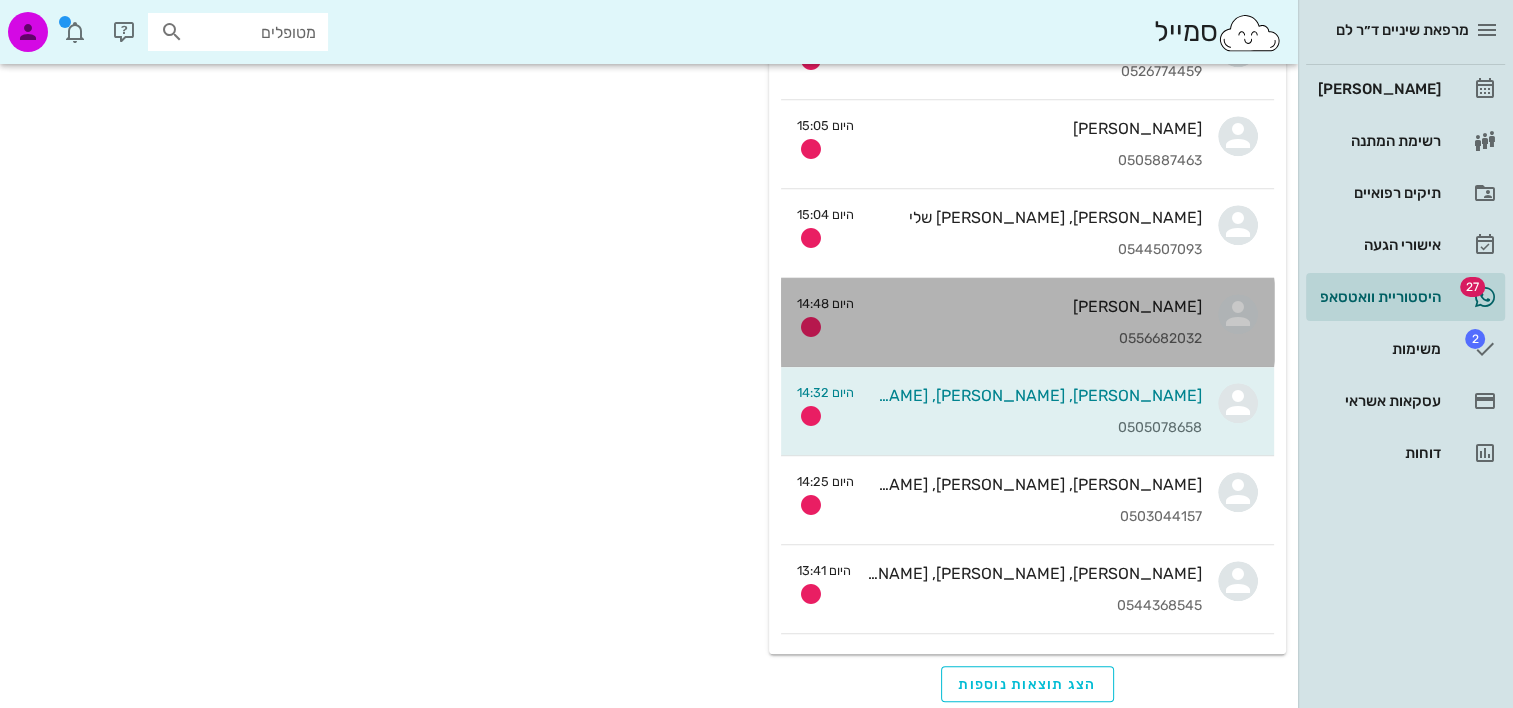 click on "נטלי סבח 0556682032" at bounding box center [1036, 322] 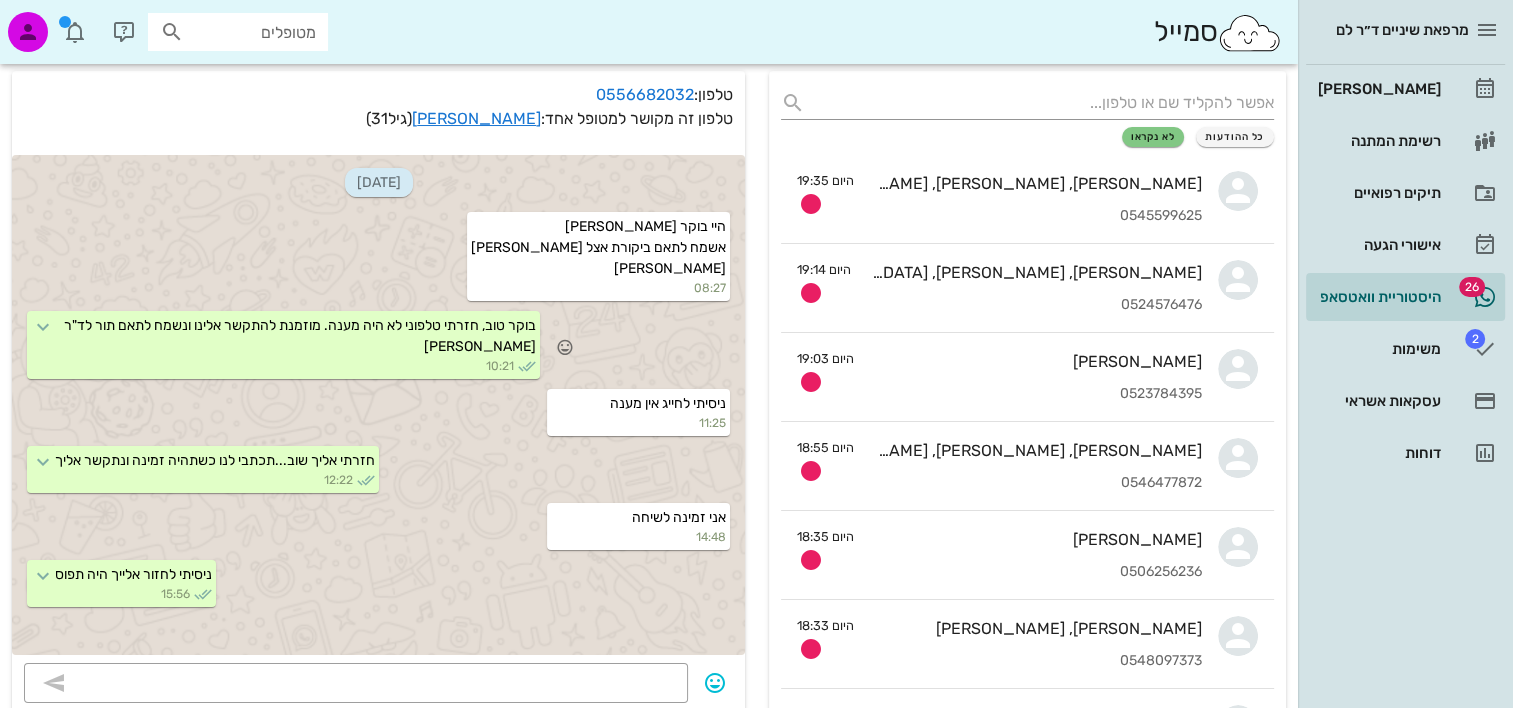 scroll, scrollTop: 0, scrollLeft: 0, axis: both 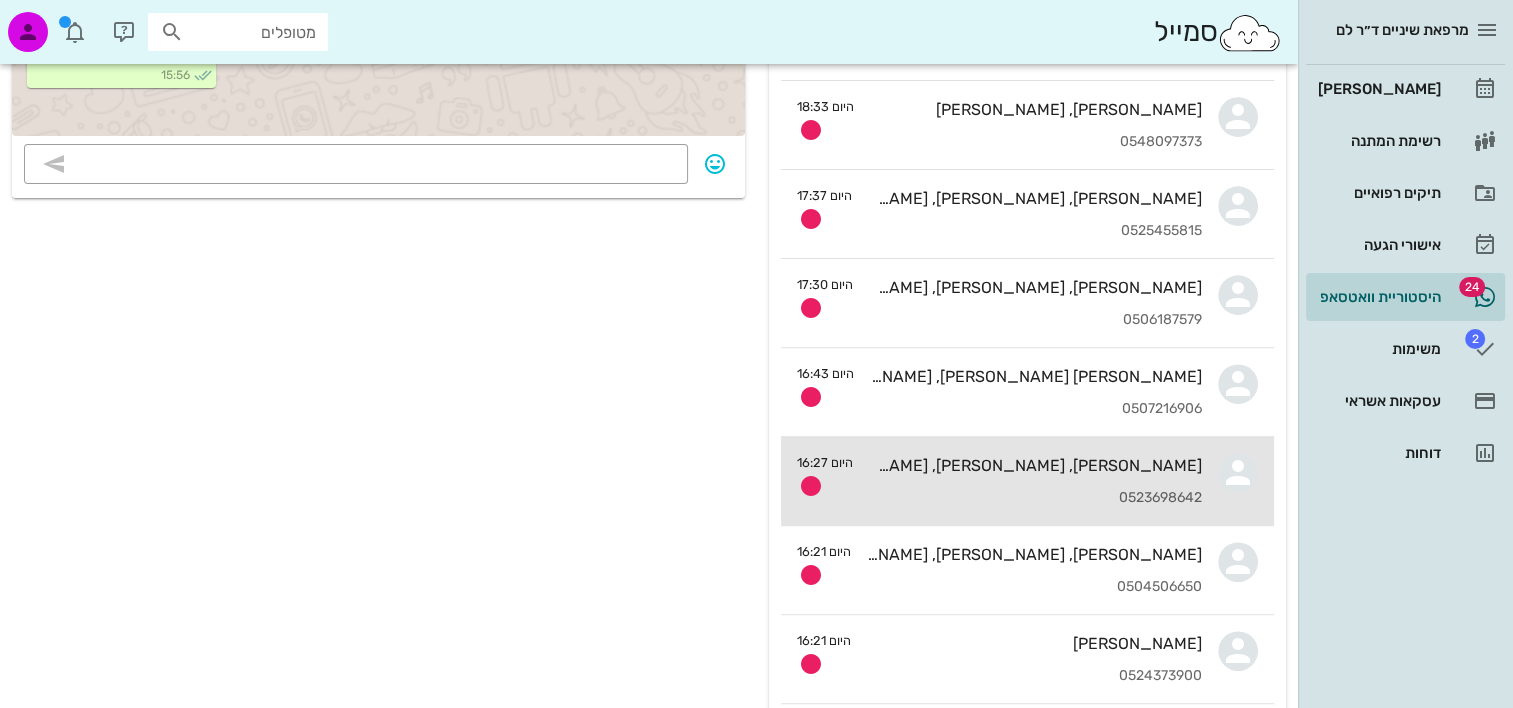 click on "רותם, בר, אלון גופר" at bounding box center [1035, 465] 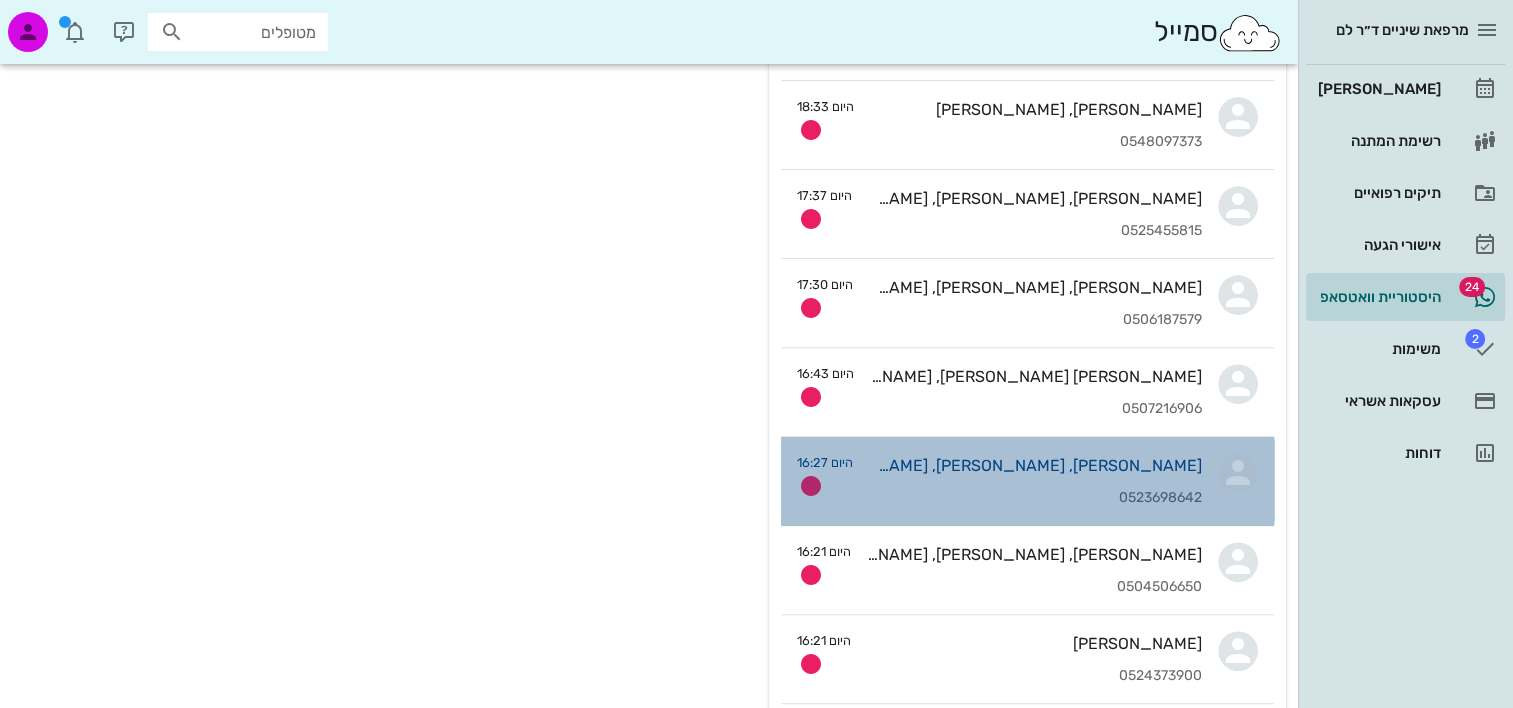 scroll, scrollTop: 0, scrollLeft: 0, axis: both 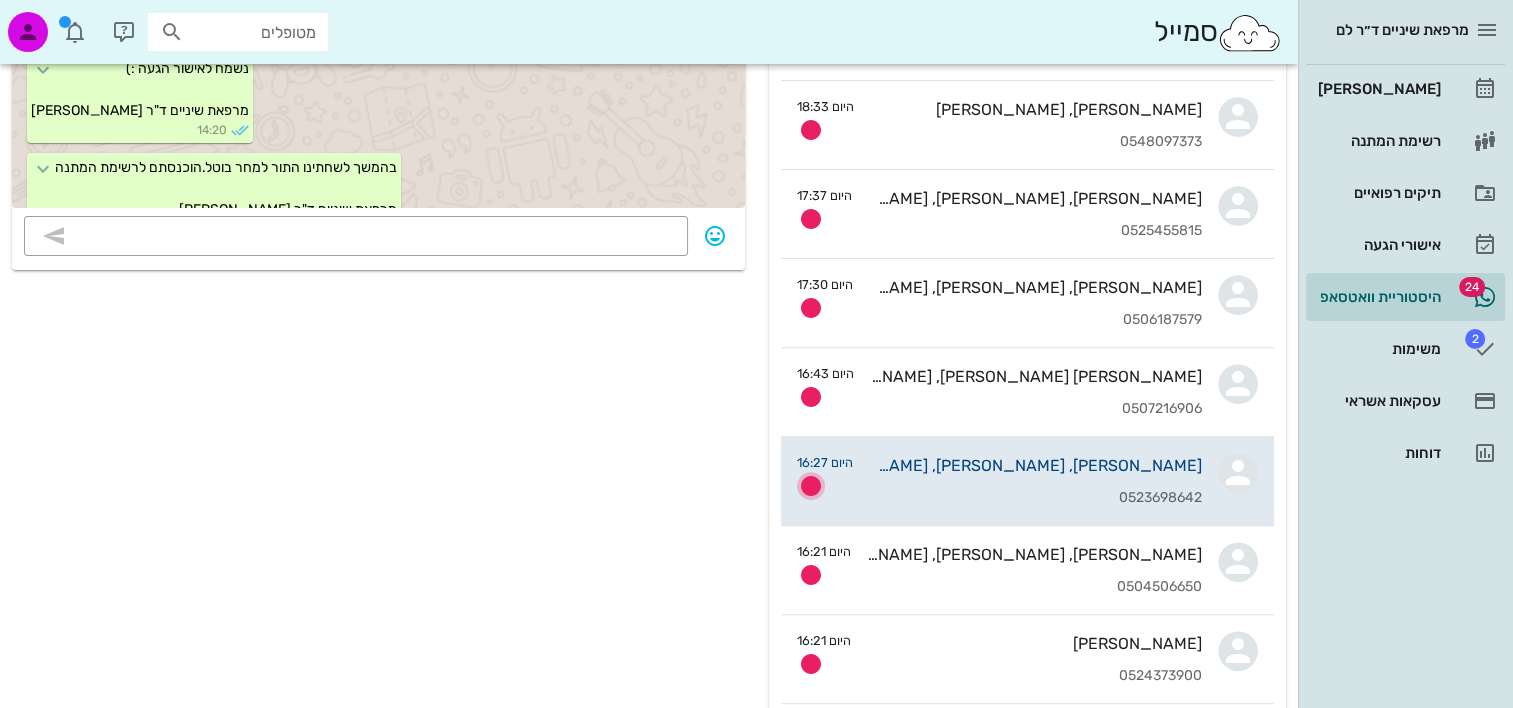 click at bounding box center (811, 486) 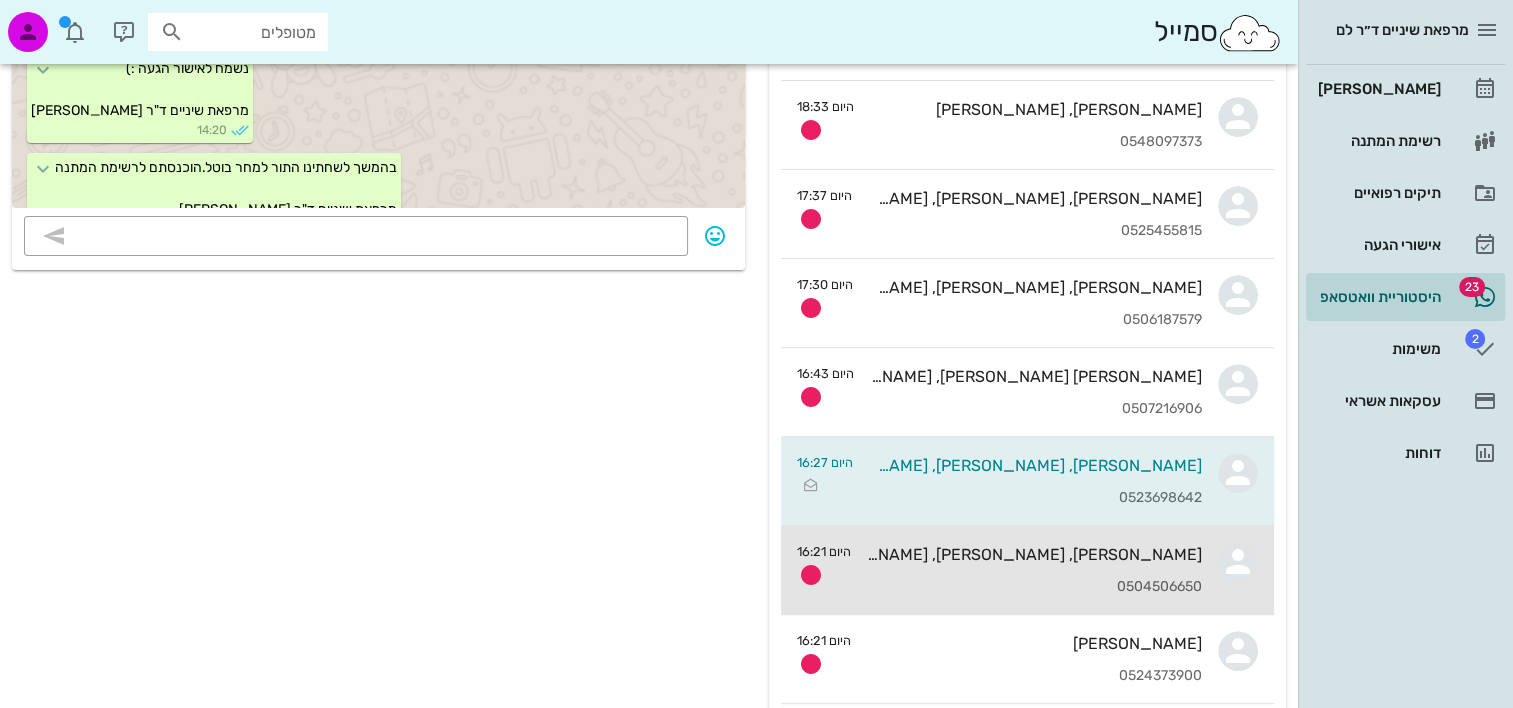click on "מיכאל, אליאב, אדל, יעל ביטון 0504506650" at bounding box center (1034, 570) 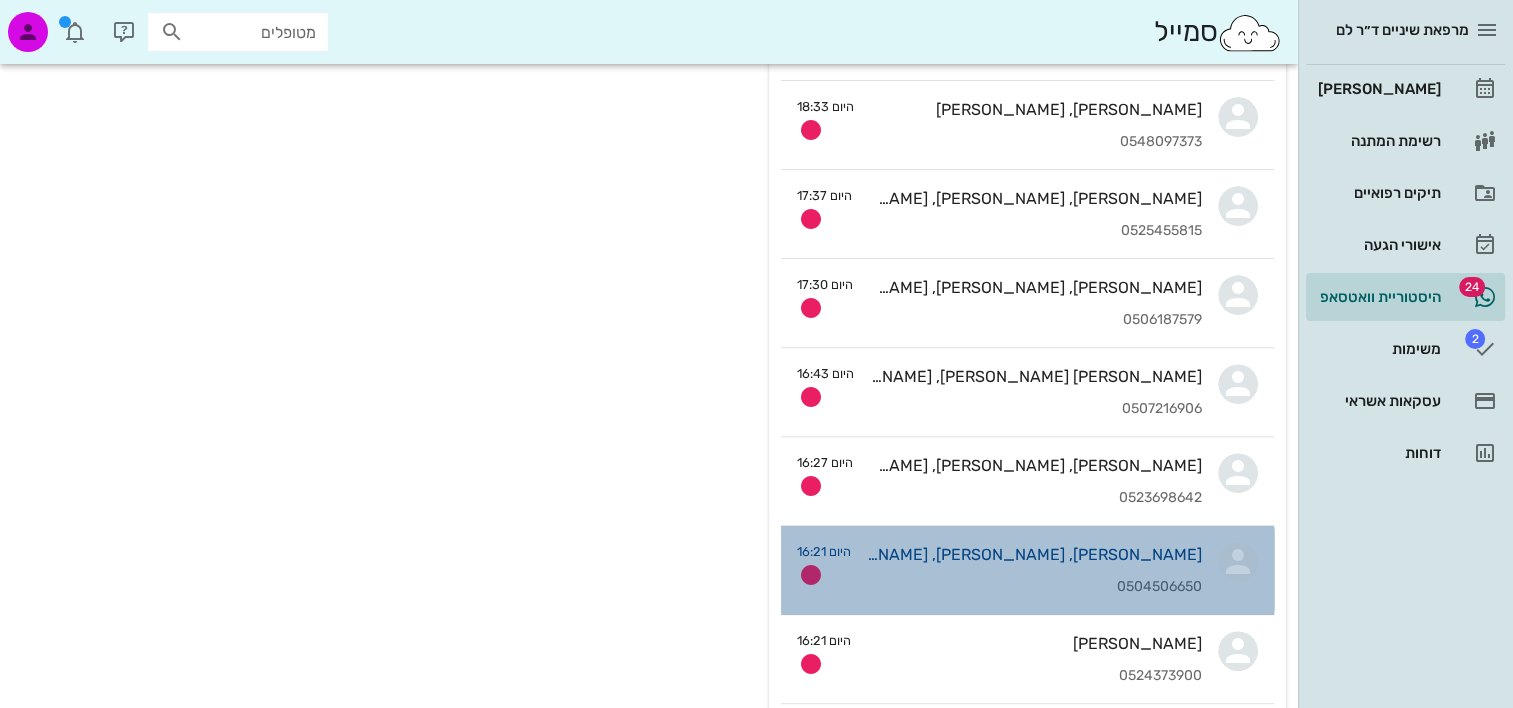 scroll, scrollTop: 0, scrollLeft: 0, axis: both 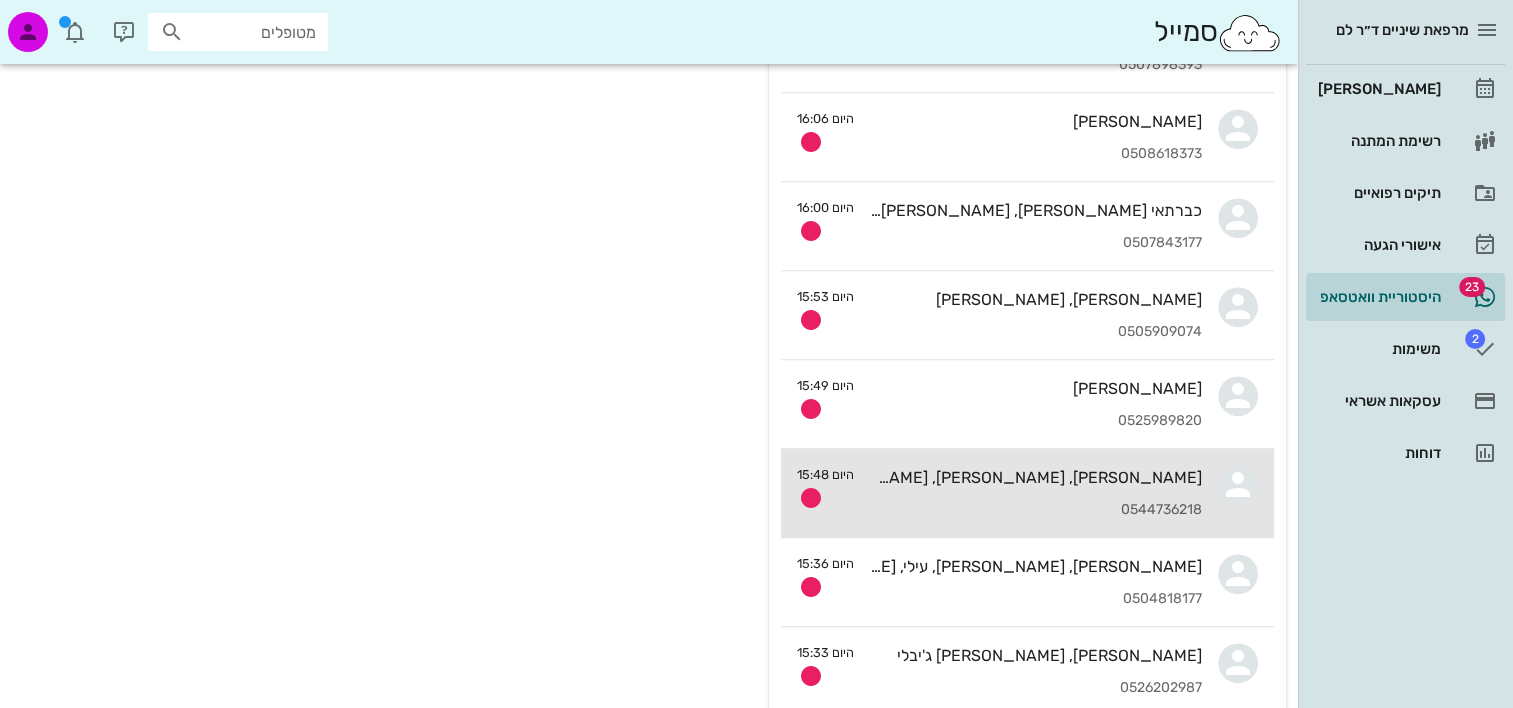 click on "יותם, רוני, אודי (יהודה), דניאל, נעה וייצר 0544736218" at bounding box center (1036, 493) 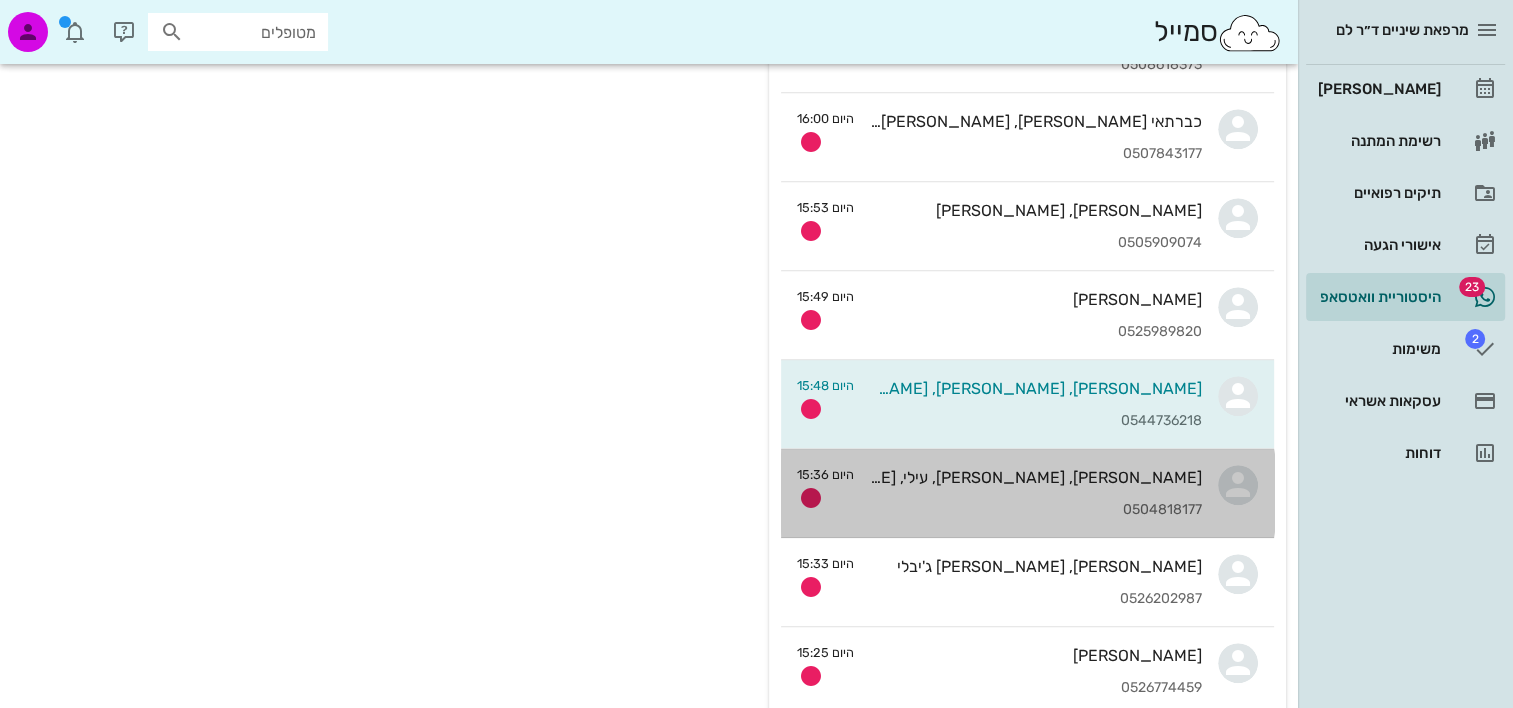 scroll, scrollTop: 0, scrollLeft: 0, axis: both 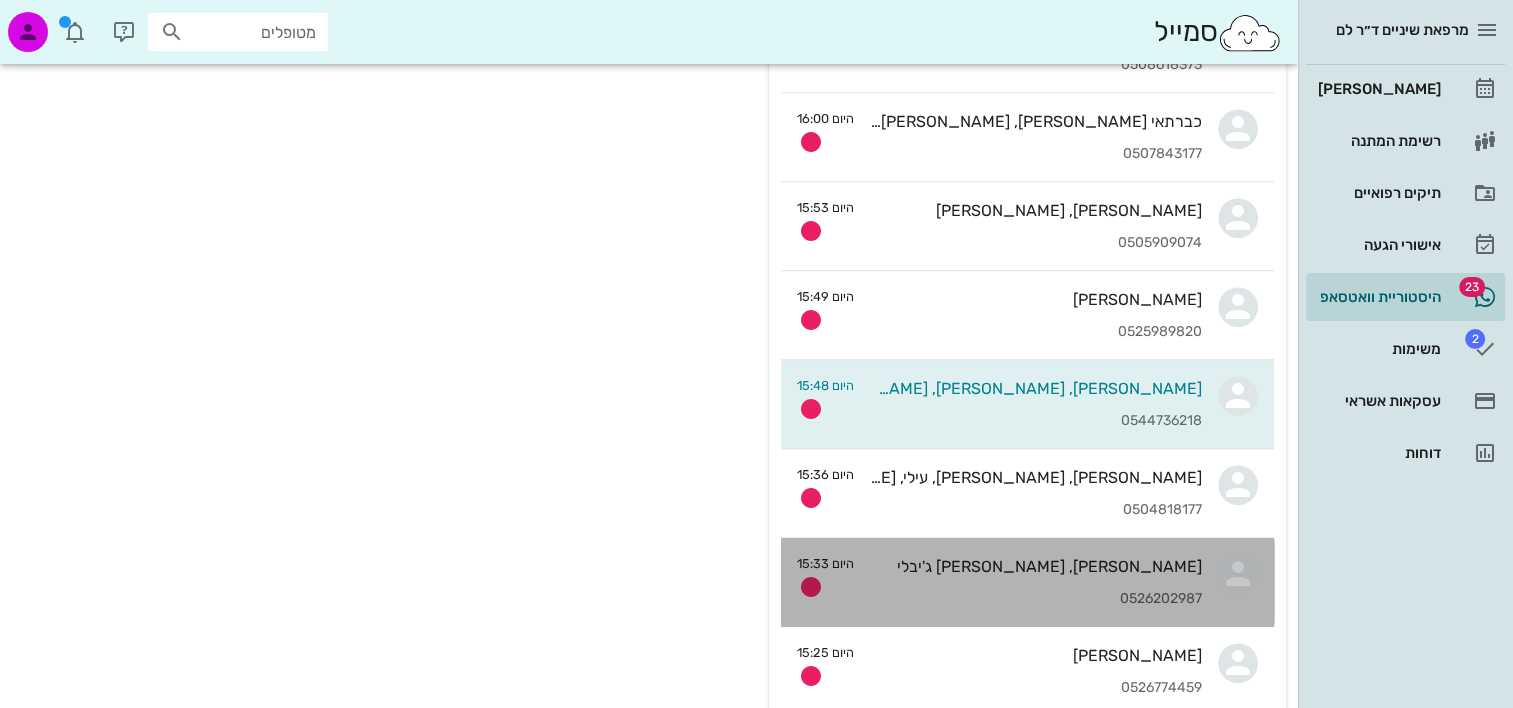 click on "0526202987" at bounding box center (1036, 599) 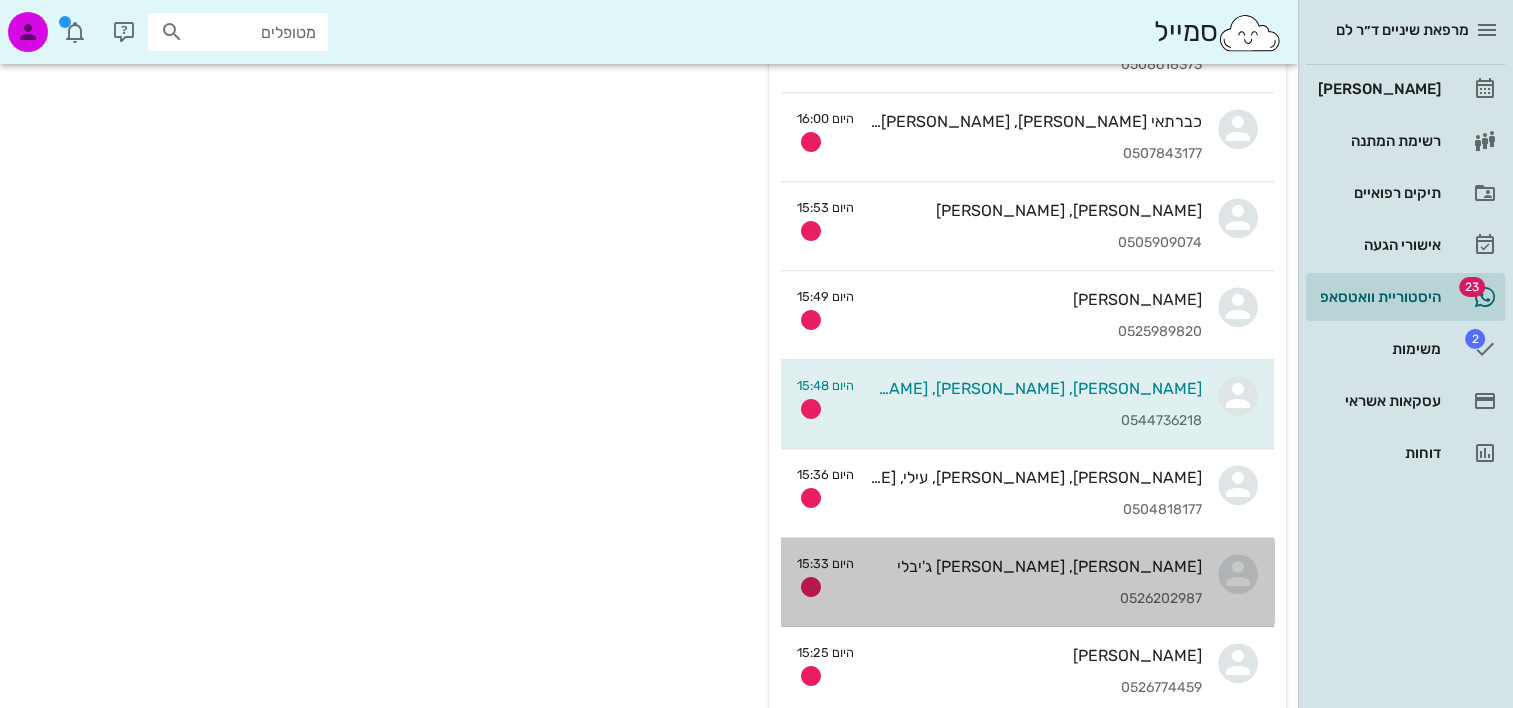scroll, scrollTop: 0, scrollLeft: 0, axis: both 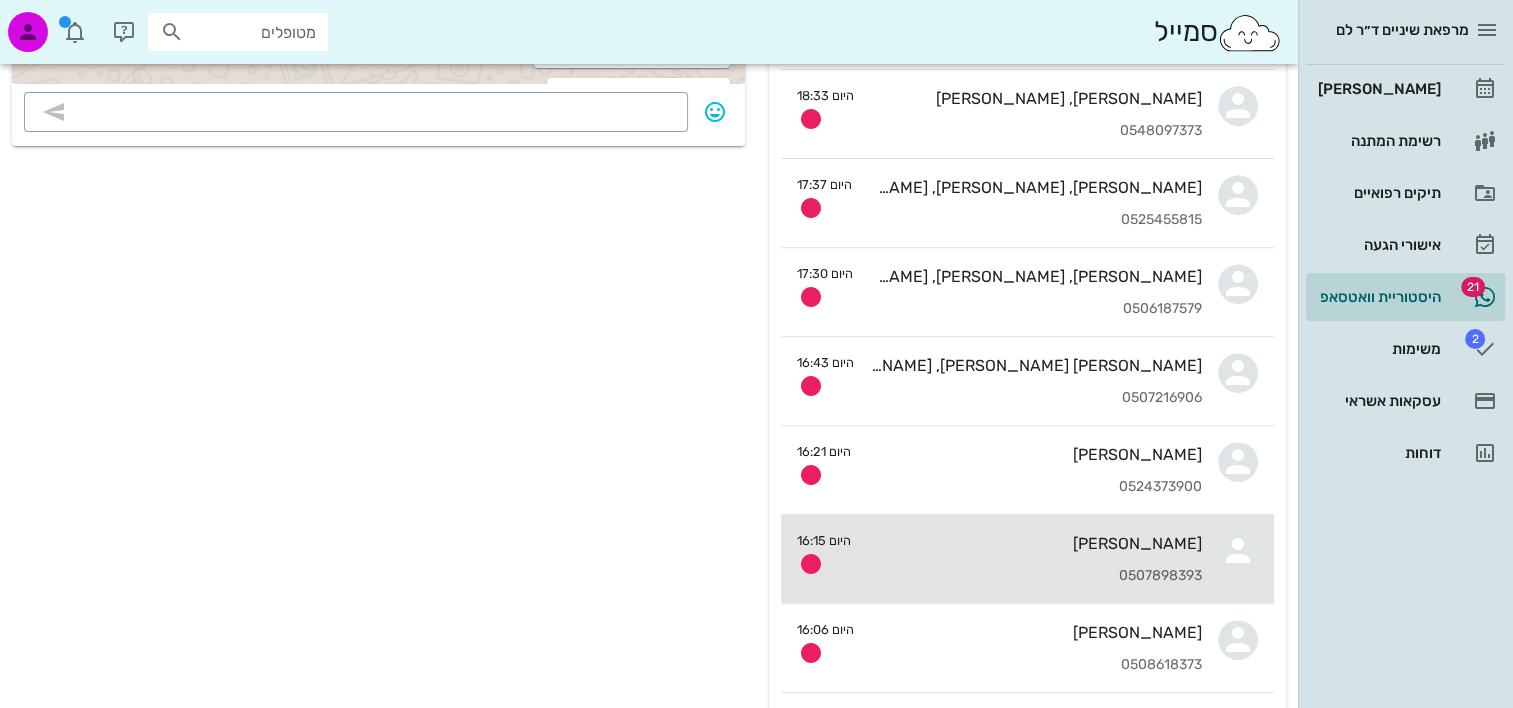 click on "ארבל גסטר" at bounding box center (1034, 543) 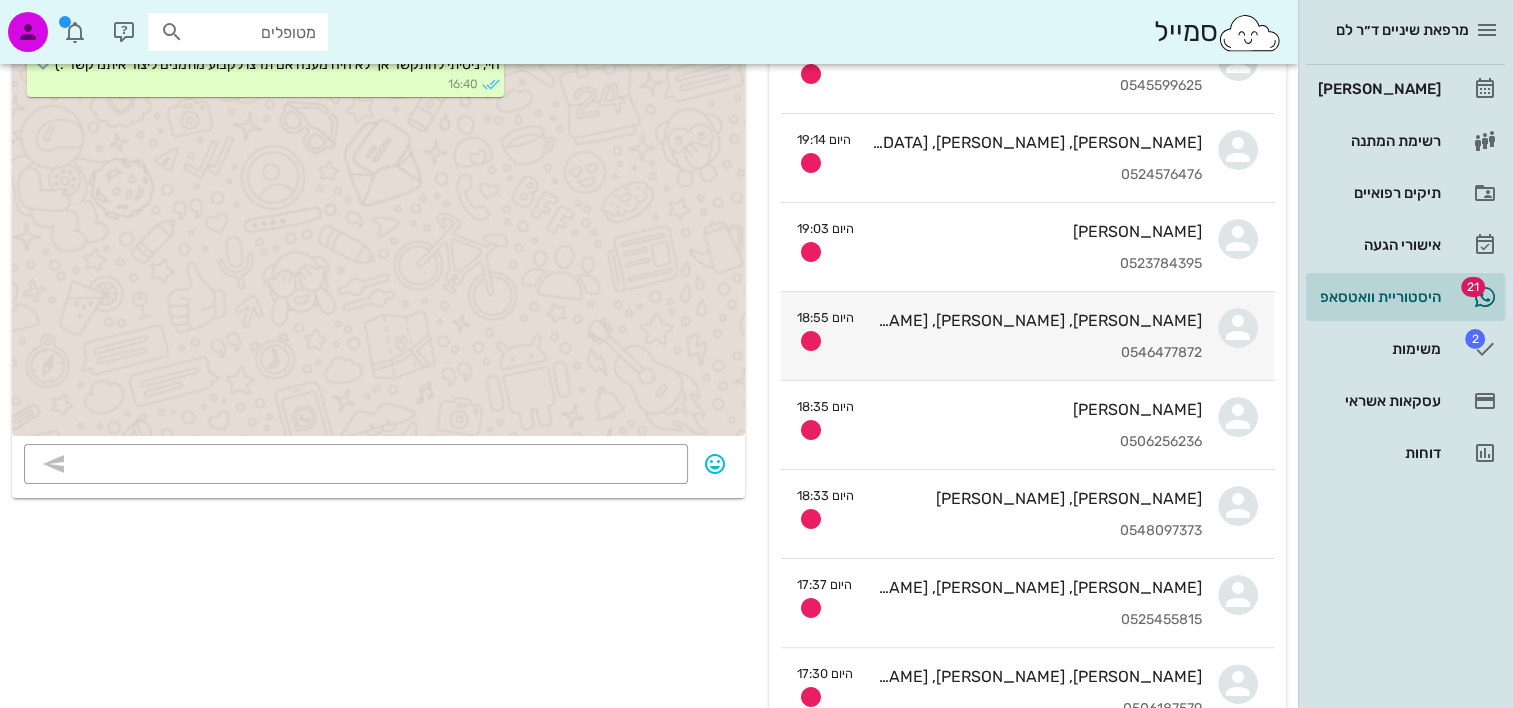 scroll, scrollTop: 600, scrollLeft: 0, axis: vertical 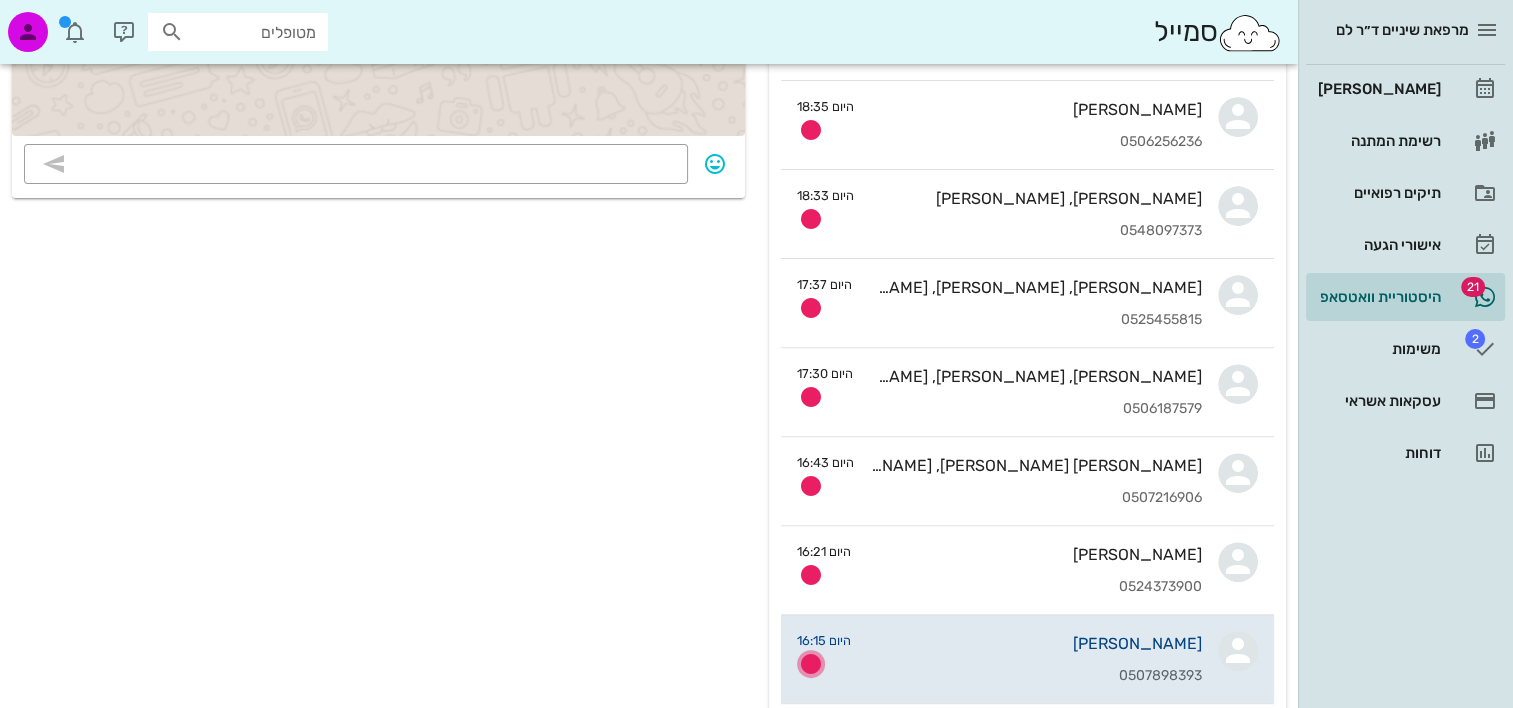 click at bounding box center (811, 664) 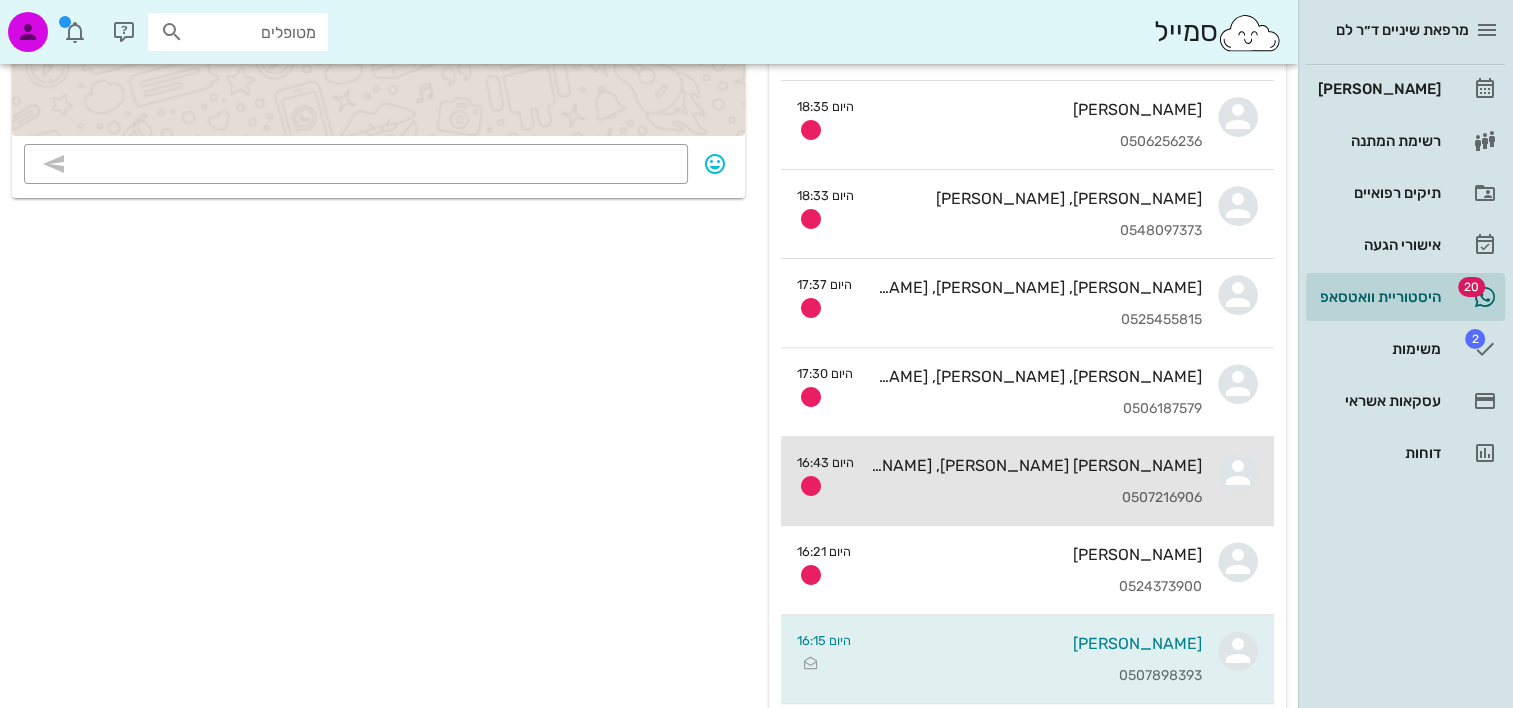 click on "0507216906" at bounding box center [1036, 498] 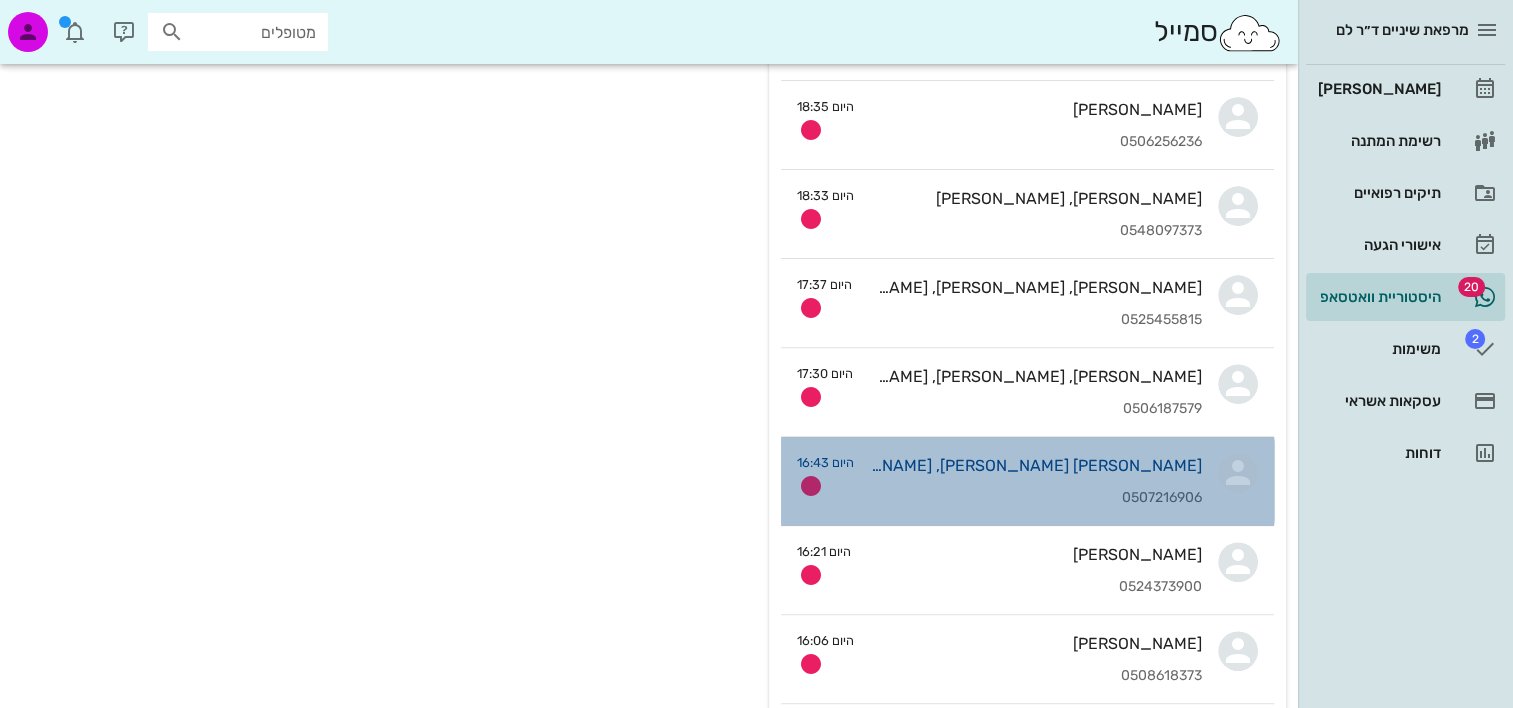 scroll, scrollTop: 0, scrollLeft: 0, axis: both 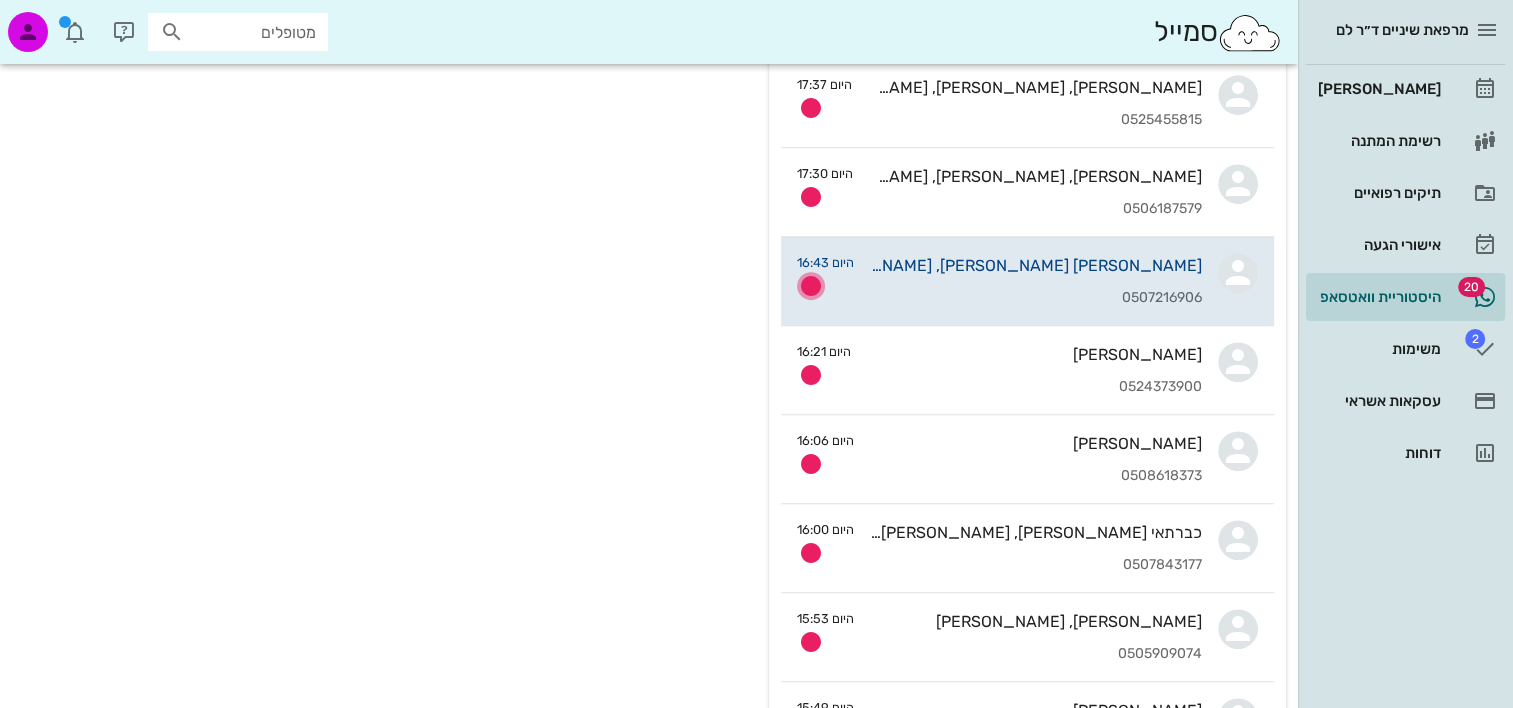 click at bounding box center [811, 286] 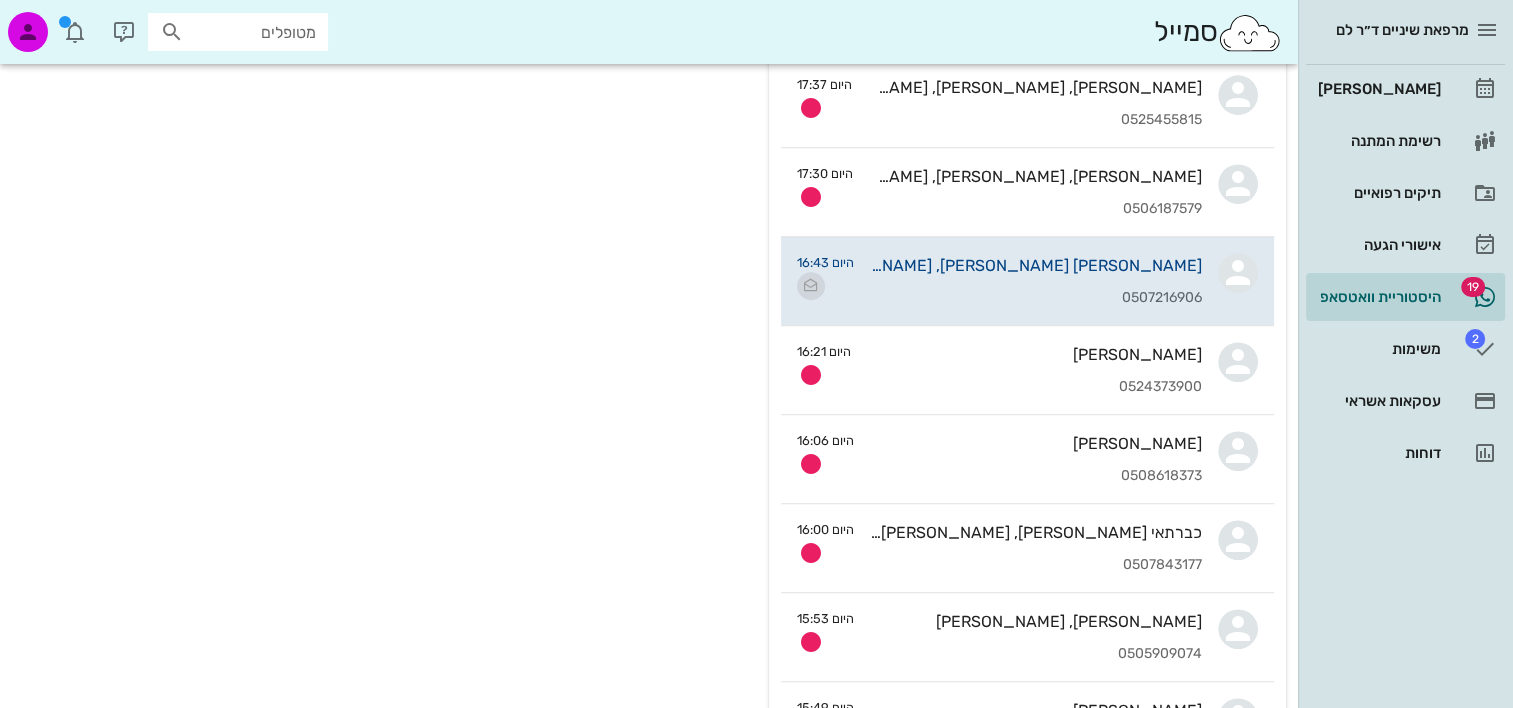 click at bounding box center (811, 286) 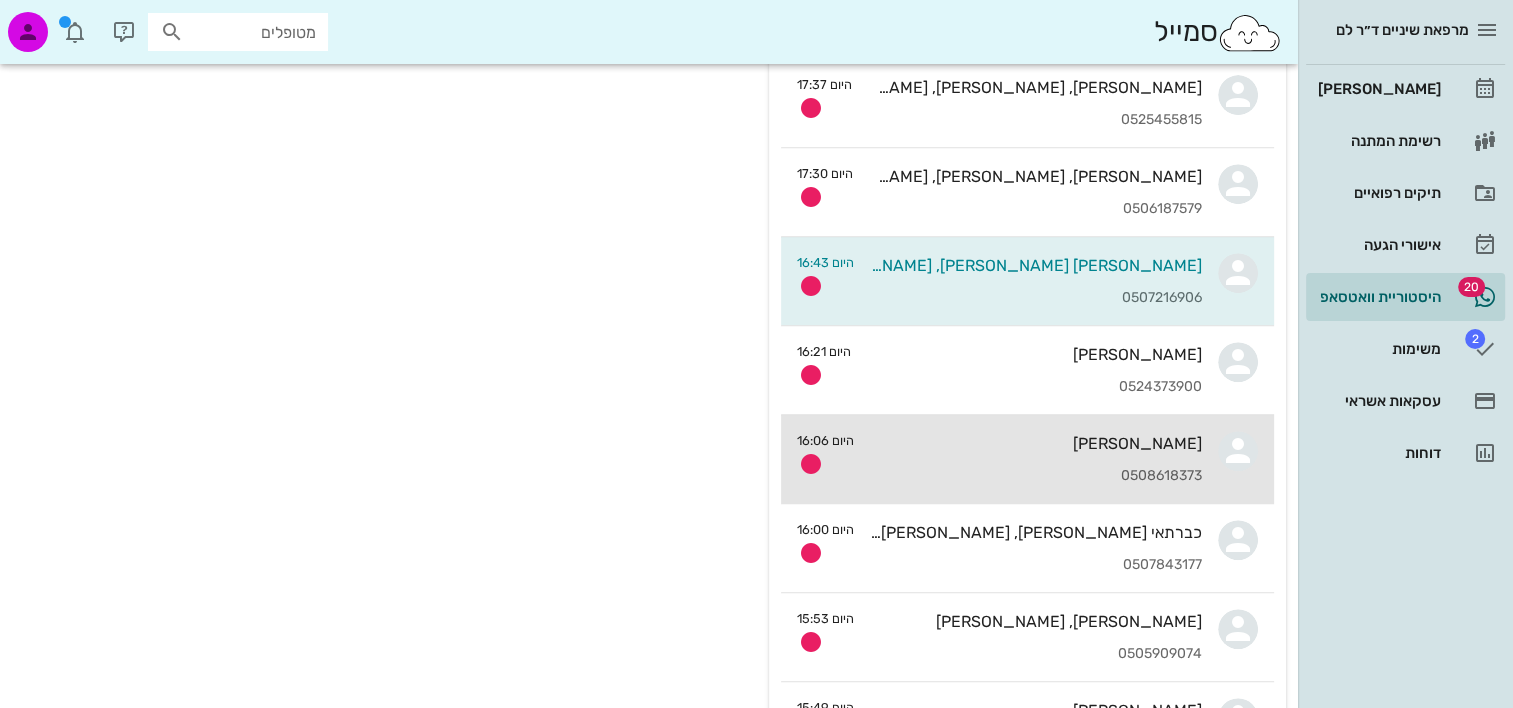 click on "דוד קנוך 0508618373" at bounding box center (1036, 459) 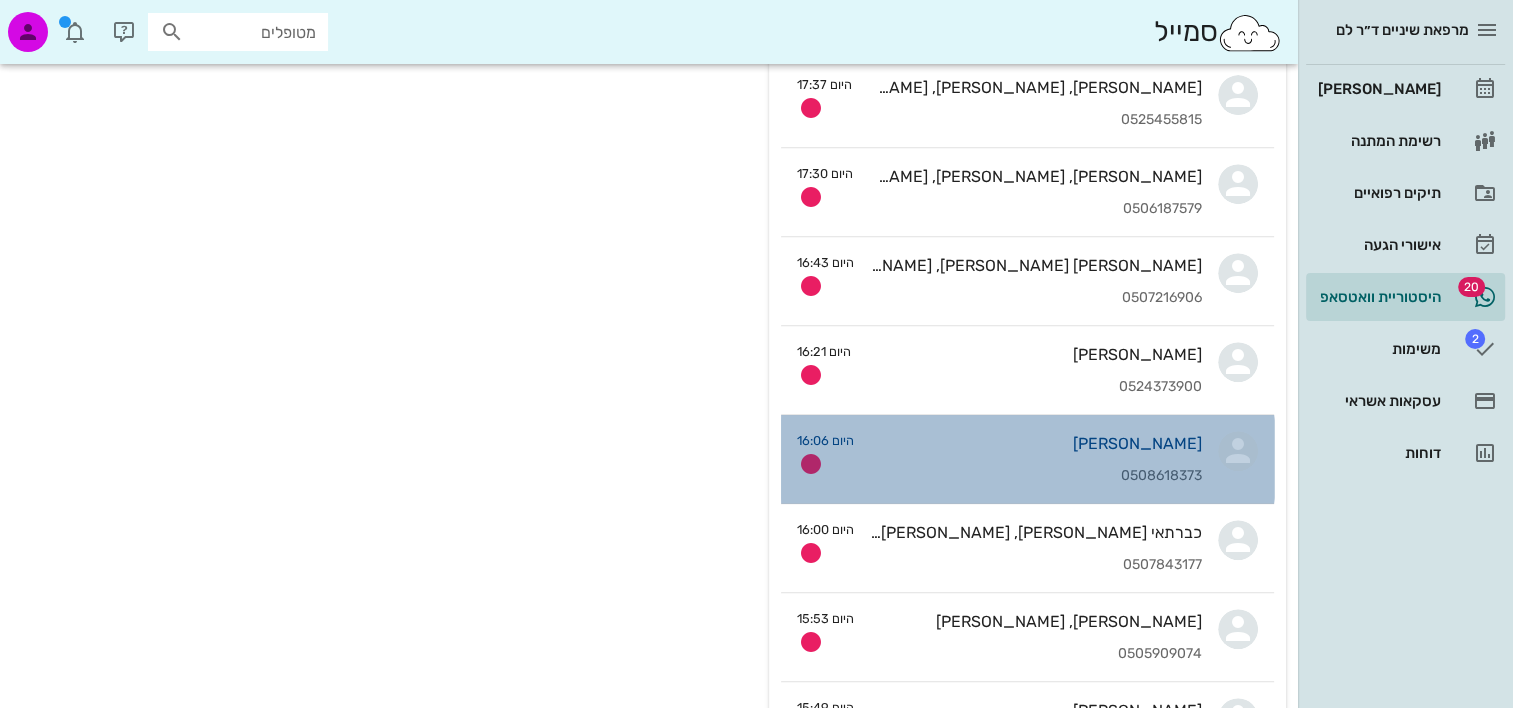 scroll, scrollTop: 0, scrollLeft: 0, axis: both 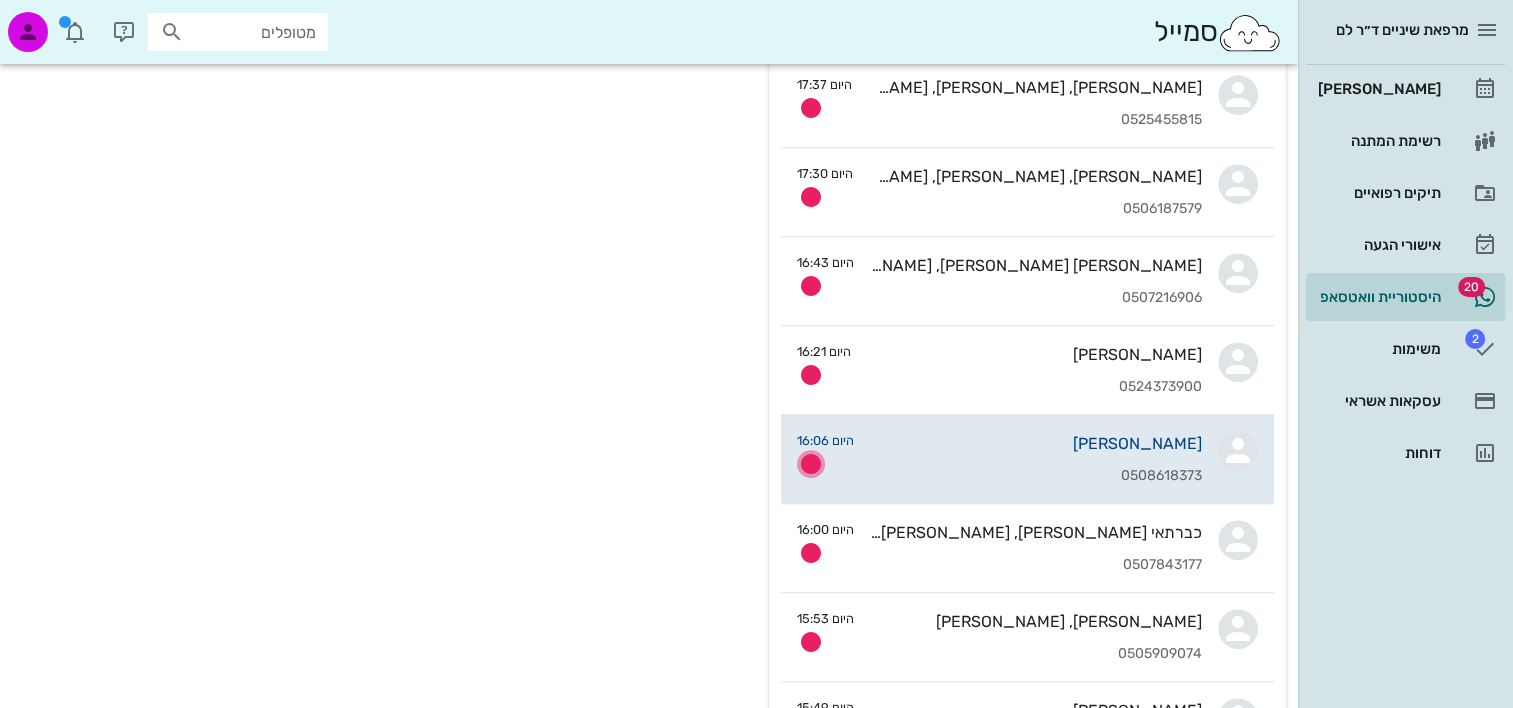 click at bounding box center (811, 464) 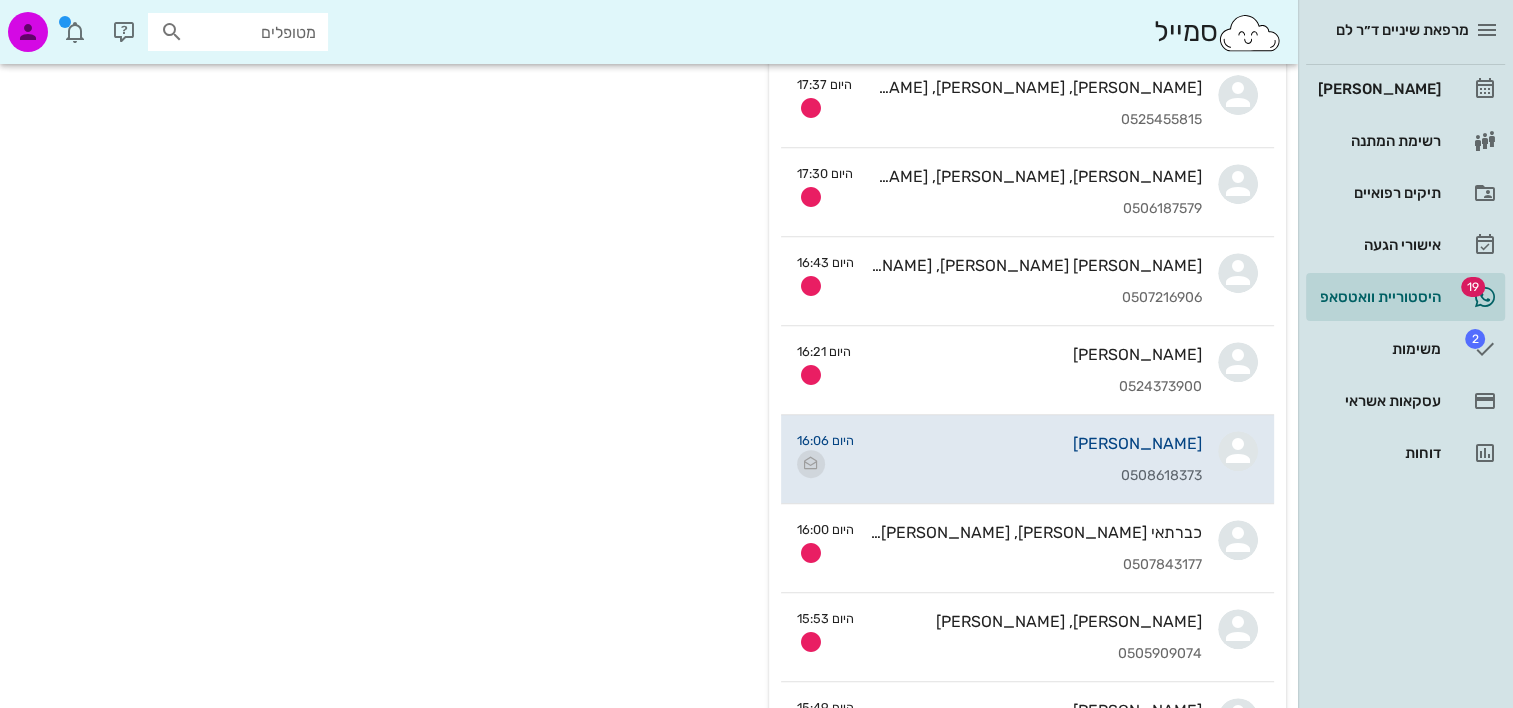 click at bounding box center (811, 464) 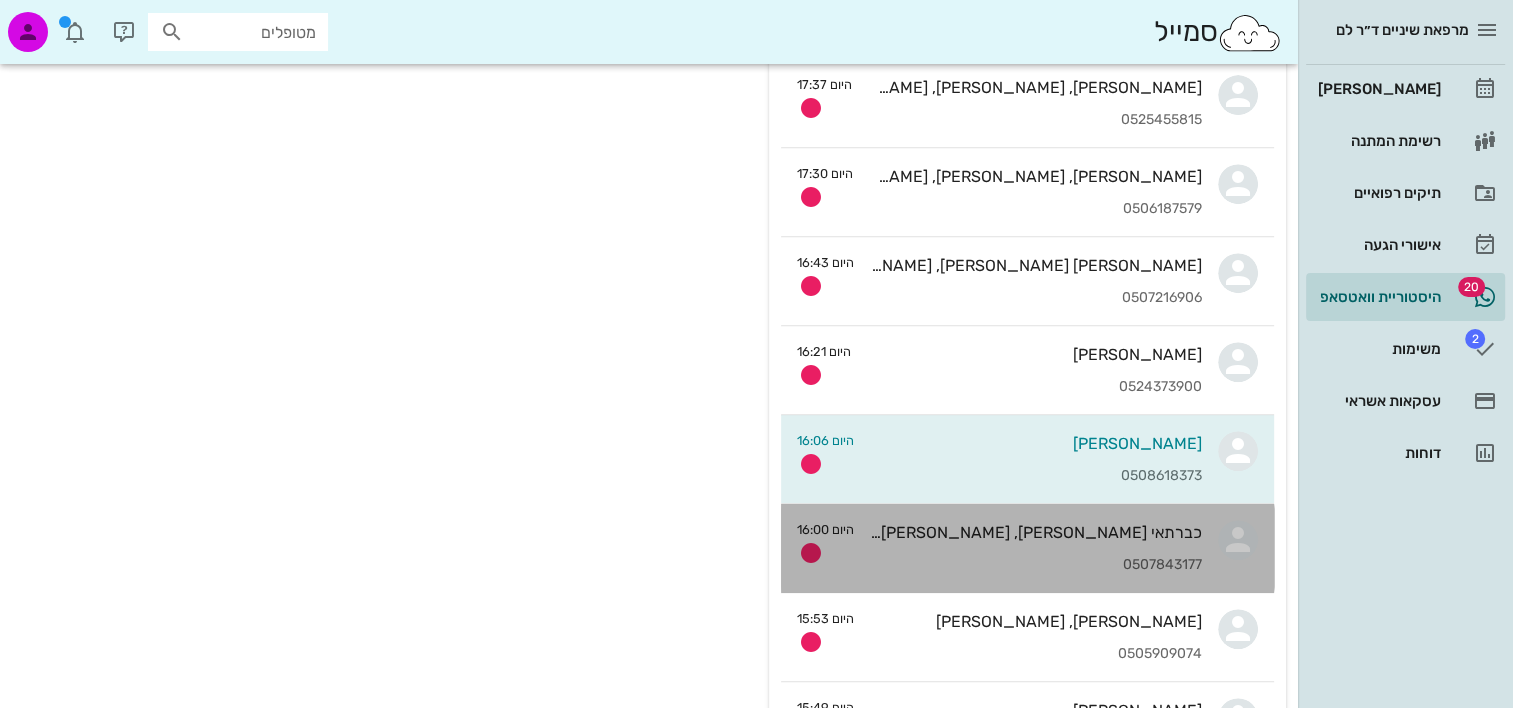click on "0507843177" at bounding box center (1036, 565) 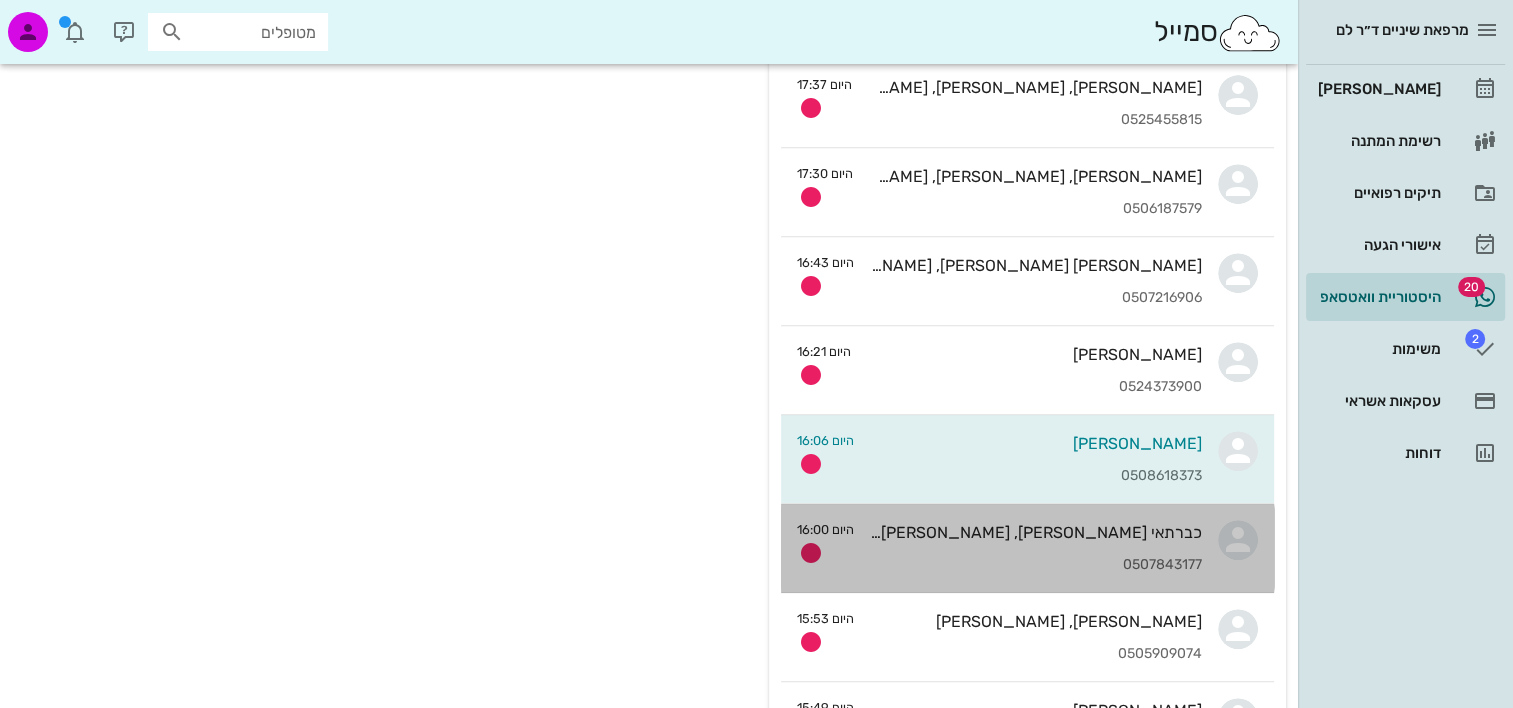 scroll, scrollTop: 0, scrollLeft: 0, axis: both 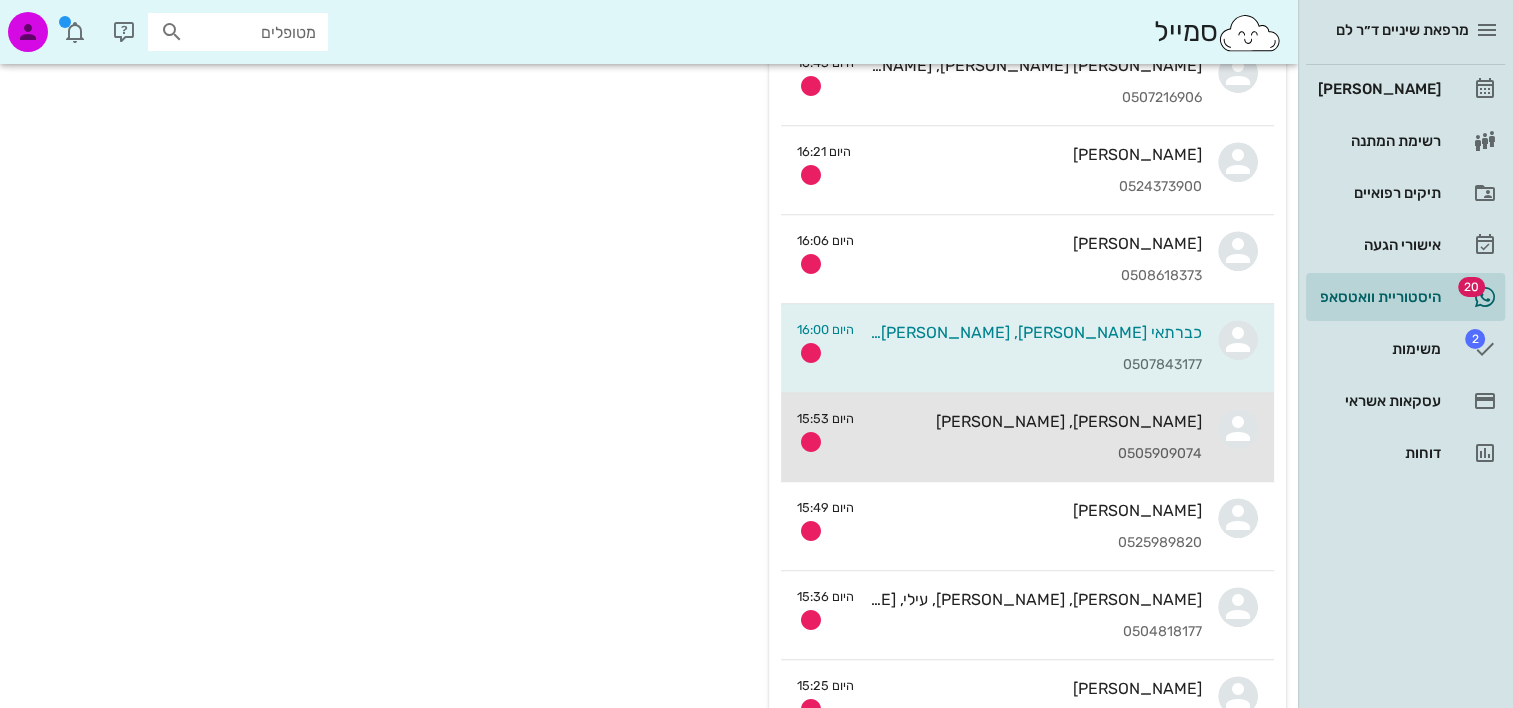 click on "נטע, דורון לם 0505909074" at bounding box center (1036, 437) 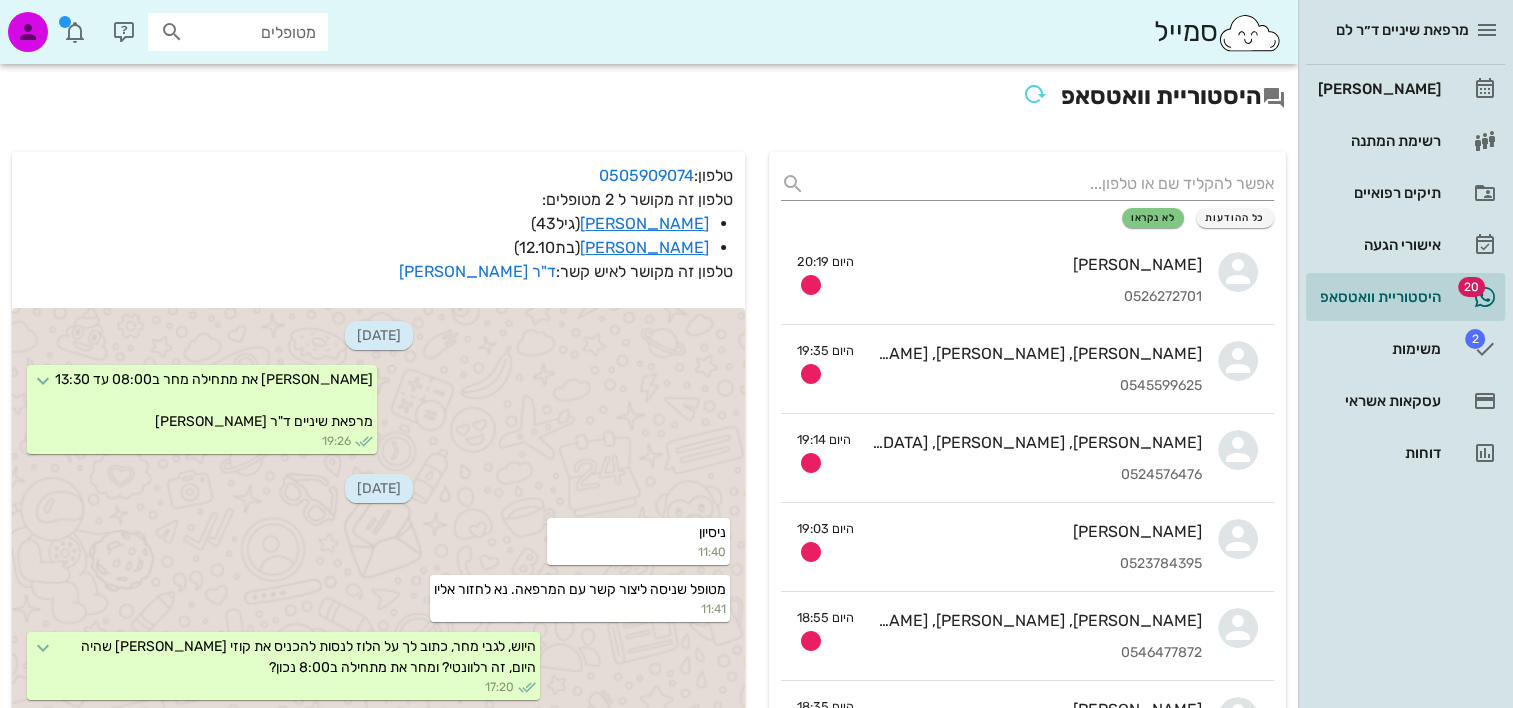scroll, scrollTop: 192, scrollLeft: 0, axis: vertical 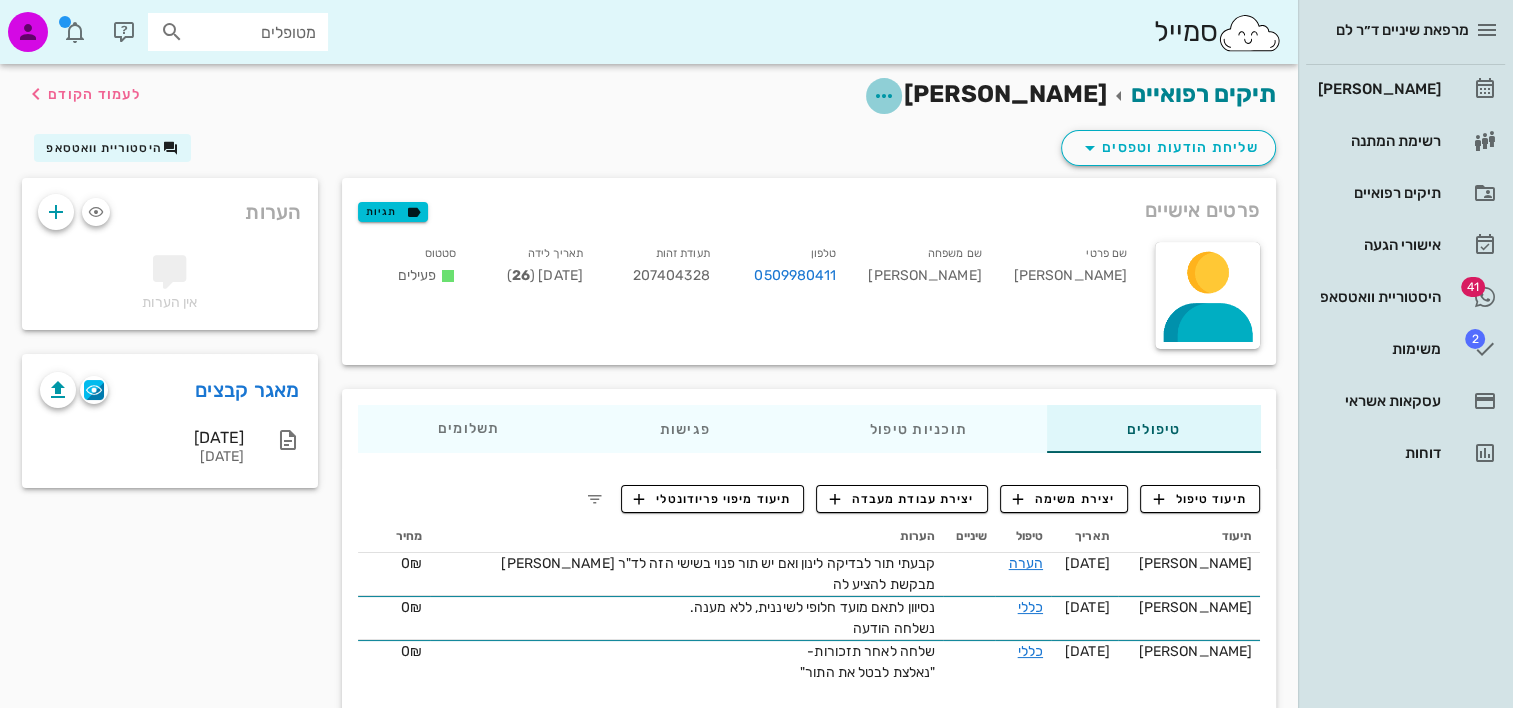 click at bounding box center (884, 96) 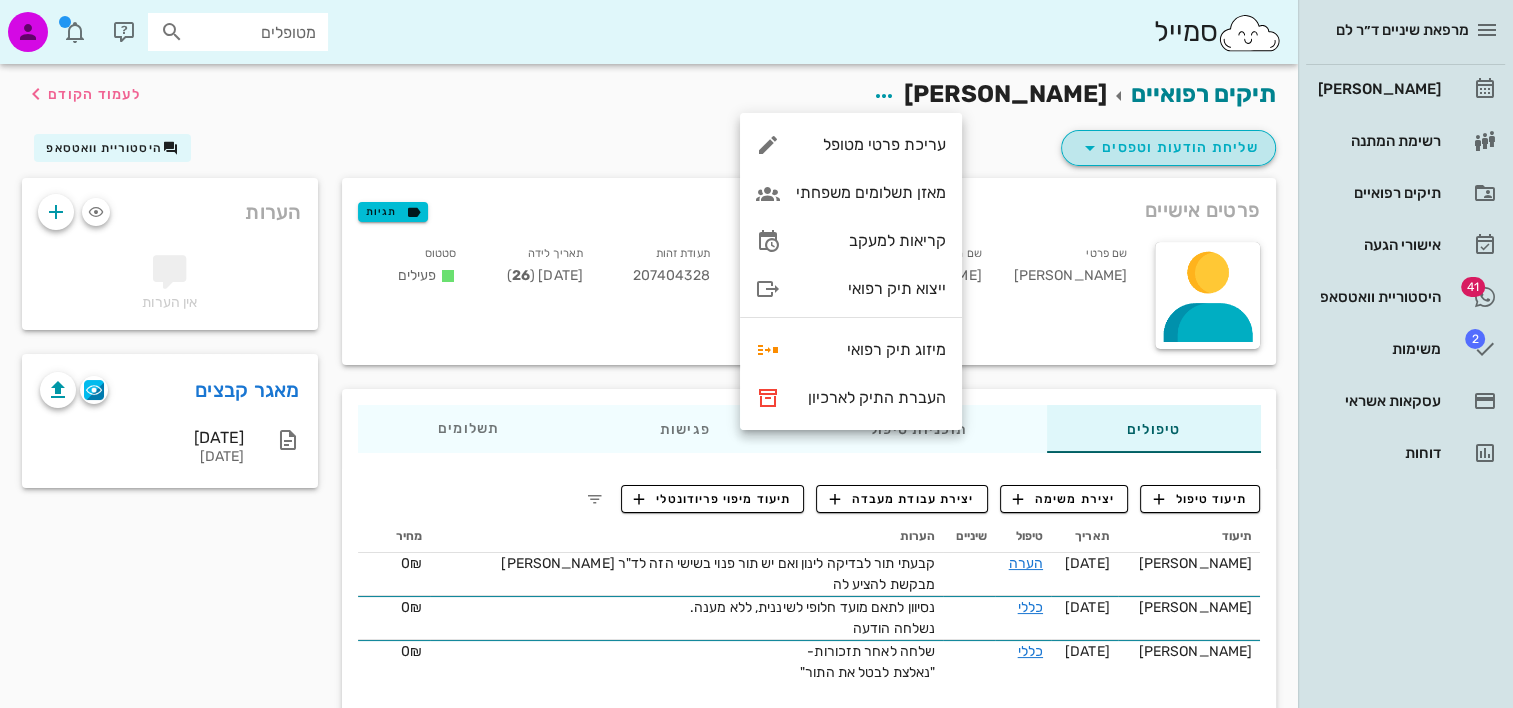 click on "שליחת הודעות וטפסים" at bounding box center (1168, 148) 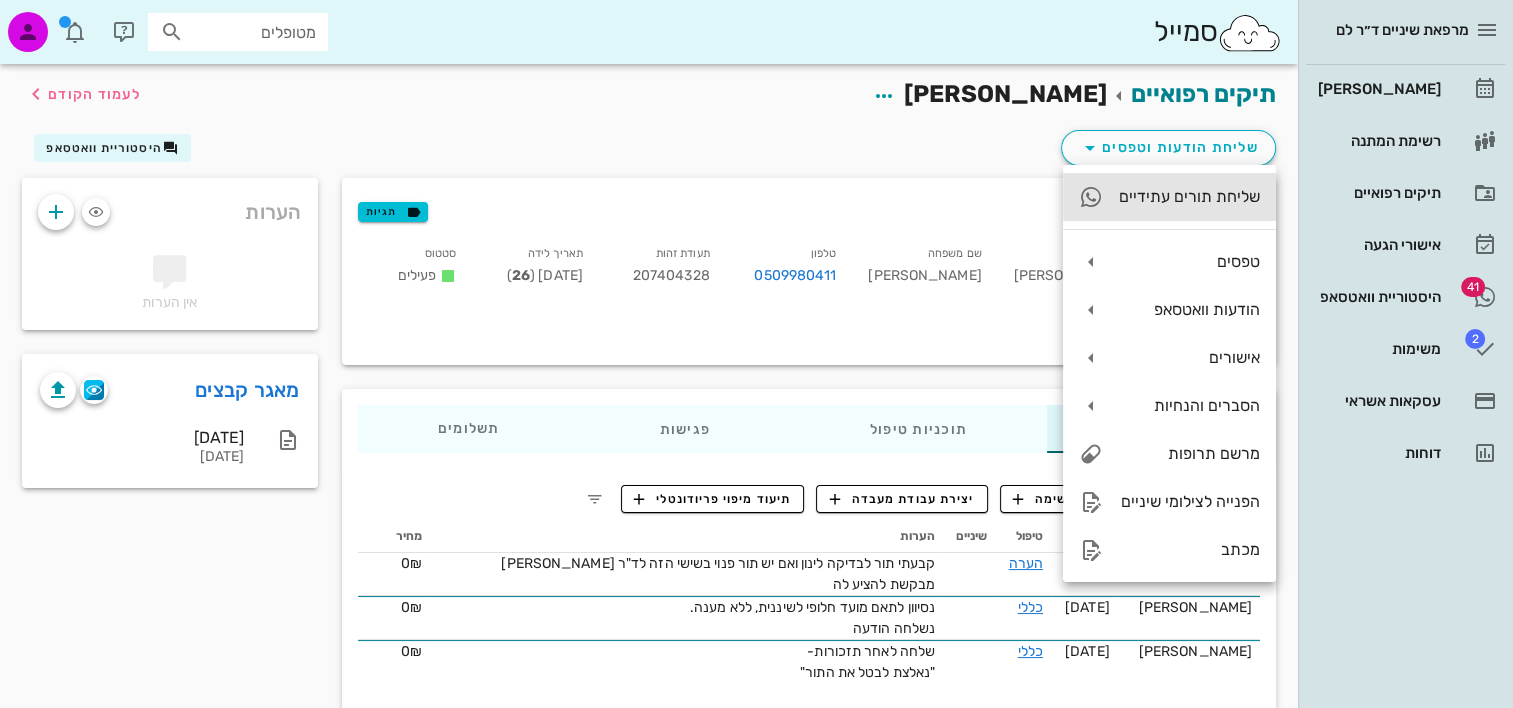 click on "שליחת תורים עתידיים" at bounding box center (1189, 196) 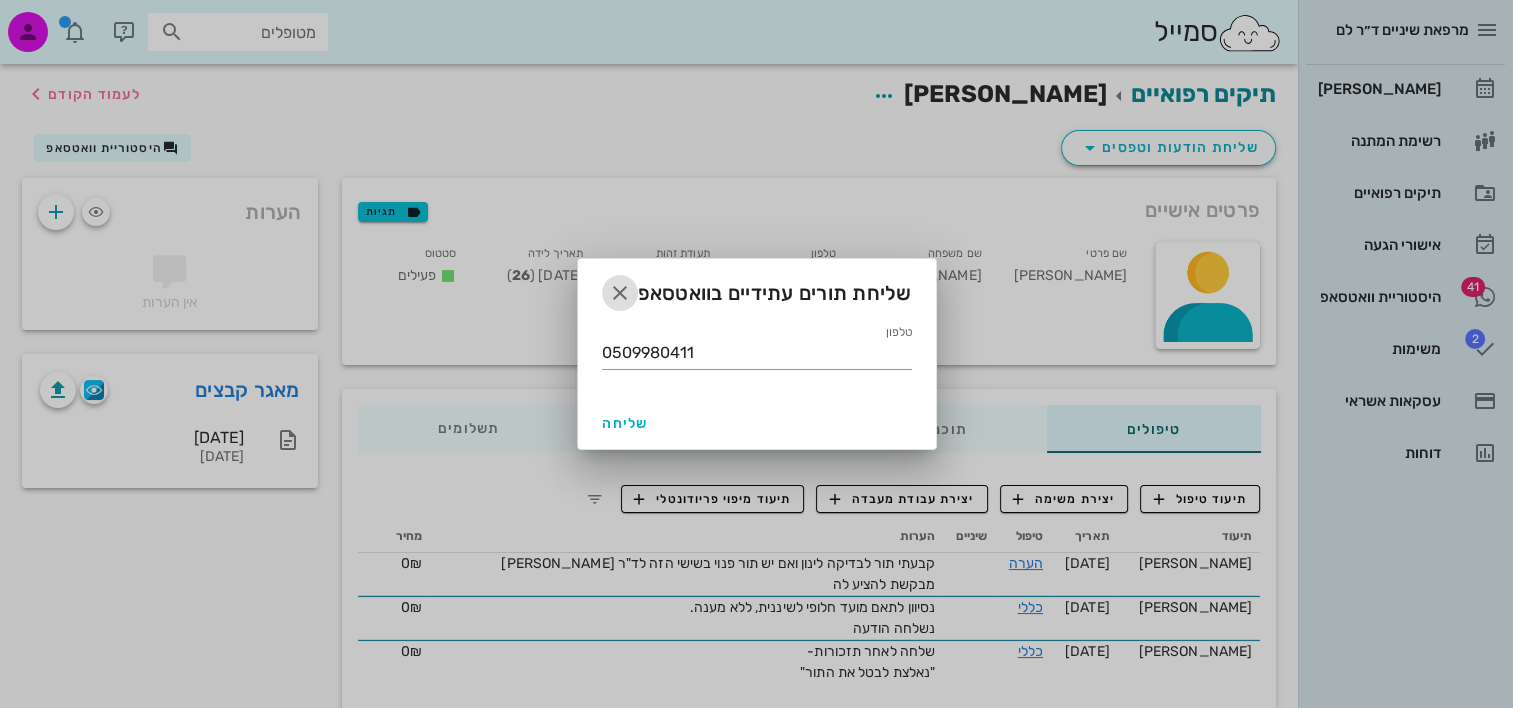 click at bounding box center (620, 293) 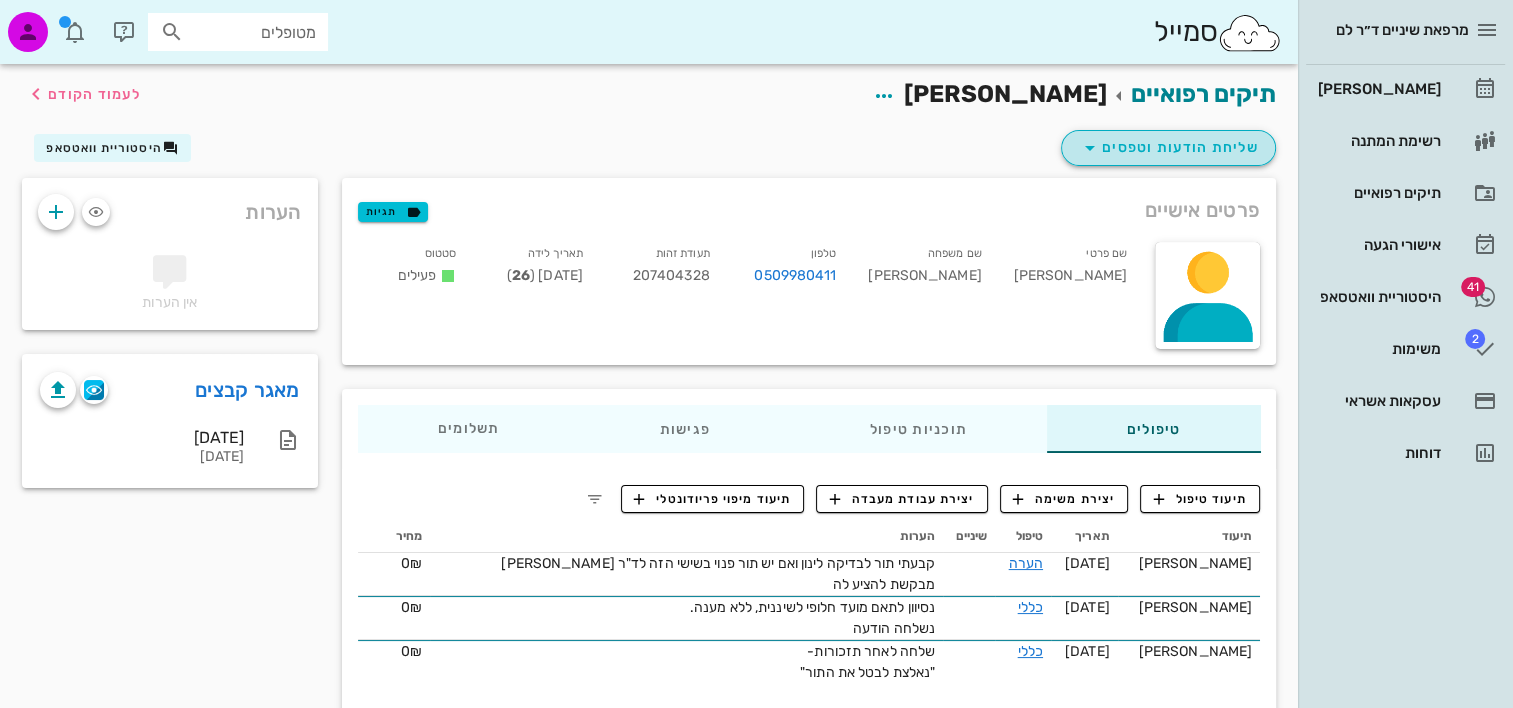 click on "שליחת הודעות וטפסים" at bounding box center [1168, 148] 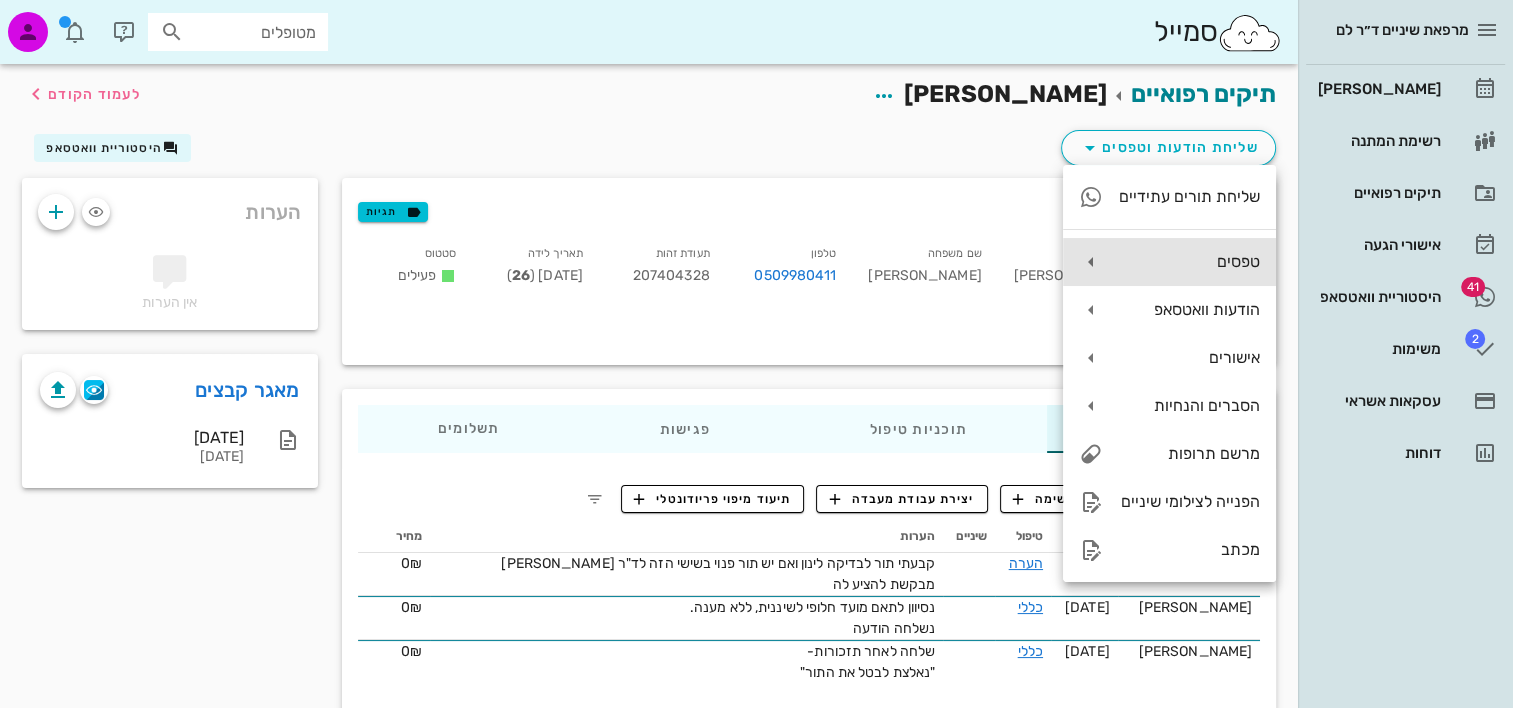 click on "טפסים" at bounding box center (1189, 261) 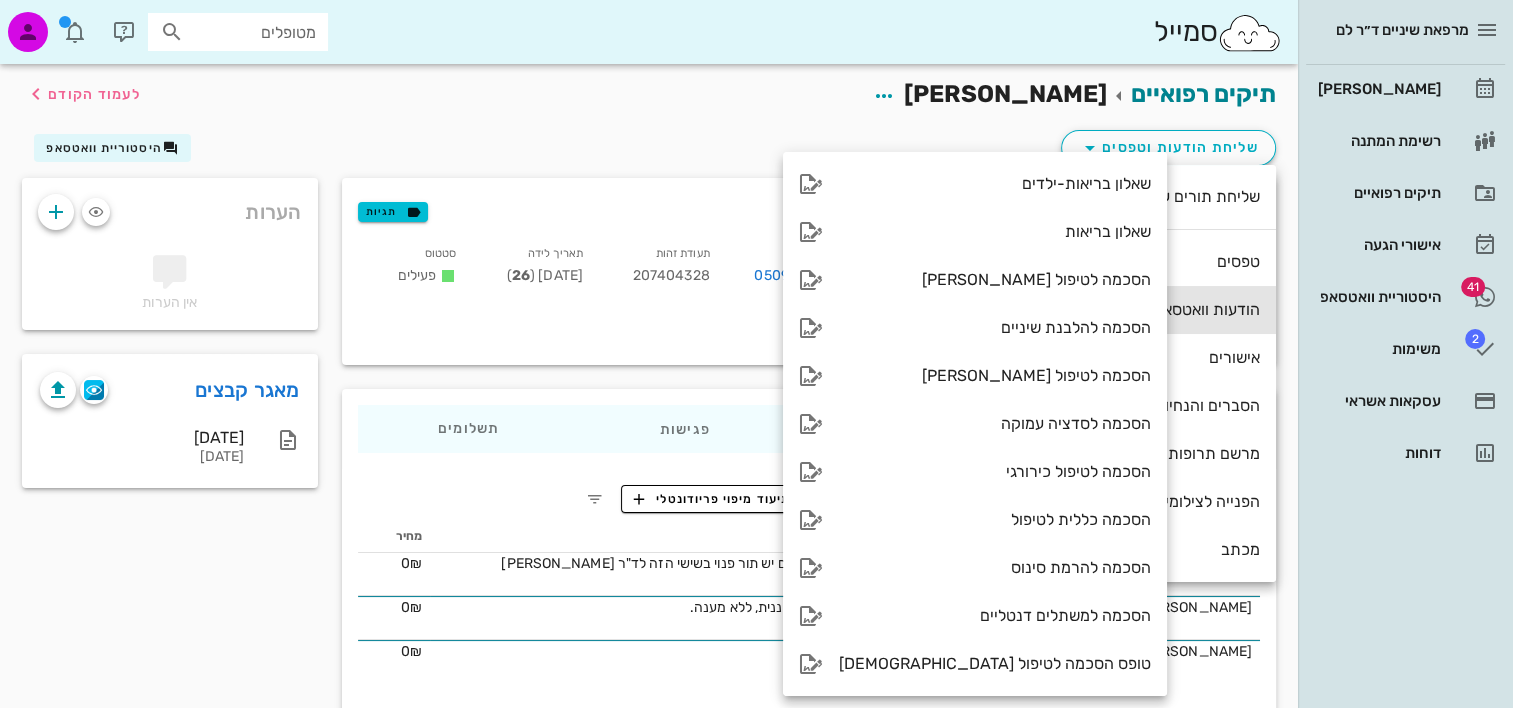 click on "הודעות וואטסאפ" at bounding box center [1169, 310] 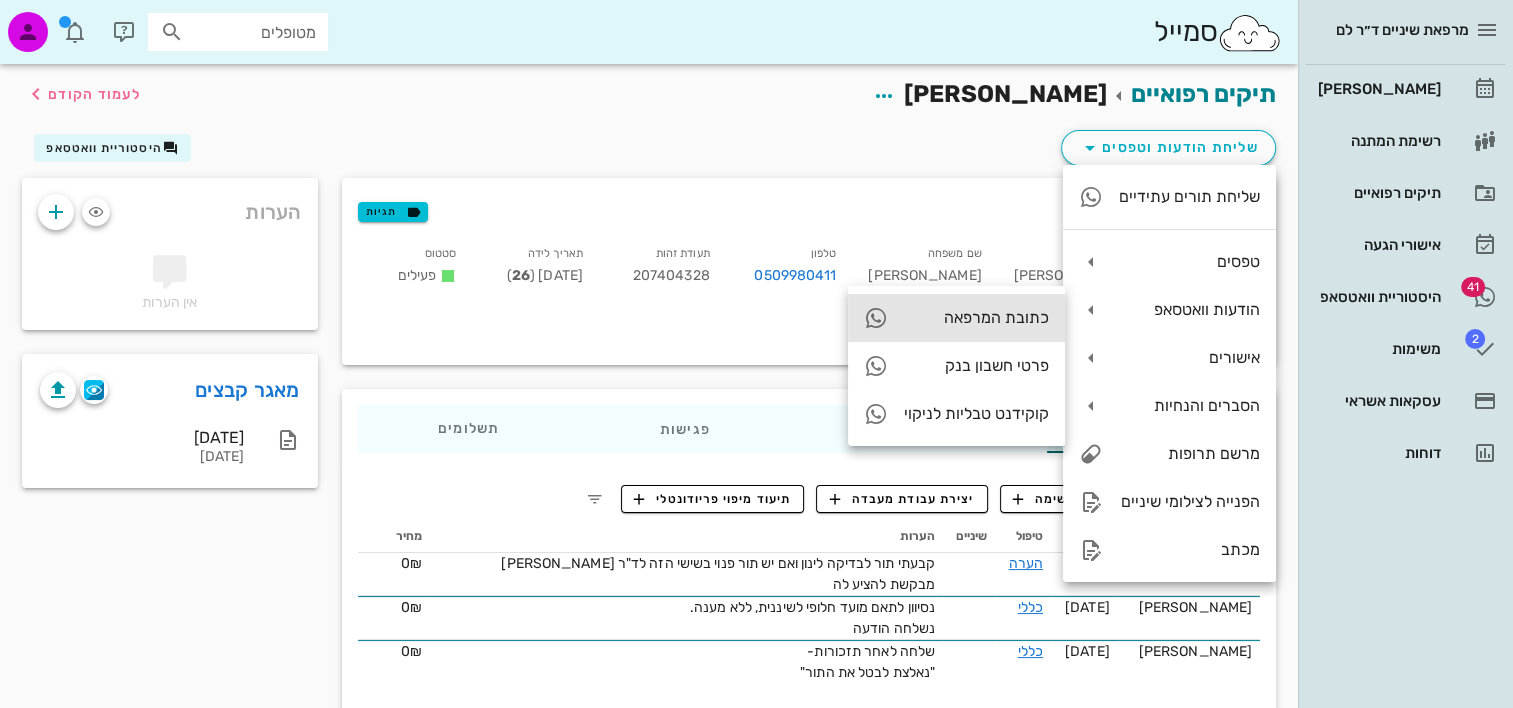 click on "כתובת המרפאה" at bounding box center (976, 317) 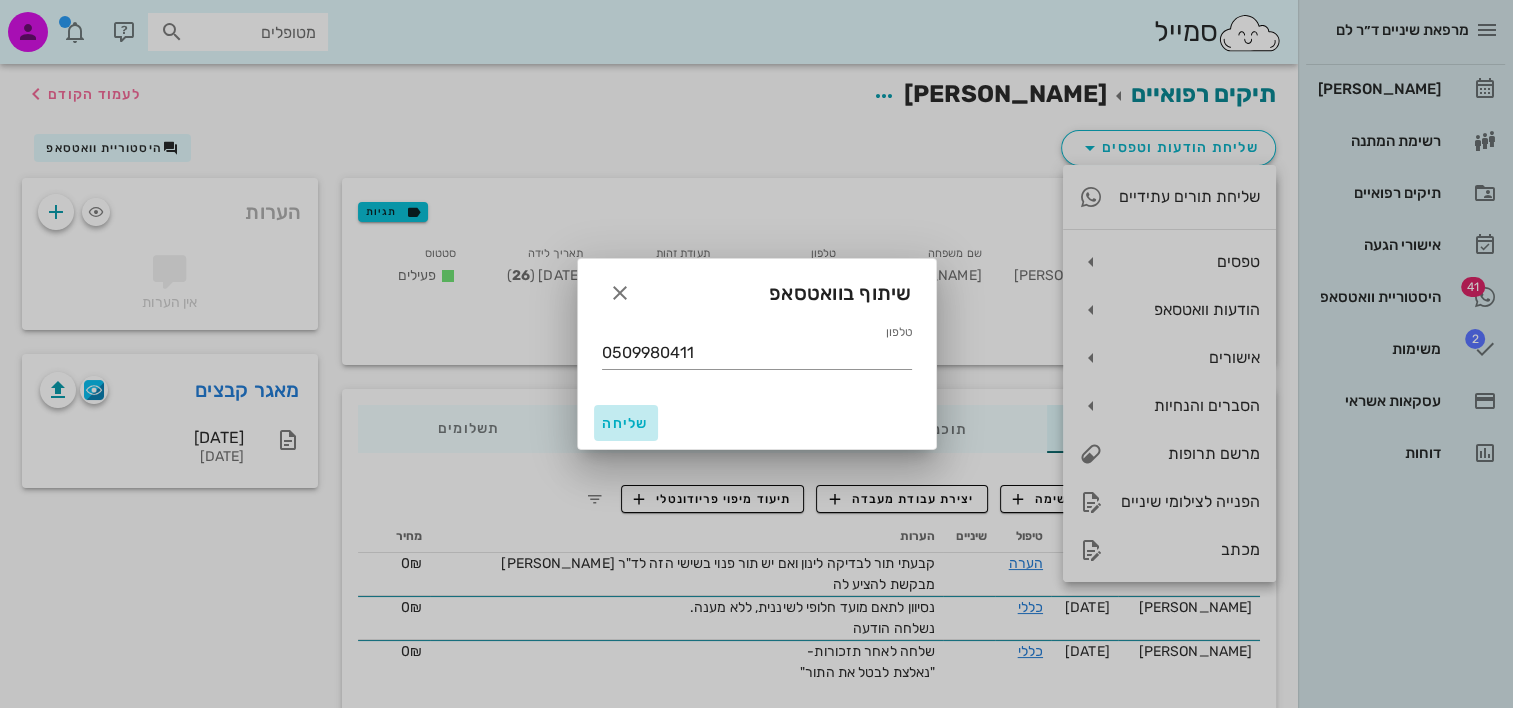 click on "שליחה" at bounding box center (626, 423) 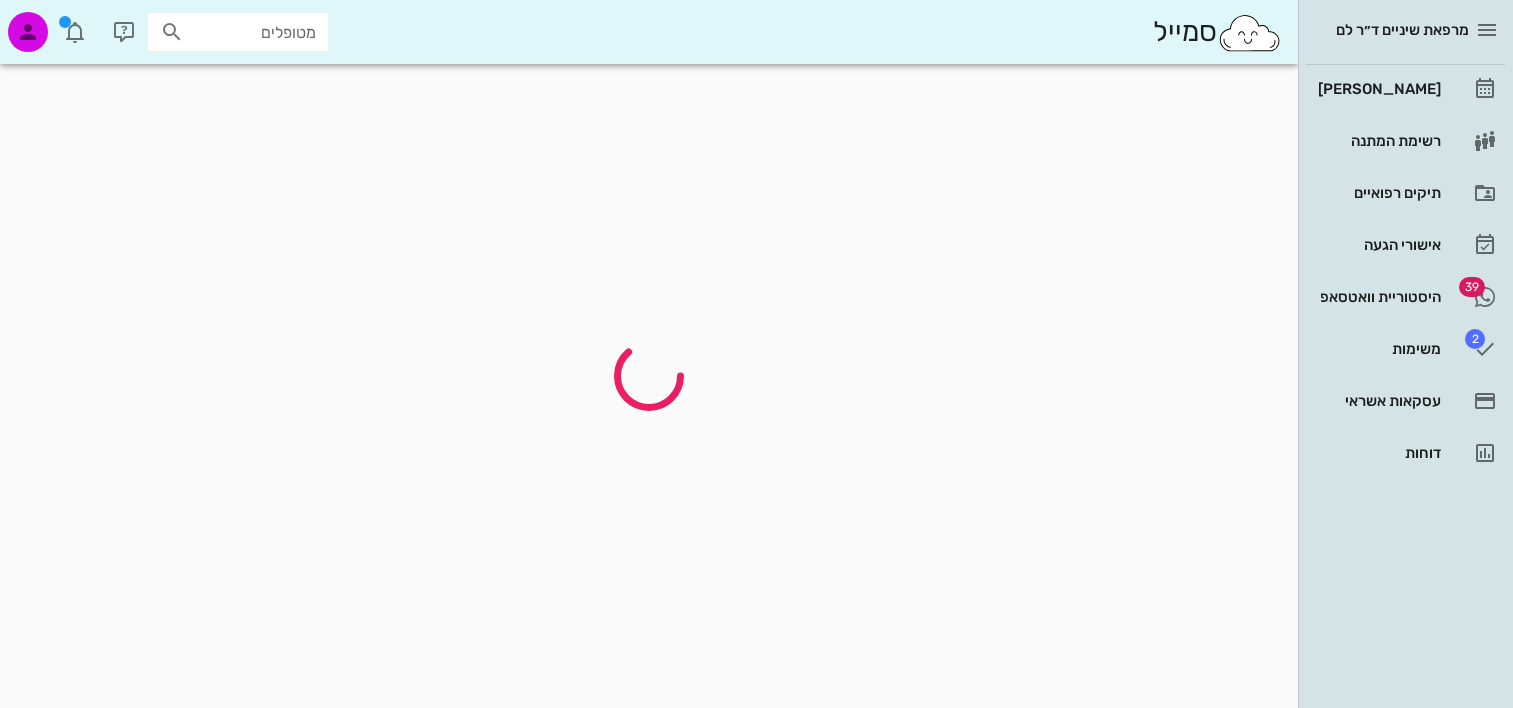scroll, scrollTop: 0, scrollLeft: 0, axis: both 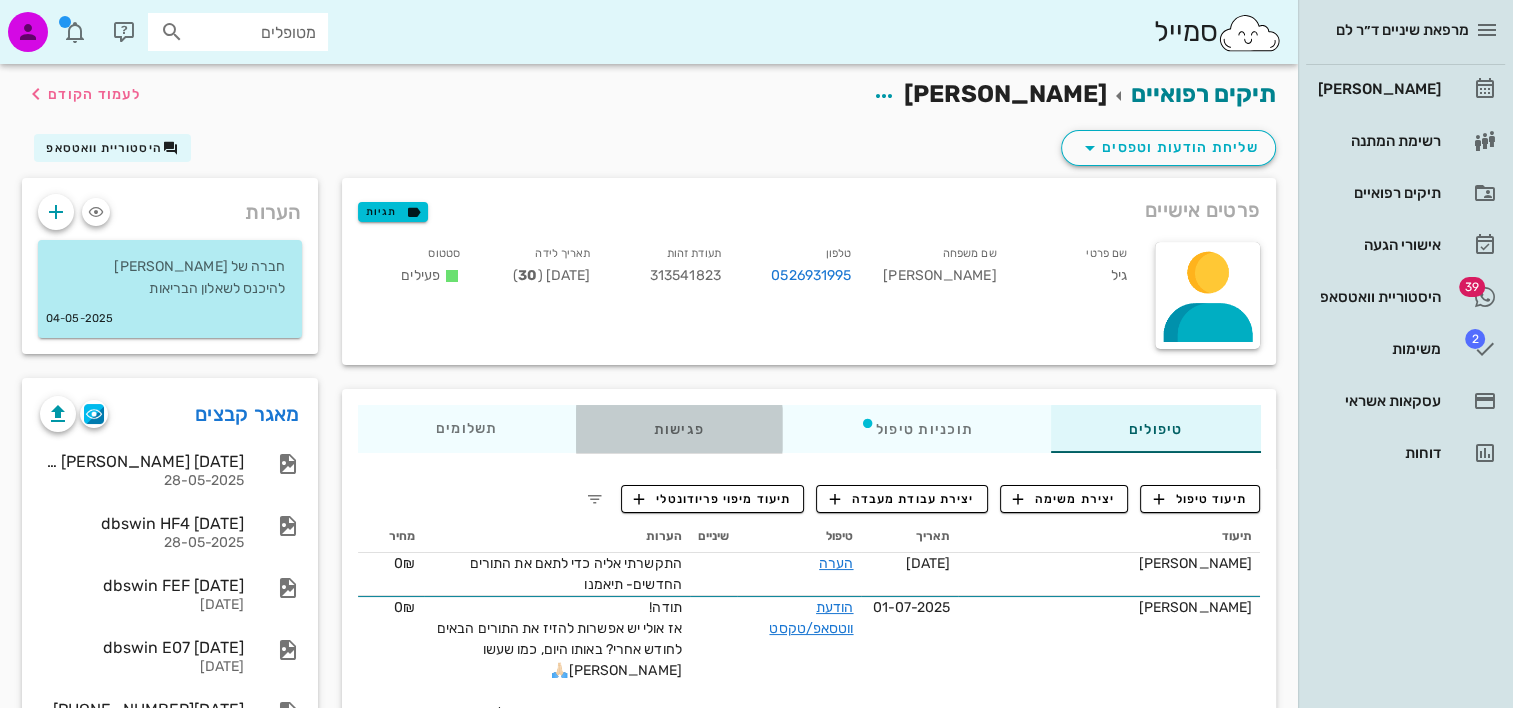 click on "פגישות" at bounding box center [678, 429] 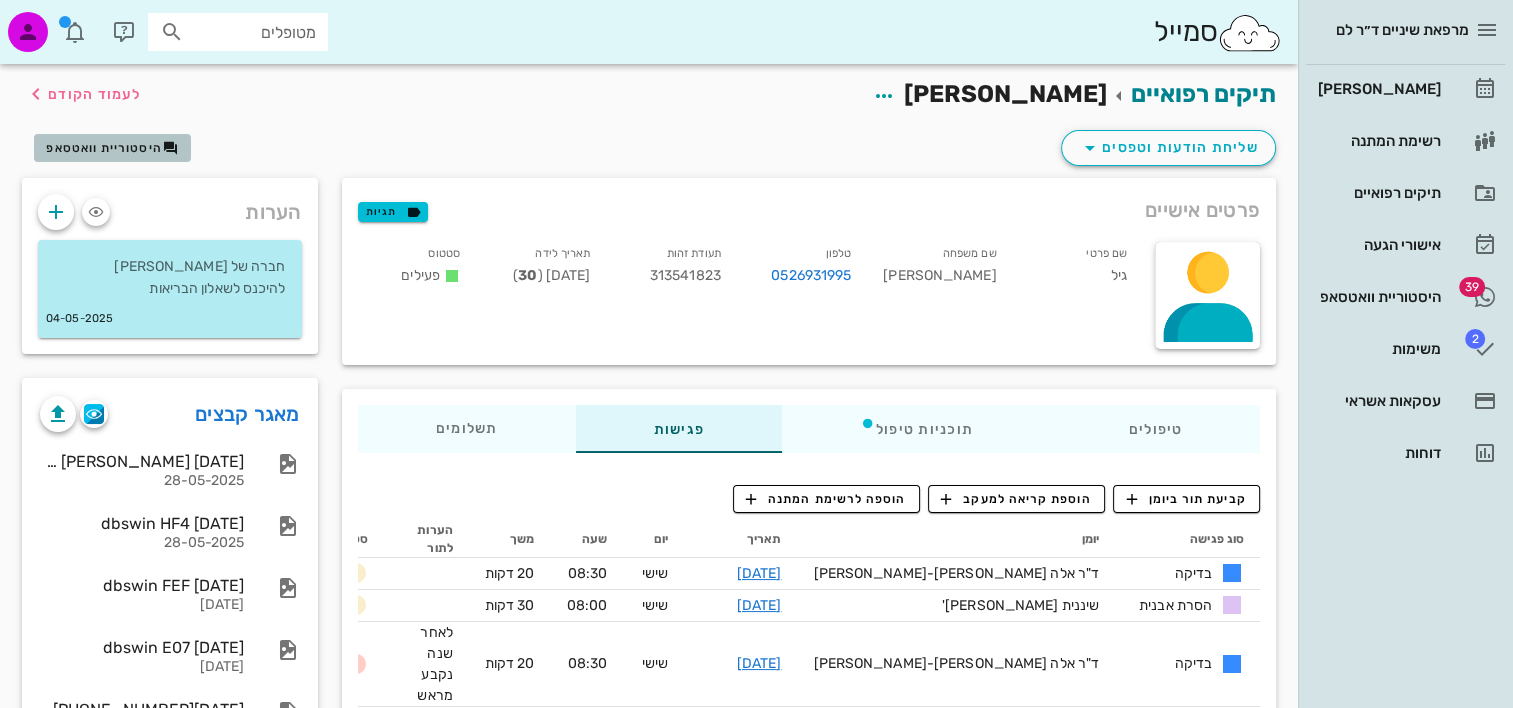 click at bounding box center [171, 148] 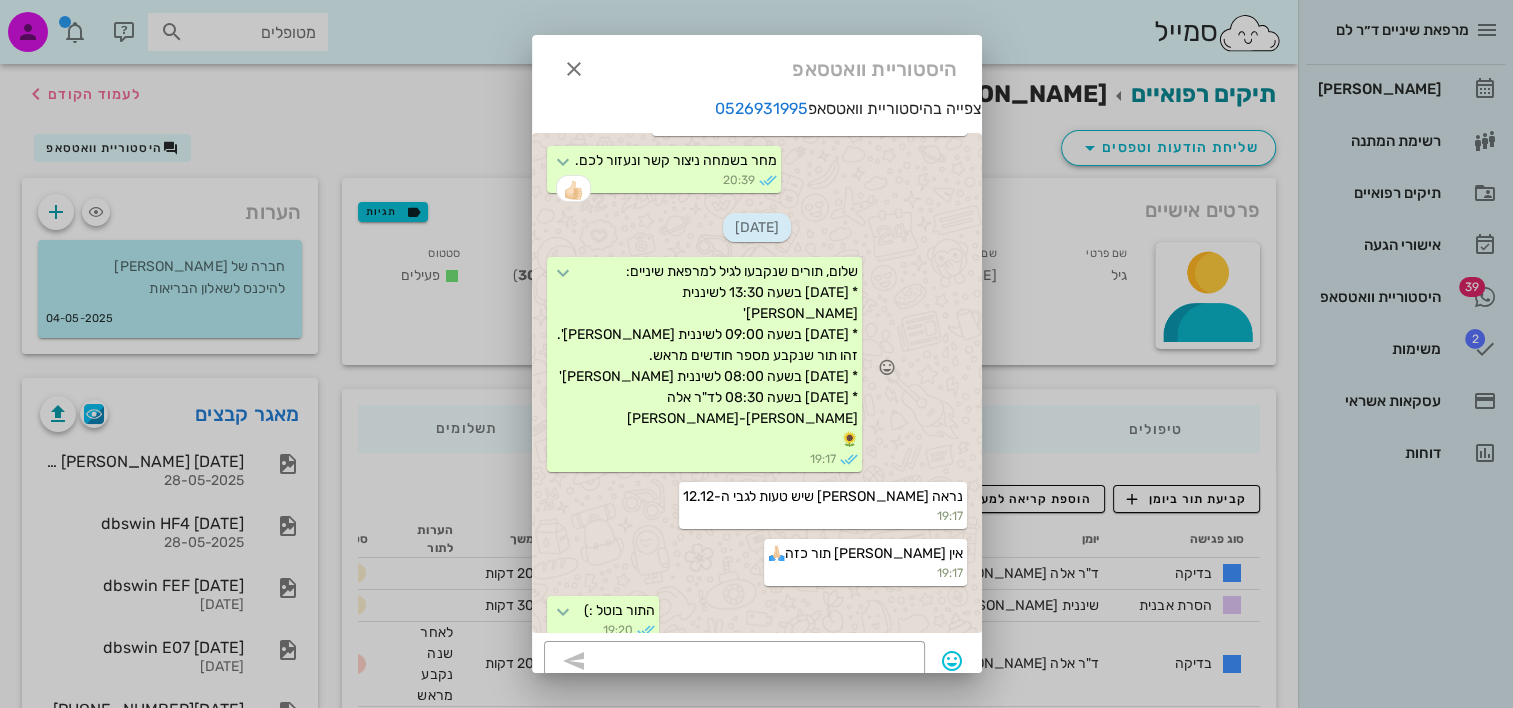 scroll, scrollTop: 2515, scrollLeft: 0, axis: vertical 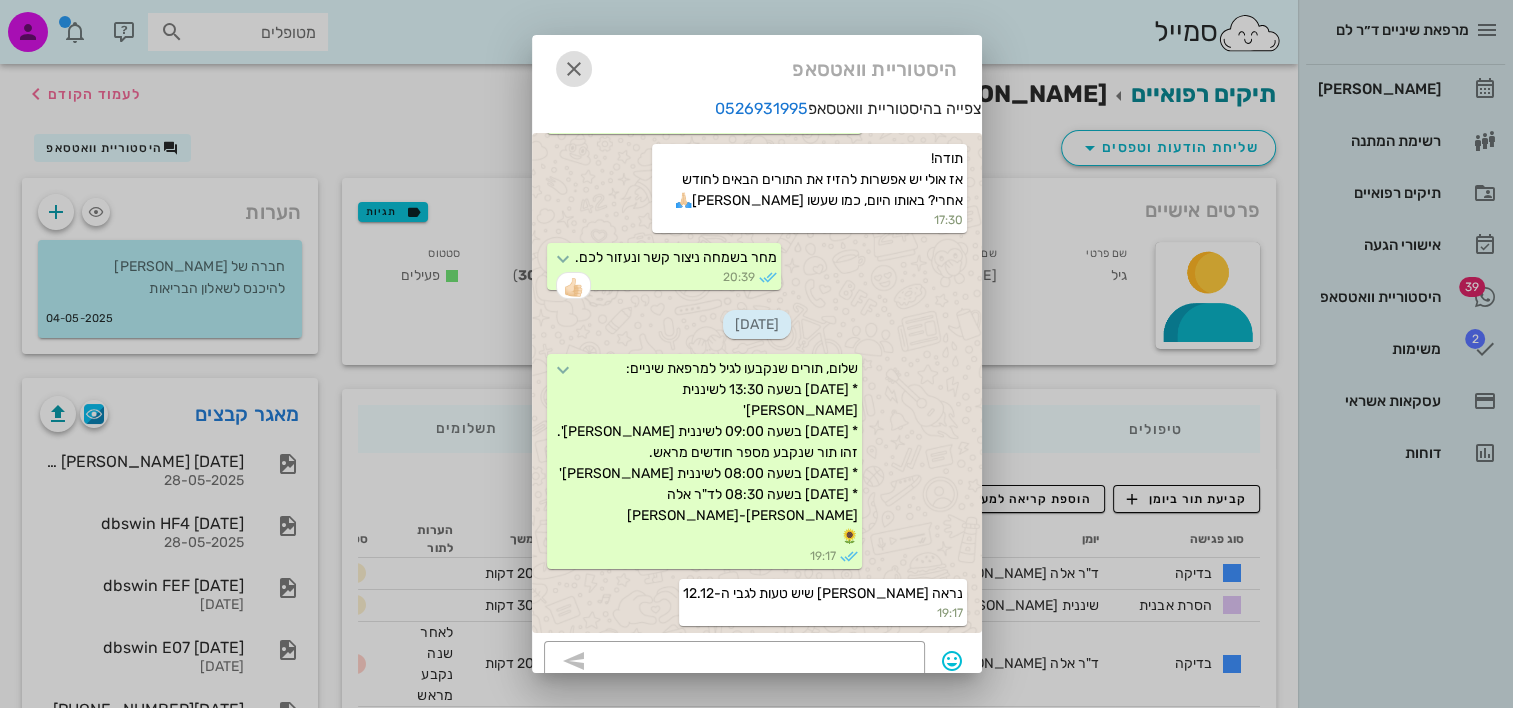 drag, startPoint x: 591, startPoint y: 78, endPoint x: 604, endPoint y: 112, distance: 36.40055 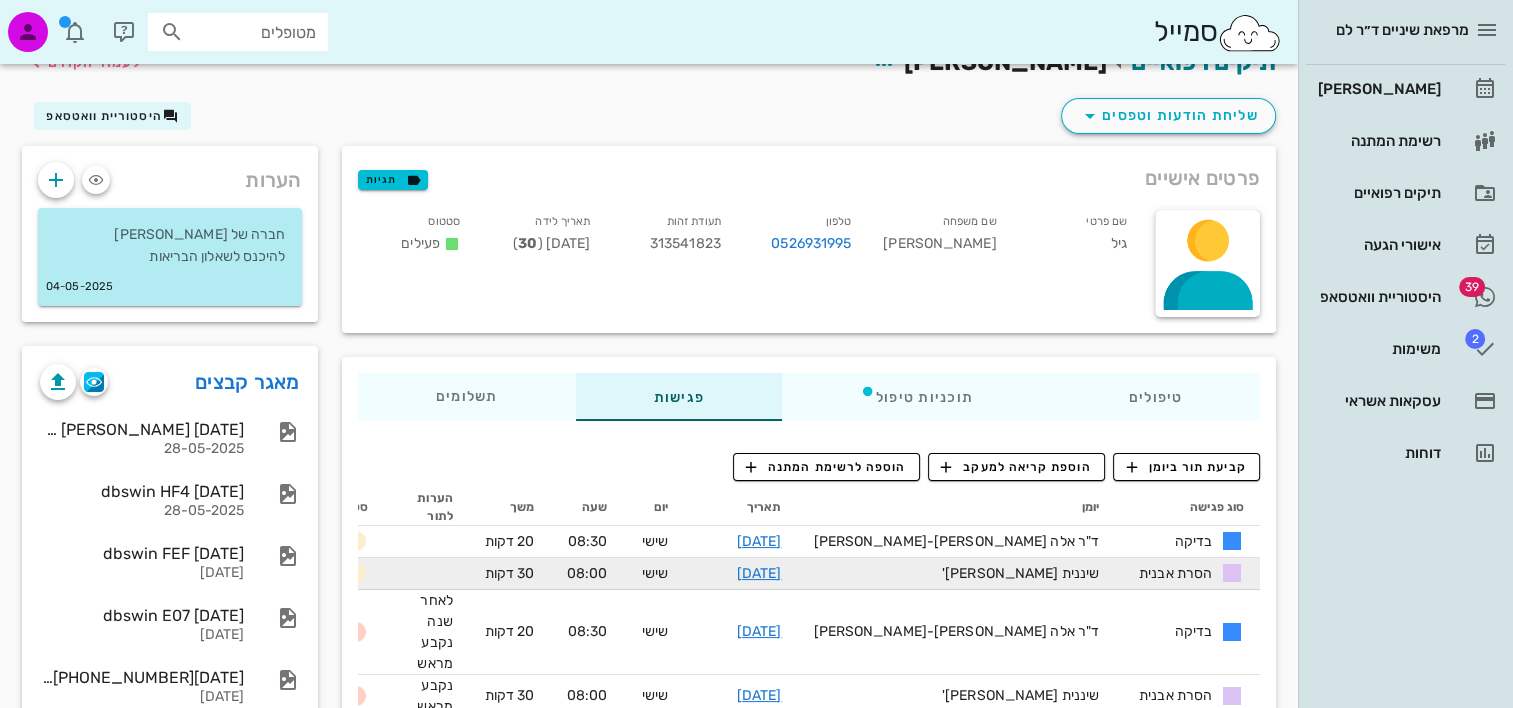 scroll, scrollTop: 0, scrollLeft: 0, axis: both 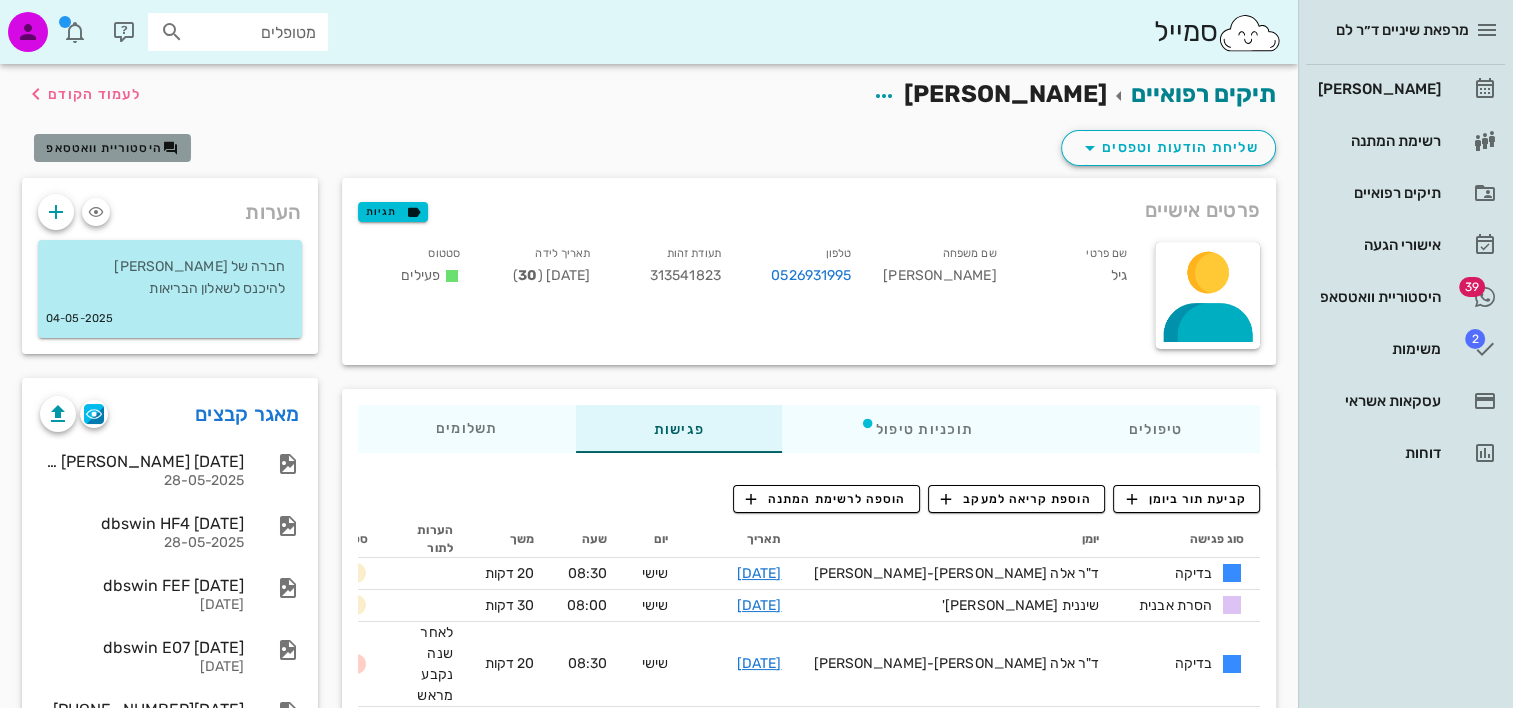 click on "היסטוריית וואטסאפ" at bounding box center (112, 148) 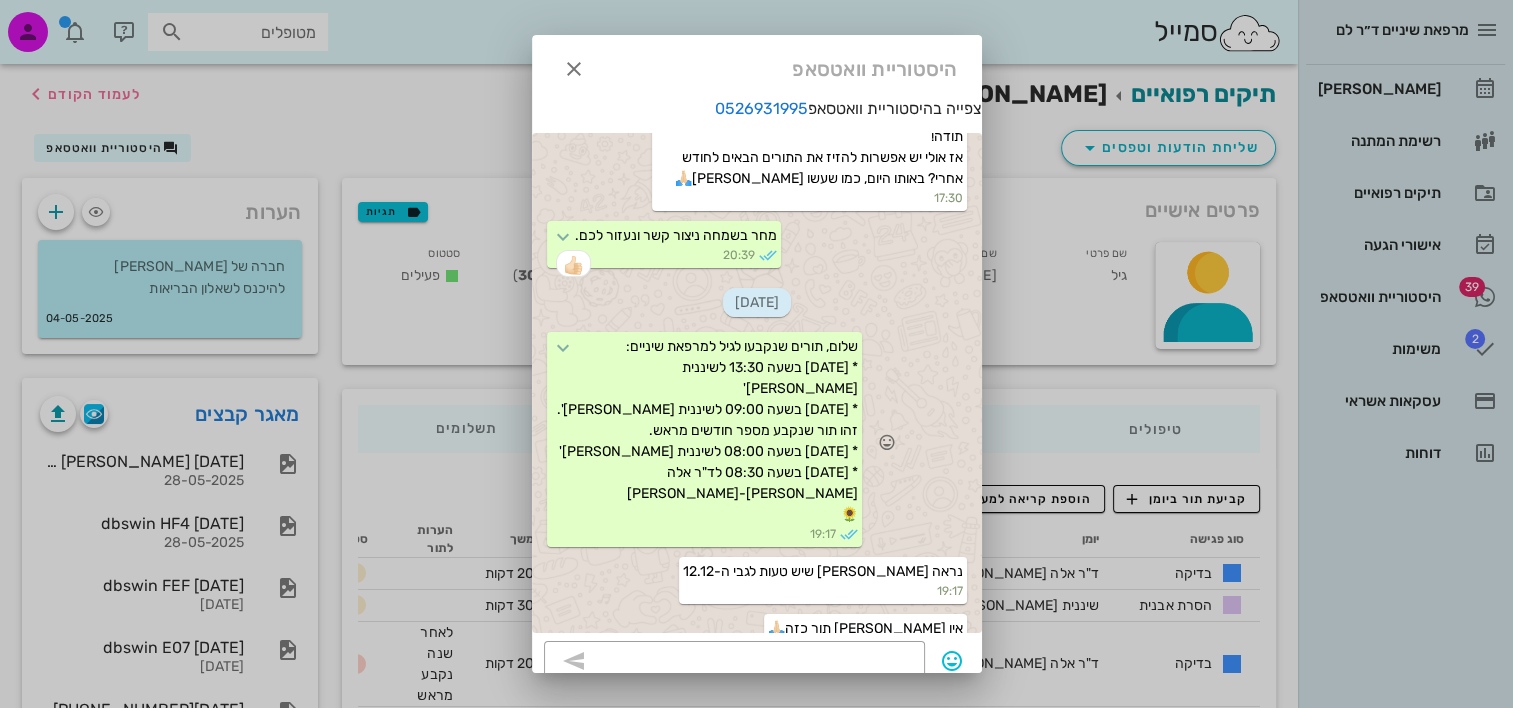 scroll, scrollTop: 2415, scrollLeft: 0, axis: vertical 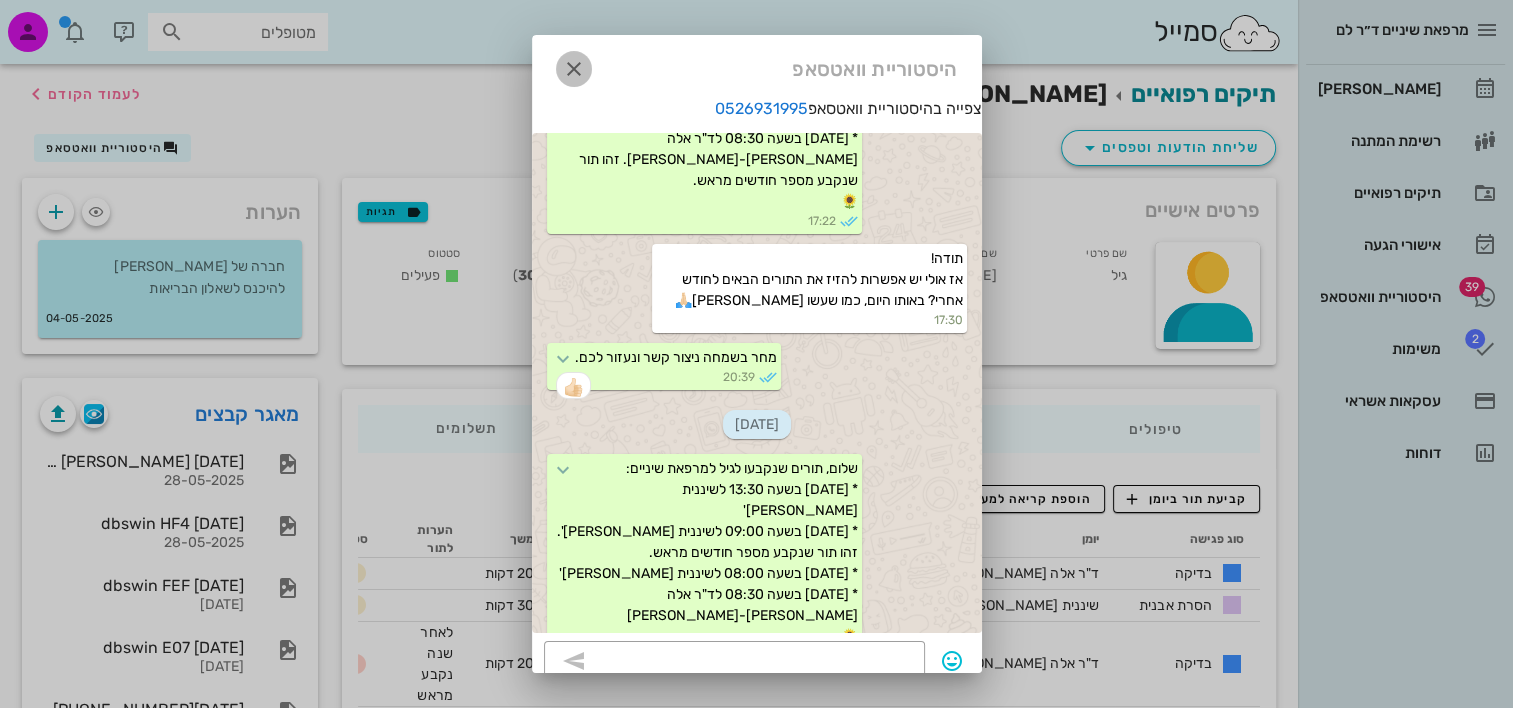 click at bounding box center [574, 69] 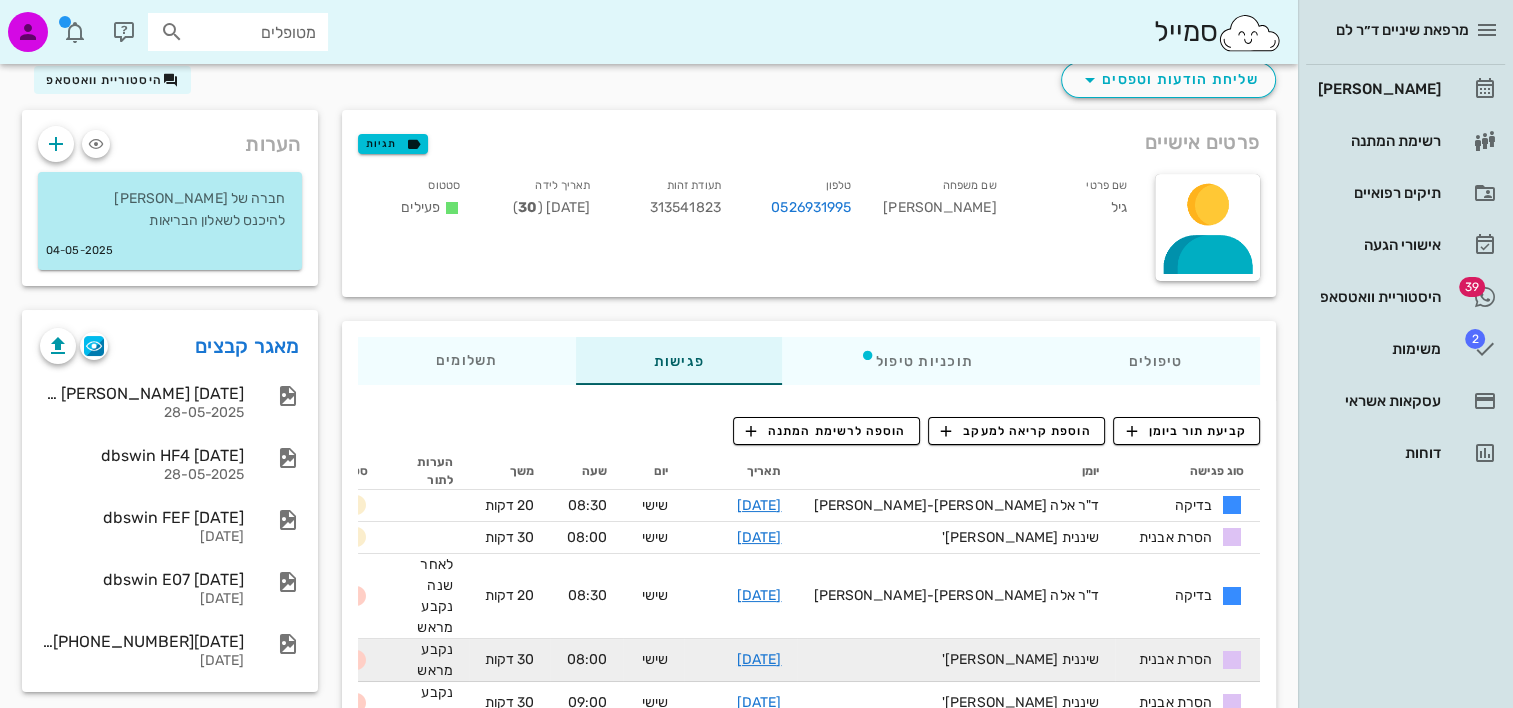 scroll, scrollTop: 100, scrollLeft: 0, axis: vertical 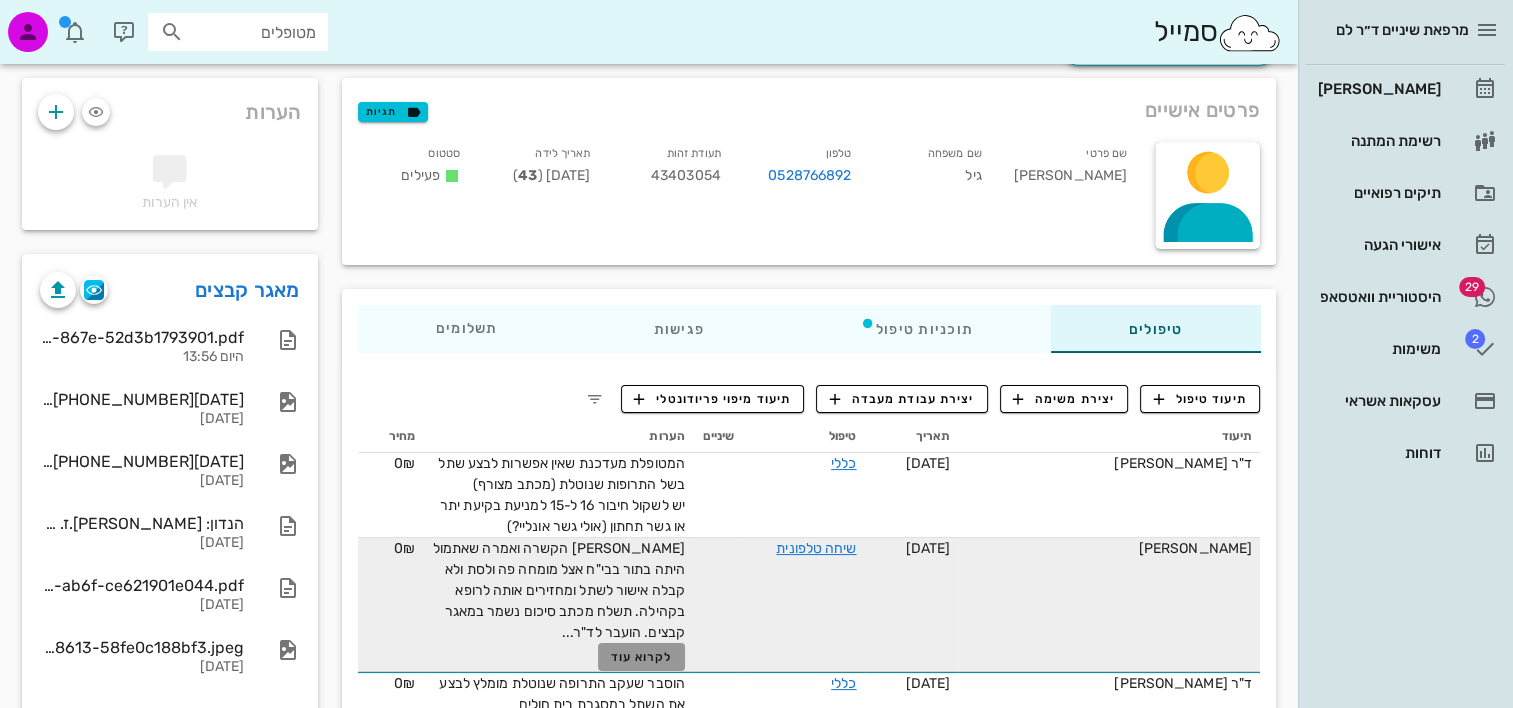 click on "לקרוא עוד" at bounding box center [641, 657] 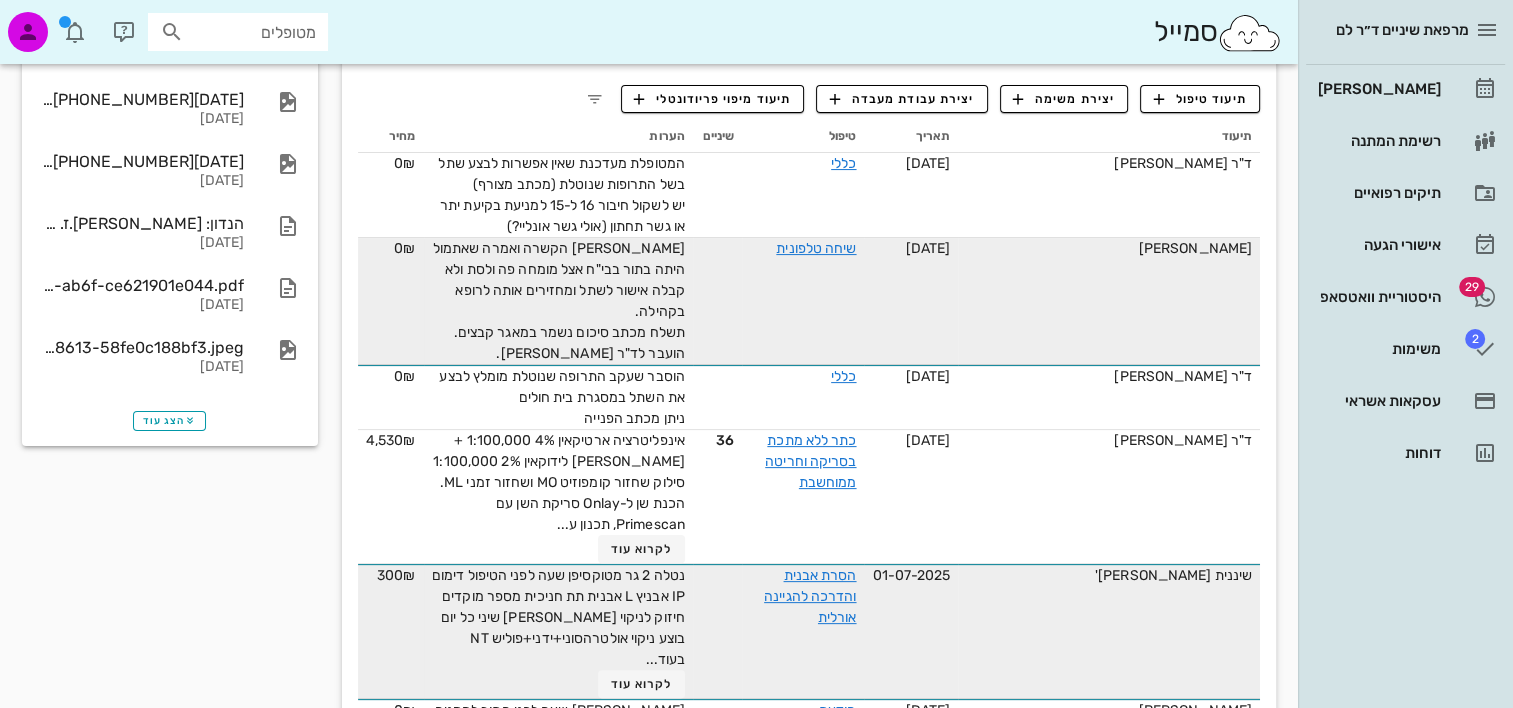 scroll, scrollTop: 500, scrollLeft: 0, axis: vertical 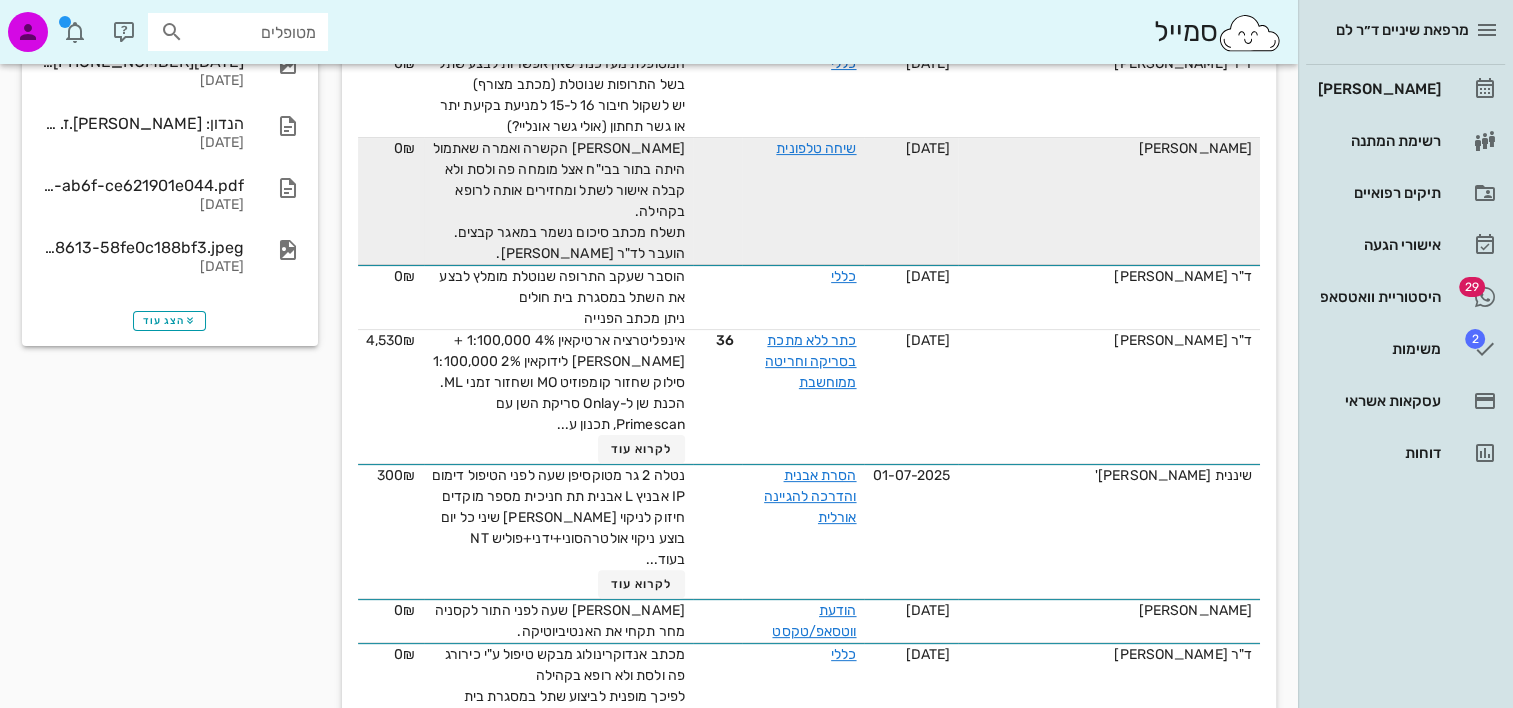 click on "לקרוא עוד" at bounding box center (642, 848) 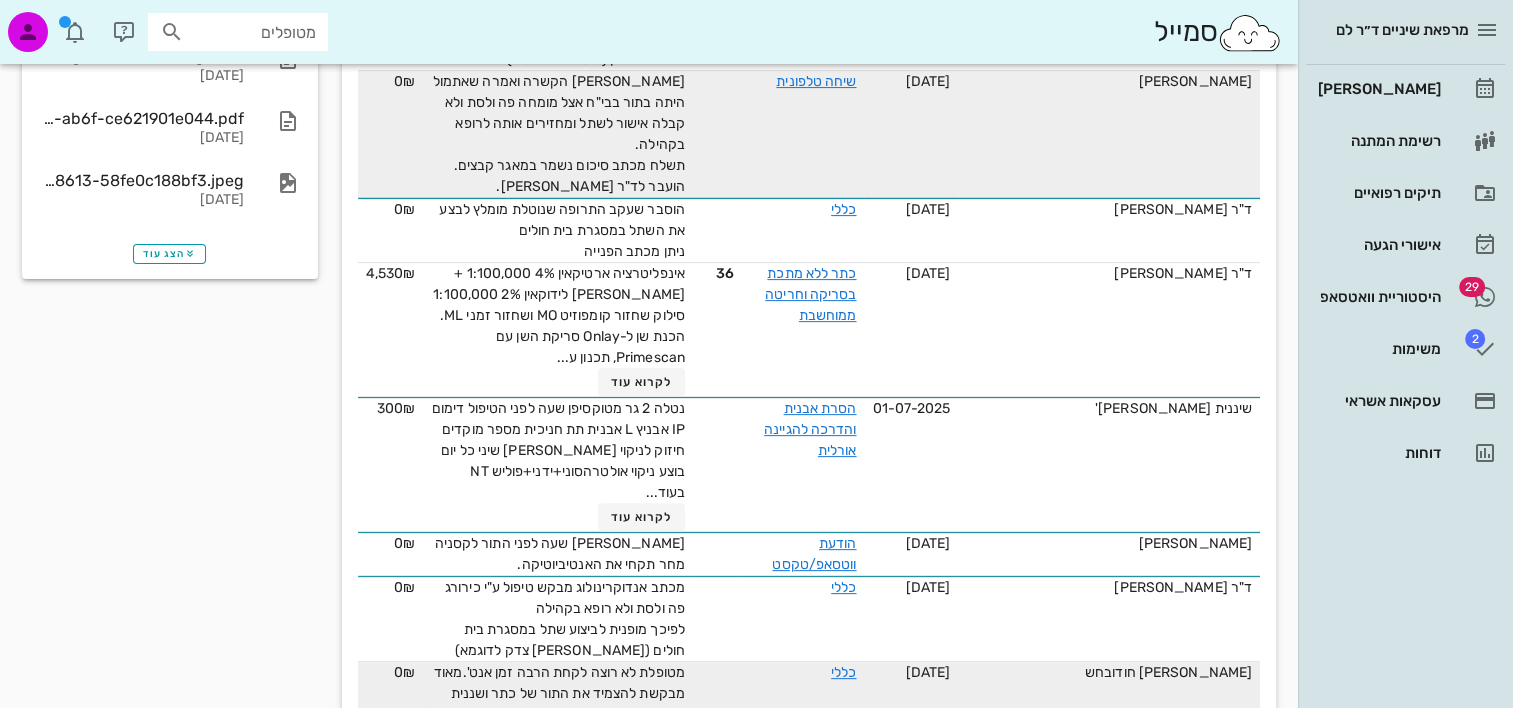 scroll, scrollTop: 600, scrollLeft: 0, axis: vertical 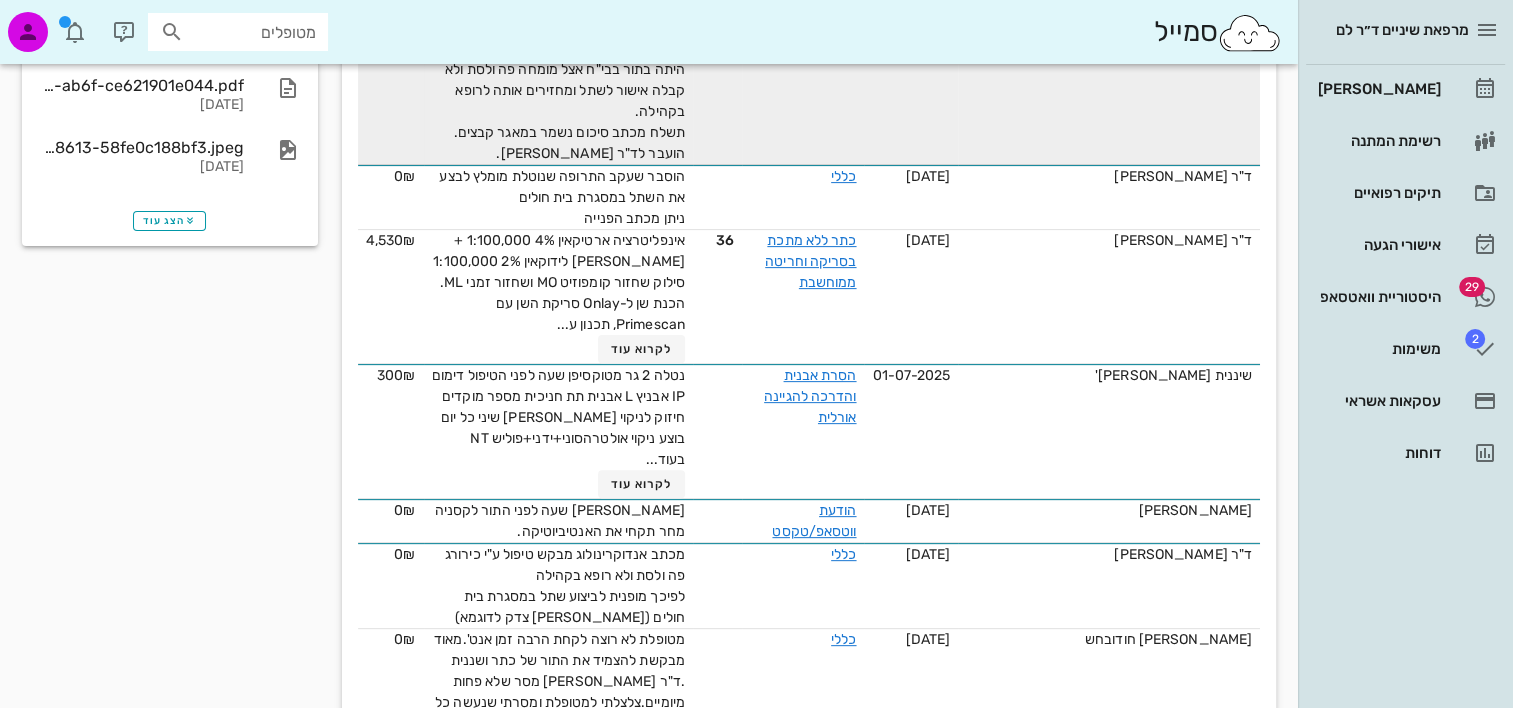 click on "לקרוא עוד" at bounding box center [642, 854] 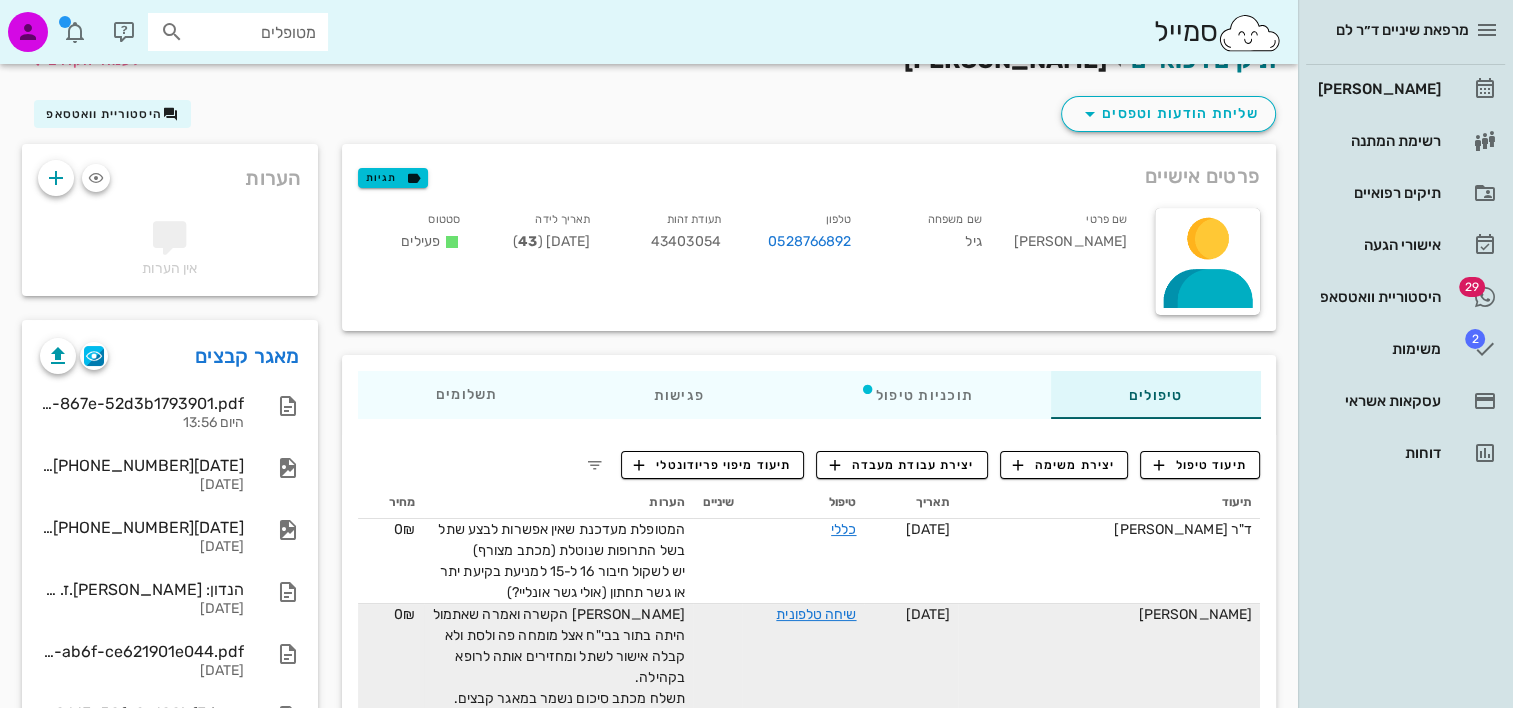 scroll, scrollTop: 0, scrollLeft: 0, axis: both 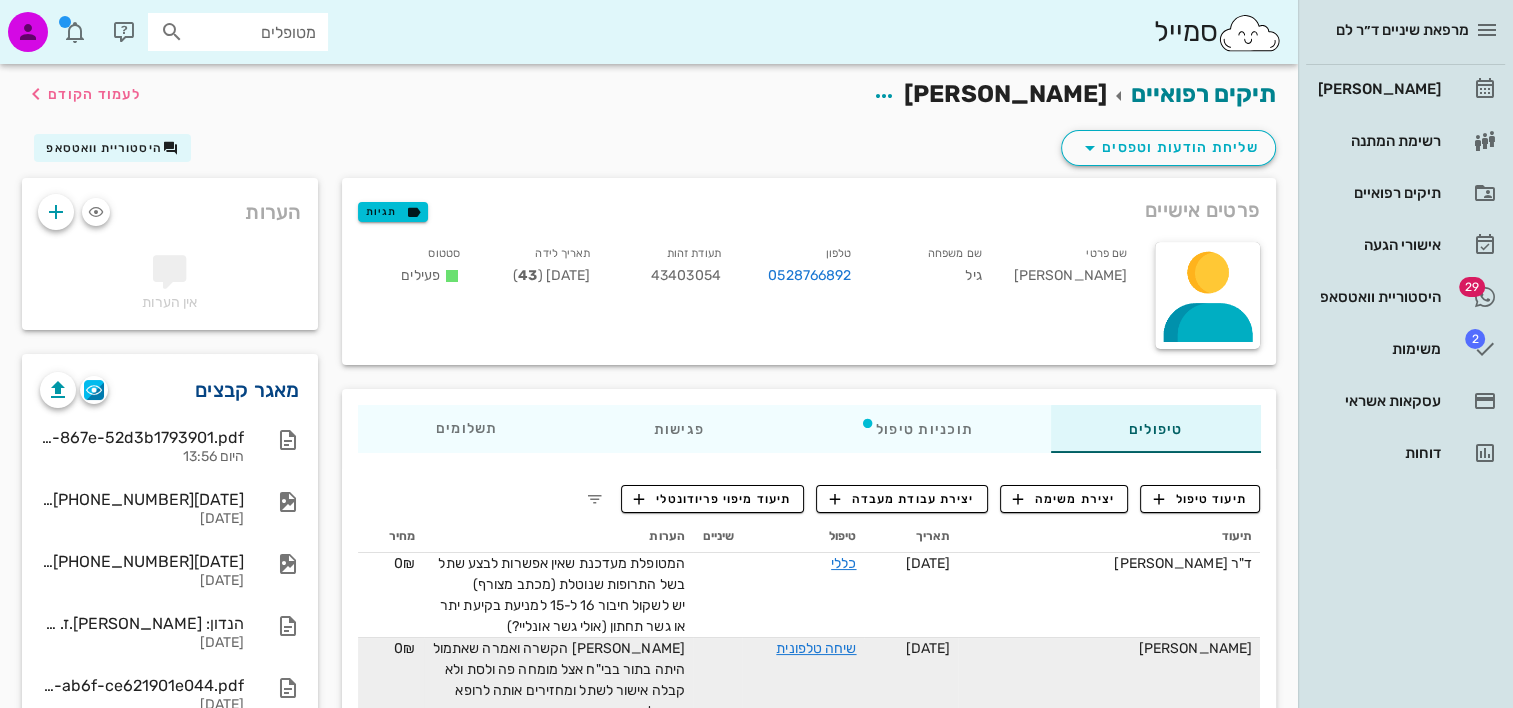 click on "מאגר קבצים" at bounding box center [247, 390] 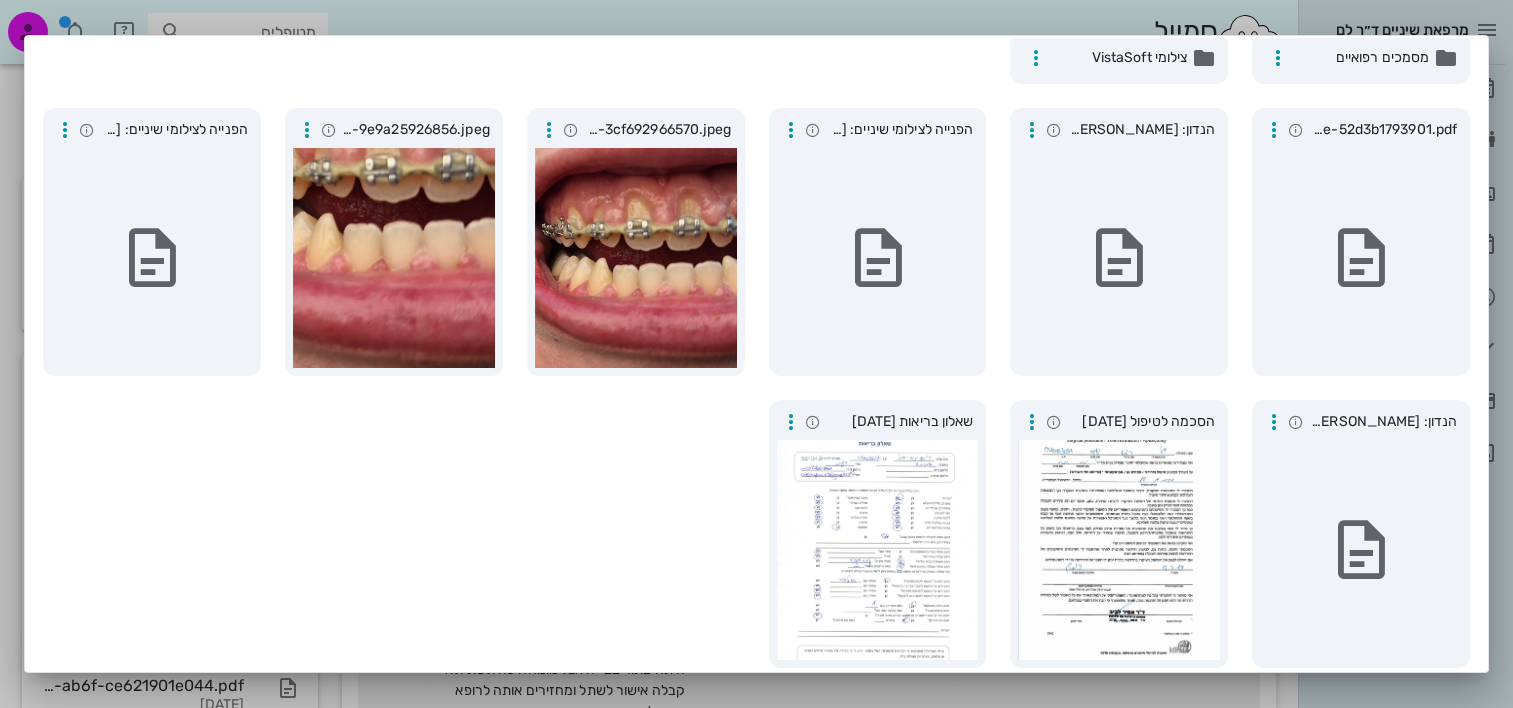 scroll, scrollTop: 152, scrollLeft: 0, axis: vertical 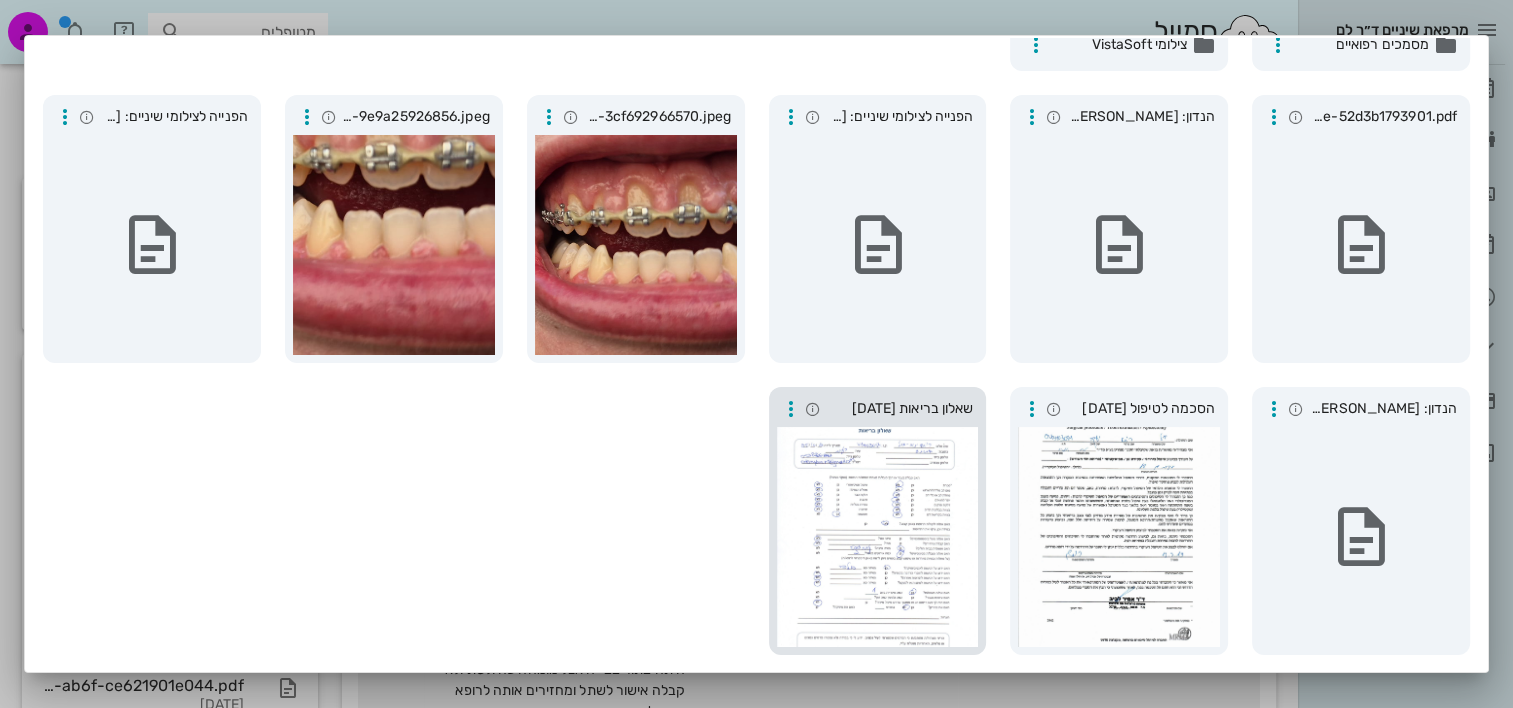 click at bounding box center (878, 537) 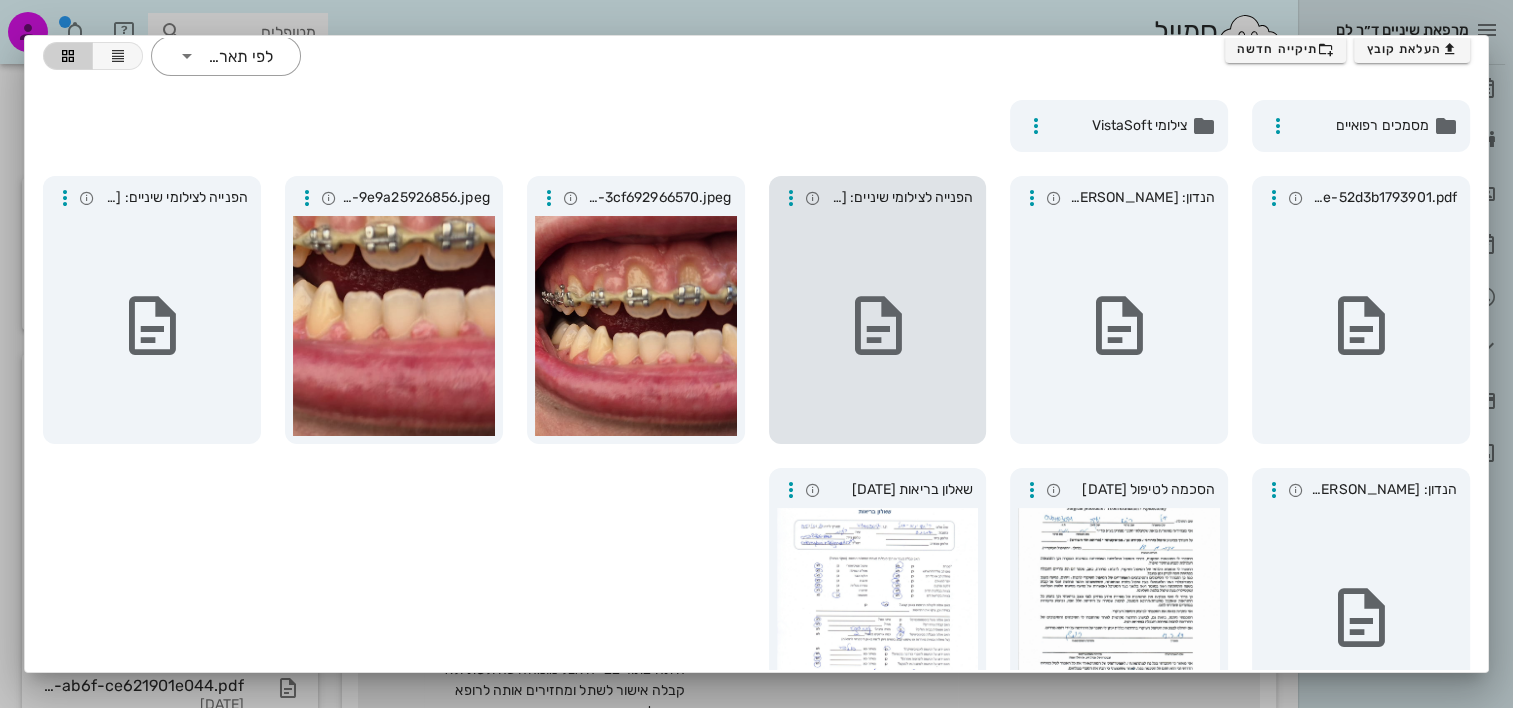 scroll, scrollTop: 0, scrollLeft: 0, axis: both 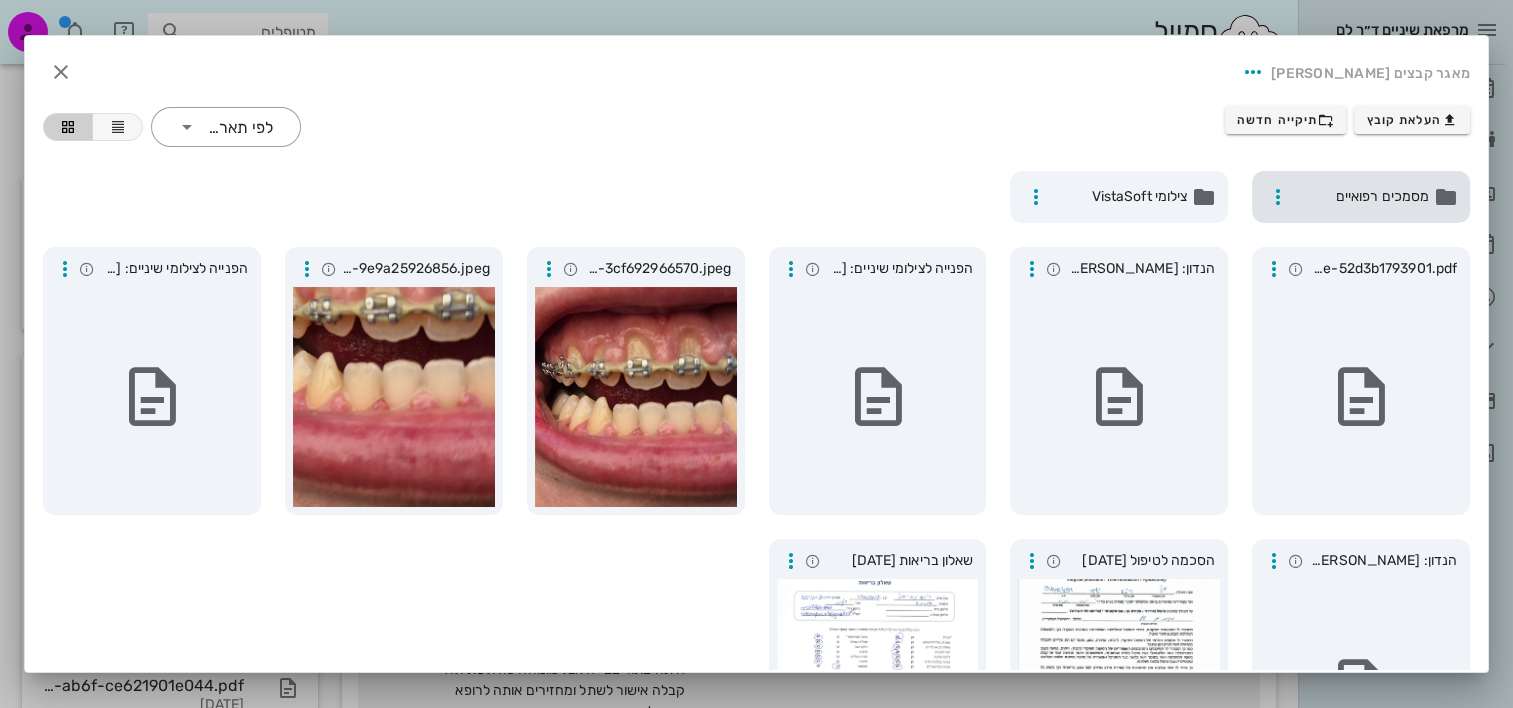 click on "מסמכים רפואיים" at bounding box center (1361, 197) 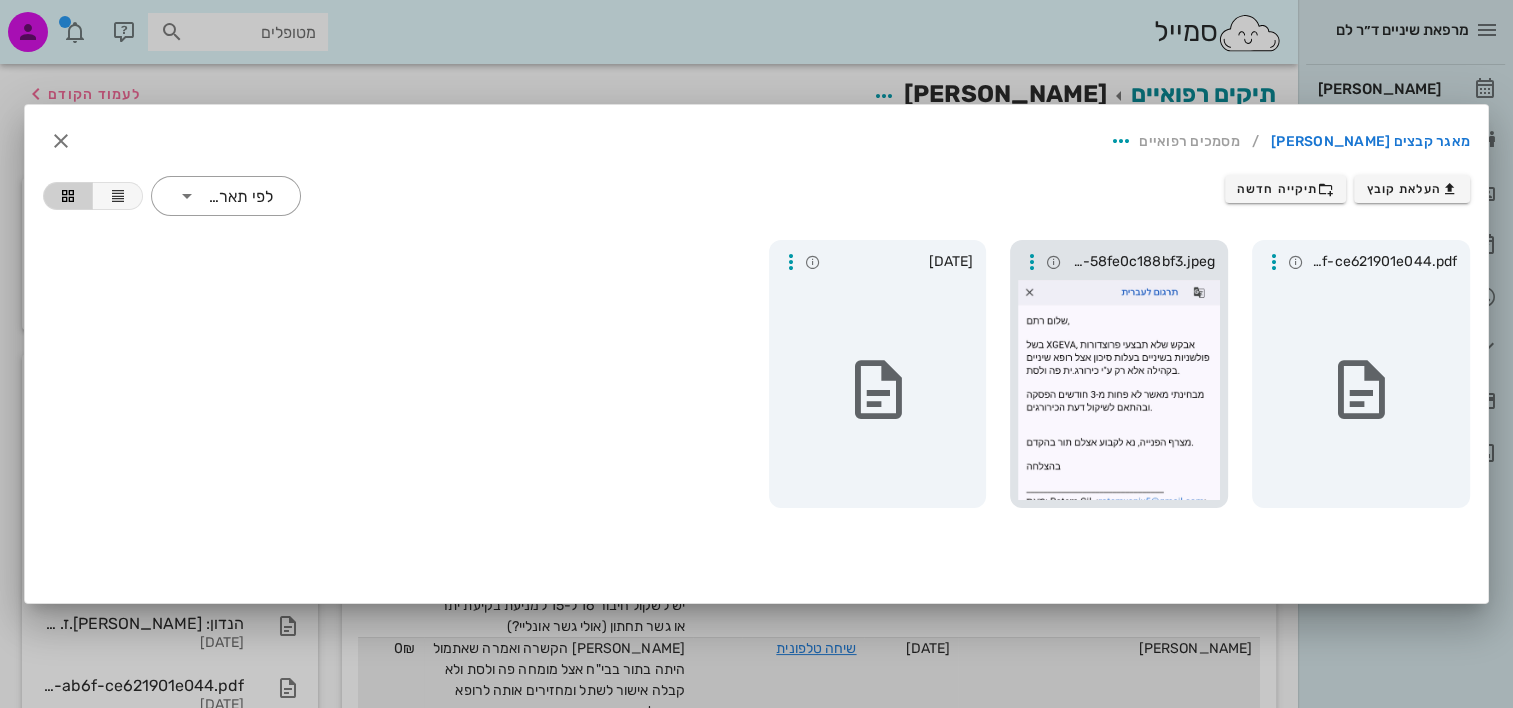click at bounding box center (1119, 390) 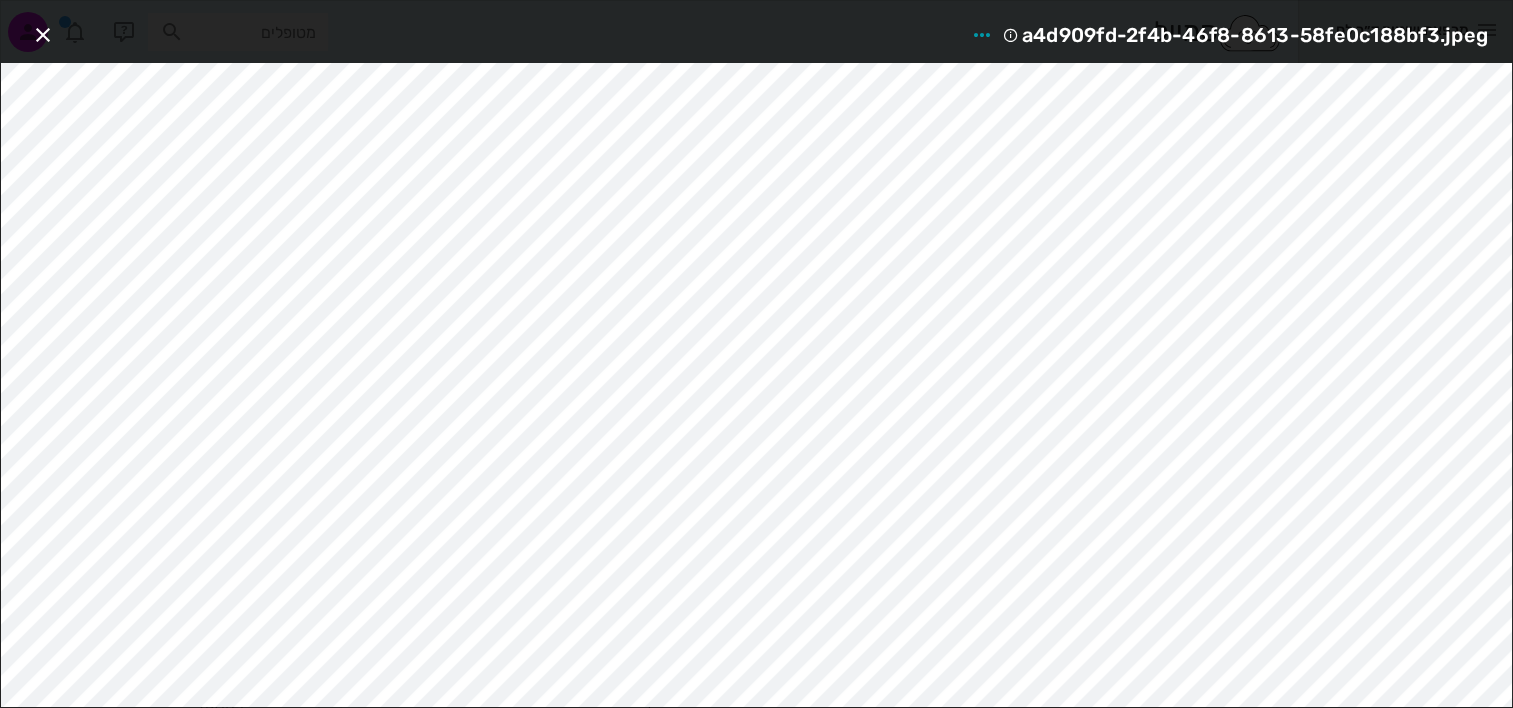 click on "a4d909fd-2f4b-46f8-8613-58fe0c188bf3.jpeg" at bounding box center [756, 32] 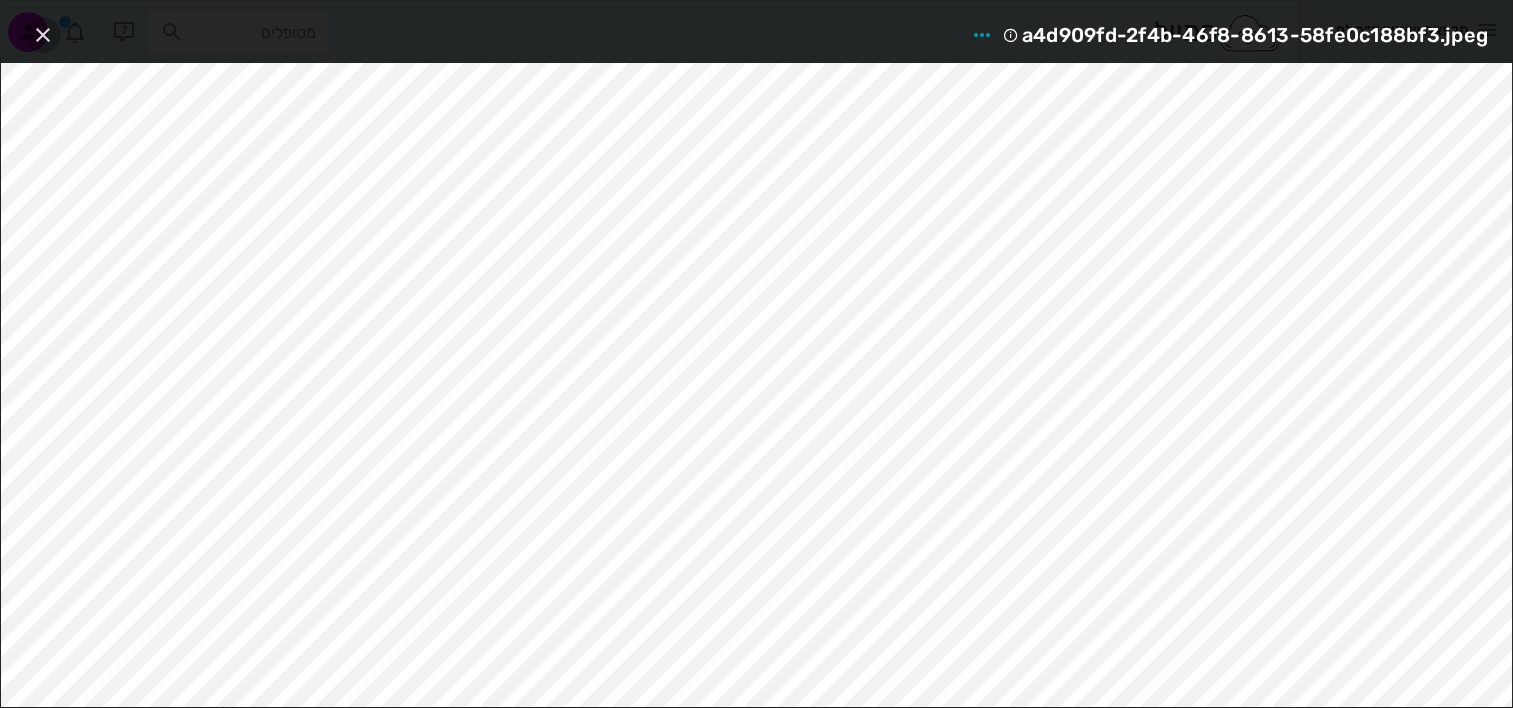 click at bounding box center (43, 35) 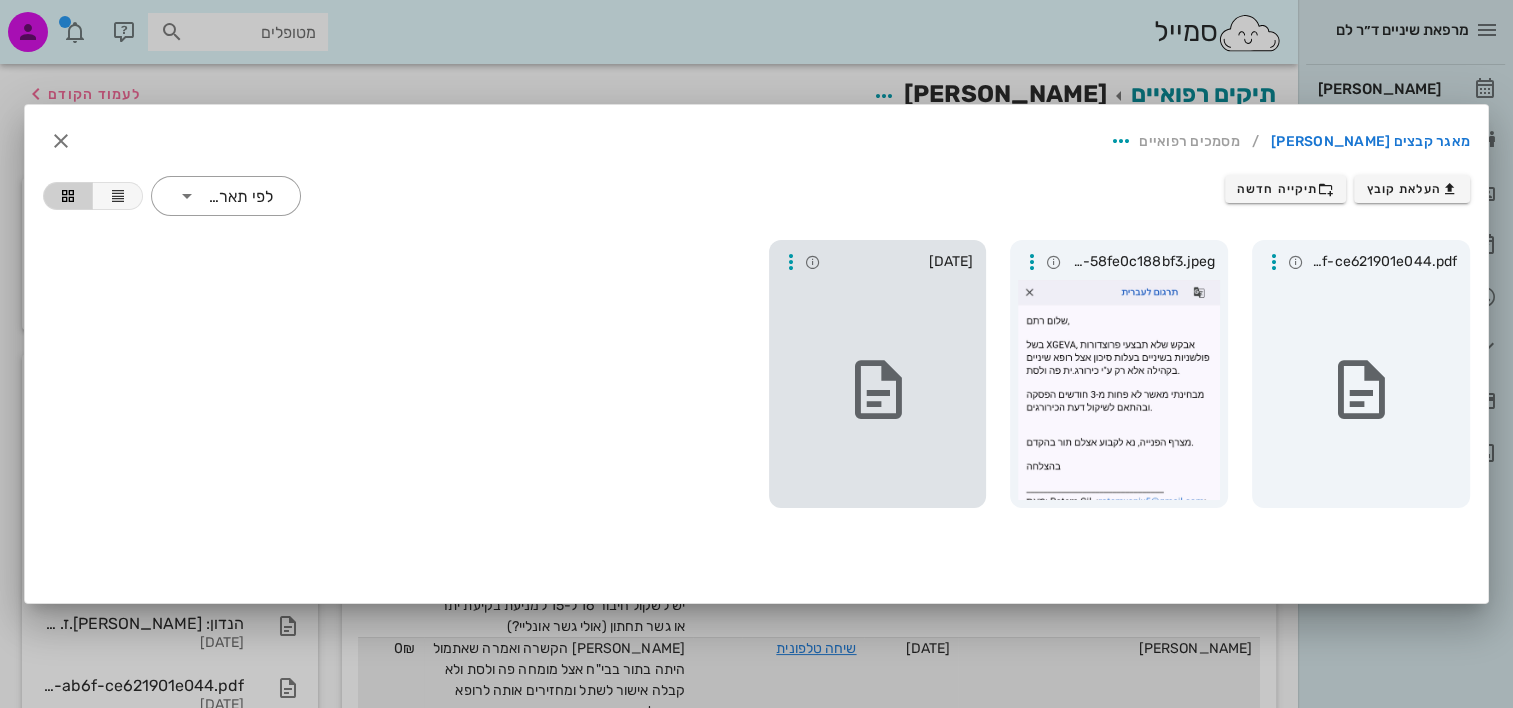 click at bounding box center [878, 390] 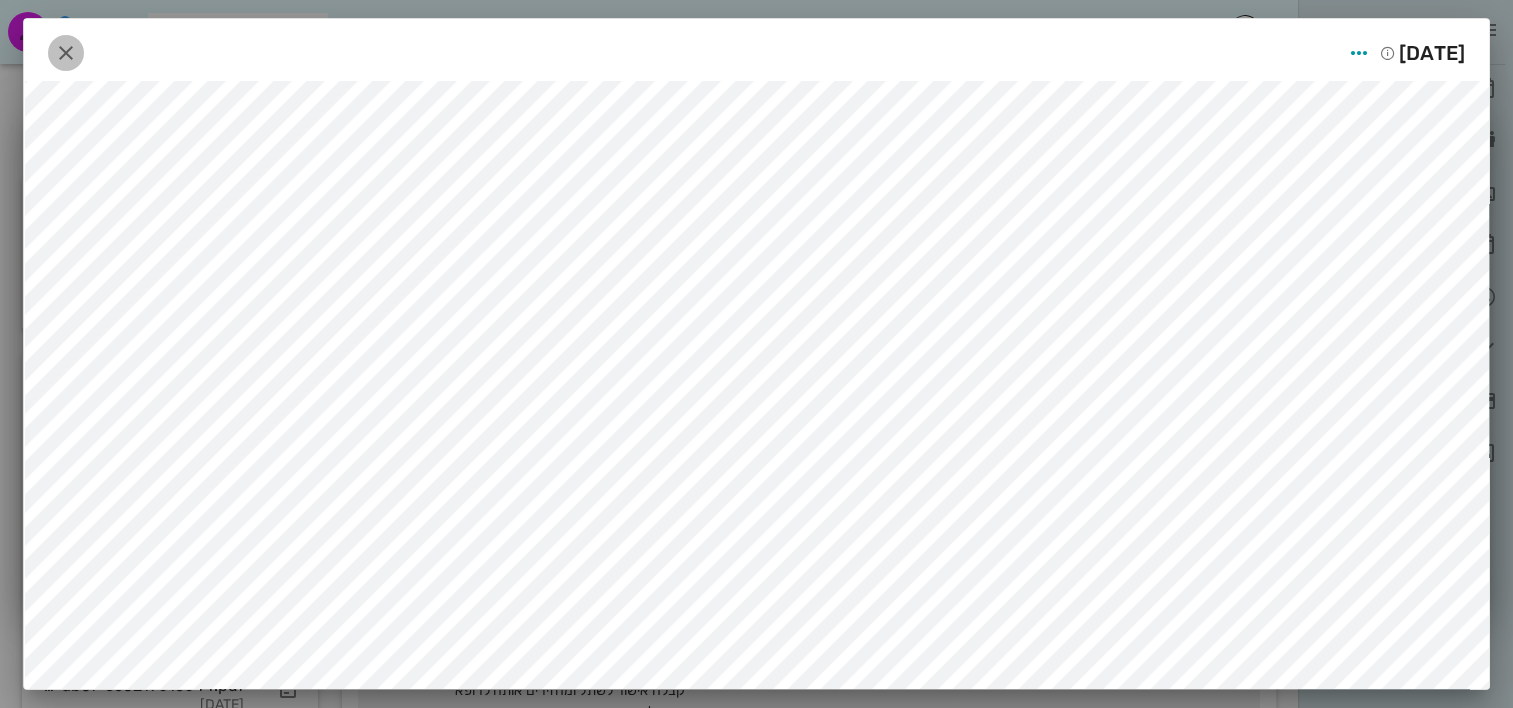 click at bounding box center [66, 53] 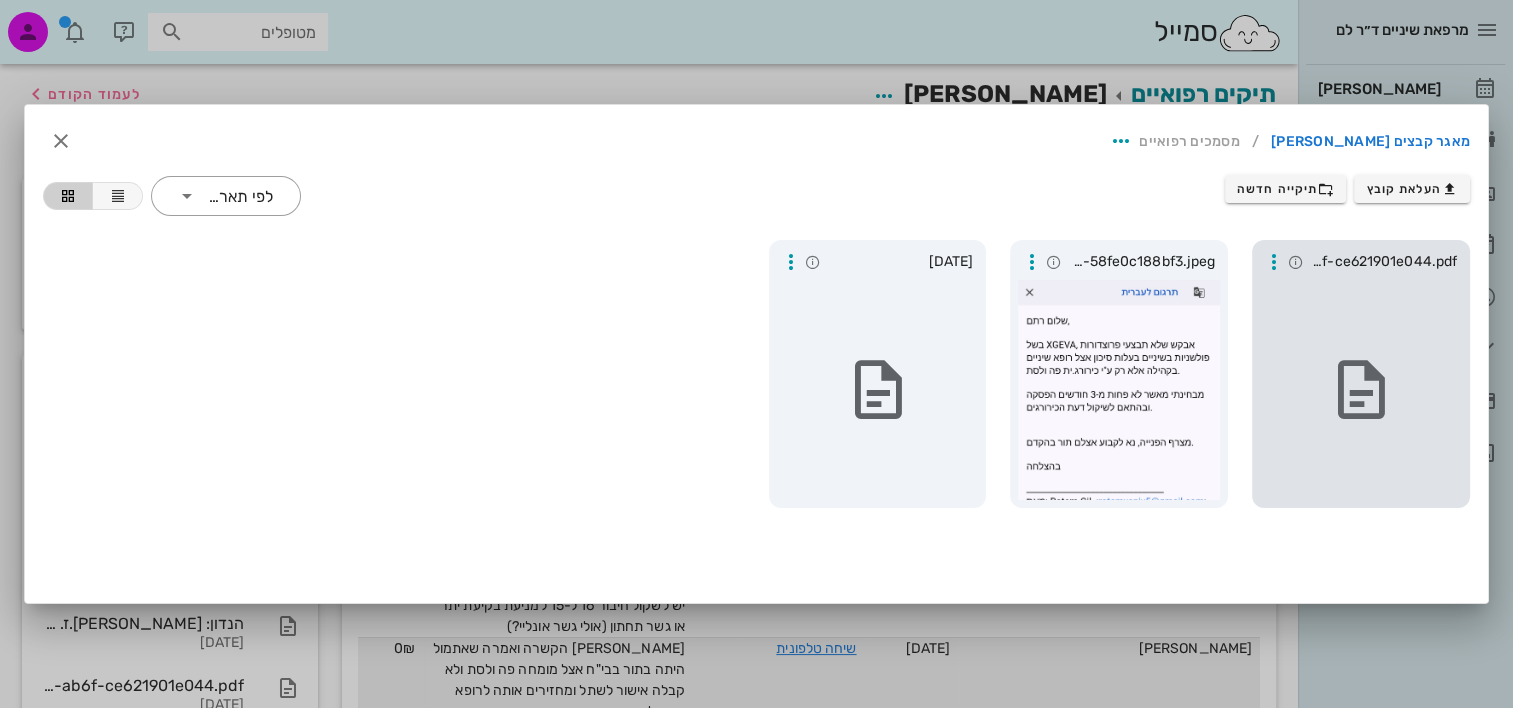 click at bounding box center (1361, 390) 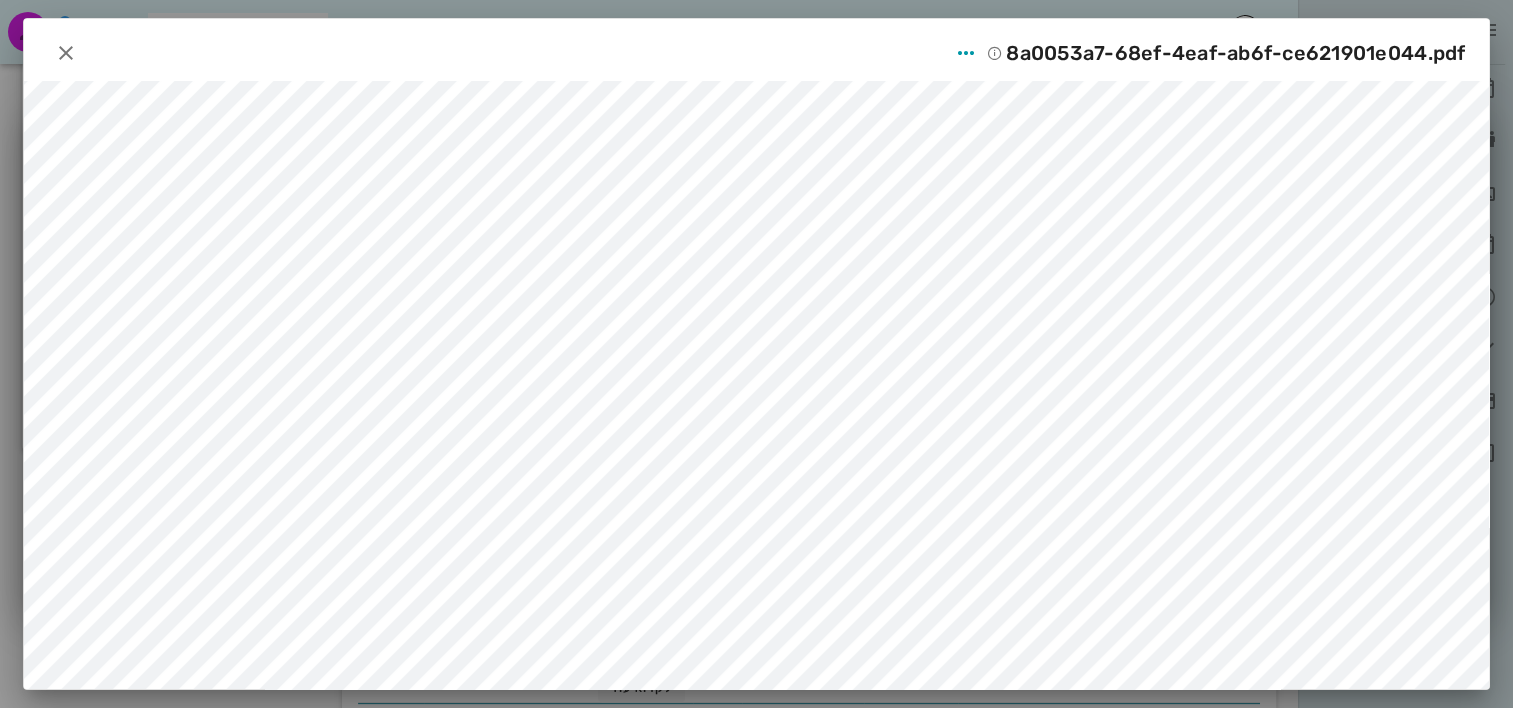 scroll, scrollTop: 600, scrollLeft: 0, axis: vertical 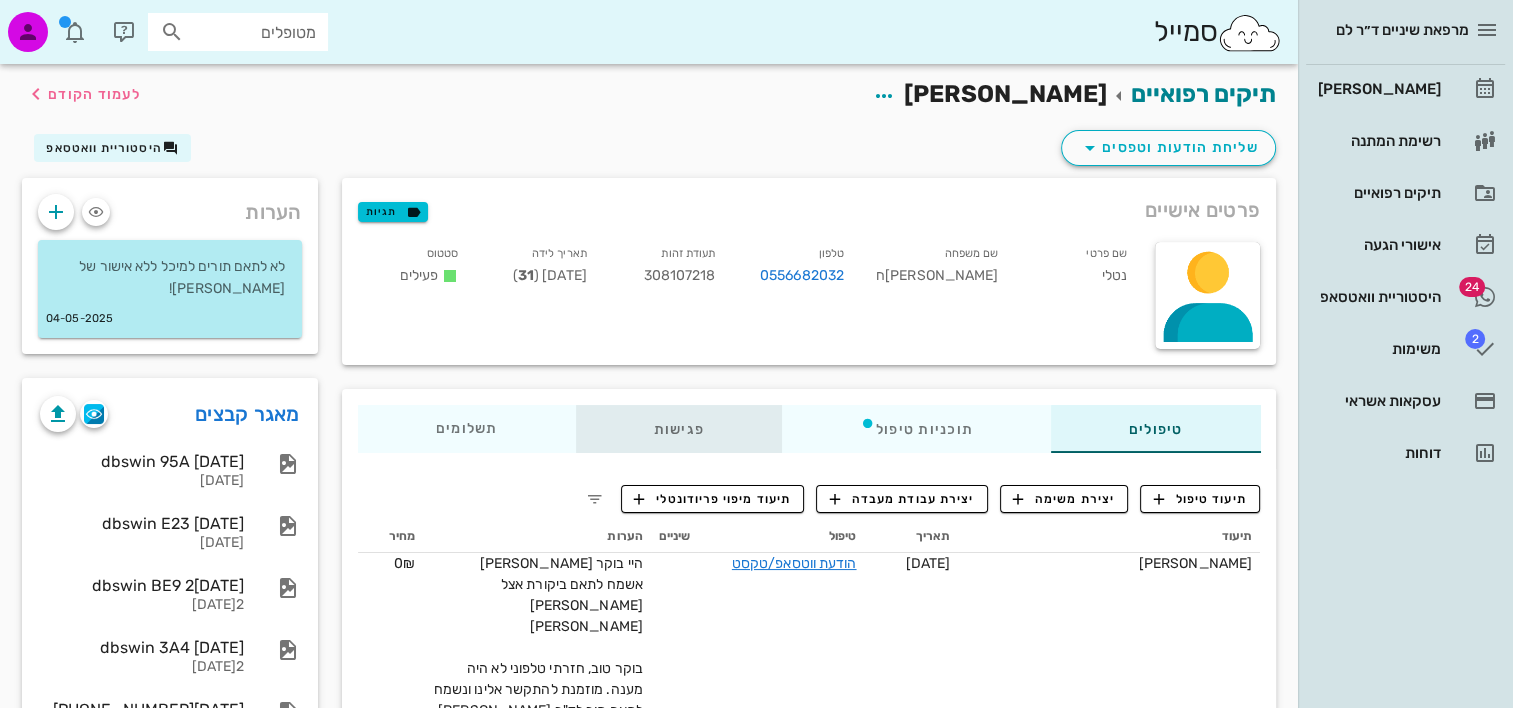 click on "פגישות" at bounding box center [678, 429] 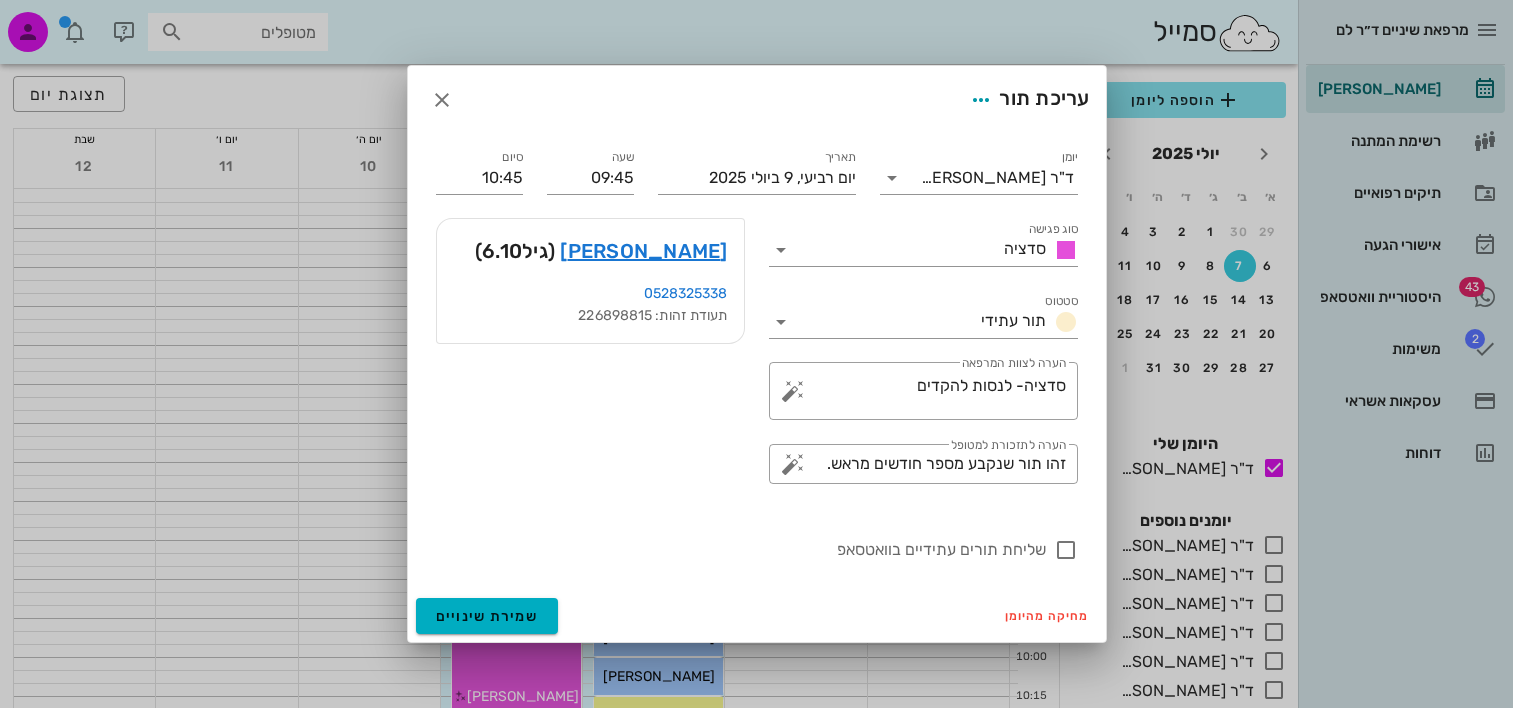 scroll, scrollTop: 300, scrollLeft: 0, axis: vertical 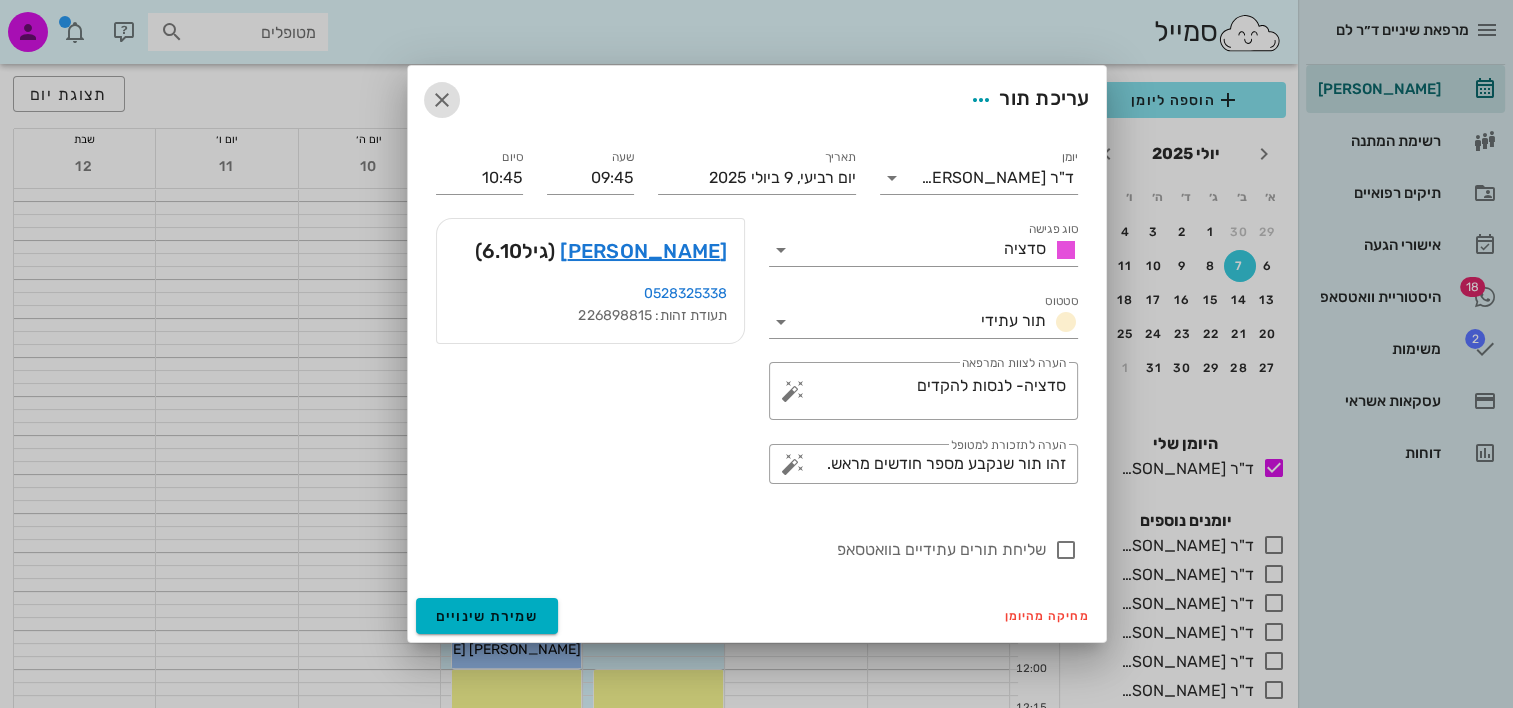 click at bounding box center [442, 100] 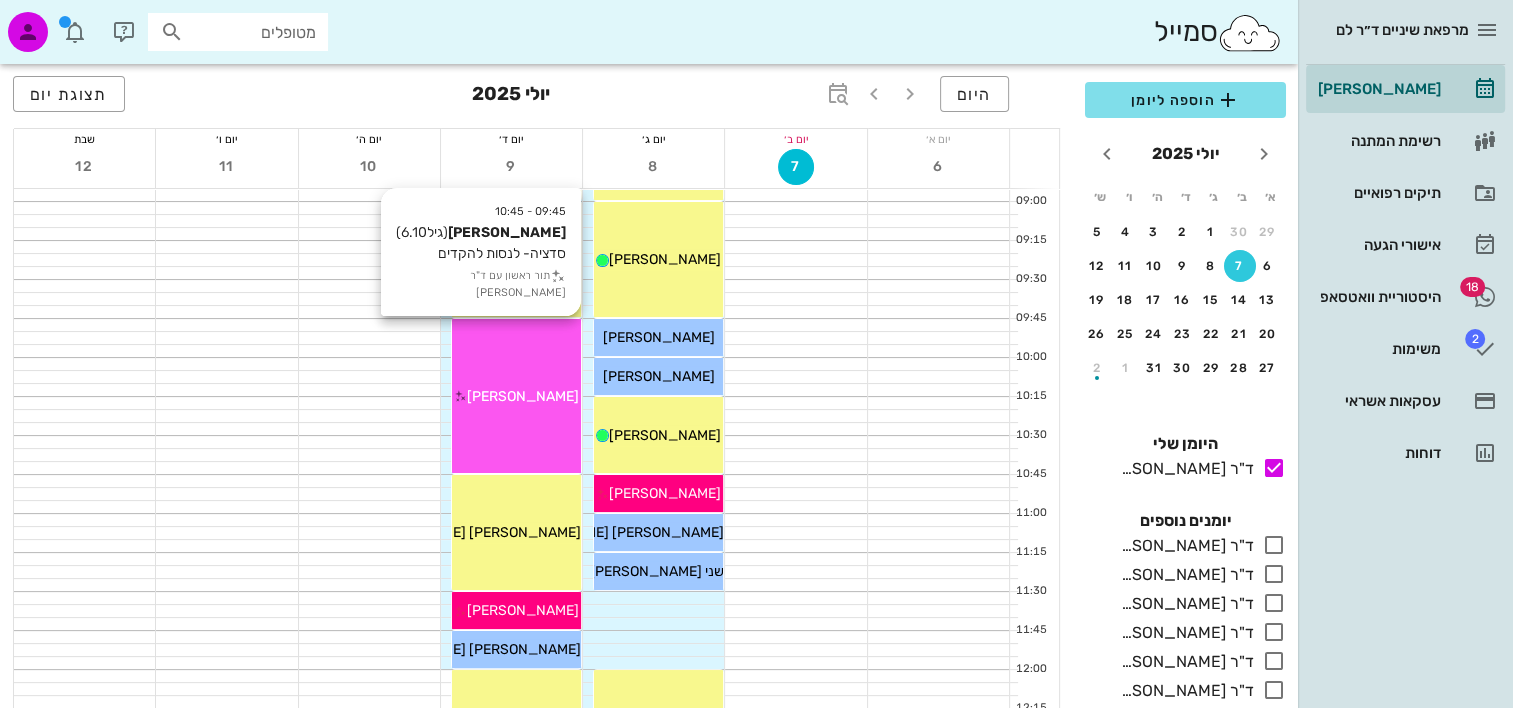 click on "ליה מושייב" at bounding box center (523, 396) 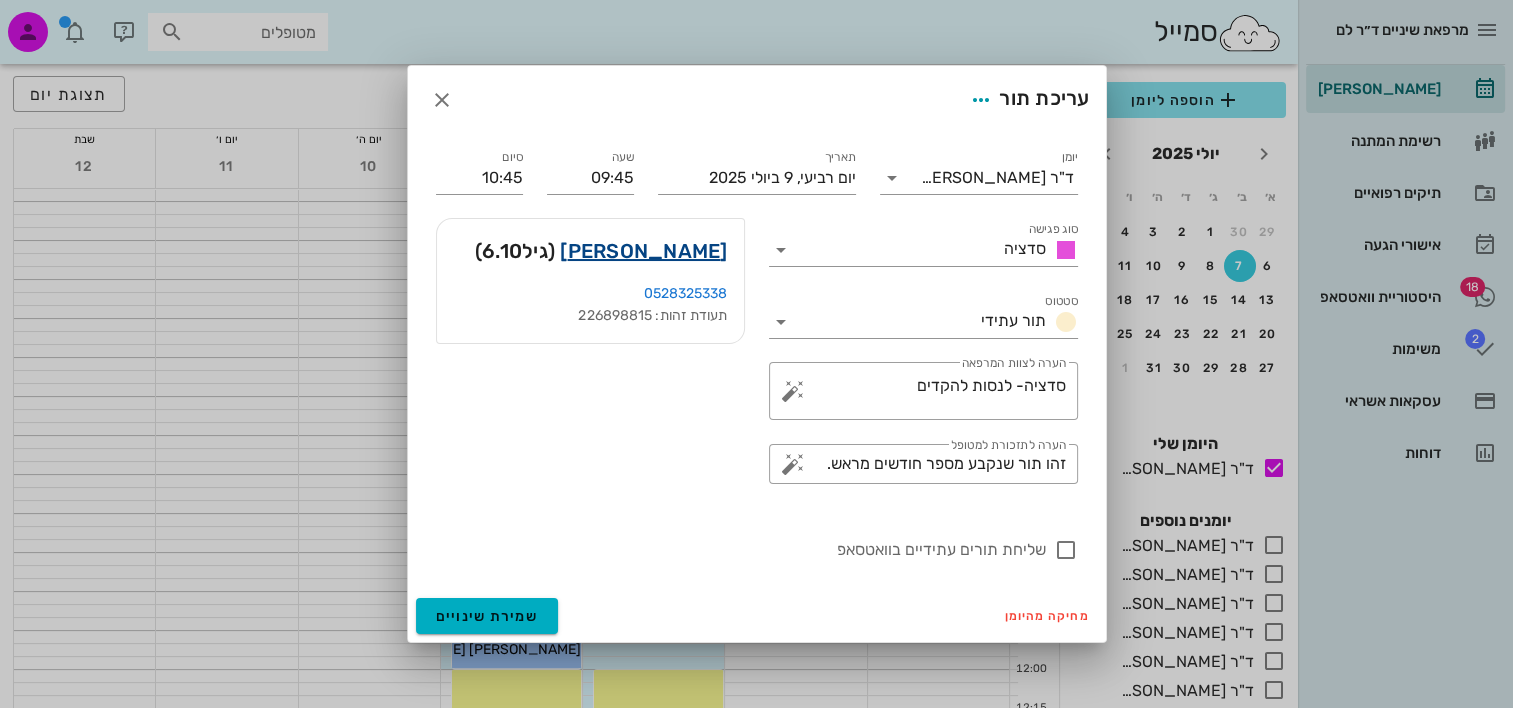 click on "ליה
מושייב" at bounding box center (643, 251) 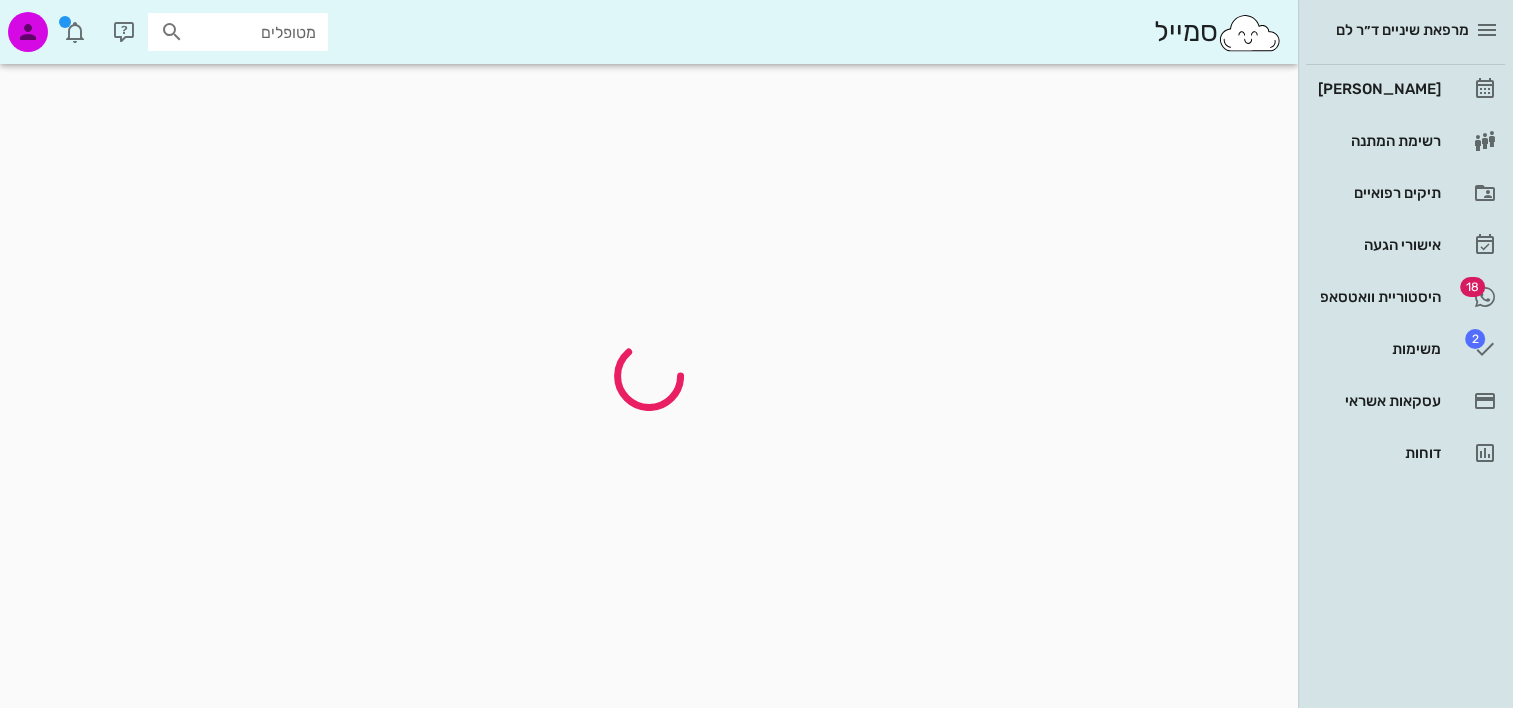 scroll, scrollTop: 0, scrollLeft: 0, axis: both 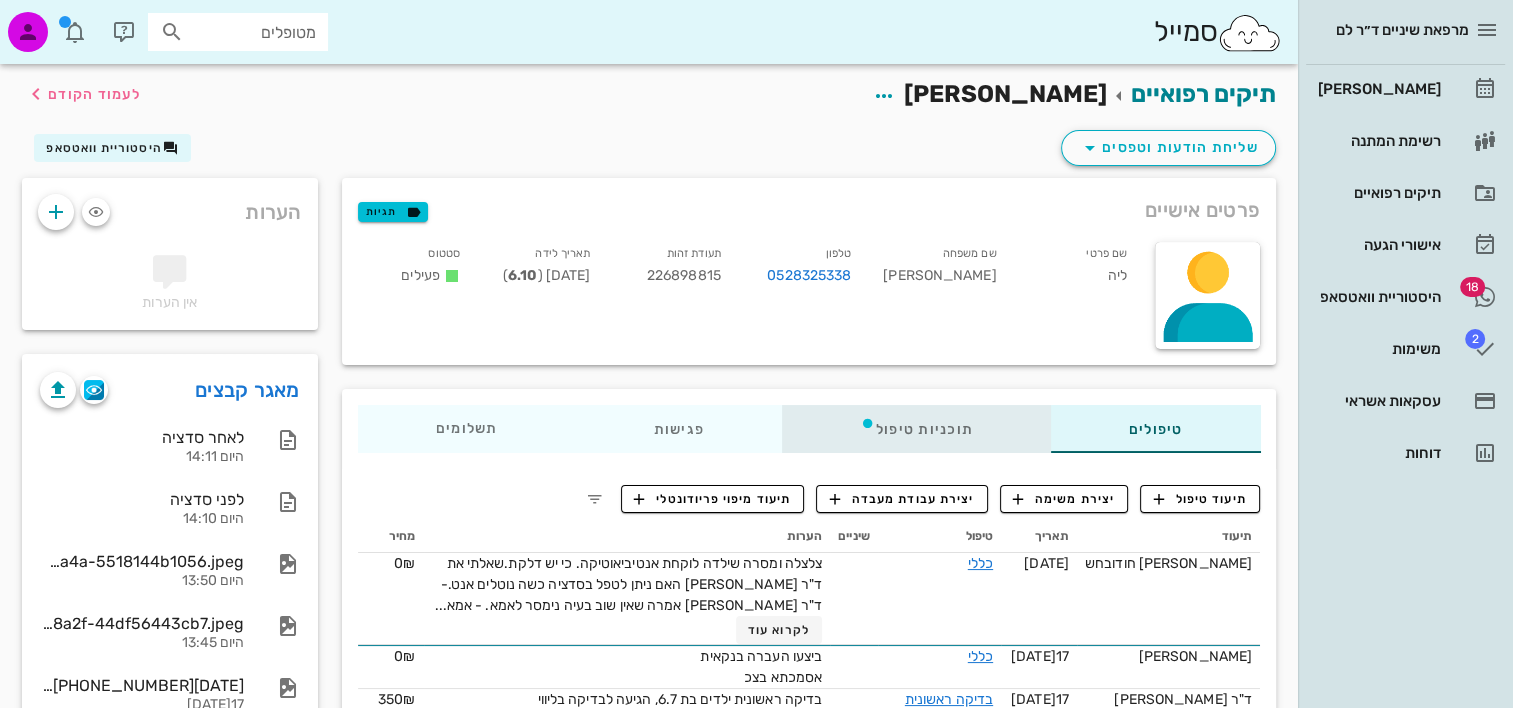 click on "תוכניות טיפול" at bounding box center (915, 429) 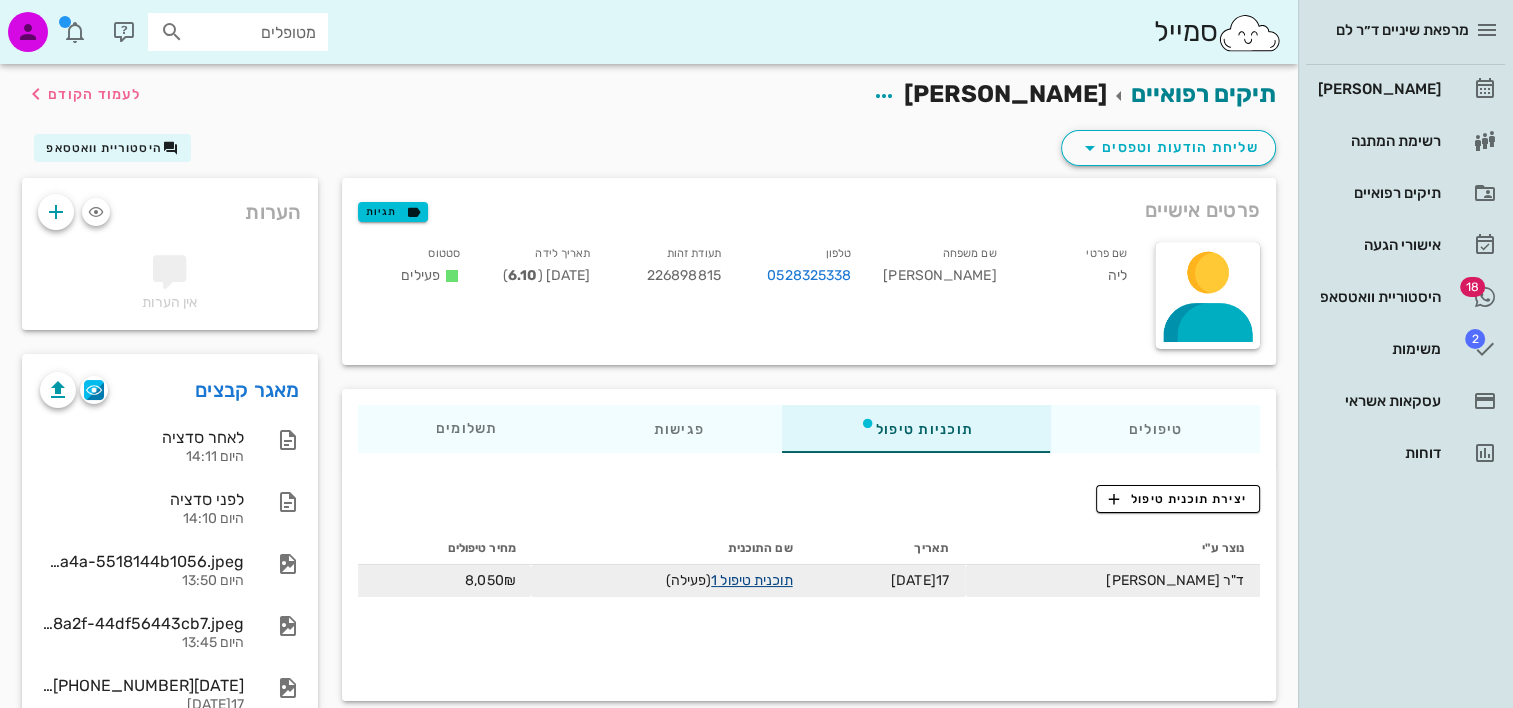 click on "תוכנית טיפול 1" at bounding box center (751, 580) 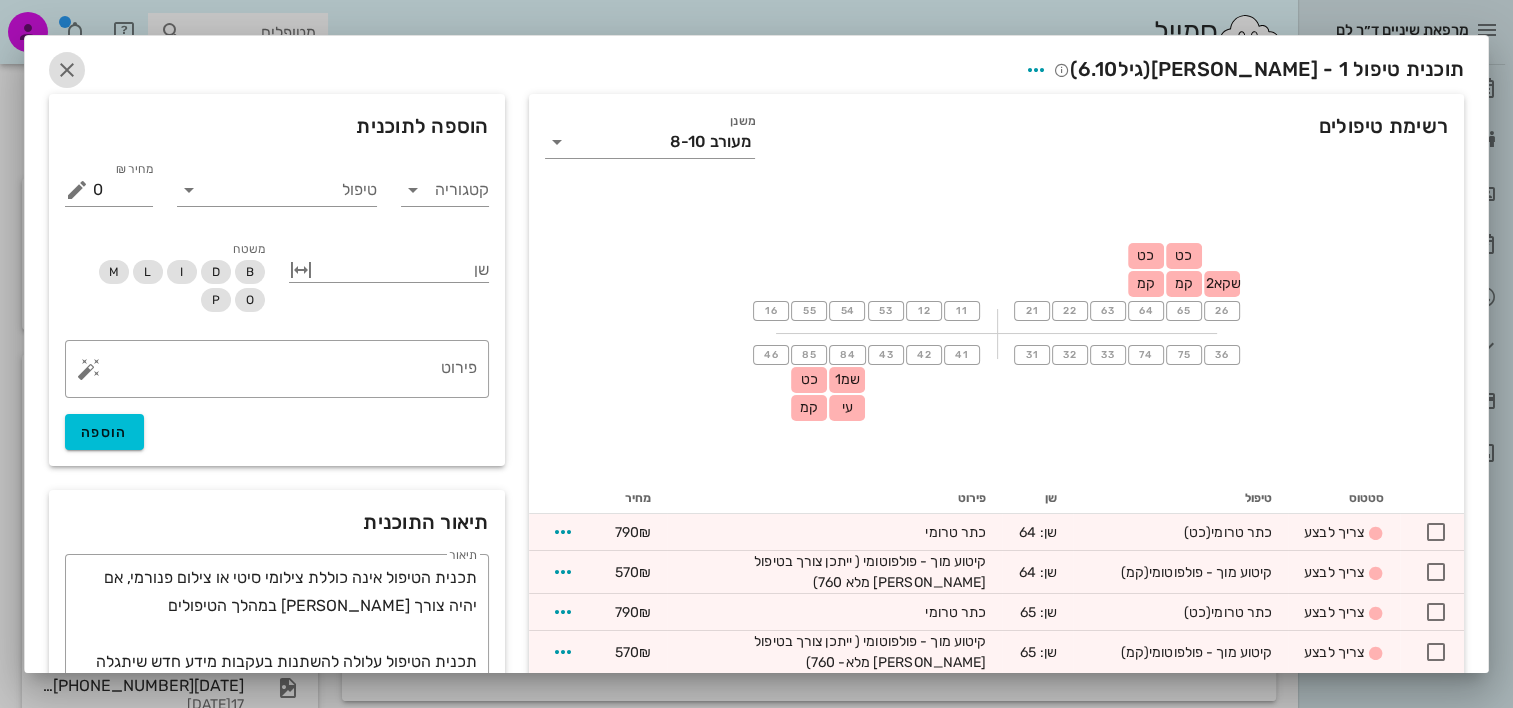 click at bounding box center [67, 70] 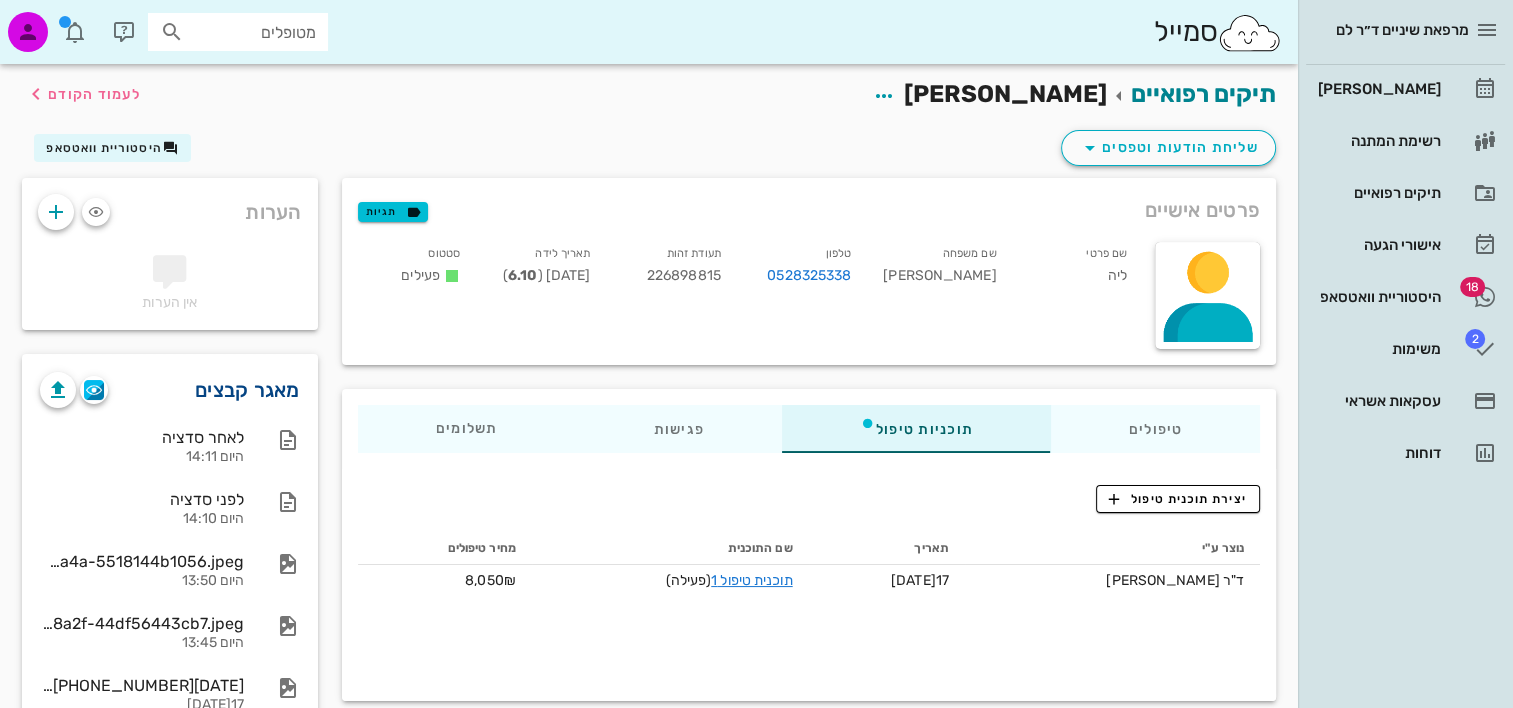 click on "מאגר קבצים" at bounding box center [247, 390] 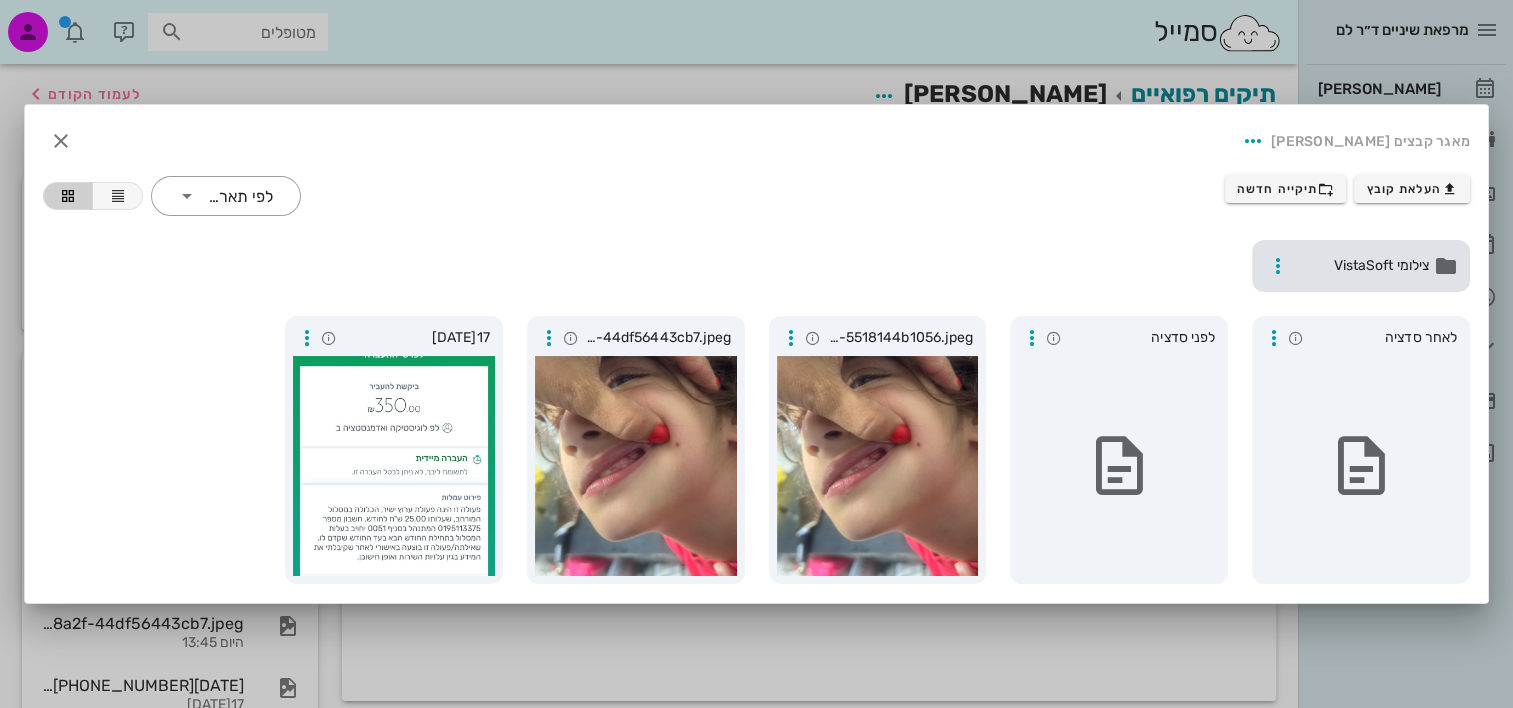 click on "צילומי VistaSoft" at bounding box center [1363, 266] 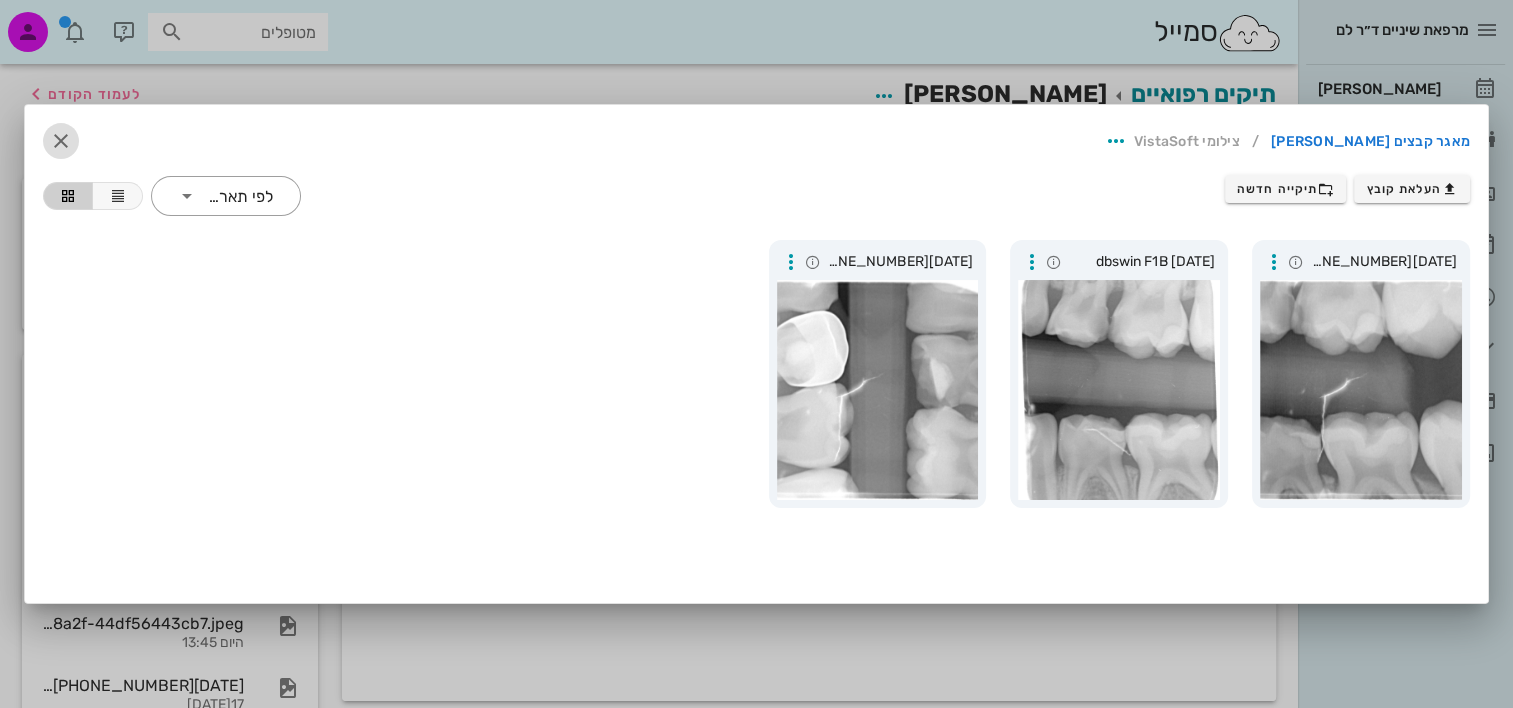 click at bounding box center [61, 141] 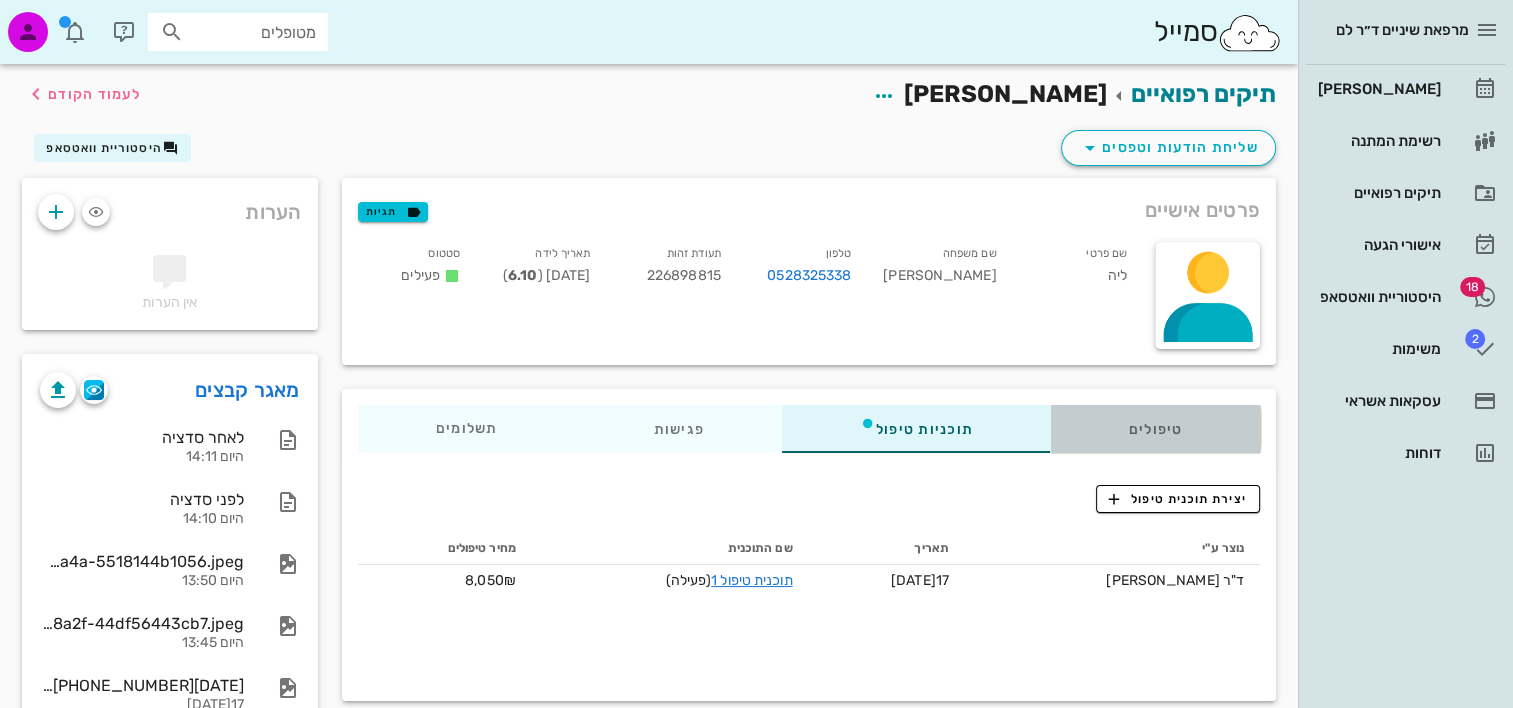 click on "טיפולים" at bounding box center [1155, 429] 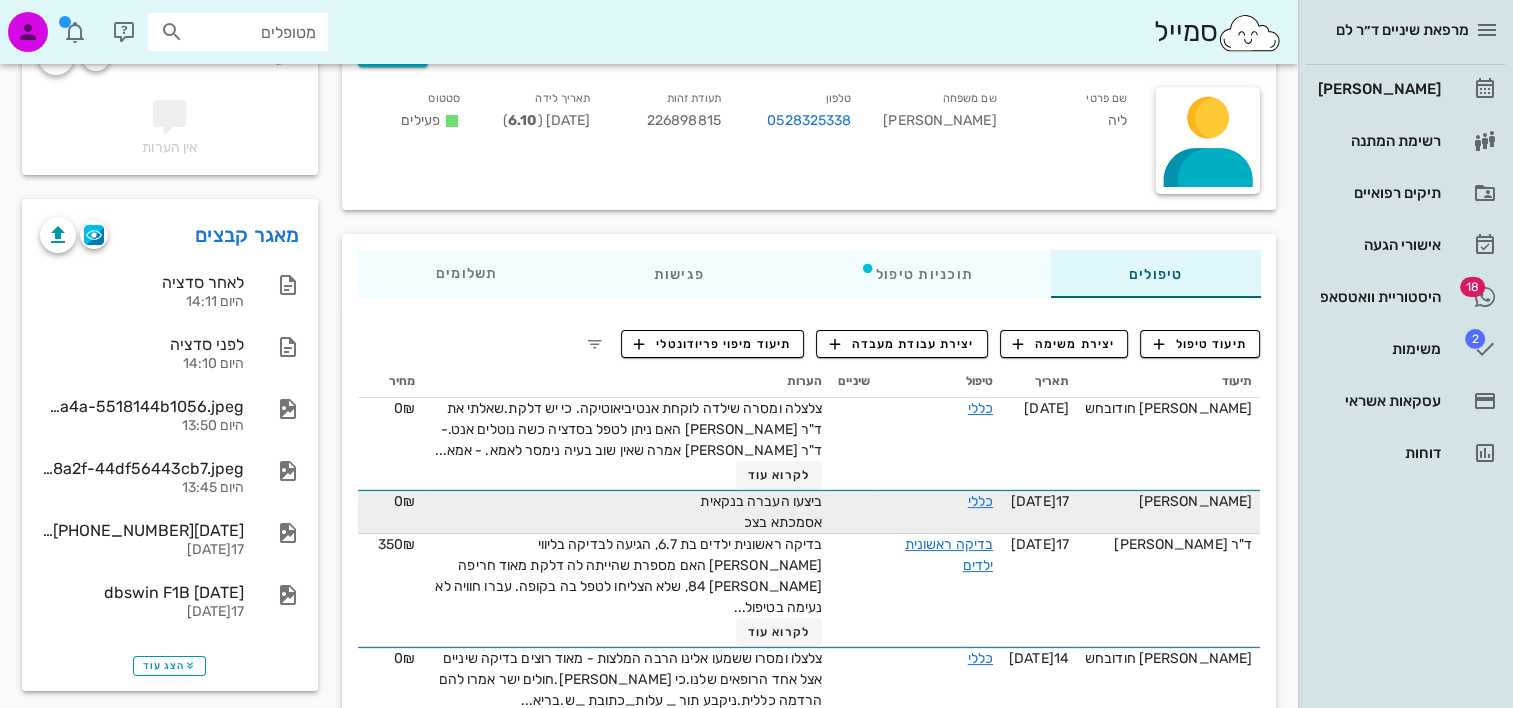 scroll, scrollTop: 200, scrollLeft: 0, axis: vertical 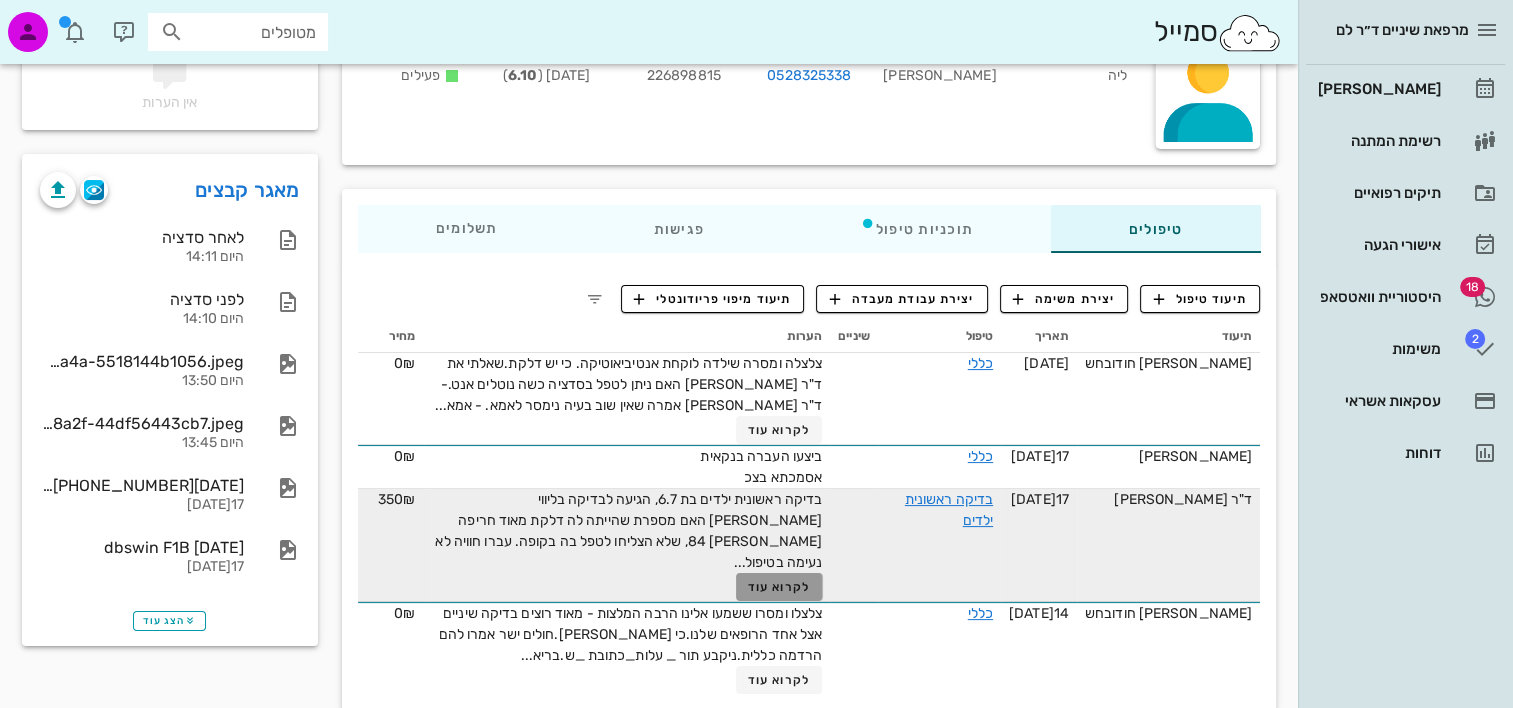 click on "לקרוא עוד" at bounding box center [779, 587] 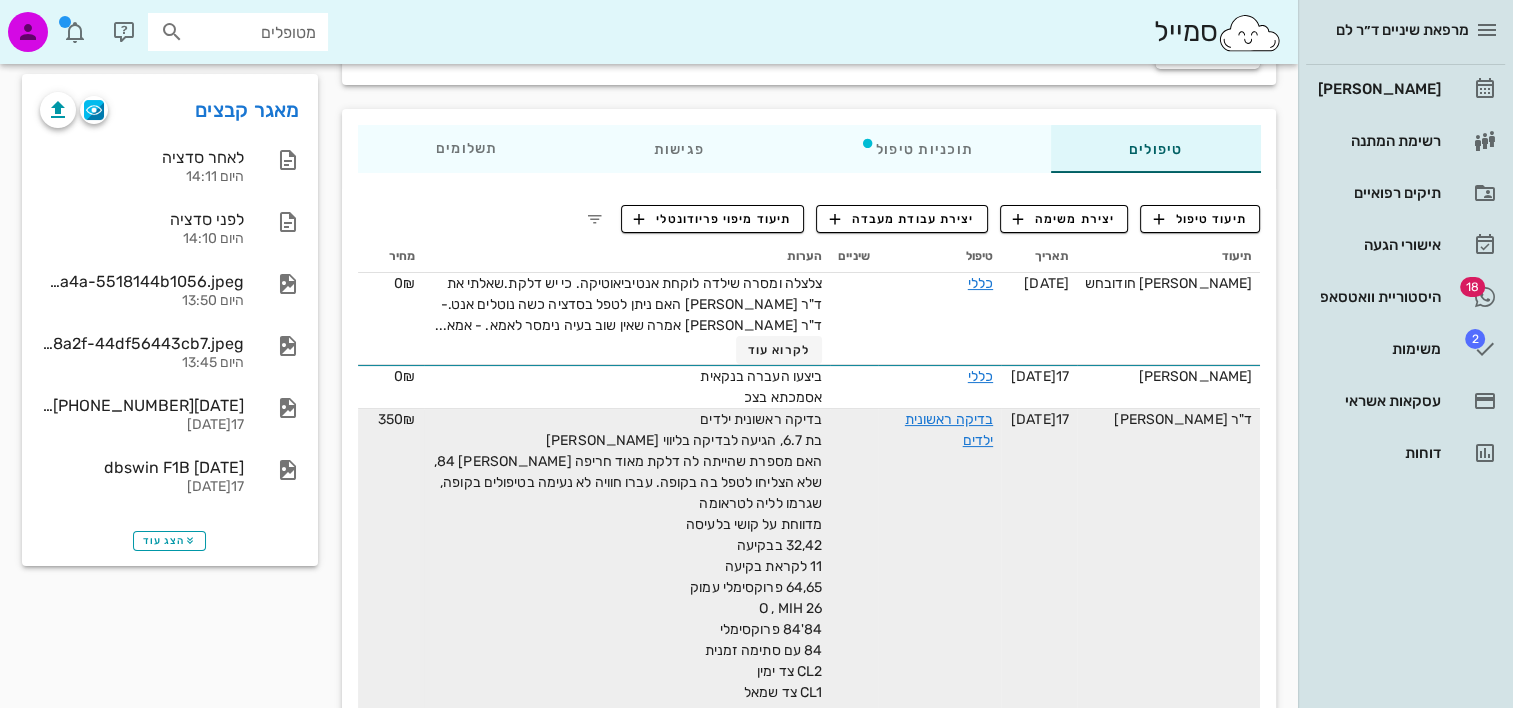 scroll, scrollTop: 61, scrollLeft: 0, axis: vertical 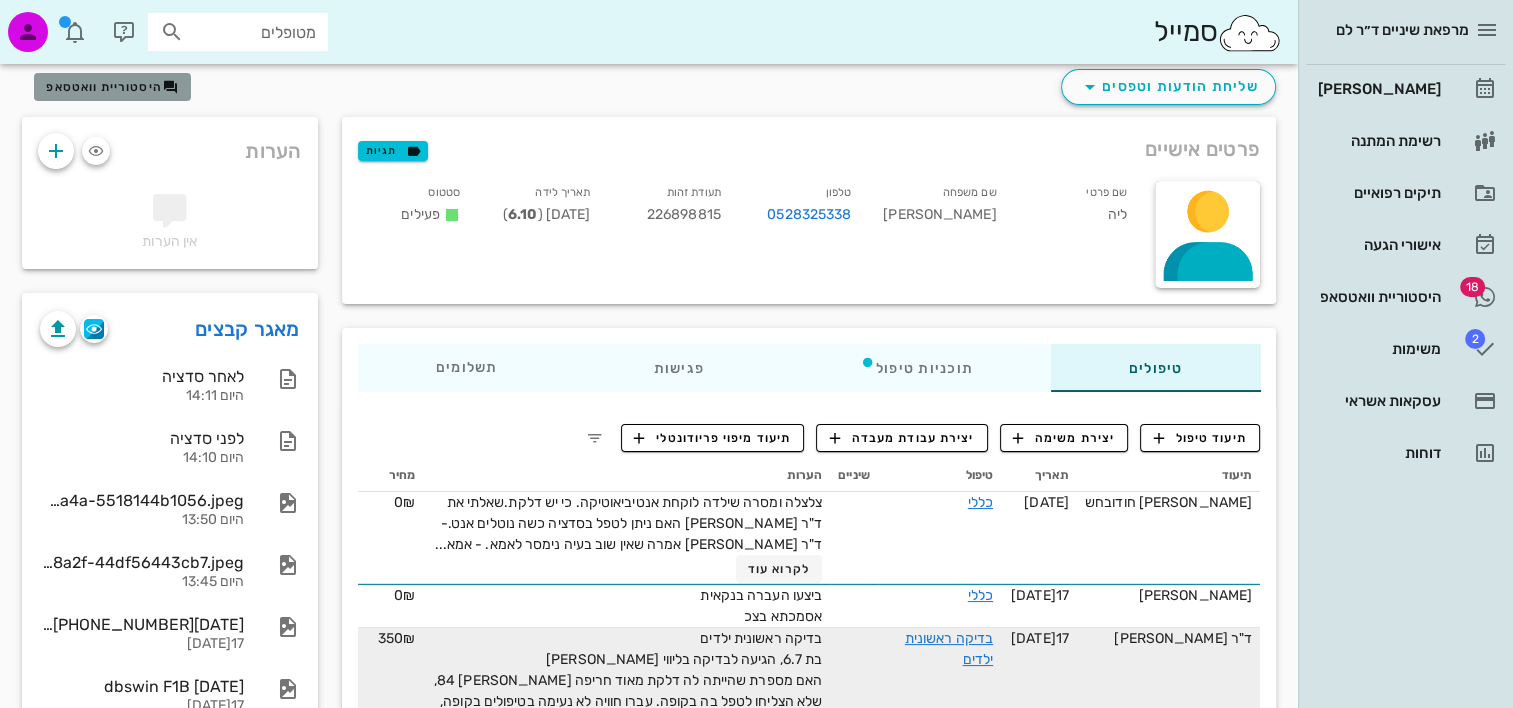 click on "היסטוריית וואטסאפ" at bounding box center [104, 87] 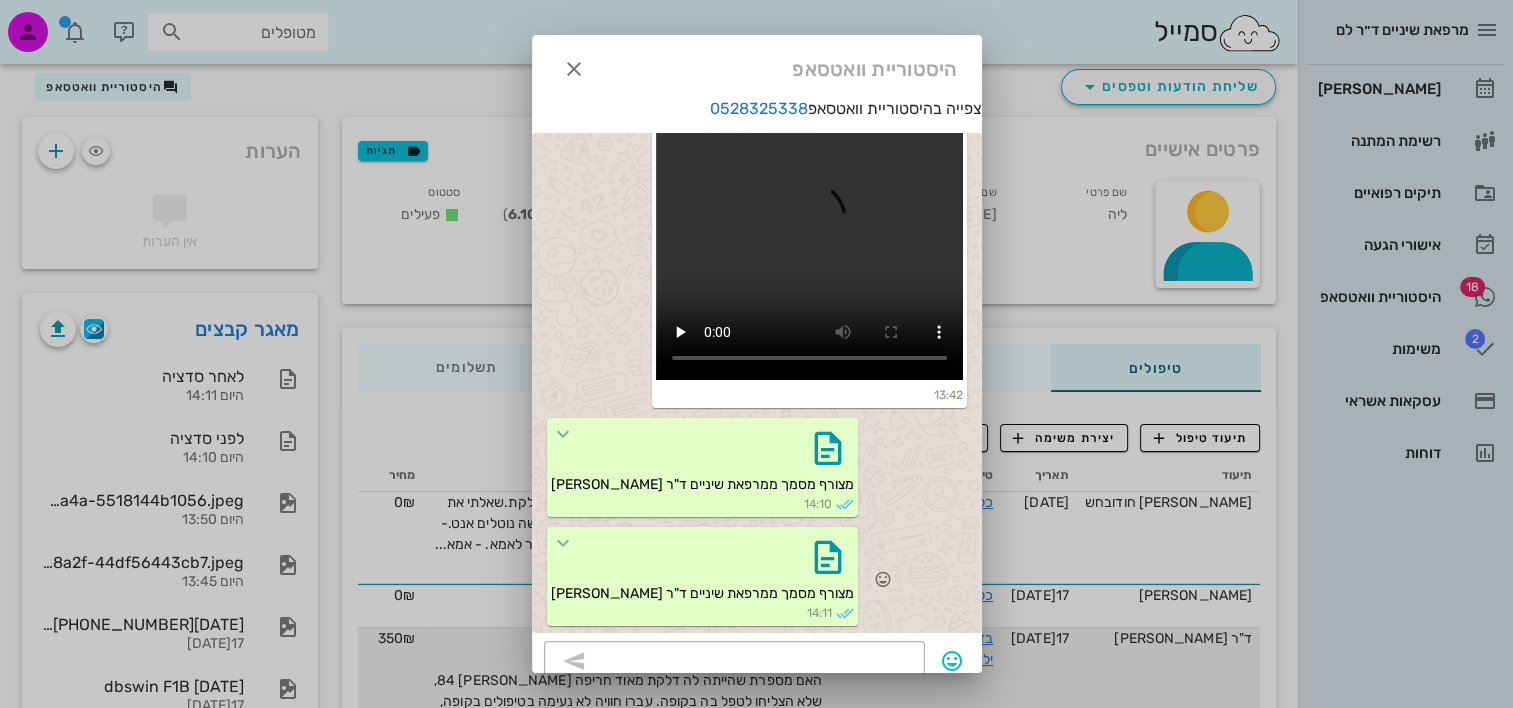 scroll, scrollTop: 1202, scrollLeft: 0, axis: vertical 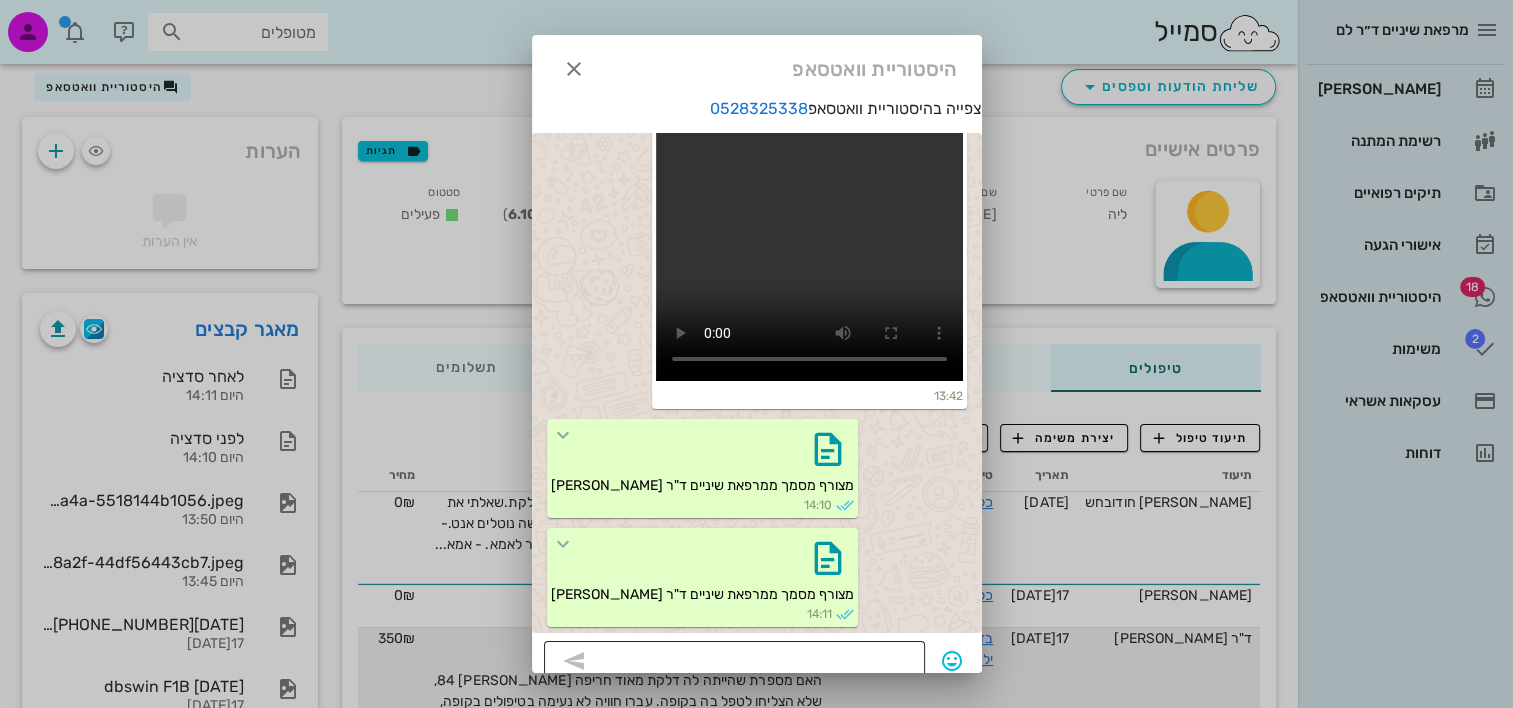 click at bounding box center (748, 663) 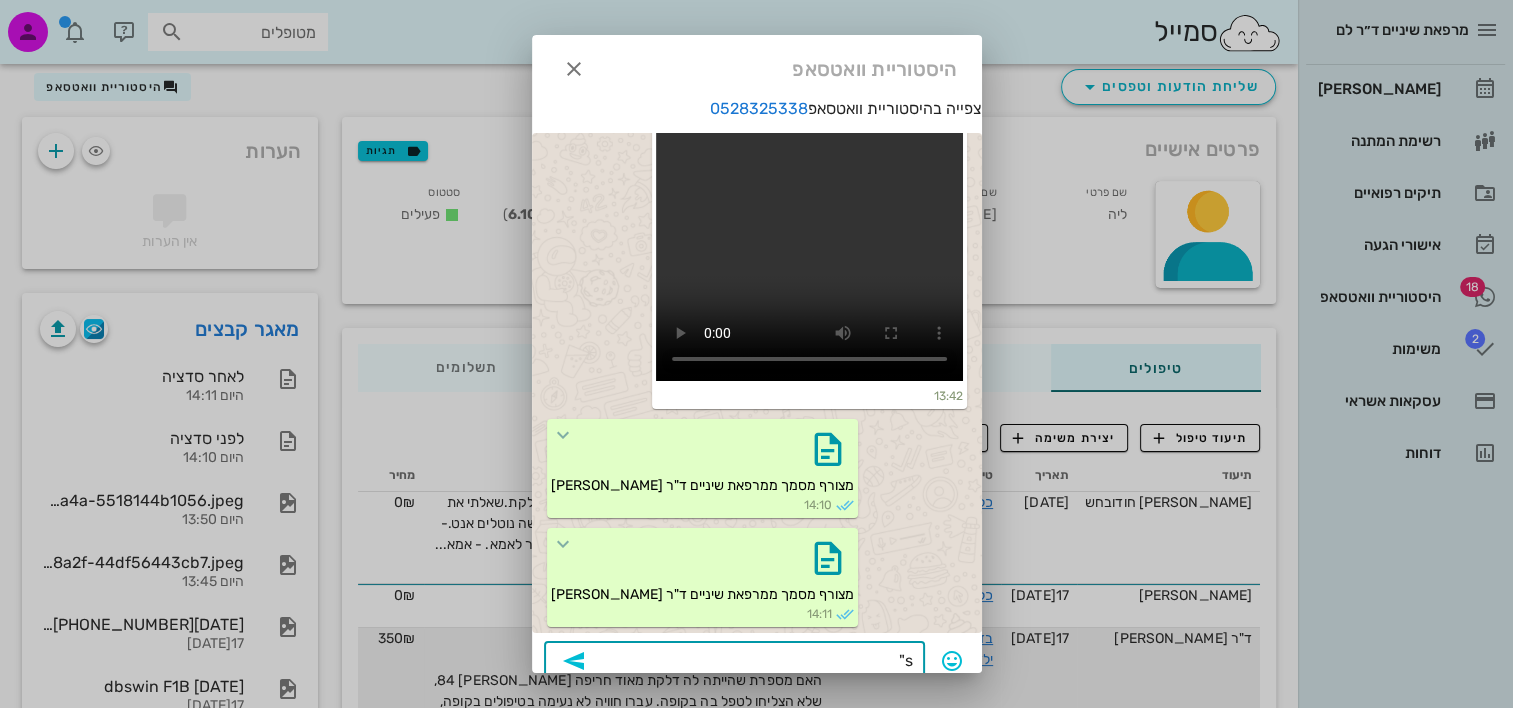 type on "s" 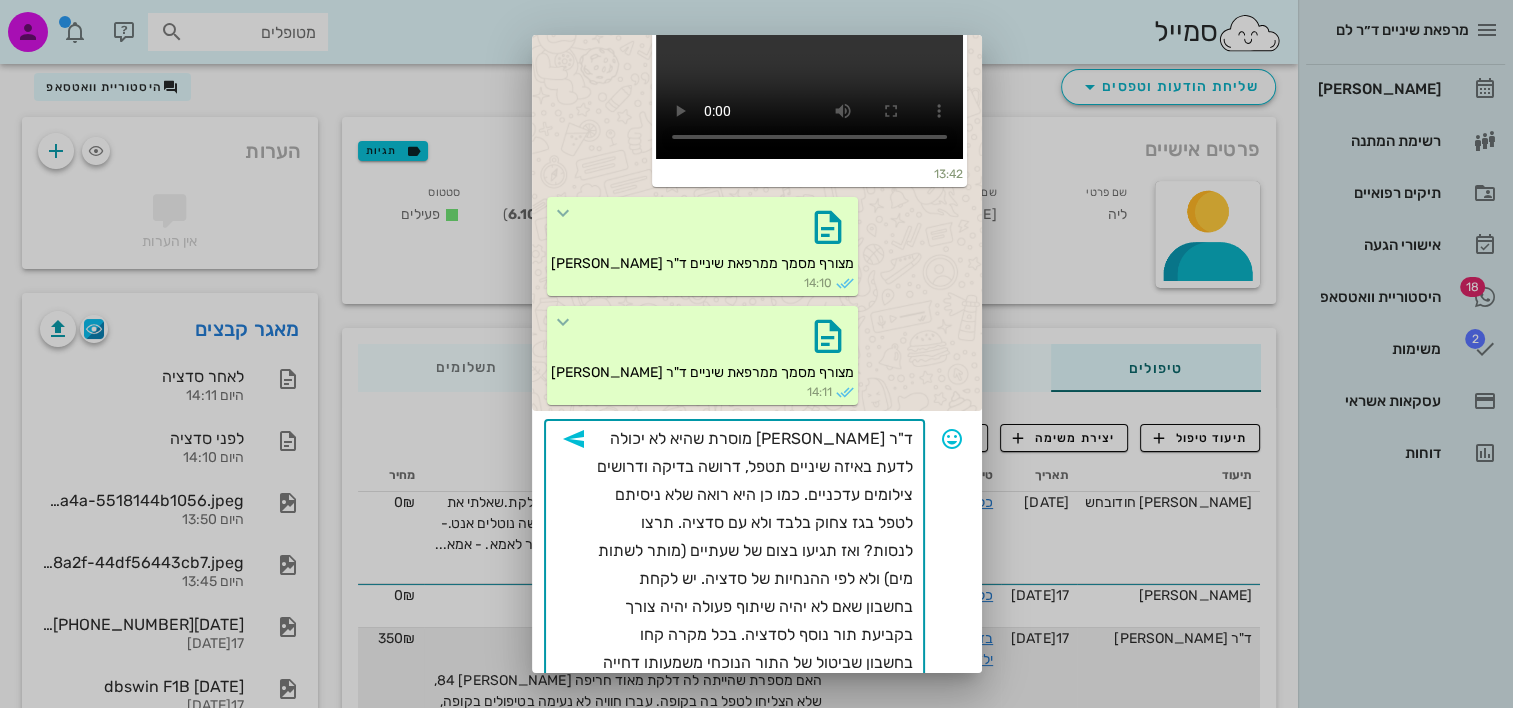 scroll, scrollTop: 250, scrollLeft: 0, axis: vertical 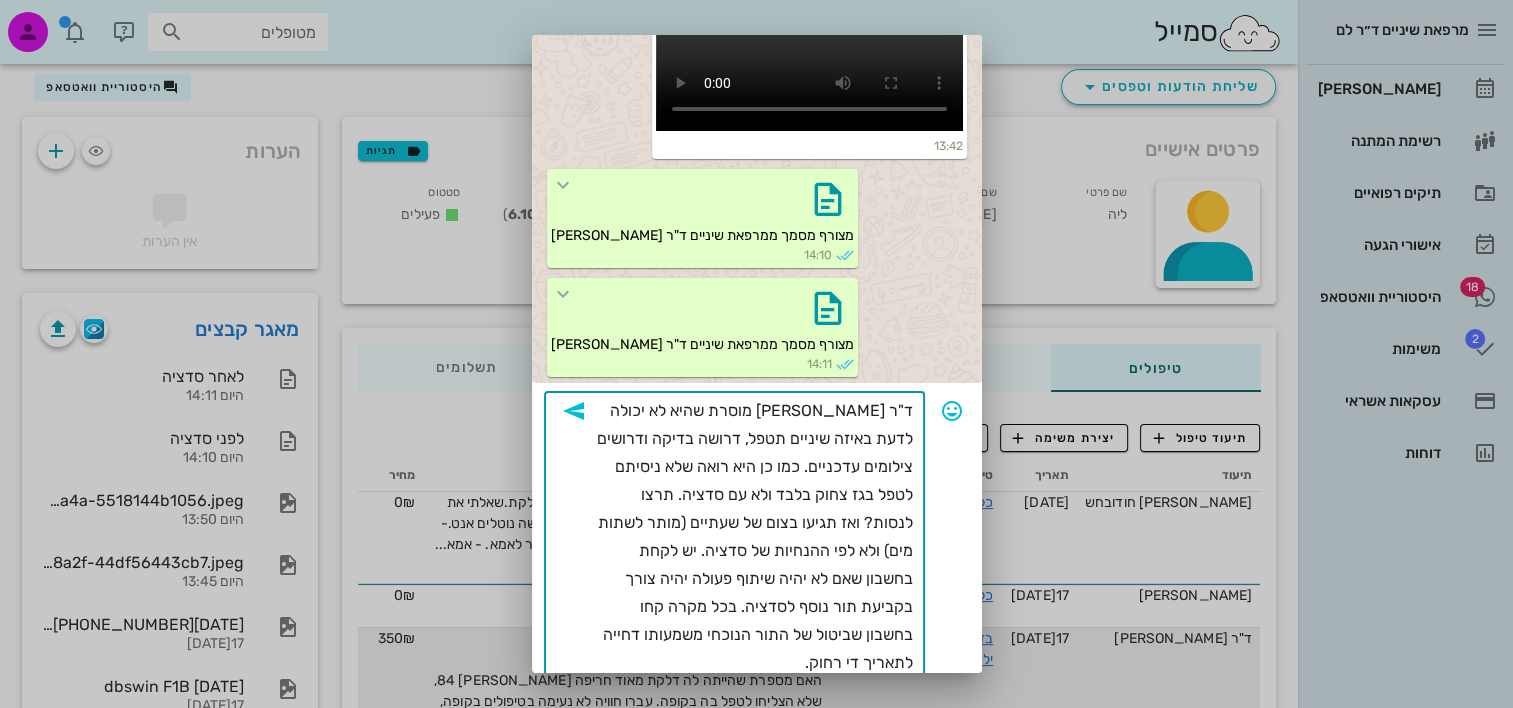 type on "ד"ר נטע מוסרת שהיא לא יכולה לדעת באיזה שיניים תטפל, דרושה בדיקה ודרושים צילומים עדכניים. כמו כן היא רואה שלא ניסיתם לטפל בגז צחוק בלבד ולא עם סדציה. תרצו לנסות? ואז תגיעו בצום של שעתיים (מותר לשתות מים) ולא לפי ההנחיות של סדציה. יש לקחת בחשבון שאם לא יהיה שיתוף פעולה יהיה צורך בקביעת תור נוסף לסדציה. בכל מקרה קחו בחשבון שביטול של התור הנוכחי משמעותו דחייה לתאריך די רחוק.." 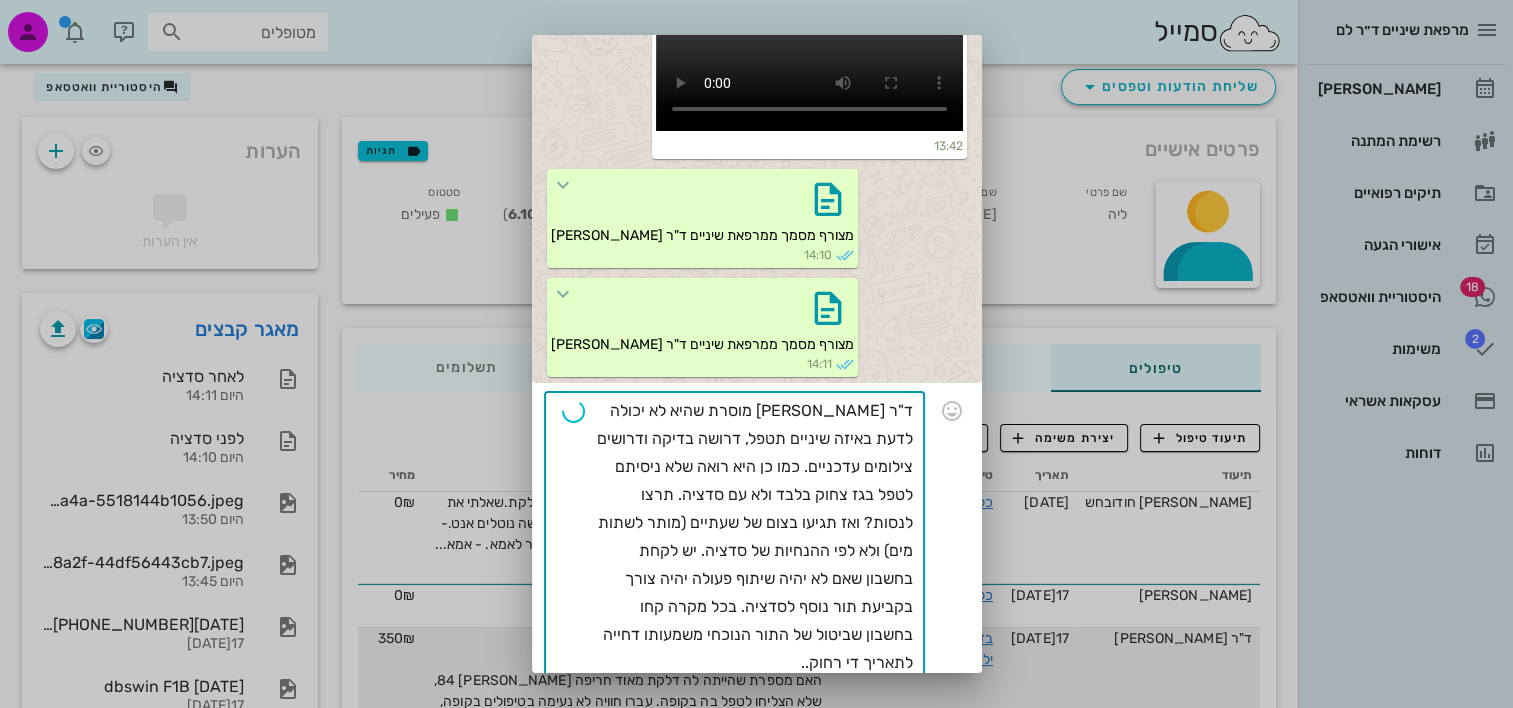 type 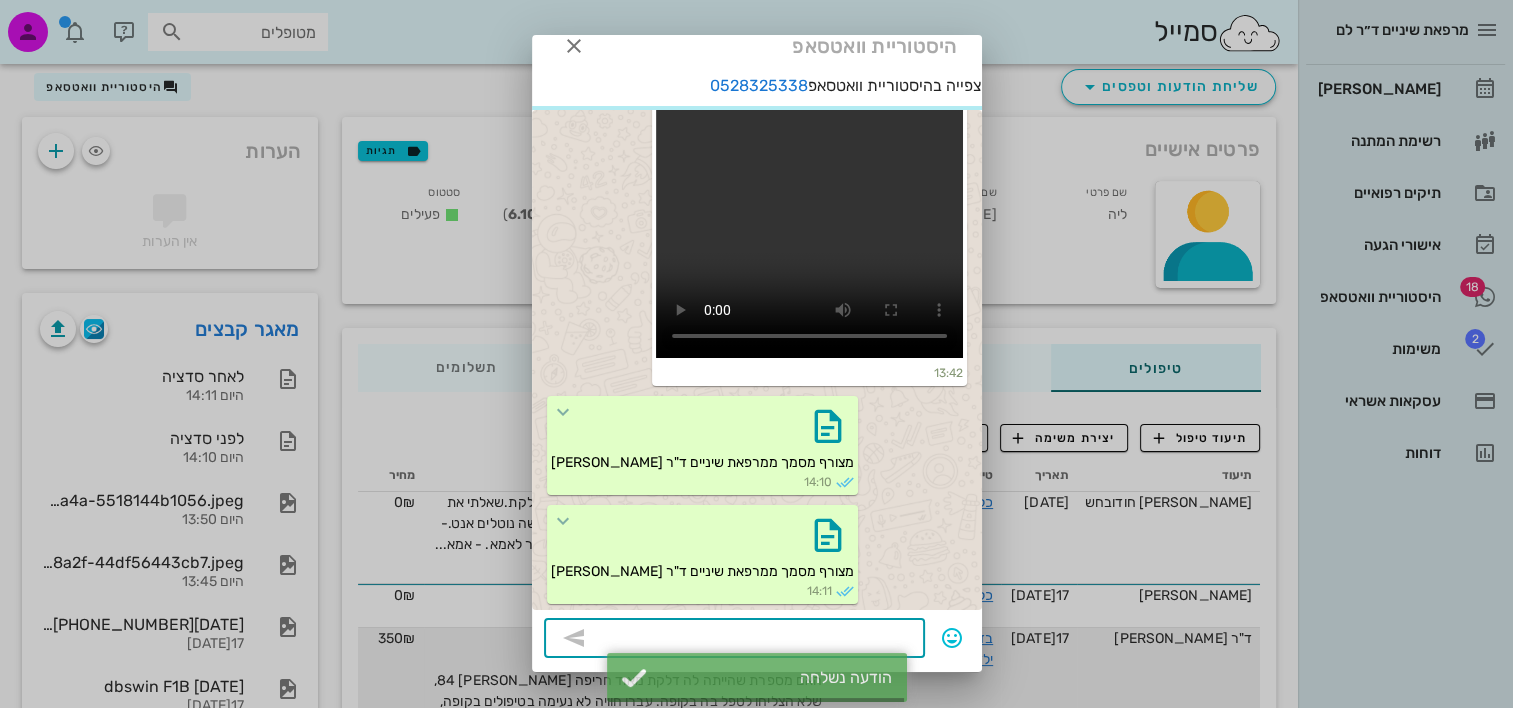 scroll, scrollTop: 22, scrollLeft: 0, axis: vertical 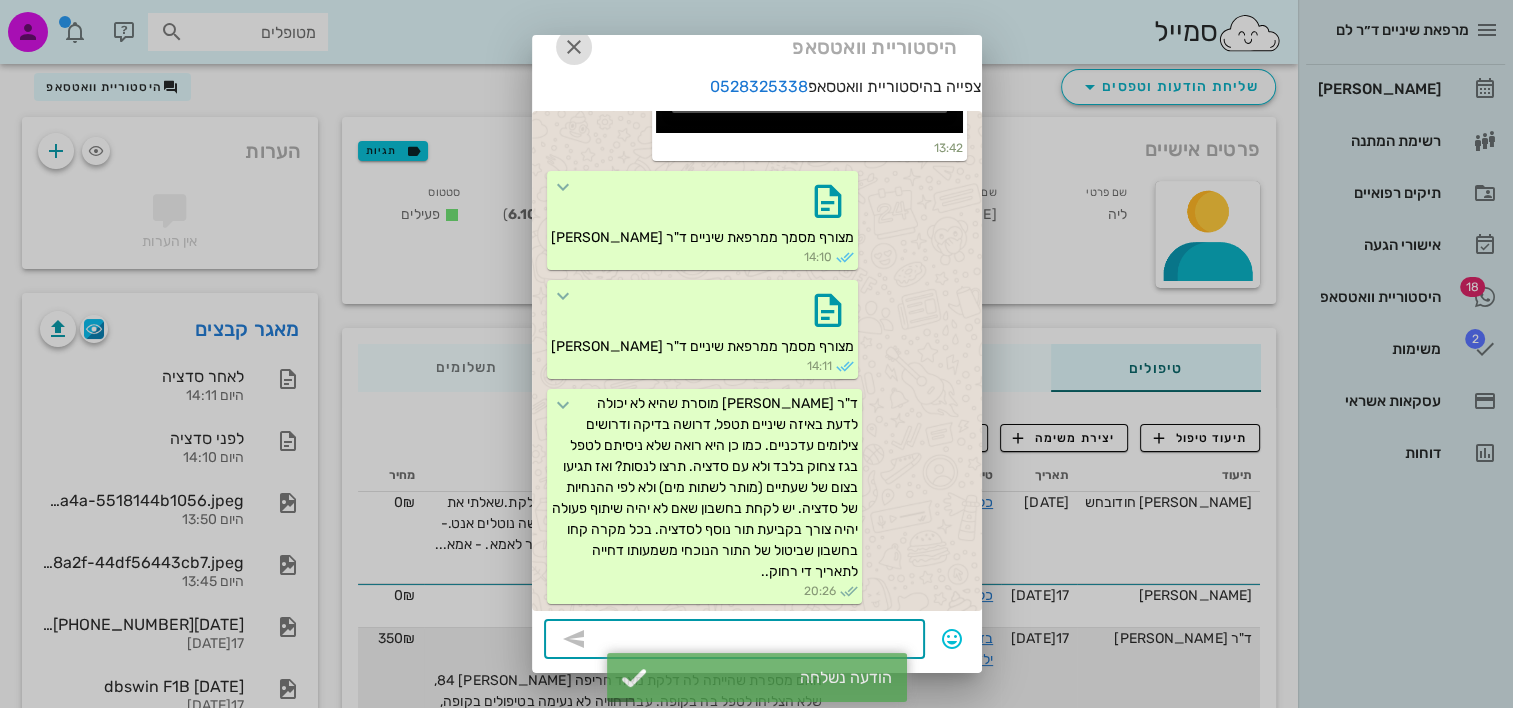 click at bounding box center (574, 47) 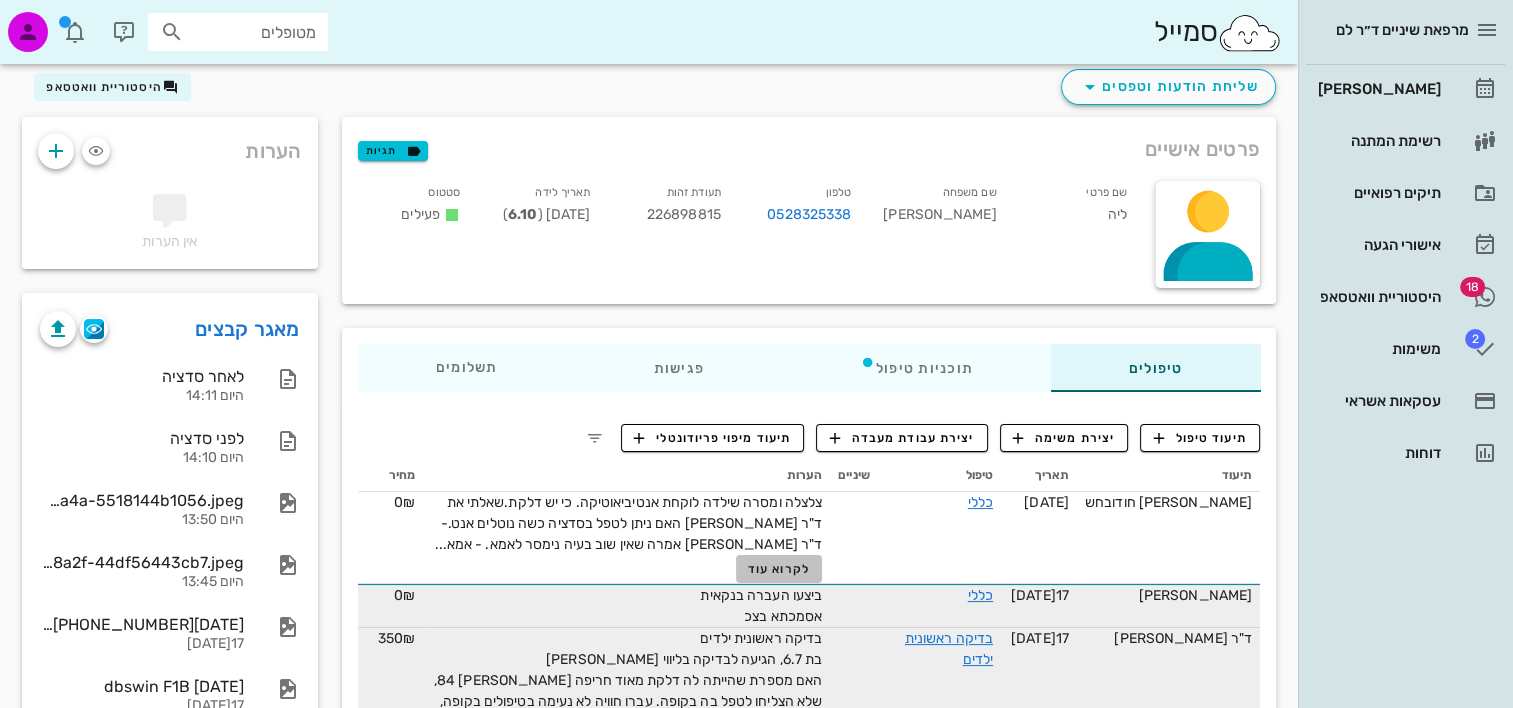 click on "לקרוא עוד" at bounding box center [779, 569] 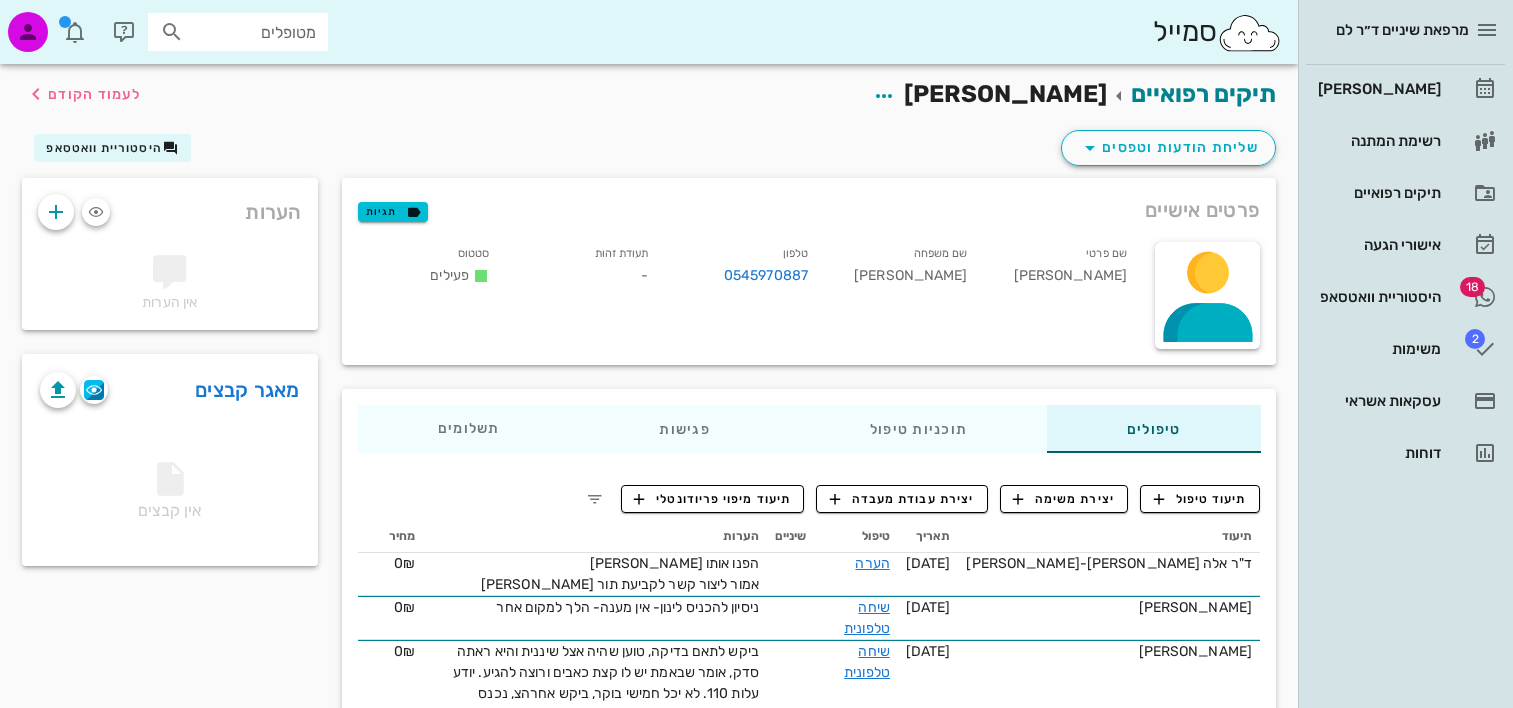 scroll, scrollTop: 0, scrollLeft: 0, axis: both 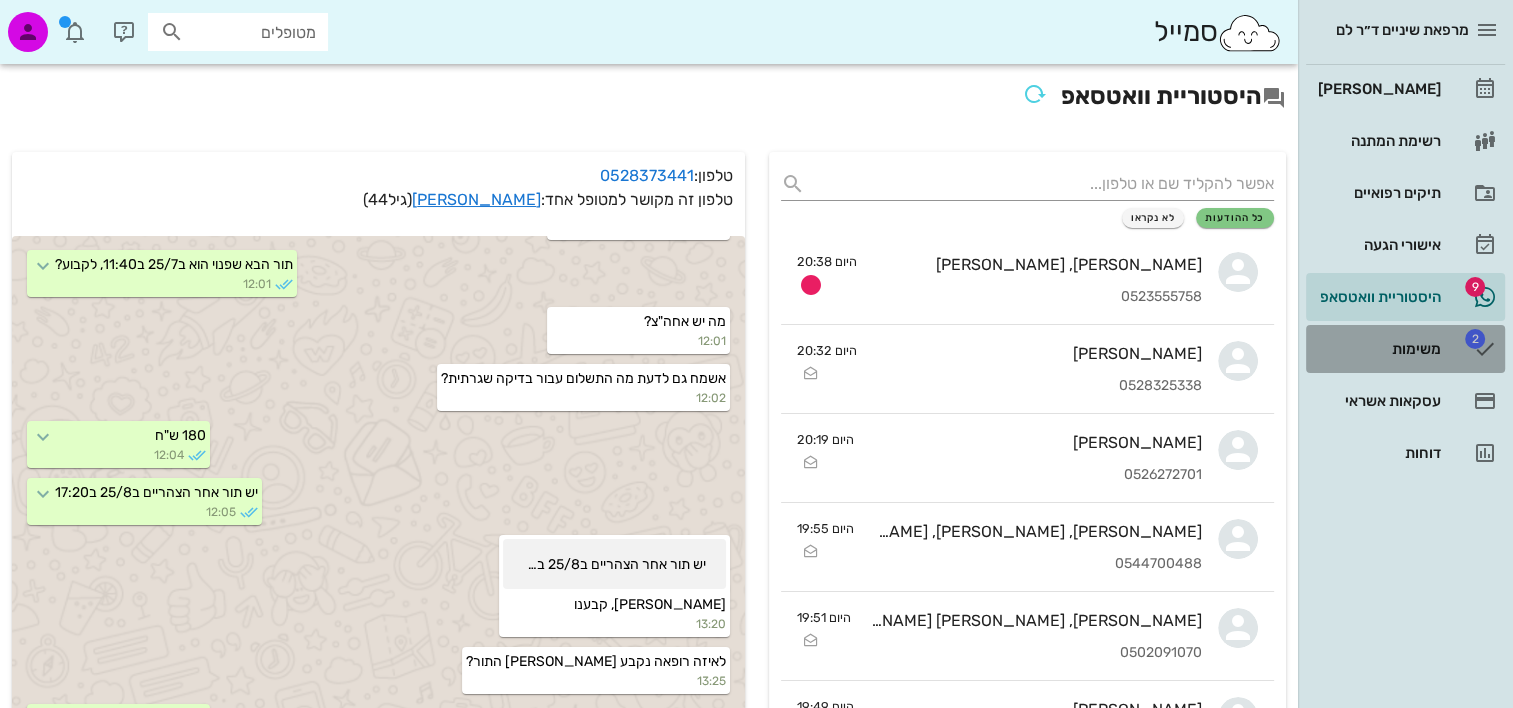 click on "משימות" at bounding box center [1377, 349] 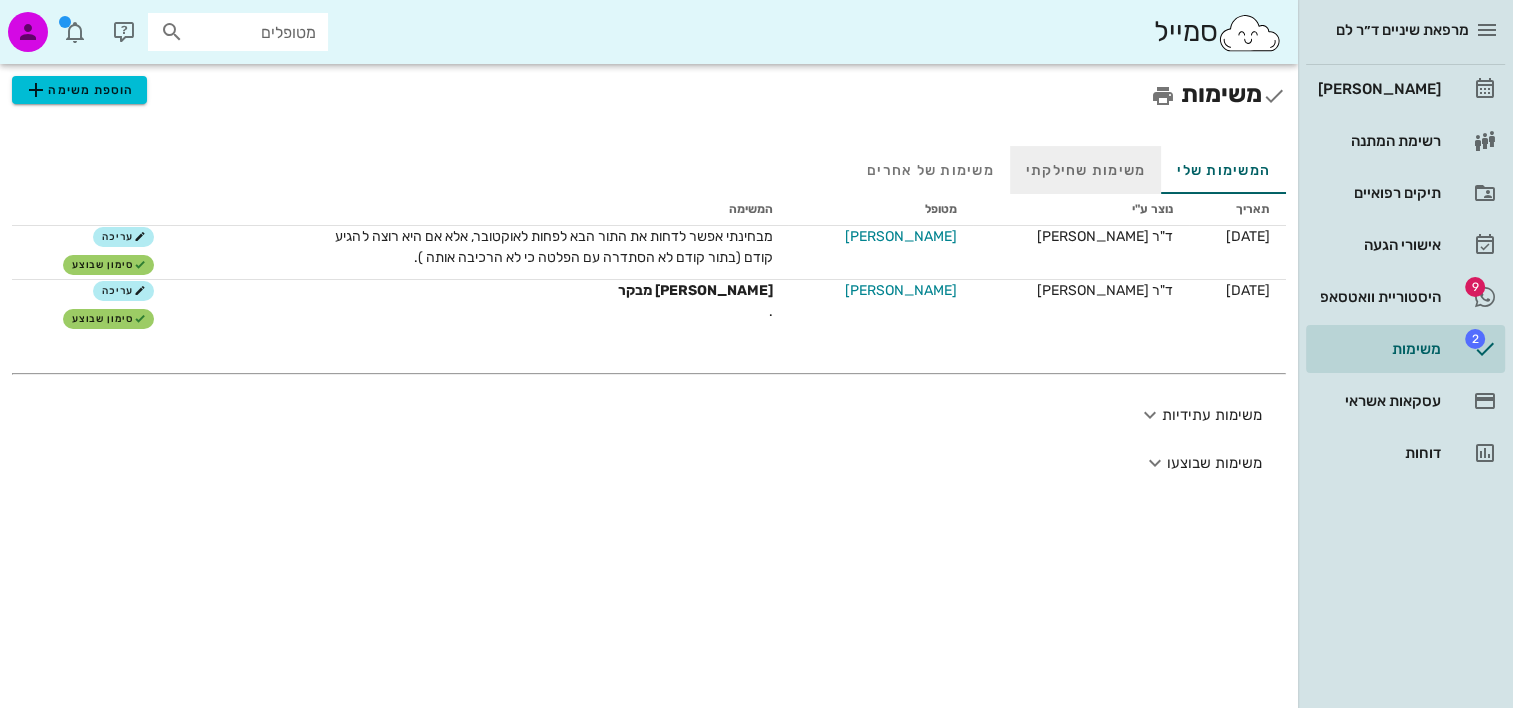 click on "משימות שחילקתי" at bounding box center (1086, 170) 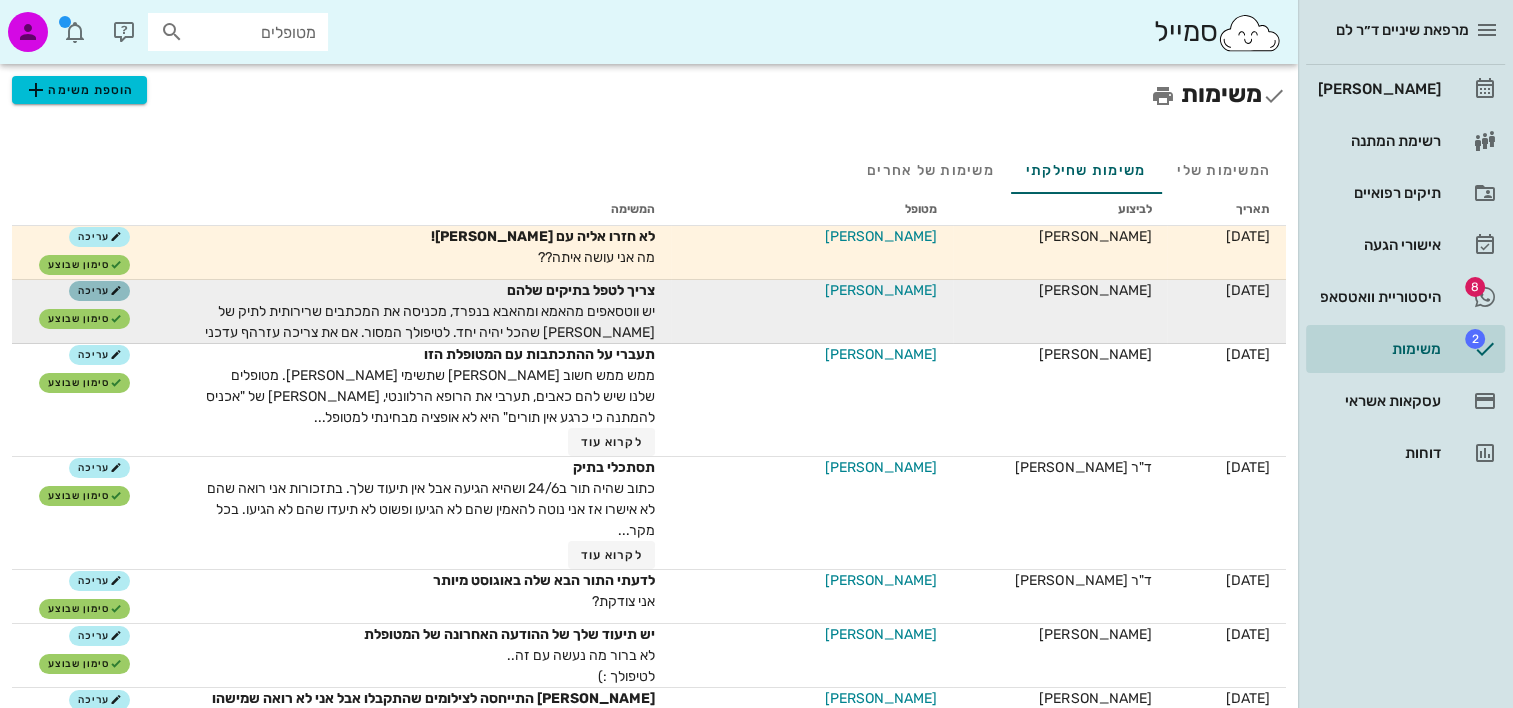 click on "עריכה" at bounding box center (99, 291) 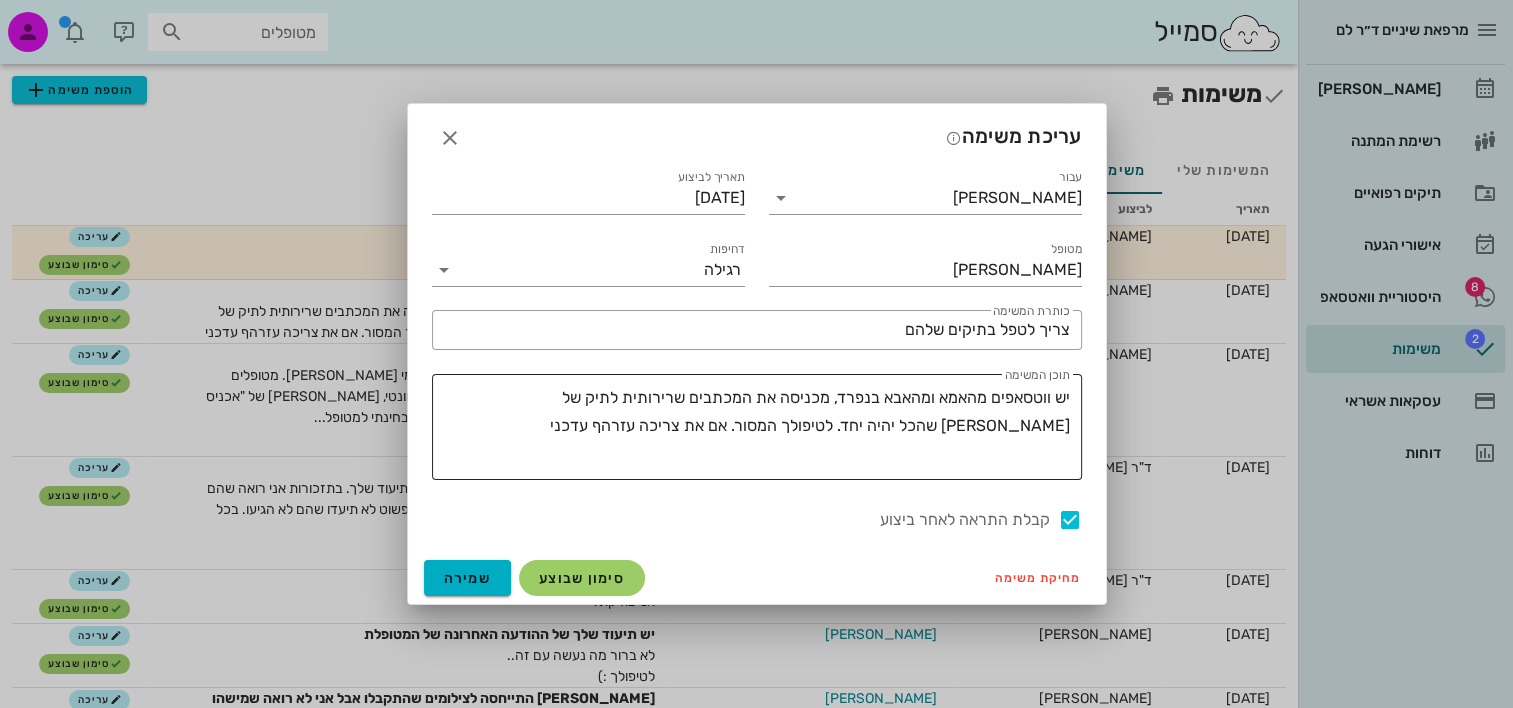 click on "יש ווטסאפים מהאמא ומהאבא בנפרד, מכניסה את המכתבים שרירותית לתיק של [PERSON_NAME] שהכל יהיה יחד. לטיפולך המסור. אם את צריכה עזרהף עדכני" at bounding box center (751, 432) 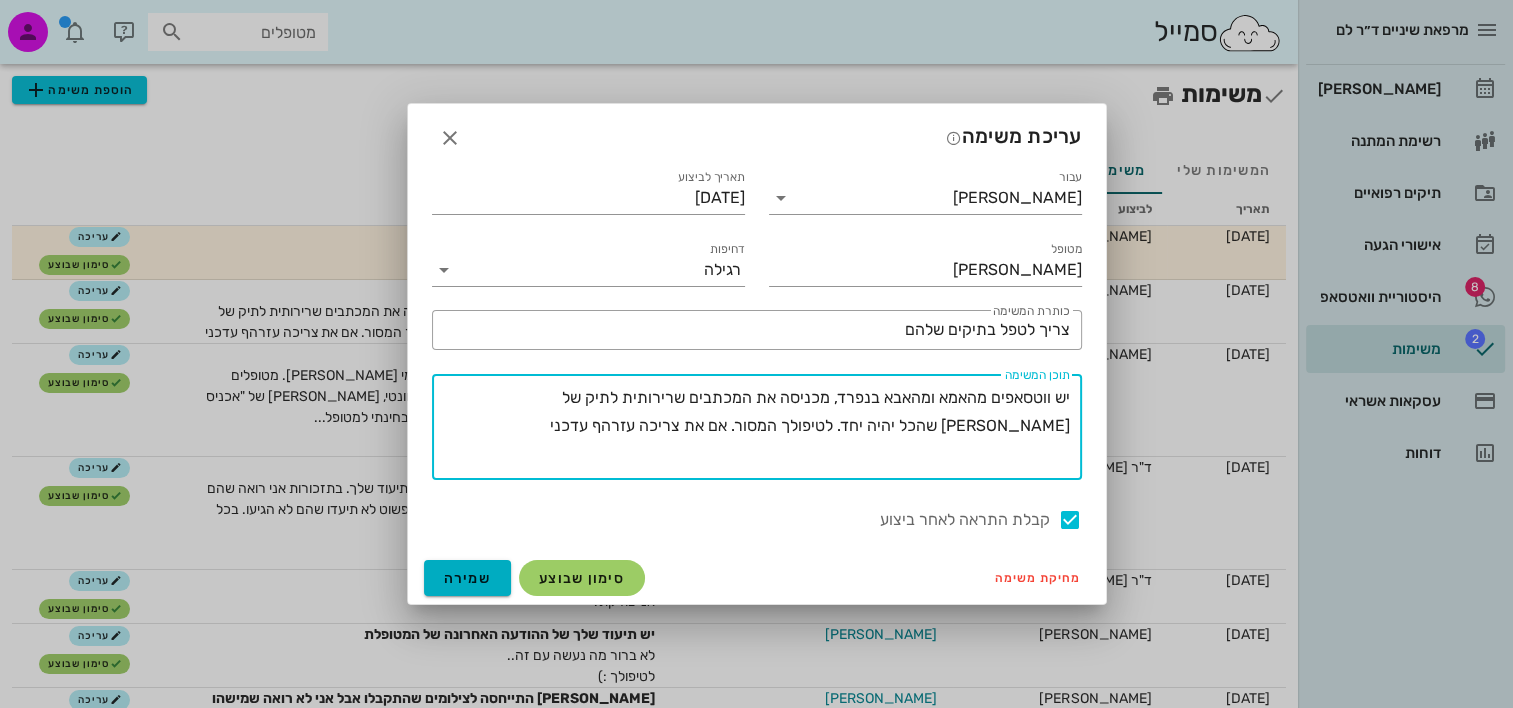 click on "יש ווטסאפים מהאמא ומהאבא בנפרד, מכניסה את המכתבים שרירותית לתיק של [PERSON_NAME] שהכל יהיה יחד. לטיפולך המסור. אם את צריכה עזרהף עדכני" at bounding box center [751, 432] 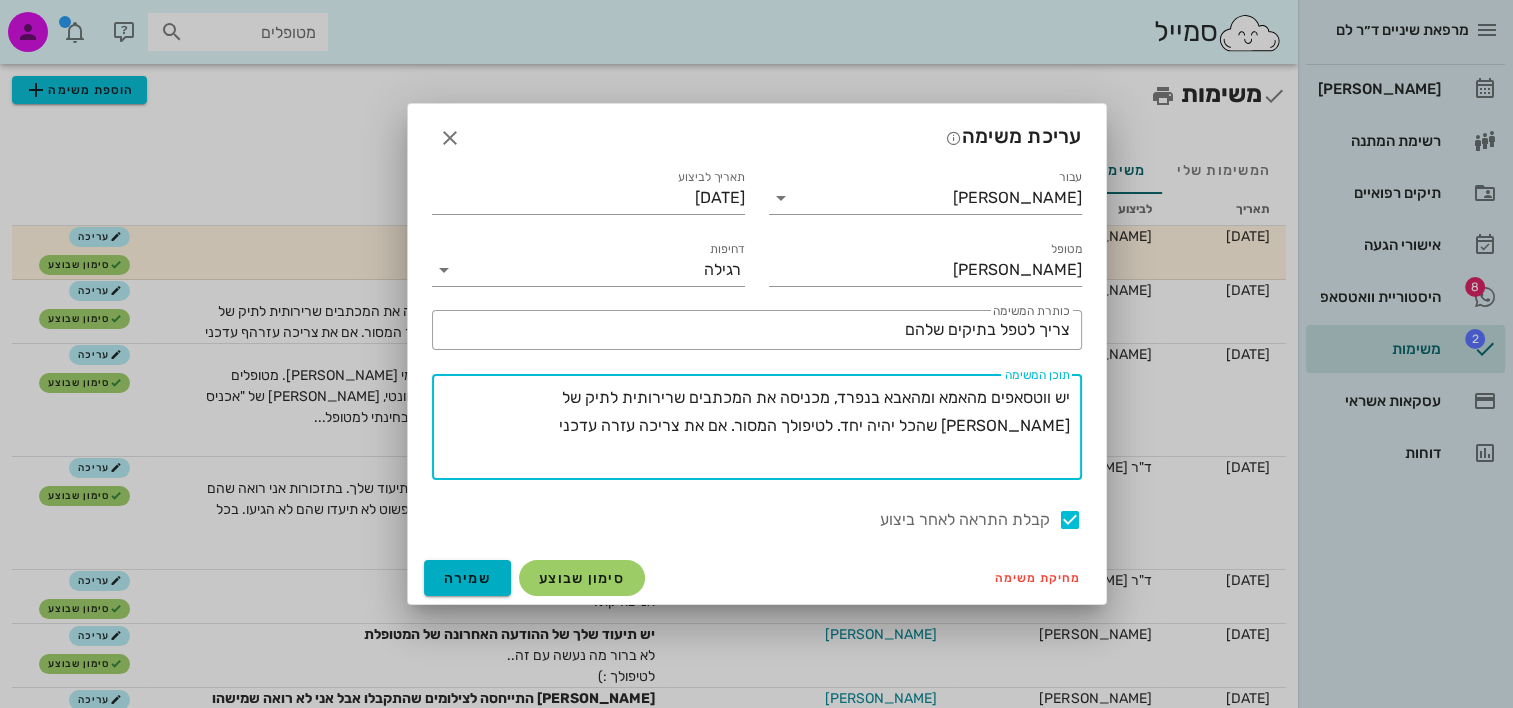 click on "יש ווטסאפים מהאמא ומהאבא בנפרד, מכניסה את המכתבים שרירותית לתיק של [PERSON_NAME] שהכל יהיה יחד. לטיפולך המסור. אם את צריכה עזרה עדכני" at bounding box center [751, 432] 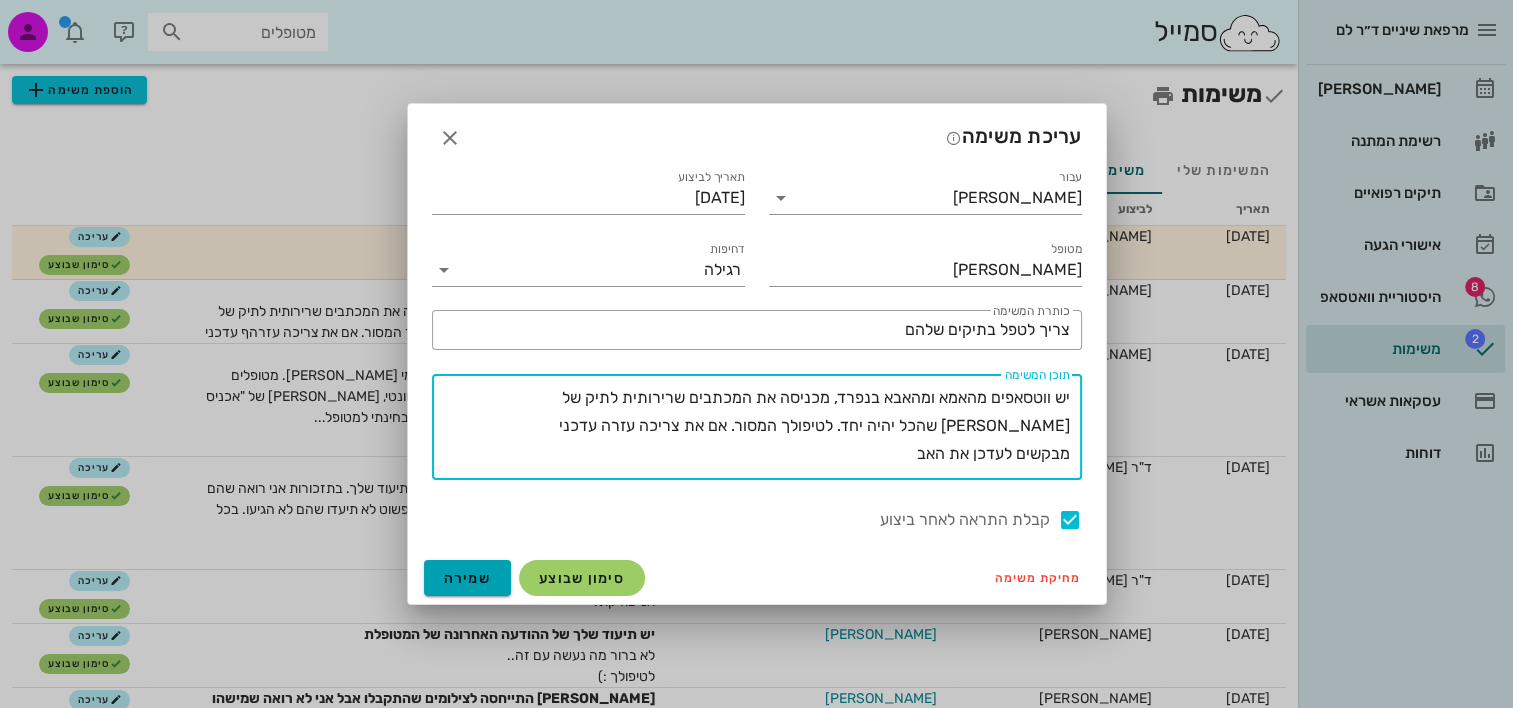 type on "יש ווטסאפים מהאמא ומהאבא בנפרד, מכניסה את המכתבים שרירותית לתיק של [PERSON_NAME] שהכל יהיה יחד. לטיפולך המסור. אם את צריכה עזרה עדכני
מבקשים לעדכן את האב" 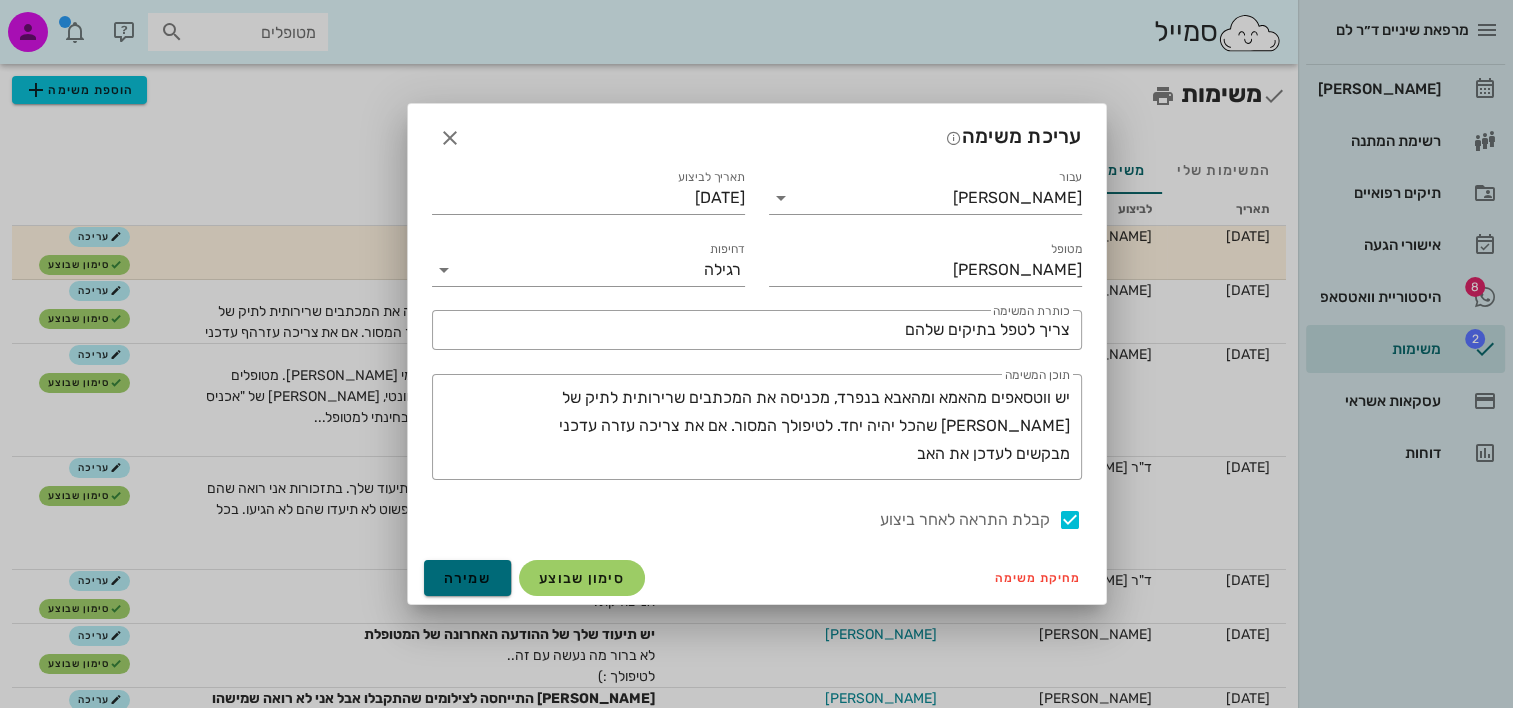 click on "שמירה" at bounding box center (468, 578) 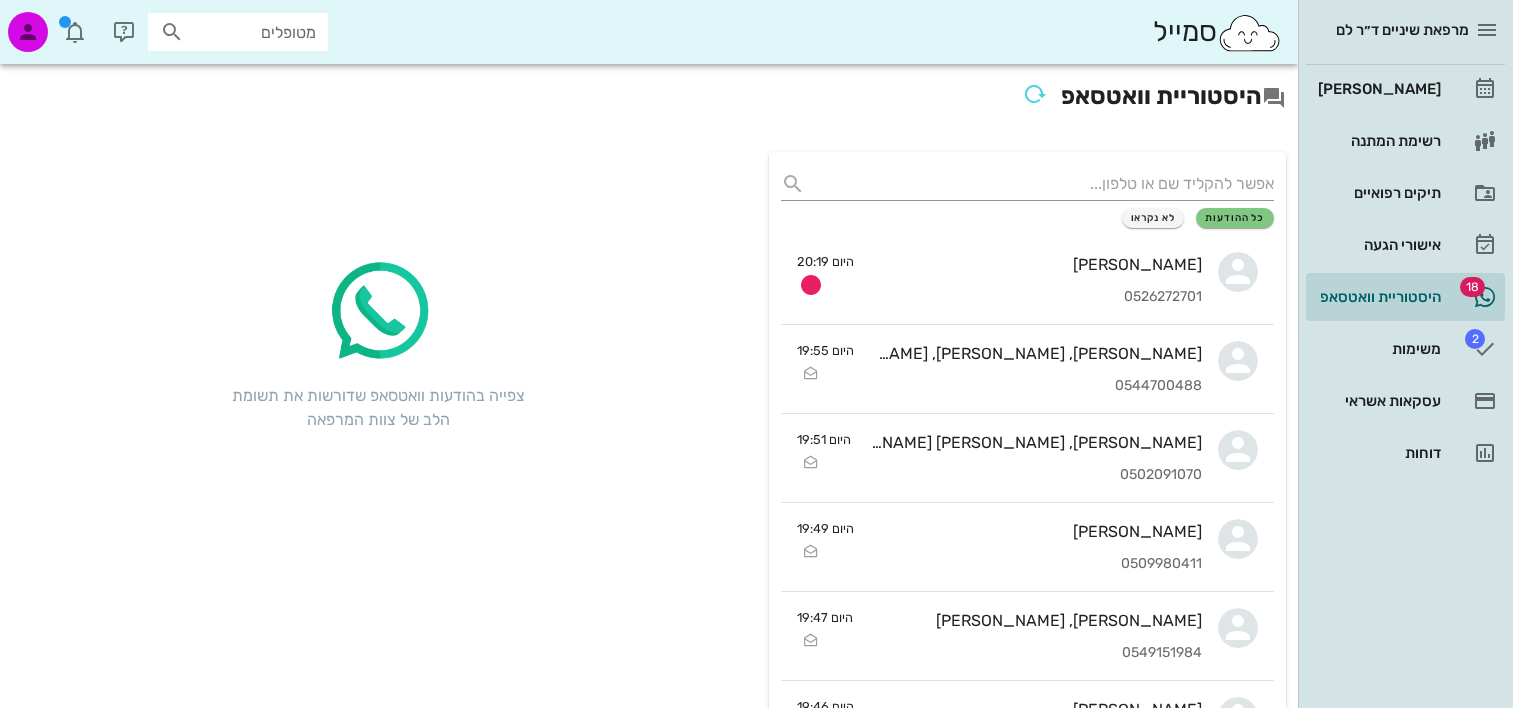 scroll, scrollTop: 0, scrollLeft: 0, axis: both 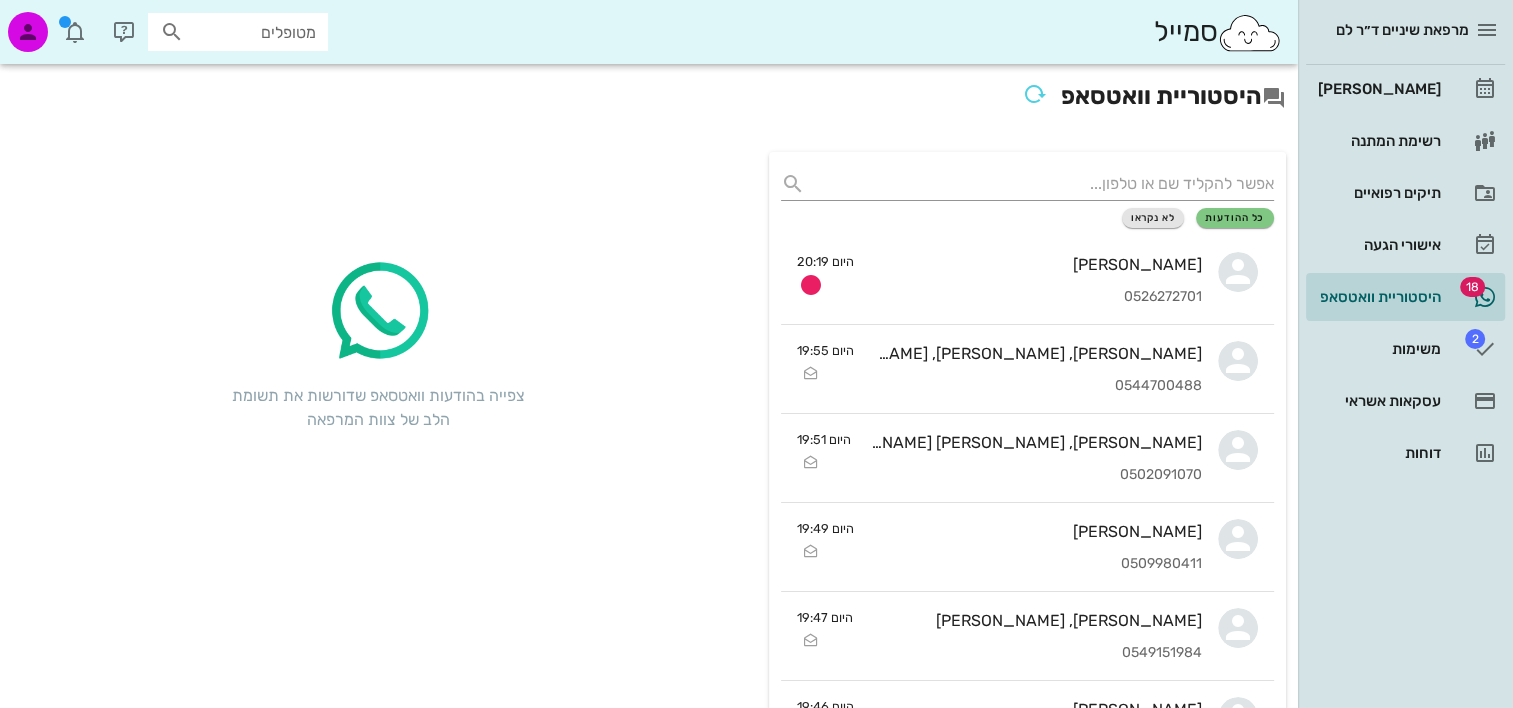 drag, startPoint x: 1137, startPoint y: 229, endPoint x: 1144, endPoint y: 220, distance: 11.401754 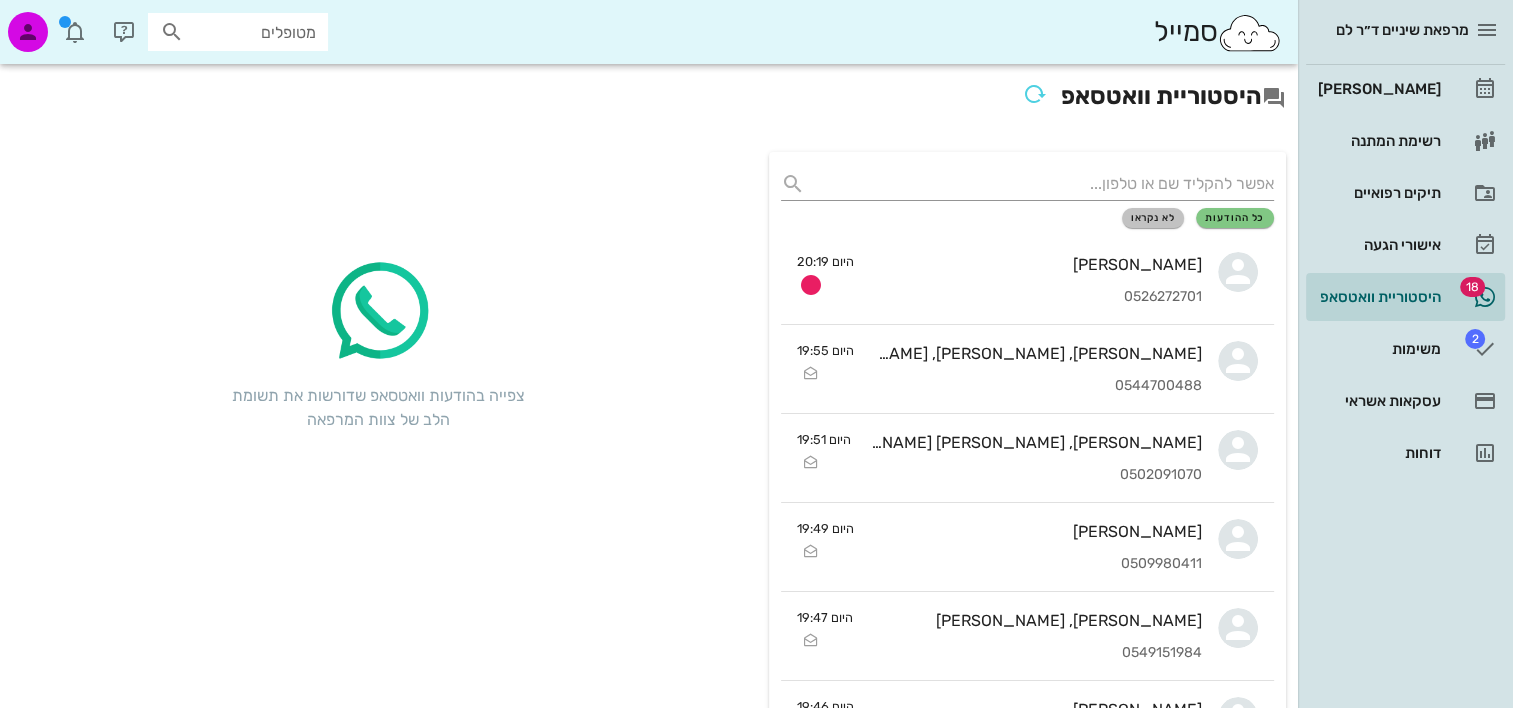 click on "לא נקראו" at bounding box center (1153, 218) 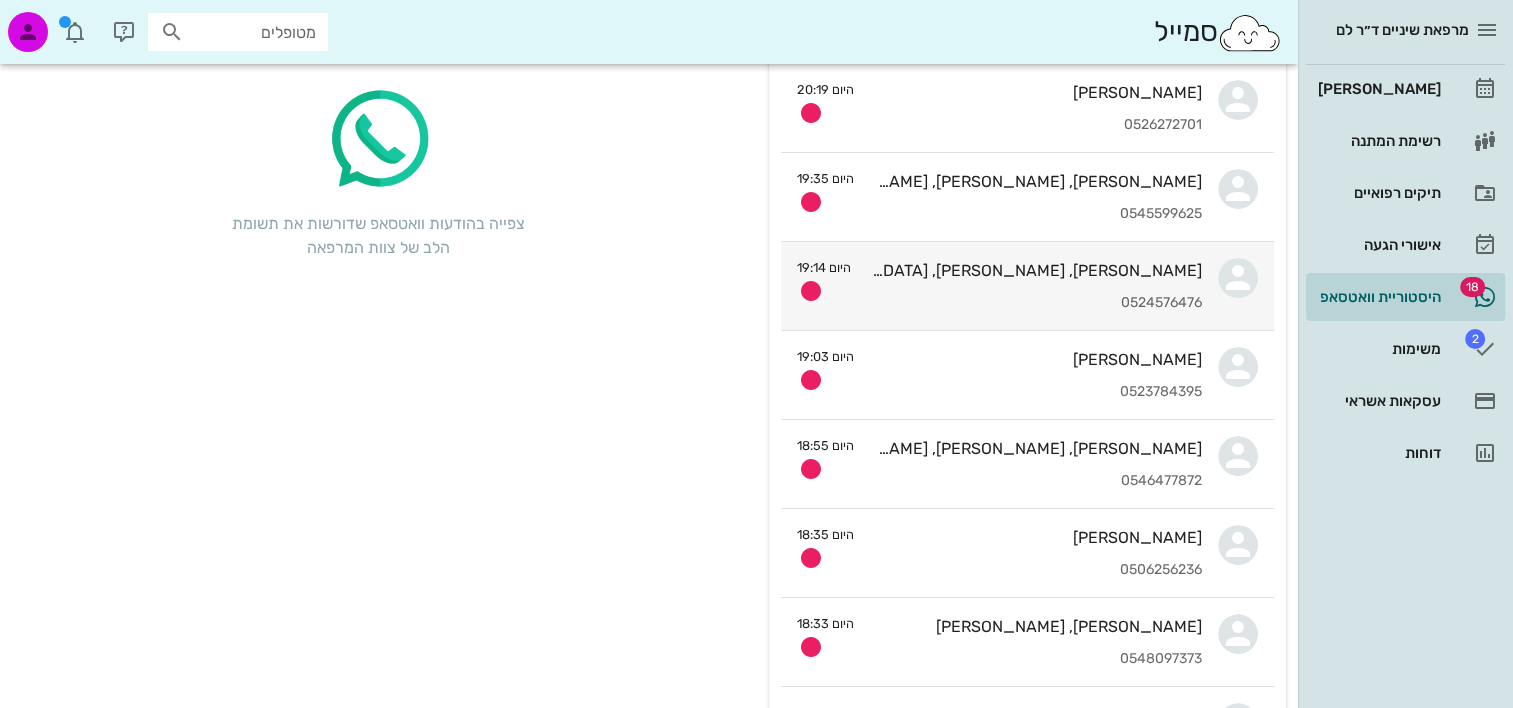 scroll, scrollTop: 200, scrollLeft: 0, axis: vertical 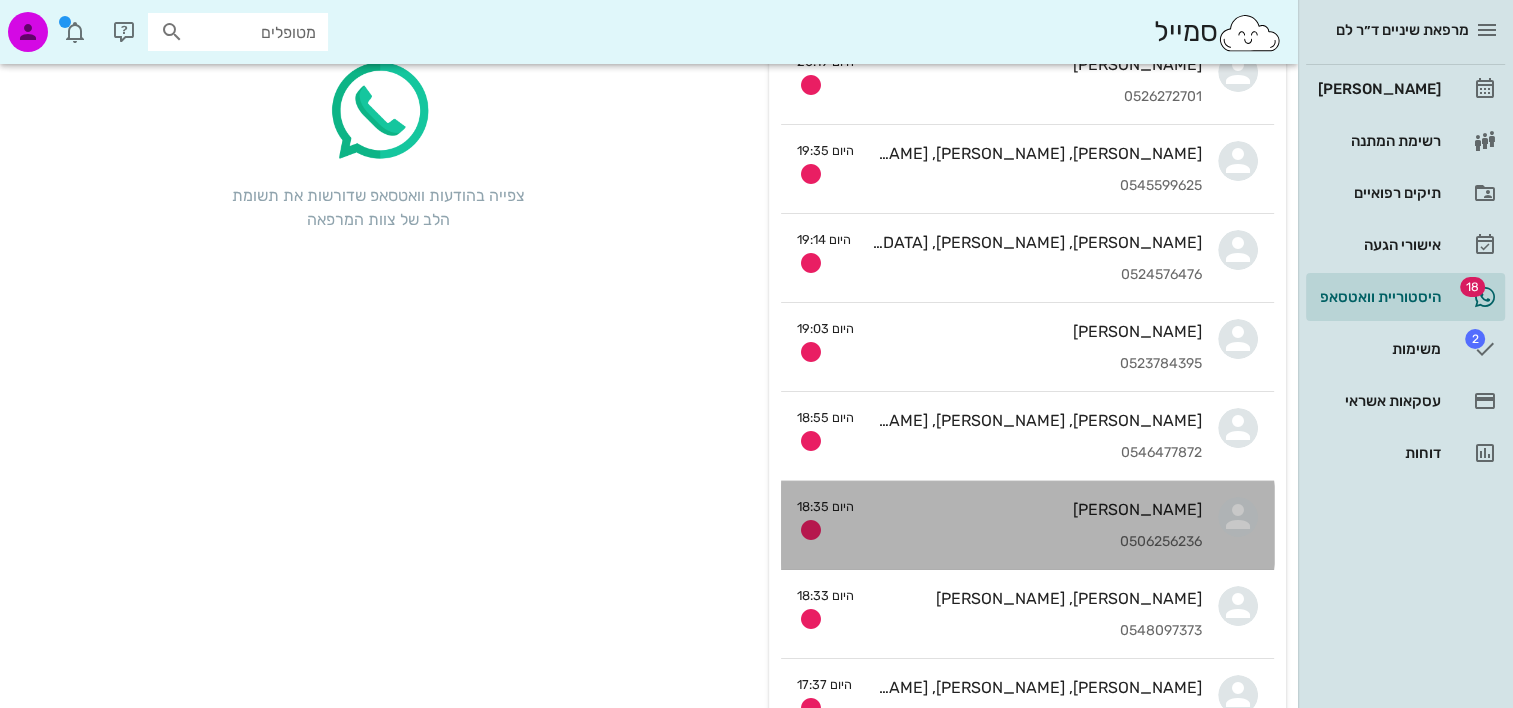 click on "[PERSON_NAME] 0506256236" at bounding box center [1036, 525] 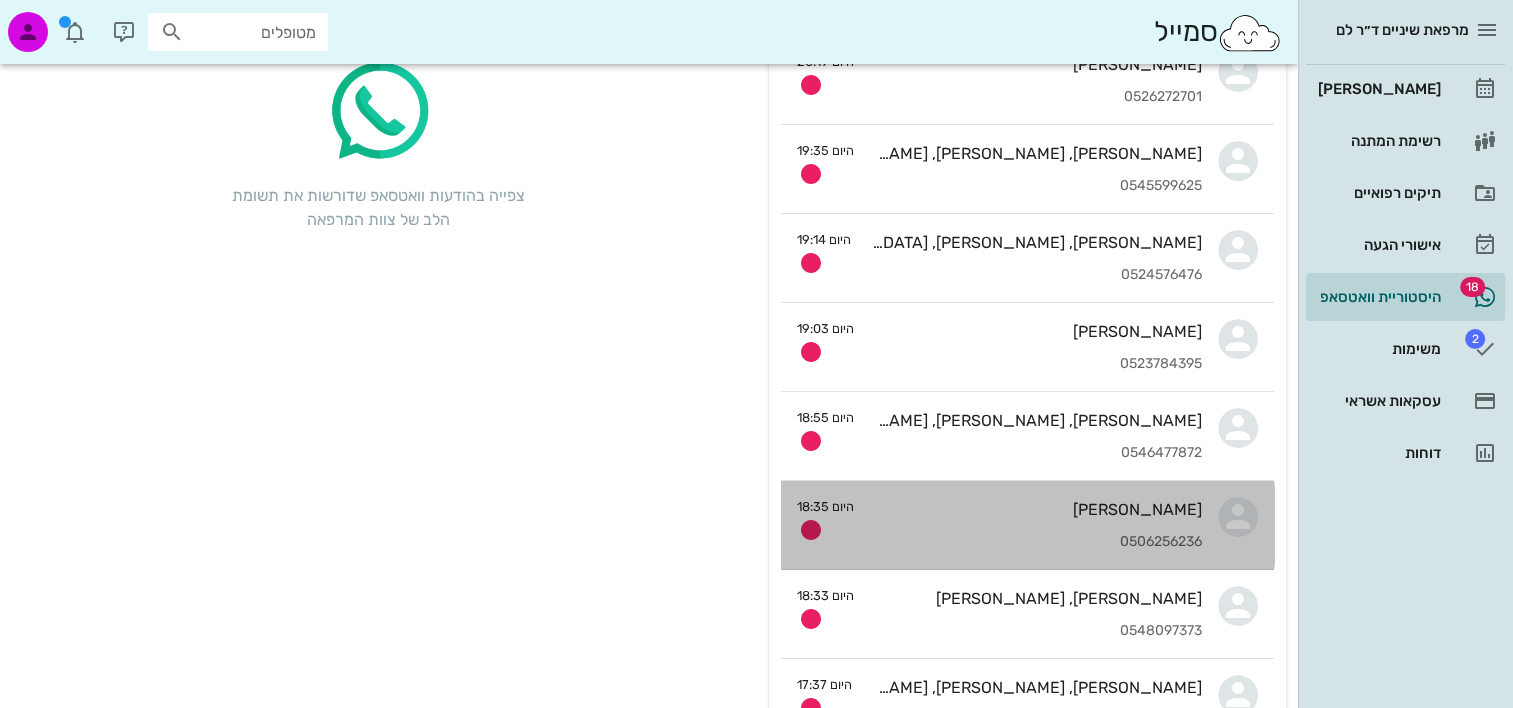 scroll, scrollTop: 0, scrollLeft: 0, axis: both 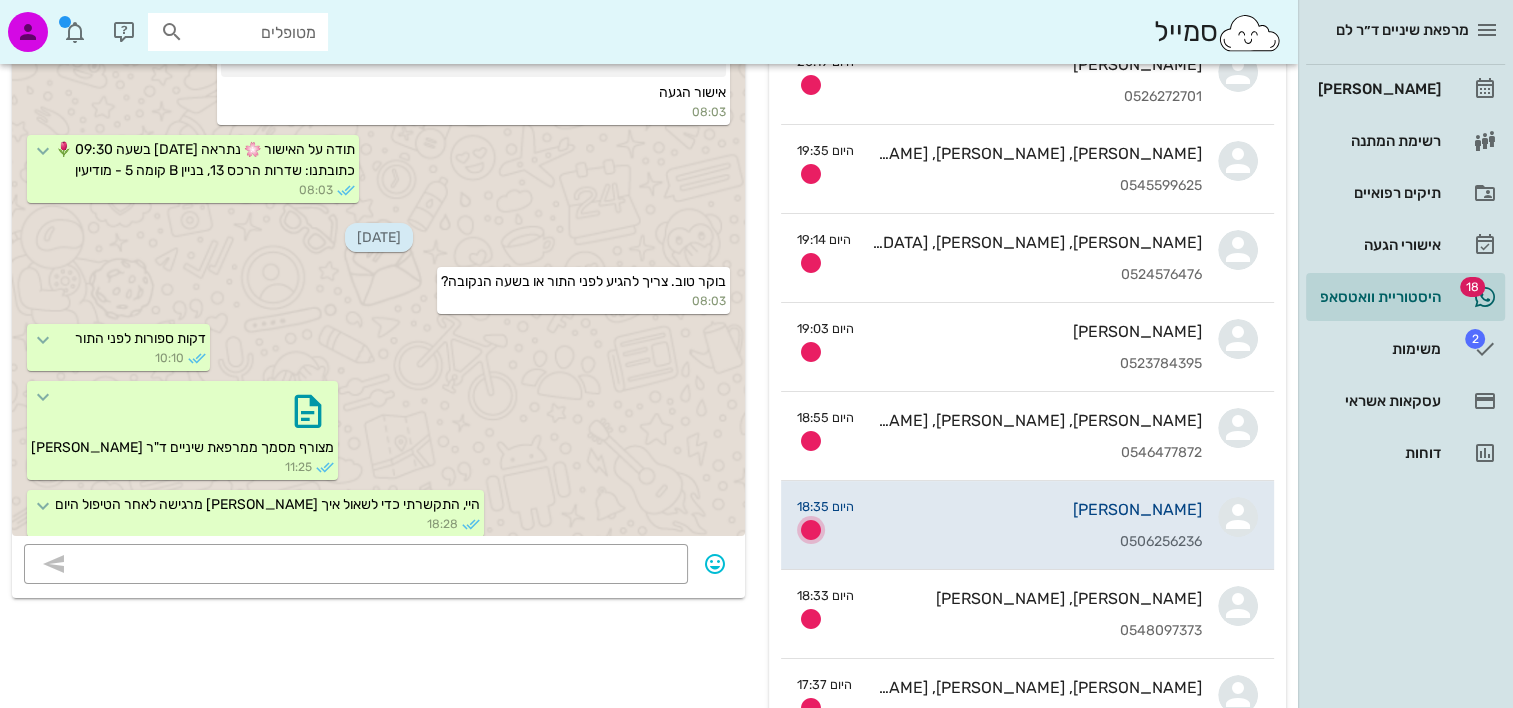 click at bounding box center (811, 530) 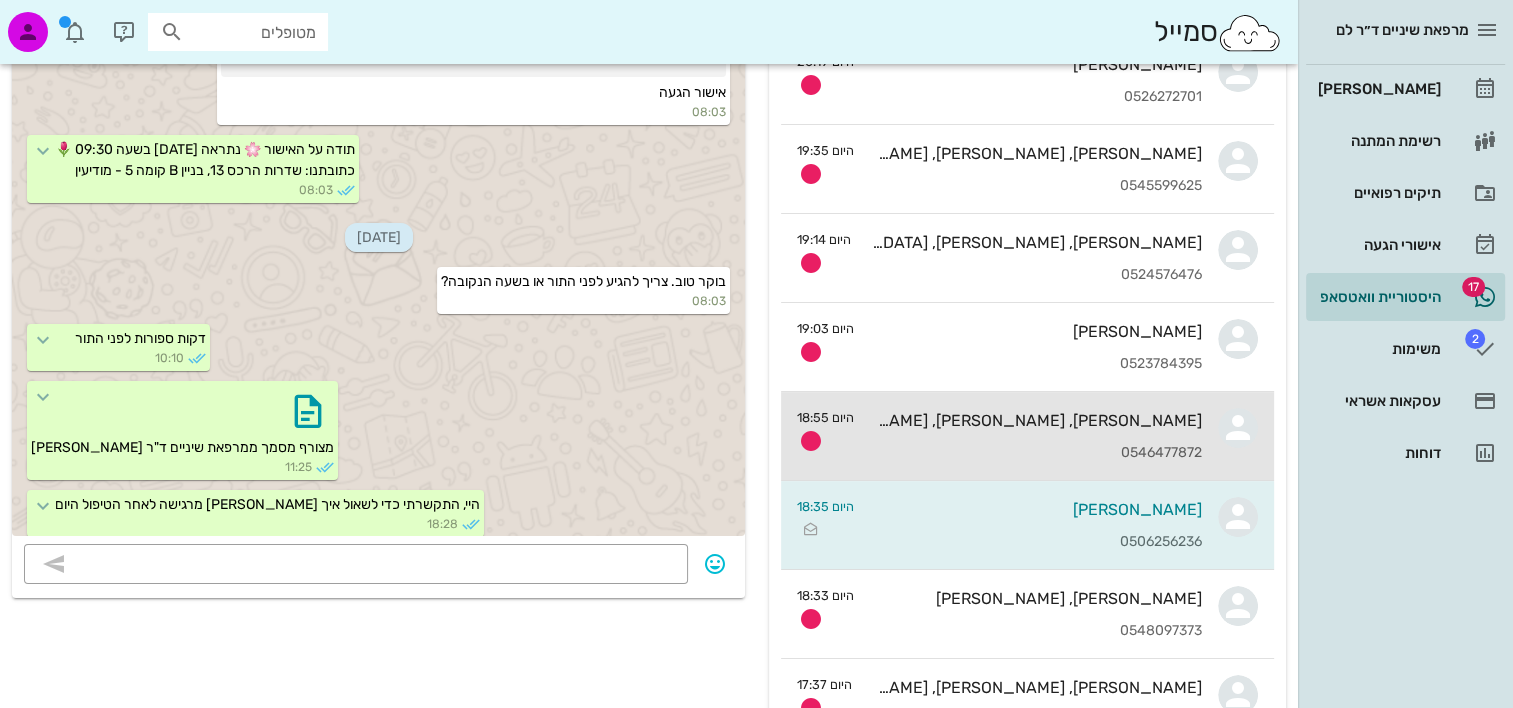 click on "0546477872" at bounding box center (1036, 453) 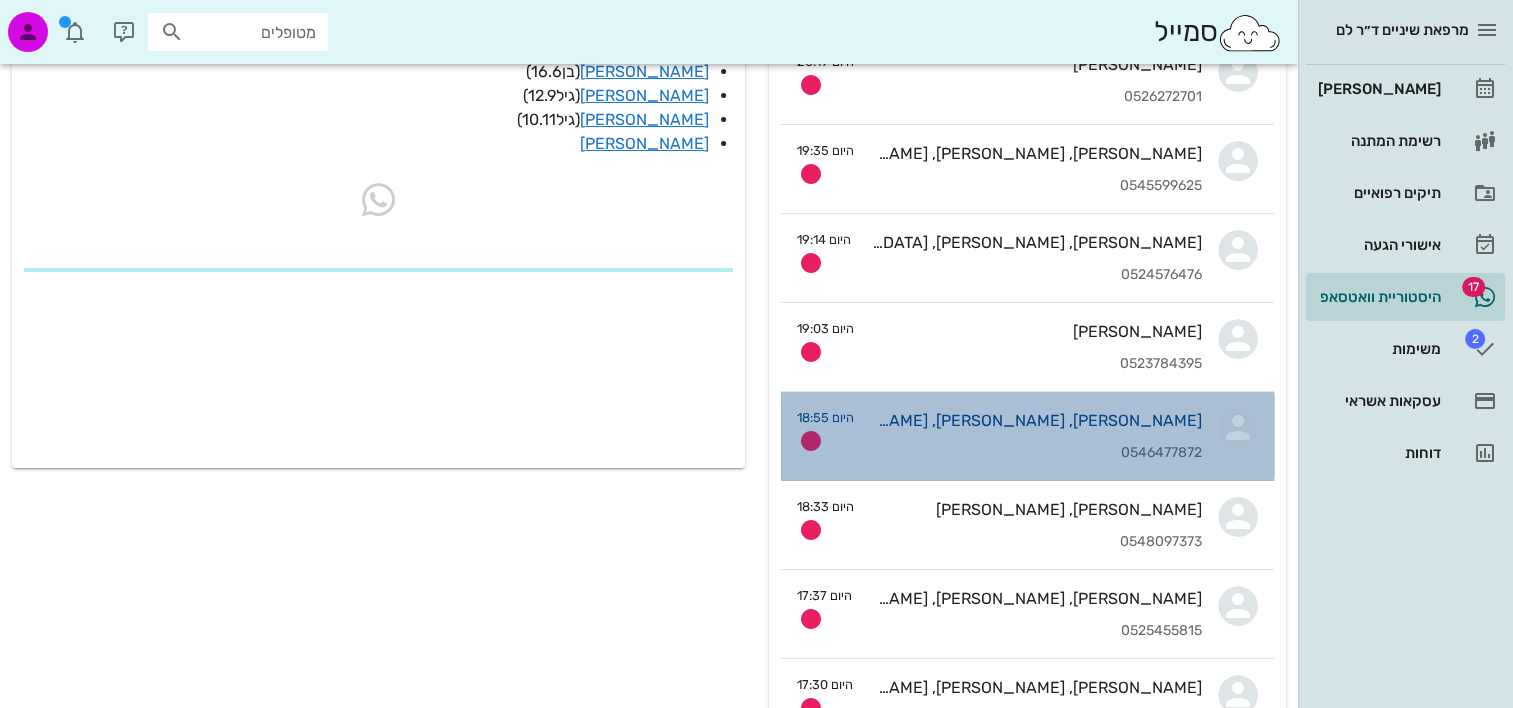 scroll, scrollTop: 0, scrollLeft: 0, axis: both 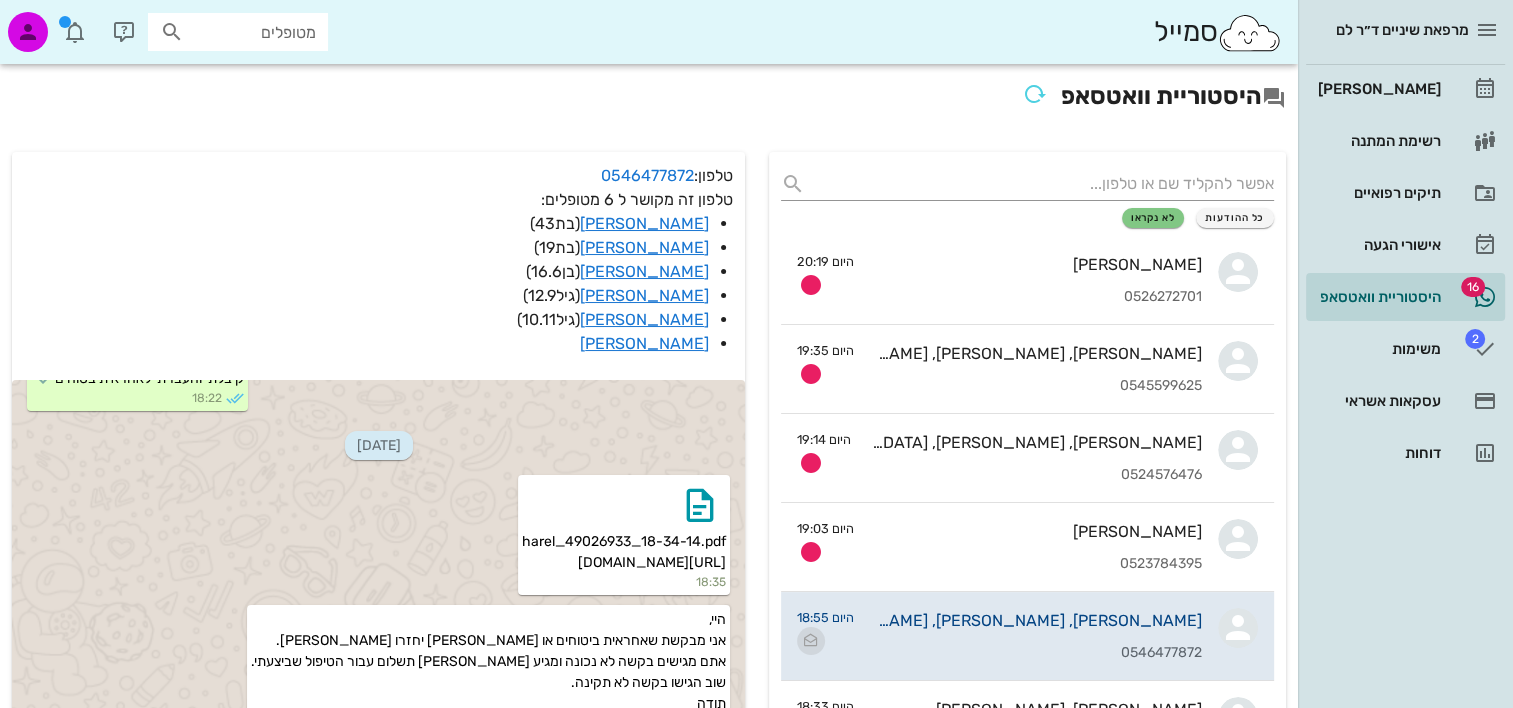 click at bounding box center [811, 641] 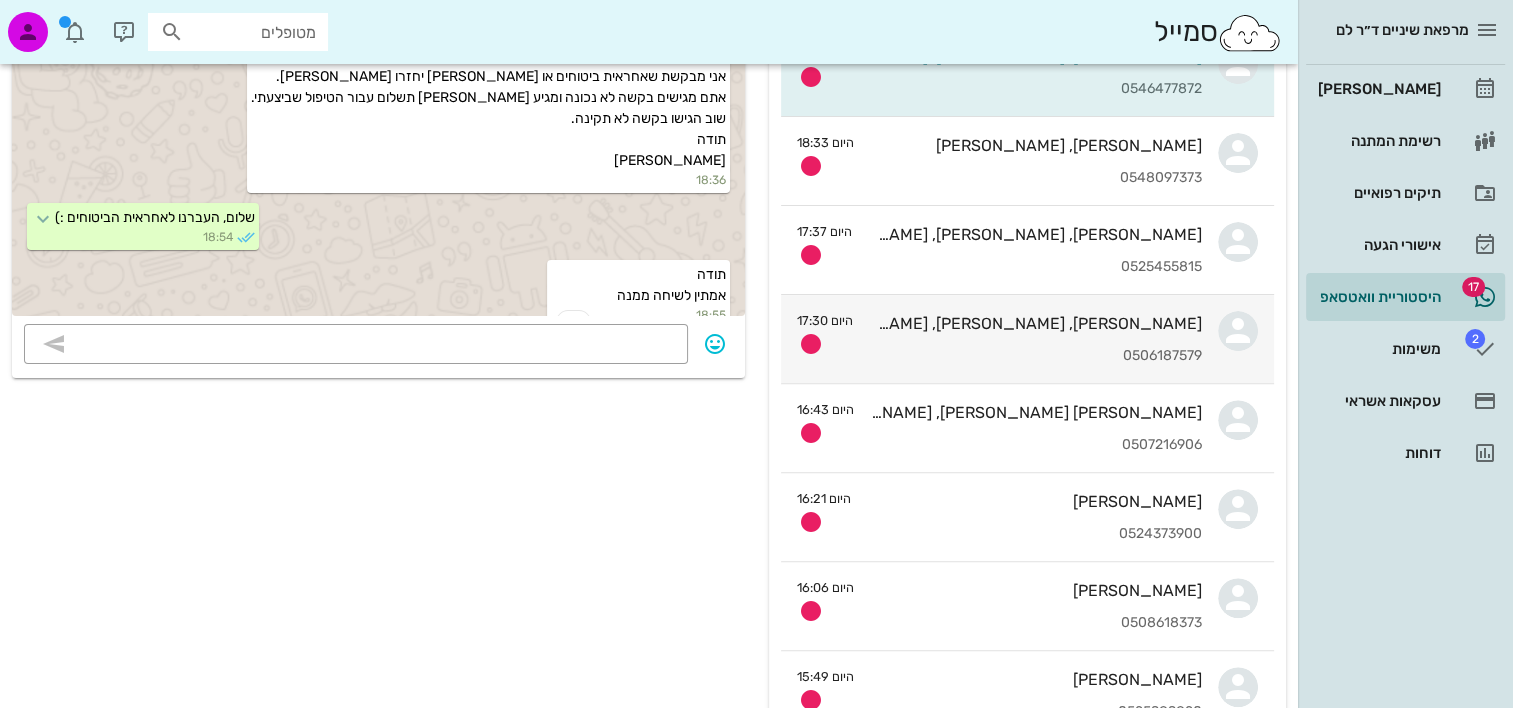 scroll, scrollTop: 700, scrollLeft: 0, axis: vertical 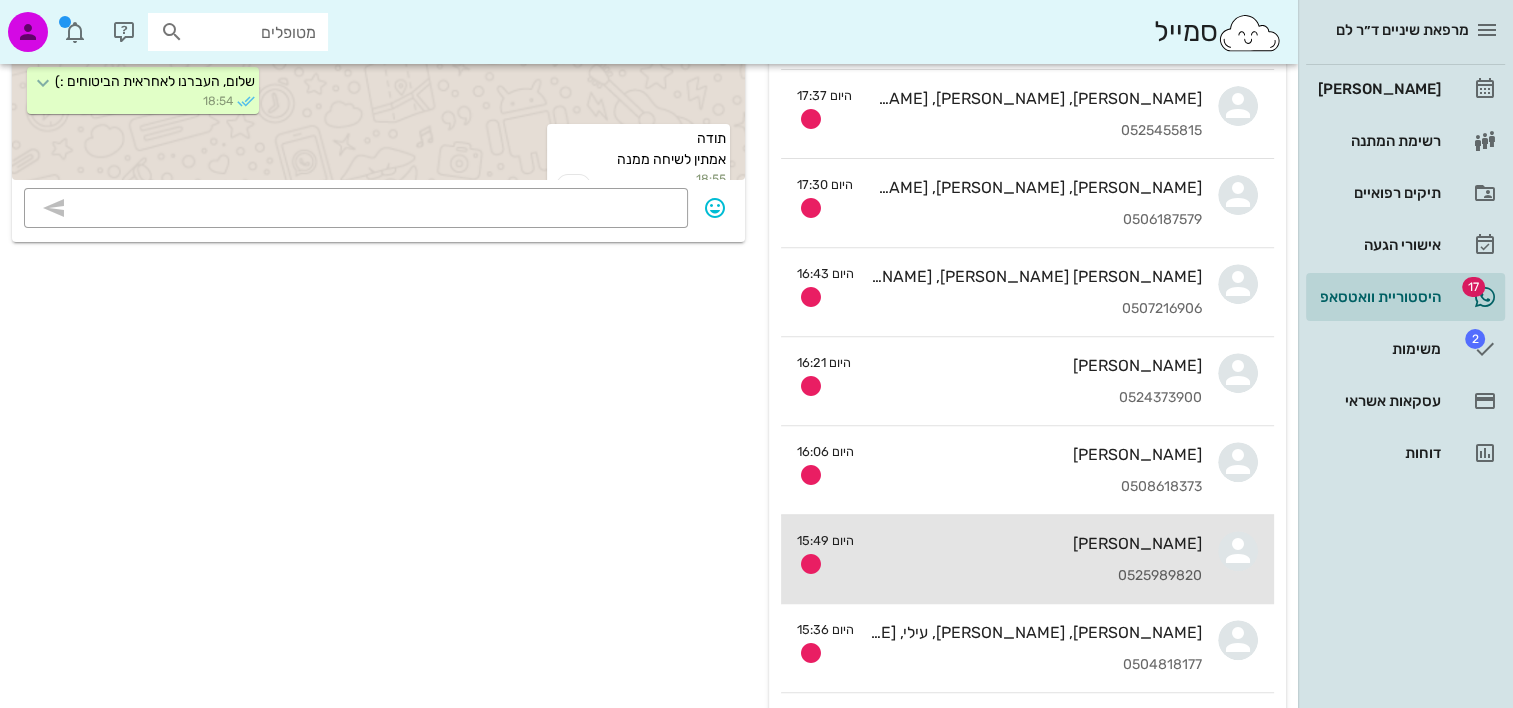 click on "אורטל מלכה" at bounding box center (1036, 543) 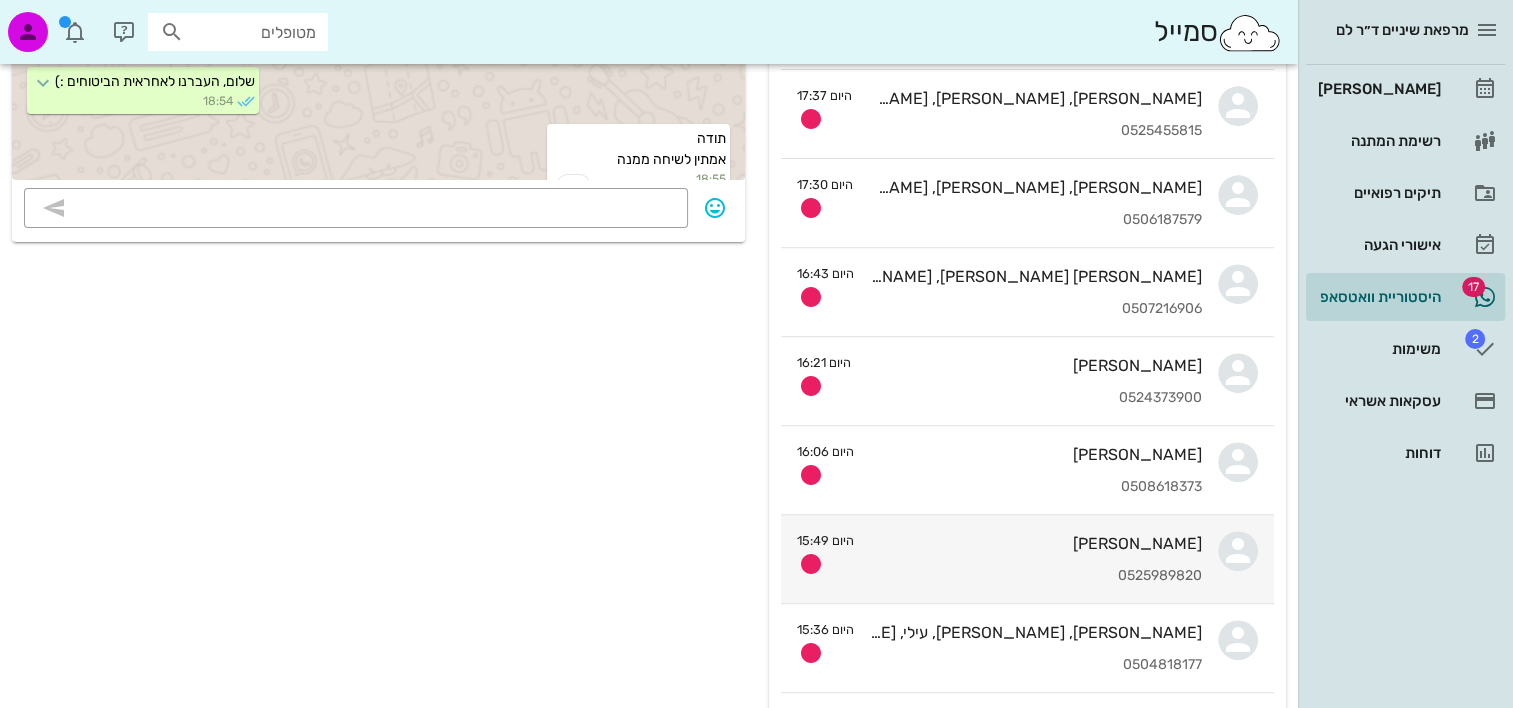 scroll, scrollTop: 0, scrollLeft: 0, axis: both 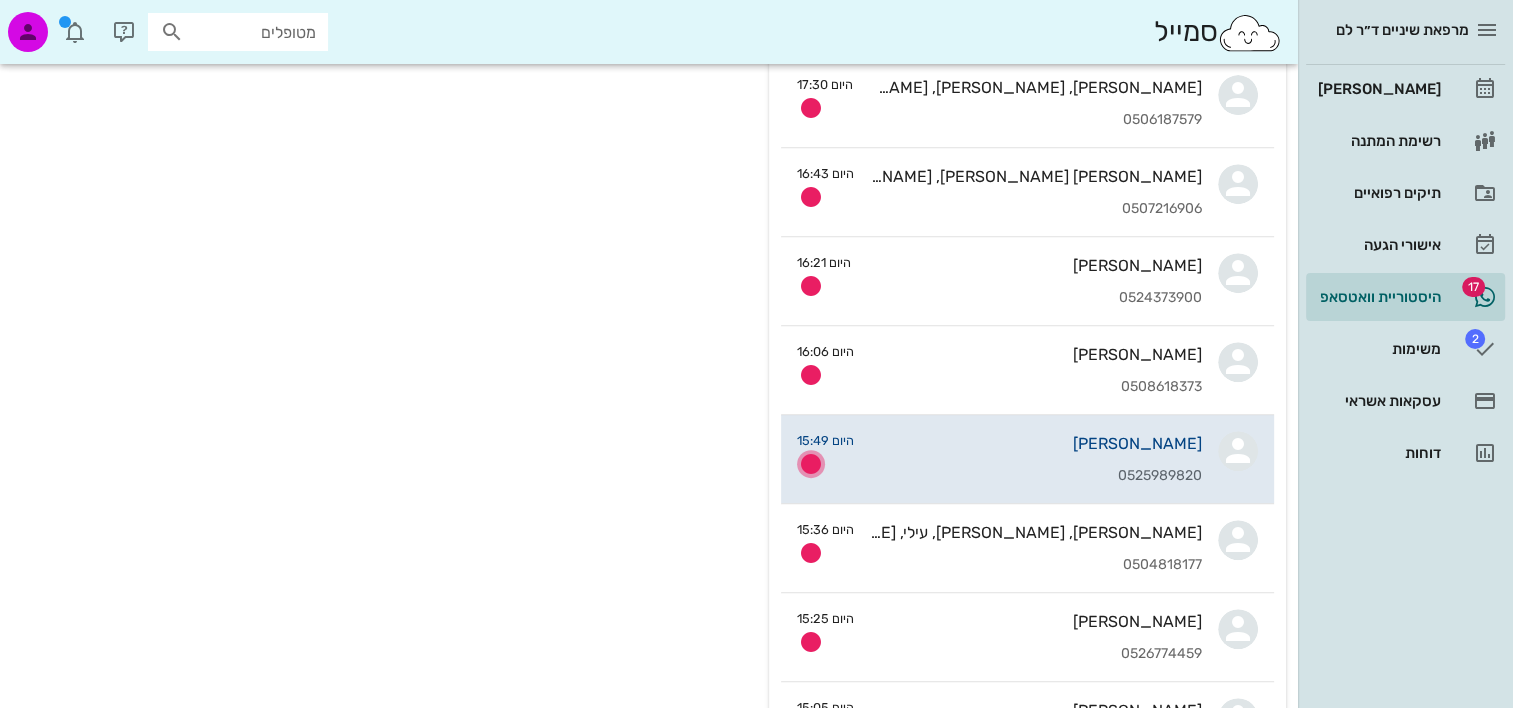 click at bounding box center [811, 464] 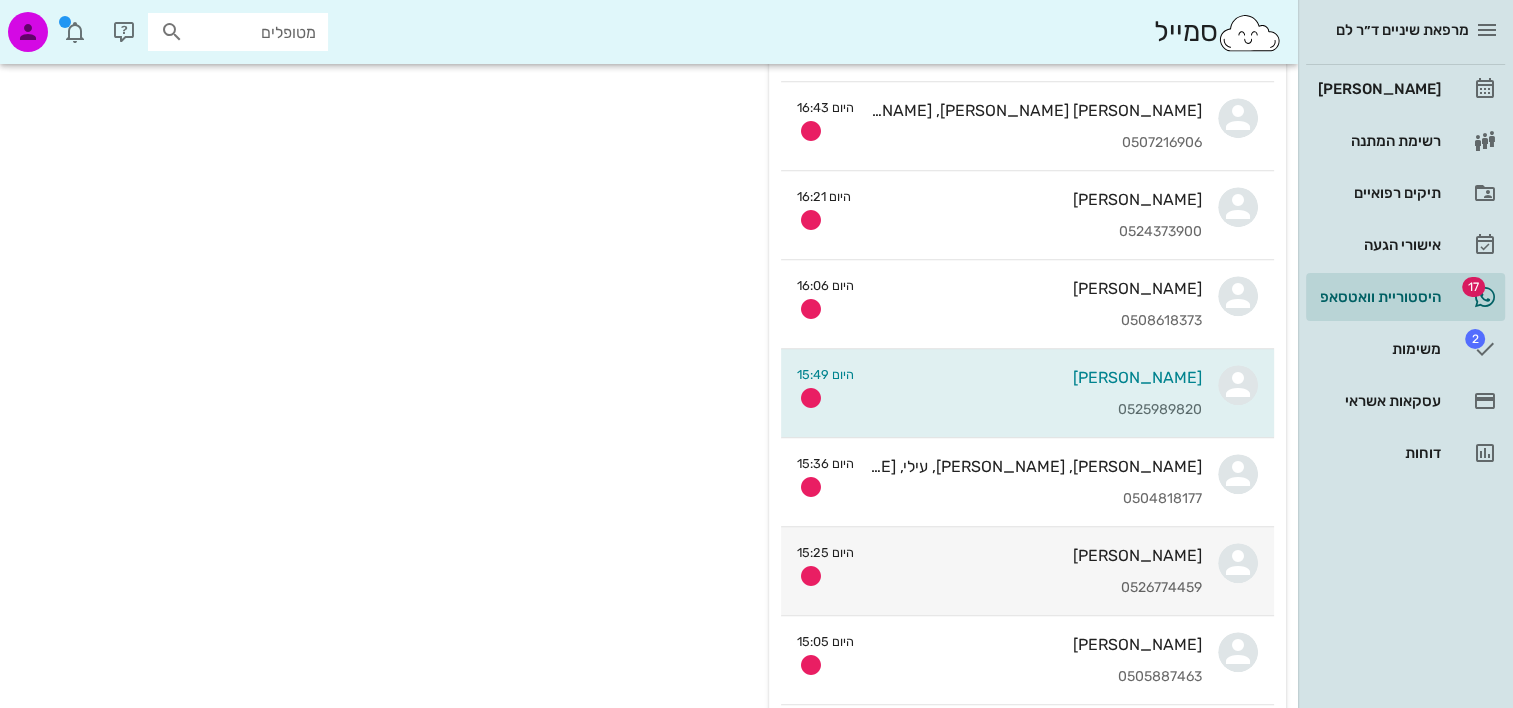 scroll, scrollTop: 900, scrollLeft: 0, axis: vertical 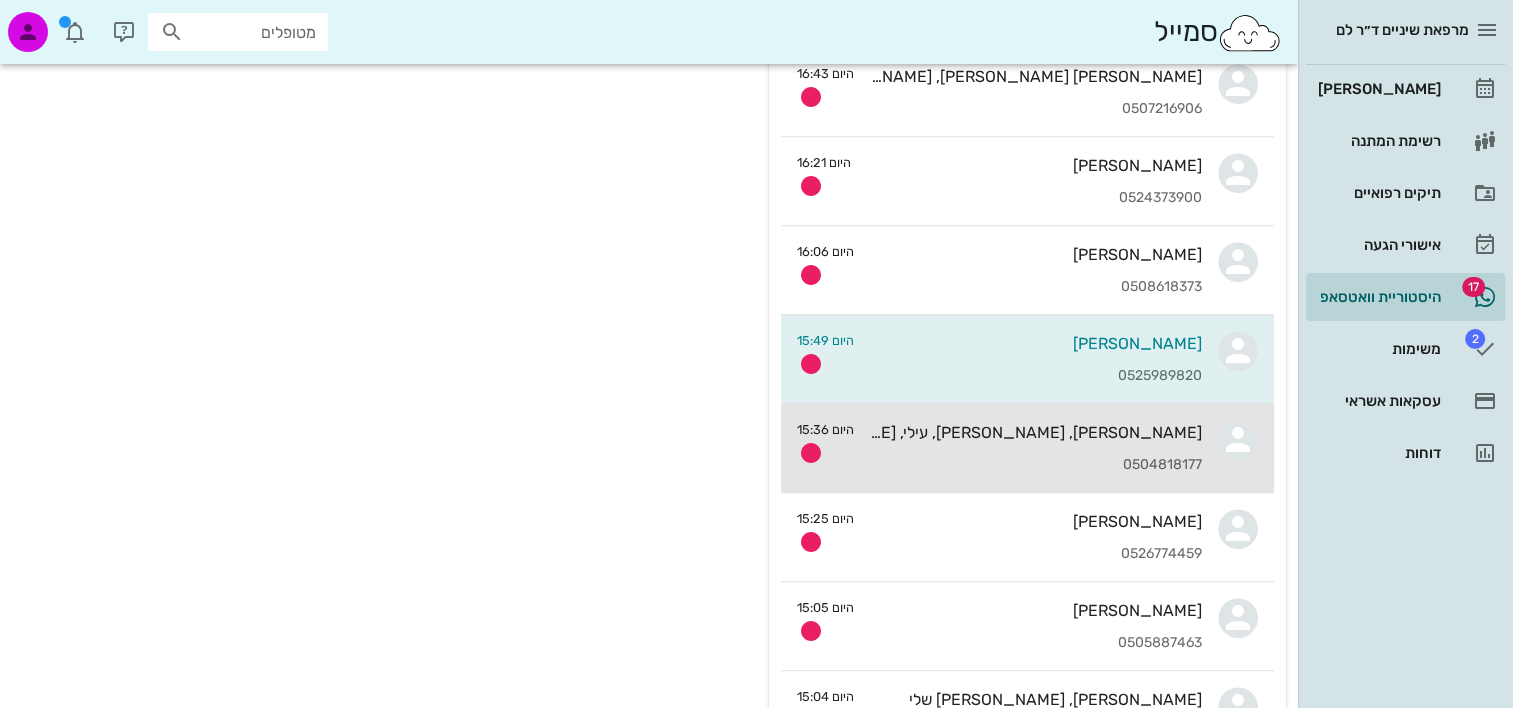 click on "0504818177" at bounding box center [1036, 465] 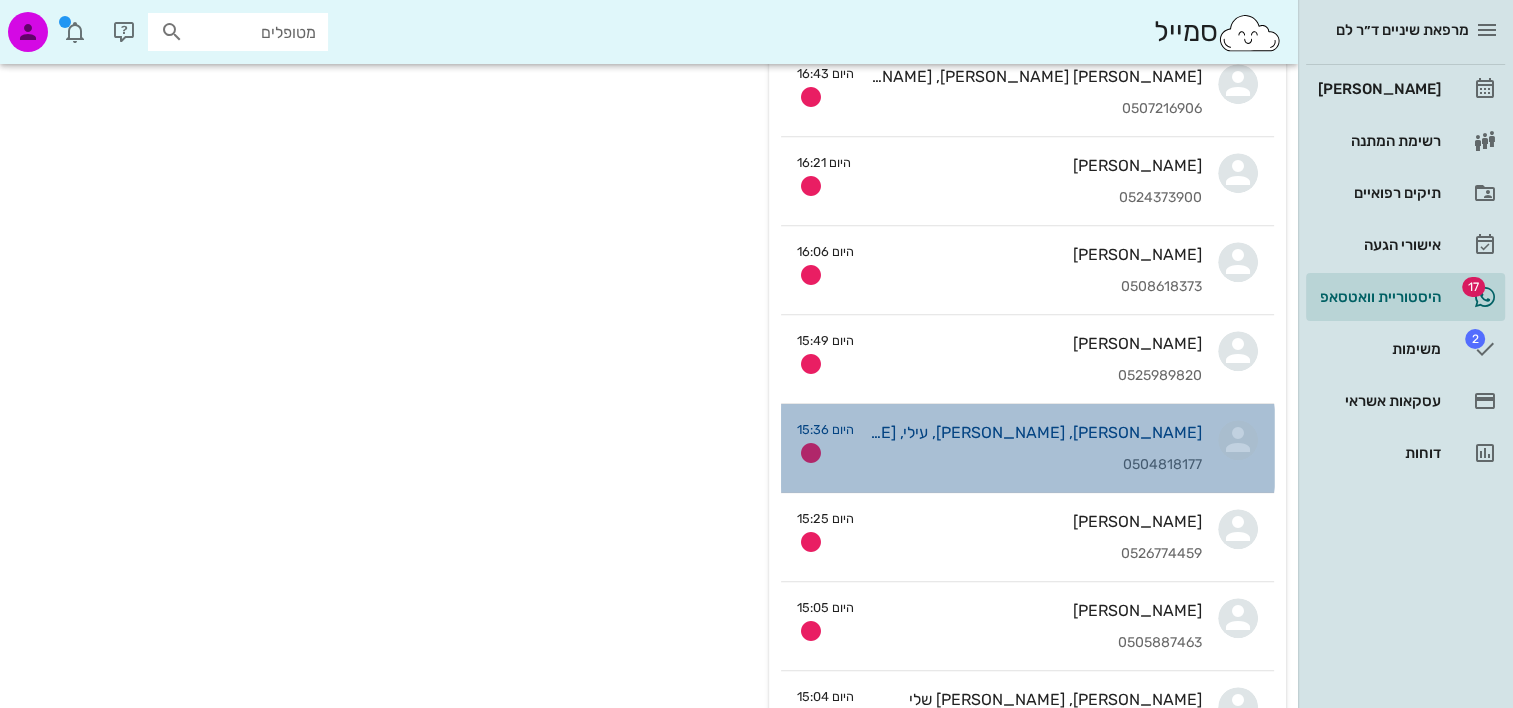 scroll, scrollTop: 0, scrollLeft: 0, axis: both 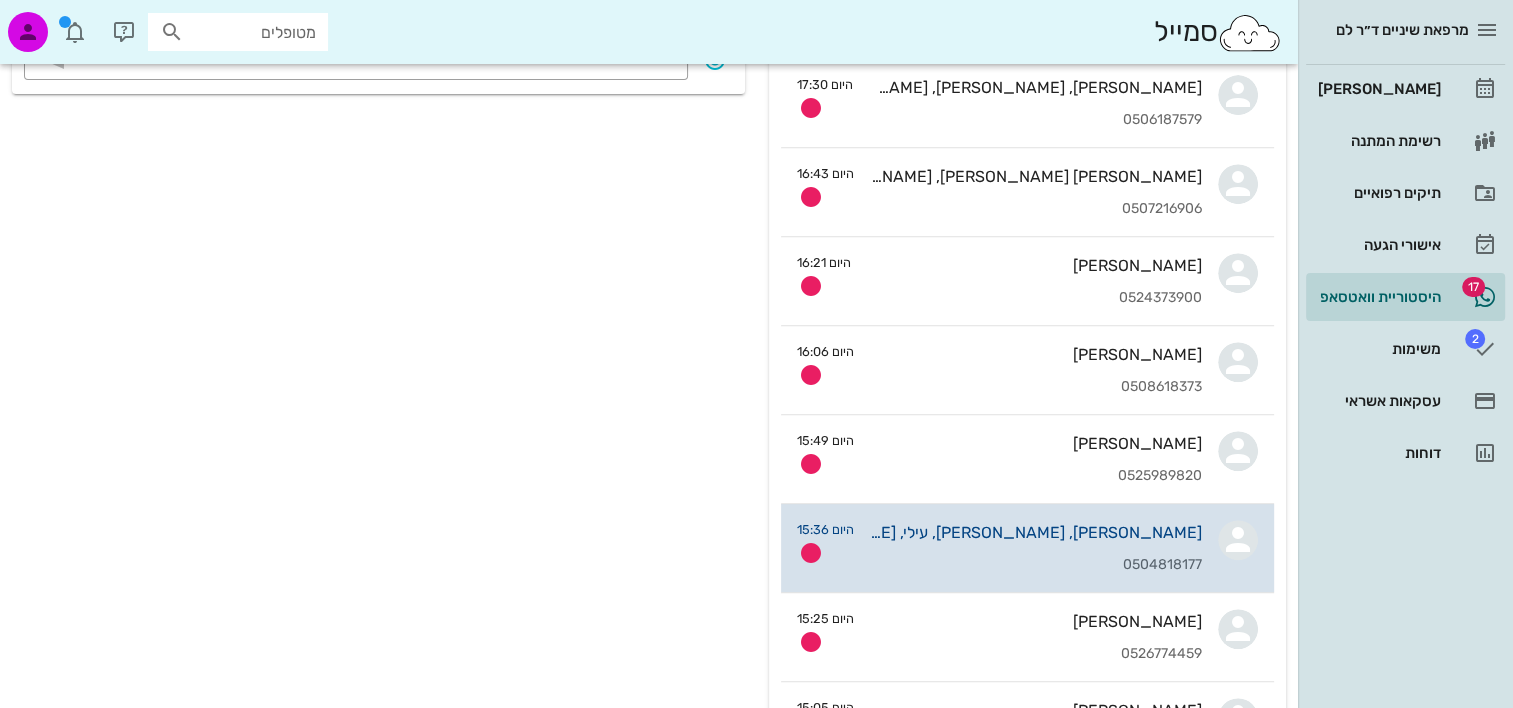 click on "הגר, נויה, עילי, אריאה לוסטיג 0504818177 היום 15:36" at bounding box center [1027, 548] 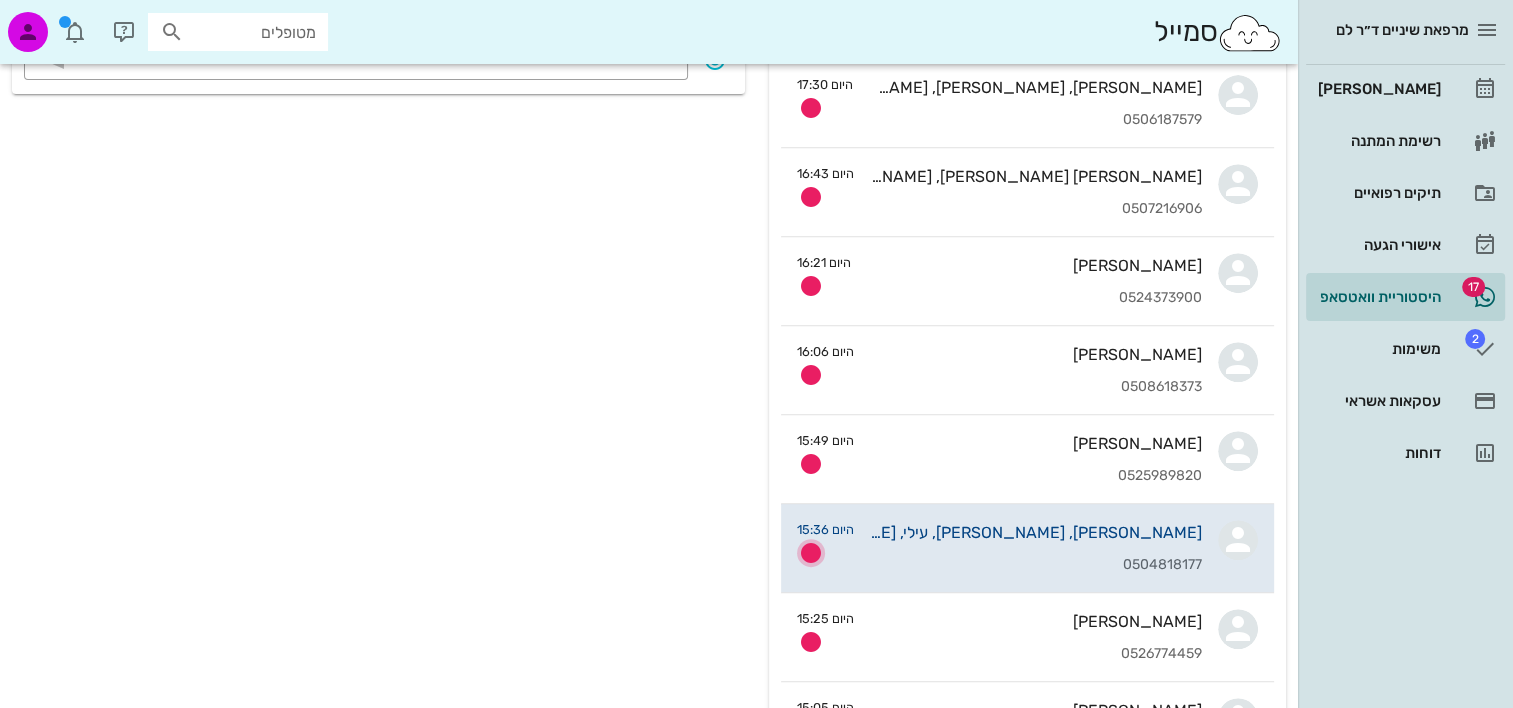 click at bounding box center [811, 553] 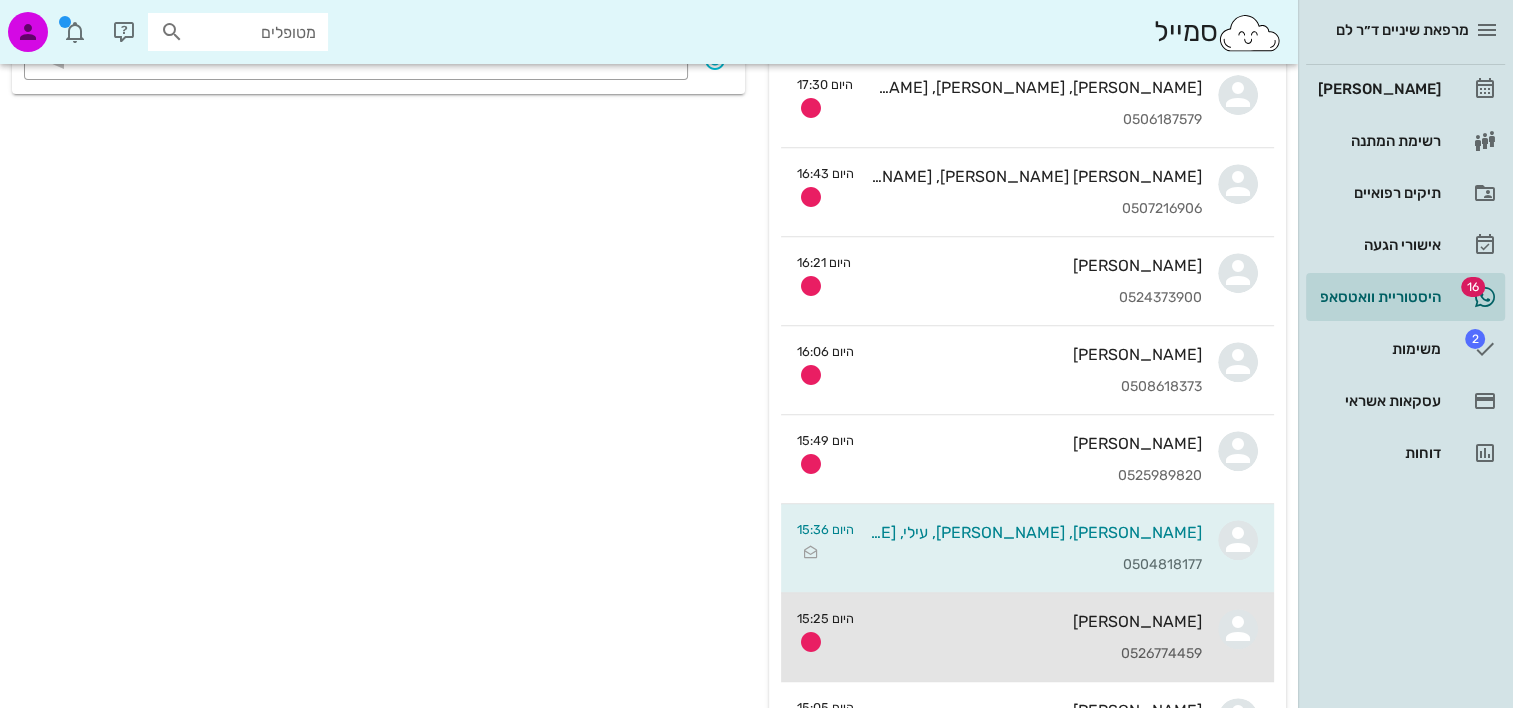 click on "יסכה אדרי 0526774459" at bounding box center (1036, 637) 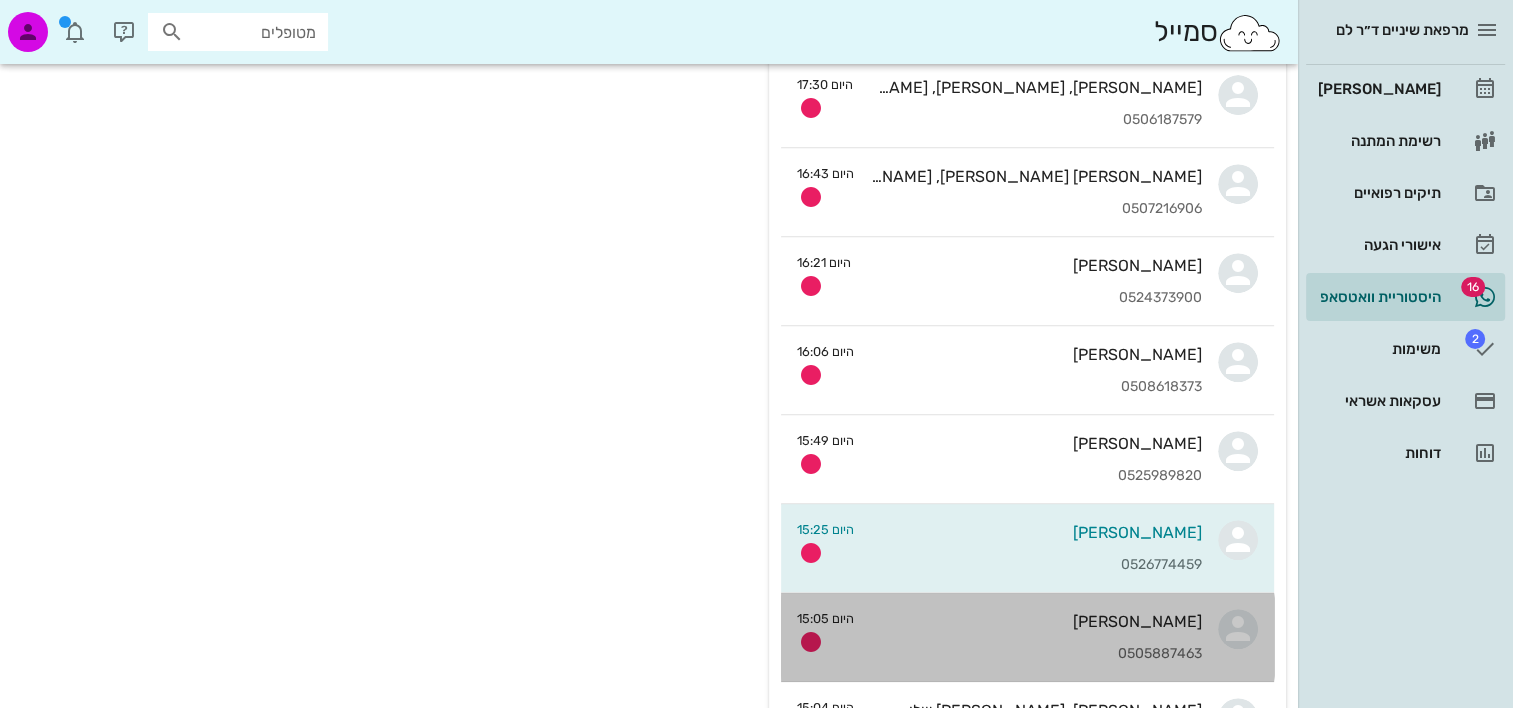 scroll, scrollTop: 0, scrollLeft: 0, axis: both 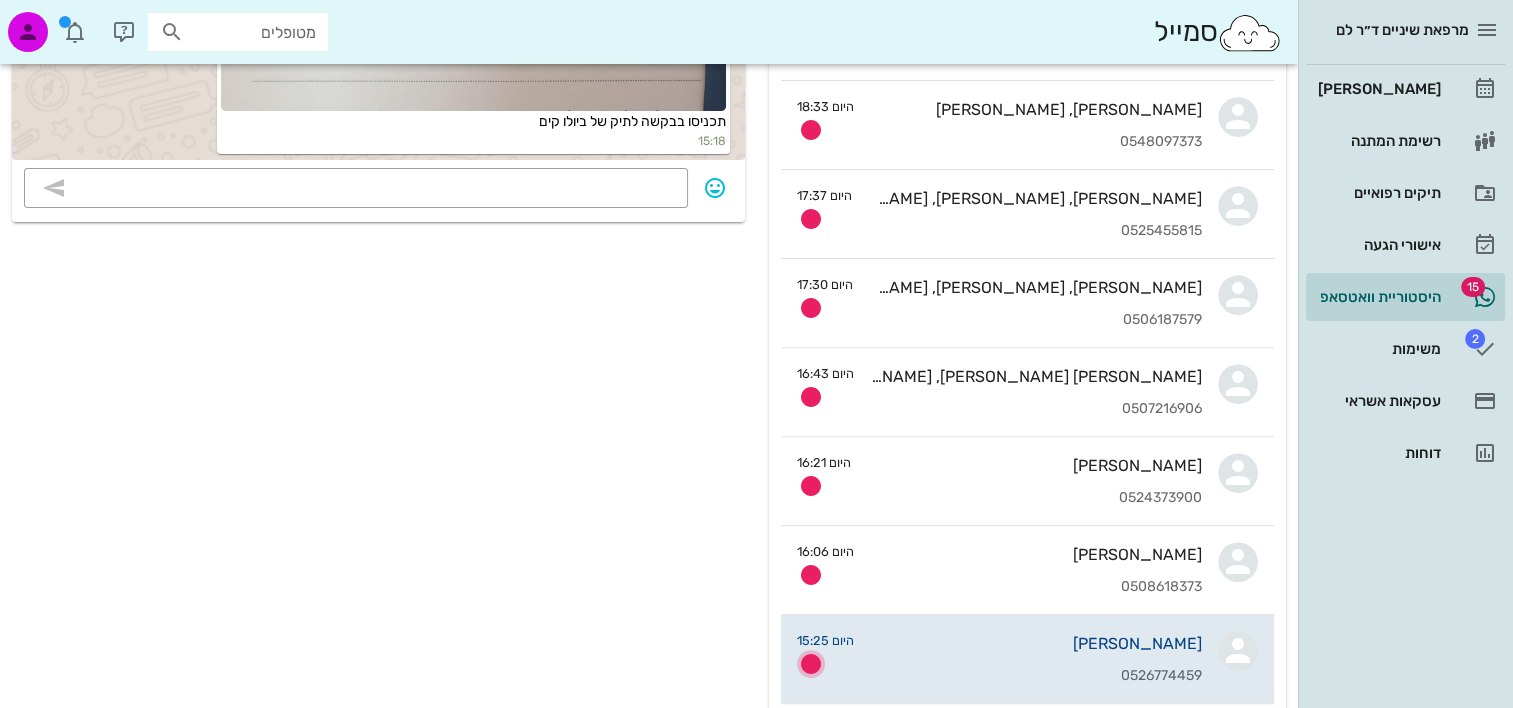 click at bounding box center [811, 664] 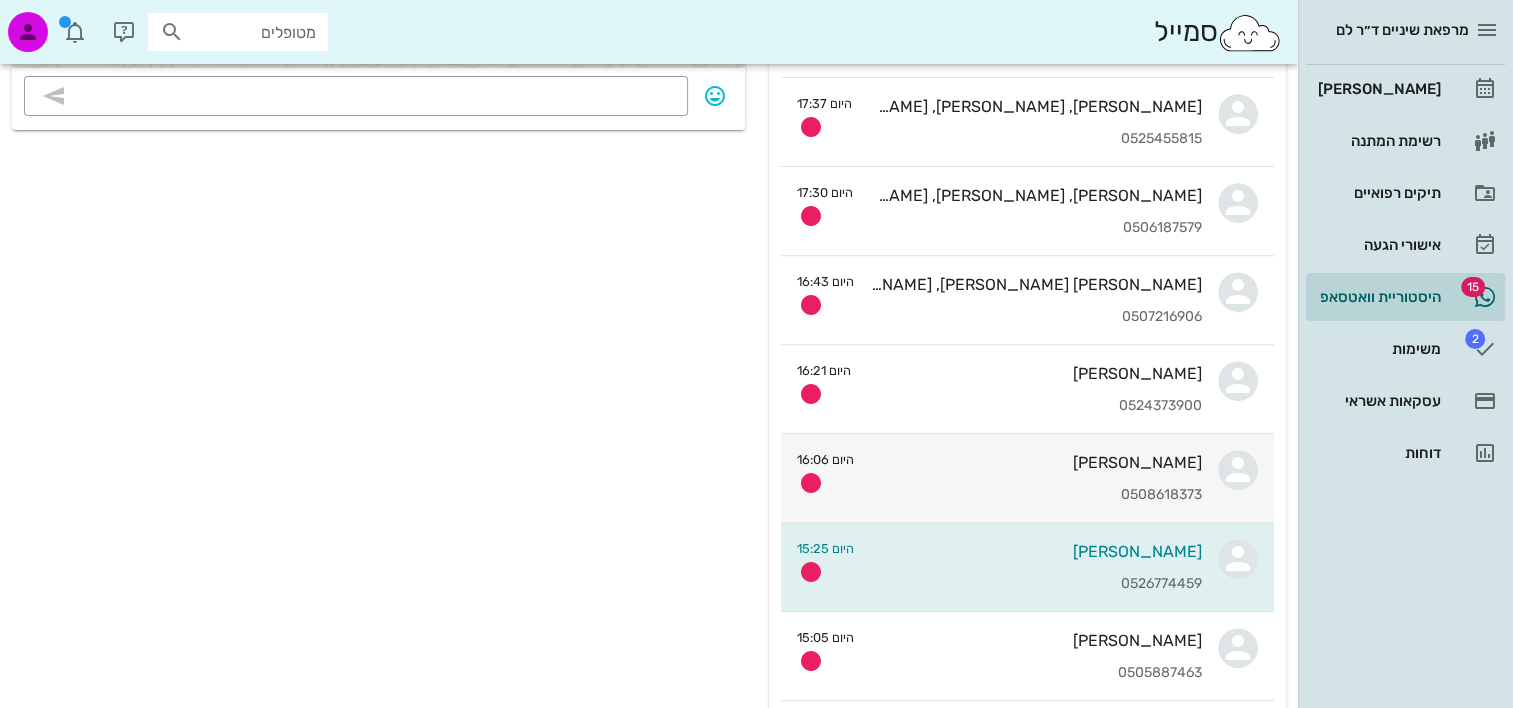 scroll, scrollTop: 800, scrollLeft: 0, axis: vertical 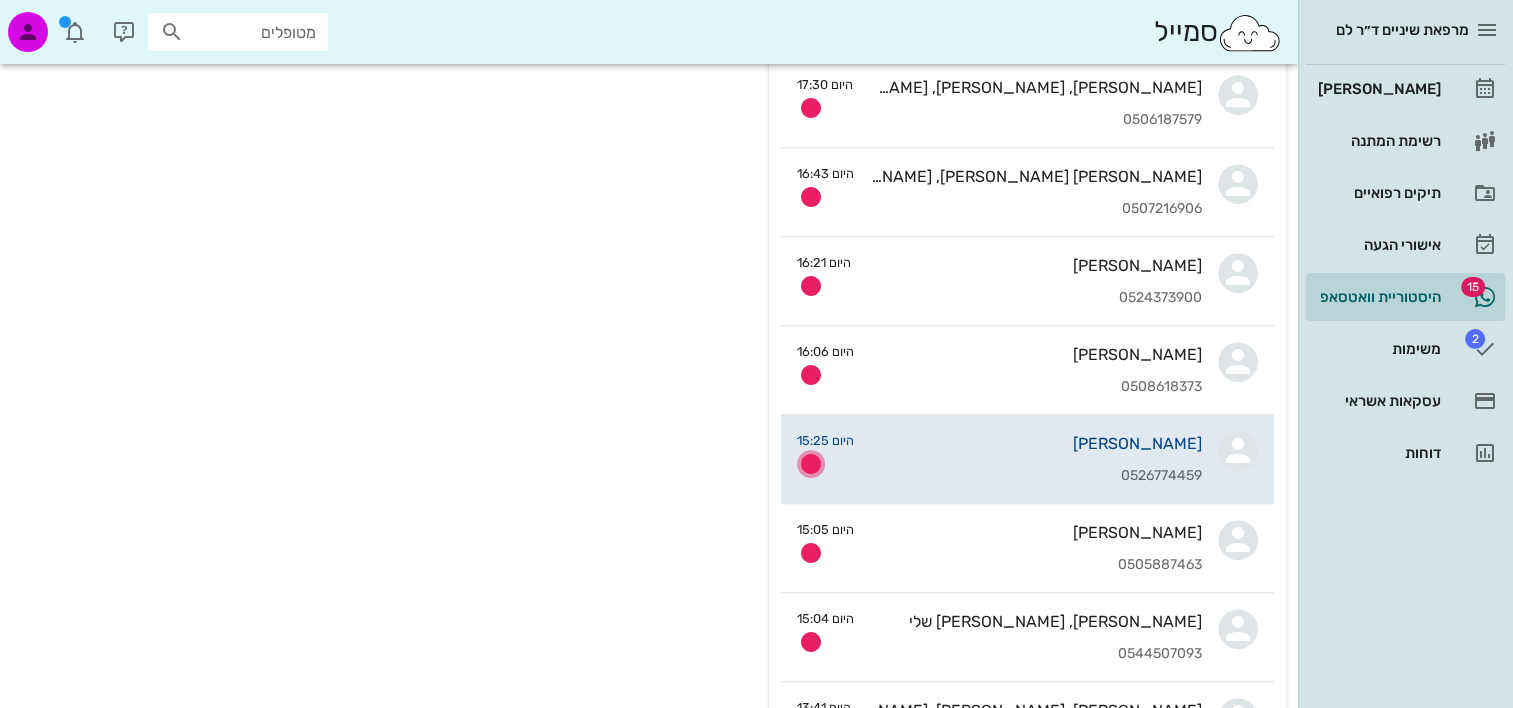click at bounding box center (811, 464) 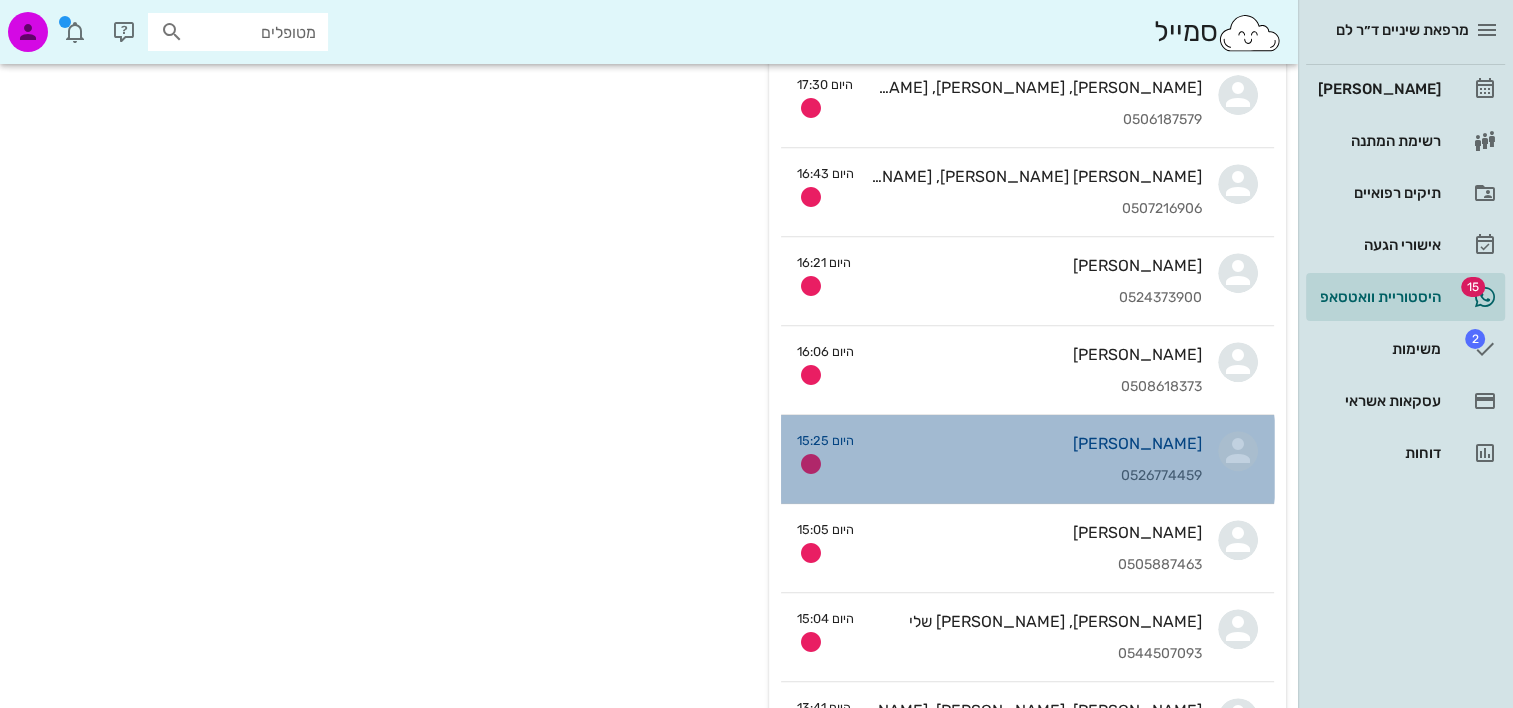 click on "יסכה אדרי" at bounding box center (1036, 443) 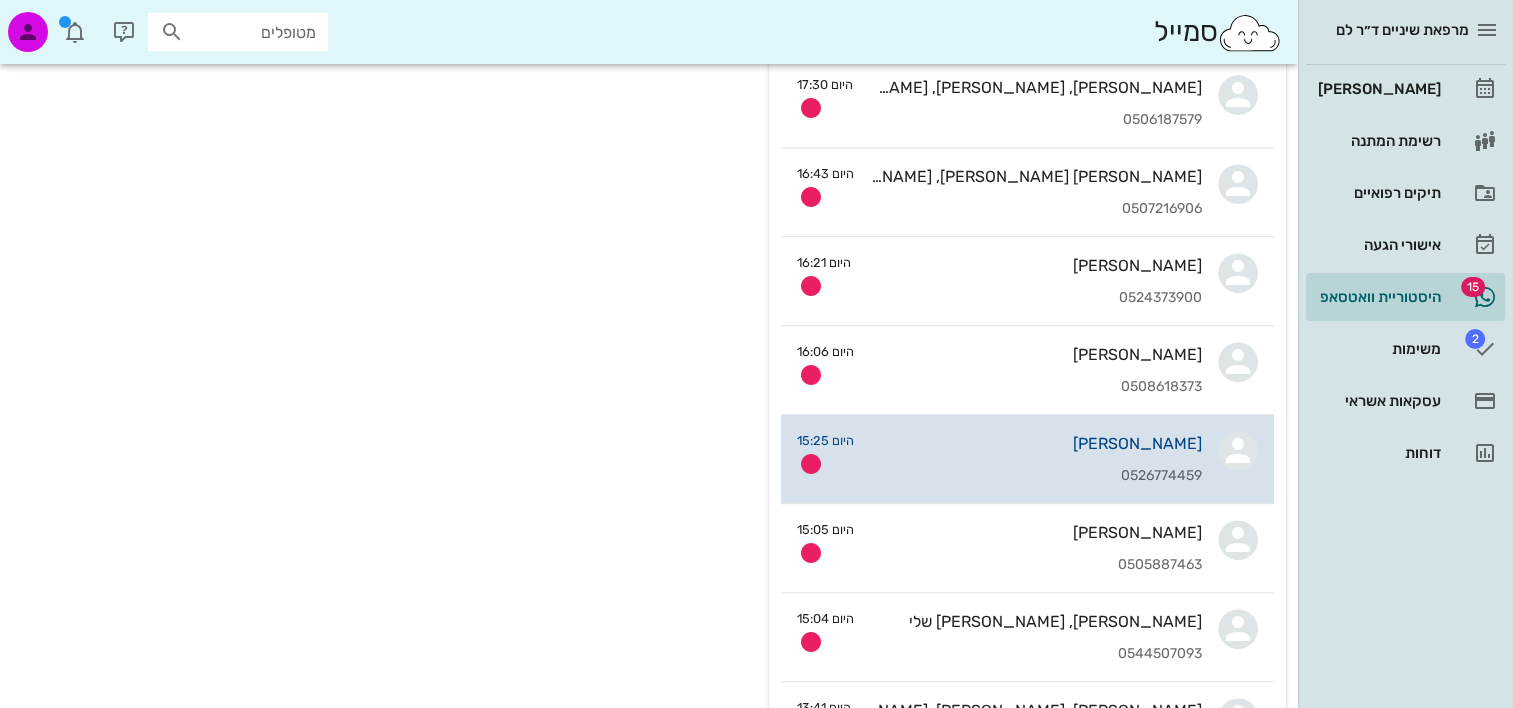 click on "היום 15:25" at bounding box center [825, 454] 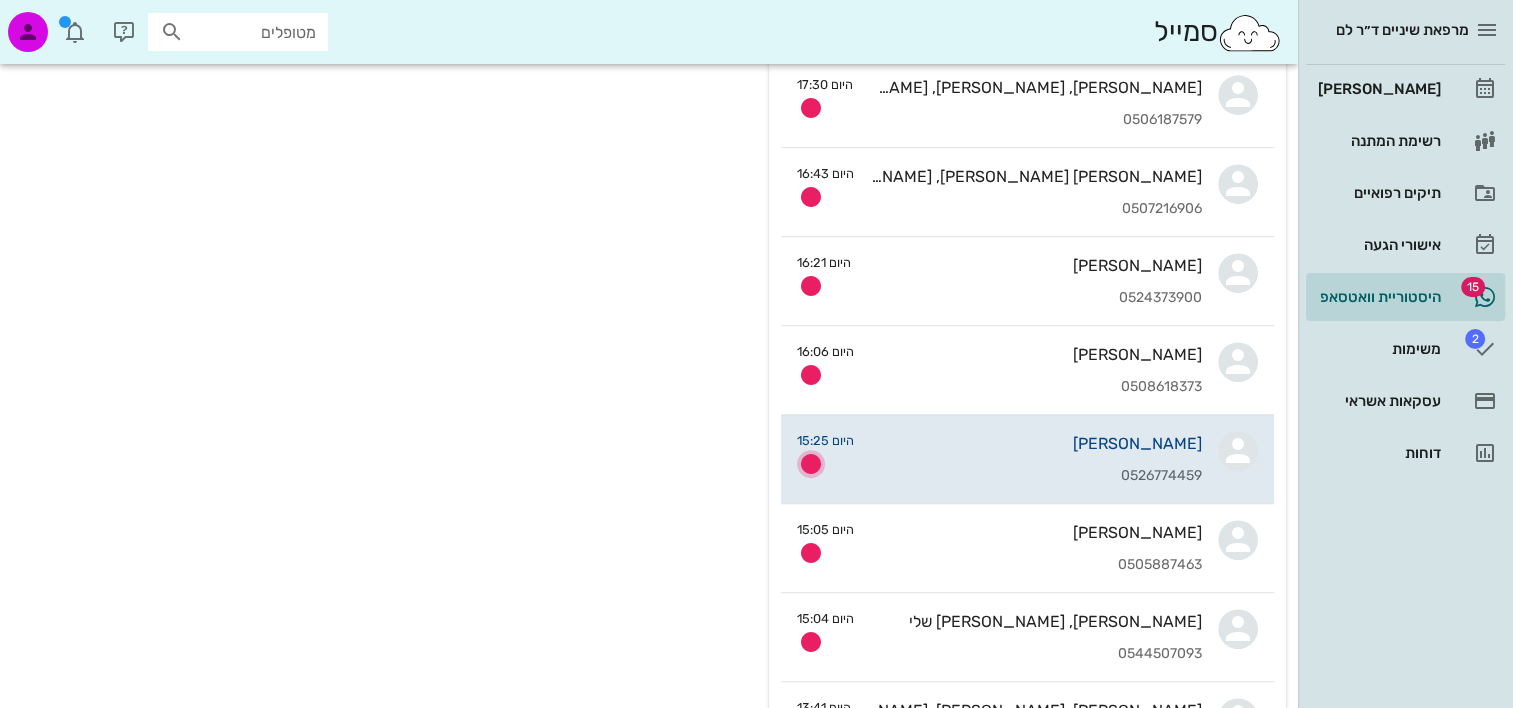 click at bounding box center (811, 464) 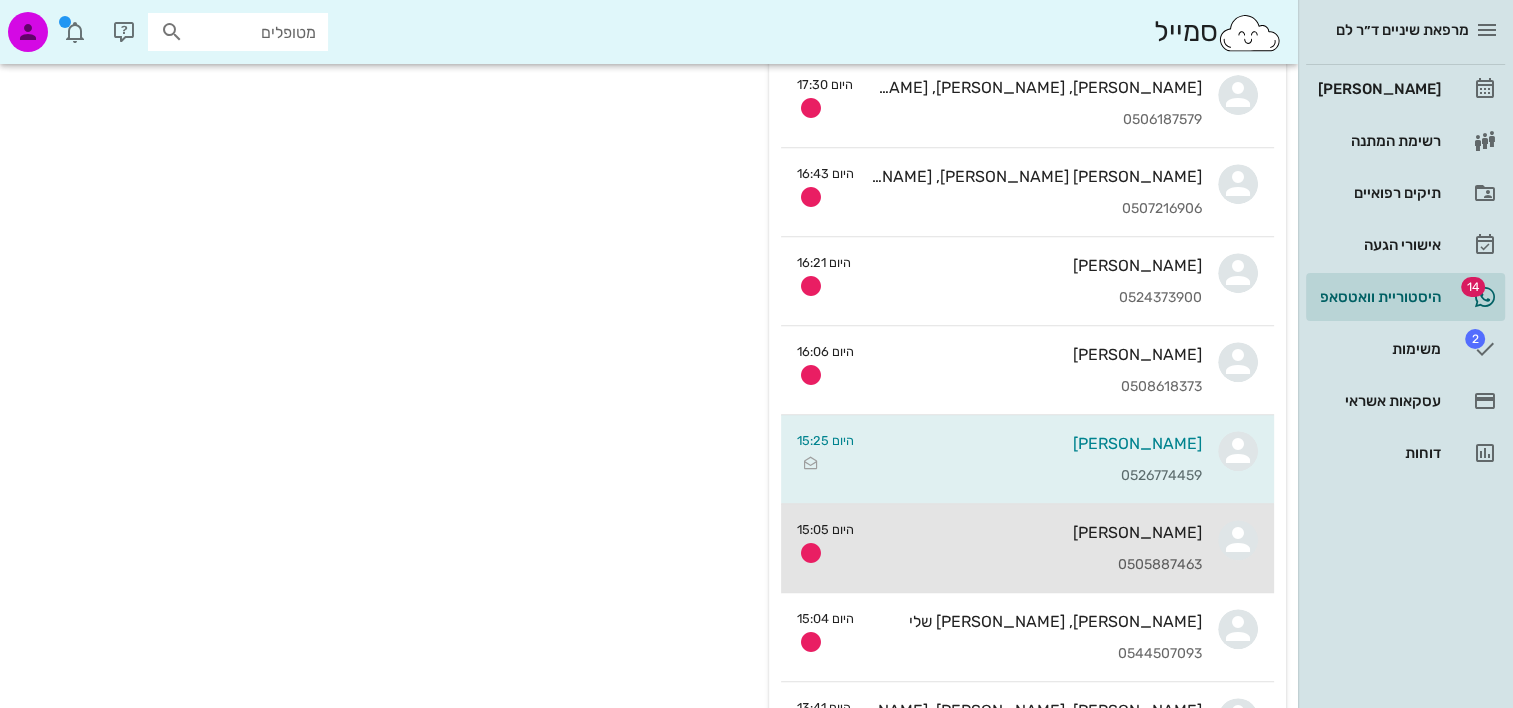 click on "0505887463" at bounding box center [1036, 565] 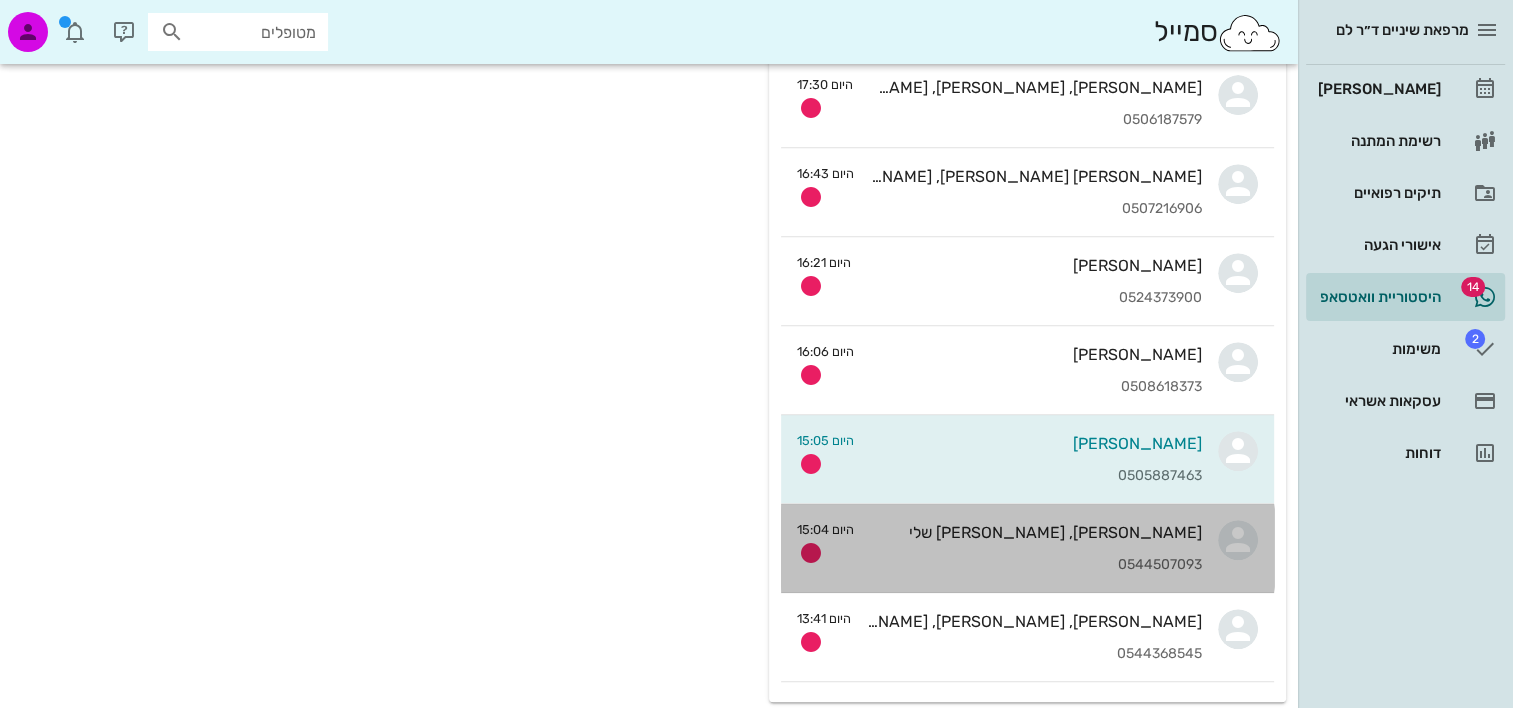 scroll, scrollTop: 0, scrollLeft: 0, axis: both 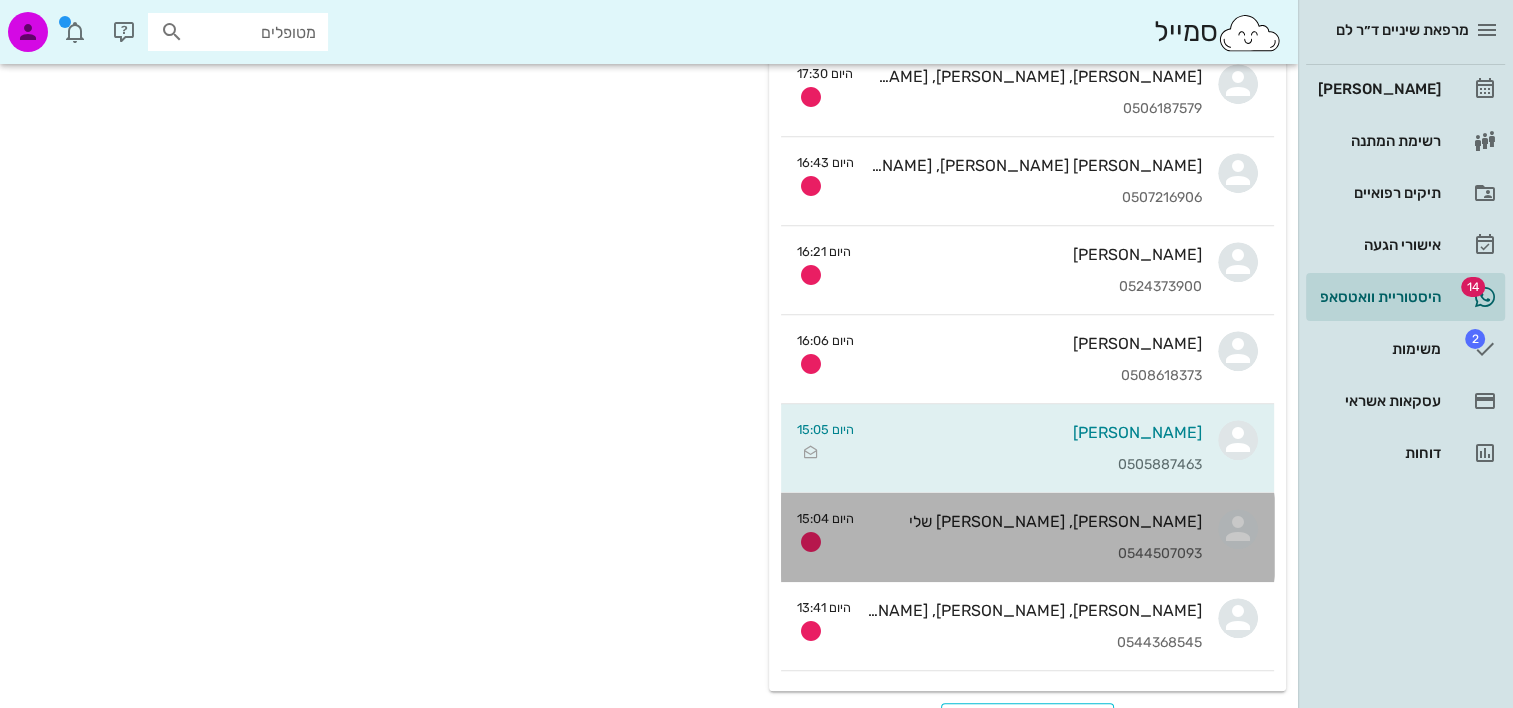click on "מיטל, מאיה שלי 0544507093" at bounding box center [1036, 537] 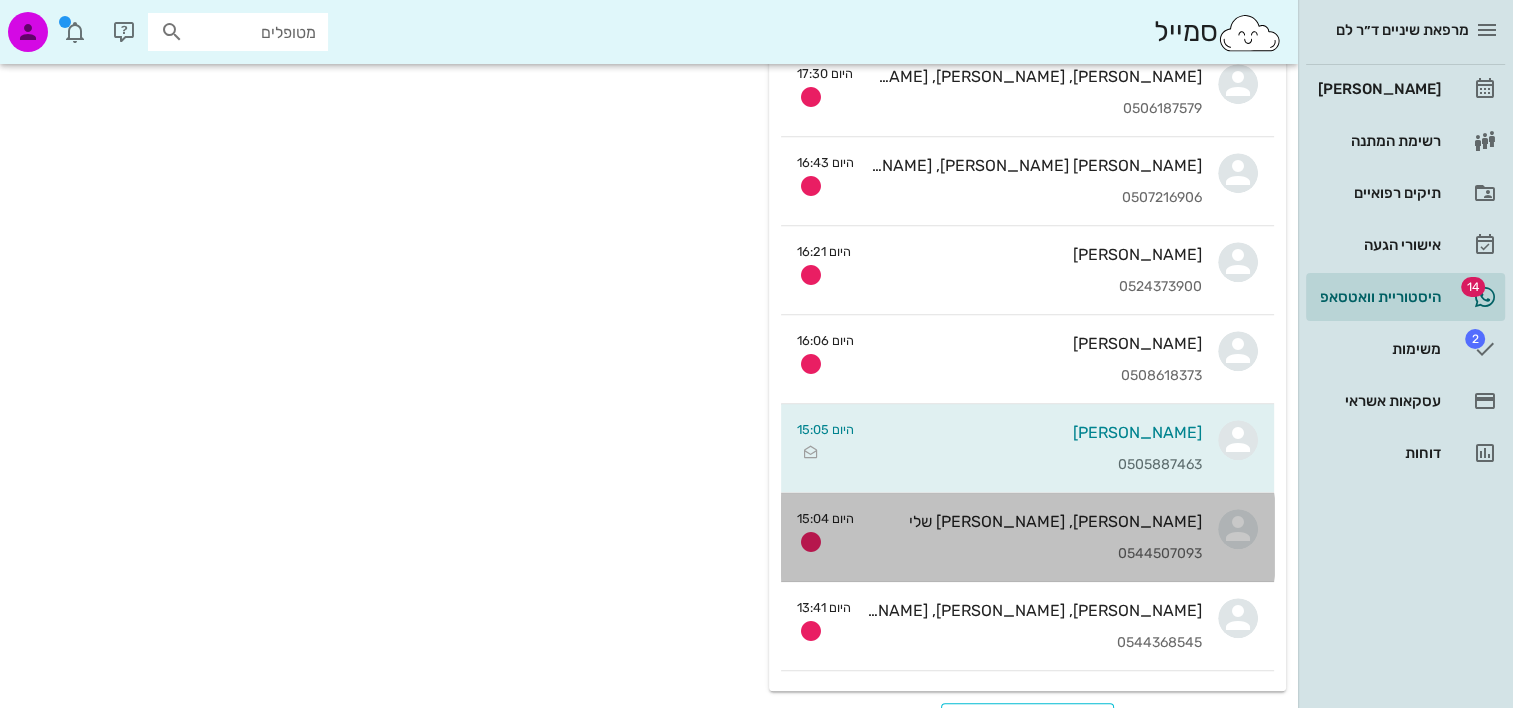 scroll, scrollTop: 0, scrollLeft: 0, axis: both 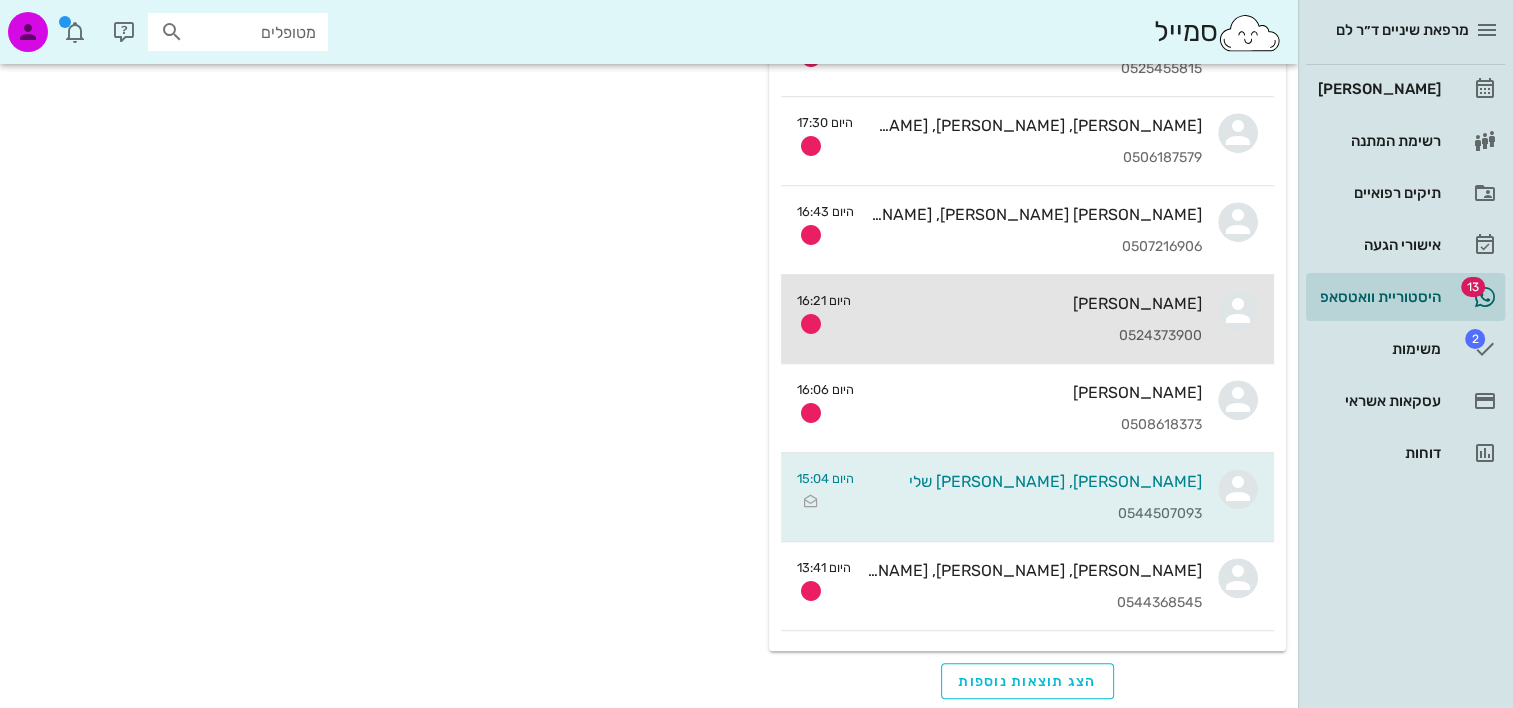 click on "יהודה רוט 0524373900" at bounding box center (1034, 319) 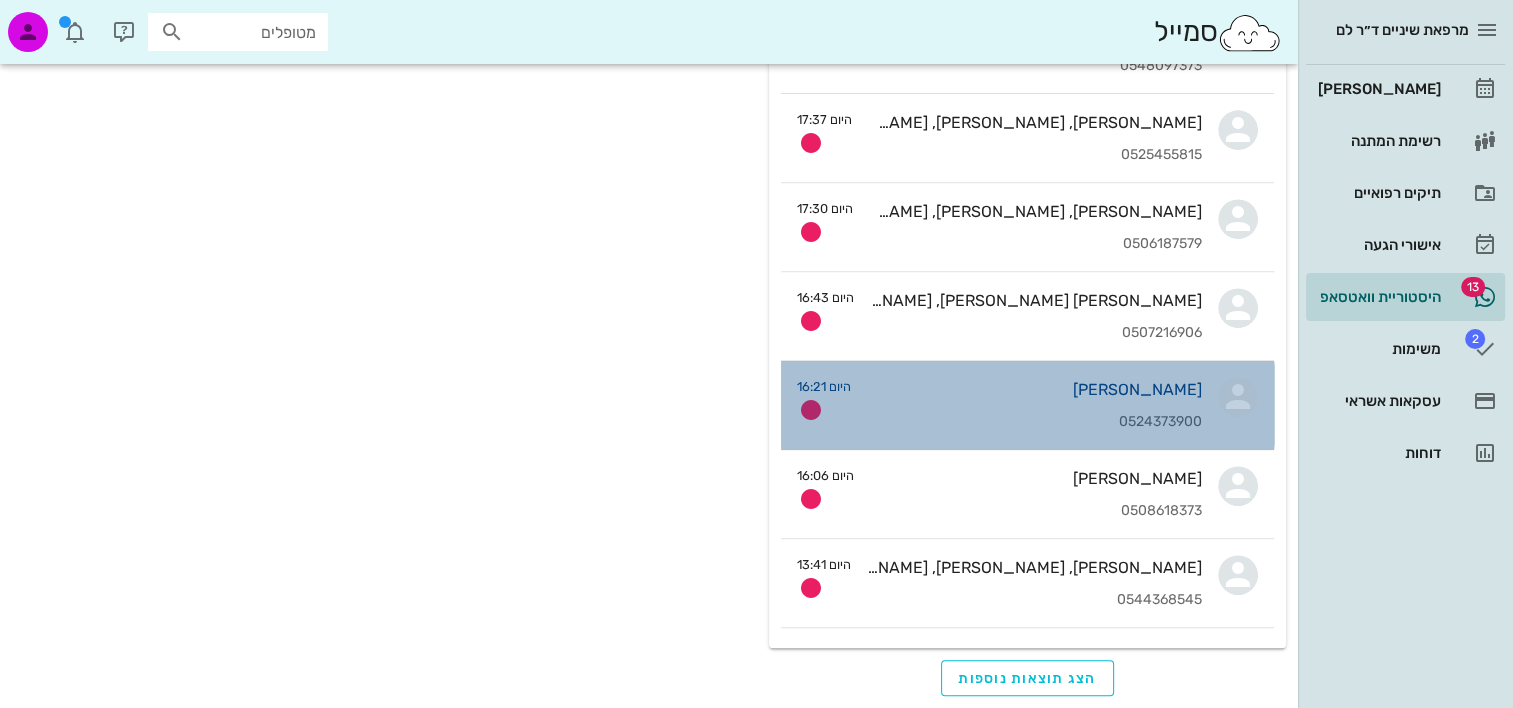 scroll, scrollTop: 0, scrollLeft: 0, axis: both 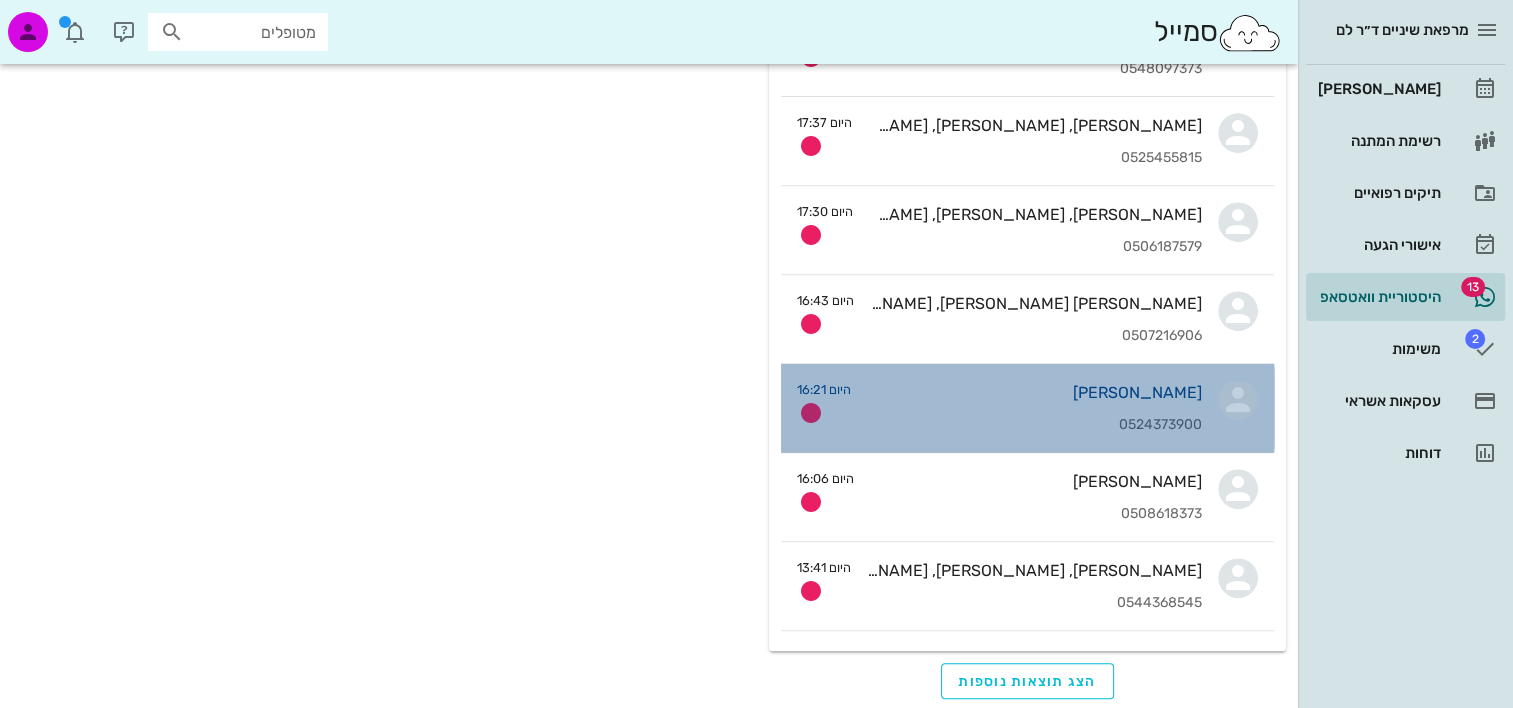 click on "היום 16:21" at bounding box center (824, 403) 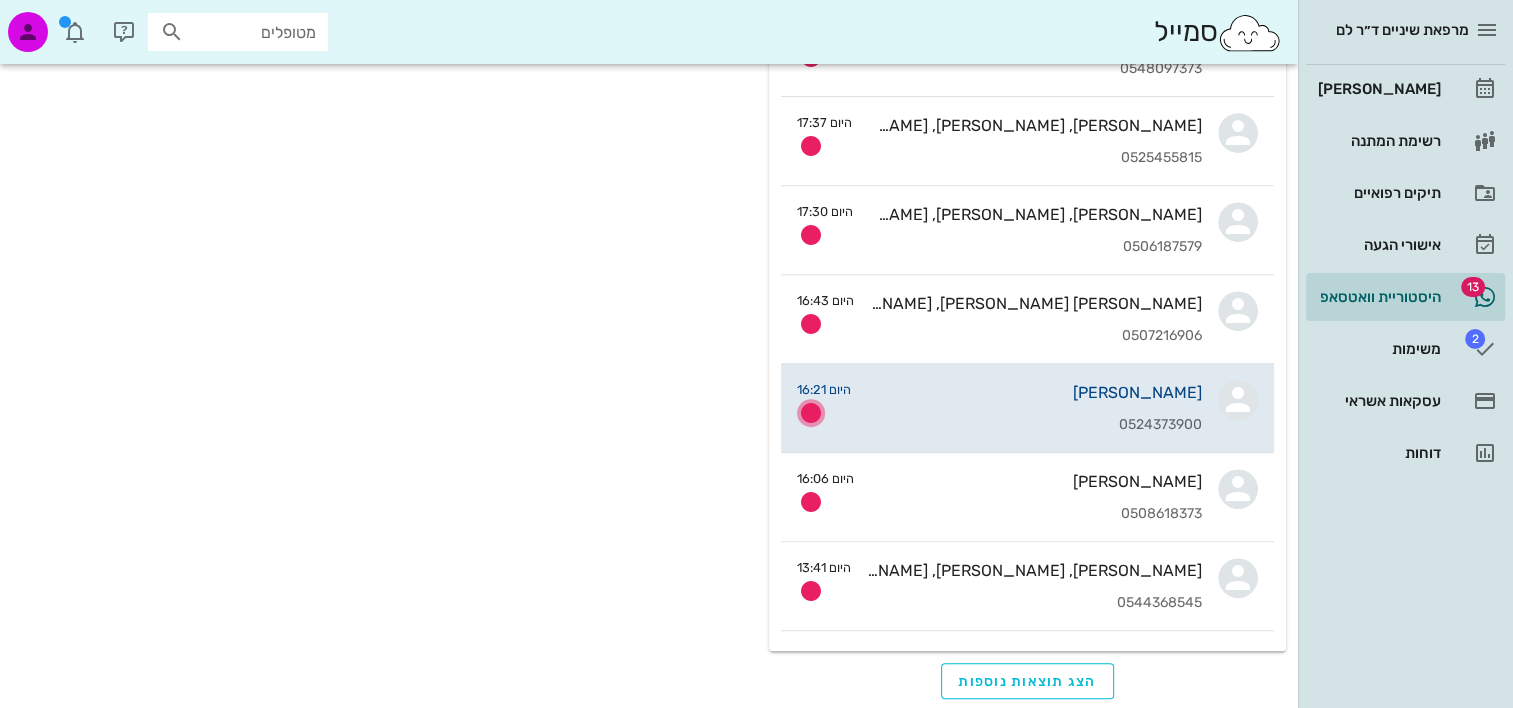 click at bounding box center [811, 413] 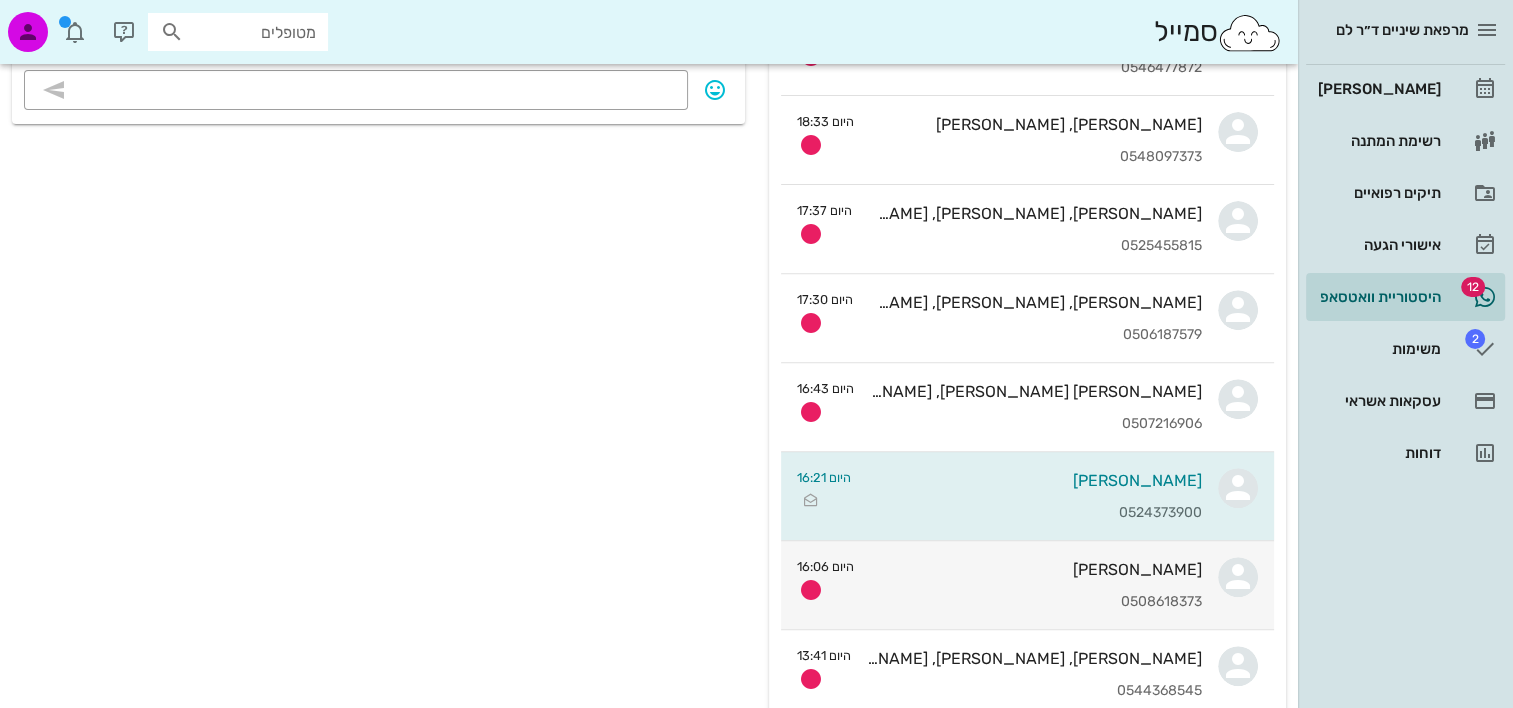 scroll, scrollTop: 662, scrollLeft: 0, axis: vertical 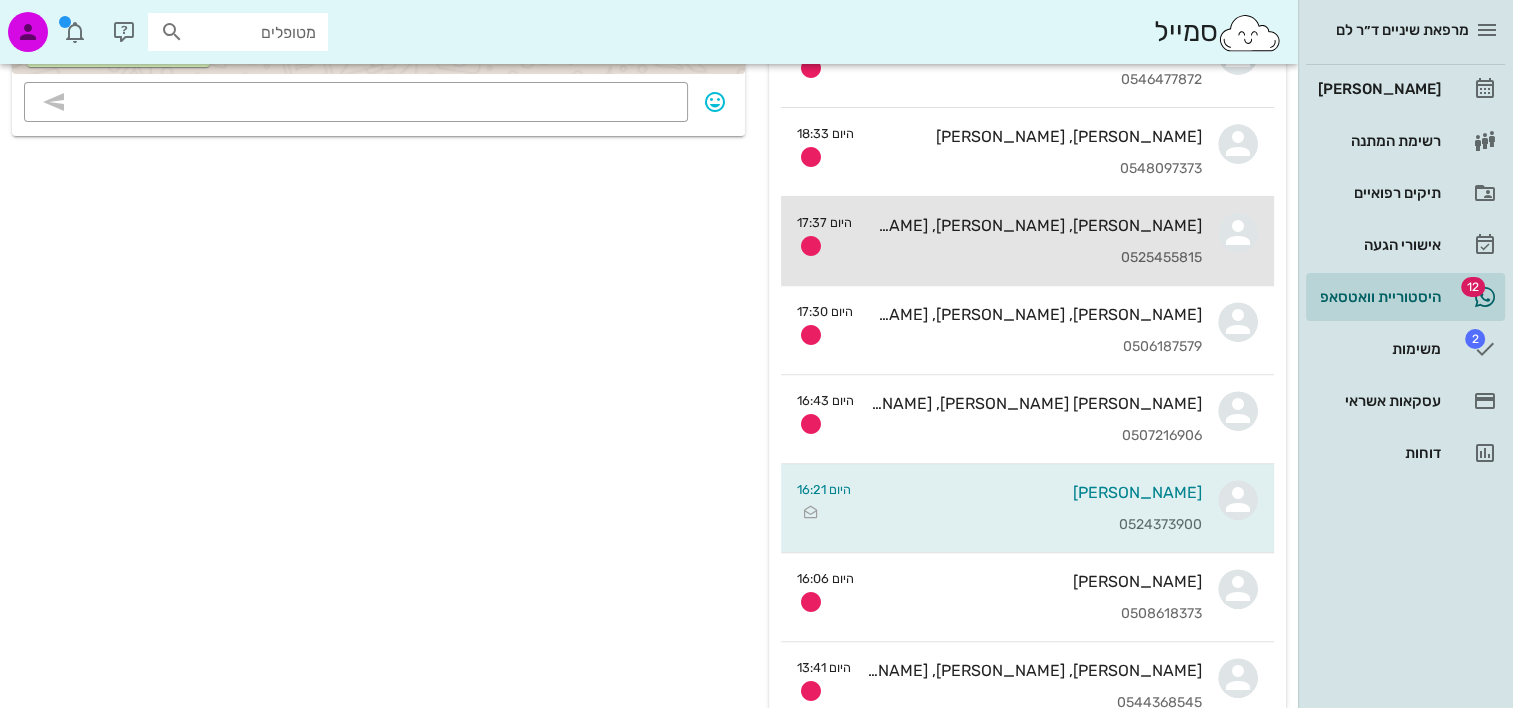 click on "0525455815" at bounding box center (1035, 258) 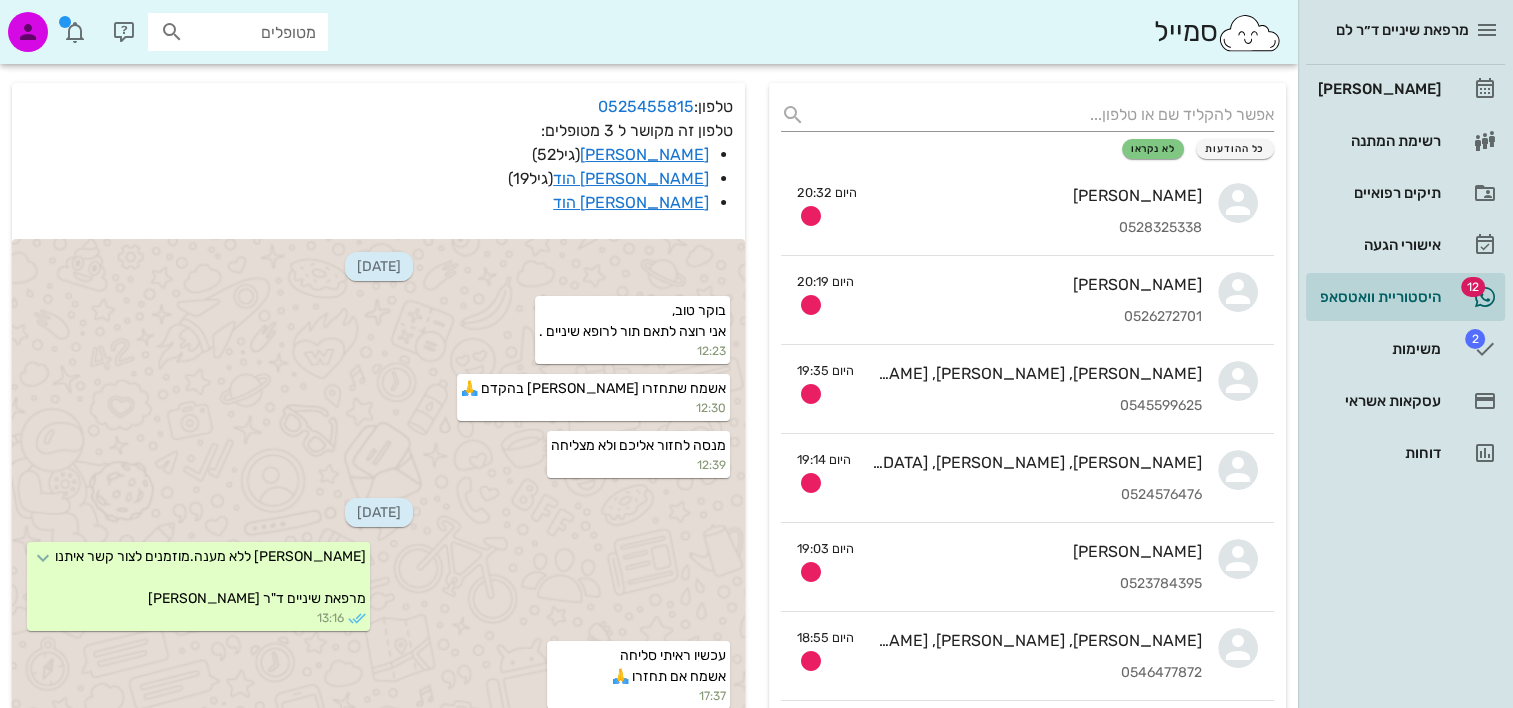 scroll, scrollTop: 0, scrollLeft: 0, axis: both 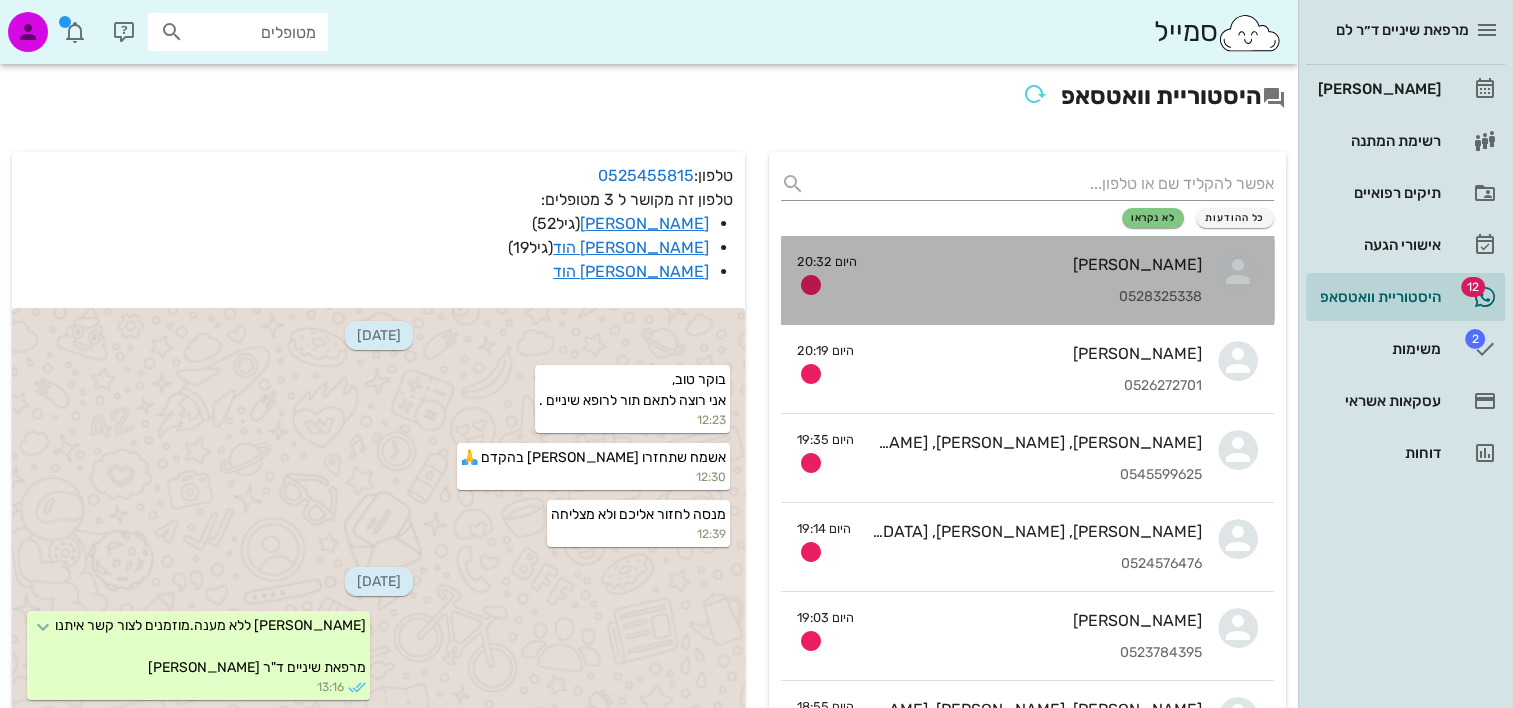 click on "0528325338" at bounding box center [1037, 297] 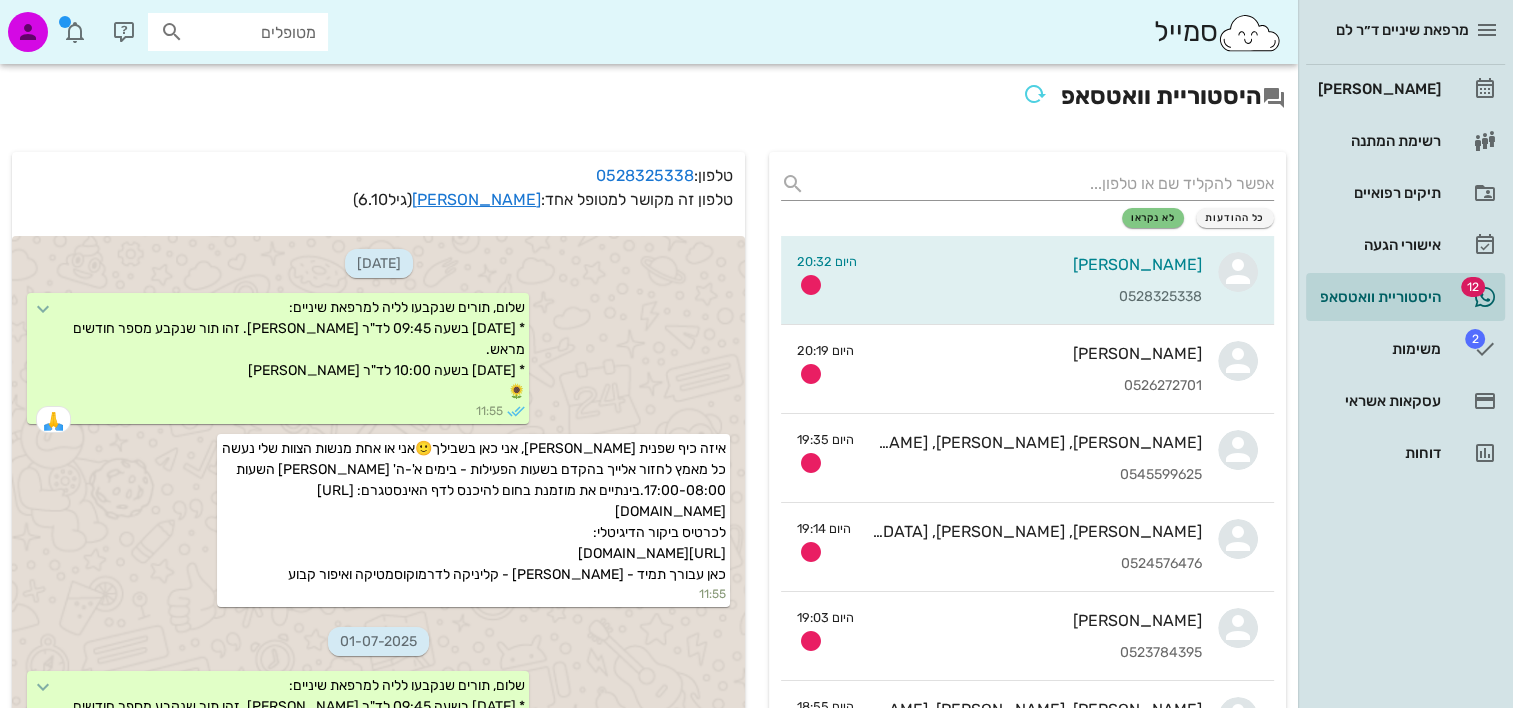 scroll, scrollTop: 1212, scrollLeft: 0, axis: vertical 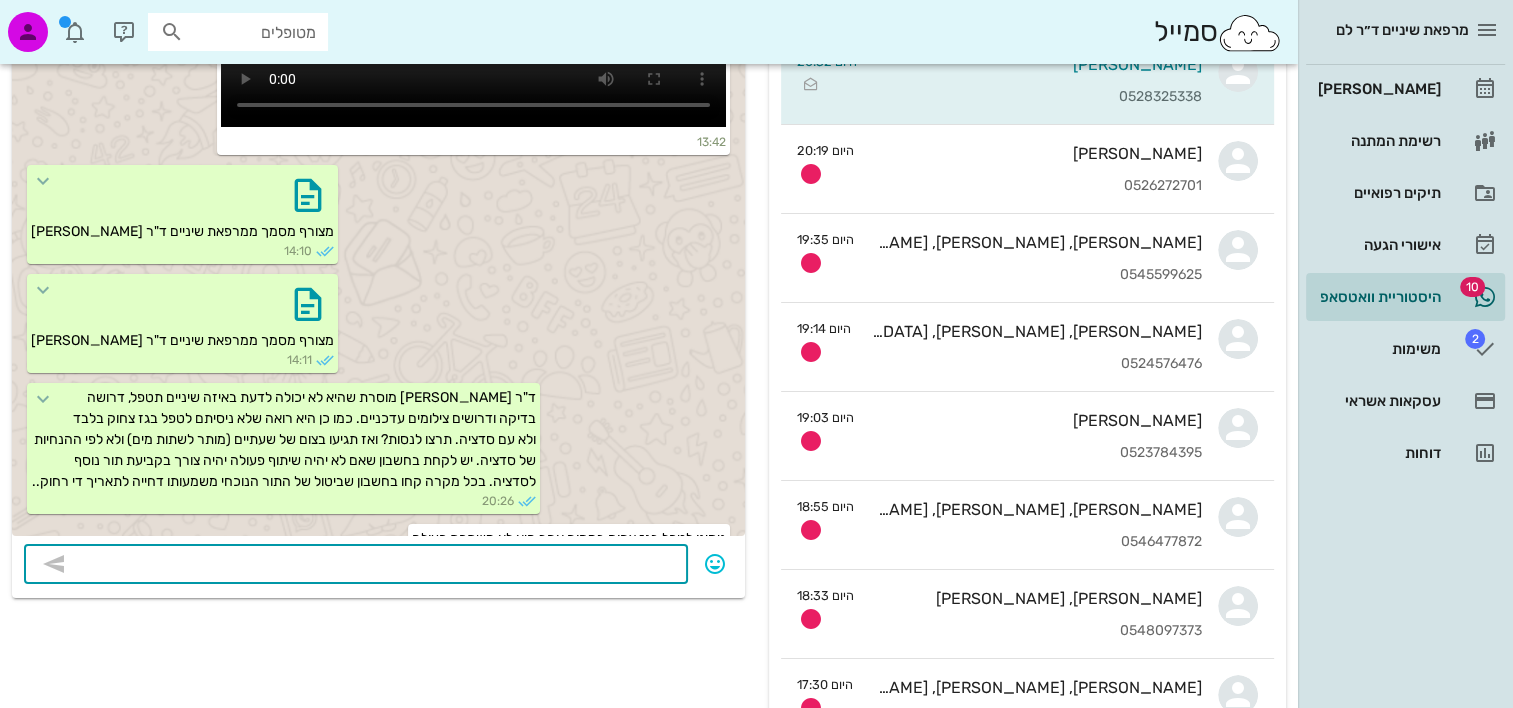click at bounding box center [370, 566] 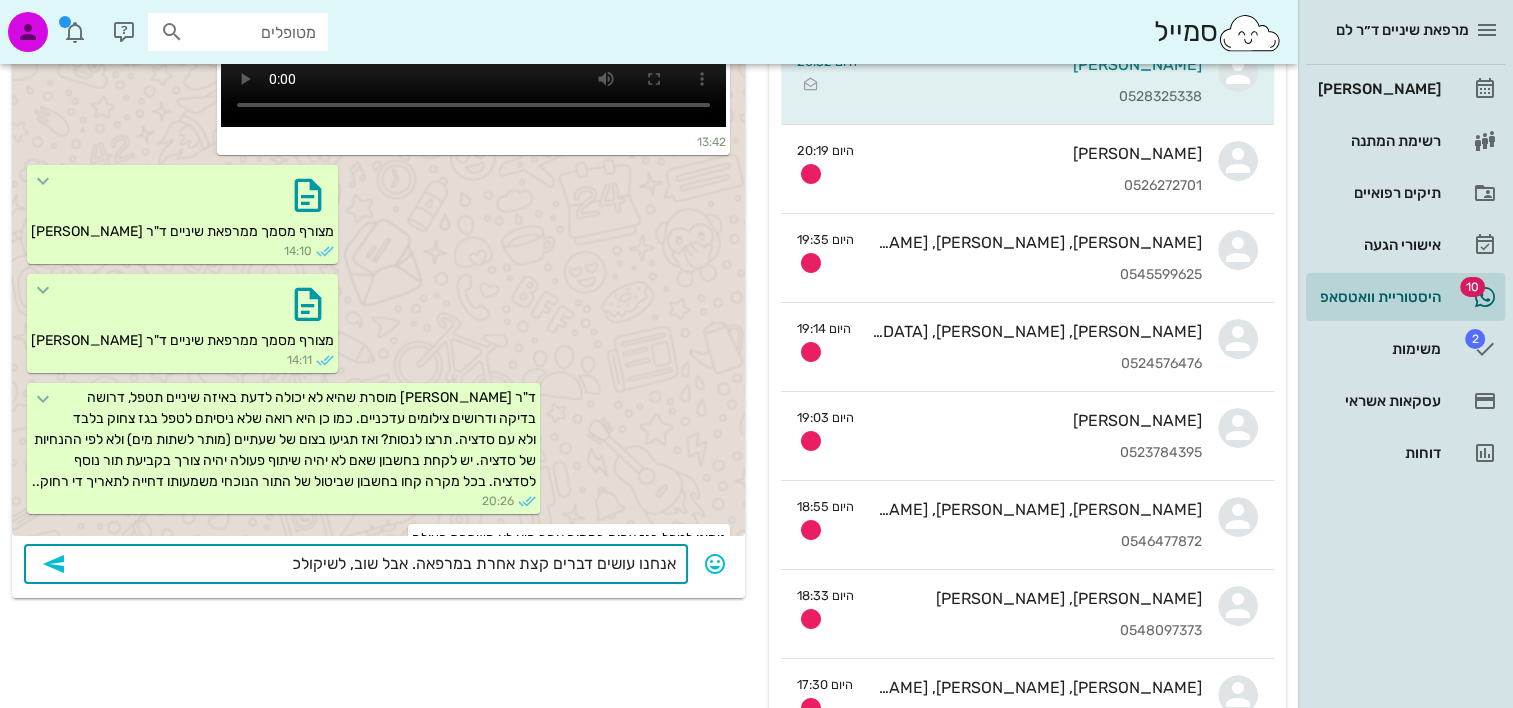 type on "אנחנו עושים דברים קצת אחרת במרפאה. אבל שוב, לשיקולכם" 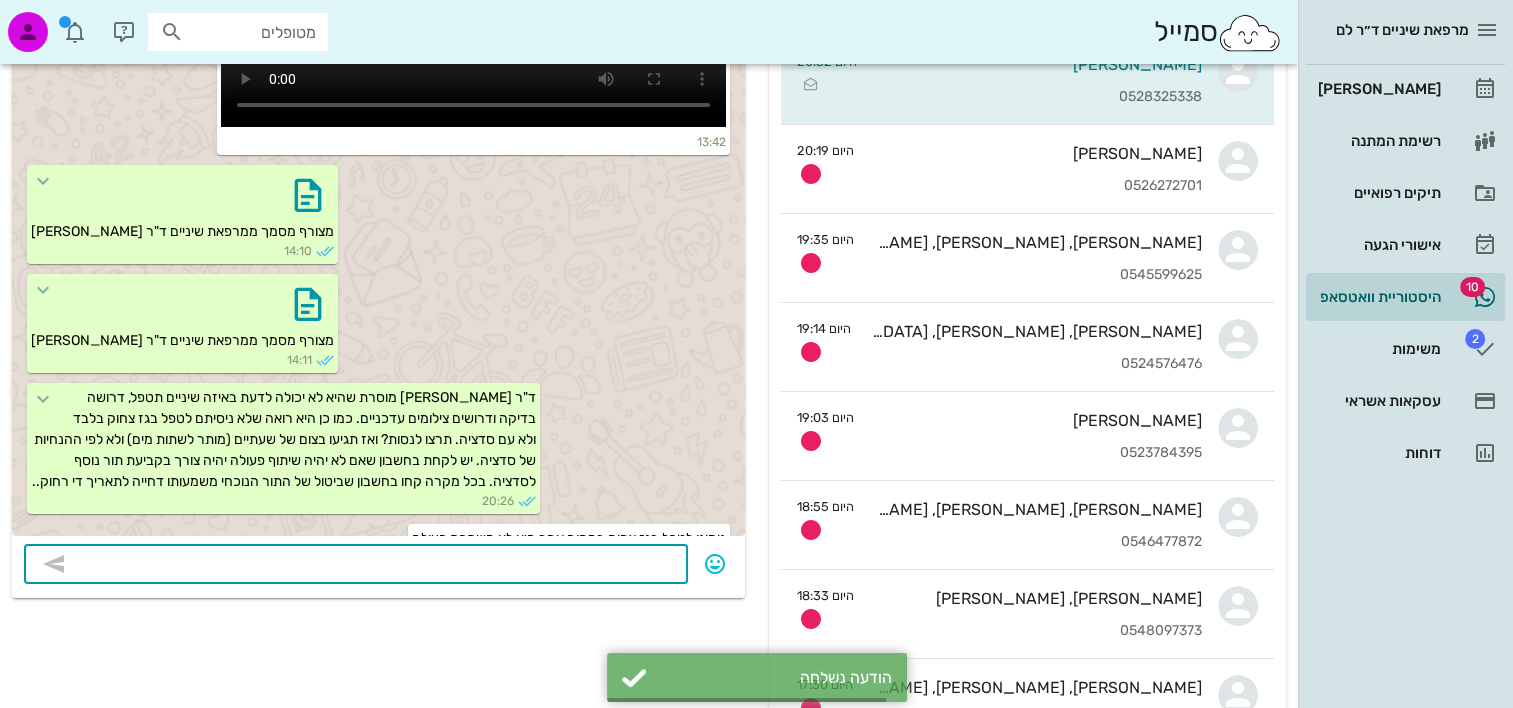 scroll, scrollTop: 1268, scrollLeft: 0, axis: vertical 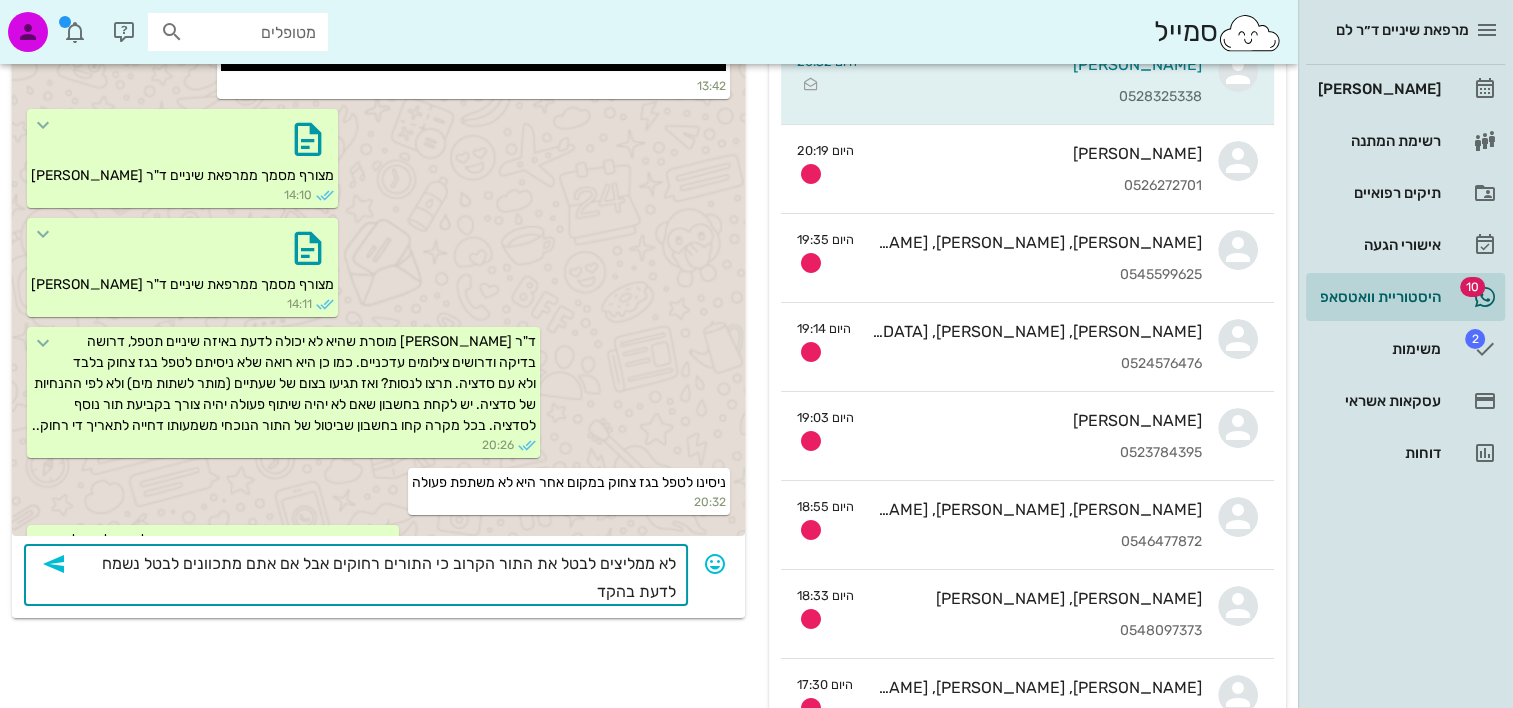 type on "לא ממליצים לבטל את התור הקרוב כי התורים רחוקים אבל אם אתם מתכוונים לבטל נשמח לדעת בהקדם" 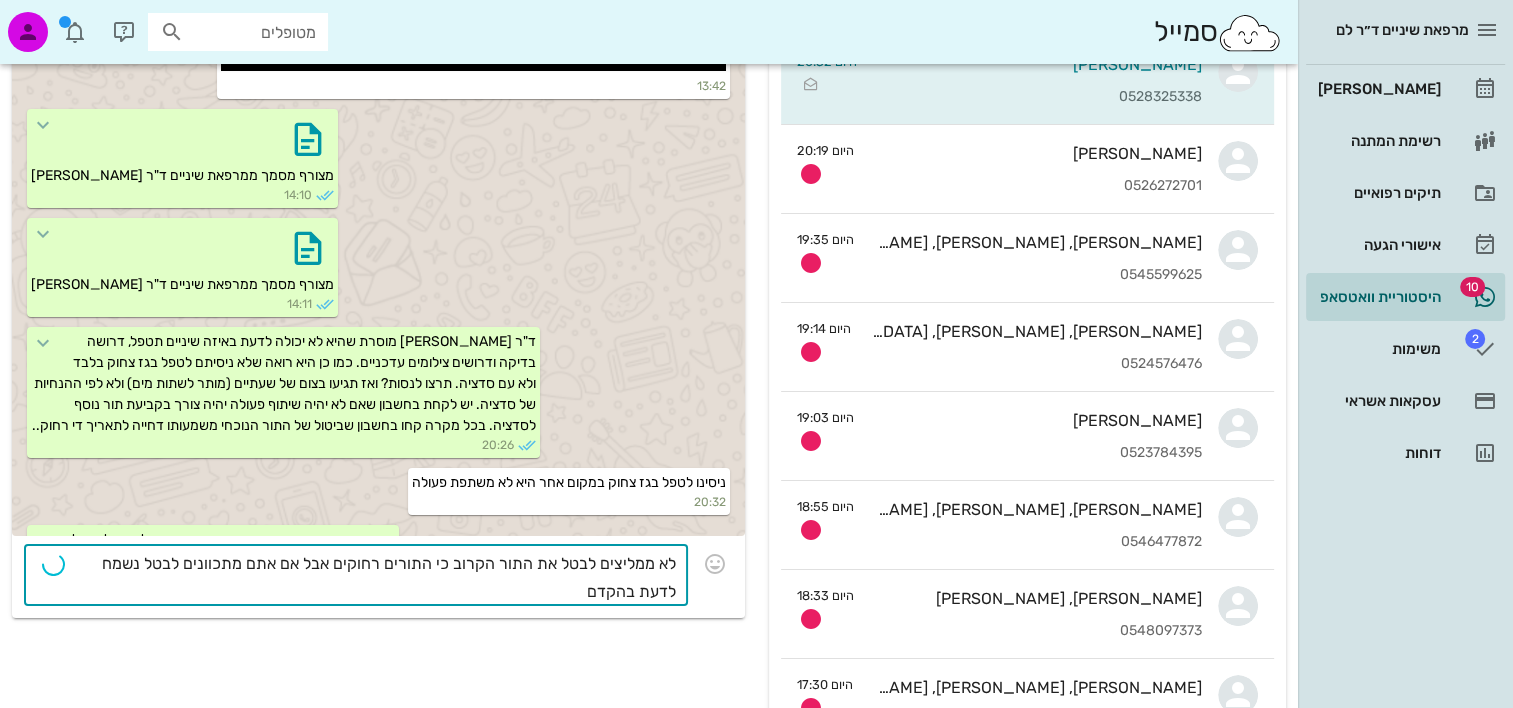type 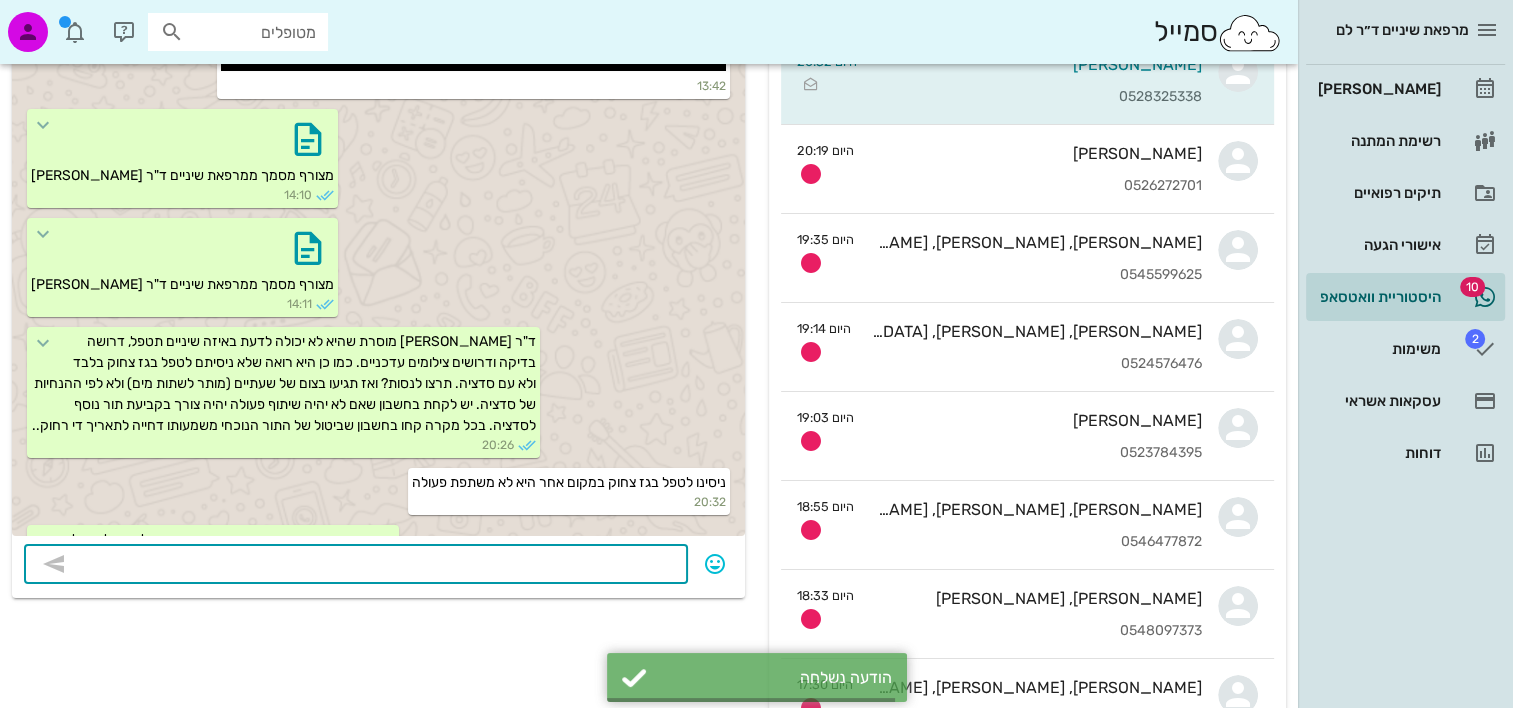 scroll, scrollTop: 1347, scrollLeft: 0, axis: vertical 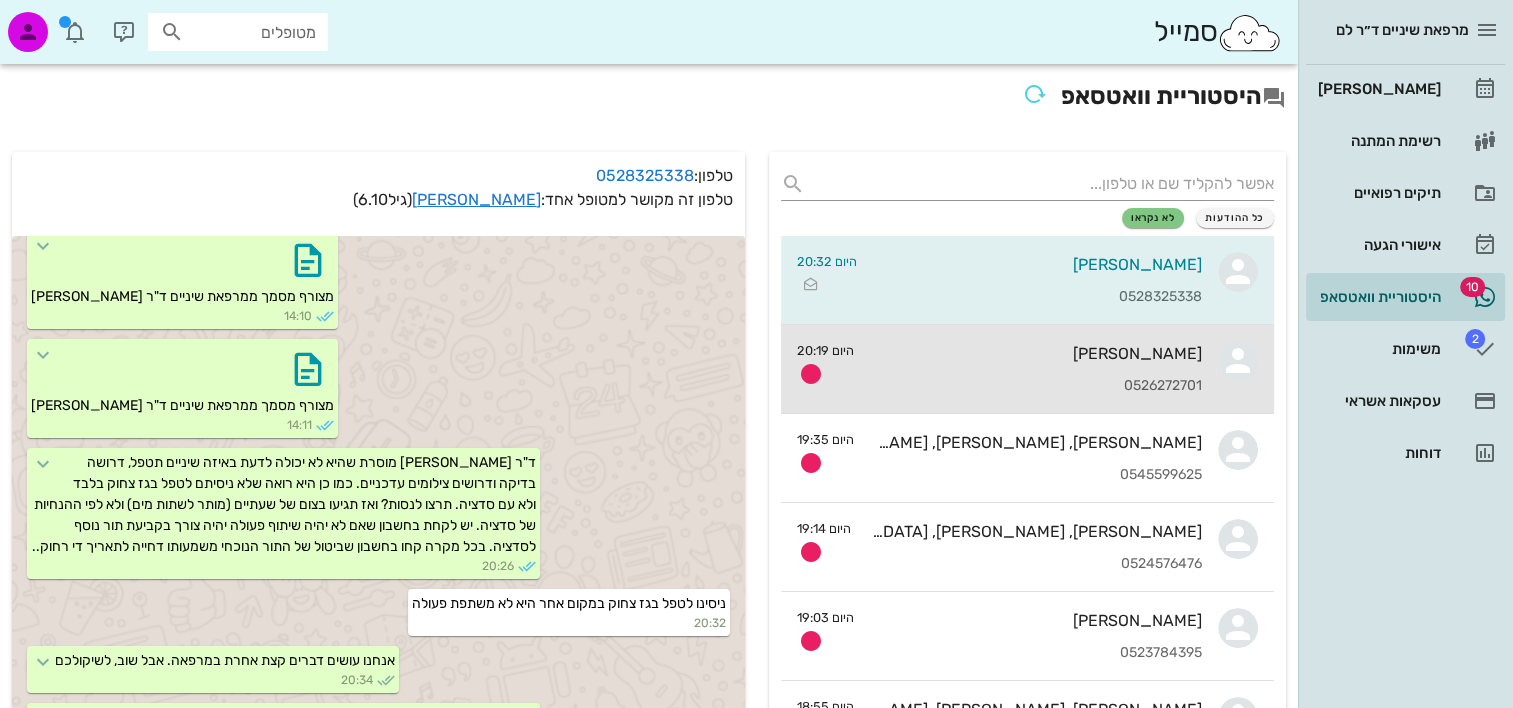 click on "0526272701" at bounding box center [1036, 386] 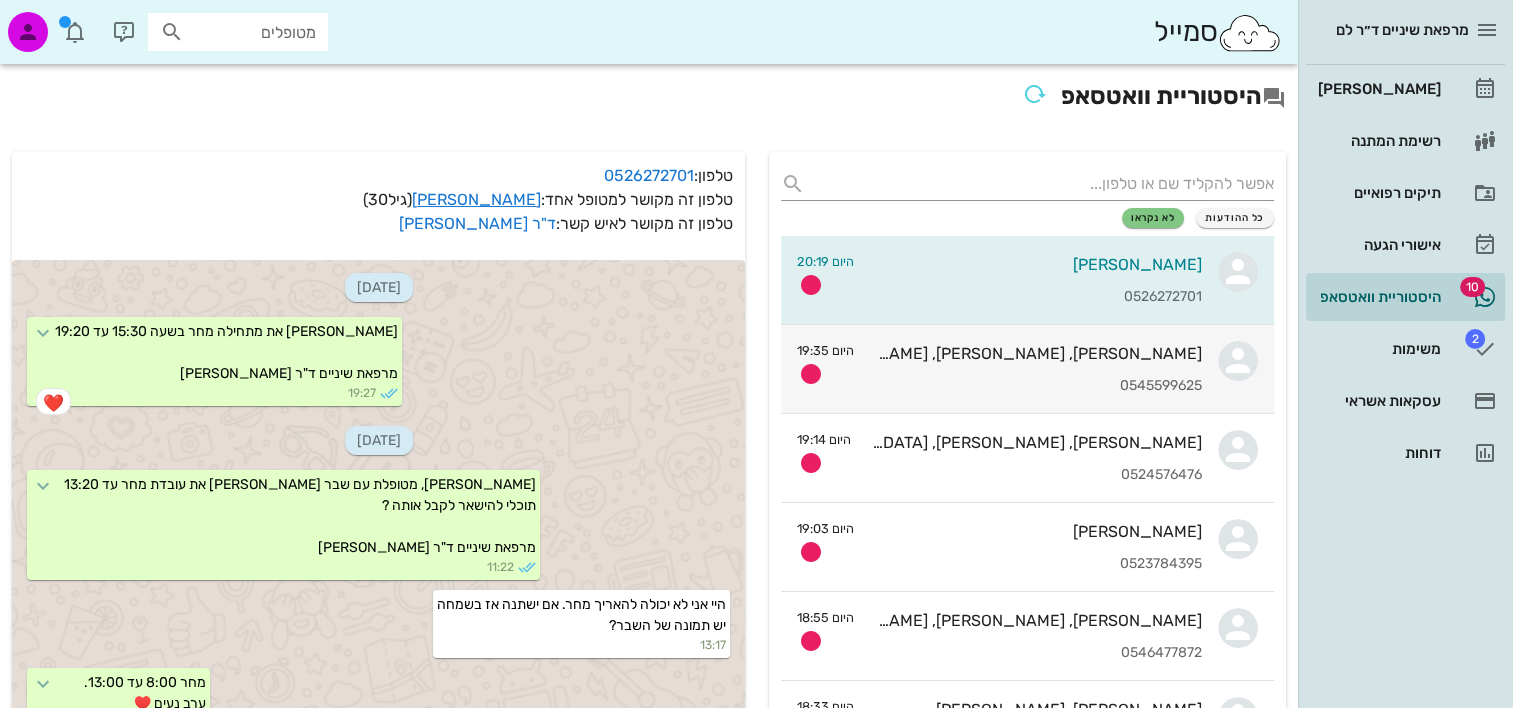 scroll, scrollTop: 10720, scrollLeft: 0, axis: vertical 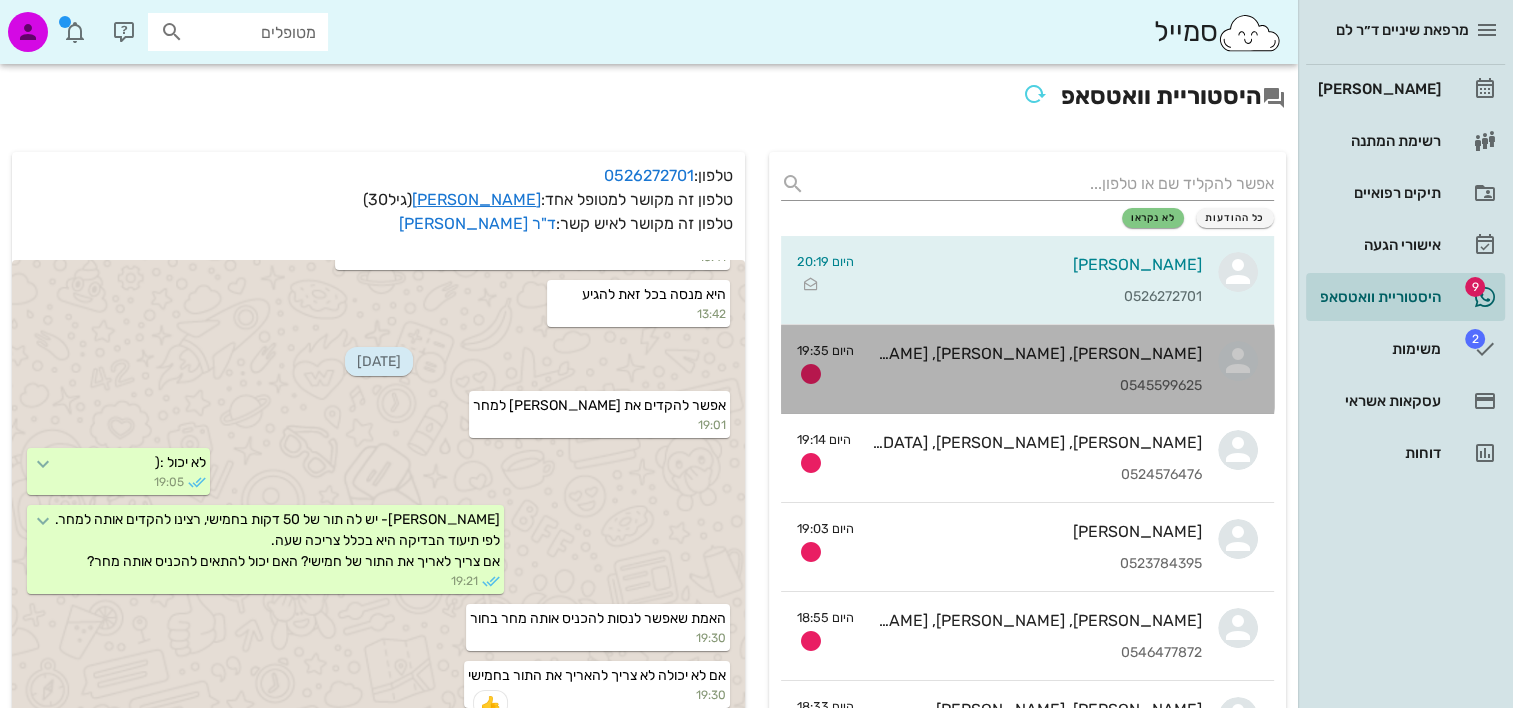 click on "רות, תמר, ישי מאיר, אפרת, דוד, הדס, הלל (רינה לביטוח) מזוז 0545599625" at bounding box center (1036, 369) 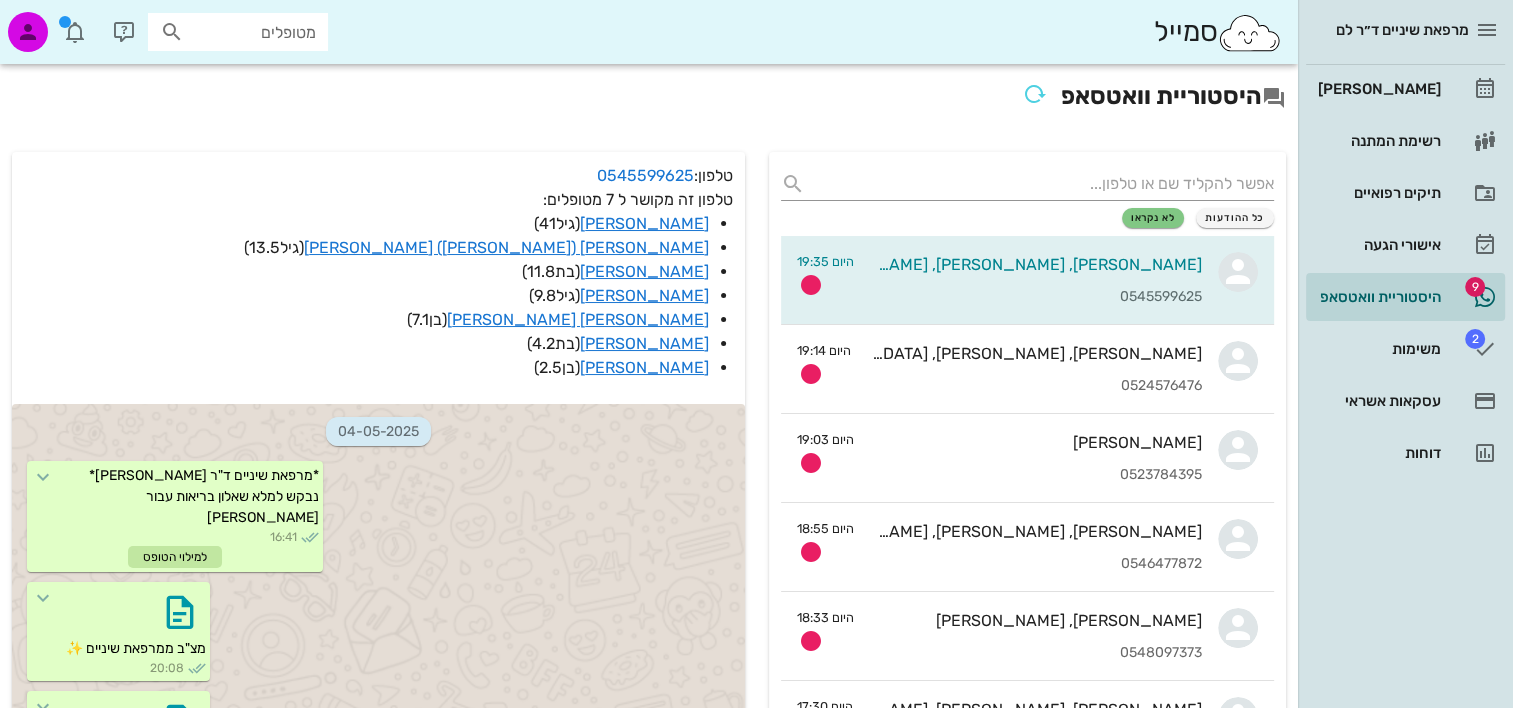 scroll, scrollTop: 8970, scrollLeft: 0, axis: vertical 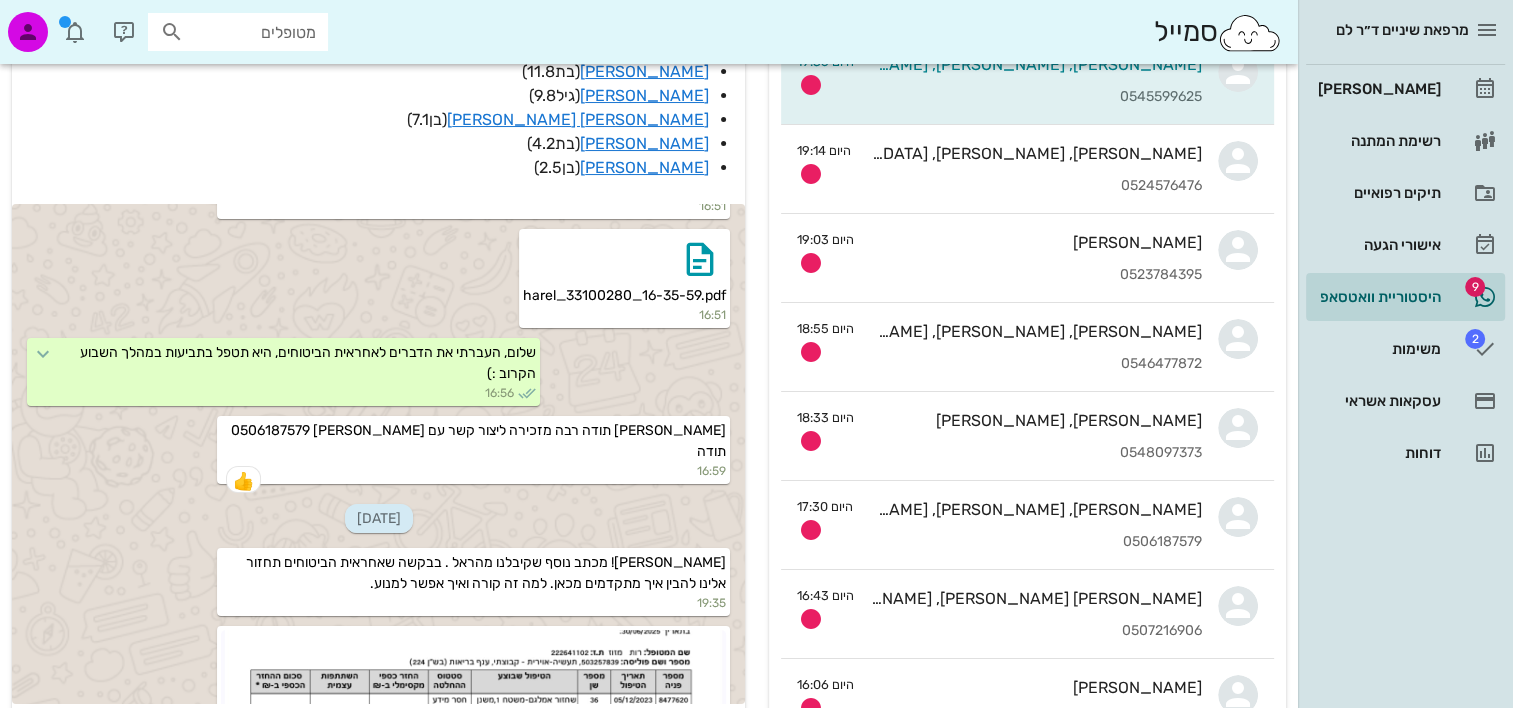 click at bounding box center (473, 705) 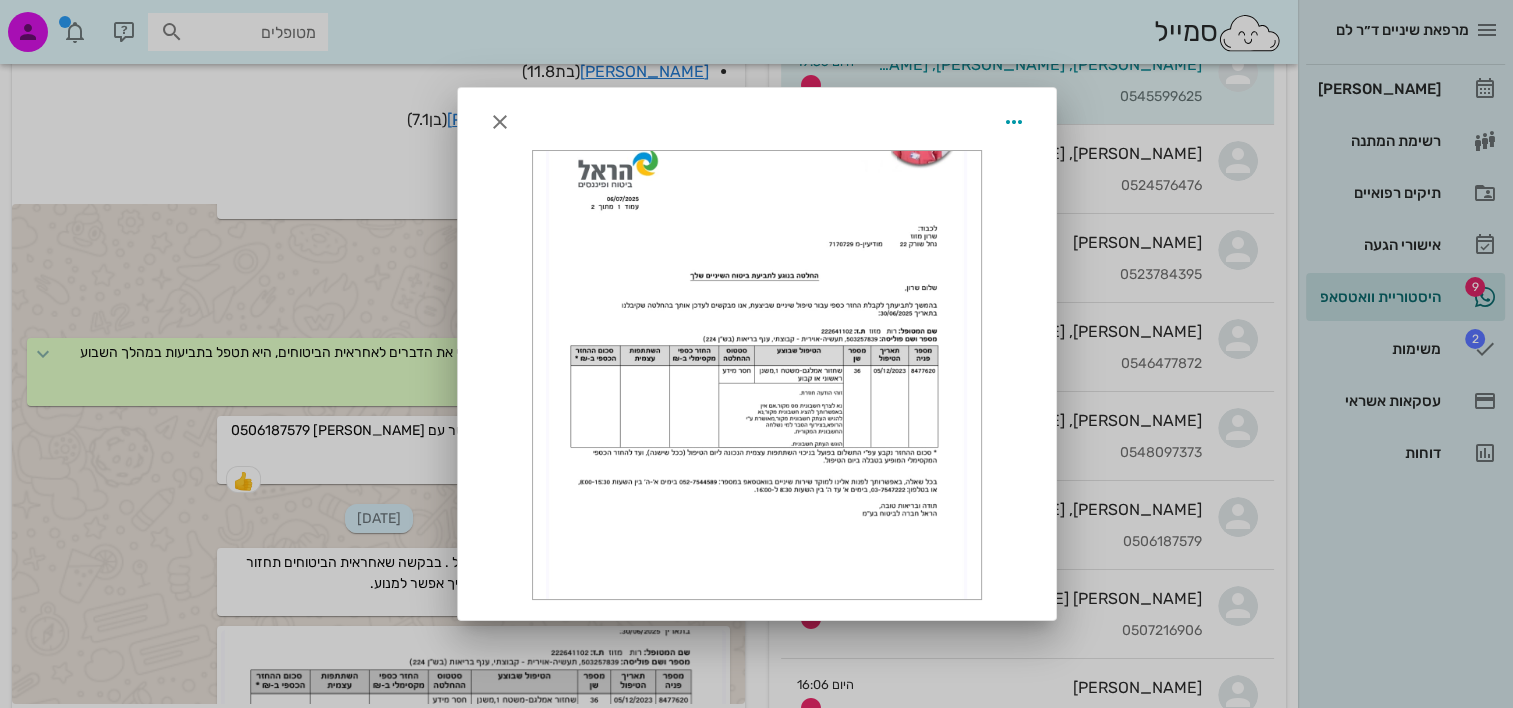 click at bounding box center (757, 375) 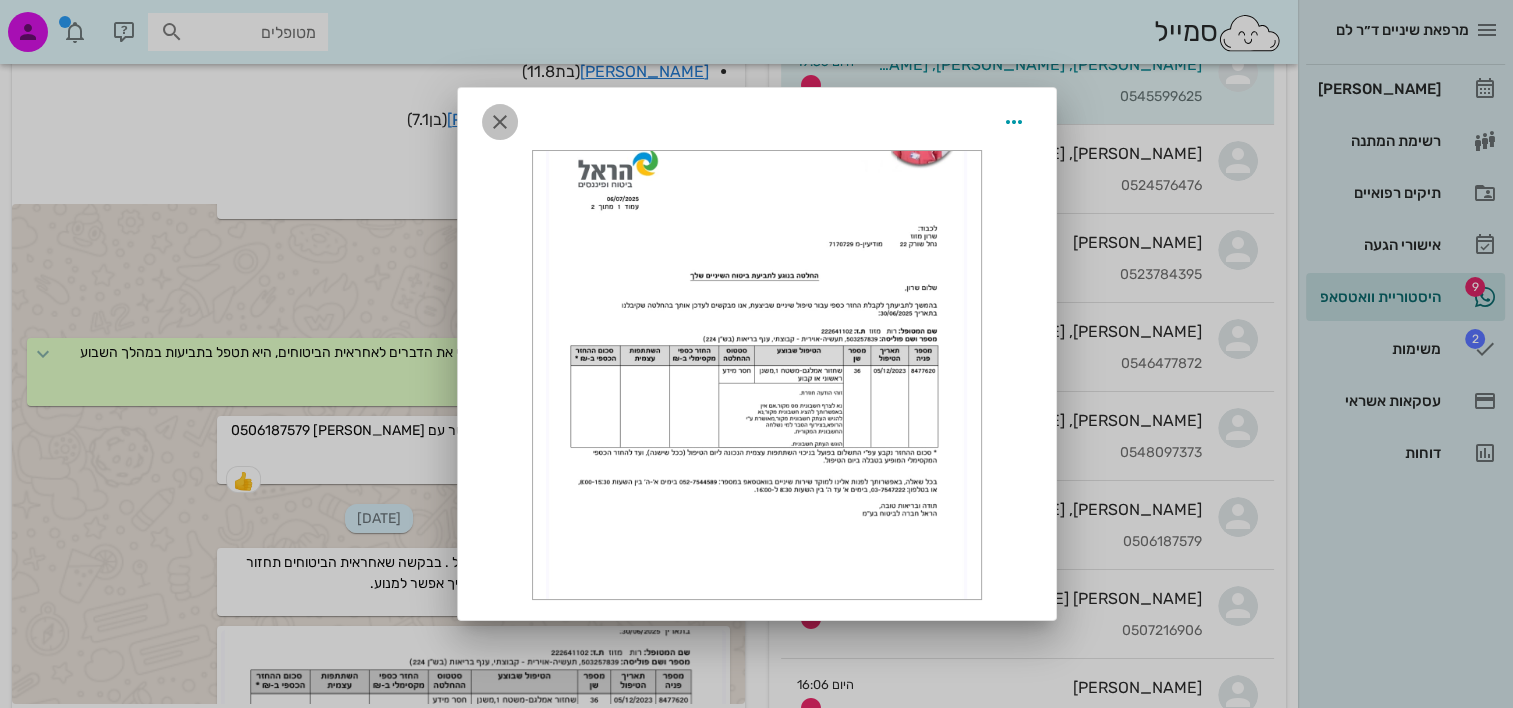 click at bounding box center (500, 122) 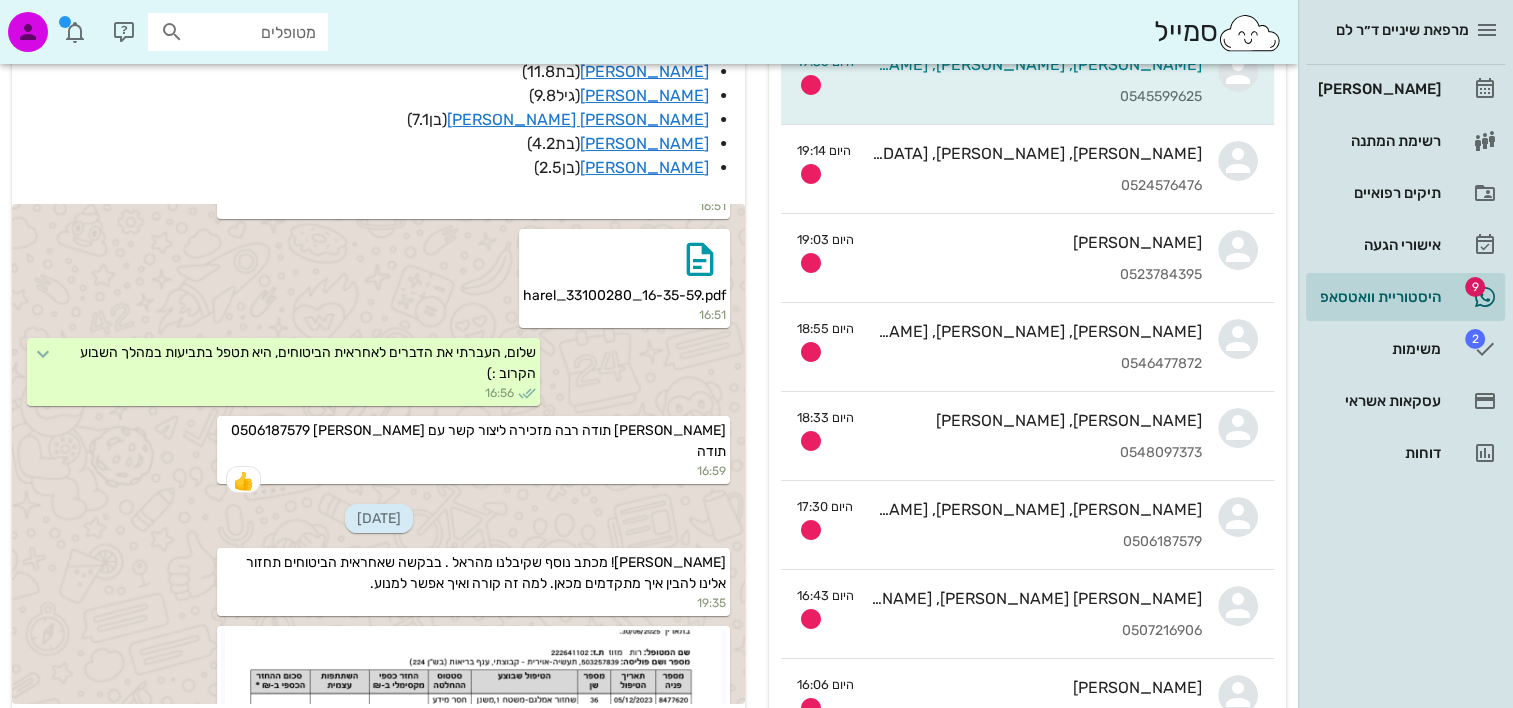 click at bounding box center [473, 705] 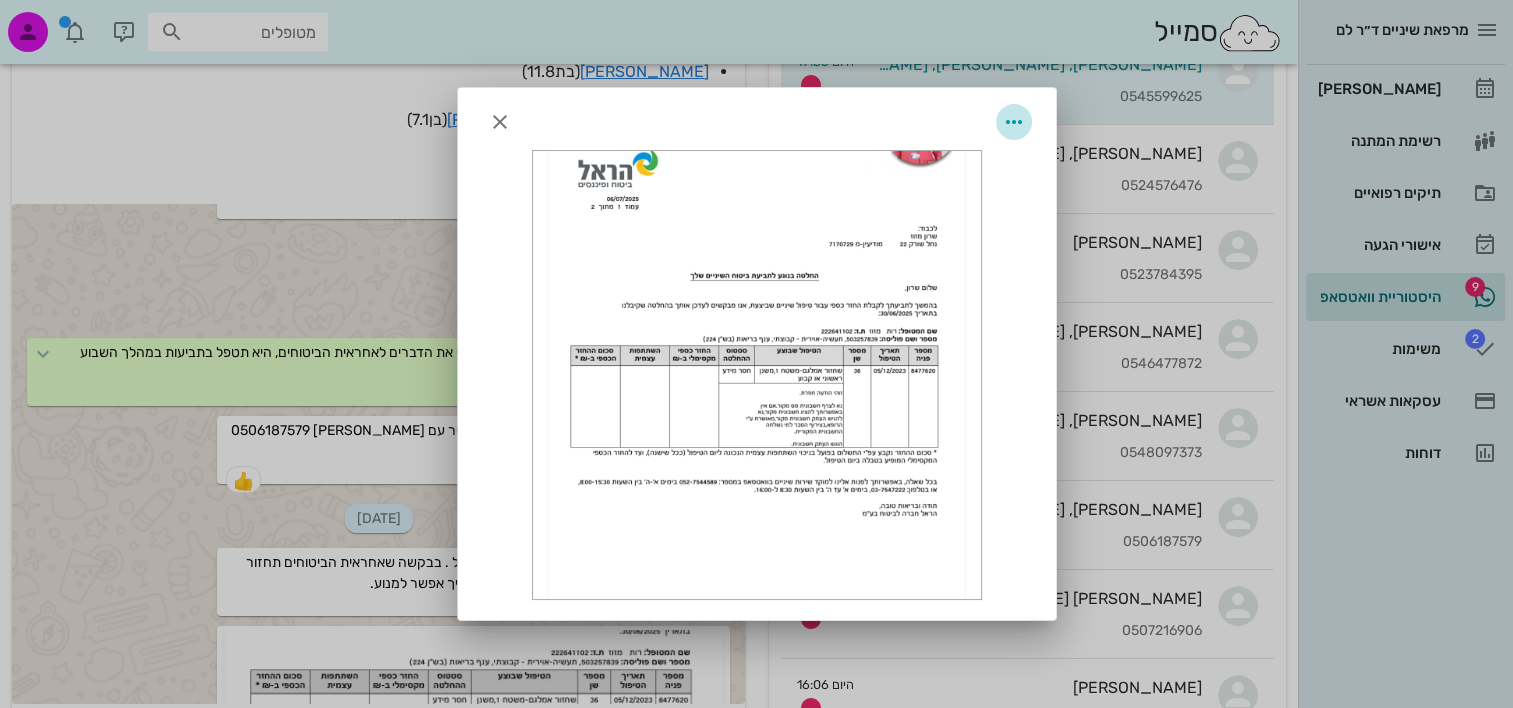 click at bounding box center [1014, 122] 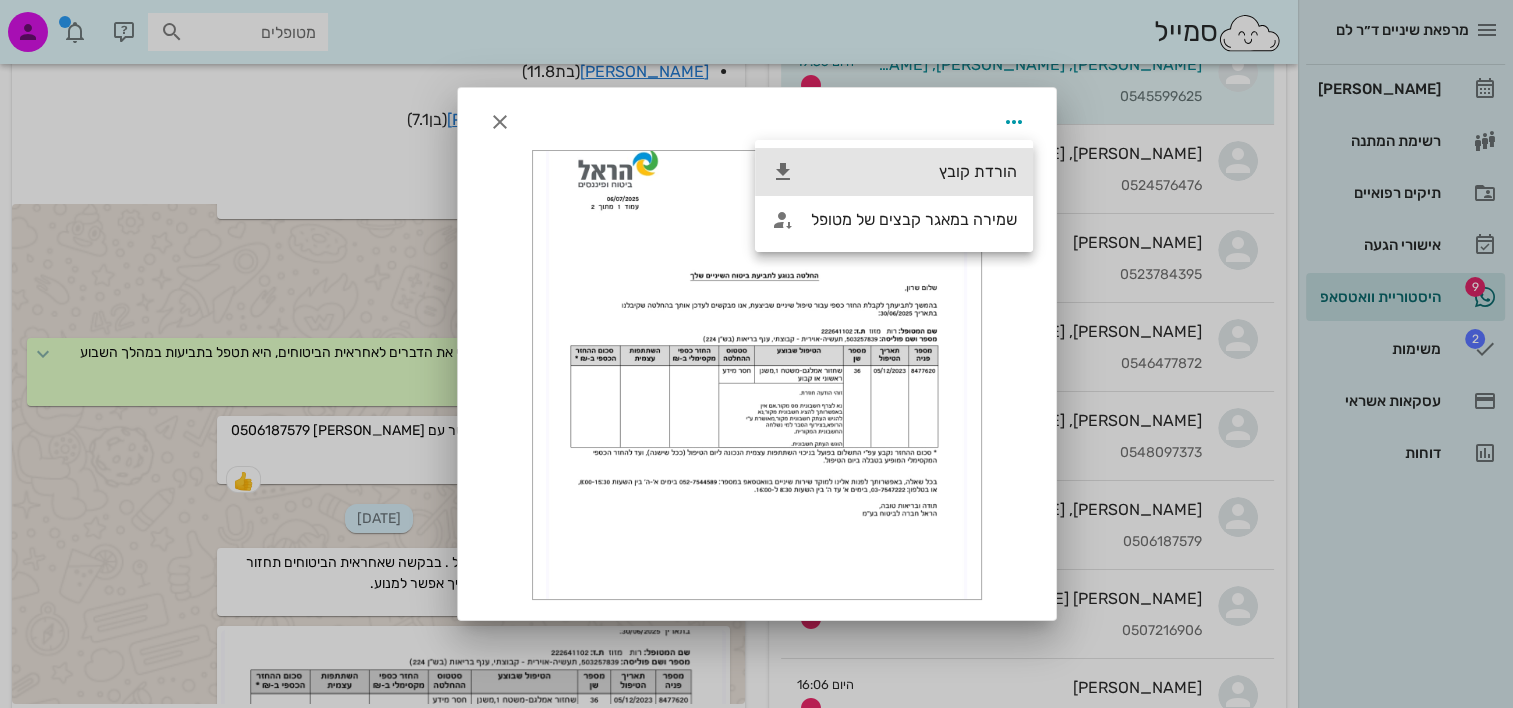 click on "הורדת קובץ" at bounding box center [914, 171] 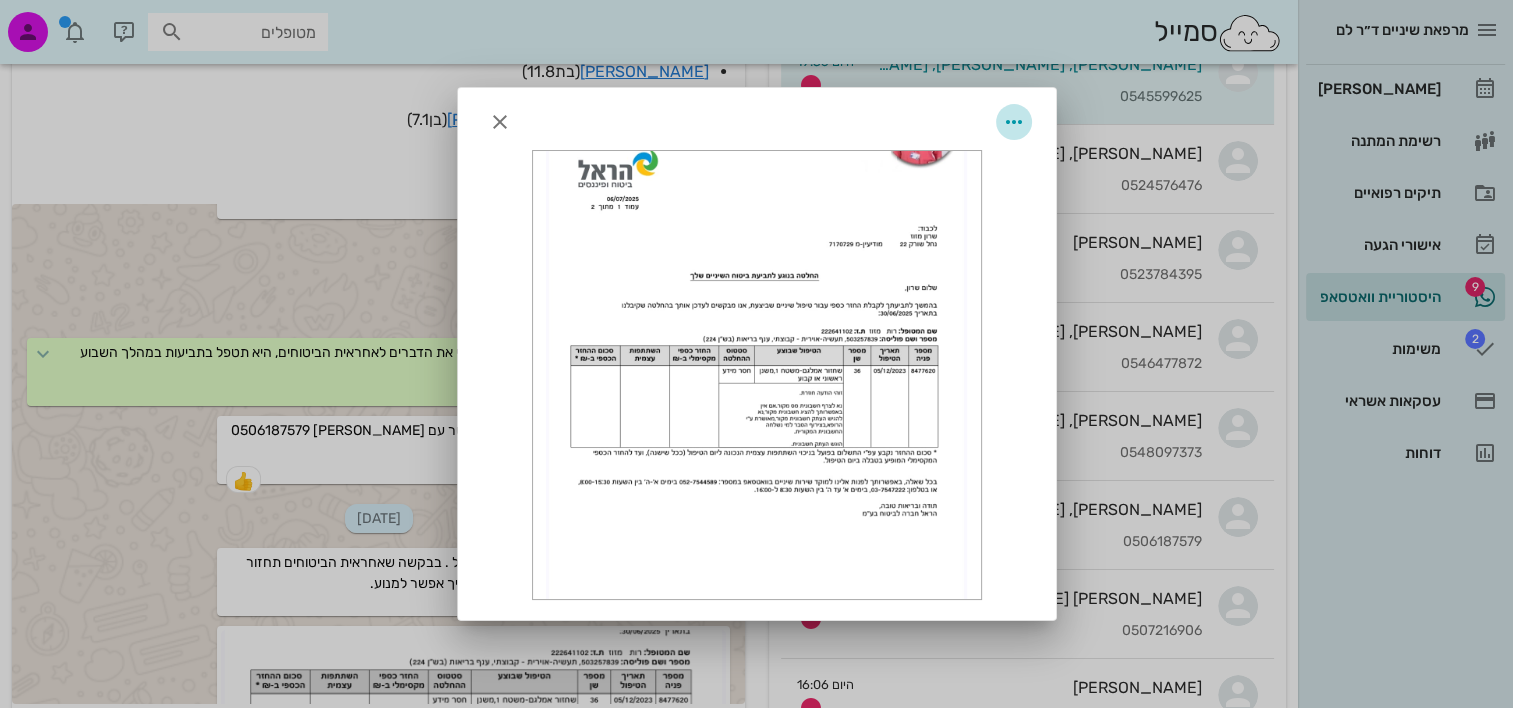 click at bounding box center (1014, 122) 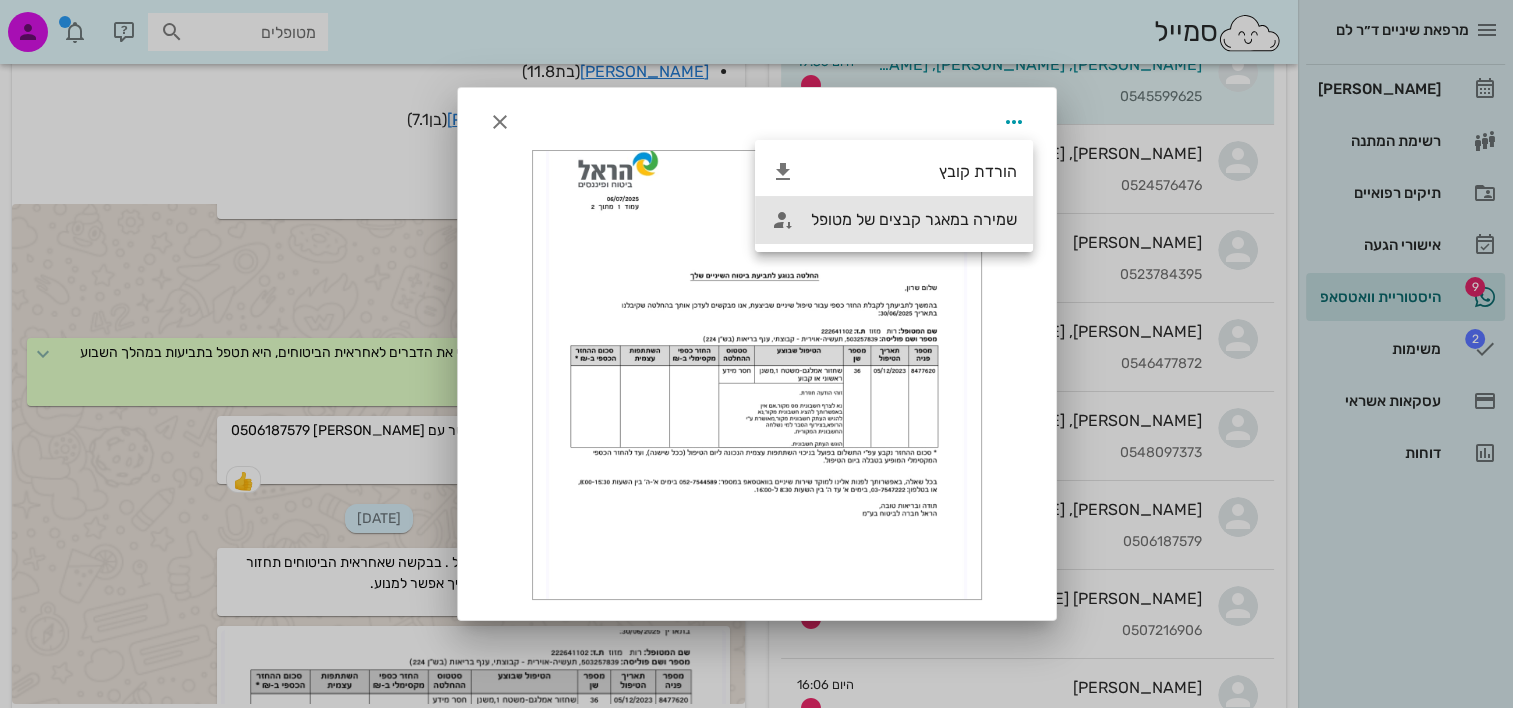 click on "שמירה במאגר קבצים של מטופל" at bounding box center [914, 219] 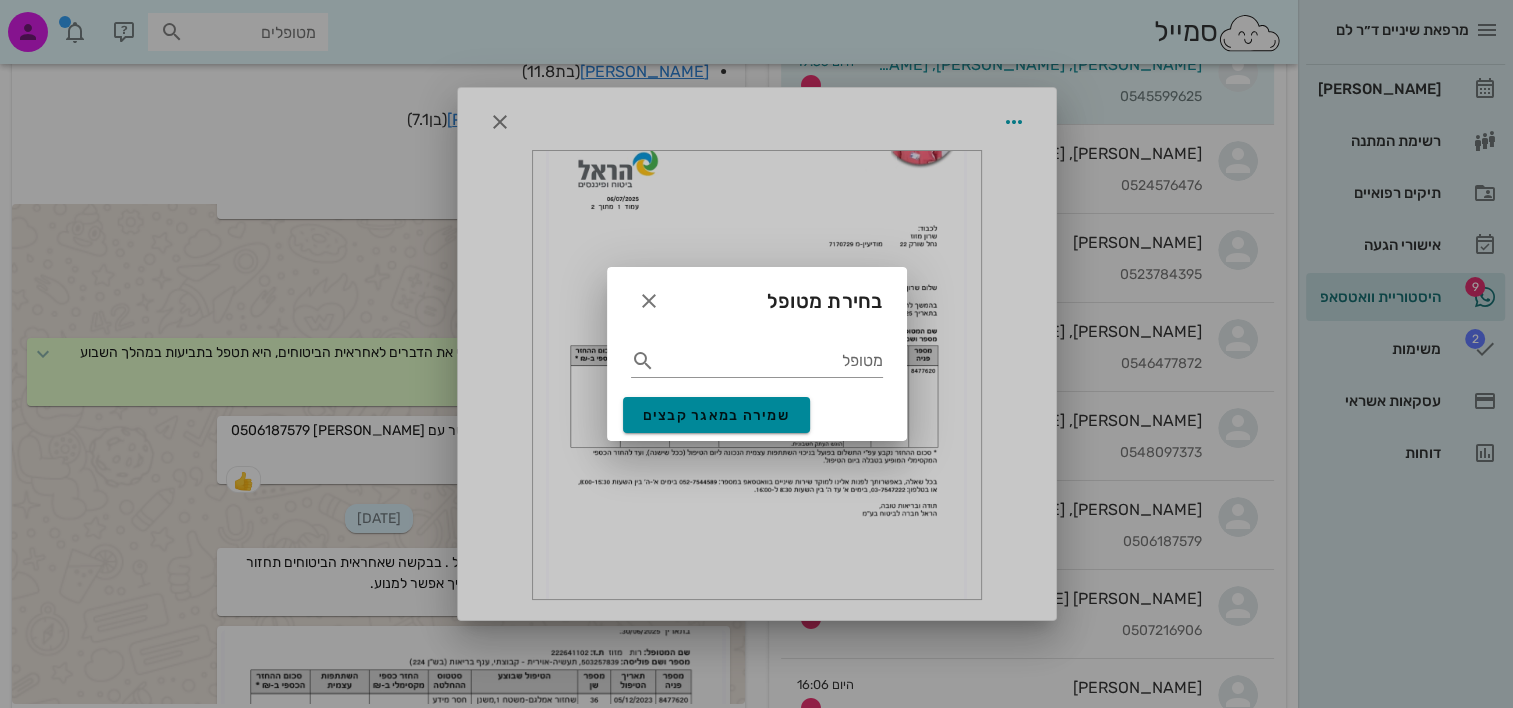 click on "שמירה במאגר קבצים" at bounding box center (717, 415) 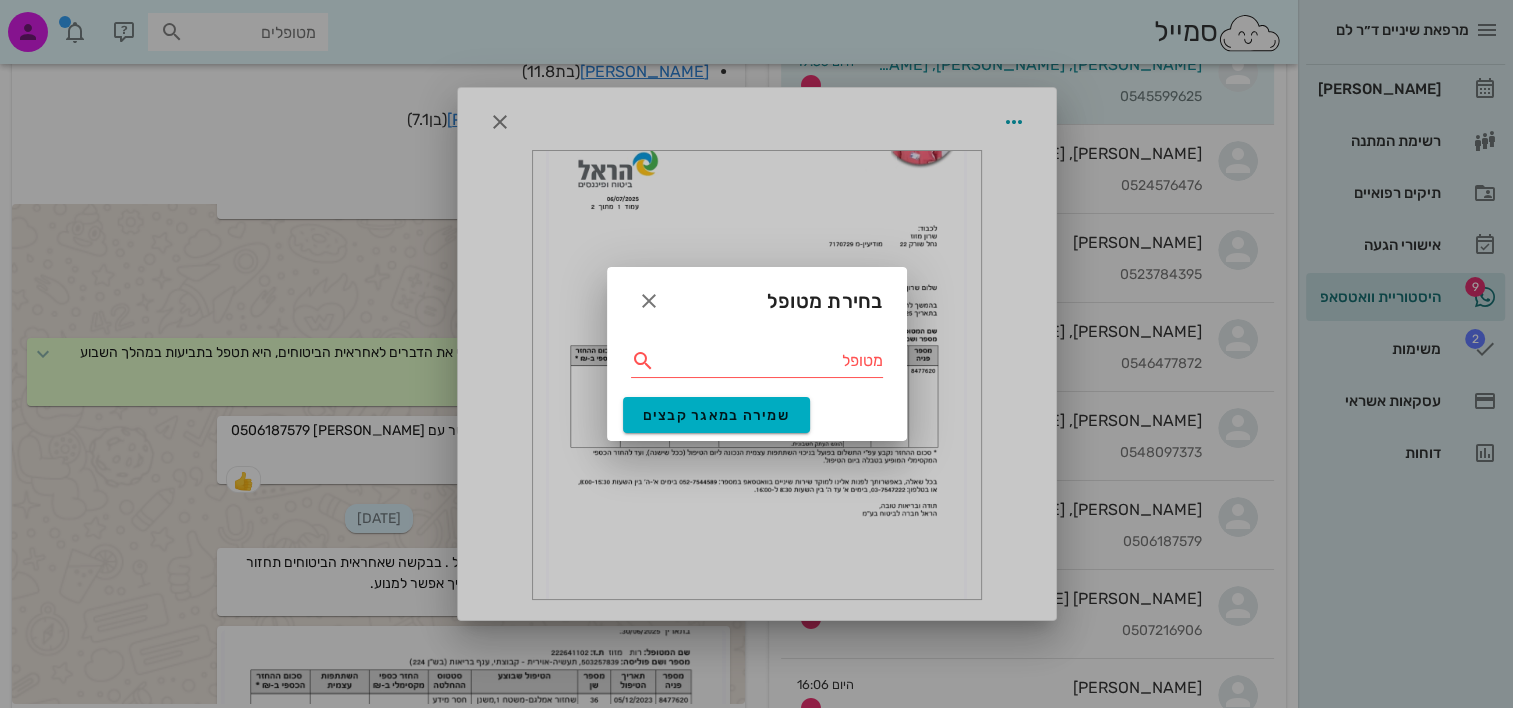 click on "מטופל" at bounding box center [771, 361] 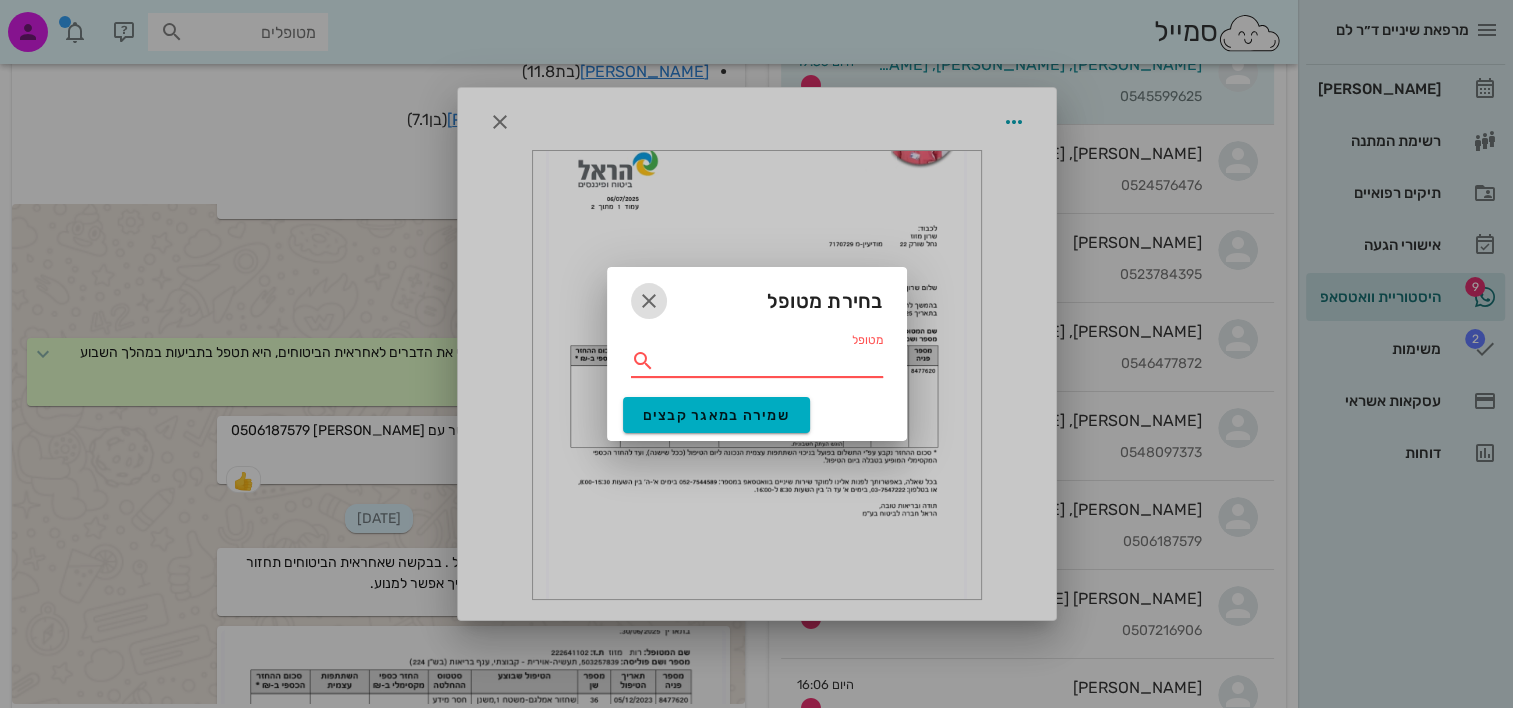 click at bounding box center (649, 301) 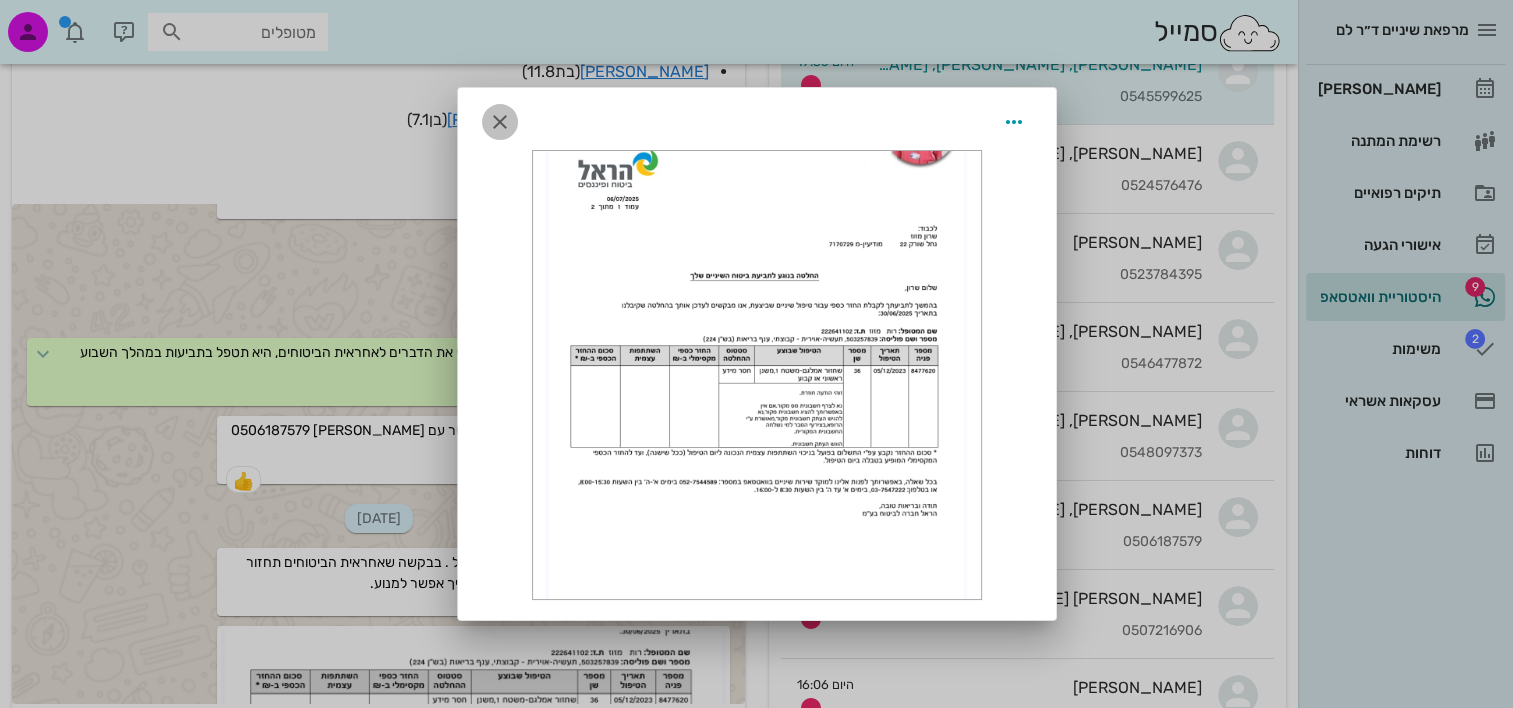 click at bounding box center [500, 122] 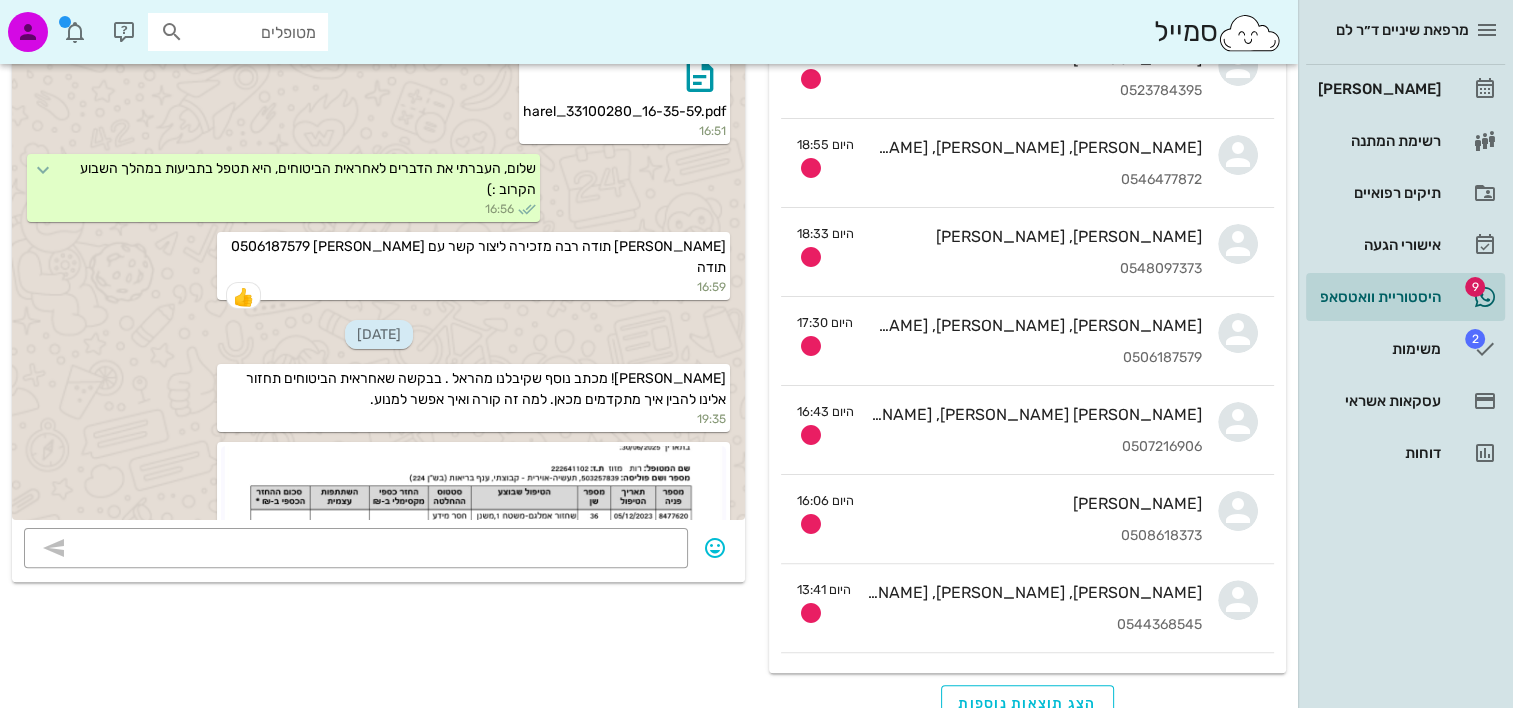 scroll, scrollTop: 400, scrollLeft: 0, axis: vertical 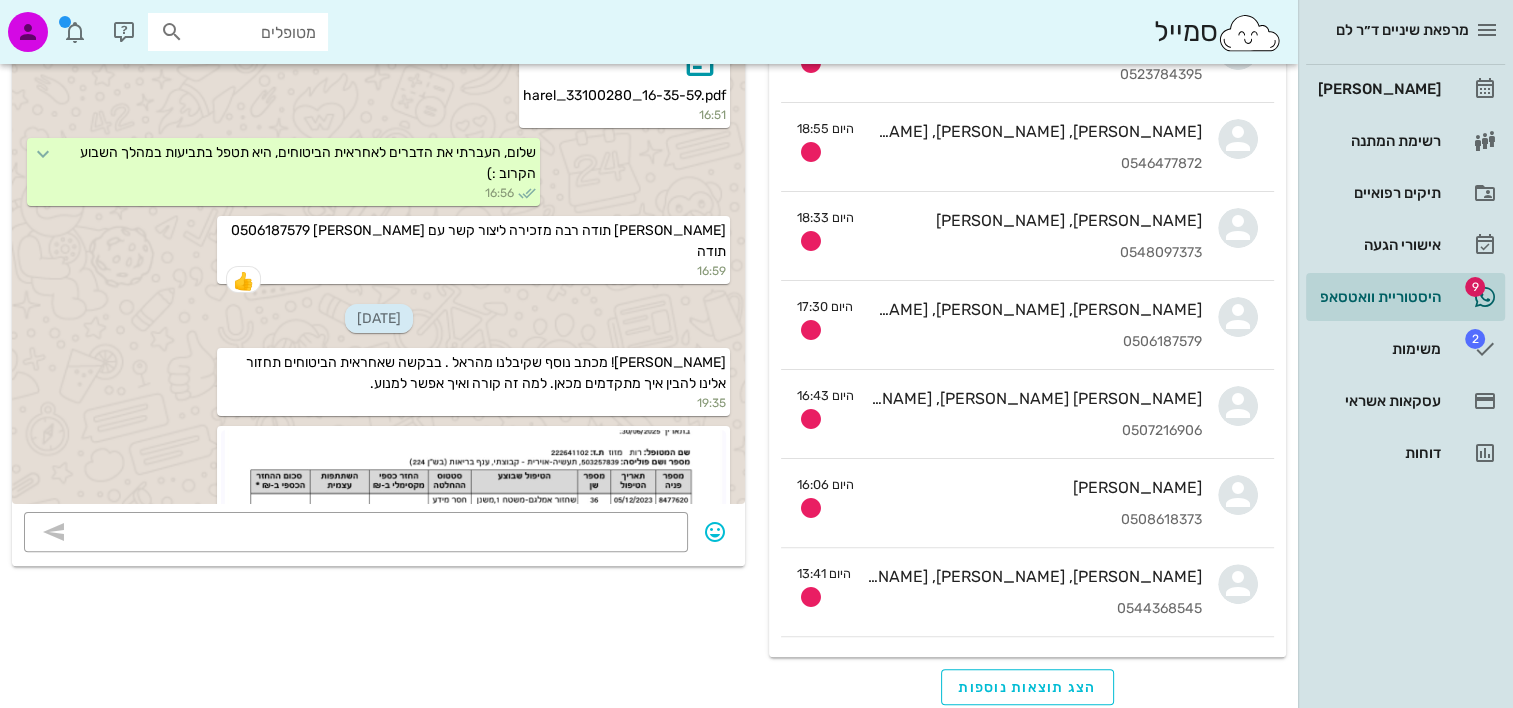 click at bounding box center (473, 505) 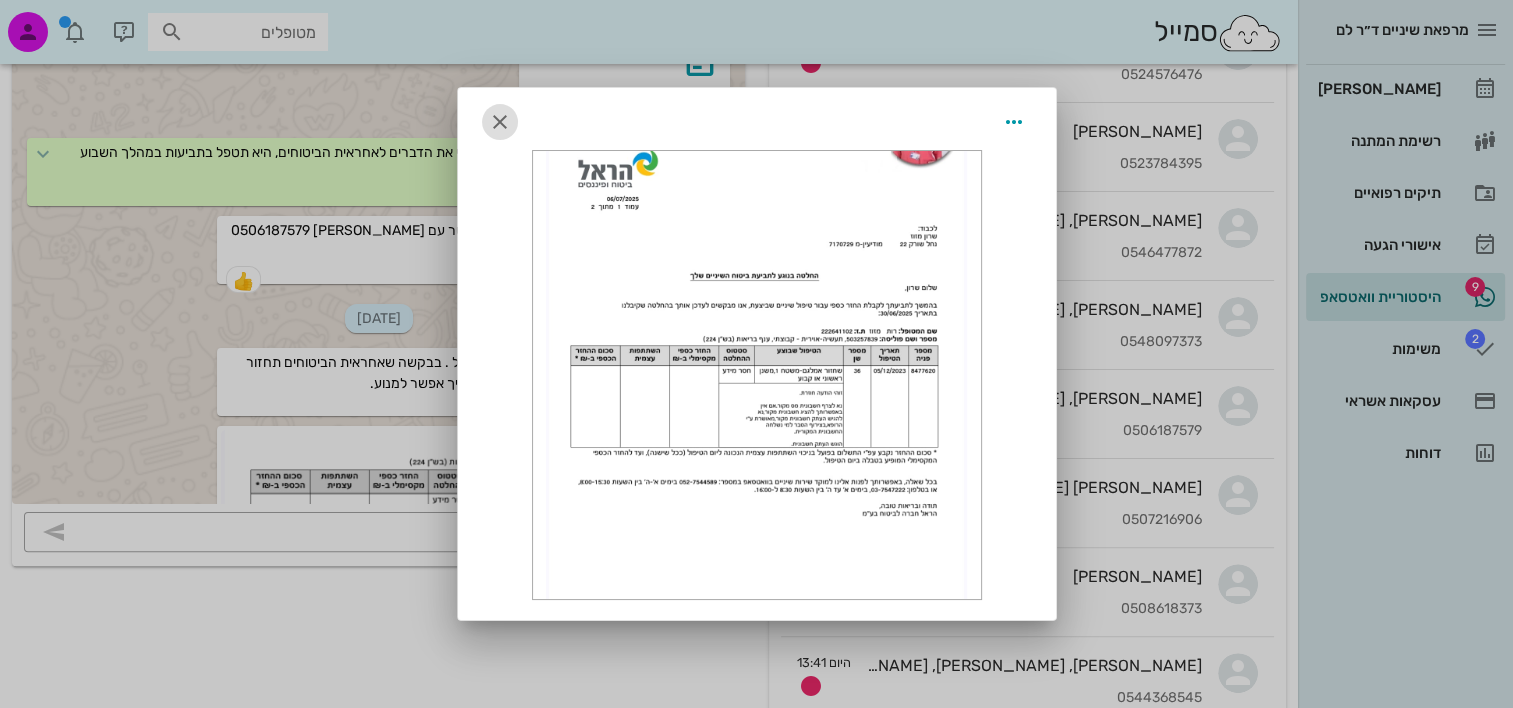 click at bounding box center (500, 122) 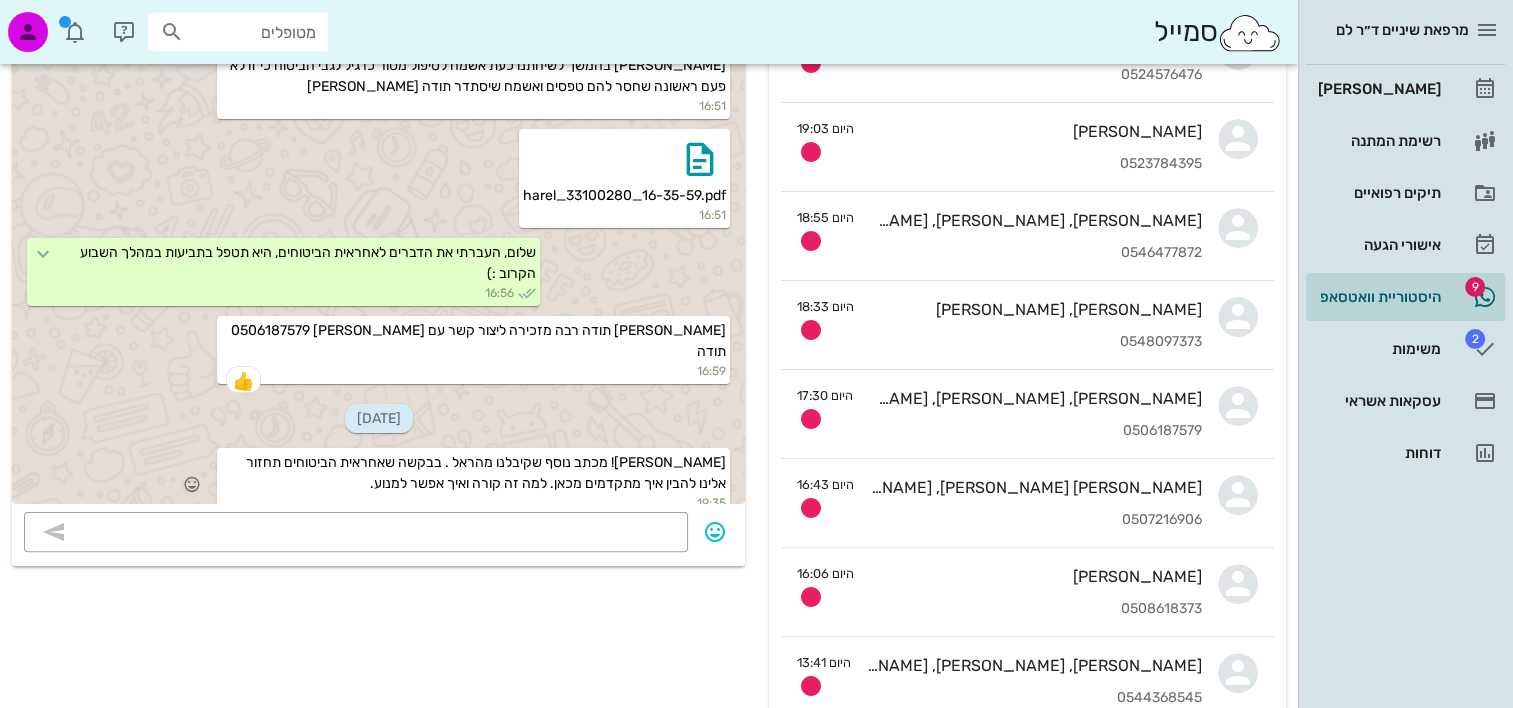 scroll, scrollTop: 8970, scrollLeft: 0, axis: vertical 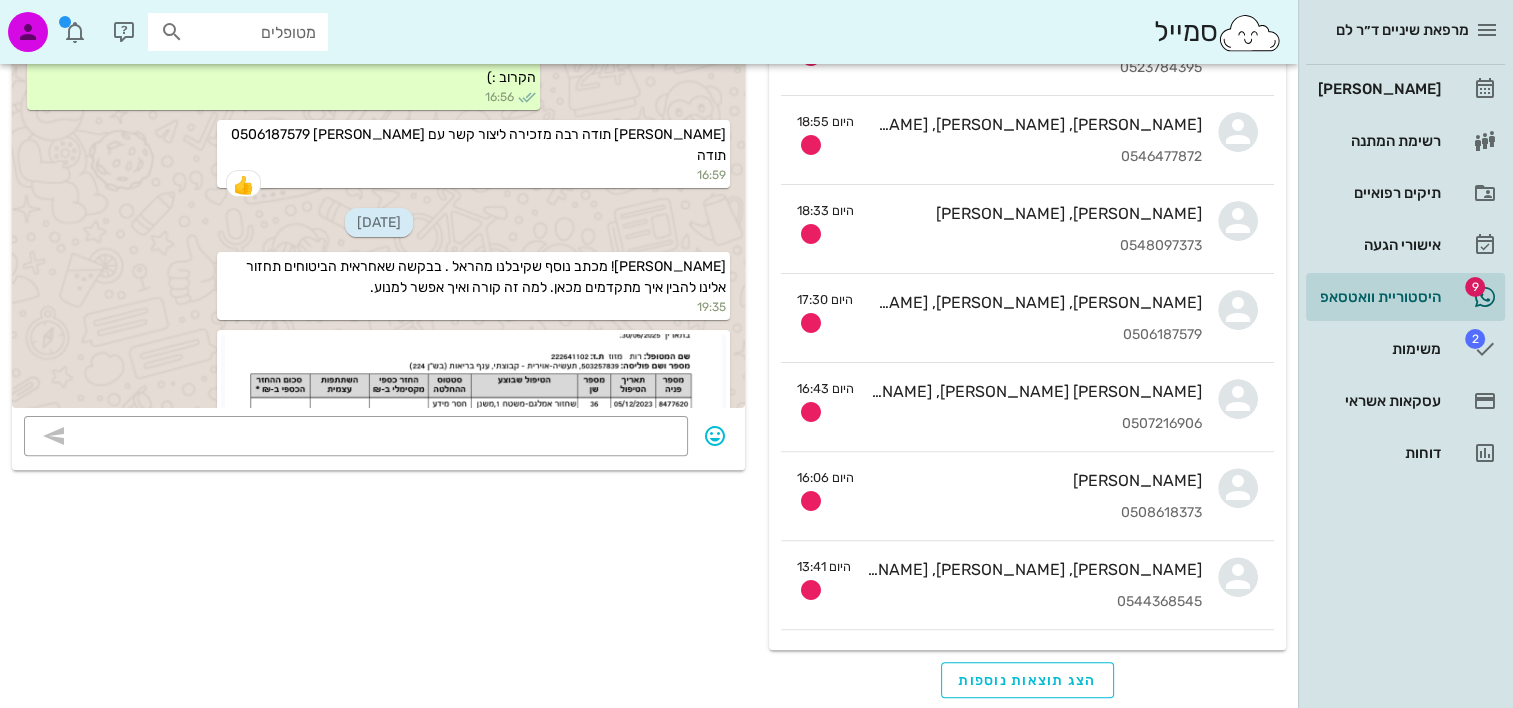 click at bounding box center [473, 409] 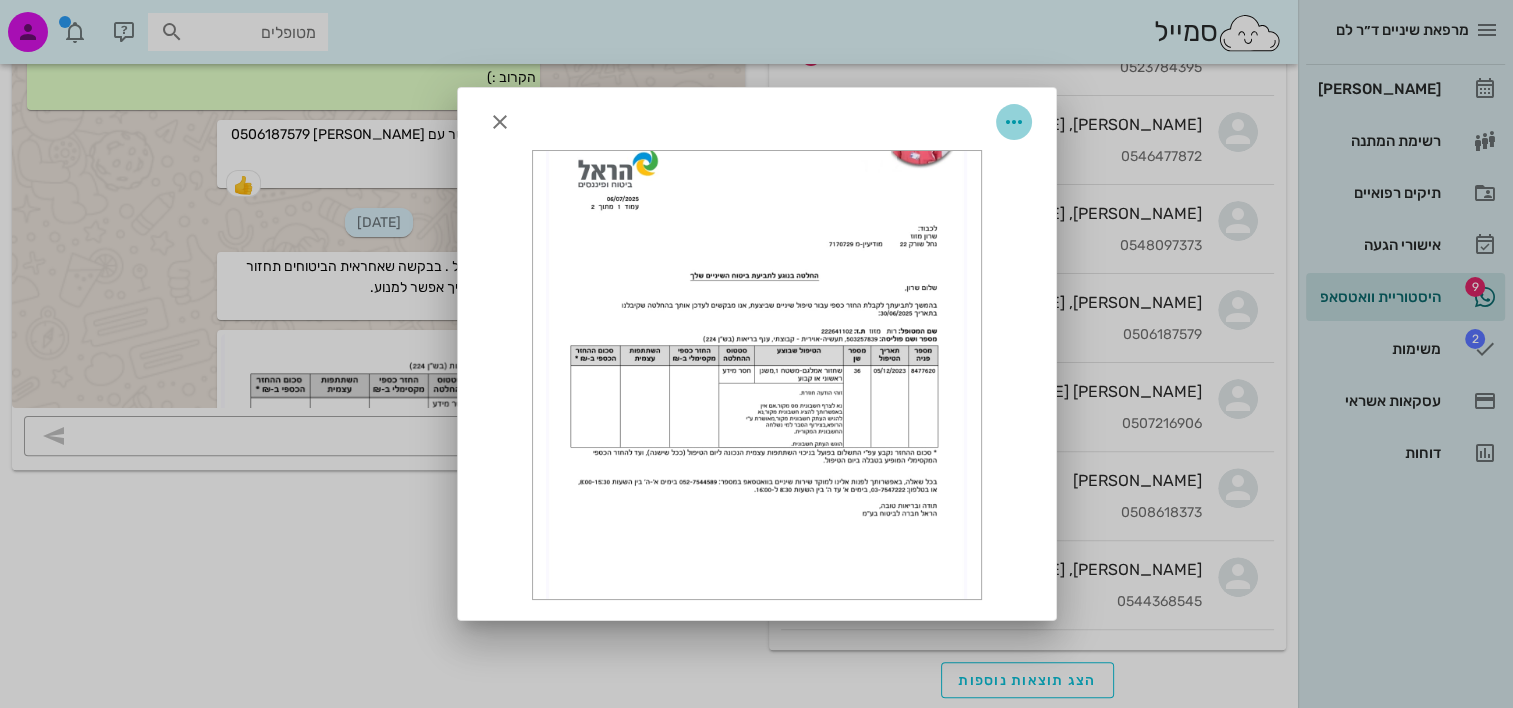 click at bounding box center [1014, 122] 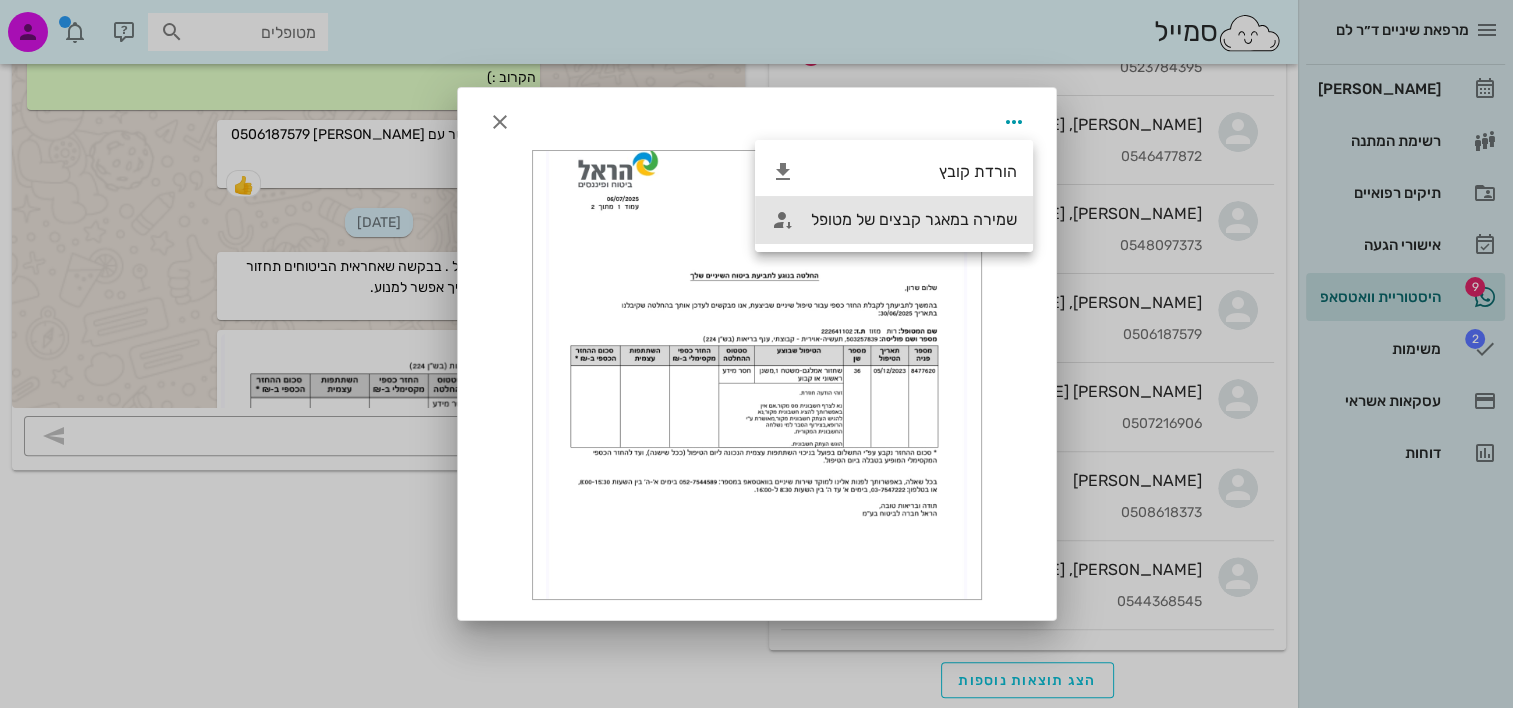 click on "שמירה במאגר קבצים של מטופל" at bounding box center [914, 219] 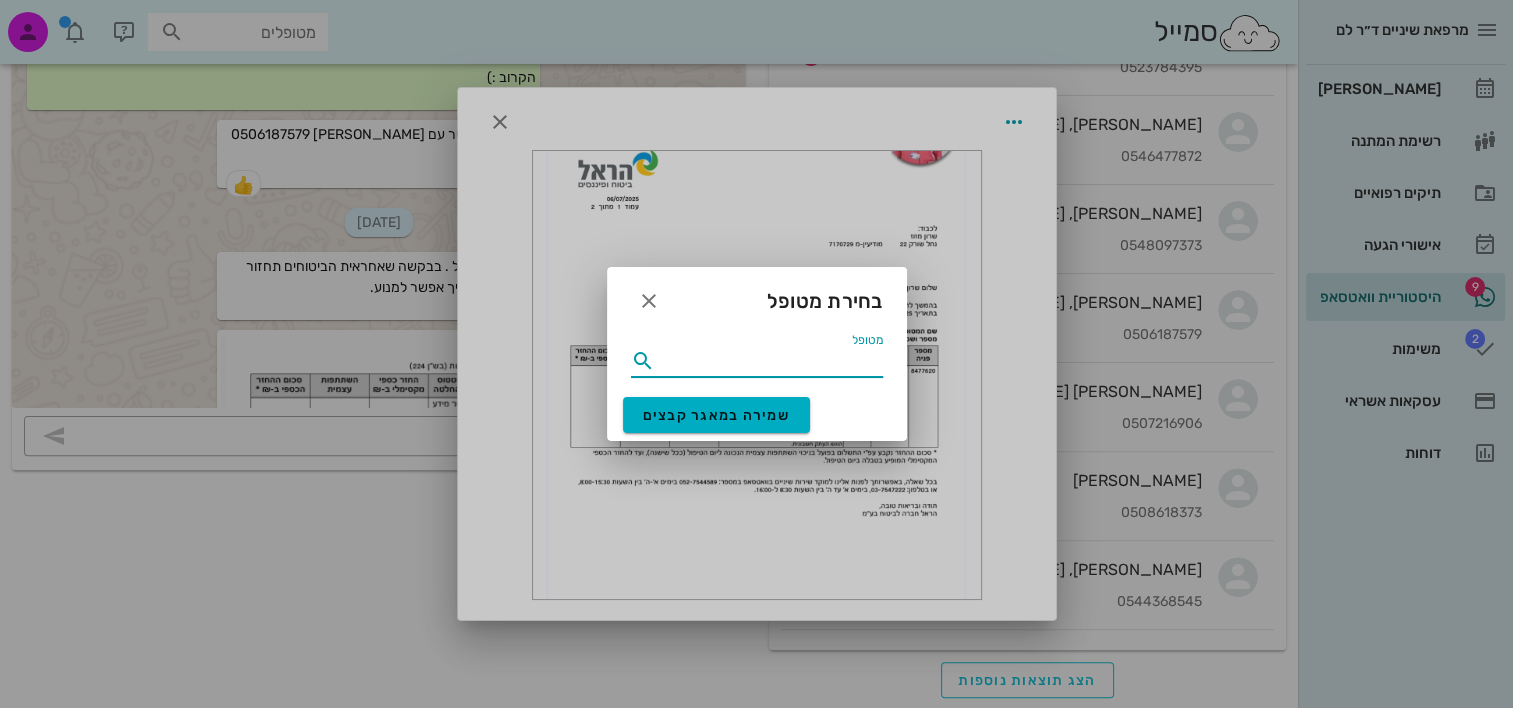 click on "מטופל" at bounding box center [771, 361] 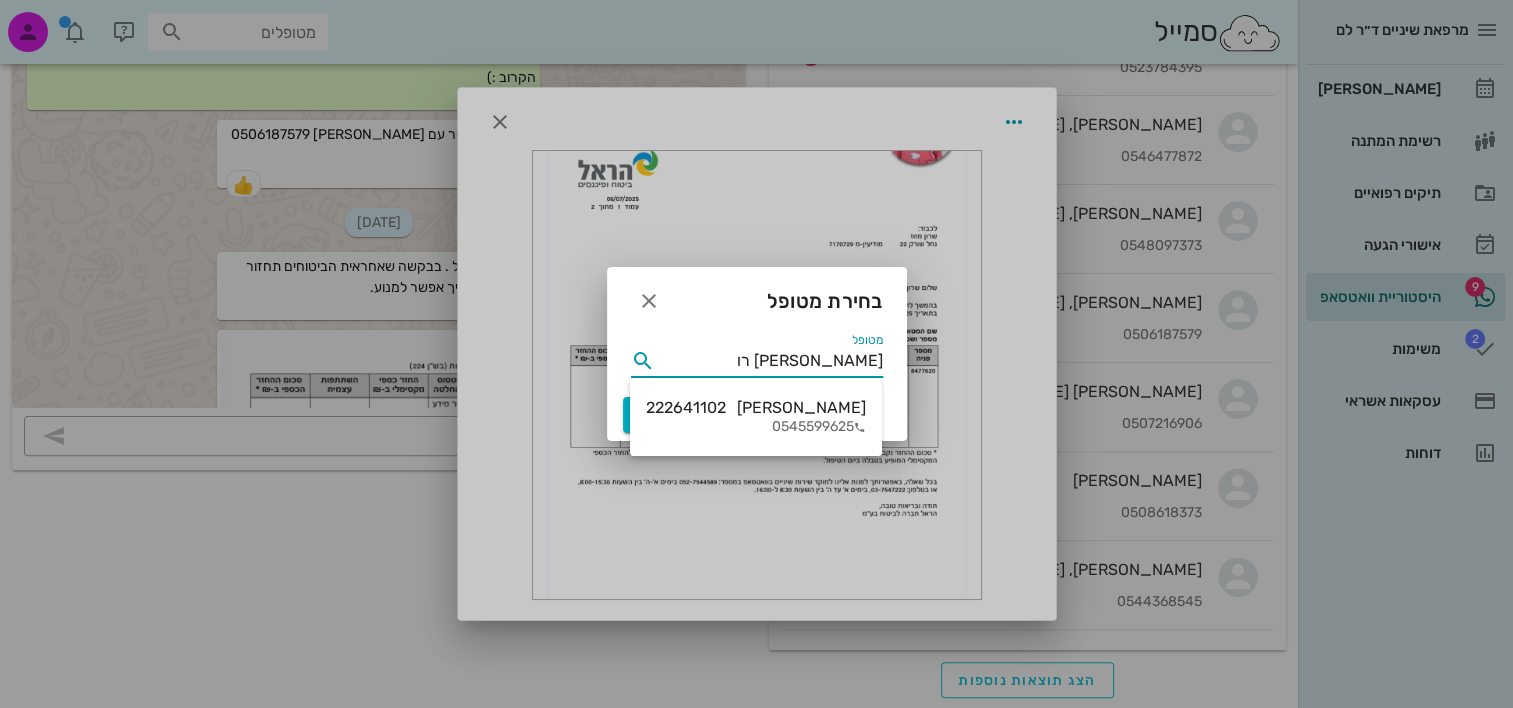 drag, startPoint x: 820, startPoint y: 367, endPoint x: 851, endPoint y: 364, distance: 31.144823 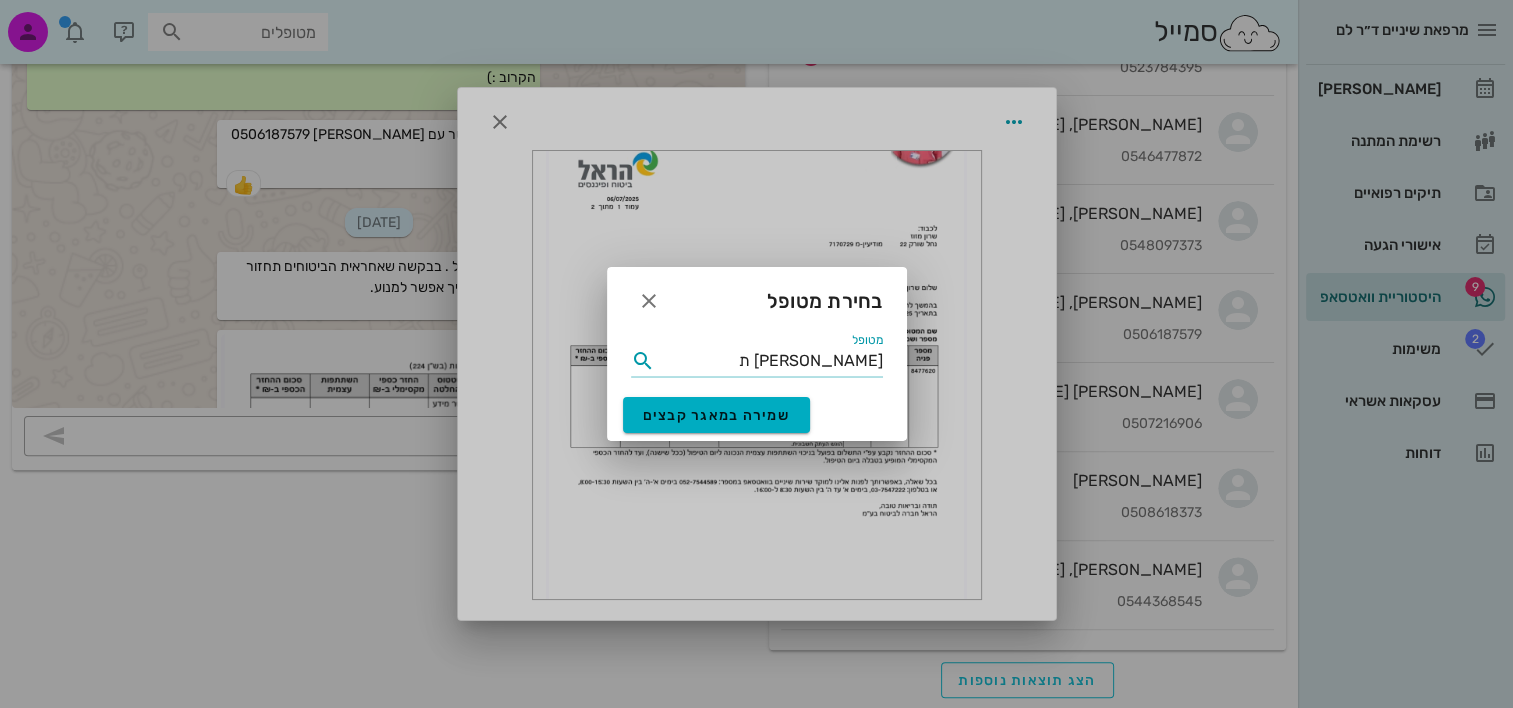 type on "מזוז תמ" 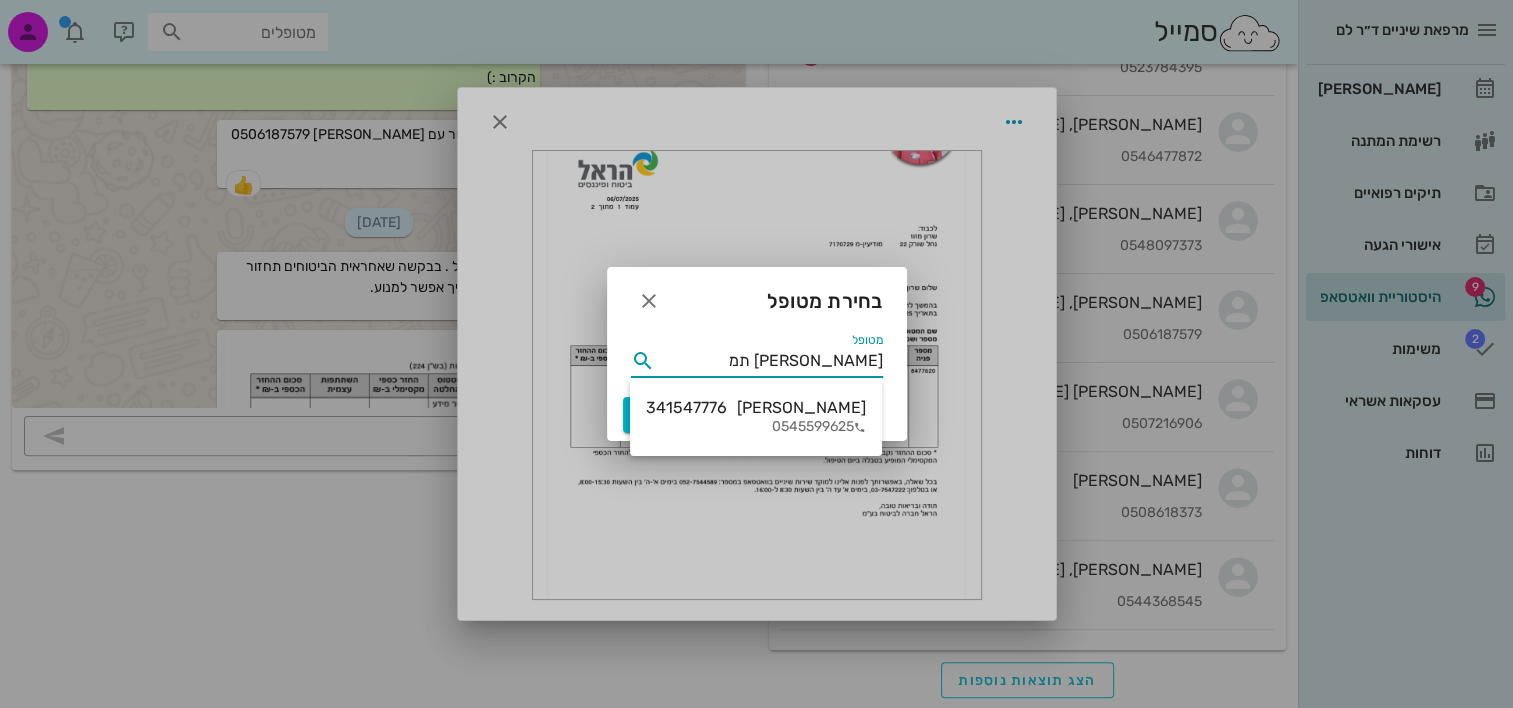 click on "תמר מזוז  341547776" at bounding box center [756, 407] 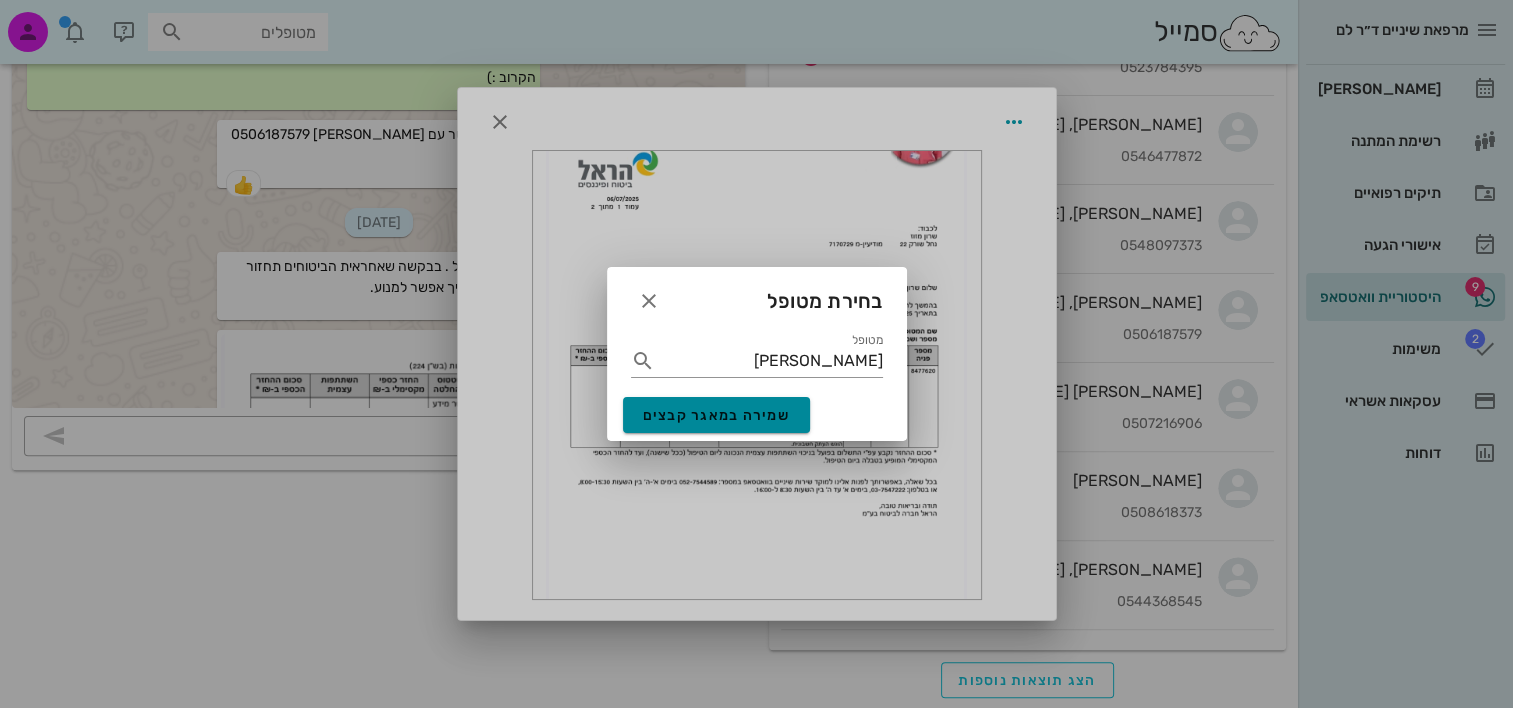 click on "שמירה במאגר קבצים" at bounding box center (717, 415) 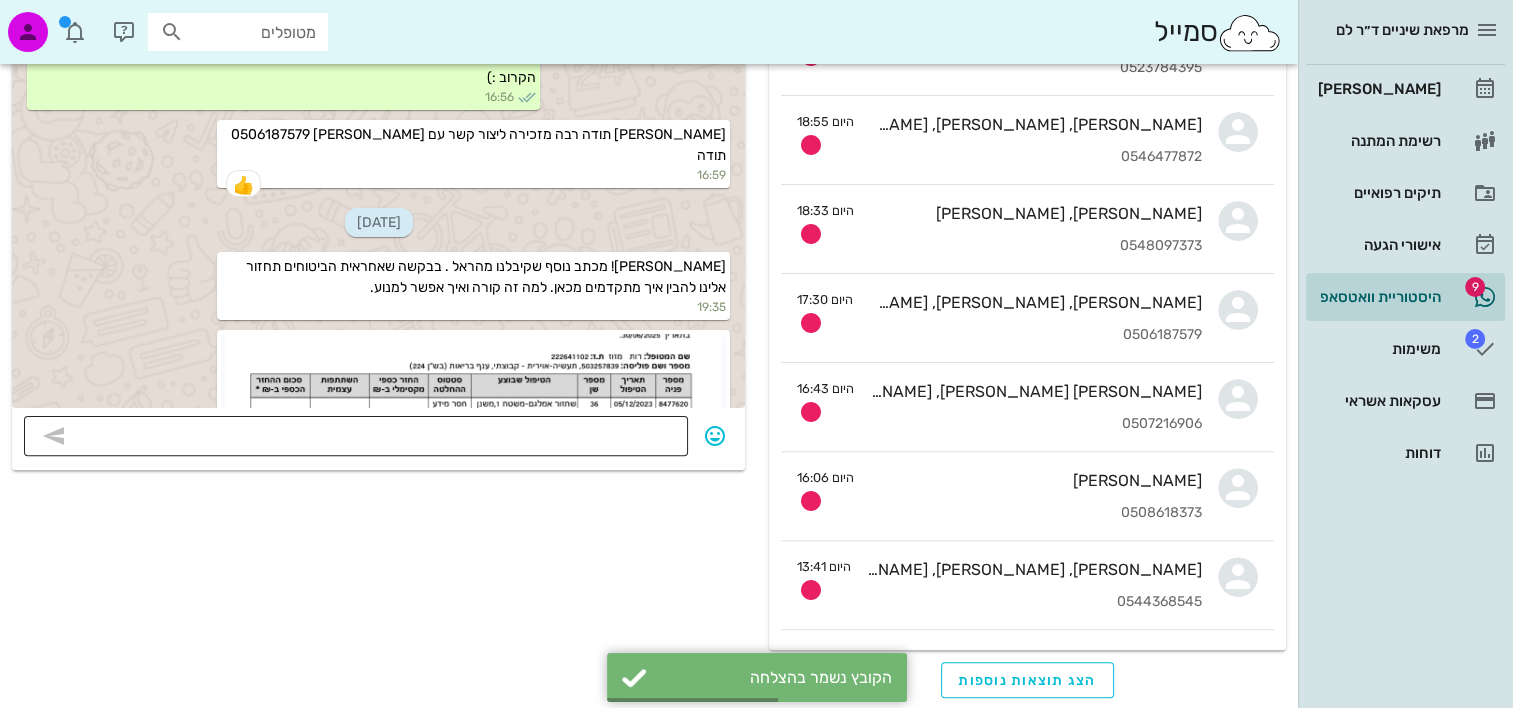 click at bounding box center [370, 438] 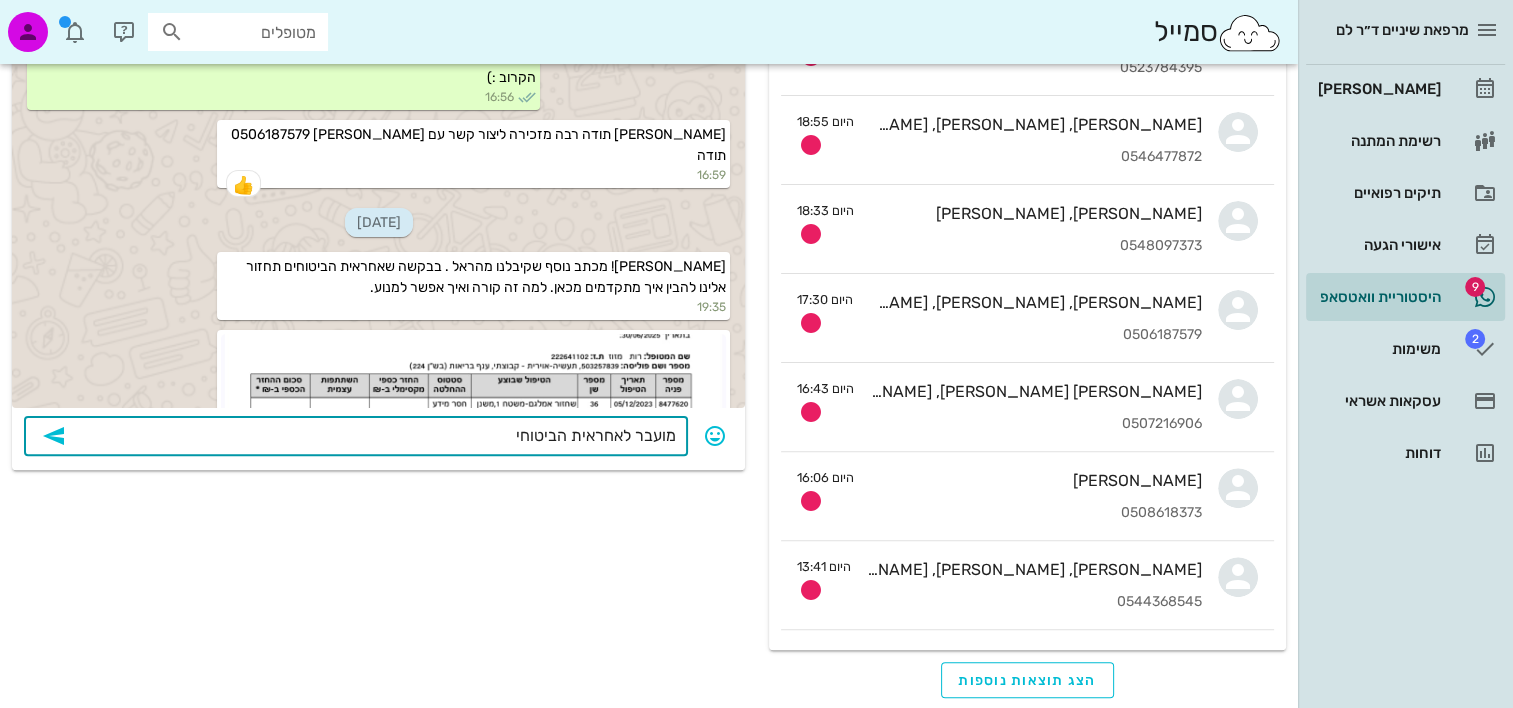 type on "מועבר לאחראית הביטוחים" 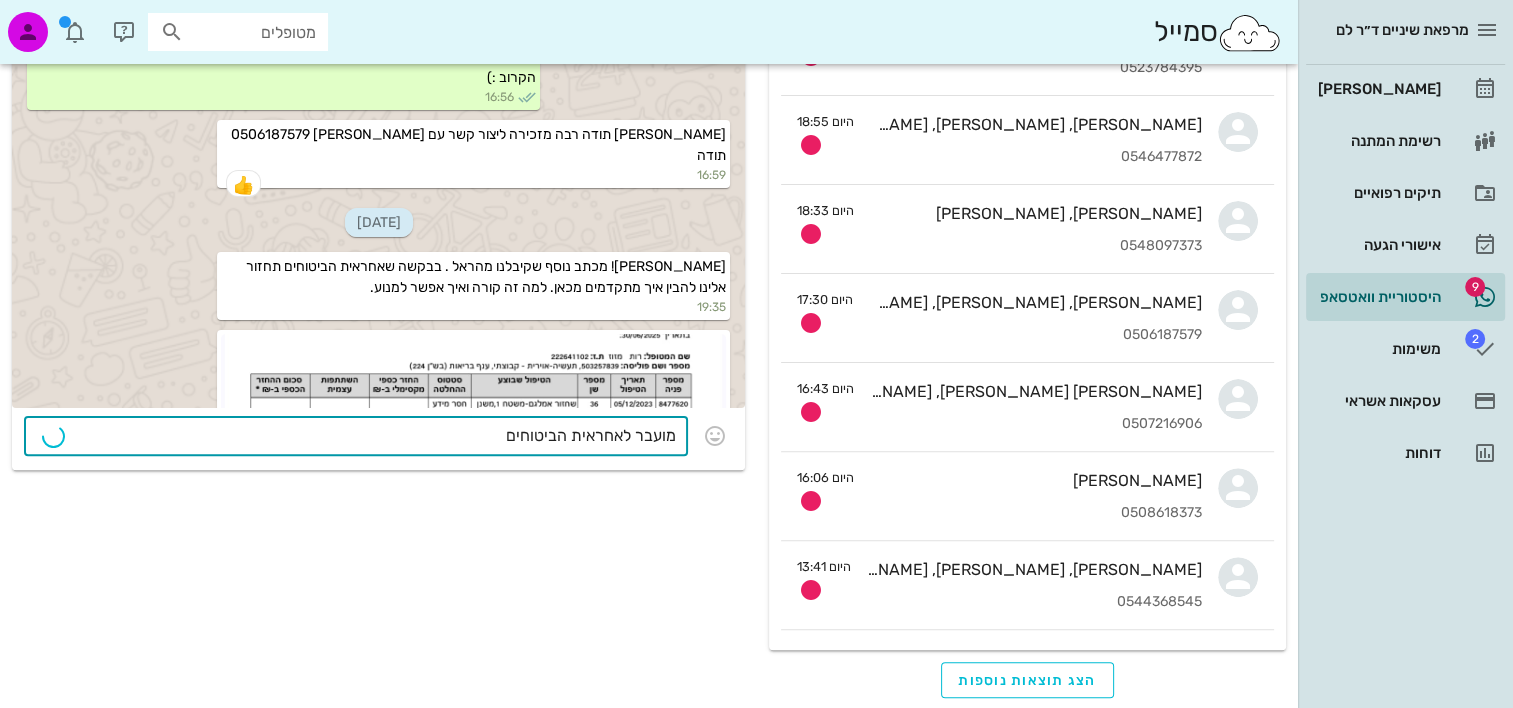 type 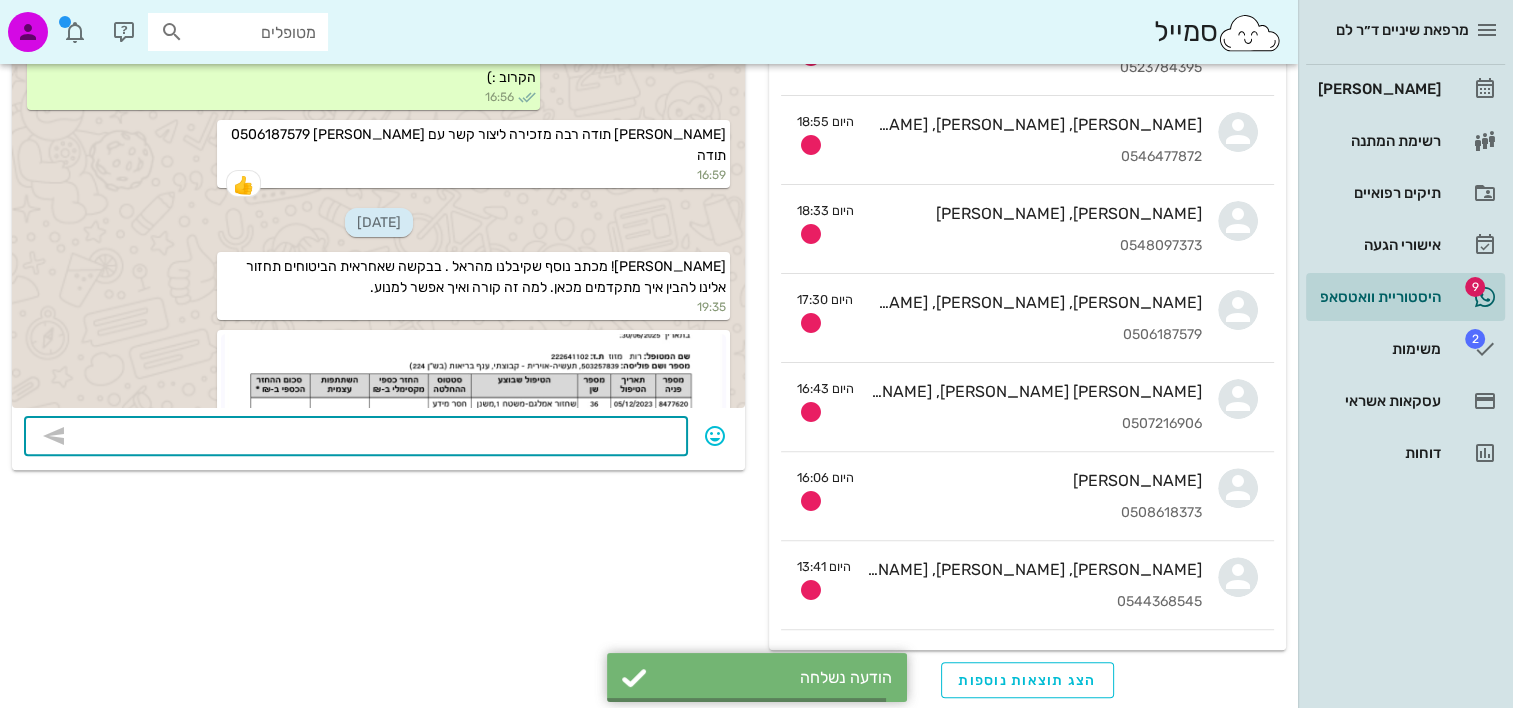scroll, scrollTop: 9027, scrollLeft: 0, axis: vertical 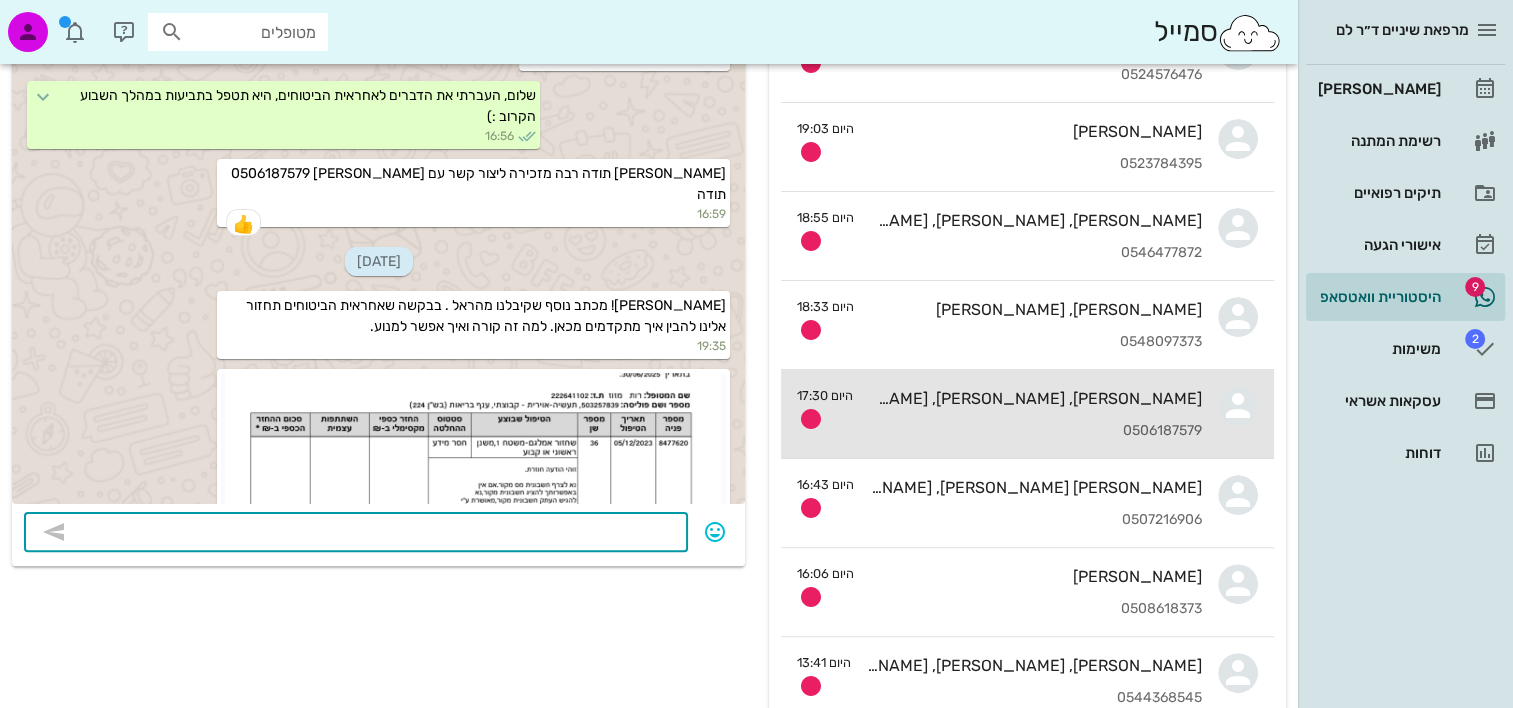click on "שרון, דוד, הדס מזוז" at bounding box center (1035, 398) 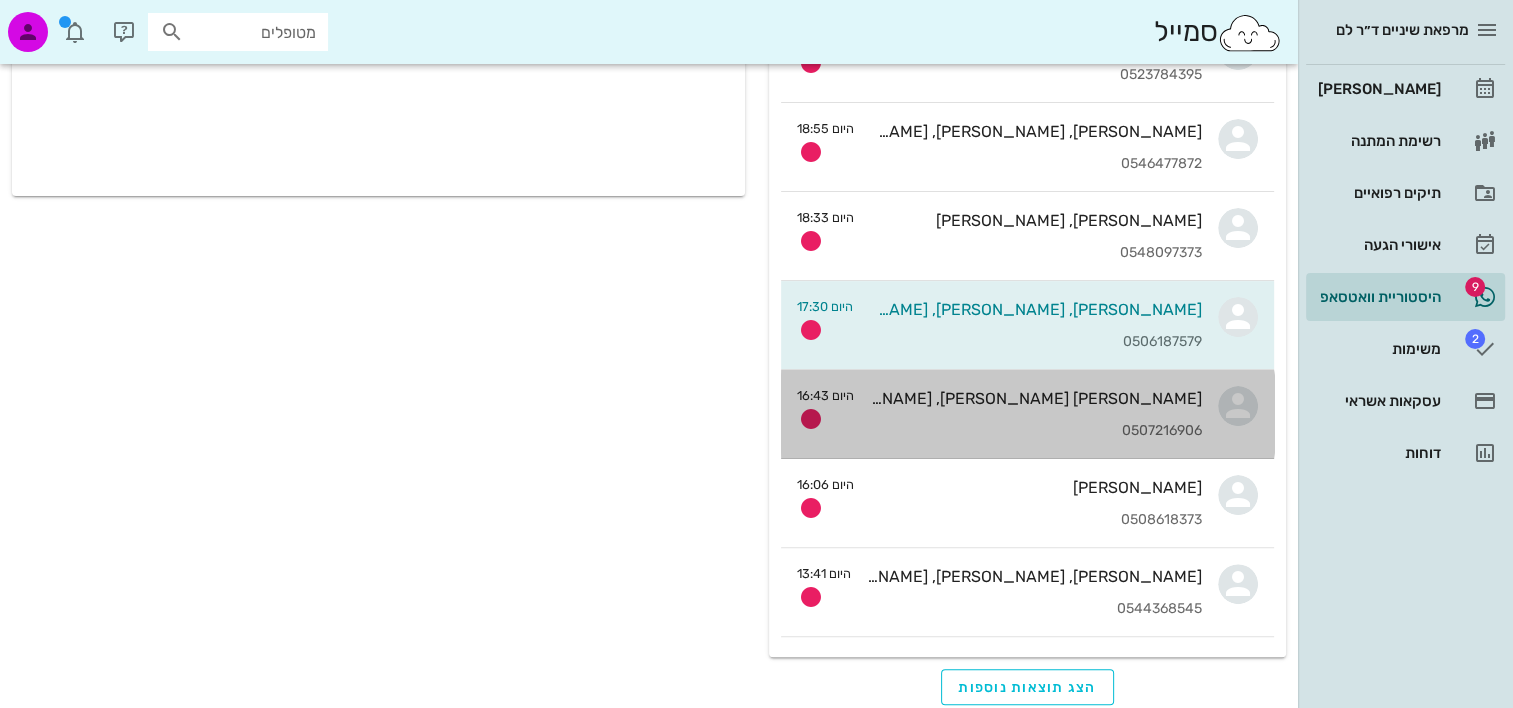scroll, scrollTop: 0, scrollLeft: 0, axis: both 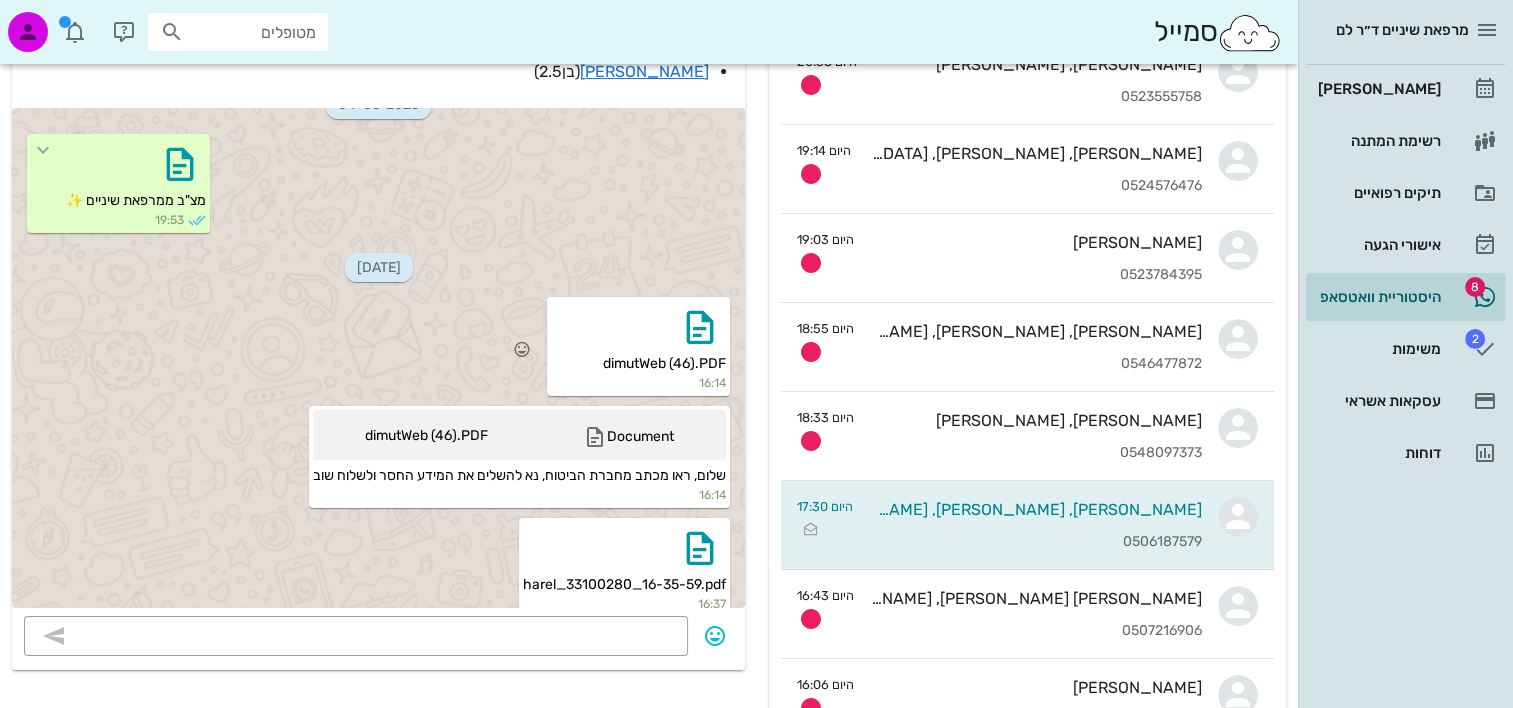 click on "dimutWeb (46).PDF 16:14" at bounding box center (638, 346) 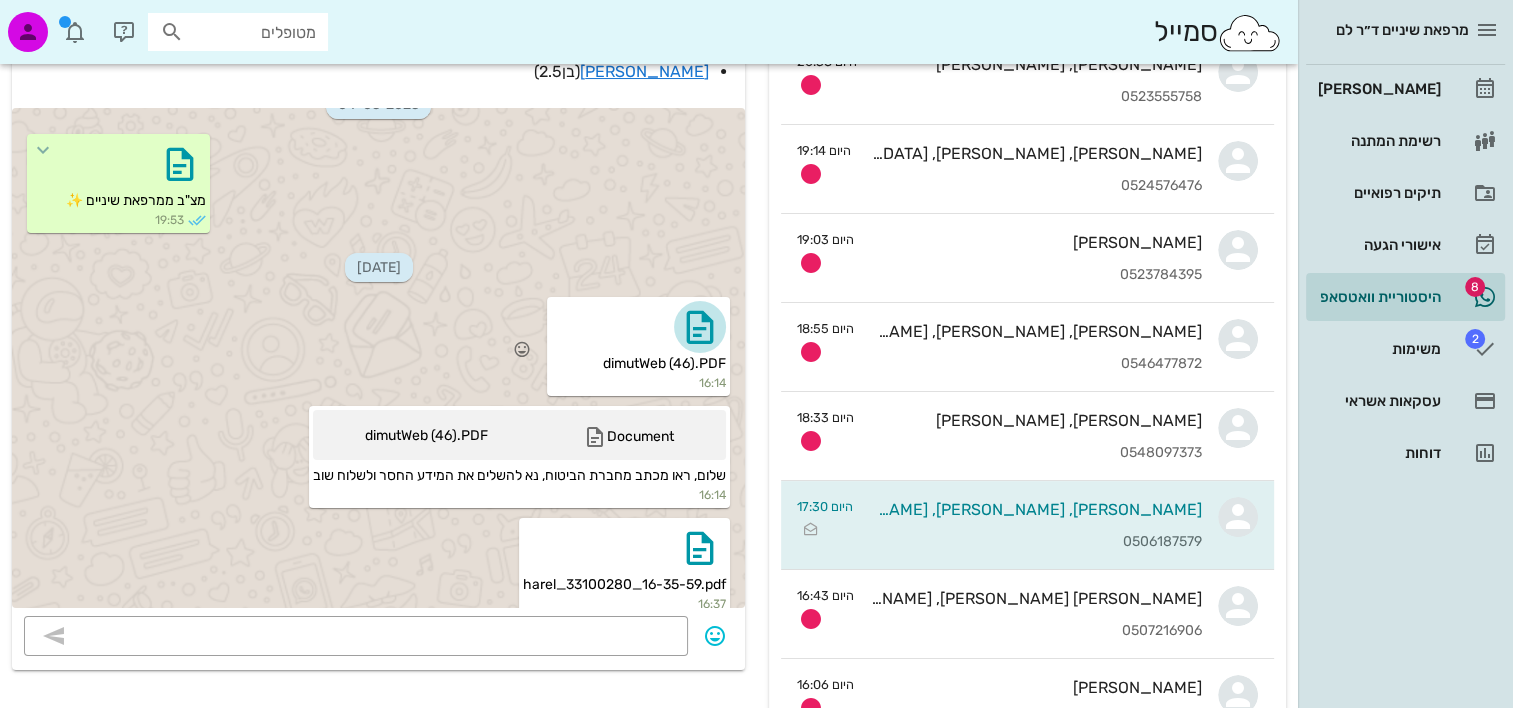click at bounding box center (700, 327) 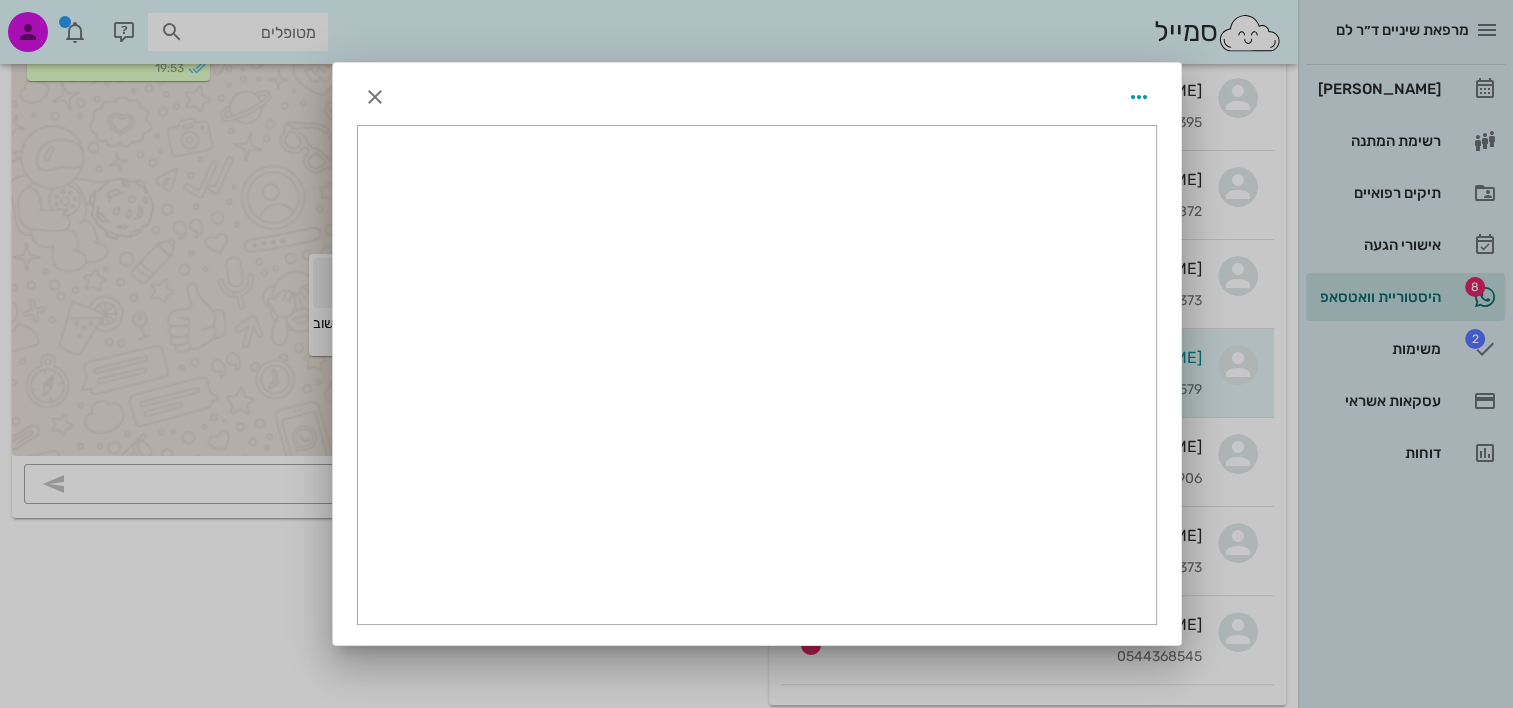 scroll, scrollTop: 407, scrollLeft: 0, axis: vertical 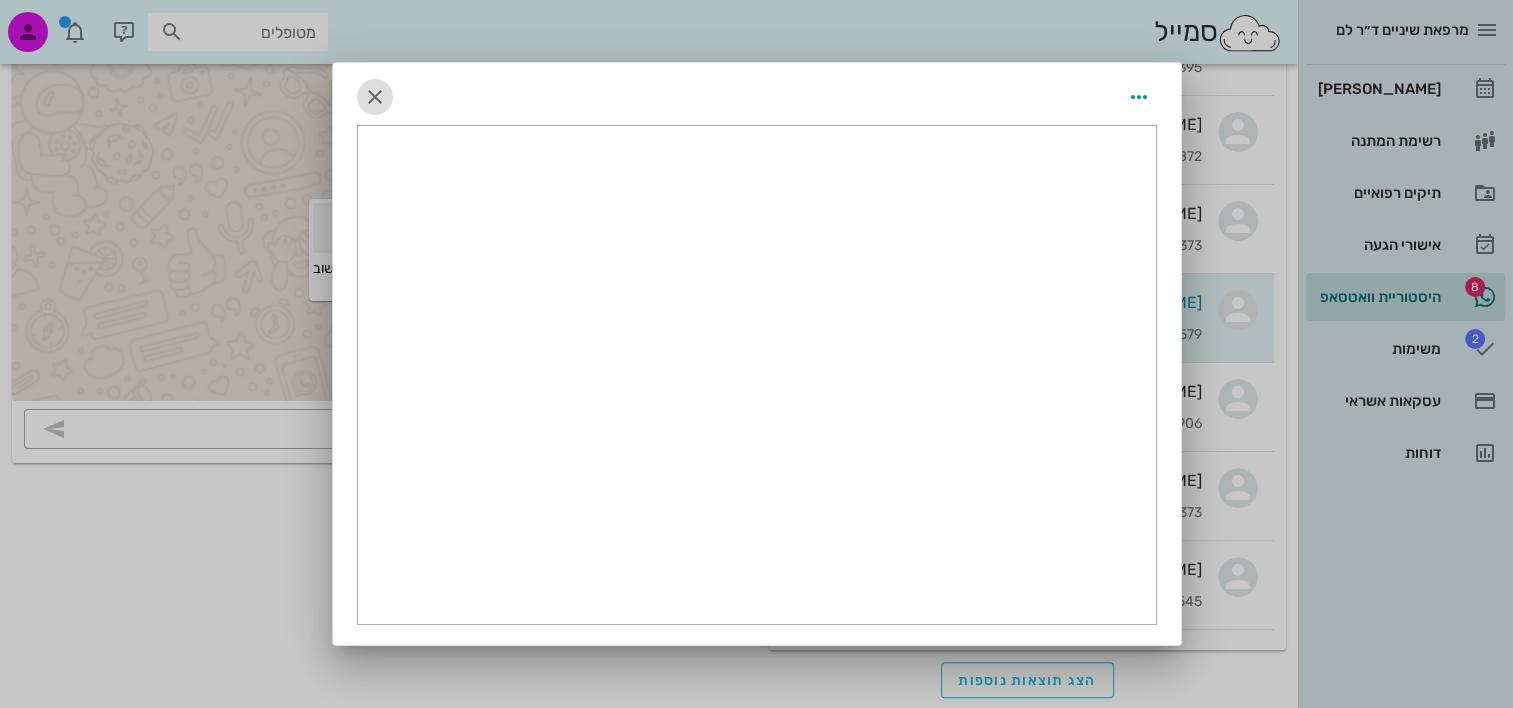 click at bounding box center [375, 97] 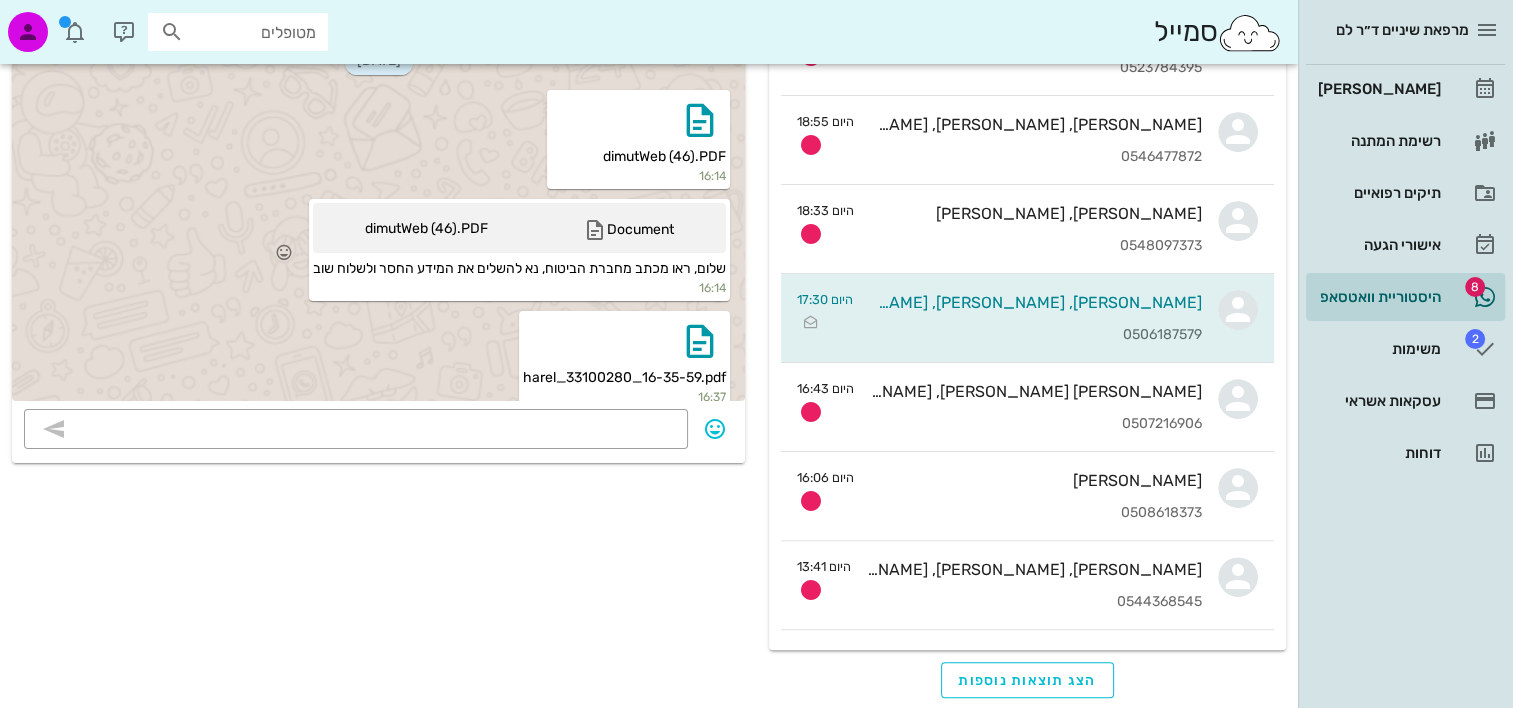 click at bounding box center [595, 230] 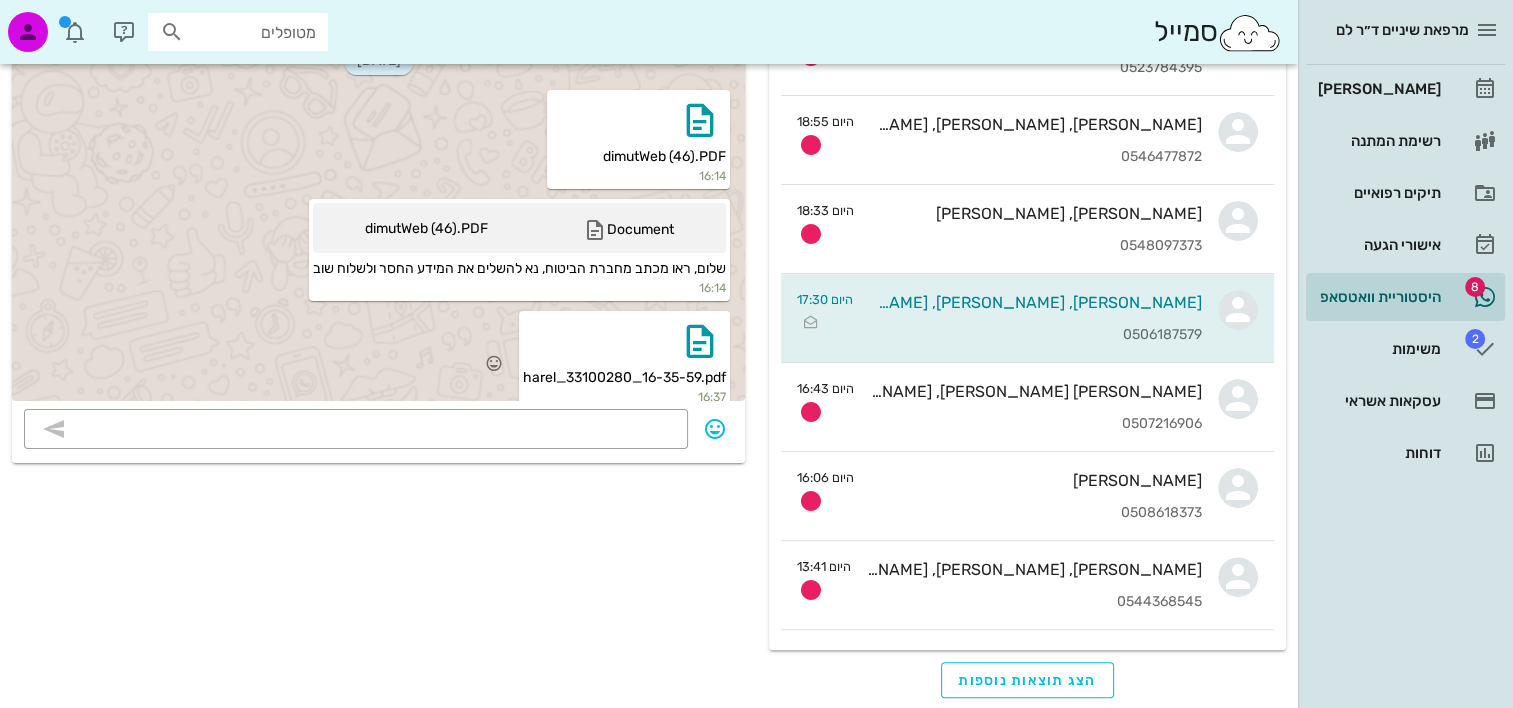 click at bounding box center [624, 341] 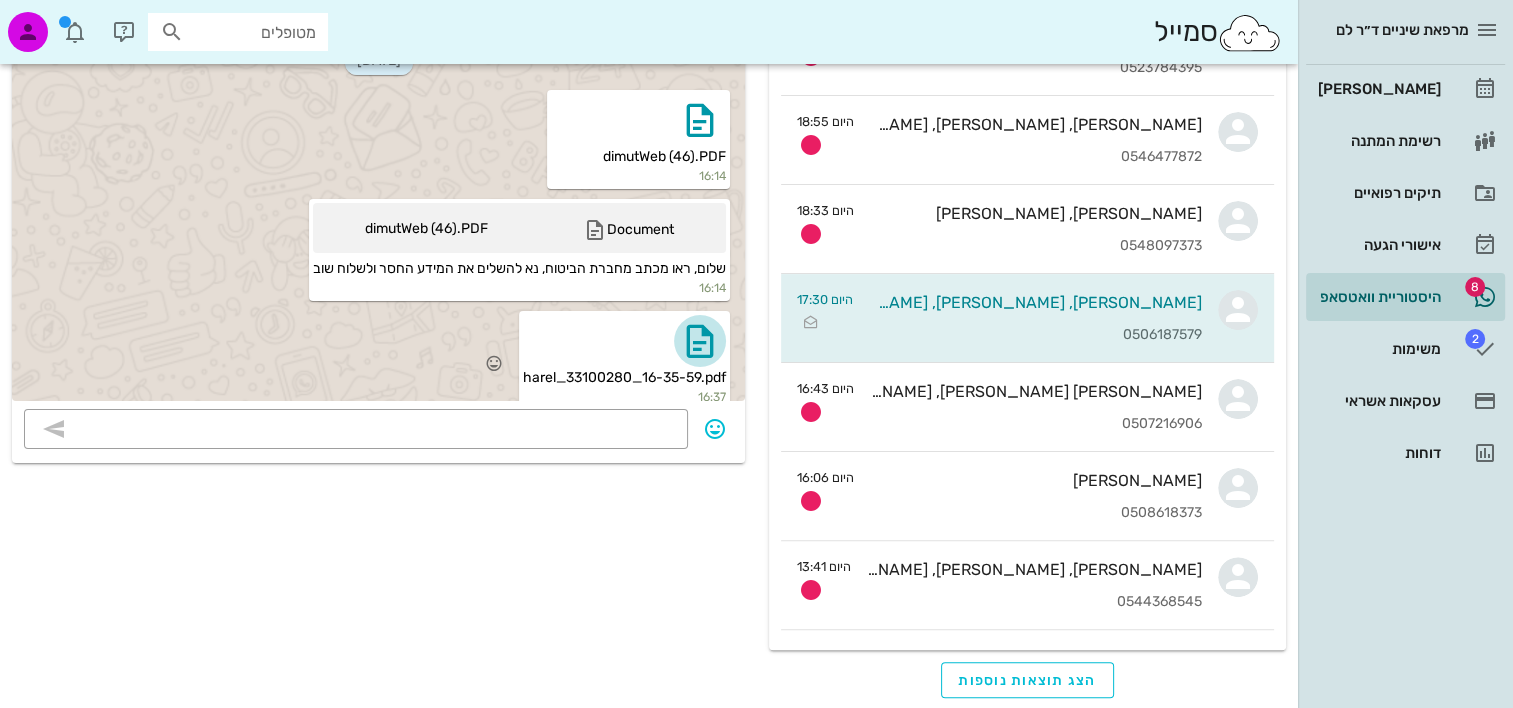 click at bounding box center (700, 341) 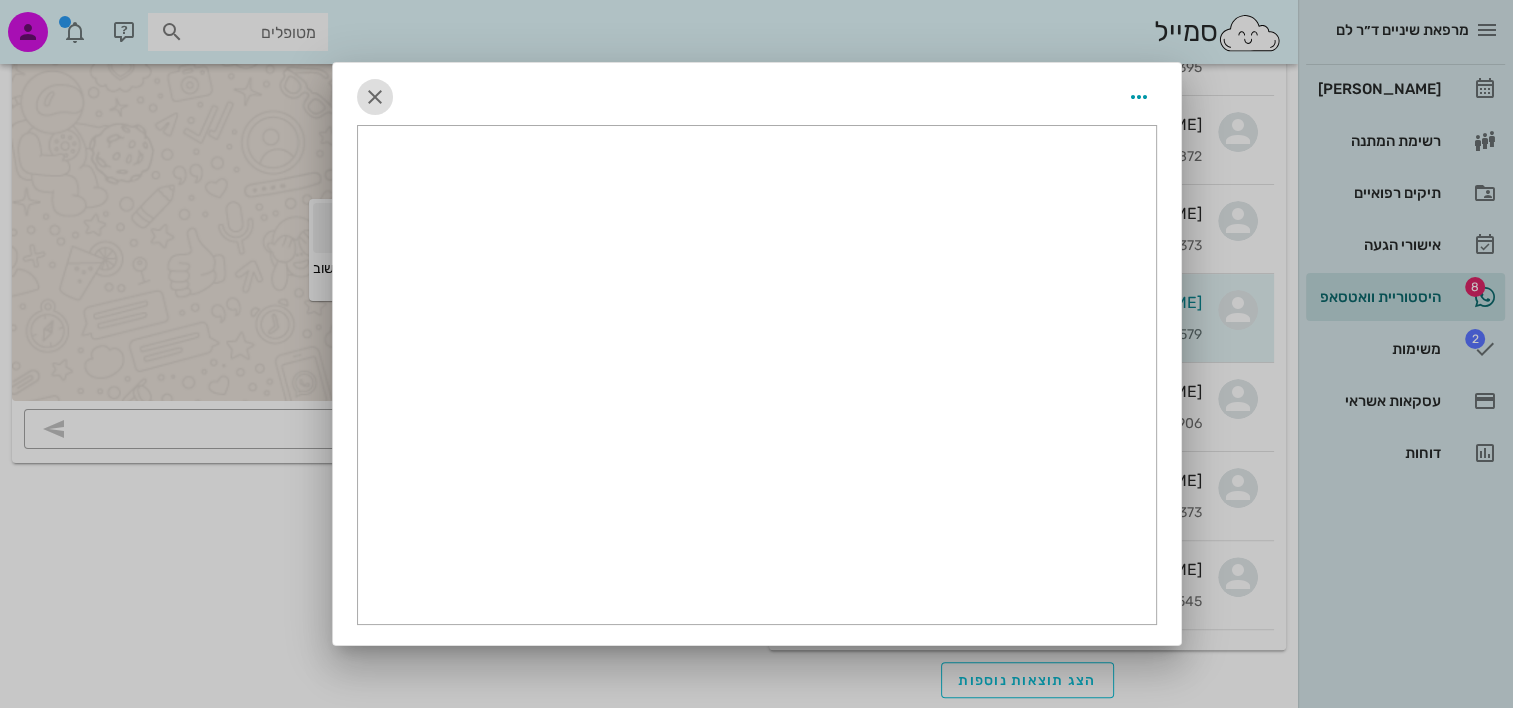 click at bounding box center [375, 97] 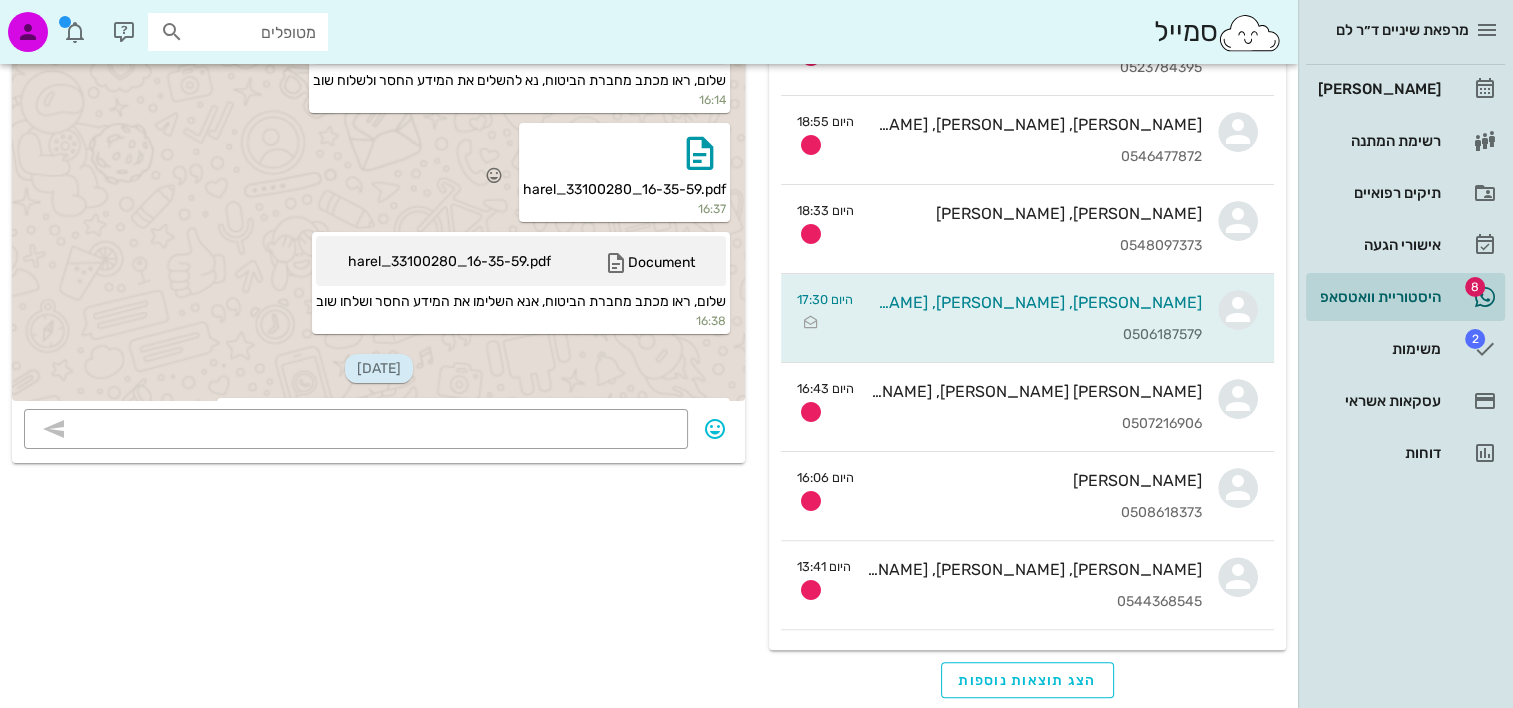 scroll, scrollTop: 231, scrollLeft: 0, axis: vertical 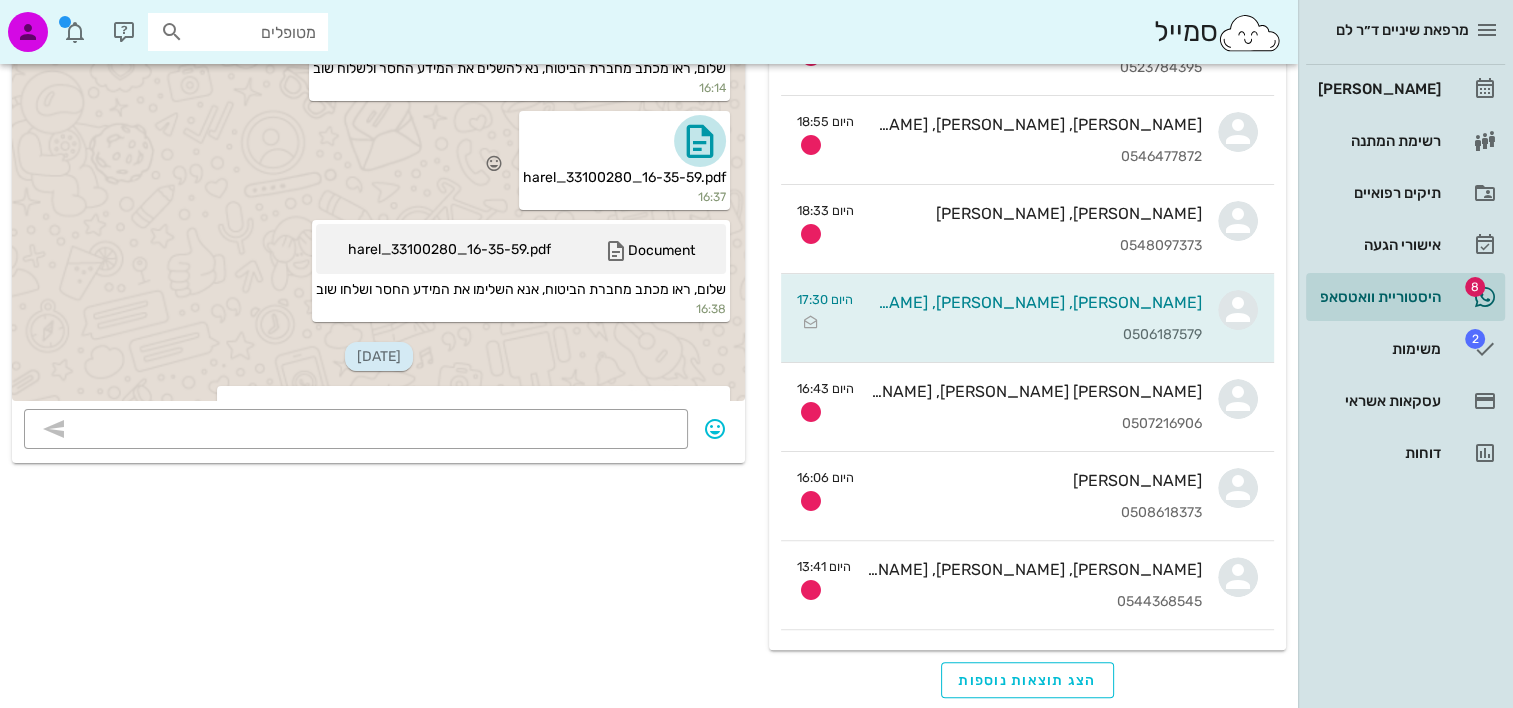 click at bounding box center [700, 141] 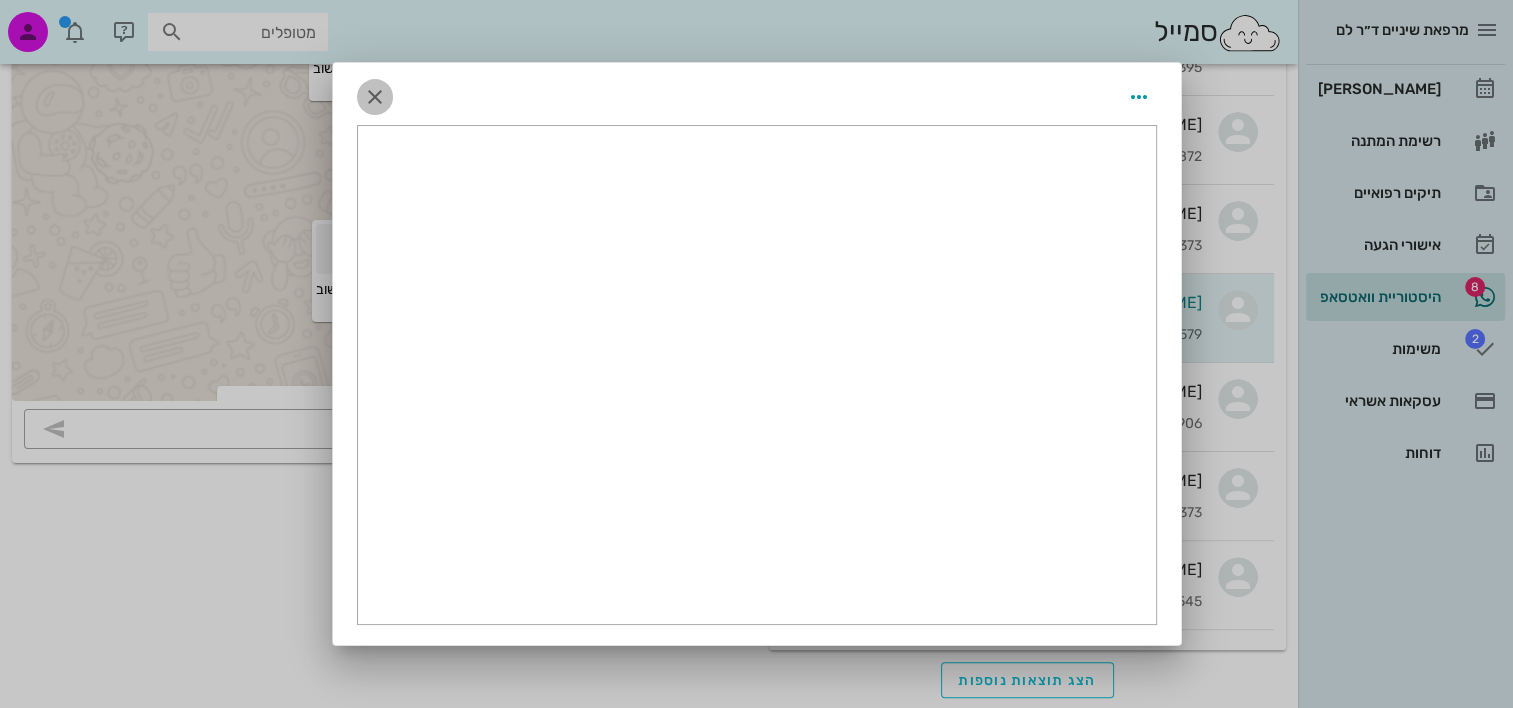 click at bounding box center [375, 97] 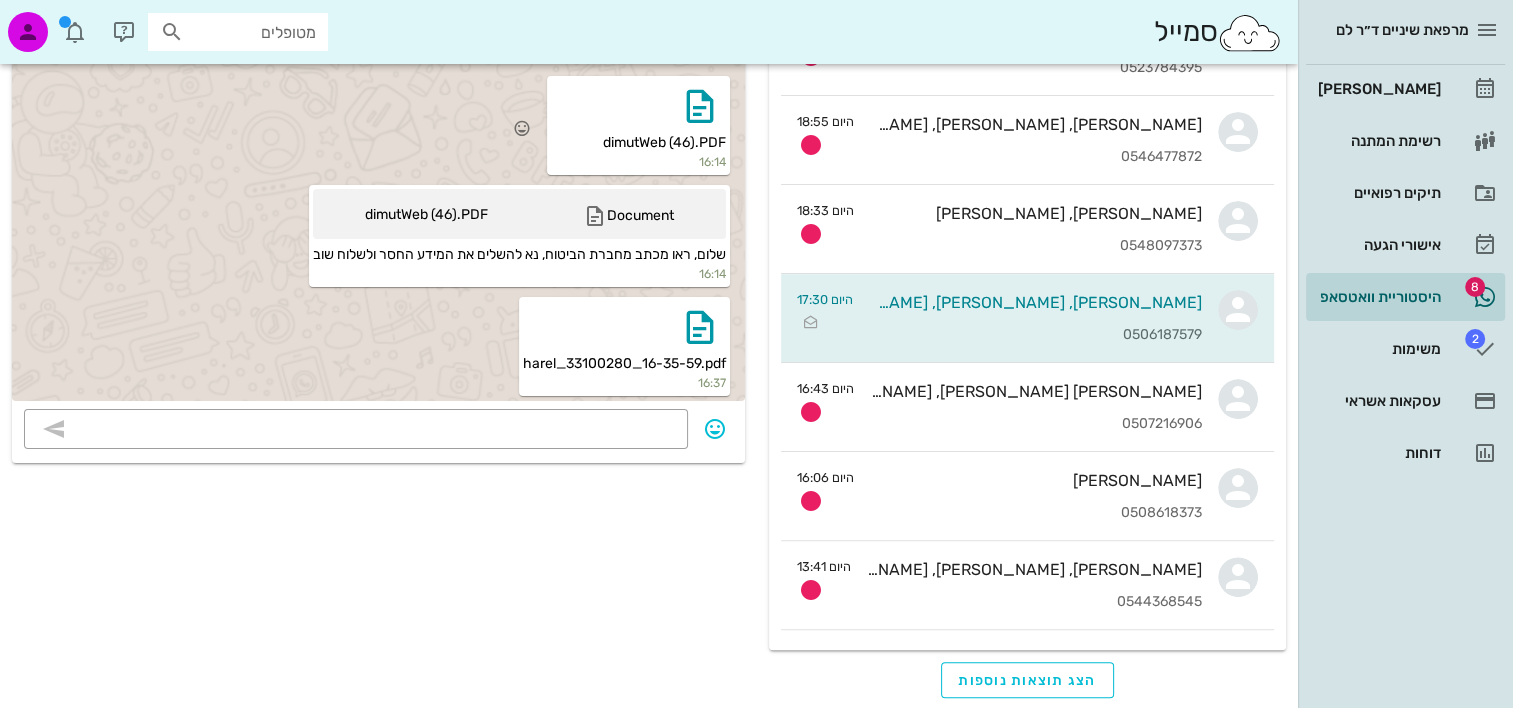 scroll, scrollTop: 0, scrollLeft: 0, axis: both 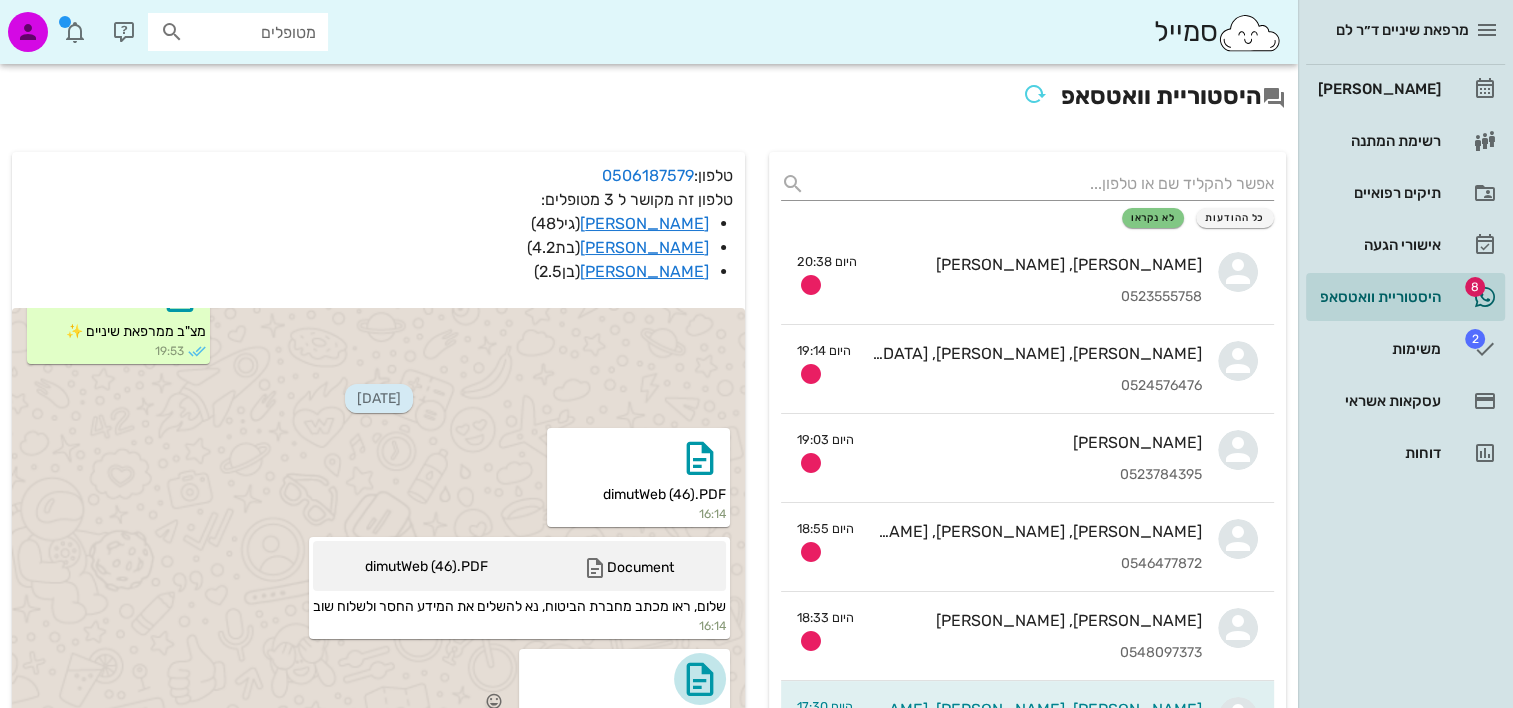 click at bounding box center [700, 679] 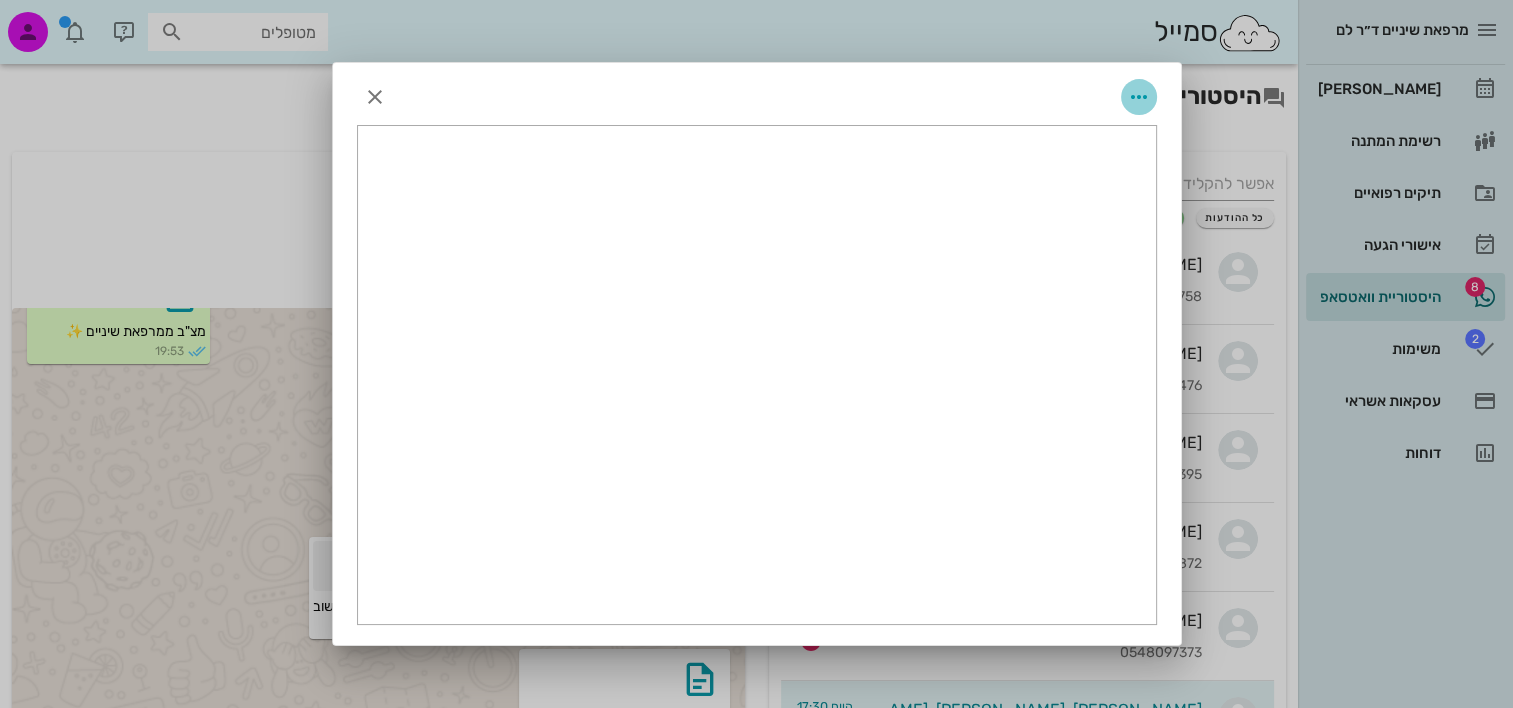 drag, startPoint x: 709, startPoint y: 623, endPoint x: 1152, endPoint y: 90, distance: 693.0642 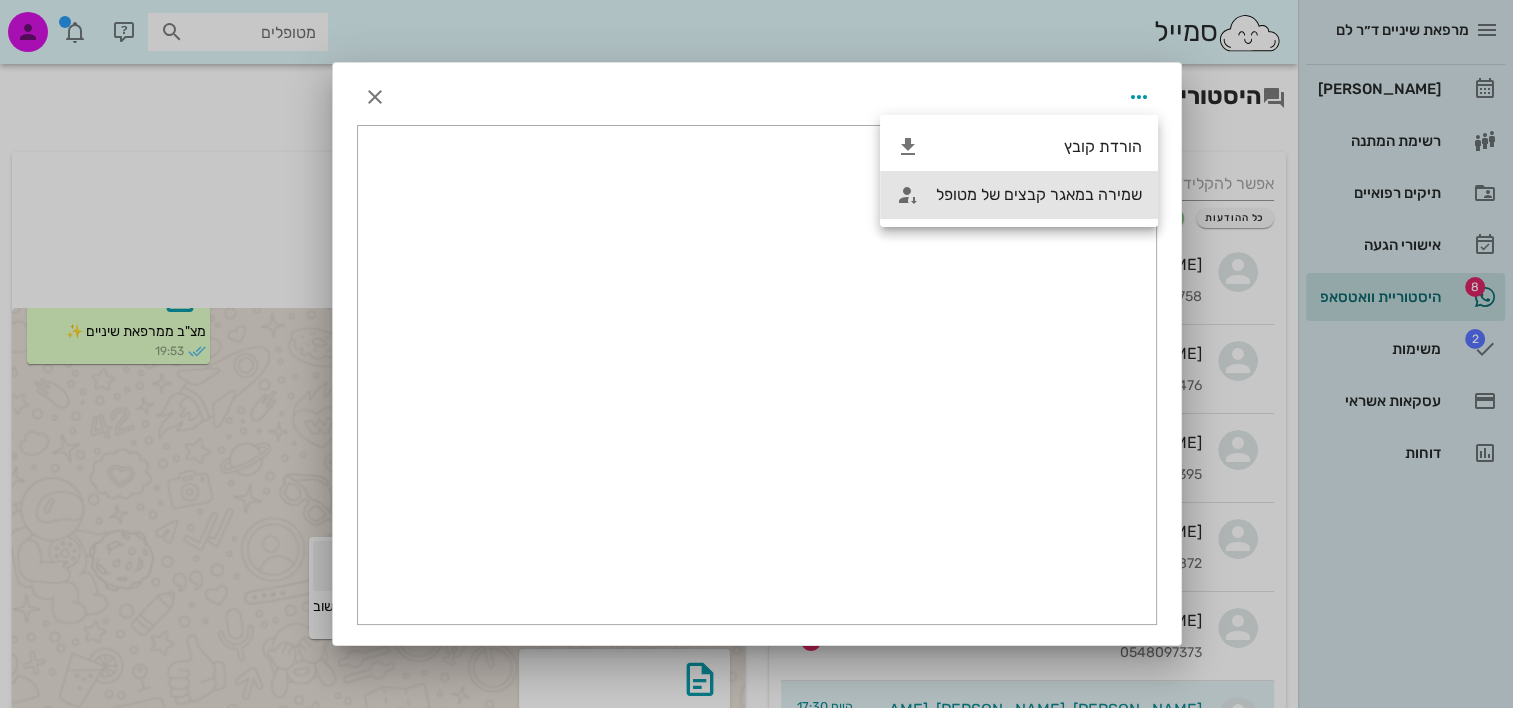click on "שמירה במאגר קבצים של מטופל" at bounding box center (1039, 194) 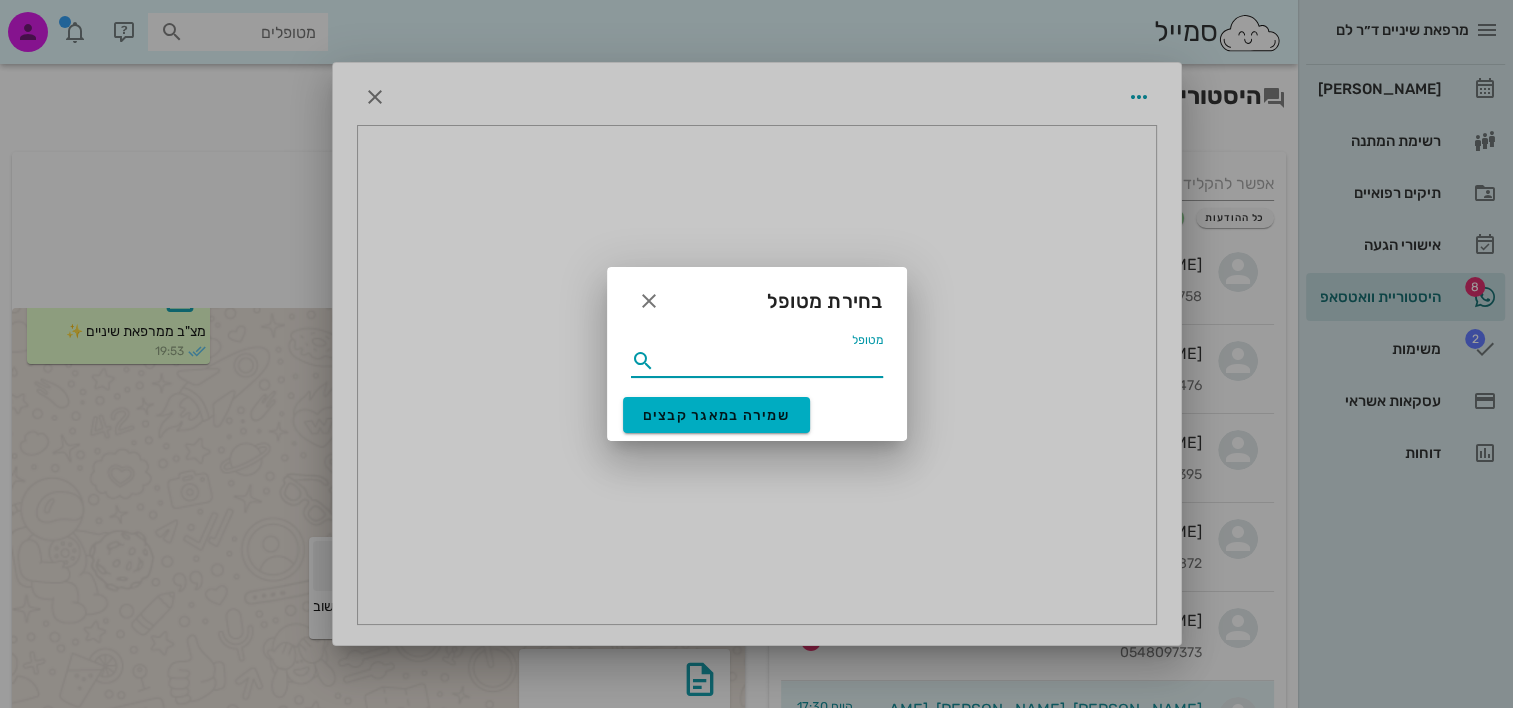 drag, startPoint x: 868, startPoint y: 359, endPoint x: 905, endPoint y: 357, distance: 37.054016 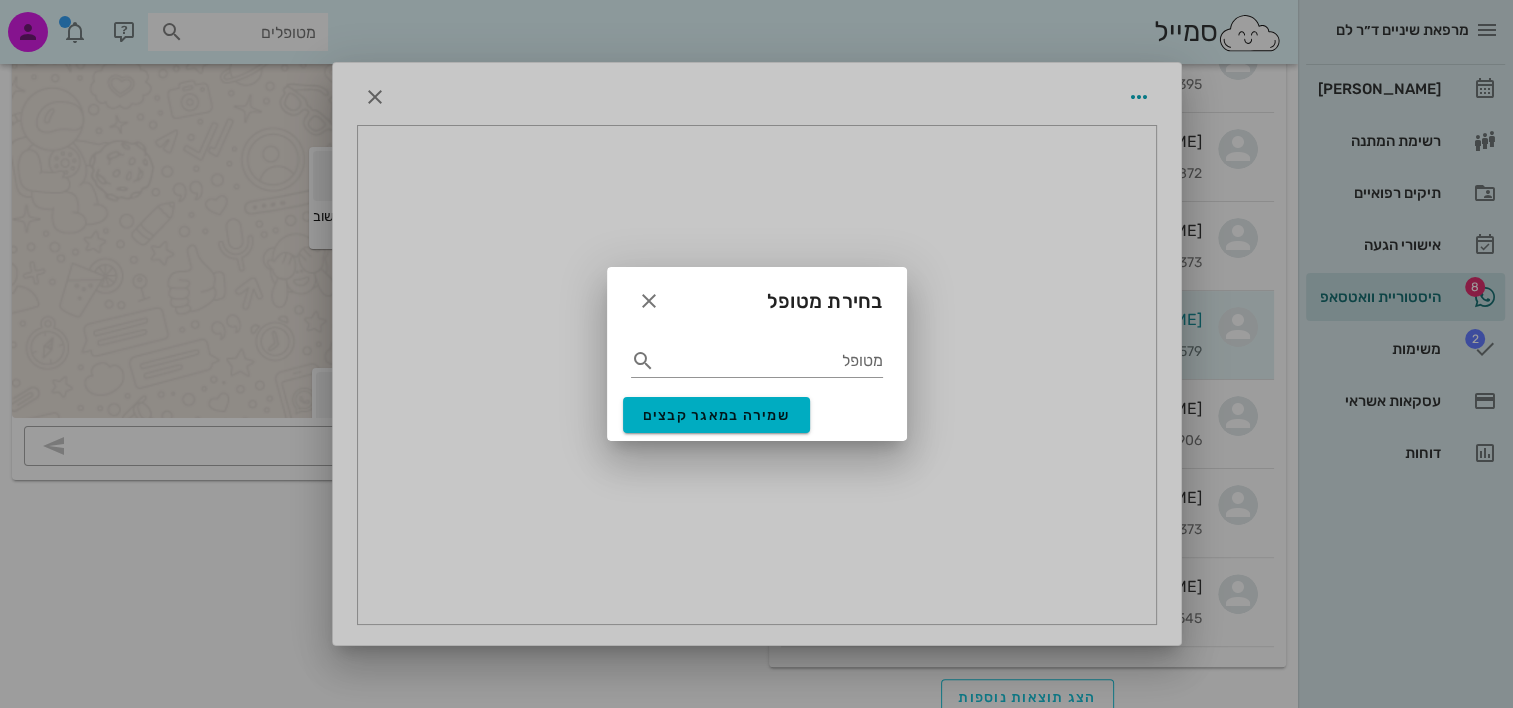 scroll, scrollTop: 407, scrollLeft: 0, axis: vertical 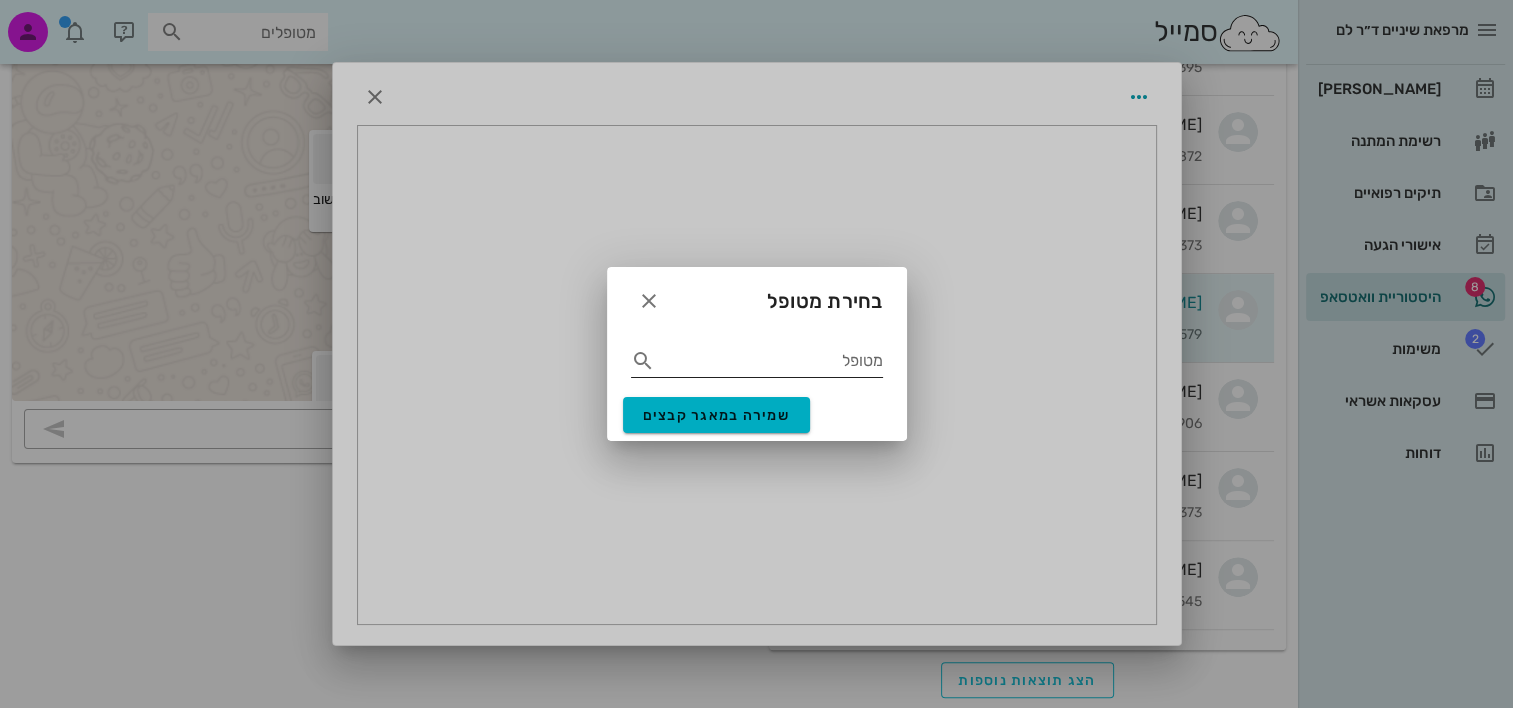 click on "מטופל" at bounding box center (771, 361) 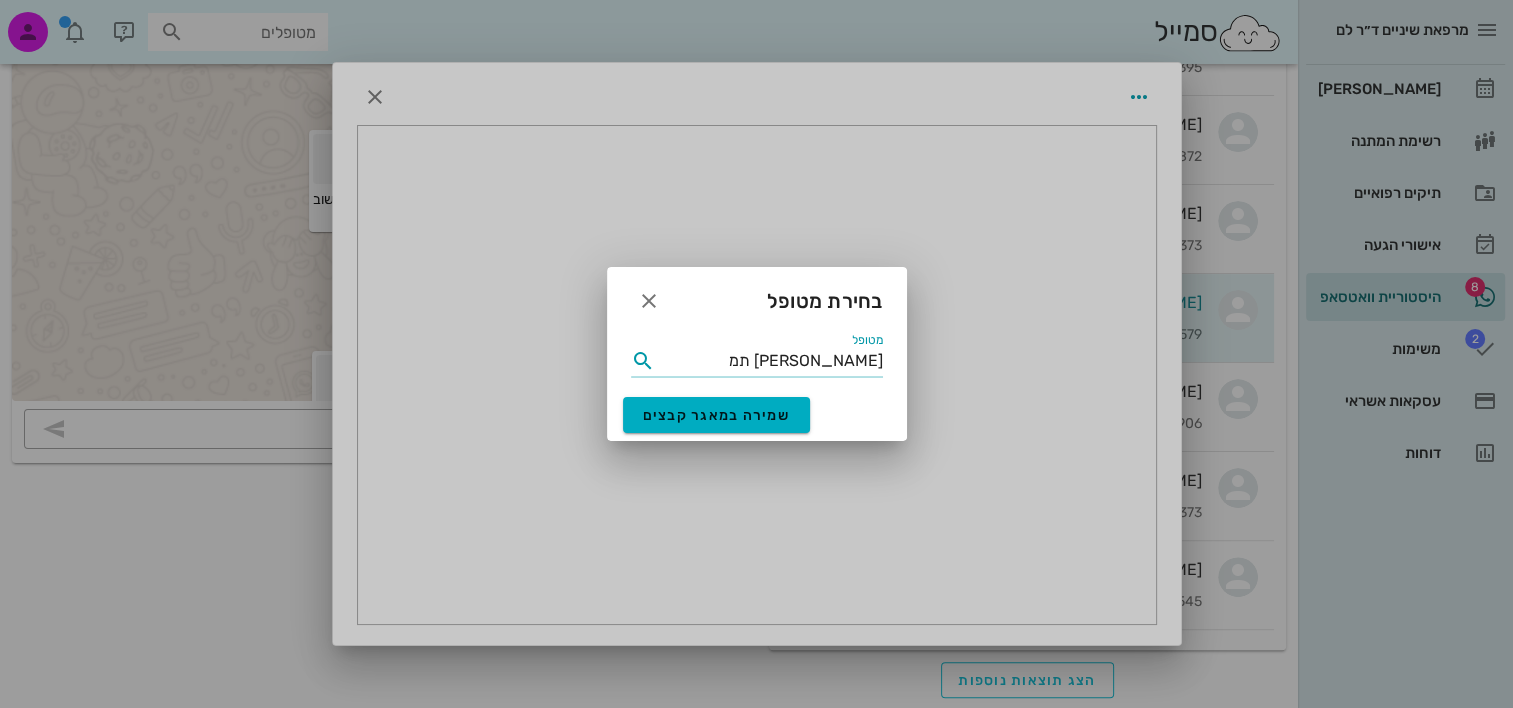 type on "מזוז תמר" 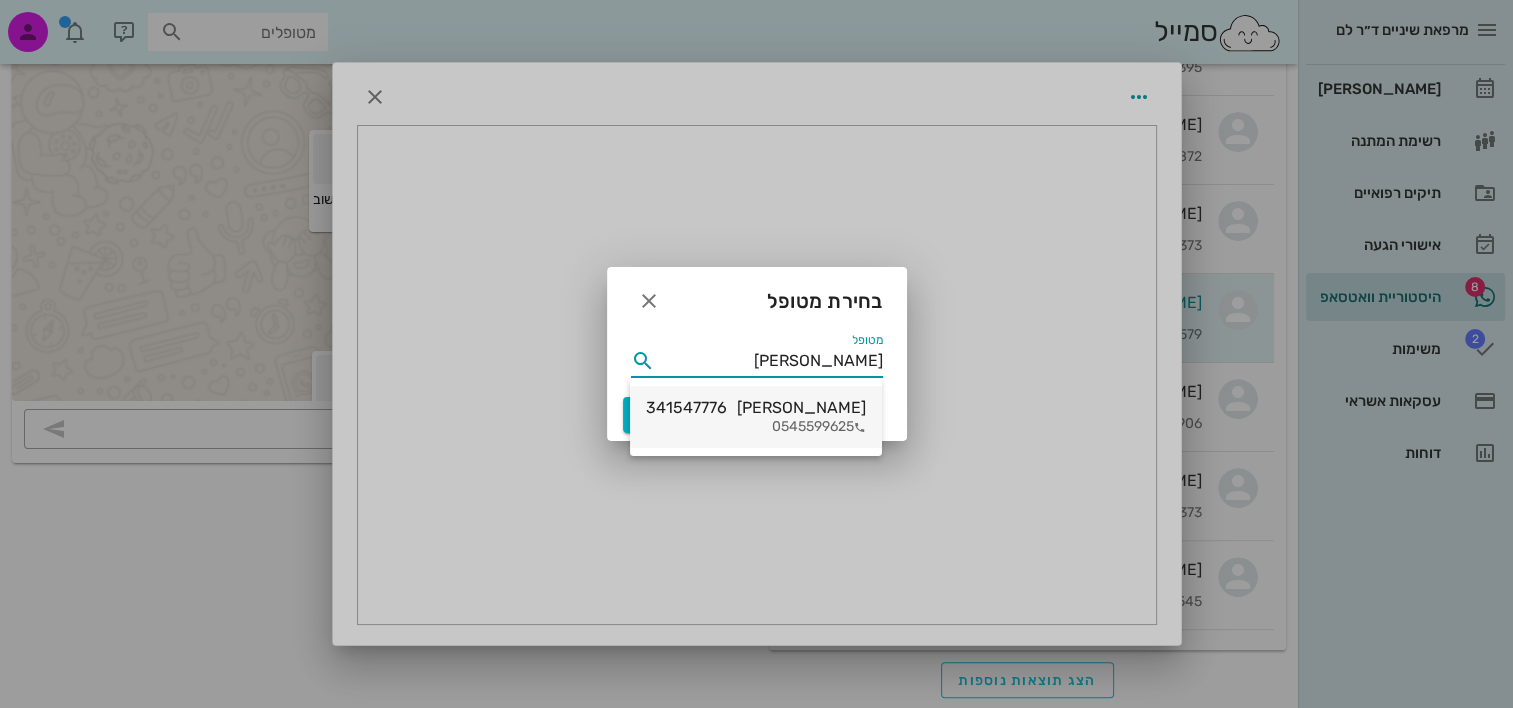 click on "תמר מזוז  341547776" at bounding box center (756, 407) 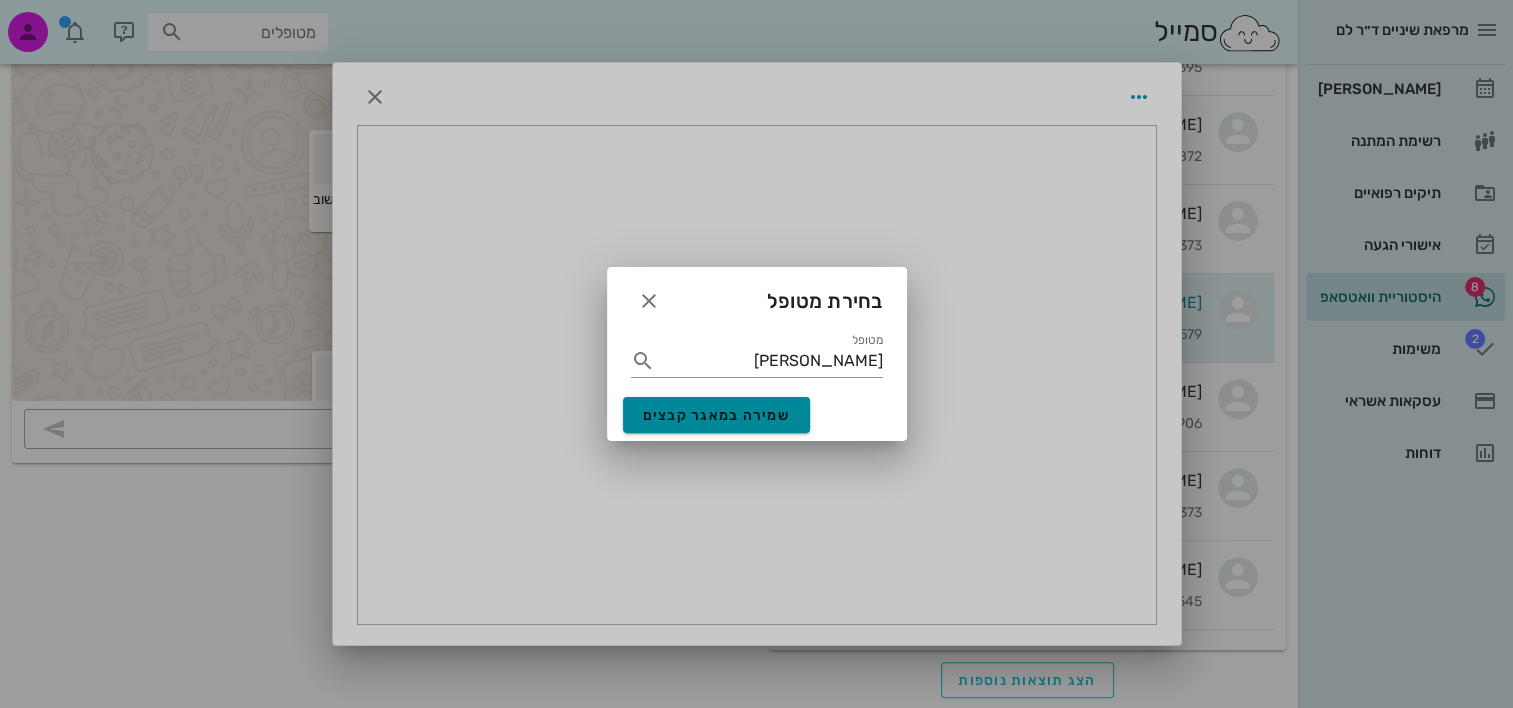 click on "שמירה במאגר קבצים" at bounding box center [717, 415] 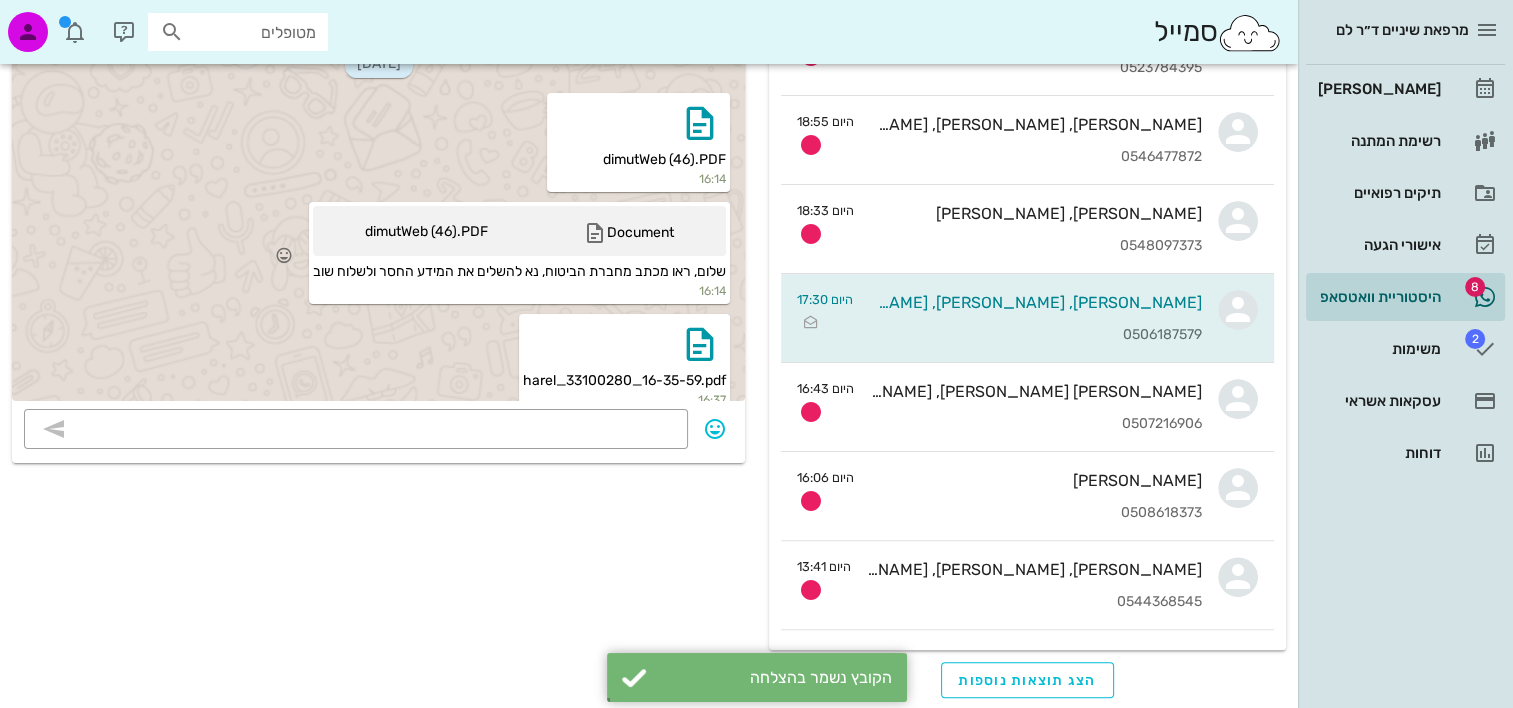 scroll, scrollTop: 0, scrollLeft: 0, axis: both 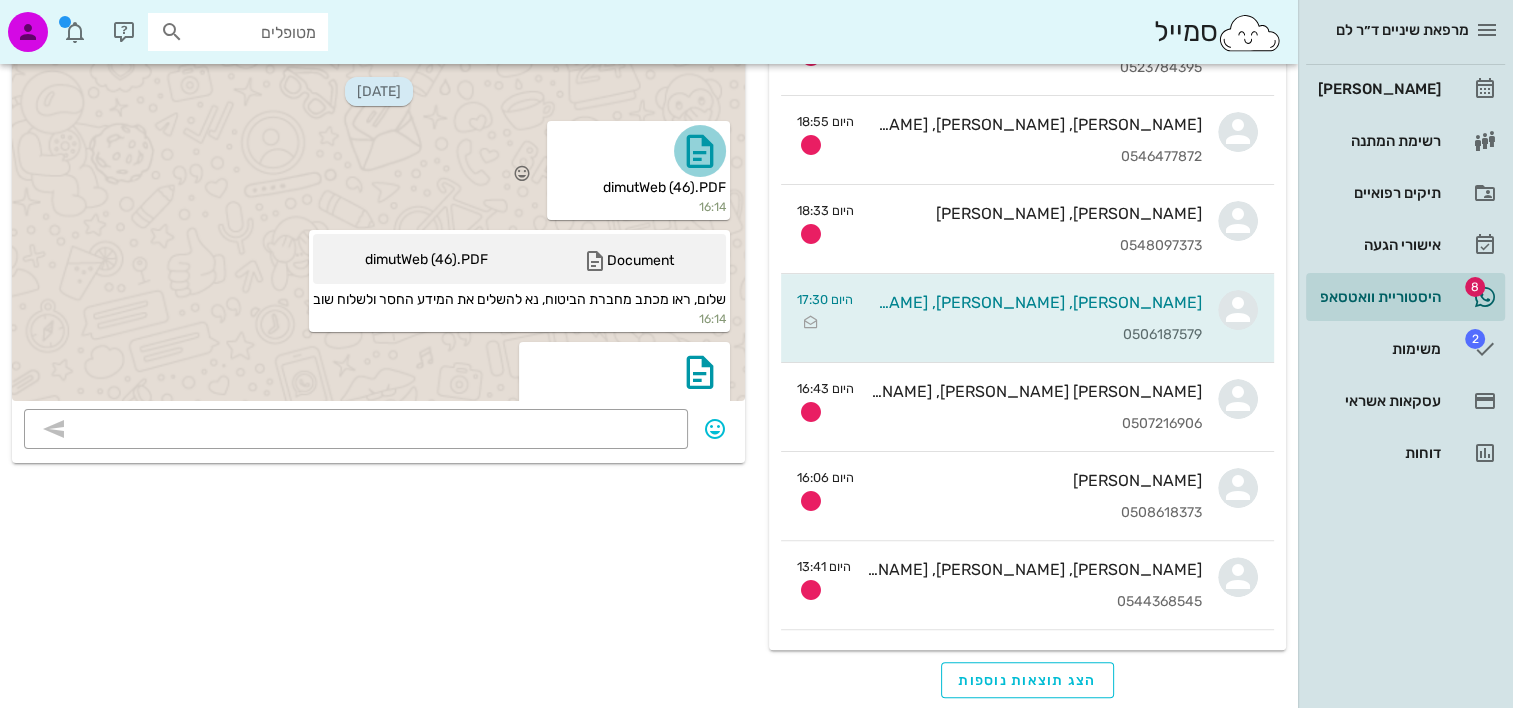 click at bounding box center [700, 151] 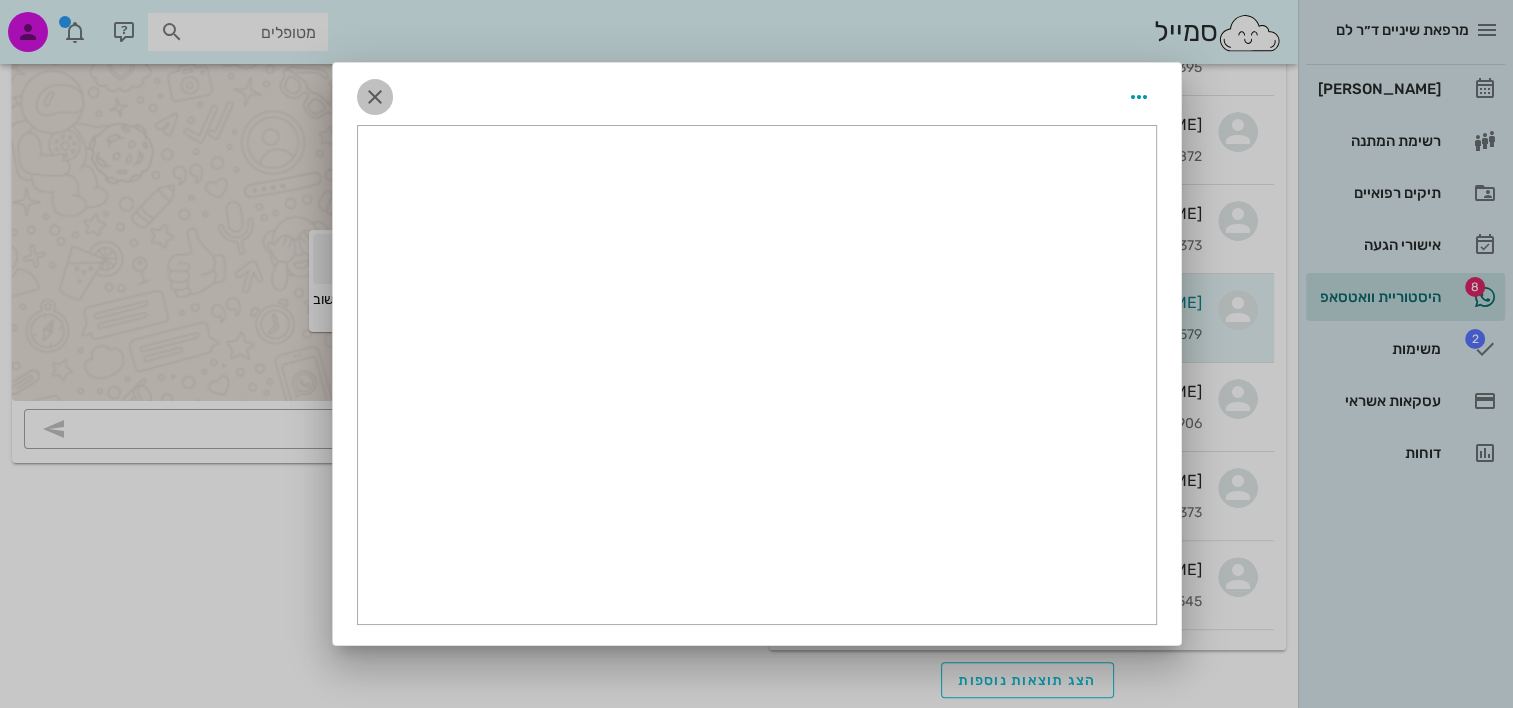 click at bounding box center (375, 97) 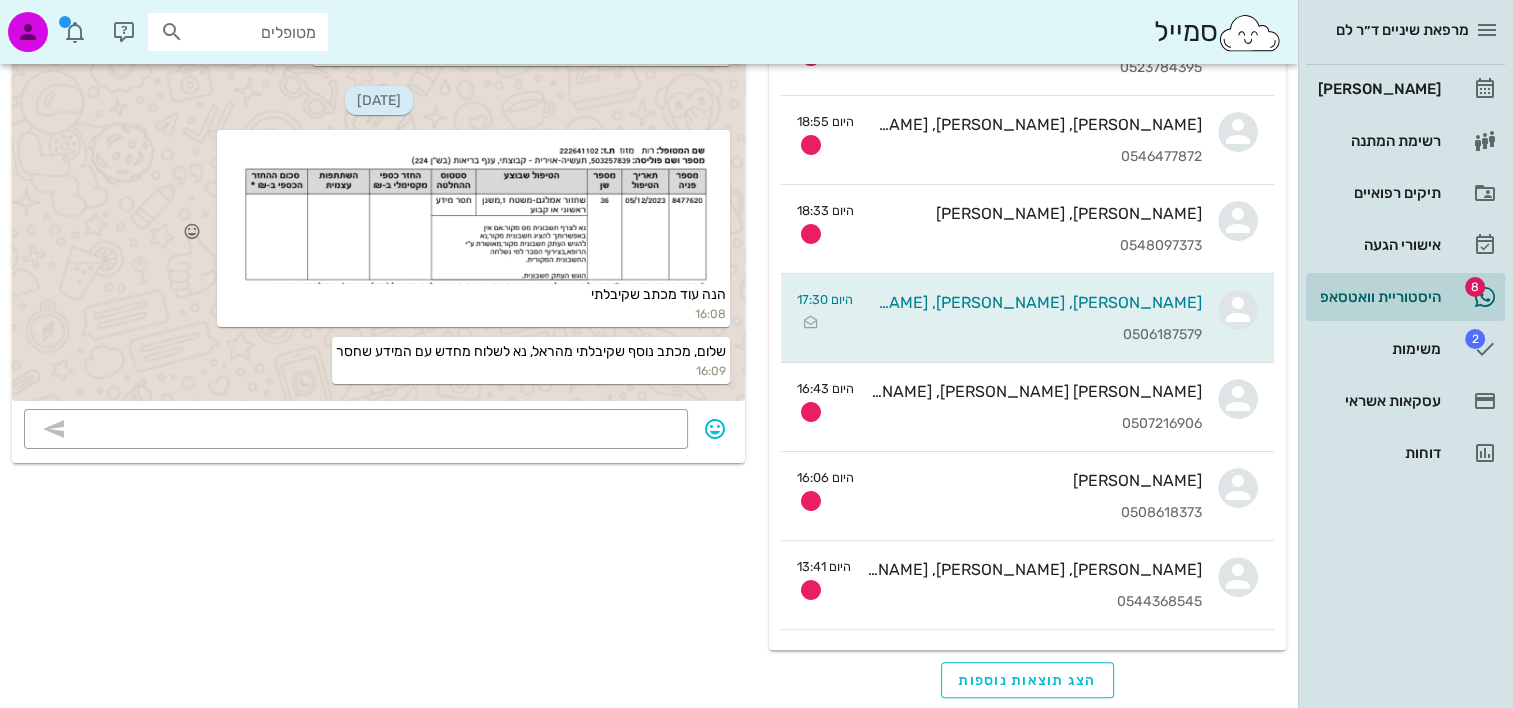 scroll, scrollTop: 500, scrollLeft: 0, axis: vertical 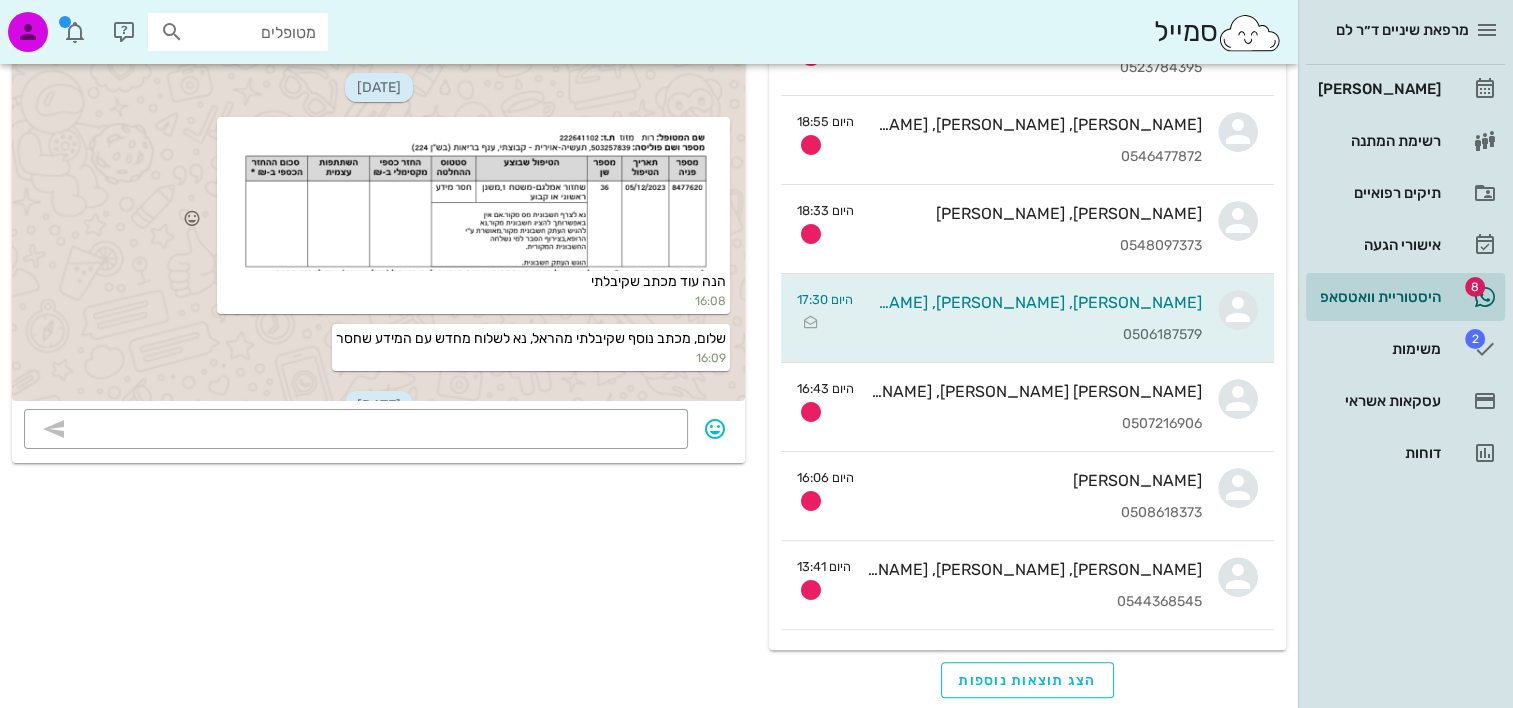 click at bounding box center [473, 196] 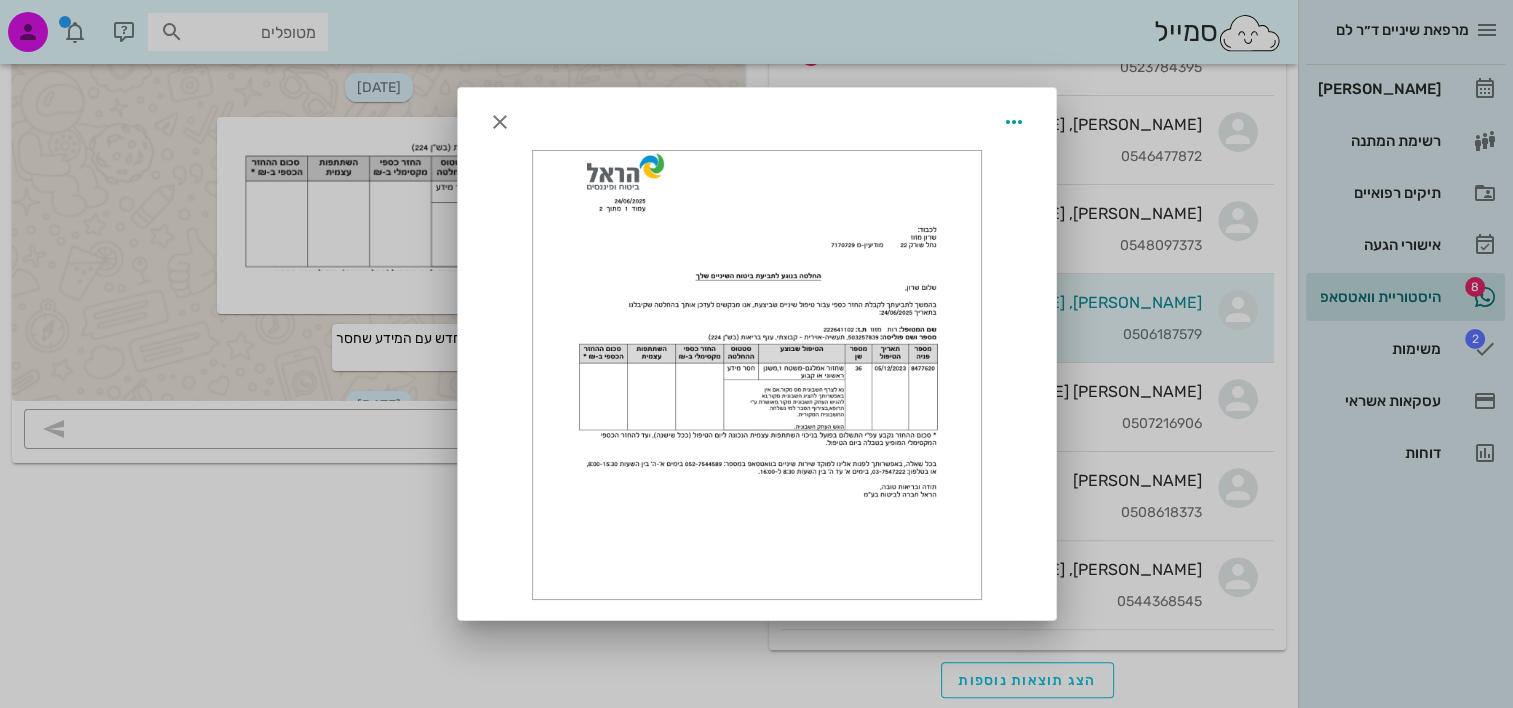 click at bounding box center [757, 119] 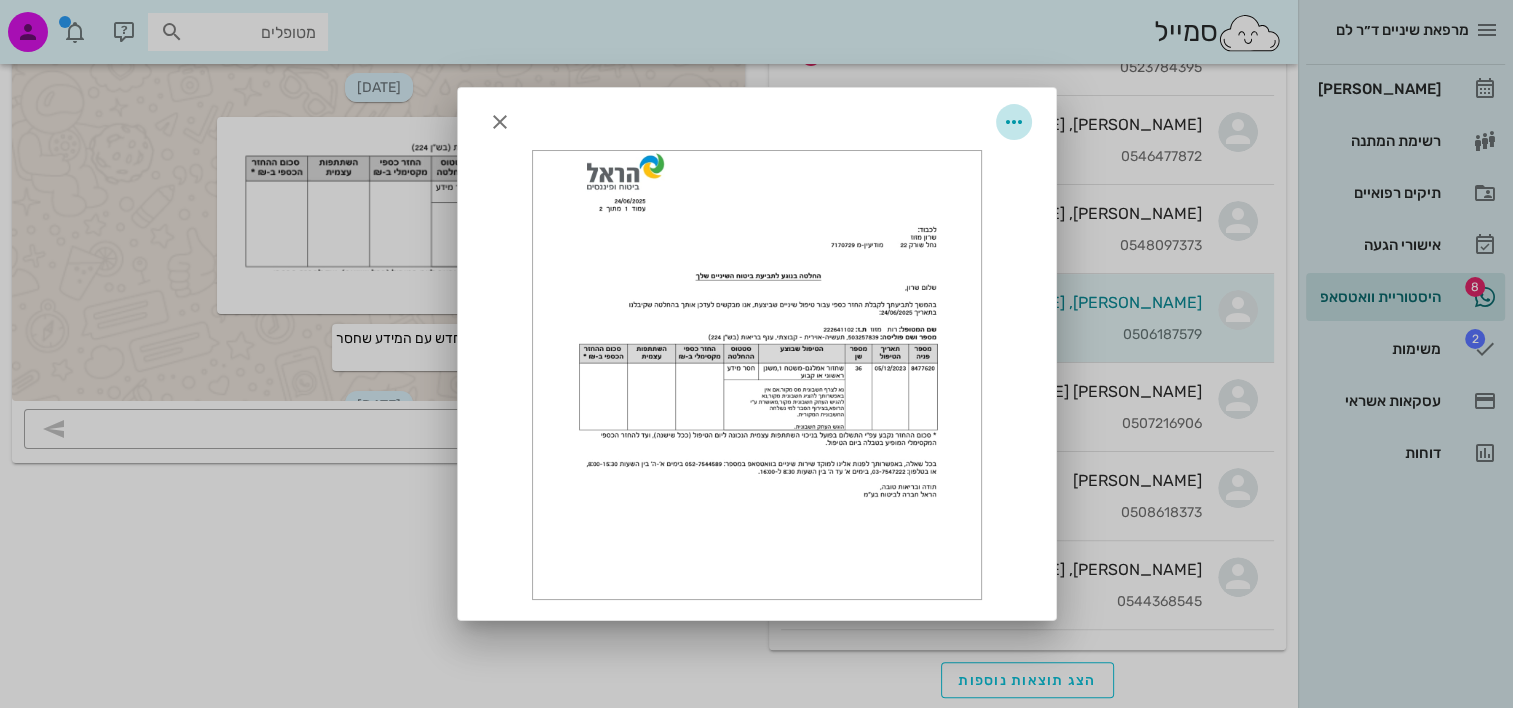 click at bounding box center [1014, 122] 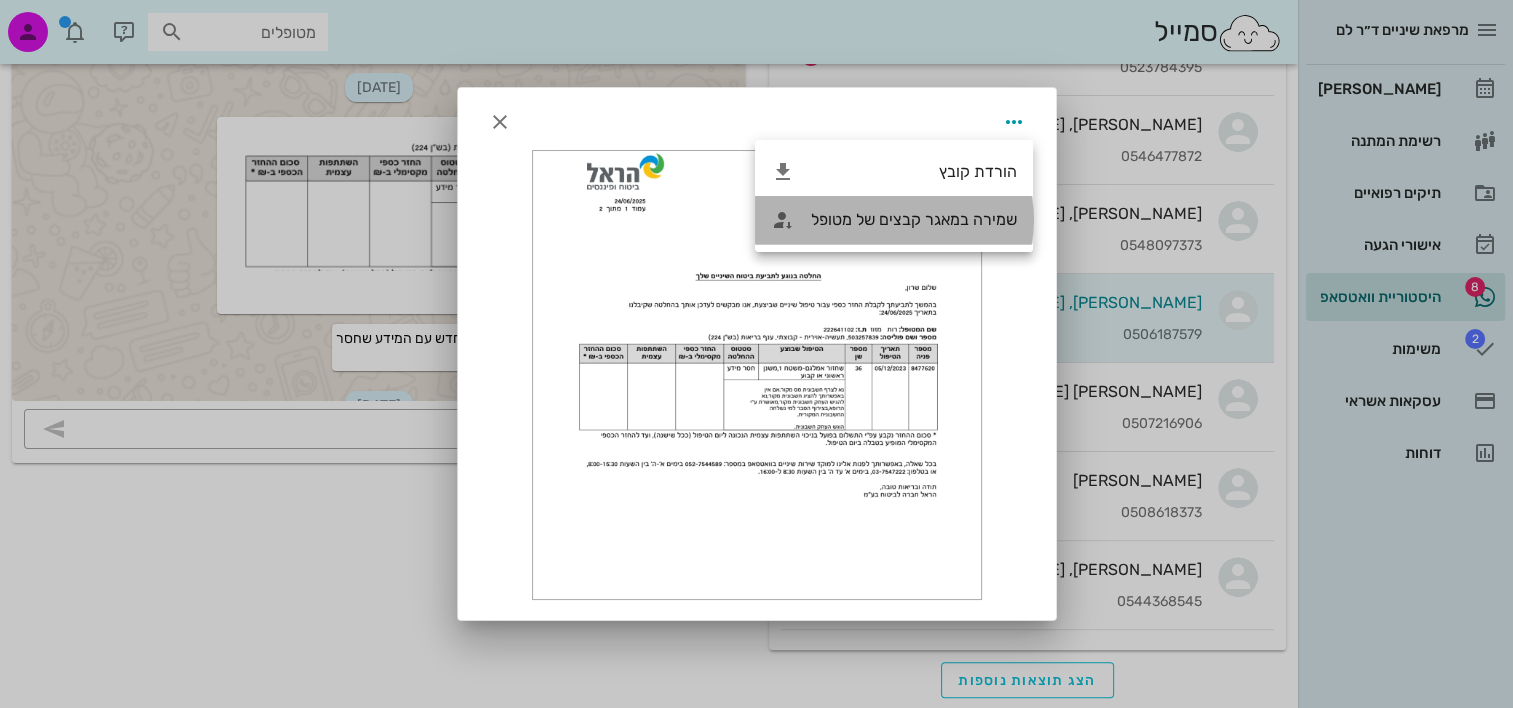 click on "שמירה במאגר קבצים של מטופל" at bounding box center (914, 219) 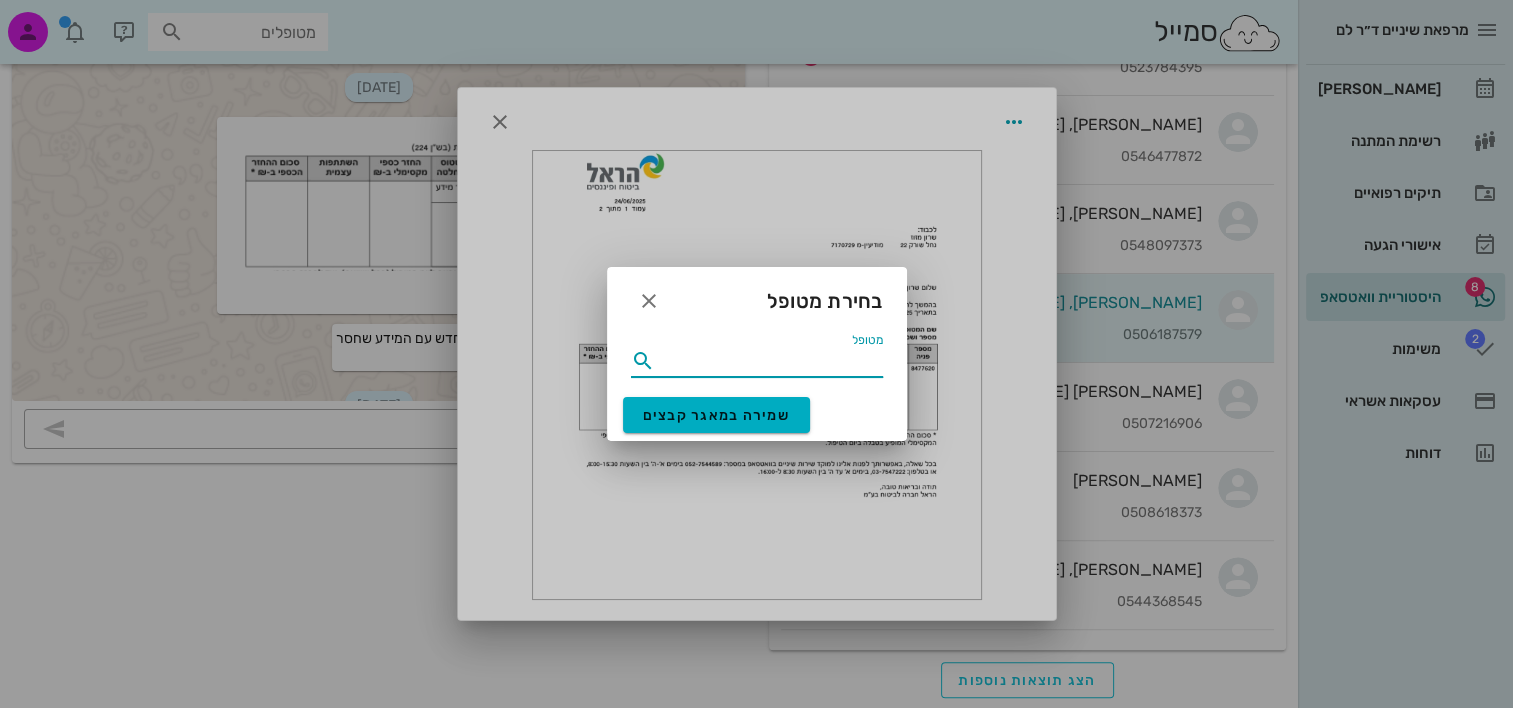 click on "מטופל" at bounding box center (771, 361) 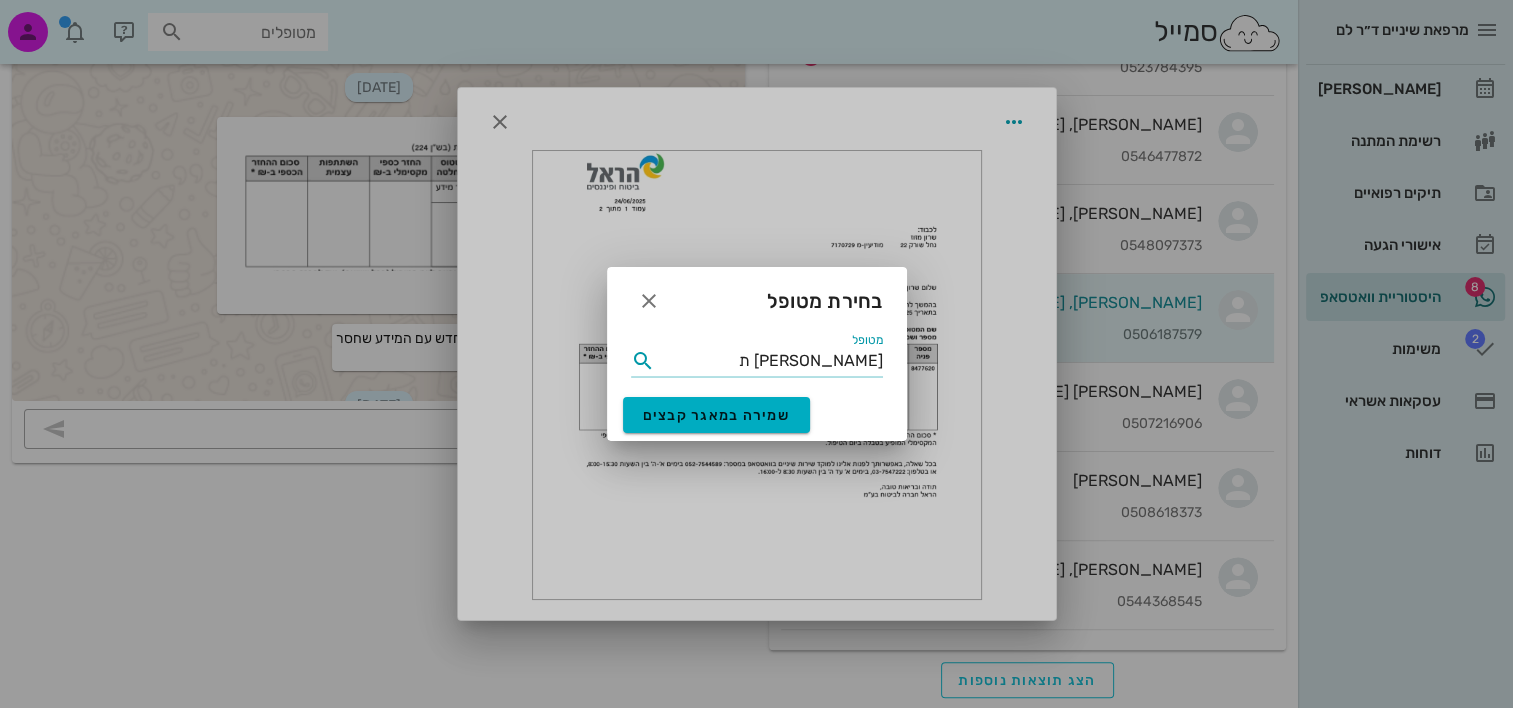 type on "מזוז תמ" 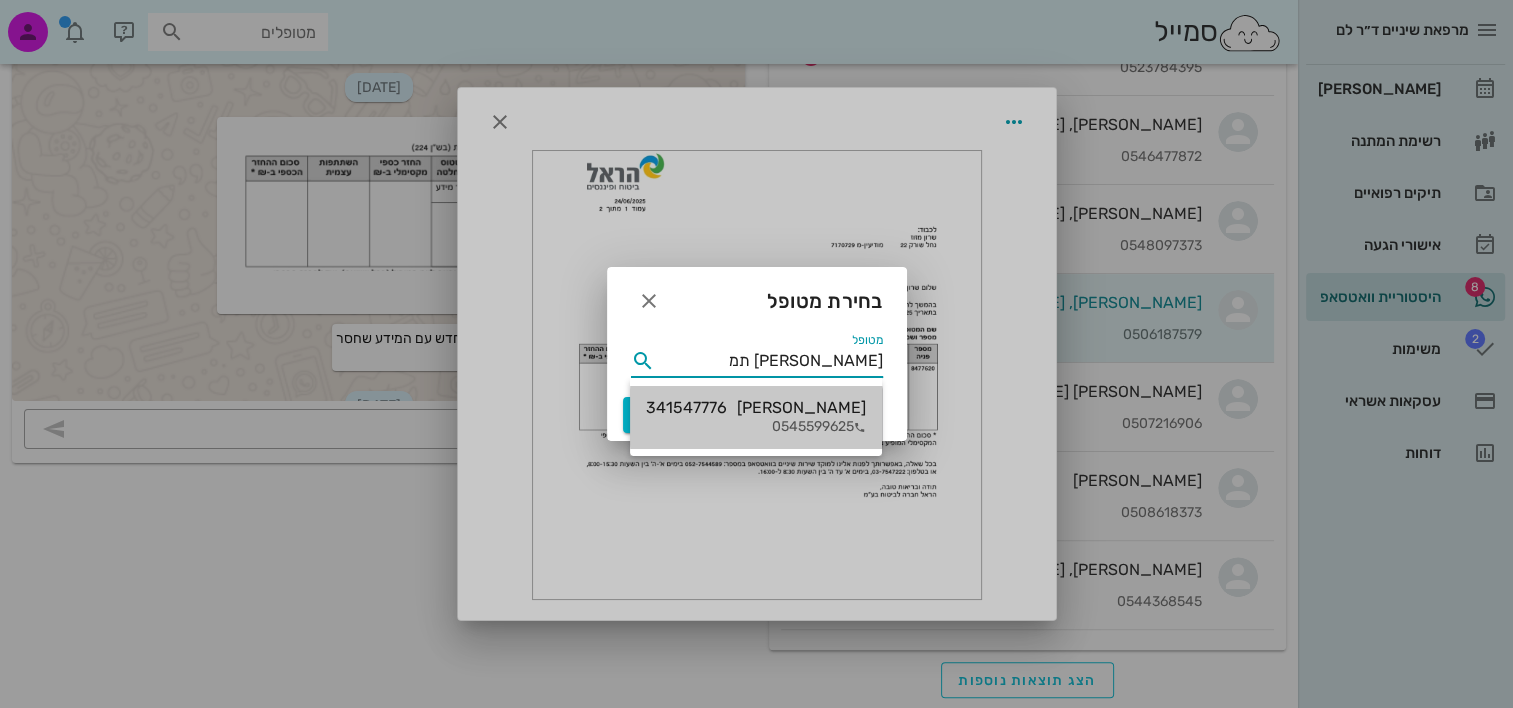 click on "תמר מזוז  341547776" at bounding box center (756, 407) 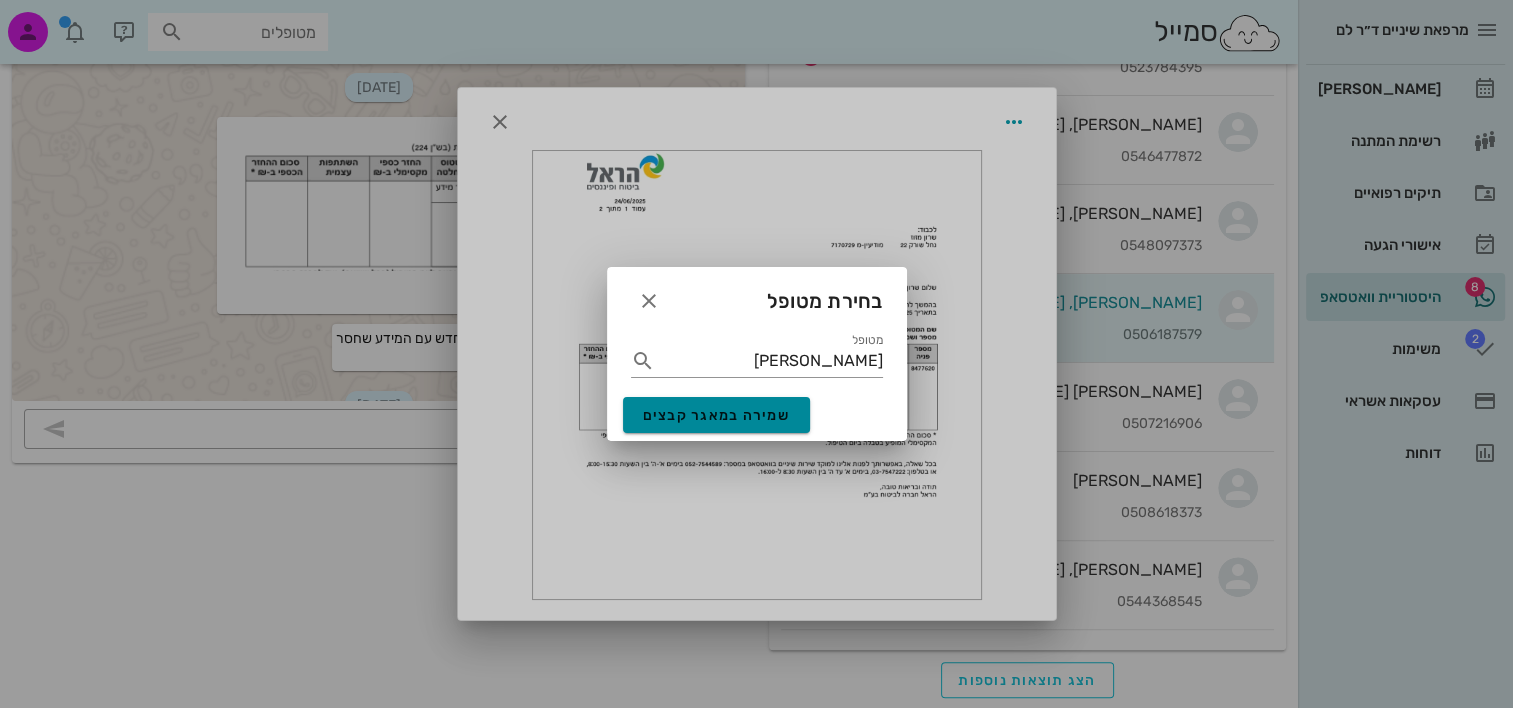 click on "שמירה במאגר קבצים" at bounding box center (717, 415) 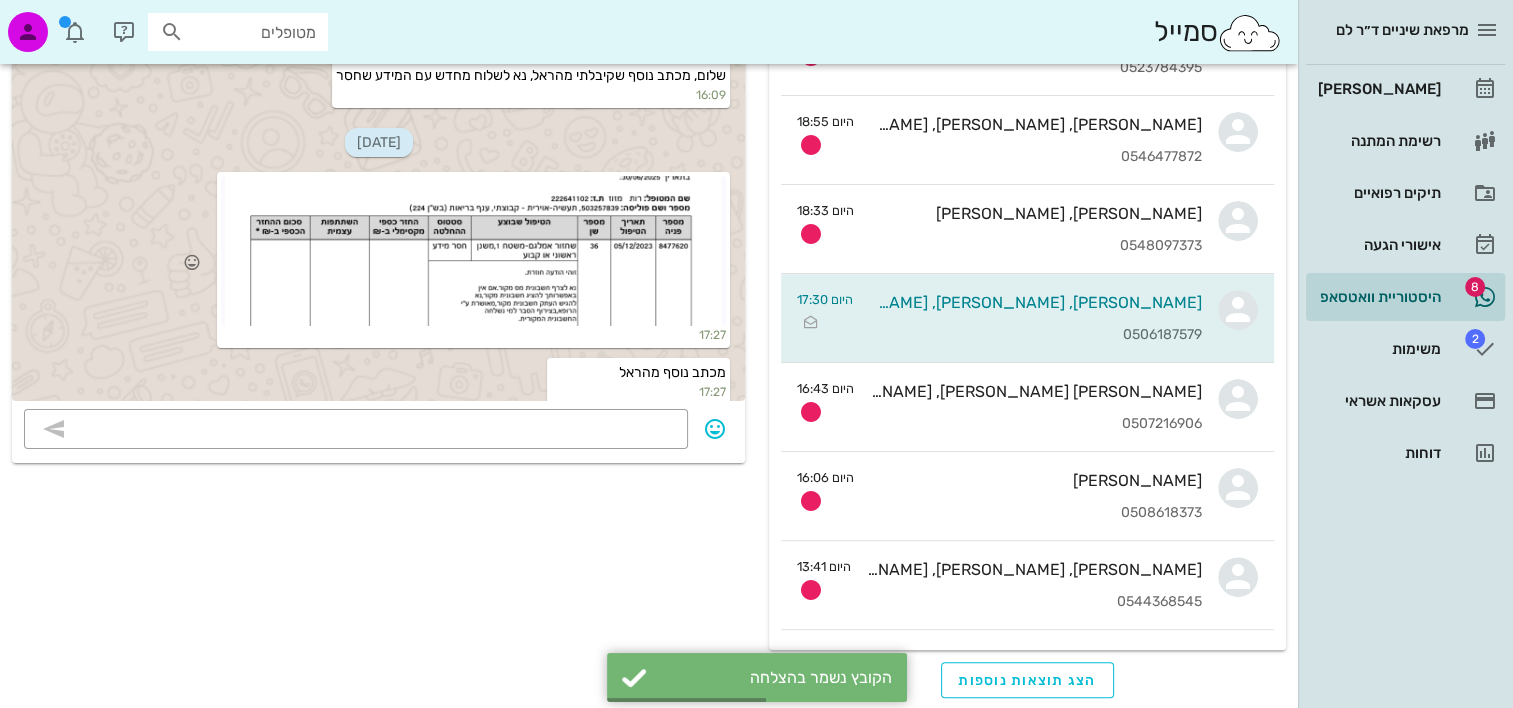 scroll, scrollTop: 831, scrollLeft: 0, axis: vertical 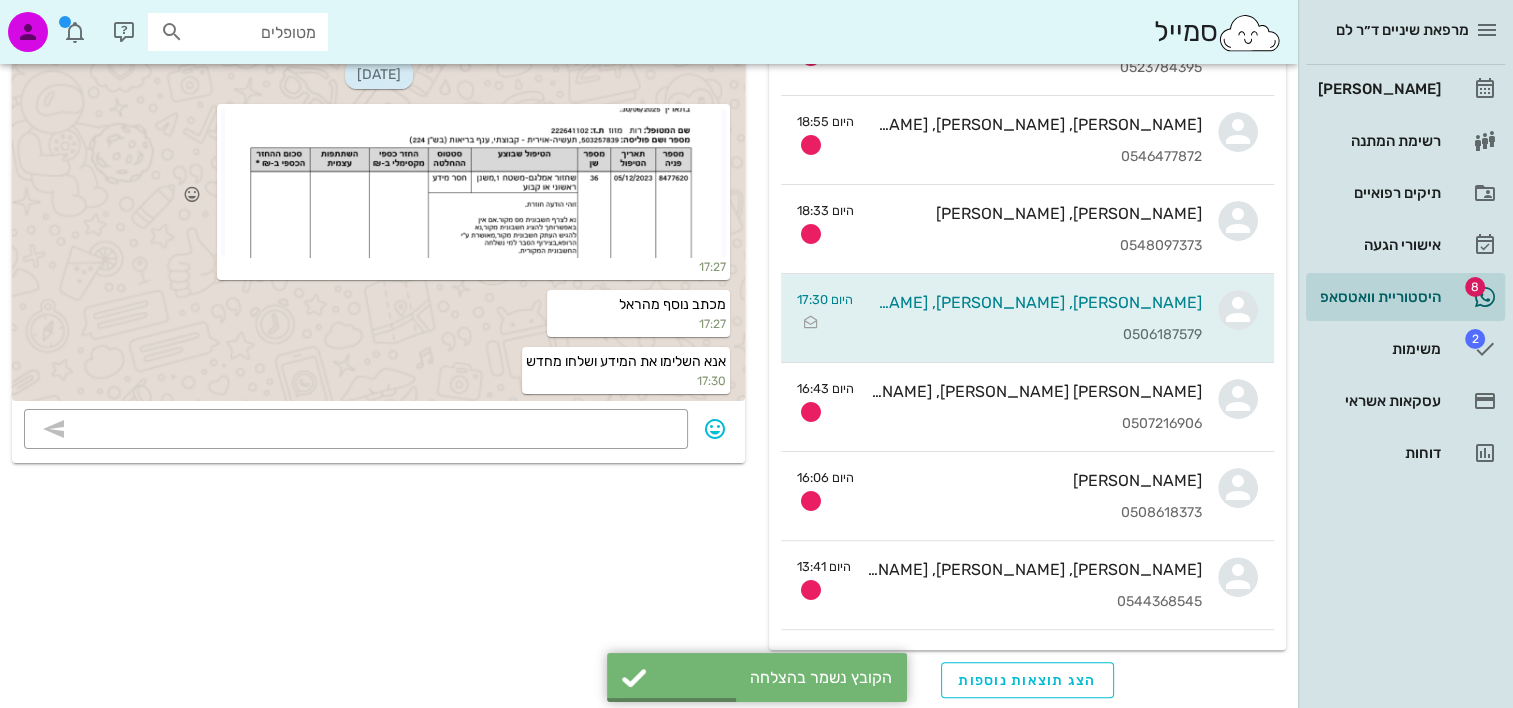 click at bounding box center [473, 183] 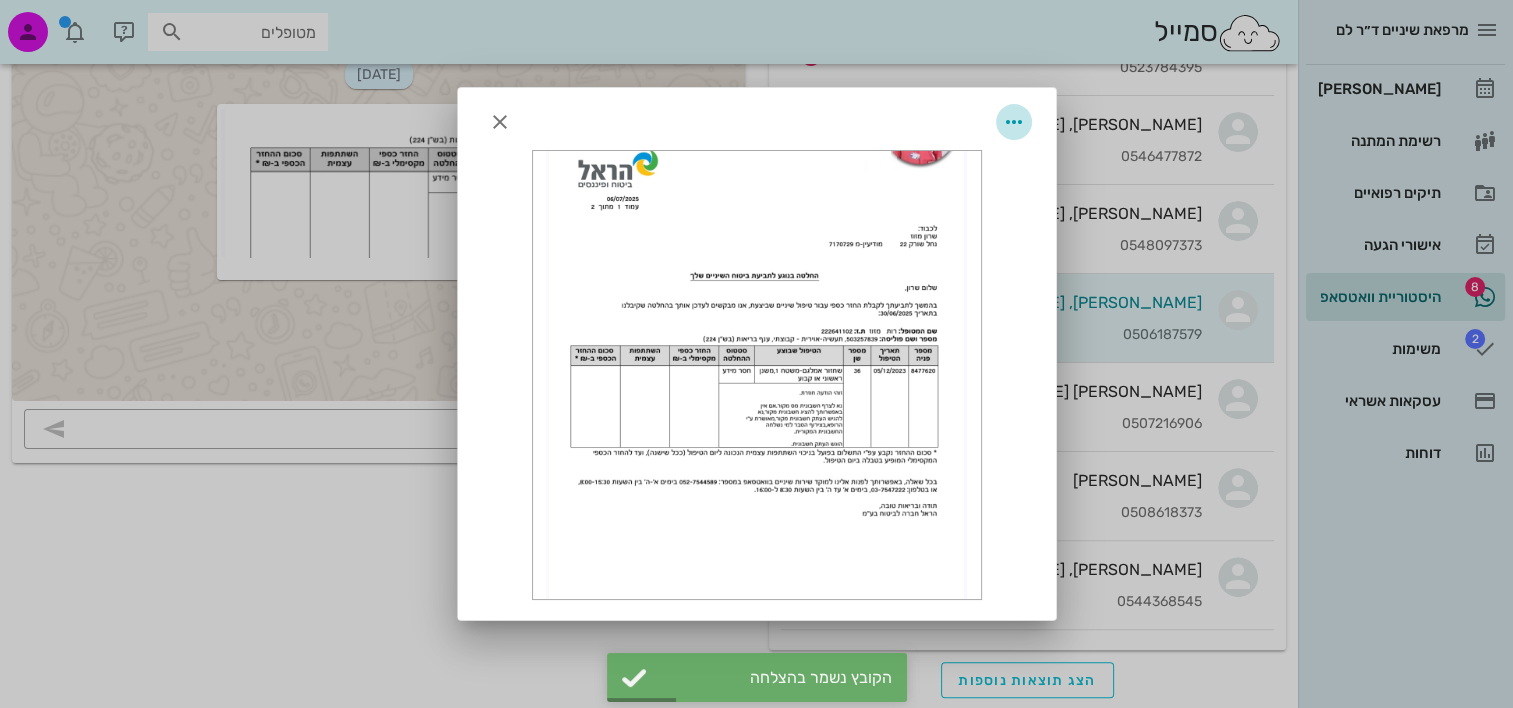 click at bounding box center (1014, 122) 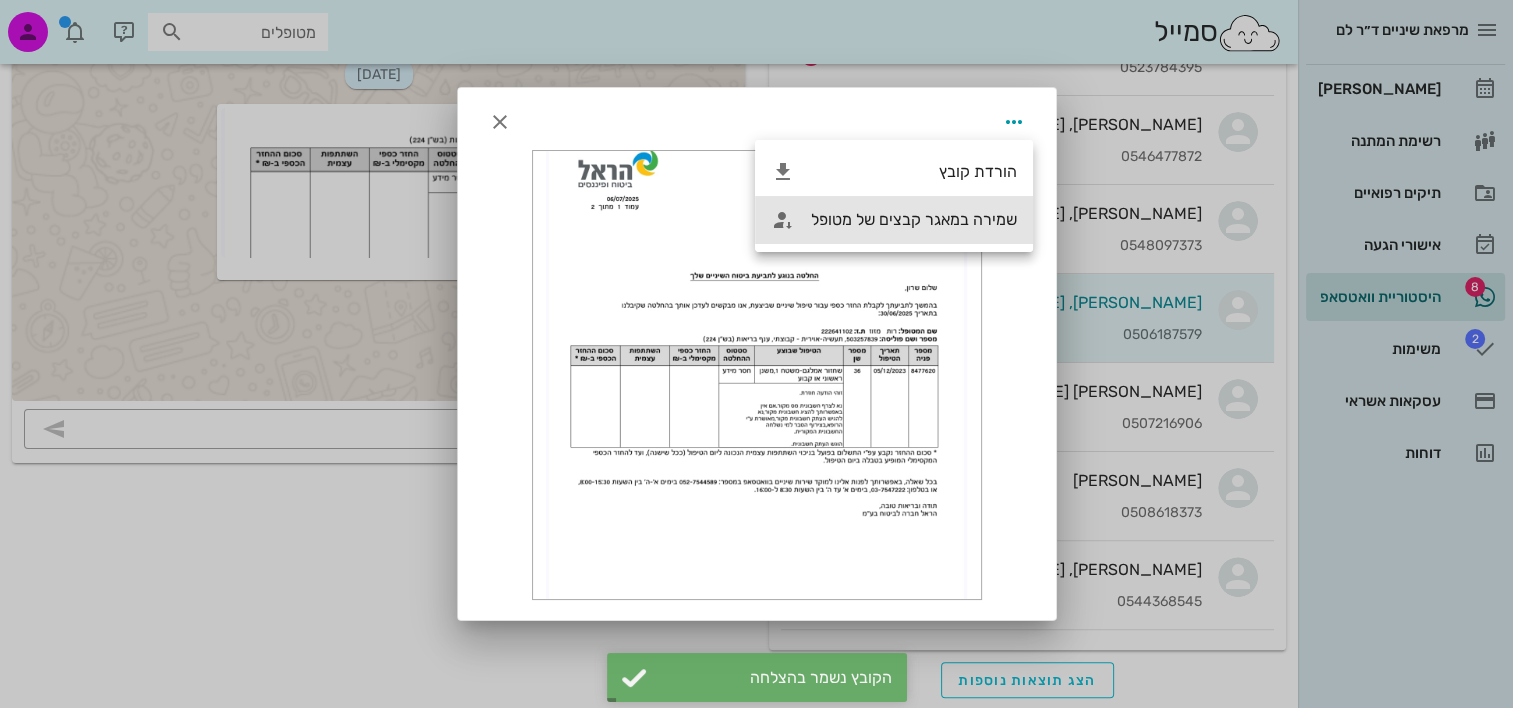 click on "שמירה במאגר קבצים של מטופל" at bounding box center (914, 219) 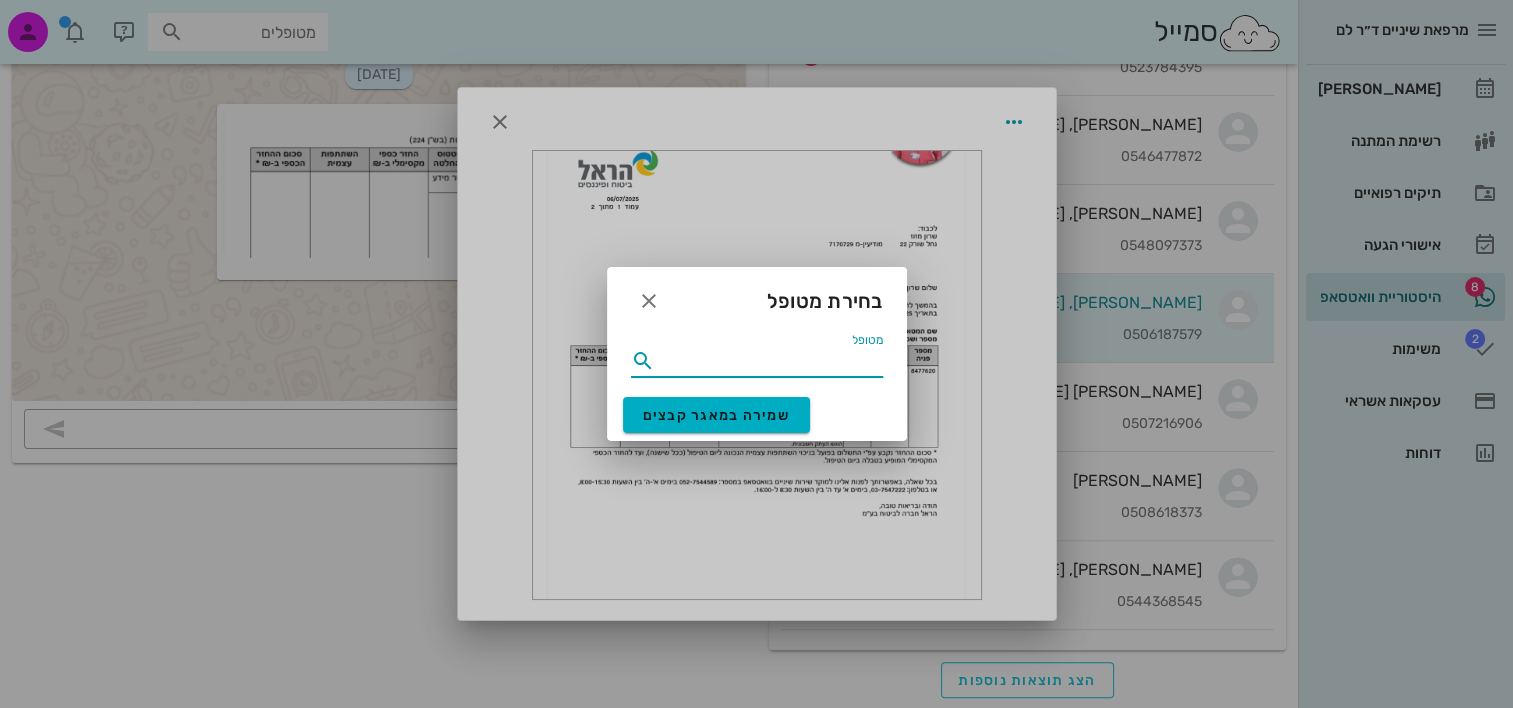 click on "מטופל" at bounding box center (771, 361) 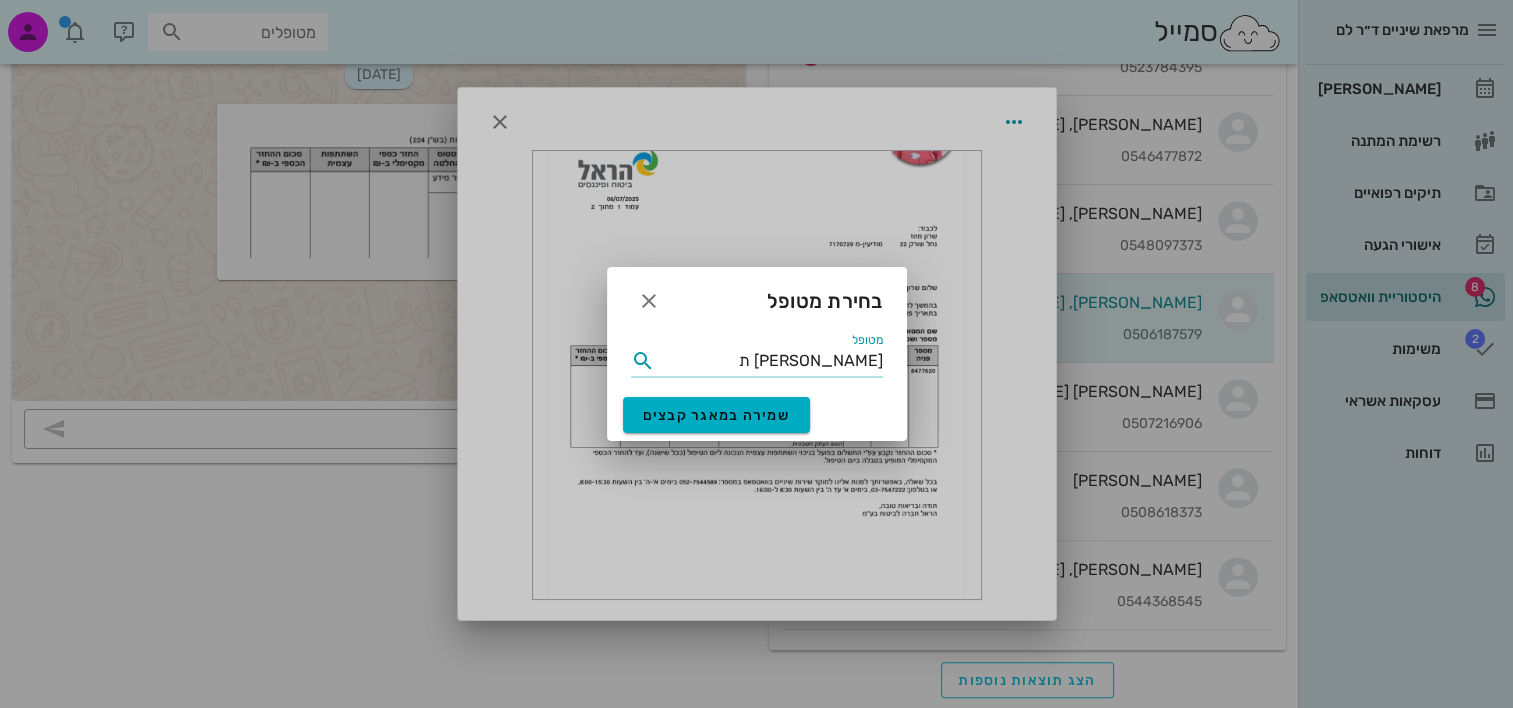 type on "מזוז תמ" 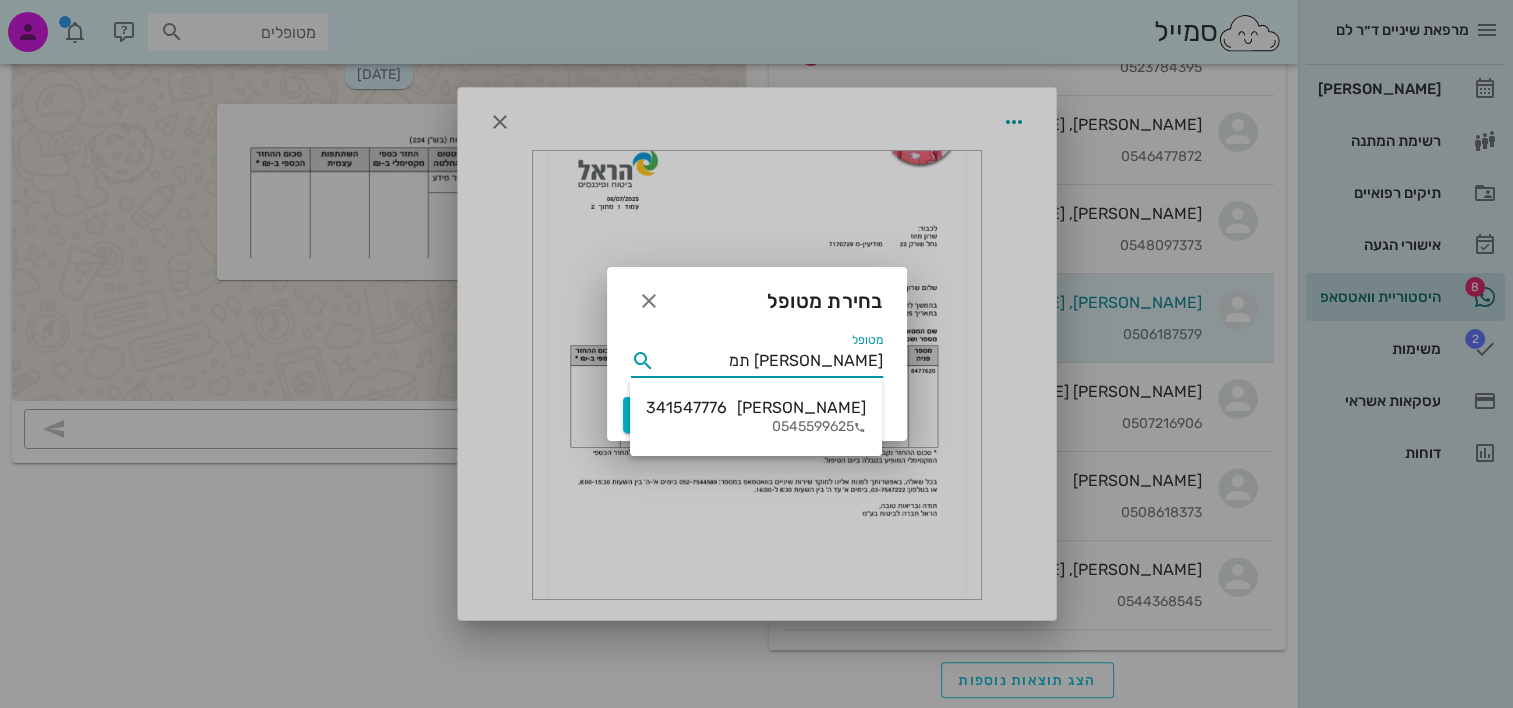 click on "תמר מזוז  341547776" at bounding box center (756, 407) 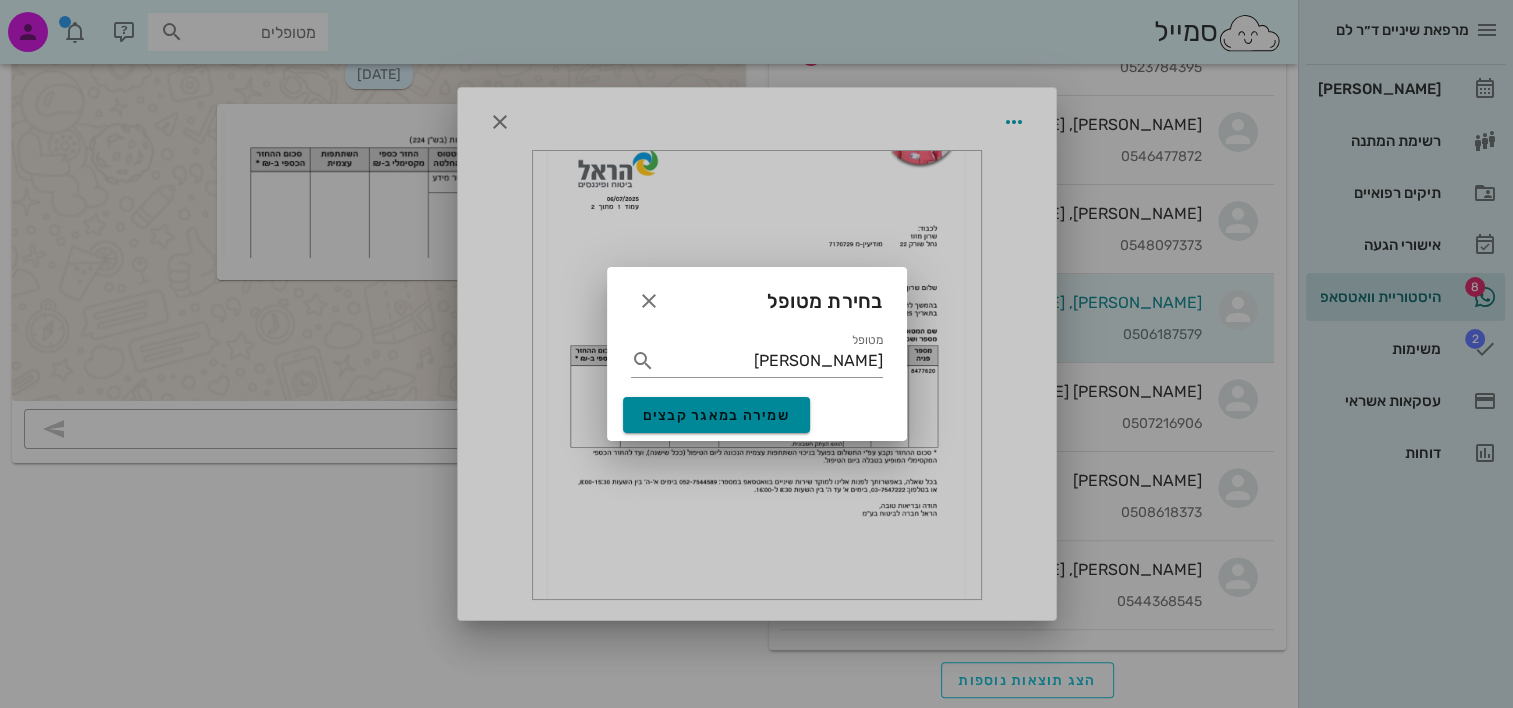 click on "שמירה במאגר קבצים" at bounding box center (717, 415) 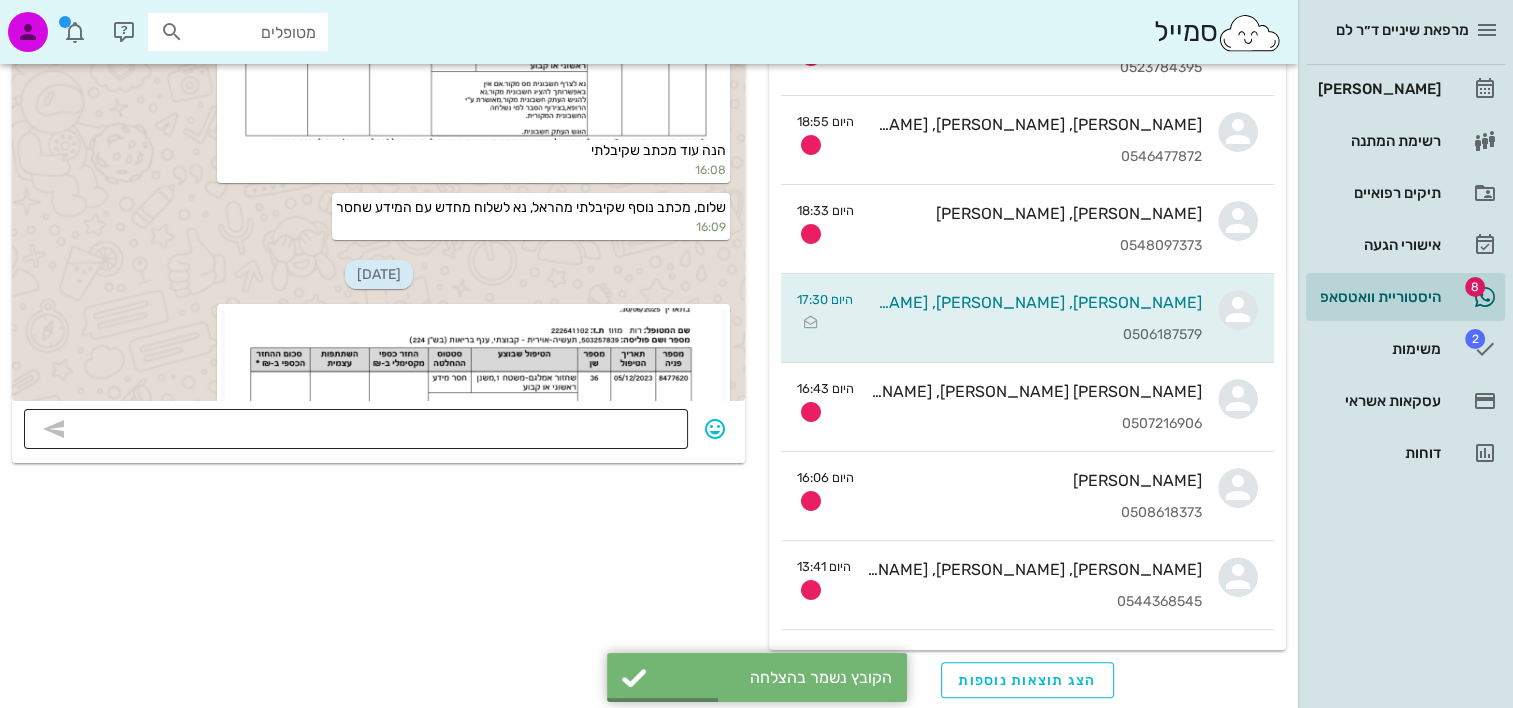scroll, scrollTop: 831, scrollLeft: 0, axis: vertical 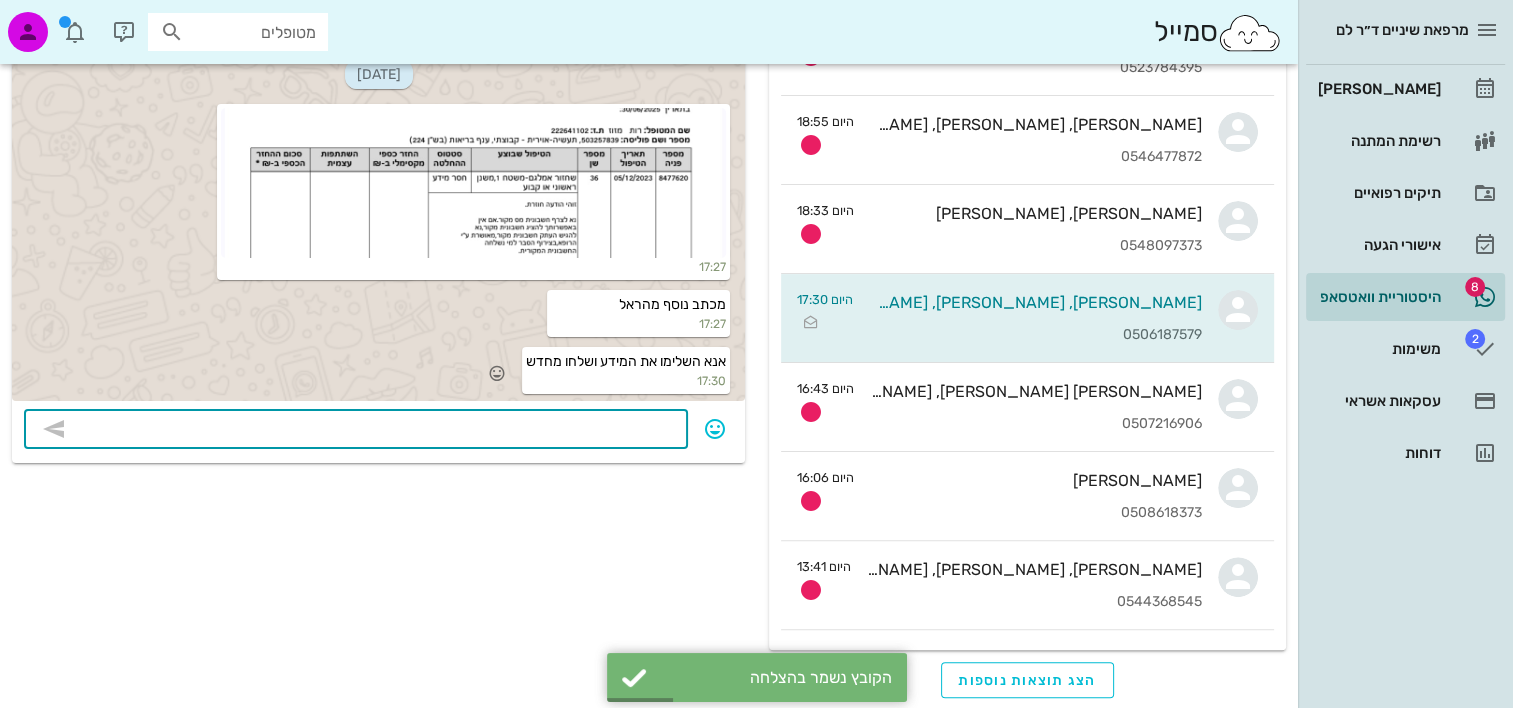 click on "04-05-2025
מצ"ב ממרפאת שיניים ✨
19:53
24-06-2025
dimutWeb (46).PDF 16:14 Document
dimutWeb (46).PDF שלום, ראו מכתב מחברת הביטוח, נא להשלים את המידע החסר ולשלוח שוב 16:14 harel_33100280_16-35-59.pdf 16:37 Document
harel_33100280_16-35-59.pdf שלום, ראו מכתב מחברת הביטוח, אנא השלימו את המידע החסר ושלחו שוב 16:38
26-06-2025
הנה עוד מכתב שקיבלתי 16:08 שלום, מכתב נוסף שקיבלתי מהראל, נא לשלוח מחדש עם המידע שחסר 16:09
07-07-2025
17:27 מכתב נוסף מהראל 17:27 אנא השלימו את המידע ושלחו מחדש 17:30 ​" at bounding box center (378, 176) 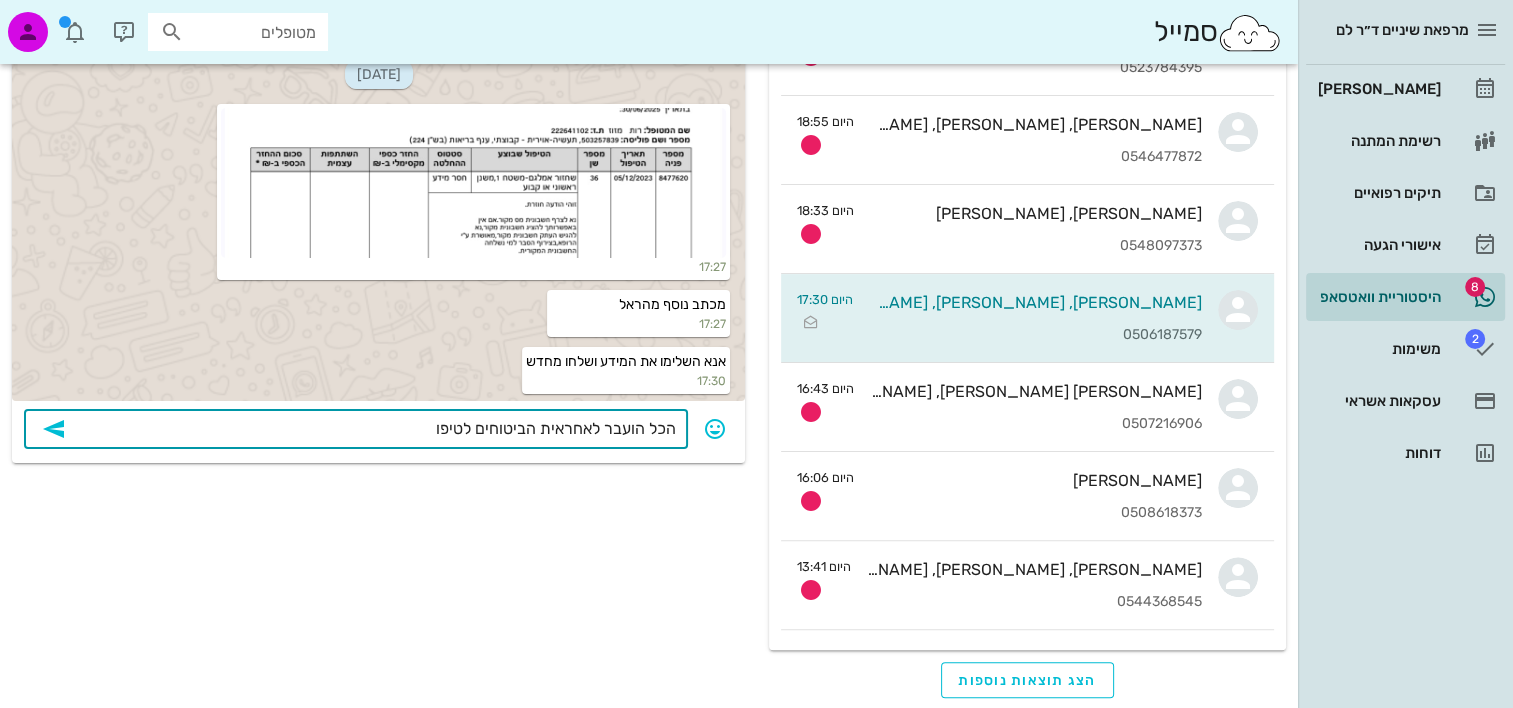type on "הכל הועבר לאחראית הביטוחים לטיפול" 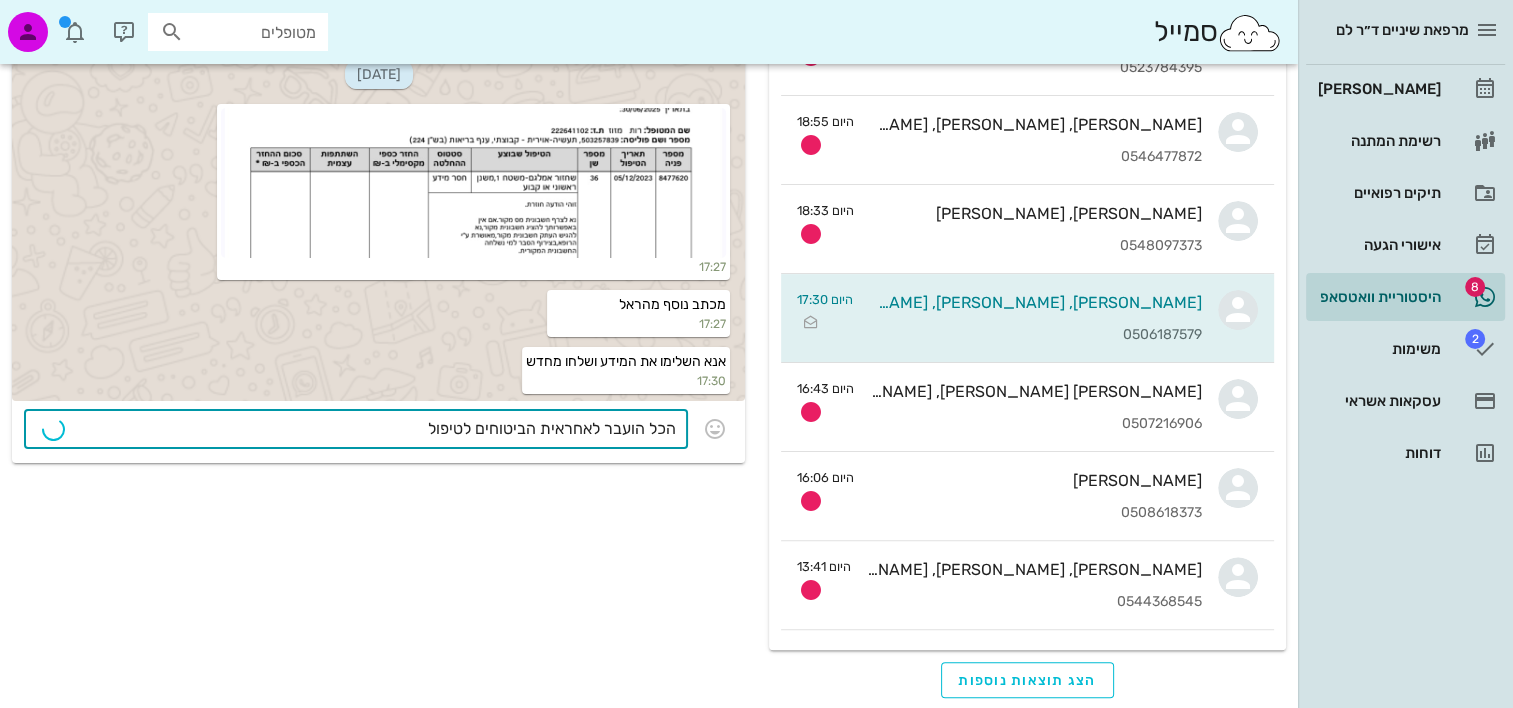 type 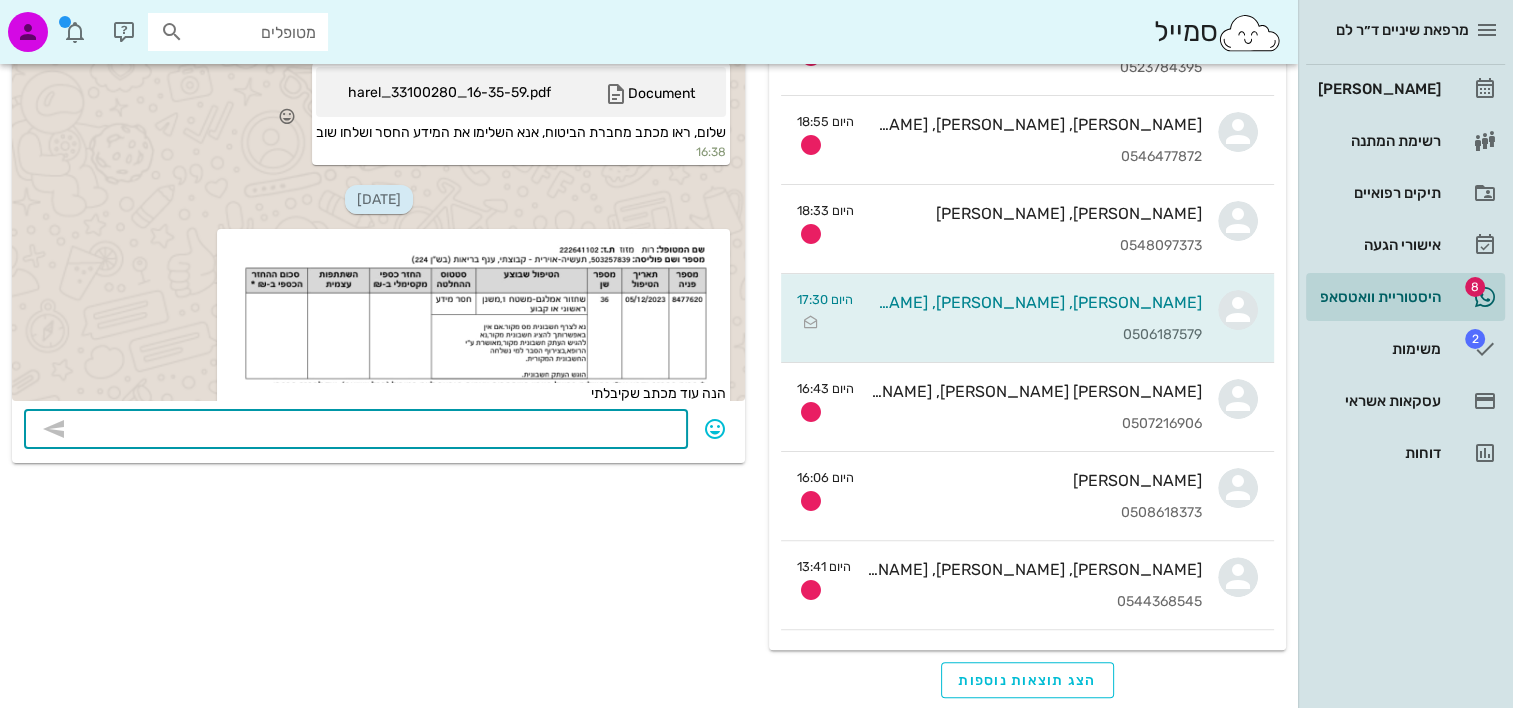 scroll, scrollTop: 0, scrollLeft: 0, axis: both 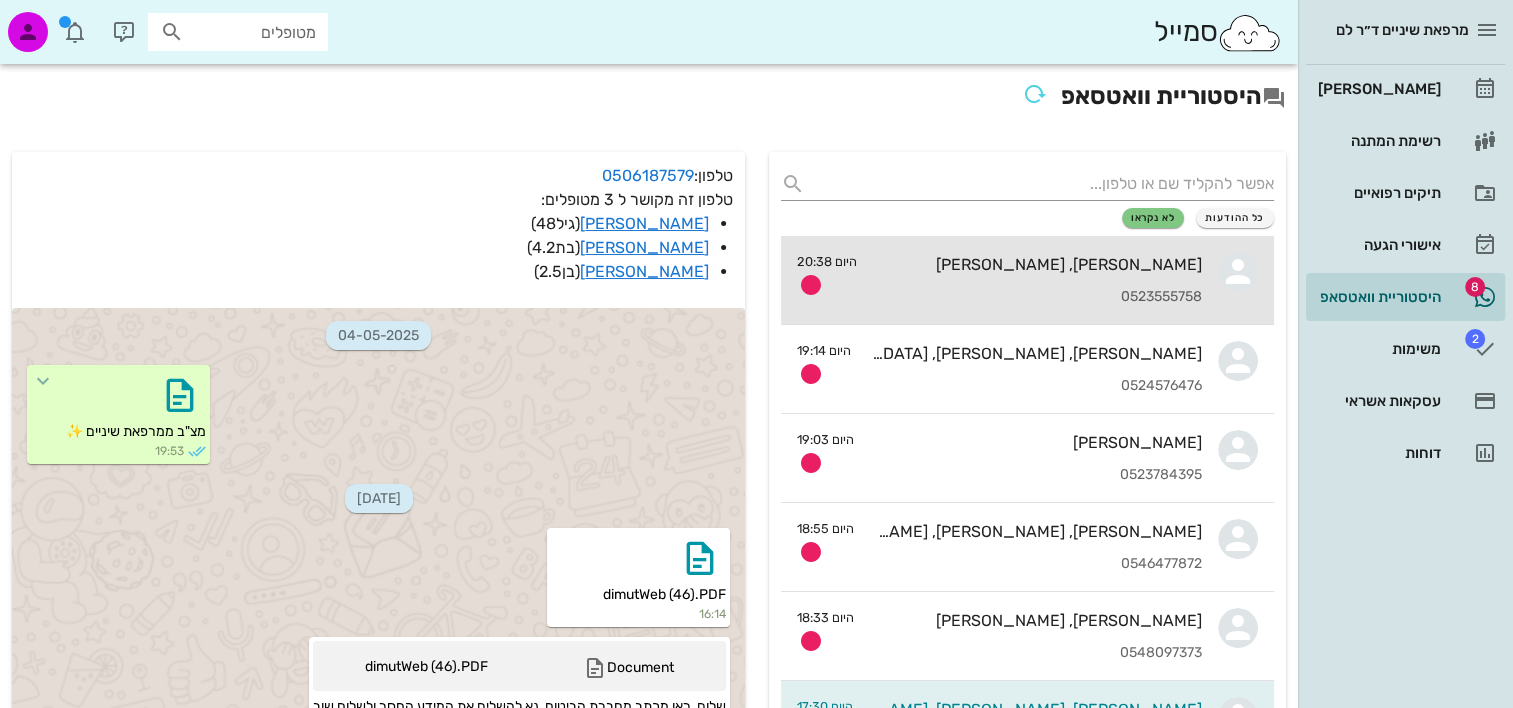 click on "נאוה, נועה אילון 0523555758" at bounding box center (1037, 280) 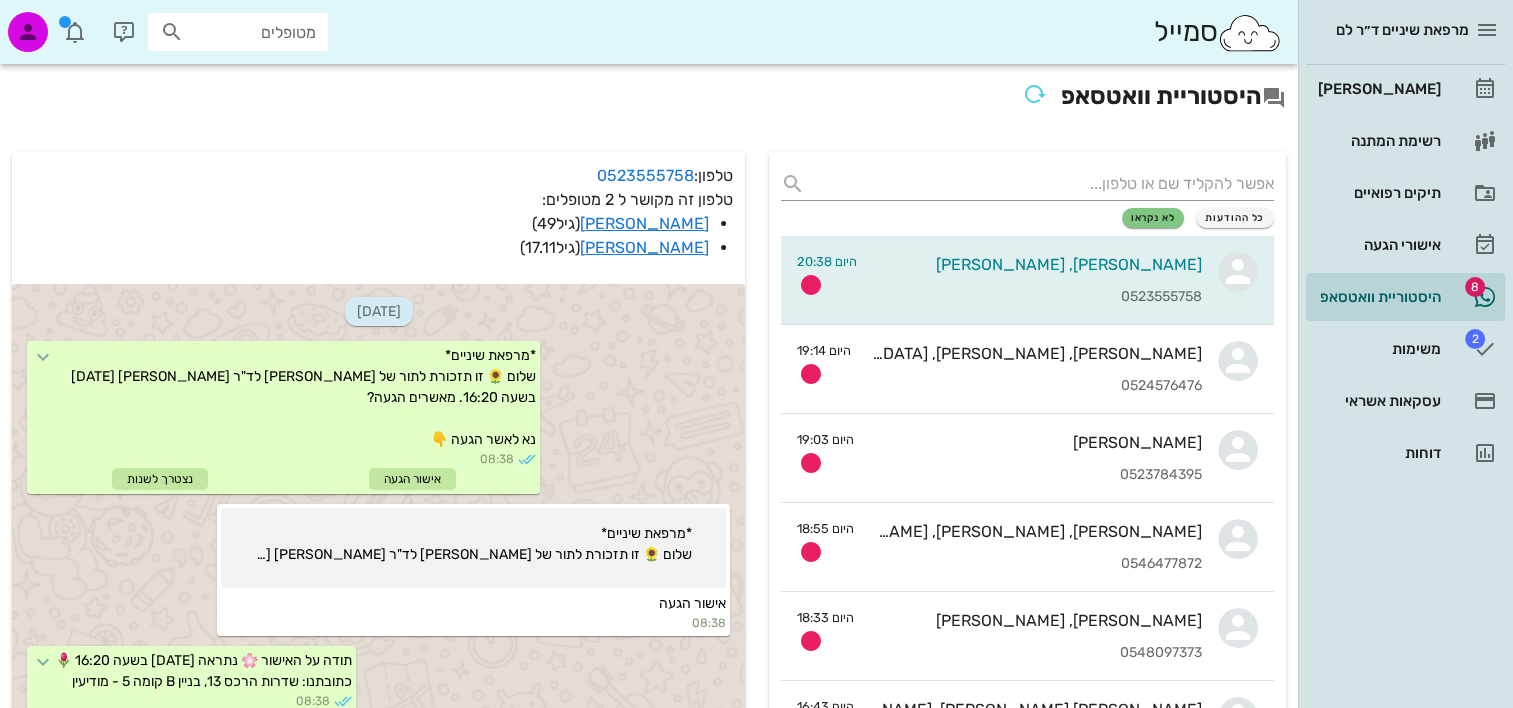 scroll, scrollTop: 3600, scrollLeft: 0, axis: vertical 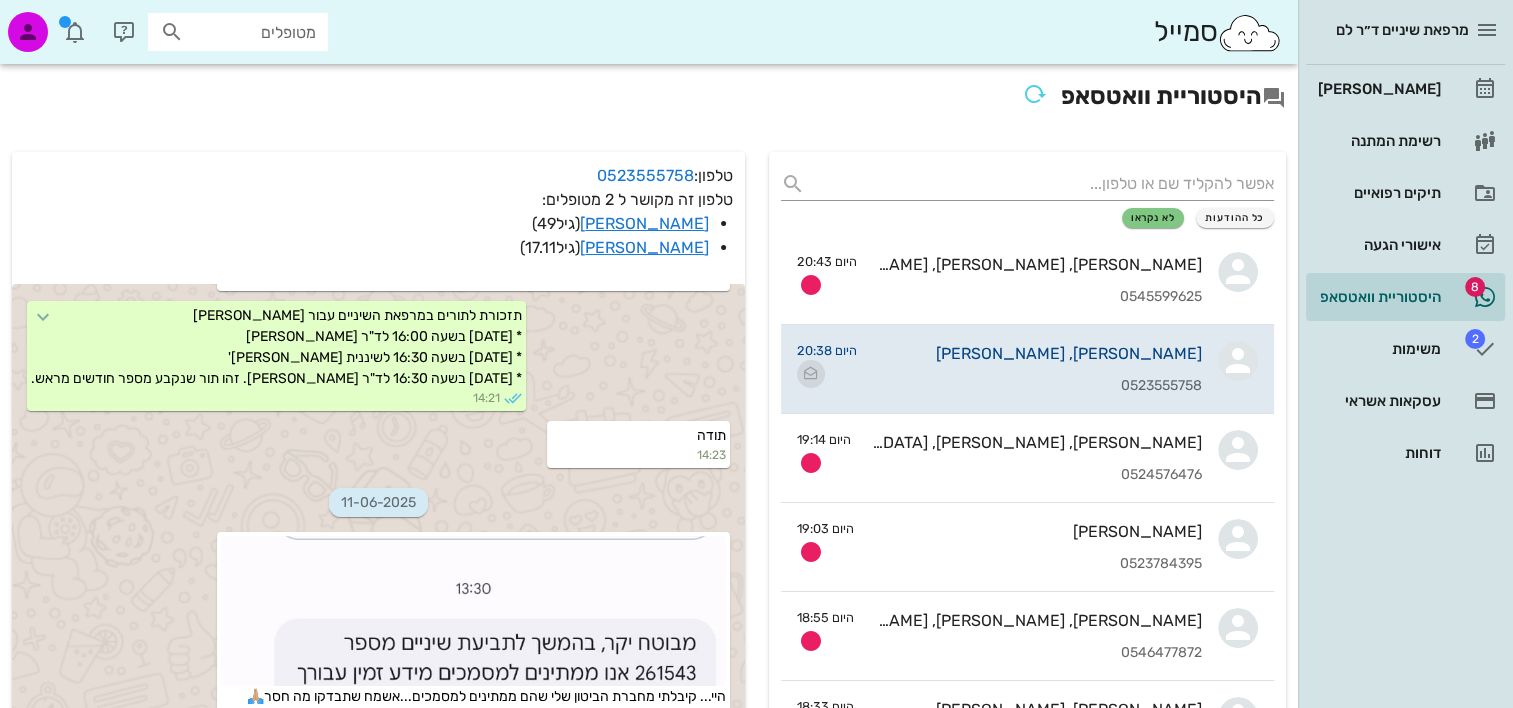 click at bounding box center [811, 374] 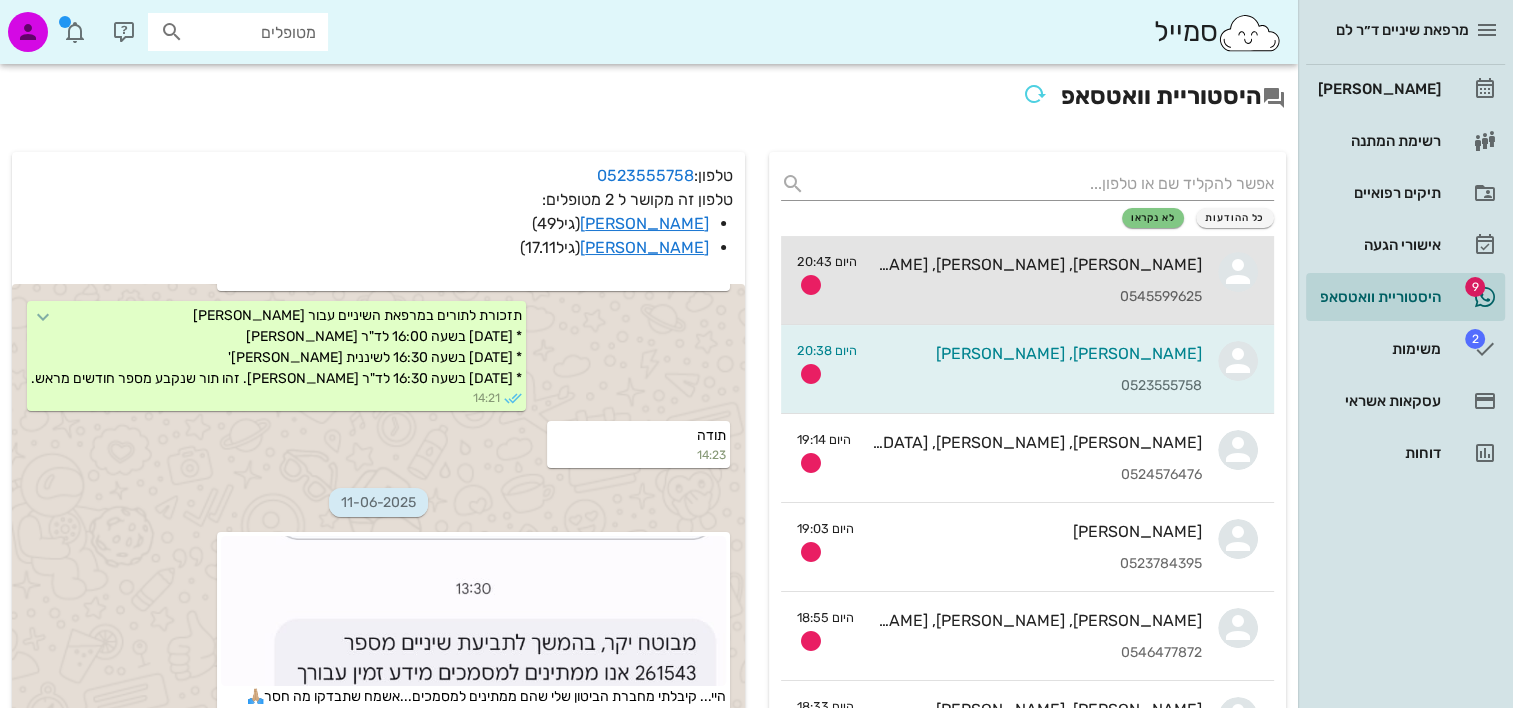 click on "רות, תמר, ישי מאיר, אפרת, דוד, הדס, הלל (רינה לביטוח) מזוז 0545599625" at bounding box center (1037, 280) 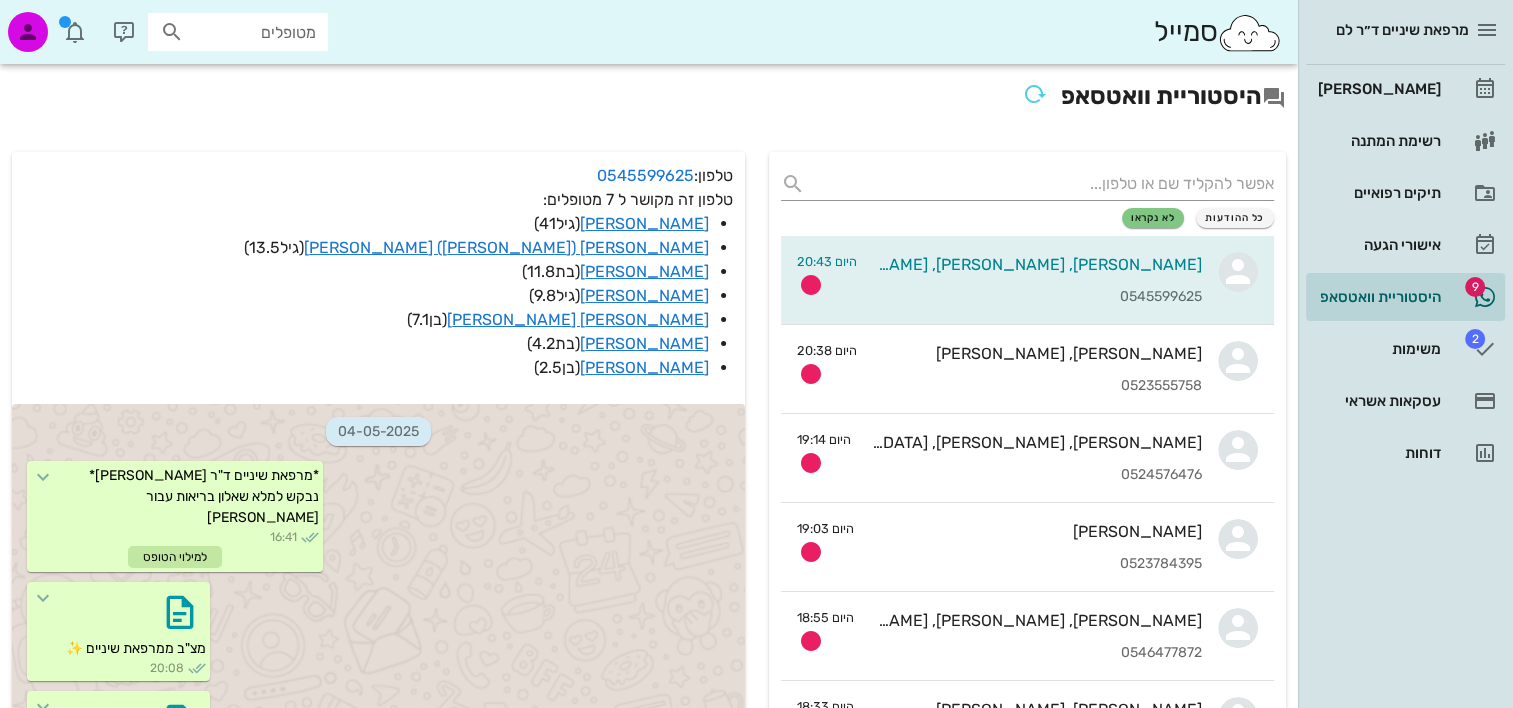 scroll, scrollTop: 9252, scrollLeft: 0, axis: vertical 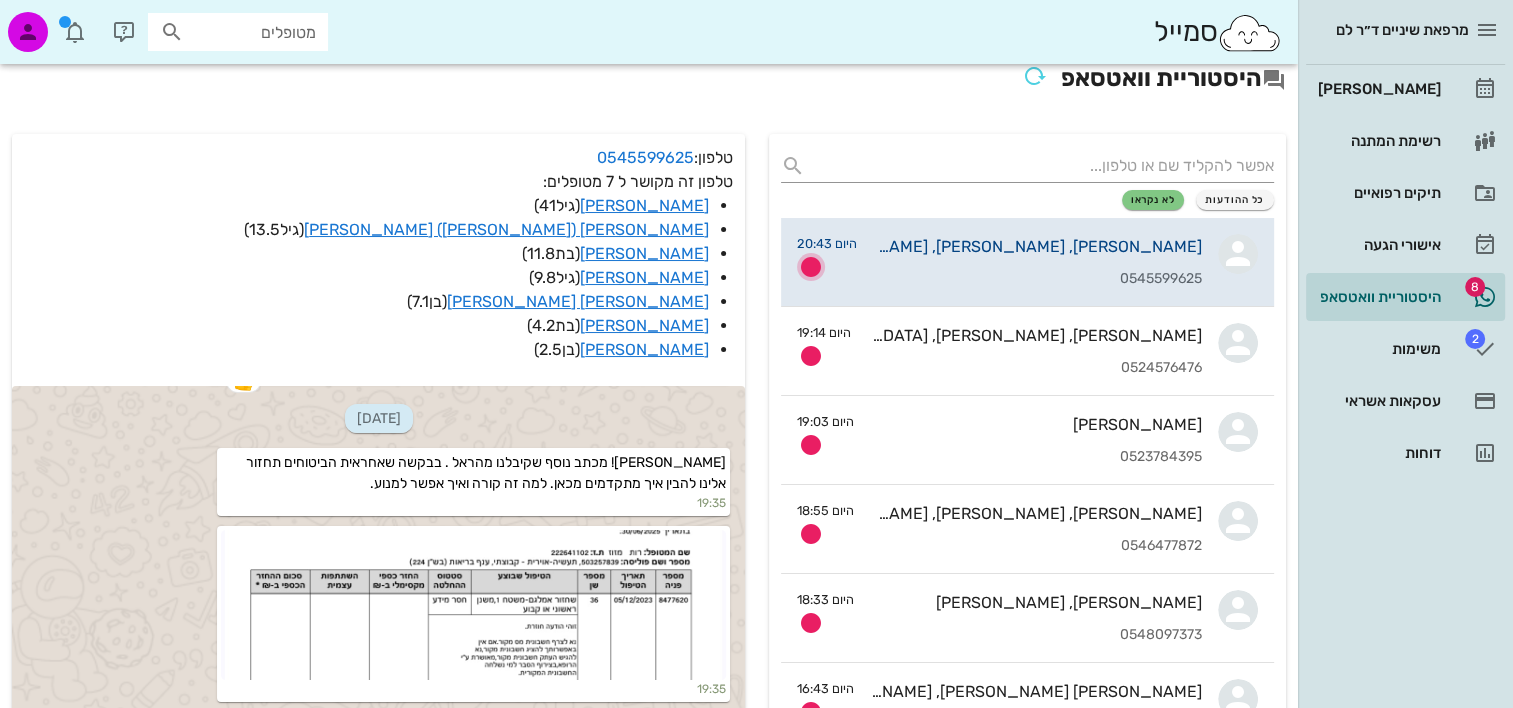 click at bounding box center (811, 267) 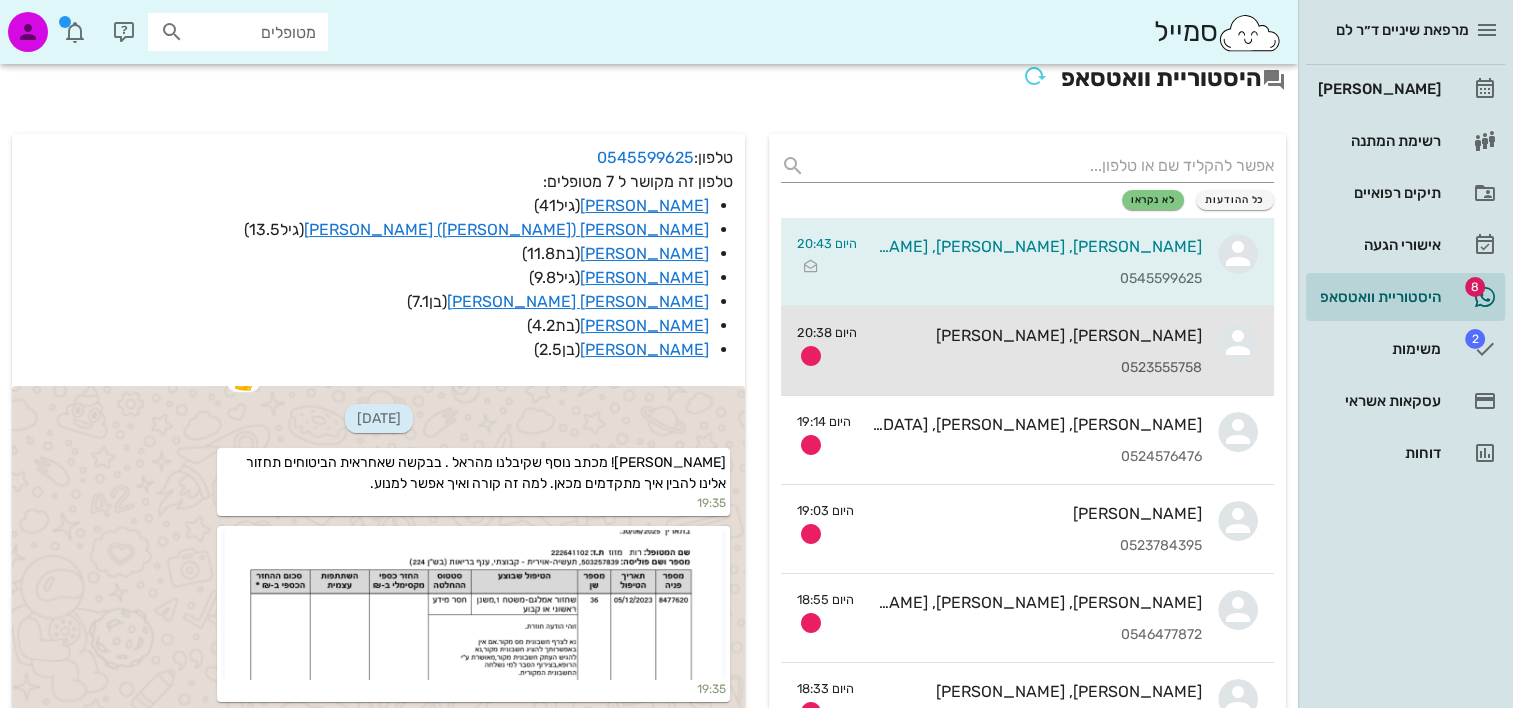 click on "0523555758" at bounding box center [1037, 368] 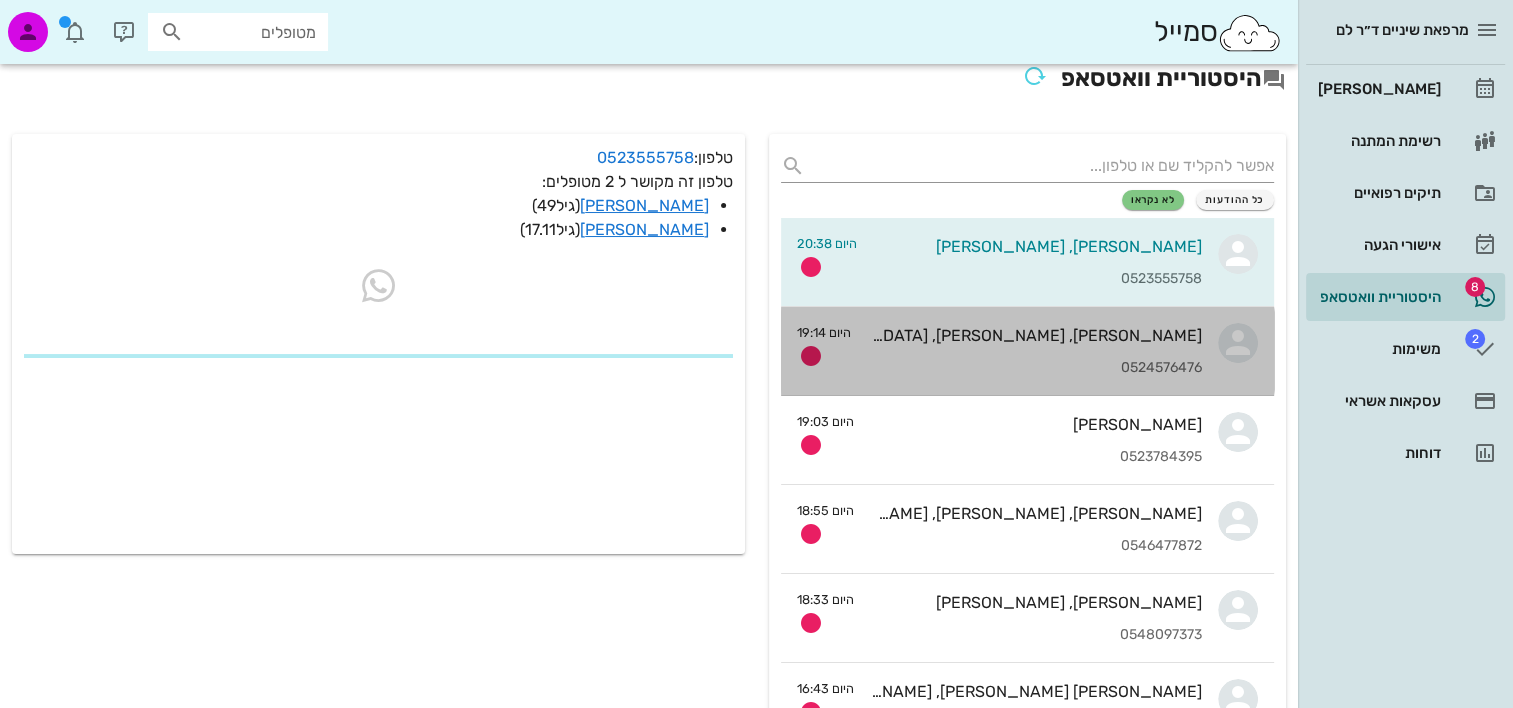 scroll, scrollTop: 0, scrollLeft: 0, axis: both 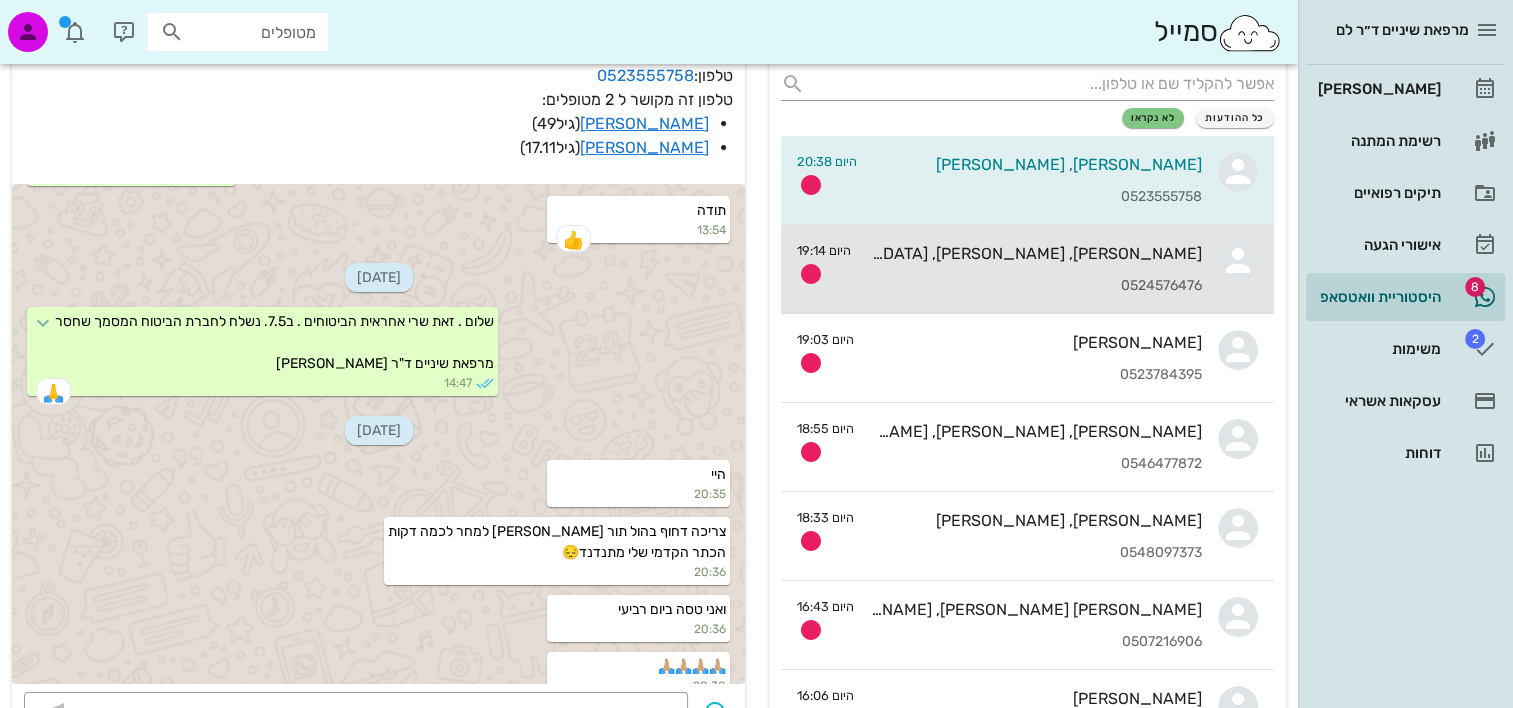 click on "עמית, שקד, יהודית מצא" at bounding box center (1034, 253) 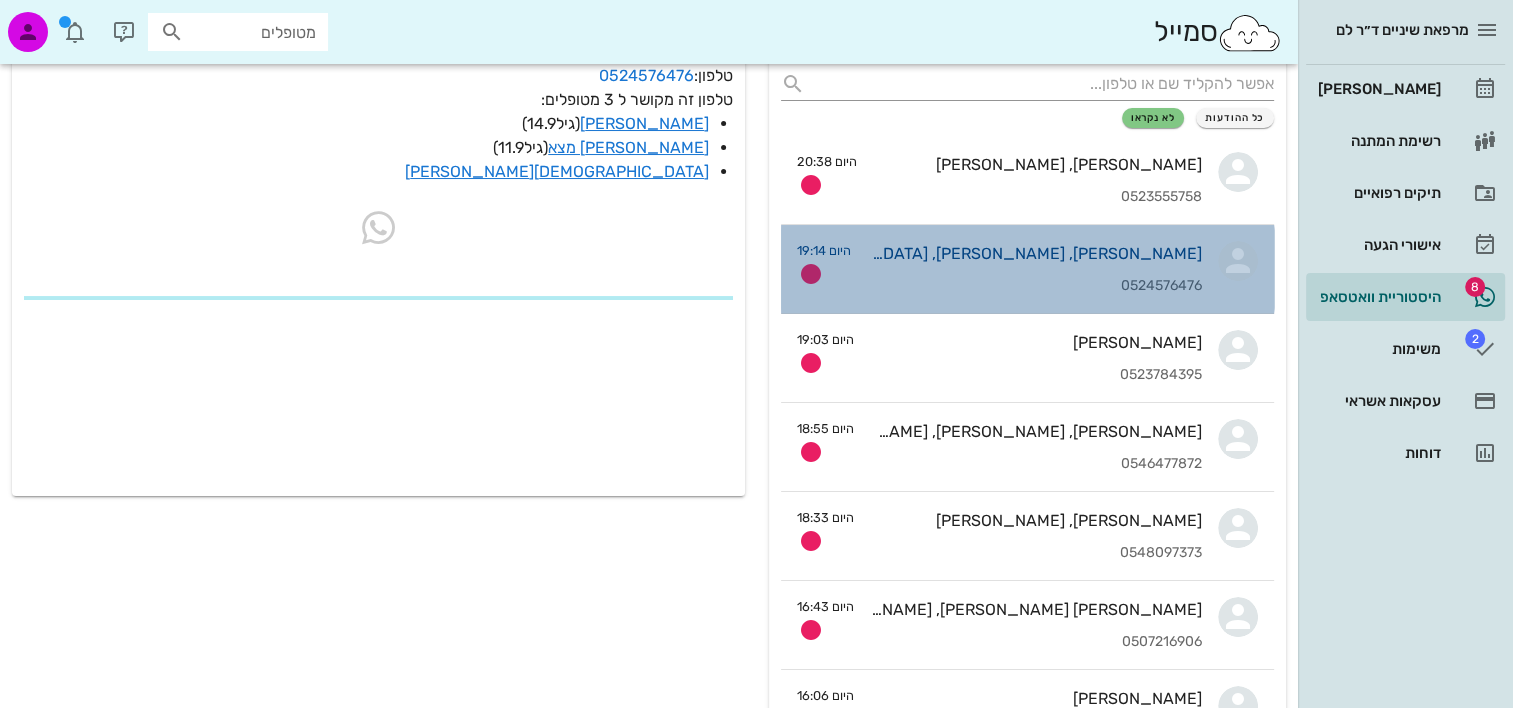 scroll, scrollTop: 0, scrollLeft: 0, axis: both 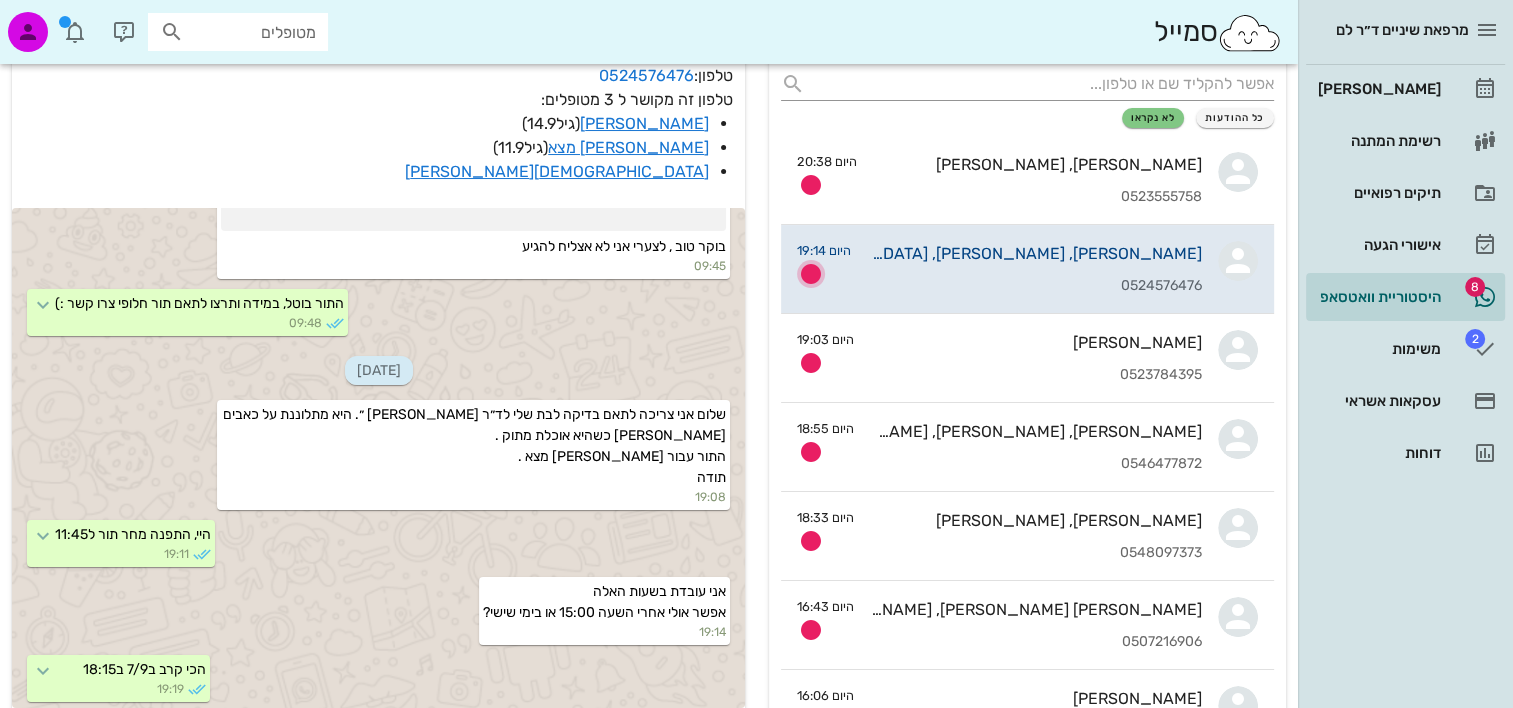 click at bounding box center (811, 274) 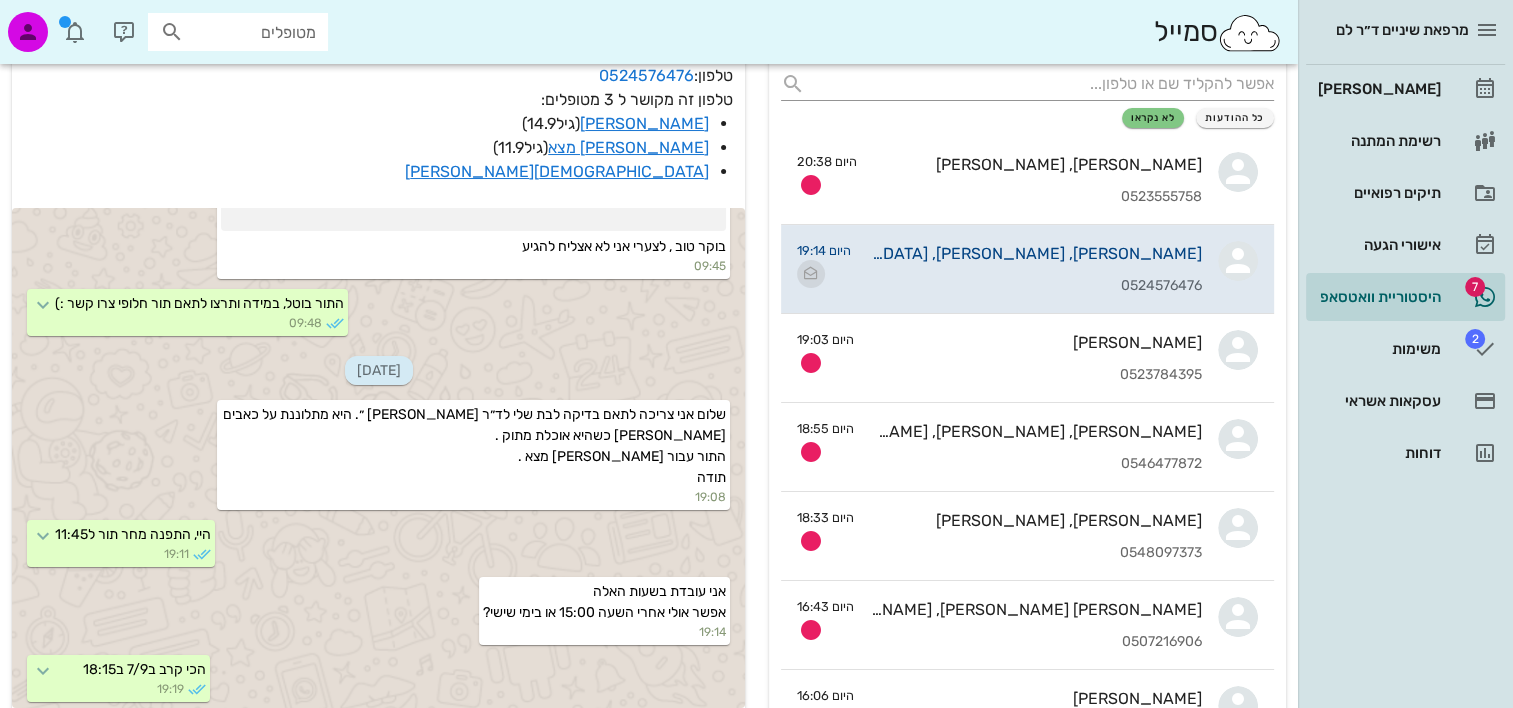 click at bounding box center [811, 274] 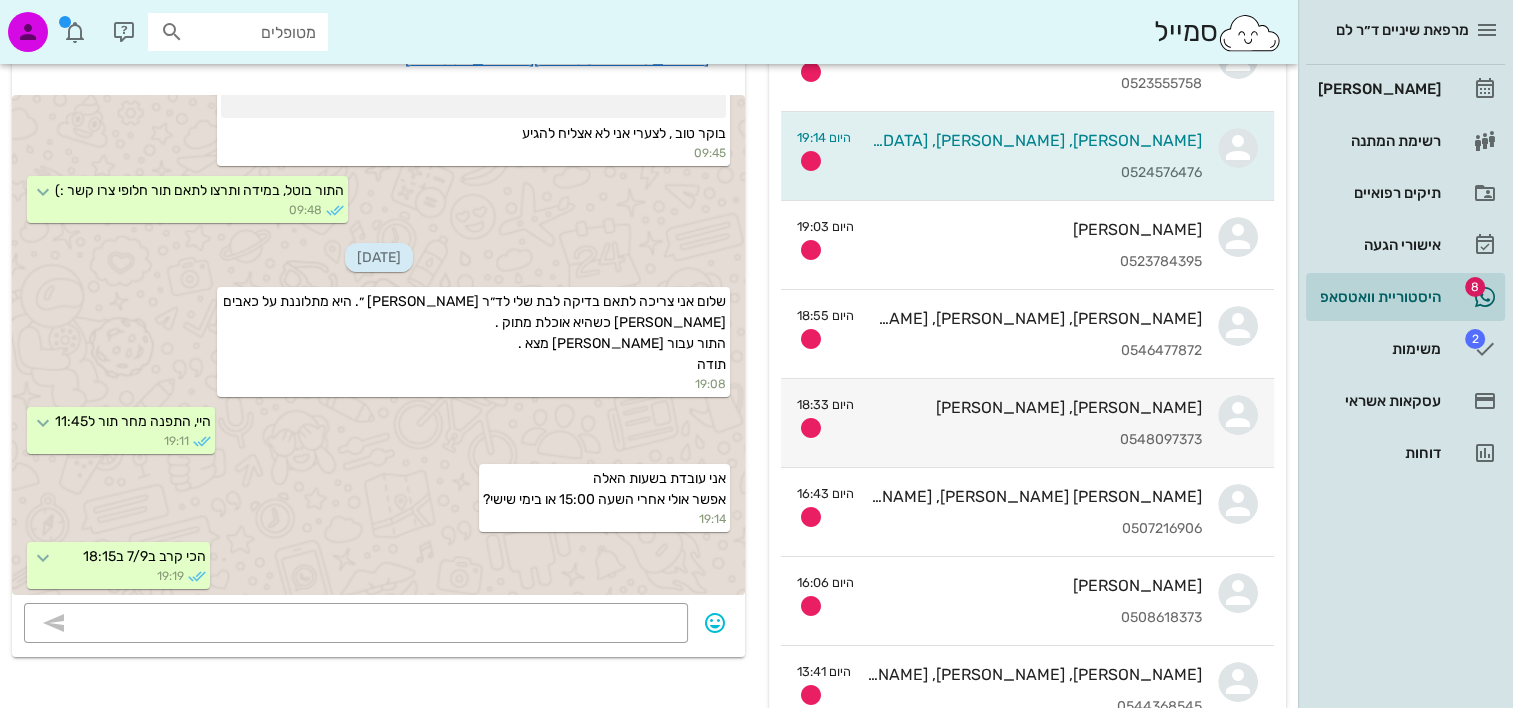 scroll, scrollTop: 318, scrollLeft: 0, axis: vertical 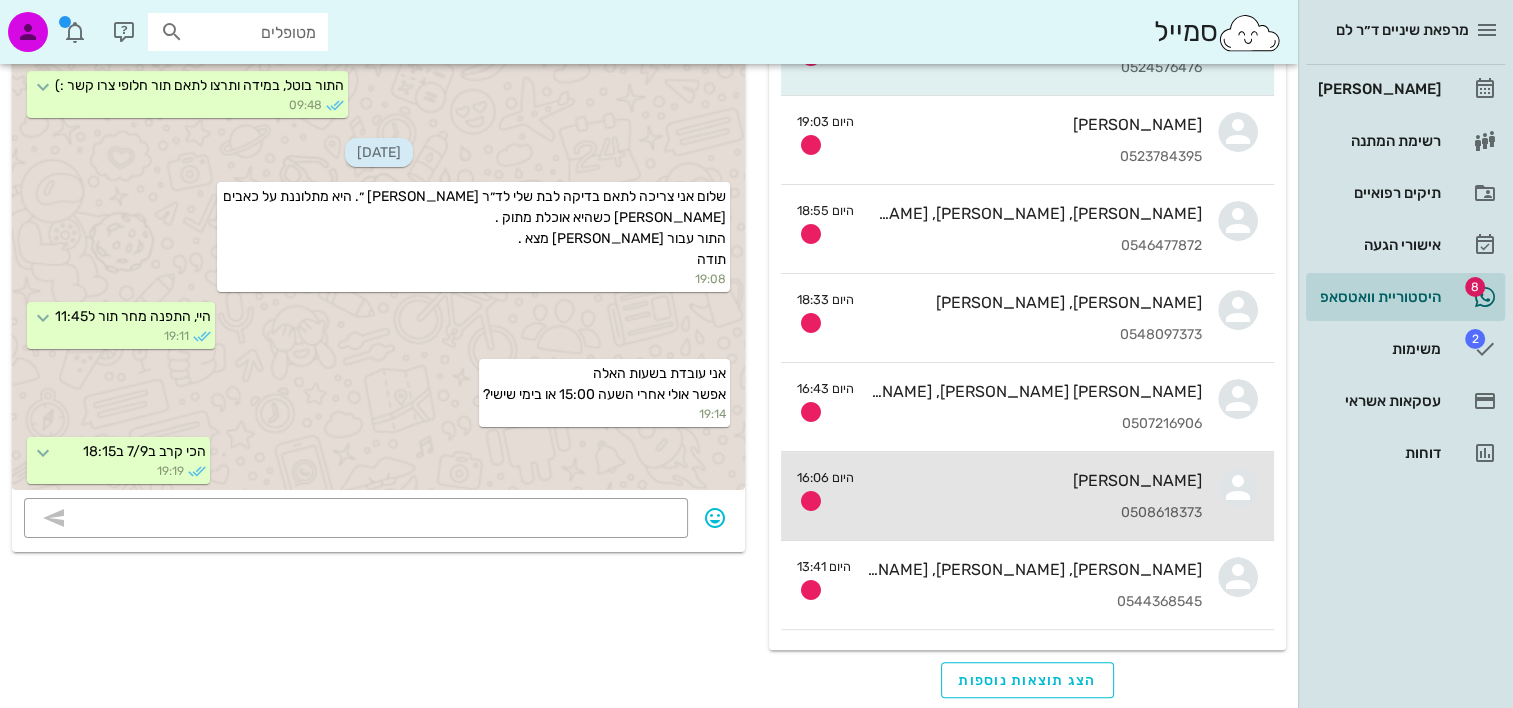click on "דוד קנוך 0508618373" at bounding box center (1036, 496) 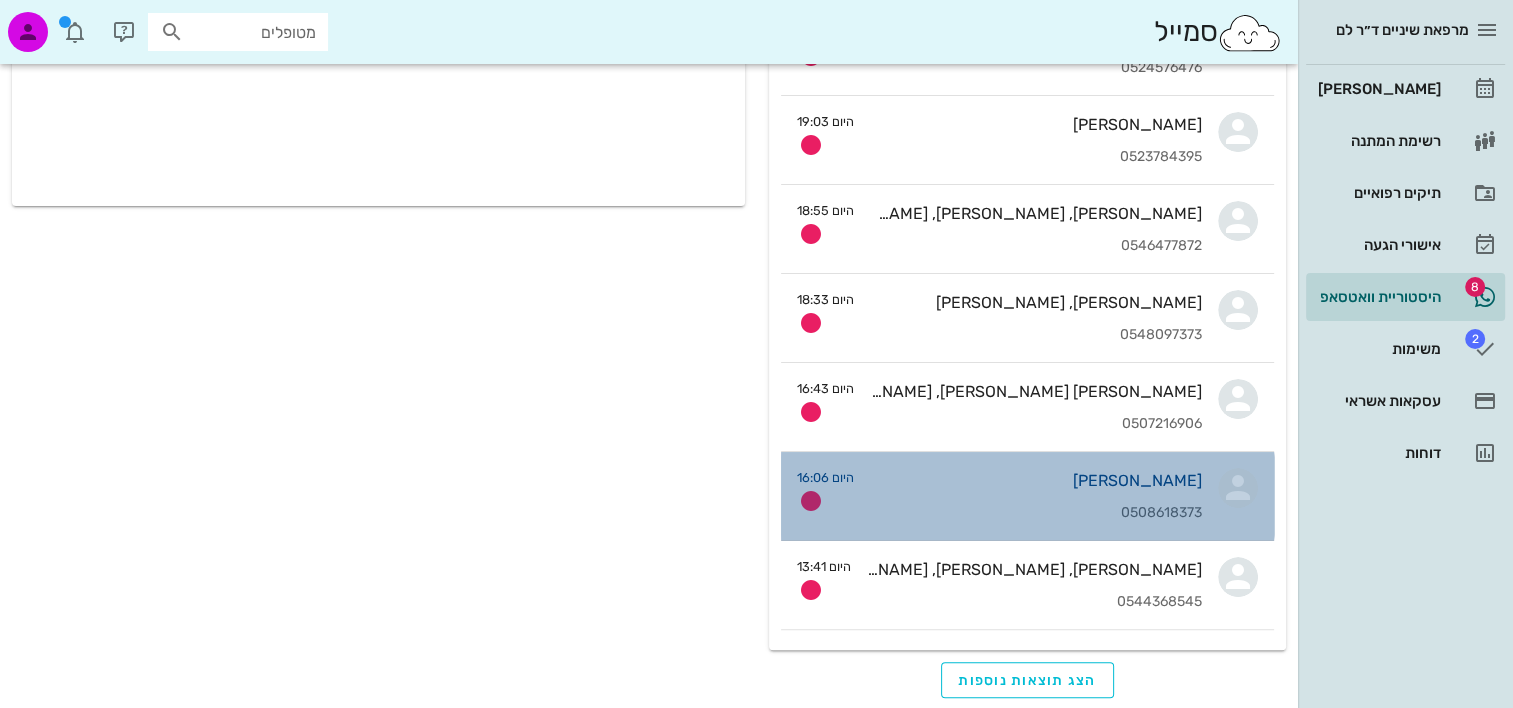 scroll, scrollTop: 0, scrollLeft: 0, axis: both 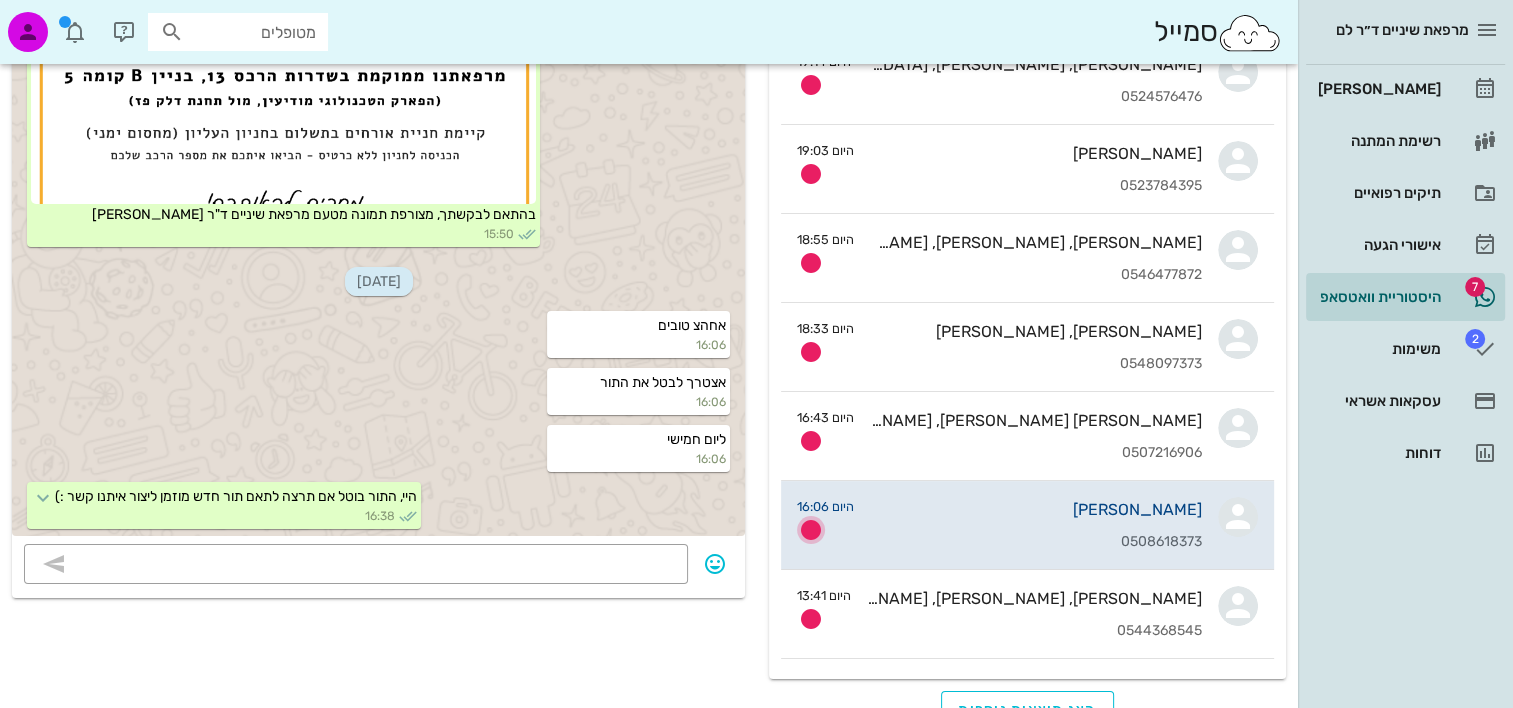 click at bounding box center [811, 530] 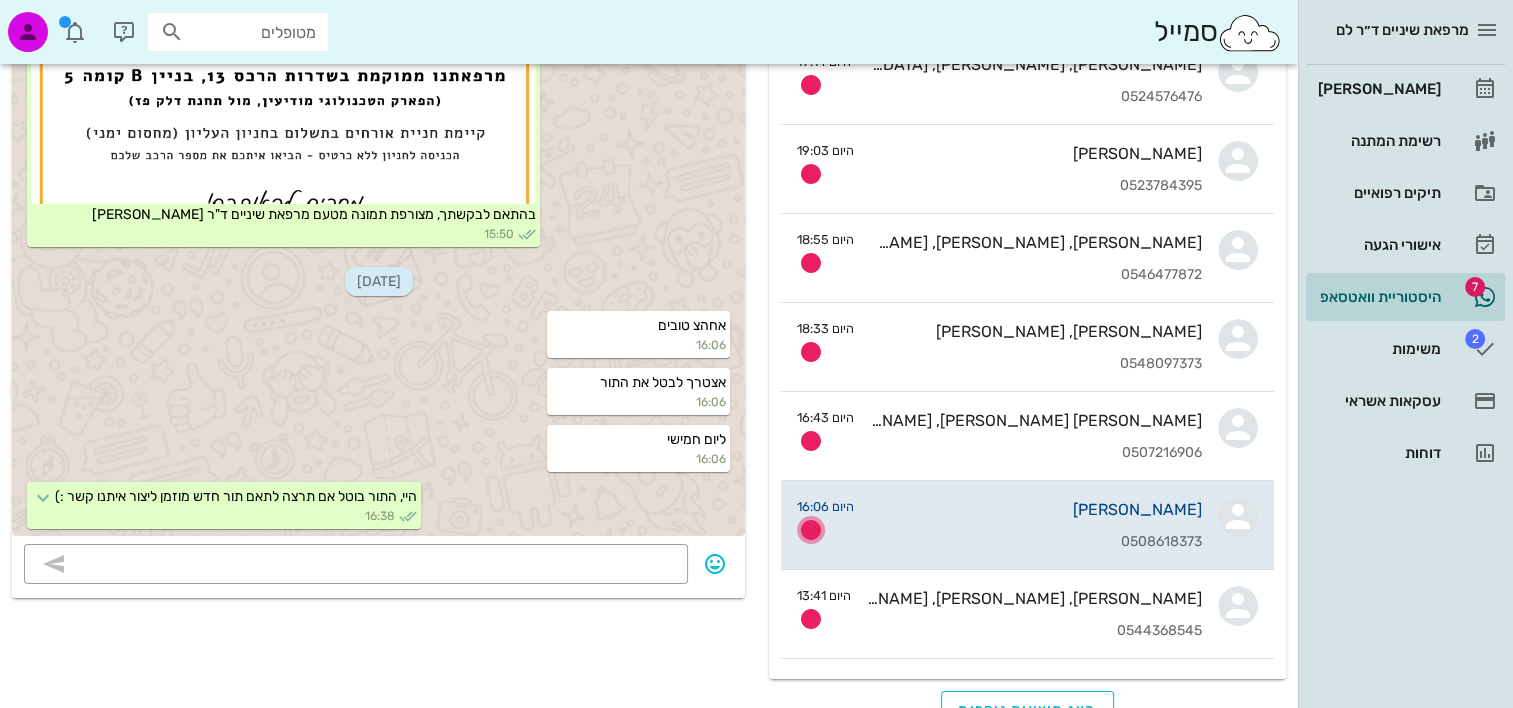 click at bounding box center [811, 530] 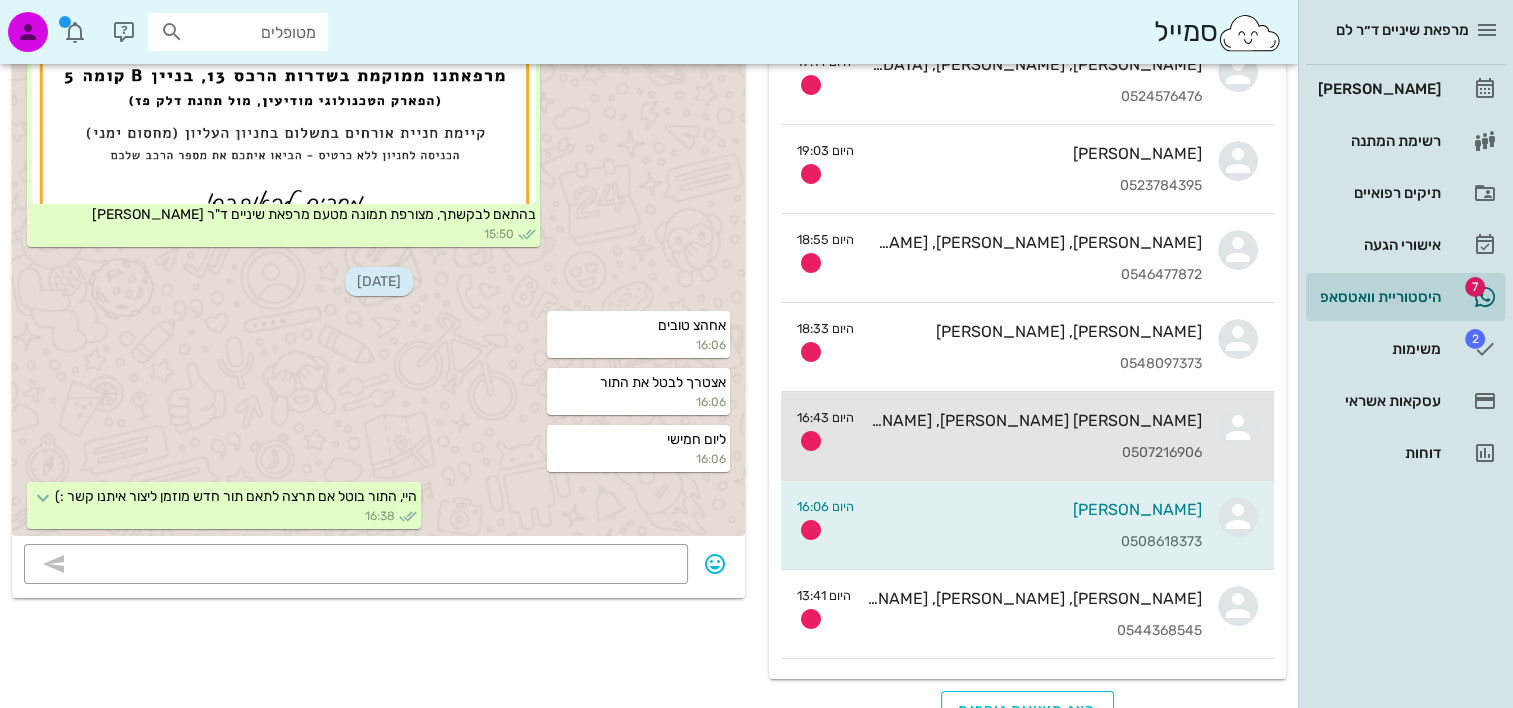 click on "0507216906" at bounding box center [1036, 453] 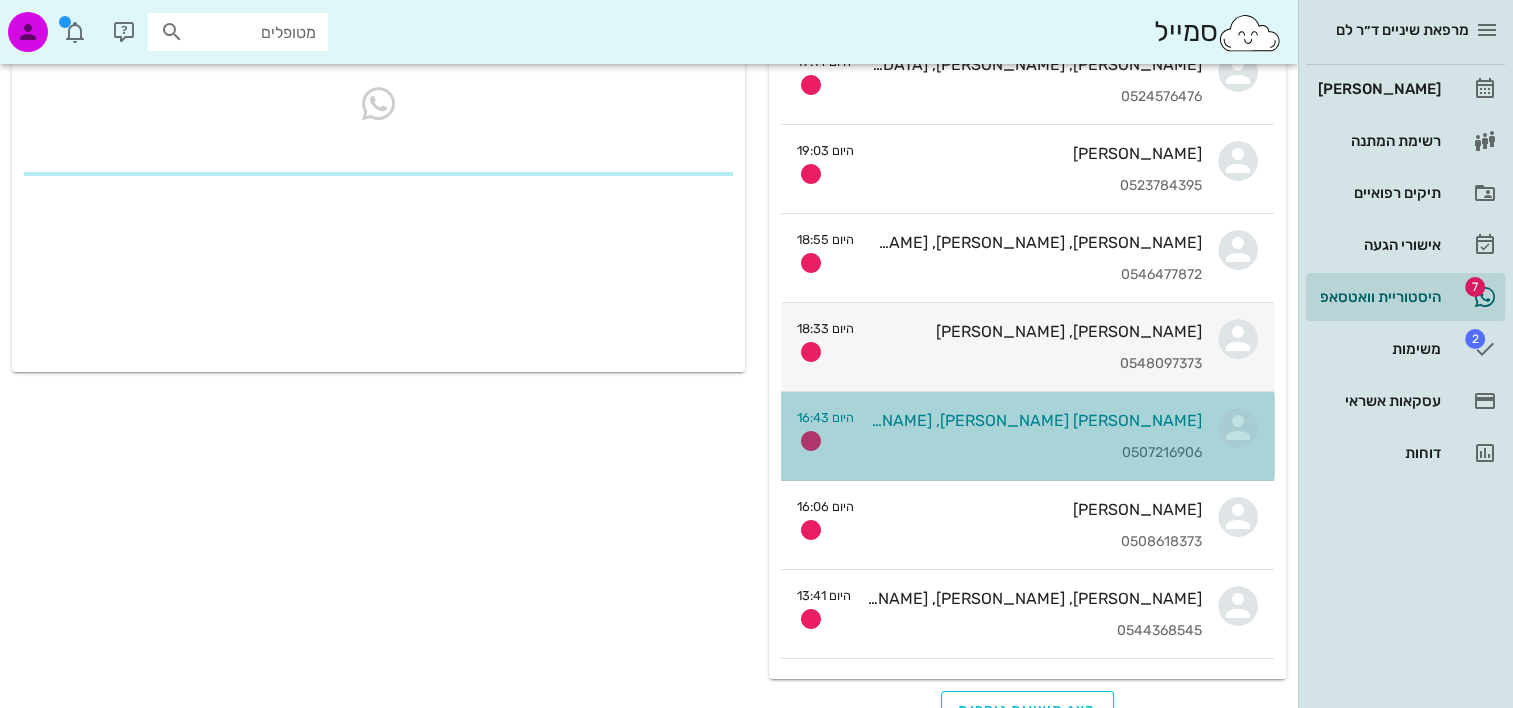 scroll, scrollTop: 0, scrollLeft: 0, axis: both 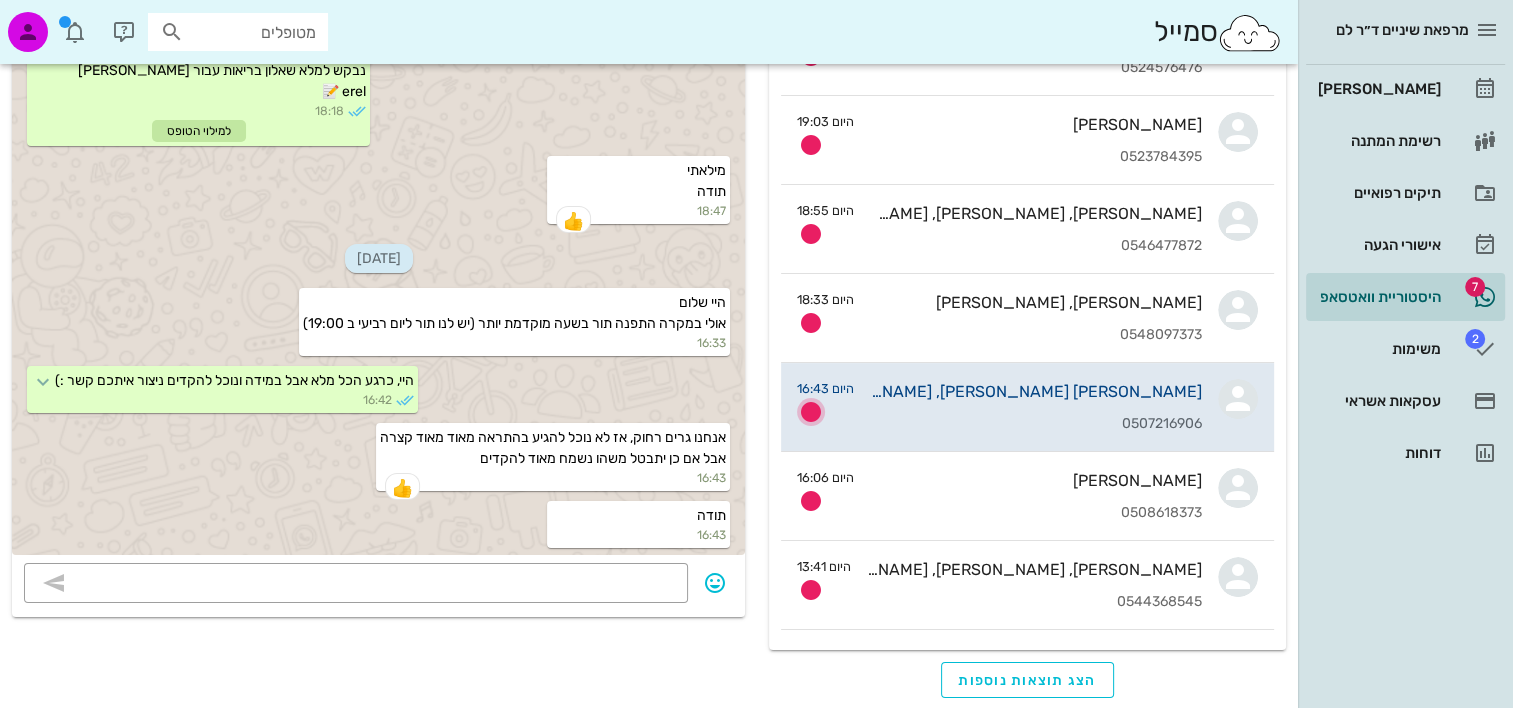 click at bounding box center (811, 412) 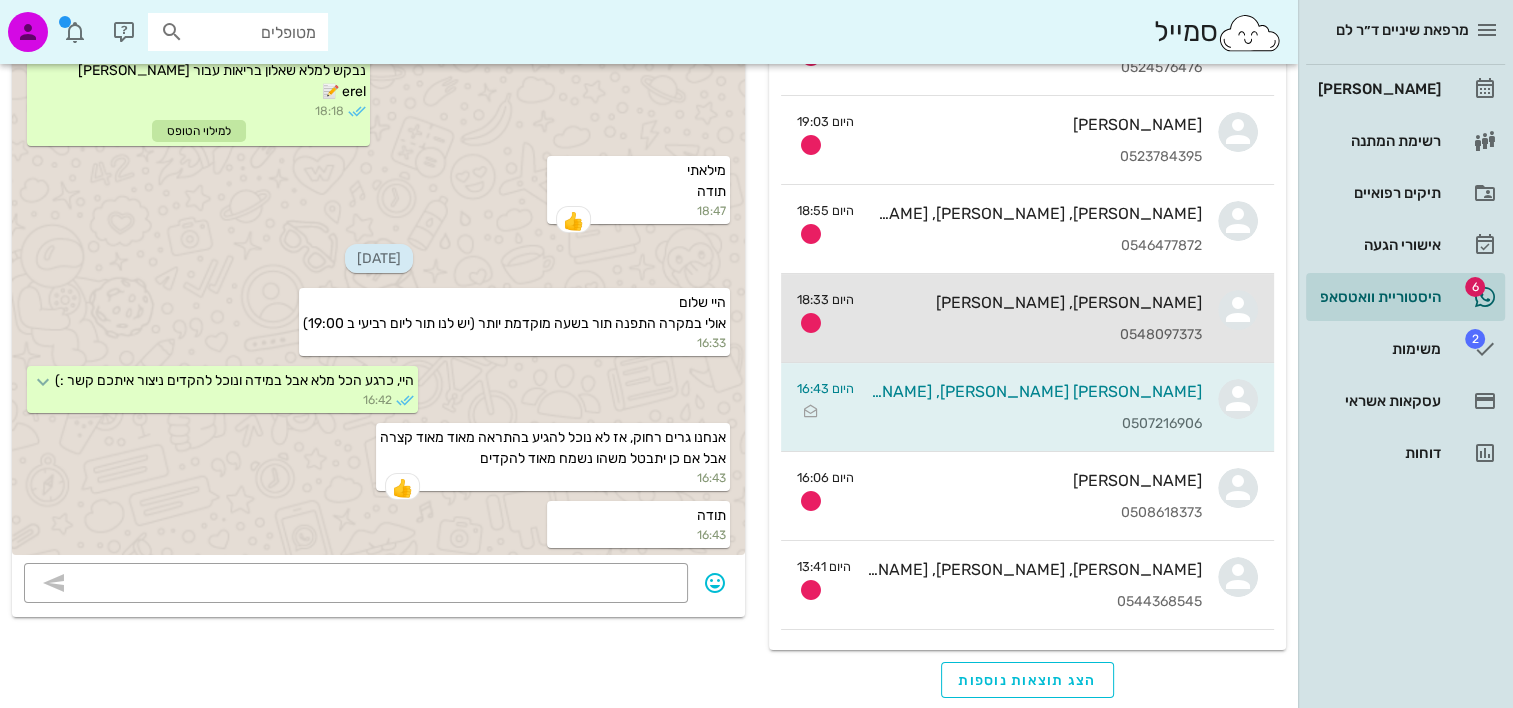 click on "איתי, בן סלע" at bounding box center [1036, 302] 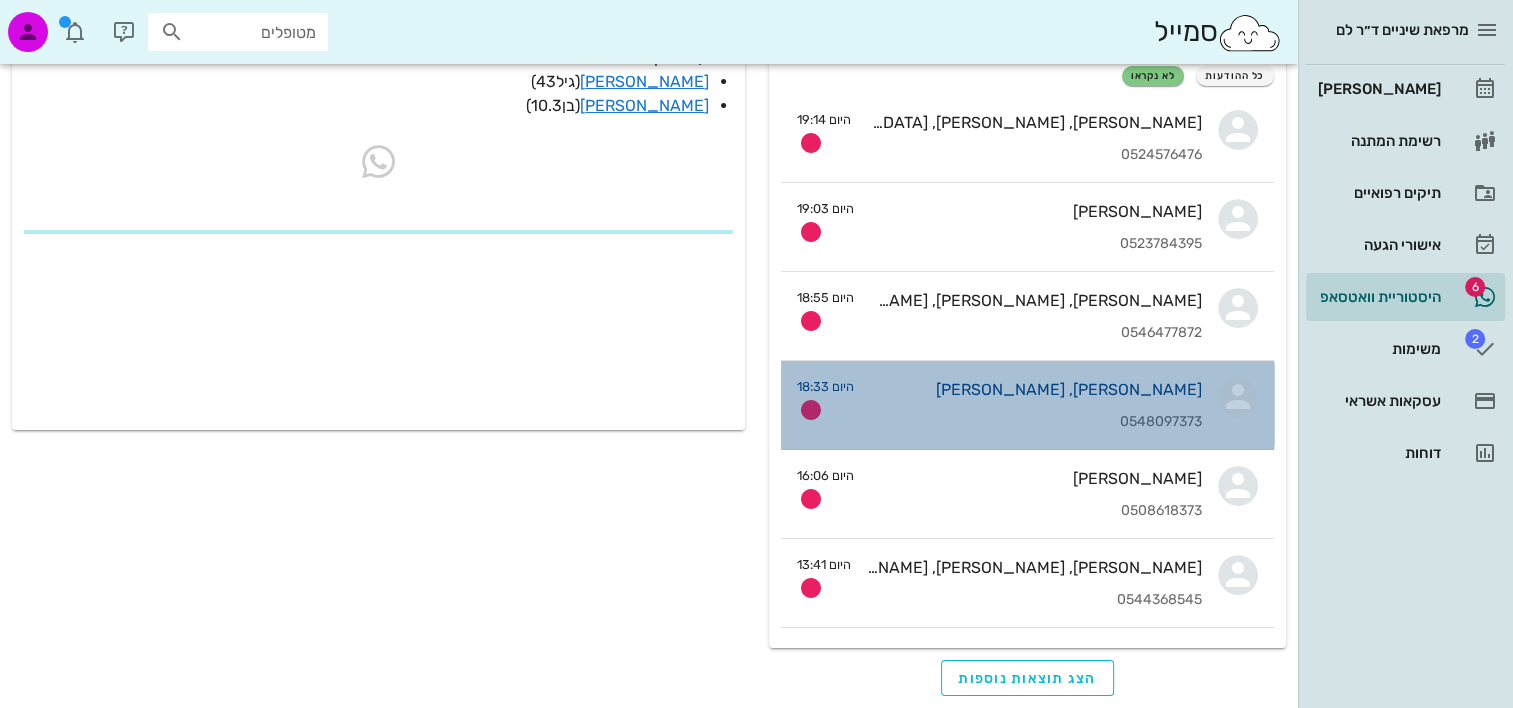 scroll, scrollTop: 0, scrollLeft: 0, axis: both 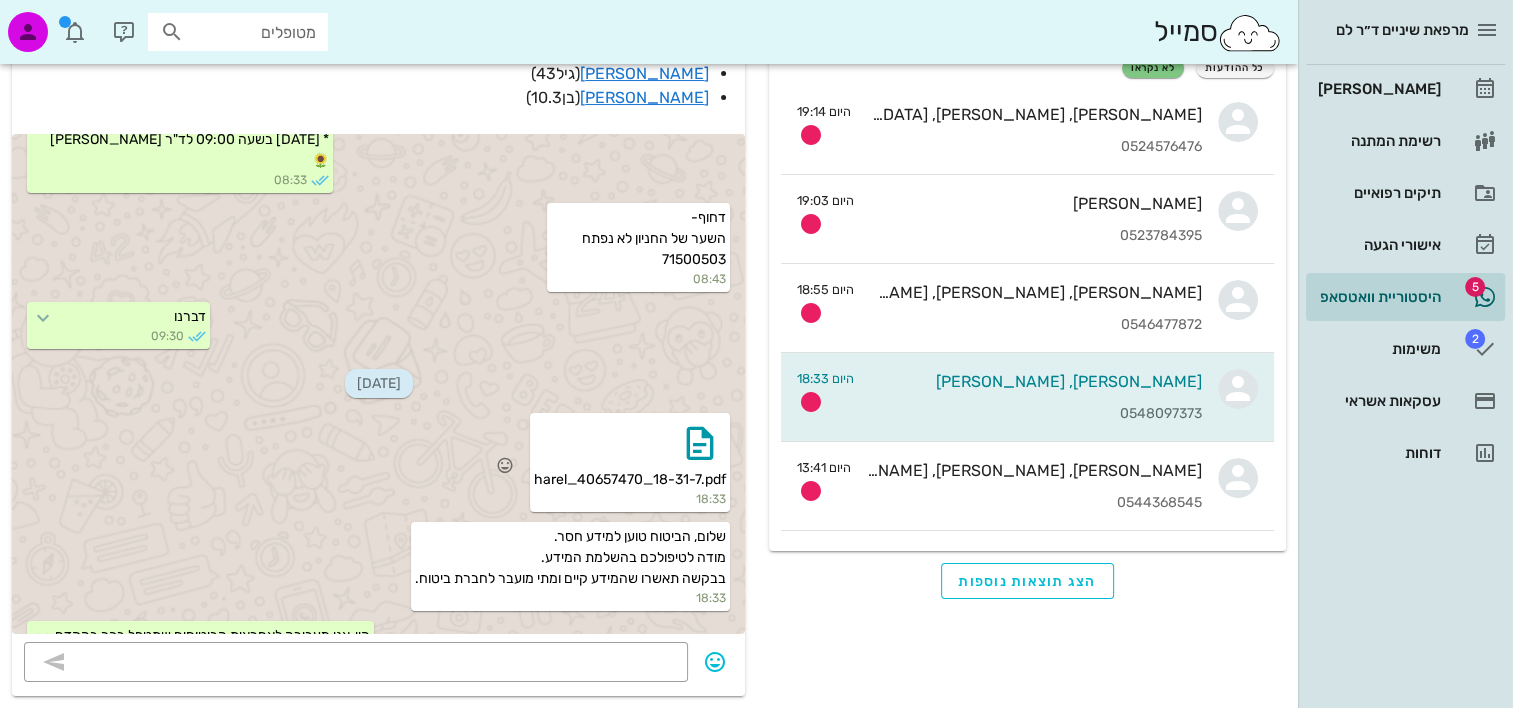 click on "harel_40657470_18-31-7.pdf" at bounding box center (630, 479) 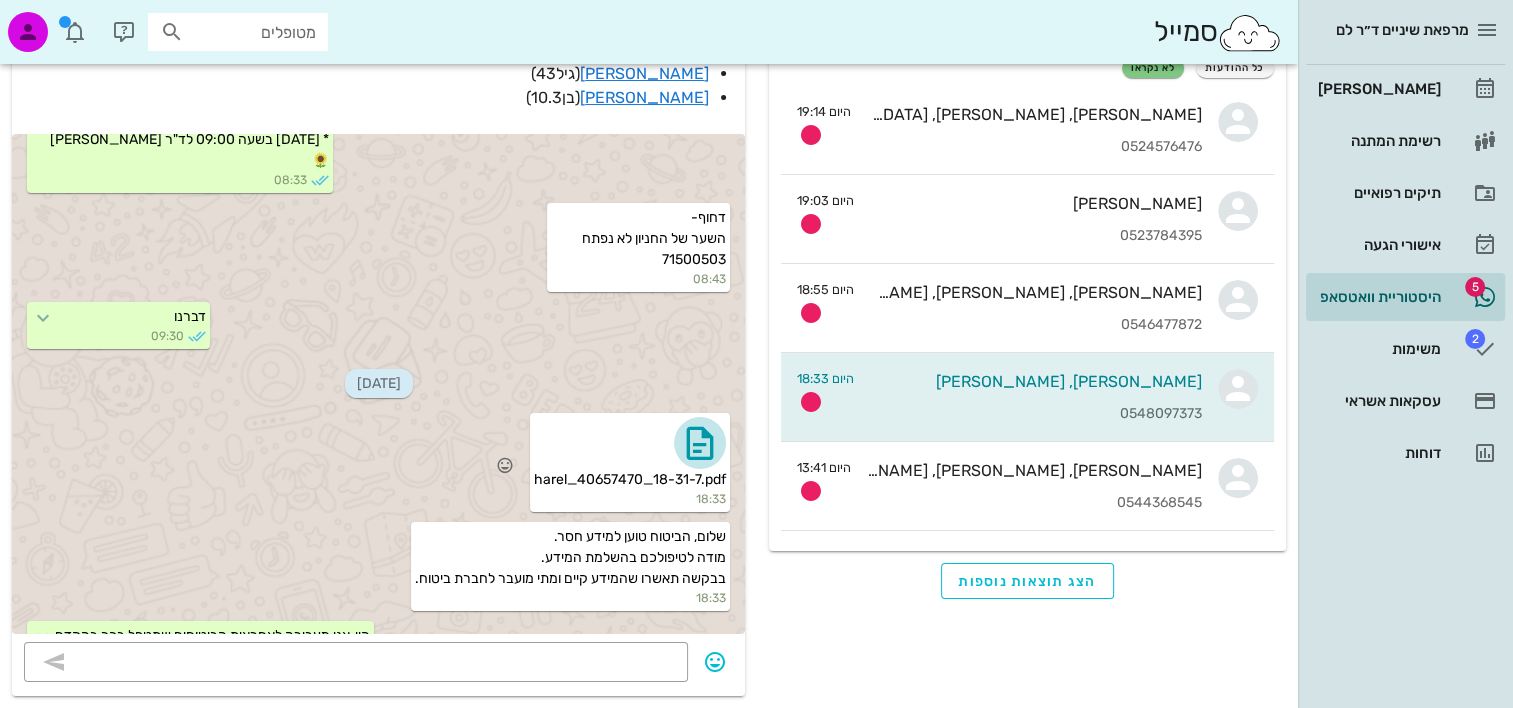 click at bounding box center (700, 443) 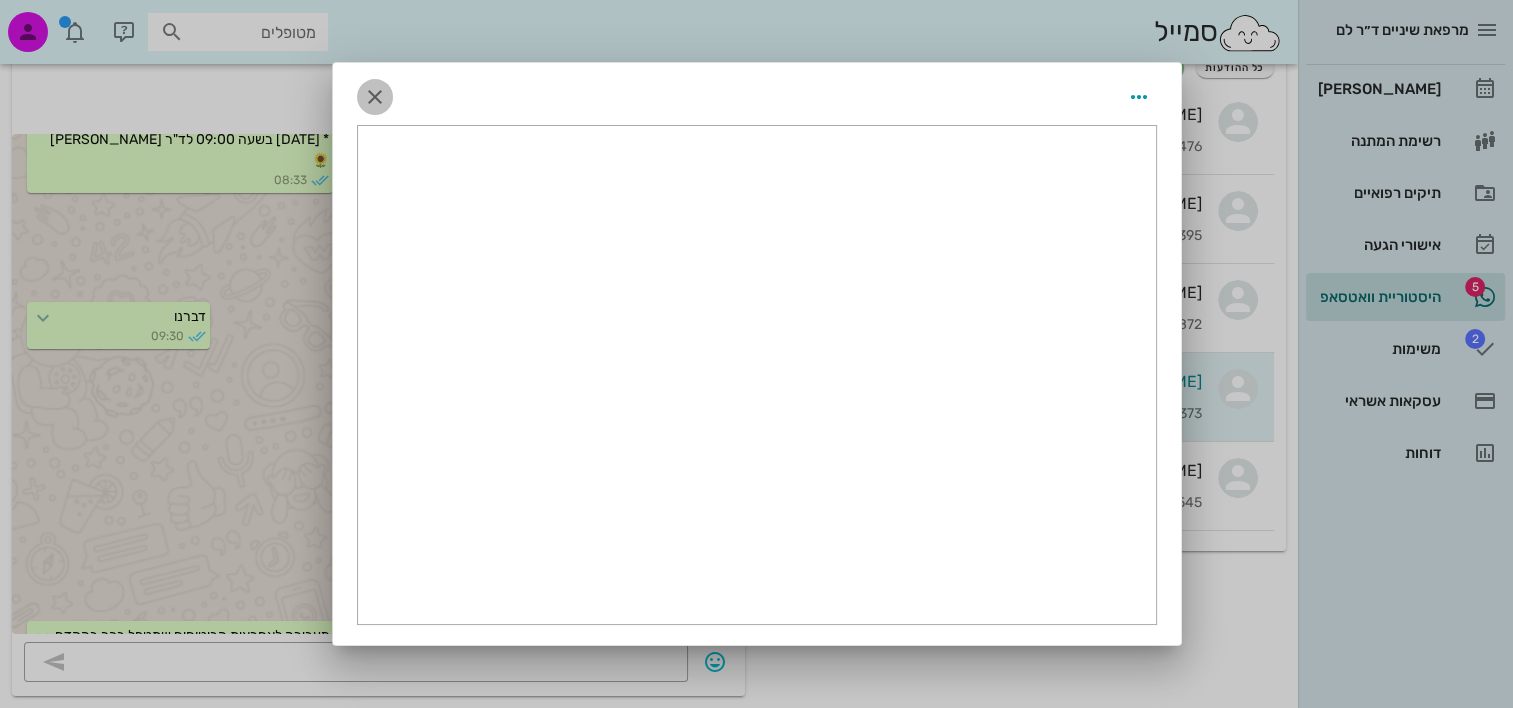 click at bounding box center (375, 97) 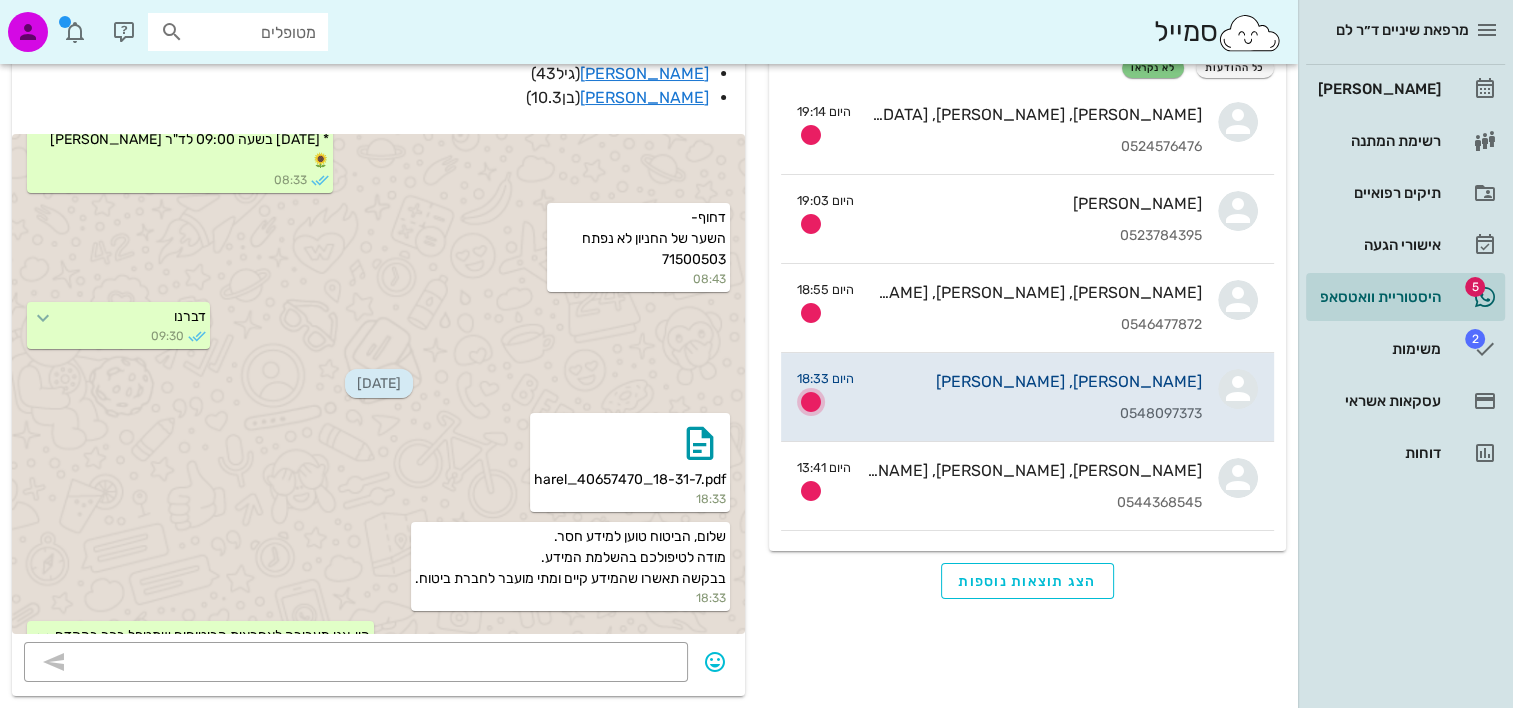 click at bounding box center (811, 402) 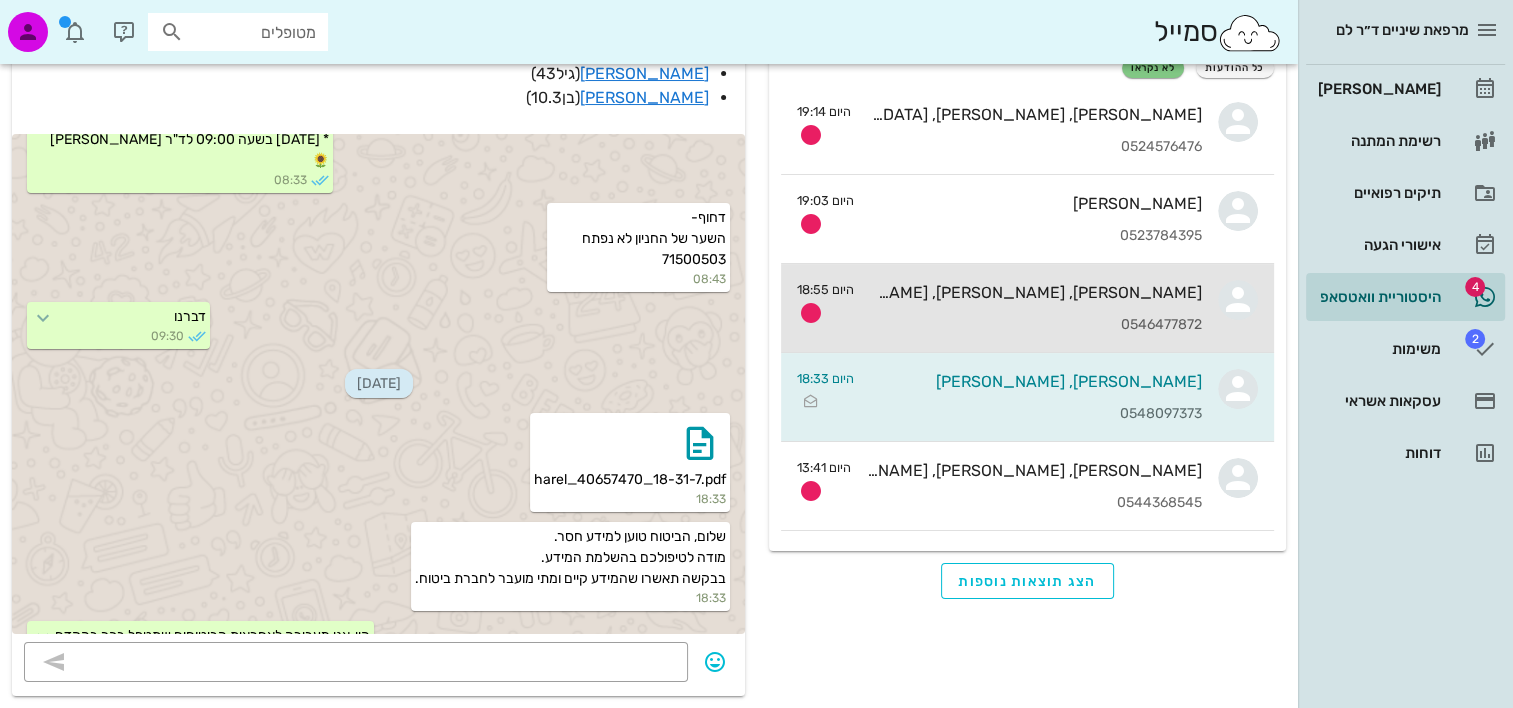 click on "0546477872" at bounding box center [1036, 325] 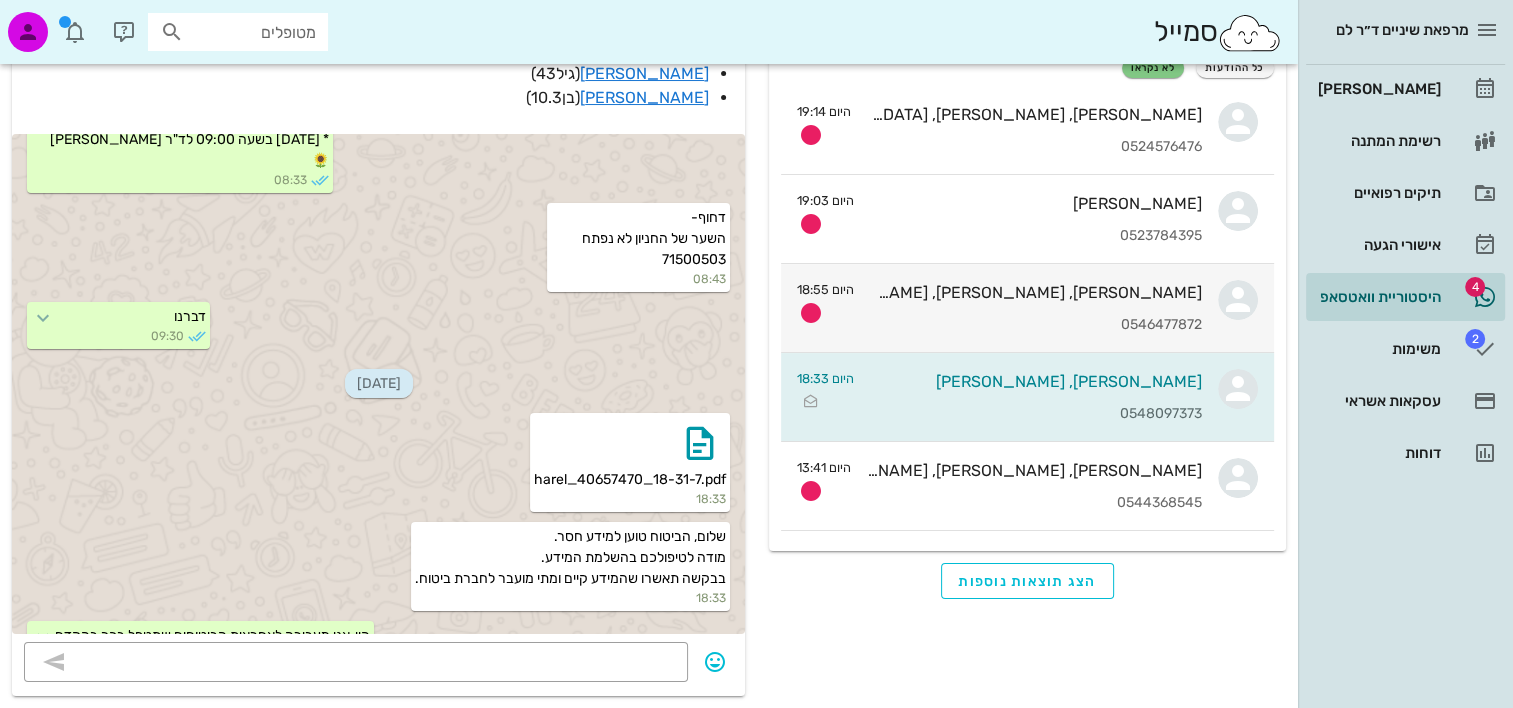 scroll, scrollTop: 0, scrollLeft: 0, axis: both 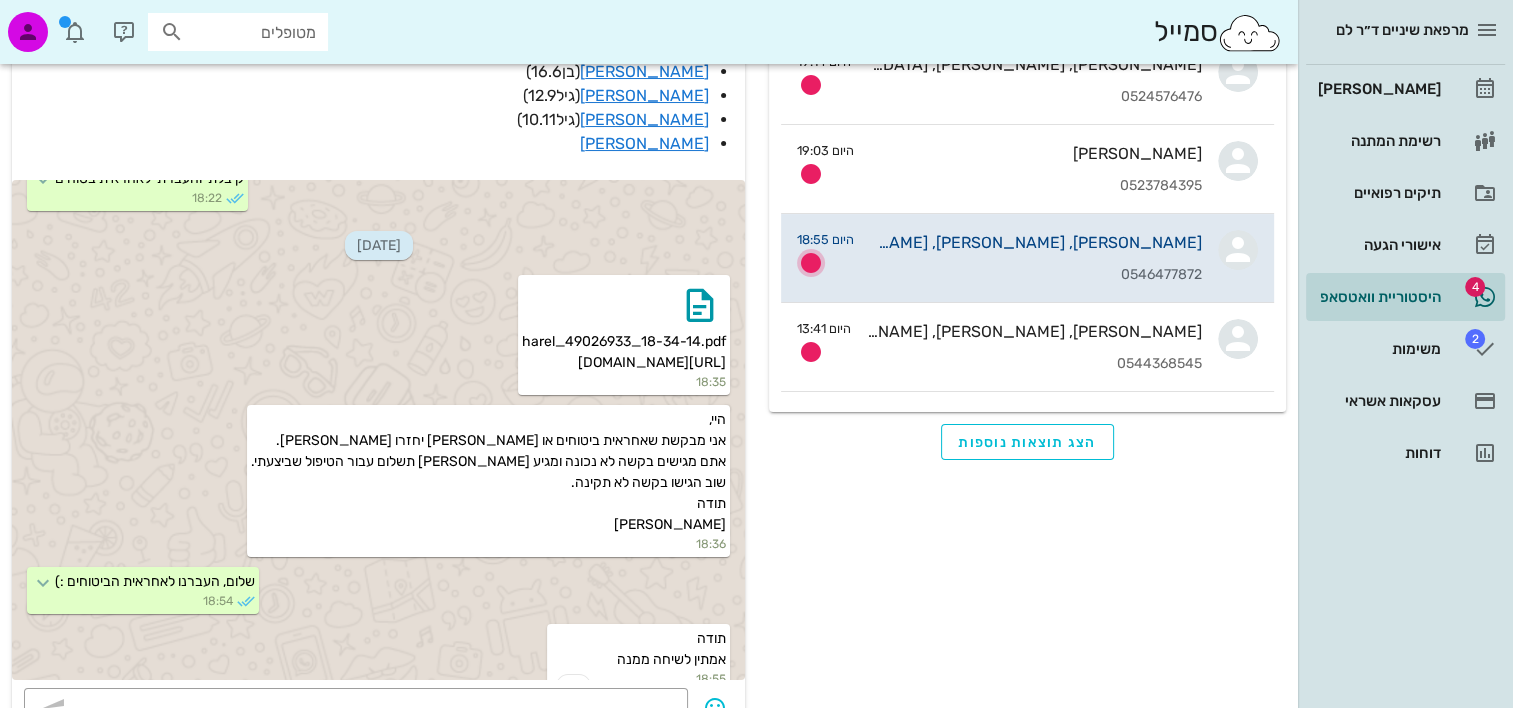 click at bounding box center [811, 263] 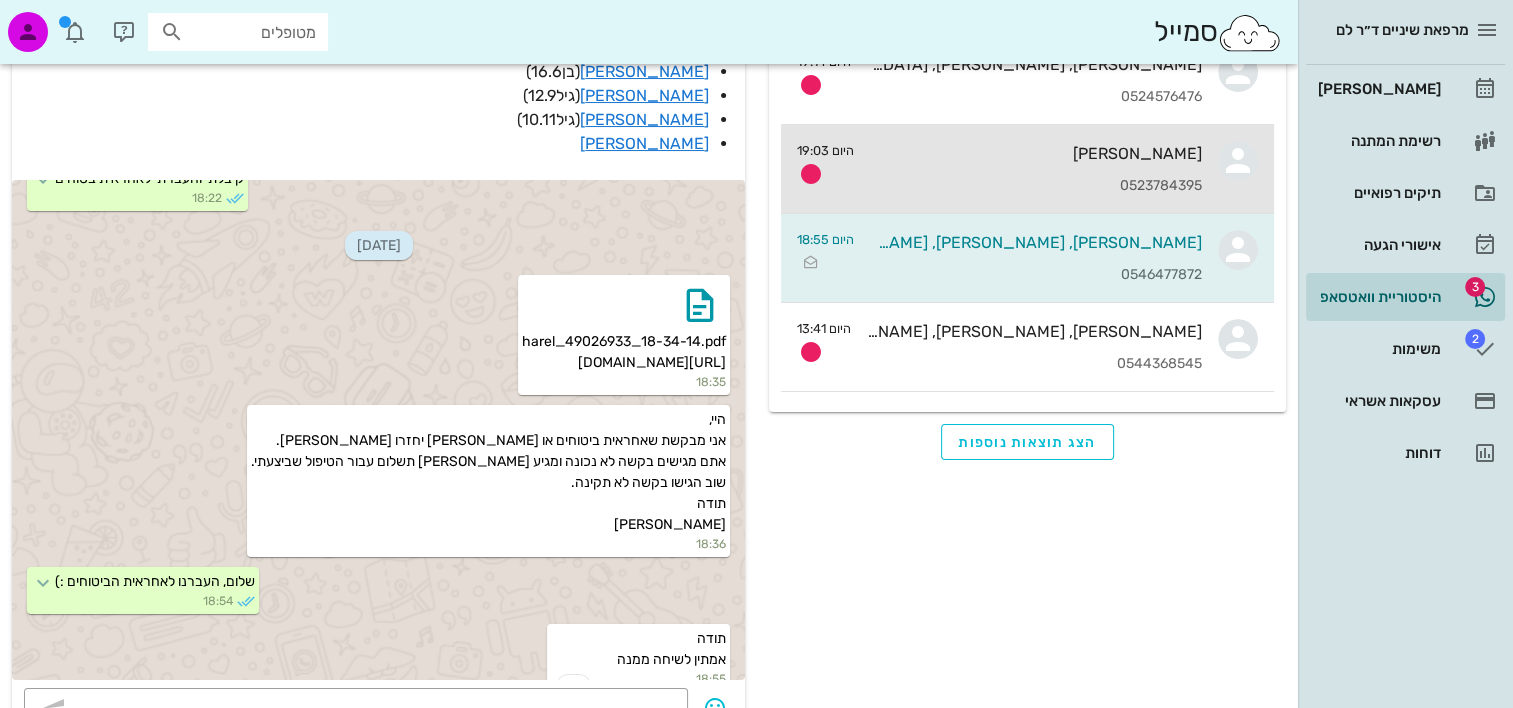 click on "0523784395" at bounding box center [1036, 186] 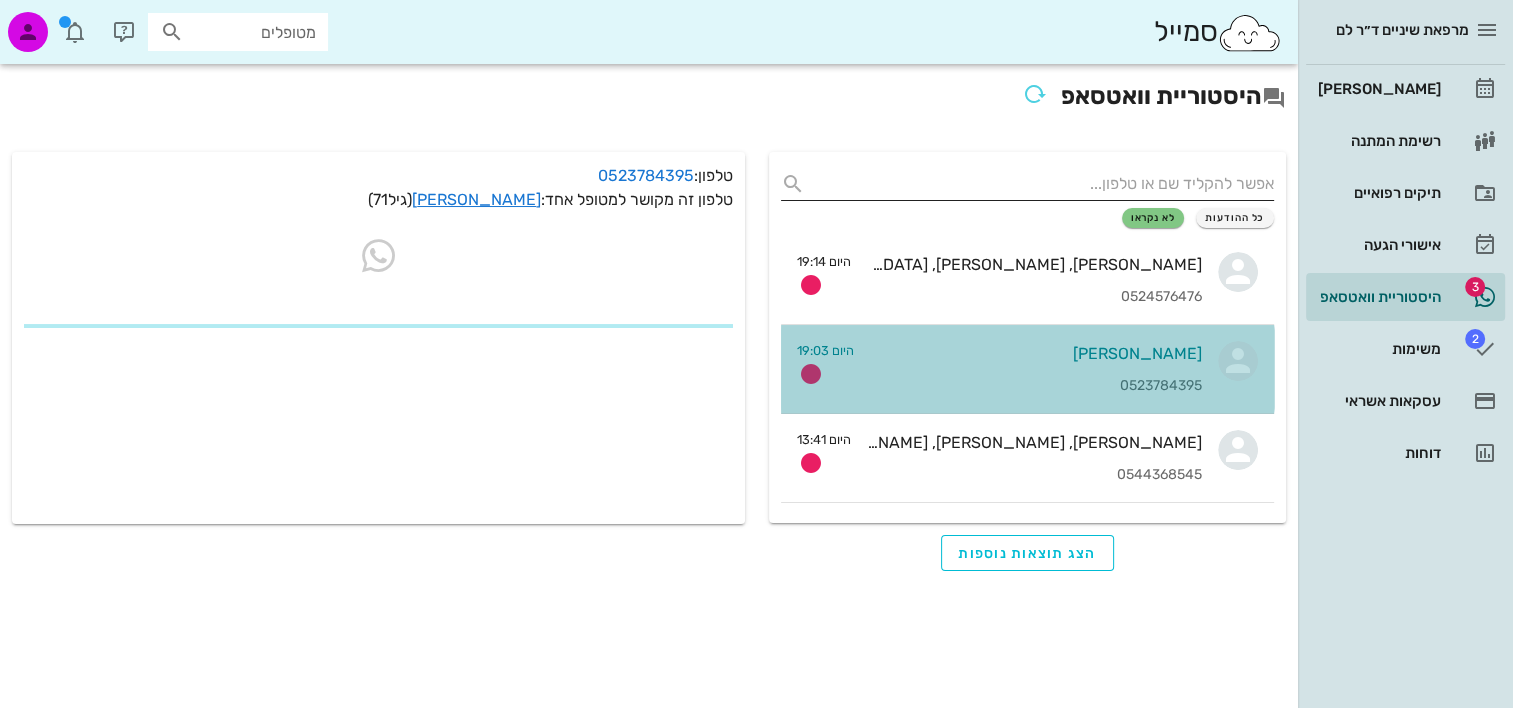 scroll, scrollTop: 0, scrollLeft: 0, axis: both 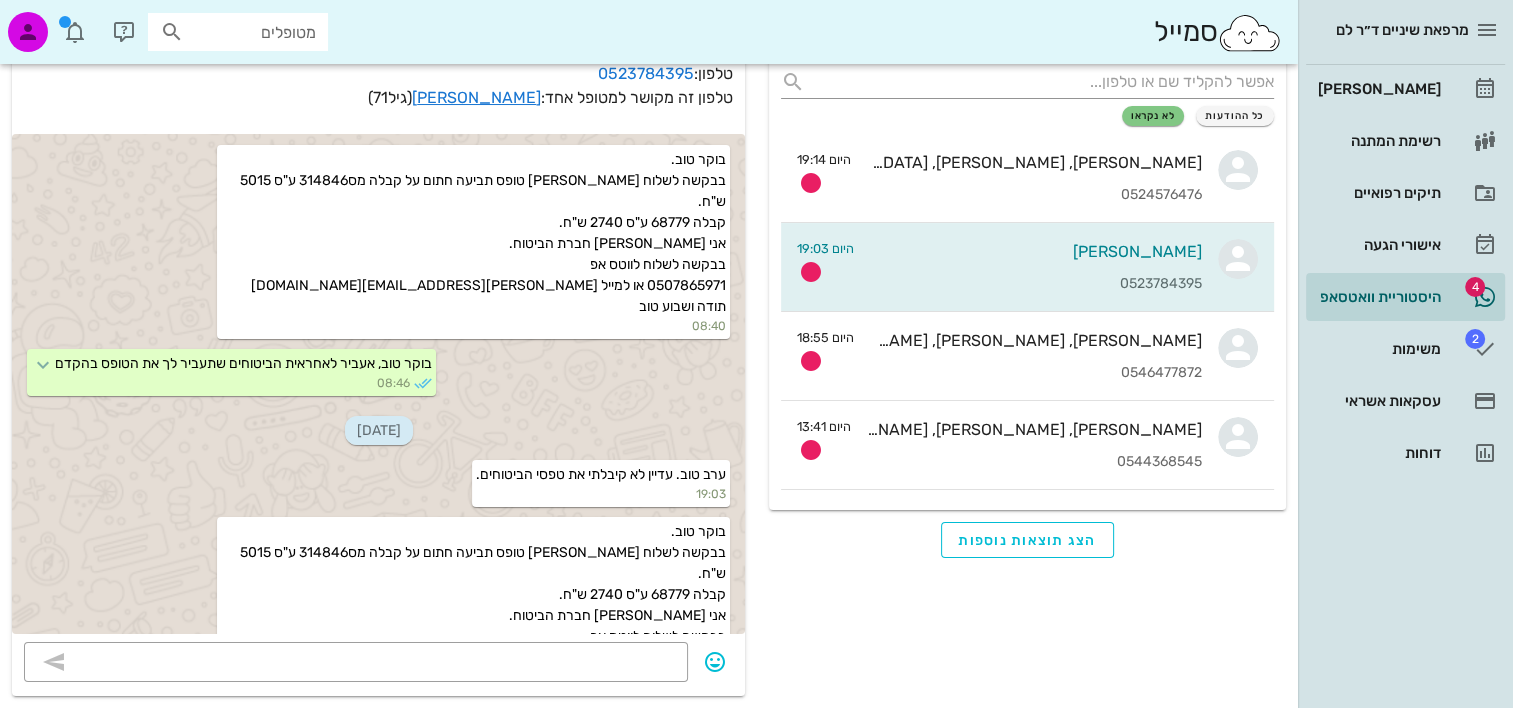 drag, startPoint x: 654, startPoint y: 591, endPoint x: 750, endPoint y: 463, distance: 160 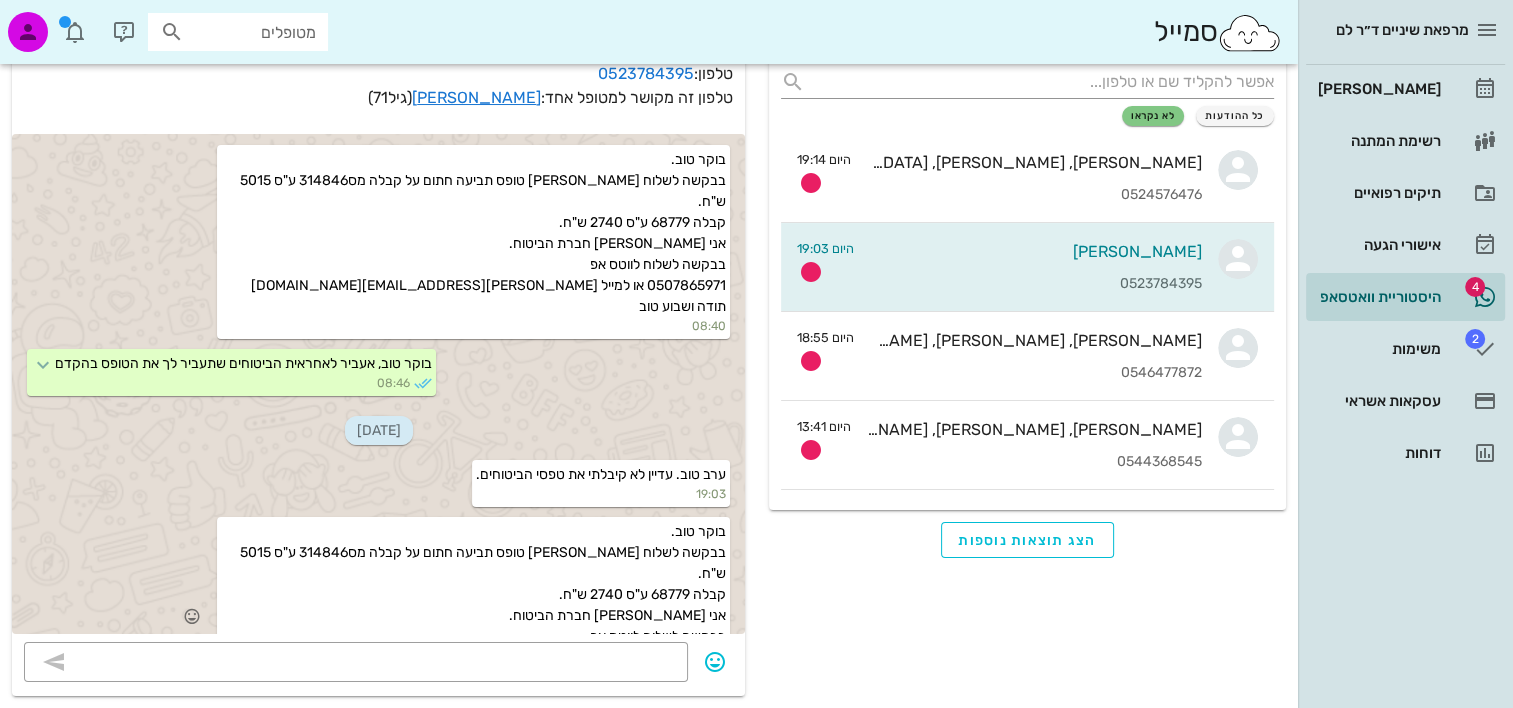 drag, startPoint x: 750, startPoint y: 463, endPoint x: 612, endPoint y: 576, distance: 178.36198 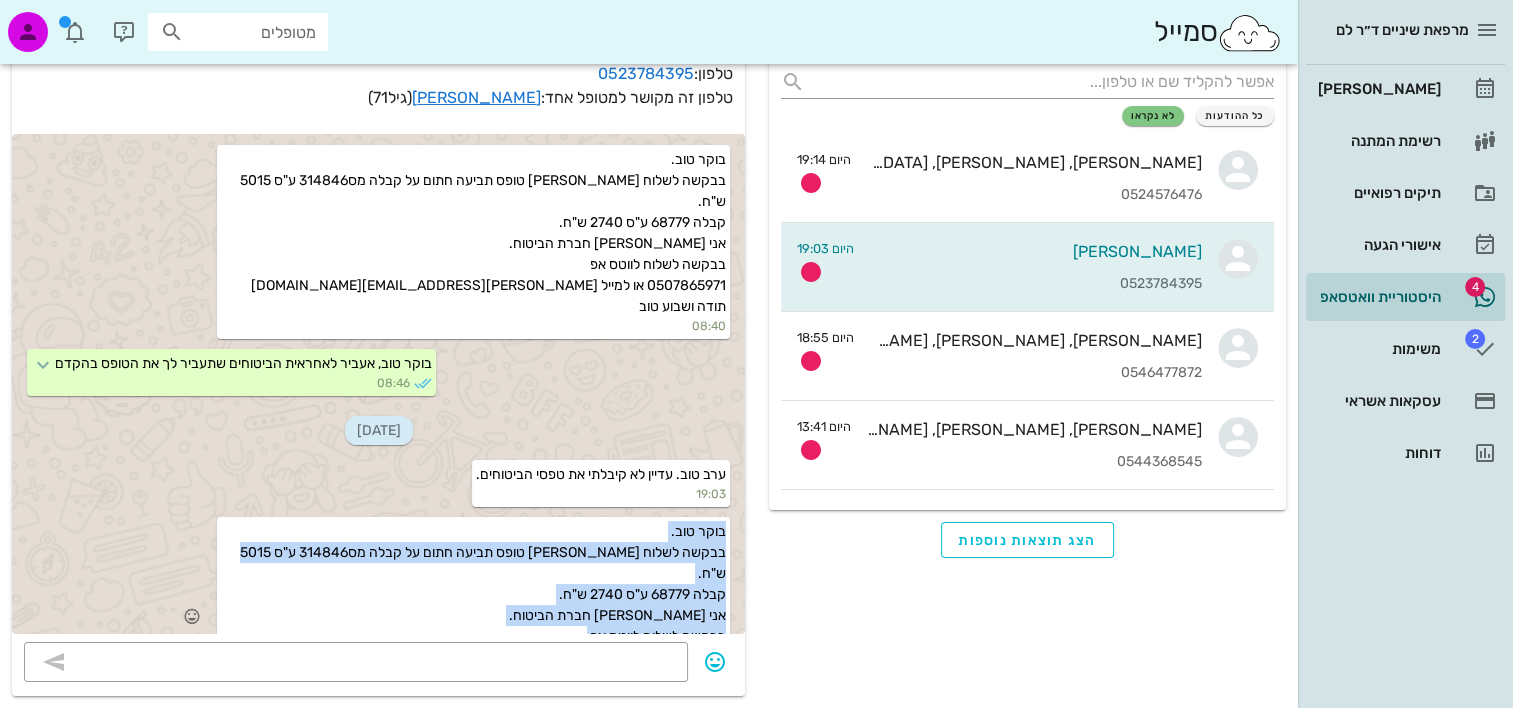 drag, startPoint x: 685, startPoint y: 584, endPoint x: 727, endPoint y: 475, distance: 116.81181 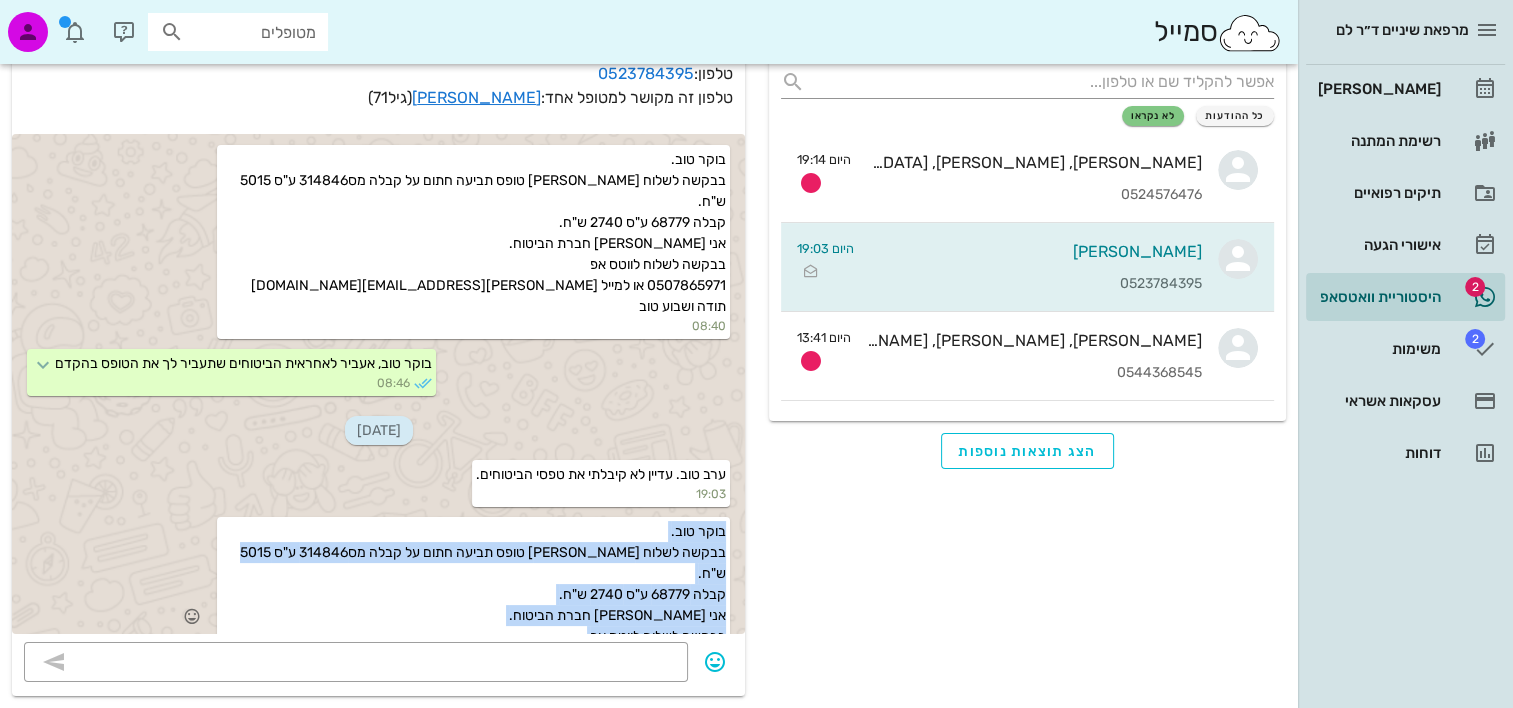 click on "בוקר טוב.
בבקשה לשלוח לי טופס תביעה חתום על קבלה מס314846 ע"ס 5015 ש"ח.
קבלה 68779 ע"ס 2740 ש"ח.
אני אתנהל מול חברת הביטוח.
בבקשה לשלוח לווטס אפ
0507865971 או למייל bargila@bezeqint.net
תודה ושבוע טוב 19:03" at bounding box center [473, 614] 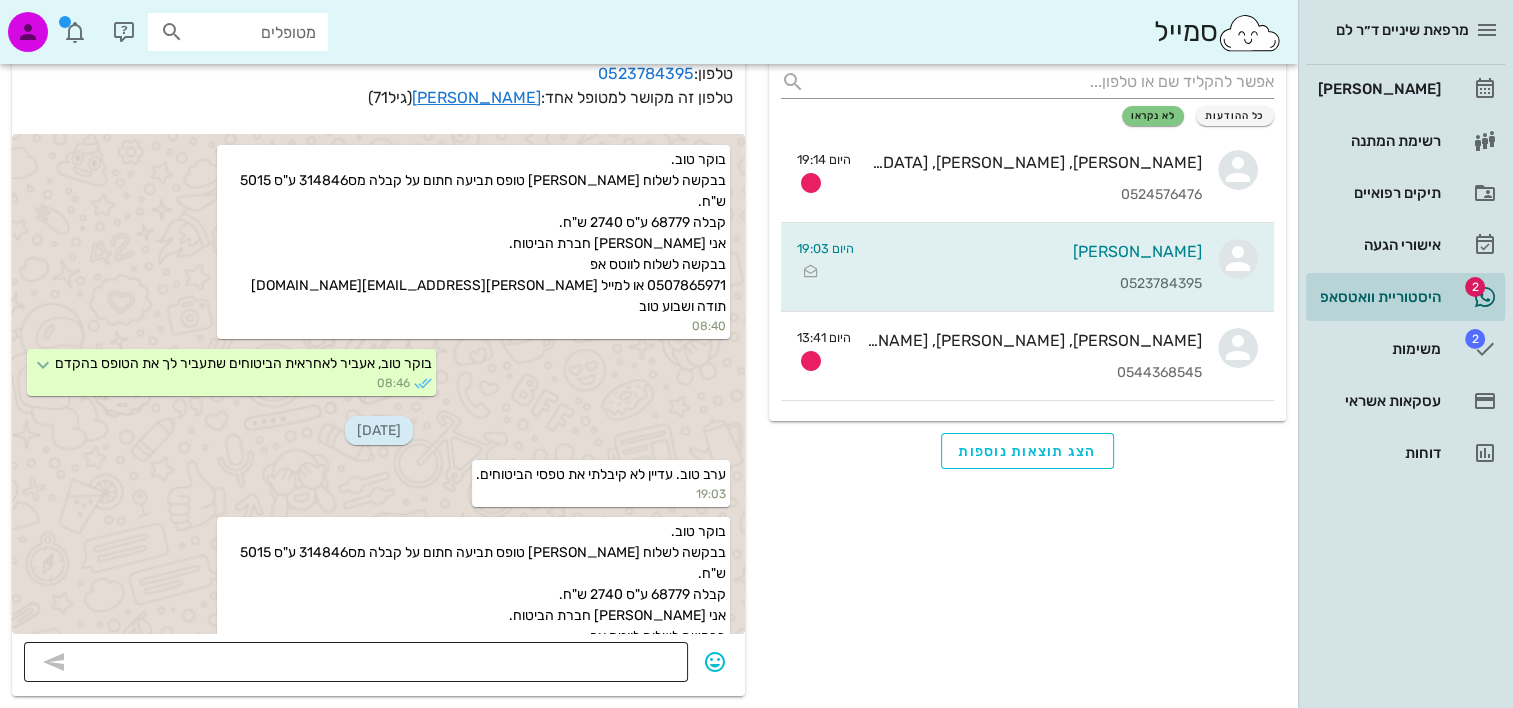 click on "05-05-2025
*מרפאת שיניים*
שלום 🌻 זו תזכורת לתור של תמר לד"ר ינון לם ביום שלישי 6/5 בשעה 12:00. מאשרים הגעה?
נא לאשר הגעה 👇
09:27
אישור הגעה
נצטרך לשנות *מרפאת שיניים*
שלום 🌻 זו תזכורת לתור של תמר לד"ר ינון לם ביום שלישי 6/5 בשעה 12:00. מאשרים הגעה?
נא לאשר הגעה 👇 אישור הגעה 09:28 תודה על האישור 🌸 נתראה ביום שלישי 6/5 בשעה 12:00 🌷
כתובתנו: שדרות הרכס 13, בניין B קומה 5 - מודיעין
09:28
06-05-2025
שלום, תורים שנקבעו לתמר למרפאת שיניים:
* יום רביעי 5/11 בשעה 14:00 לד"ר ינון לם
🌻
13:34
11:41 11:42 10:41 08:40" at bounding box center [378, 409] 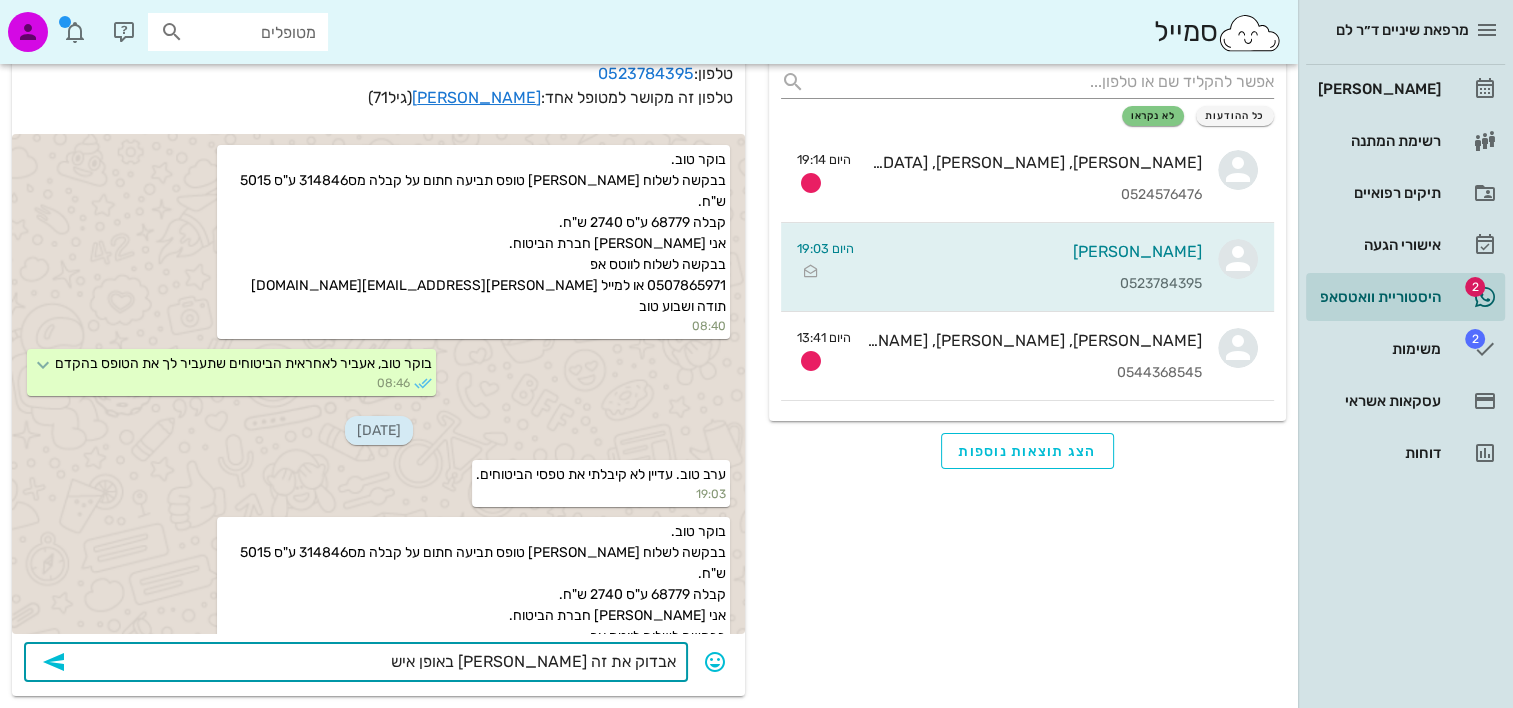 type on "אבדוק את זה מולה באופן אישי" 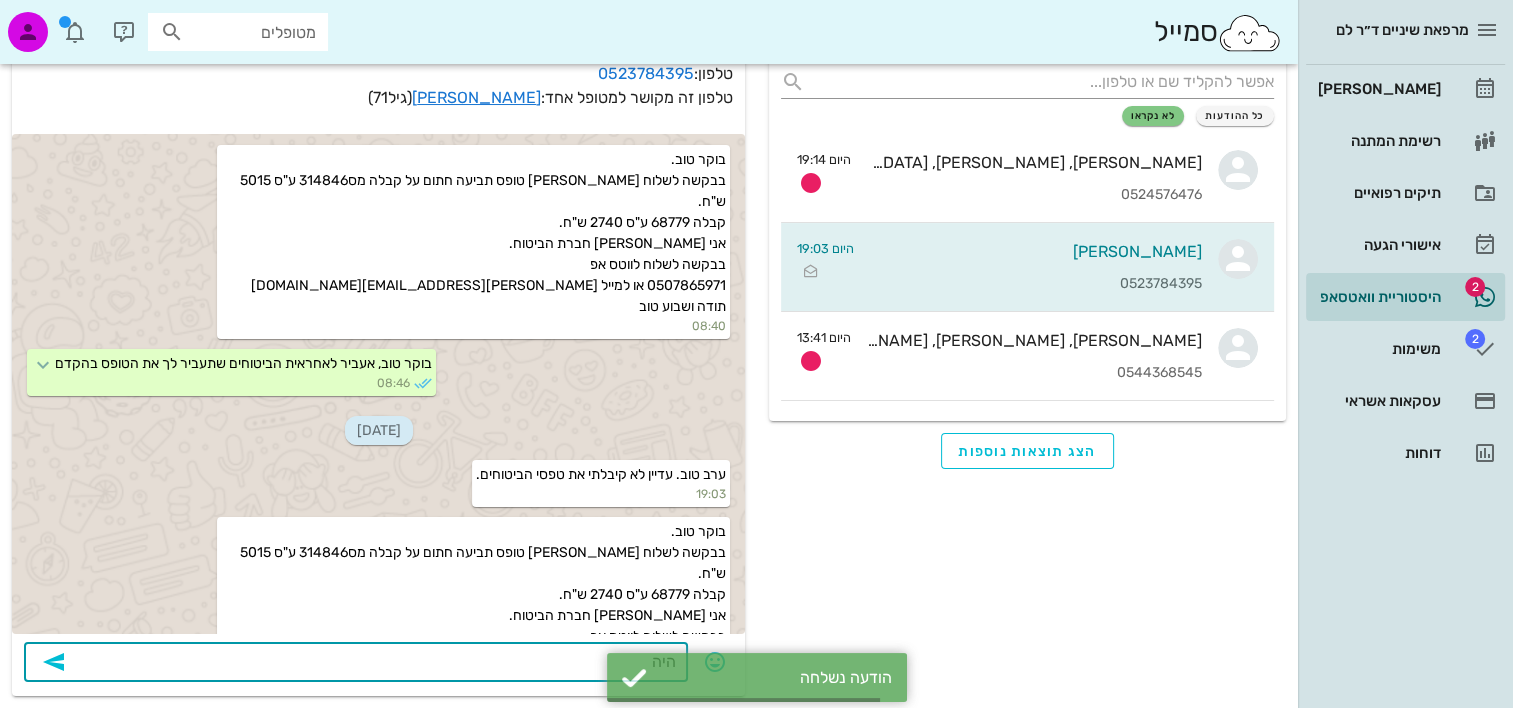 scroll, scrollTop: 1604, scrollLeft: 0, axis: vertical 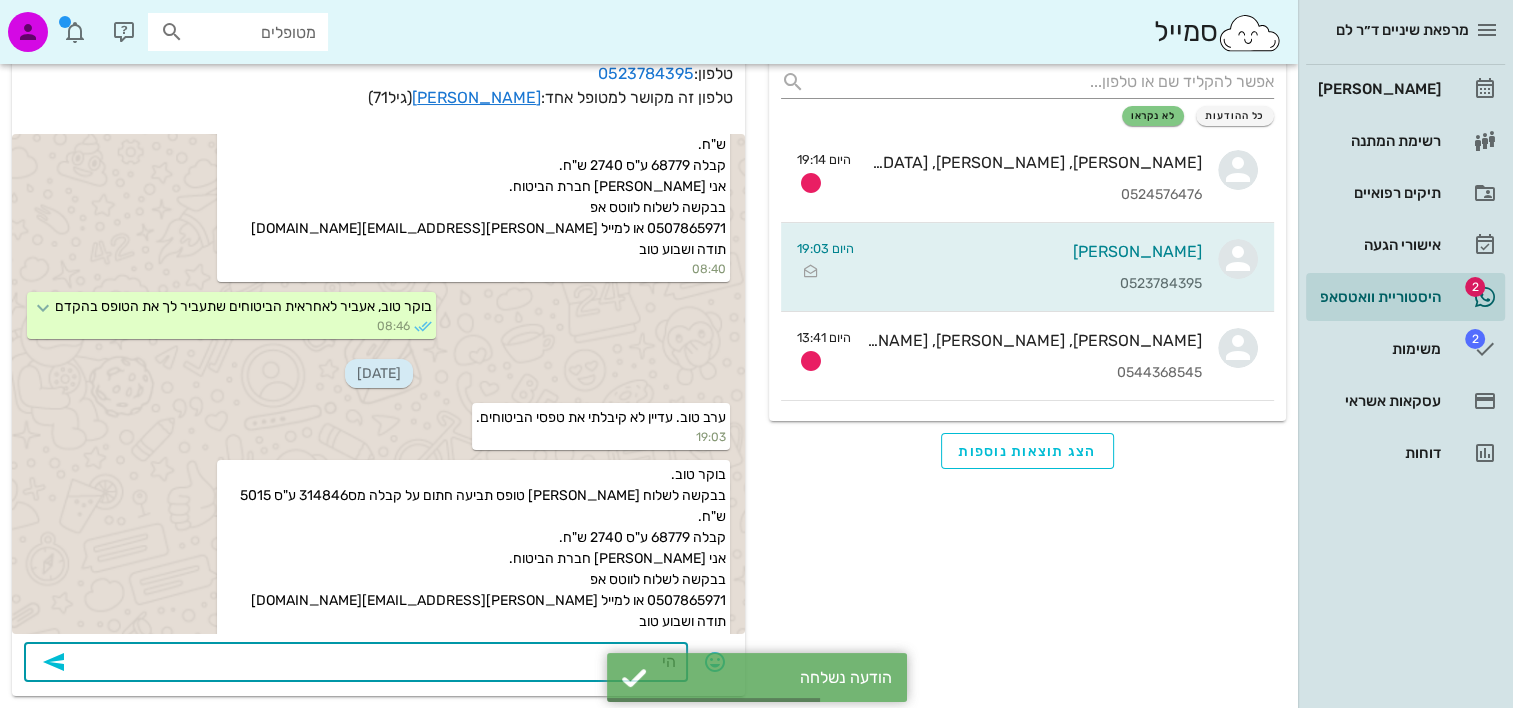 type on "ה" 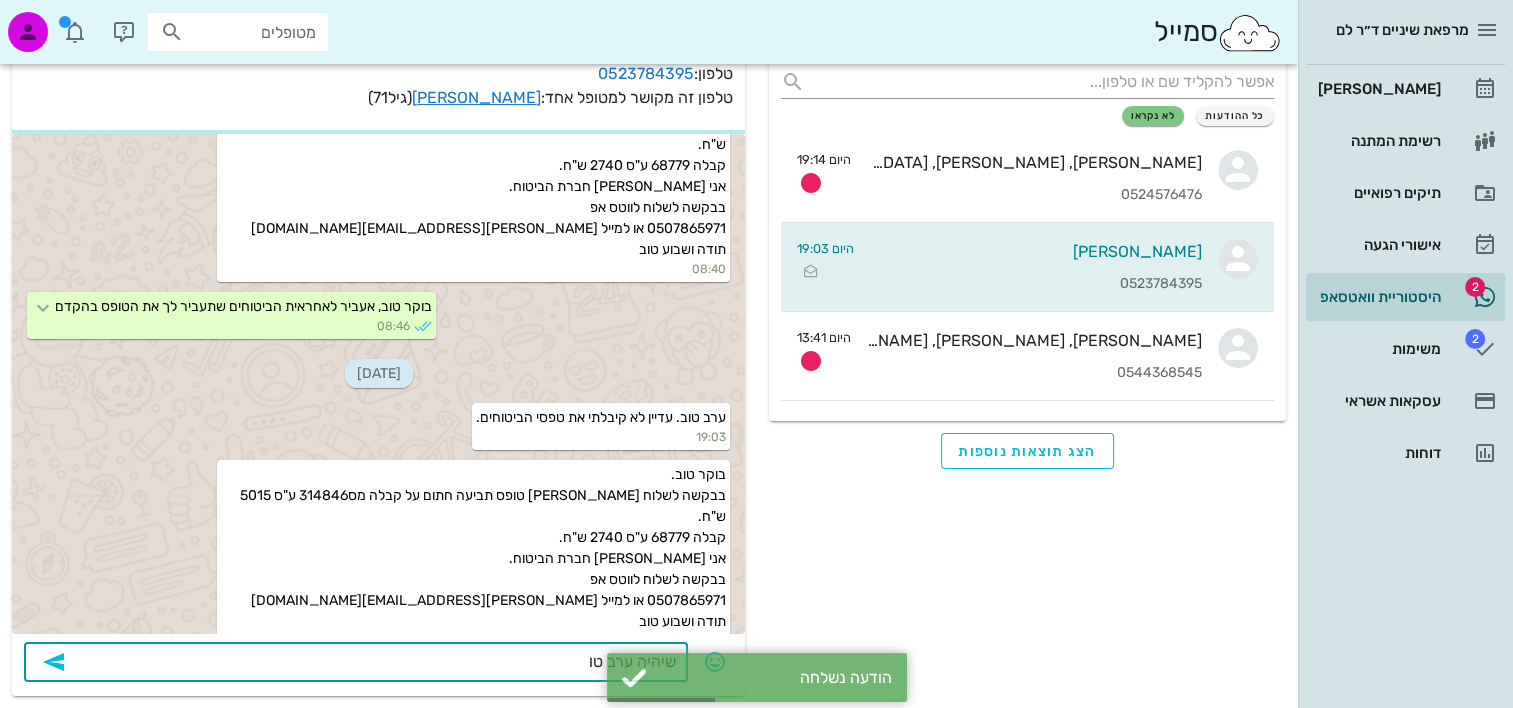 type on "שיהיה ערב טוב" 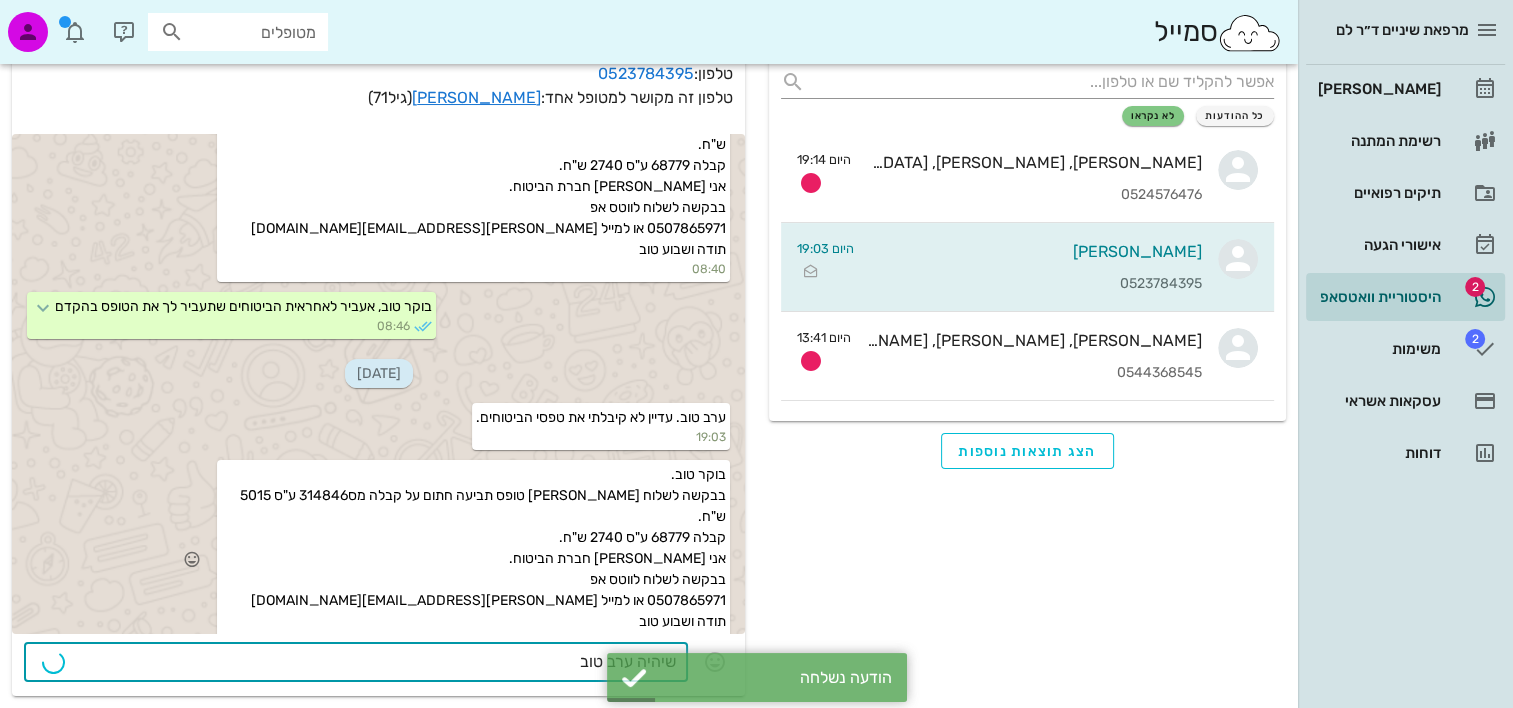 type 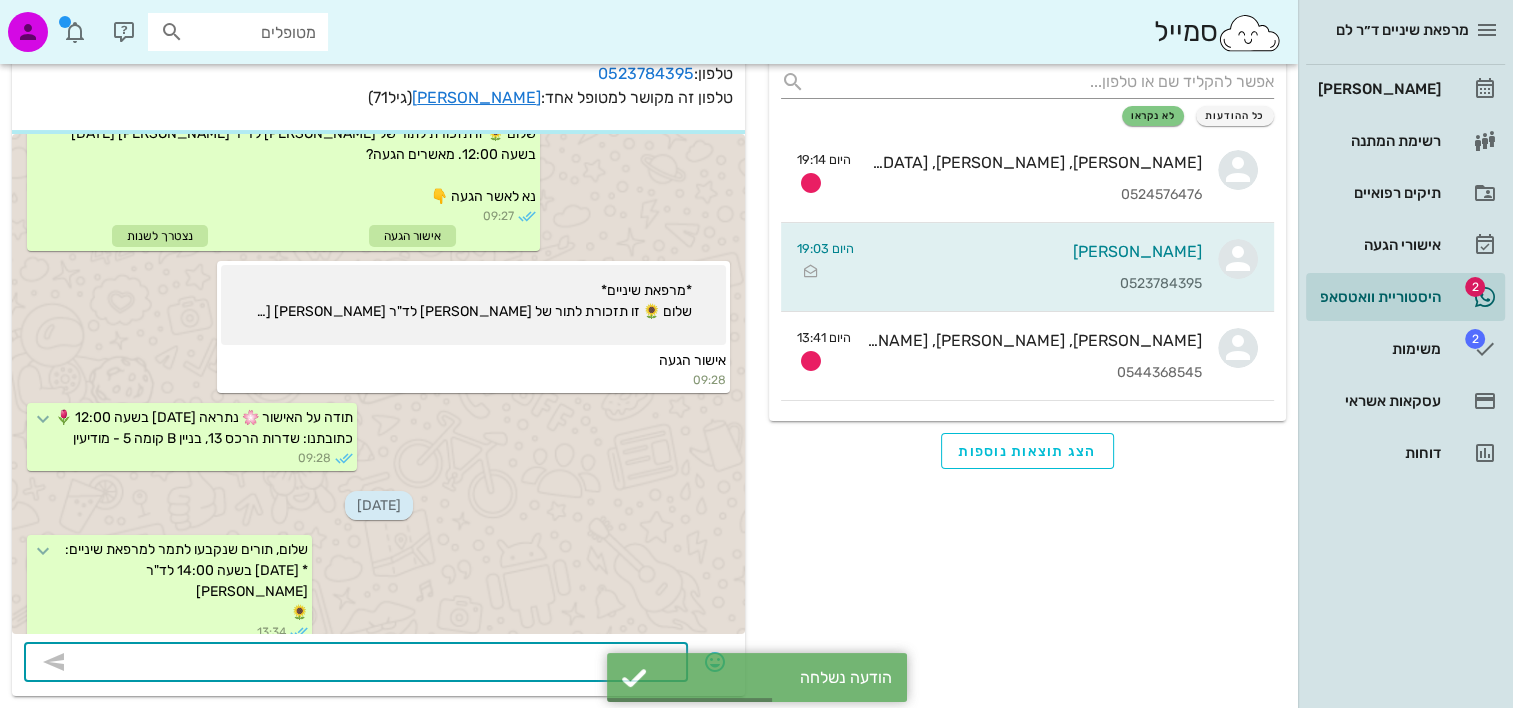 scroll, scrollTop: 1660, scrollLeft: 0, axis: vertical 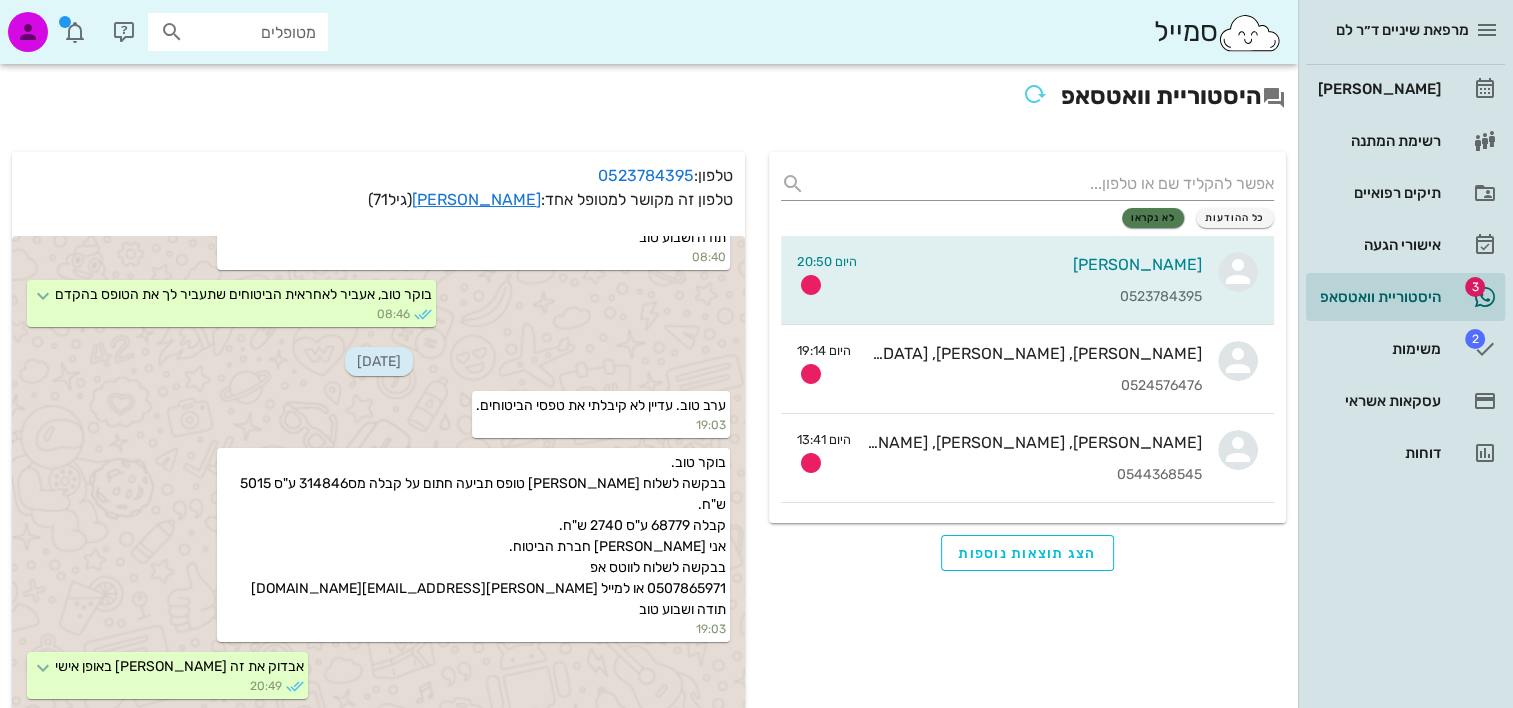 click on "לא נקראו" at bounding box center (1153, 218) 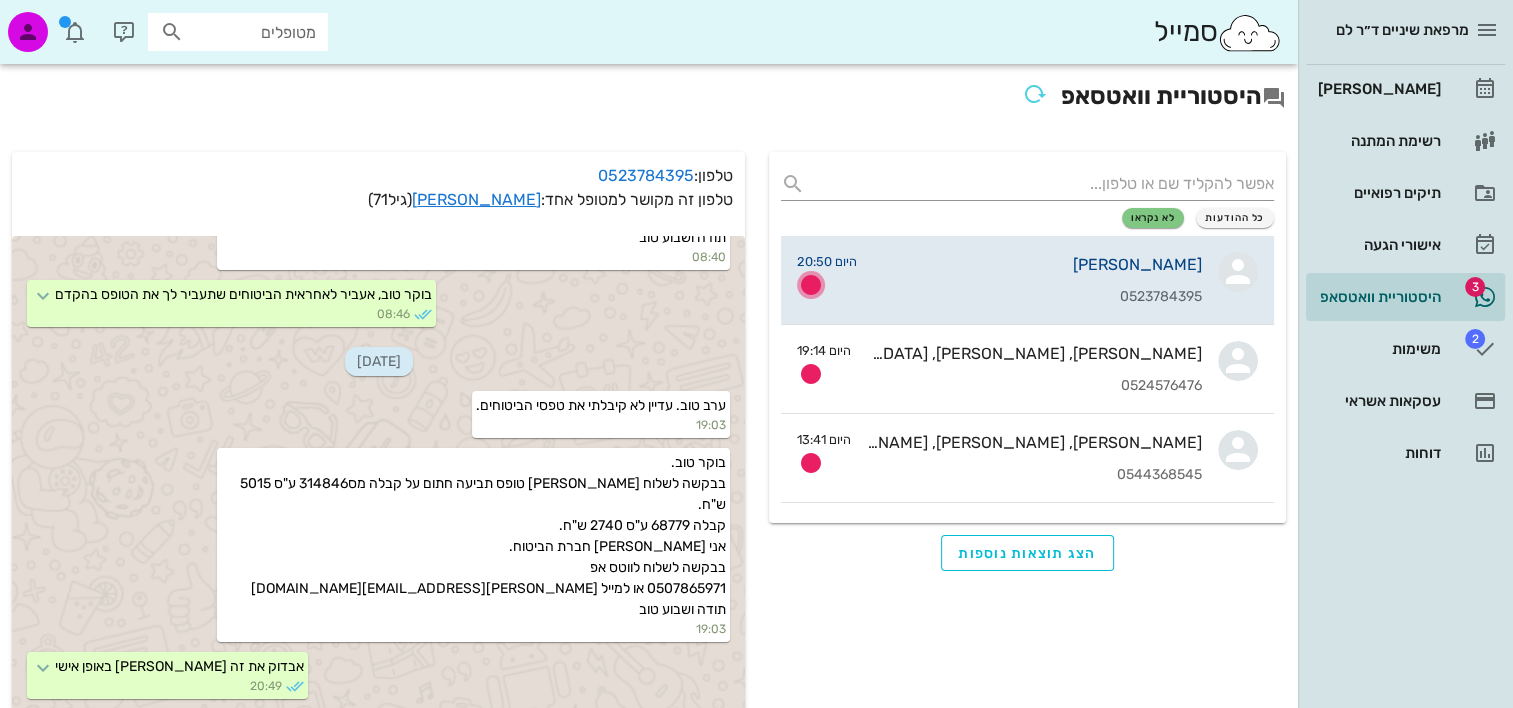 click at bounding box center (811, 285) 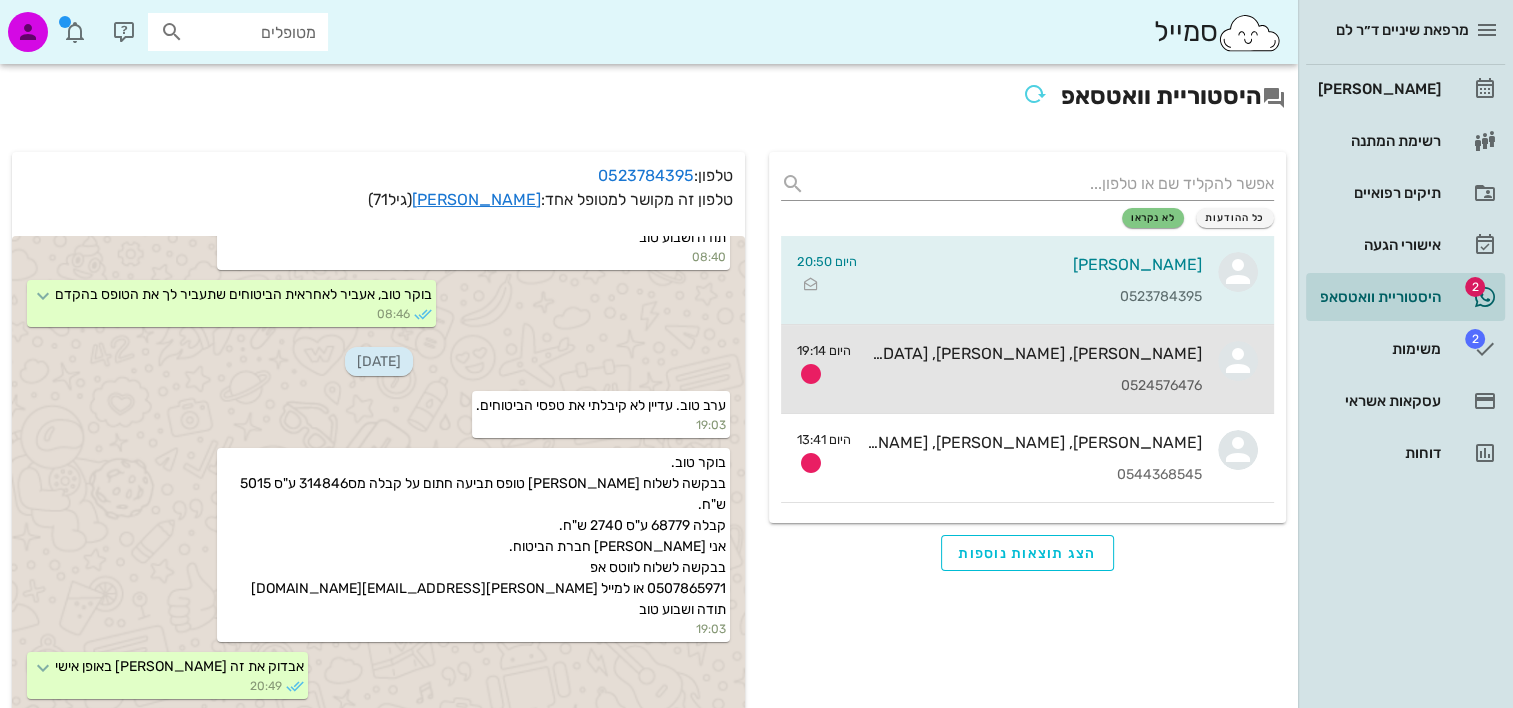 click on "עמית, שקד, יהודית מצא 0524576476" at bounding box center (1034, 369) 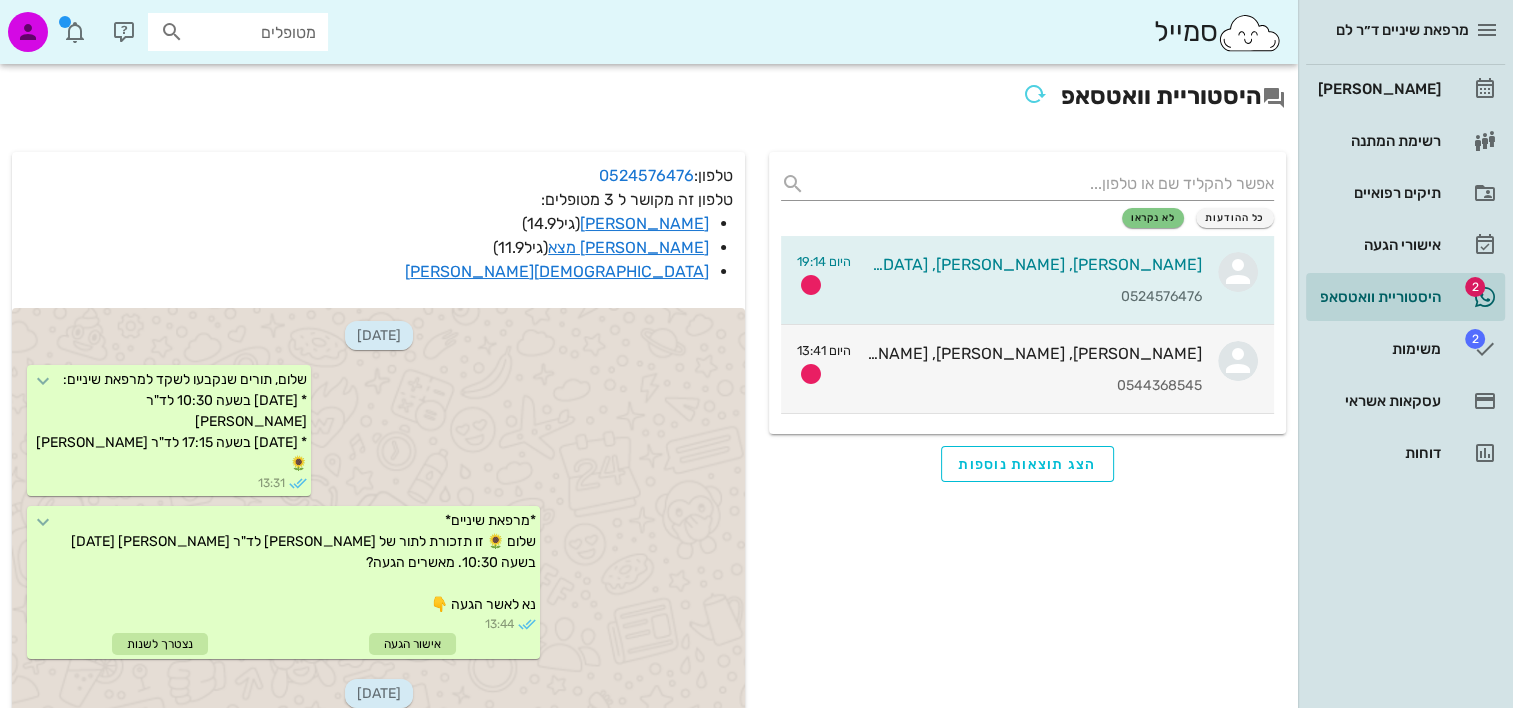 scroll, scrollTop: 476, scrollLeft: 0, axis: vertical 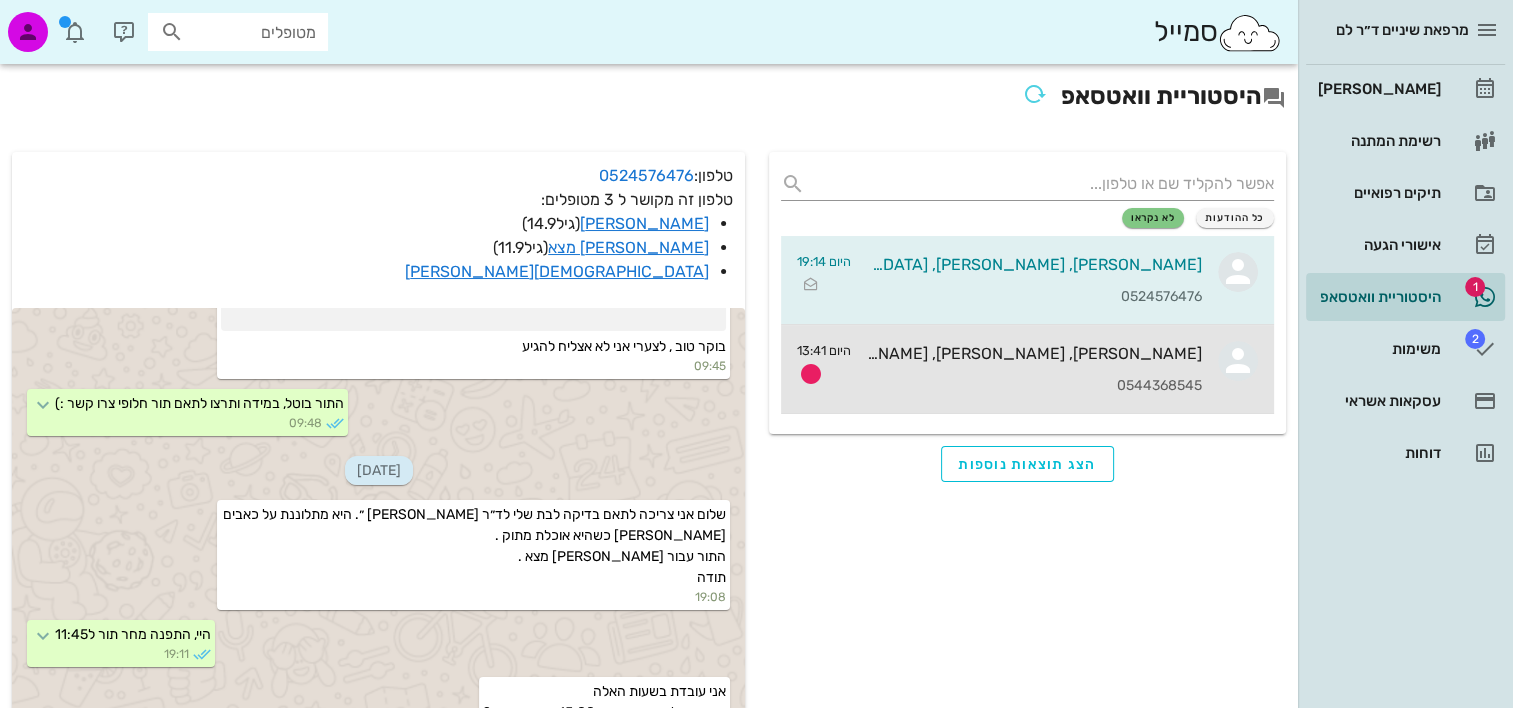click on "0544368545" at bounding box center (1034, 386) 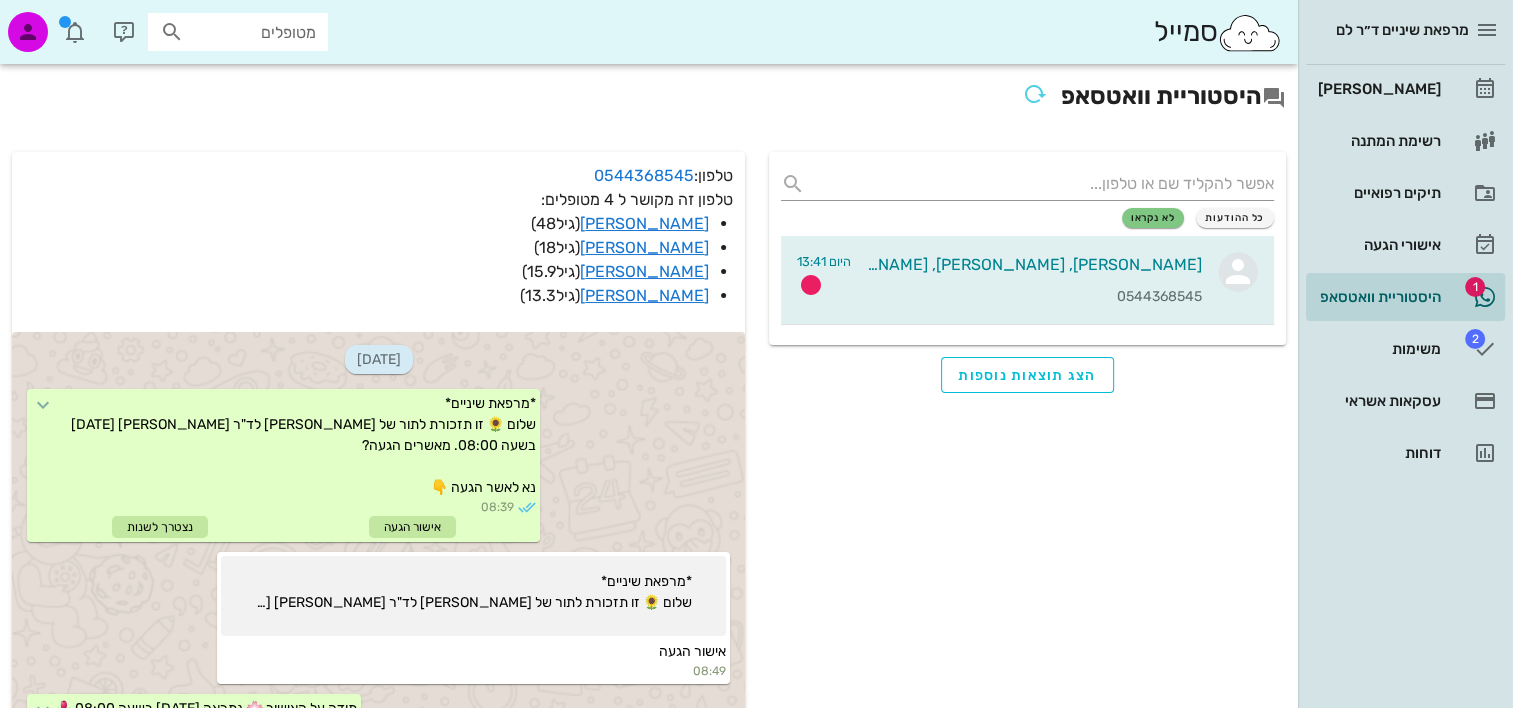 scroll, scrollTop: 2571, scrollLeft: 0, axis: vertical 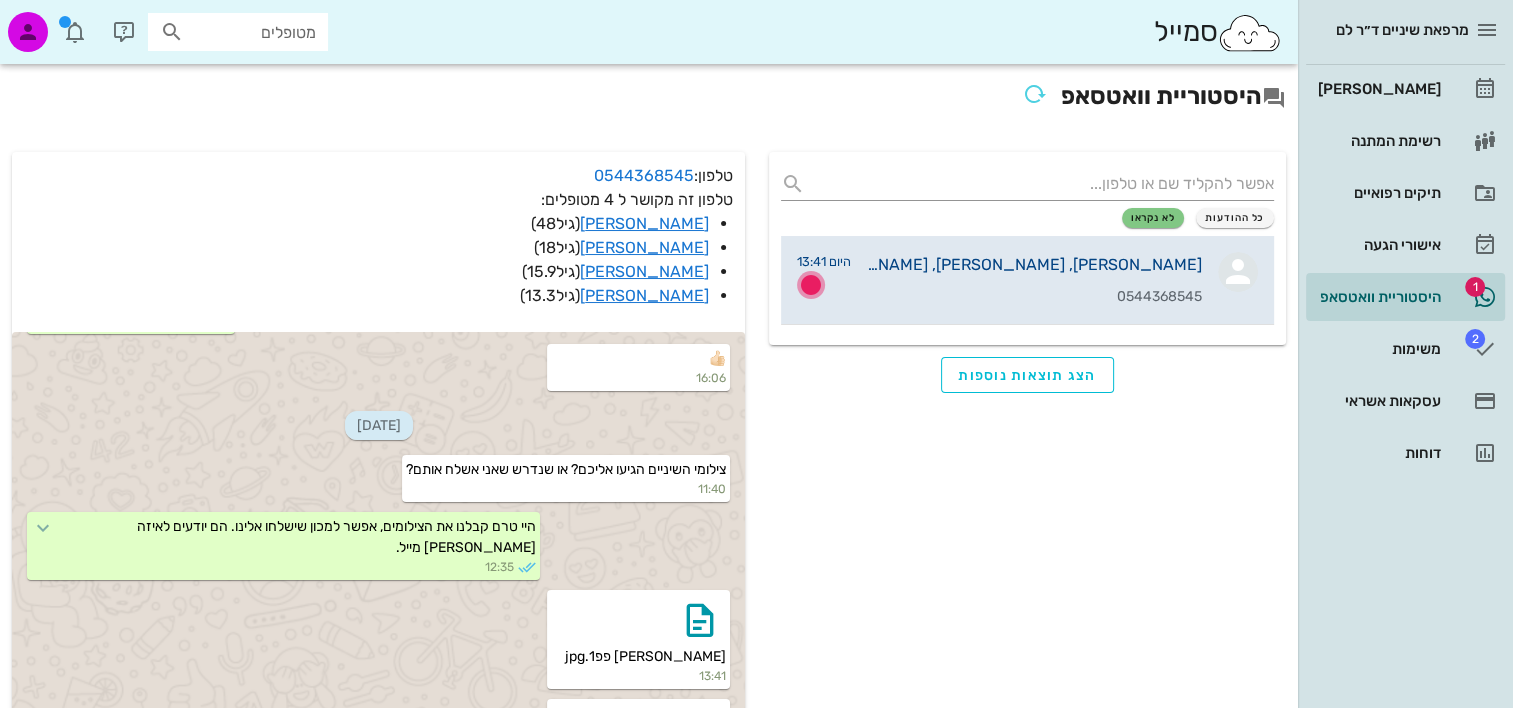 click at bounding box center [811, 285] 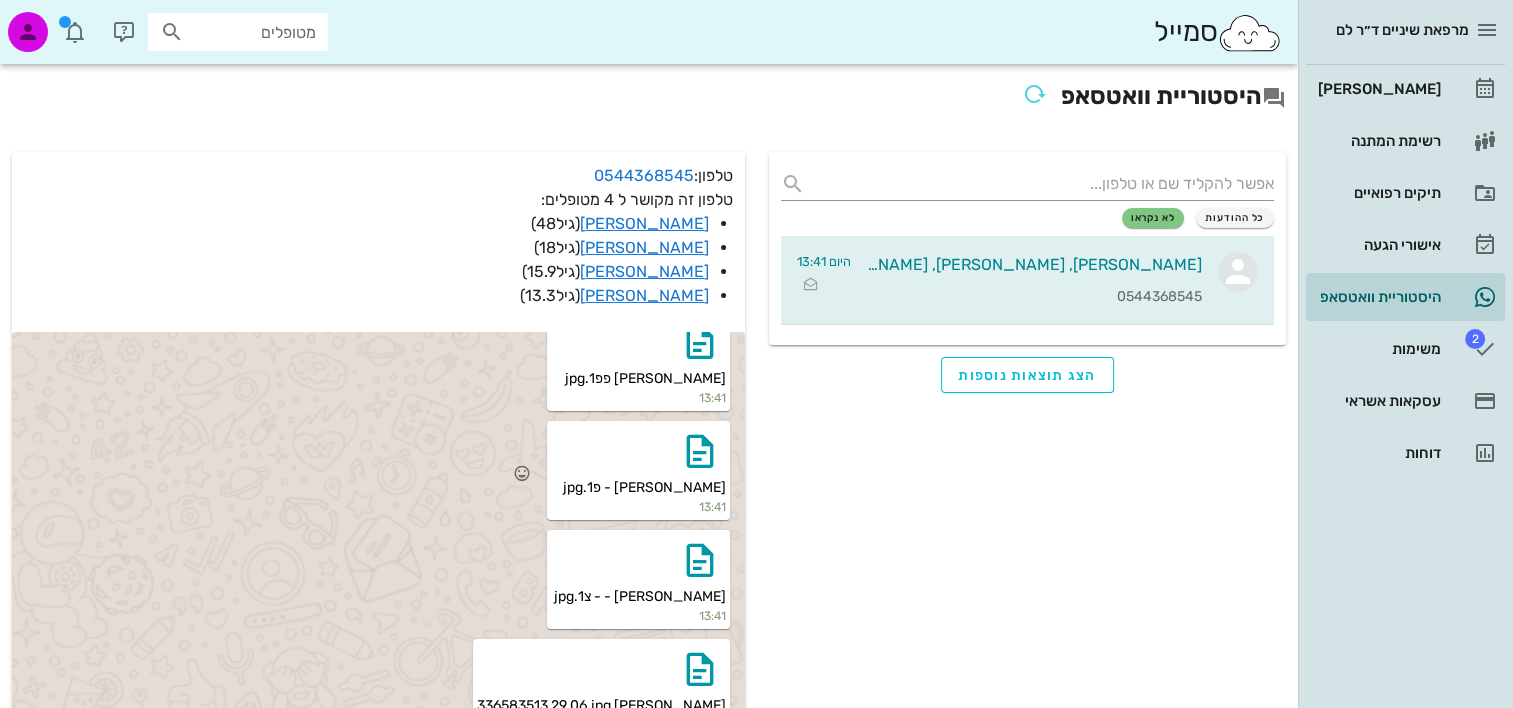 scroll, scrollTop: 2571, scrollLeft: 0, axis: vertical 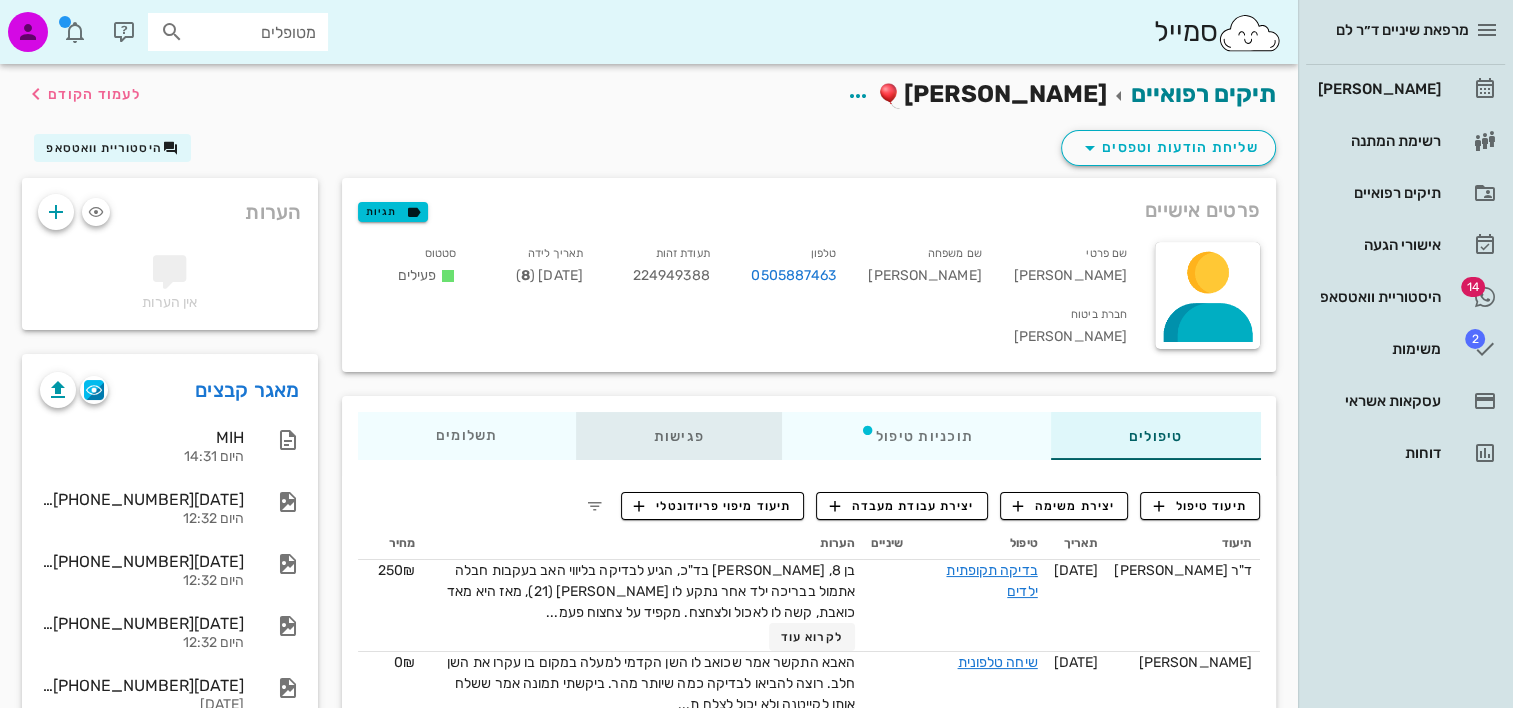 click on "פגישות" at bounding box center (678, 436) 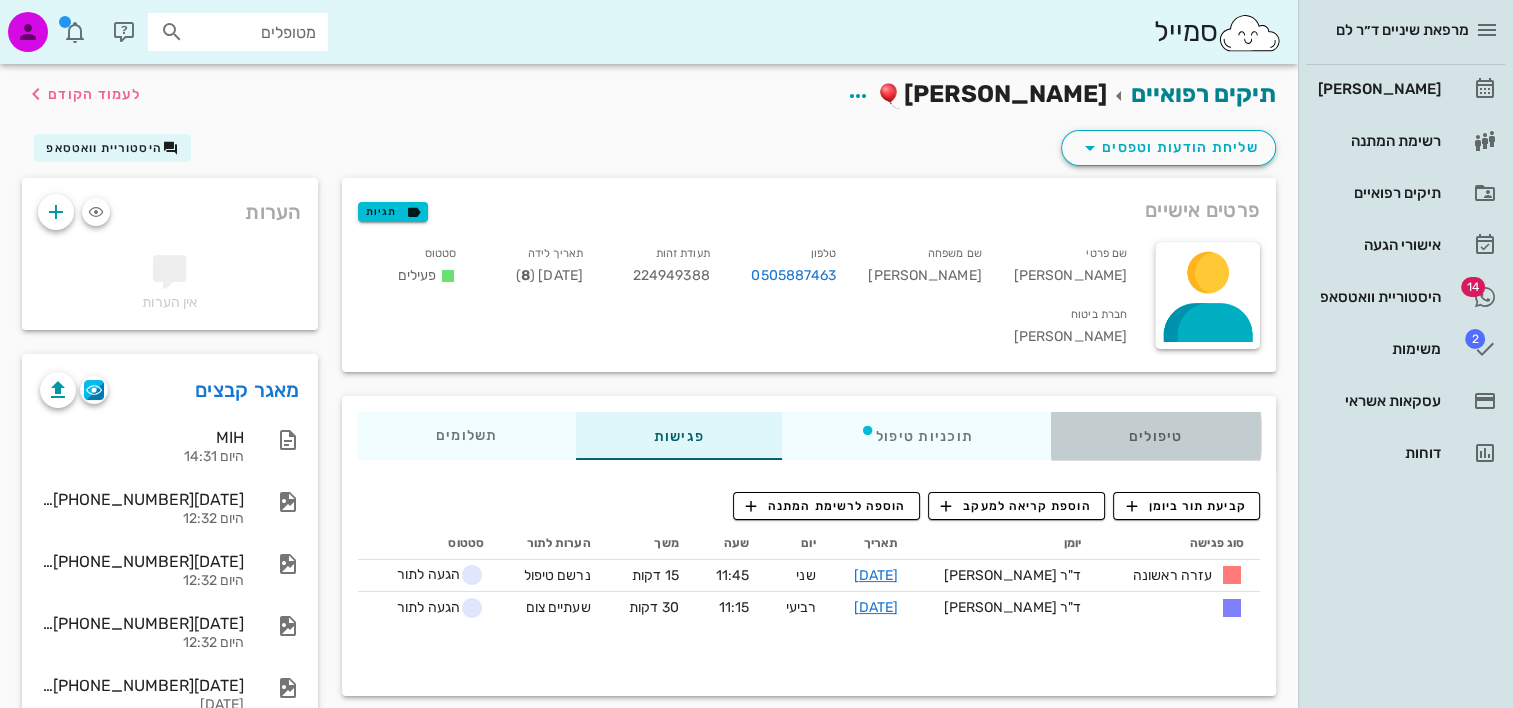 click on "טיפולים" at bounding box center (1155, 436) 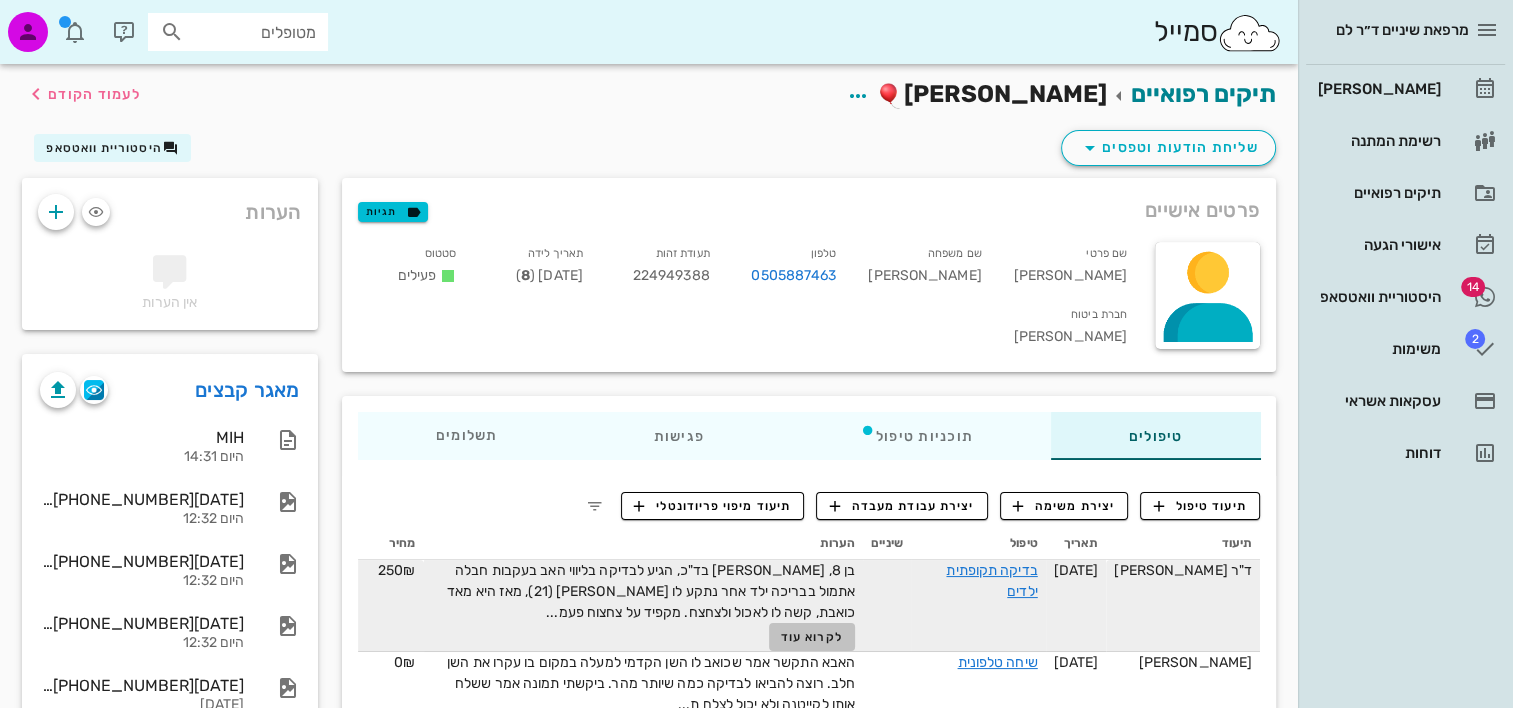 click on "לקרוא עוד" at bounding box center (812, 637) 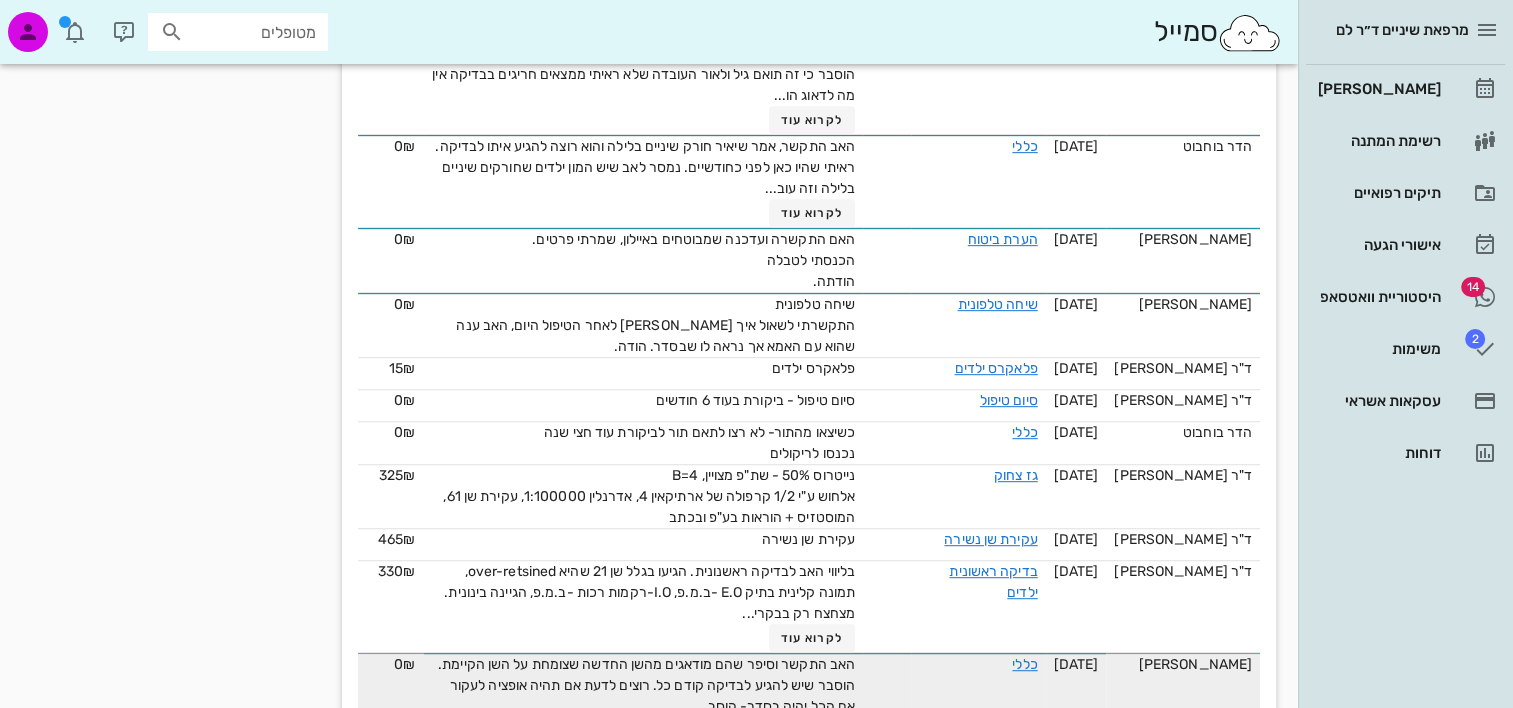 scroll, scrollTop: 1042, scrollLeft: 0, axis: vertical 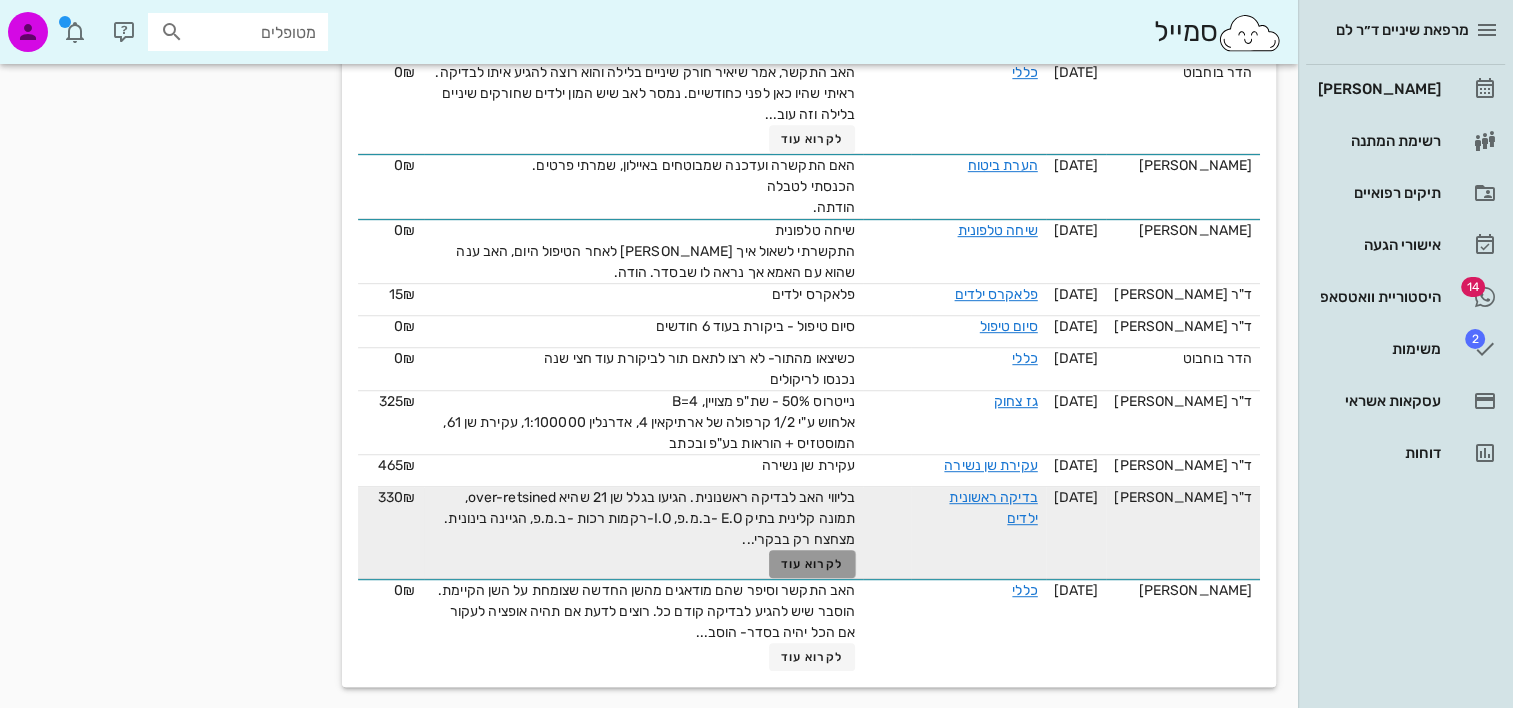 click on "לקרוא עוד" at bounding box center [812, 564] 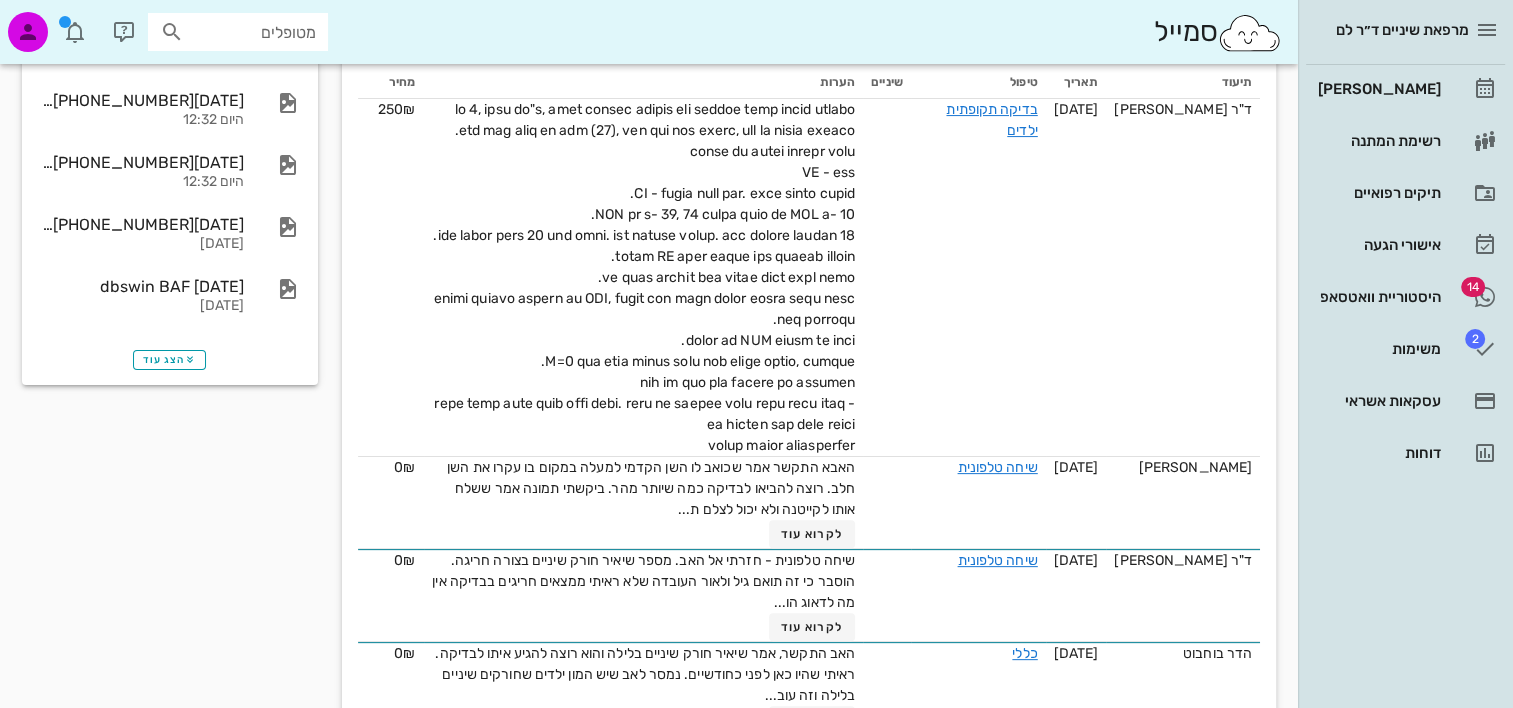scroll, scrollTop: 61, scrollLeft: 0, axis: vertical 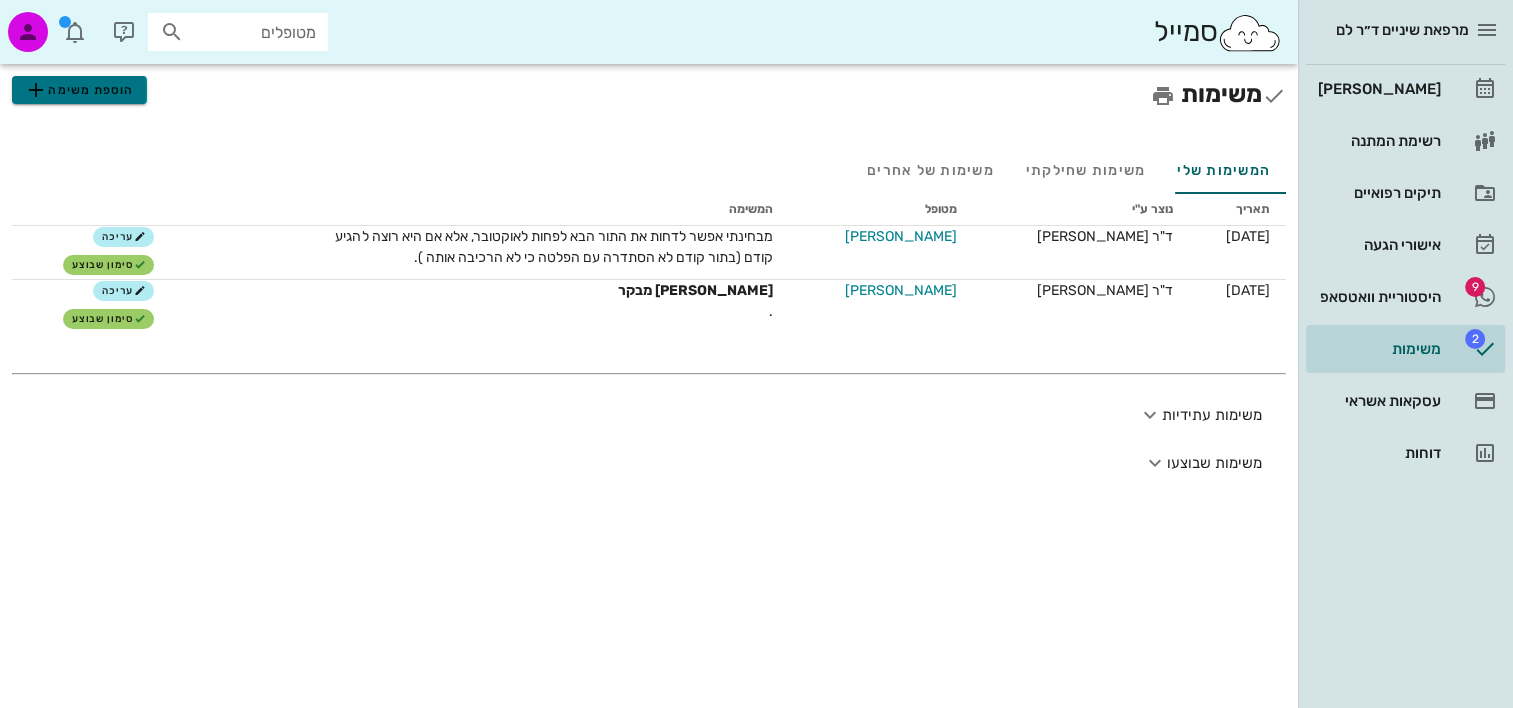 click on "הוספת משימה" at bounding box center (79, 90) 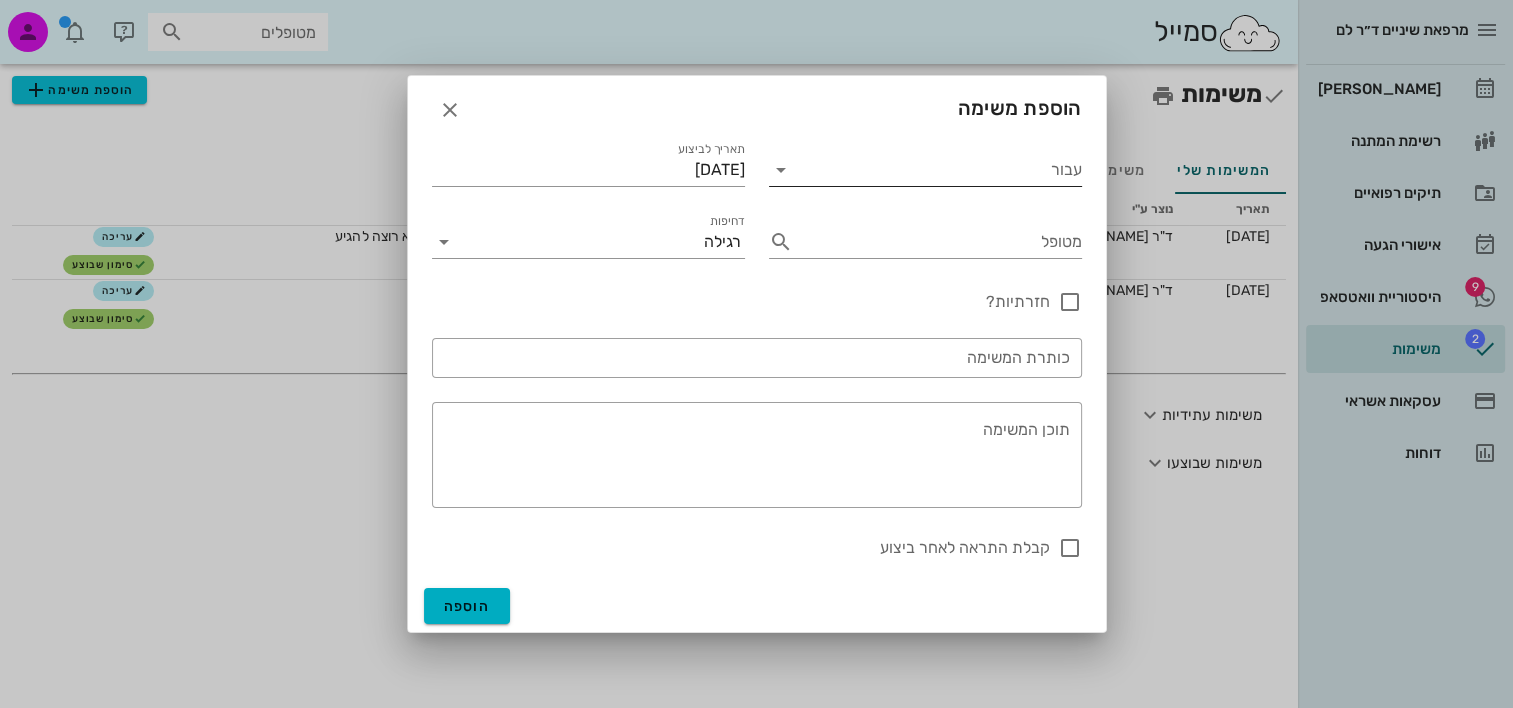 click on "עבור" at bounding box center [939, 170] 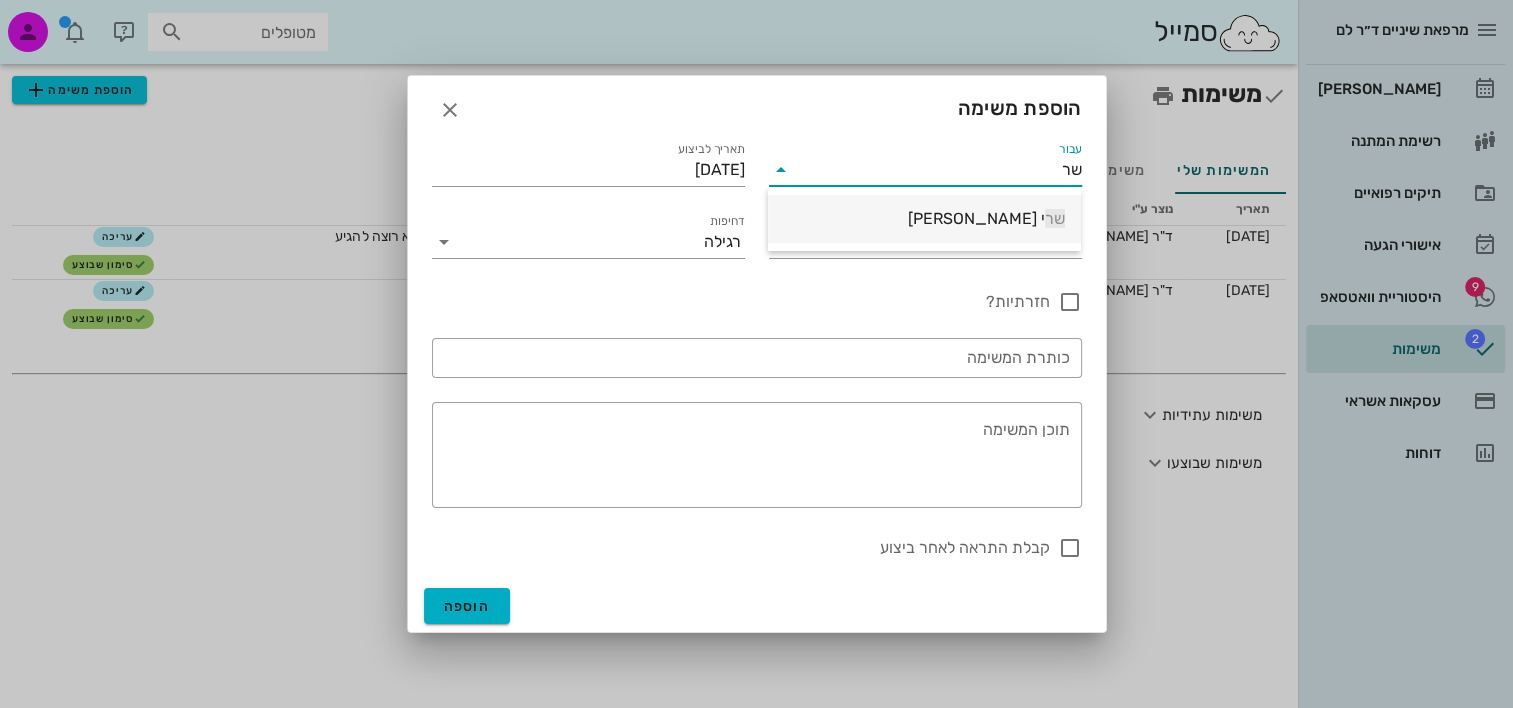 click on "שר [PERSON_NAME]" at bounding box center [924, 218] 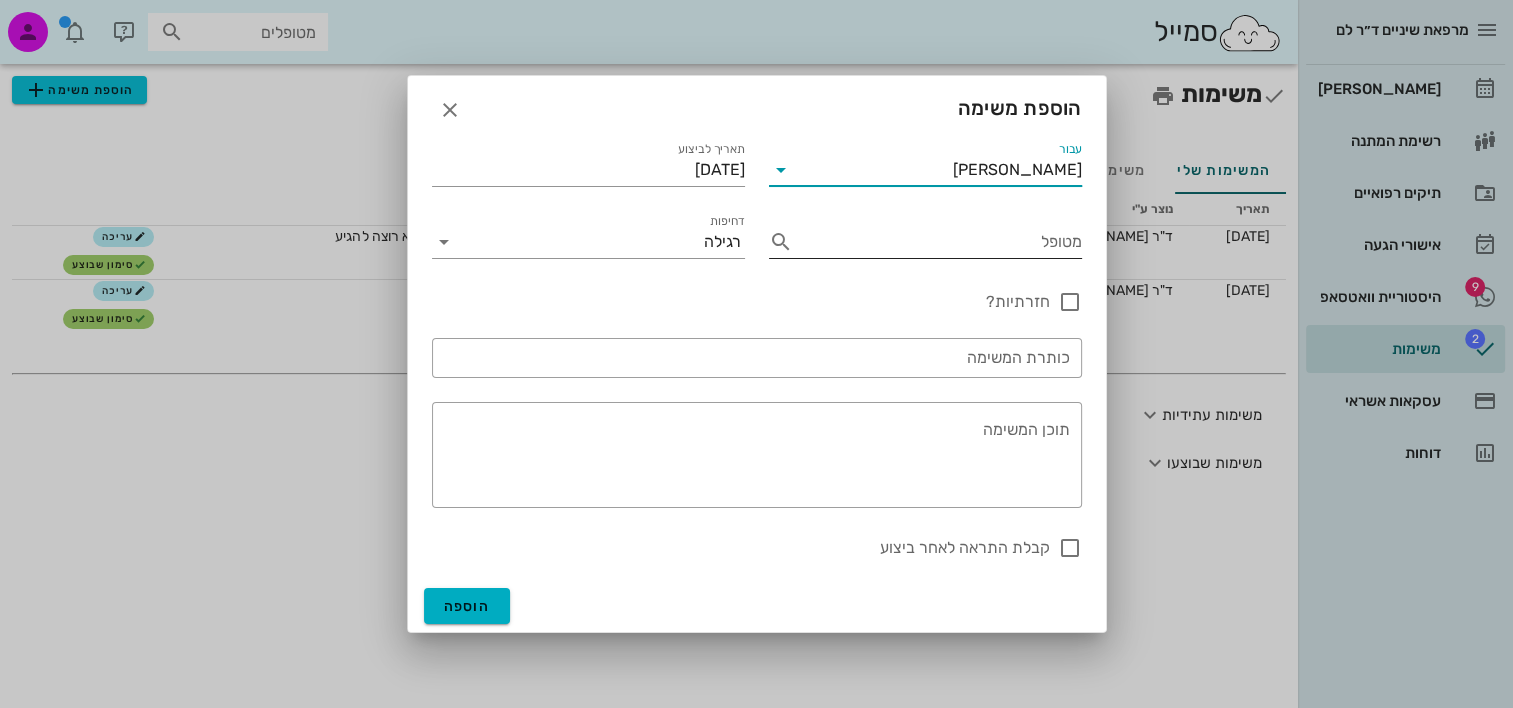 type on "[PERSON_NAME]" 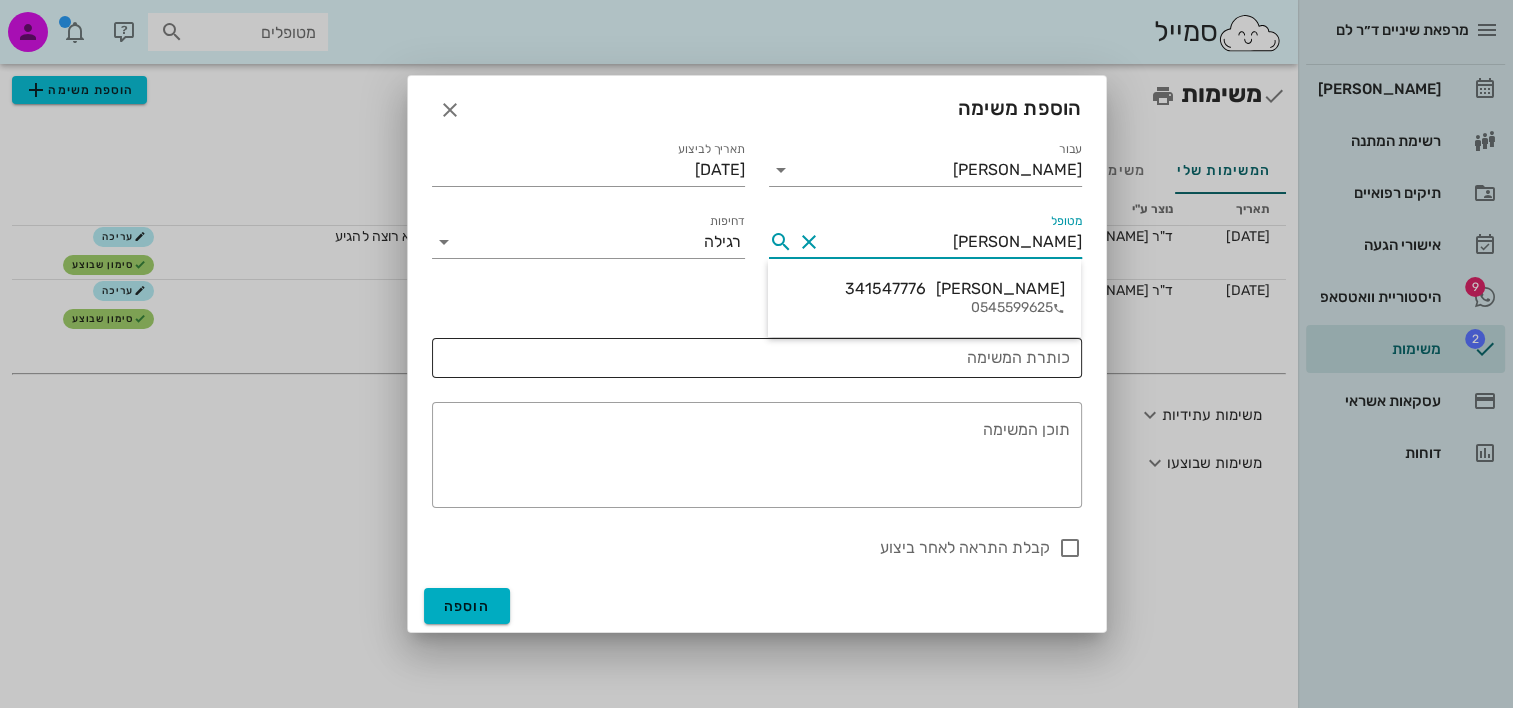 type on "[PERSON_NAME]" 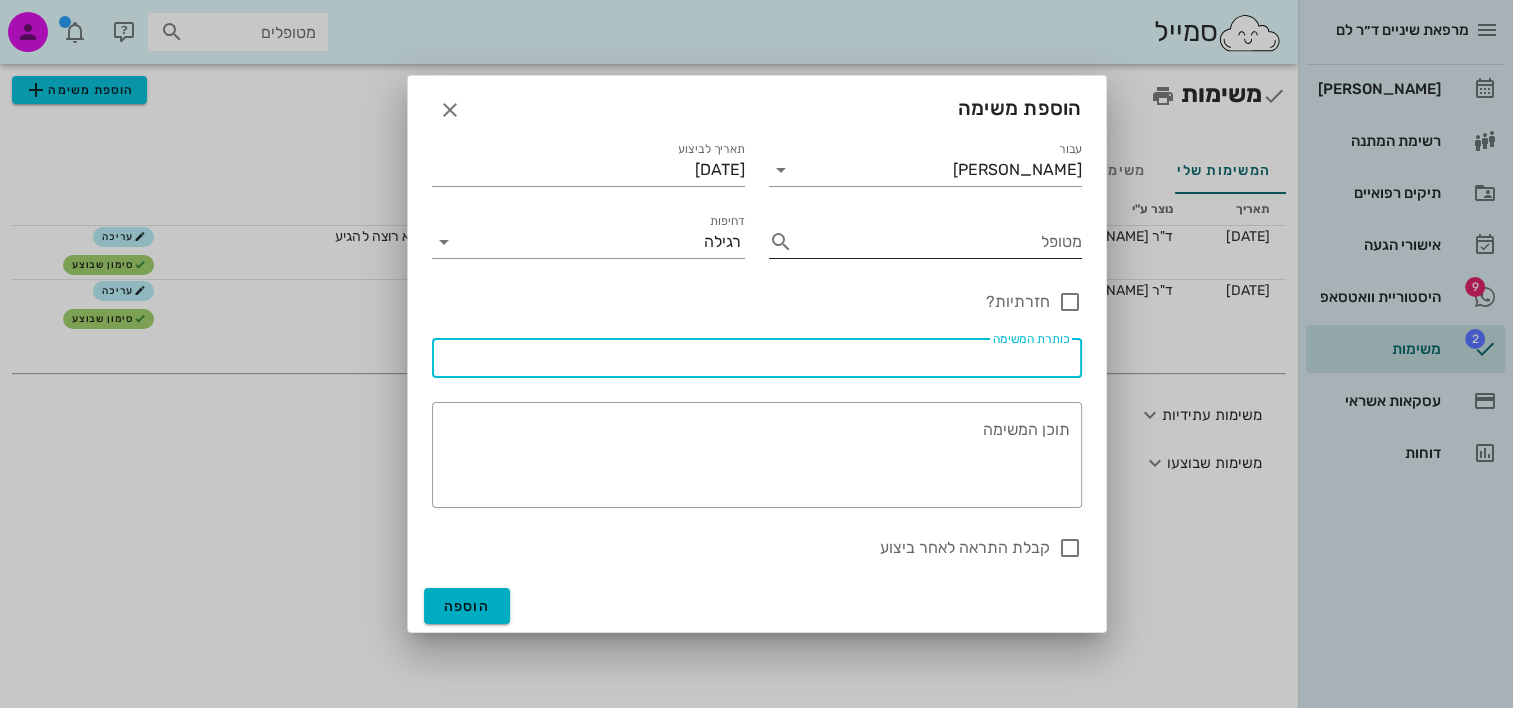 click on "מטופל" at bounding box center [941, 242] 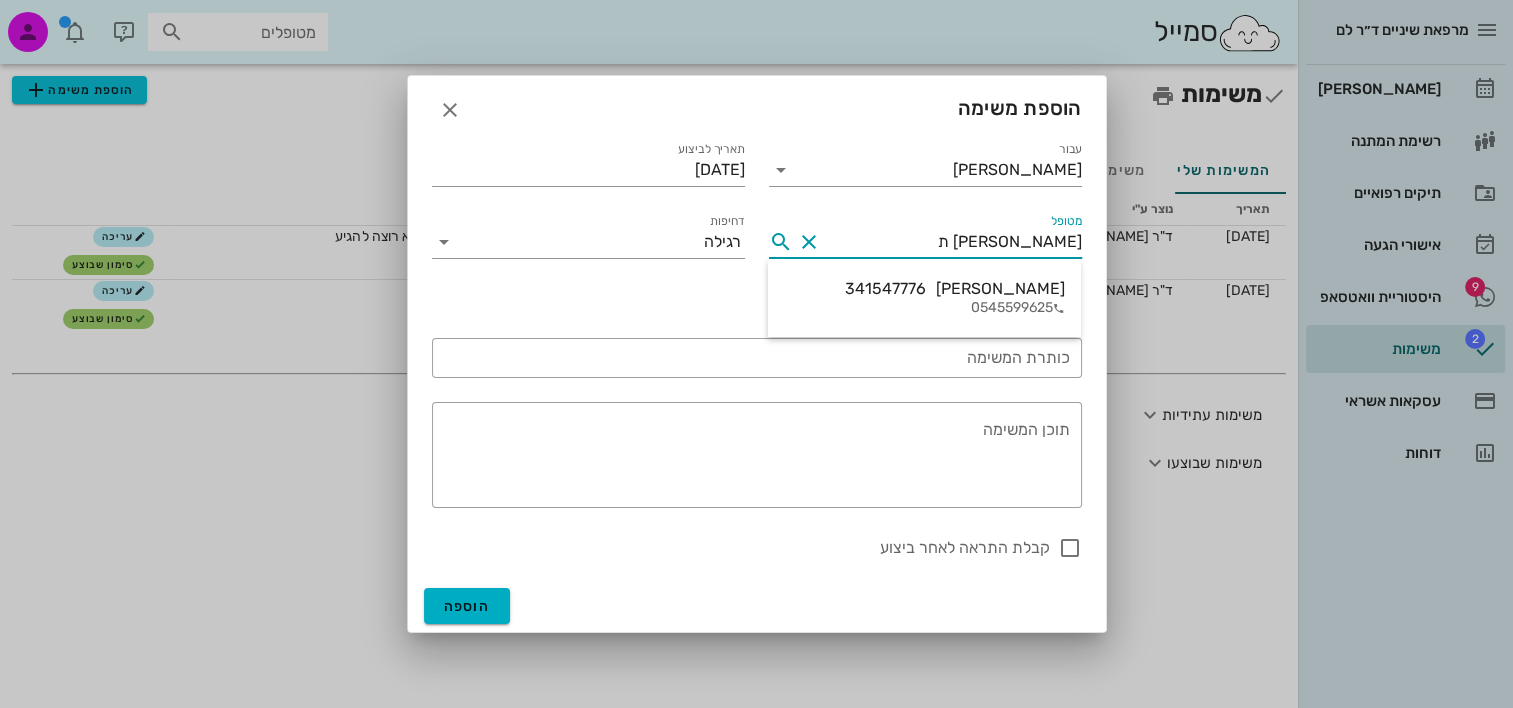 click on "[PERSON_NAME]  341547776" at bounding box center (955, 288) 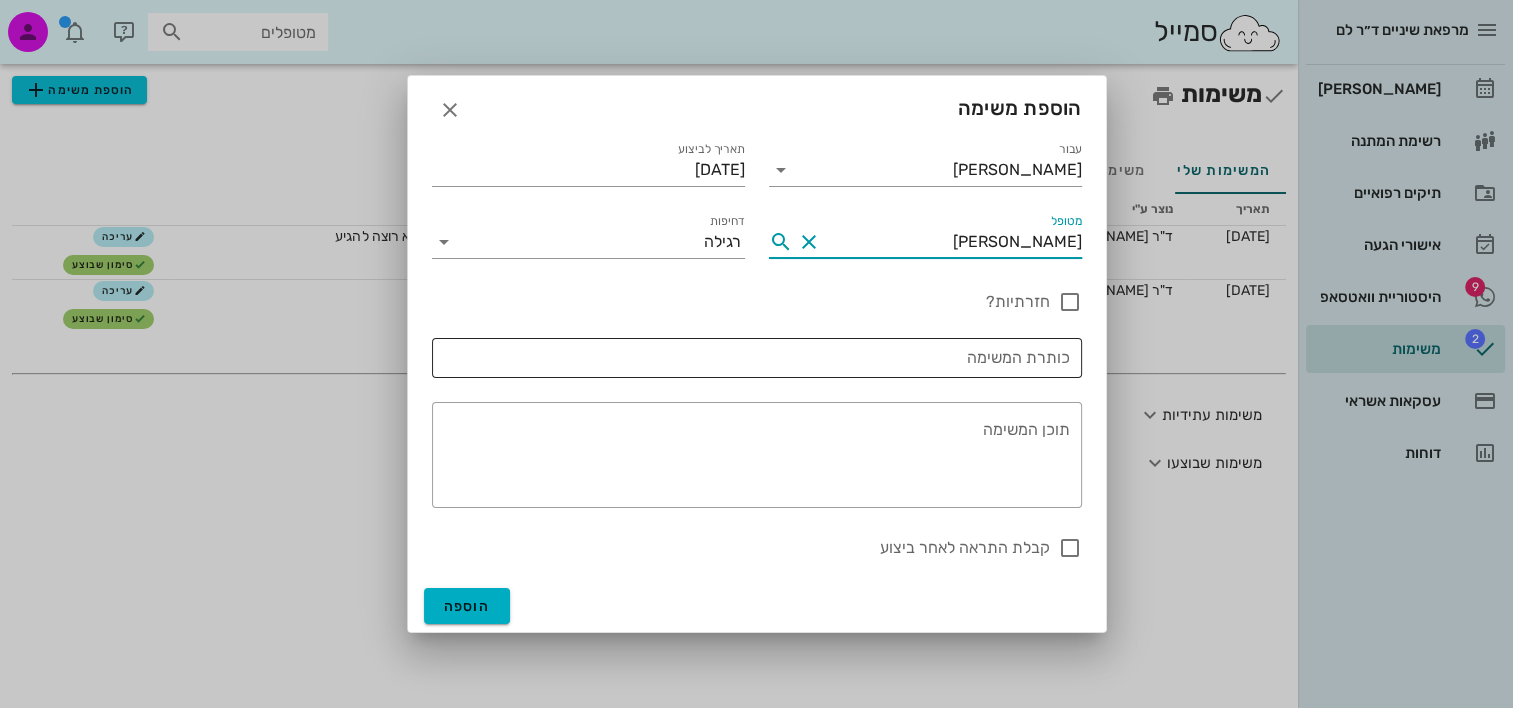 type on "[PERSON_NAME]" 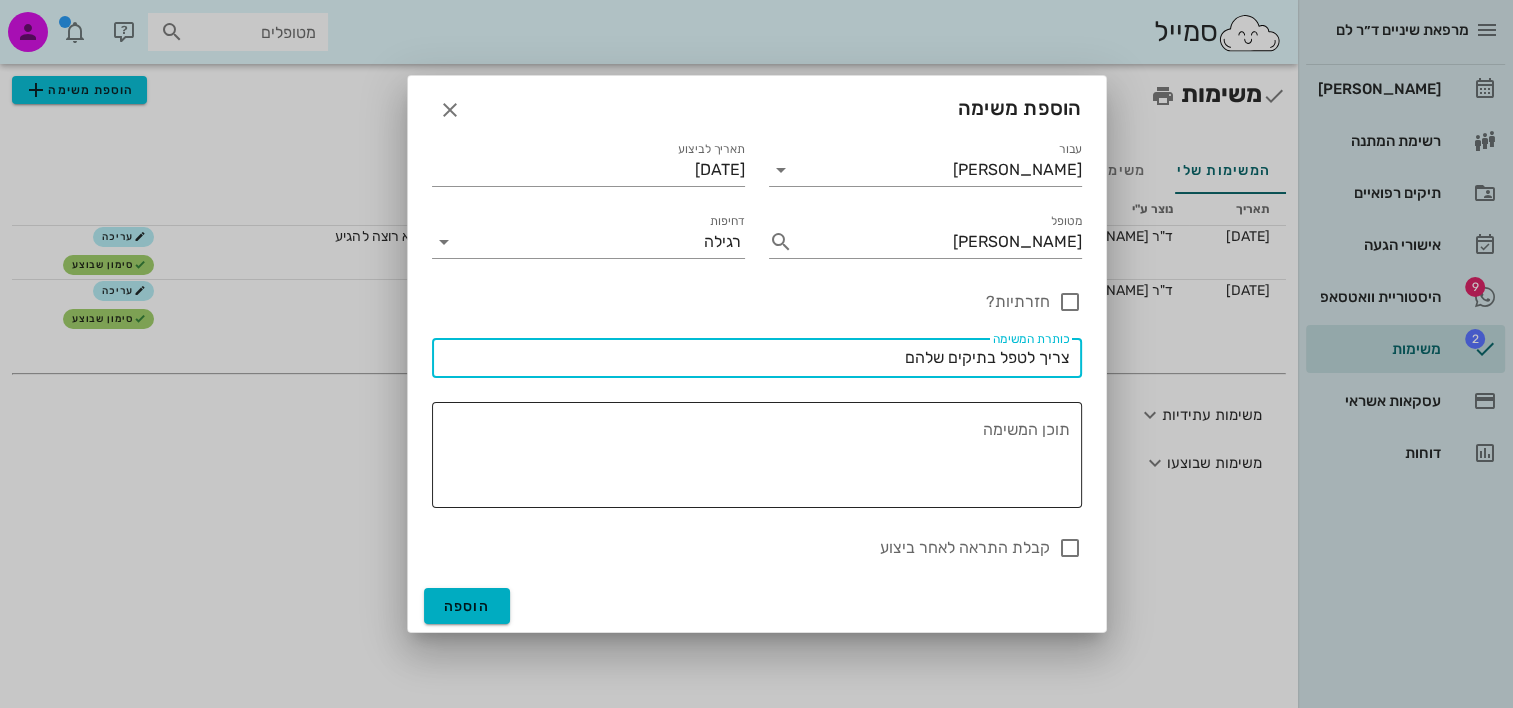 type on "צריך לטפל בתיקים שלהם" 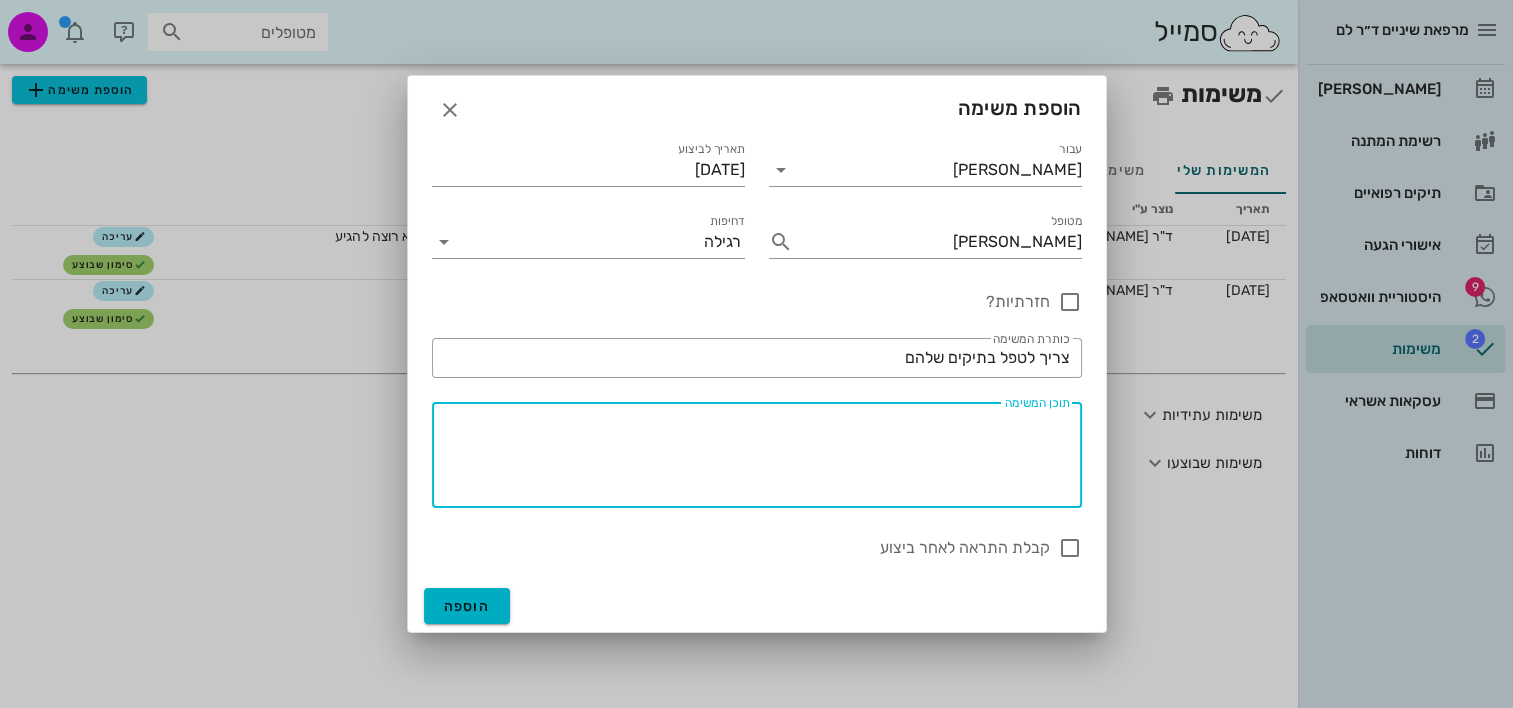 click on "תוכן המשימה" at bounding box center (751, 460) 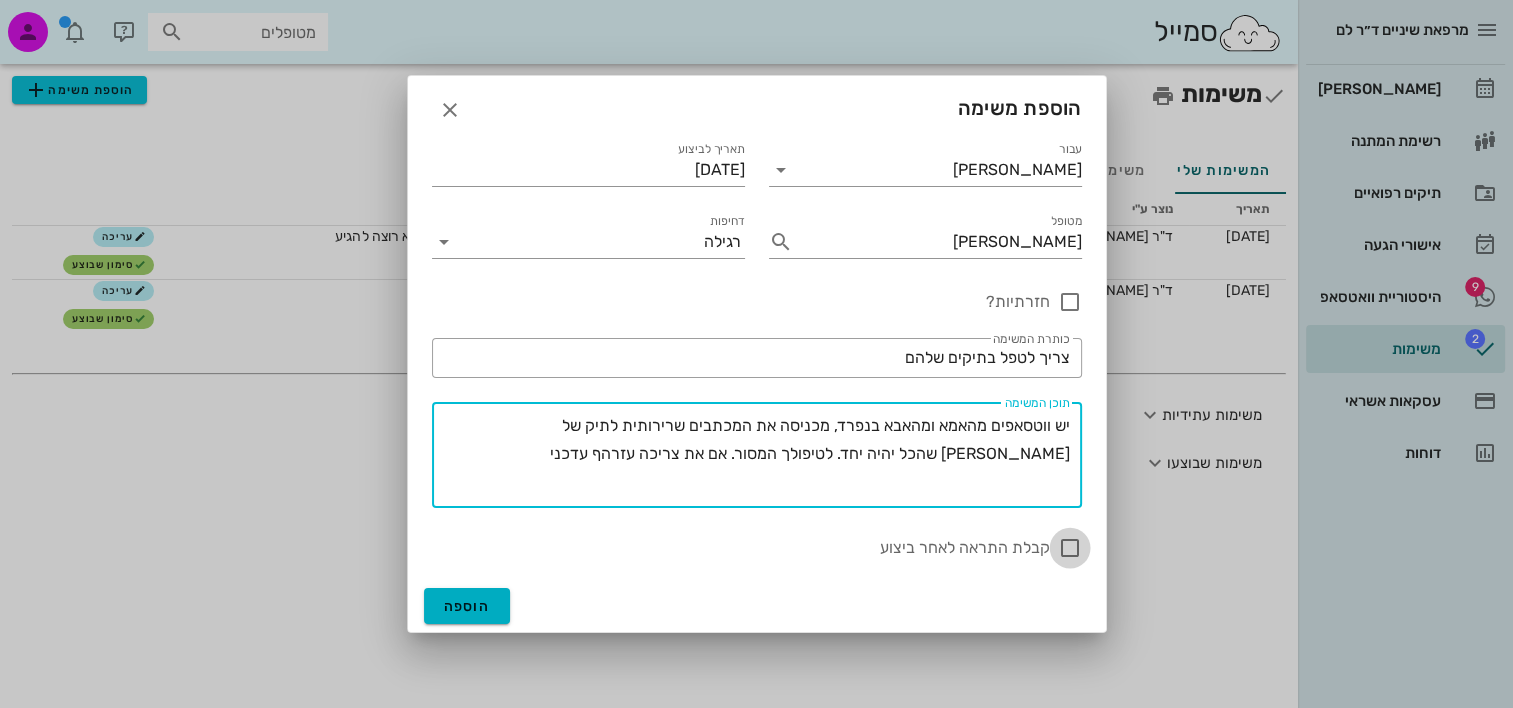 type on "יש ווטסאפים מהאמא ומהאבא בנפרד, מכניסה את המכתבים שרירותית לתיק של [PERSON_NAME] שהכל יהיה יחד. לטיפולך המסור. אם את צריכה עזרהף עדכני" 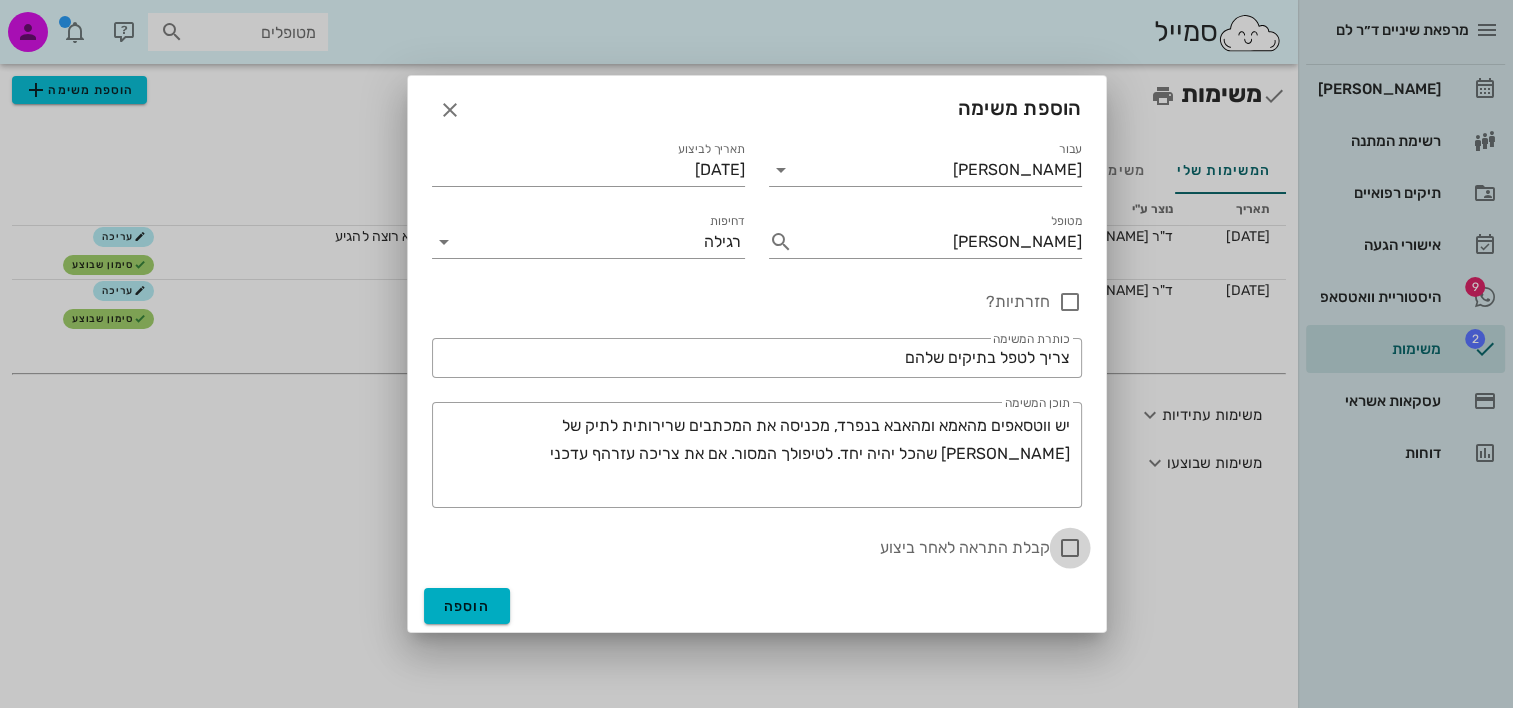 drag, startPoint x: 1072, startPoint y: 546, endPoint x: 743, endPoint y: 633, distance: 340.3087 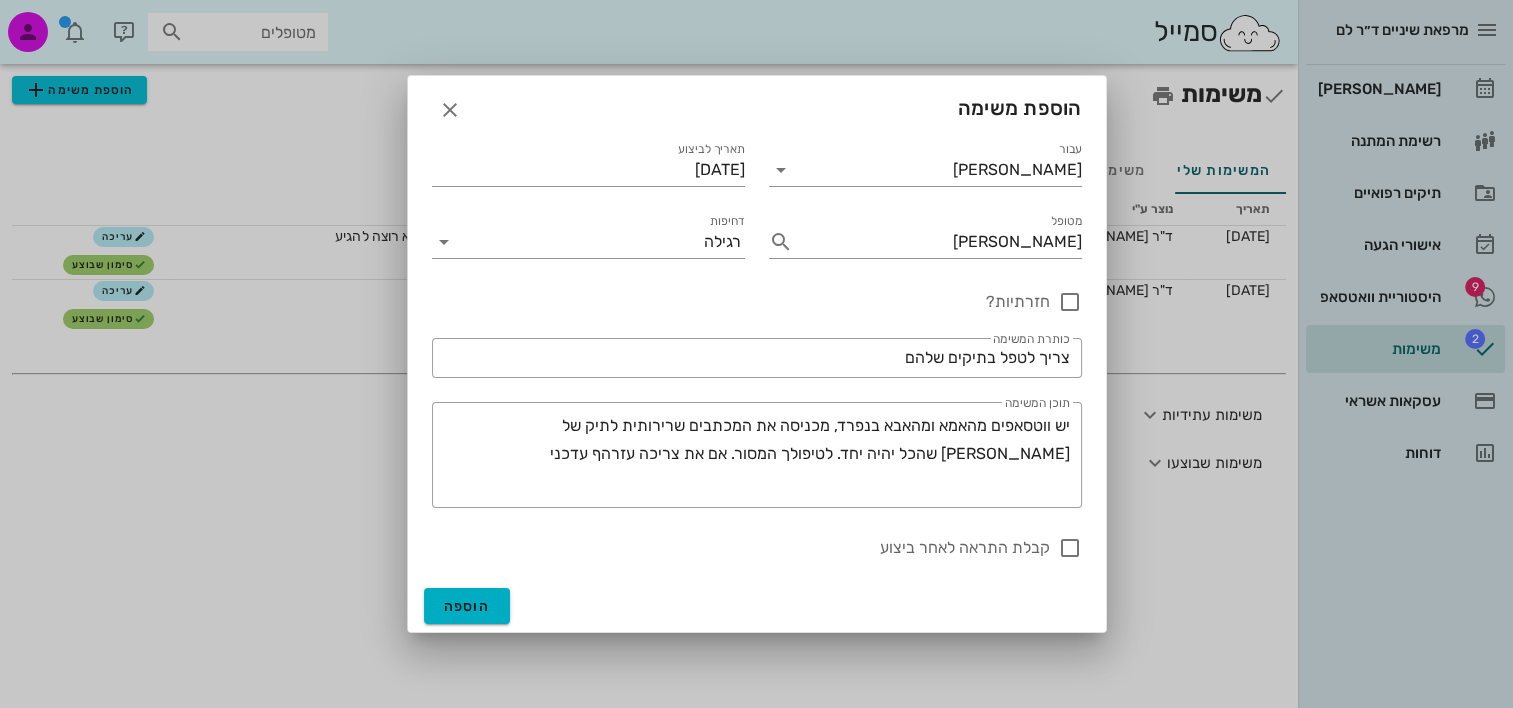 checkbox on "true" 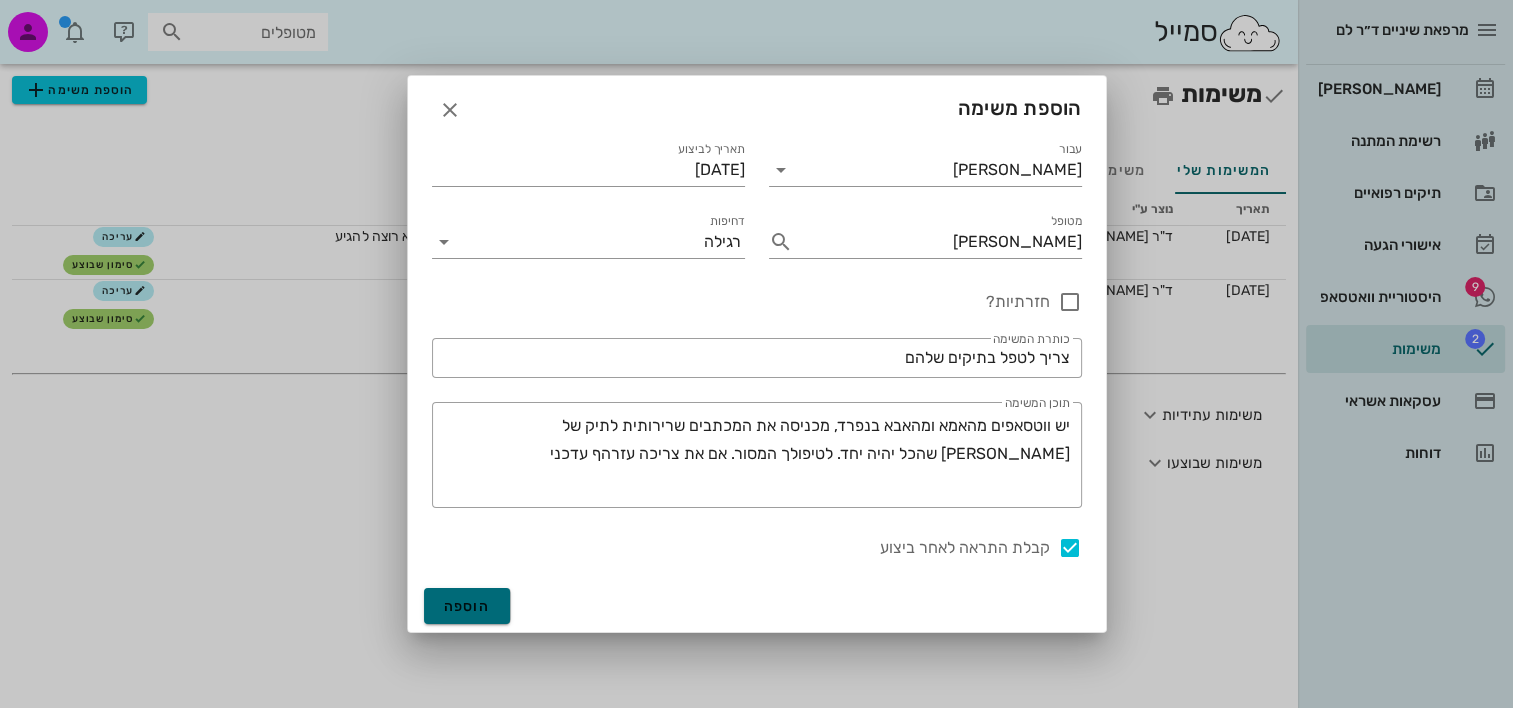 click on "הוספה" at bounding box center (467, 606) 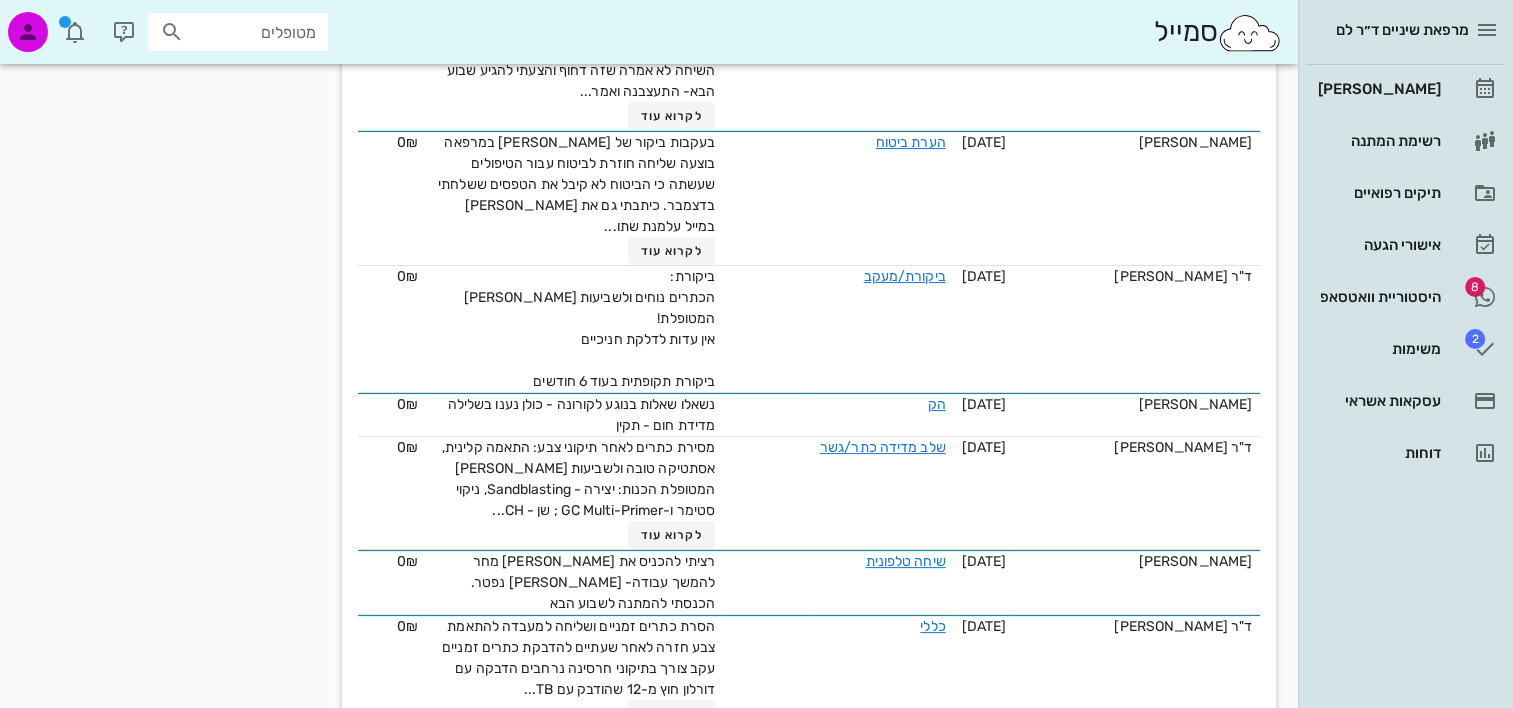 scroll, scrollTop: 7800, scrollLeft: 0, axis: vertical 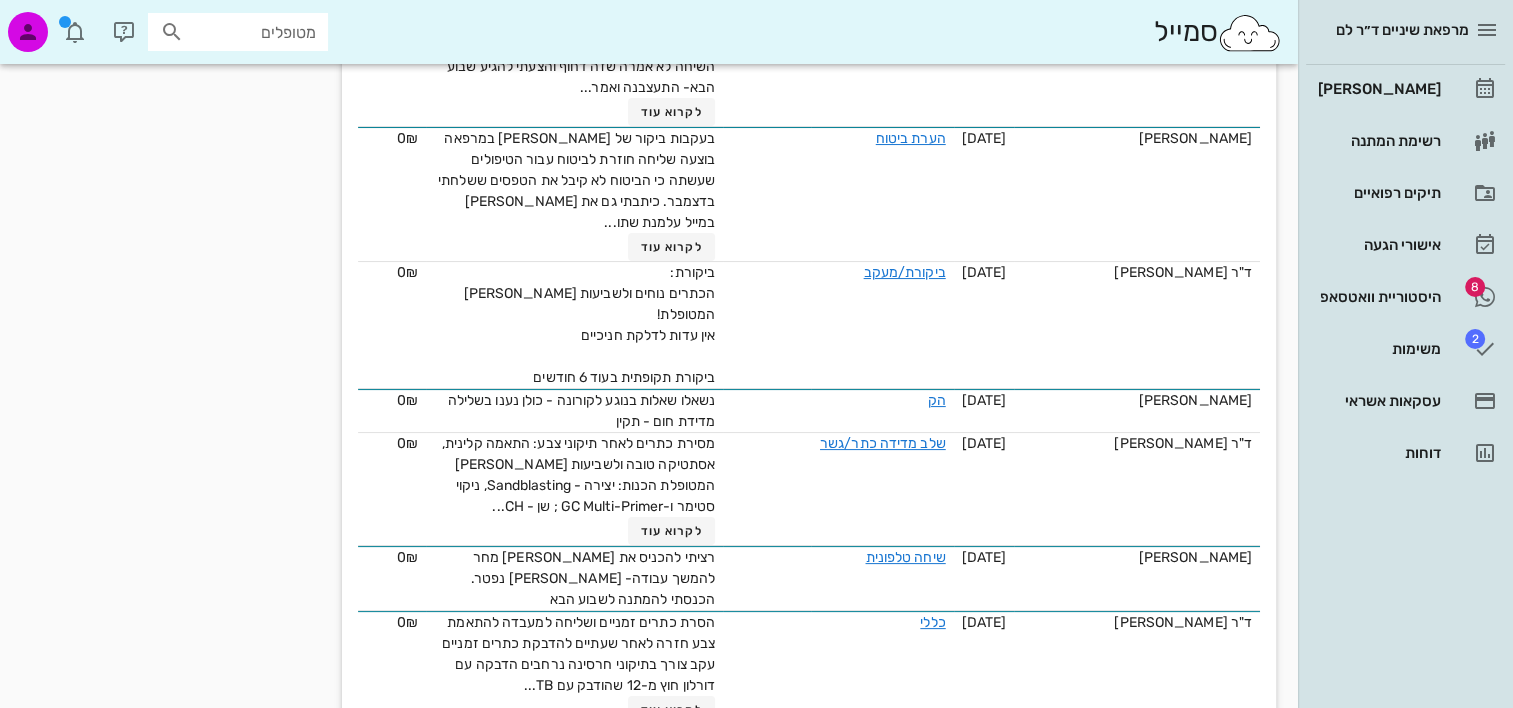 click on "לקרוא עוד" at bounding box center [672, 1603] 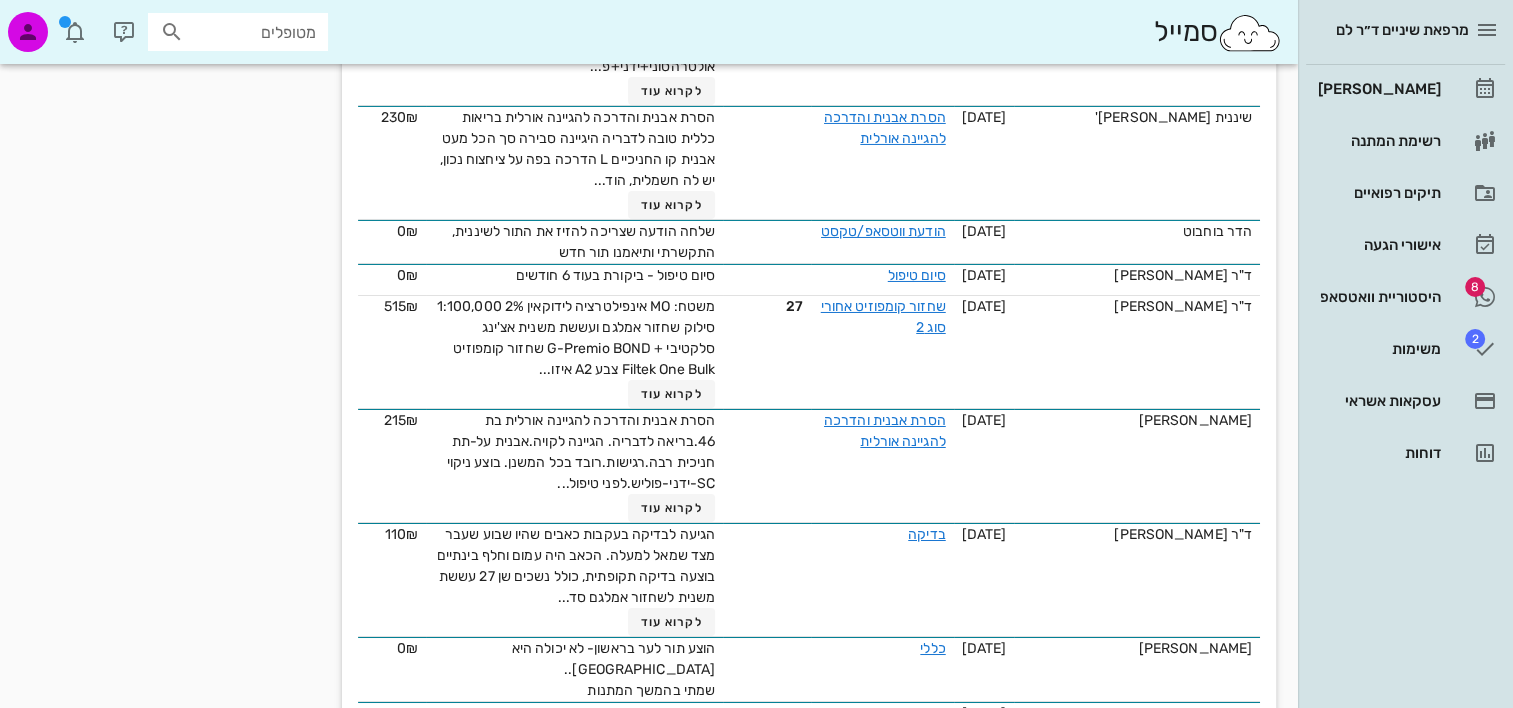 scroll, scrollTop: 7000, scrollLeft: 0, axis: vertical 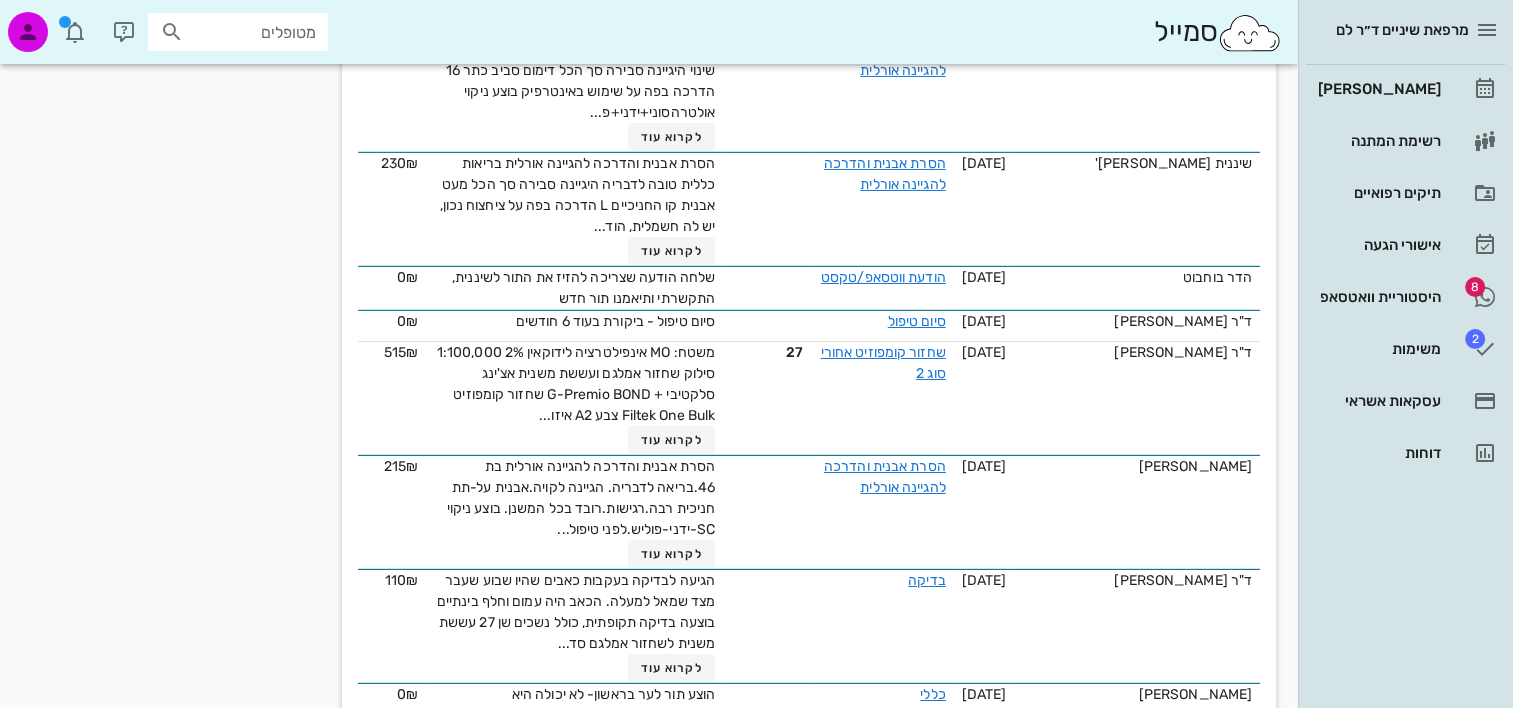 click on "לקרוא עוד" at bounding box center (672, 1331) 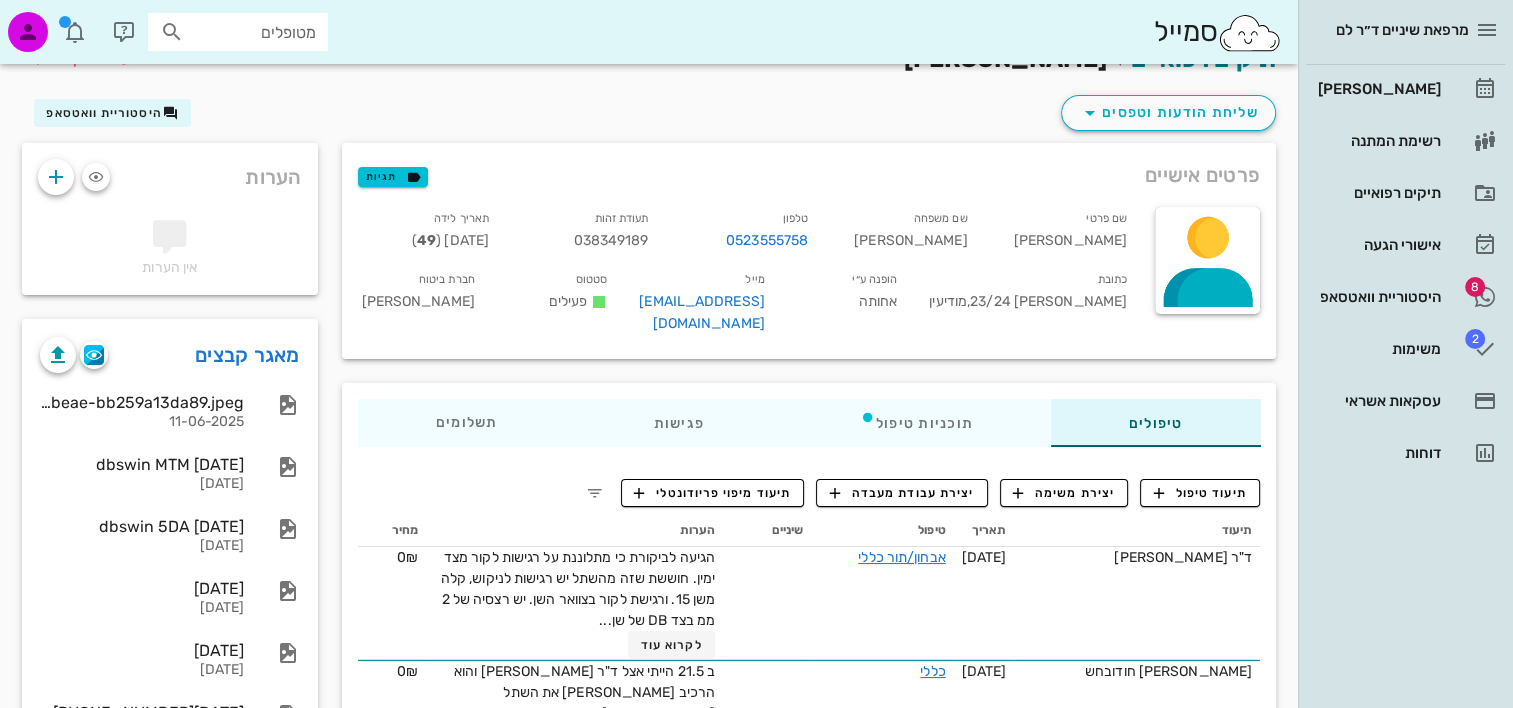 scroll, scrollTop: 0, scrollLeft: 0, axis: both 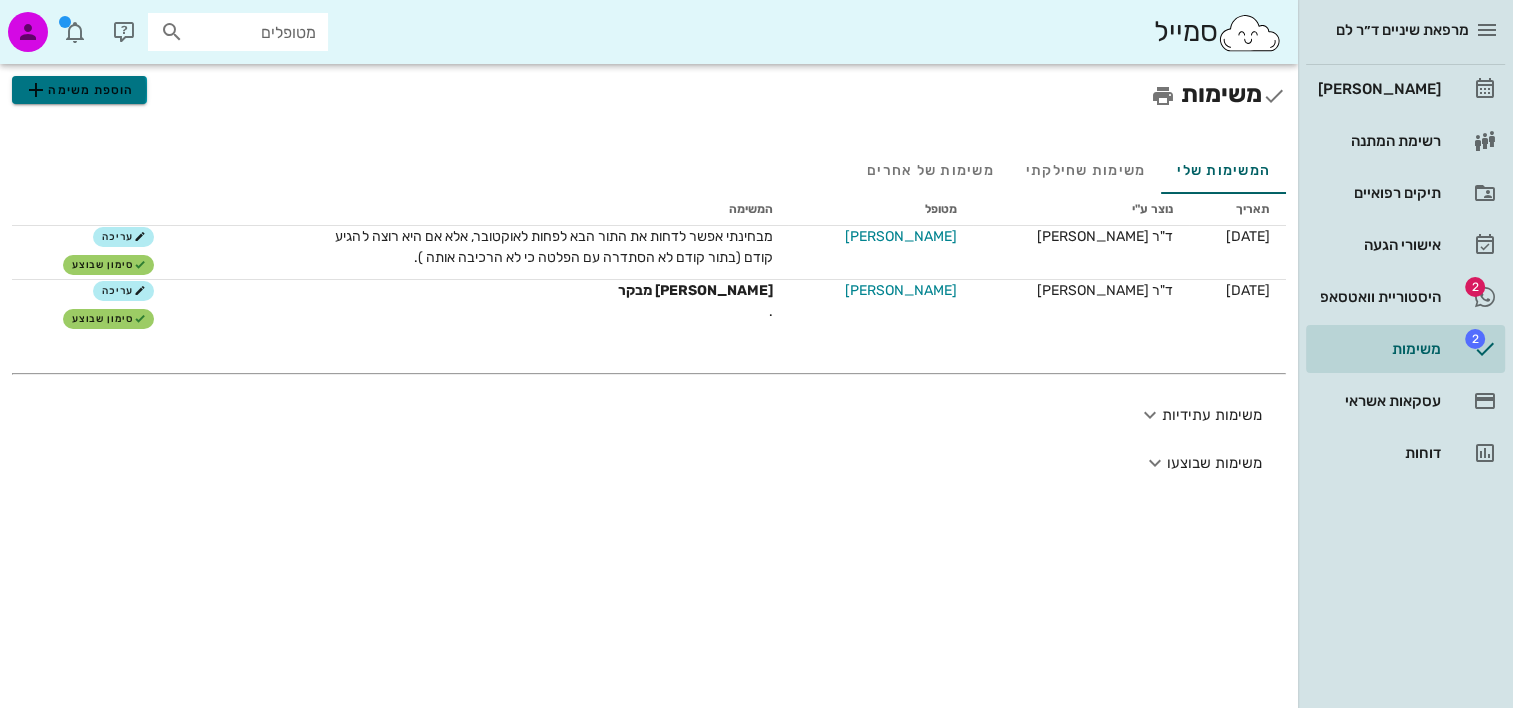 click on "הוספת משימה" at bounding box center (79, 90) 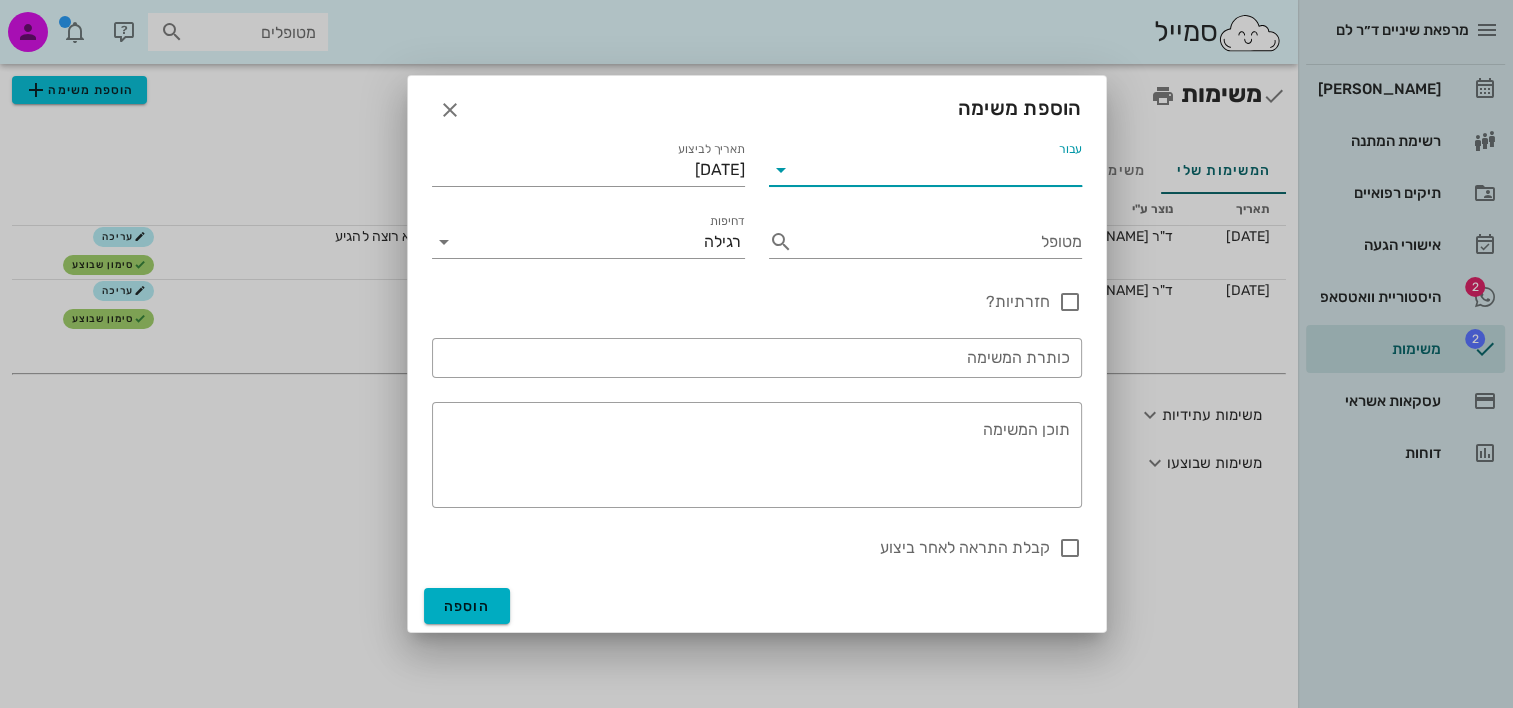 click on "עבור" at bounding box center [939, 170] 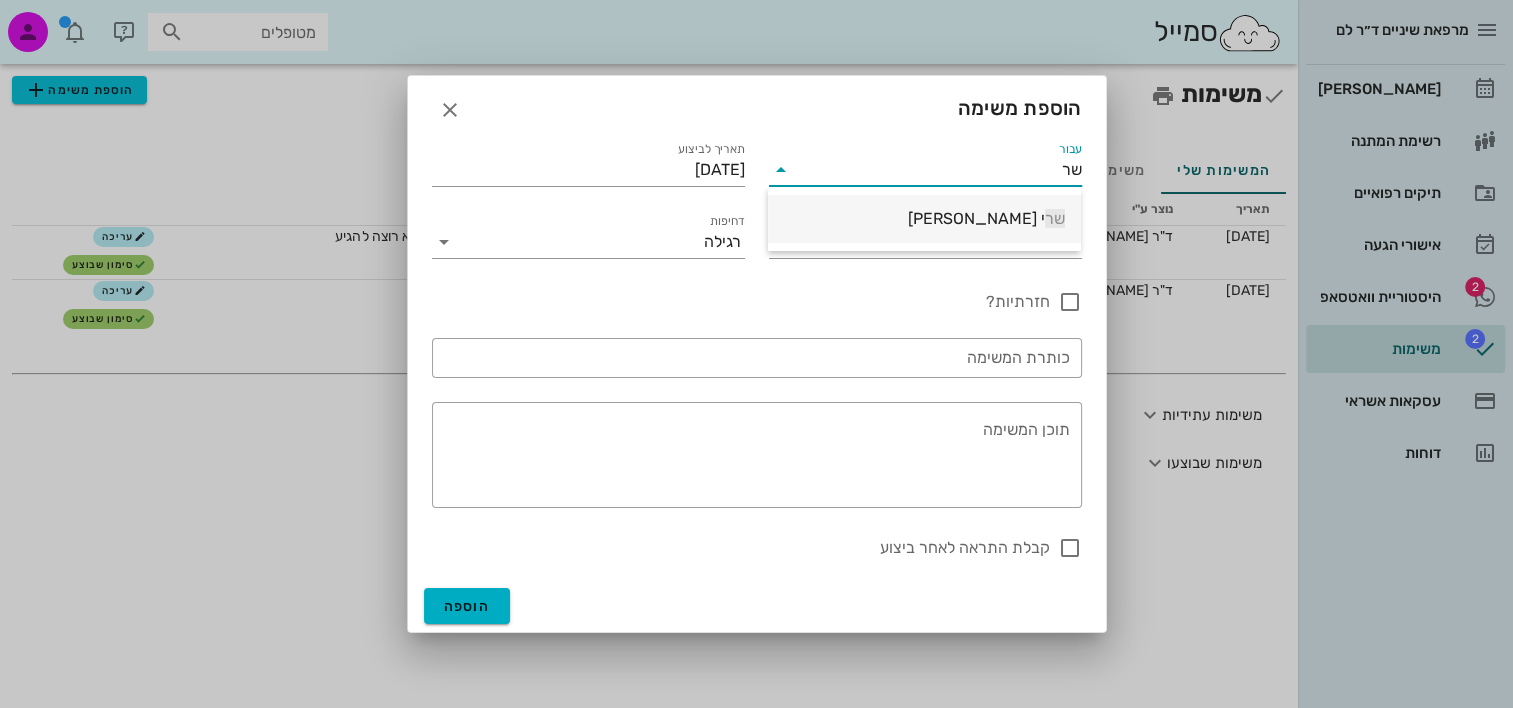click on "שר [PERSON_NAME]" at bounding box center [924, 218] 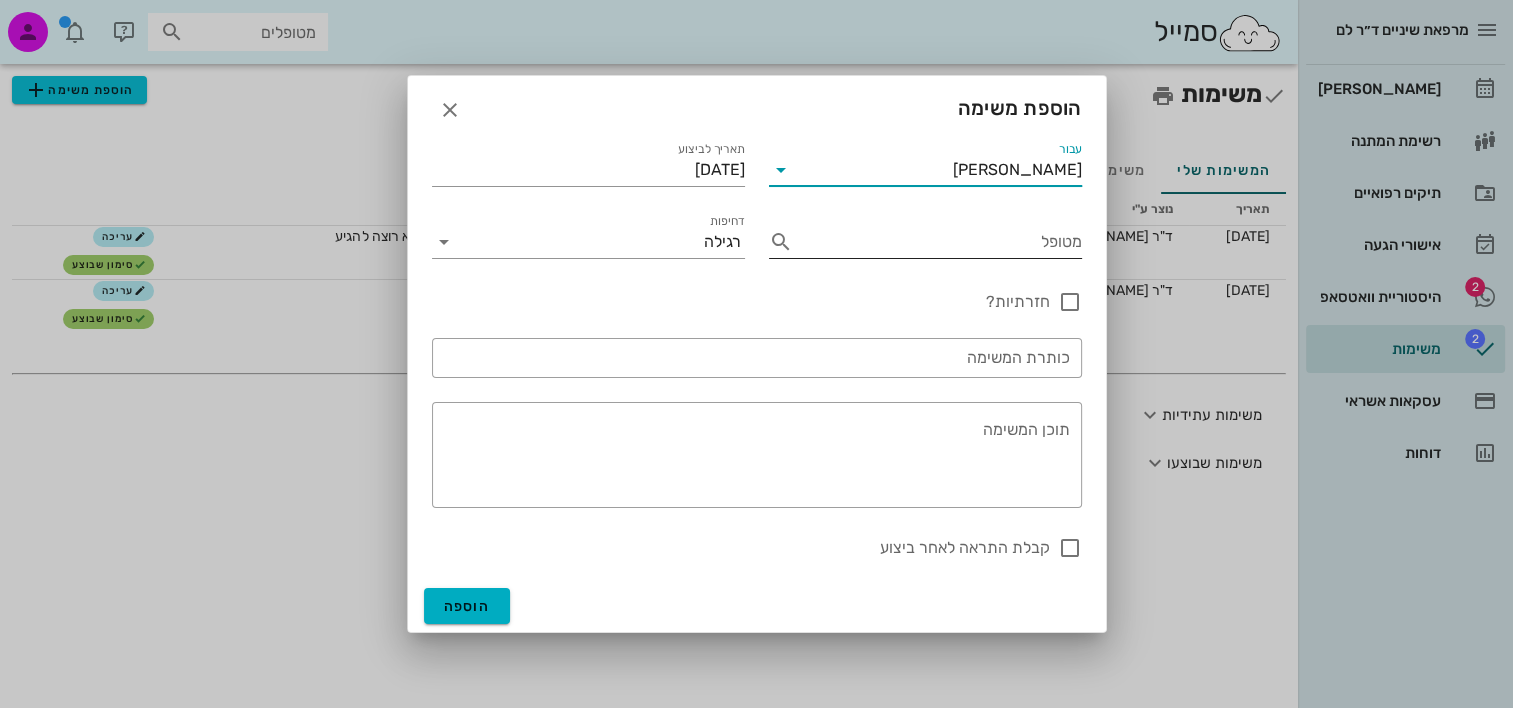 type on "[PERSON_NAME]" 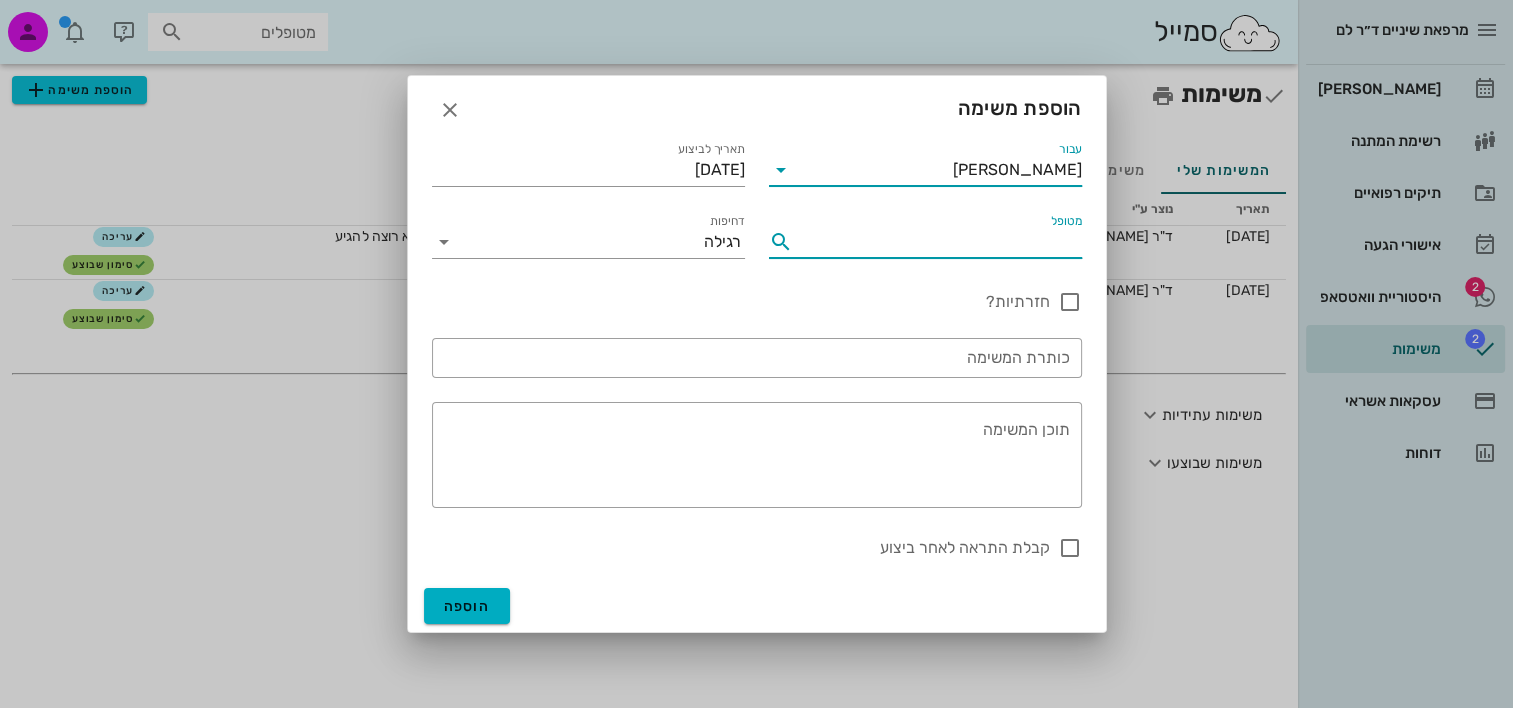 click on "מטופל" at bounding box center (941, 242) 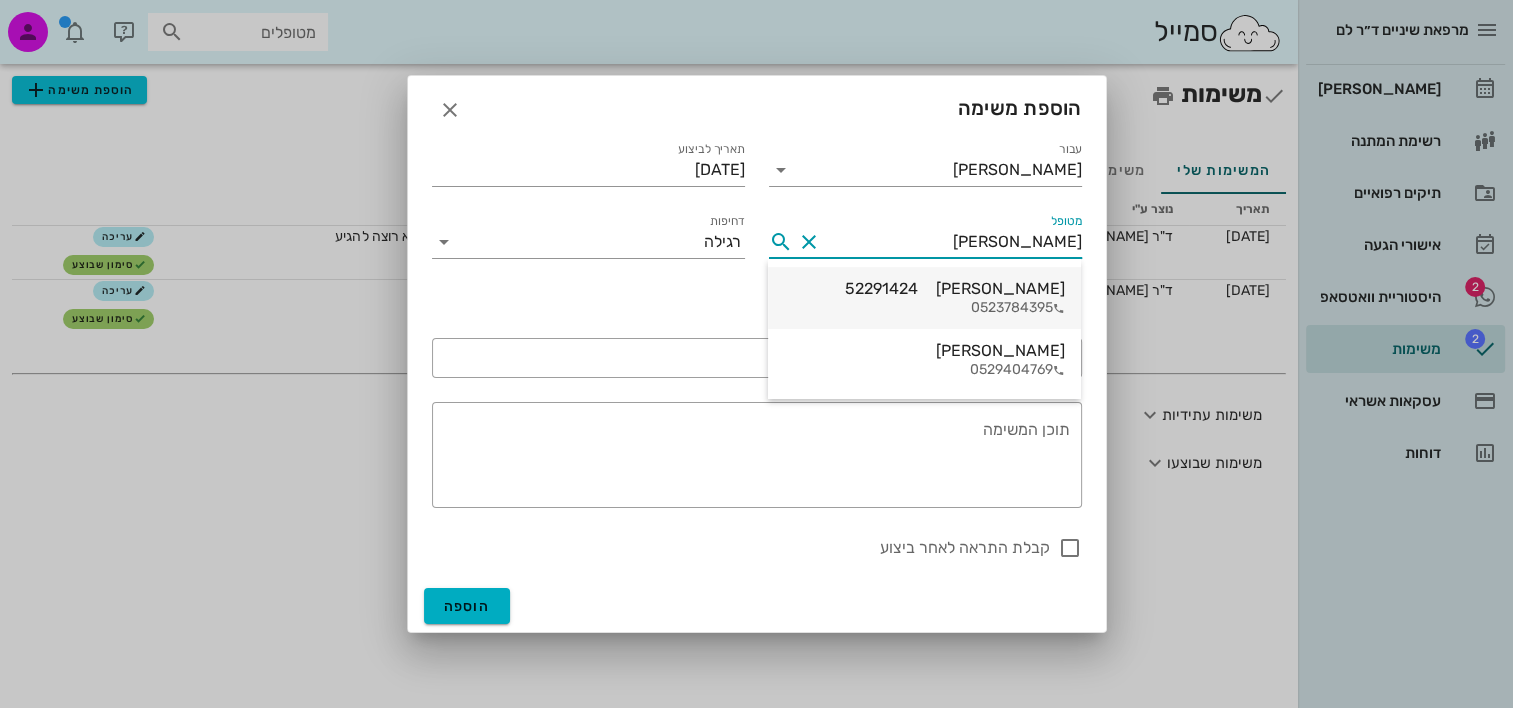 click on "[PERSON_NAME]  52291424" at bounding box center [955, 288] 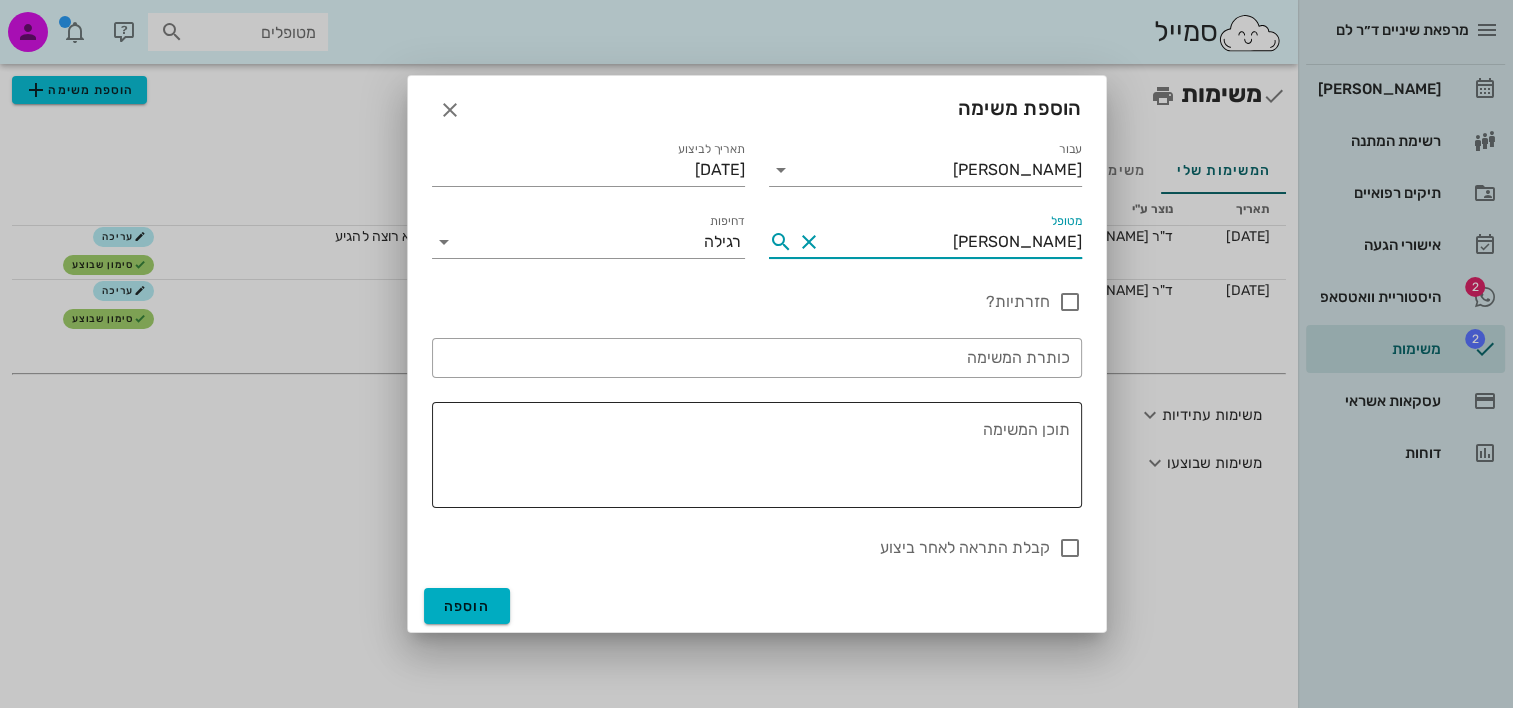 type on "[PERSON_NAME]" 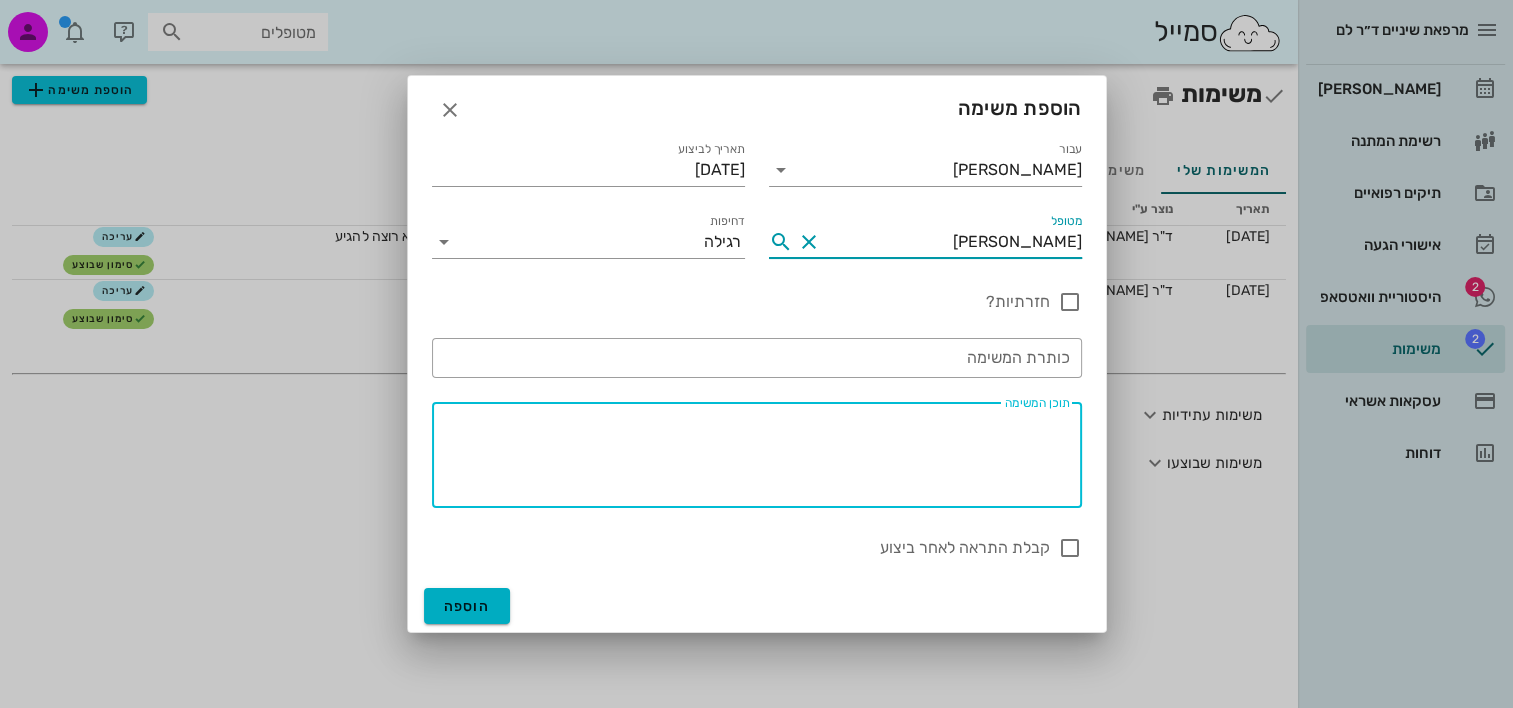 click on "תוכן המשימה" at bounding box center [751, 460] 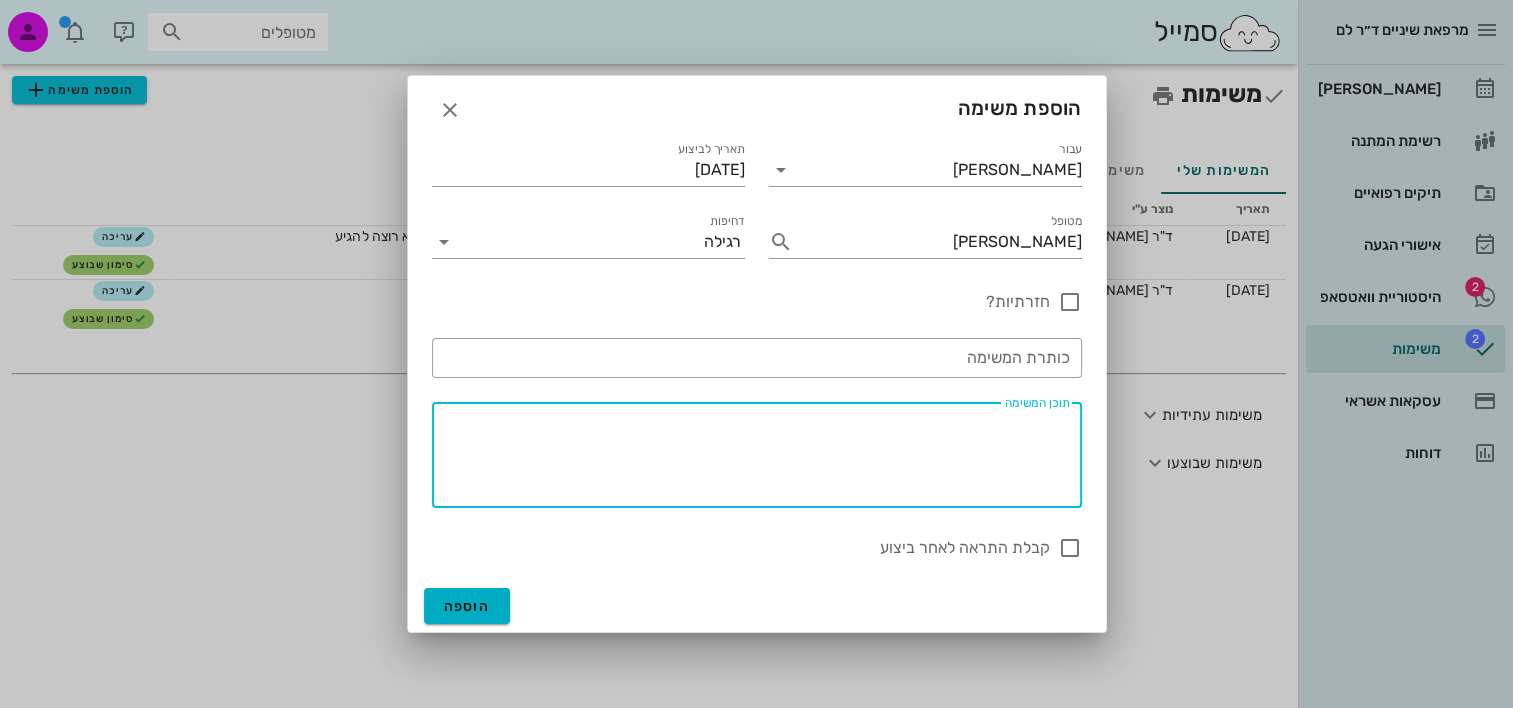 paste on "בוקר טוב.
בבקשה לשלוח [PERSON_NAME] טופס תביעה חתום על קבלה מס314846 ע"ס 5015 ש"ח.
קבלה 68779 ע"ס 2740 ש"ח.
אני [PERSON_NAME] חברת הביטוח.
בבקשה לשלוח לווטס אפ
0507865971 או למייל [PERSON_NAME][EMAIL_ADDRESS][DOMAIN_NAME]
תודה ושבוע טוב" 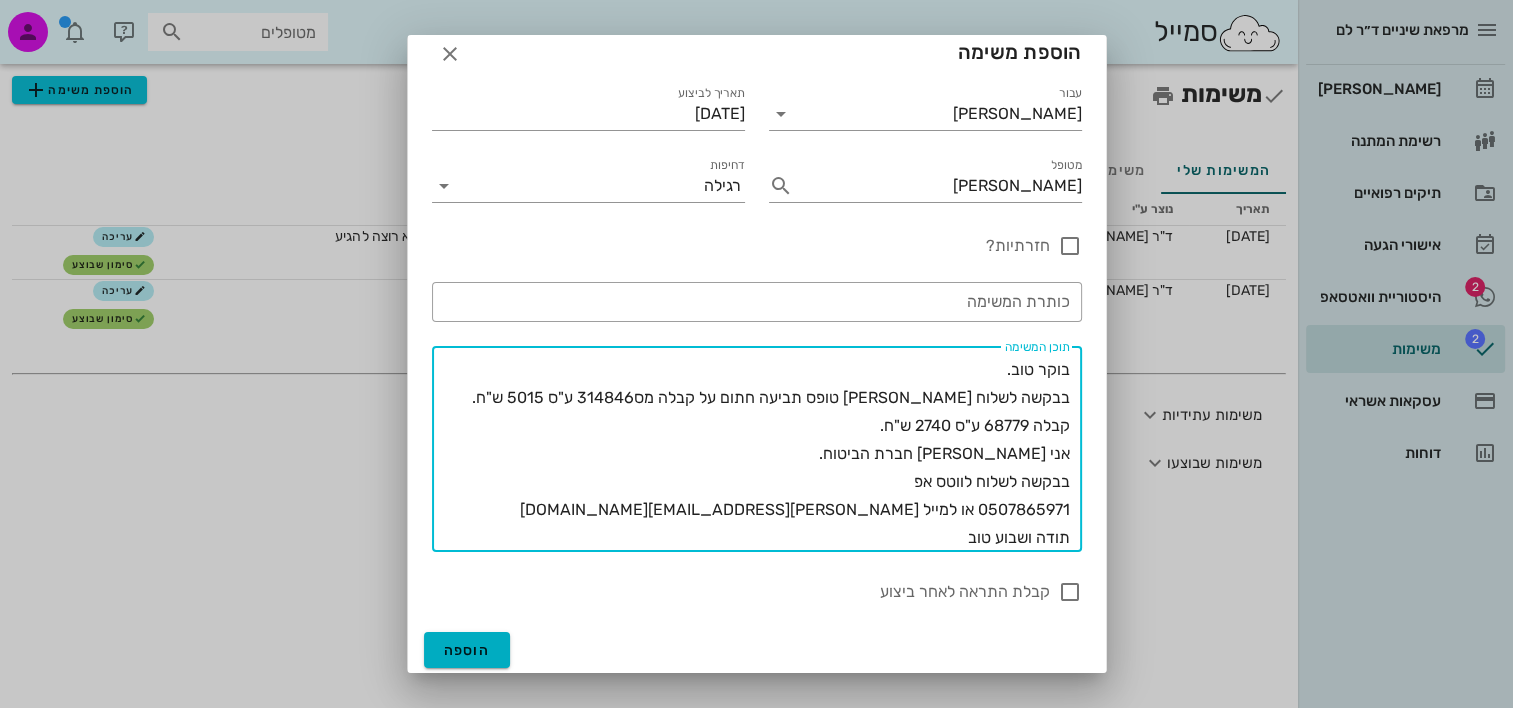 scroll, scrollTop: 20, scrollLeft: 0, axis: vertical 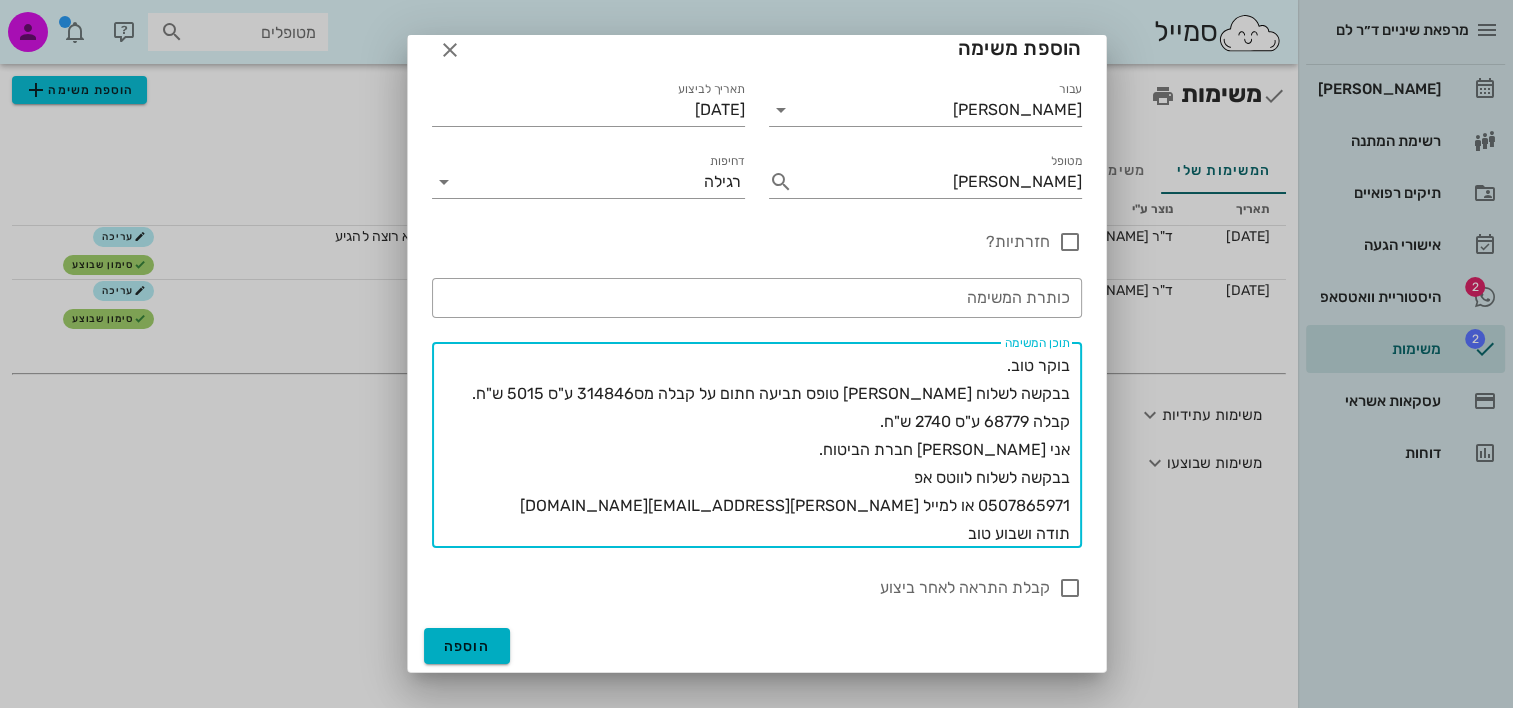 click on "בוקר טוב.
בבקשה לשלוח [PERSON_NAME] טופס תביעה חתום על קבלה מס314846 ע"ס 5015 ש"ח.
קבלה 68779 ע"ס 2740 ש"ח.
אני [PERSON_NAME] חברת הביטוח.
בבקשה לשלוח לווטס אפ
0507865971 או למייל [PERSON_NAME][EMAIL_ADDRESS][DOMAIN_NAME]
תודה ושבוע טוב" at bounding box center [751, 450] 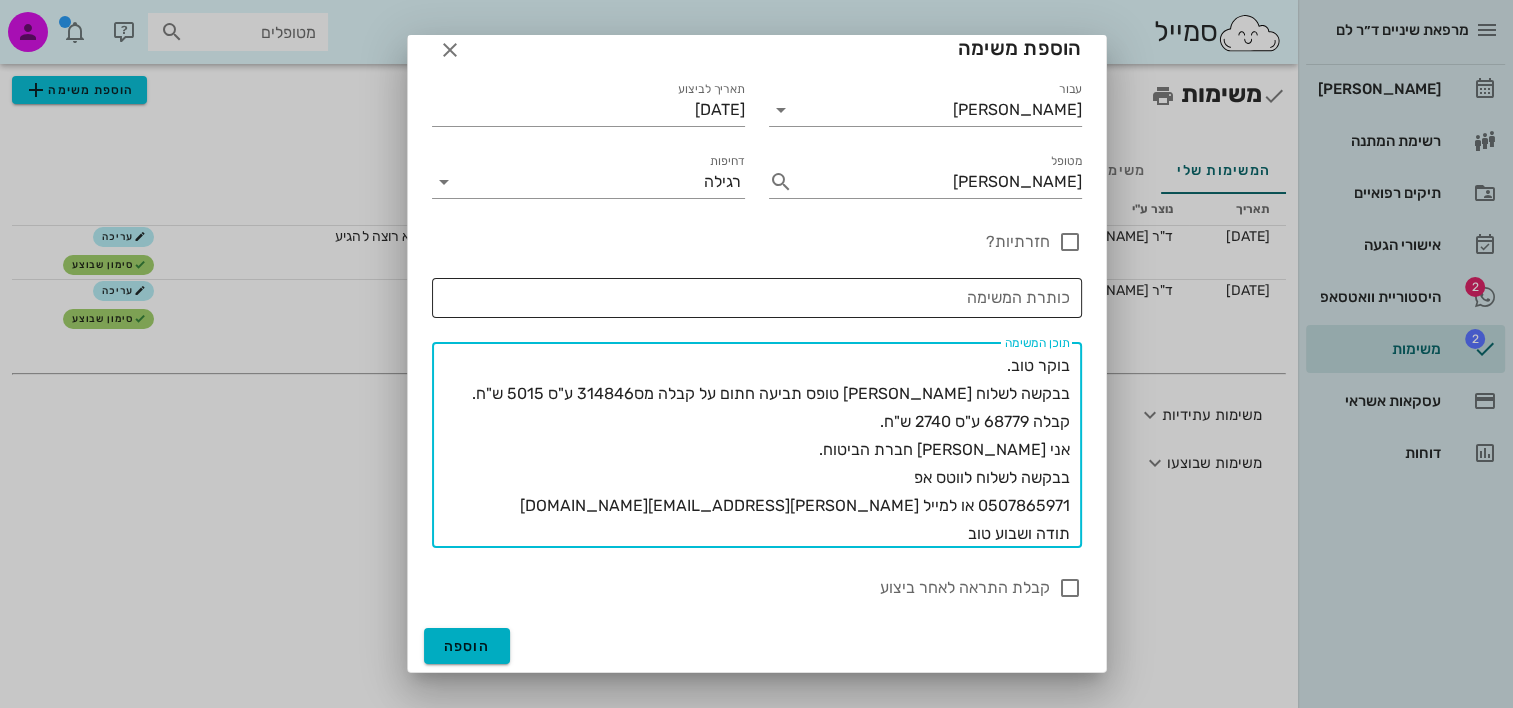 type on "בוקר טוב.
בבקשה לשלוח לי טופס תביעה חתום על קבלה מס314846 ע"ס 5015 ש"ח.
קבלה 68779 ע"ס 2740 ש"ח.
אני אתנהל מול חברת הביטוח.
בבקשה לשלוח לווטס אפ
0507865971 או למייל bargila@bezeqint.net
תודה ושבוע טוב" 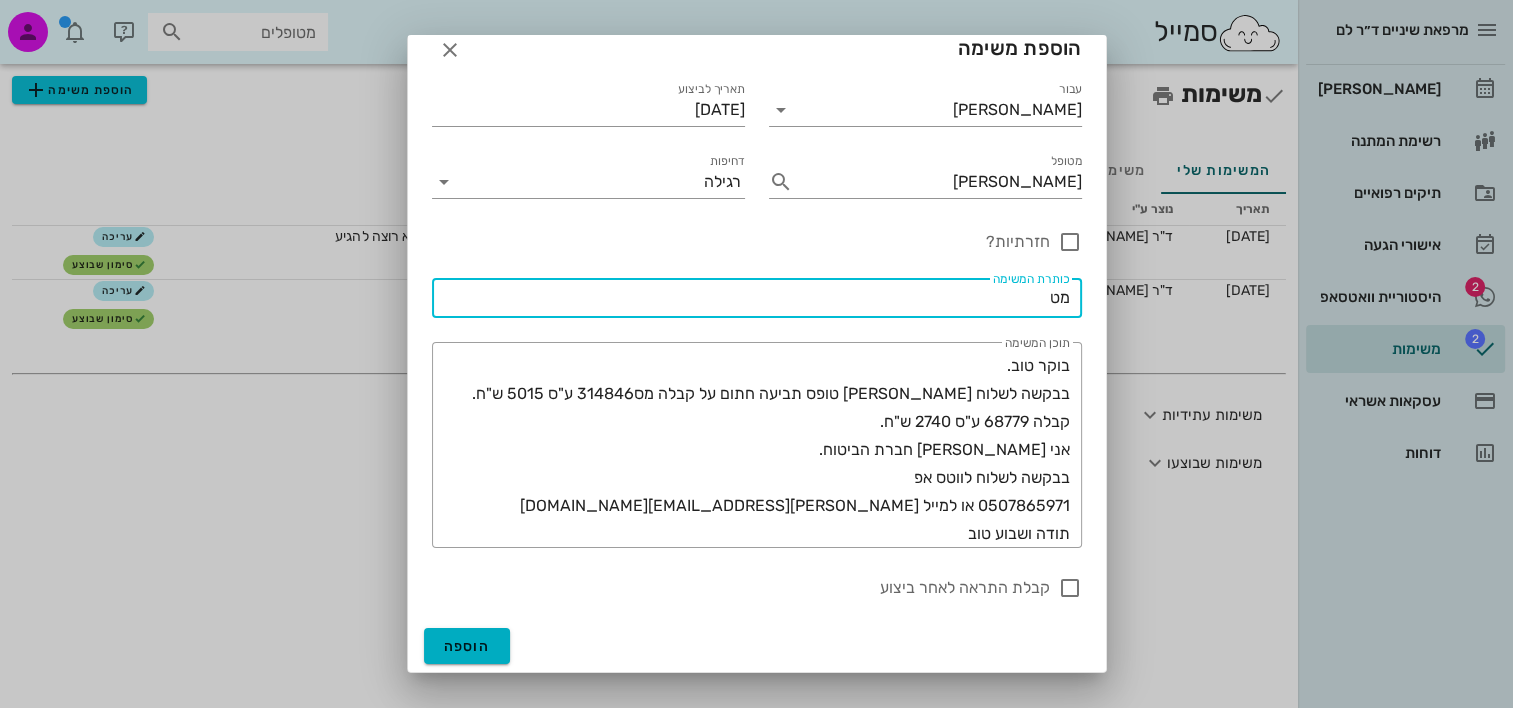 type on "מ" 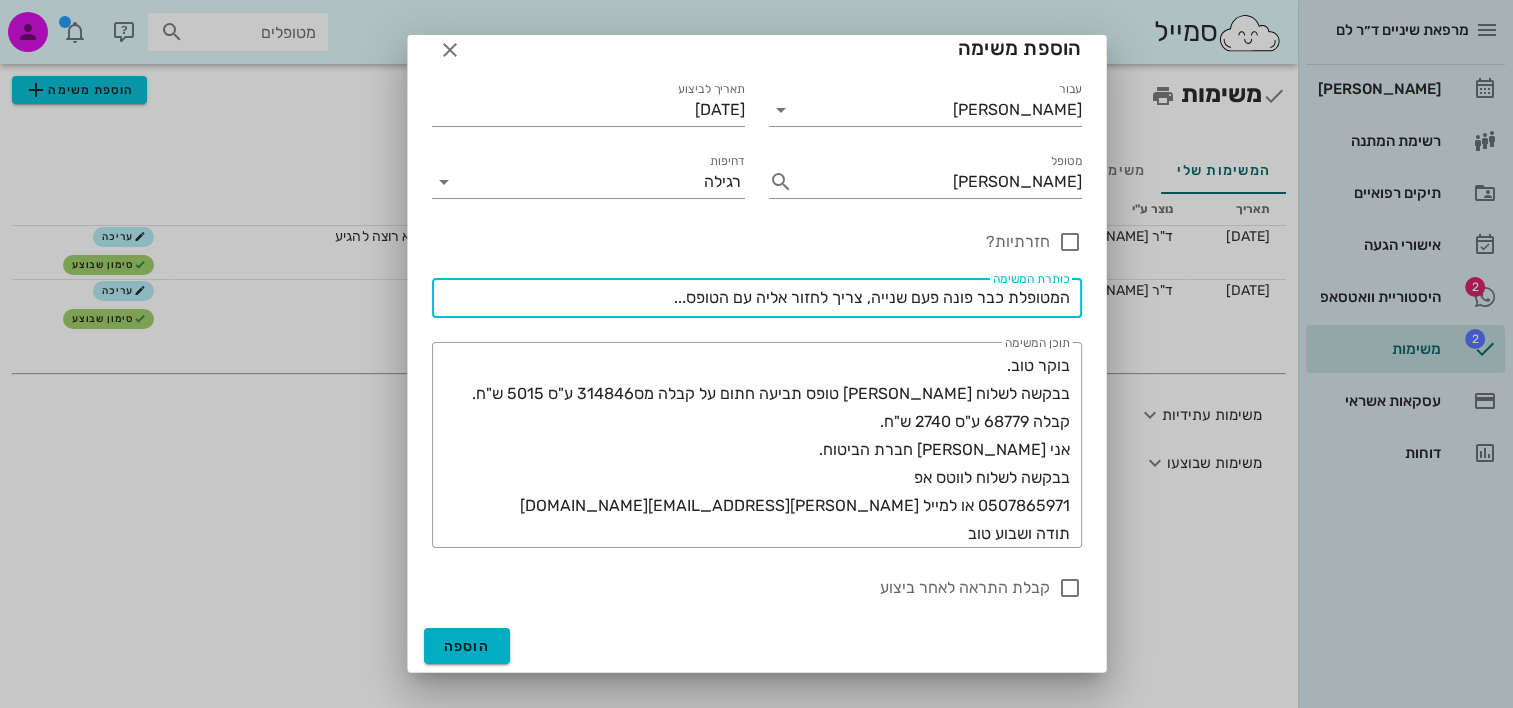 type on "המטופלת כבר פונה פעם שנייה, צריך לחזור אליה עם הטופס..." 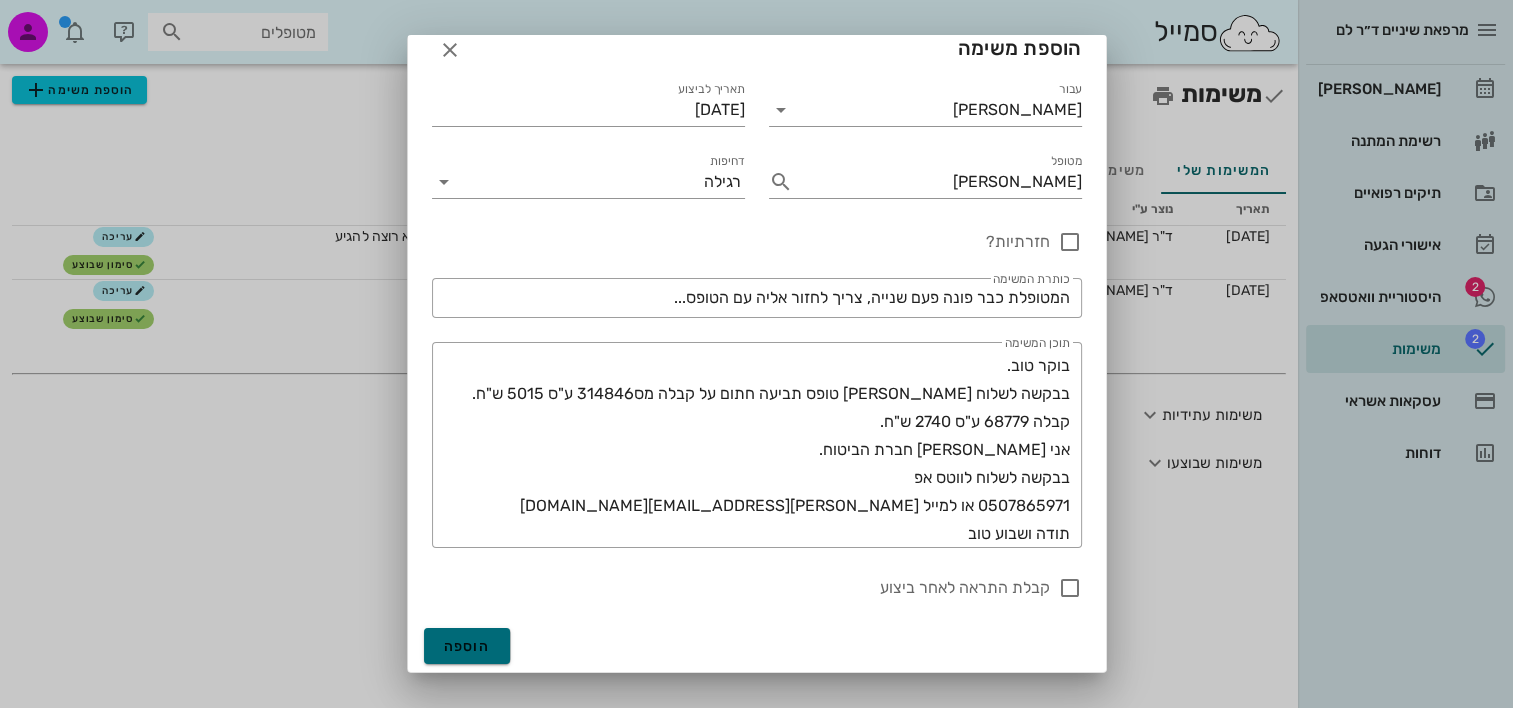 click on "הוספה" at bounding box center (467, 646) 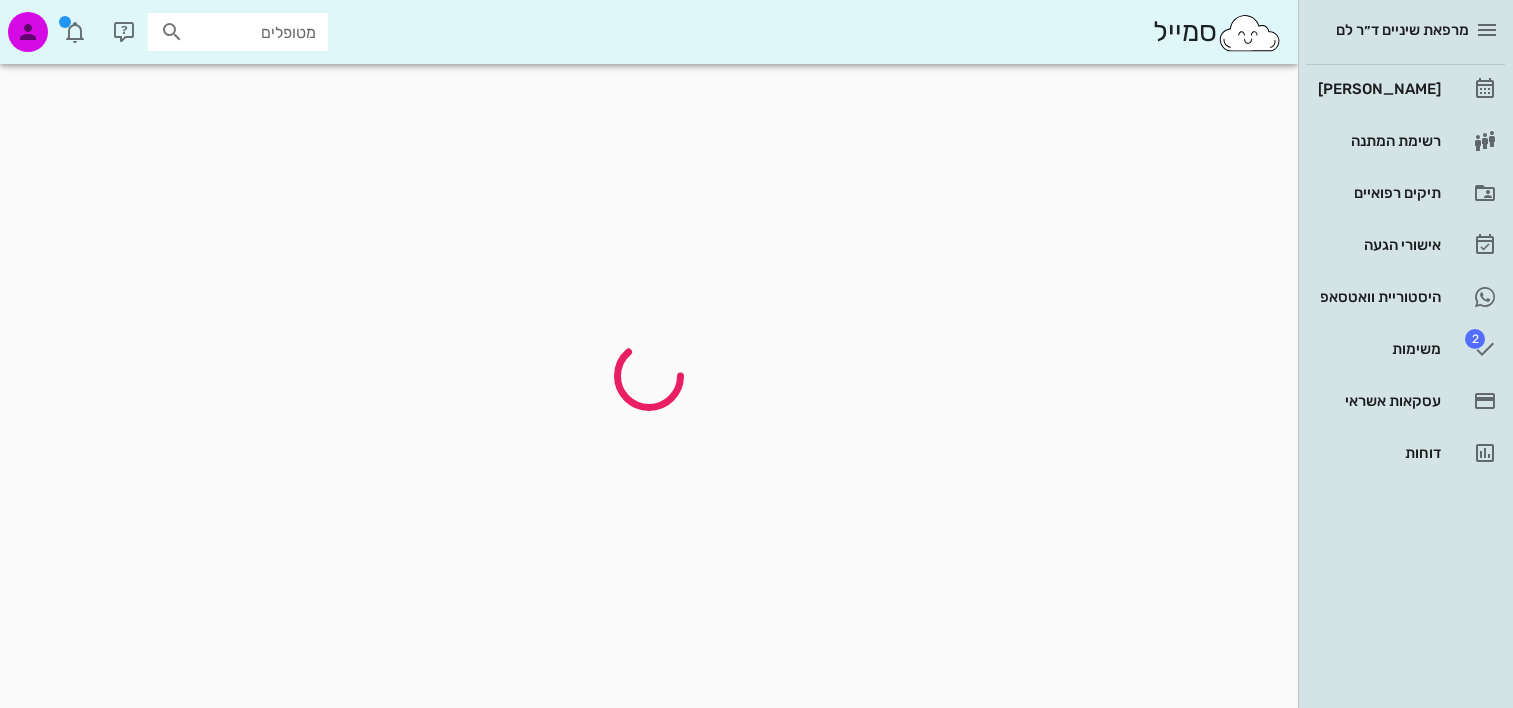 scroll, scrollTop: 0, scrollLeft: 0, axis: both 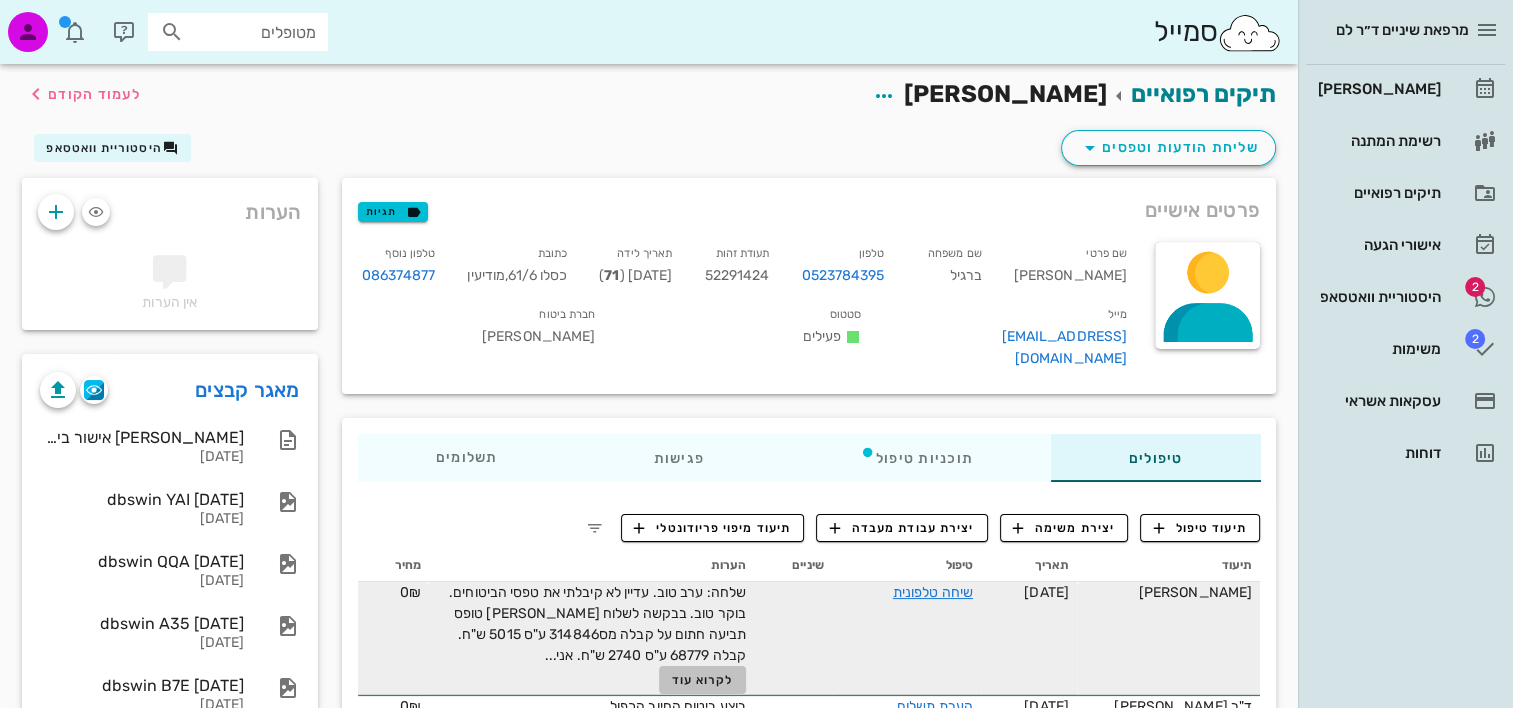 click on "לקרוא עוד" at bounding box center [703, 680] 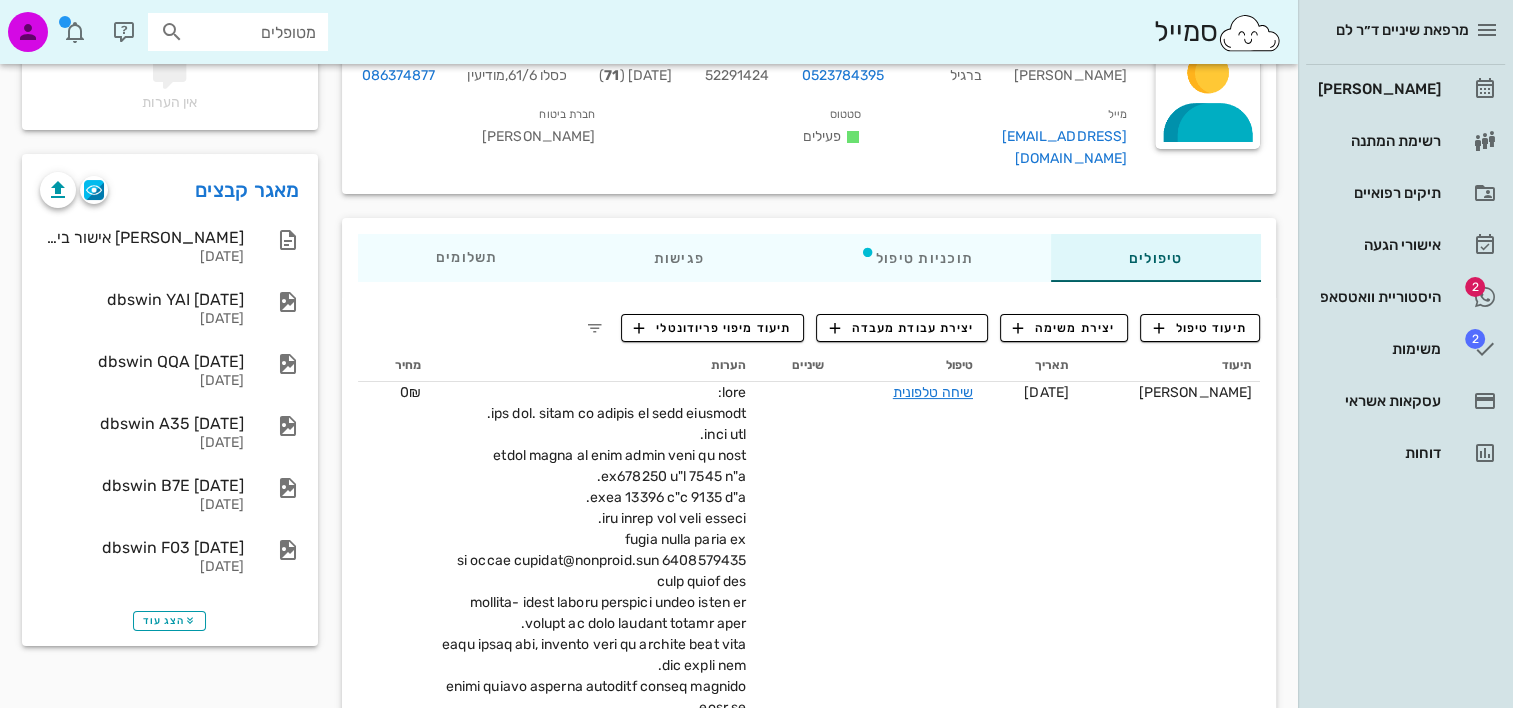 scroll, scrollTop: 0, scrollLeft: 0, axis: both 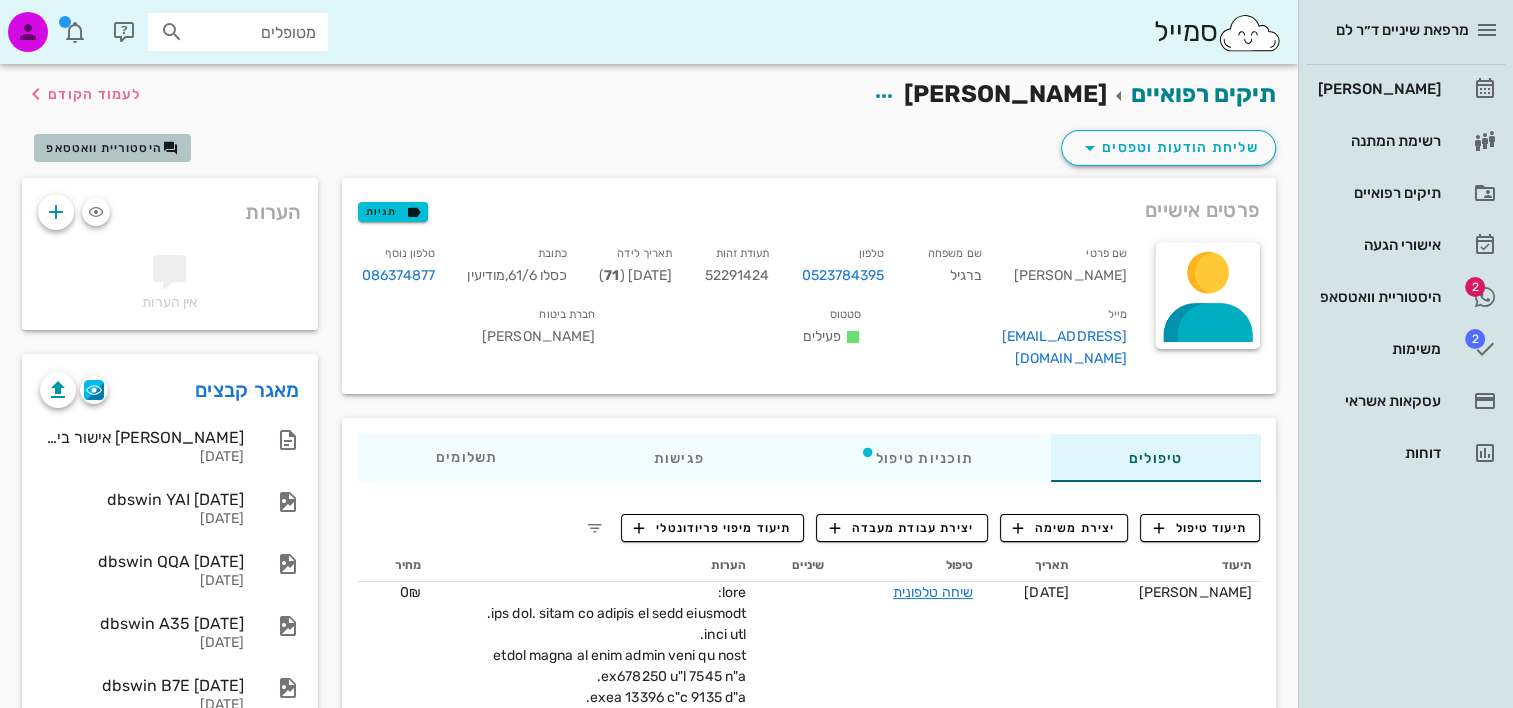 click on "היסטוריית וואטסאפ" at bounding box center [104, 148] 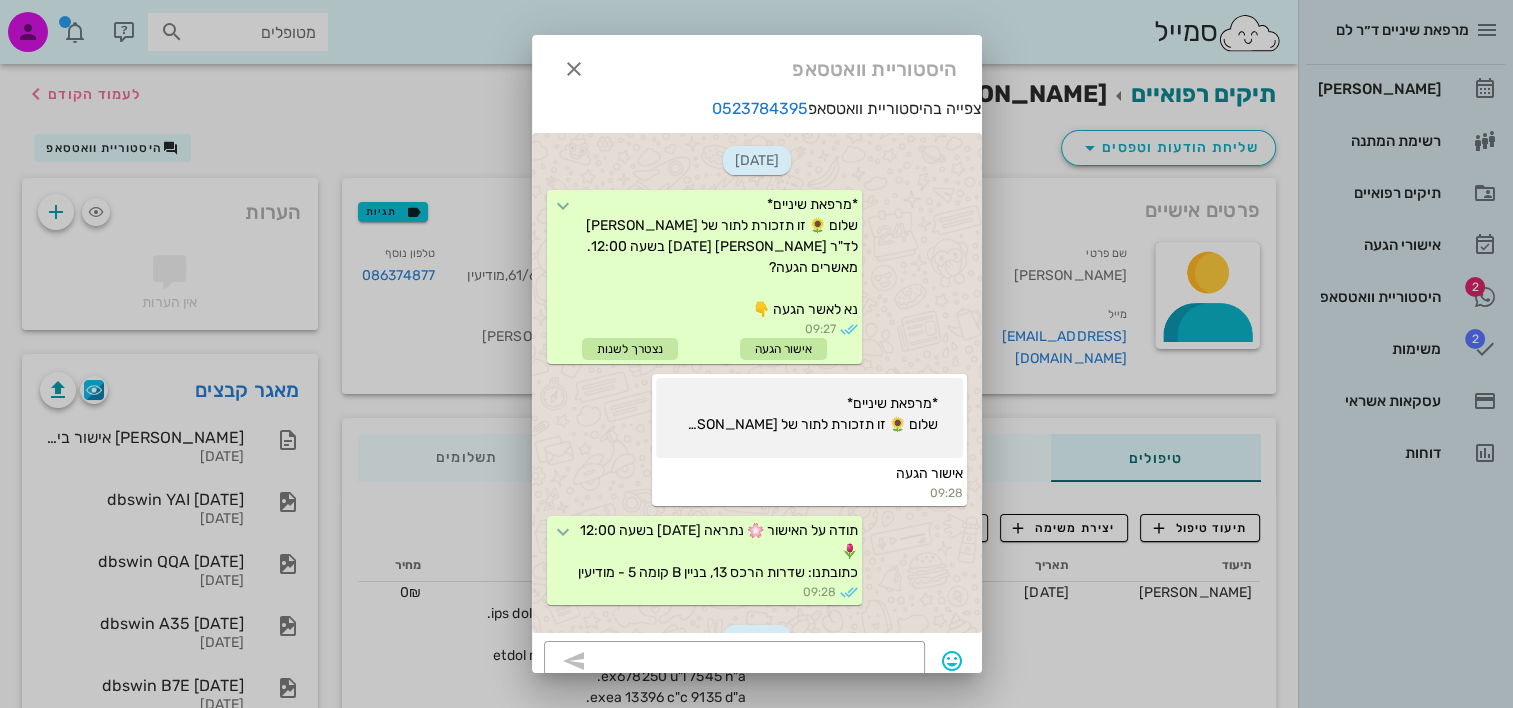 scroll, scrollTop: 1787, scrollLeft: 0, axis: vertical 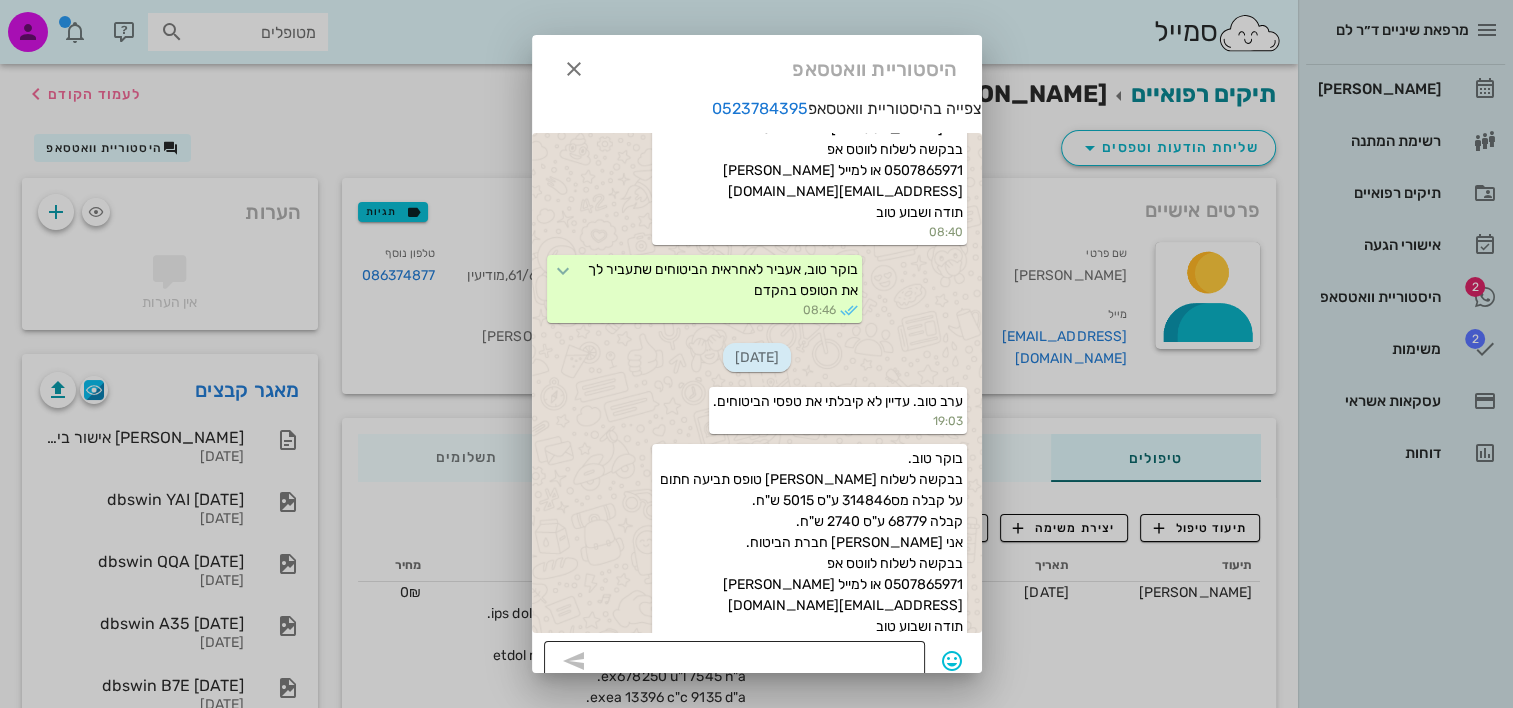click at bounding box center (748, 661) 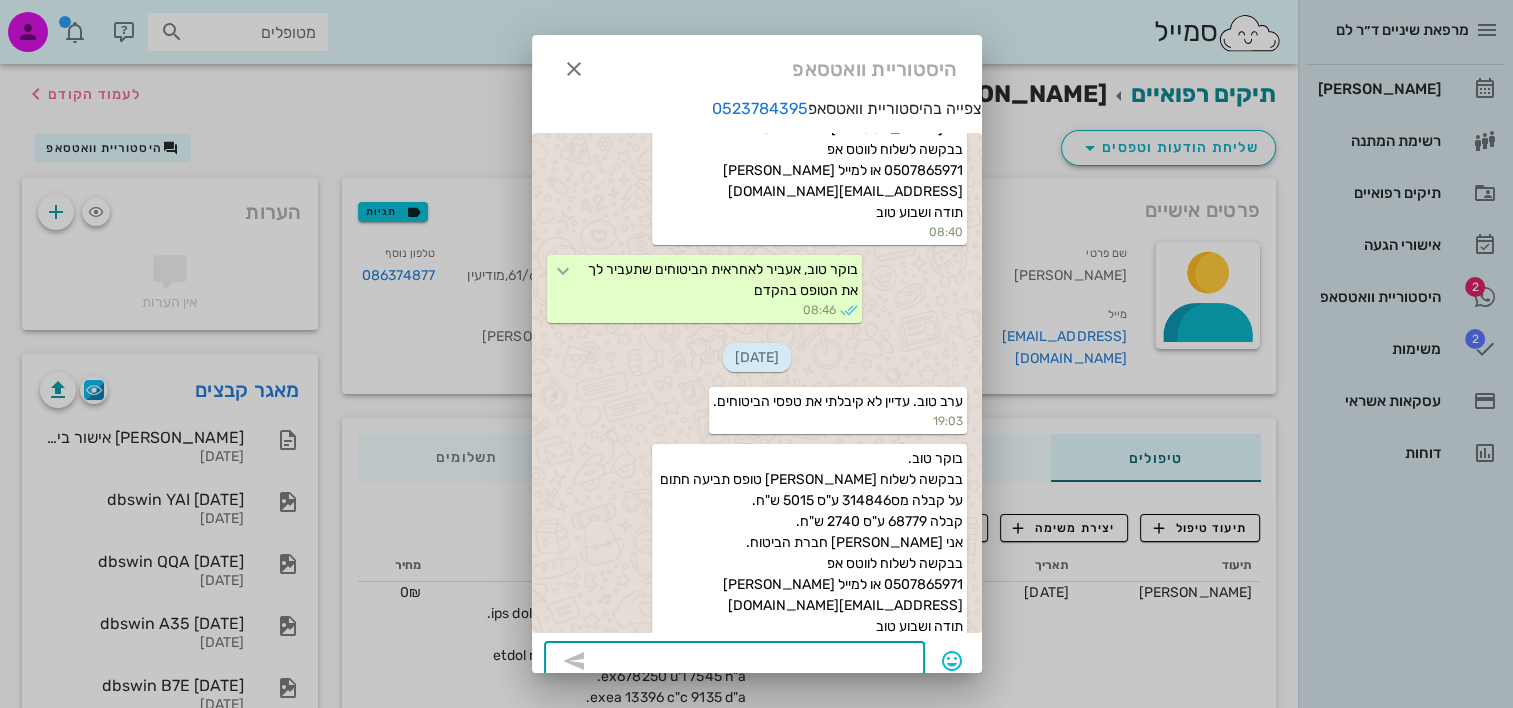 scroll, scrollTop: 1844, scrollLeft: 0, axis: vertical 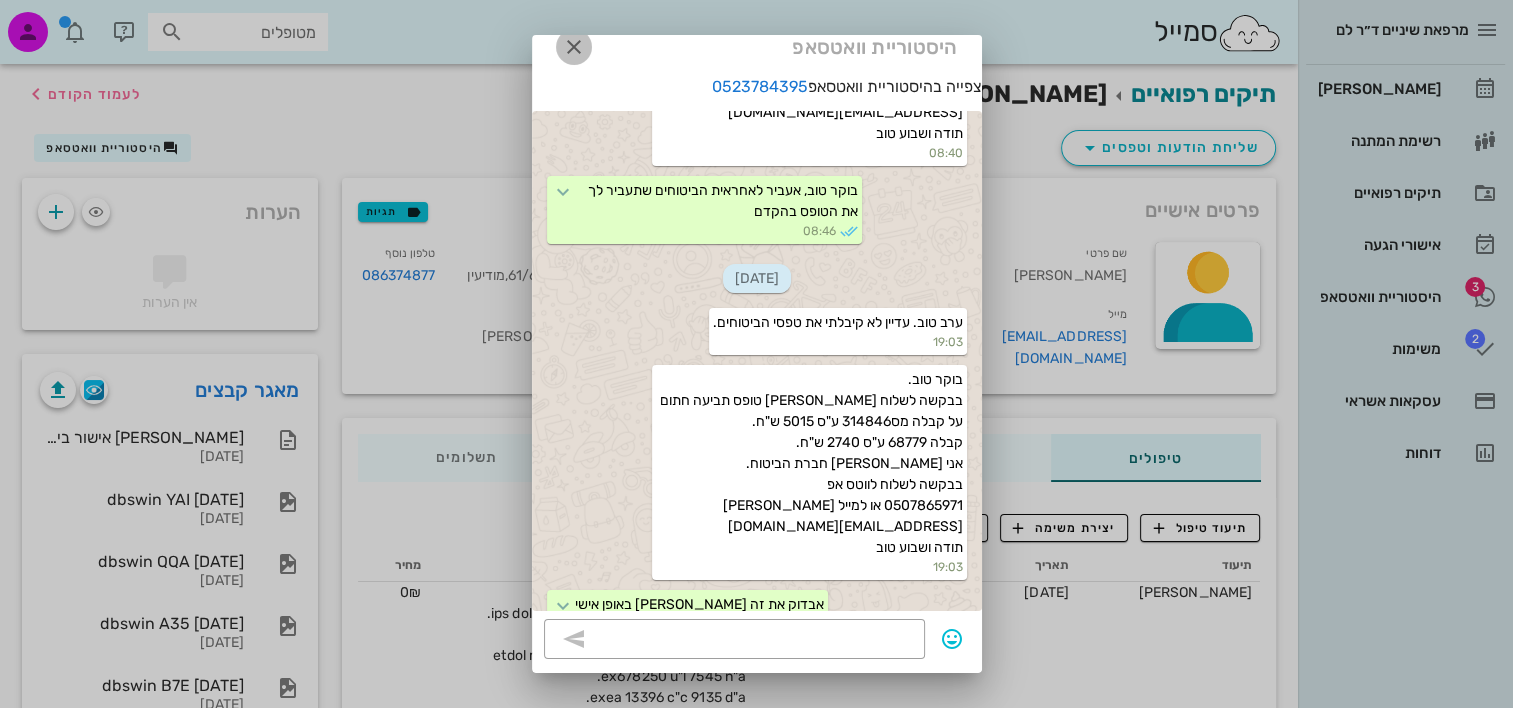 click at bounding box center [574, 47] 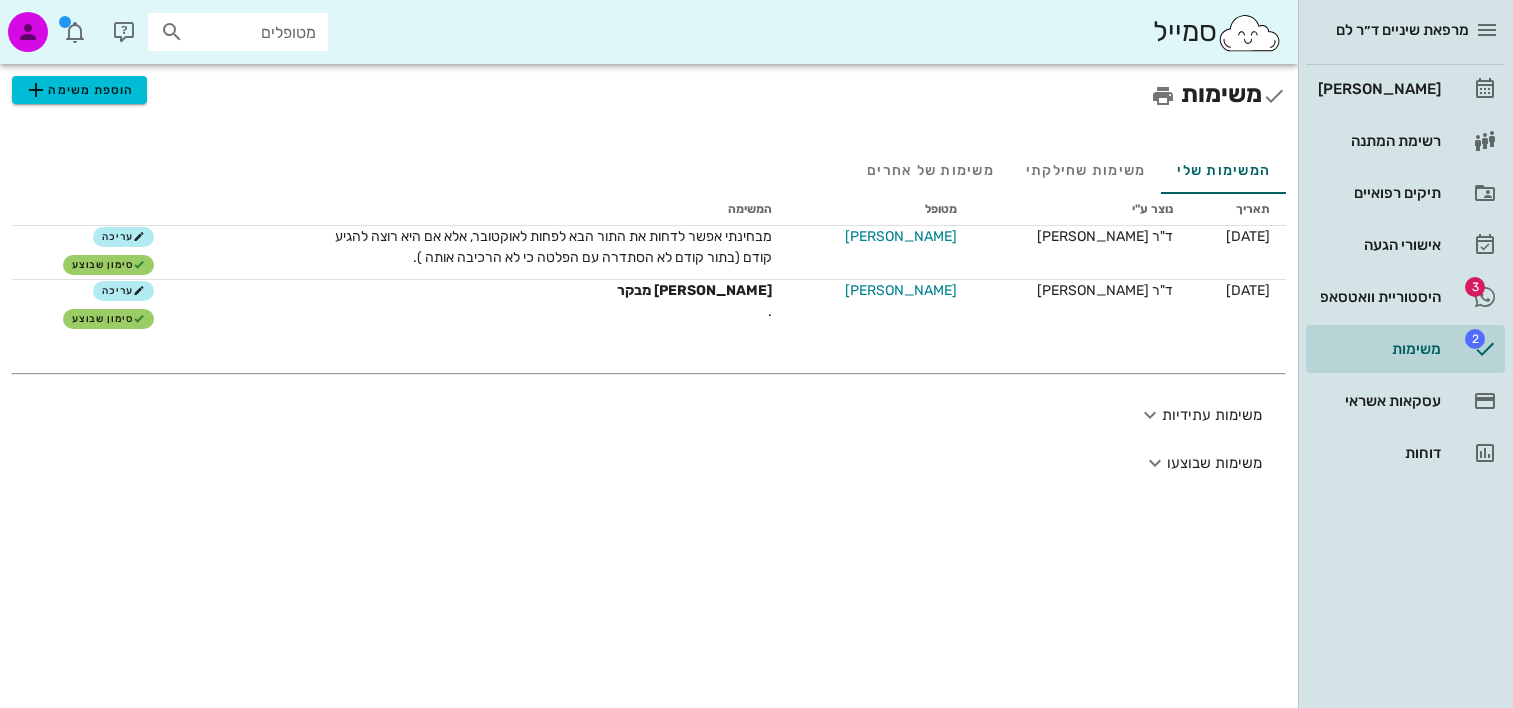 scroll, scrollTop: 0, scrollLeft: 0, axis: both 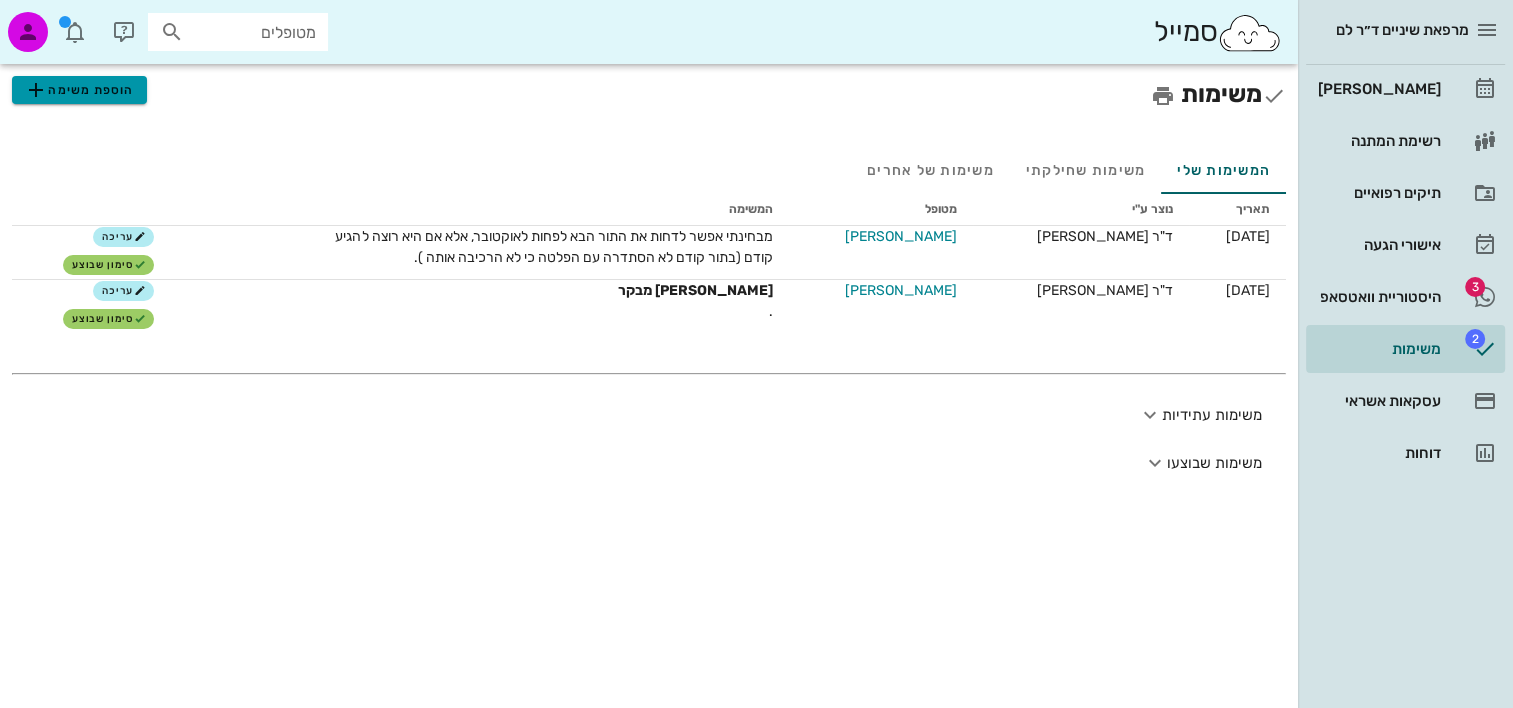 click on "הוספת משימה" at bounding box center (79, 90) 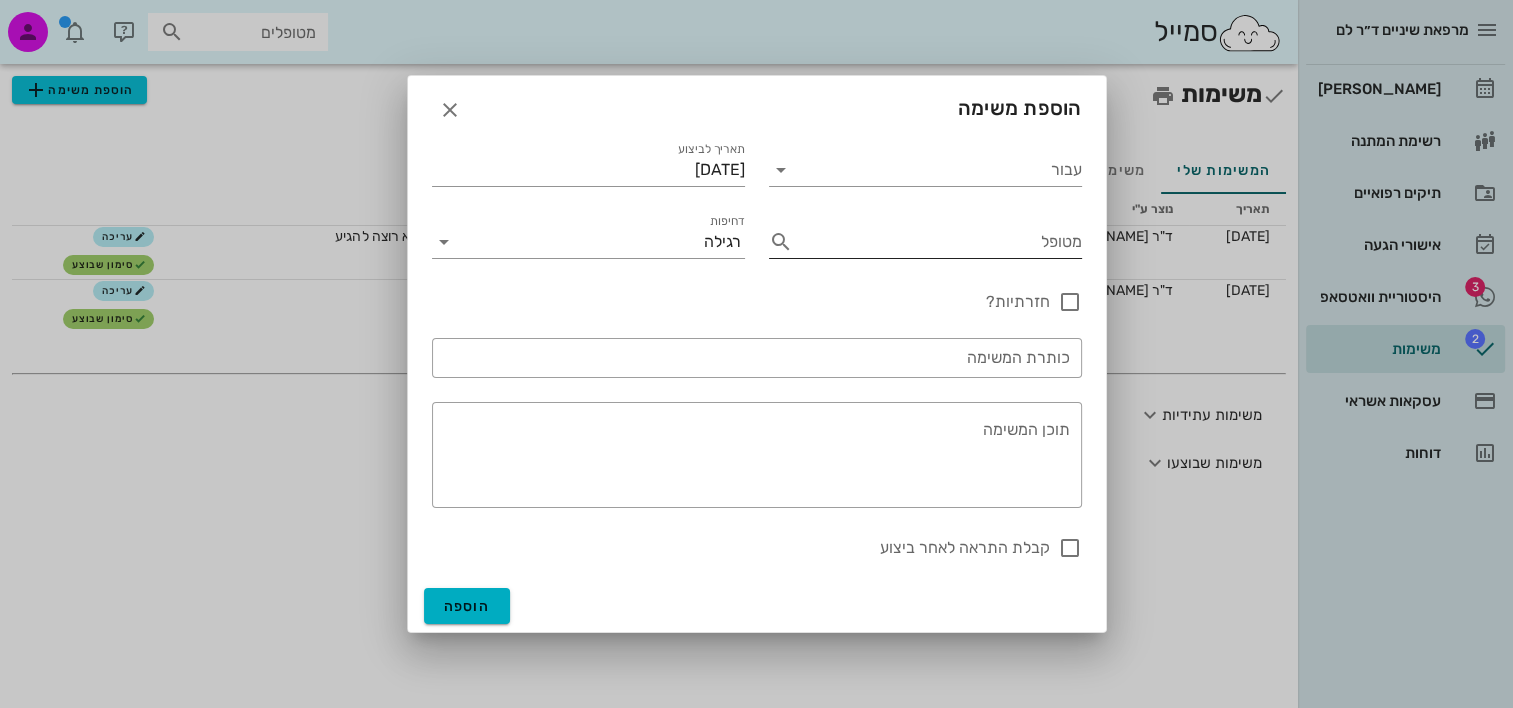 click on "מטופל" at bounding box center [941, 242] 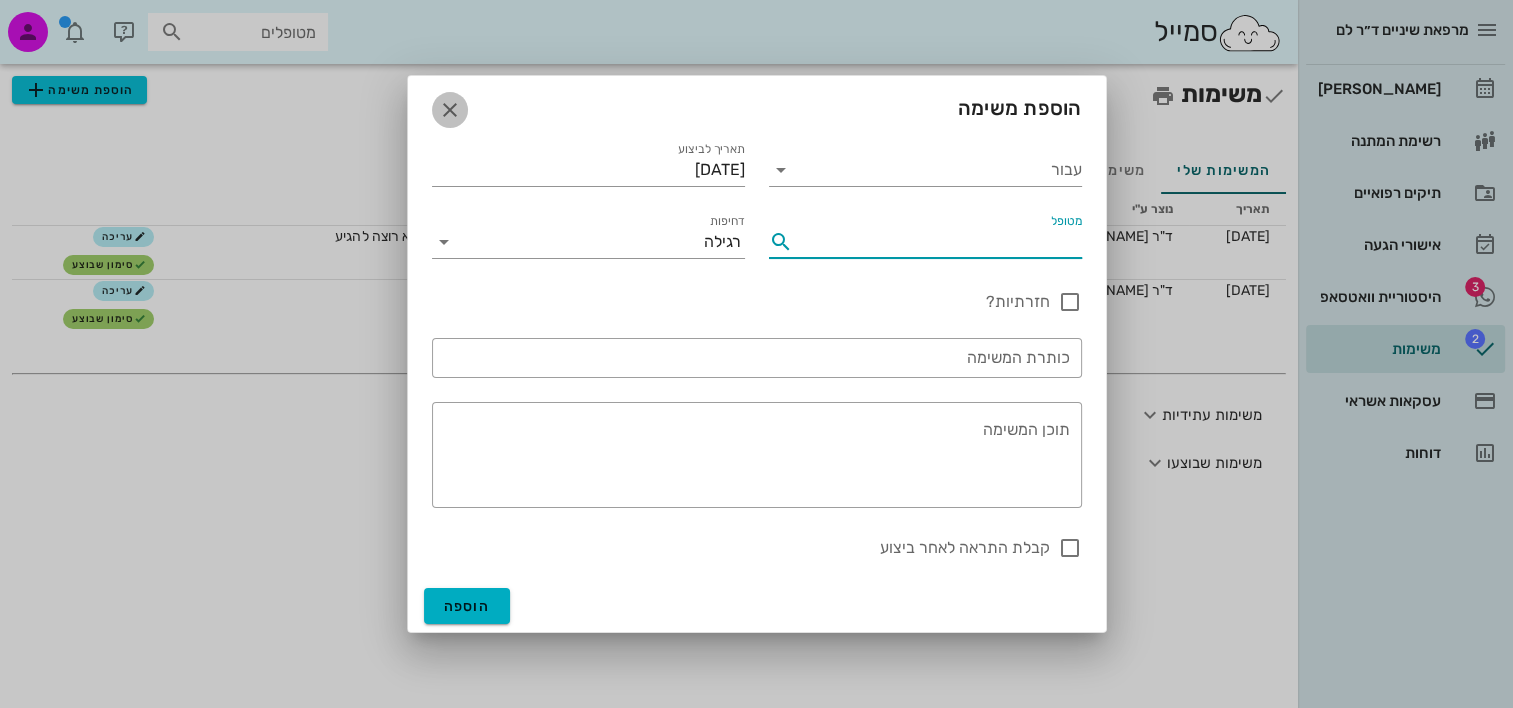 click at bounding box center (450, 110) 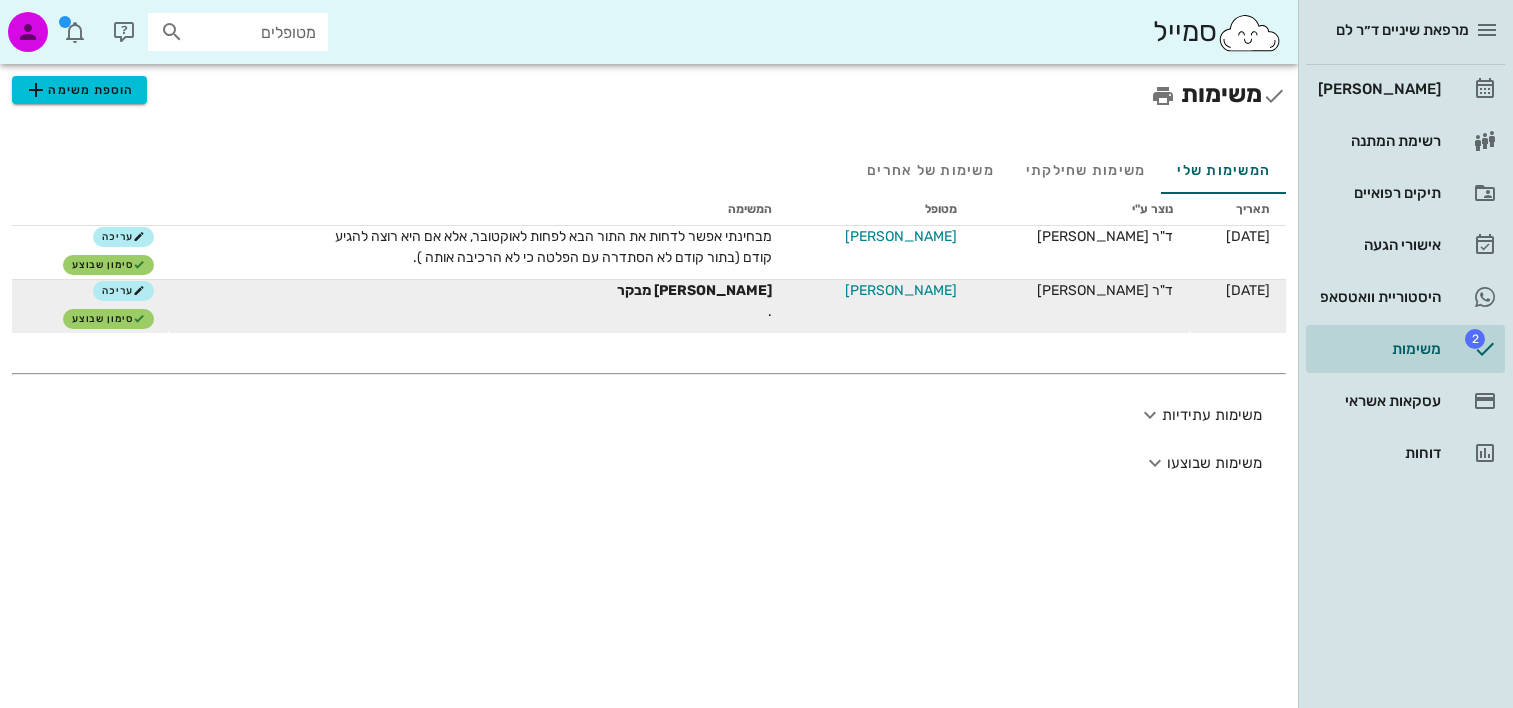scroll, scrollTop: 0, scrollLeft: 0, axis: both 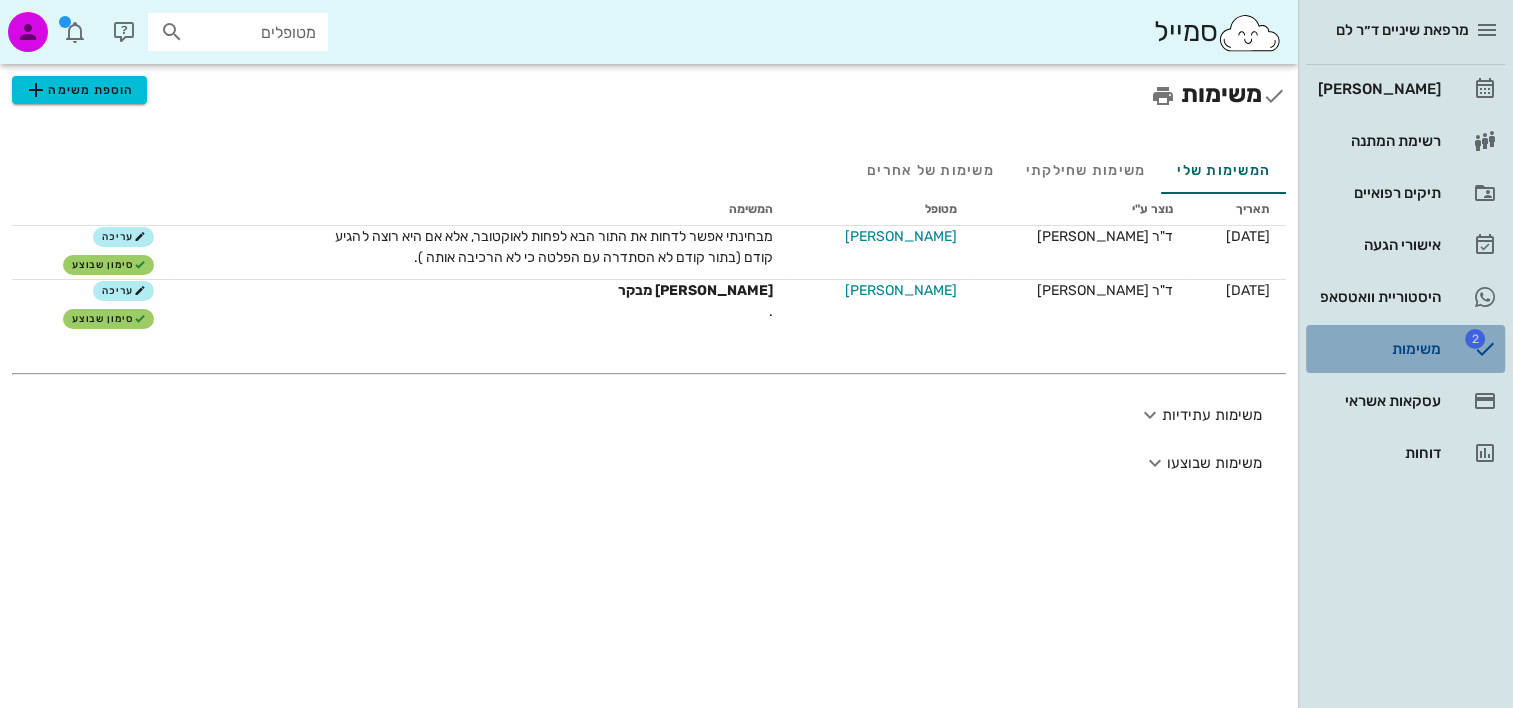 click on "2 משימות" at bounding box center [1405, 349] 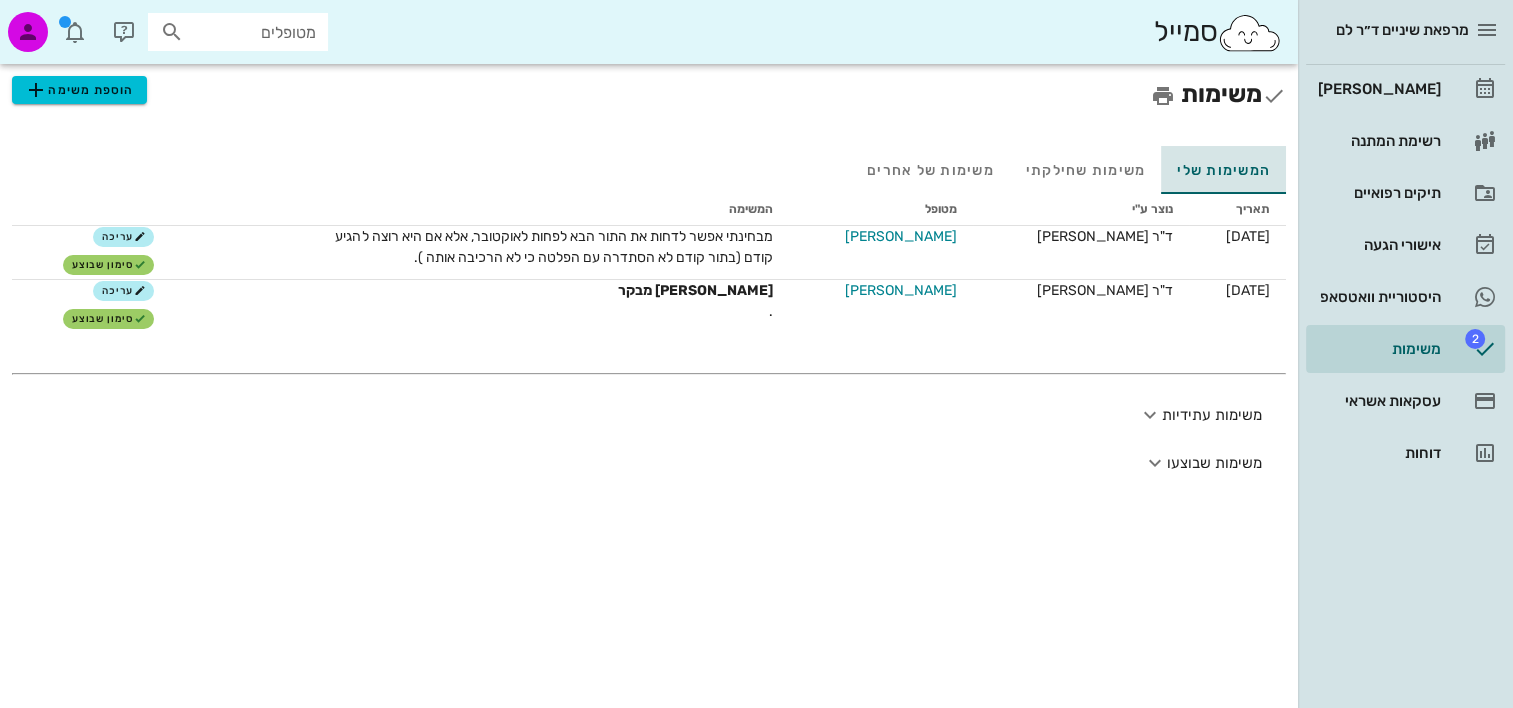 click on "המשימות שלי" at bounding box center [1223, 170] 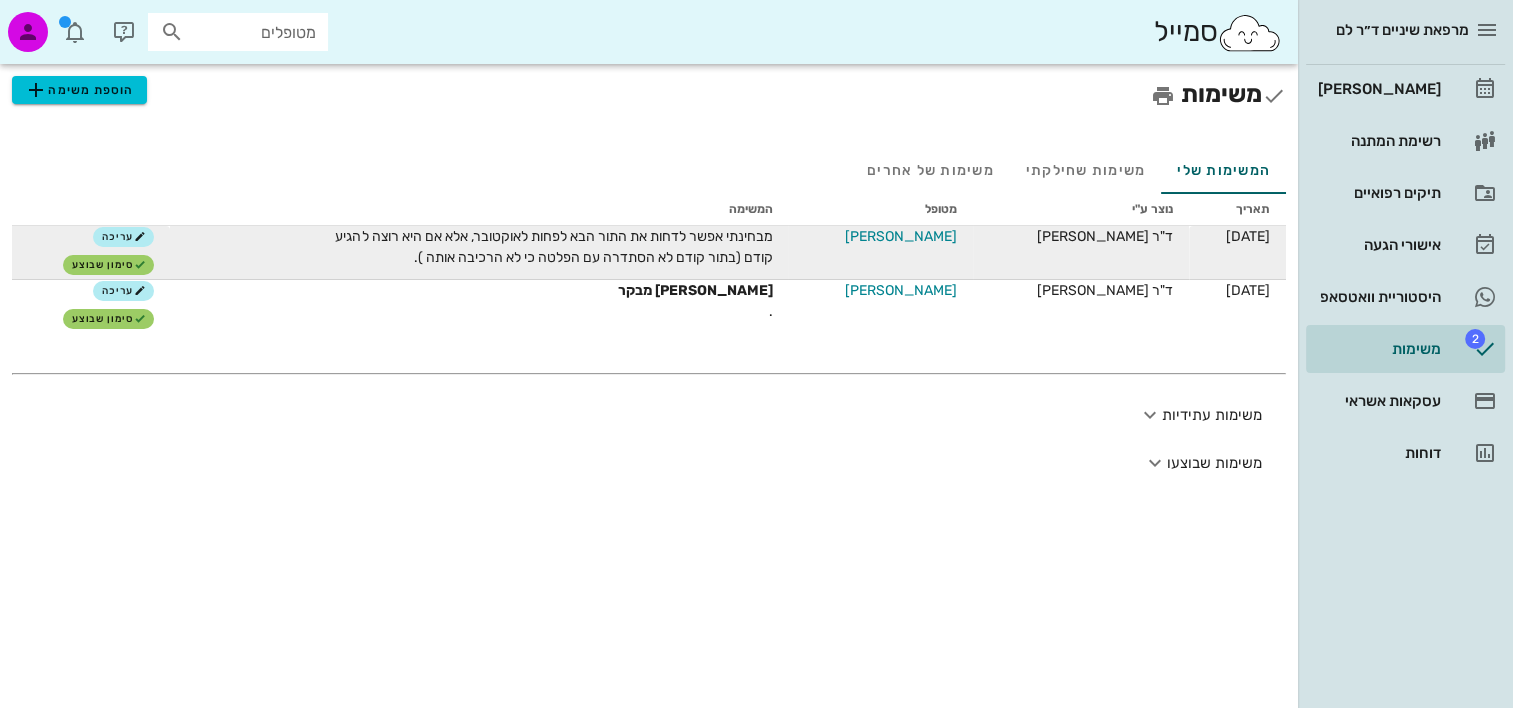 click on "נוגה שרגא" at bounding box center [901, 236] 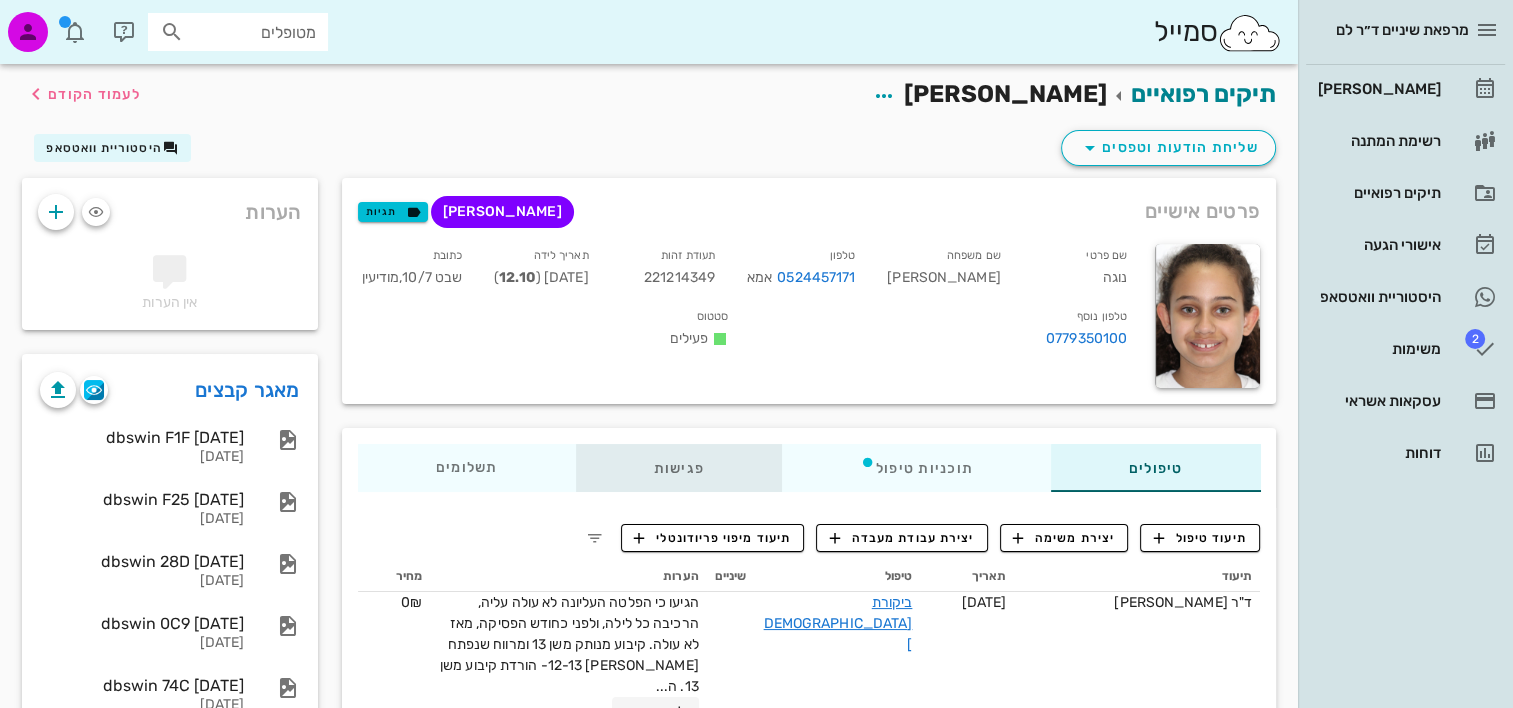 click on "פגישות" at bounding box center [678, 468] 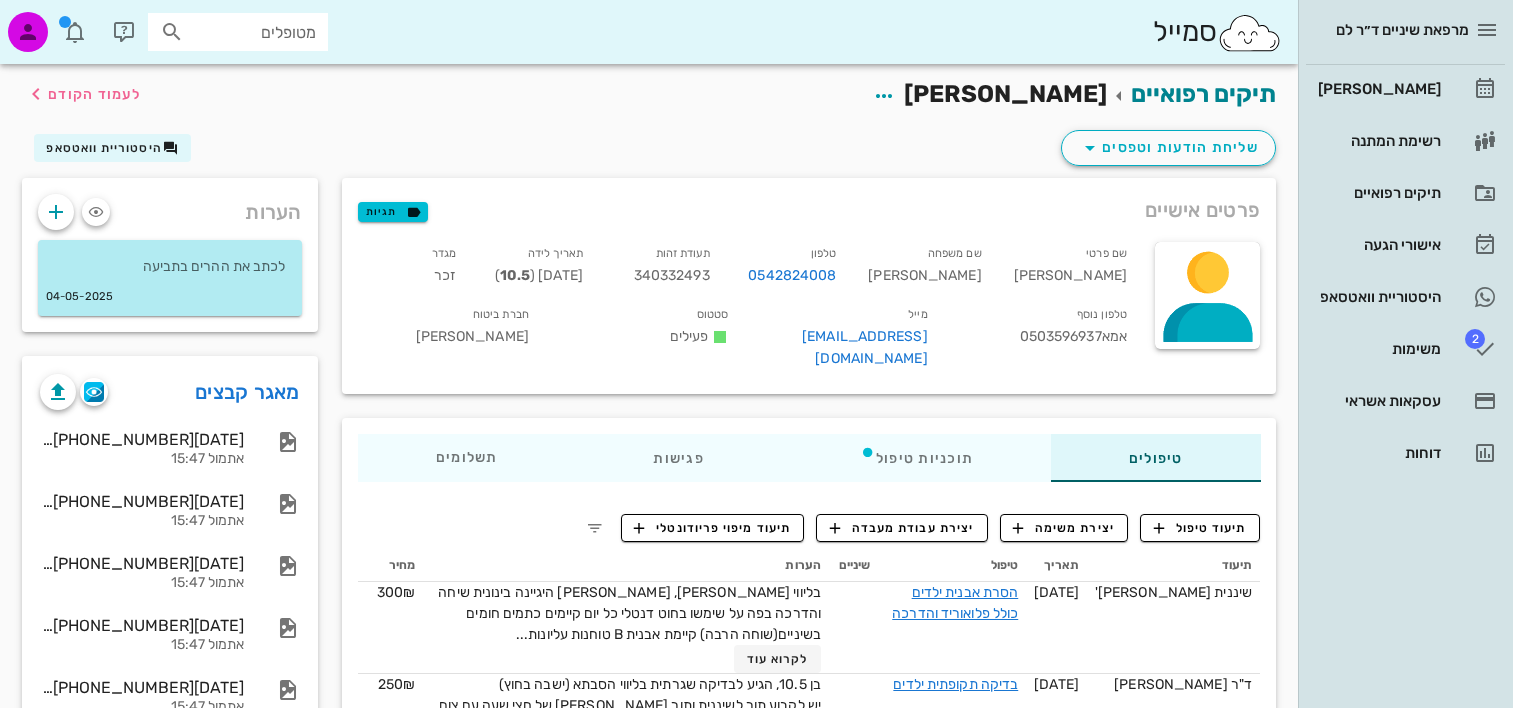 scroll, scrollTop: 0, scrollLeft: 0, axis: both 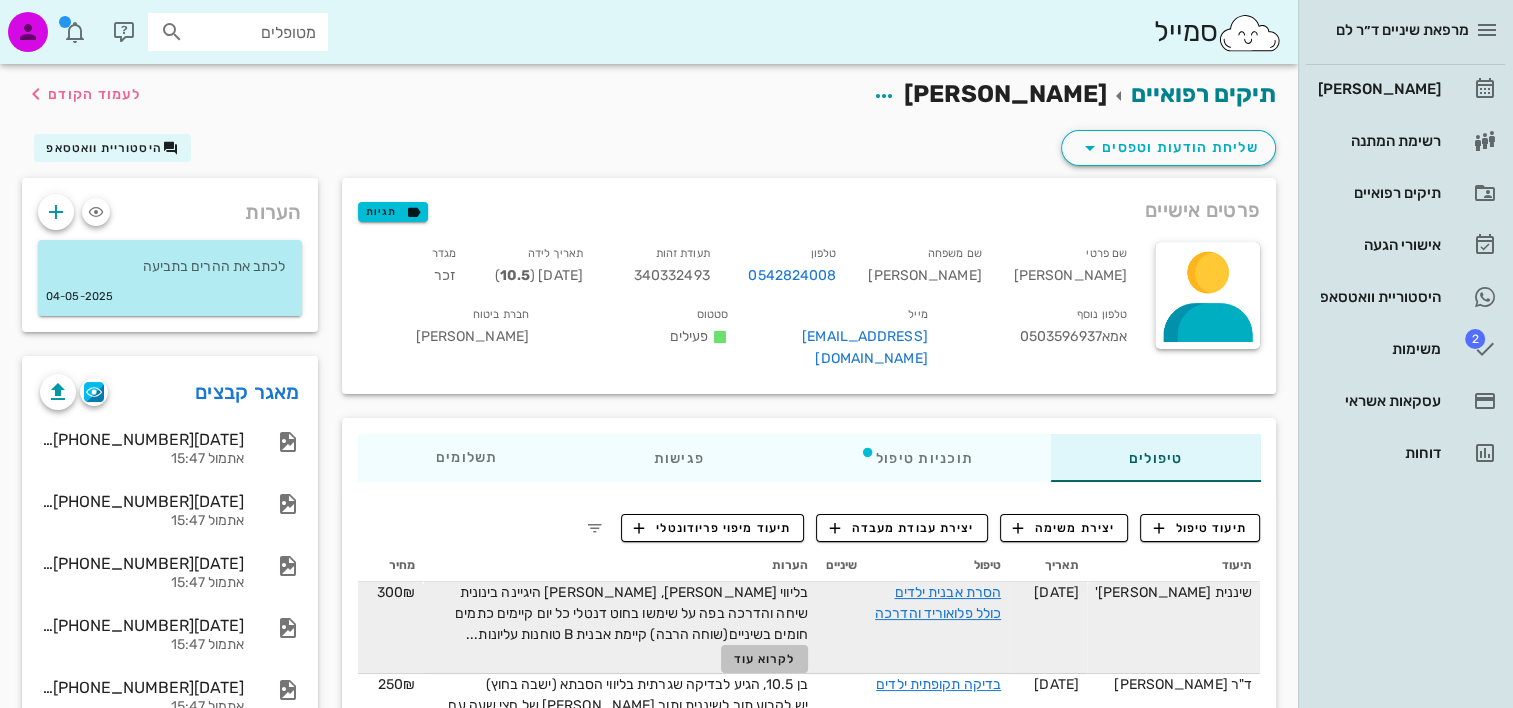 click on "לקרוא עוד" at bounding box center [765, 659] 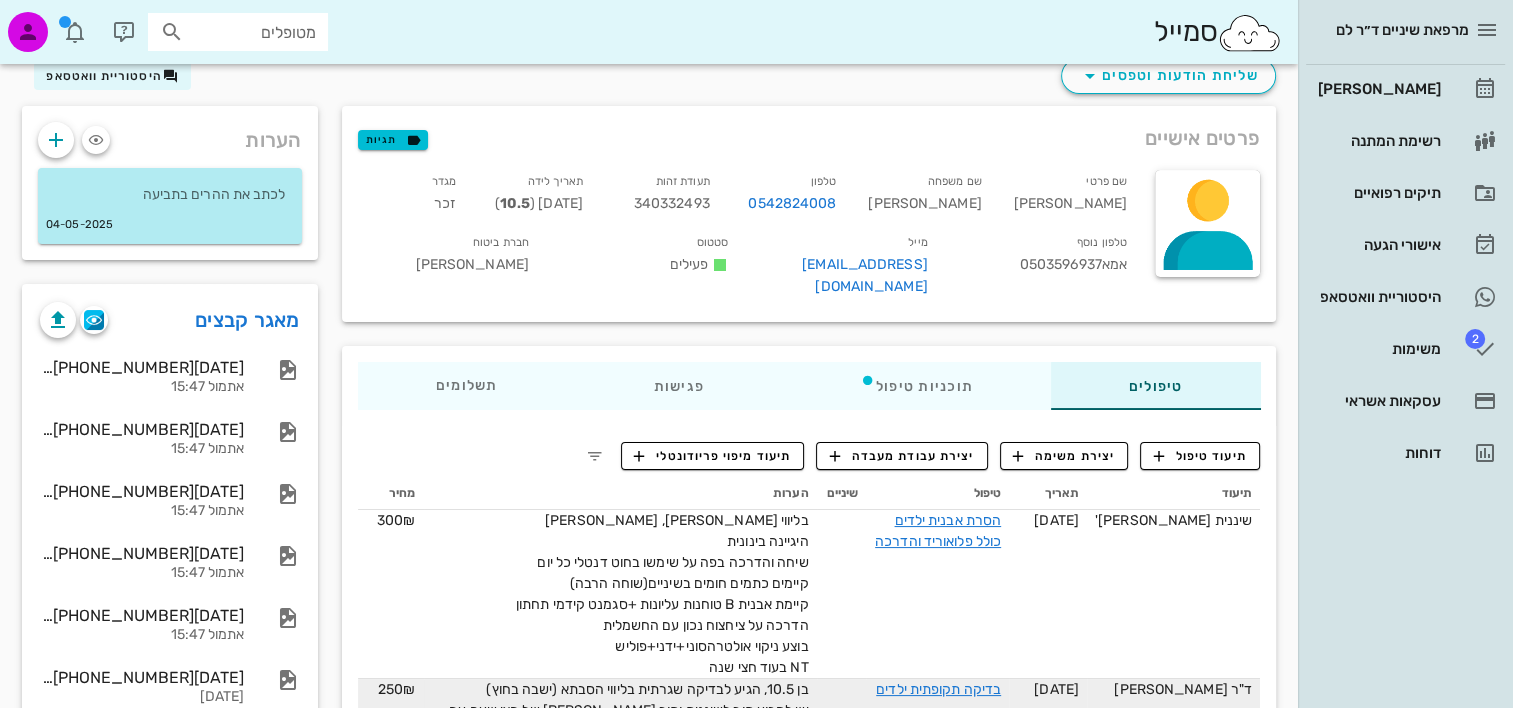 scroll, scrollTop: 100, scrollLeft: 0, axis: vertical 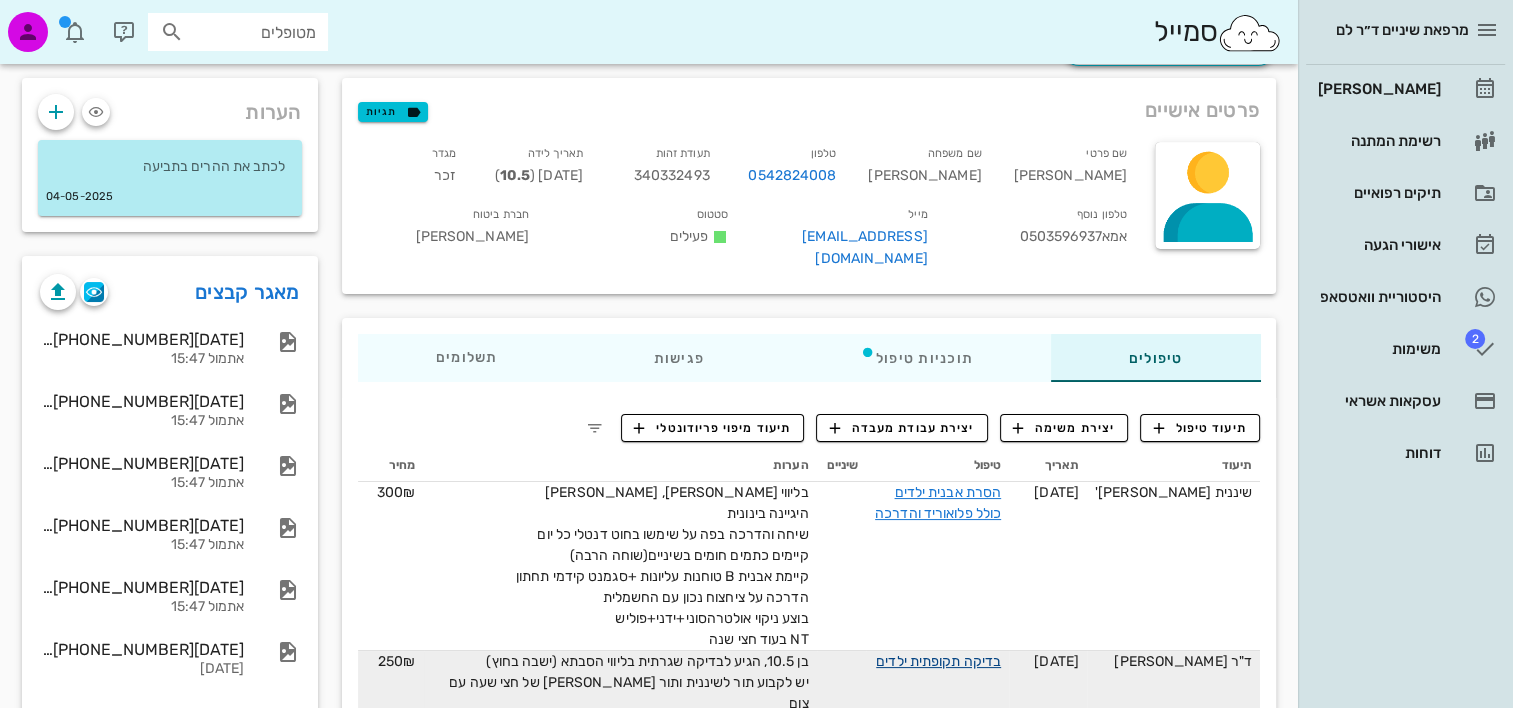 click on "בדיקה תקופתית ילדים" at bounding box center (938, 661) 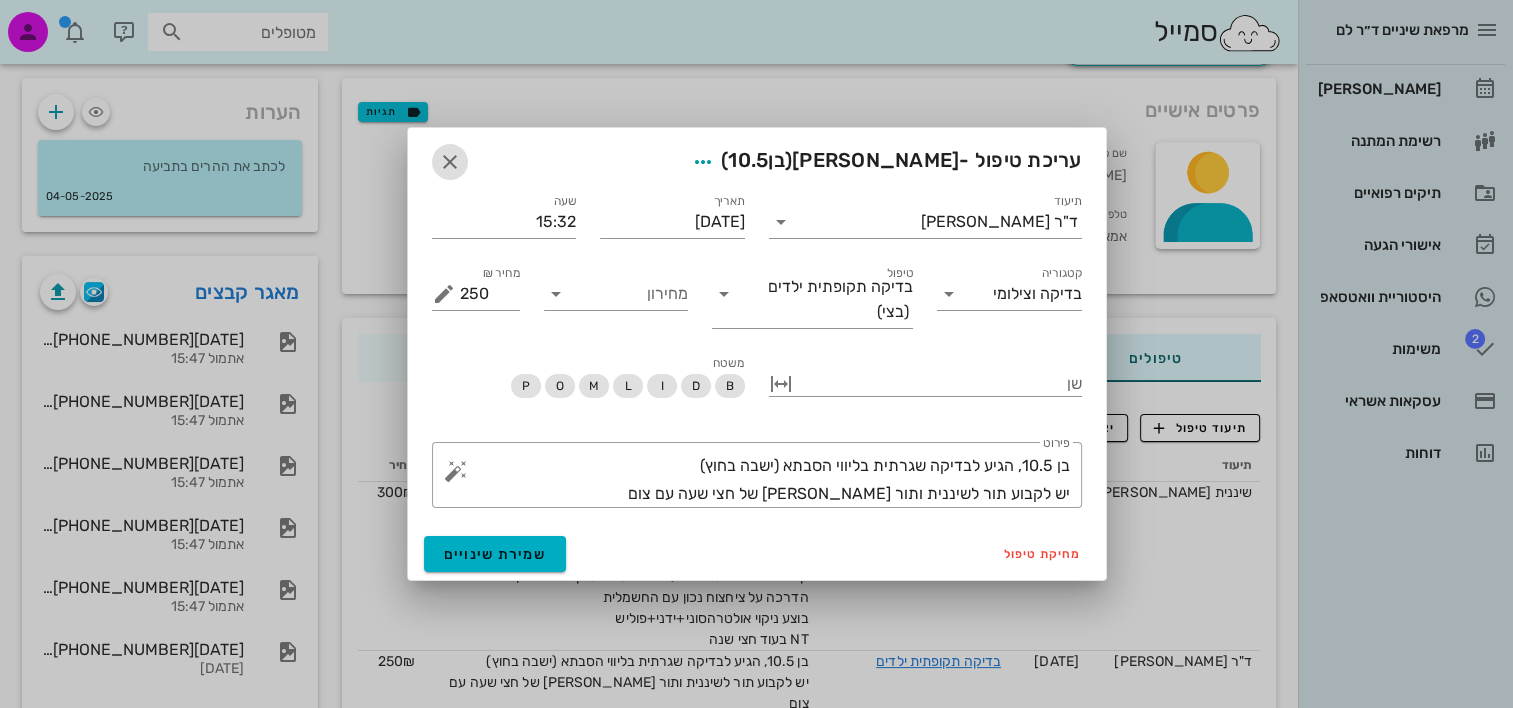 click at bounding box center [450, 162] 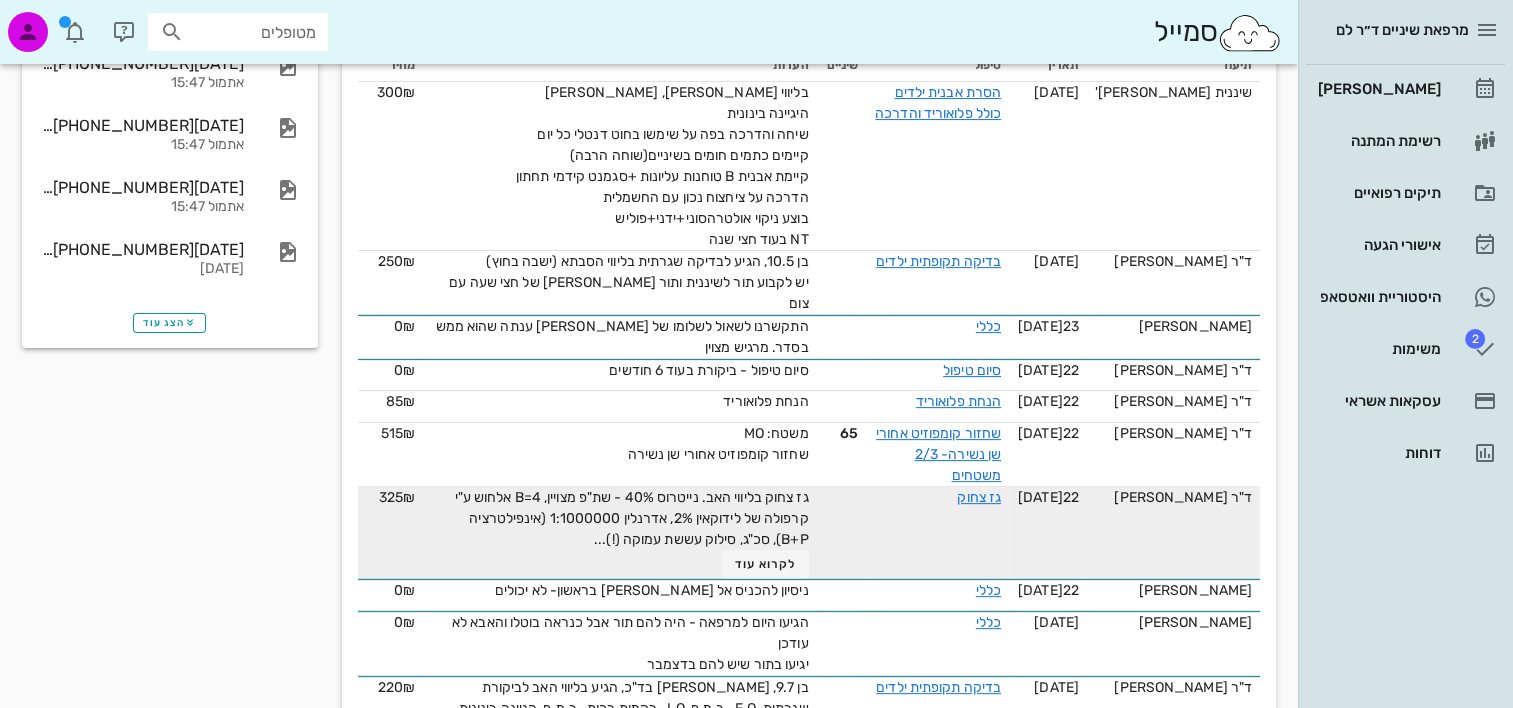 scroll, scrollTop: 600, scrollLeft: 0, axis: vertical 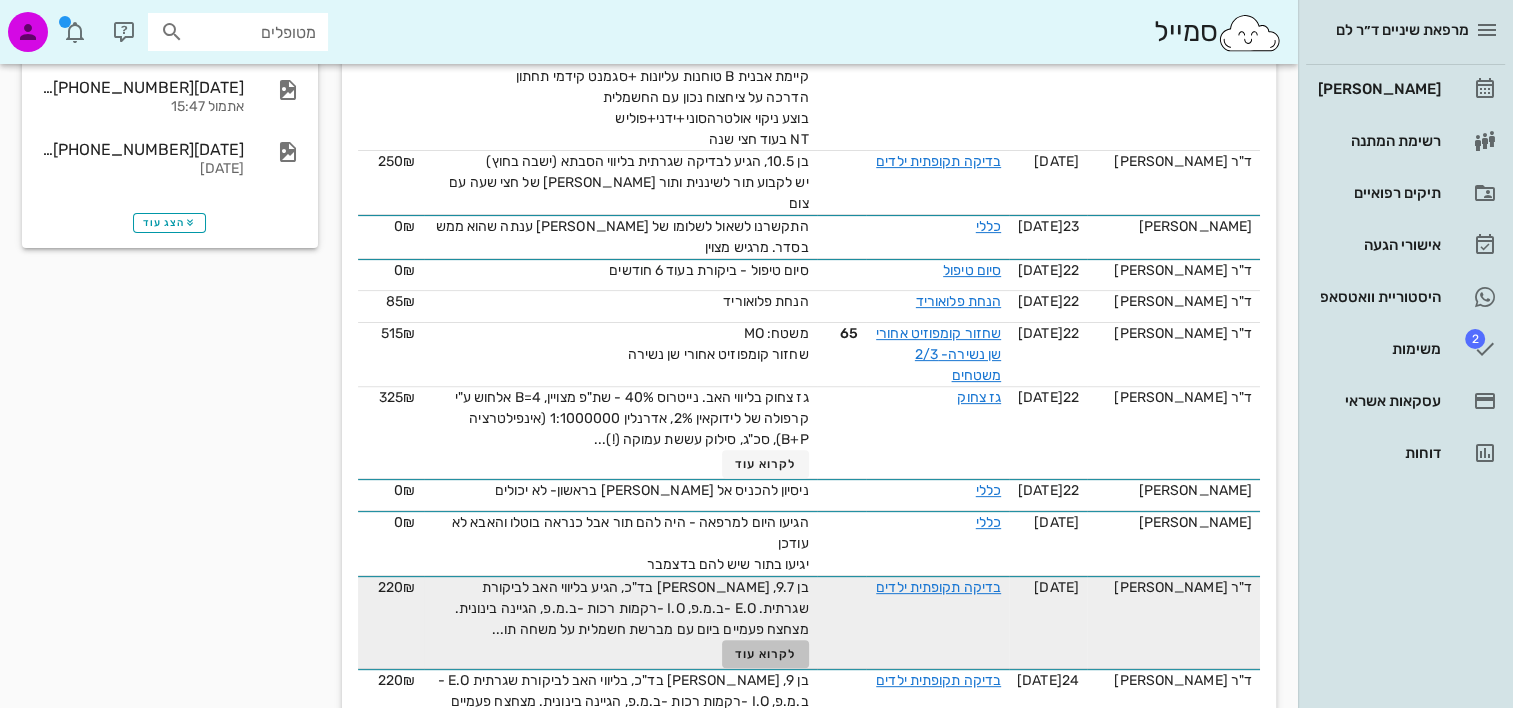 click on "לקרוא עוד" at bounding box center [765, 654] 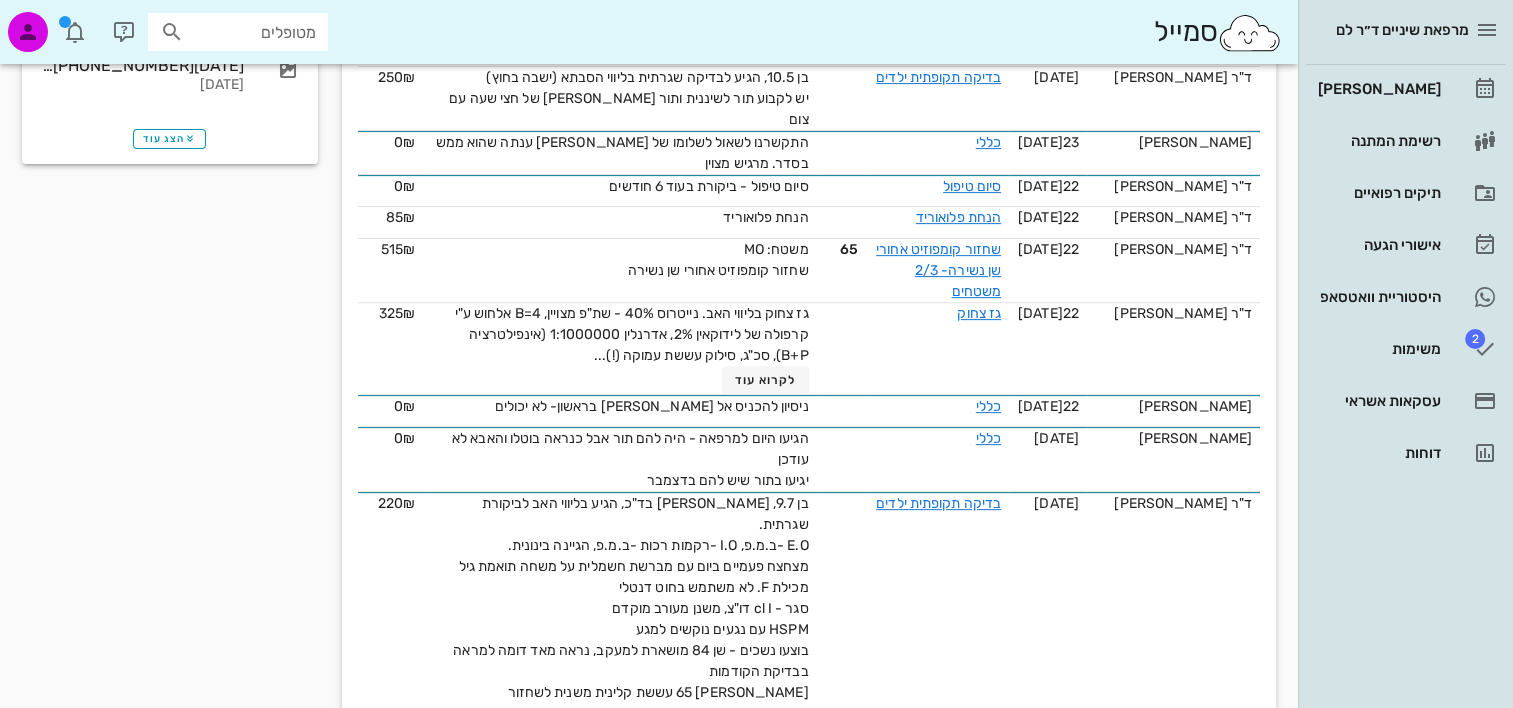 scroll, scrollTop: 800, scrollLeft: 0, axis: vertical 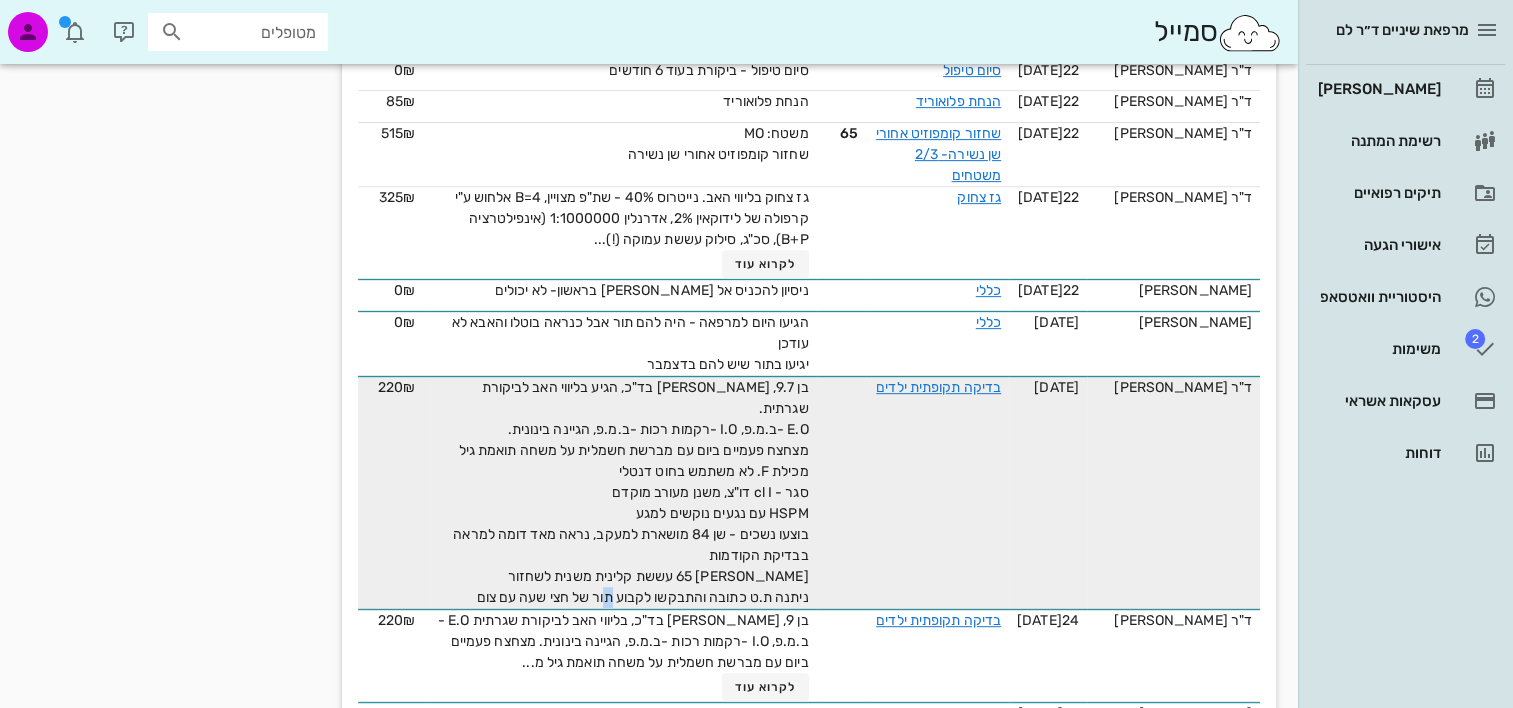 click on "בן 9.7, [PERSON_NAME] בד"כ, הגיע בליווי האב לביקורת שגרתית.
E.O -ב.מ.פ, I.O -רקמות רכות -ב.מ.פ, הגיינה בינונית.
מצחצח פעמיים ביום עם מברשת חשמלית על משחה תואמת גיל מכילת F. לא משתמש בחוט דנטלי
סגר - cl I דו"צ, משנן מעורב מוקדם
HSPM עם נגעים נוקשים למגע
בוצעו נשכים - שן 84 מושארת למעקב, נראה מאד דומה למראה בבדיקת הקודמות
[PERSON_NAME] 65 עששת קלינית משנית לשחזור
ניתנה ת.ט כתובה והתבקשו לקבוע תור של חצי שעה עם צום" at bounding box center (630, 492) 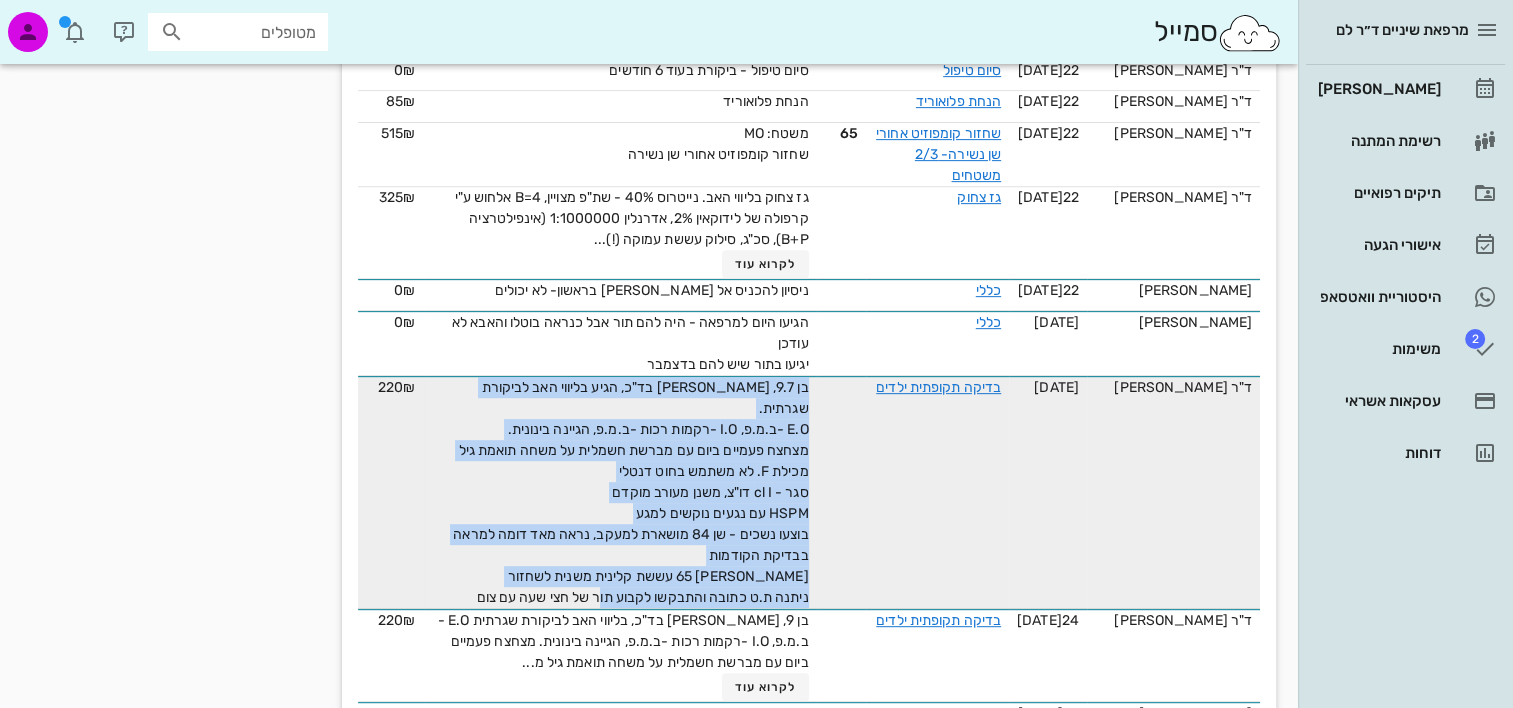 drag, startPoint x: 480, startPoint y: 530, endPoint x: 807, endPoint y: 342, distance: 377.19092 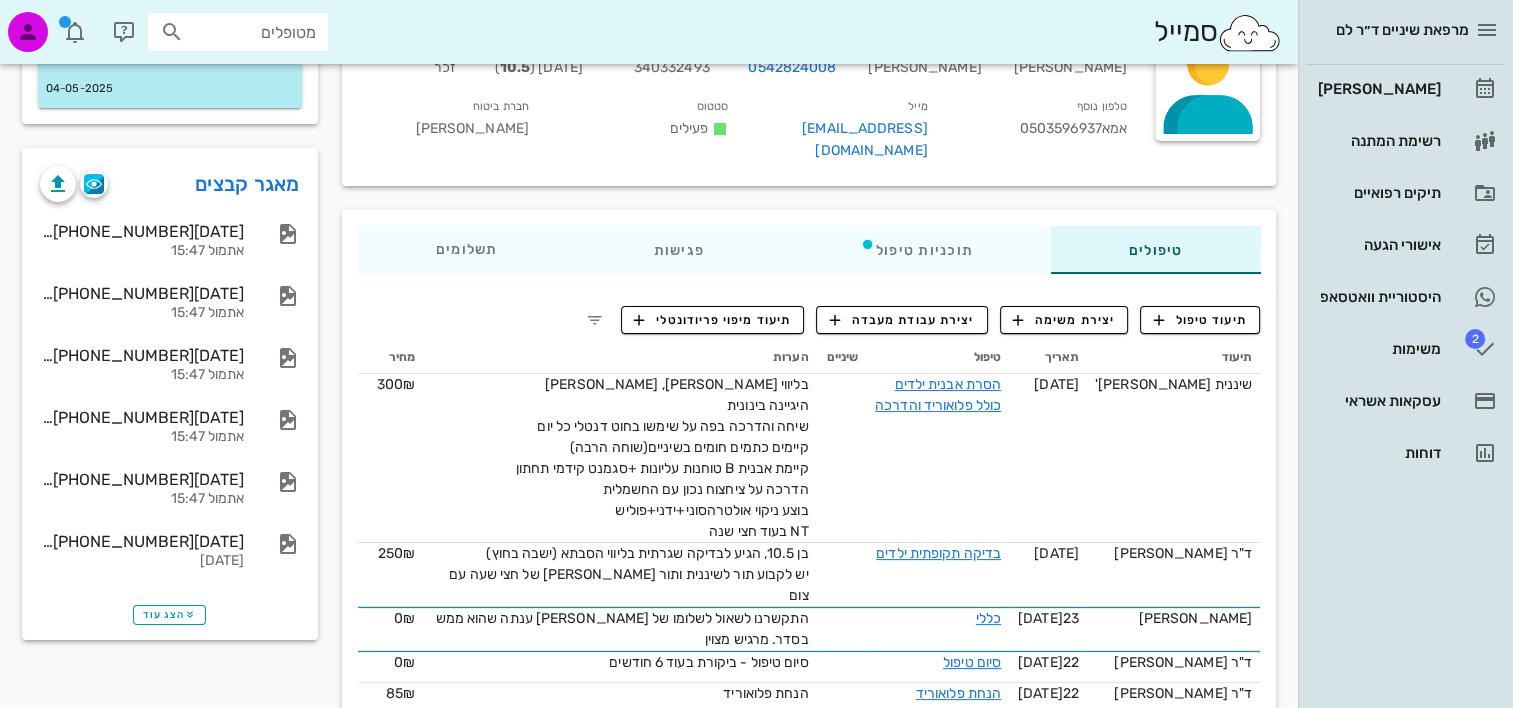 scroll, scrollTop: 200, scrollLeft: 0, axis: vertical 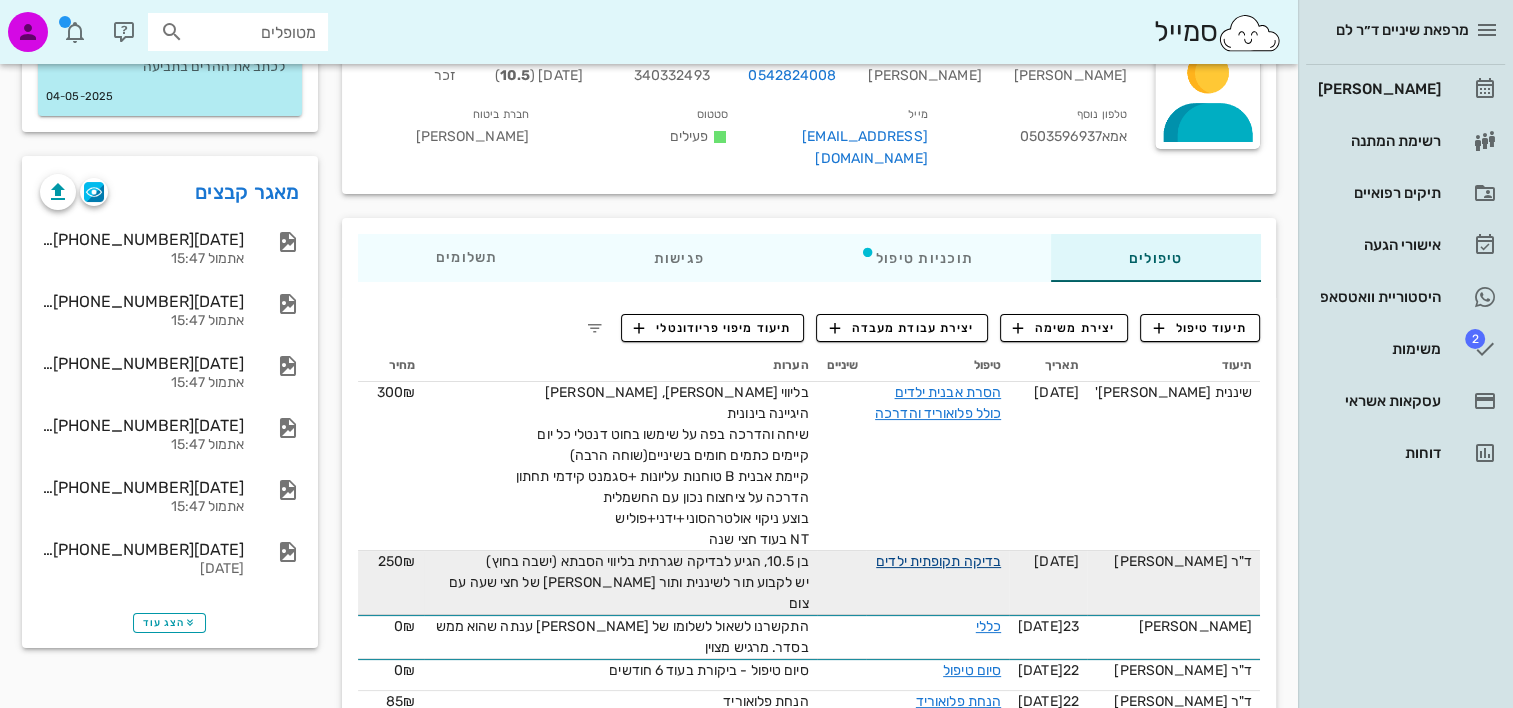 click on "בדיקה תקופתית ילדים" at bounding box center (938, 561) 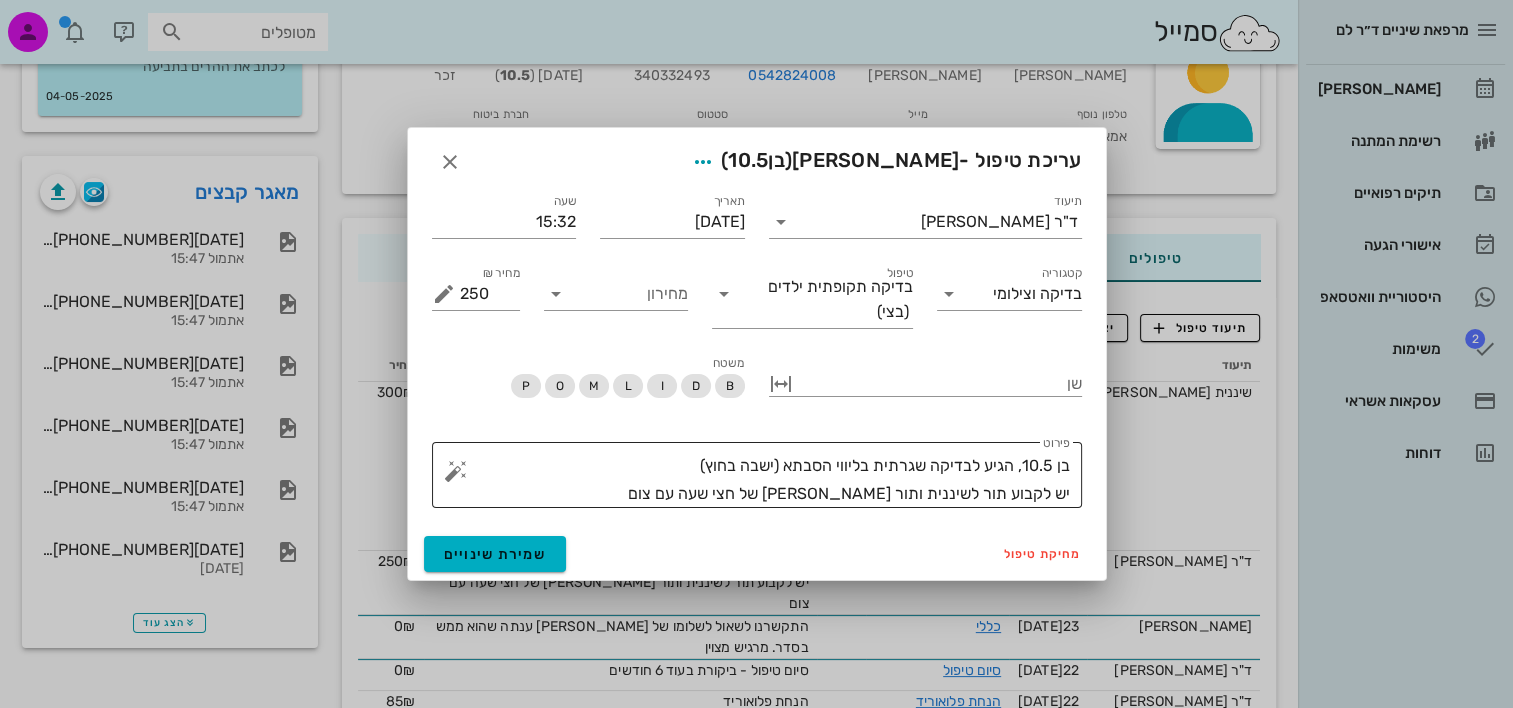 click on "בן 10.5, הגיע לבדיקה שגרתית בליווי הסבתא (ישבה בחוץ)
יש לקבוע תור לשיננית ותור [PERSON_NAME] של חצי שעה עם צום" at bounding box center (765, 480) 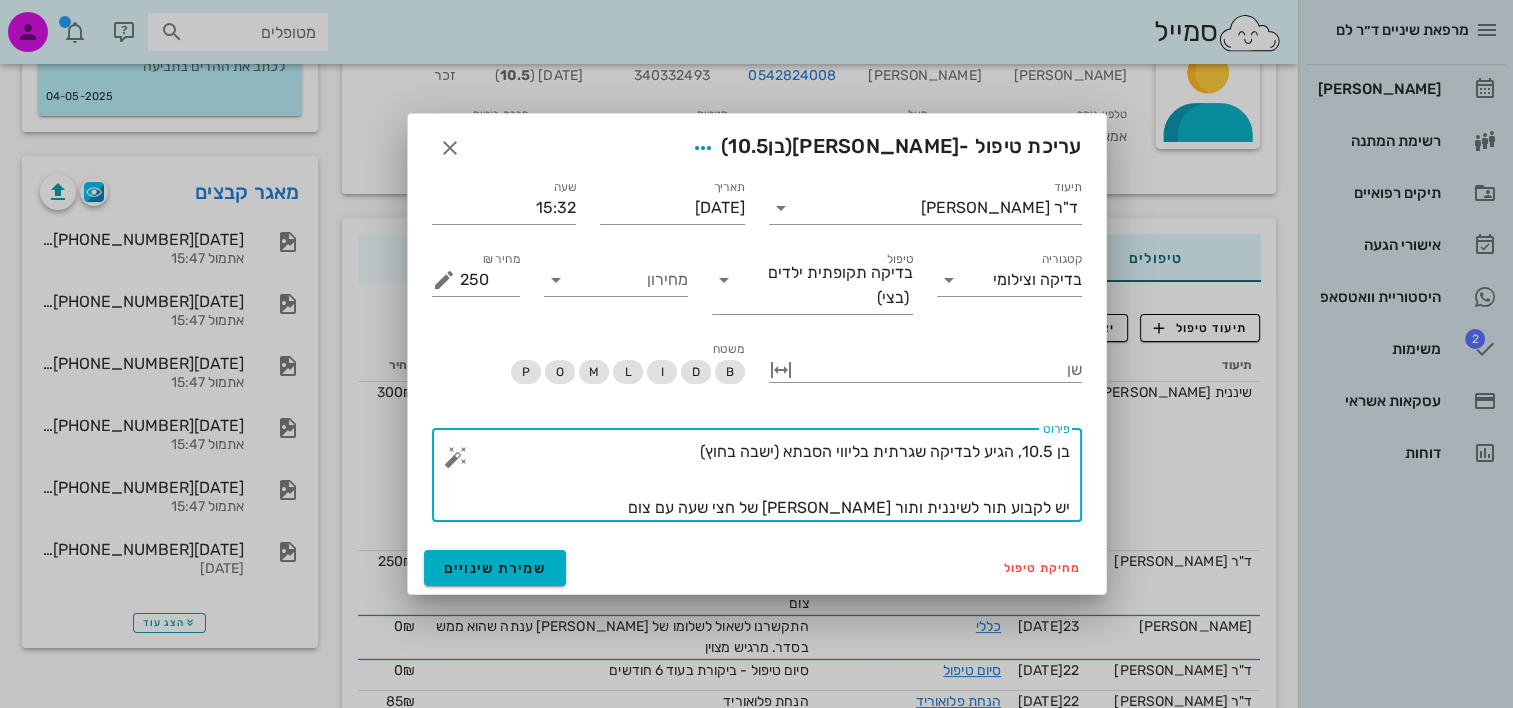 paste on "בן 9.7, [PERSON_NAME] בד"כ, הגיע בליווי האב לביקורת שגרתית.
E.O -ב.מ.פ, I.O -רקמות רכות -ב.מ.פ, הגיינה בינונית.
מצחצח פעמיים ביום עם מברשת חשמלית על משחה תואמת גיל מכילת F. לא משתמש בחוט דנטלי
סגר - cl I דו"צ, משנן מעורב מוקדם
HSPM עם נגעים נוקשים למגע
בוצעו נשכים - שן 84 מושארת למעקב, נראה מאד דומה למראה בבדיקת הקודמות
[PERSON_NAME] 65 עששת קלינית משנית לשחזור
ניתנה ת.ט כתובה והתבקשו לקבוע תור של חצי שעה עם צום" 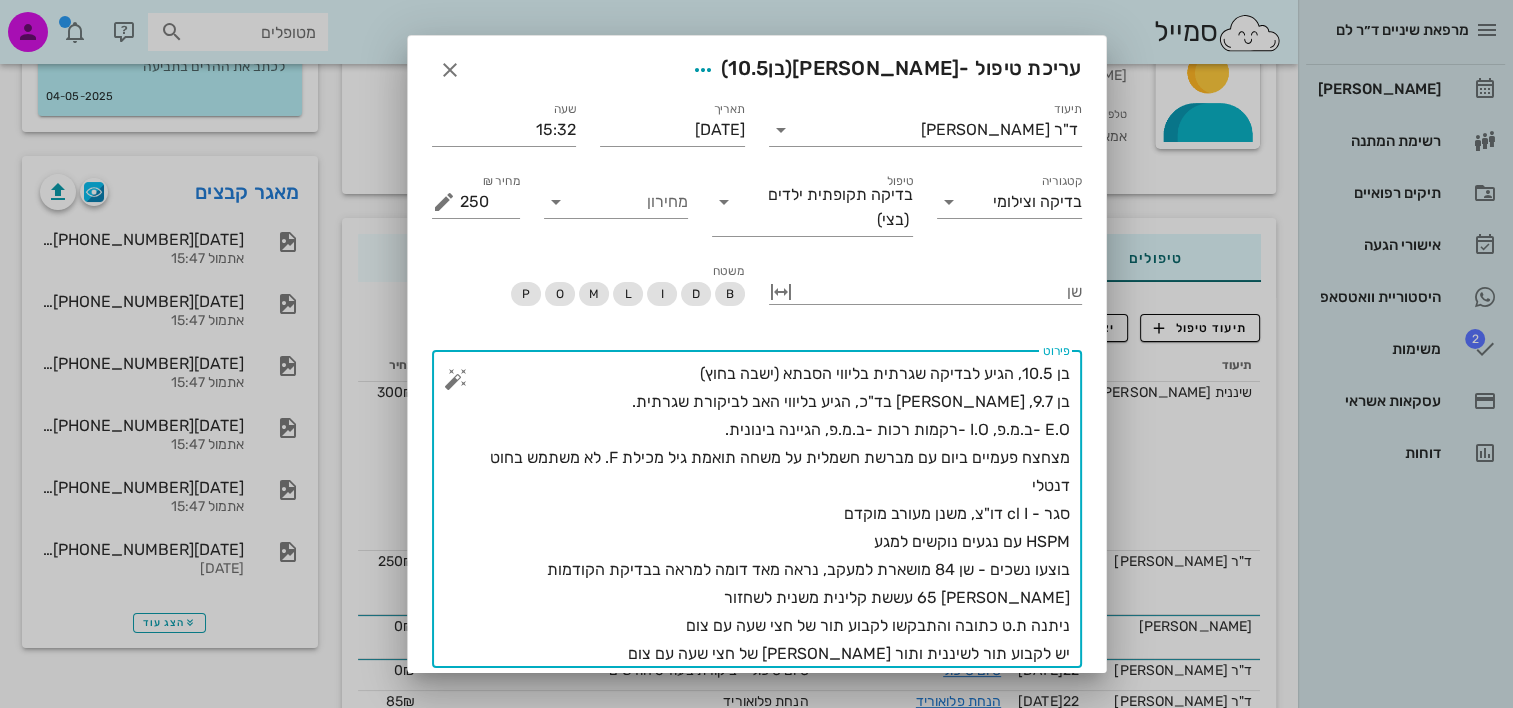 click on "בן 10.5, הגיע לבדיקה שגרתית בליווי הסבתא (ישבה בחוץ)
בן 9.7, [PERSON_NAME] בד"כ, הגיע בליווי האב לביקורת שגרתית.
E.O -ב.מ.פ, I.O -רקמות רכות -ב.מ.פ, הגיינה בינונית.
מצחצח פעמיים ביום עם מברשת חשמלית על משחה תואמת גיל מכילת F. לא משתמש בחוט דנטלי
סגר - cl I דו"צ, משנן מעורב מוקדם
HSPM עם נגעים נוקשים למגע
בוצעו נשכים - שן 84 מושארת למעקב, נראה מאד דומה למראה בבדיקת הקודמות
[PERSON_NAME] 65 עששת קלינית משנית לשחזור
ניתנה ת.ט כתובה והתבקשו לקבוע תור של חצי שעה עם צום
יש לקבוע תור לשיננית ותור [PERSON_NAME] של חצי שעה עם צום" at bounding box center [765, 514] 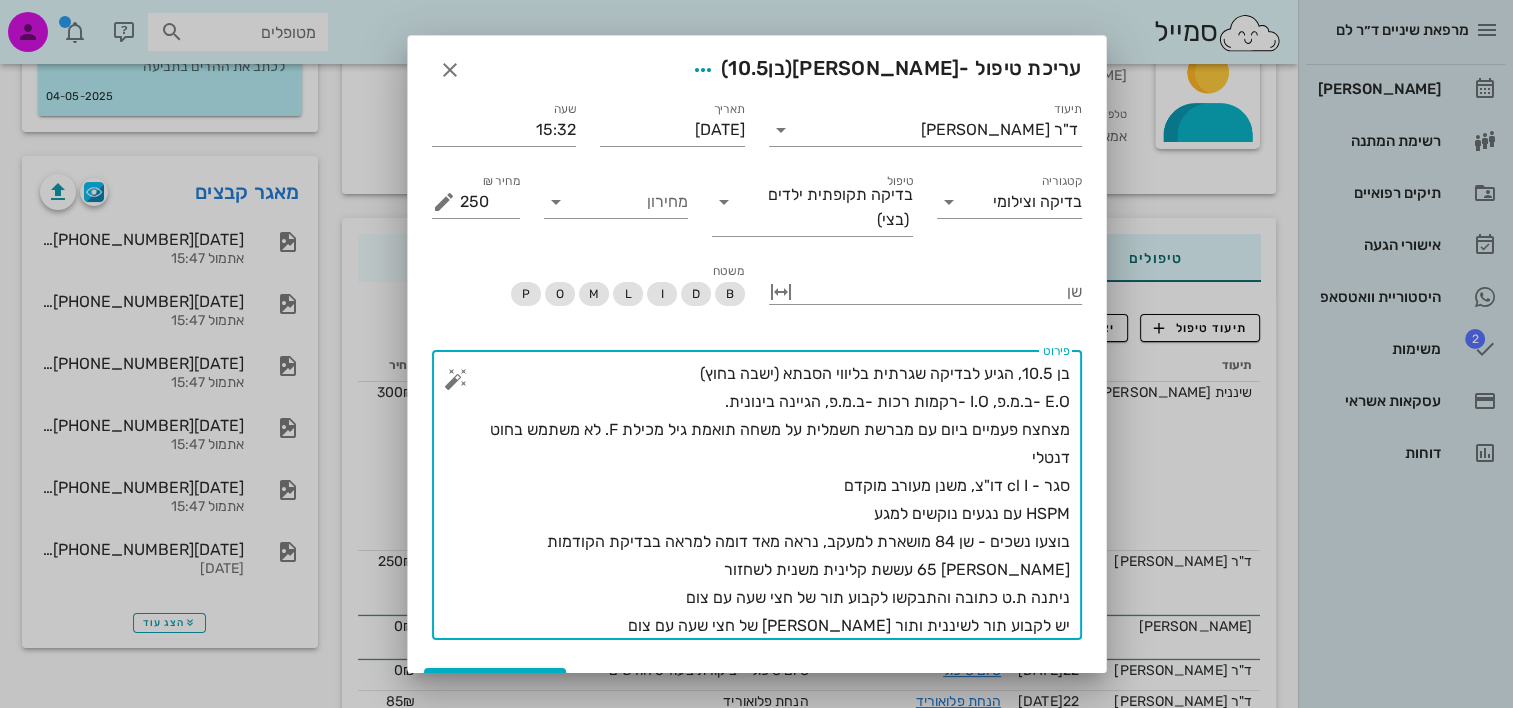drag, startPoint x: 645, startPoint y: 409, endPoint x: 659, endPoint y: 415, distance: 15.231546 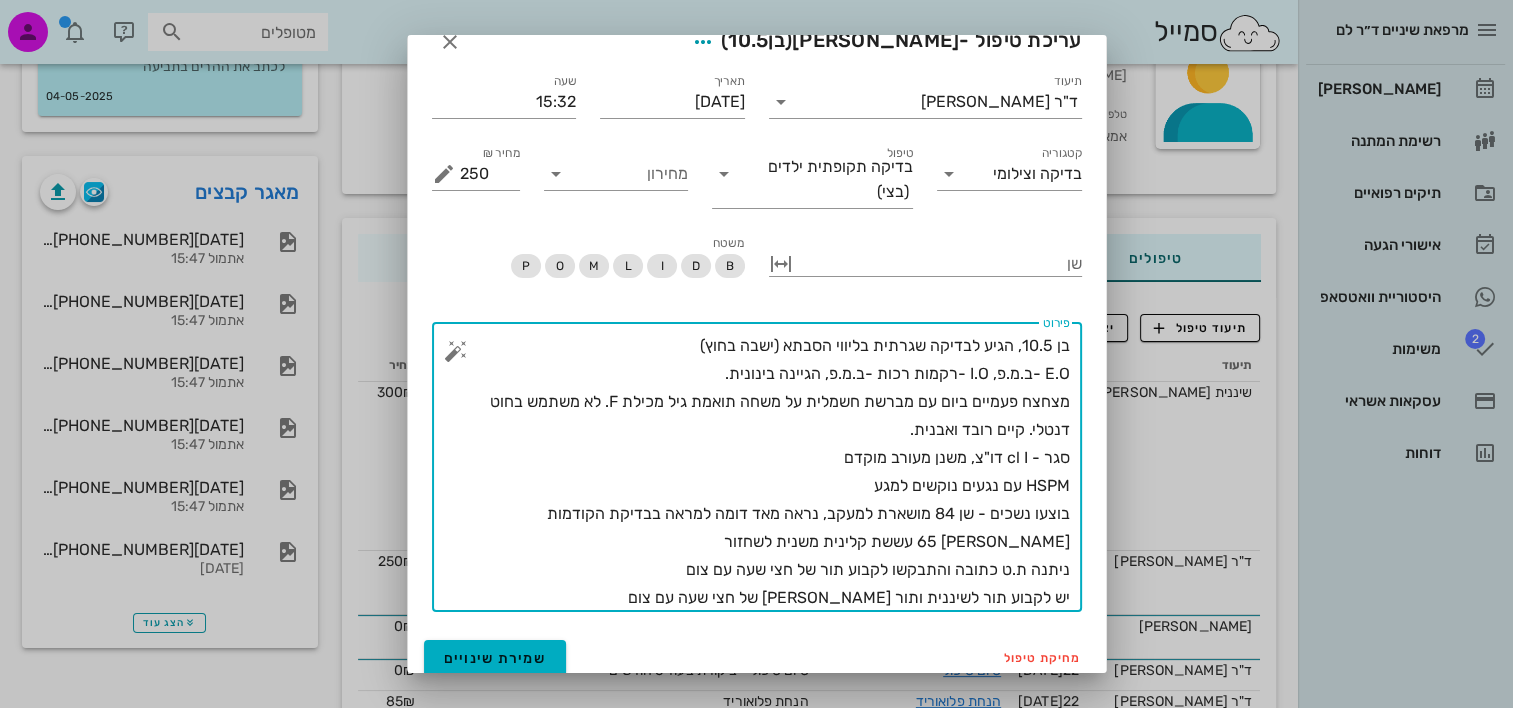 scroll, scrollTop: 40, scrollLeft: 0, axis: vertical 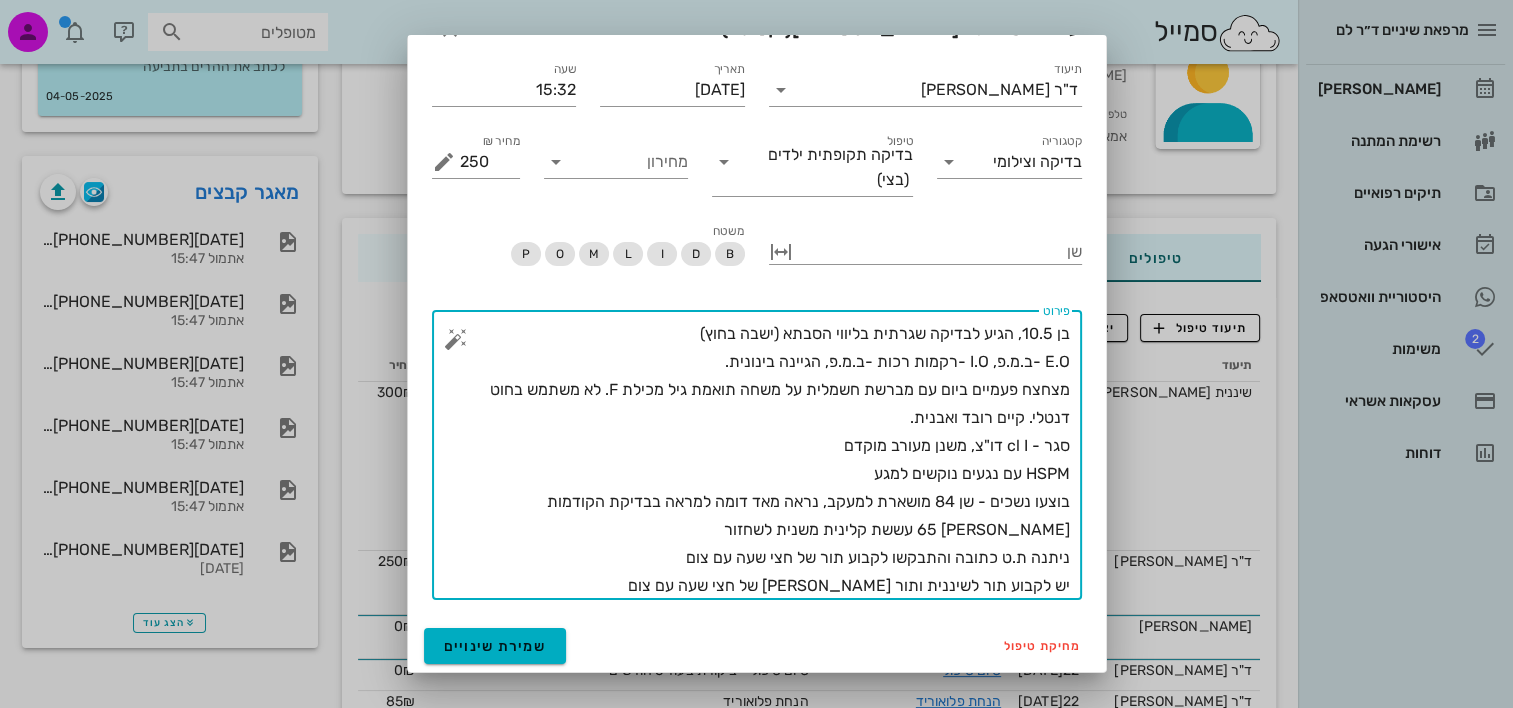 drag, startPoint x: 780, startPoint y: 526, endPoint x: 984, endPoint y: 511, distance: 204.55072 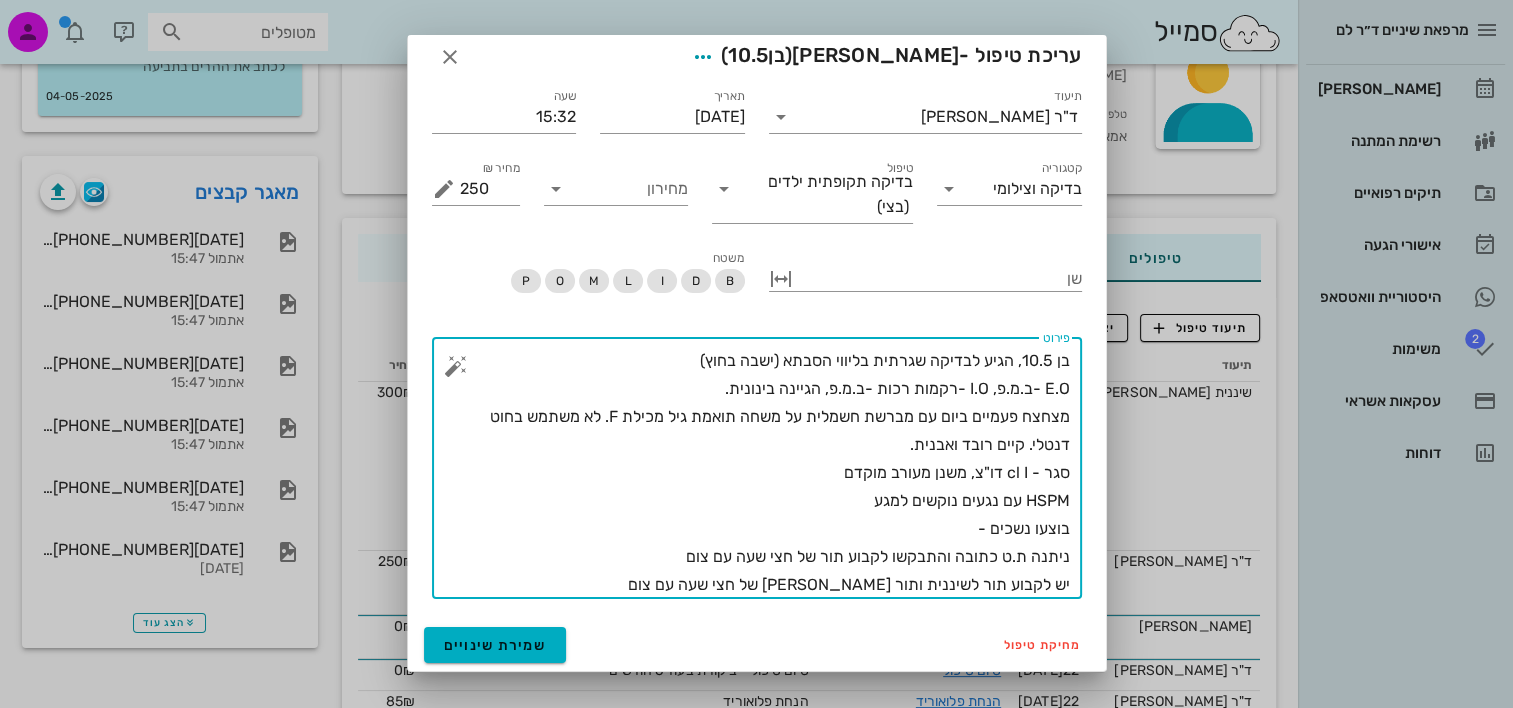 scroll, scrollTop: 0, scrollLeft: 0, axis: both 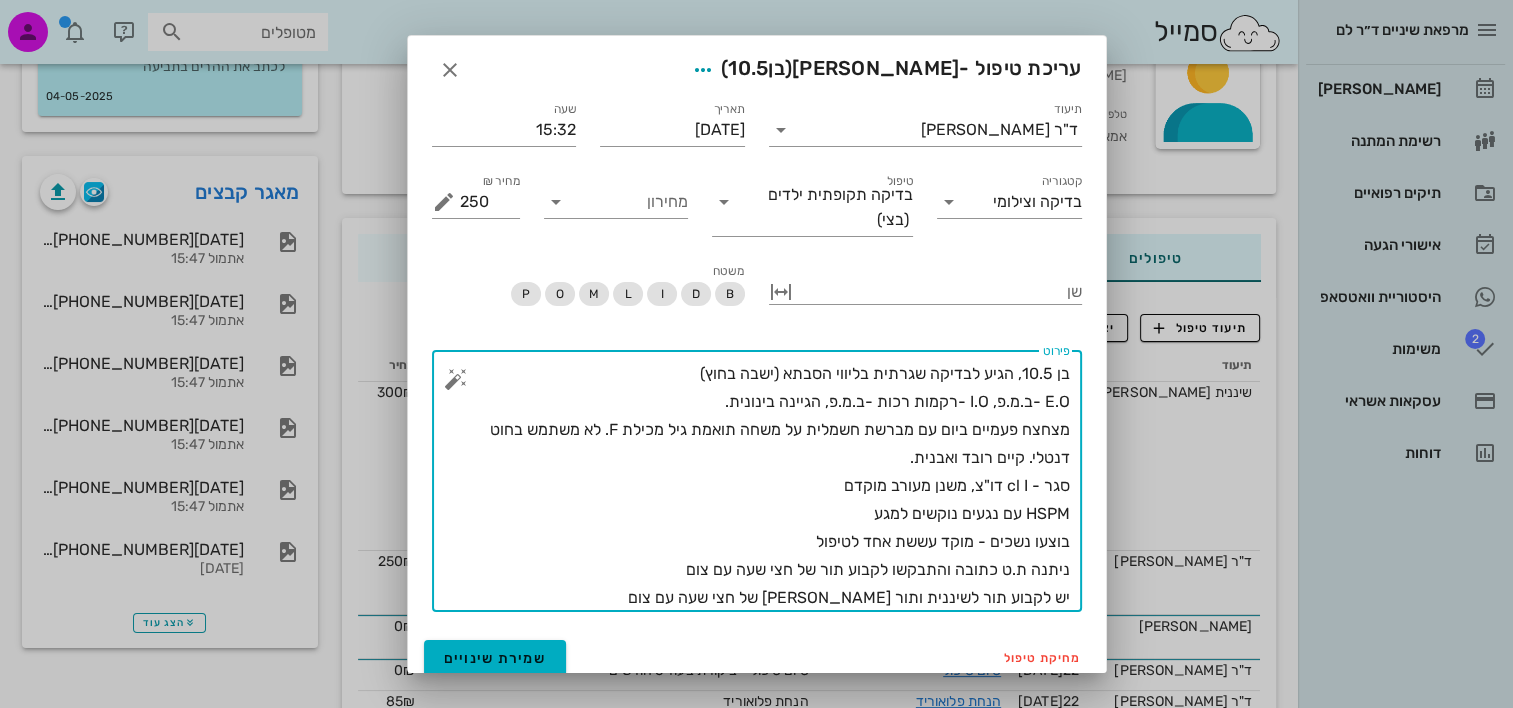 click on "בן 10.5, הגיע לבדיקה שגרתית בליווי הסבתא (ישבה בחוץ)
E.O -ב.מ.פ, I.O -רקמות רכות -ב.מ.פ, הגיינה בינונית.
מצחצח פעמיים ביום עם מברשת חשמלית על משחה תואמת גיל מכילת F. לא משתמש בחוט דנטלי. קיים רובד ואבנית.
סגר - cl I דו"צ, משנן מעורב מוקדם
HSPM עם נגעים נוקשים למגע
בוצעו נשכים - מוקד עששת אחד לטיפול
ניתנה ת.ט כתובה והתבקשו לקבוע תור של חצי שעה עם צום
יש לקבוע תור לשיננית ותור [PERSON_NAME] של חצי שעה עם צום" at bounding box center (765, 486) 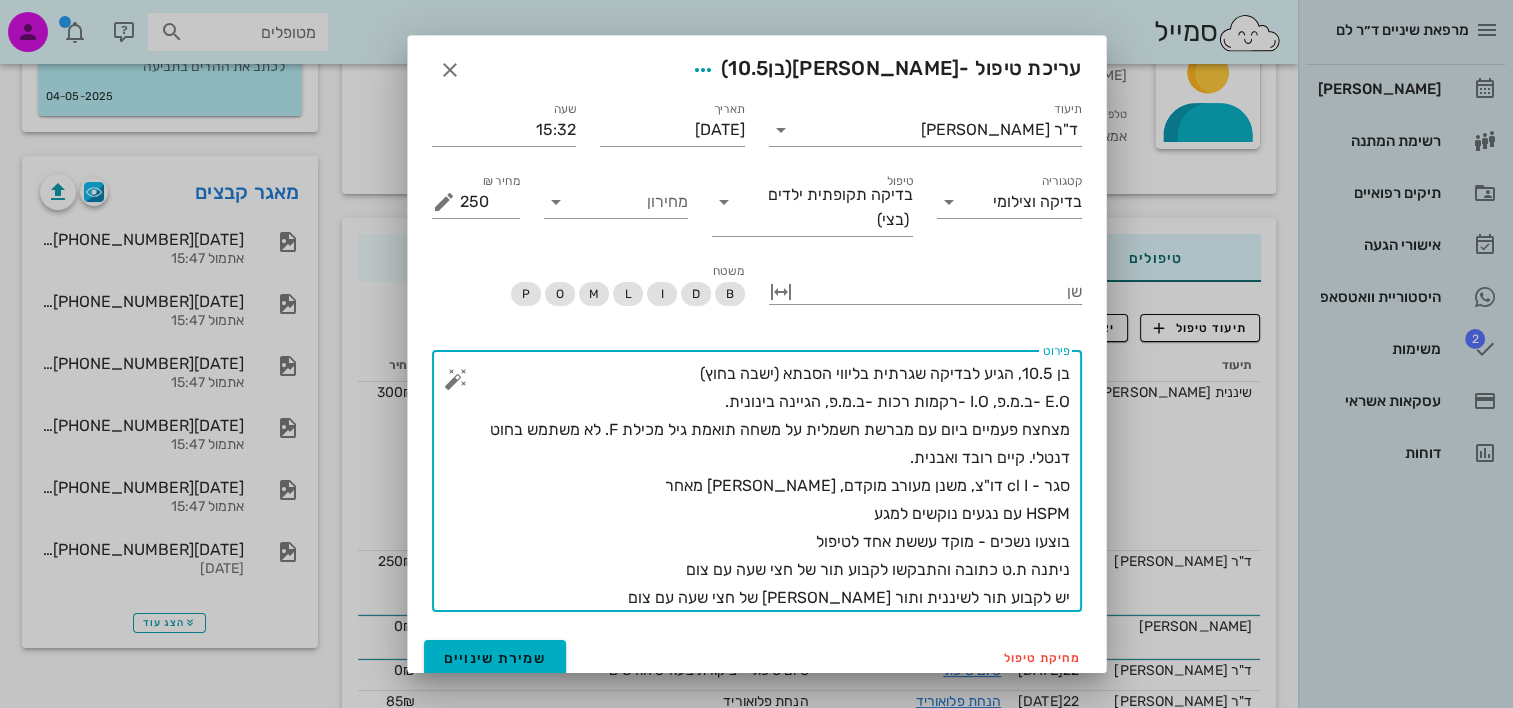 drag, startPoint x: 871, startPoint y: 592, endPoint x: 1082, endPoint y: 601, distance: 211.19185 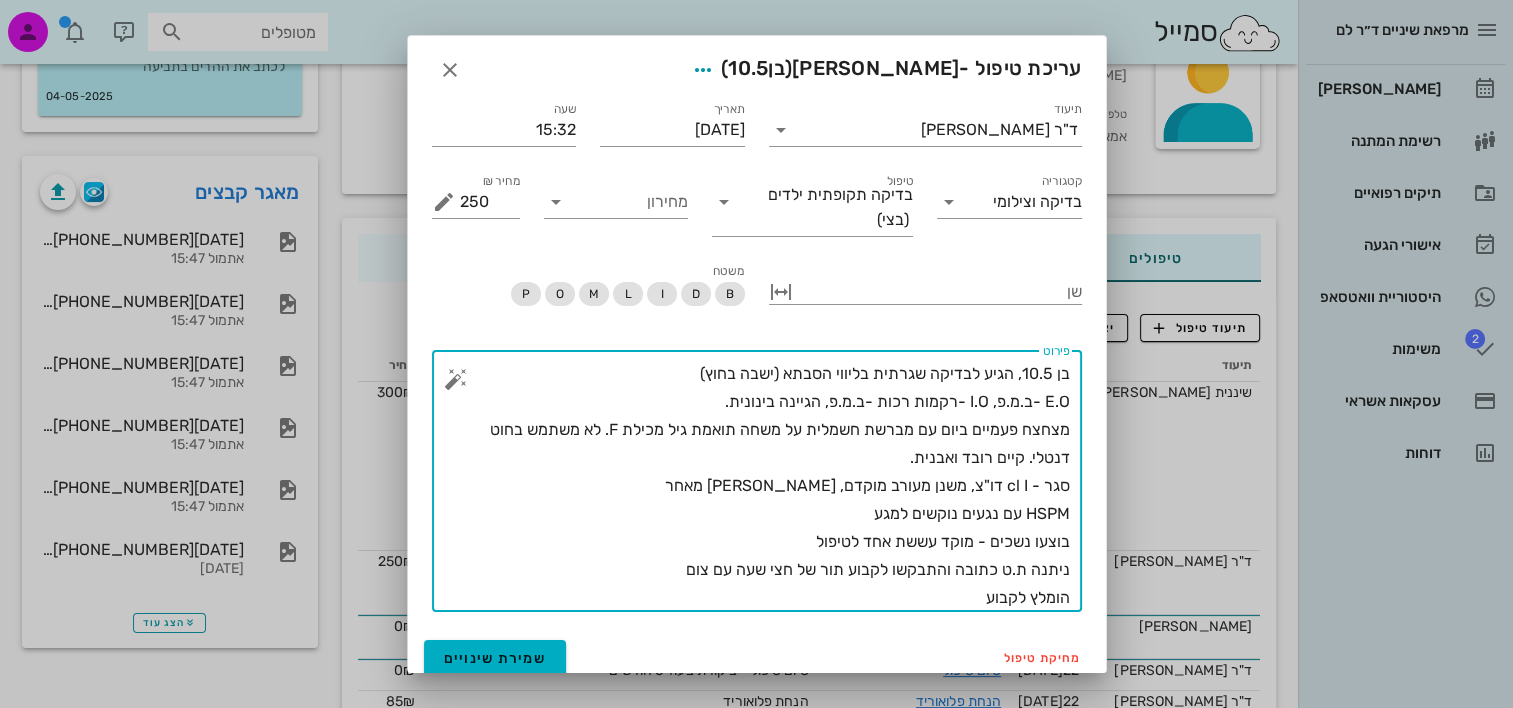 click on "בן 10.5, הגיע לבדיקה שגרתית בליווי הסבתא (ישבה בחוץ)
E.O -ב.מ.פ, I.O -רקמות רכות -ב.מ.פ, הגיינה בינונית.
מצחצח פעמיים ביום עם מברשת חשמלית על משחה תואמת גיל מכילת F. לא משתמש בחוט דנטלי. קיים רובד ואבנית.
סגר - cl I דו"צ, משנן מעורב מוקדם, [PERSON_NAME] מאחר
HSPM עם נגעים נוקשים למגע
בוצעו נשכים - מוקד עששת אחד לטיפול
ניתנה ת.ט כתובה והתבקשו לקבוע תור של חצי שעה עם צום
הומלץ לקבוע" at bounding box center (765, 486) 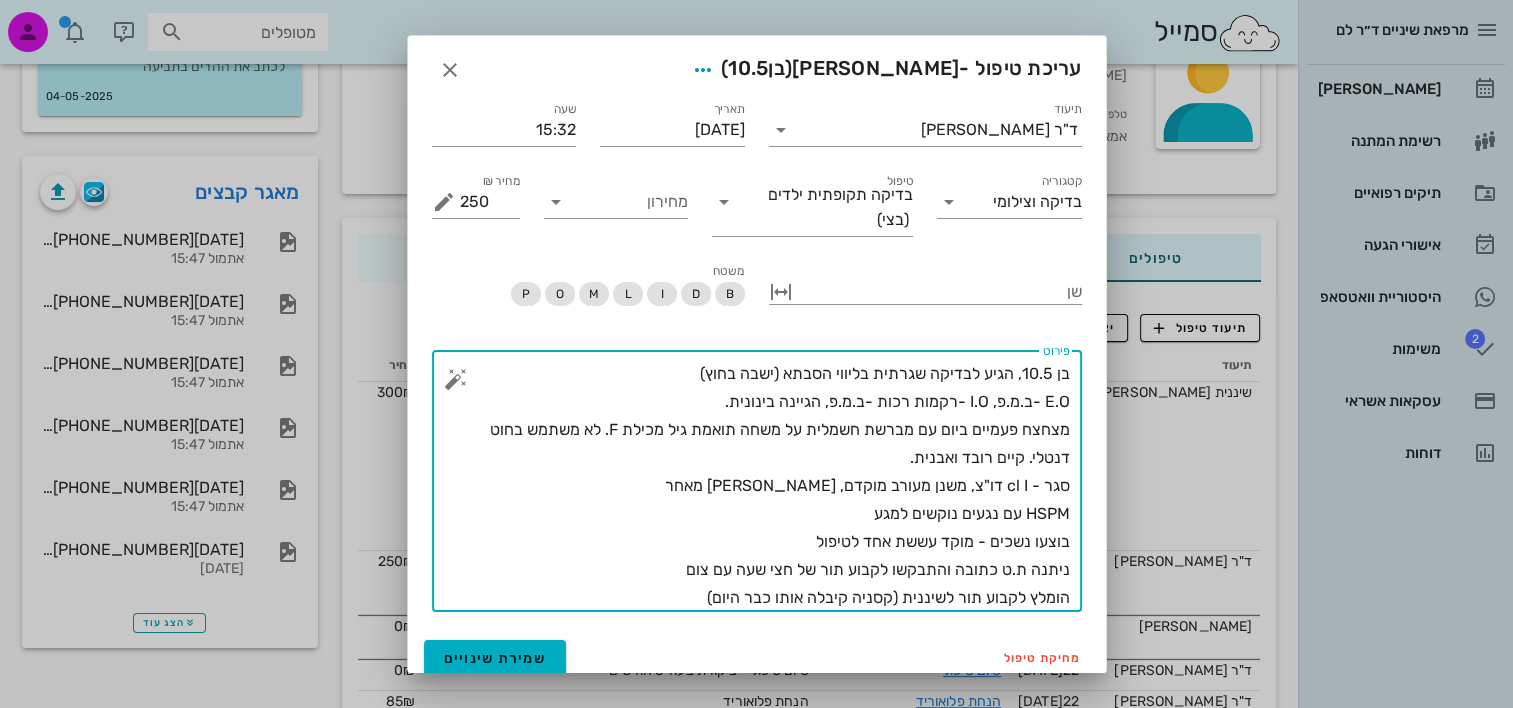 type on "בן 10.5, הגיע לבדיקה שגרתית בליווי הסבתא (ישבה בחוץ)
E.O -ב.מ.פ, I.O -רקמות רכות -ב.מ.פ, הגיינה בינונית.
מצחצח פעמיים ביום עם מברשת חשמלית על משחה תואמת גיל מכילת F. לא משתמש בחוט דנטלי. קיים רובד ואבנית.
סגר - cl I דו"צ, משנן מעורב מוקדם, [PERSON_NAME] מאחר
HSPM עם נגעים נוקשים למגע
בוצעו נשכים - מוקד עששת אחד לטיפול
ניתנה ת.ט כתובה והתבקשו לקבוע תור של חצי שעה עם צום
הומלץ לקבוע תור לשיננית (קסניה קיבלה אותו כבר היום)" 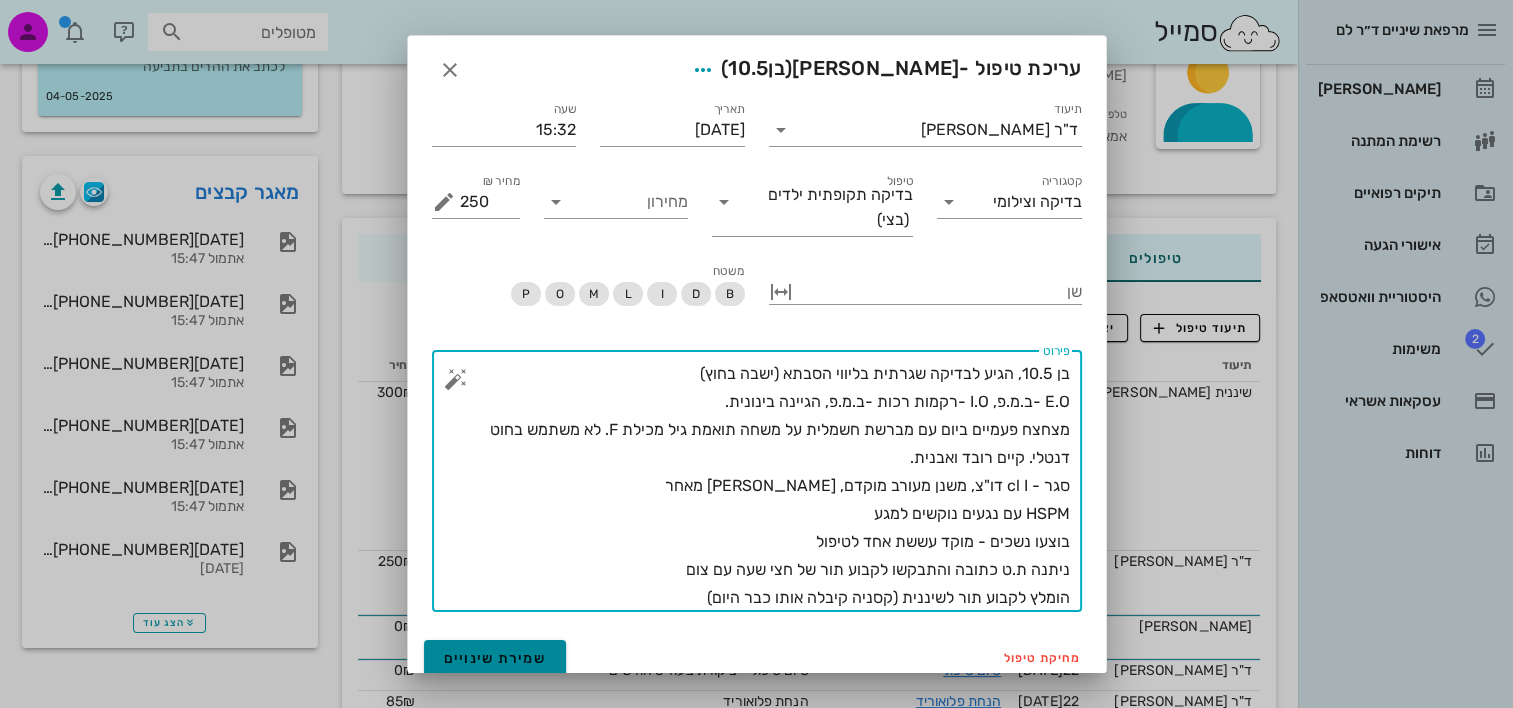click on "שמירת שינויים" at bounding box center [495, 658] 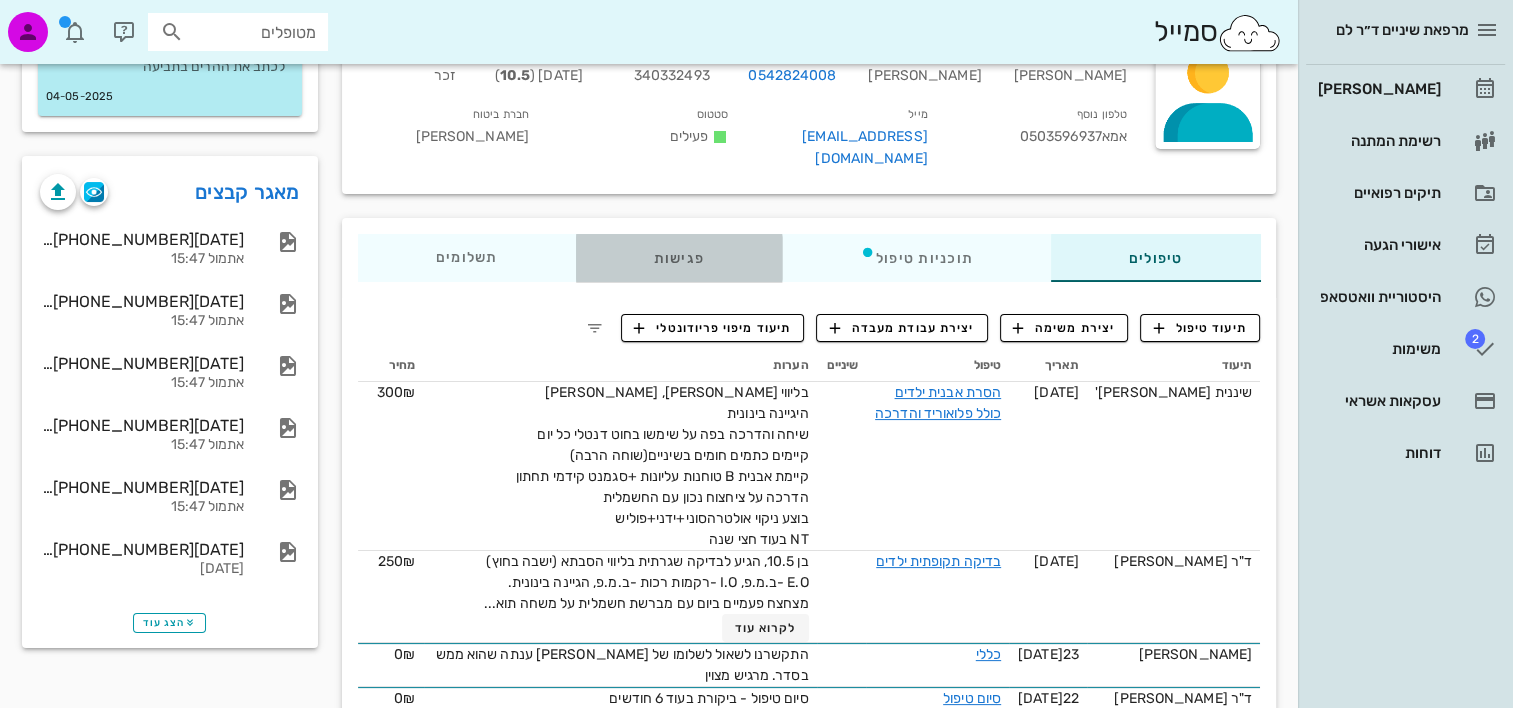 click on "פגישות" at bounding box center (678, 258) 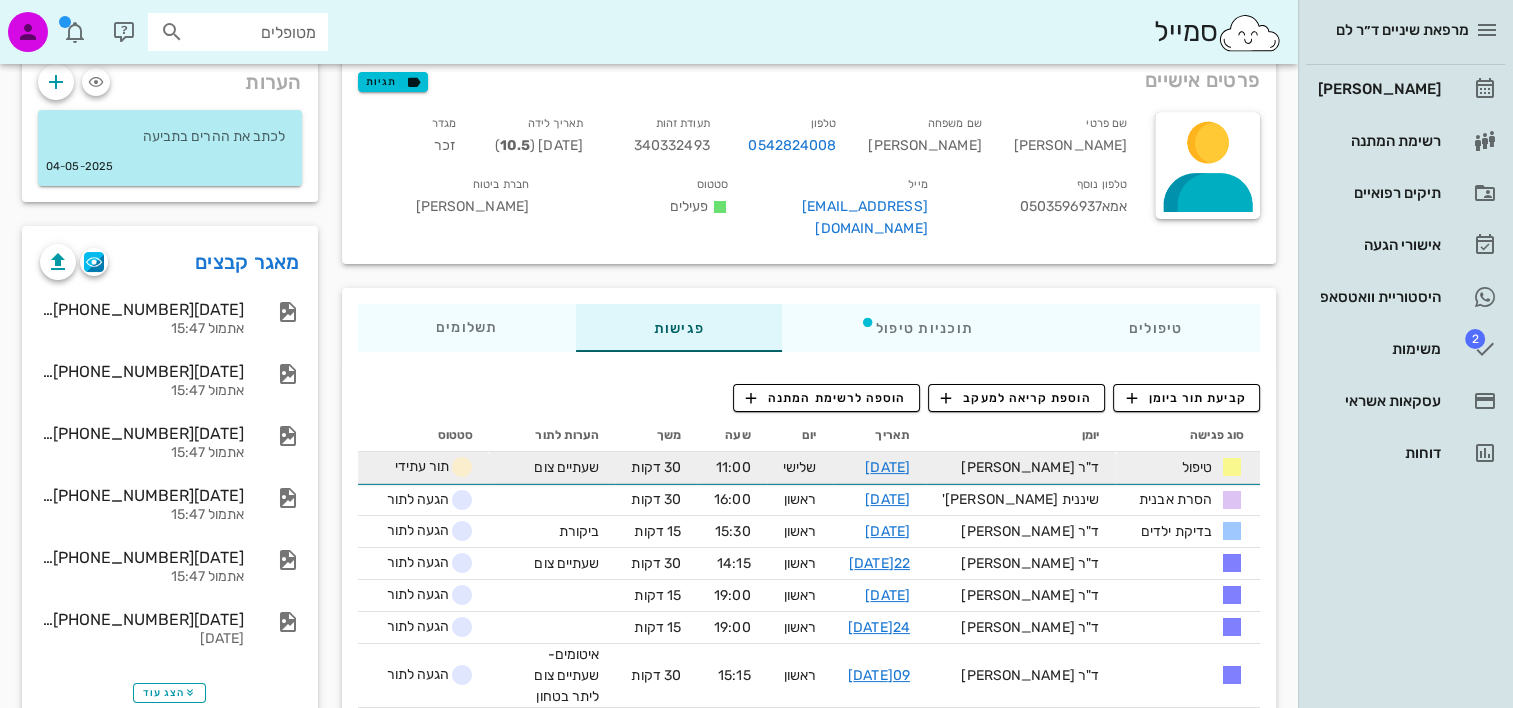 scroll, scrollTop: 100, scrollLeft: 0, axis: vertical 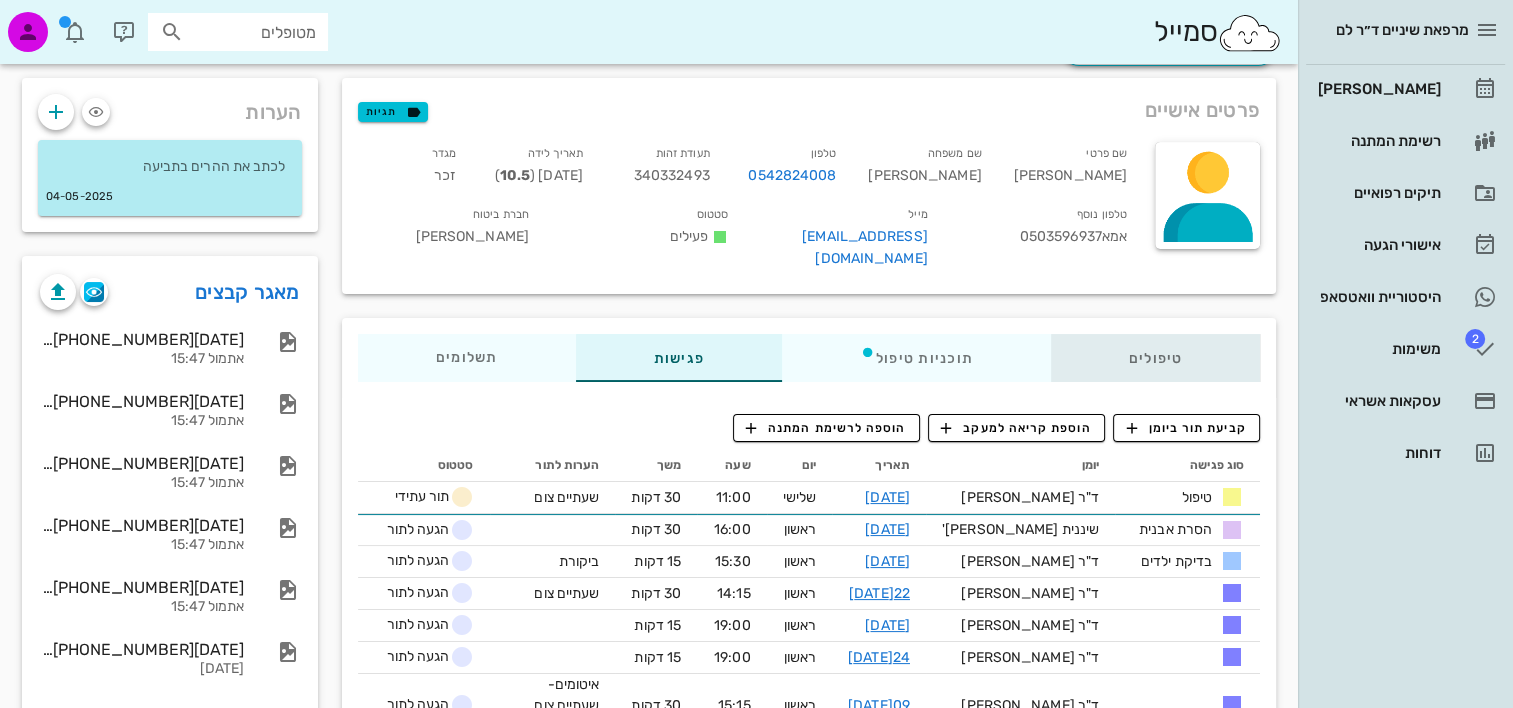 click on "טיפולים" at bounding box center [1155, 358] 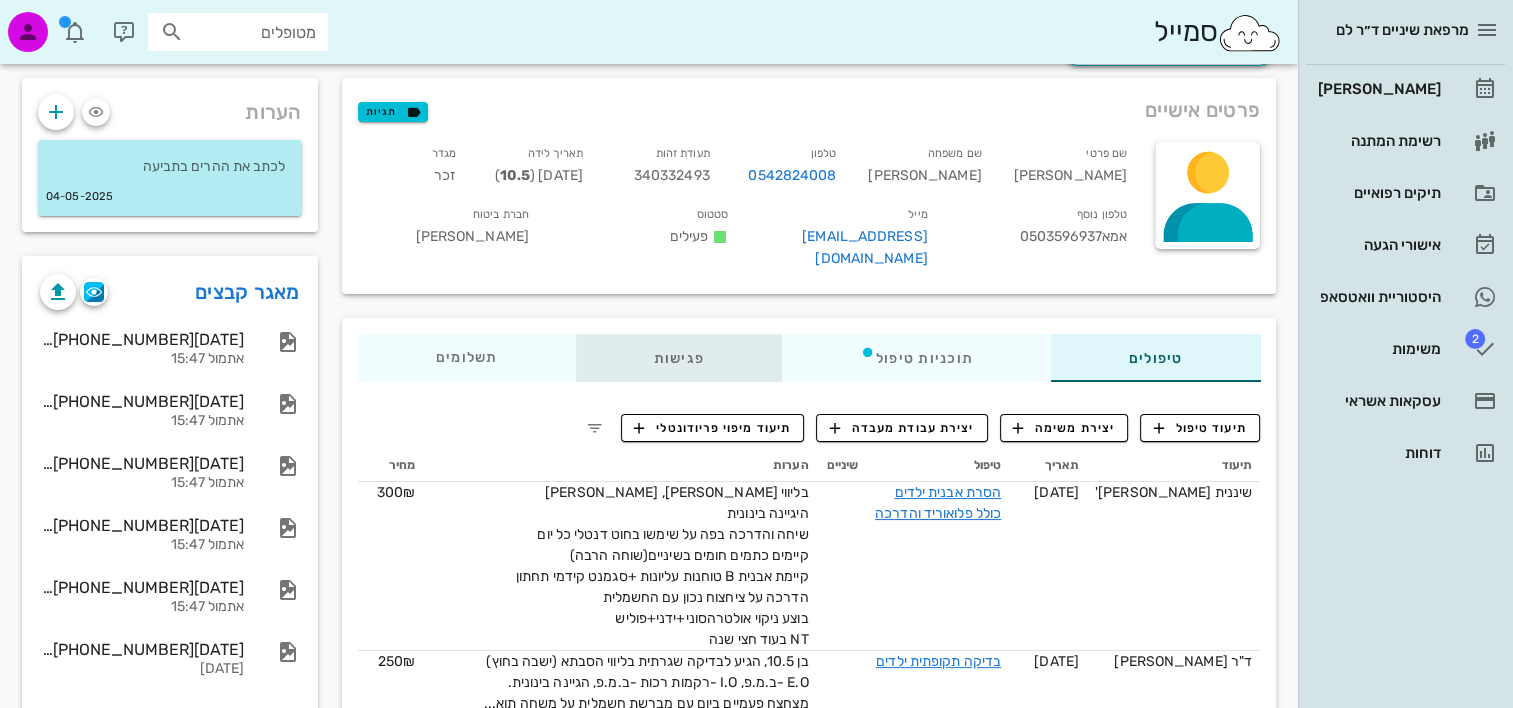 click on "פגישות" at bounding box center (678, 358) 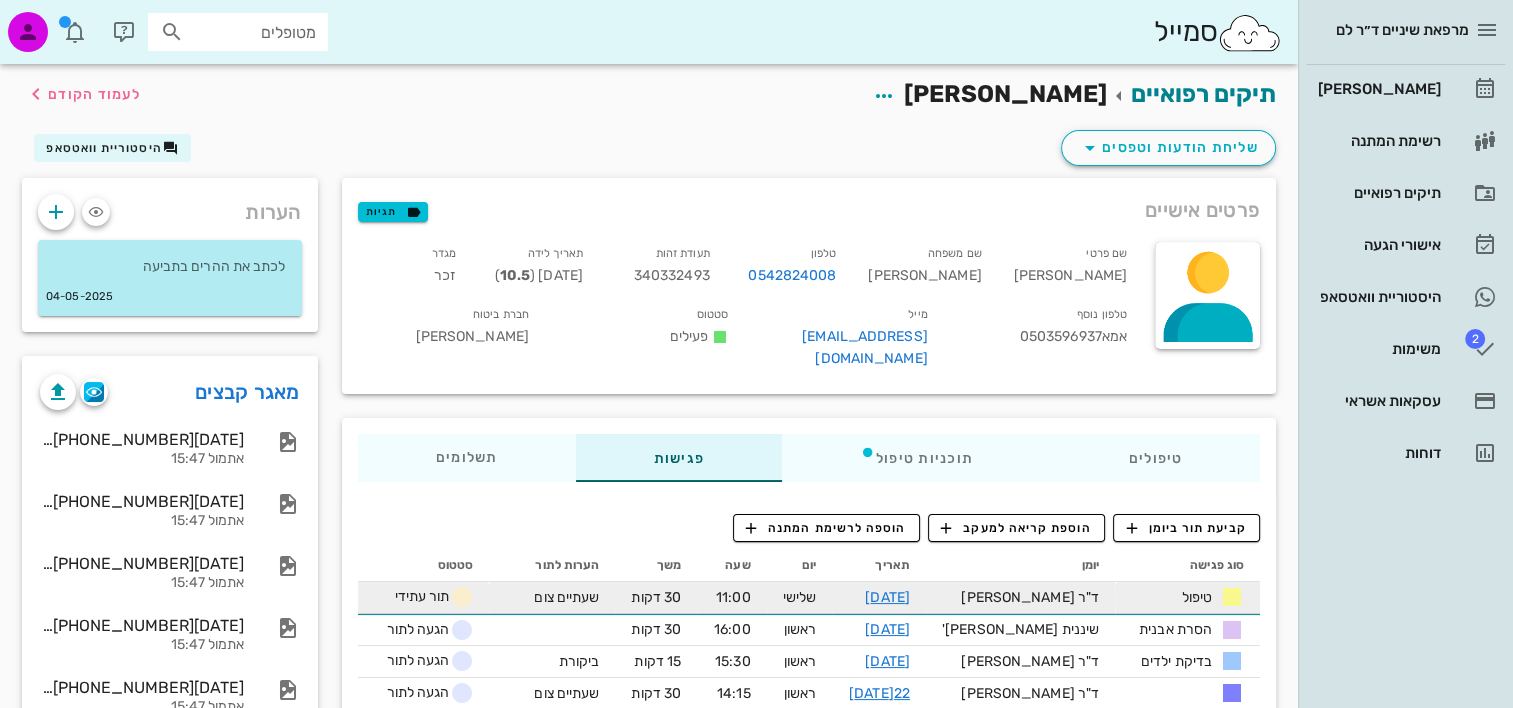 scroll, scrollTop: 0, scrollLeft: 0, axis: both 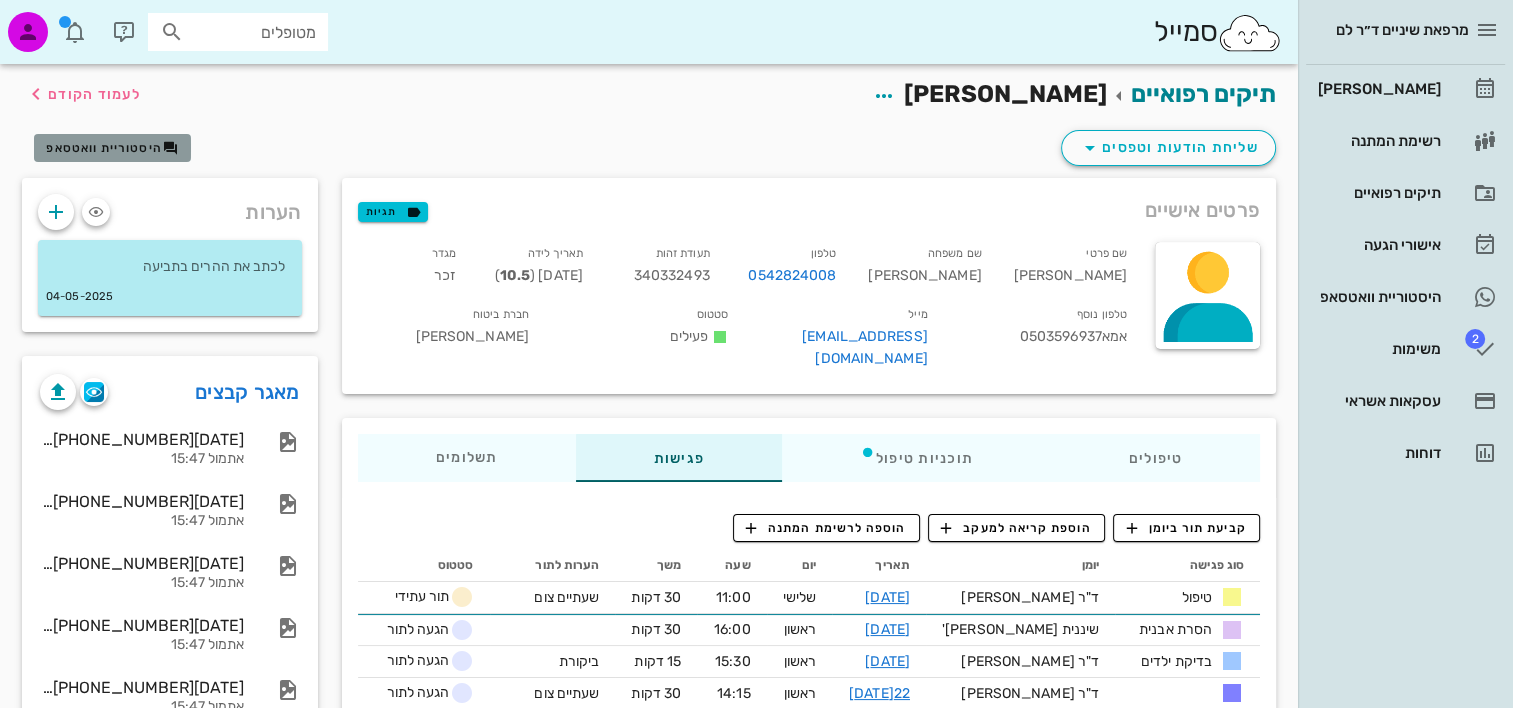 click on "היסטוריית וואטסאפ" at bounding box center [104, 148] 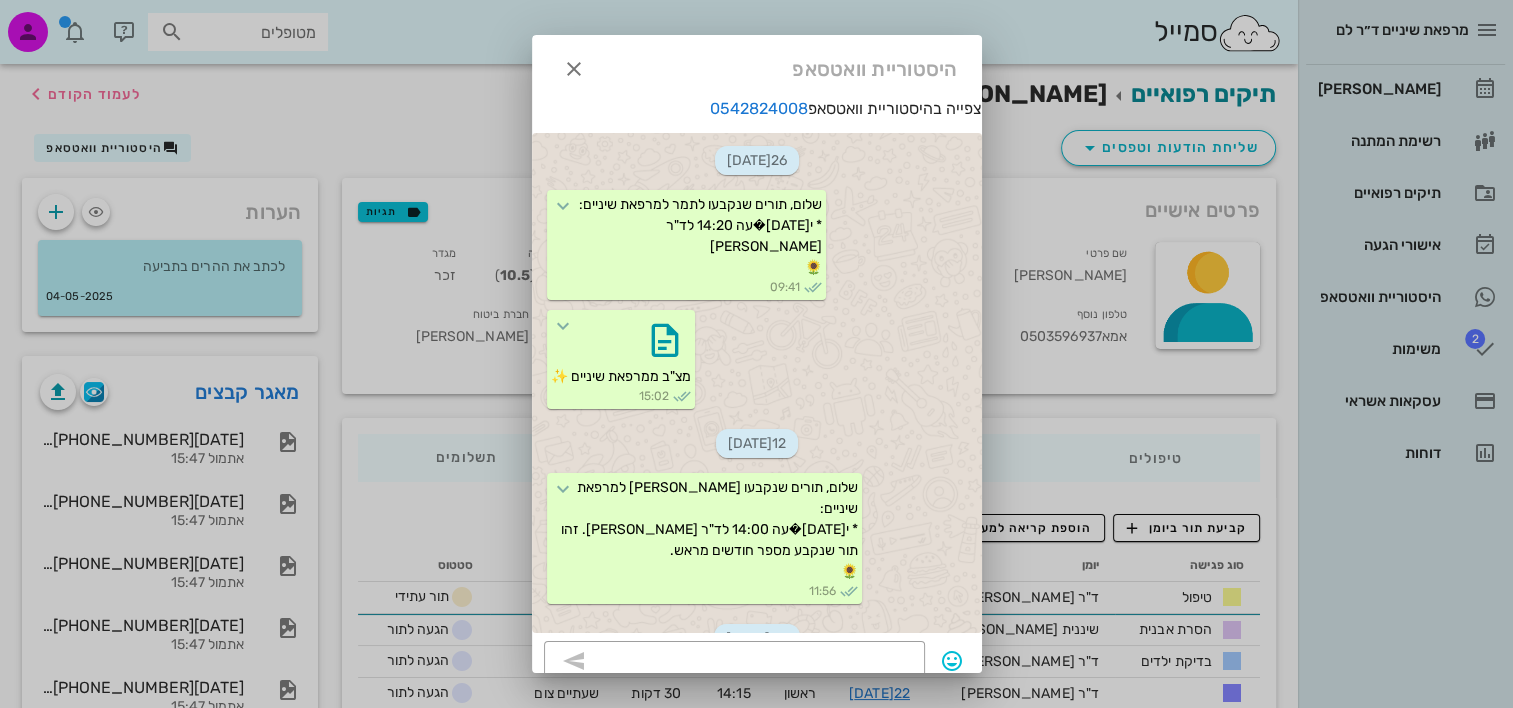 scroll, scrollTop: 943, scrollLeft: 0, axis: vertical 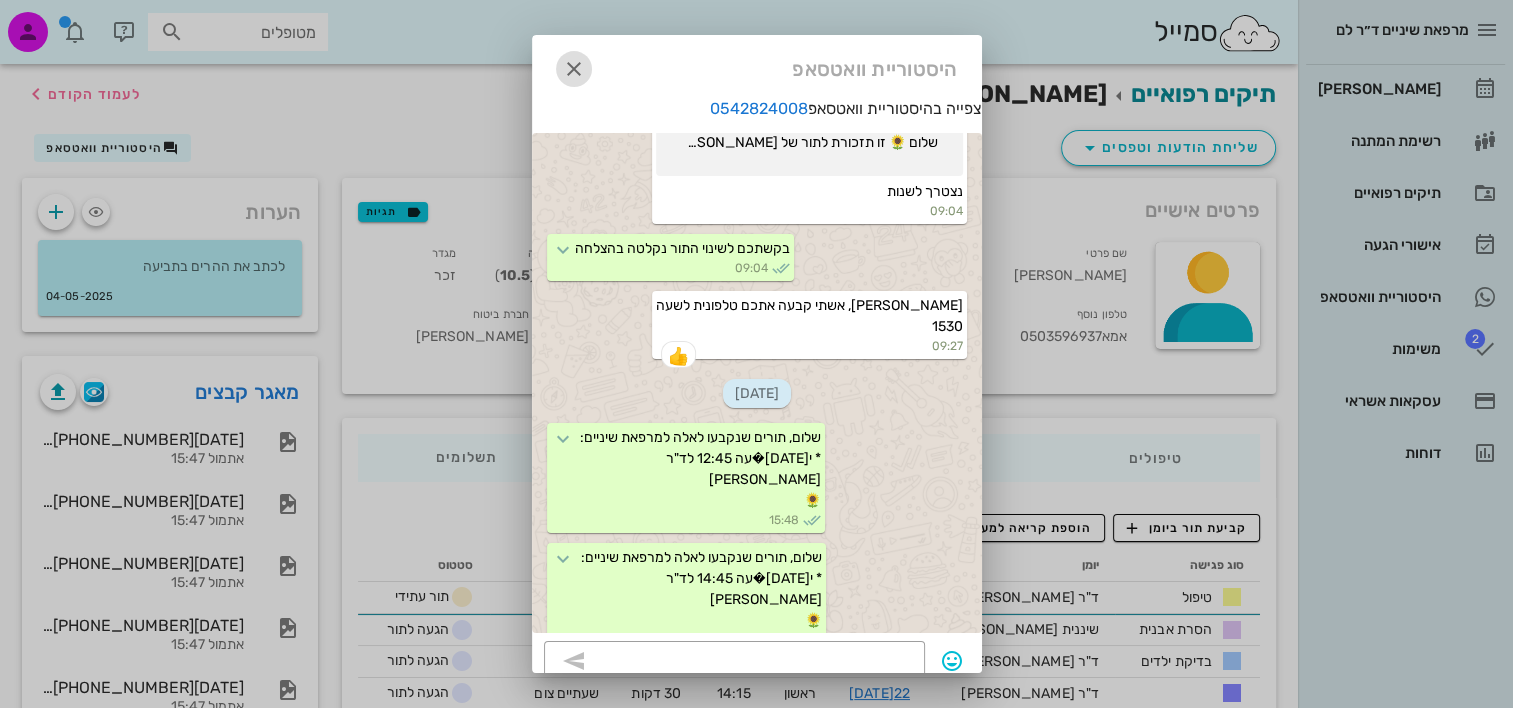 click at bounding box center (574, 69) 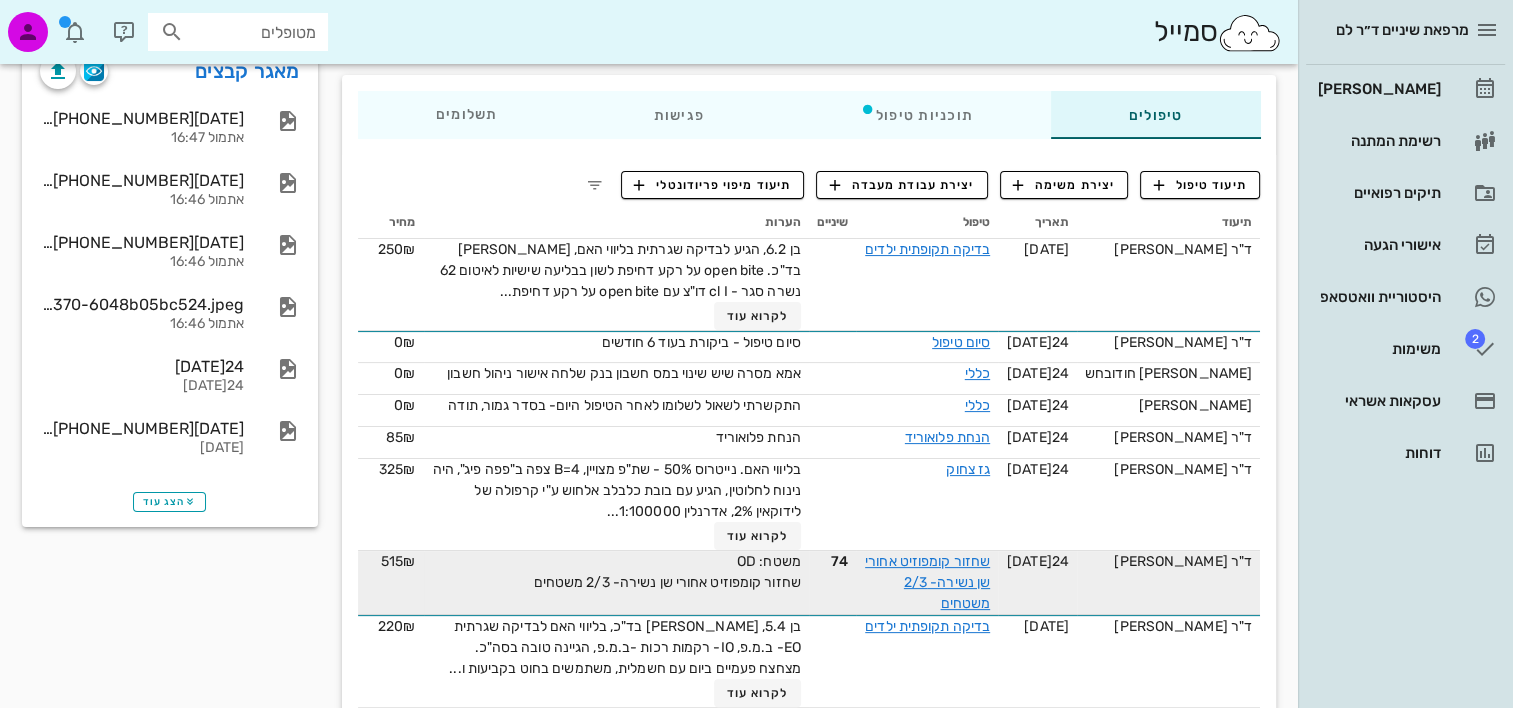 scroll, scrollTop: 400, scrollLeft: 0, axis: vertical 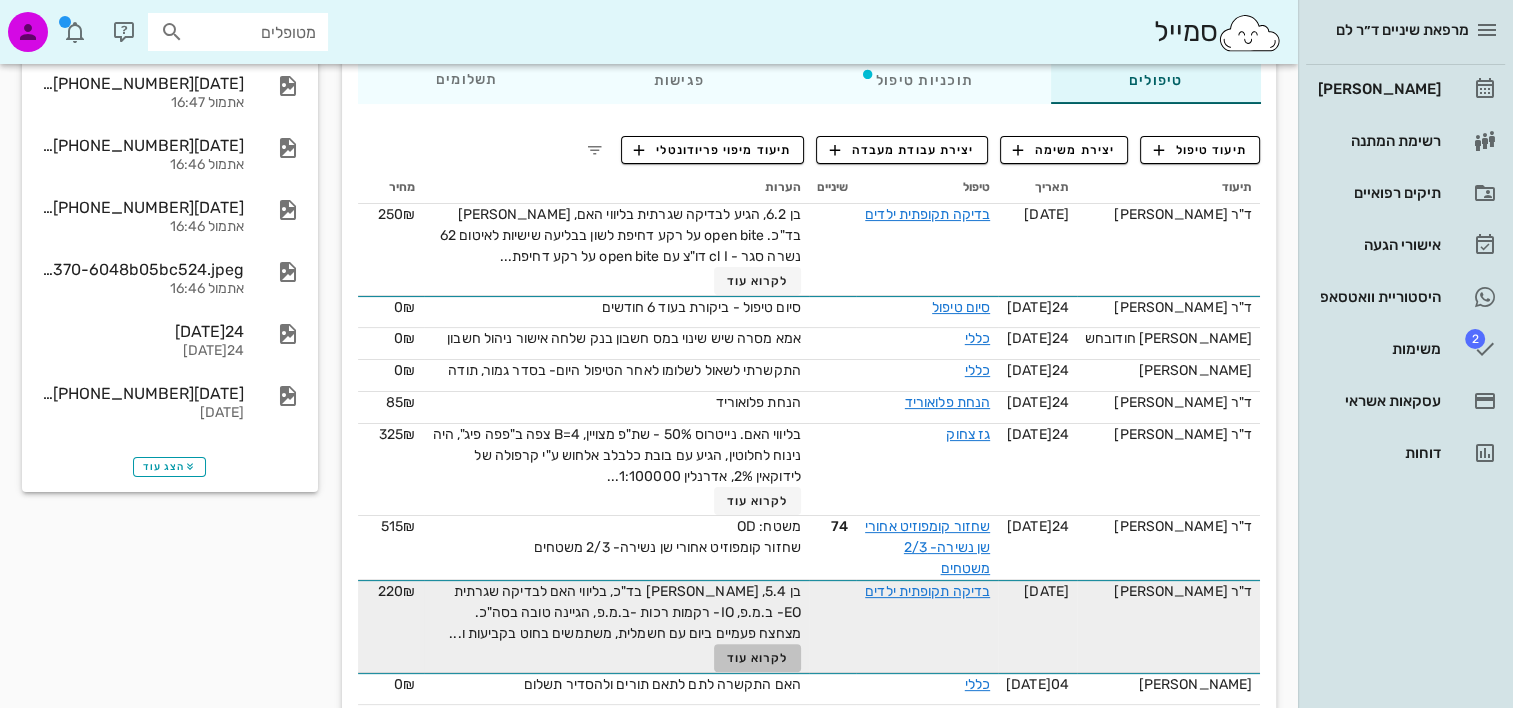 click on "לקרוא עוד" at bounding box center (758, 658) 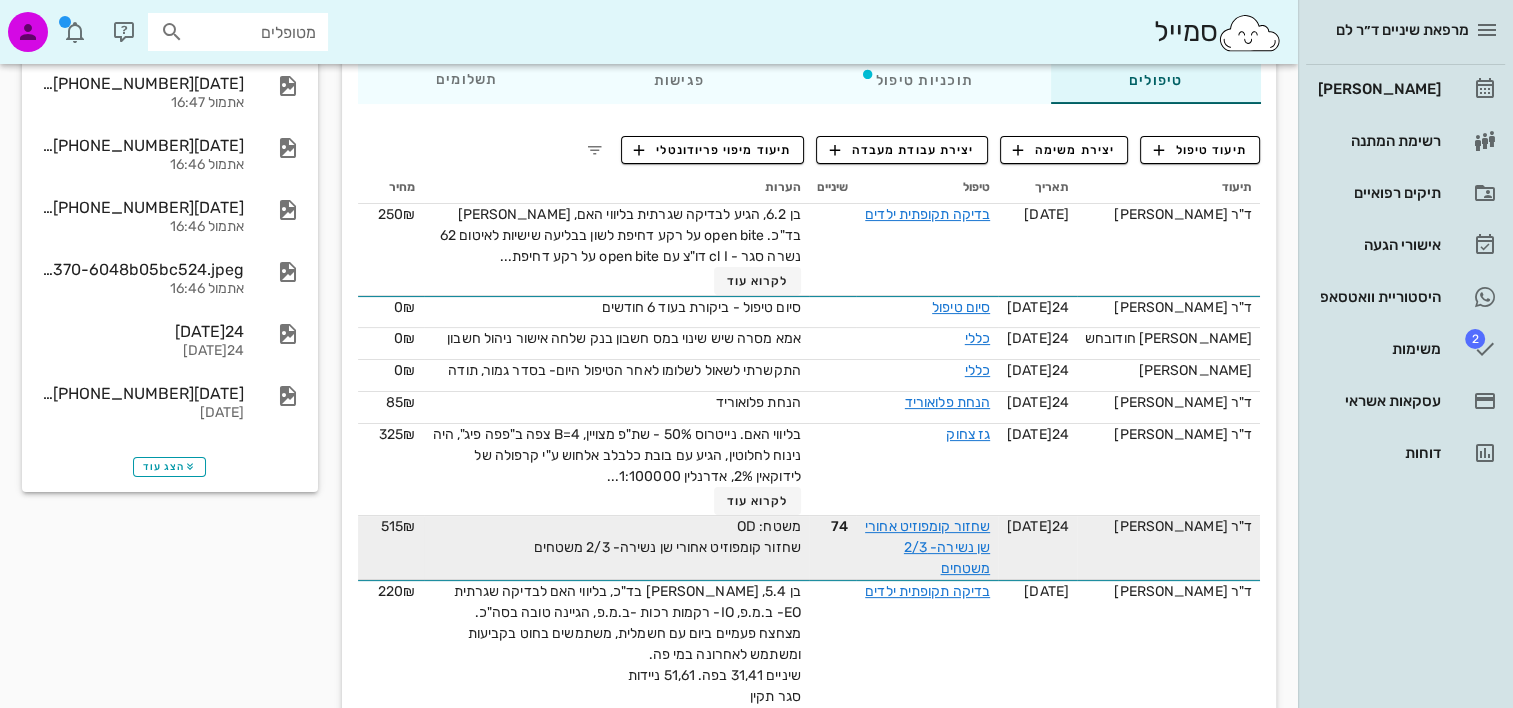 click on "שחזור קומפוזיט אחורי  שן נשירה- 2/3 משטחים" at bounding box center [927, 547] 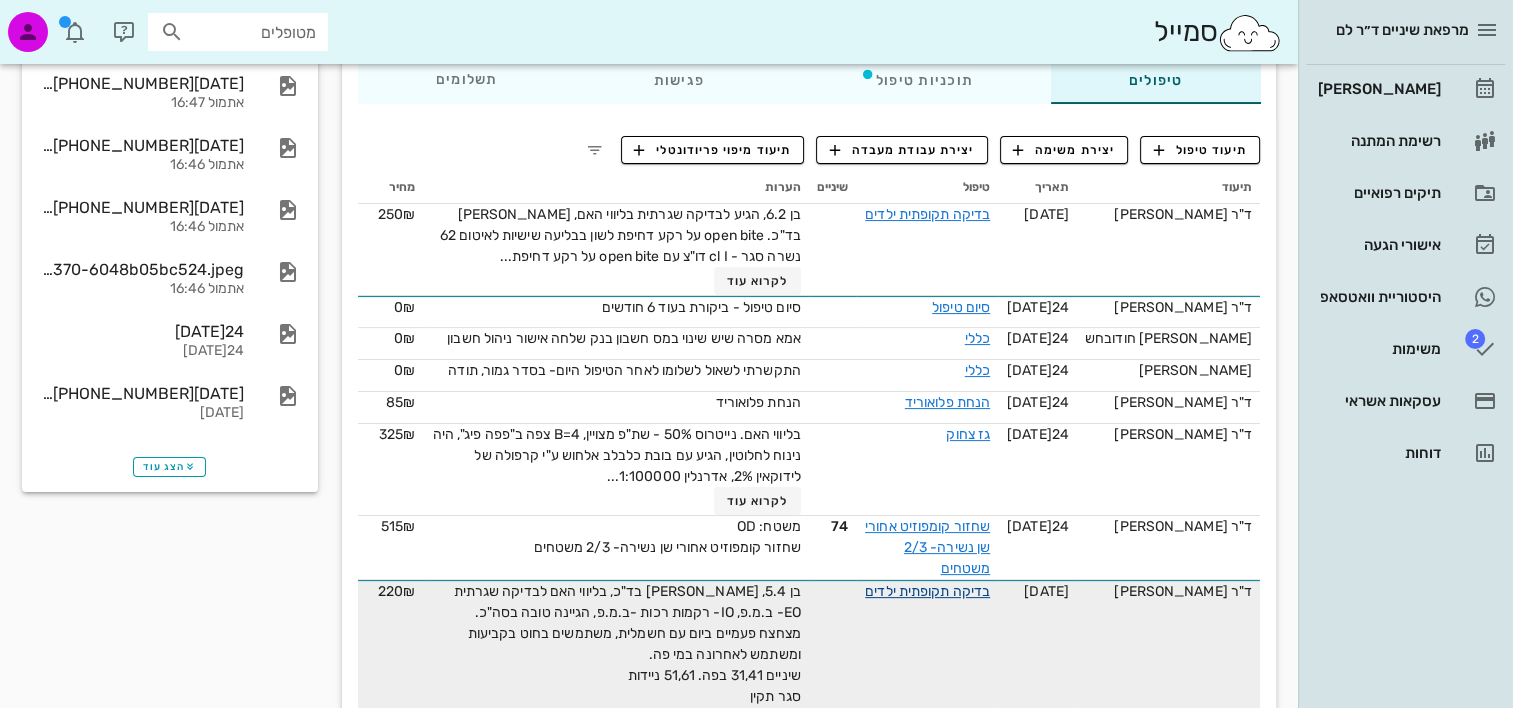 click on "בדיקה תקופתית ילדים" at bounding box center [927, 591] 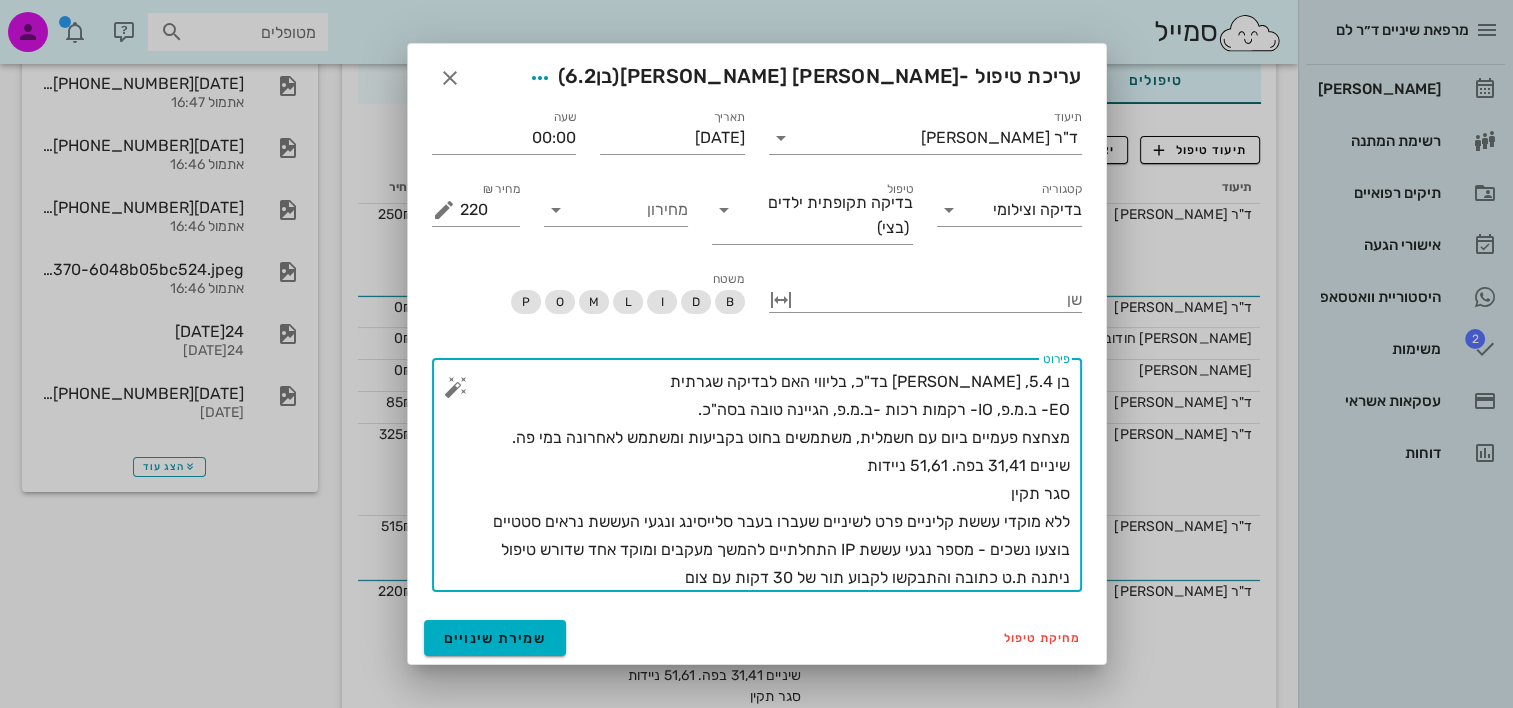 drag, startPoint x: 662, startPoint y: 589, endPoint x: 1088, endPoint y: 288, distance: 521.61 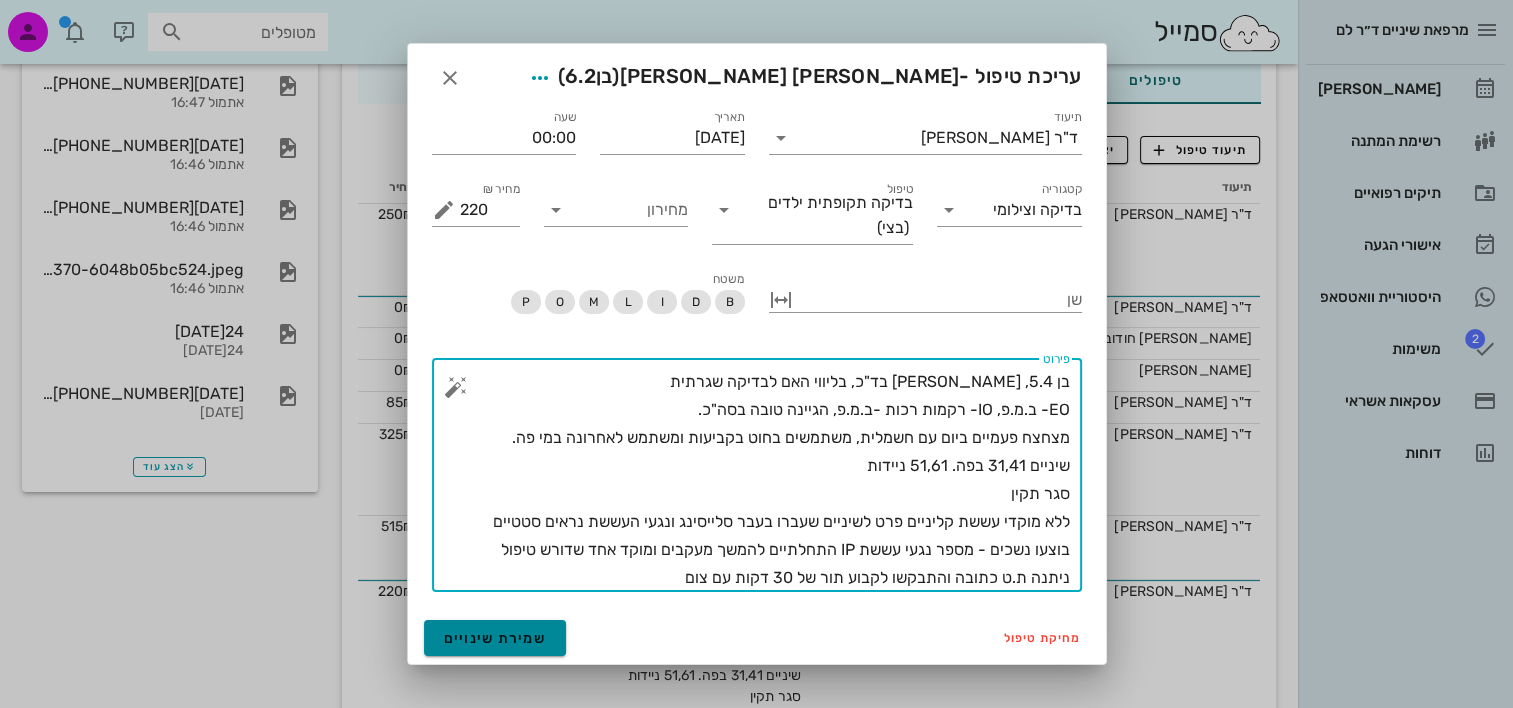 type on "בן 5.4, [PERSON_NAME] בד"כ, בליווי האם לבדיקה שגרתית
EO- ב.מ.פ, IO- רקמות רכות -ב.מ.פ, הגיינה טובה בסה"כ.
מצחצח פעמיים ביום עם חשמלית, משתמשים בחוט בקביעות ומשתמש לאחרונה במי פה.
שיניים 31,41 בפה. 51,61 ניידות
סגר תקין
ללא מוקדי עששת קליניים פרט לשיניים שעברו בעבר סלייסינג ונגעי העששת נראים סטטיים
בוצעו נשכים - מספר נגעי עששת IP התחלתיים להמשך מעקבים ומוקד אחד שדורש טיפול
ניתנה ת.ט כתובה והתבקשו לקבוע תור של 30 דקות עם צום" 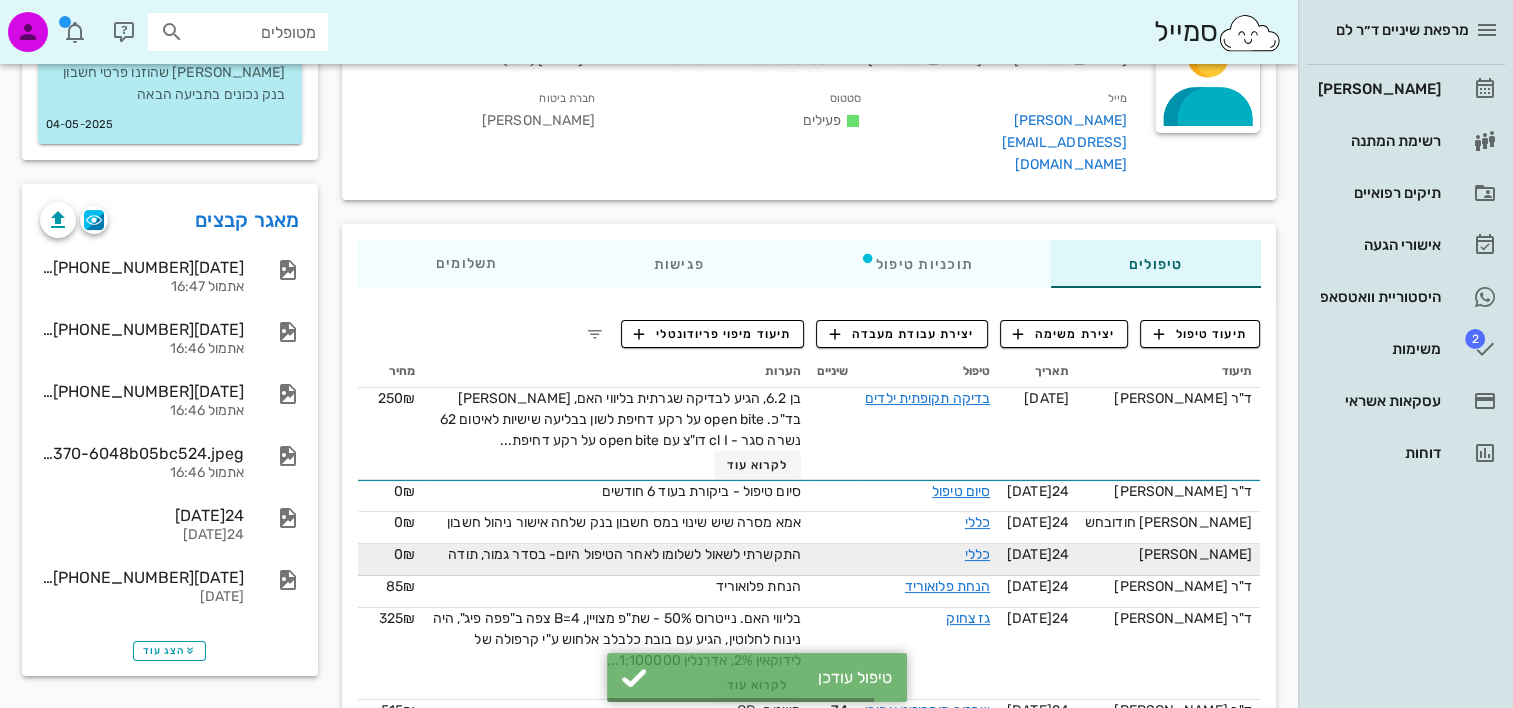 scroll, scrollTop: 200, scrollLeft: 0, axis: vertical 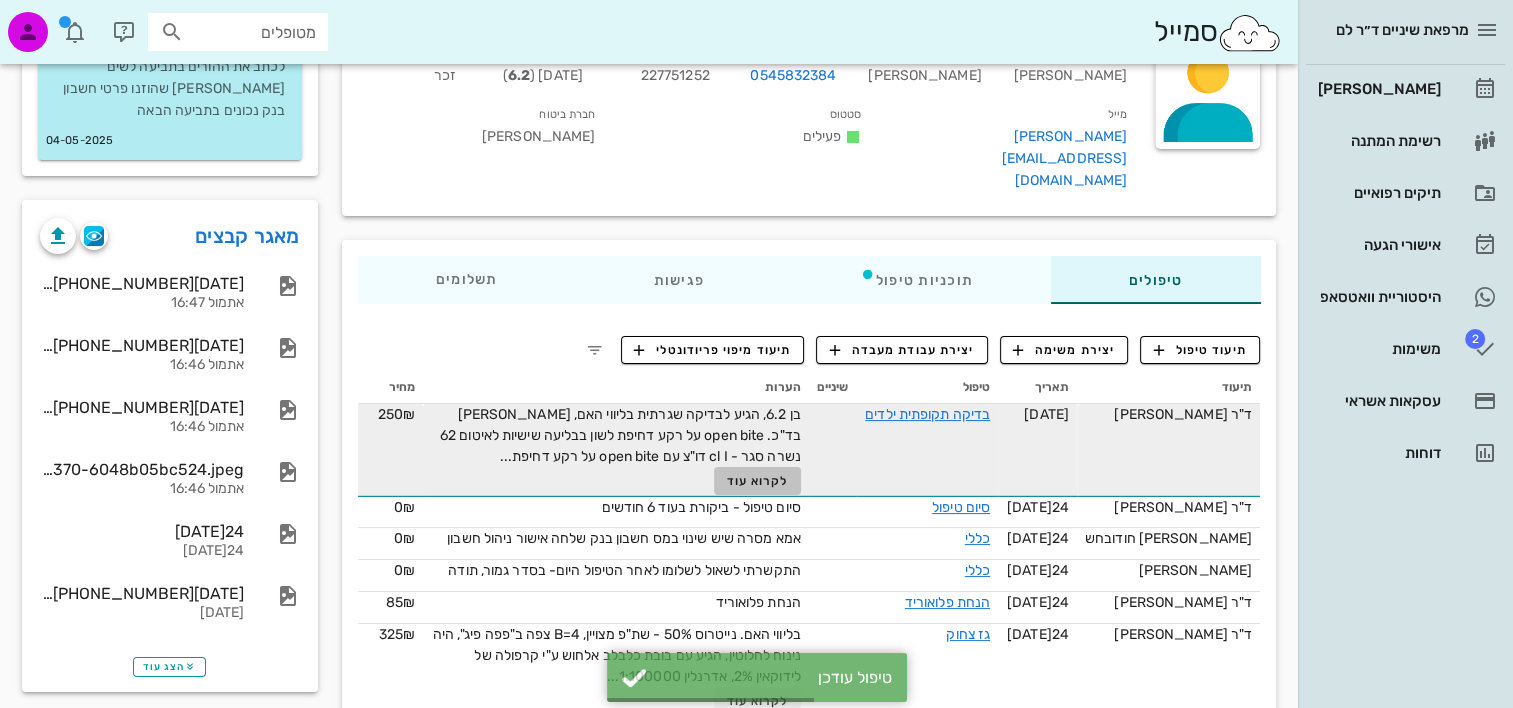 click on "לקרוא עוד" at bounding box center (758, 481) 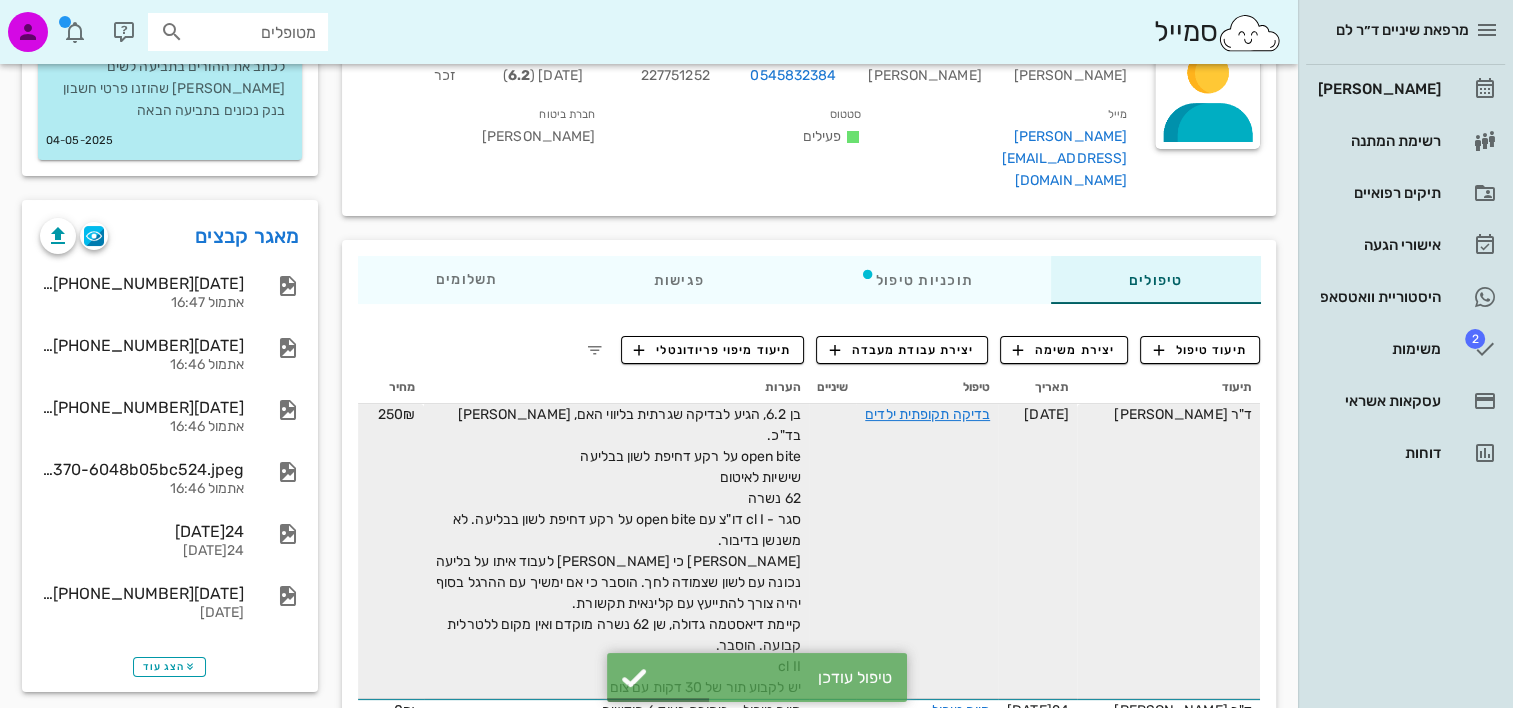 click on "בדיקה תקופתית ילדים" at bounding box center (927, 414) 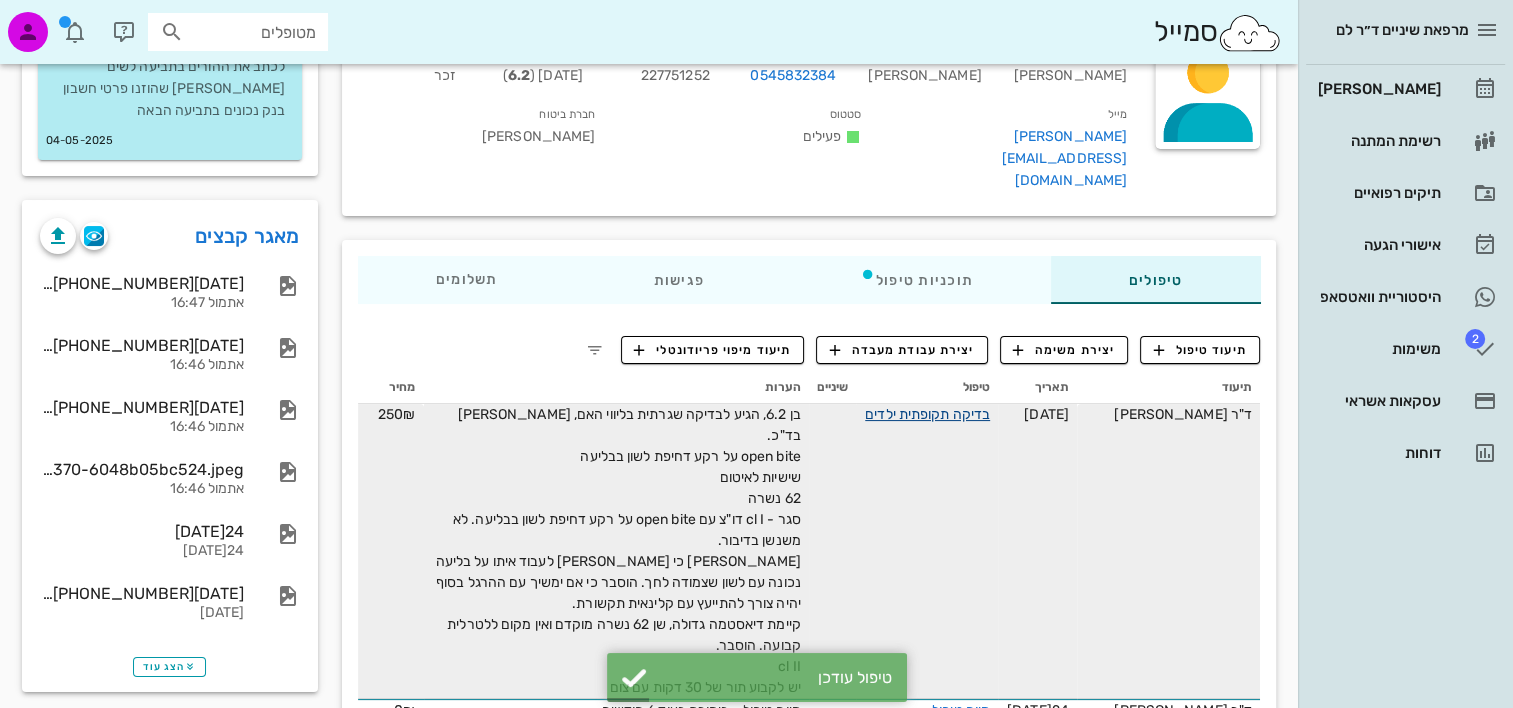 click on "בדיקה תקופתית ילדים" at bounding box center [927, 414] 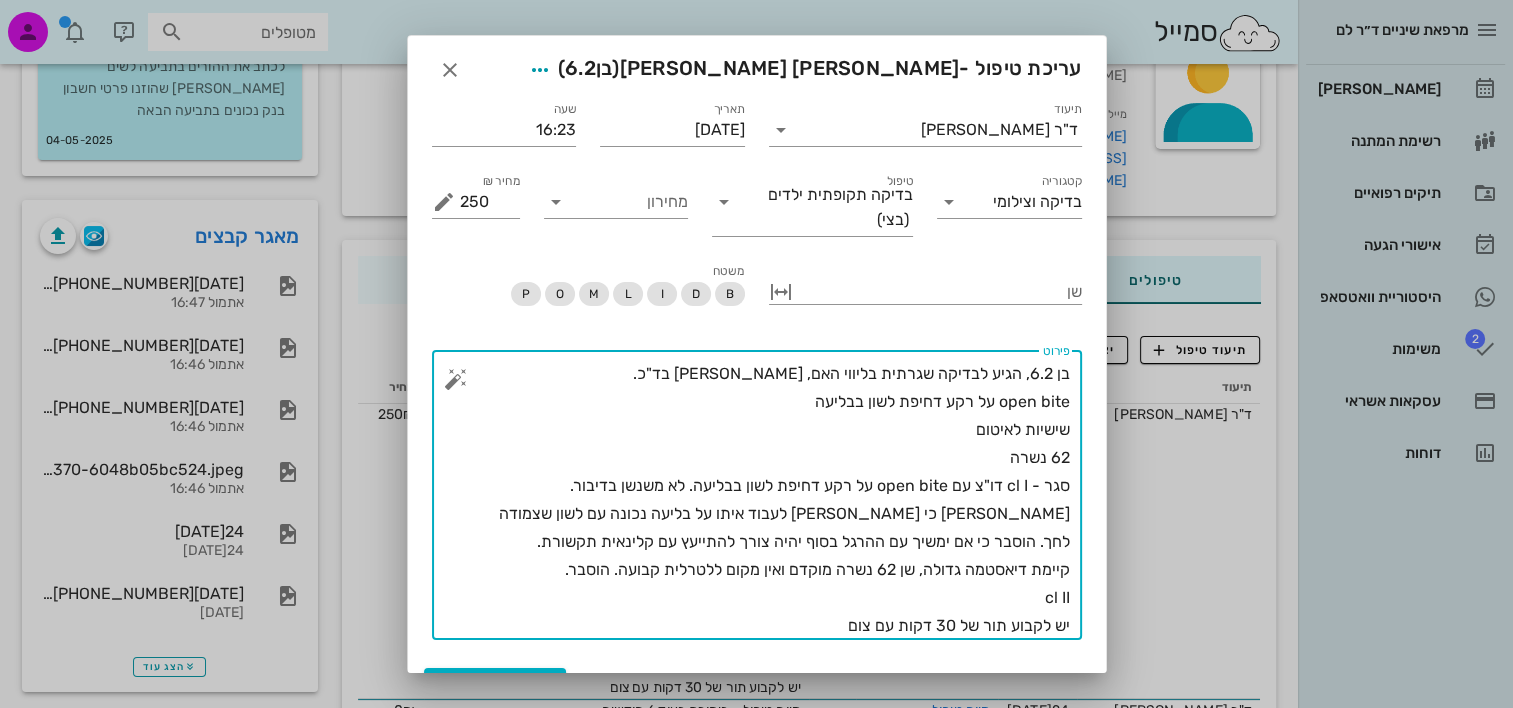 click on "בן 6.2, הגיע לבדיקה שגרתית בליווי האם, [PERSON_NAME] בד"כ.
open bite על רקע דחיפת לשון בבליעה
שישיות לאיטום
62 נשרה
סגר - cl I דו"צ עם open bite על רקע דחיפת לשון בבליעה. לא משנשן בדיבור.
[PERSON_NAME] כי [PERSON_NAME] לעבוד איתו על בליעה נכונה עם לשון שצמודה לחך. הוסבר כי אם ימשיך עם ההרגל בסוף יהיה צורך להתייעץ עם קלינאית תקשורת.
קיימת דיאסטמה גדולה, שן 62 נשרה מוקדם ואין מקום ללטרלית קבועה. הוסבר.
cl II
יש לקבוע תור של 30 דקות עם צום" at bounding box center (765, 500) 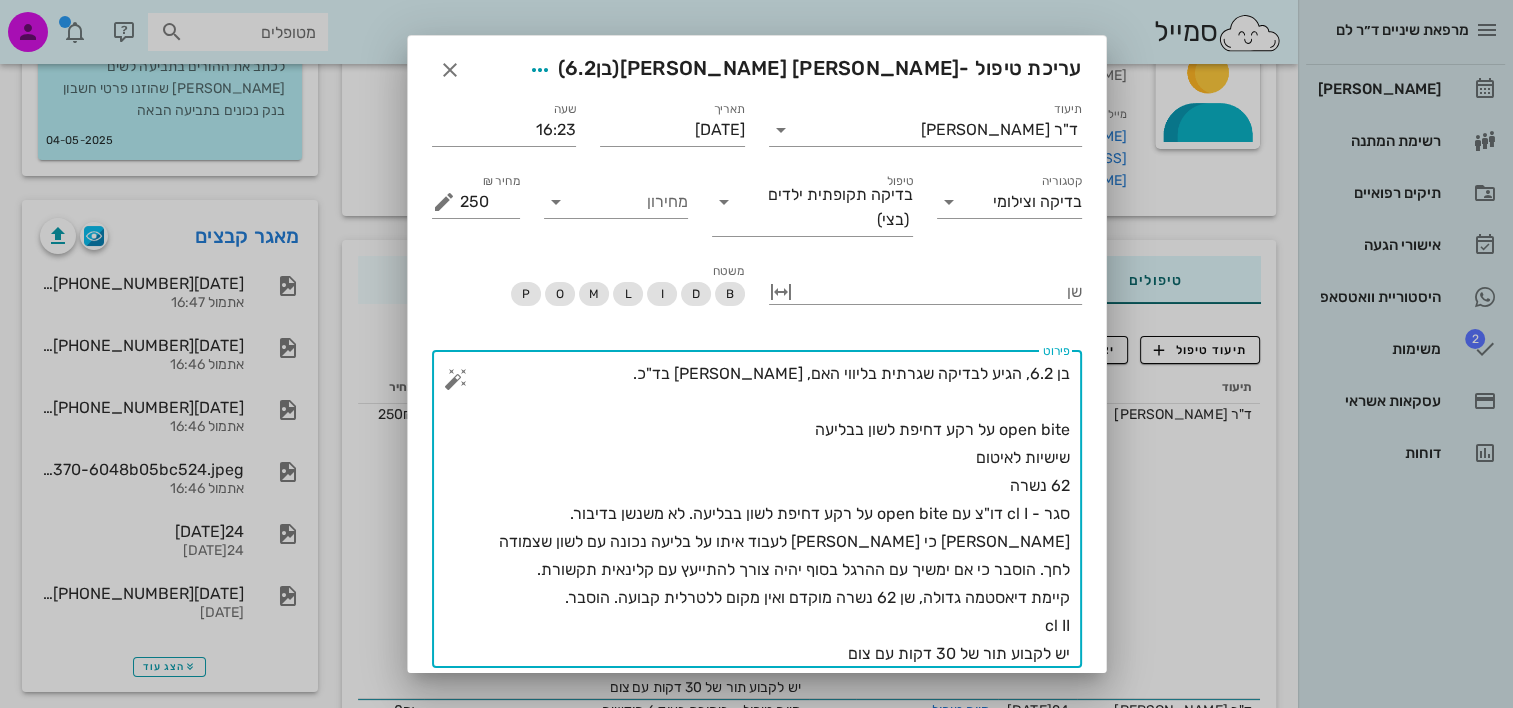 paste on "בן 5.4, [PERSON_NAME] בד"כ, בליווי האם לבדיקה שגרתית
EO- ב.מ.פ, IO- רקמות רכות -ב.מ.פ, הגיינה טובה בסה"כ.
מצחצח פעמיים ביום עם חשמלית, משתמשים בחוט בקביעות ומשתמש לאחרונה במי פה.
שיניים 31,41 בפה. 51,61 ניידות
סגר תקין
ללא מוקדי עששת קליניים פרט לשיניים שעברו בעבר סלייסינג ונגעי העששת נראים סטטיים
בוצעו נשכים - מספר נגעי עששת IP התחלתיים להמשך מעקבים ומוקד אחד שדורש טיפול
ניתנה ת.ט כתובה והתבקשו לקבוע תור של 30 דקות עם צום" 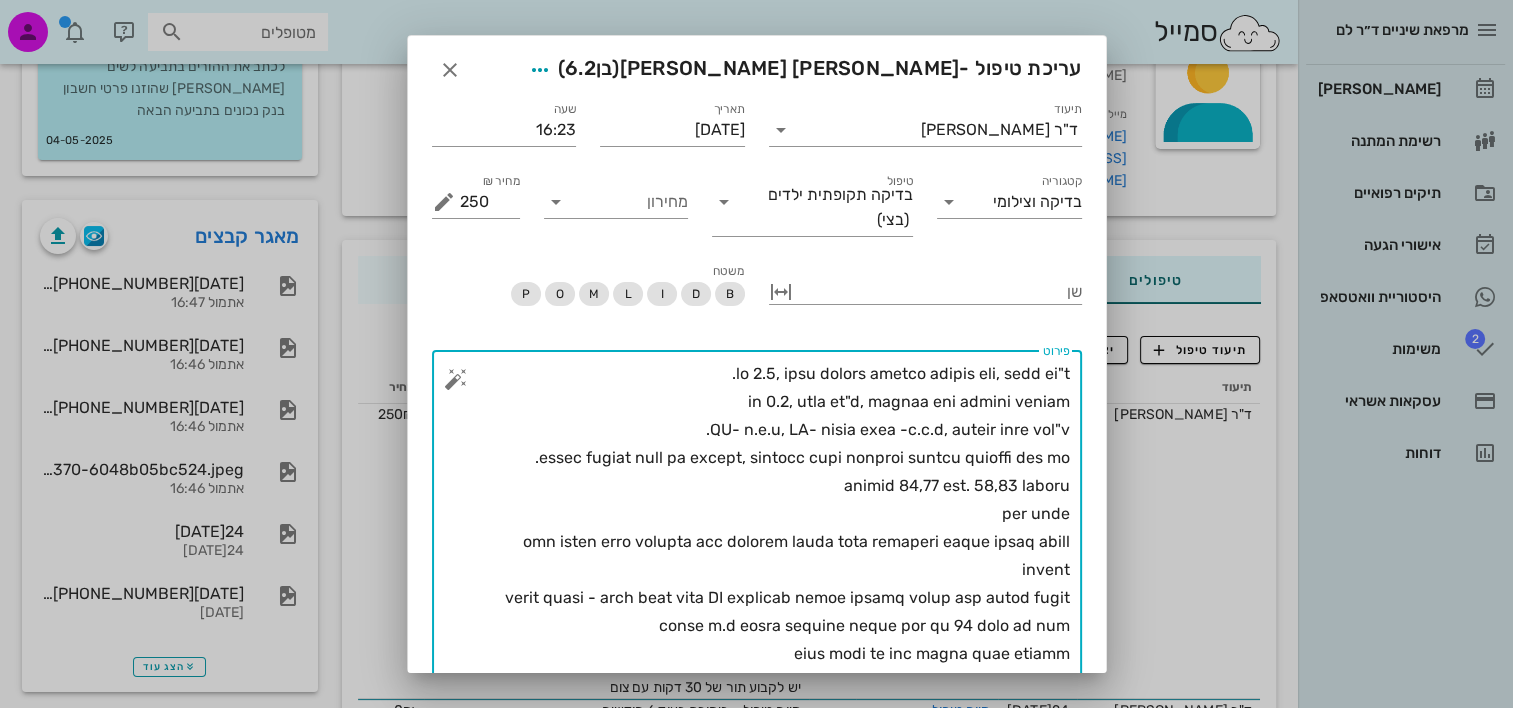 click on "פירוט" at bounding box center [765, 612] 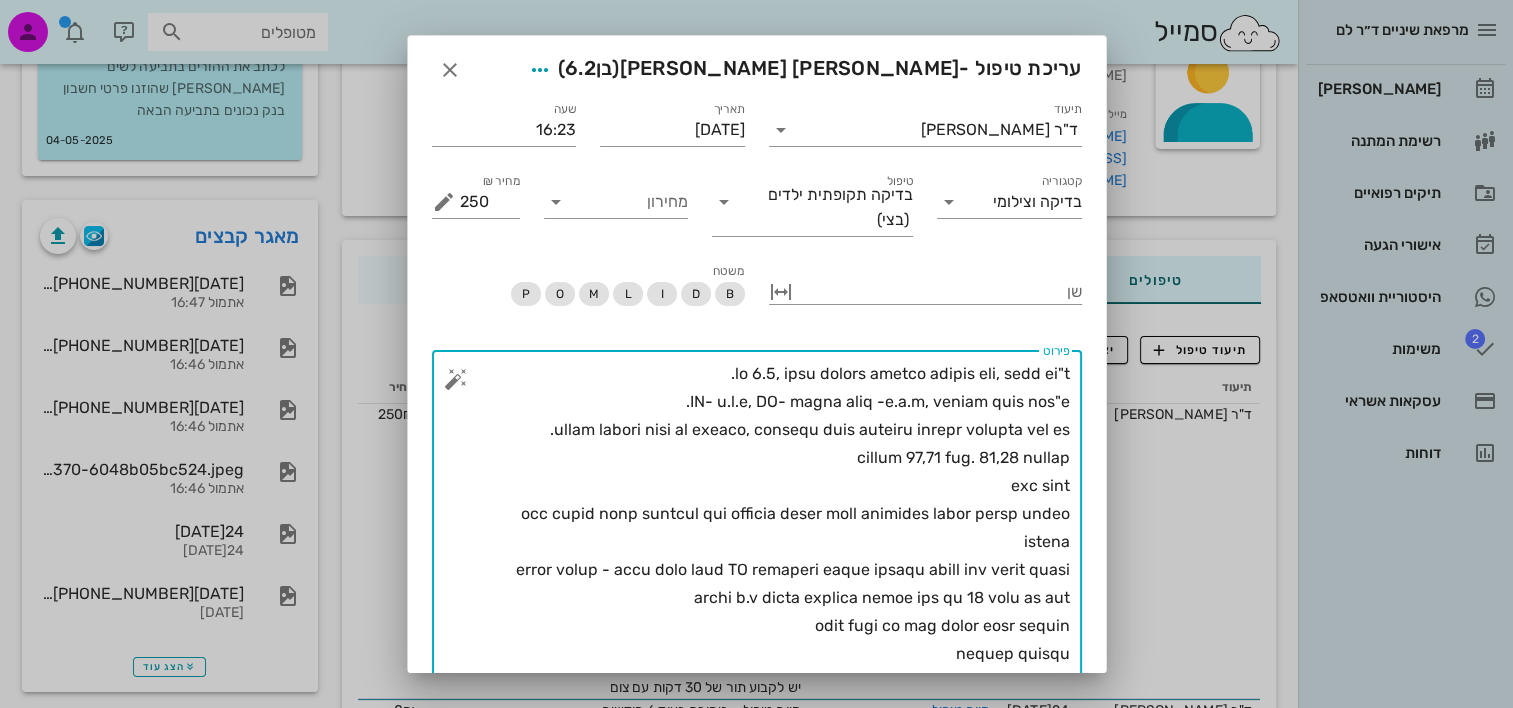 click on "פירוט" at bounding box center (765, 598) 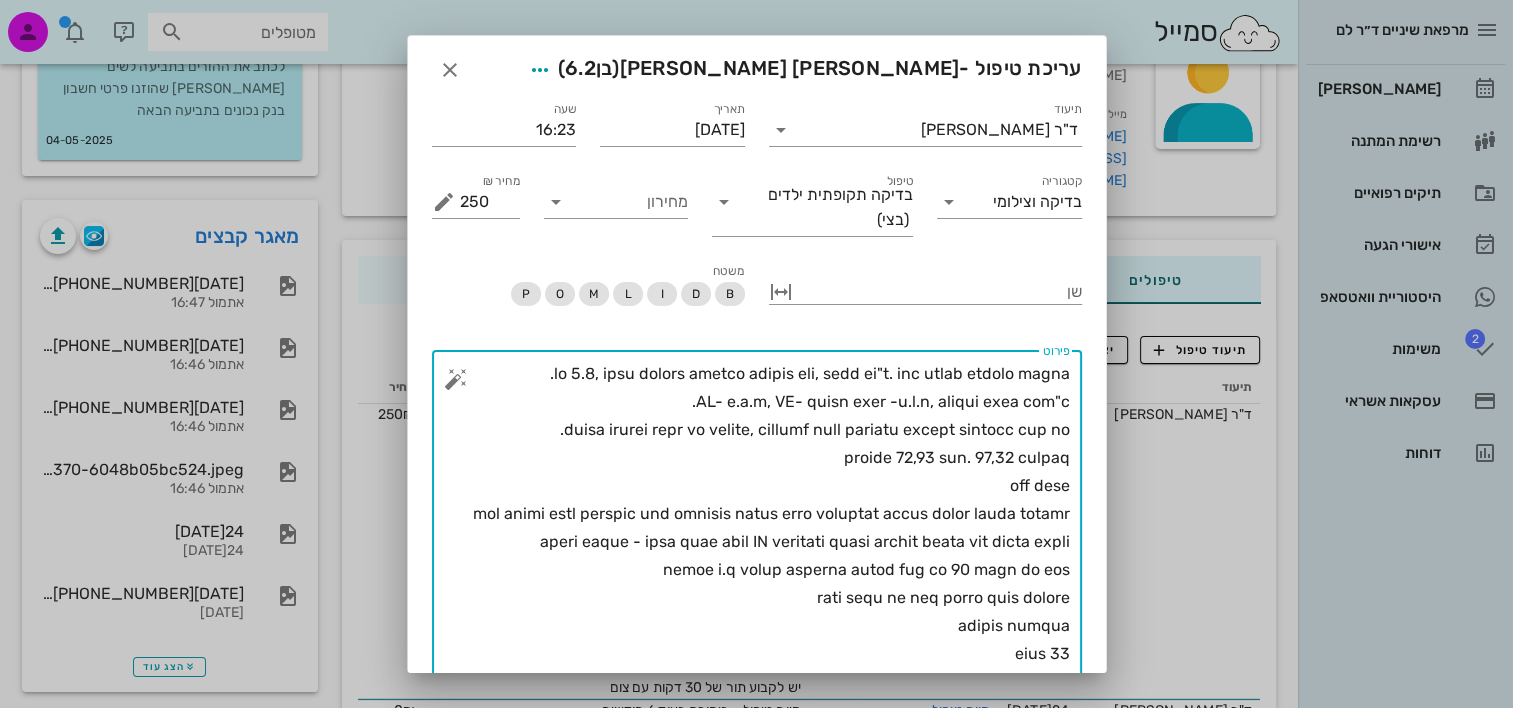 drag, startPoint x: 856, startPoint y: 460, endPoint x: 1064, endPoint y: 456, distance: 208.03845 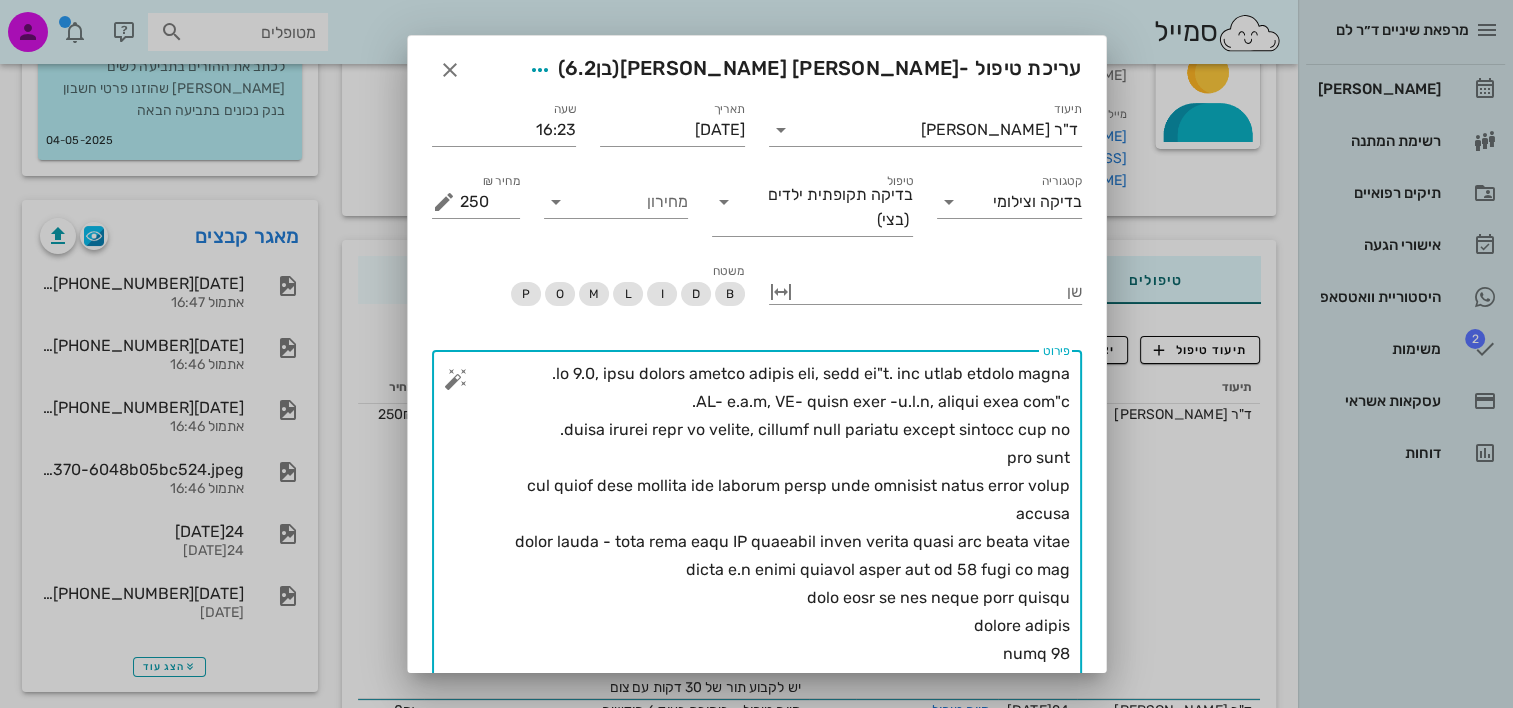drag, startPoint x: 689, startPoint y: 543, endPoint x: 1066, endPoint y: 480, distance: 382.2277 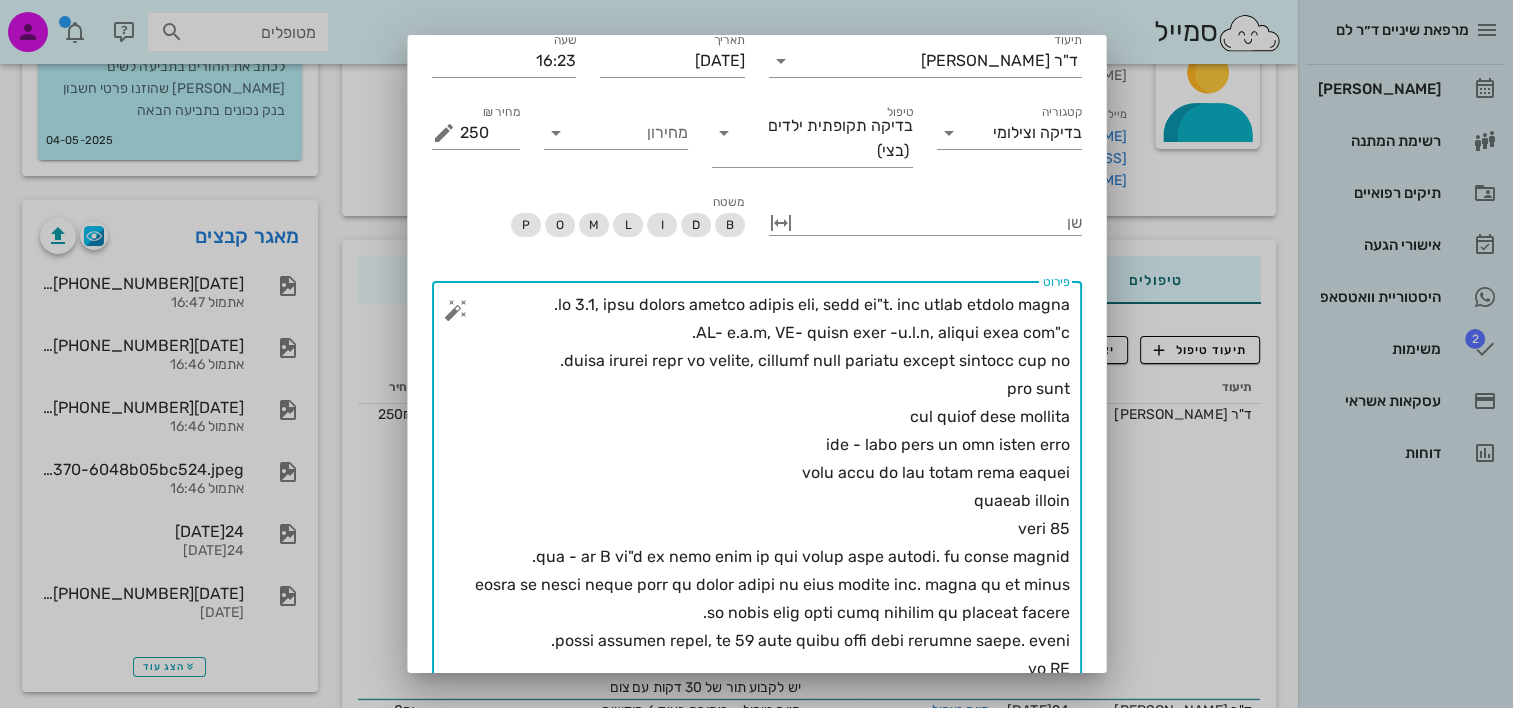 scroll, scrollTop: 100, scrollLeft: 0, axis: vertical 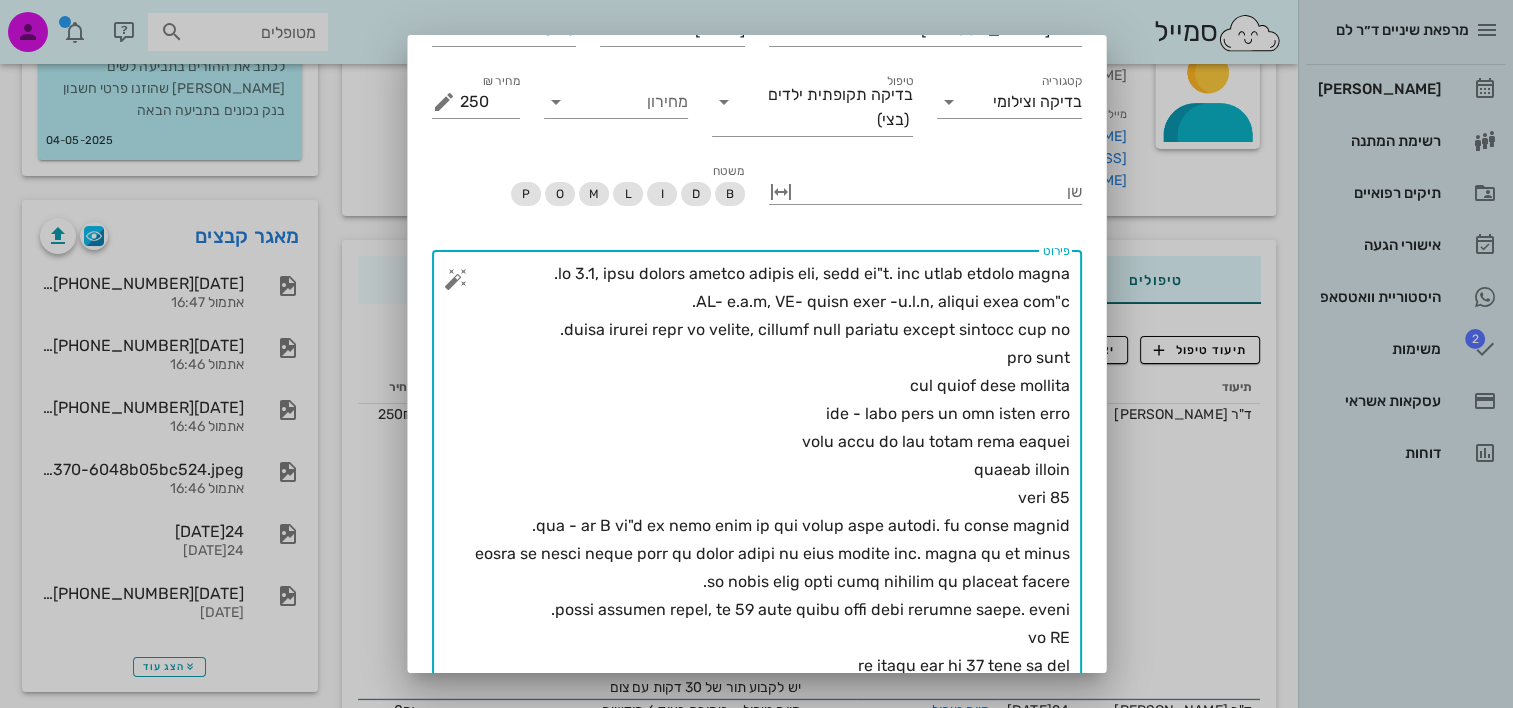 drag, startPoint x: 724, startPoint y: 581, endPoint x: 695, endPoint y: 534, distance: 55.226807 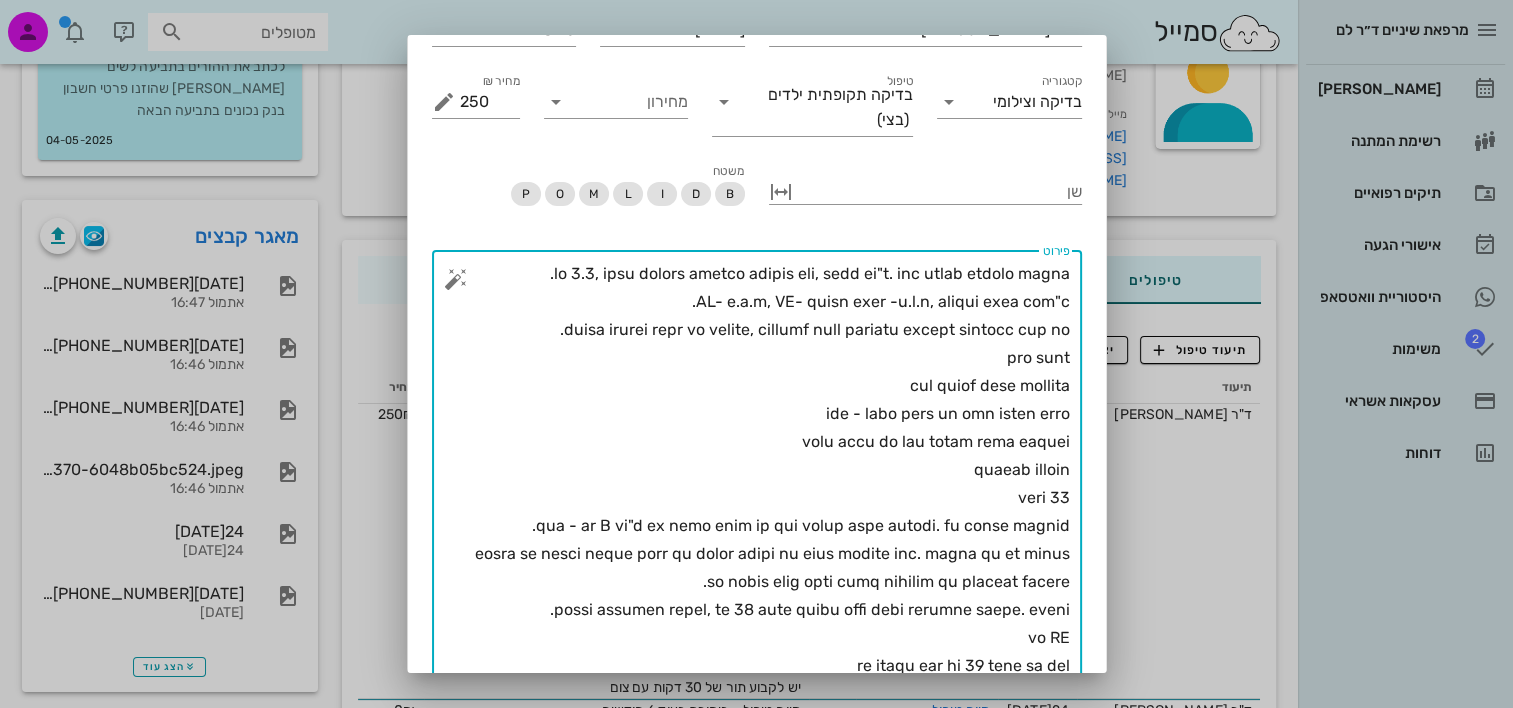 scroll, scrollTop: 0, scrollLeft: 0, axis: both 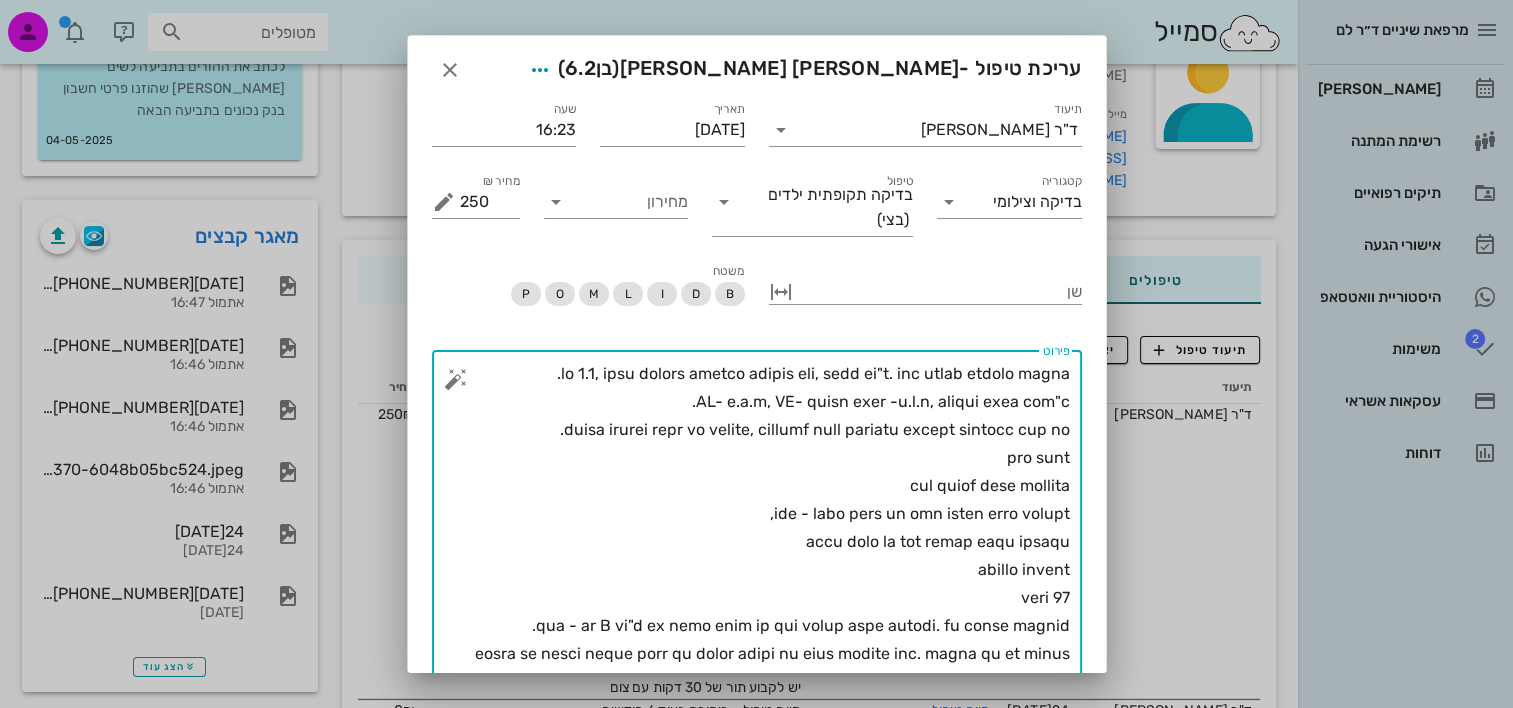 paste on "לא משנשן בדיבור.
[PERSON_NAME] כי [PERSON_NAME] לעבוד איתו על בליעה נכונה עם לשון שצמודה לחך. הוסבר כי אם ימשיך עם ההרגל בסוף יהיה צורך להתייעץ עם קלינאית תקשורת." 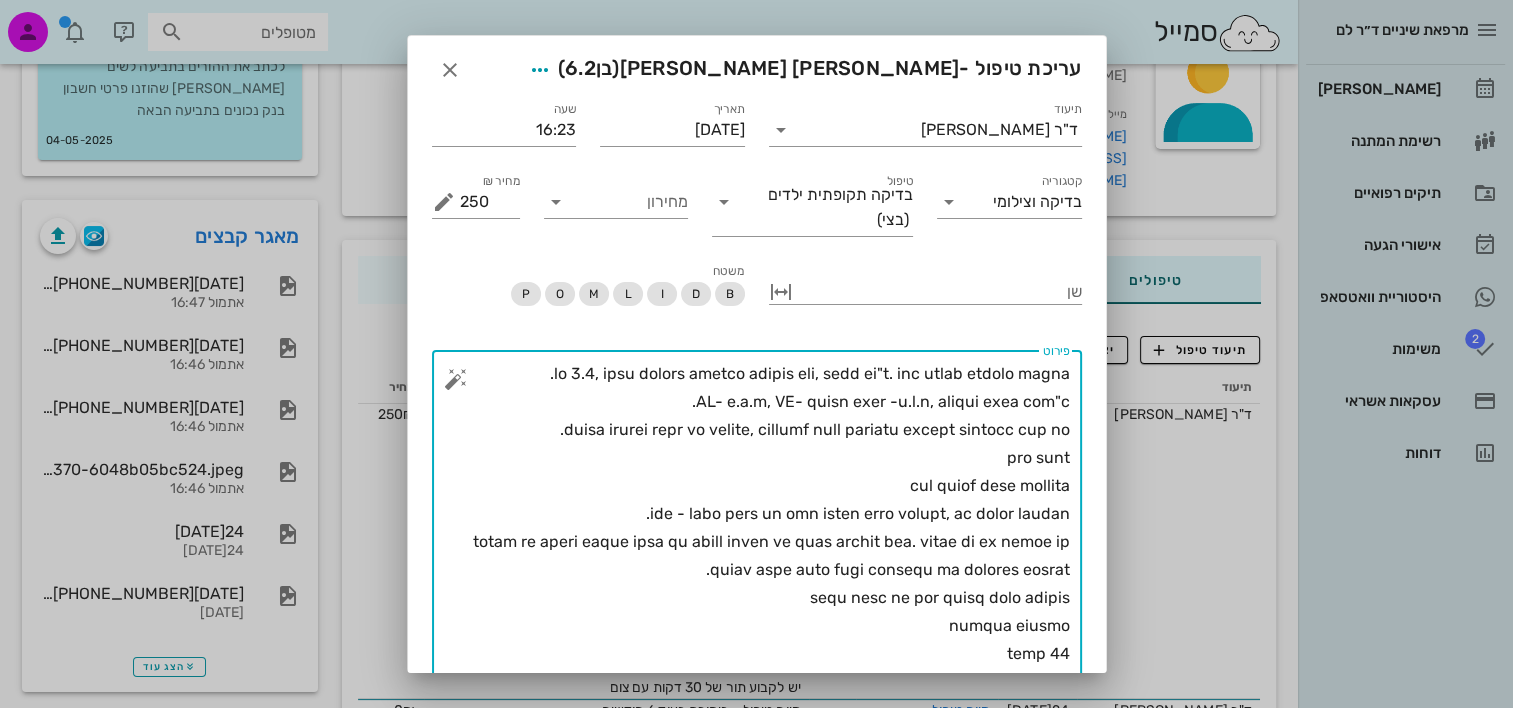 click on "פירוט" at bounding box center [765, 598] 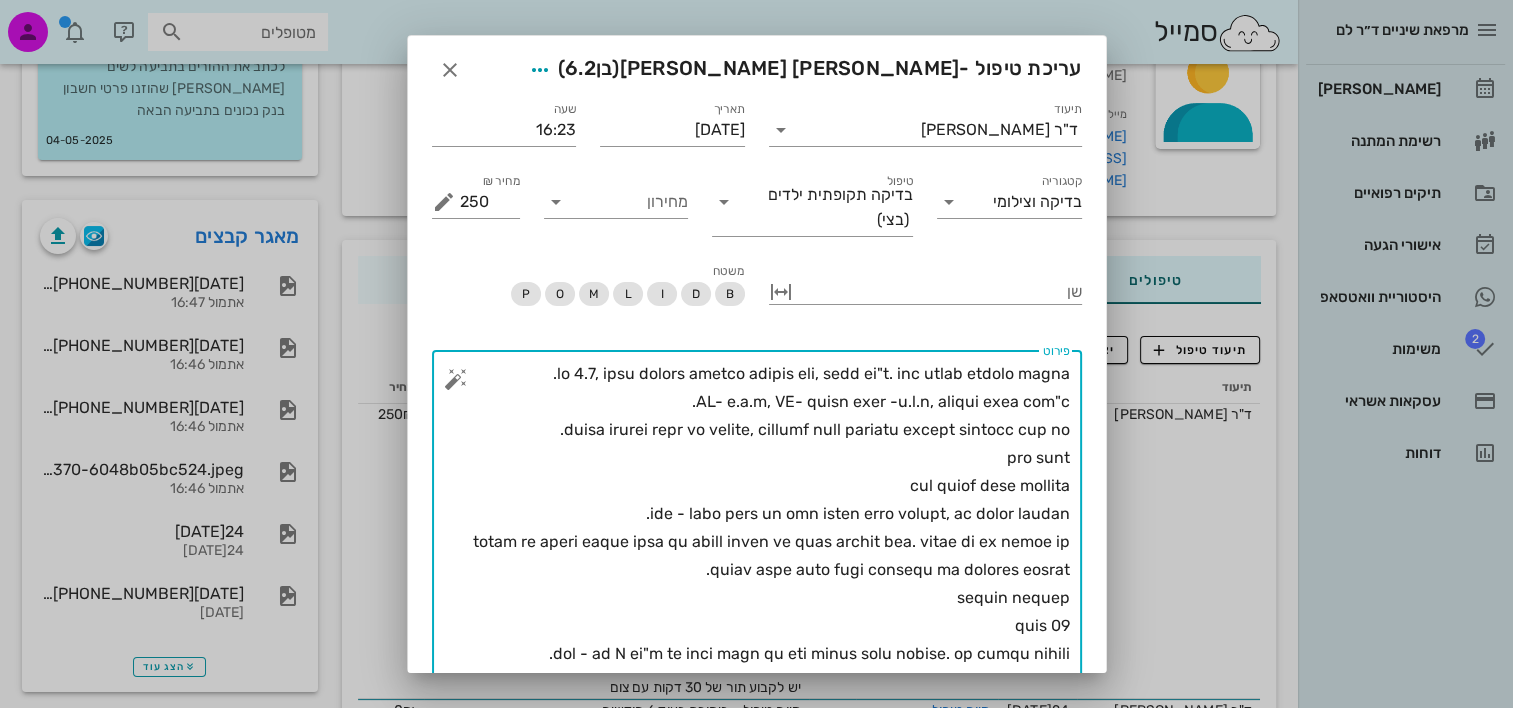 click on "פירוט" at bounding box center (765, 584) 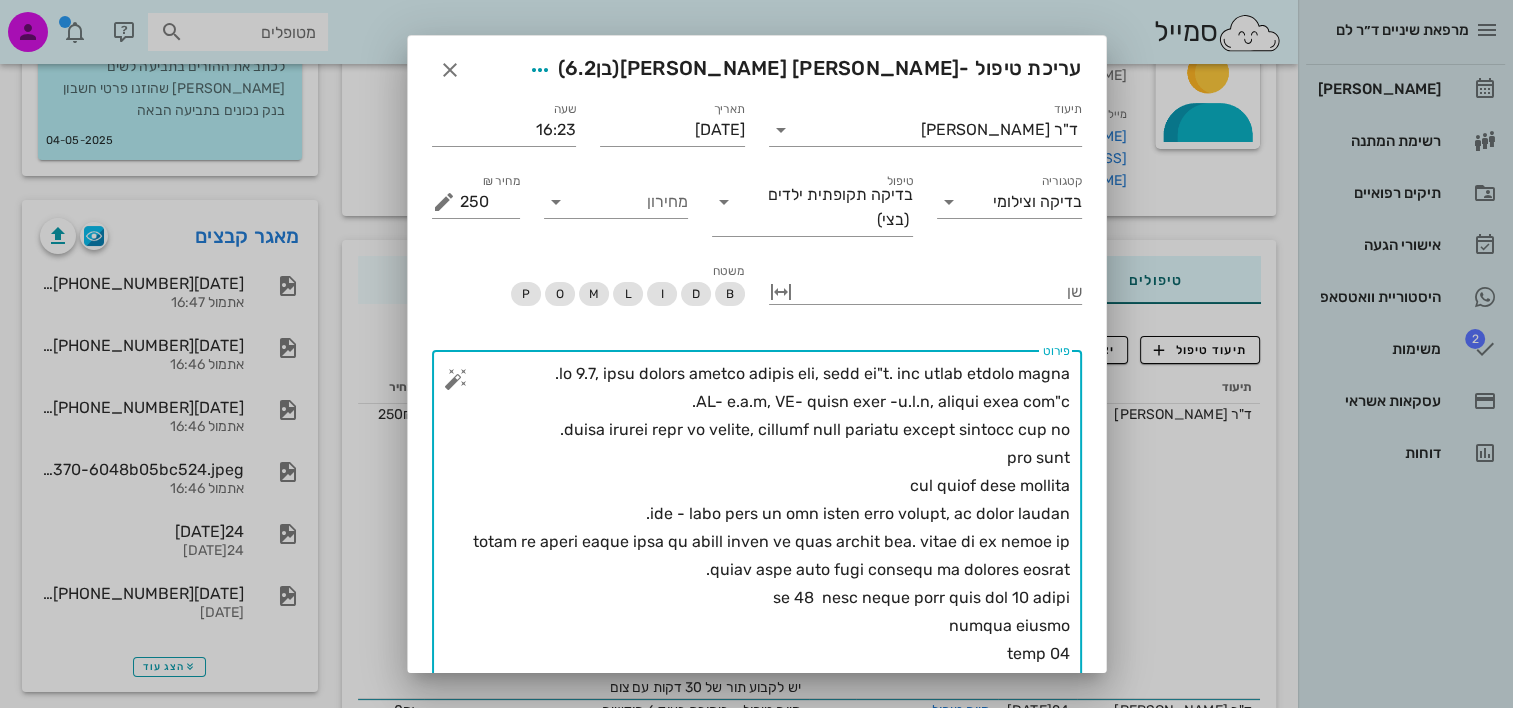 click on "פירוט" at bounding box center [765, 598] 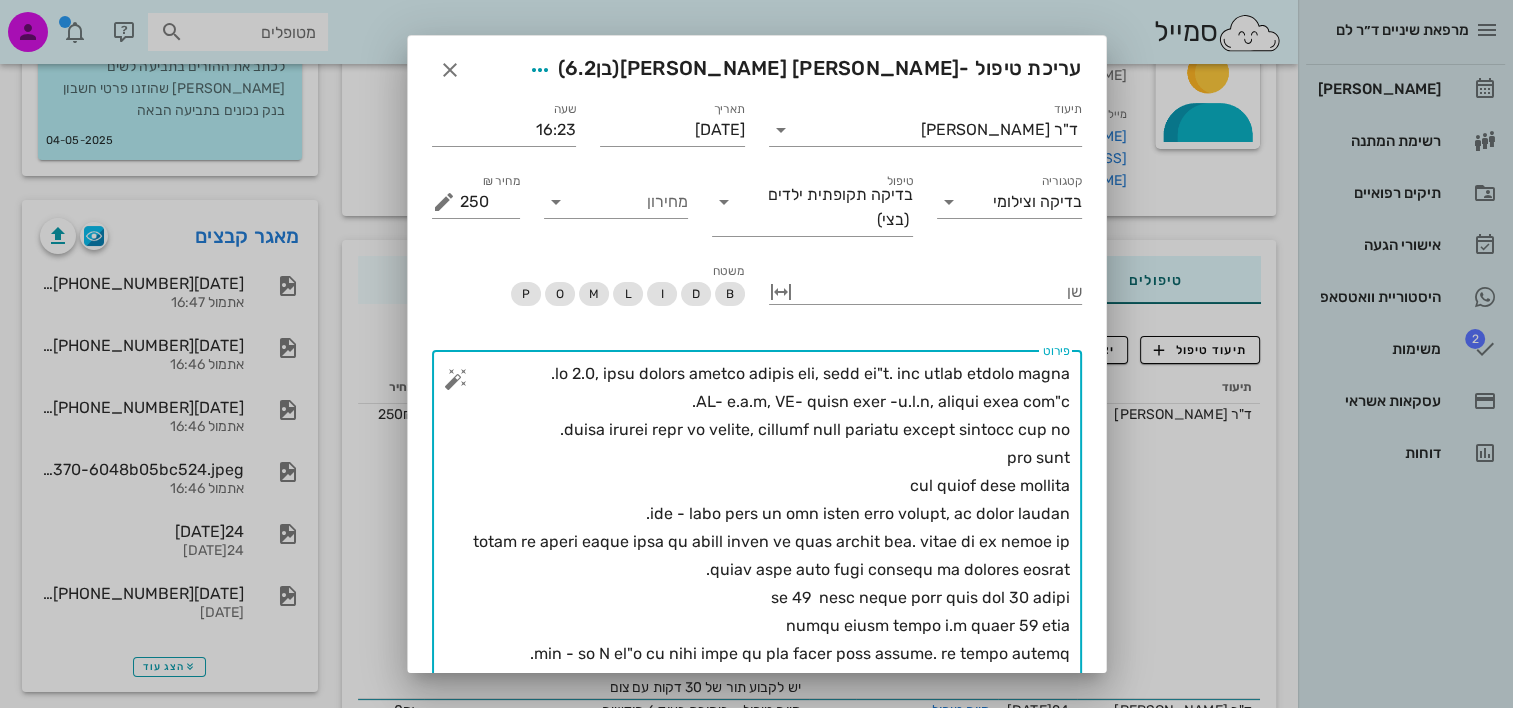 drag, startPoint x: 778, startPoint y: 621, endPoint x: 868, endPoint y: 628, distance: 90.27181 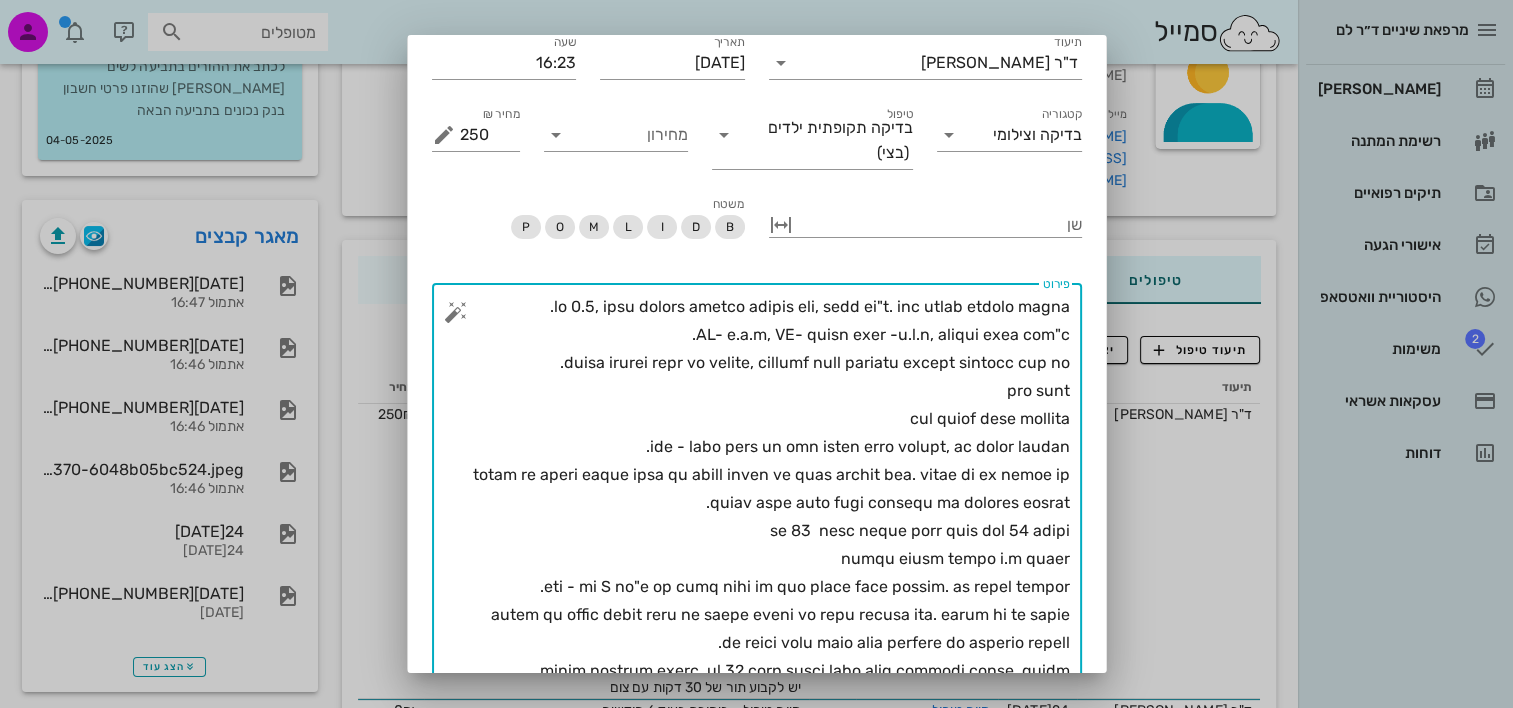 scroll, scrollTop: 100, scrollLeft: 0, axis: vertical 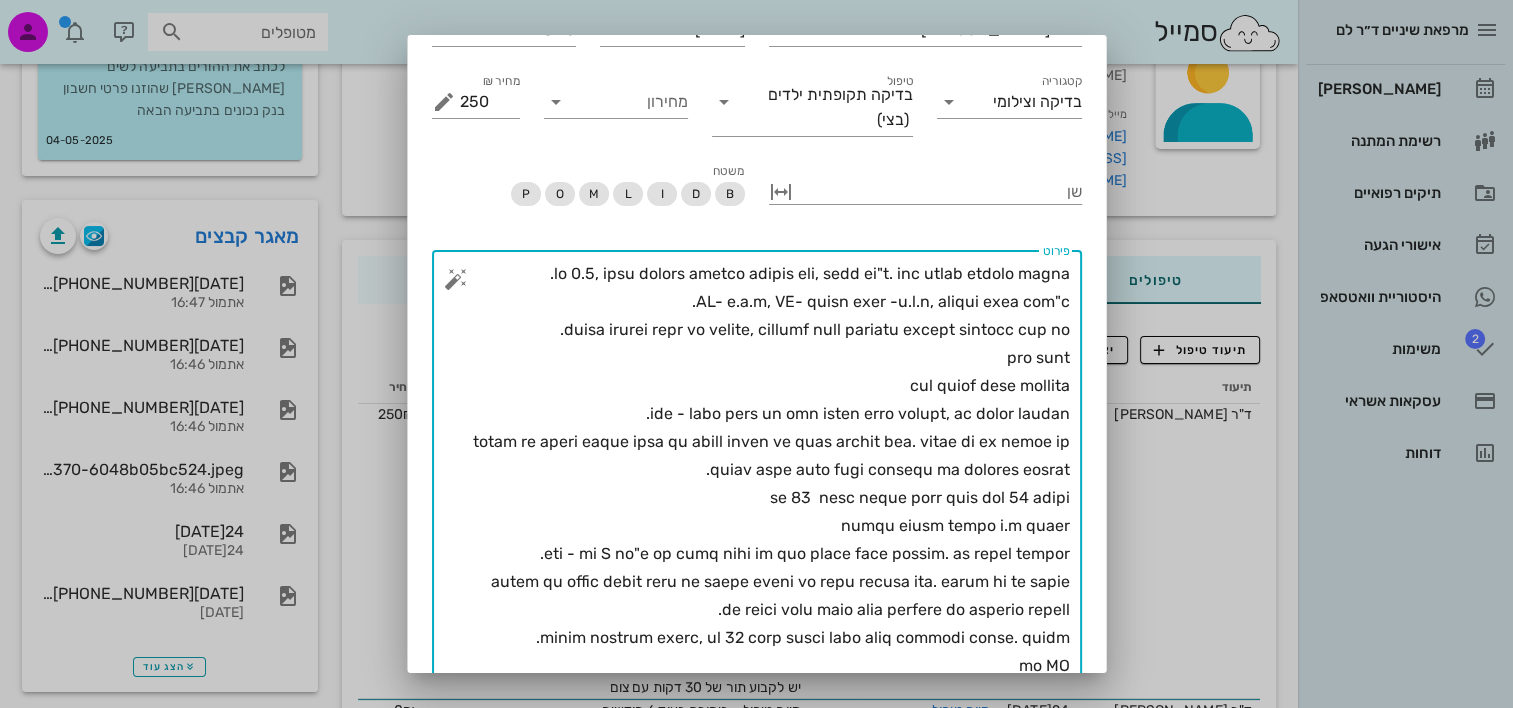 drag, startPoint x: 566, startPoint y: 627, endPoint x: 1093, endPoint y: 557, distance: 531.6286 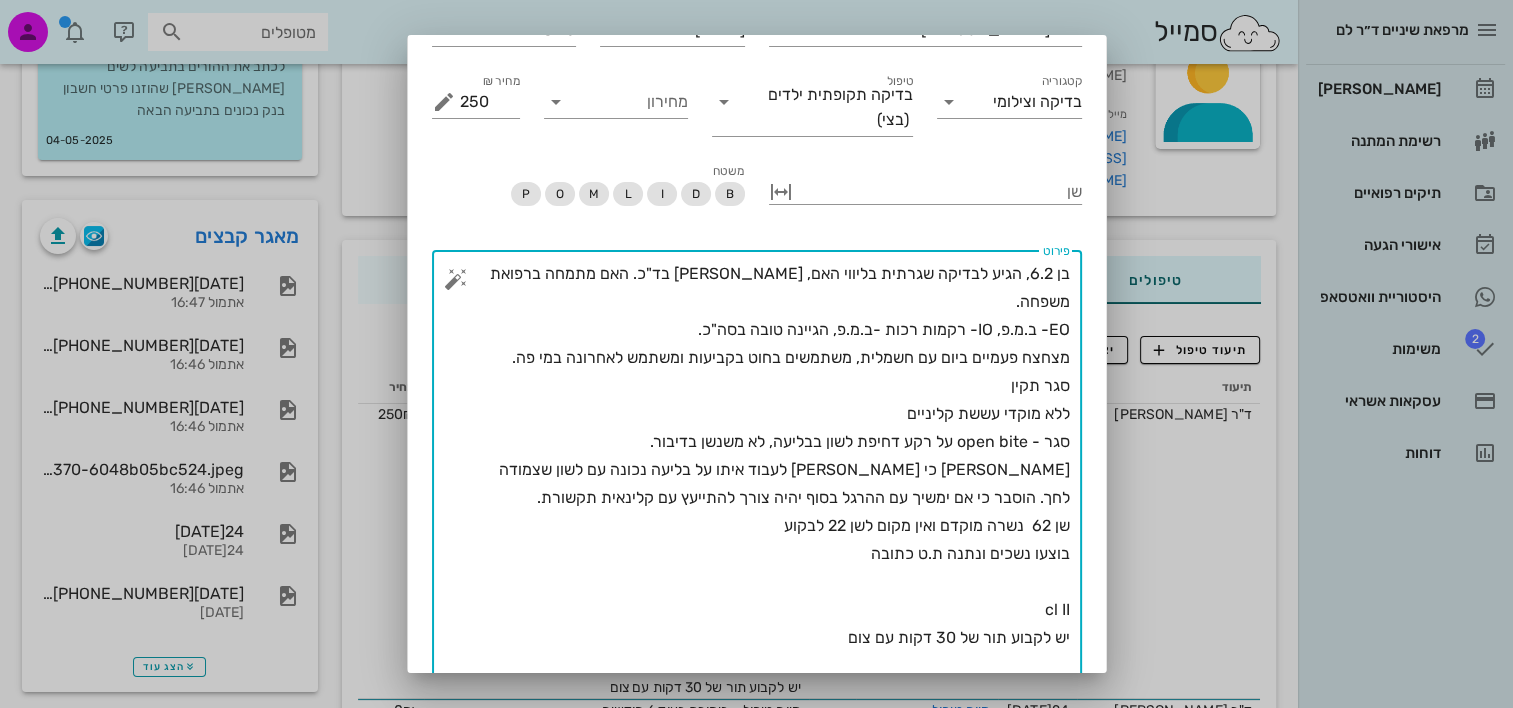 scroll, scrollTop: 0, scrollLeft: 0, axis: both 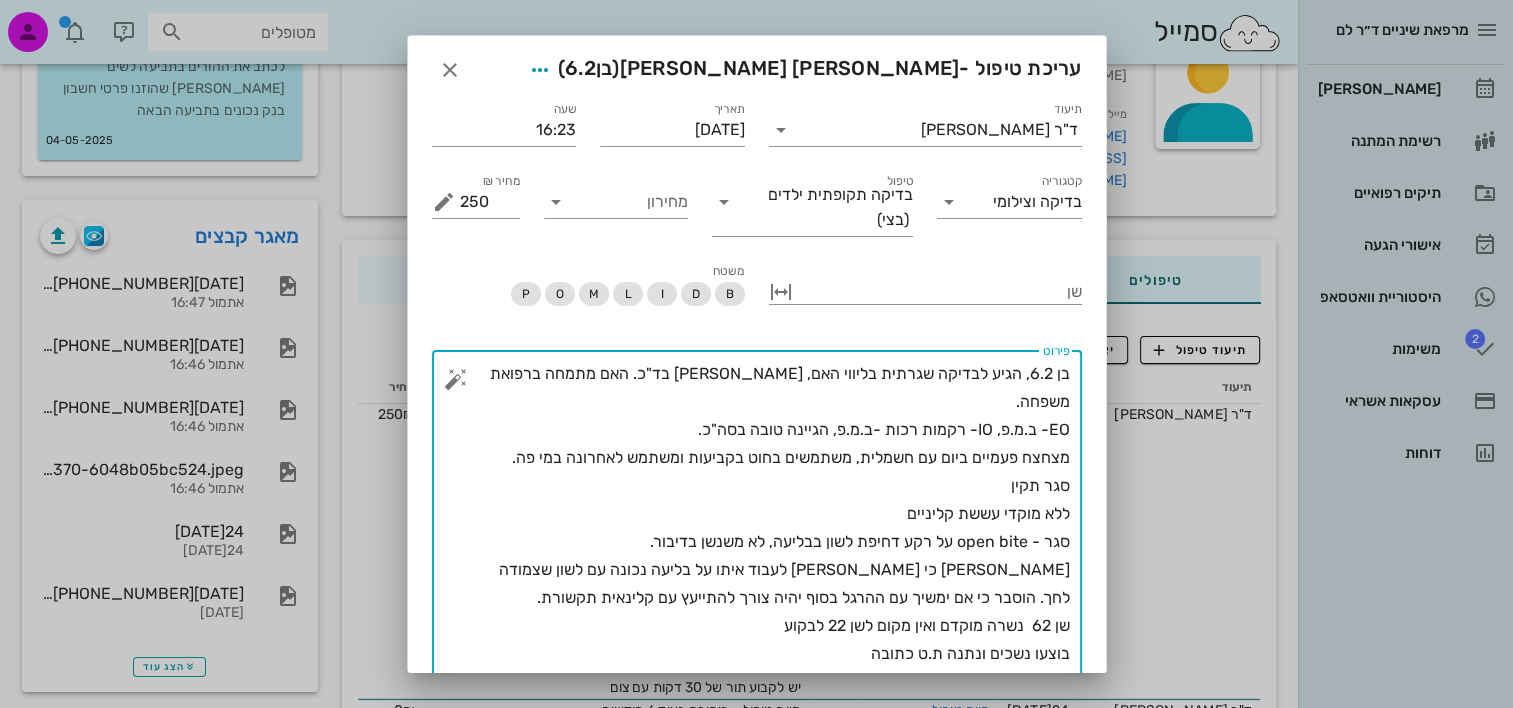 drag, startPoint x: 737, startPoint y: 601, endPoint x: 758, endPoint y: 592, distance: 22.847319 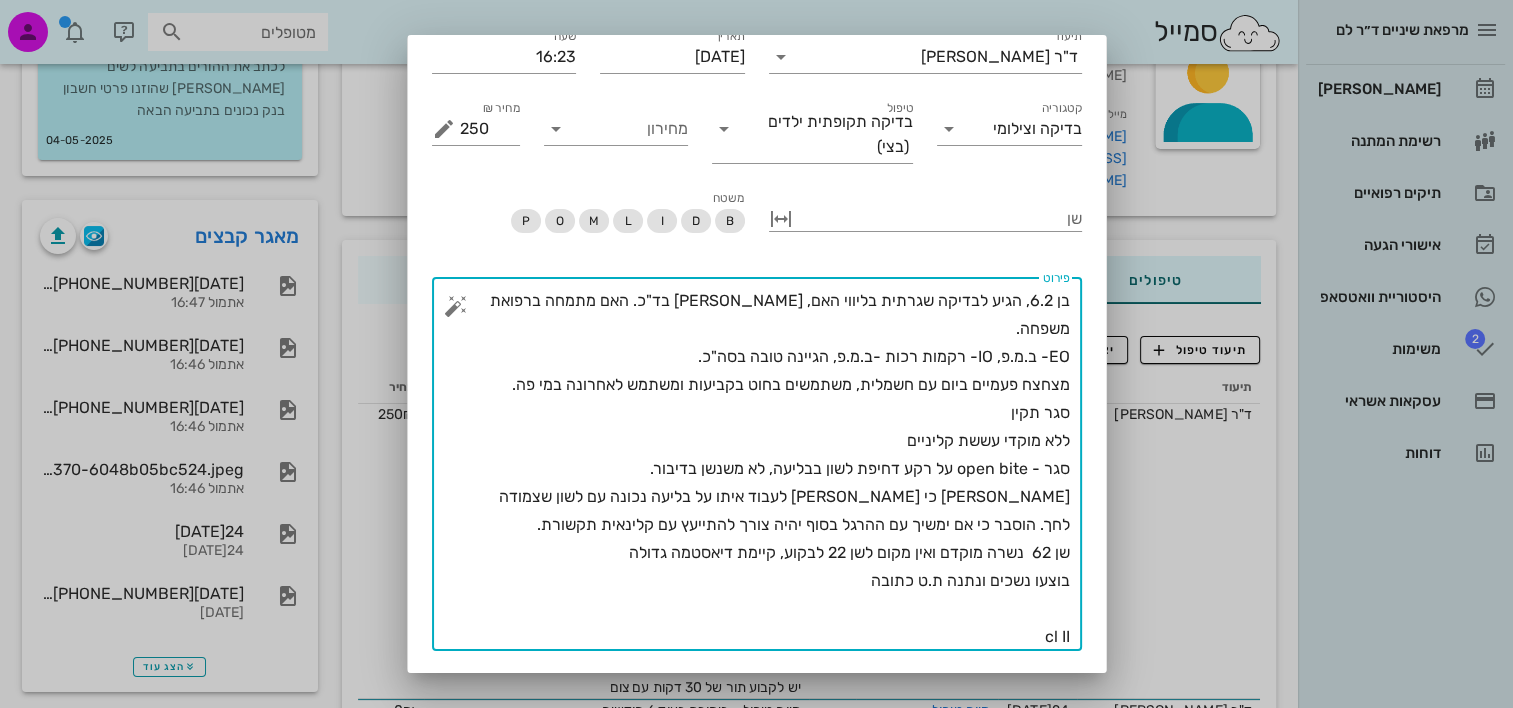 scroll, scrollTop: 124, scrollLeft: 0, axis: vertical 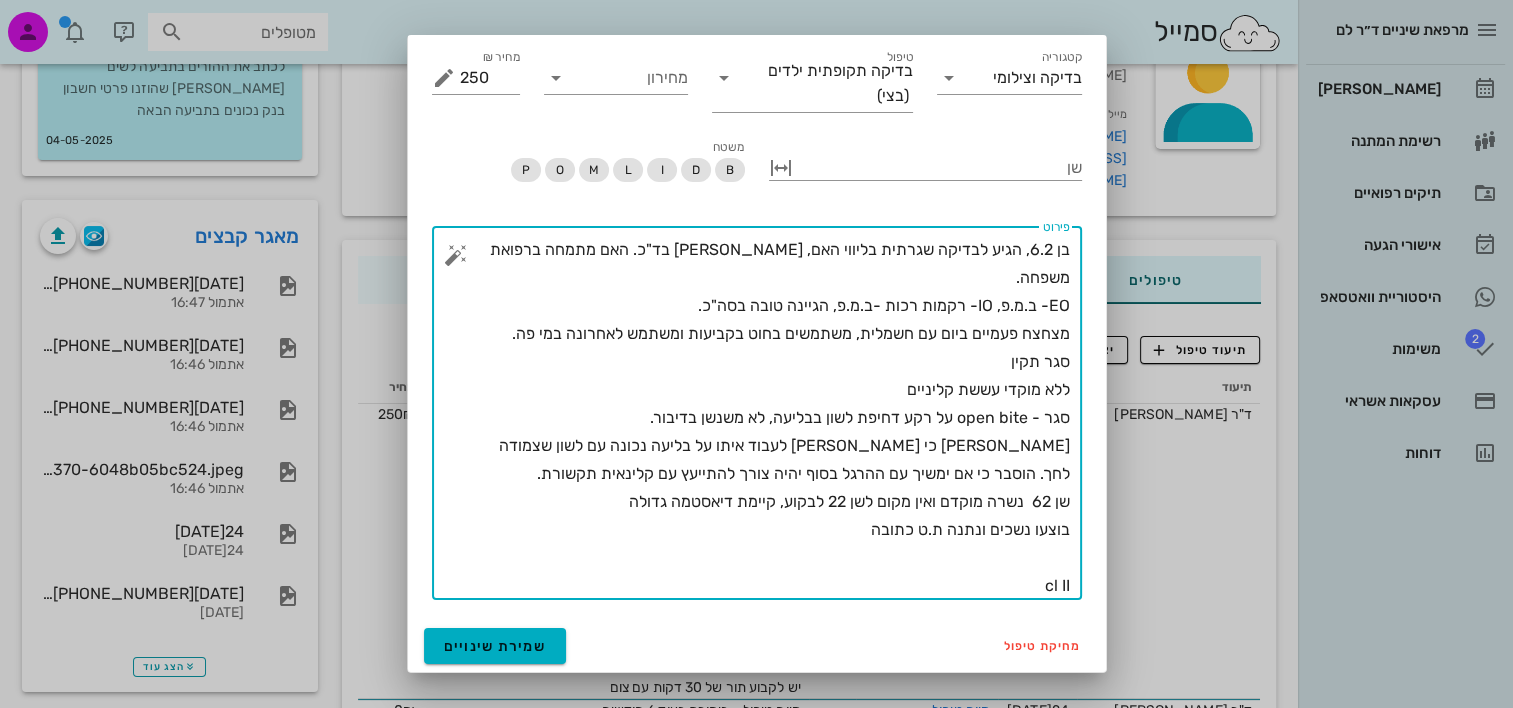 drag, startPoint x: 1007, startPoint y: 552, endPoint x: 1079, endPoint y: 547, distance: 72.1734 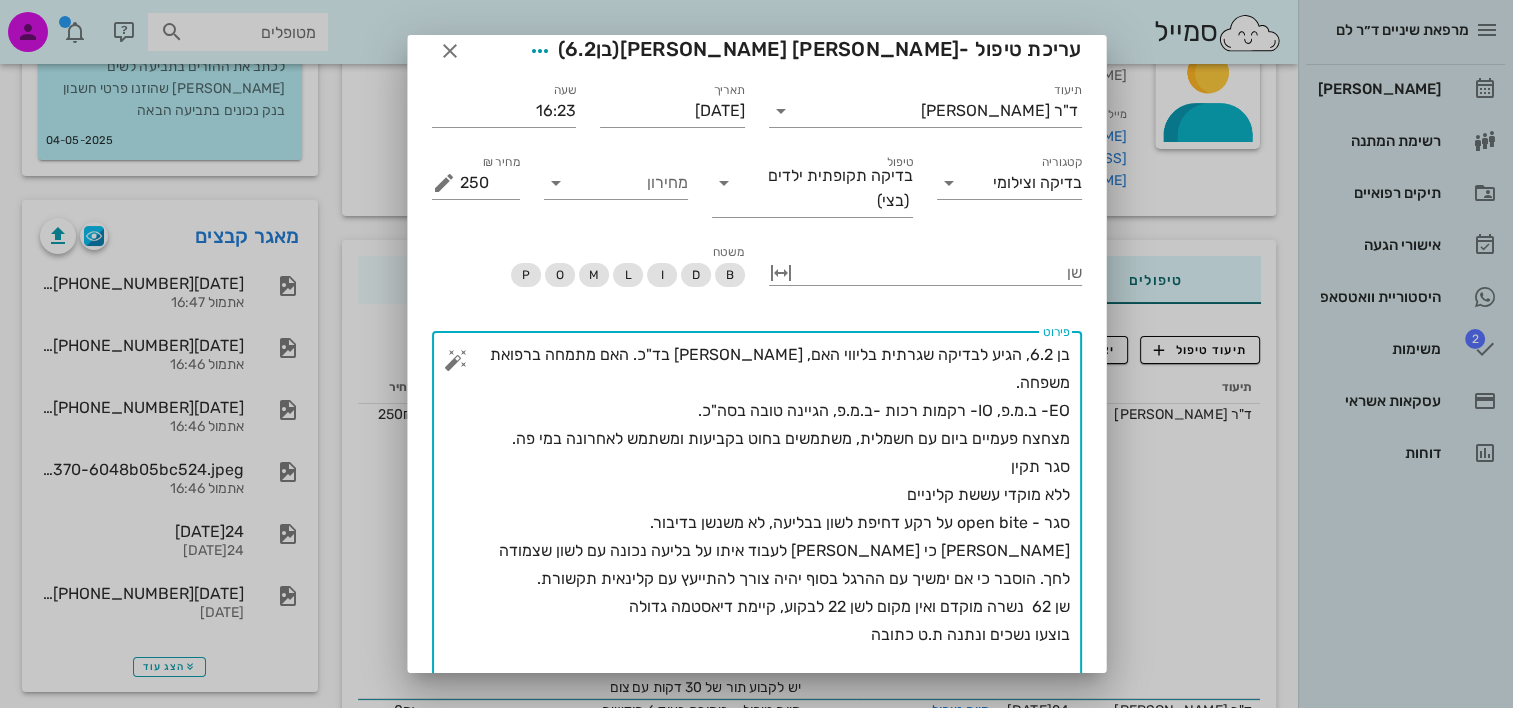 scroll, scrollTop: 0, scrollLeft: 0, axis: both 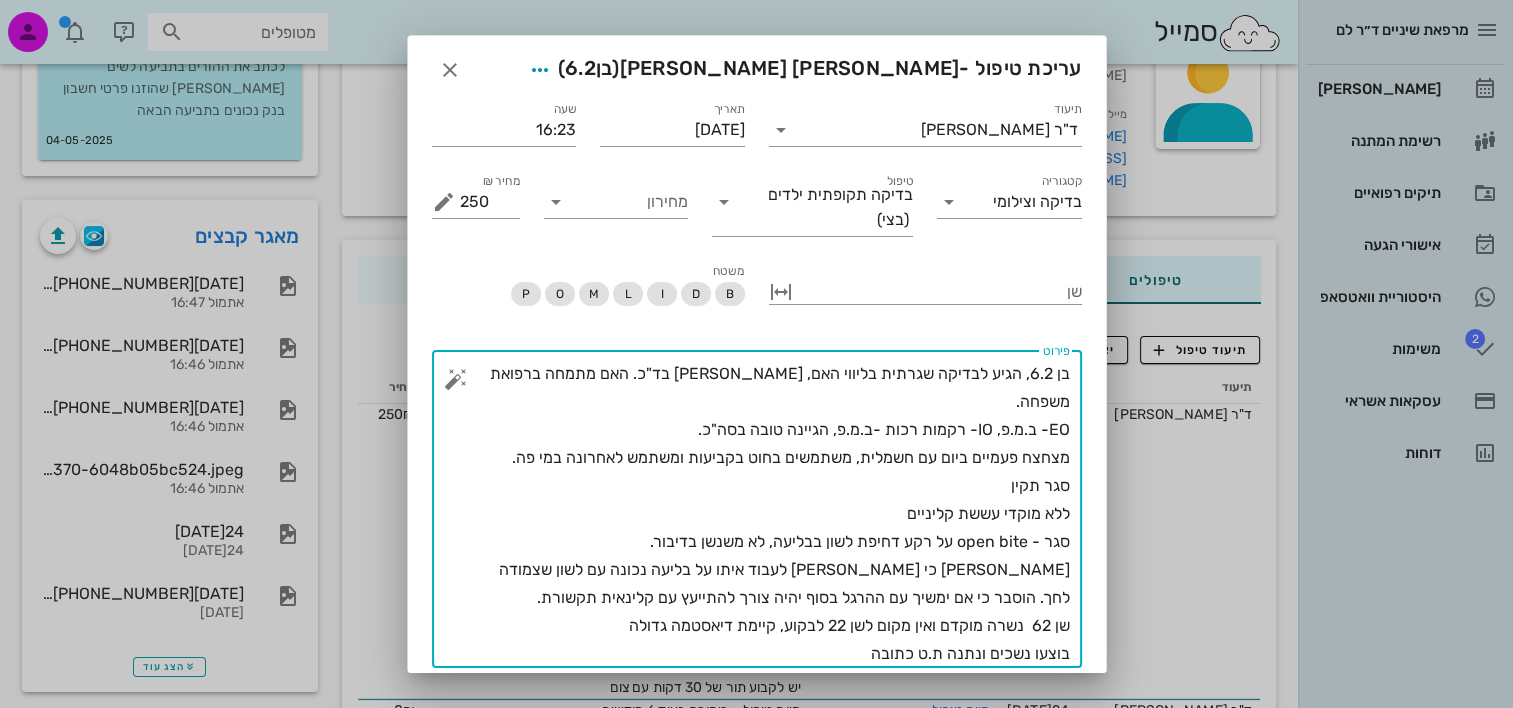 drag, startPoint x: 643, startPoint y: 514, endPoint x: 665, endPoint y: 508, distance: 22.803509 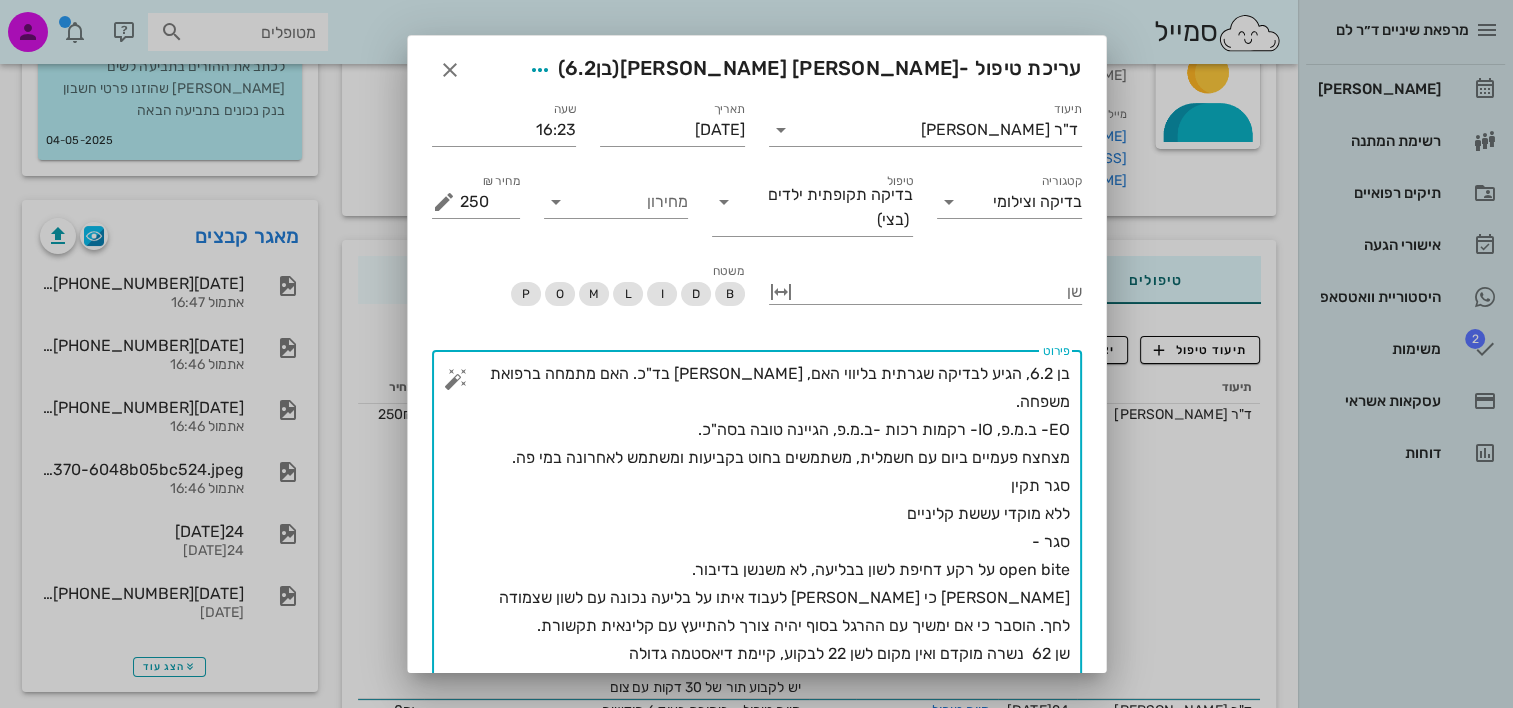 click on "בן 6.2, הגיע לבדיקה שגרתית בליווי האם, בריא בד"כ. האם מתמחה ברפואת משפחה.
EO- ב.מ.פ, IO- רקמות רכות -ב.מ.פ, הגיינה טובה בסה"כ.
מצחצח פעמיים ביום עם חשמלית, משתמשים בחוט בקביעות ומשתמש לאחרונה במי פה.
סגר תקין
ללא מוקדי עששת קליניים
סגר -
open bite על רקע דחיפת לשון בבליעה, לא משנשן בדיבור.
הוסבר כי מומלץ לעבוד איתו על בליעה נכונה עם לשון שצמודה לחך. הוסבר כי אם ימשיך עם ההרגל בסוף יהיה צורך להתייעץ עם קלינאית תקשורת.
שן 62  נשרה מוקדם ואין מקום לשן 22 לבקוע, קיימת דיאסטמה גדולה
בוצעו נשכים ונתנה ת.ט כתובה
יש לקבוע תור של 30 דקות עם צום" at bounding box center [765, 528] 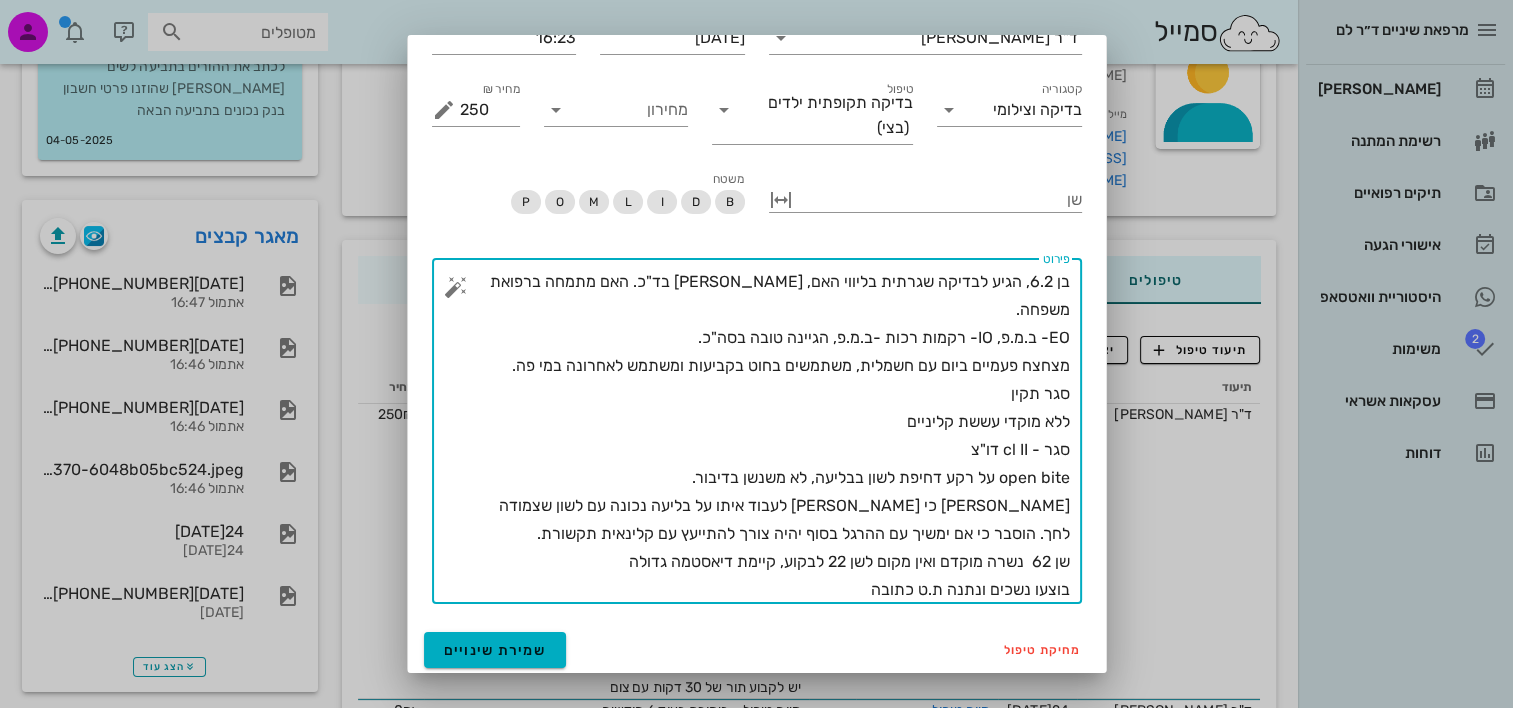 scroll, scrollTop: 96, scrollLeft: 0, axis: vertical 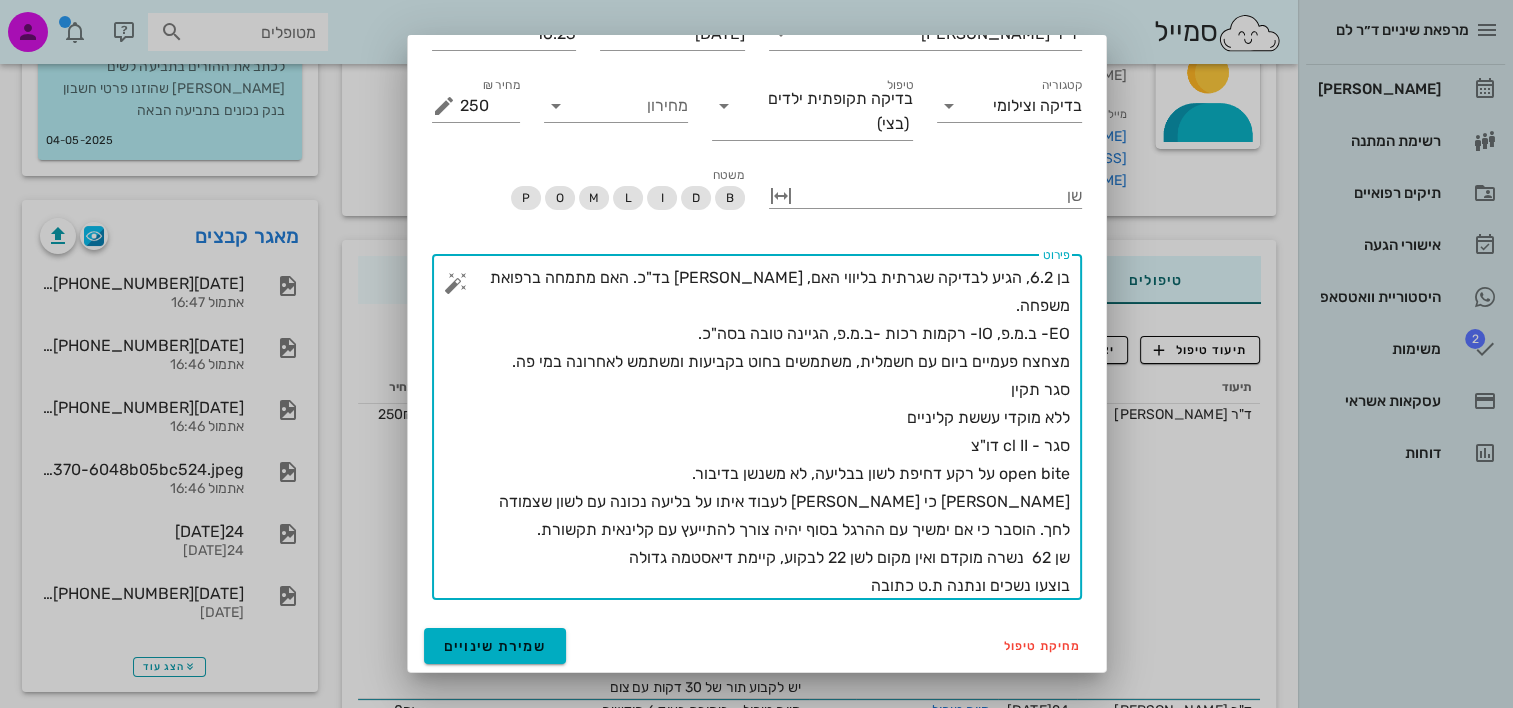 click on "בן 6.2, הגיע לבדיקה שגרתית בליווי האם, בריא בד"כ. האם מתמחה ברפואת משפחה.
EO- ב.מ.פ, IO- רקמות רכות -ב.מ.פ, הגיינה טובה בסה"כ.
מצחצח פעמיים ביום עם חשמלית, משתמשים בחוט בקביעות ומשתמש לאחרונה במי פה.
סגר תקין
ללא מוקדי עששת קליניים
סגר - cl II דו"צ
open bite על רקע דחיפת לשון בבליעה, לא משנשן בדיבור.
הוסבר כי מומלץ לעבוד איתו על בליעה נכונה עם לשון שצמודה לחך. הוסבר כי אם ימשיך עם ההרגל בסוף יהיה צורך להתייעץ עם קלינאית תקשורת.
שן 62  נשרה מוקדם ואין מקום לשן 22 לבקוע, קיימת דיאסטמה גדולה
בוצעו נשכים ונתנה ת.ט כתובה
יש לקבוע תור של 30 דקות עם צום" at bounding box center [765, 432] 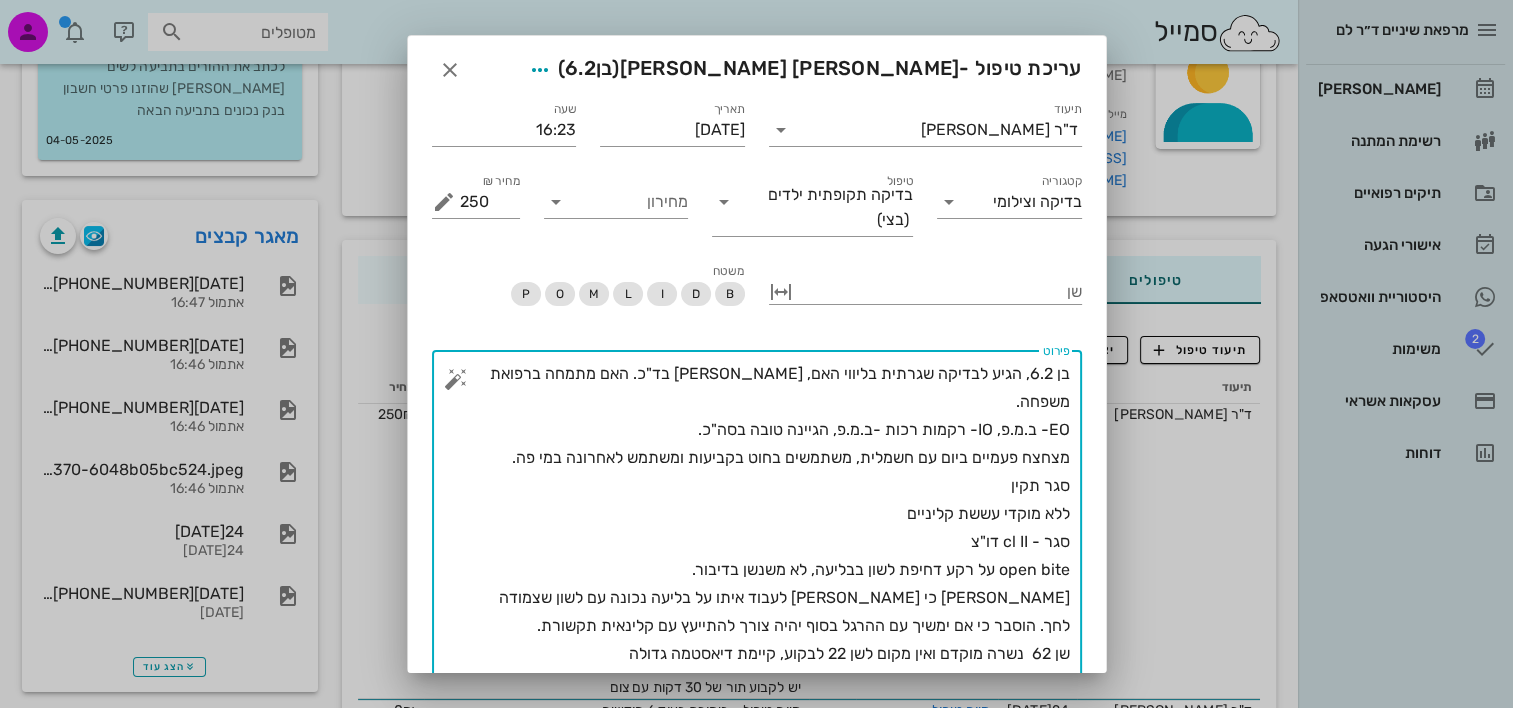 scroll, scrollTop: 96, scrollLeft: 0, axis: vertical 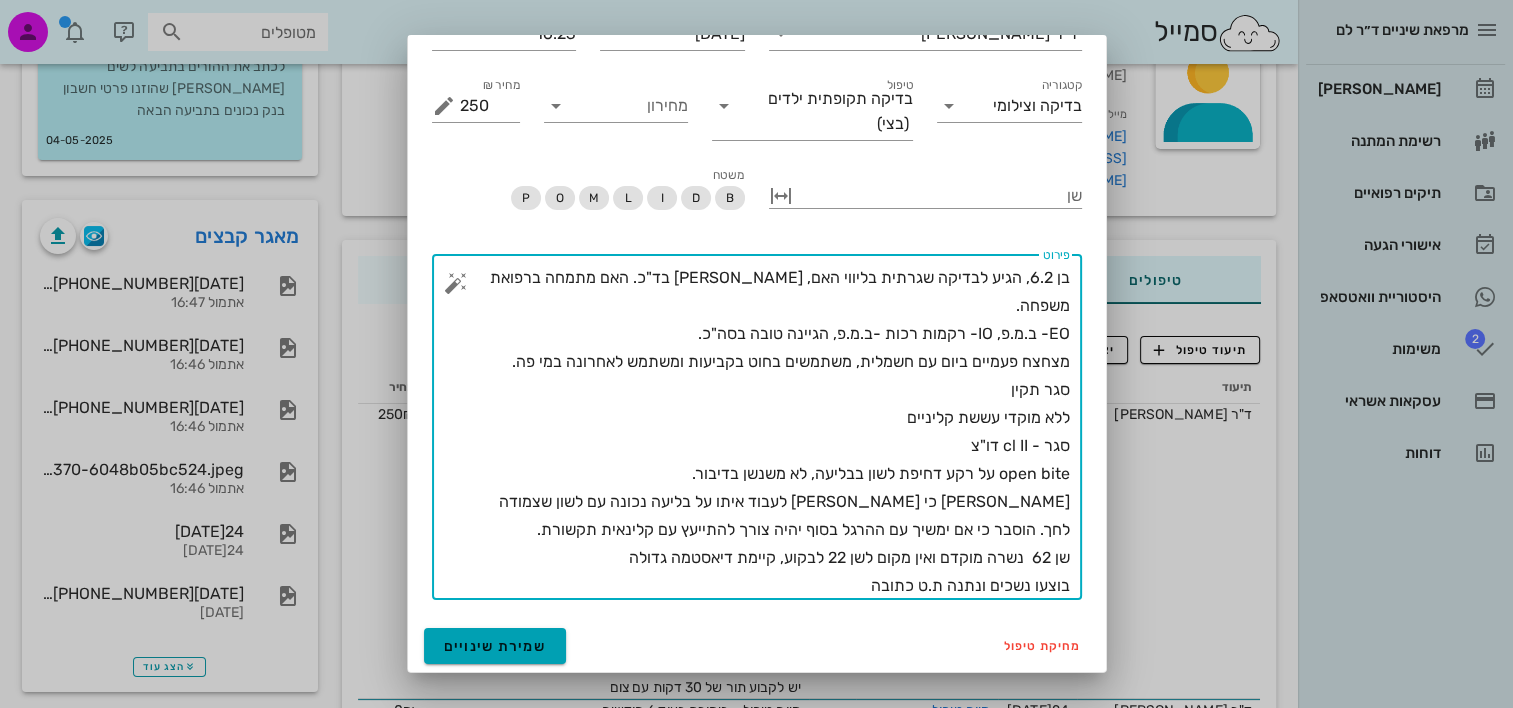 type on "בן 6.2, הגיע לבדיקה שגרתית בליווי האם, בריא בד"כ. האם מתמחה ברפואת משפחה.
EO- ב.מ.פ, IO- רקמות רכות -ב.מ.פ, הגיינה טובה בסה"כ.
מצחצח פעמיים ביום עם חשמלית, משתמשים בחוט בקביעות ומשתמש לאחרונה במי פה.
סגר תקין
ללא מוקדי עששת קליניים
סגר - cl II דו"צ
open bite על רקע דחיפת לשון בבליעה, לא משנשן בדיבור.
הוסבר כי מומלץ לעבוד איתו על בליעה נכונה עם לשון שצמודה לחך. הוסבר כי אם ימשיך עם ההרגל בסוף יהיה צורך להתייעץ עם קלינאית תקשורת.
שן 62  נשרה מוקדם ואין מקום לשן 22 לבקוע, קיימת דיאסטמה גדולה
בוצעו נשכים ונתנה ת.ט כתובה
יש לקבוע תור של 30 דקות עם צום" 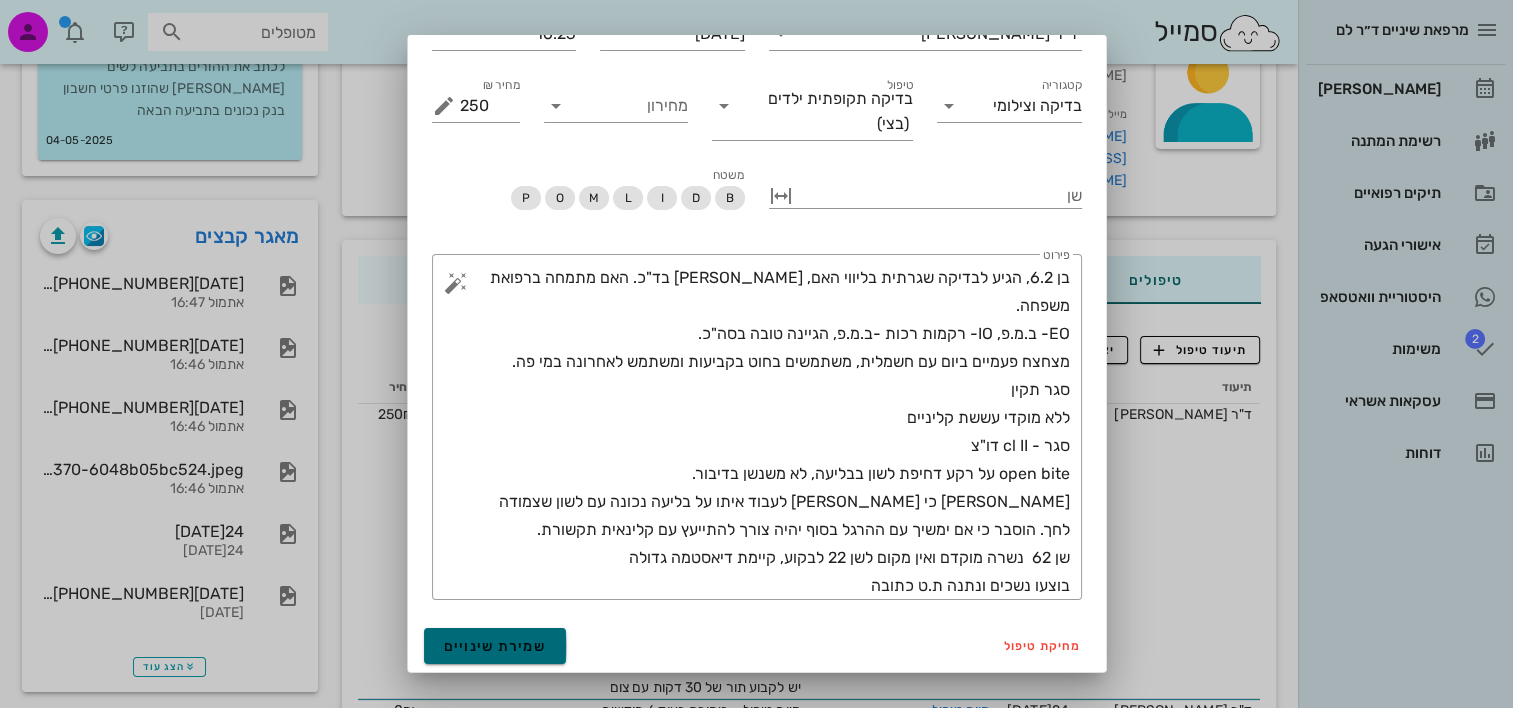 click on "שמירת שינויים" at bounding box center [495, 646] 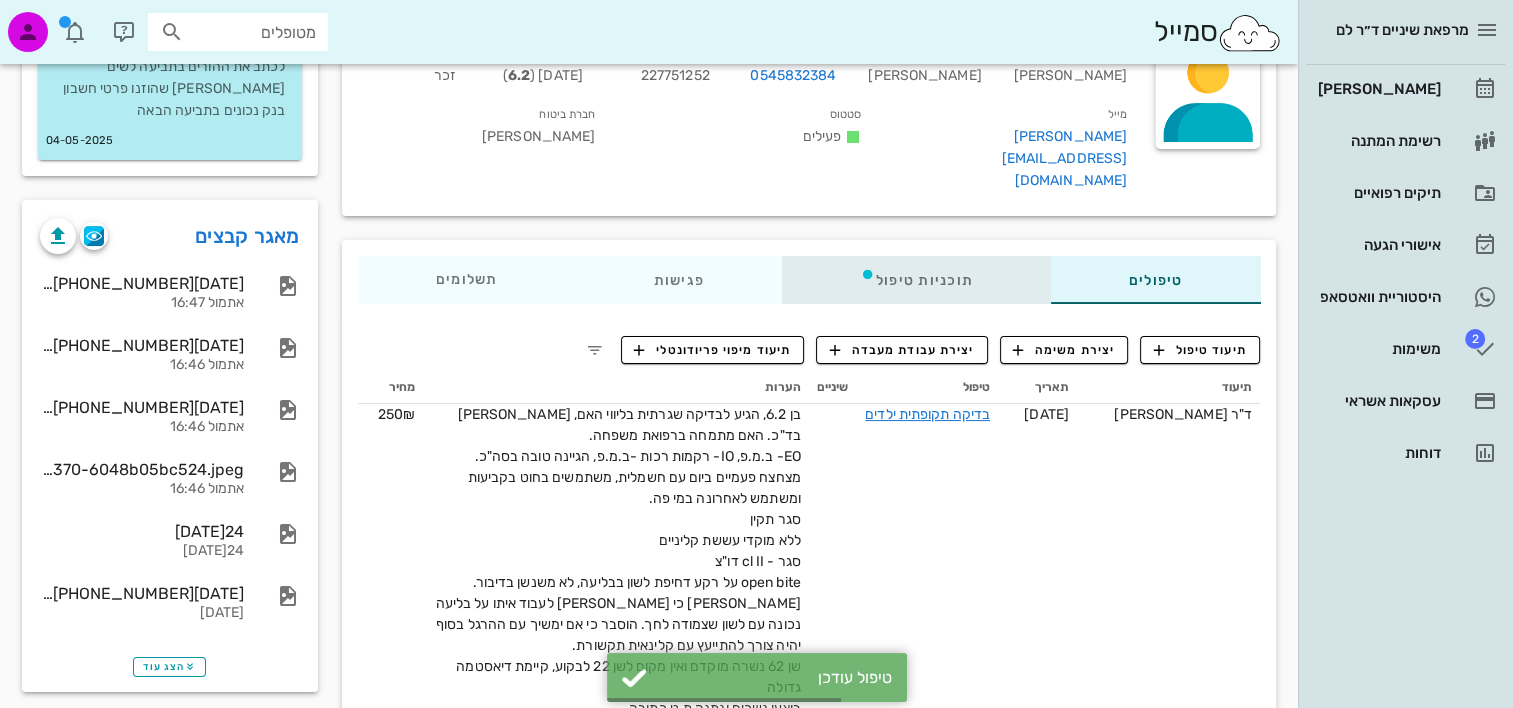click on "תוכניות טיפול" at bounding box center [915, 280] 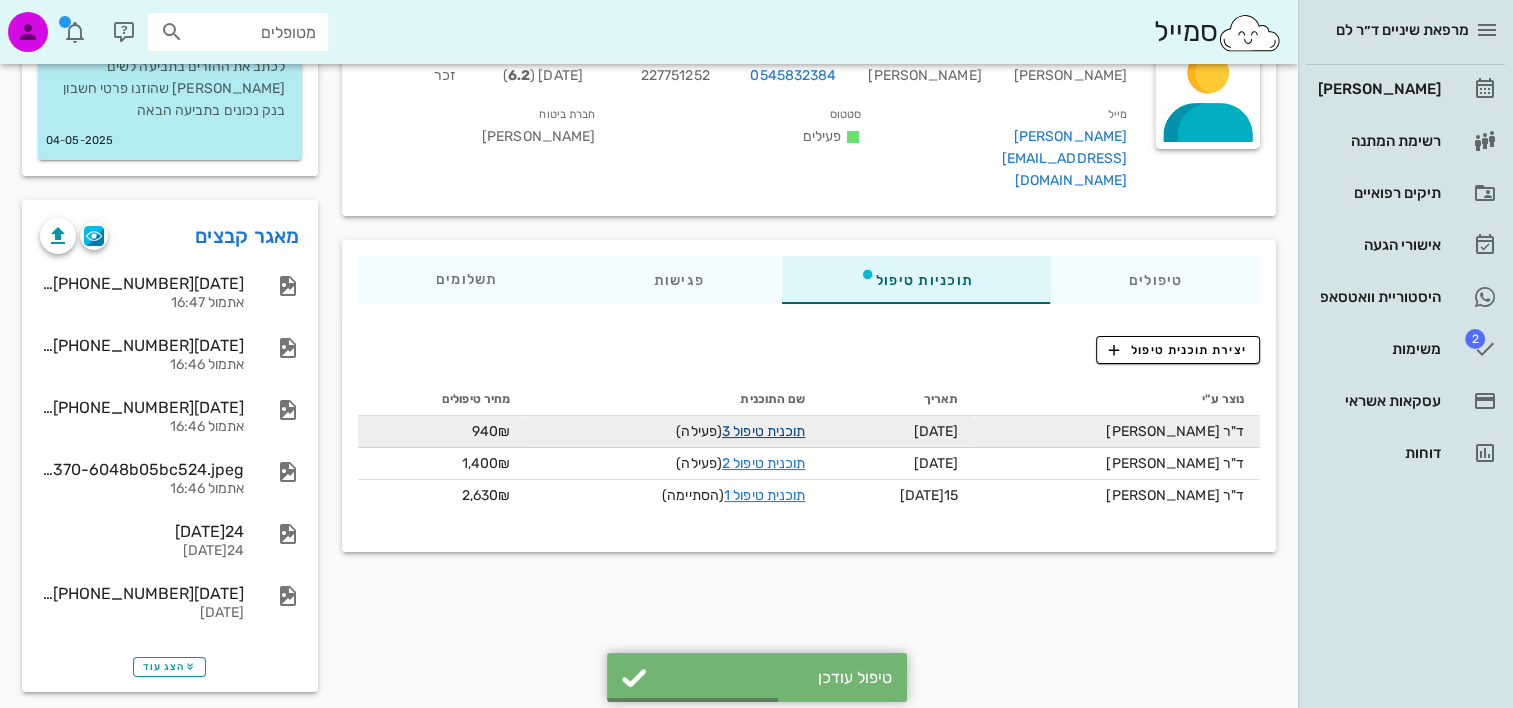 click on "תוכנית טיפול 3" at bounding box center [763, 431] 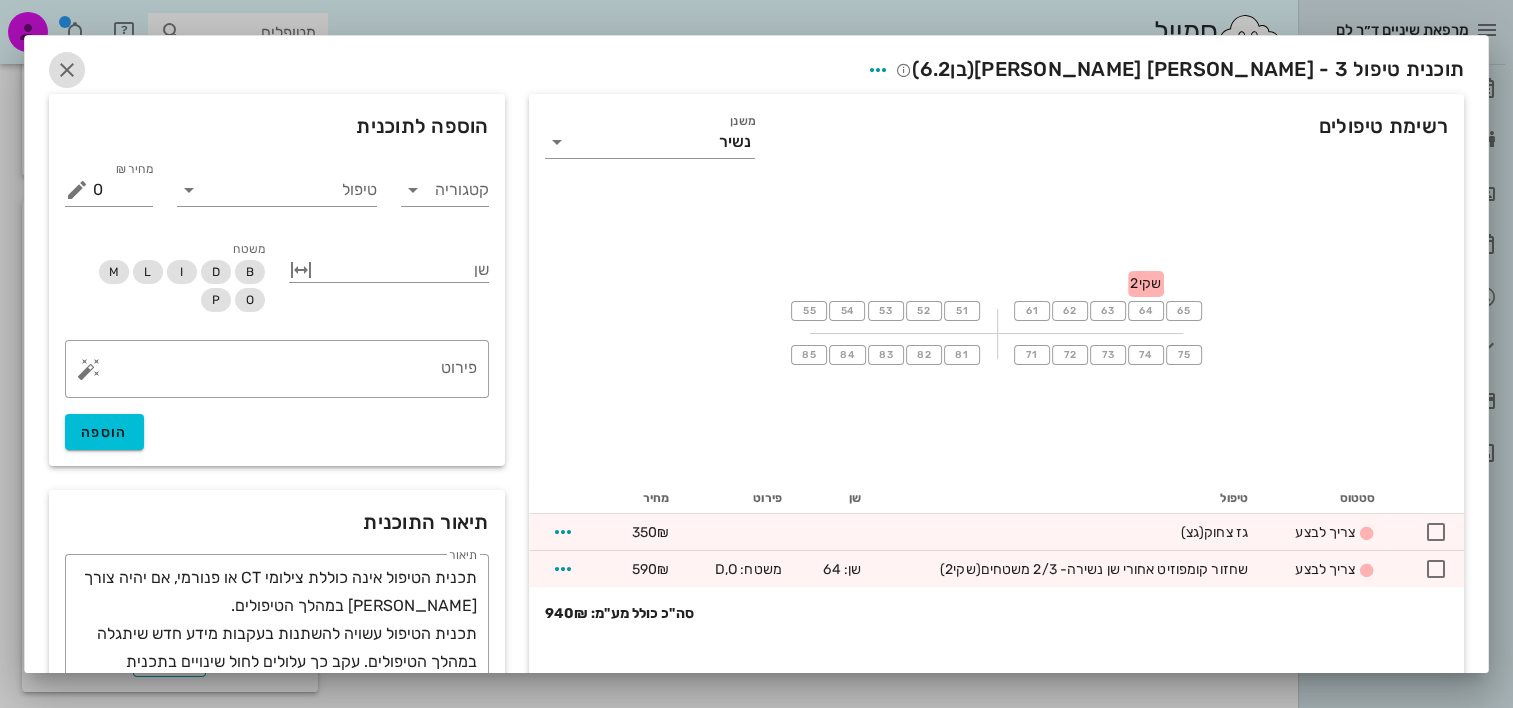 click at bounding box center [67, 70] 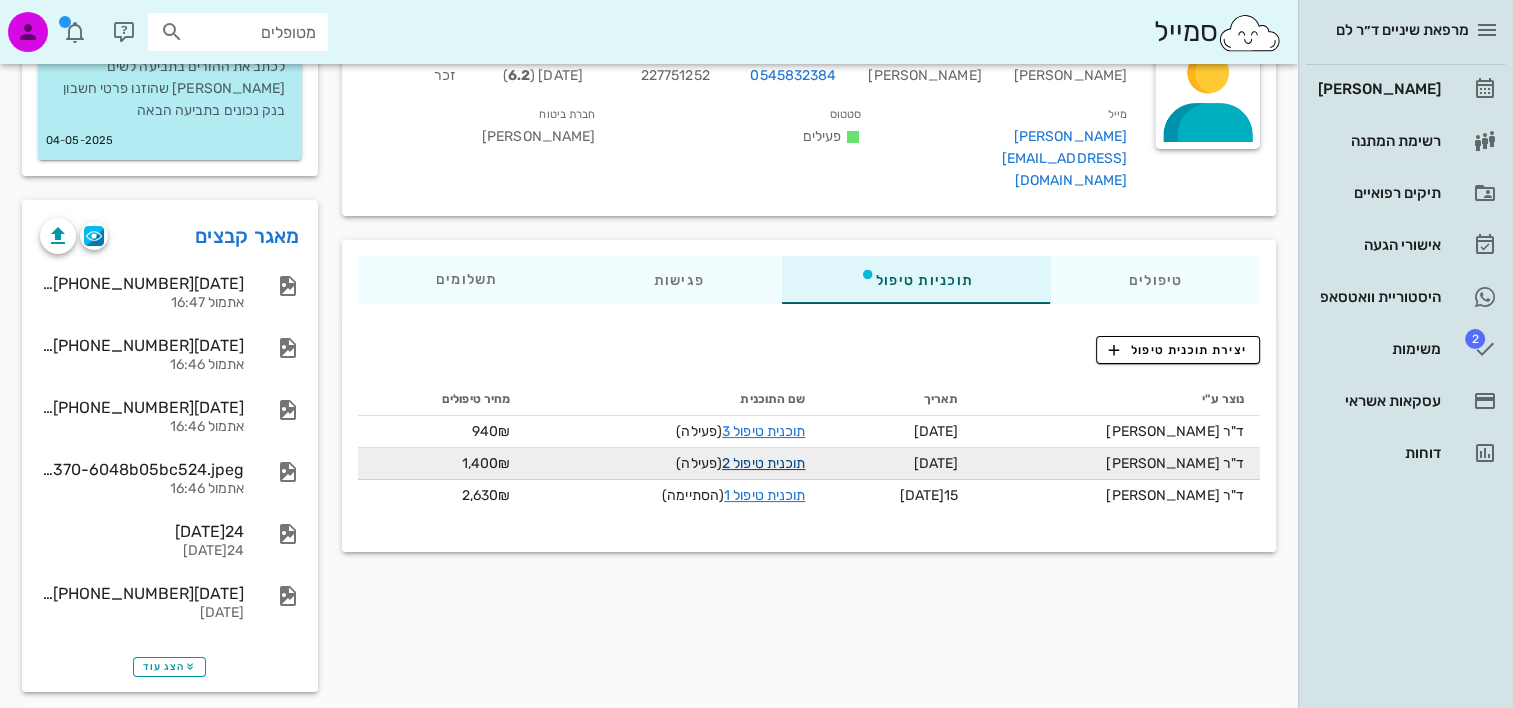 click on "תוכנית טיפול 2" at bounding box center (763, 463) 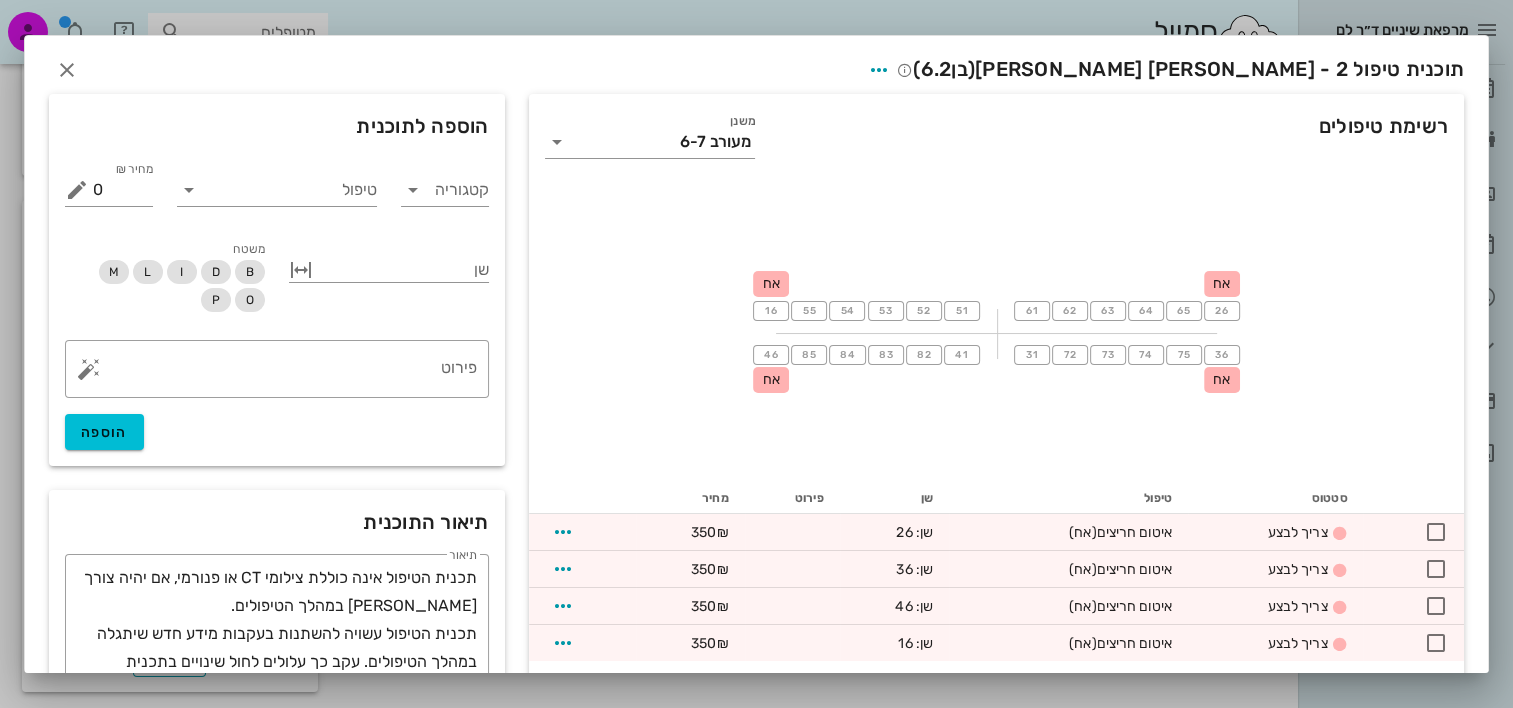 click on "מרפאת שיניים ד״ר לם יומן מרפאה רשימת המתנה תיקים רפואיים אישורי הגעה היסטוריית וואטסאפ 2 משימות עסקאות אשראי דוחות
סמייל
מטופלים
תיקים רפואיים
אדם לוי לעמוד הקודם
שליחת הודעות וטפסים
היסטוריית וואטסאפ
פרטים אישיים
תגיות
שם פרטי  אדם  שם משפחה  לוי  טלפון 0545832384
תעודת זהות 227751252 תאריך לידה 21-04-2019
( 6.2 )
מגדר  זכר
מייל tanya.fnsd@gmail.com סטטוס פעילים חברת ביטוח
מנורה
טיפולים
תוכניות טיפול
פגישות
תשלומים
0₪ 250₪" at bounding box center (756, 262) 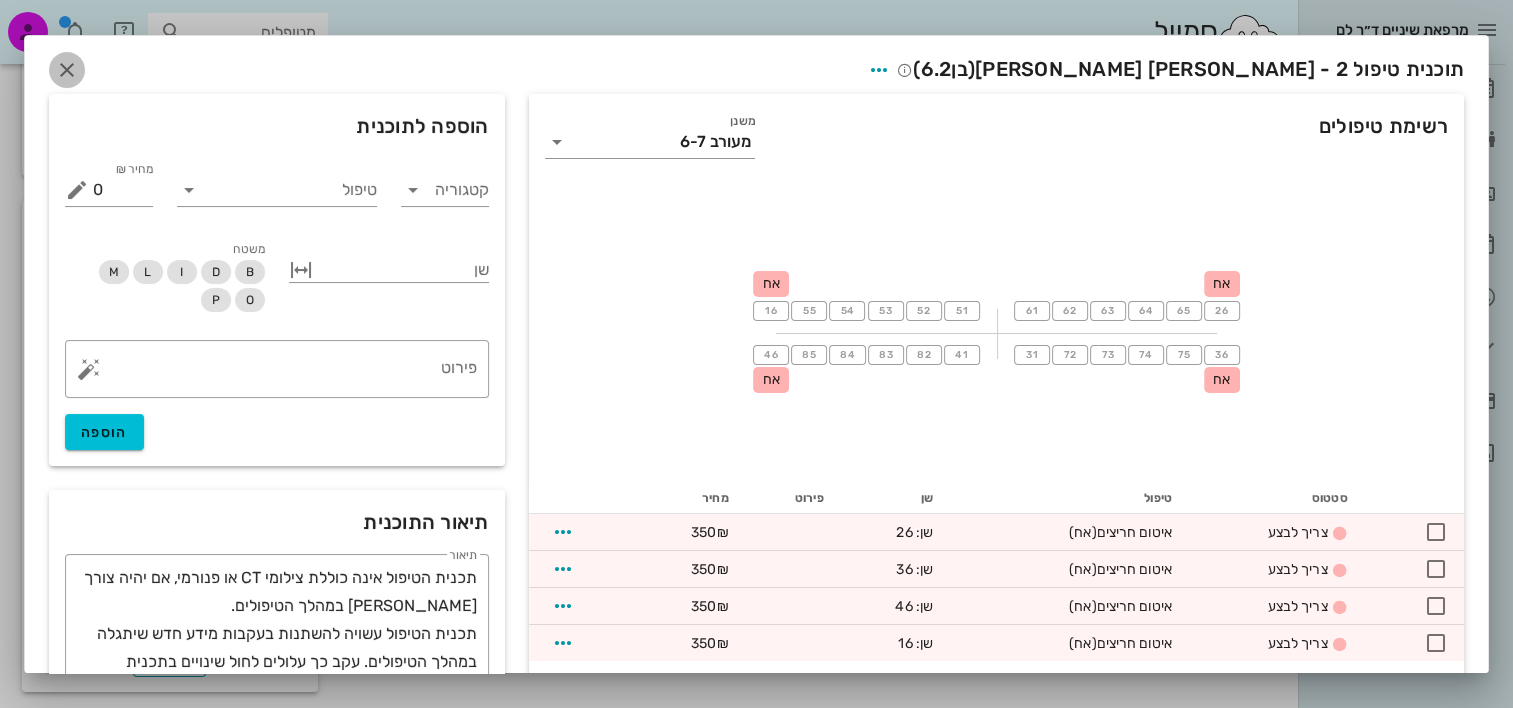 click at bounding box center (67, 70) 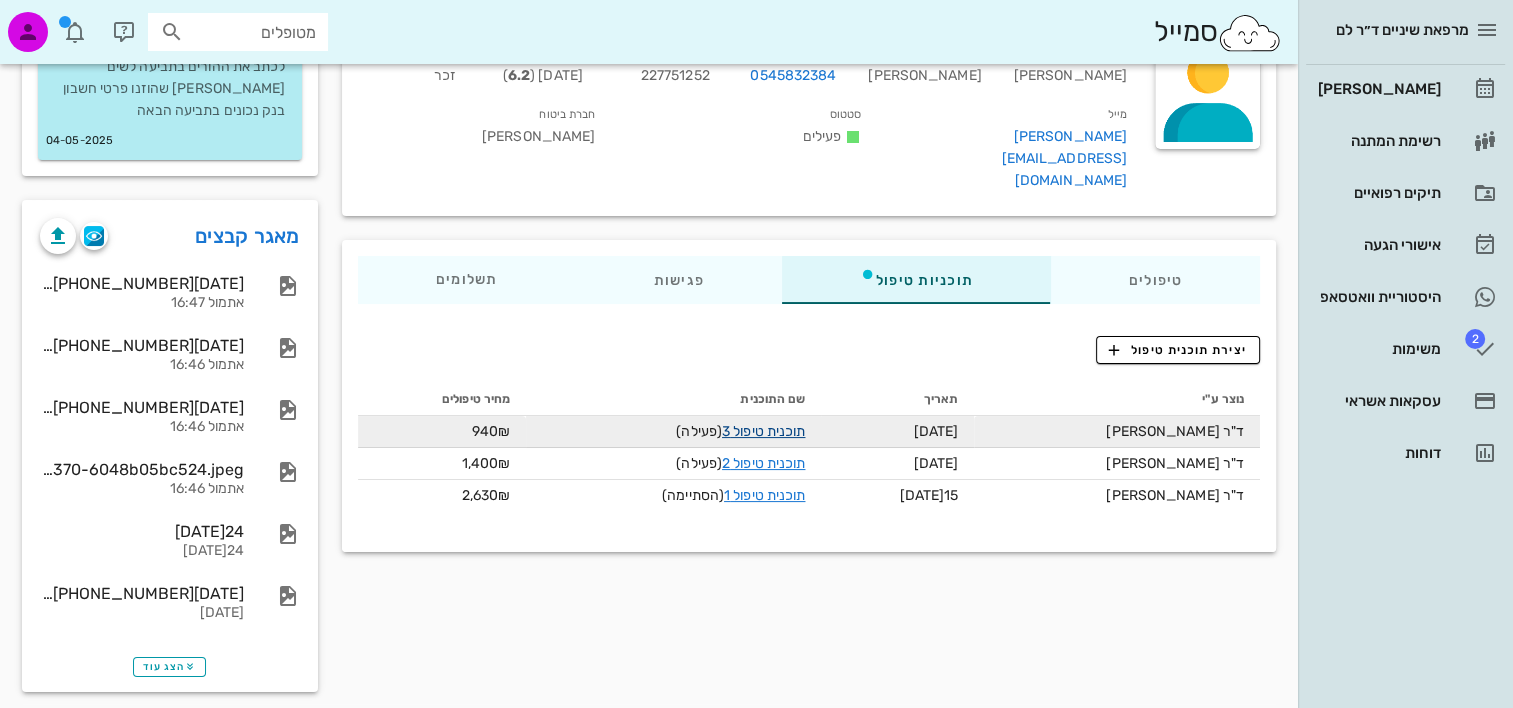 click on "תוכנית טיפול 3" at bounding box center [763, 431] 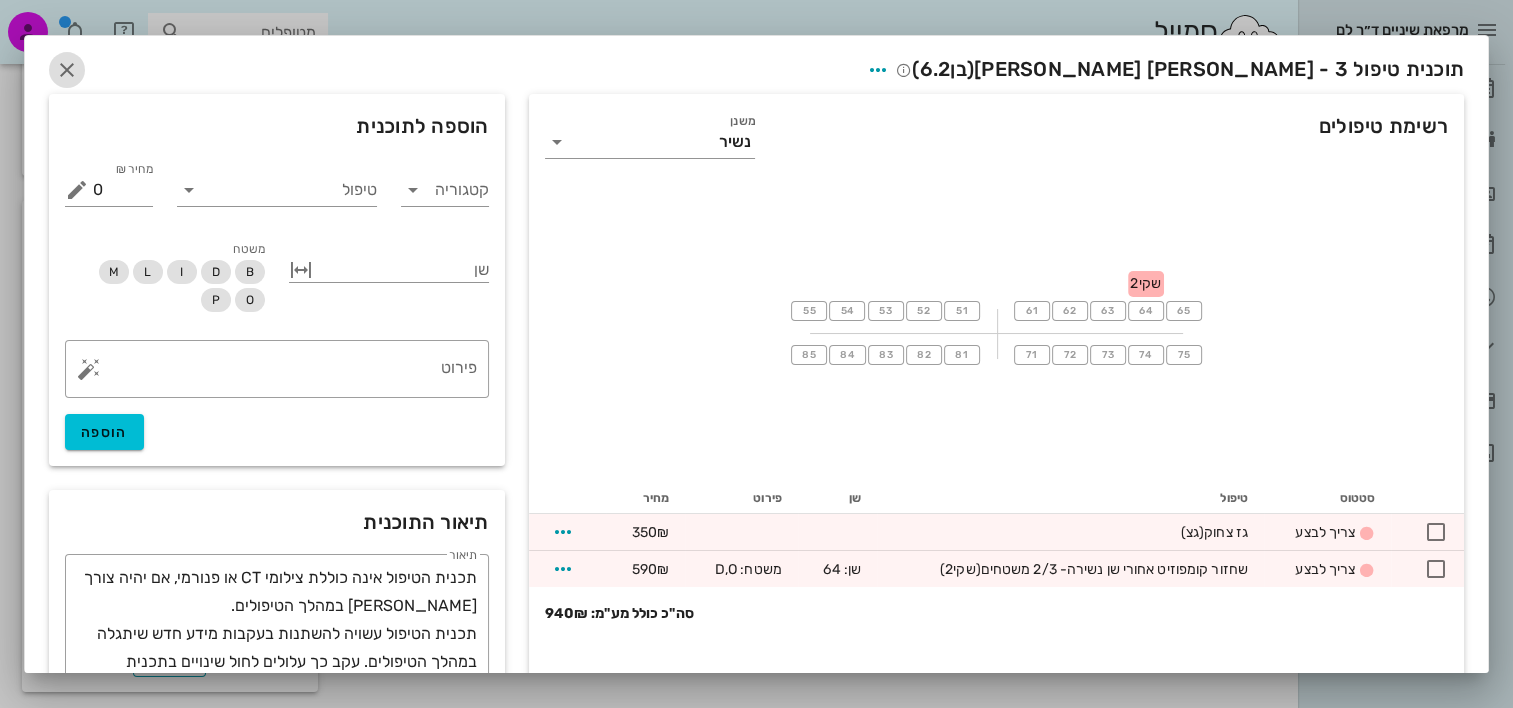 click at bounding box center [67, 70] 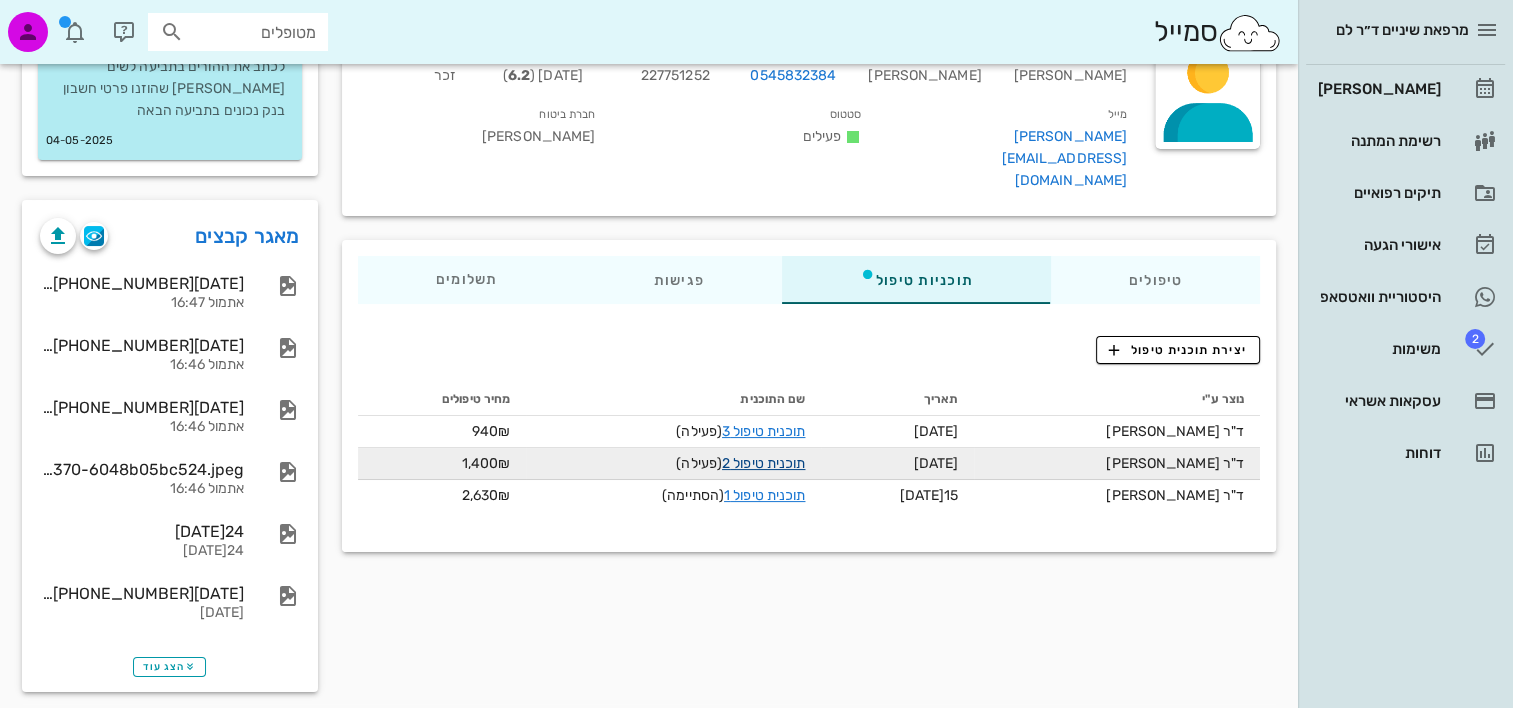 click on "תוכנית טיפול 2" at bounding box center (763, 463) 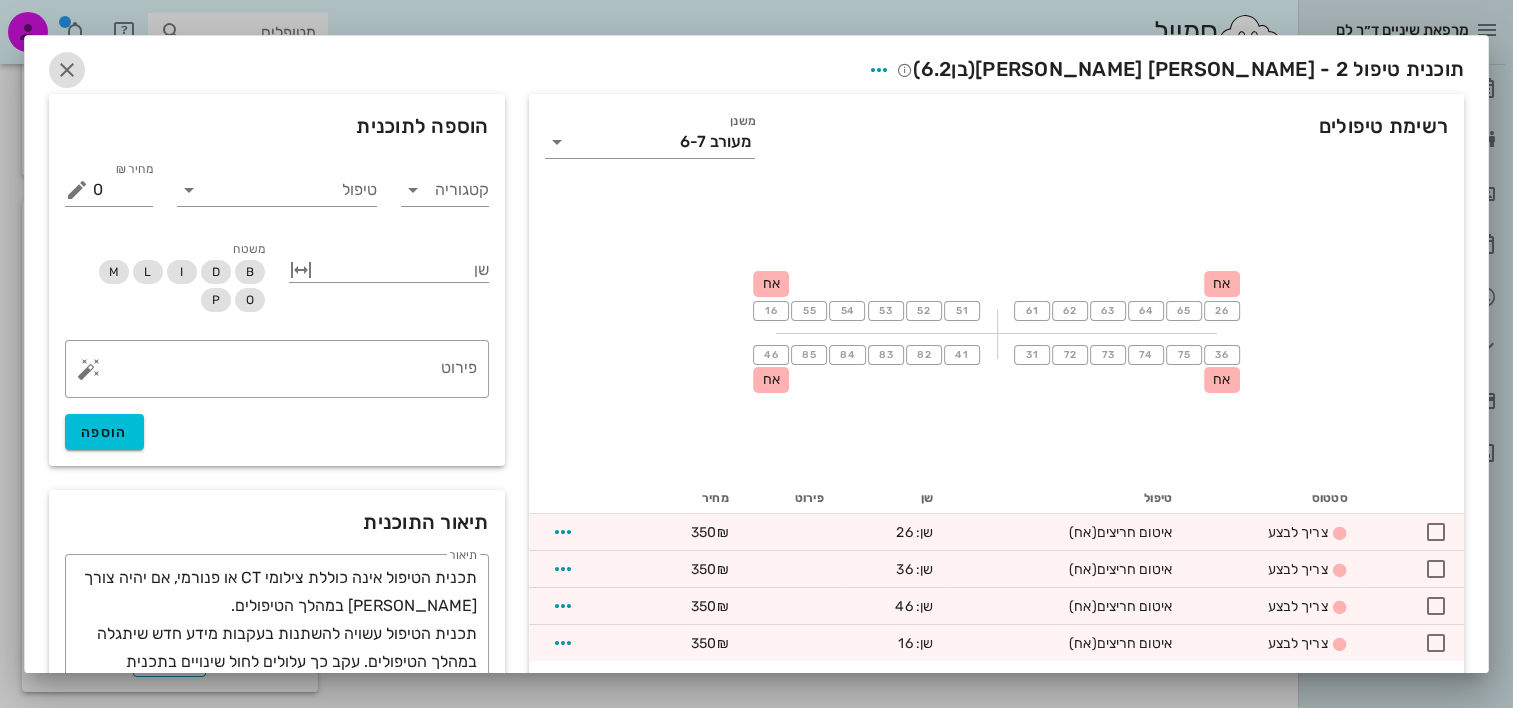 click at bounding box center (67, 70) 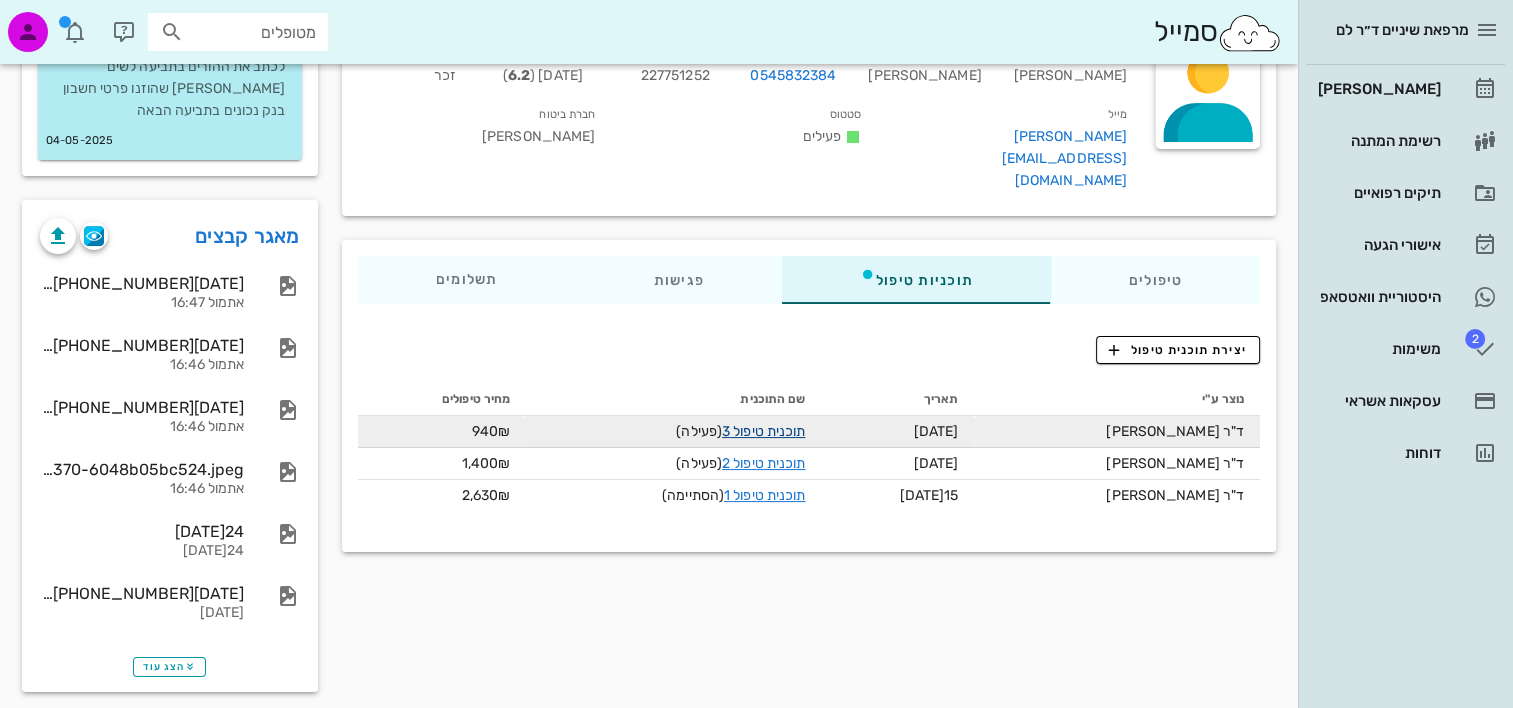 click on "תוכנית טיפול 3" at bounding box center (763, 431) 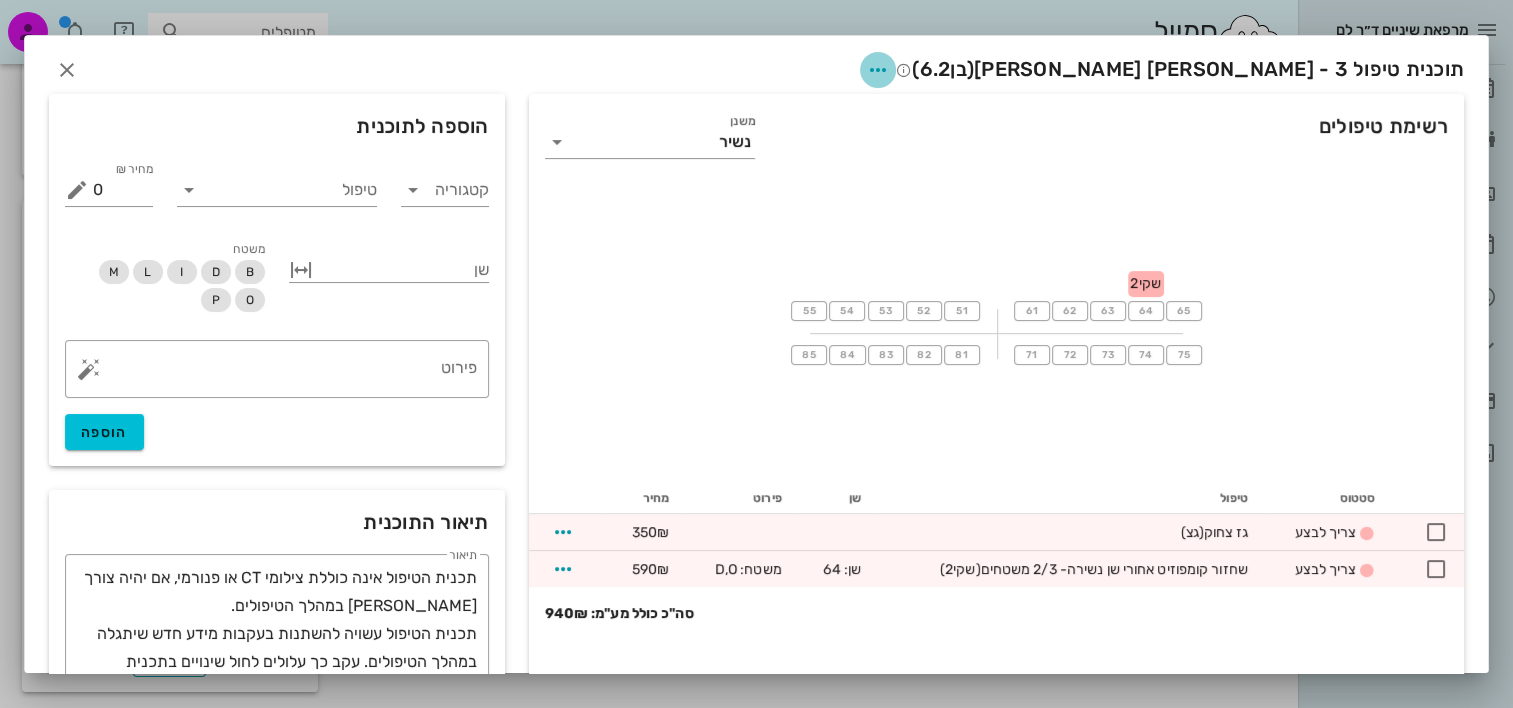 click at bounding box center (878, 70) 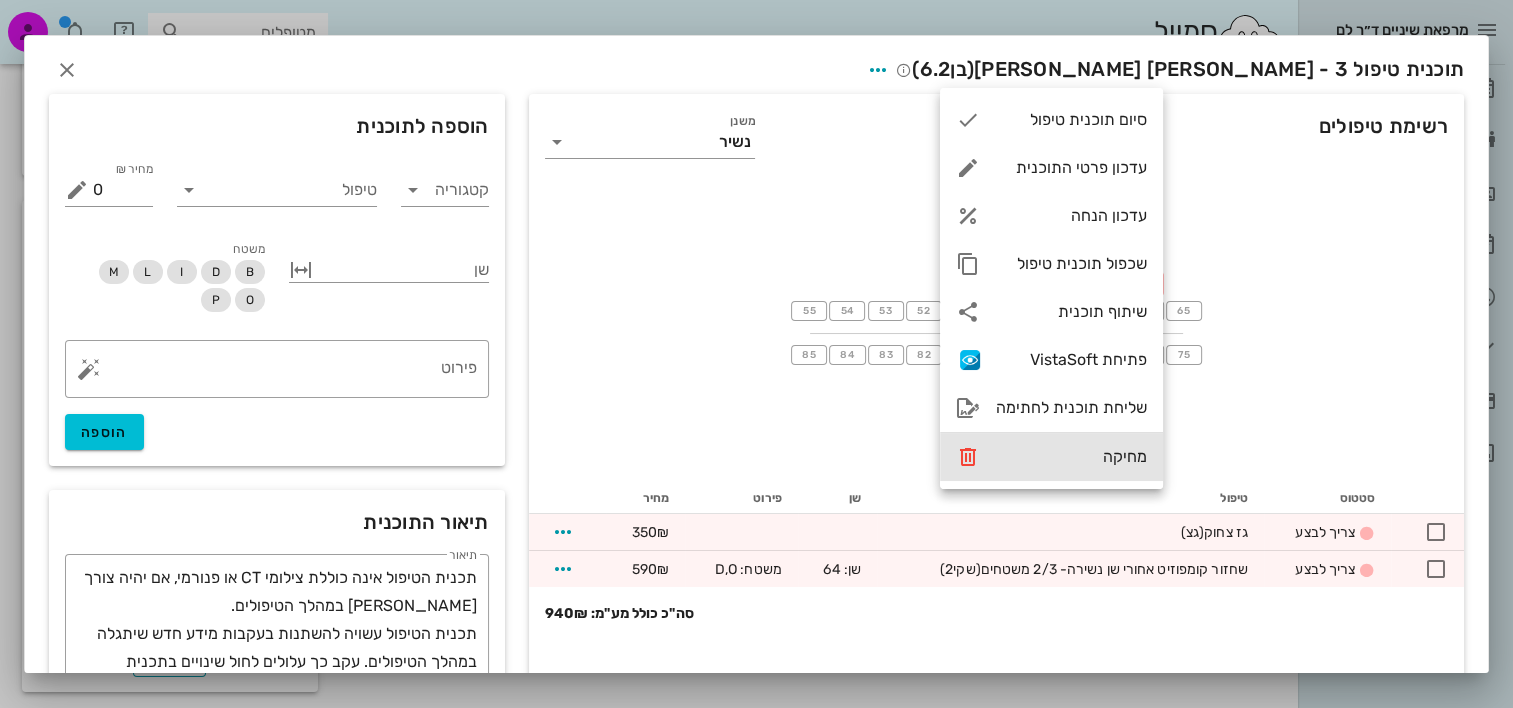click on "מחיקה" at bounding box center (1051, 457) 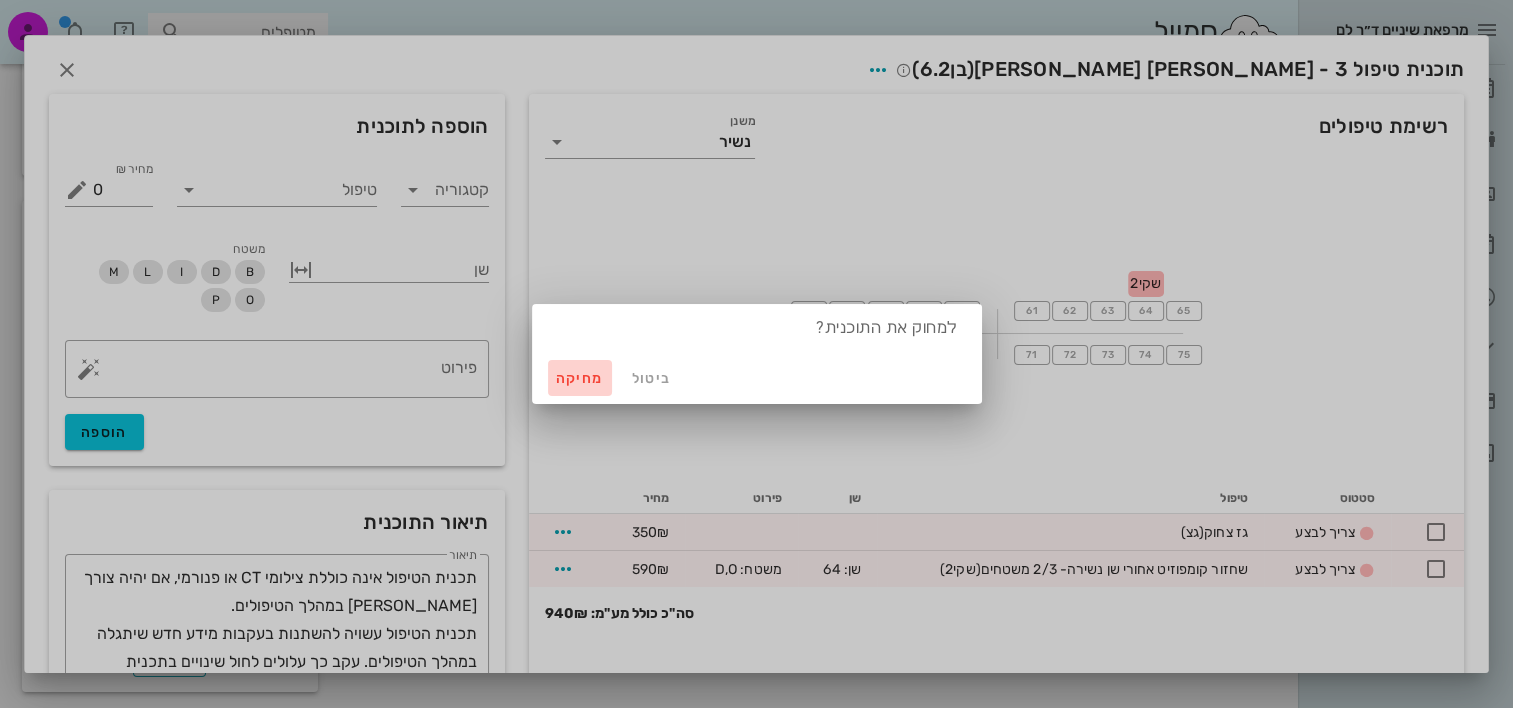 click on "מחיקה" at bounding box center (580, 378) 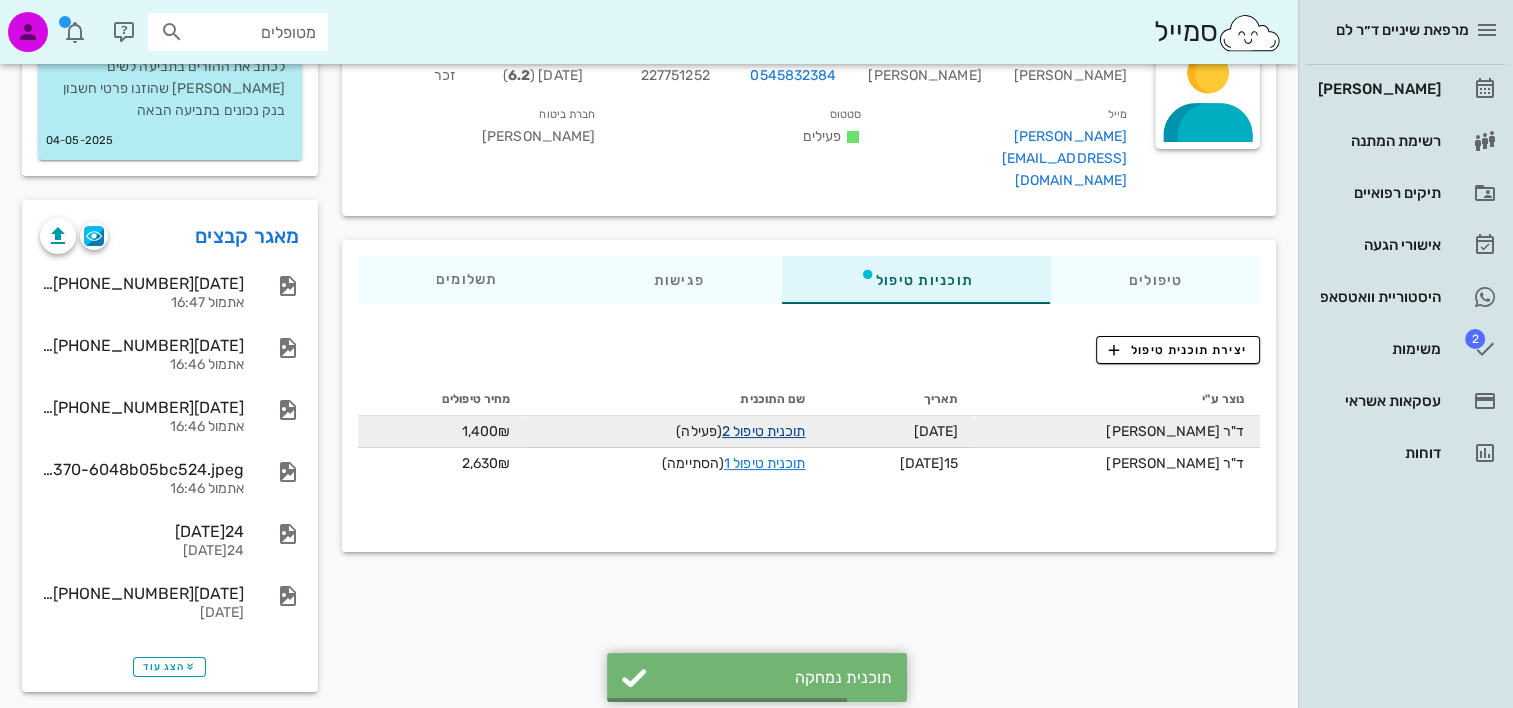 click on "תוכנית טיפול 2" at bounding box center (763, 431) 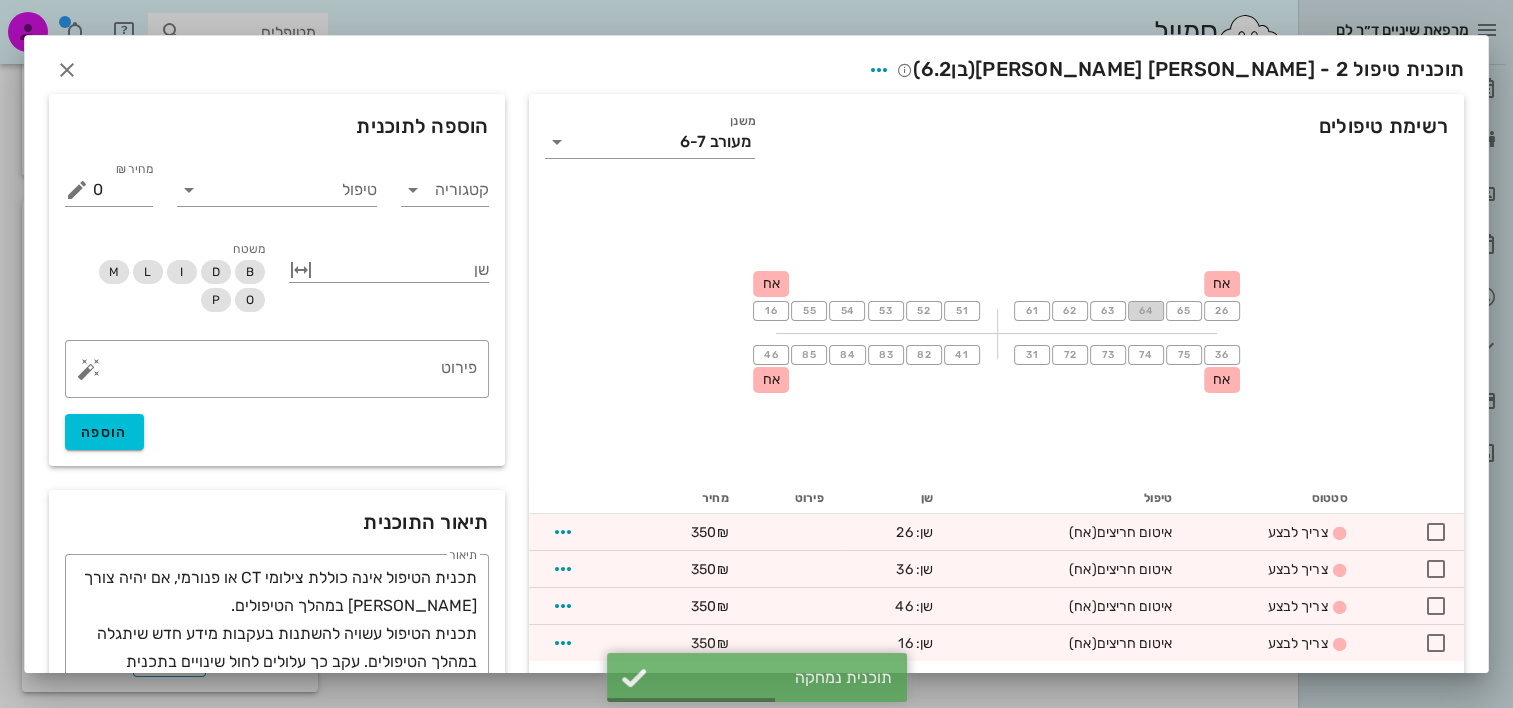click on "64" at bounding box center [1145, 311] 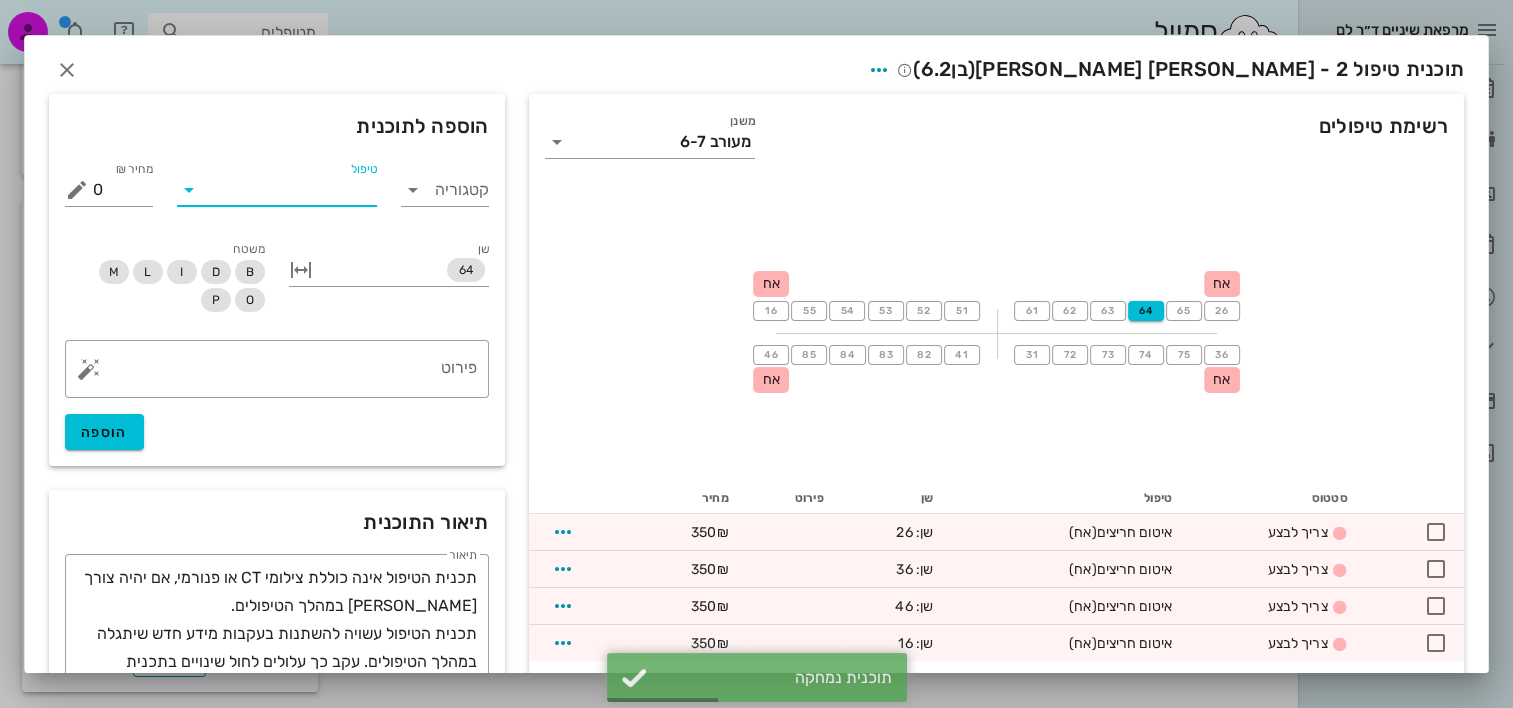 click on "טיפול" at bounding box center [291, 190] 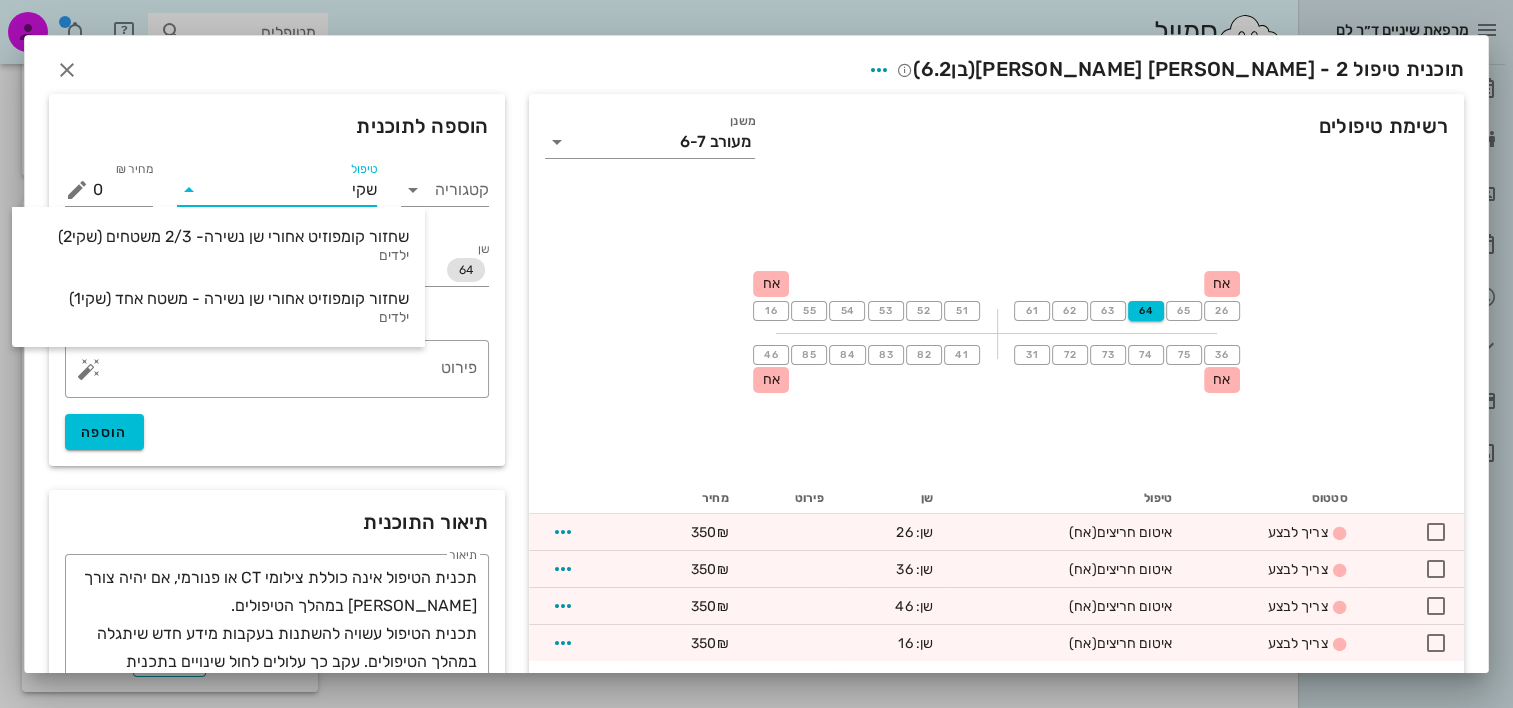 type on "שקי2" 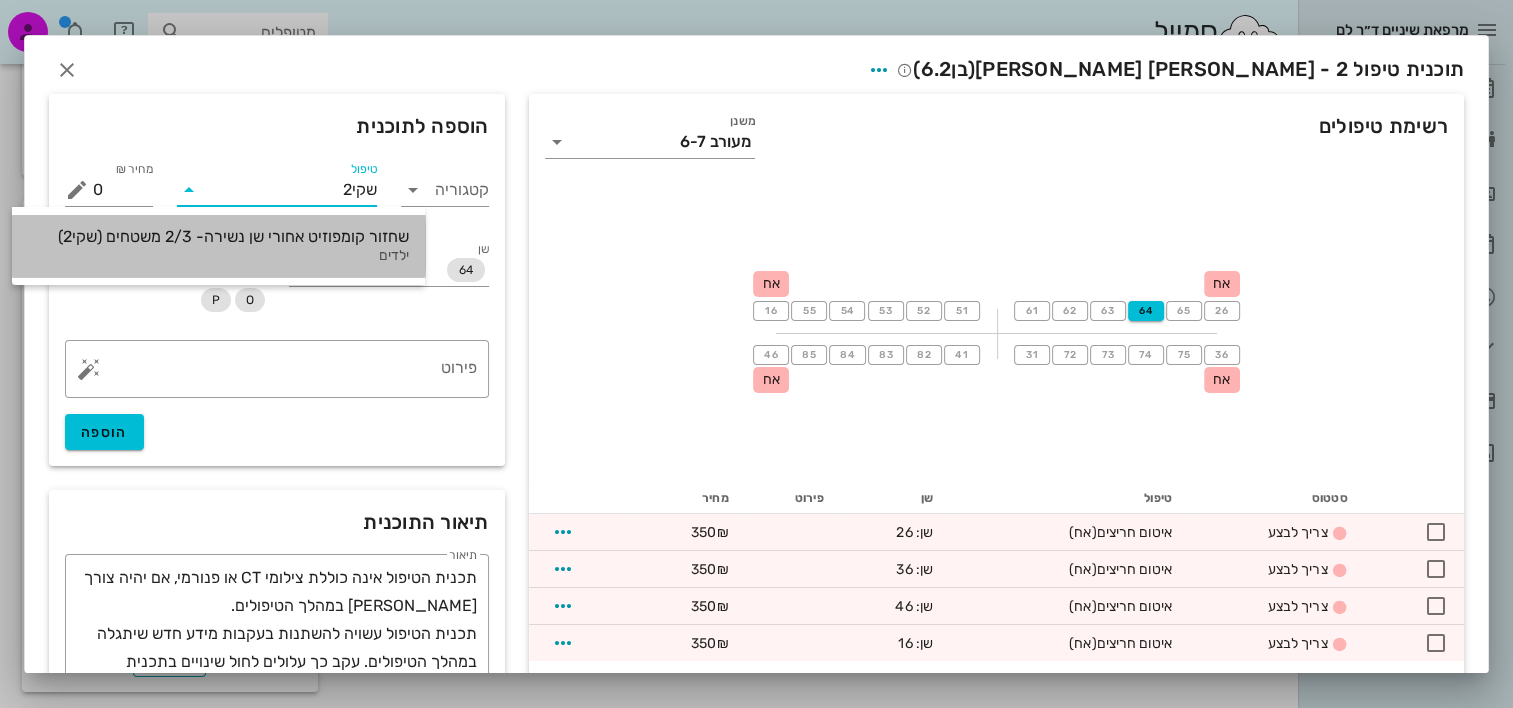 click on "שחזור קומפוזיט אחורי  שן נשירה- 2/3 משטחים
(שקי2) ילדים" at bounding box center [218, 246] 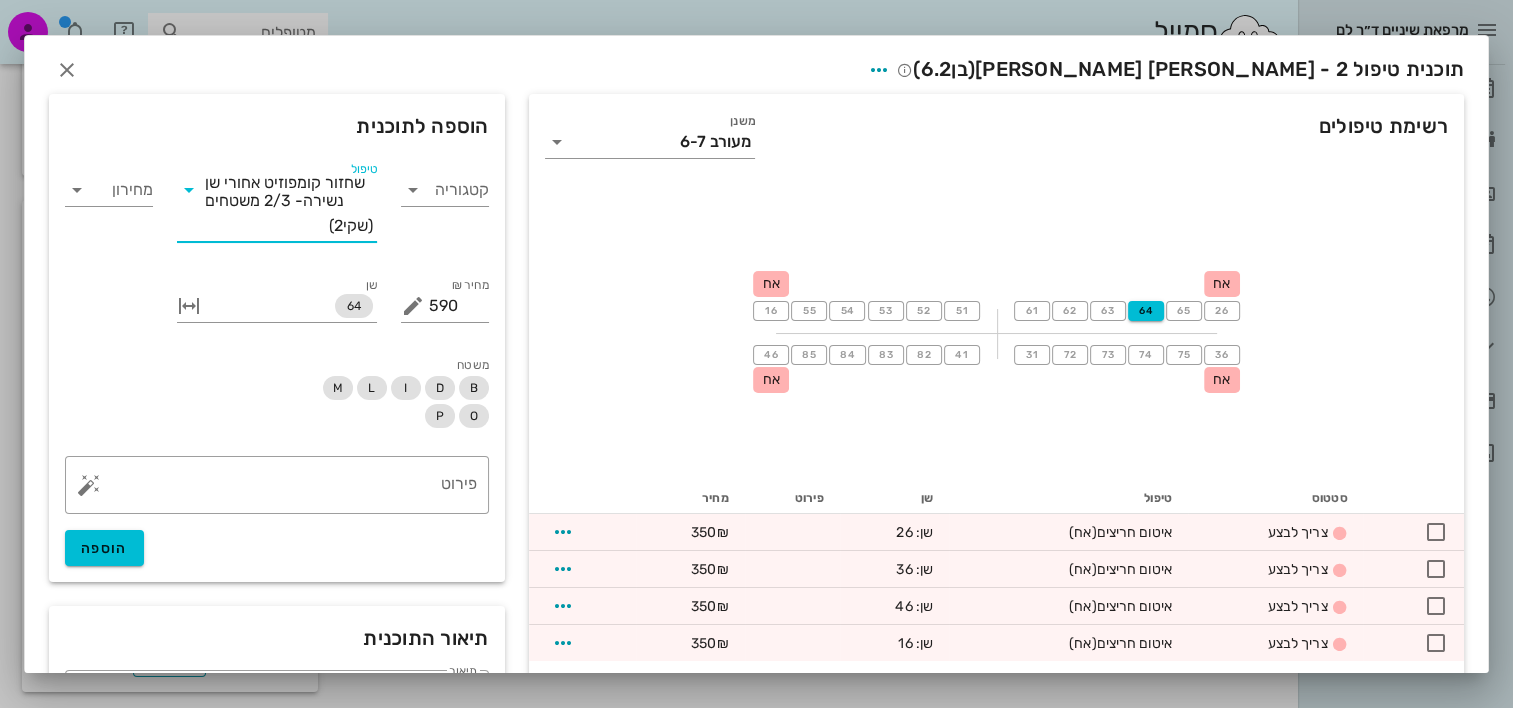 click on "משטח
B
D
I
L
M
O
P" at bounding box center (389, 393) 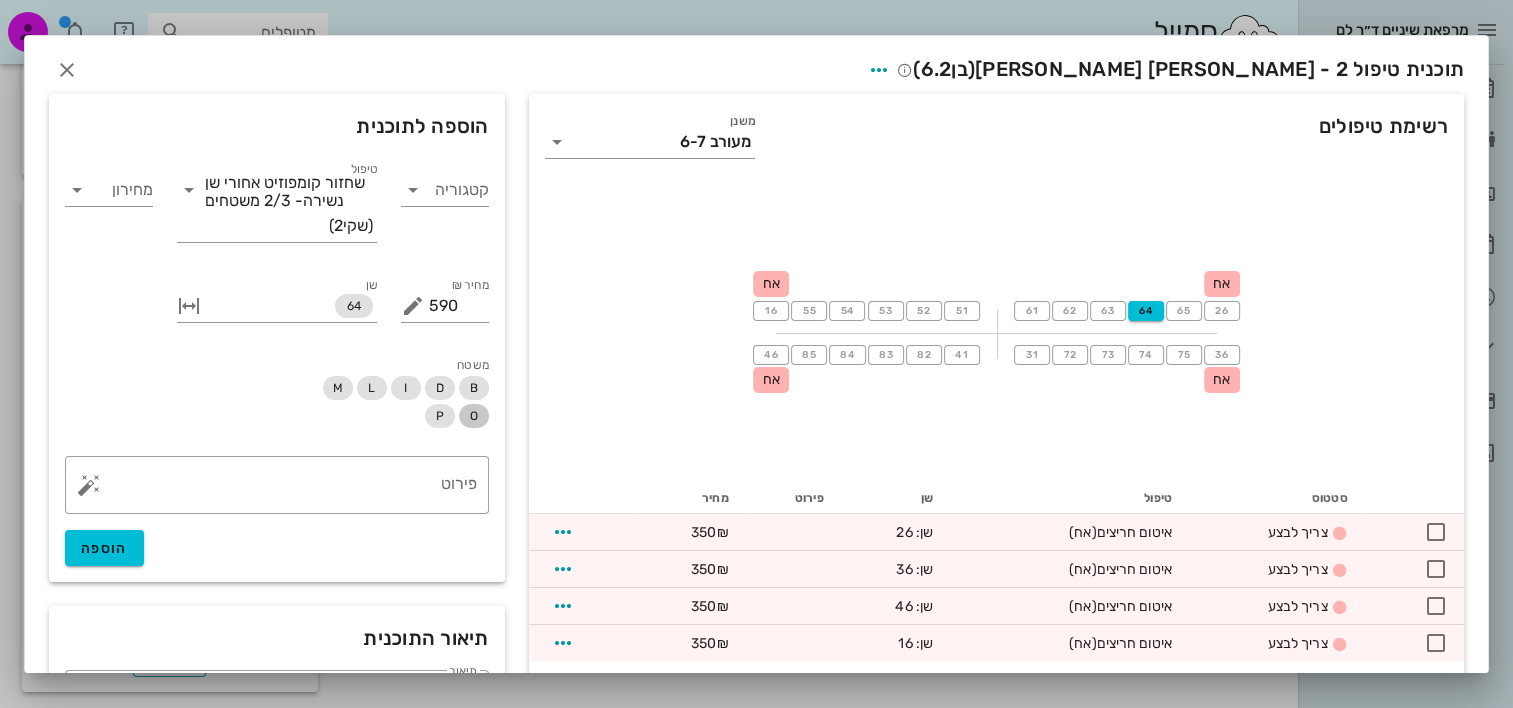 click on "O" at bounding box center [474, 416] 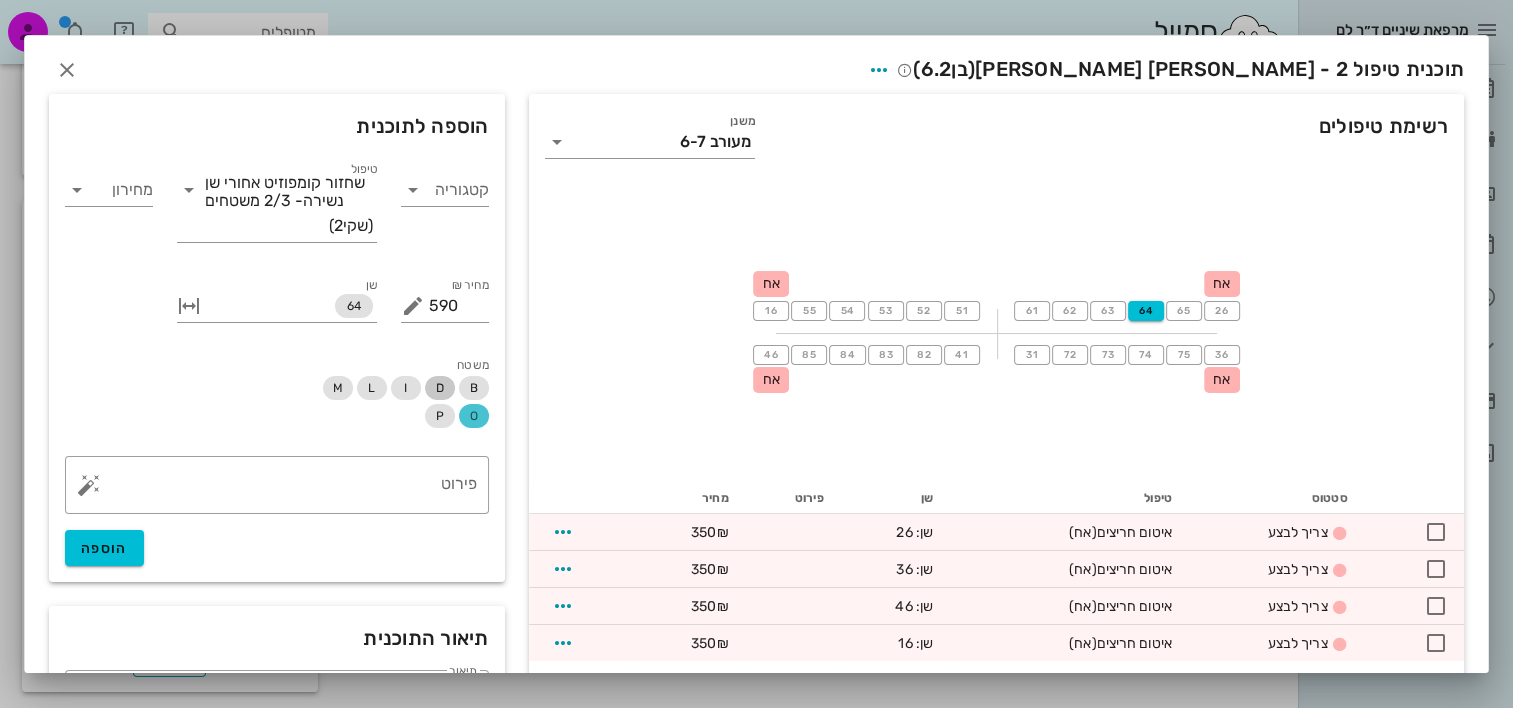 click on "D" at bounding box center [440, 388] 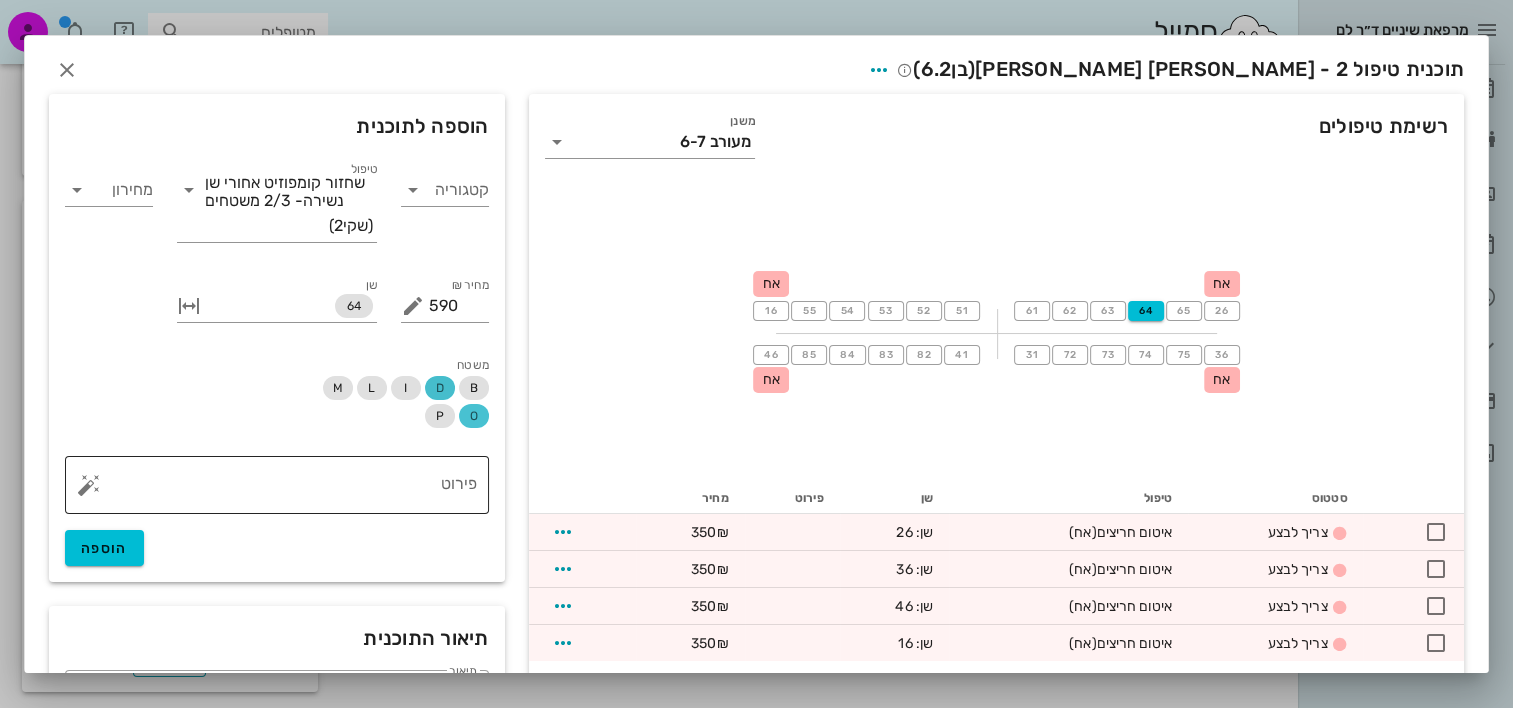 scroll, scrollTop: 100, scrollLeft: 0, axis: vertical 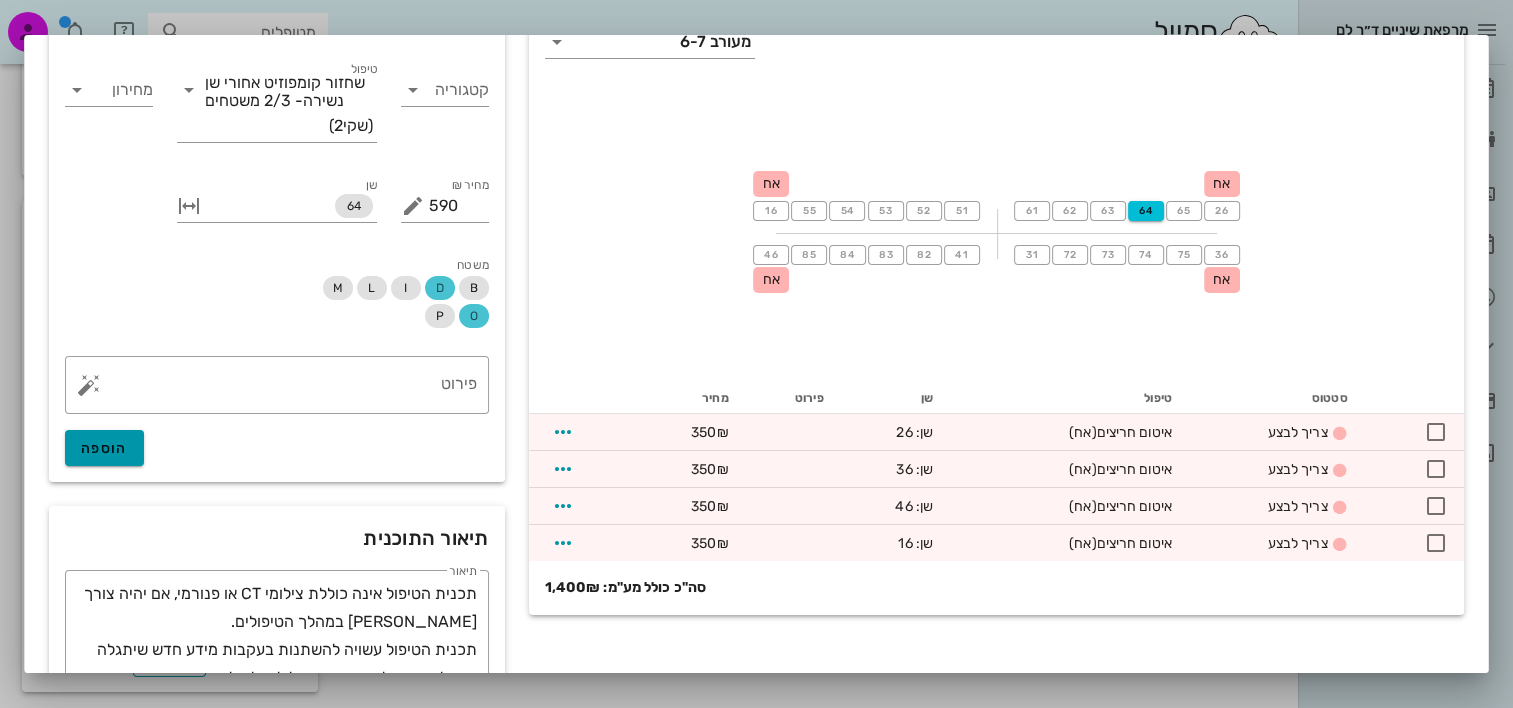 click on "הוספה" at bounding box center [104, 448] 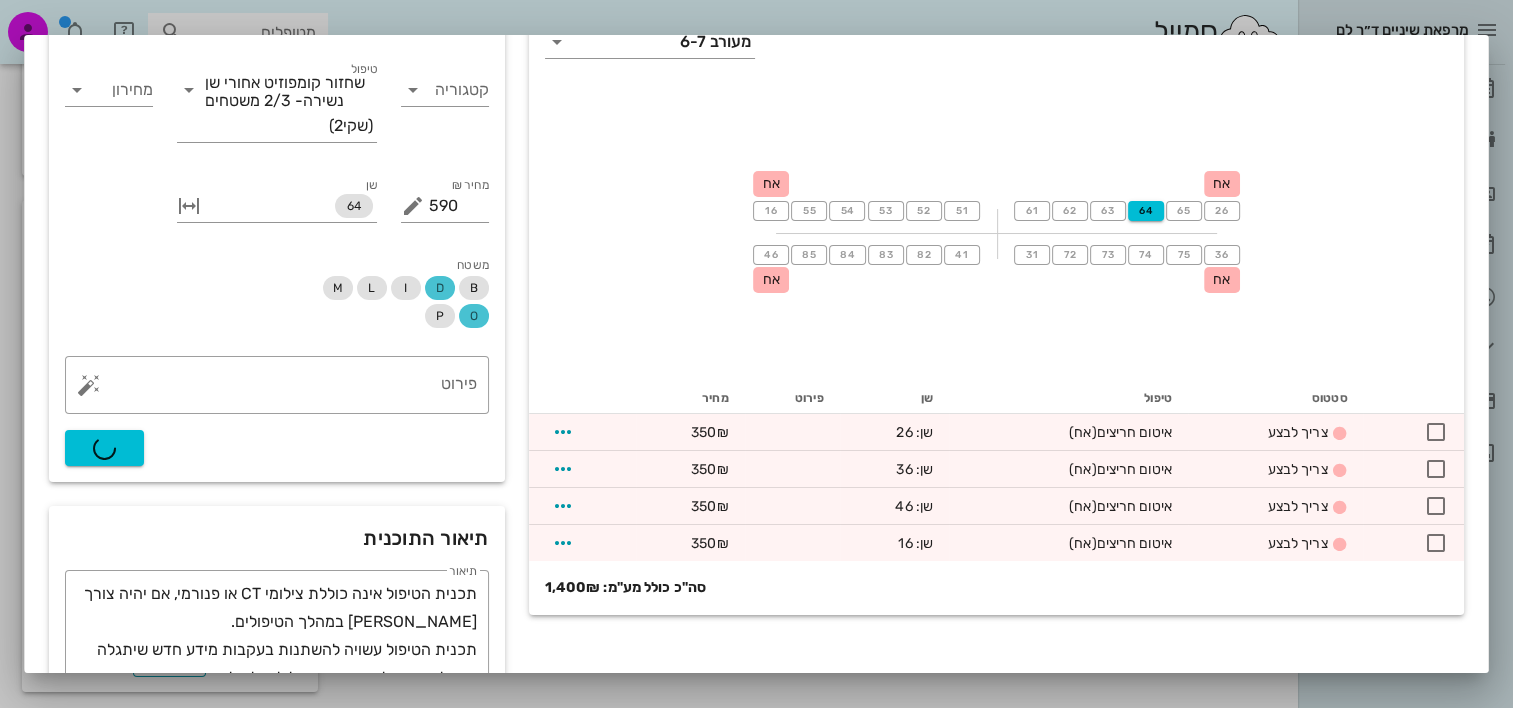 type on "0" 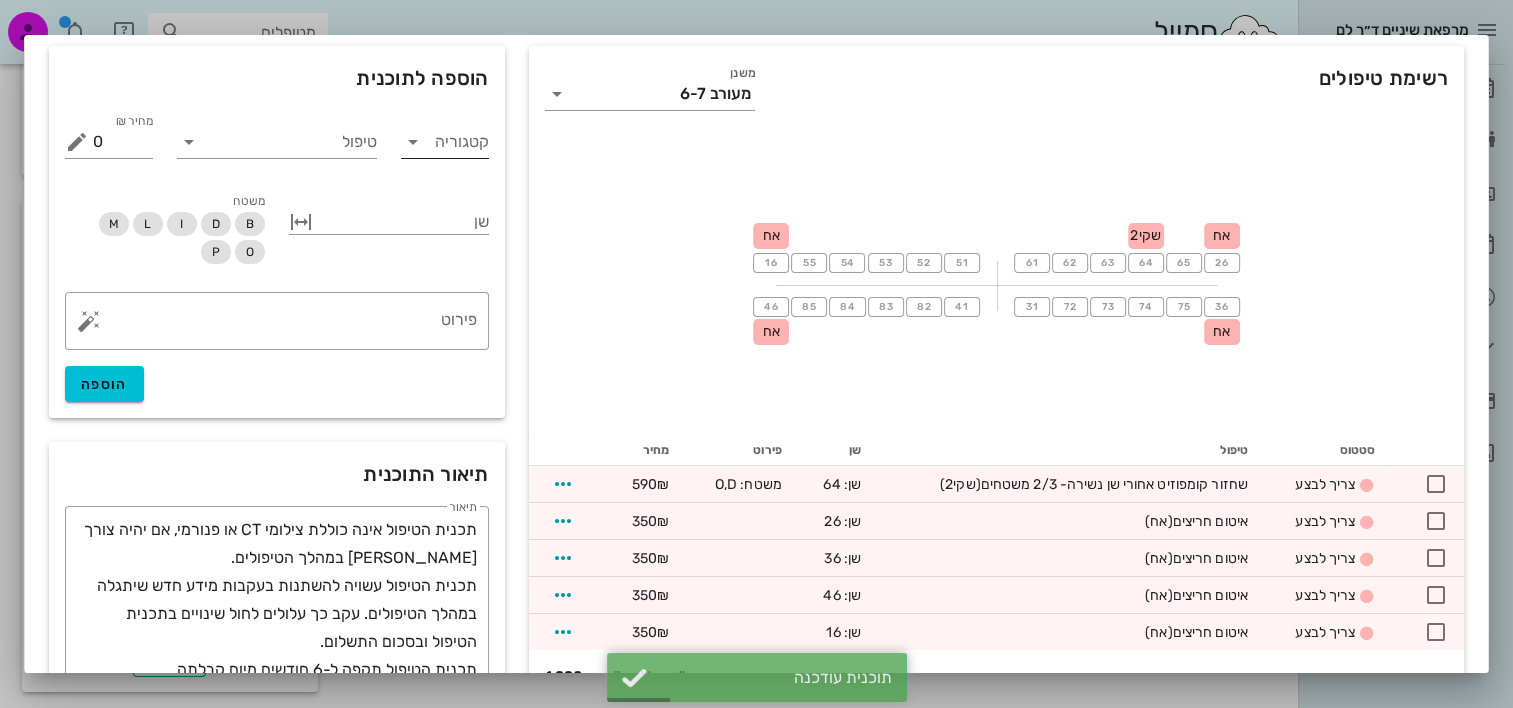 scroll, scrollTop: 0, scrollLeft: 0, axis: both 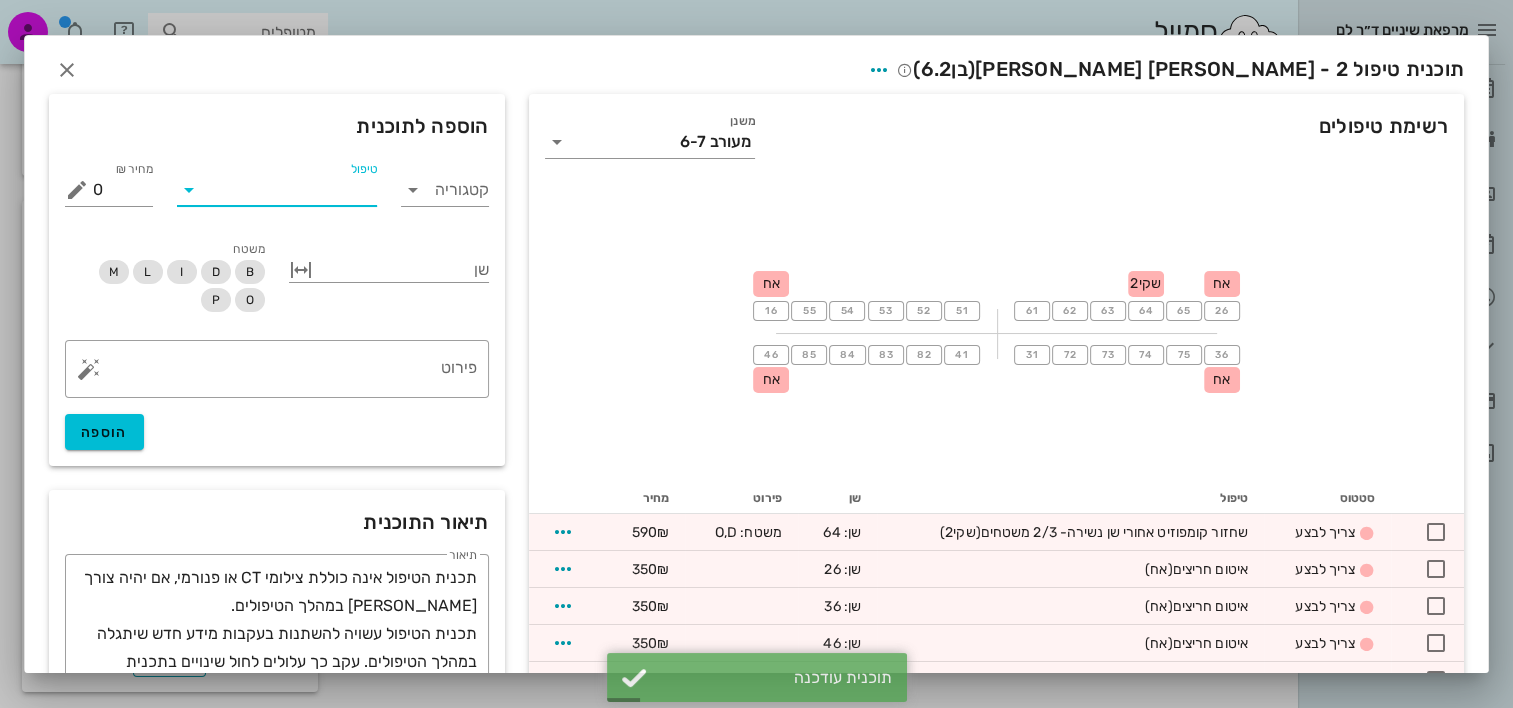 click on "טיפול" at bounding box center (291, 190) 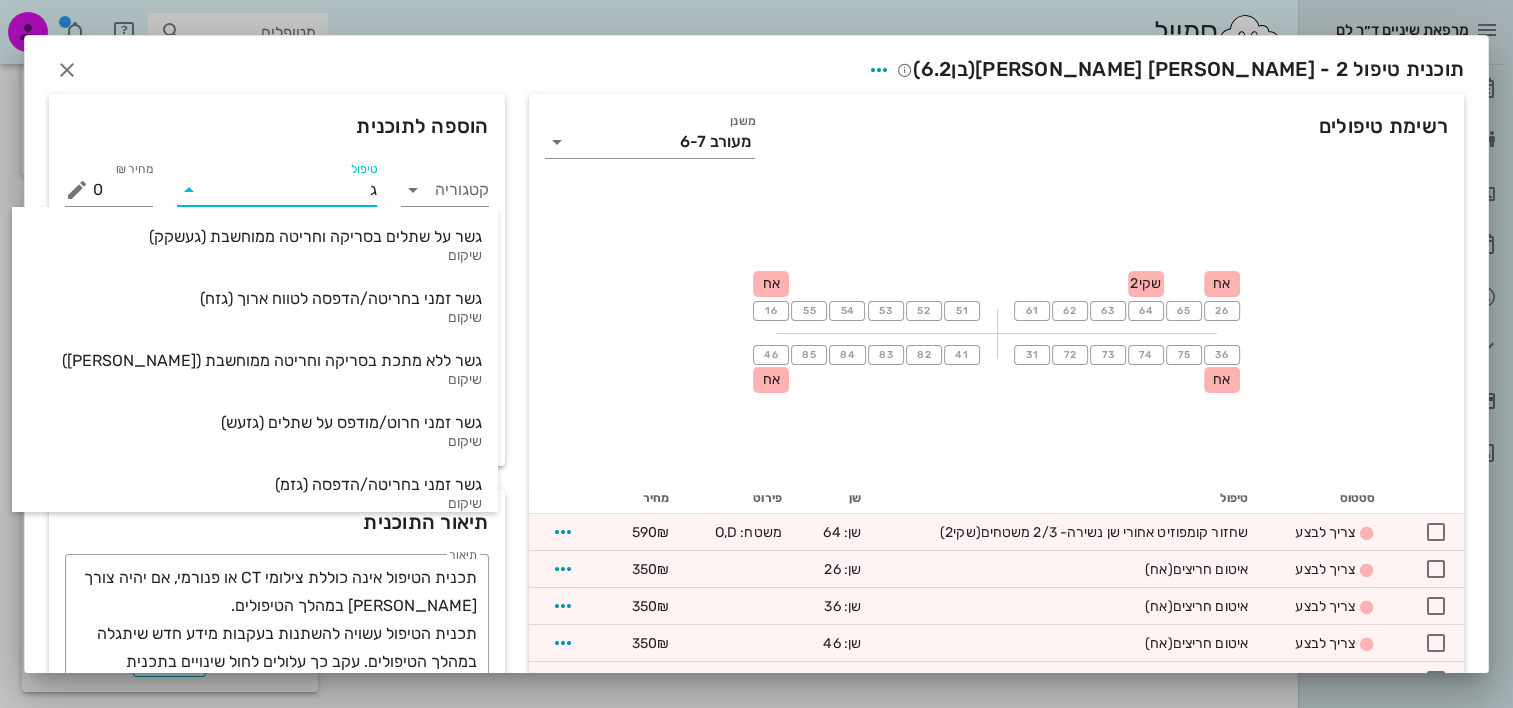 type on "גצ" 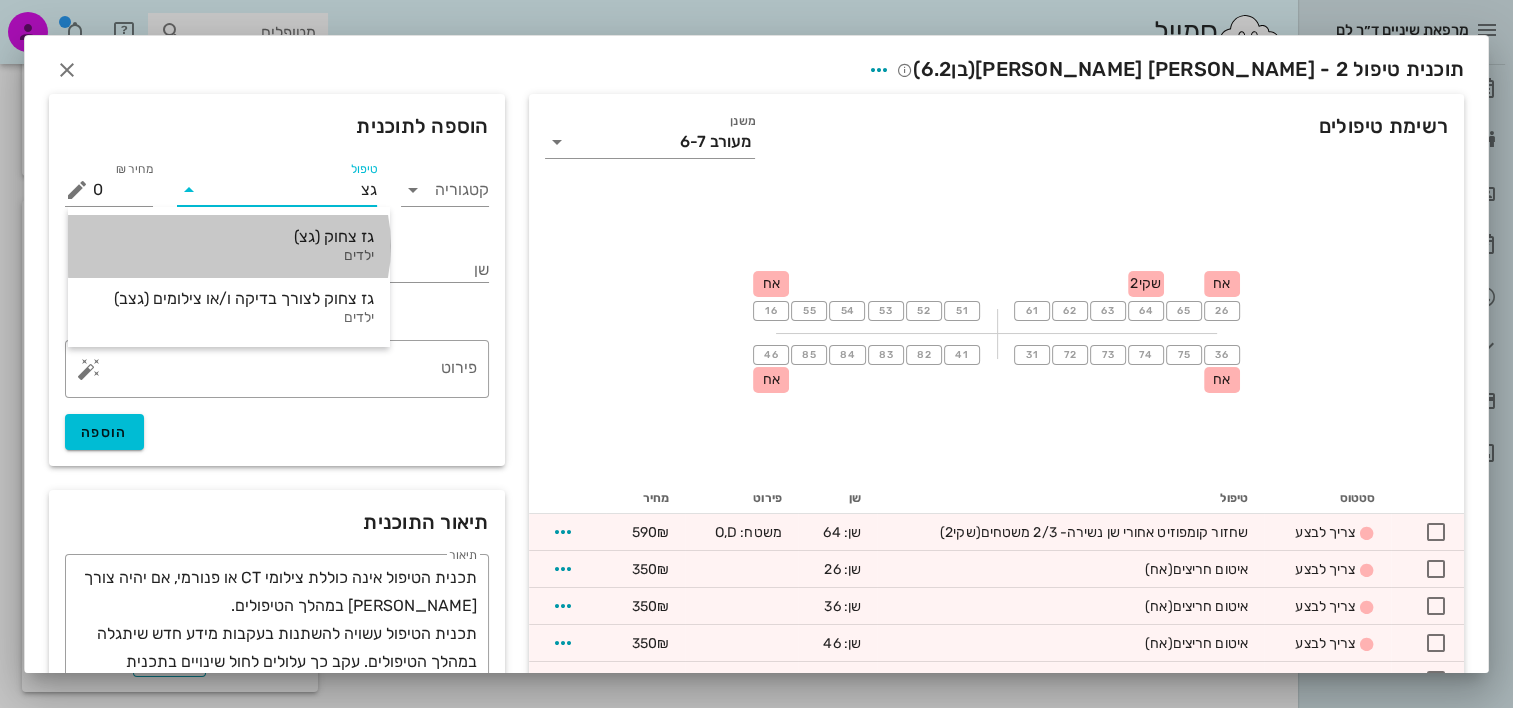 click on "גז צחוק
(גצ)" at bounding box center [229, 236] 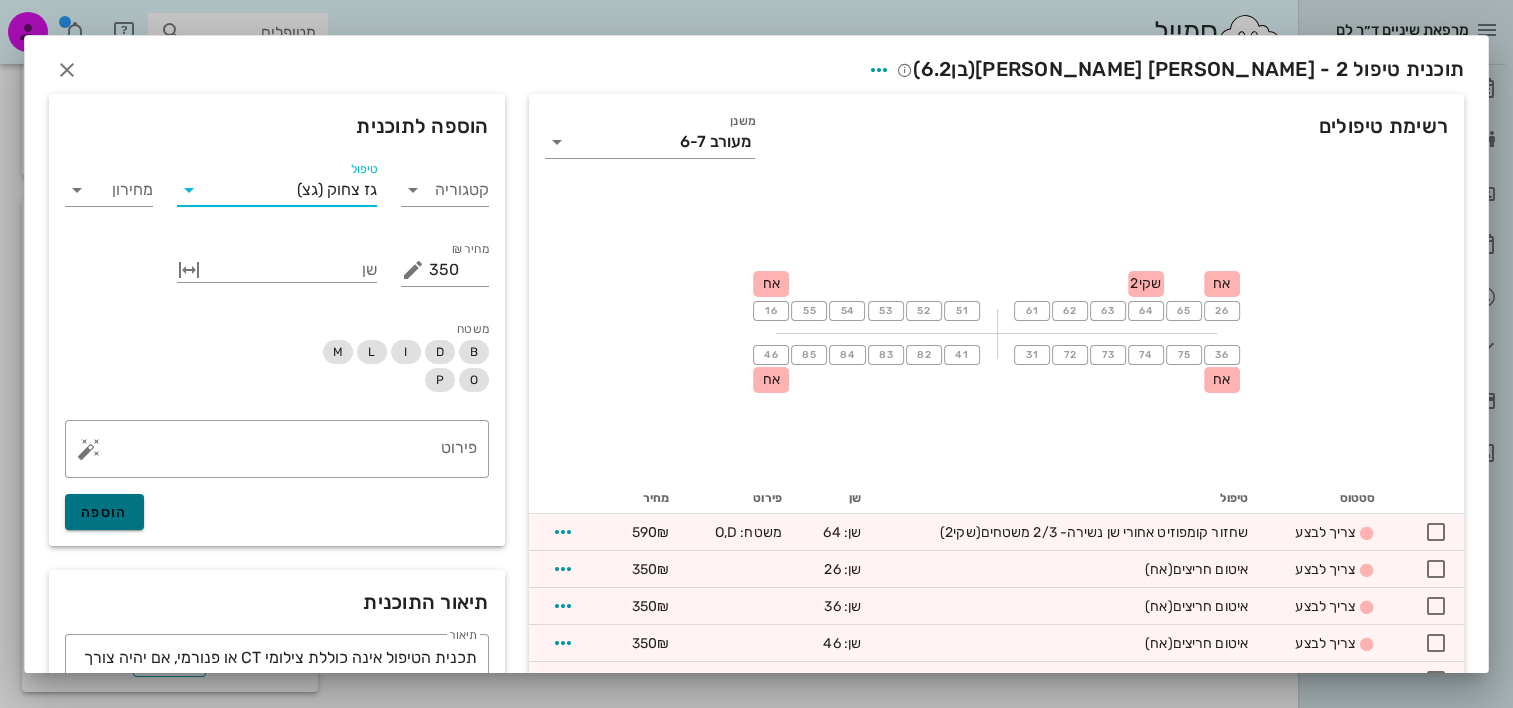 click on "הוספה" at bounding box center (104, 512) 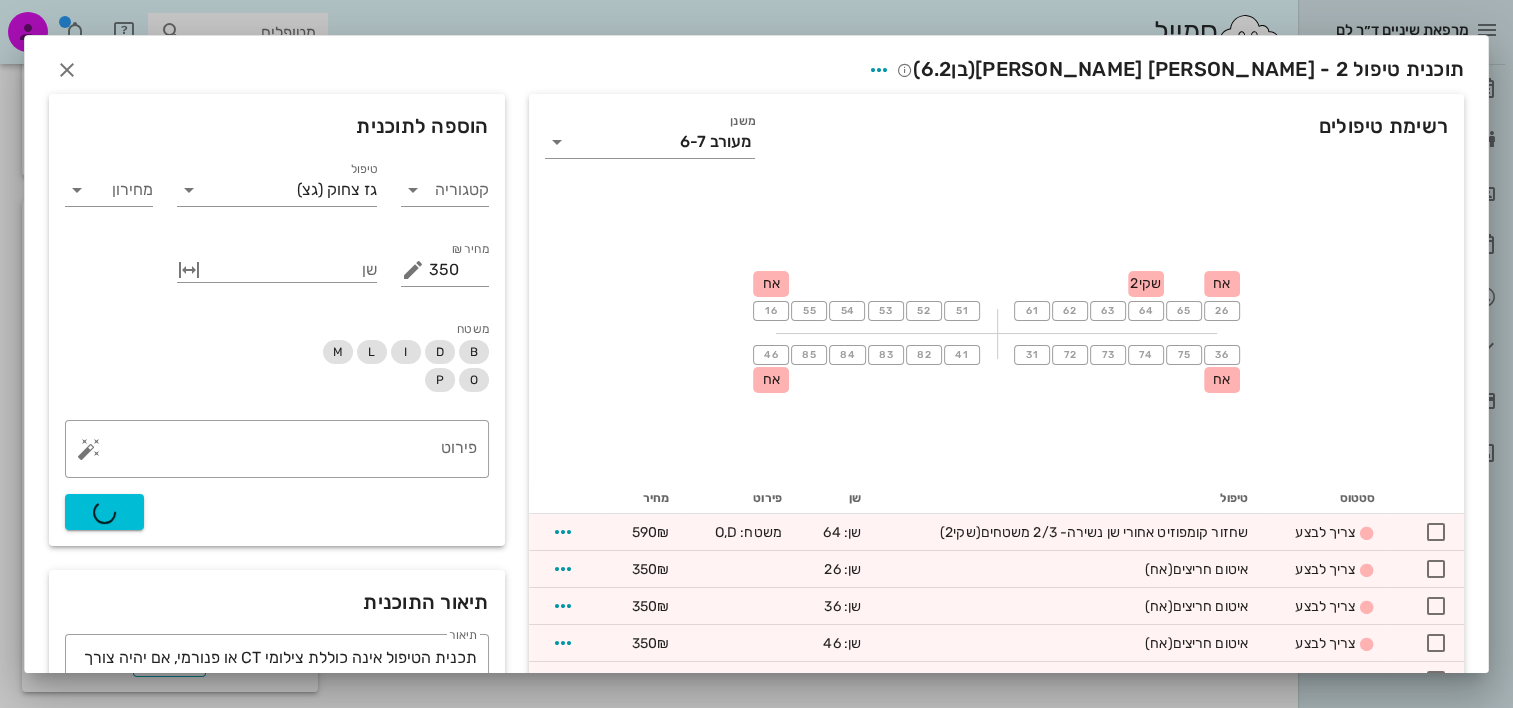 type on "0" 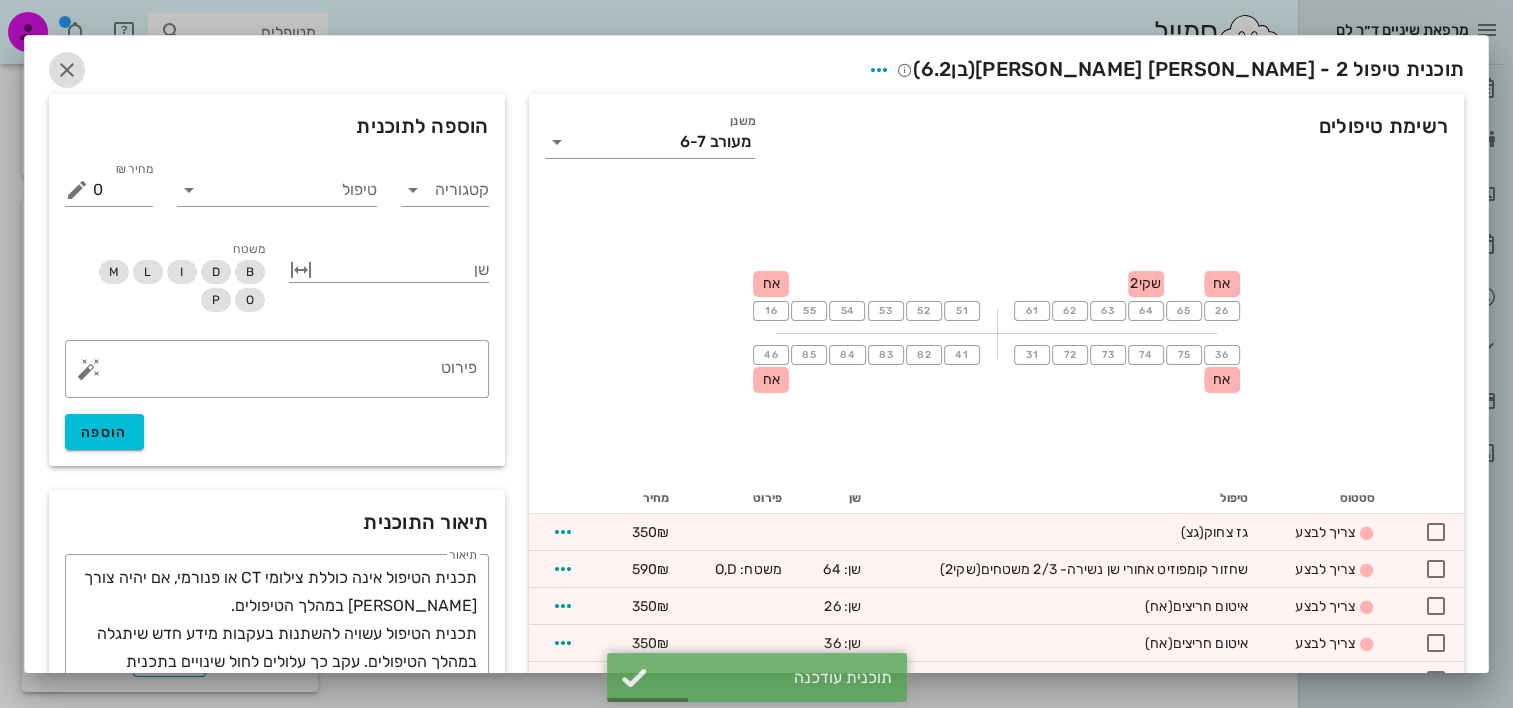 click at bounding box center [67, 70] 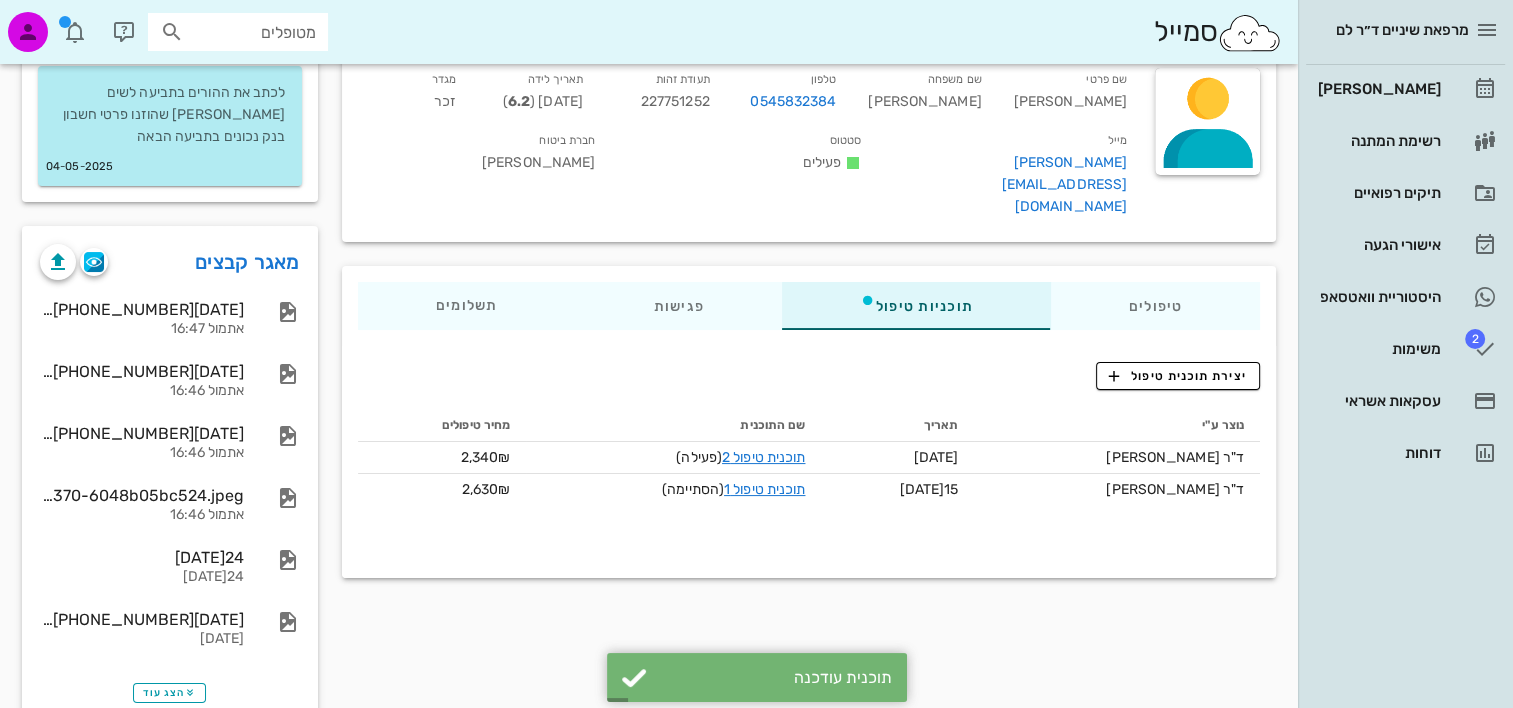 scroll, scrollTop: 0, scrollLeft: 0, axis: both 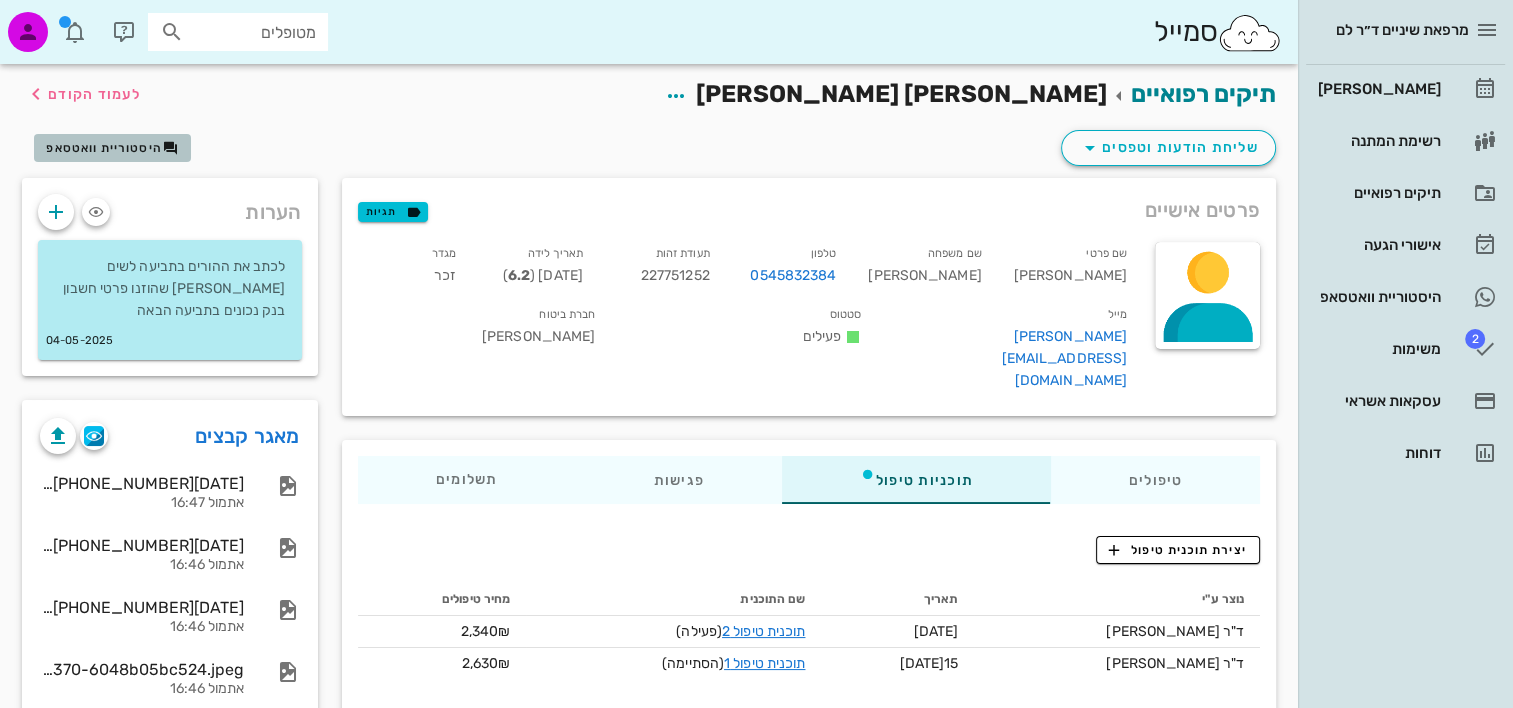 click on "היסטוריית וואטסאפ" at bounding box center [112, 148] 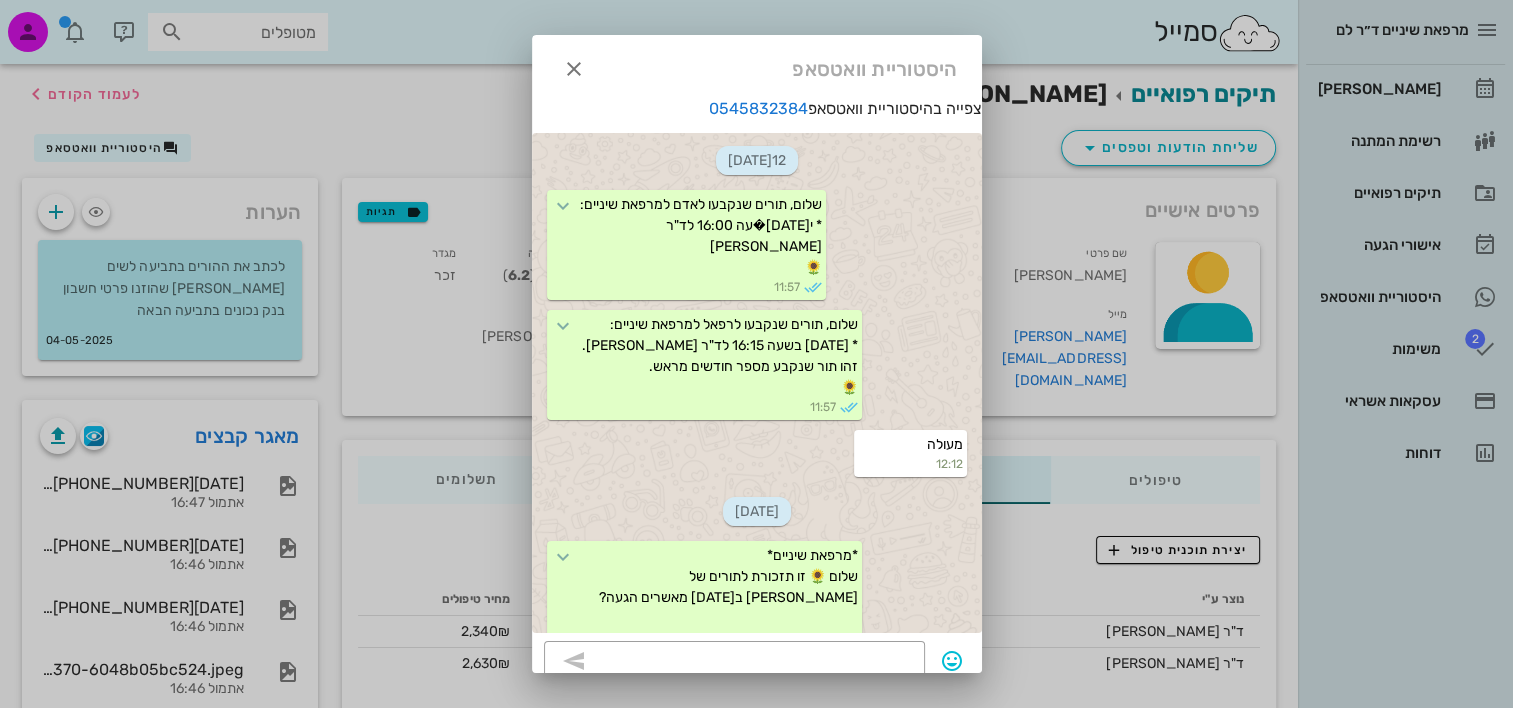 scroll, scrollTop: 852, scrollLeft: 0, axis: vertical 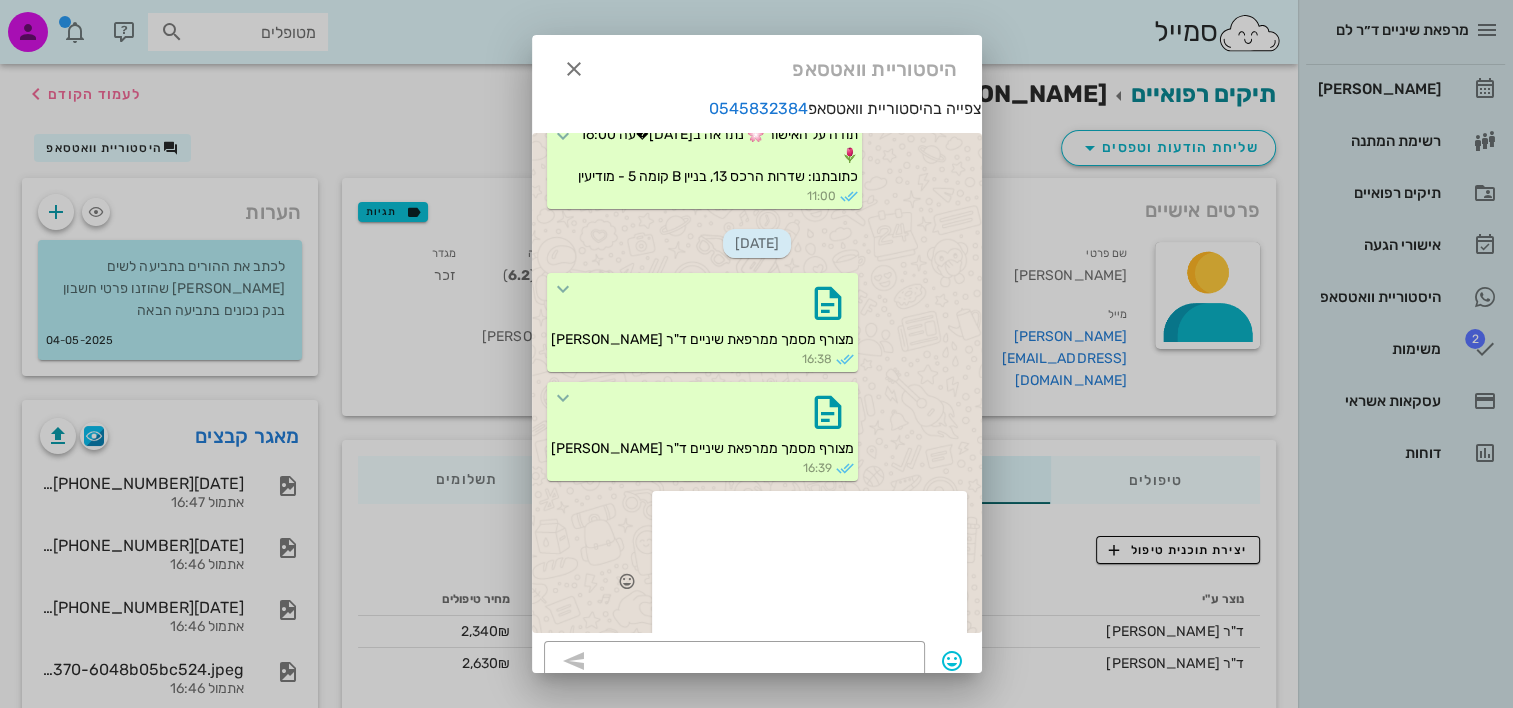 click at bounding box center [809, 570] 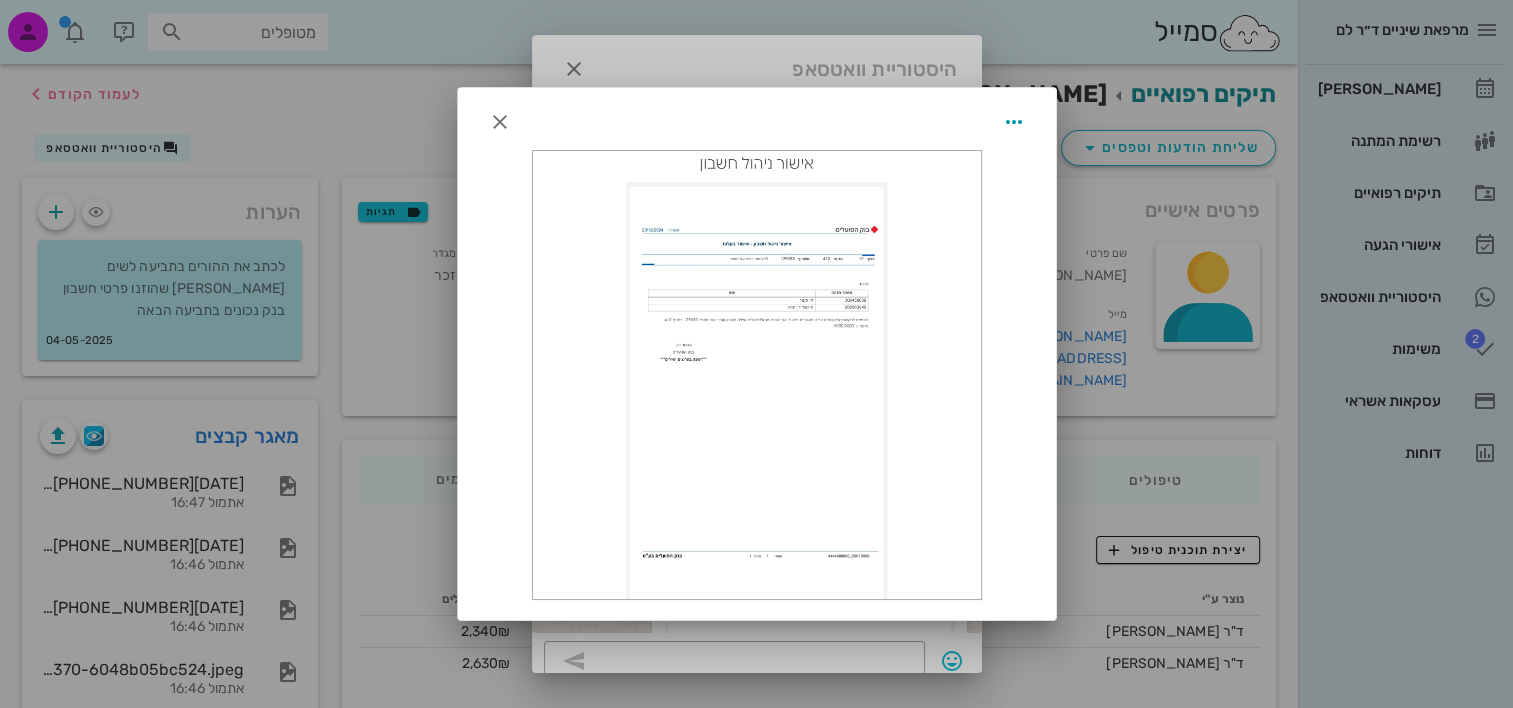 click at bounding box center (757, 375) 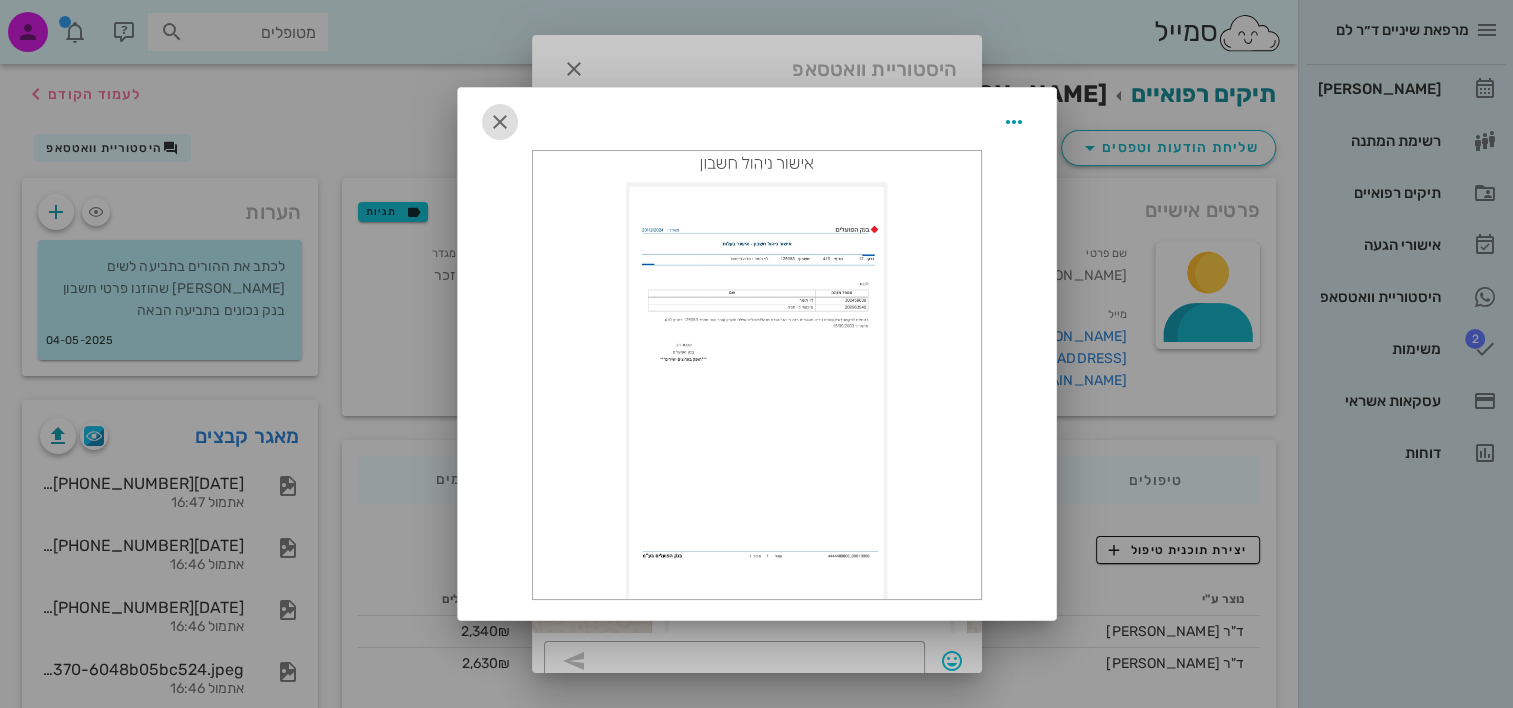 click at bounding box center (500, 122) 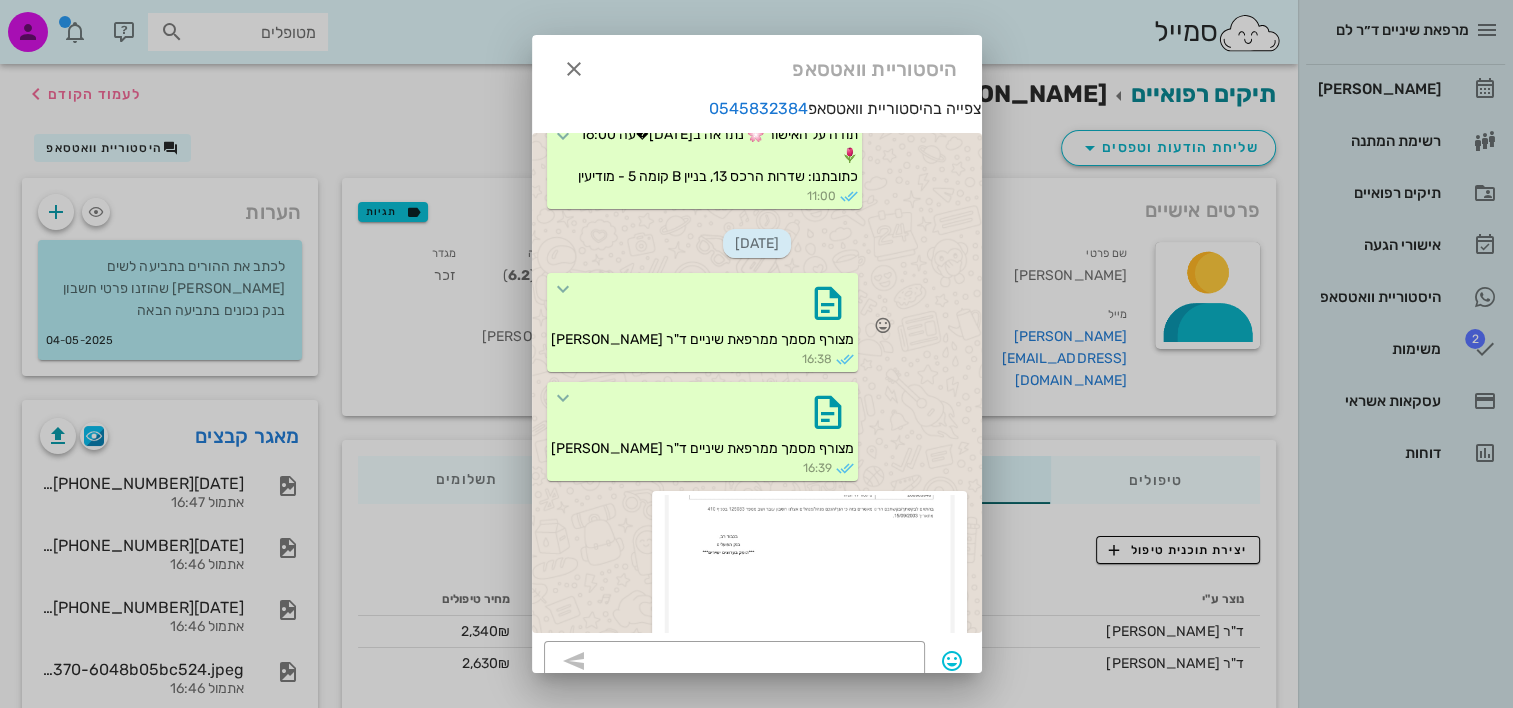click on "מצורף מסמך ממרפאת שיניים ד"ר לם" at bounding box center (702, 339) 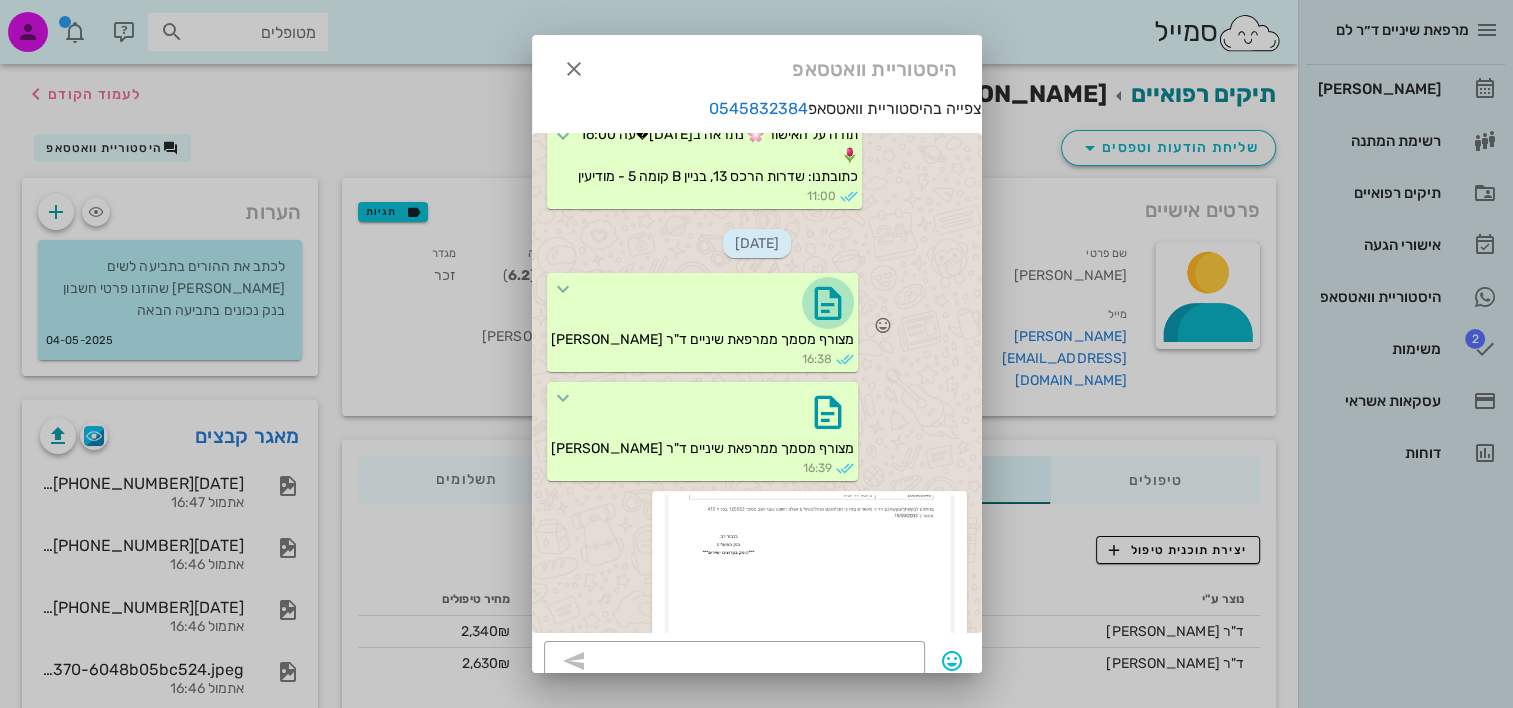 click at bounding box center (828, 303) 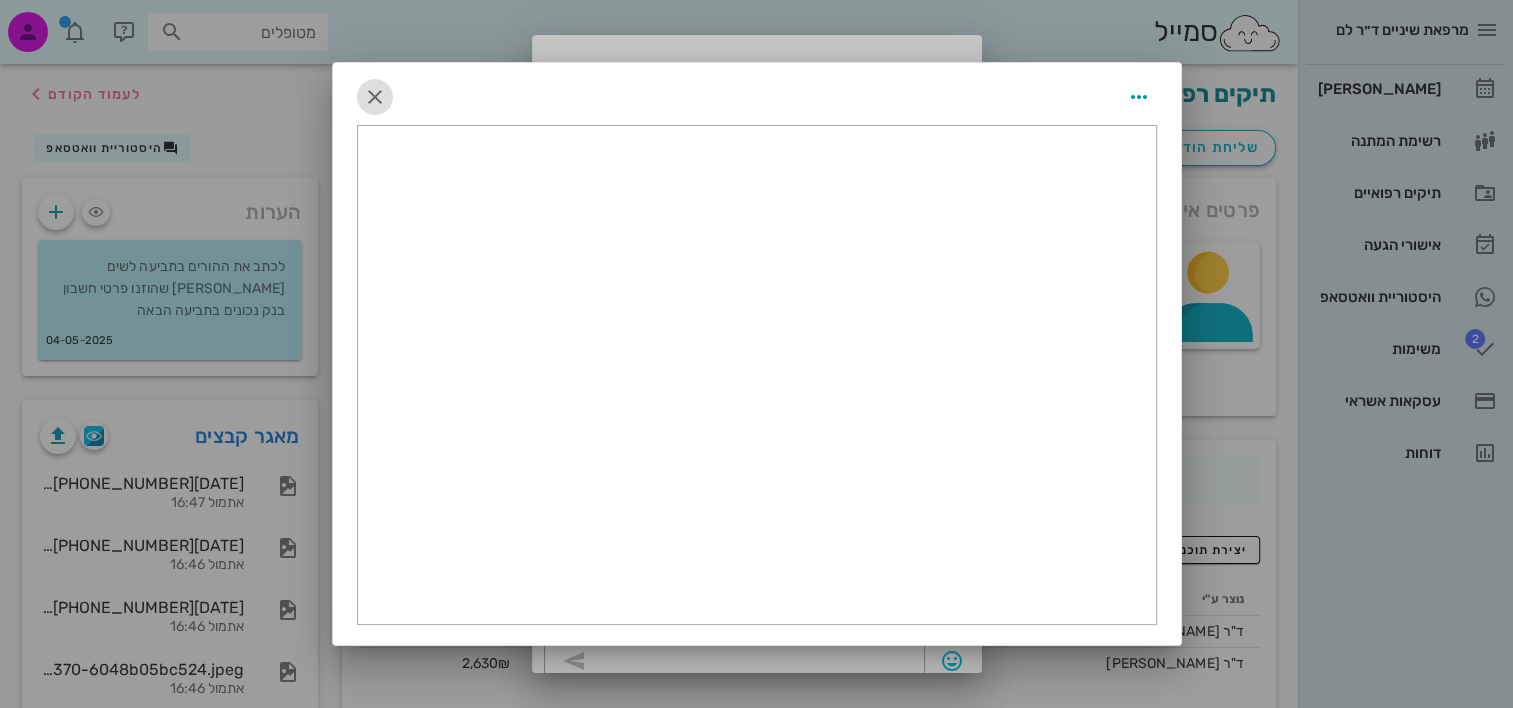 click at bounding box center [375, 97] 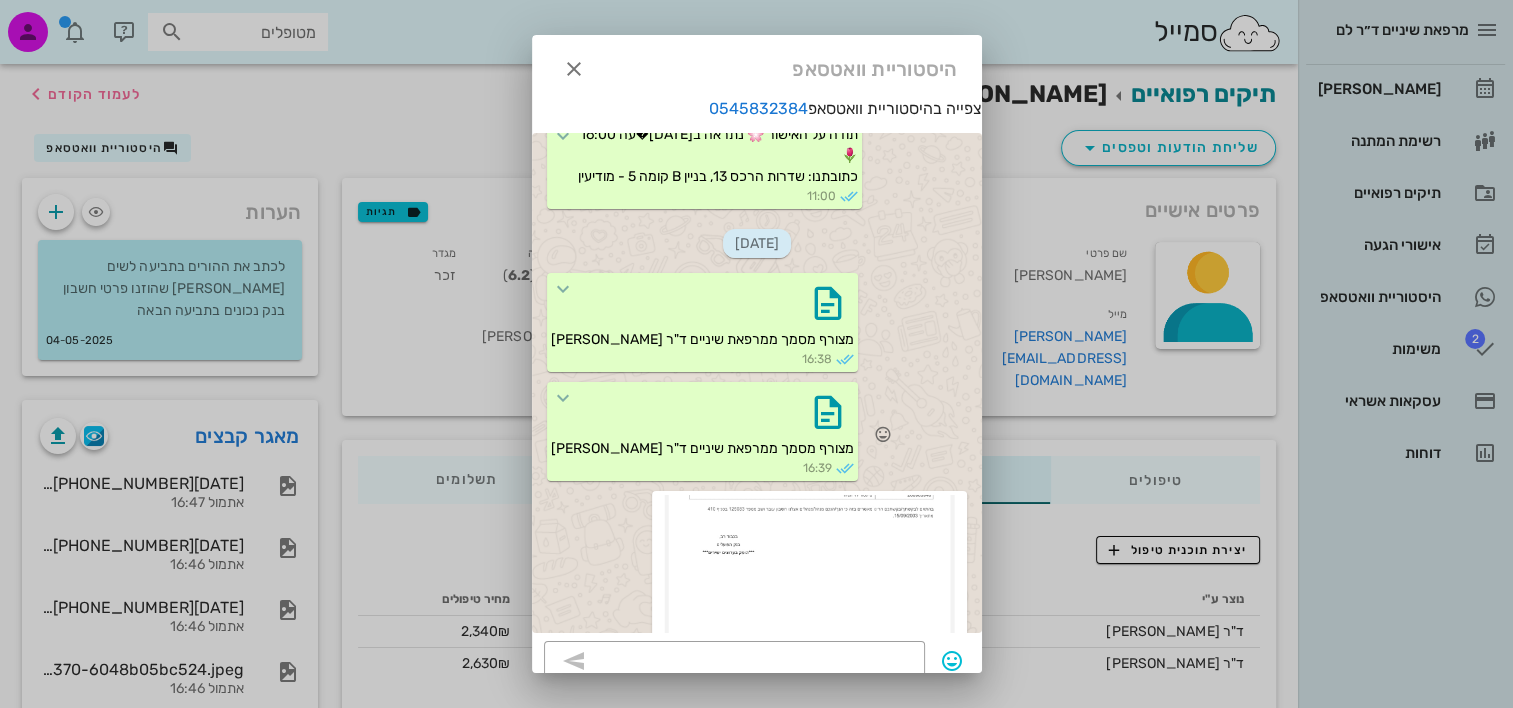 click at bounding box center (702, 412) 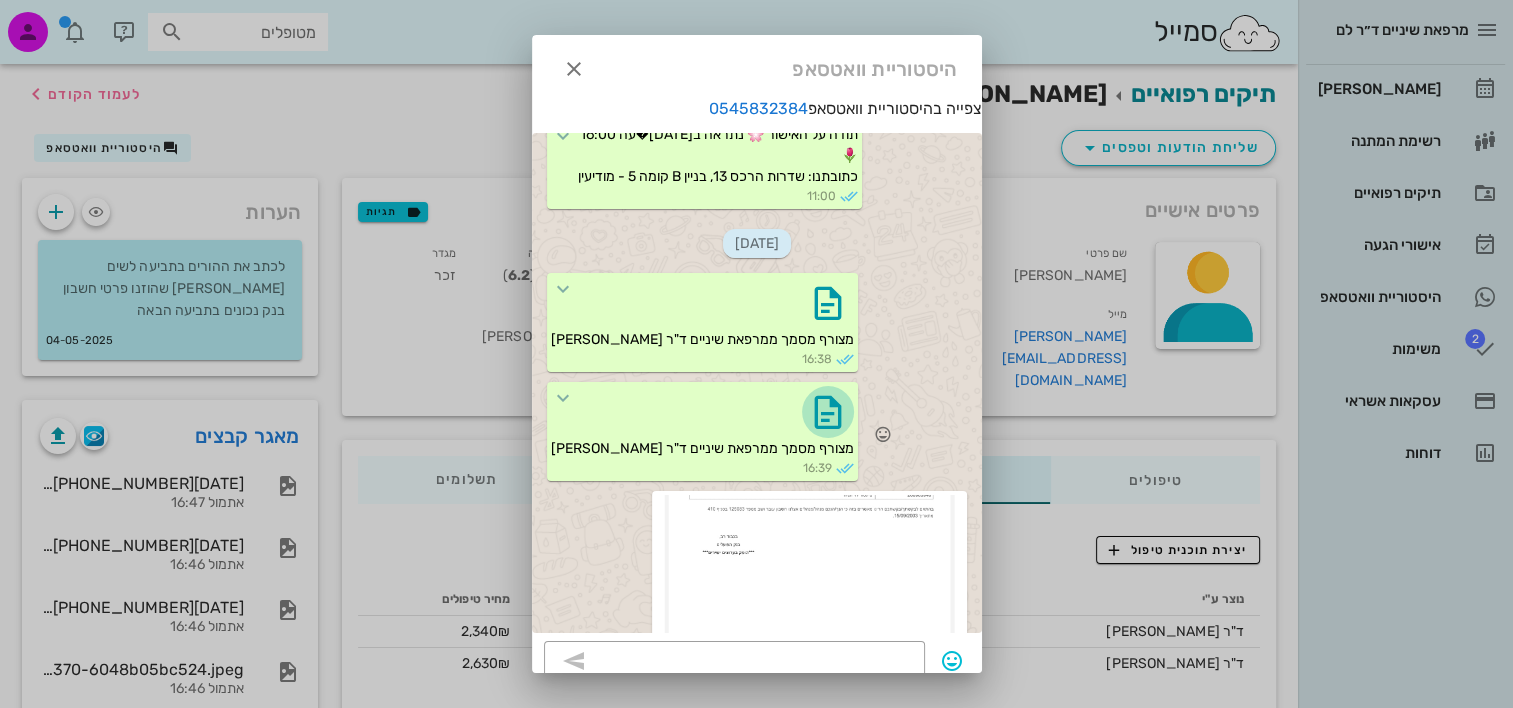 click at bounding box center [828, 412] 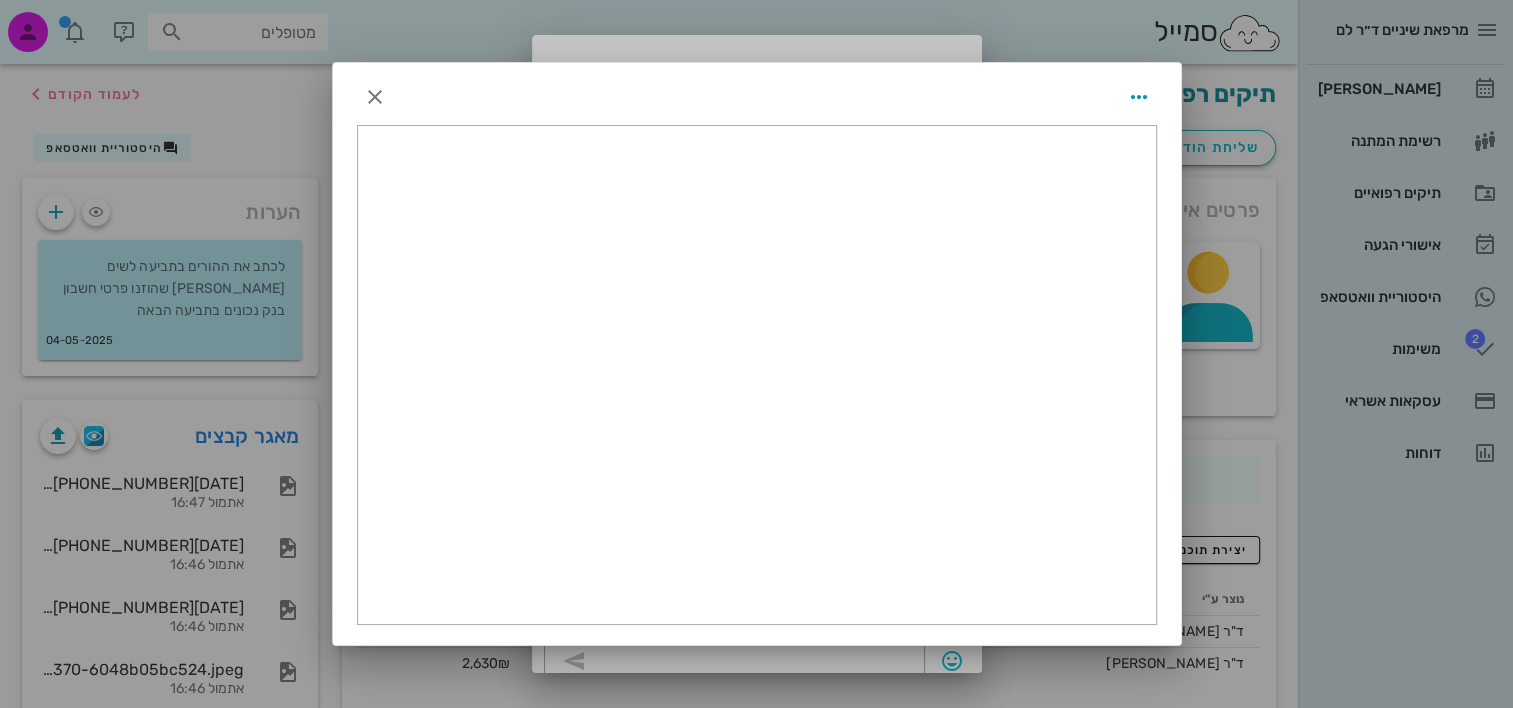 click at bounding box center (757, 94) 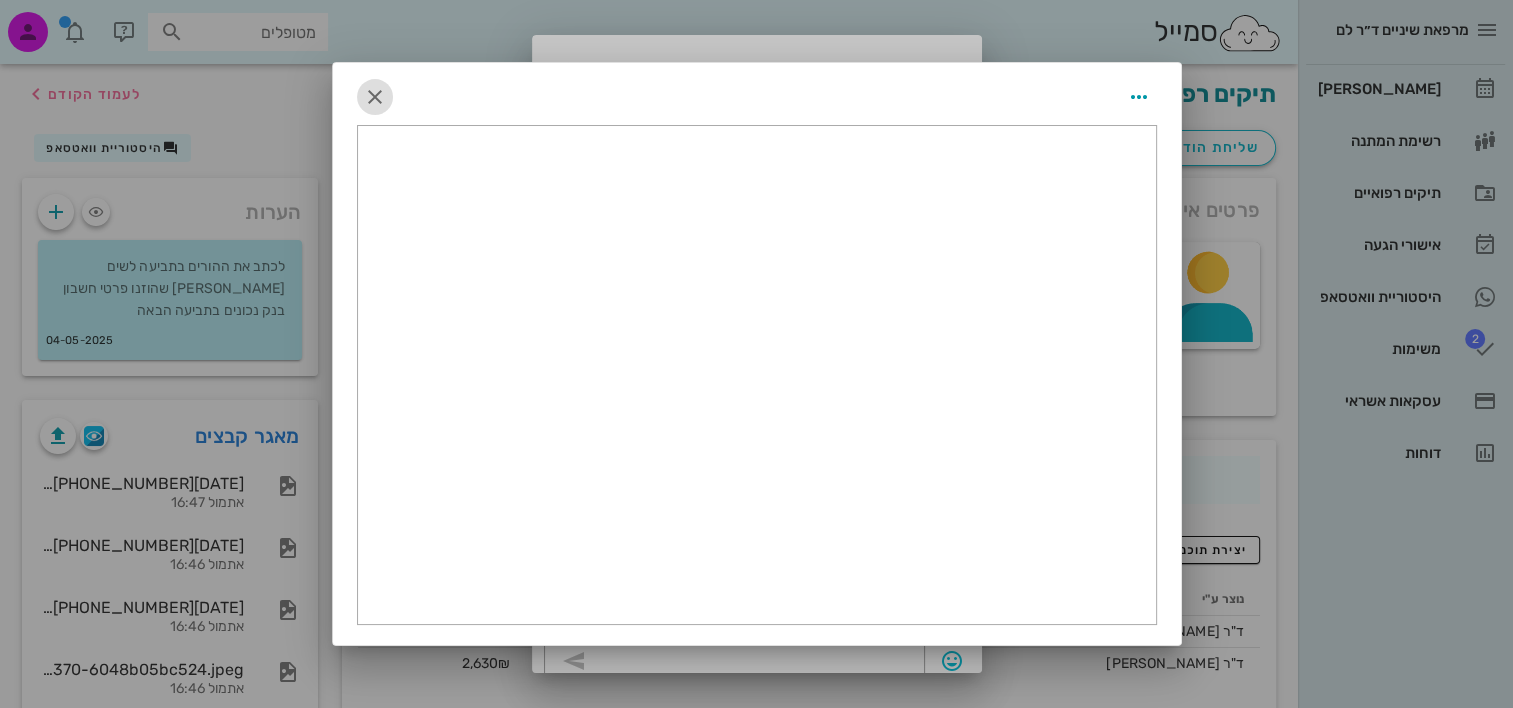 drag, startPoint x: 374, startPoint y: 99, endPoint x: 445, endPoint y: 114, distance: 72.56721 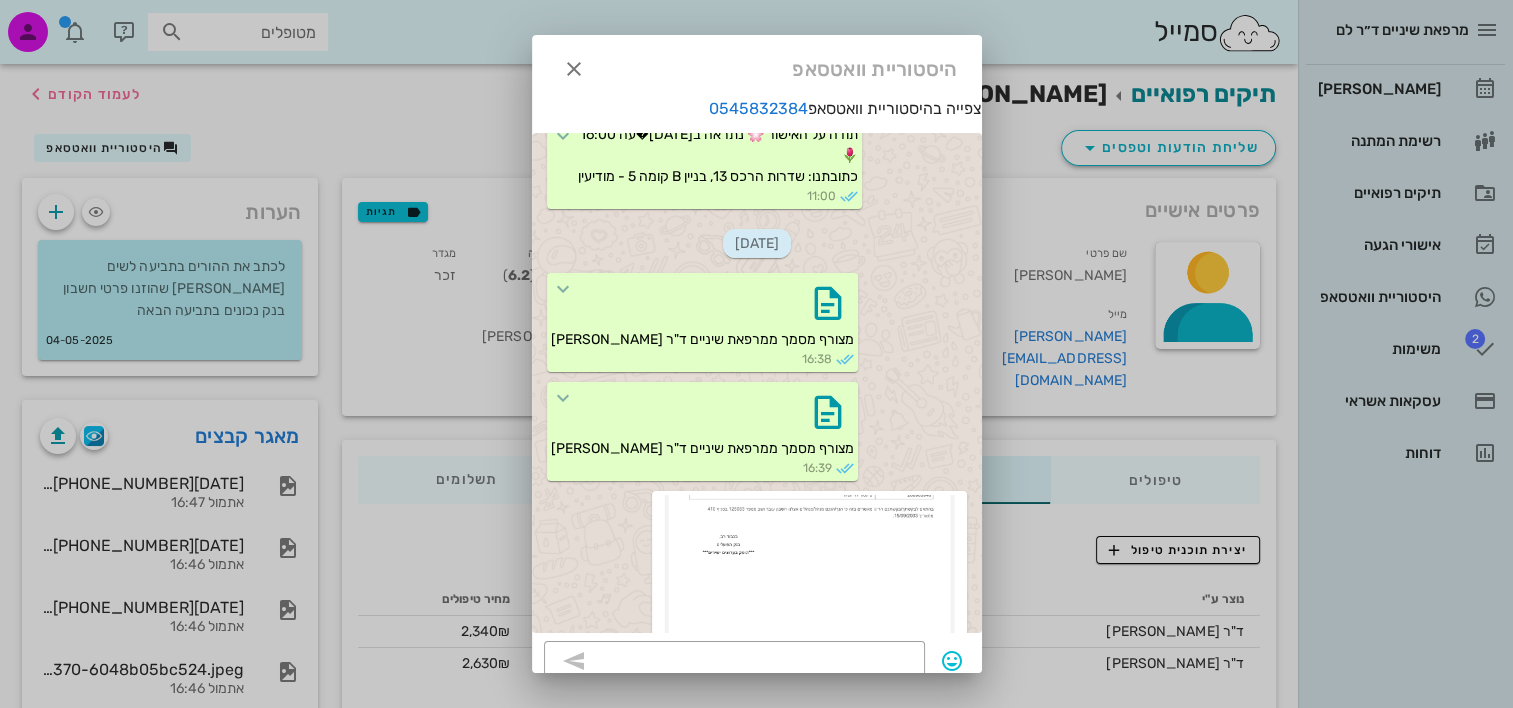 scroll, scrollTop: 752, scrollLeft: 0, axis: vertical 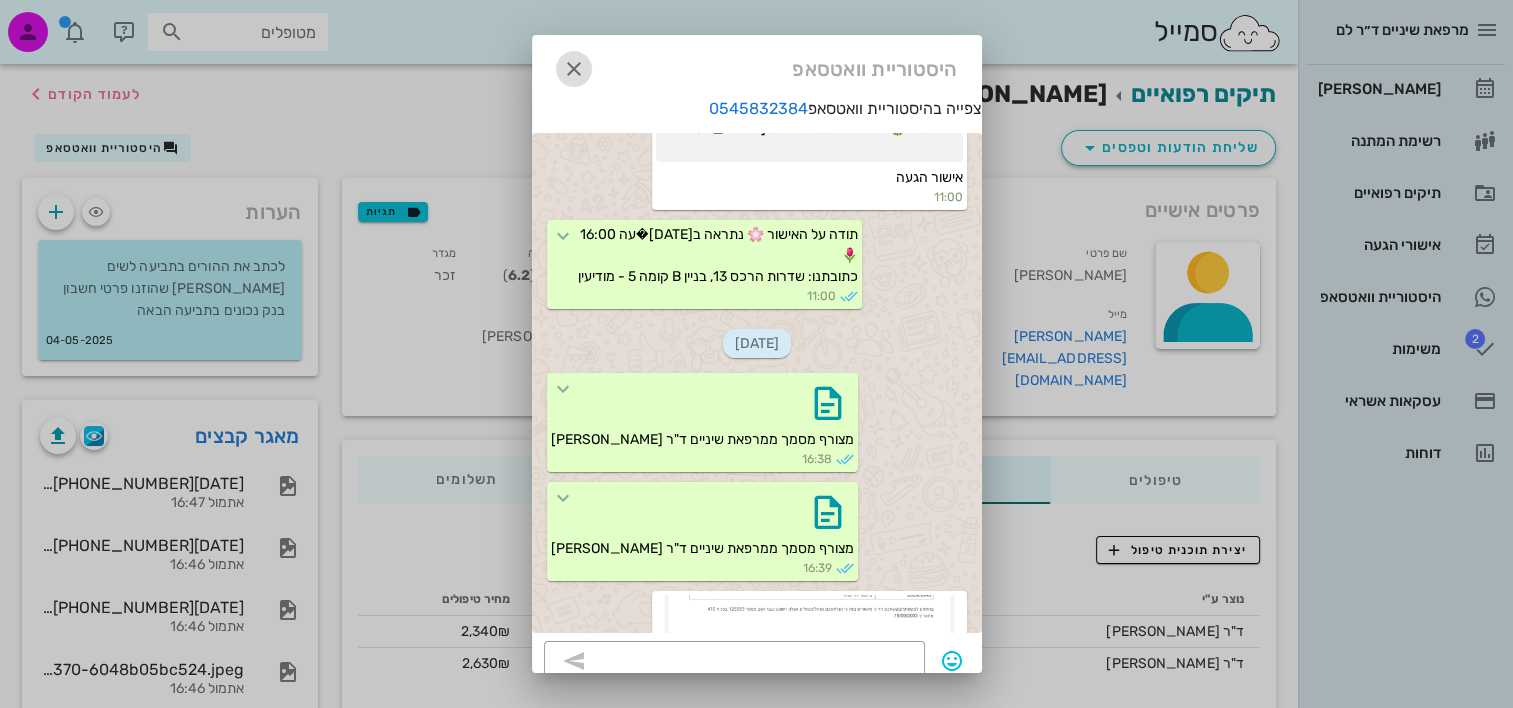 click at bounding box center [574, 69] 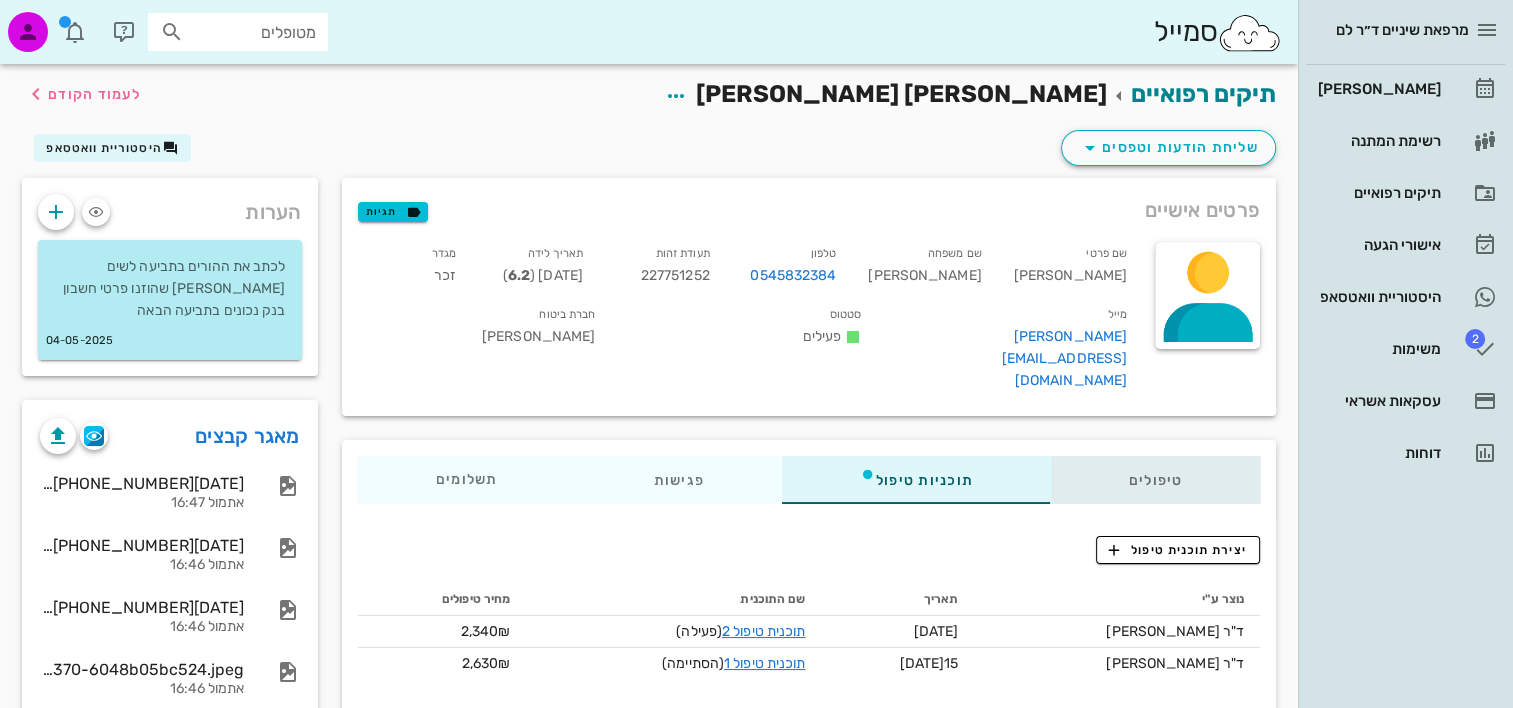 click on "טיפולים" at bounding box center (1155, 480) 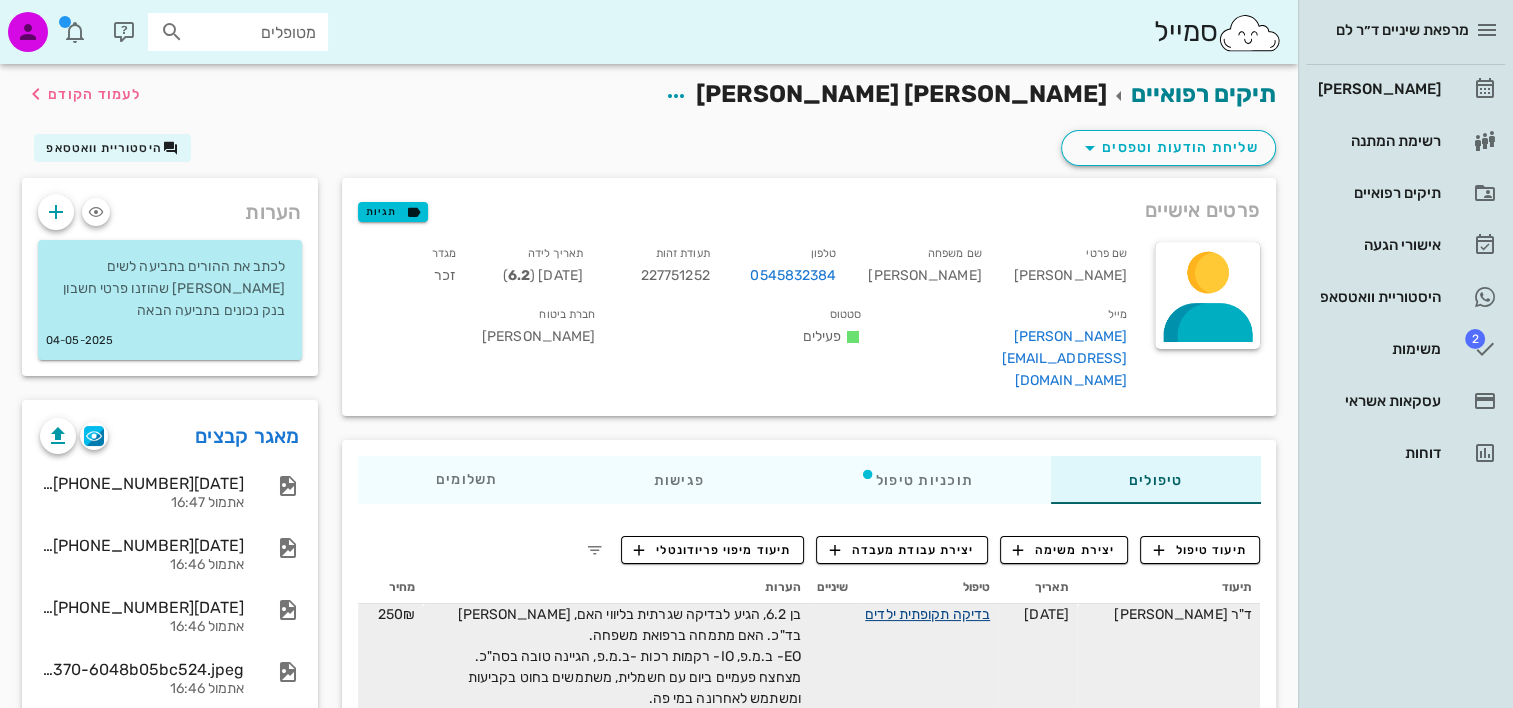 click on "בדיקה תקופתית ילדים" at bounding box center [927, 614] 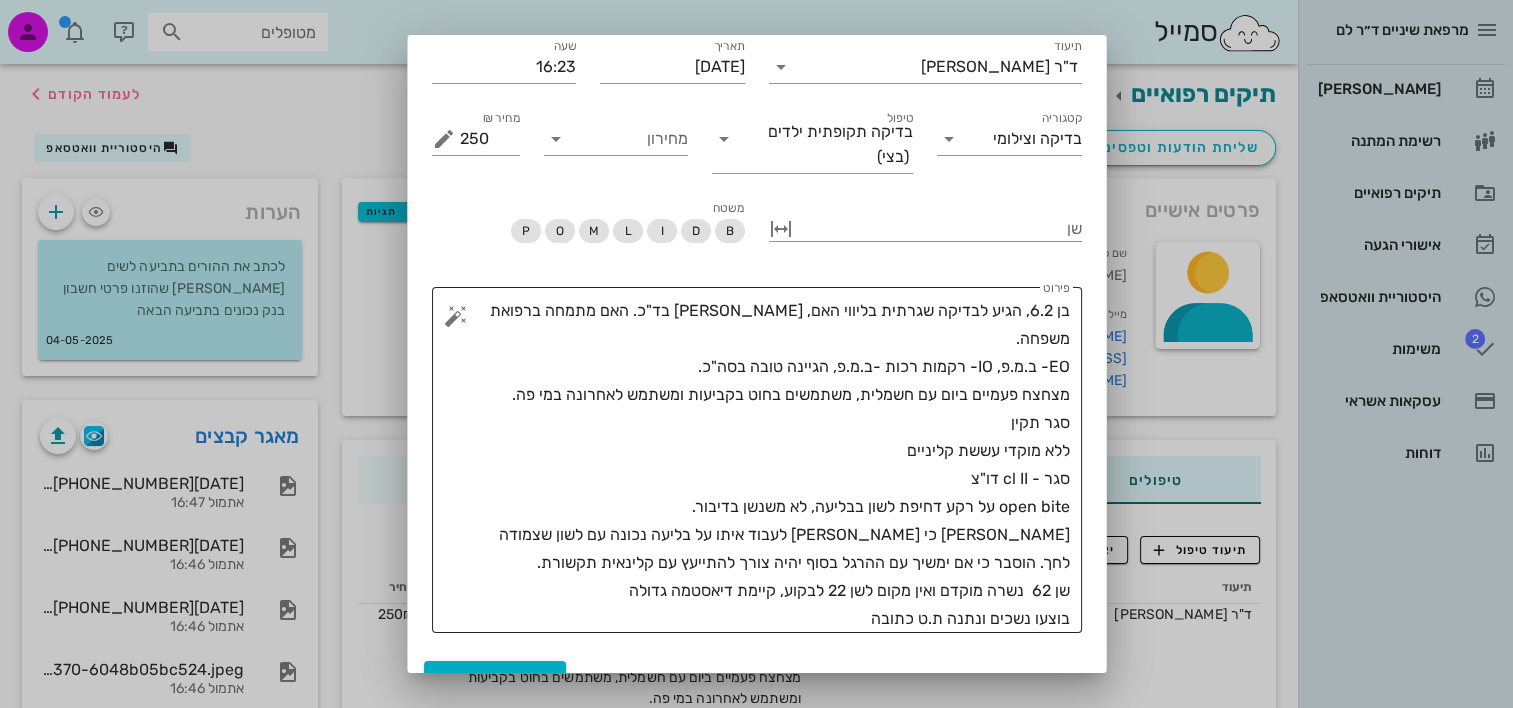 scroll, scrollTop: 96, scrollLeft: 0, axis: vertical 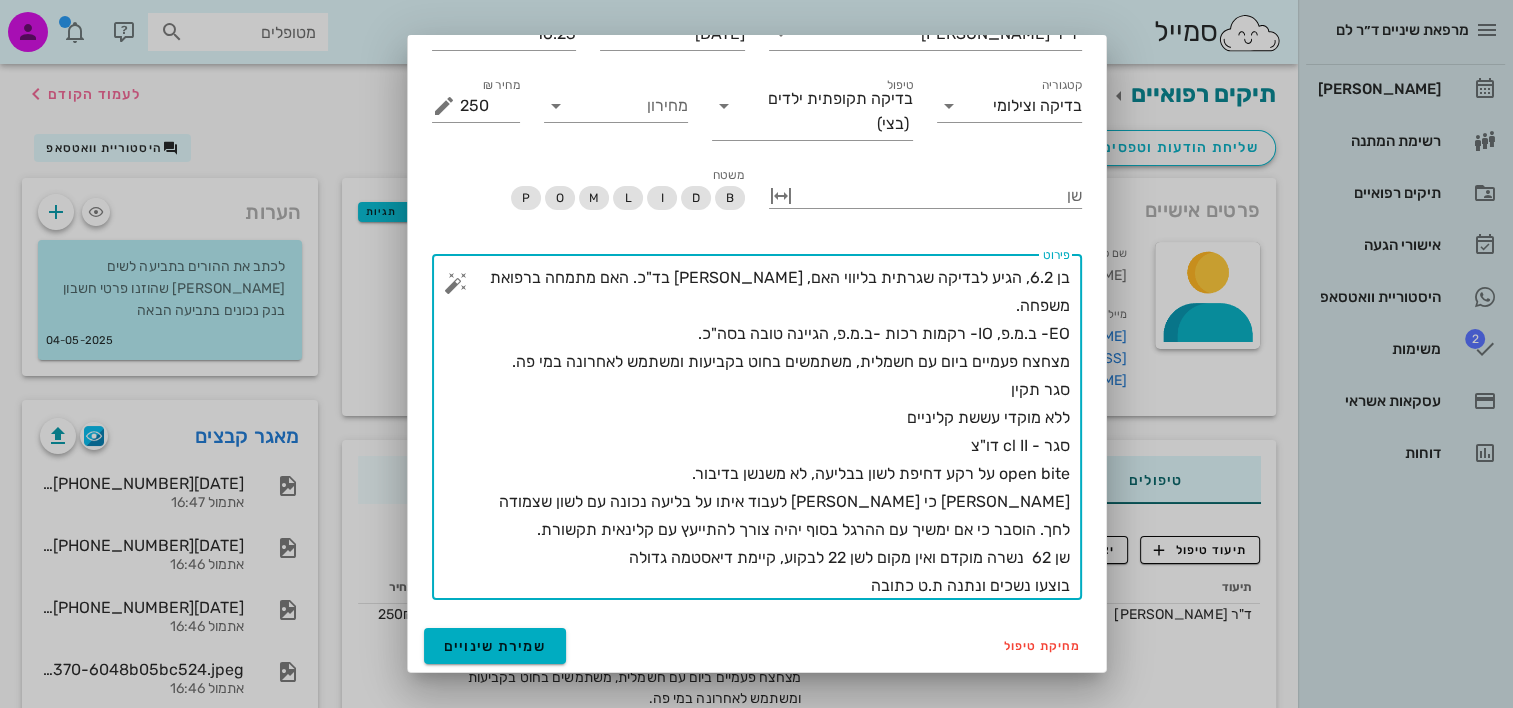 click on "בן 6.2, הגיע לבדיקה שגרתית בליווי האם, בריא בד"כ. האם מתמחה ברפואת משפחה.
EO- ב.מ.פ, IO- רקמות רכות -ב.מ.פ, הגיינה טובה בסה"כ.
מצחצח פעמיים ביום עם חשמלית, משתמשים בחוט בקביעות ומשתמש לאחרונה במי פה.
סגר תקין
ללא מוקדי עששת קליניים
סגר - cl II דו"צ
open bite על רקע דחיפת לשון בבליעה, לא משנשן בדיבור.
הוסבר כי מומלץ לעבוד איתו על בליעה נכונה עם לשון שצמודה לחך. הוסבר כי אם ימשיך עם ההרגל בסוף יהיה צורך להתייעץ עם קלינאית תקשורת.
שן 62  נשרה מוקדם ואין מקום לשן 22 לבקוע, קיימת דיאסטמה גדולה
בוצעו נשכים ונתנה ת.ט כתובה
יש לקבוע תור של 30 דקות עם צום" at bounding box center [765, 432] 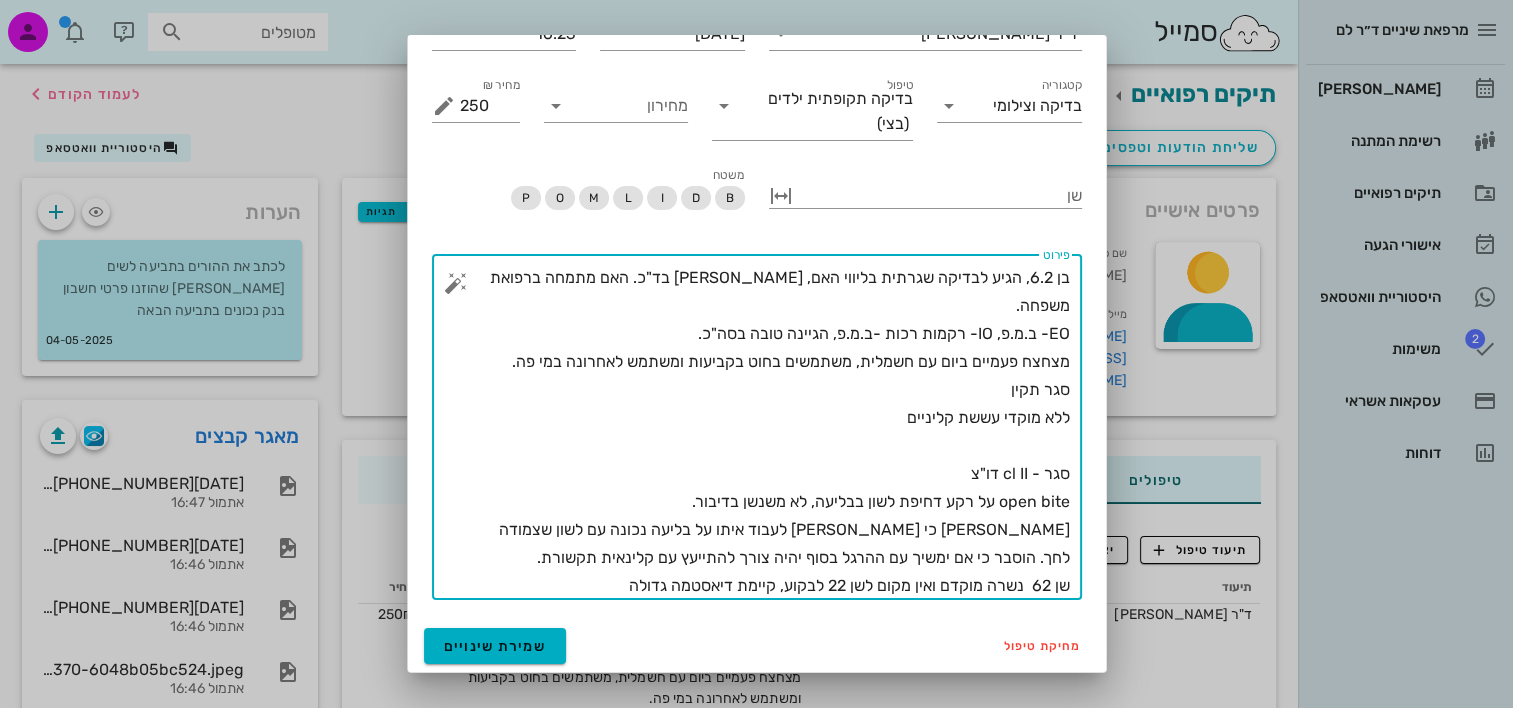 scroll, scrollTop: 0, scrollLeft: 0, axis: both 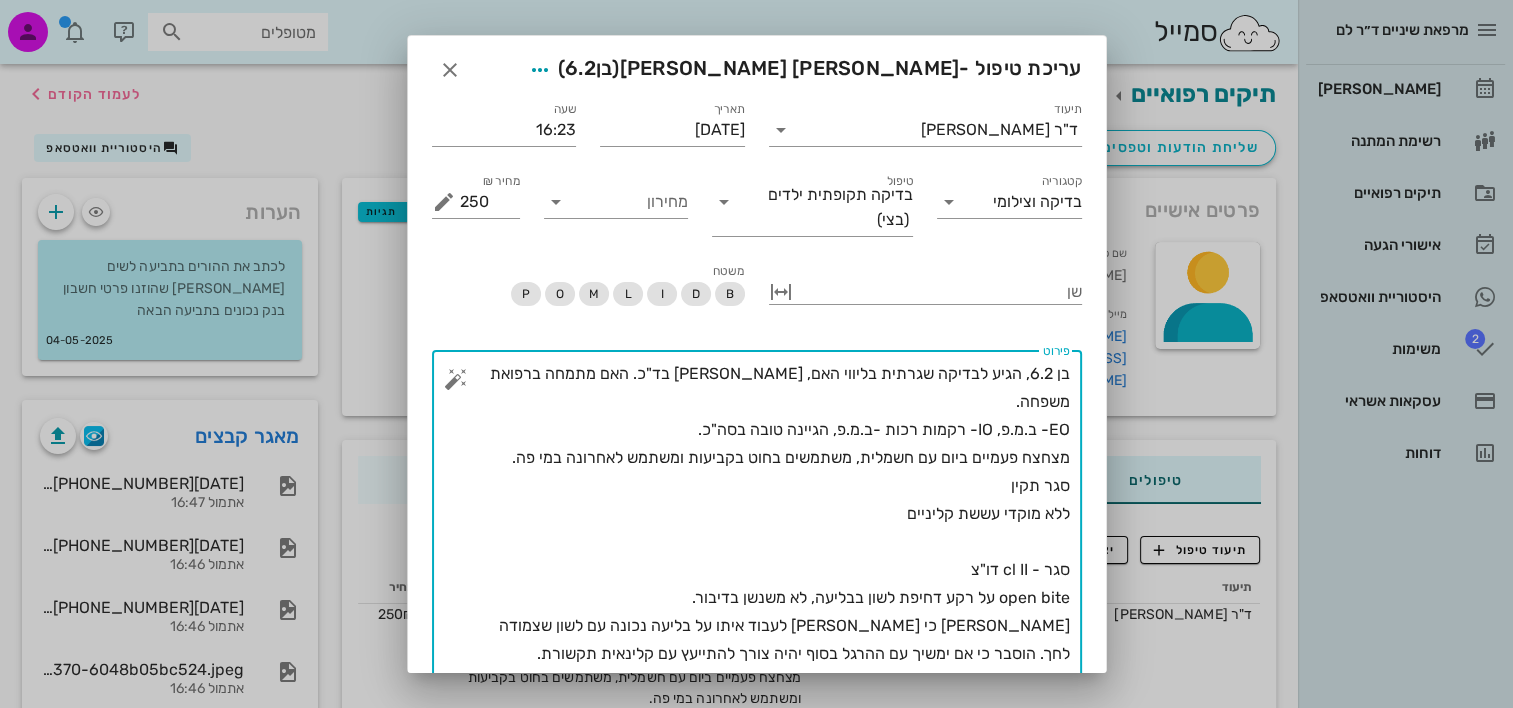 paste on "בן 7.11, בריא בד"כ, הגיע לבדיקה שגרתית בליווי האם והאחים שלו. האם בהתמחות ל"רפואת משפחה".
E.O -ב.מ.פ, I.O -רקמות רכות -ב.מ.פ, הגיינה טובה - ההורים עוזרים בצחצוח, מצחצחים בחשמלית, משתמשים בפלאקרס כל ערב. מצחצחים במשחה תואמת גיל מכילת F וגם משתמש במי פה בקביעות.
מודעים לכך שרגת הסיכון של רפאל לעששת גבוהה.
האם כל הזמן מדגישה שזה מבעלה ולא ממנה.
לא אוכל הרבה מתוק. שותה רק מים (פרט לסופי שבוע)." 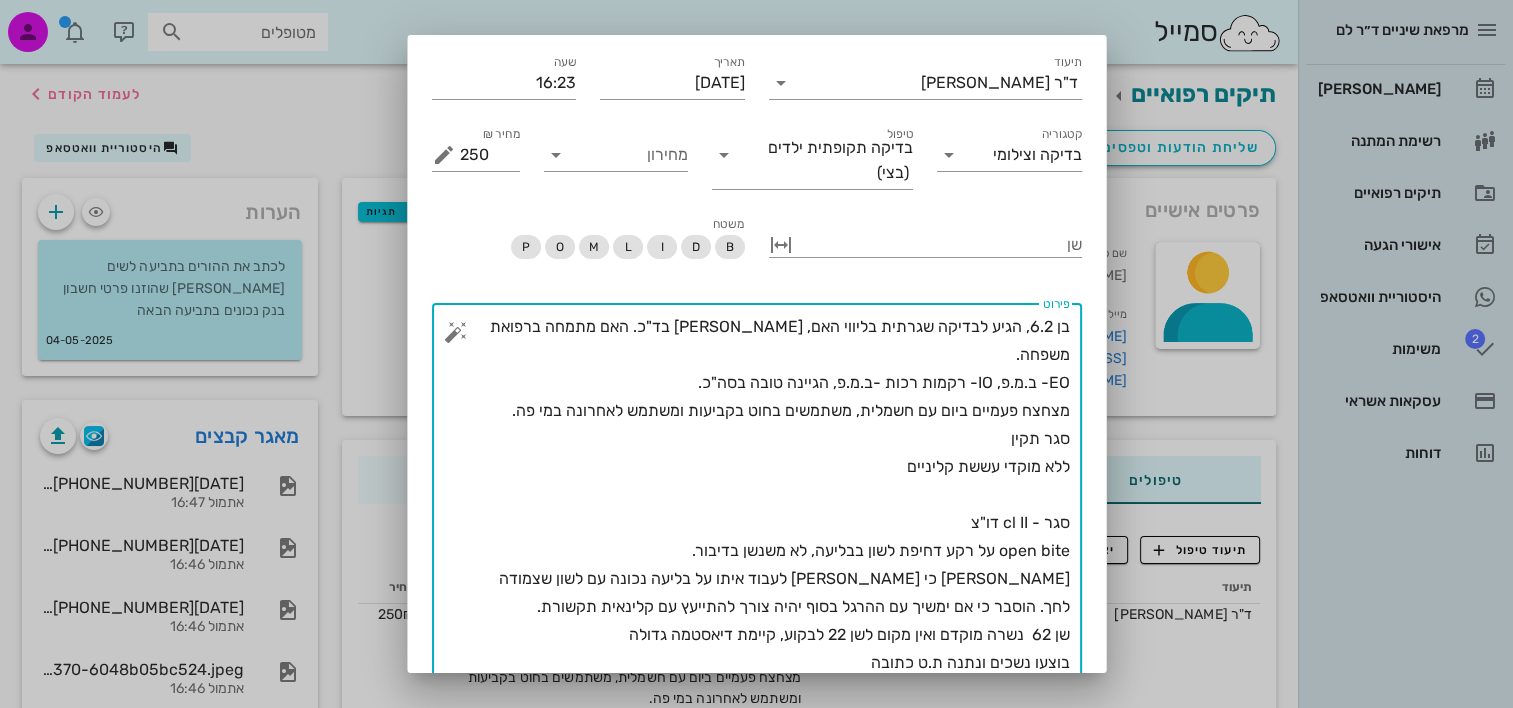 scroll, scrollTop: 0, scrollLeft: 0, axis: both 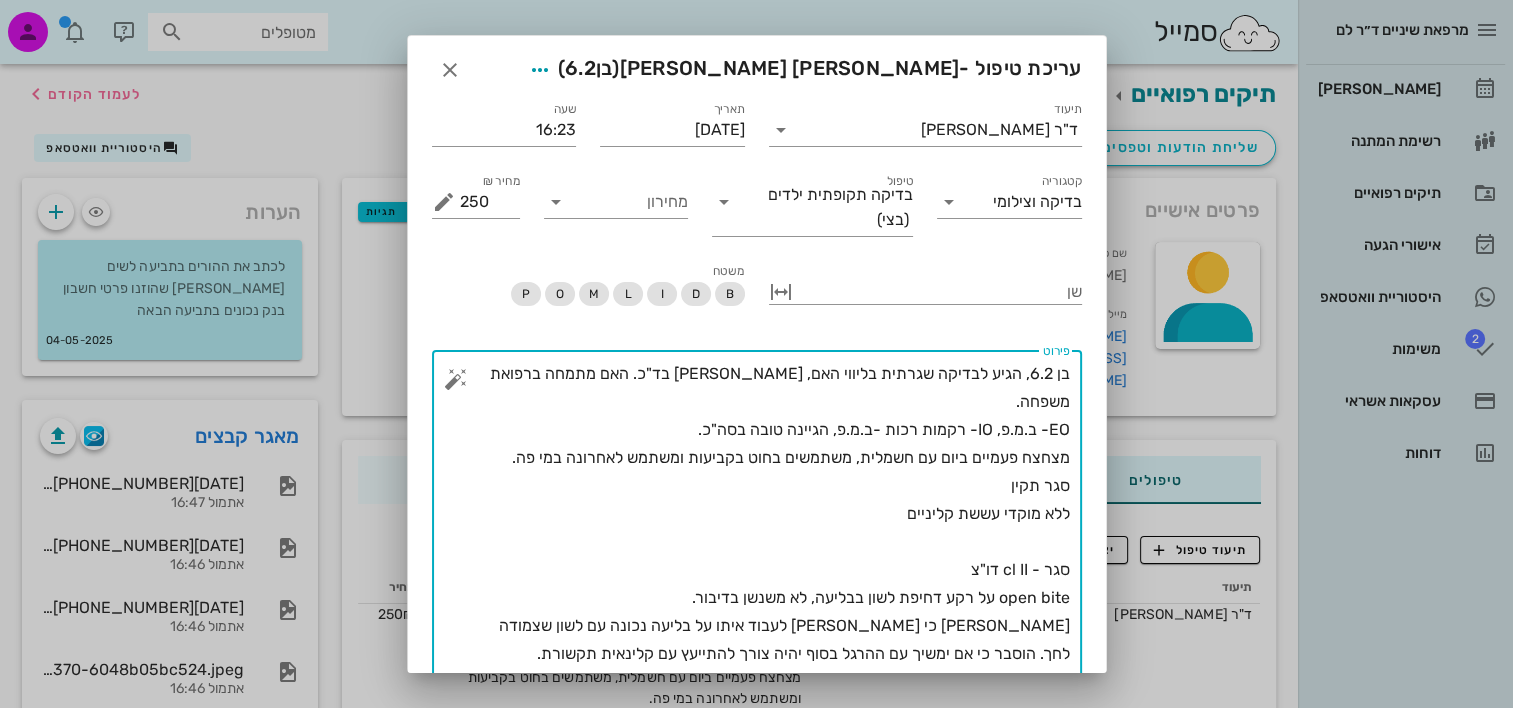 paste on "מודעים לכך שרגת הסיכון של רפאל לעששת גבוהה.
האם כל הזמן מדגישה שזה מבעלה ולא ממנה.
לא אוכל הרבה מתוק. שותה רק מים (פרט לסופי שבוע)." 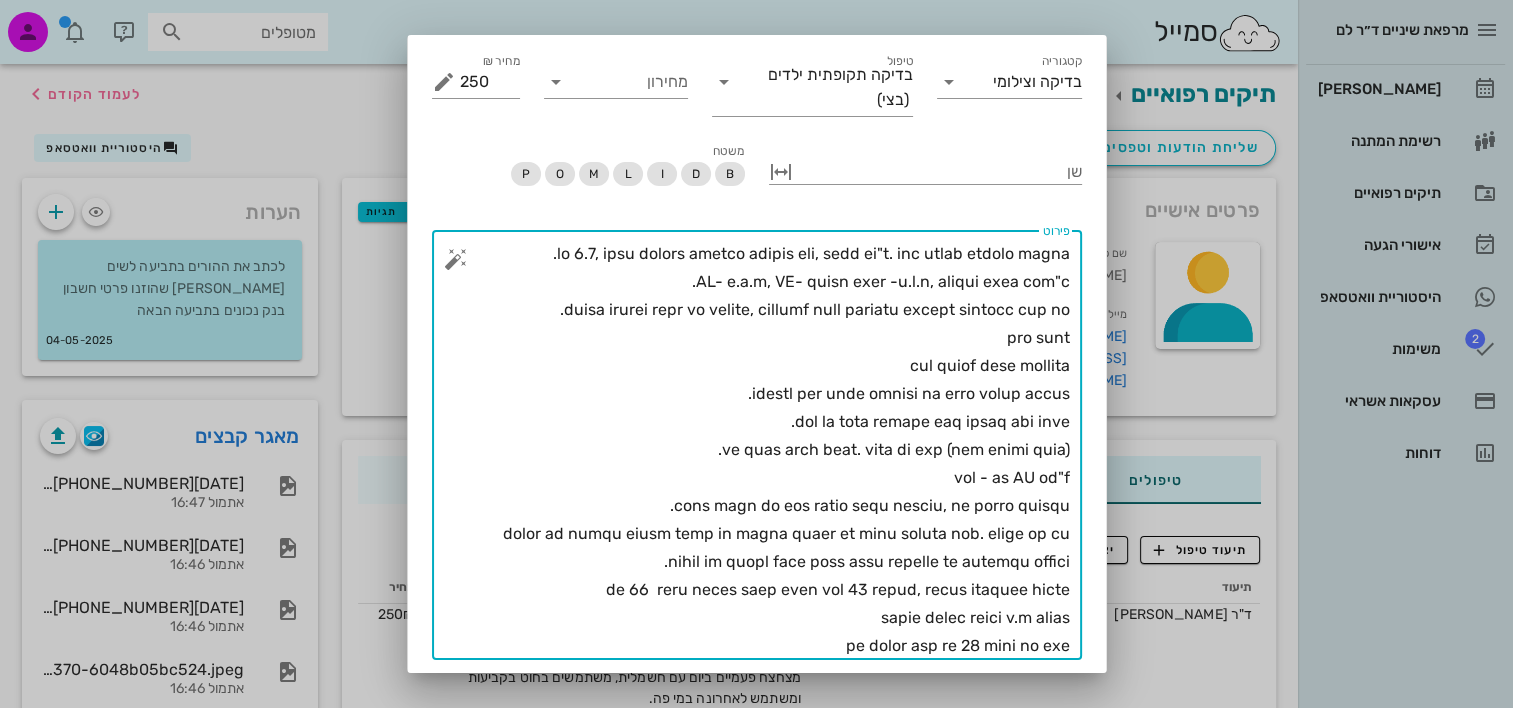 scroll, scrollTop: 180, scrollLeft: 0, axis: vertical 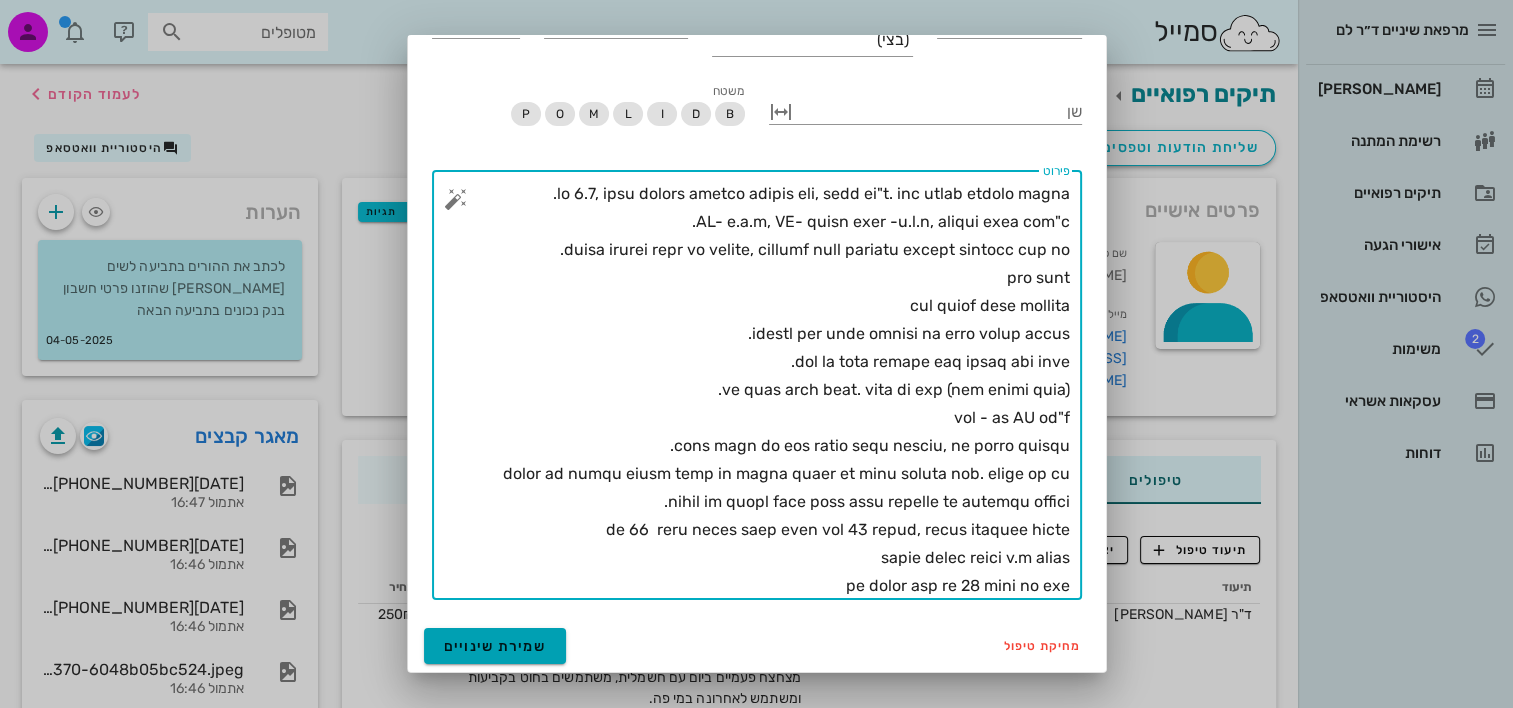 type on "בן 6.2, הגיע לבדיקה שגרתית בליווי האם, בריא בד"כ. האם מתמחה ברפואת משפחה.
EO- ב.מ.פ, IO- רקמות רכות -ב.מ.פ, הגיינה טובה בסה"כ.
מצחצח פעמיים ביום עם חשמלית, משתמשים בחוט בקביעות ומשתמש לאחרונה במי פה.
סגר תקין
ללא מוקדי עששת קליניים
מודעים לכך שרגת הסיכון של רפאל לעששת גבוהה.
האם כל הזמן מדגישה שזה מבעלה ולא ממנה.
לא אוכל הרבה מתוק. שותה רק מים (פרט לסופי שבוע).
סגר - cl II דו"צ
open bite על רקע דחיפת לשון בבליעה, לא משנשן בדיבור.
הוסבר כי מומלץ לעבוד איתו על בליעה נכונה עם לשון שצמודה לחך. הוסבר כי אם ימשיך עם ההרגל בסוף יהיה צורך להתייעץ עם קלינאית תקשורת.
שן 62  נשרה מוקדם ואין מקום לשן 22 לבקוע, קיימת דיאסטמה גדולה
בוצעו נשכים ונתנה ת.ט כתובה
יש לקבוע תור של 30 דקות עם צום..." 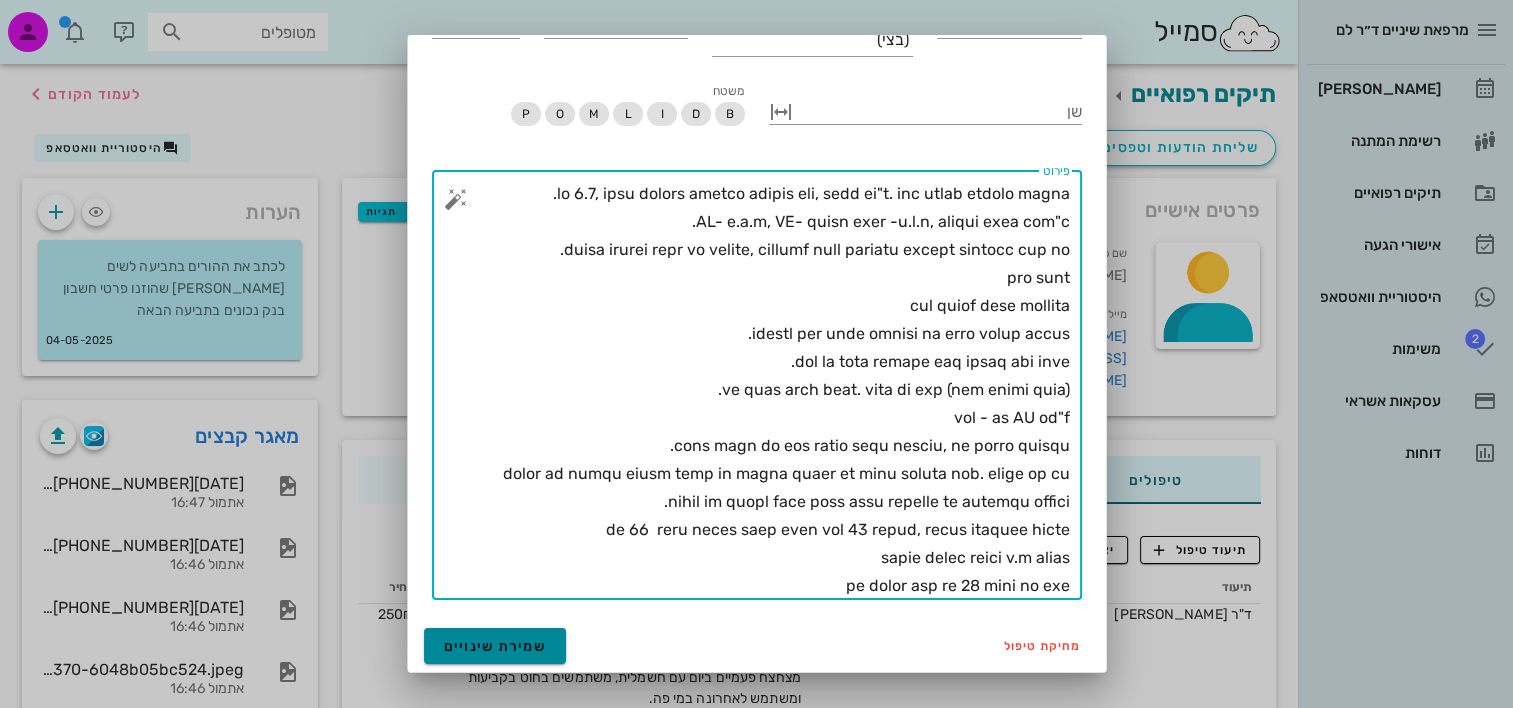 click on "שמירת שינויים" at bounding box center (495, 646) 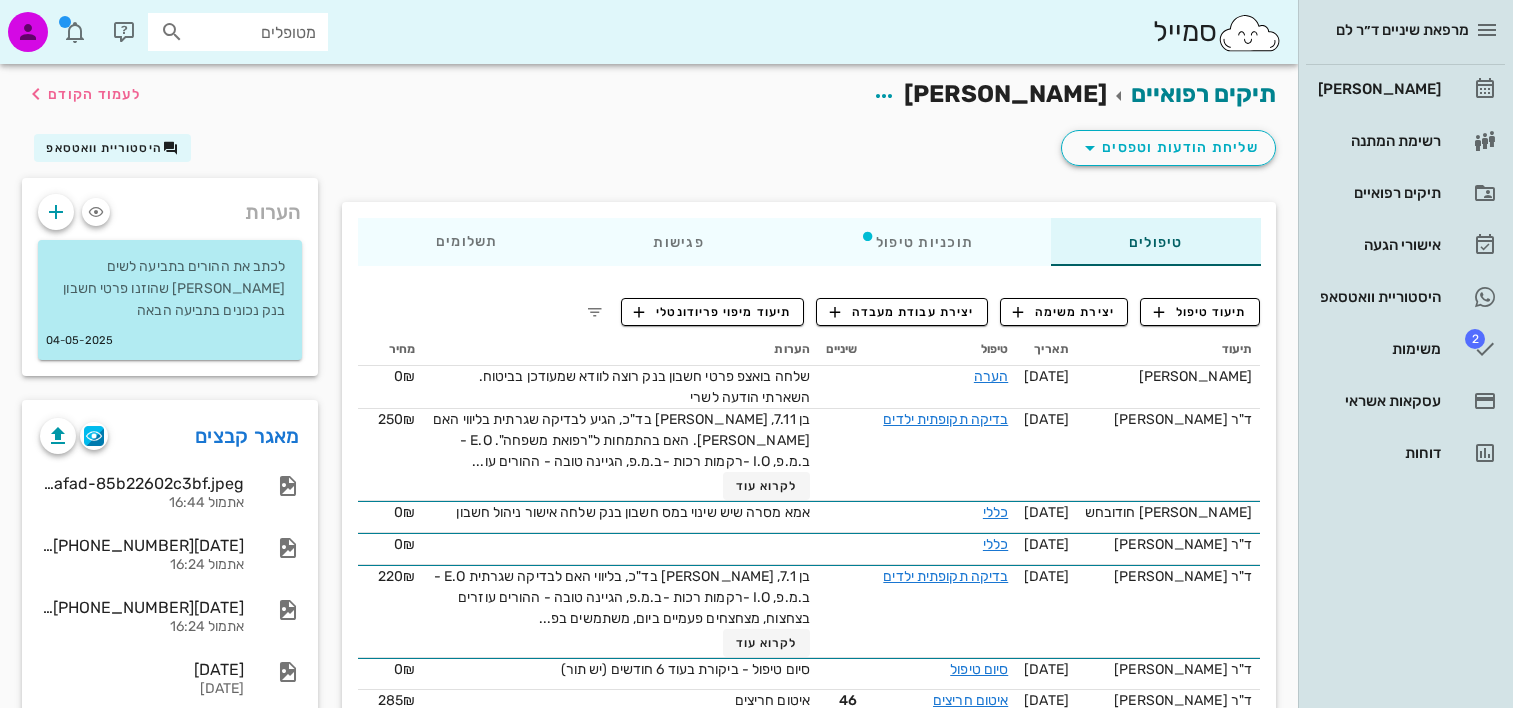 scroll, scrollTop: 0, scrollLeft: 0, axis: both 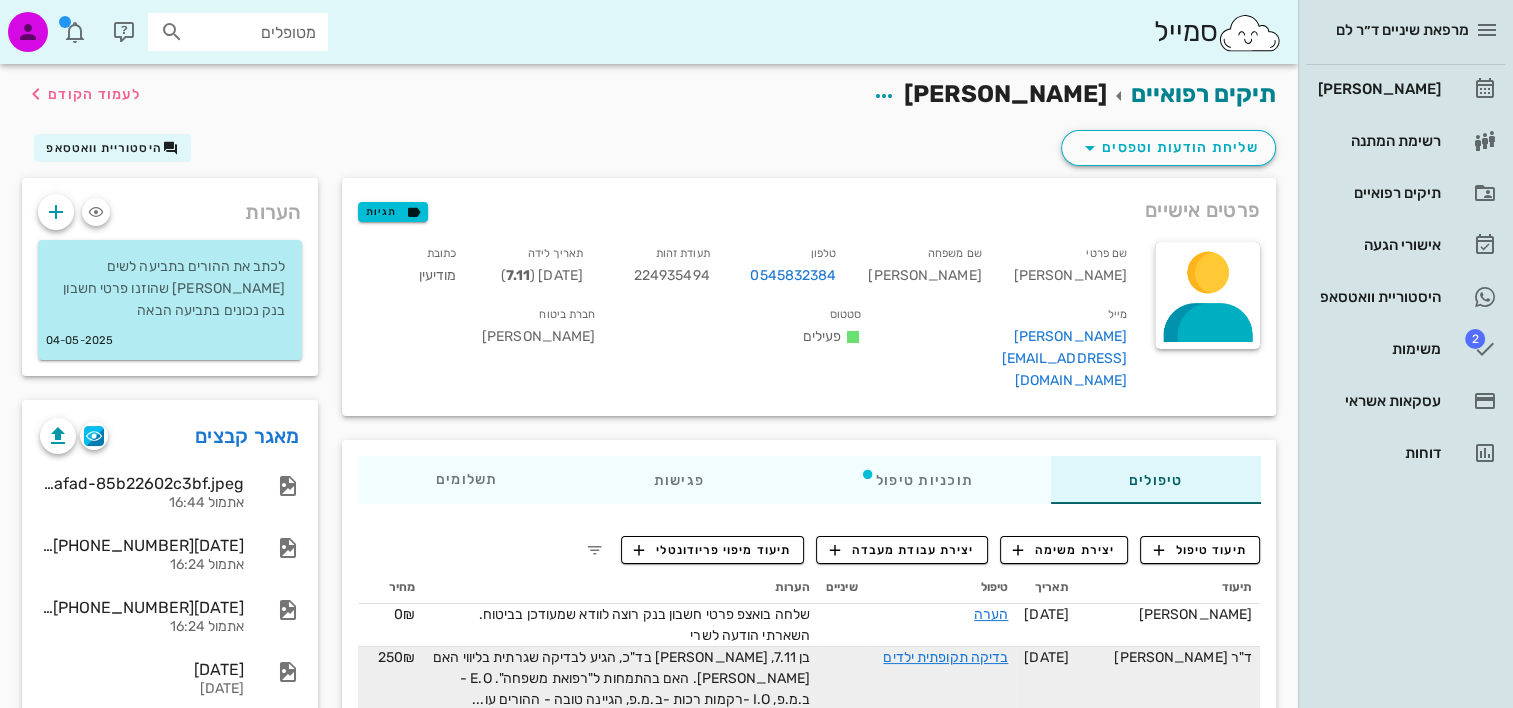 click on "לקרוא עוד" at bounding box center [767, 724] 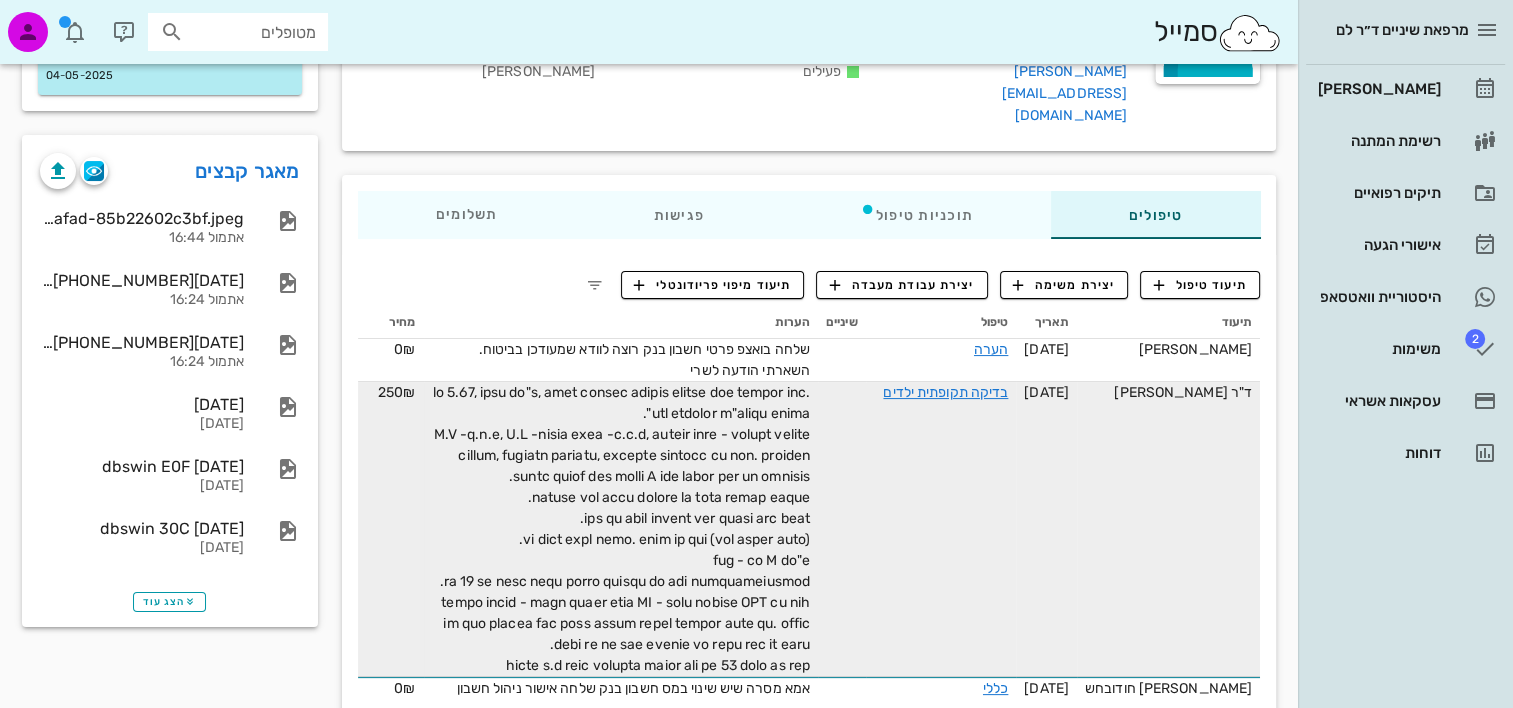 scroll, scrollTop: 300, scrollLeft: 0, axis: vertical 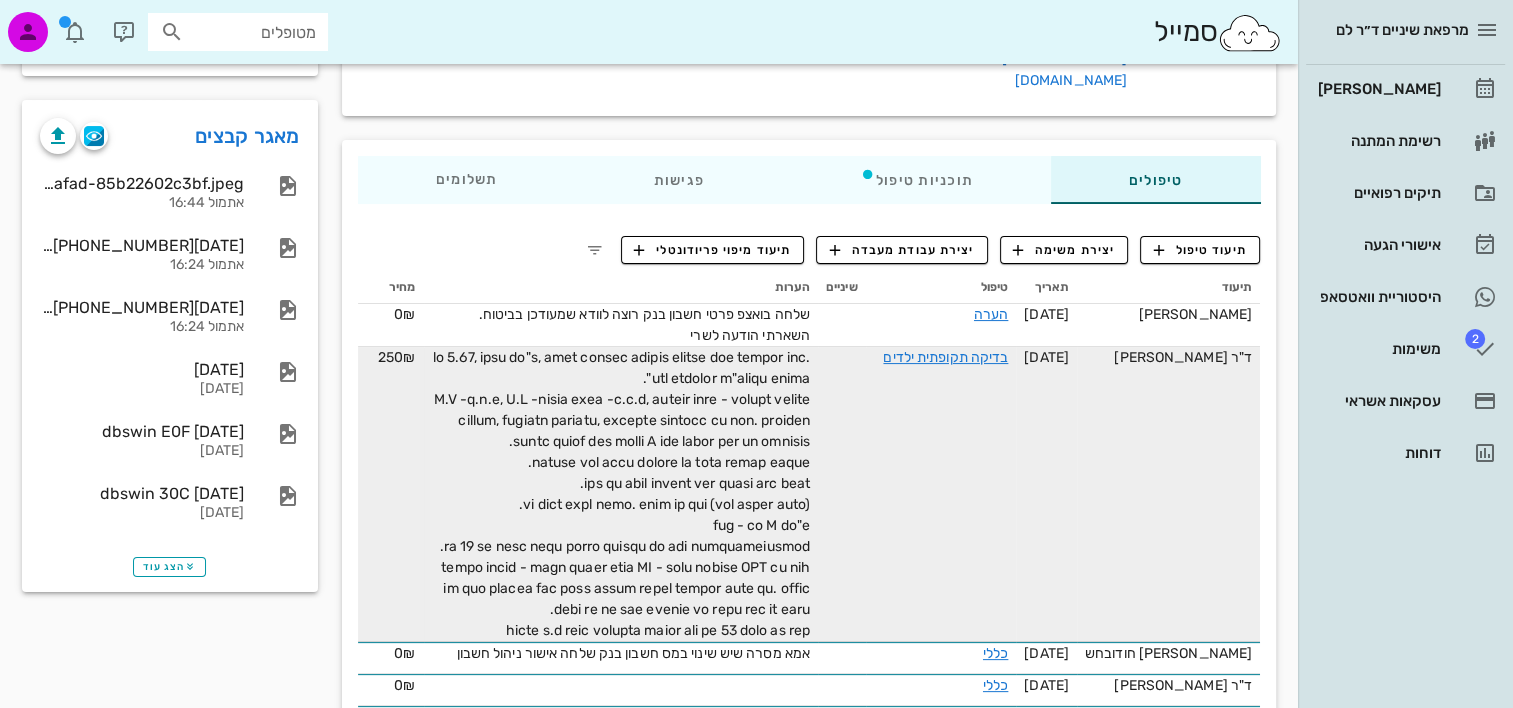 click at bounding box center (621, 494) 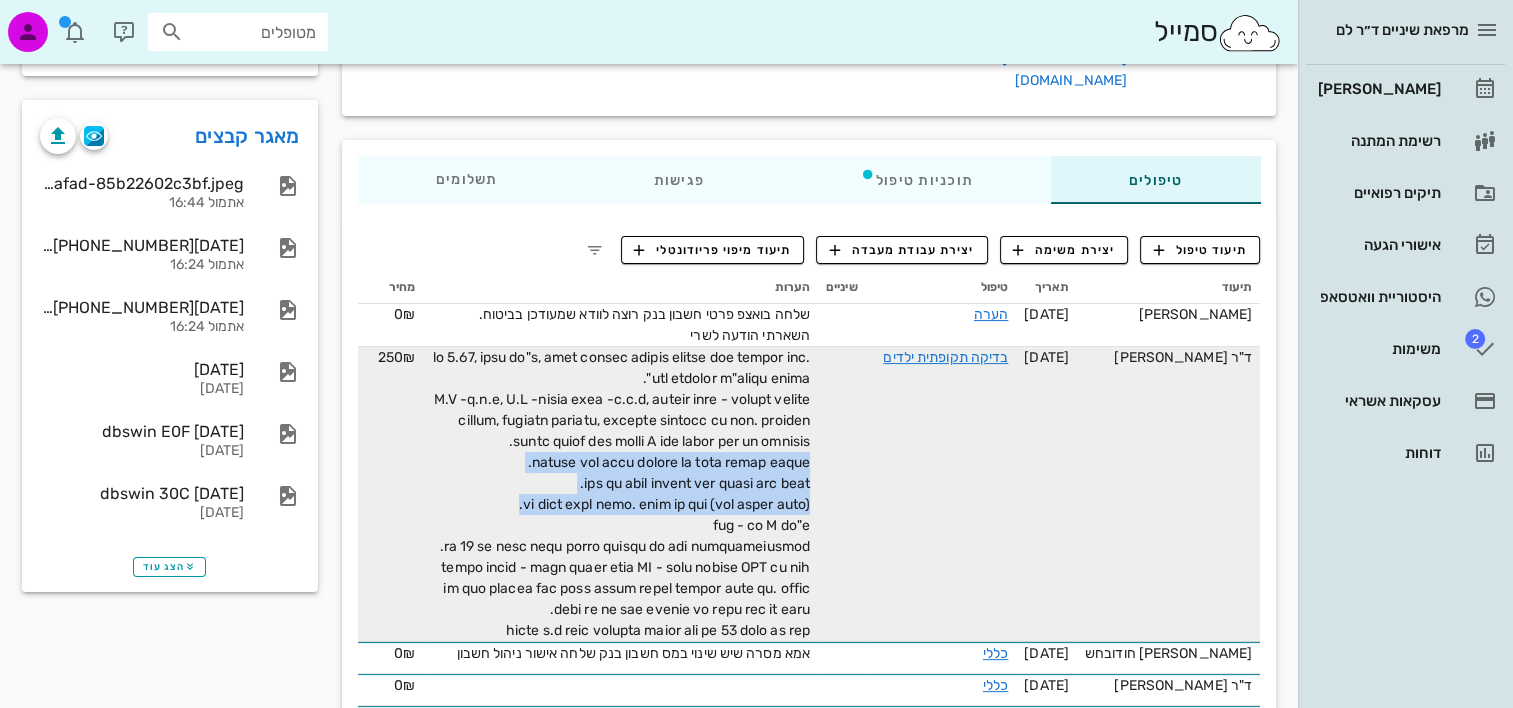 drag, startPoint x: 535, startPoint y: 456, endPoint x: 847, endPoint y: 408, distance: 315.67072 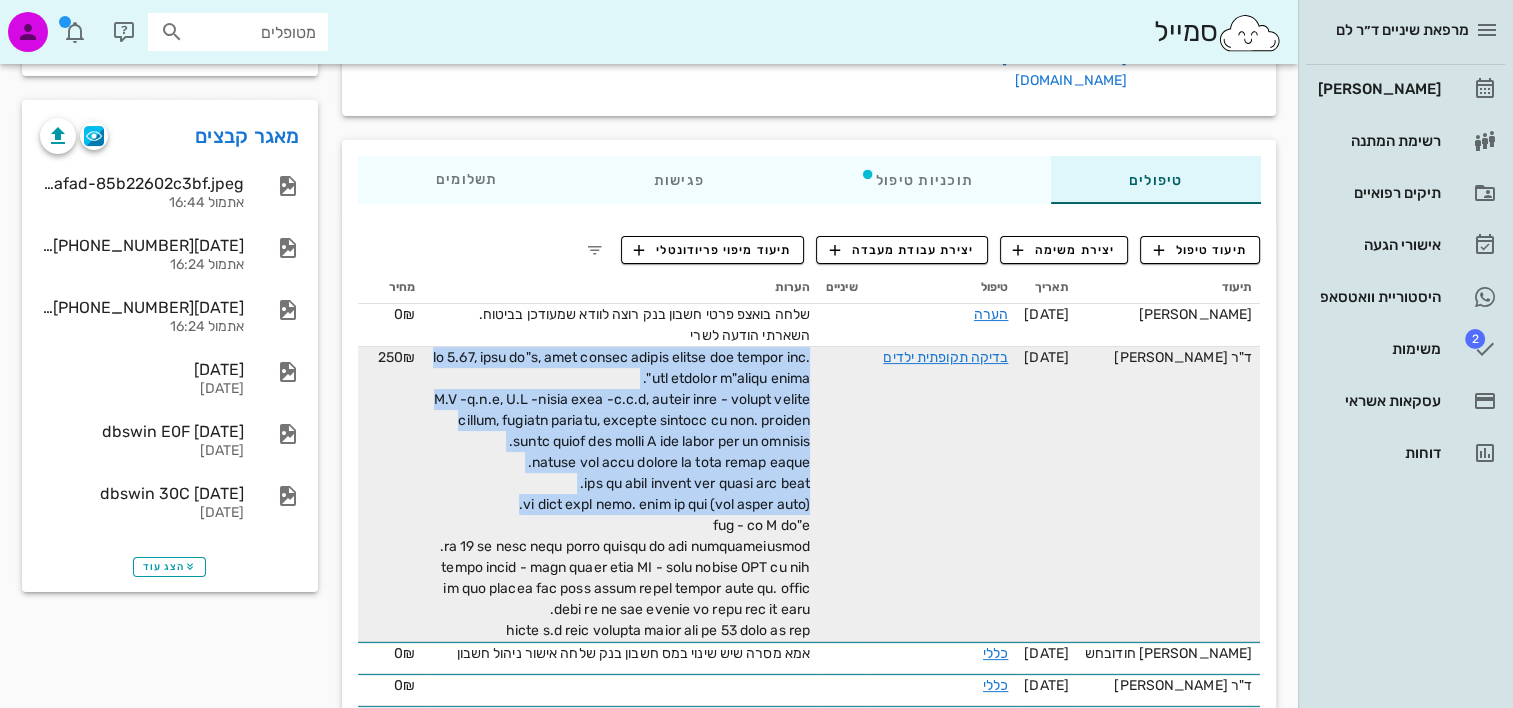 copy on "בן 7.11, [PERSON_NAME] בד"כ, הגיע לבדיקה שגרתית בליווי האם [PERSON_NAME]. האם בהתמחות ל"רפואת משפחה".
E.O -ב.מ.פ, I.O -רקמות רכות -ב.מ.פ, הגיינה טובה - ההורים עוזרים בצחצוח, מצחצחים בחשמלית,  משתמשים בפלאקרס כל ערב. מצחצחים במשחה תואמת גיל מכילת F וגם משתמש במי פה בקביעות.
מודעים לכך שרגת הסיכון של [PERSON_NAME] לעששת גבוהה.
האם כל הזמן מדגישה שזה מבעלה ולא ממנה.
לא אוכל הרבה מתוק. שותה רק מים (פרט לסופי שבוע)." 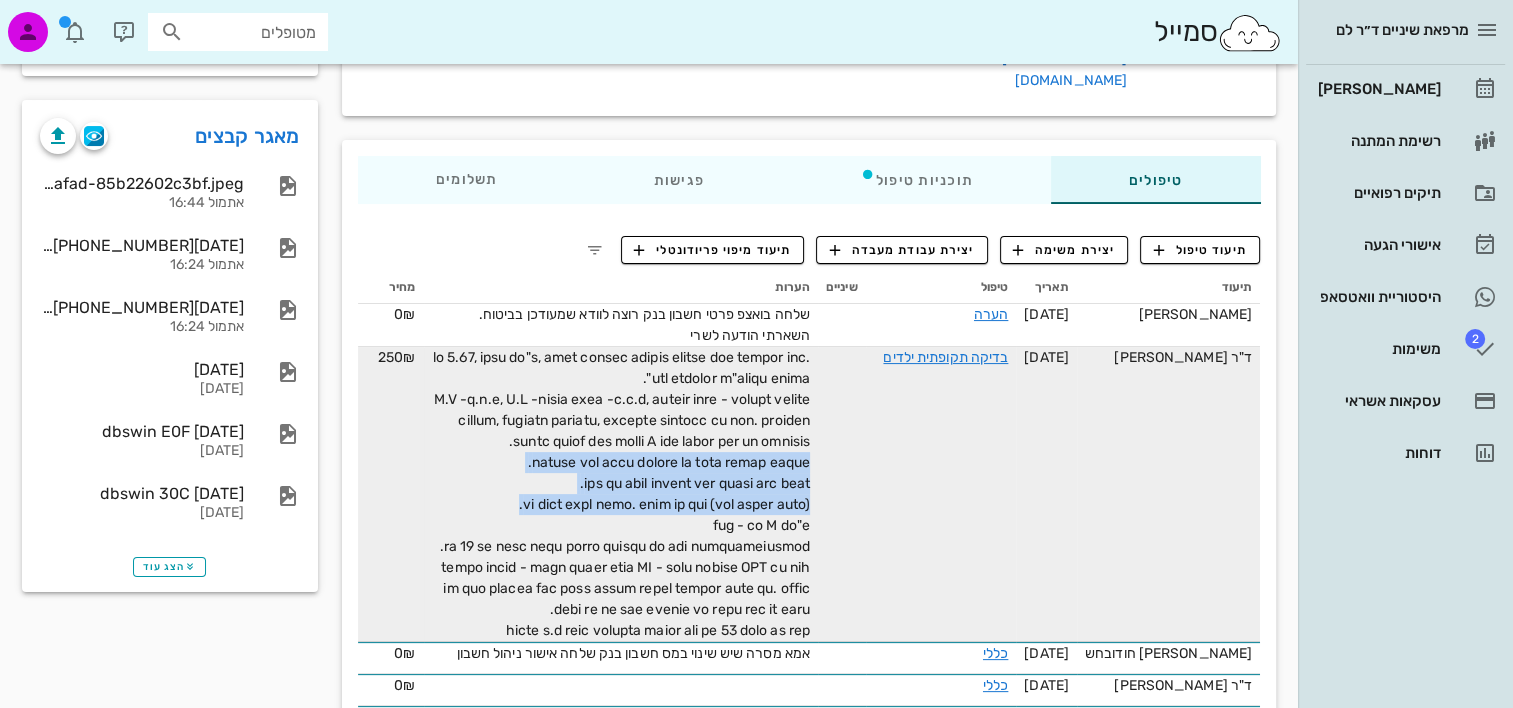 drag, startPoint x: 527, startPoint y: 453, endPoint x: 836, endPoint y: 412, distance: 311.7082 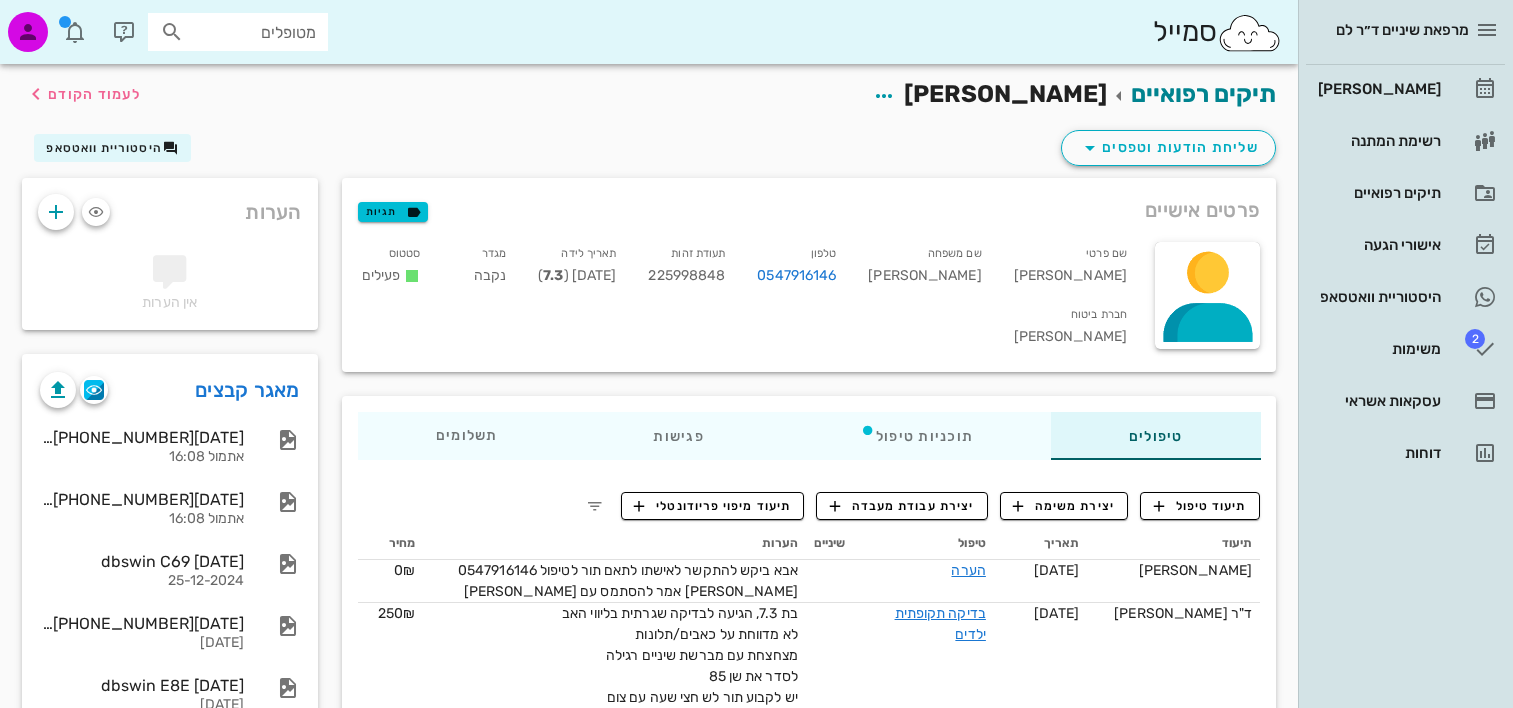 scroll, scrollTop: 0, scrollLeft: 0, axis: both 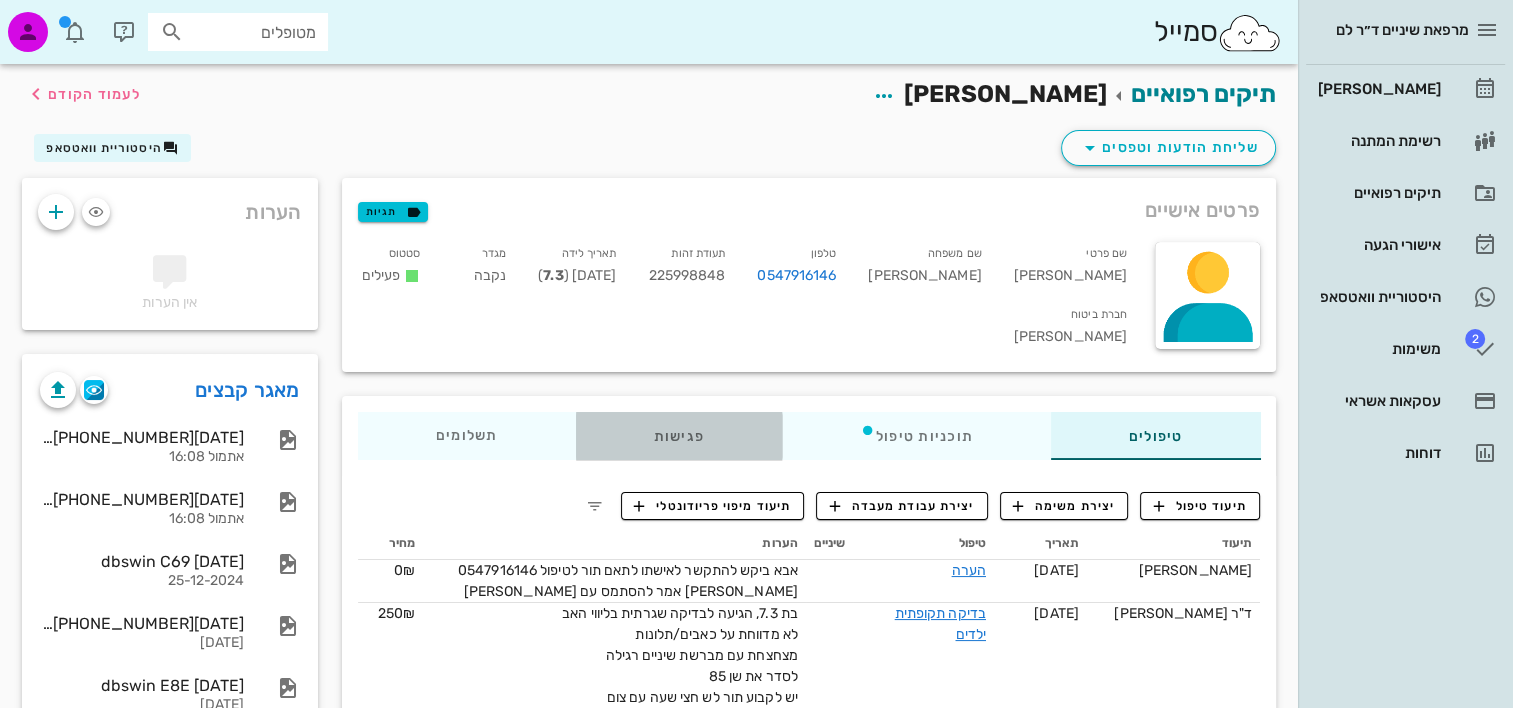 click on "פגישות" at bounding box center (678, 436) 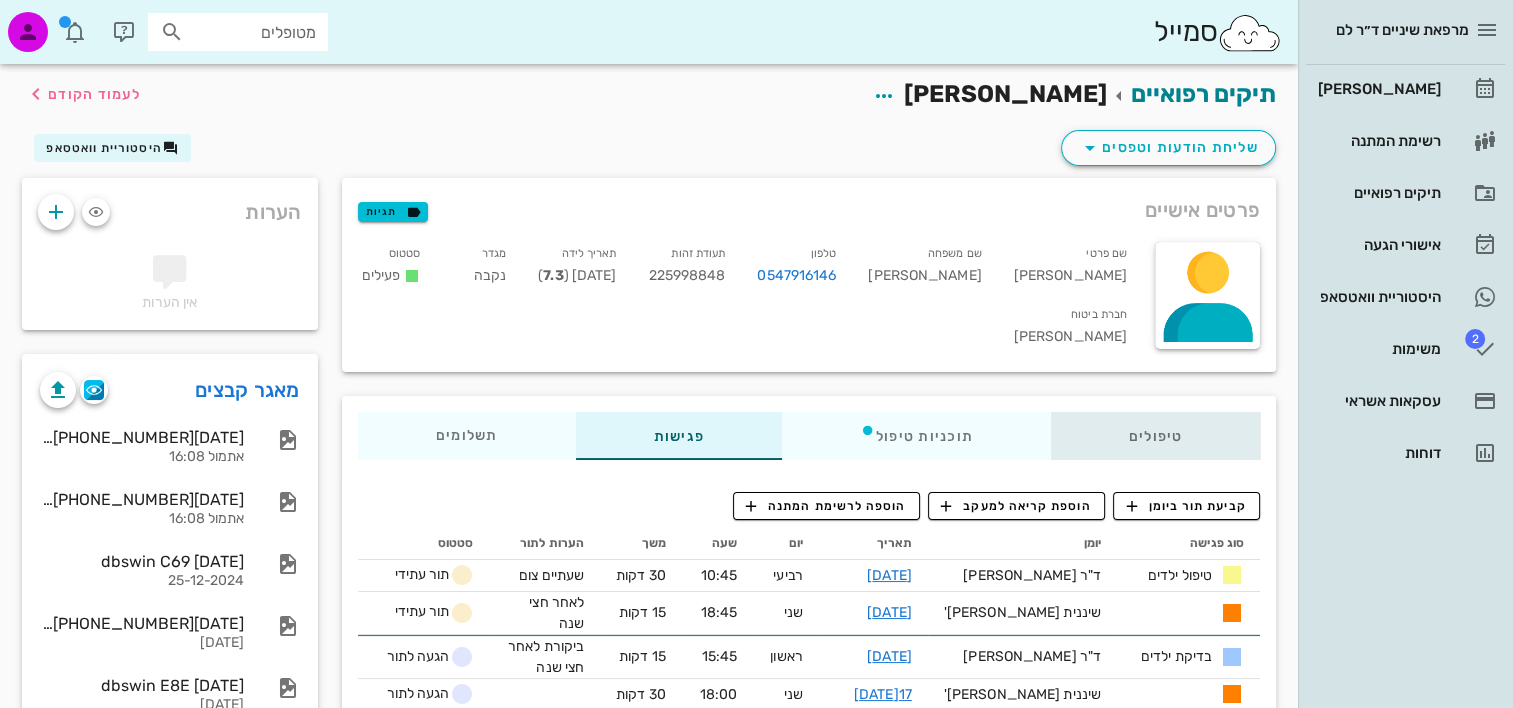 click on "טיפולים" at bounding box center (1155, 436) 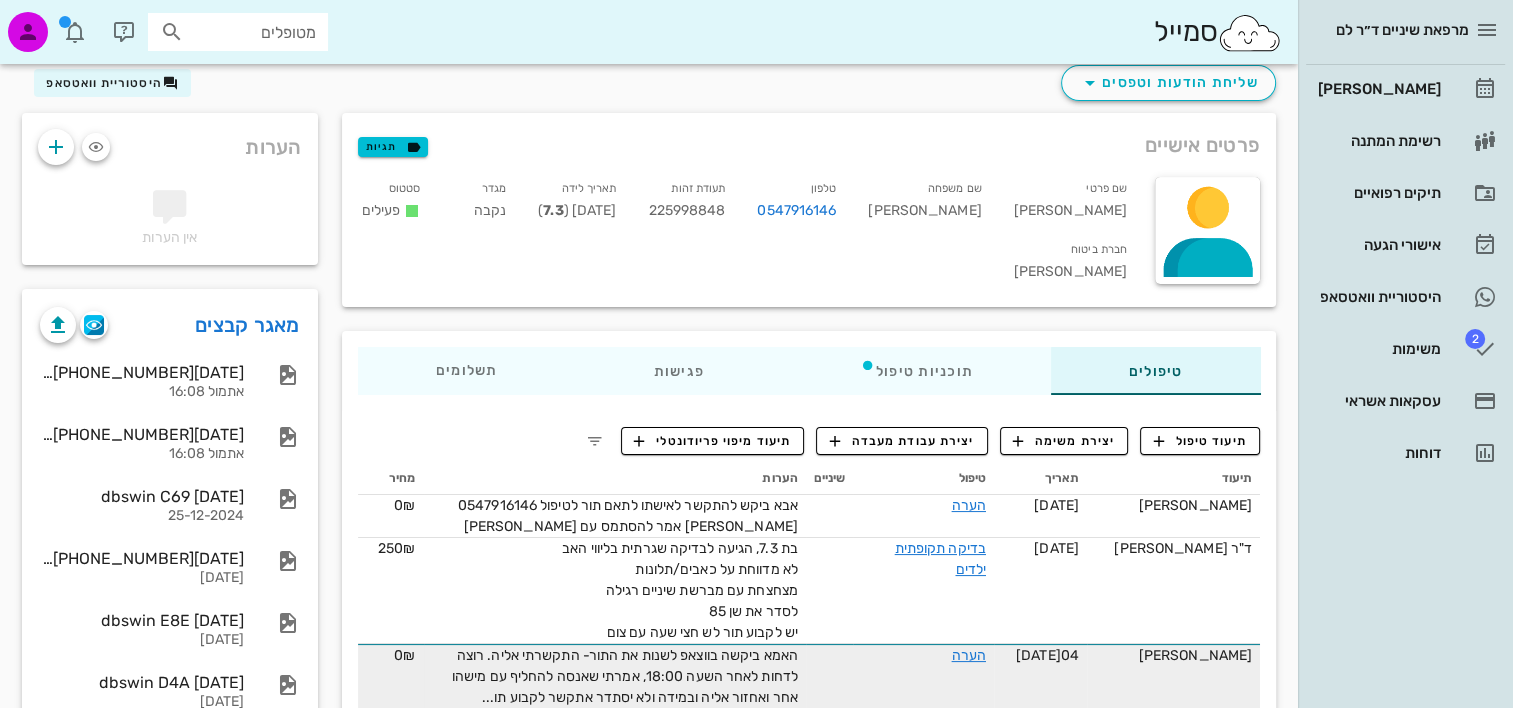 scroll, scrollTop: 100, scrollLeft: 0, axis: vertical 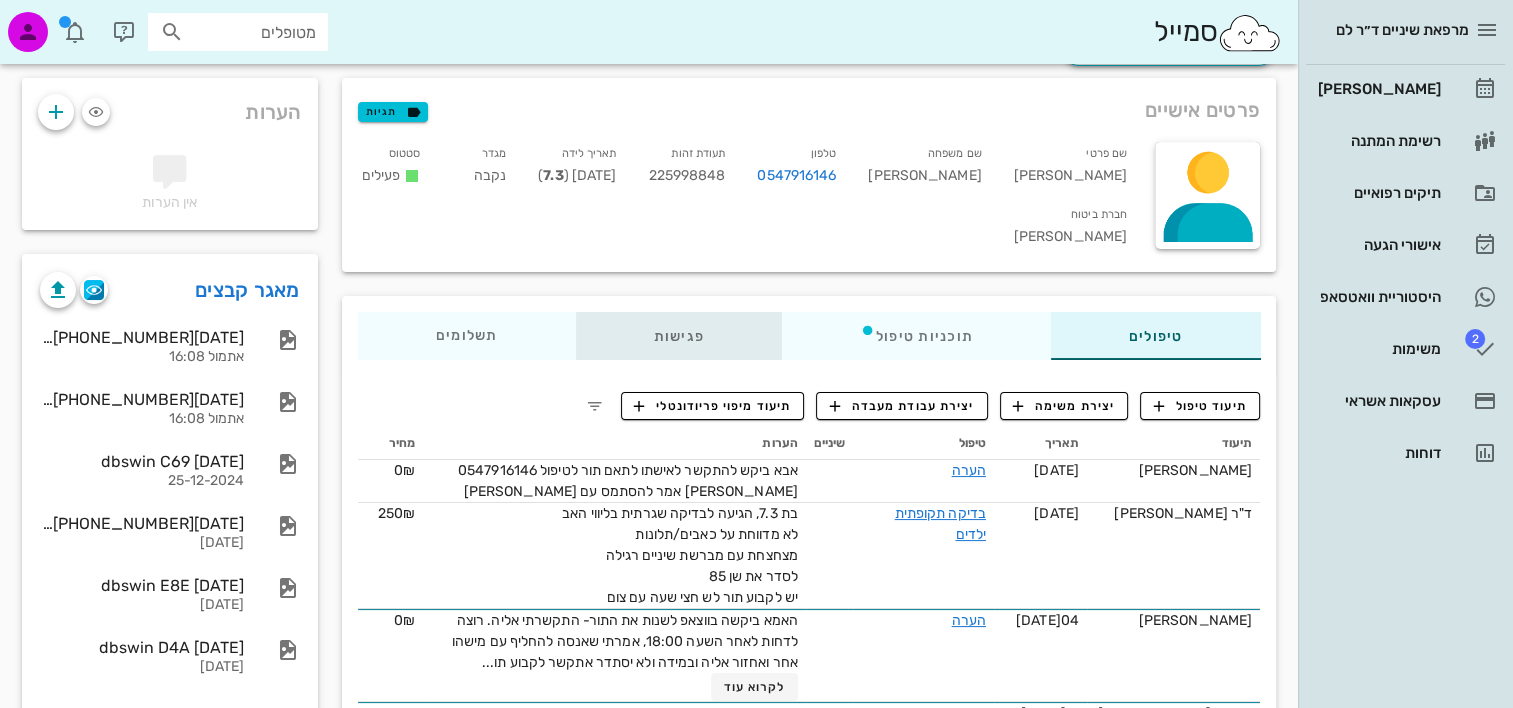 click on "פגישות" at bounding box center (678, 336) 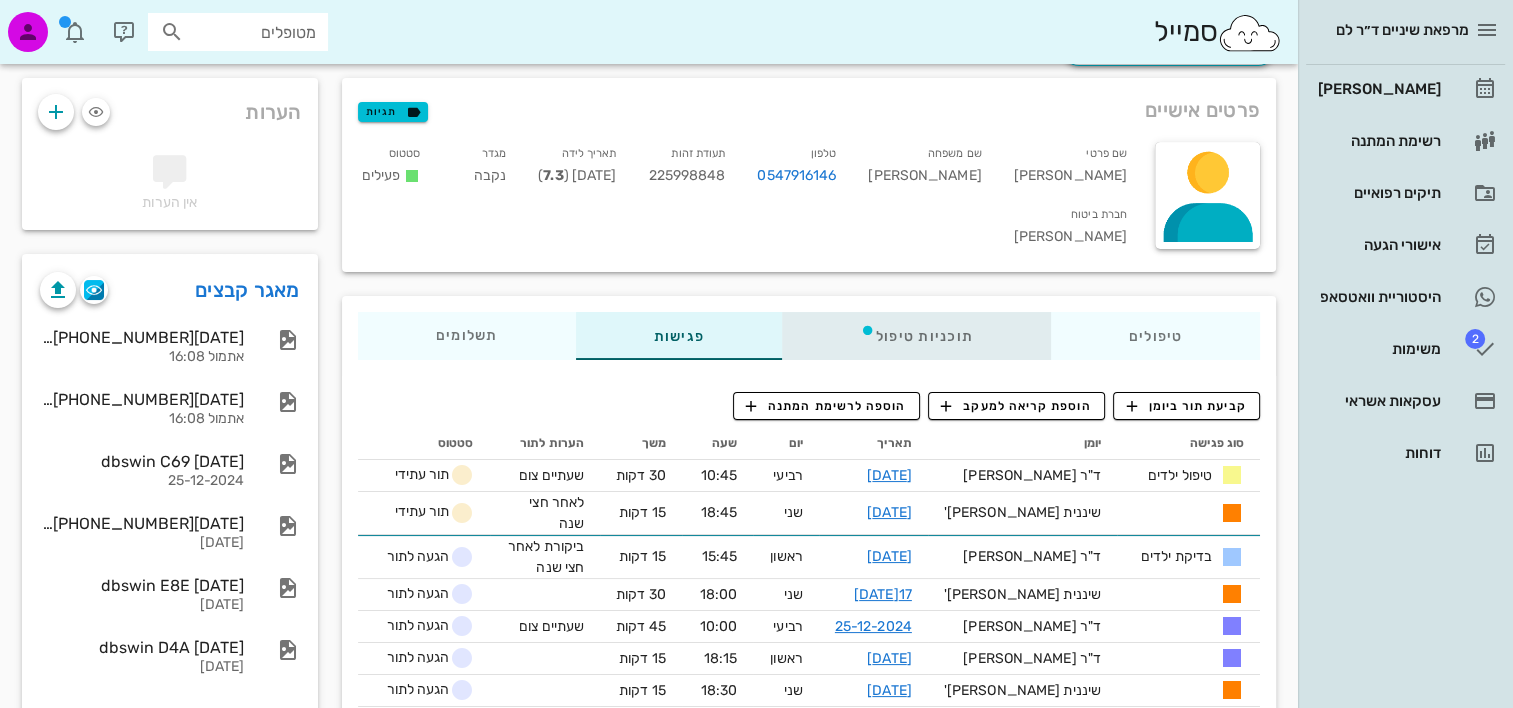 click on "תוכניות טיפול" at bounding box center [915, 336] 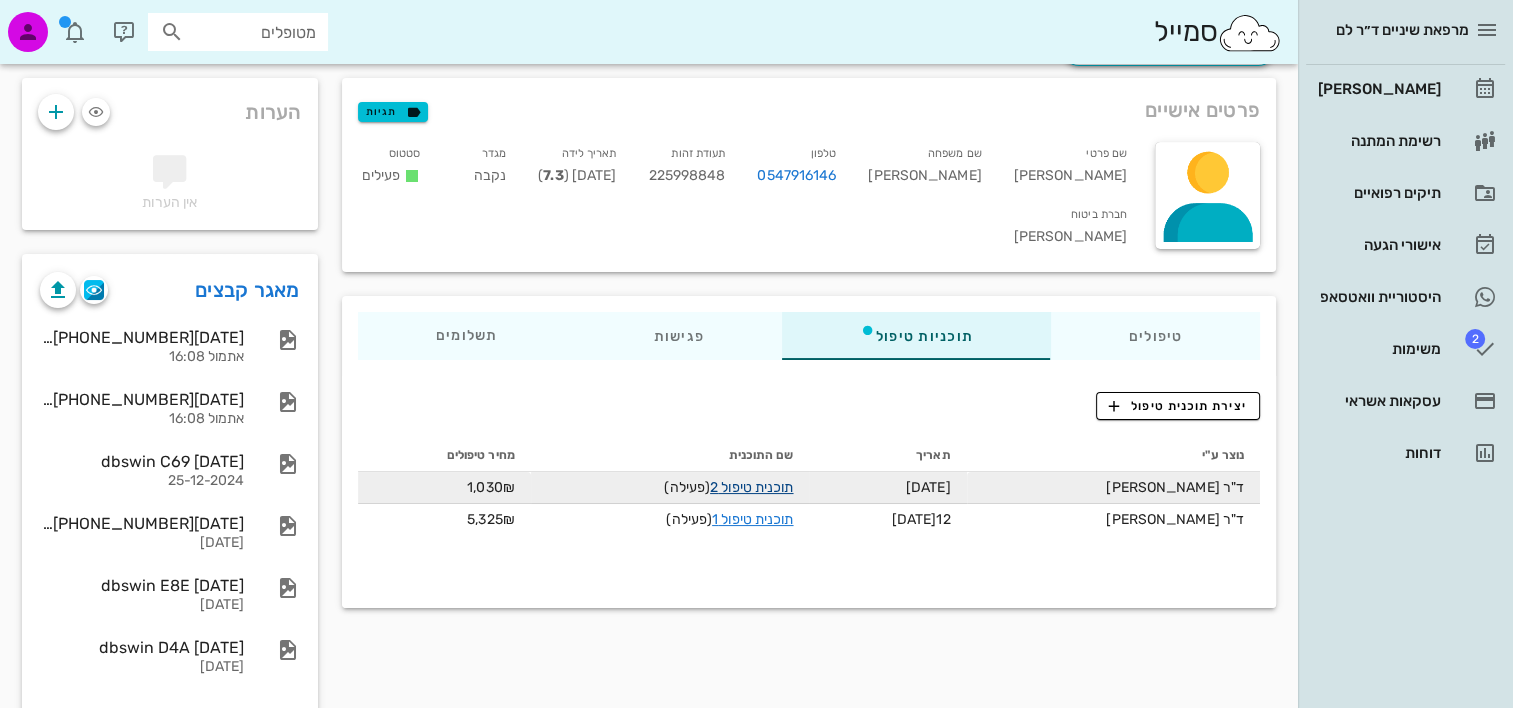 click on "תוכנית טיפול 2" at bounding box center (751, 487) 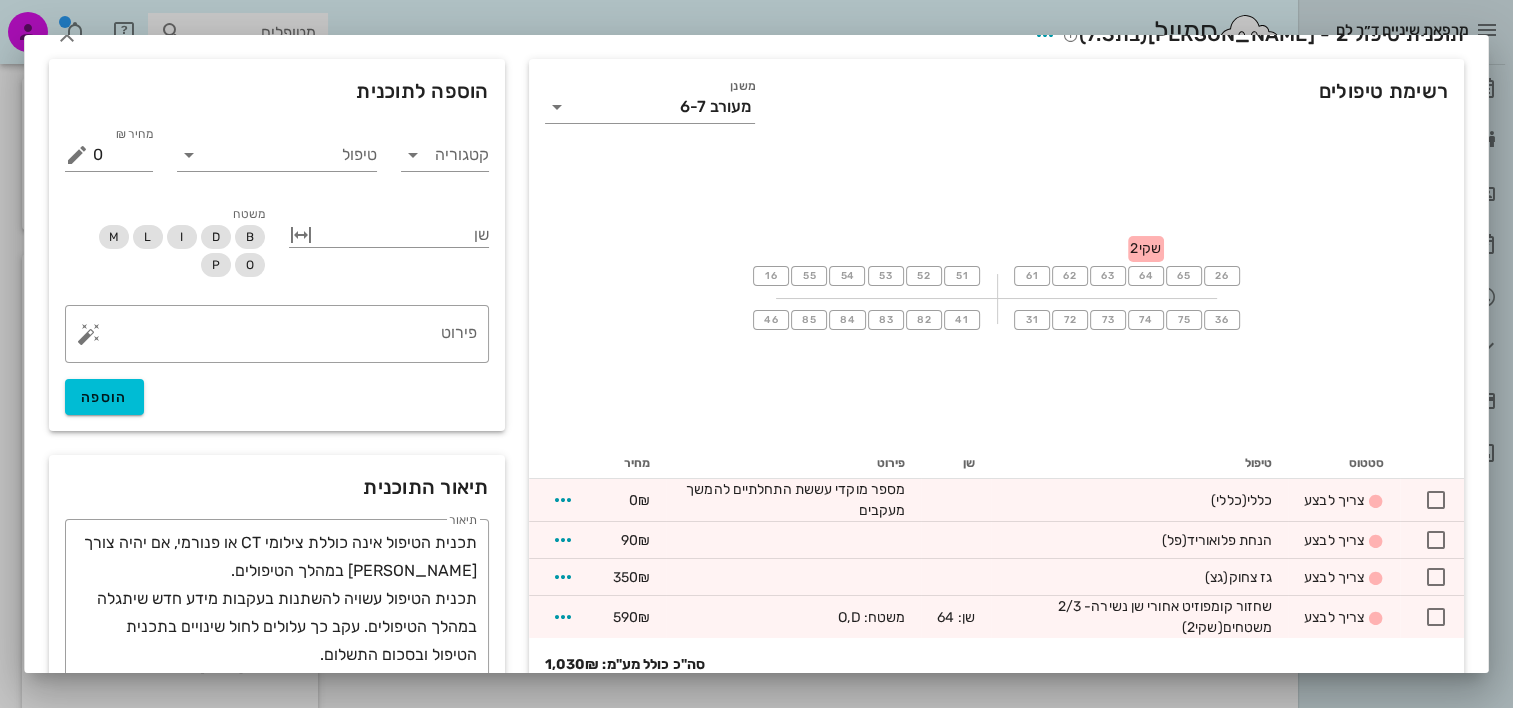 scroll, scrollTop: 0, scrollLeft: 0, axis: both 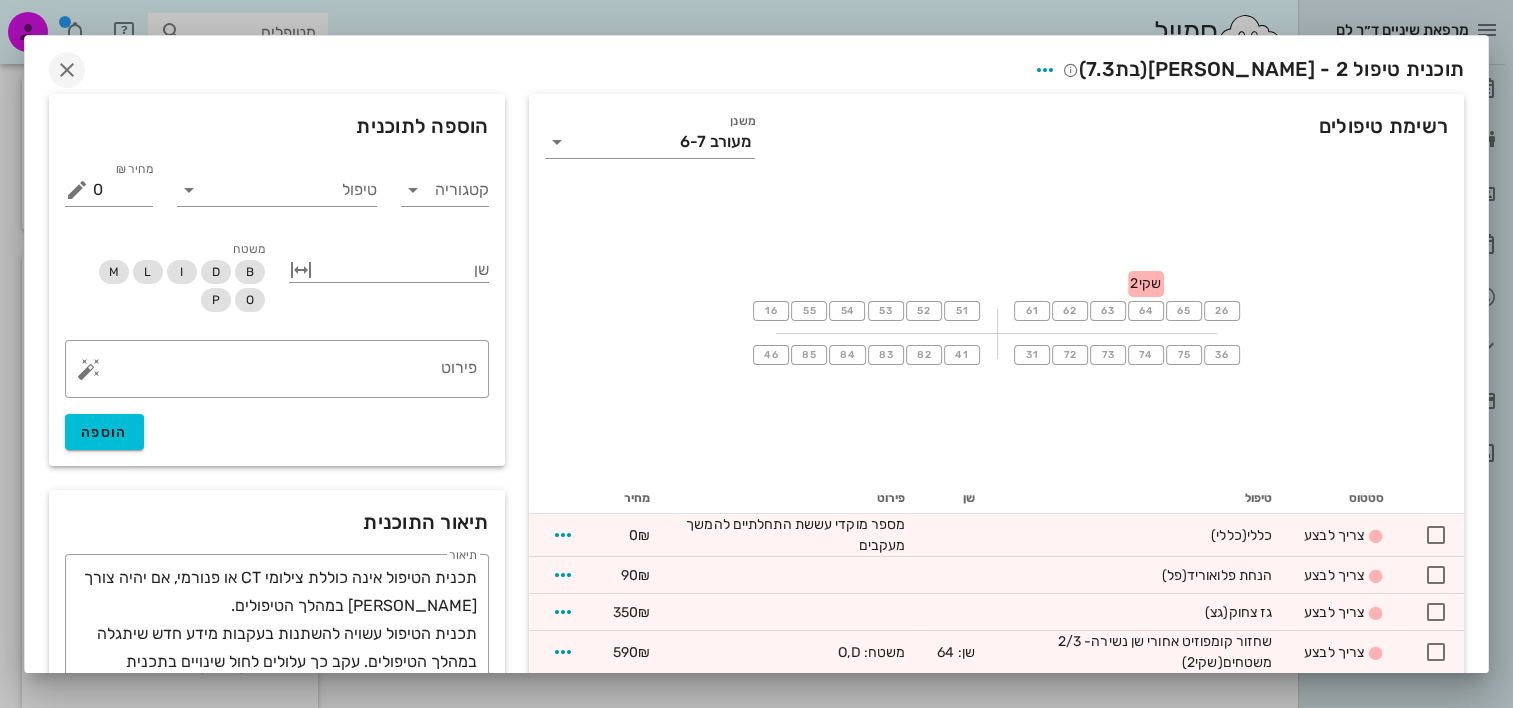 click on "תוכנית טיפול 2 -
רוני
מנשה
(בת
7.3 )
רשימת טיפולים
משנן מעורב 6-7
16
55
54
53
52
51
61
62
63
64
שקי2
65
26
46
85
84
83
82
41
31
72
73
74
75
36
סטטוס טיפול שן פירוט מחיר 0₪ 90₪ 350₪ 590₪ קטגוריה כמות" at bounding box center [756, 406] 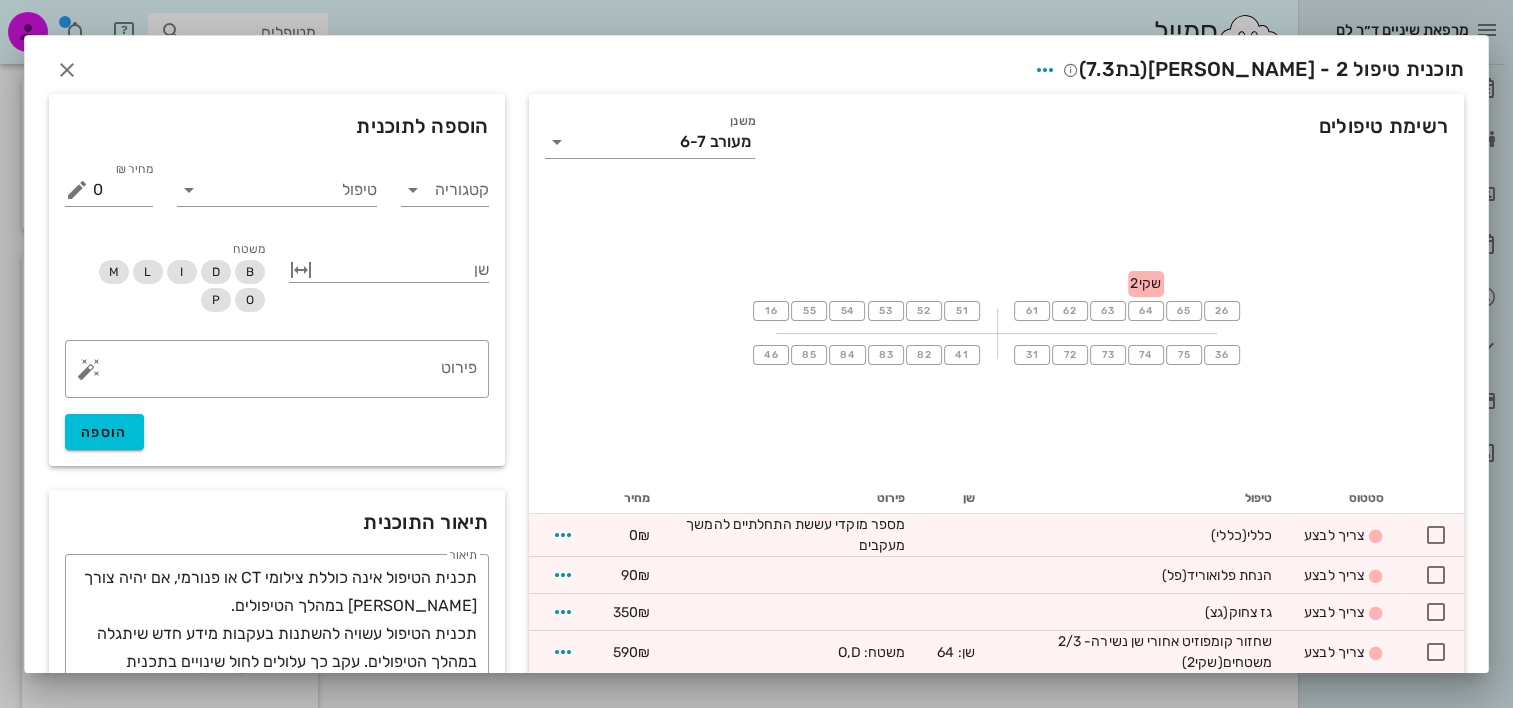click on "רשימת טיפולים
משנן מעורב 6-7" at bounding box center [996, 138] 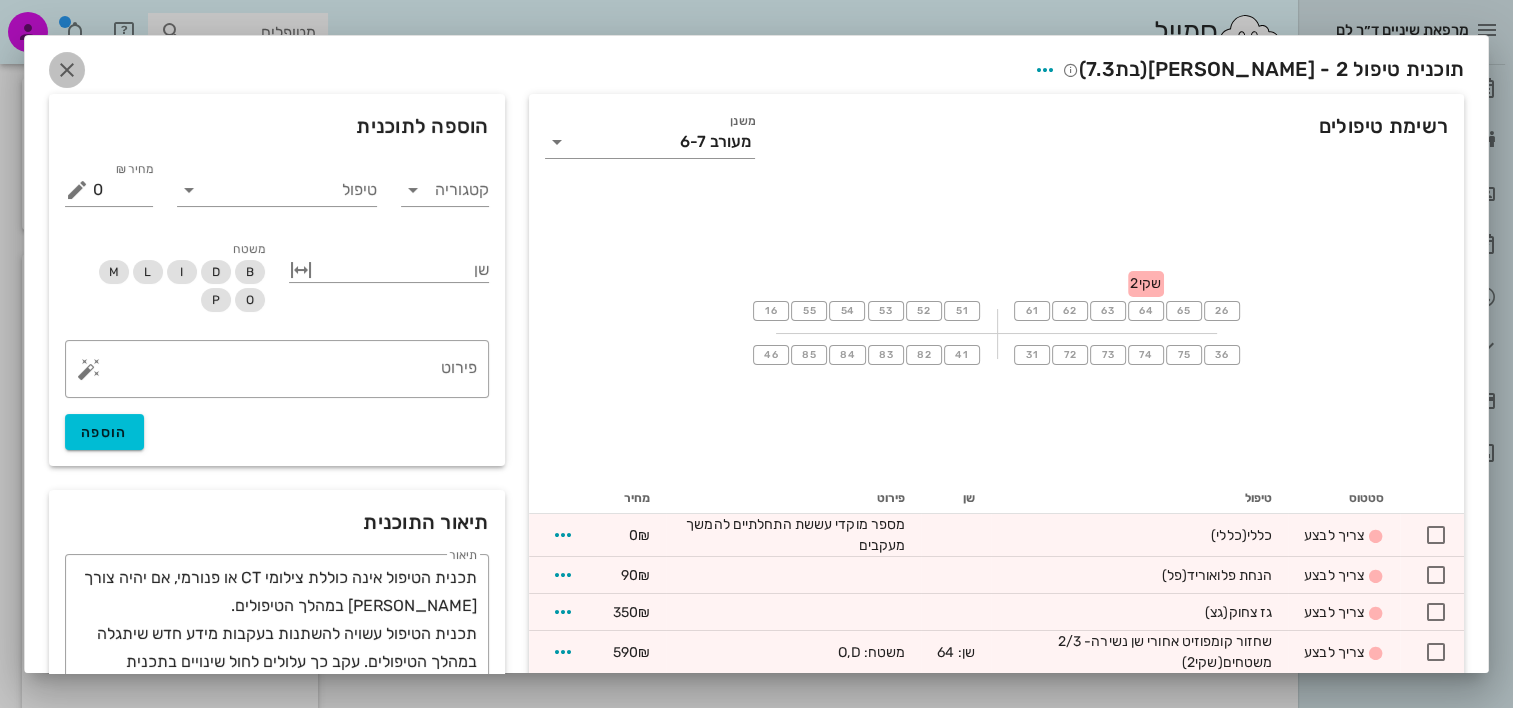 click at bounding box center (67, 70) 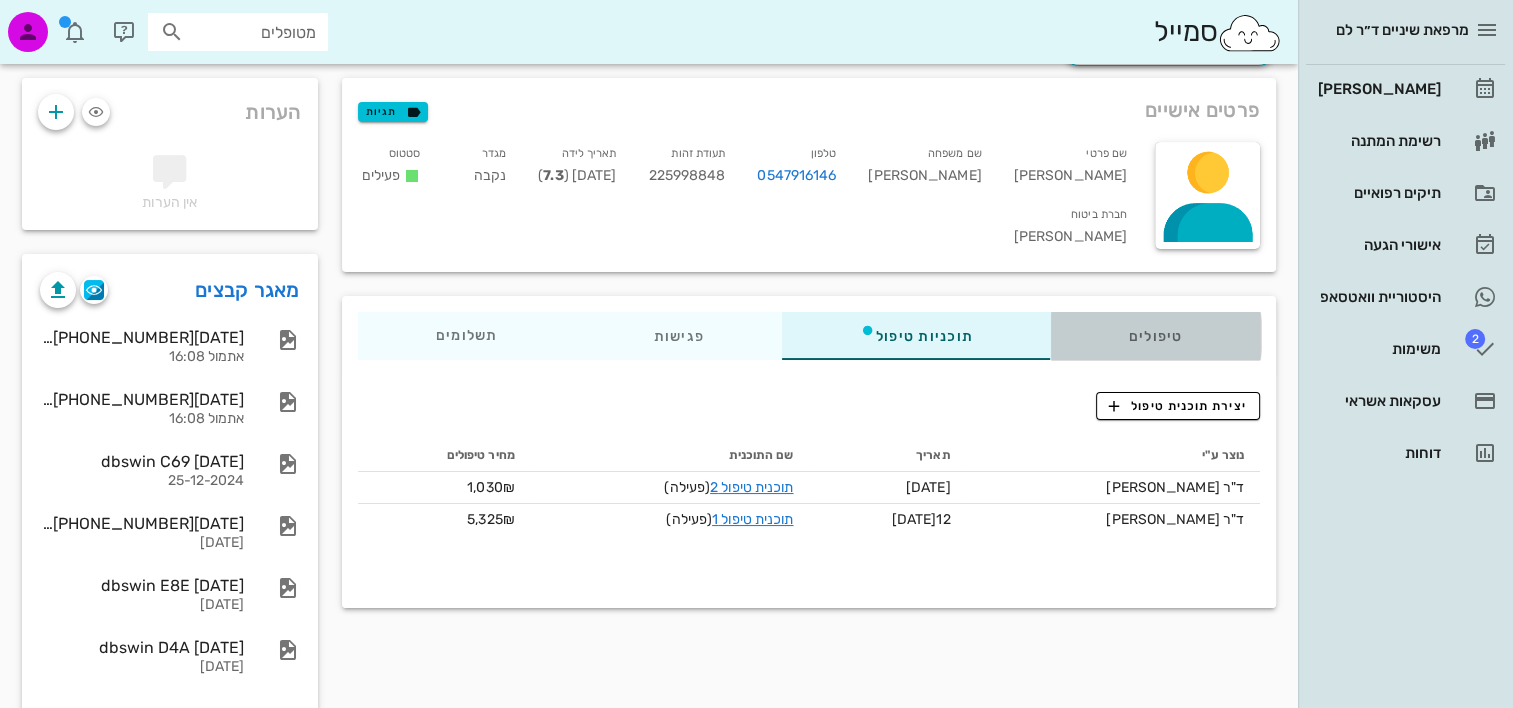click on "טיפולים" at bounding box center [1155, 336] 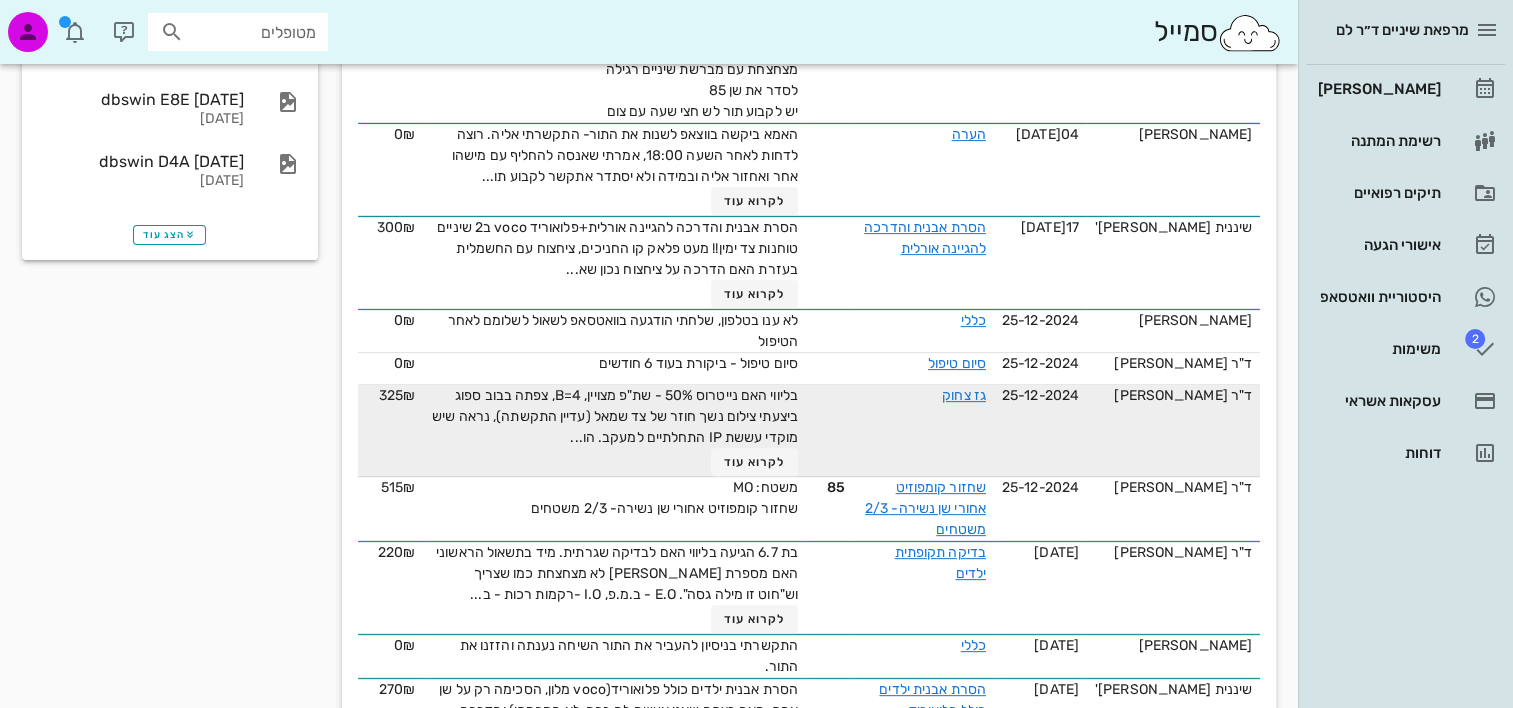 scroll, scrollTop: 700, scrollLeft: 0, axis: vertical 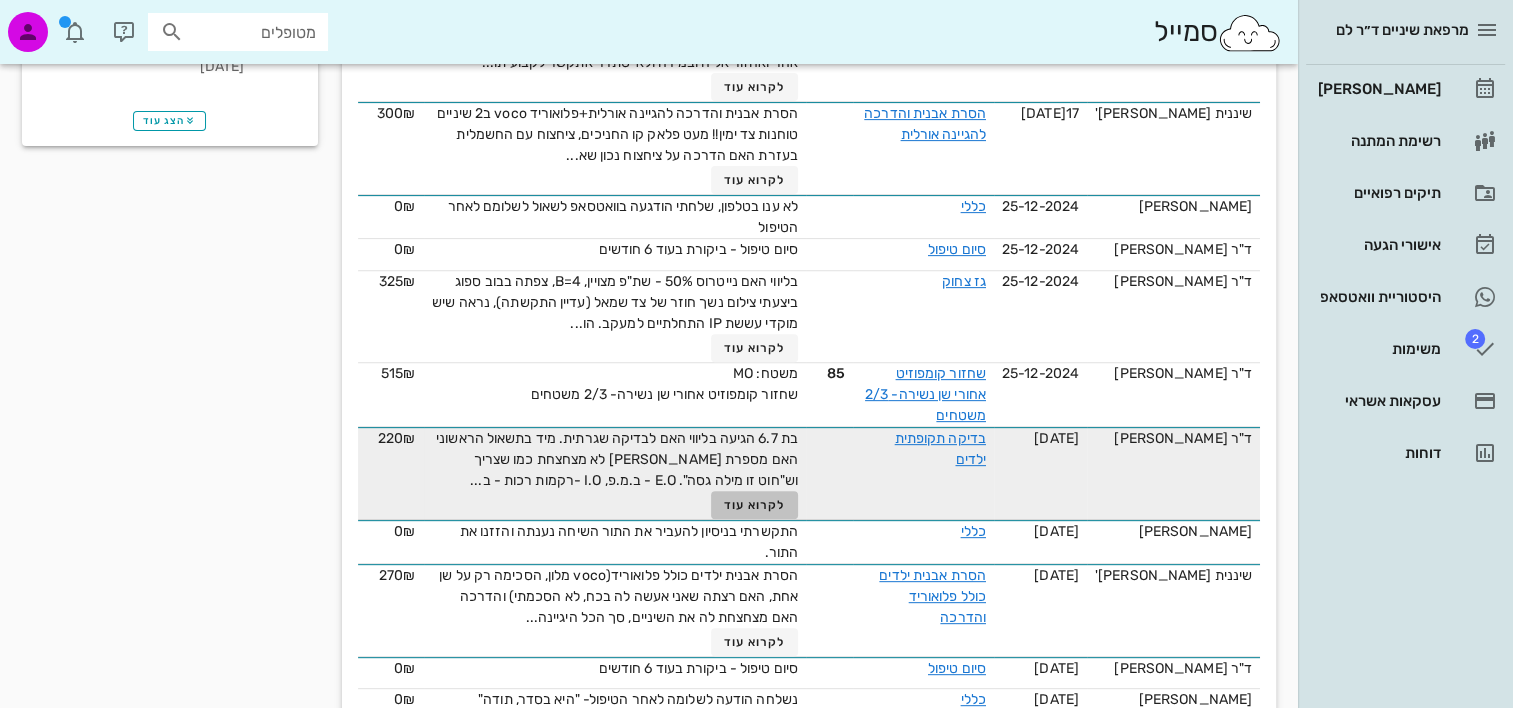 click on "לקרוא עוד" at bounding box center (755, 505) 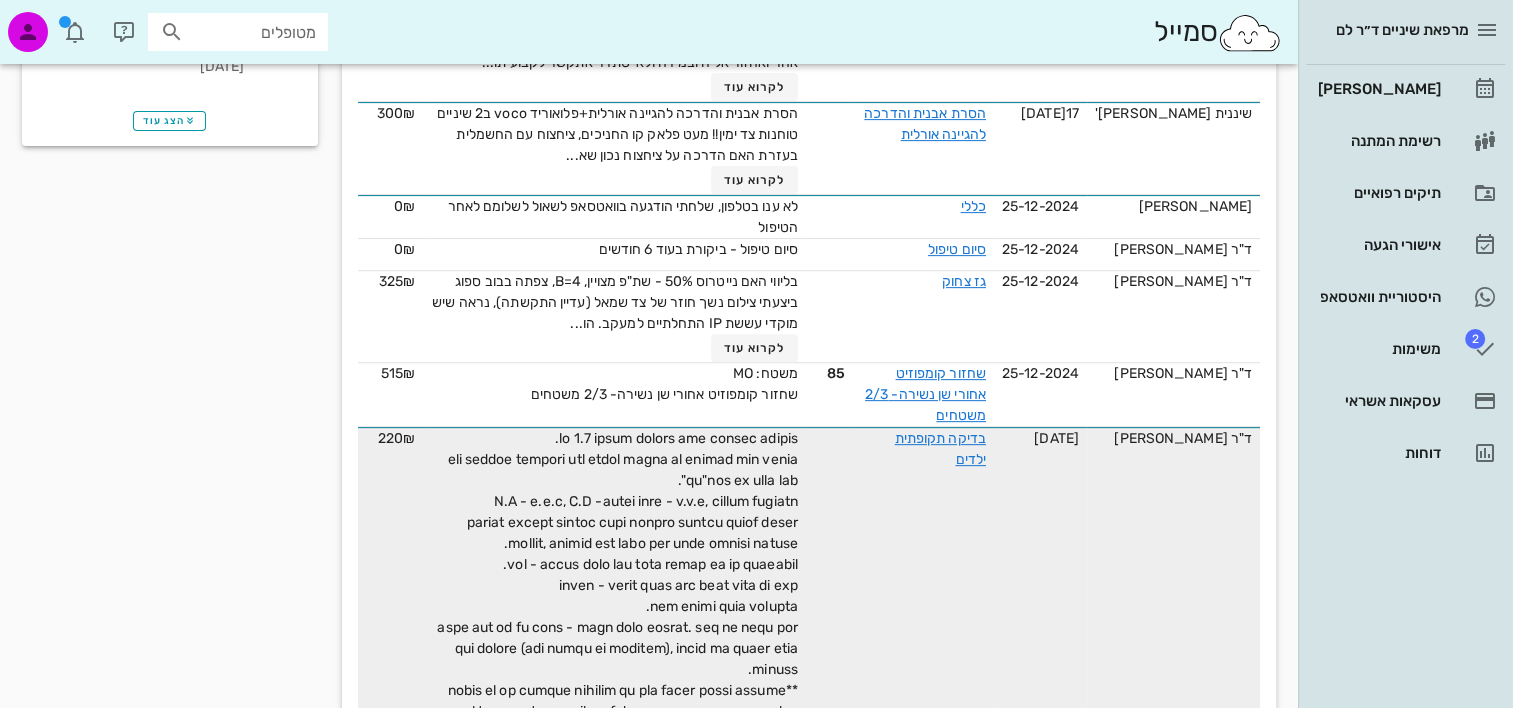 click at bounding box center (615, 596) 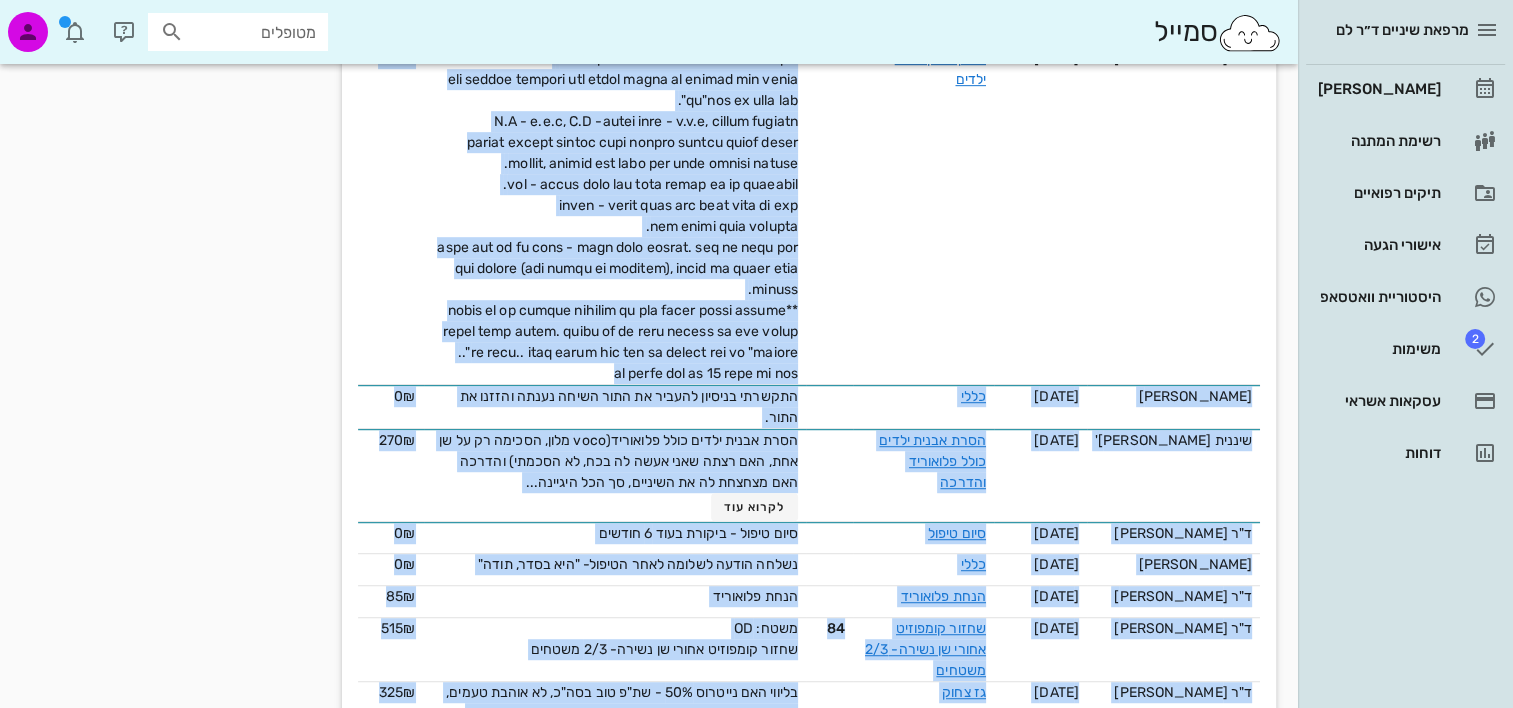 scroll, scrollTop: 1273, scrollLeft: 0, axis: vertical 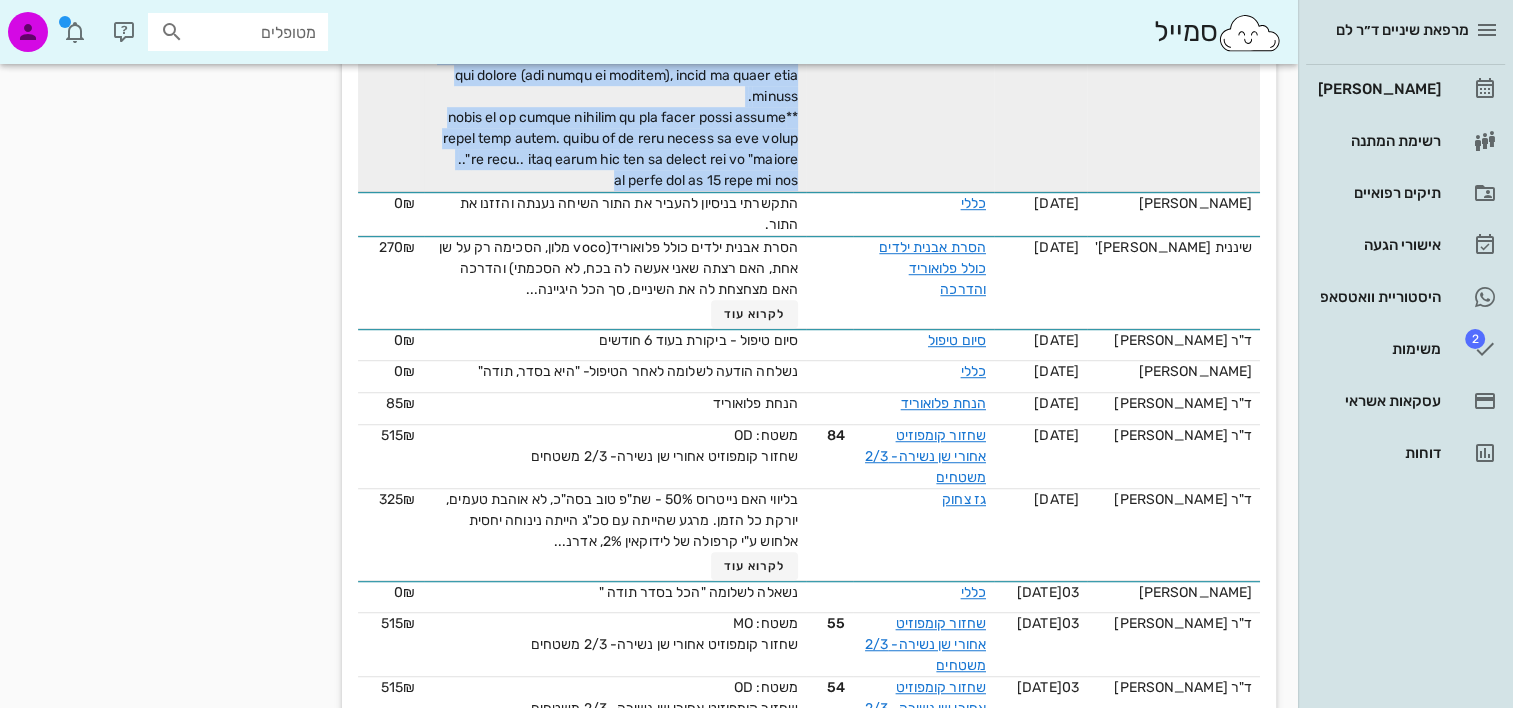 drag, startPoint x: 816, startPoint y: 424, endPoint x: 579, endPoint y: 174, distance: 344.48367 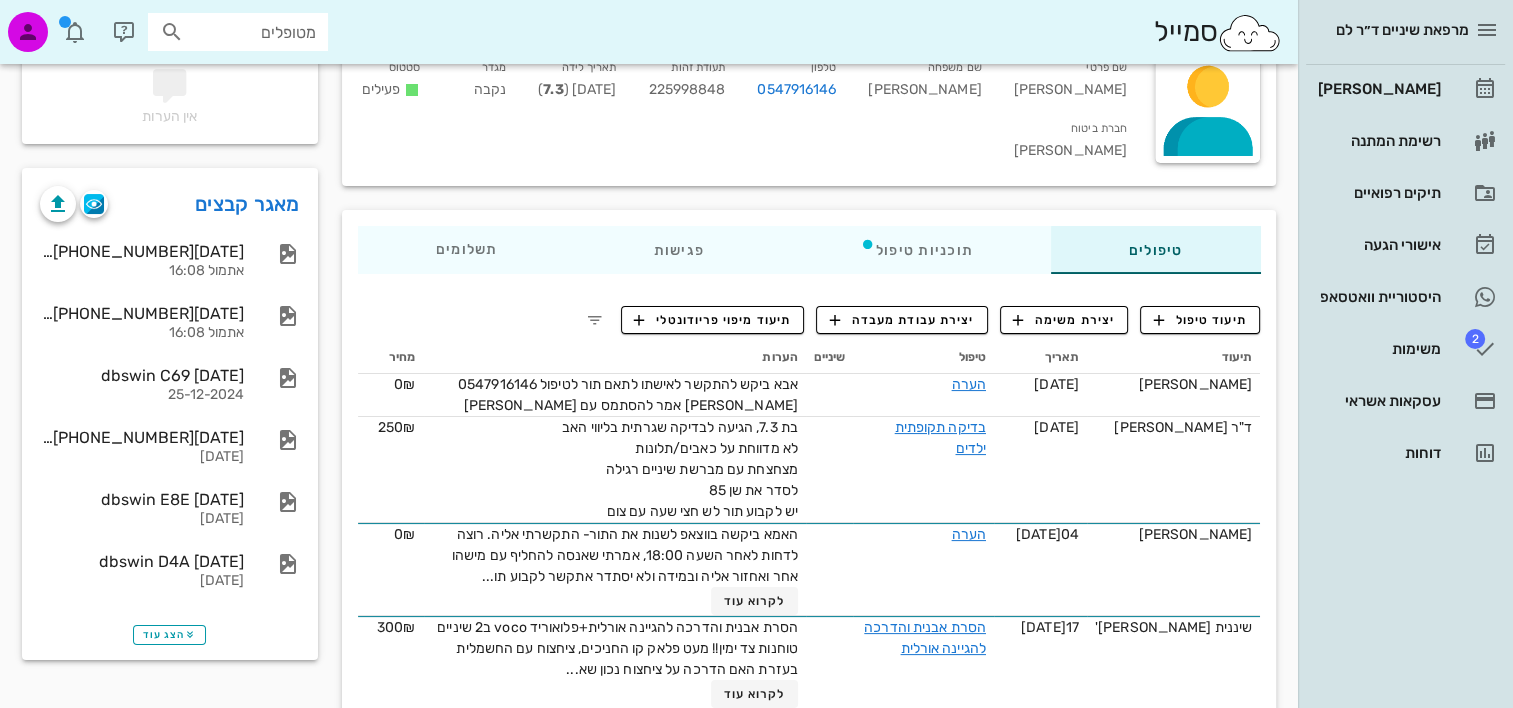 scroll, scrollTop: 173, scrollLeft: 0, axis: vertical 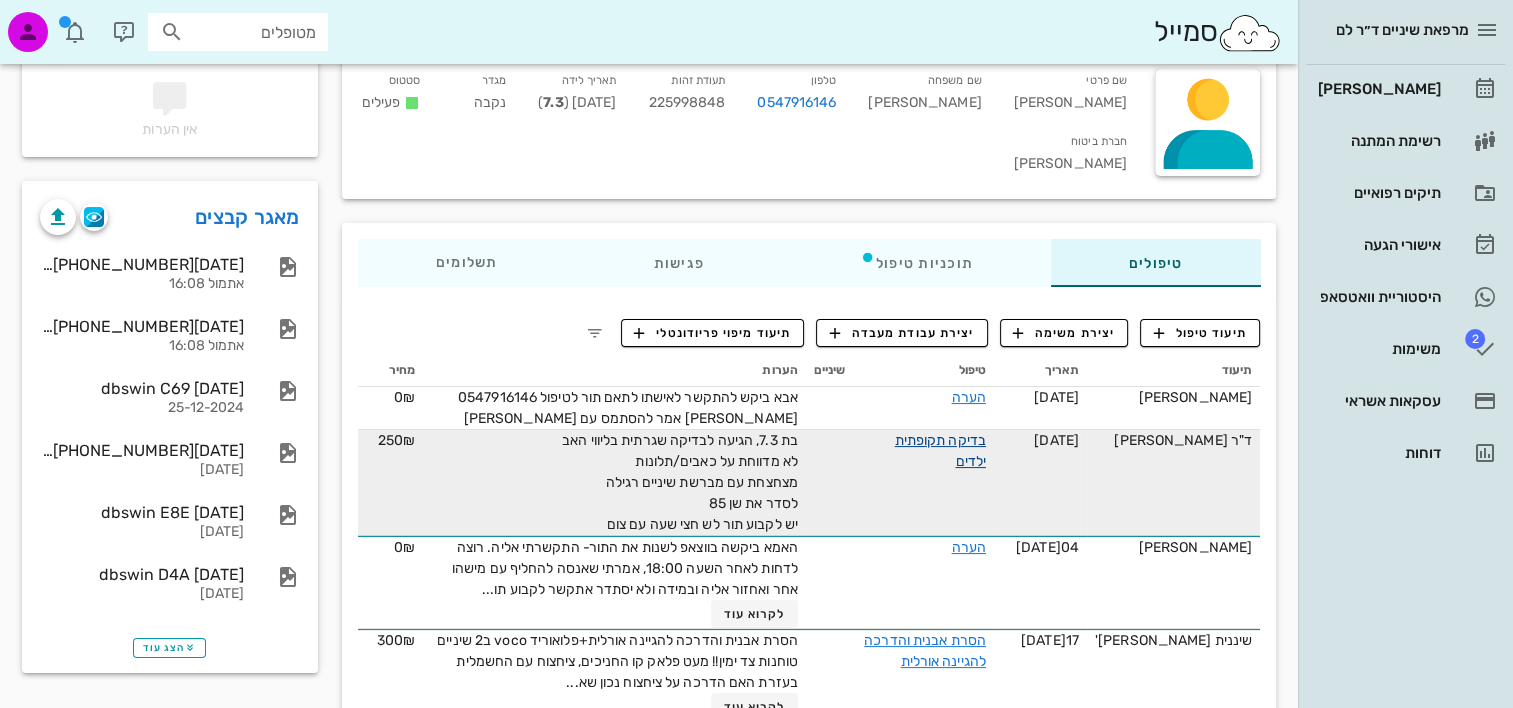 click on "בדיקה תקופתית ילדים" at bounding box center (940, 451) 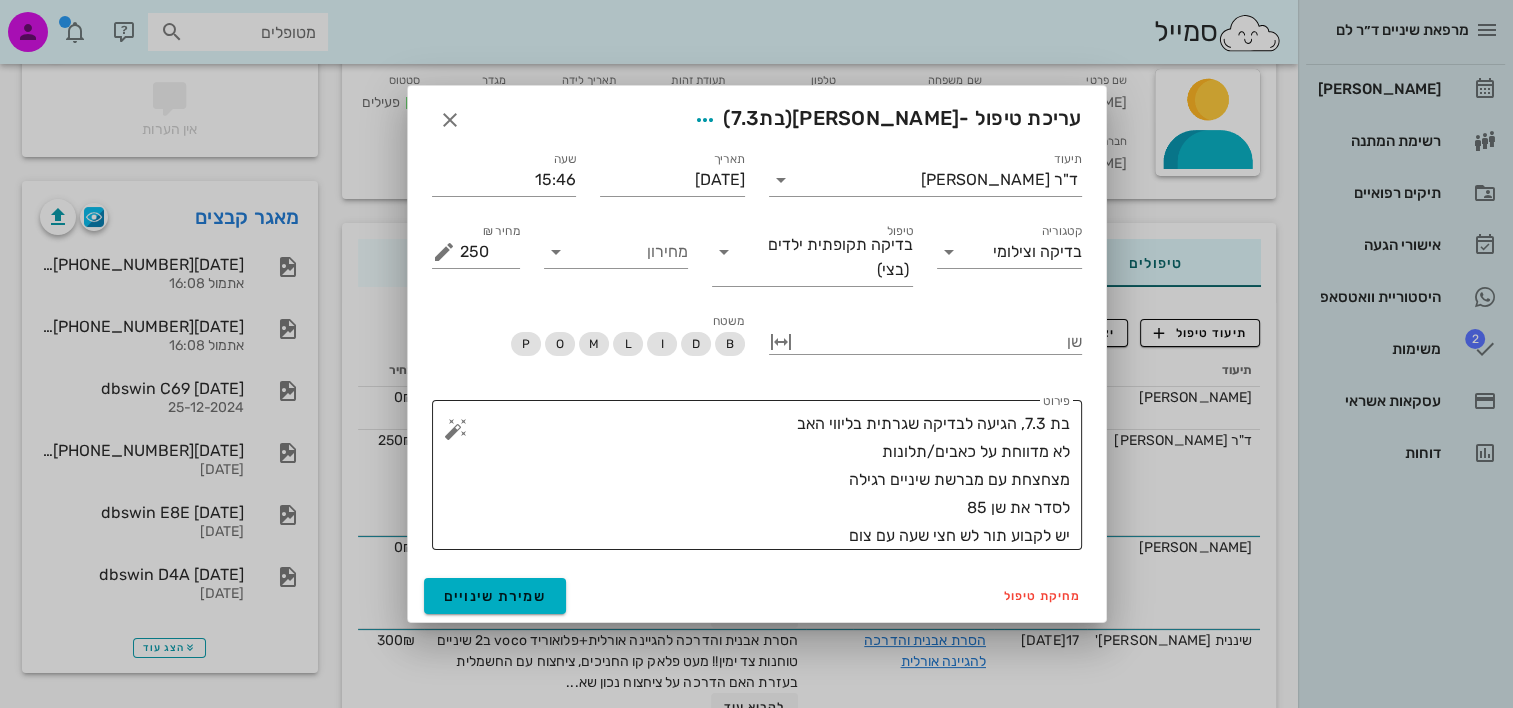 click on "בת 7.3, הגיעה לבדיקה שגרתית בליווי האב
לא מדווחת על כאבים/תלונות
מצחצחת עם מברשת שיניים רגילה
לסדר את שן 85
יש לקבוע תור לש חצי שעה עם צום" at bounding box center [765, 480] 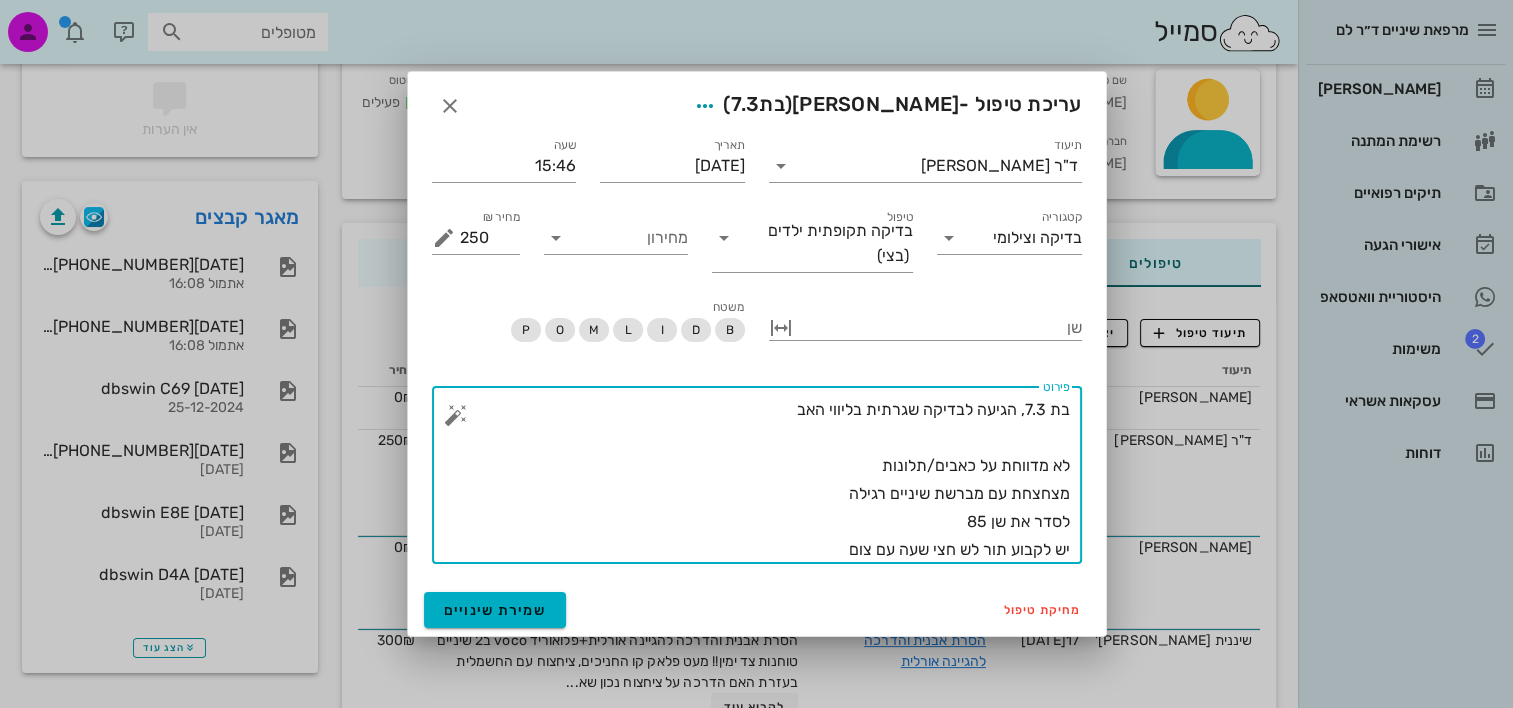 paste on "בת 6.7 הגיעה בליווי האם לבדיקה שגרתית.
מיד בתשאול הראשוני האם מספרת שרוני לא מצחצחת כמו שצריך וש"חוט זו מילה גסה".
E.O - ב.מ.פ, I.O -רקמות רכות - ב.מ.פ, הגיינה בינונית
מצחצחת שיניים פעמיים ביום במברשת שיניים רגילה בעזרת ההורים, מצחצחת ללא משחה כלל בגלל רגישות לטעמים.
סגר - cross bite בצד שמאל שכולל גם את הלטרליות.
תזונה - אוכלת מתוק פעם ביום ושתה רק מים
ללא מוקדי עששת קליניים.
בוצע נשך של צד ימין - מוקד עששת לטיפול. נשך צד שמאל יצא מעט מטושטש (מאד מתקשה עם צילומים), הוסבר כי יבוצע ביום הטיפול.
**הוסבר כי זה כישלון מבחינתי אם בכל בדיקה אנחנו מוצאים מוקדי עששת חדשים. הוסבר כי יש צורך בשינוי על מנת לשנות את המצב.. נראה שלאמא היה קשה עם ההגדרה שלי של "כישלון"..
יש לקבוע תור של 45 דקות עם צום..." 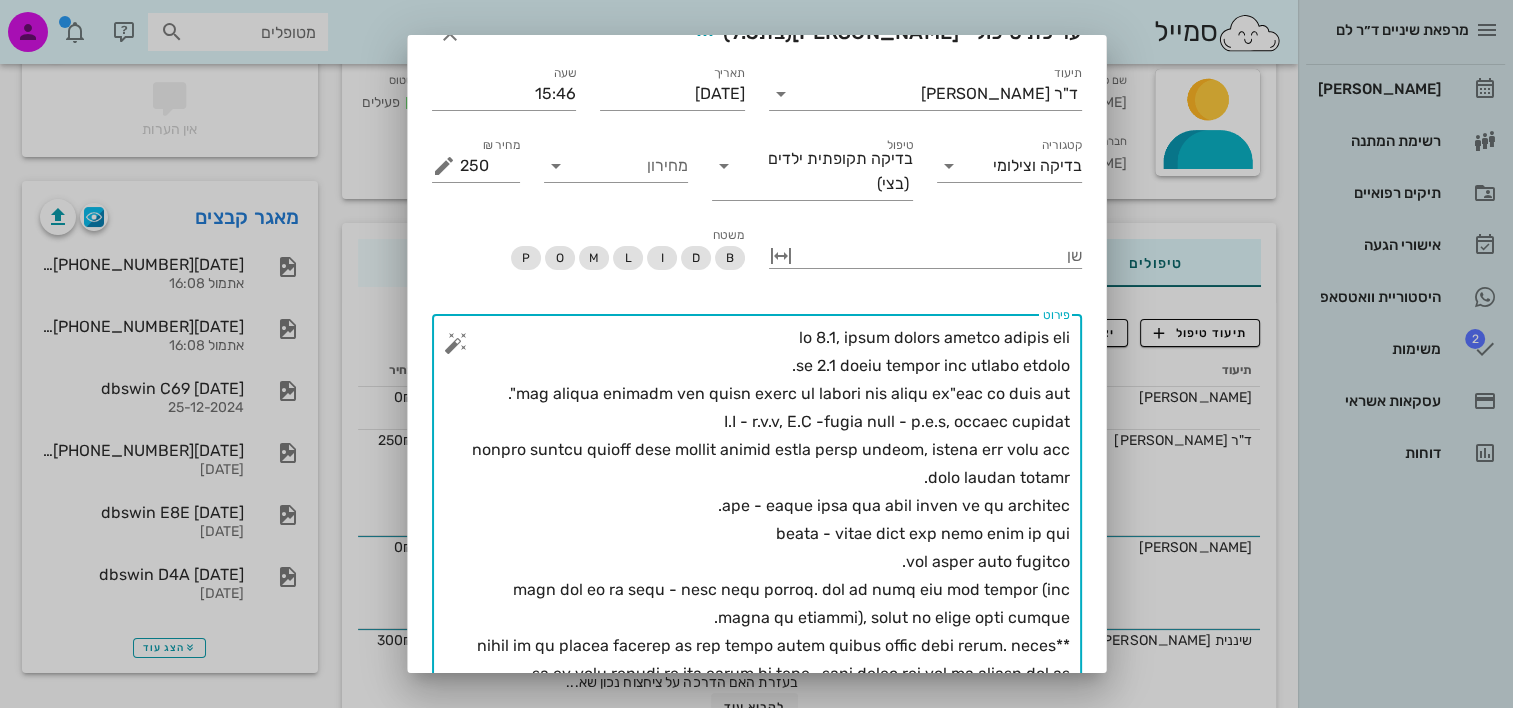 scroll, scrollTop: 3, scrollLeft: 0, axis: vertical 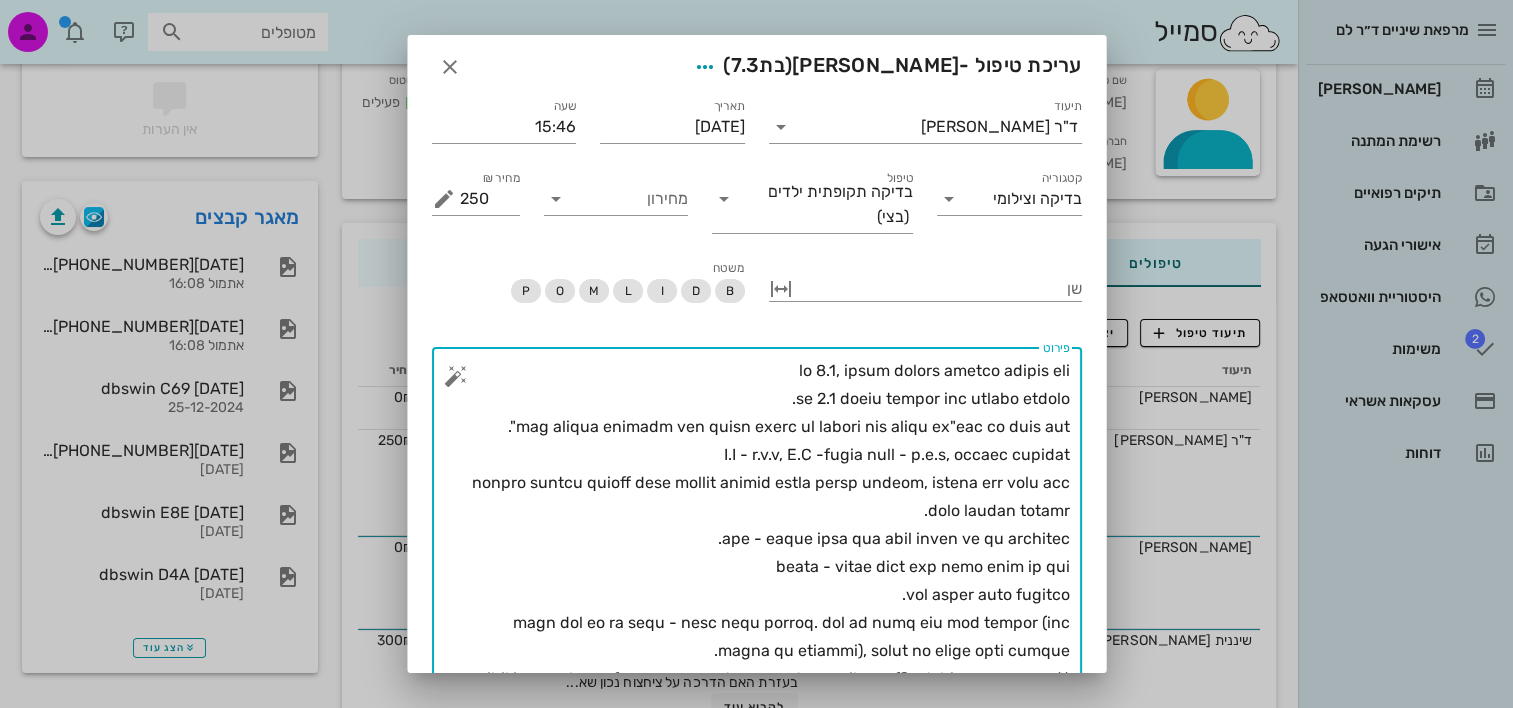 click on "פירוט" at bounding box center [765, 623] 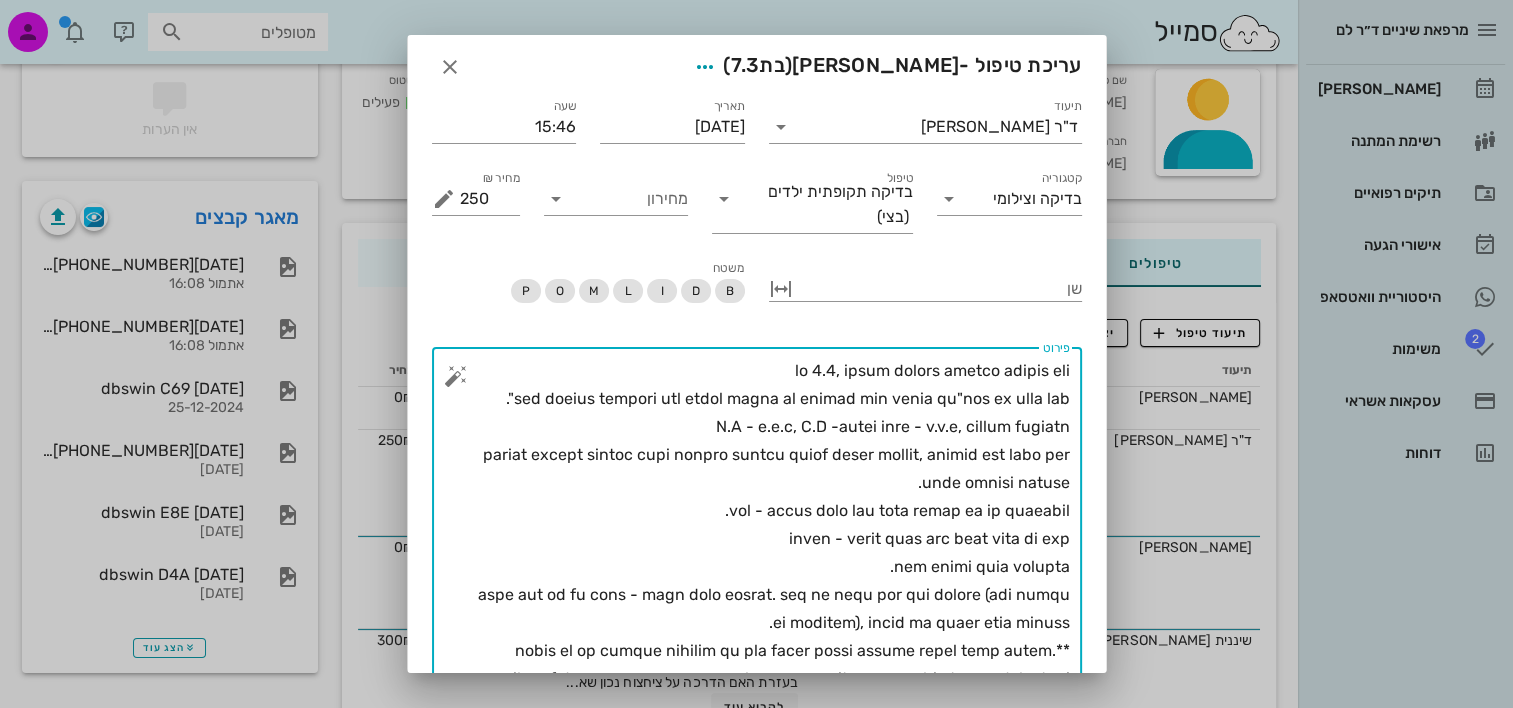 scroll, scrollTop: 0, scrollLeft: 0, axis: both 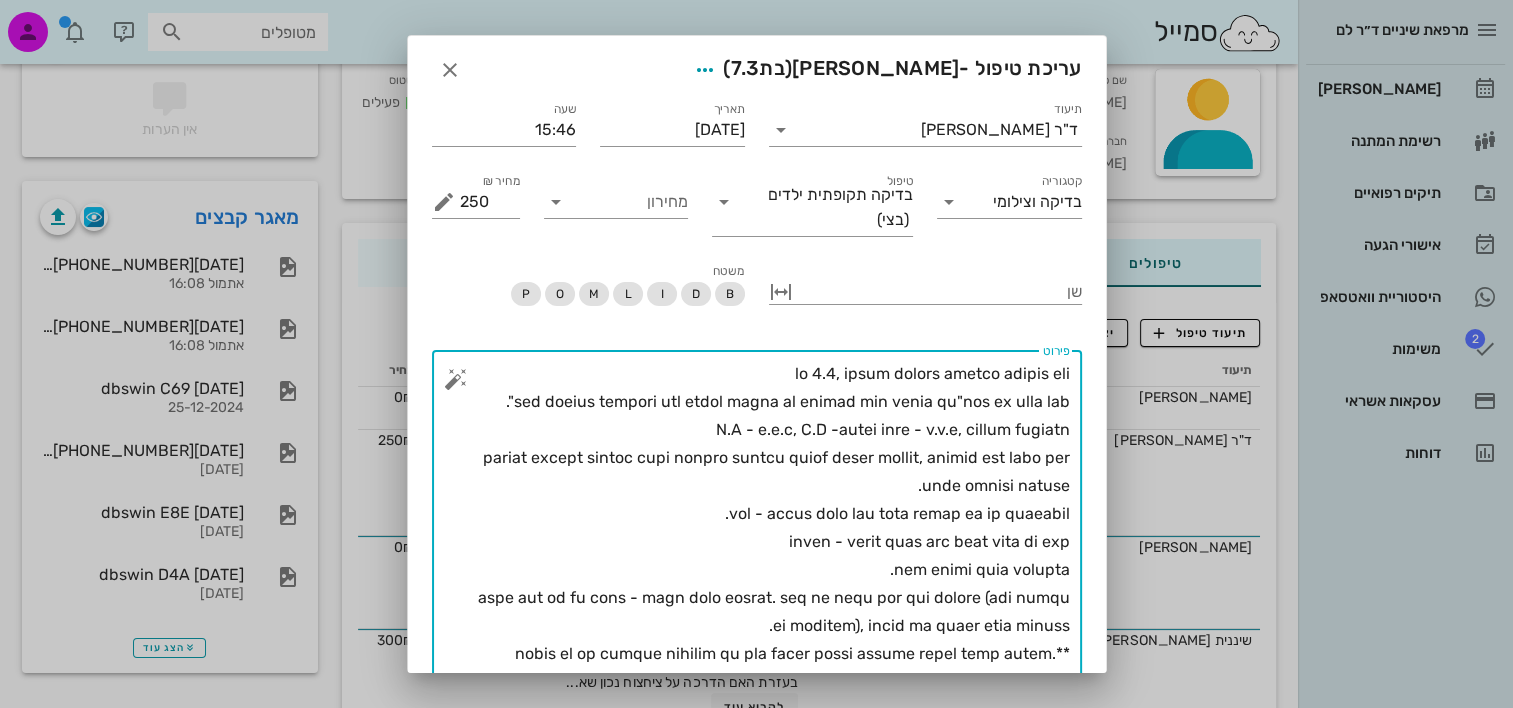 click on "פירוט" at bounding box center (765, 612) 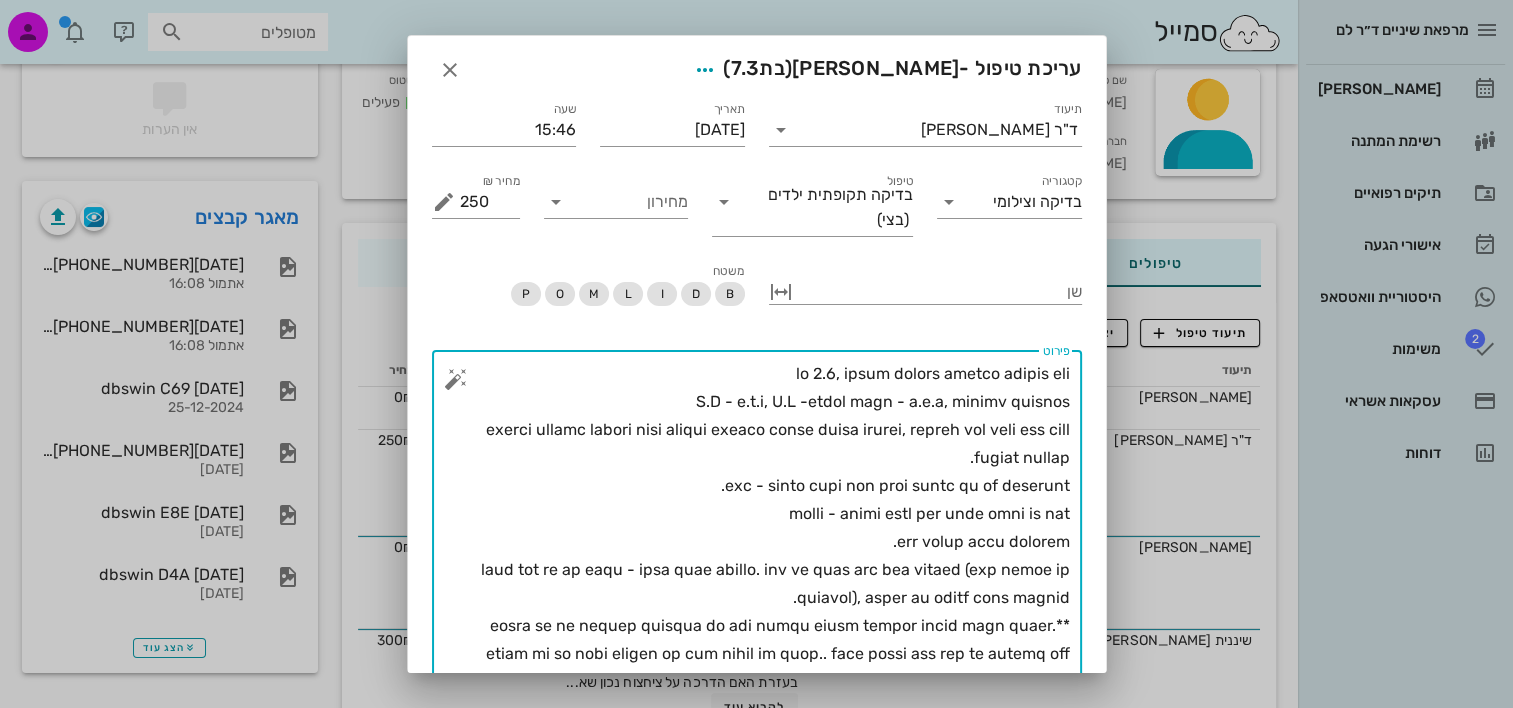 click on "פירוט" at bounding box center [765, 598] 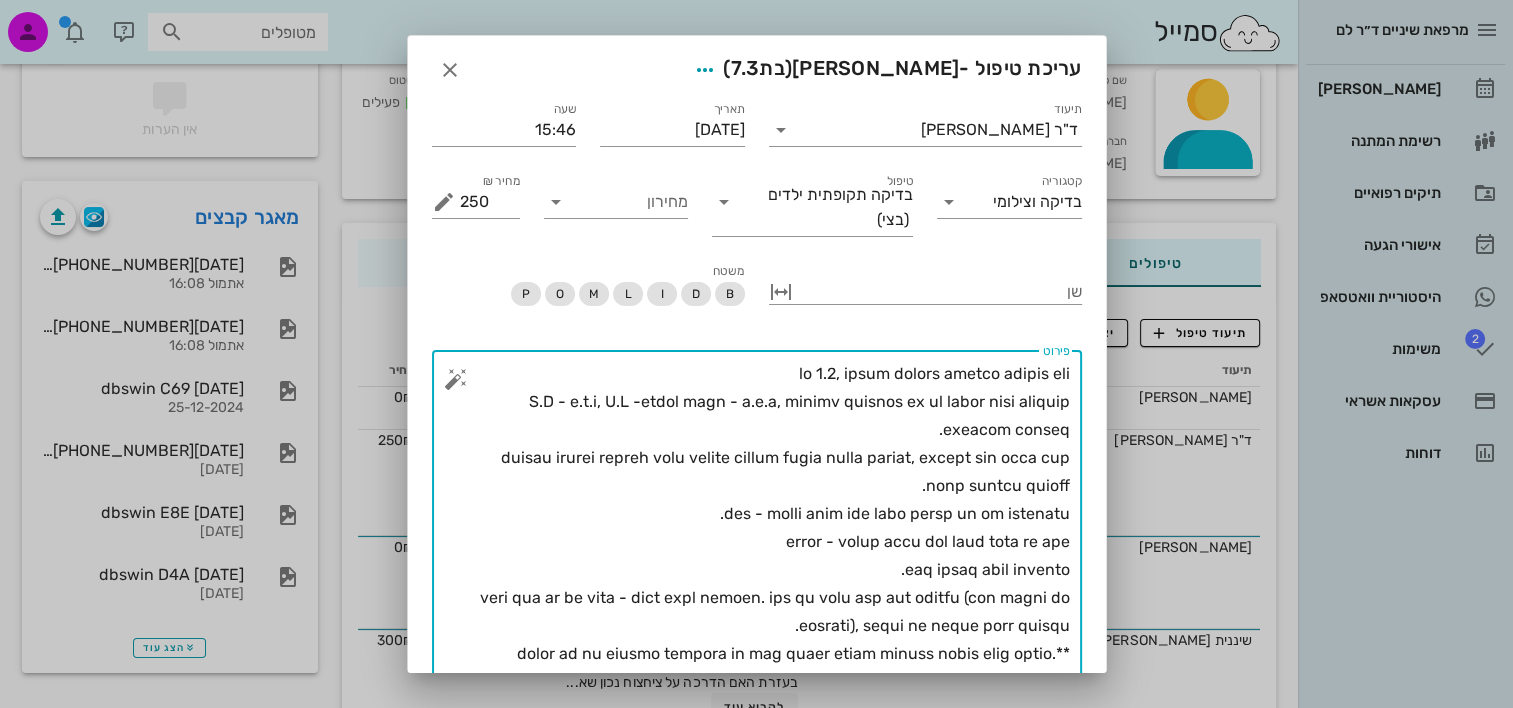 drag, startPoint x: 883, startPoint y: 489, endPoint x: 1068, endPoint y: 459, distance: 187.41664 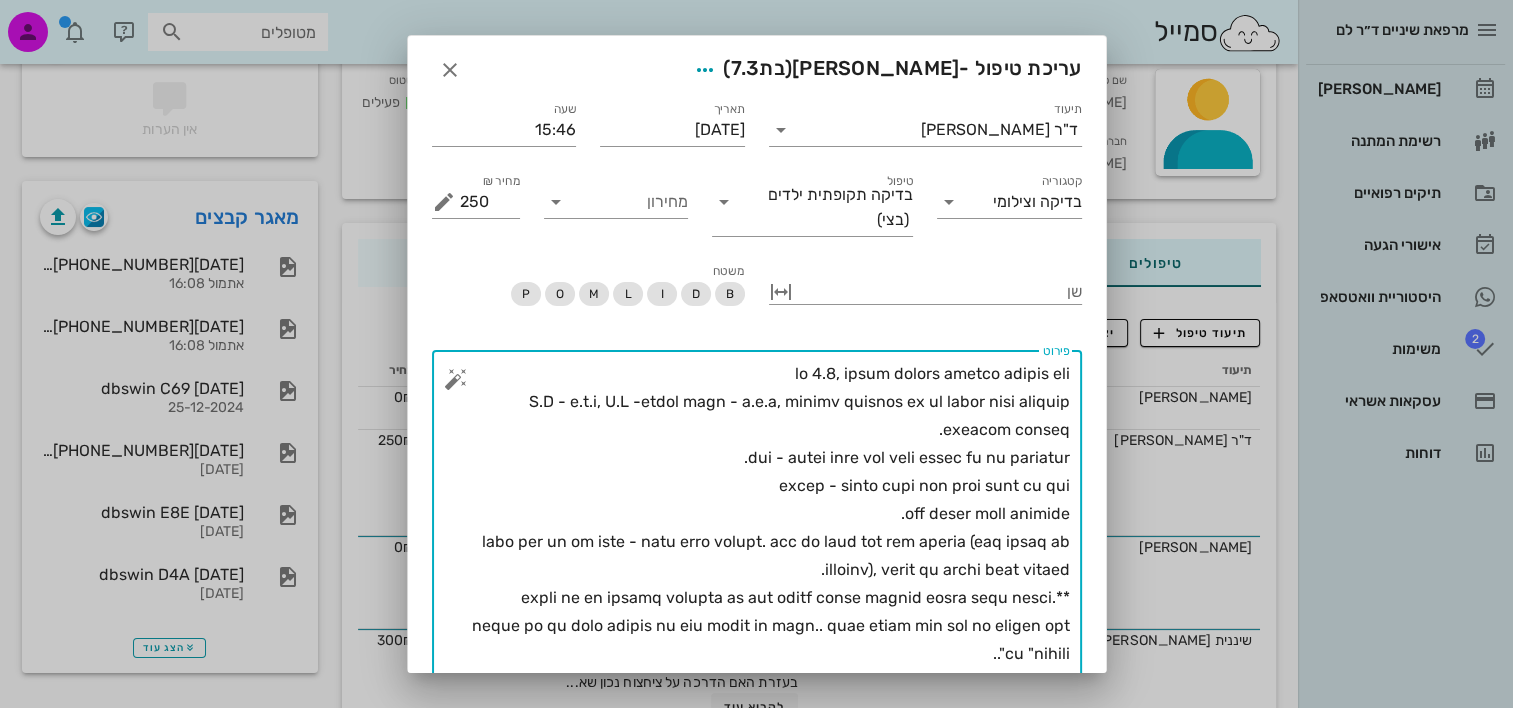 drag, startPoint x: 748, startPoint y: 567, endPoint x: 919, endPoint y: 539, distance: 173.27724 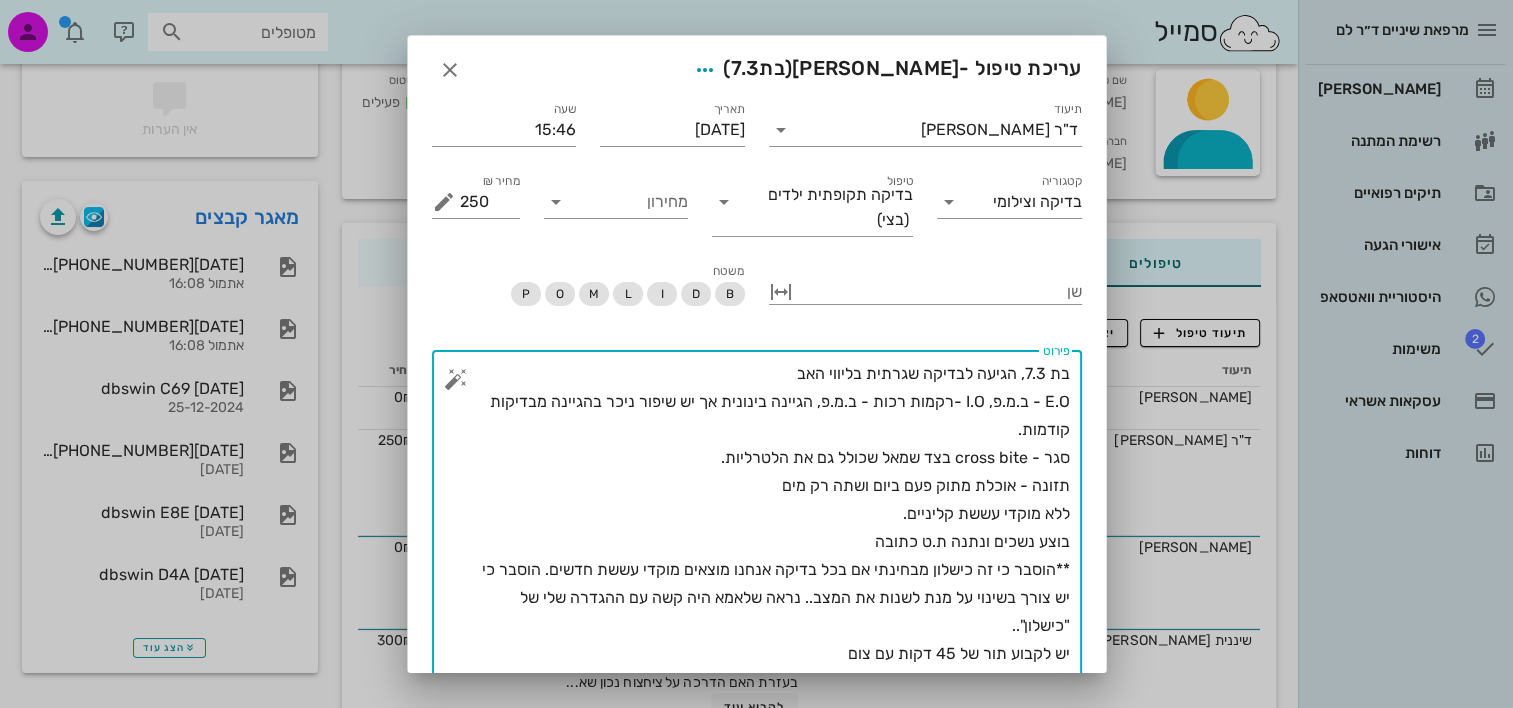drag, startPoint x: 977, startPoint y: 618, endPoint x: 1093, endPoint y: 575, distance: 123.71338 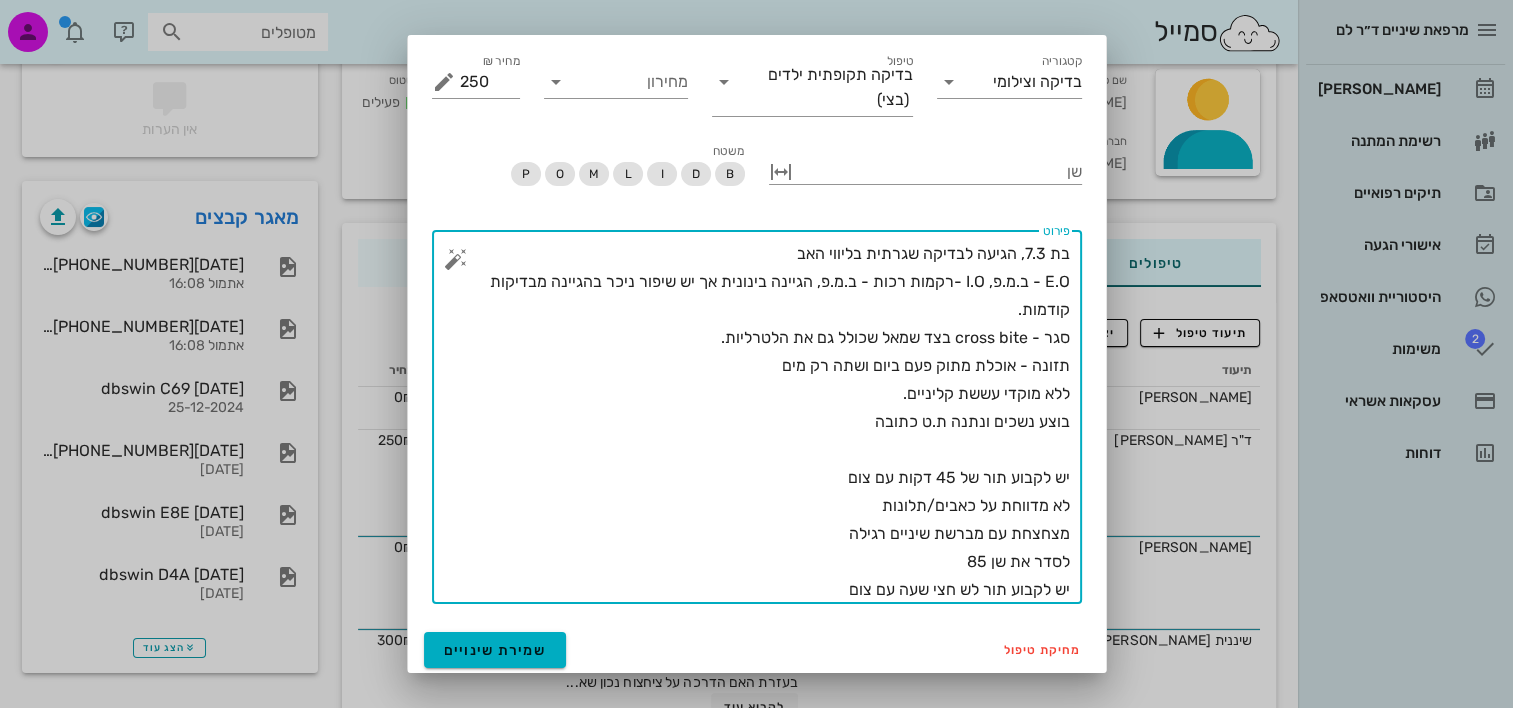 scroll, scrollTop: 124, scrollLeft: 0, axis: vertical 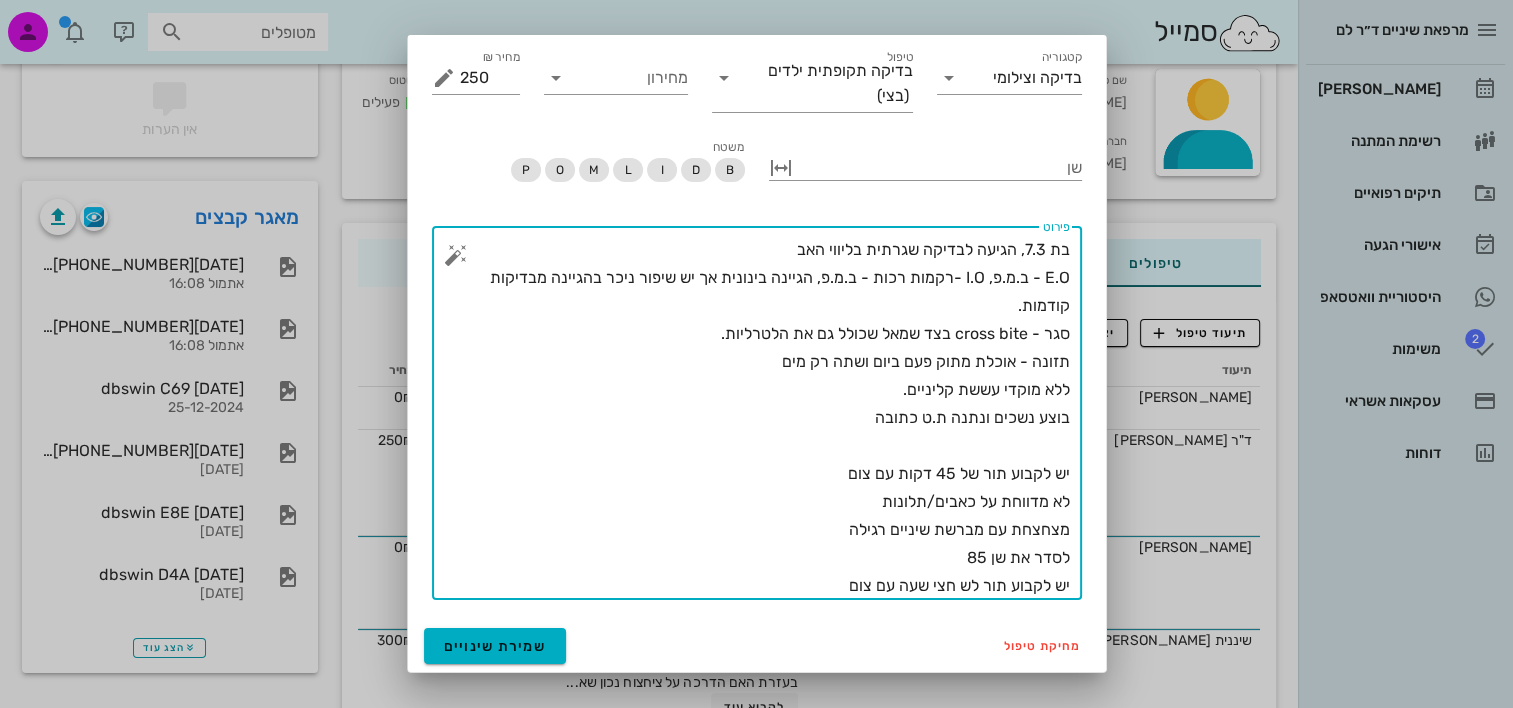 drag, startPoint x: 948, startPoint y: 559, endPoint x: 1066, endPoint y: 479, distance: 142.56227 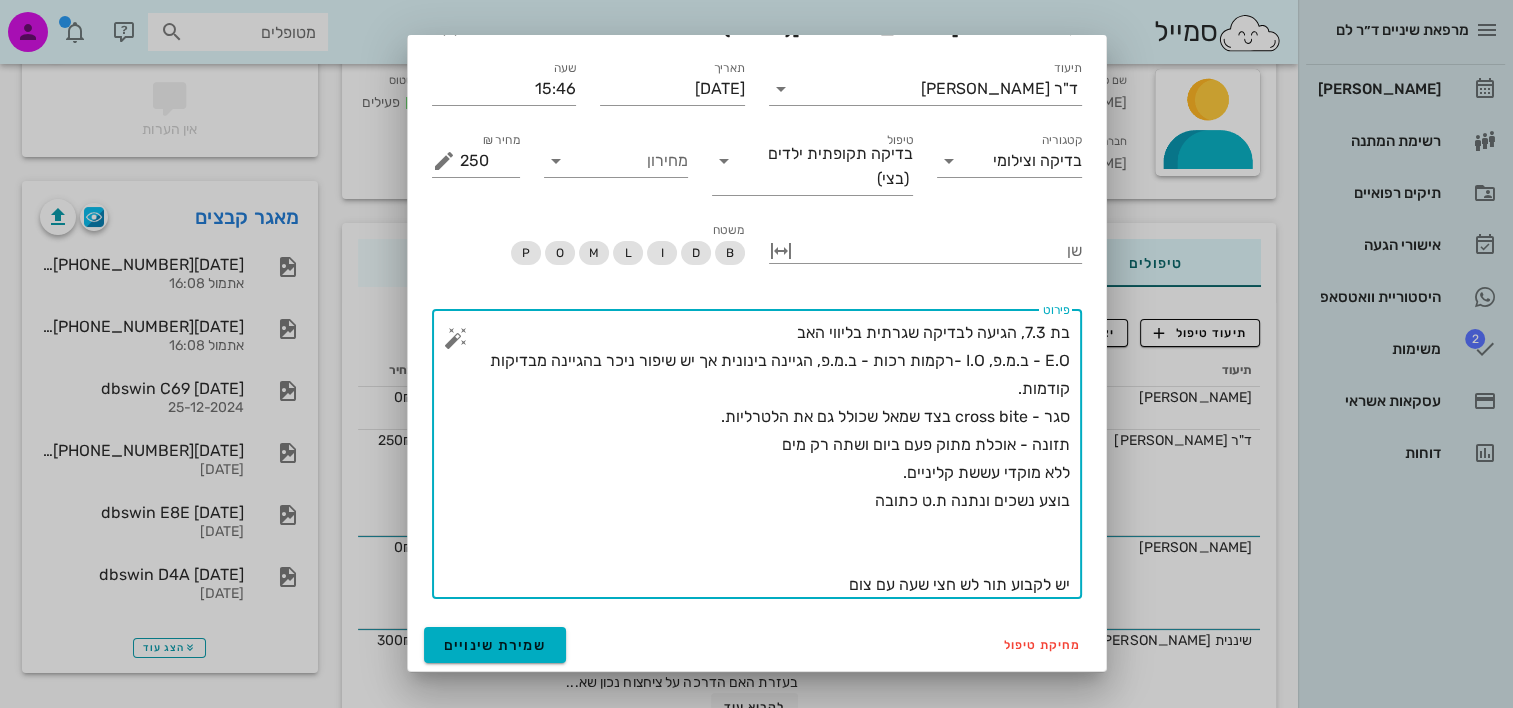 scroll, scrollTop: 0, scrollLeft: 0, axis: both 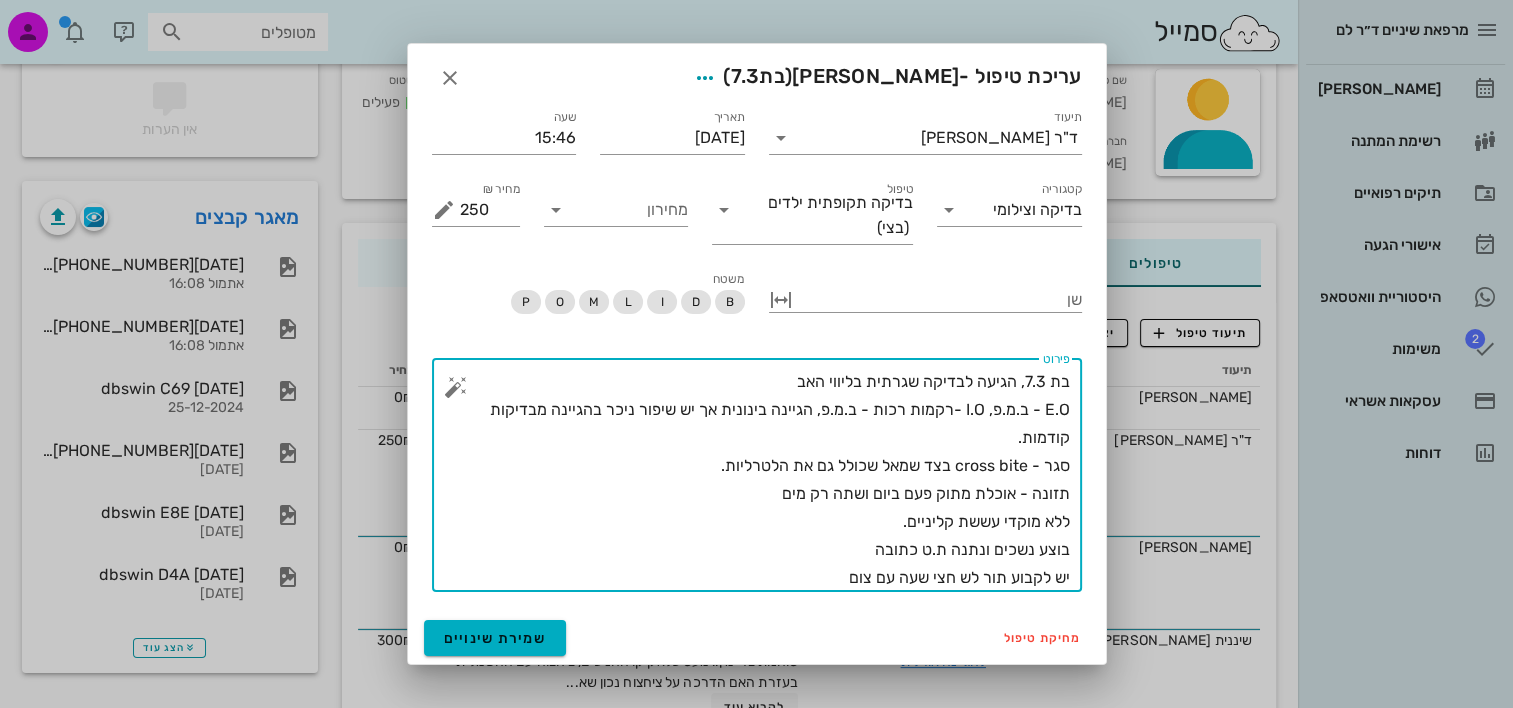 click on "בת 7.3, הגיעה לבדיקה שגרתית בליווי האב
E.O - ב.מ.פ, I.O -רקמות רכות - ב.מ.פ, הגיינה בינונית אך יש שיפור ניכר בהגיינה מבדיקות קודמות.
סגר - cross bite בצד שמאל שכולל גם את הלטרליות.
תזונה - אוכלת מתוק פעם ביום ושתה רק מים
ללא מוקדי עששת קליניים.
בוצע נשכים ונתנה ת.ט כתובה
יש לקבוע תור לש חצי שעה עם צום" at bounding box center (765, 480) 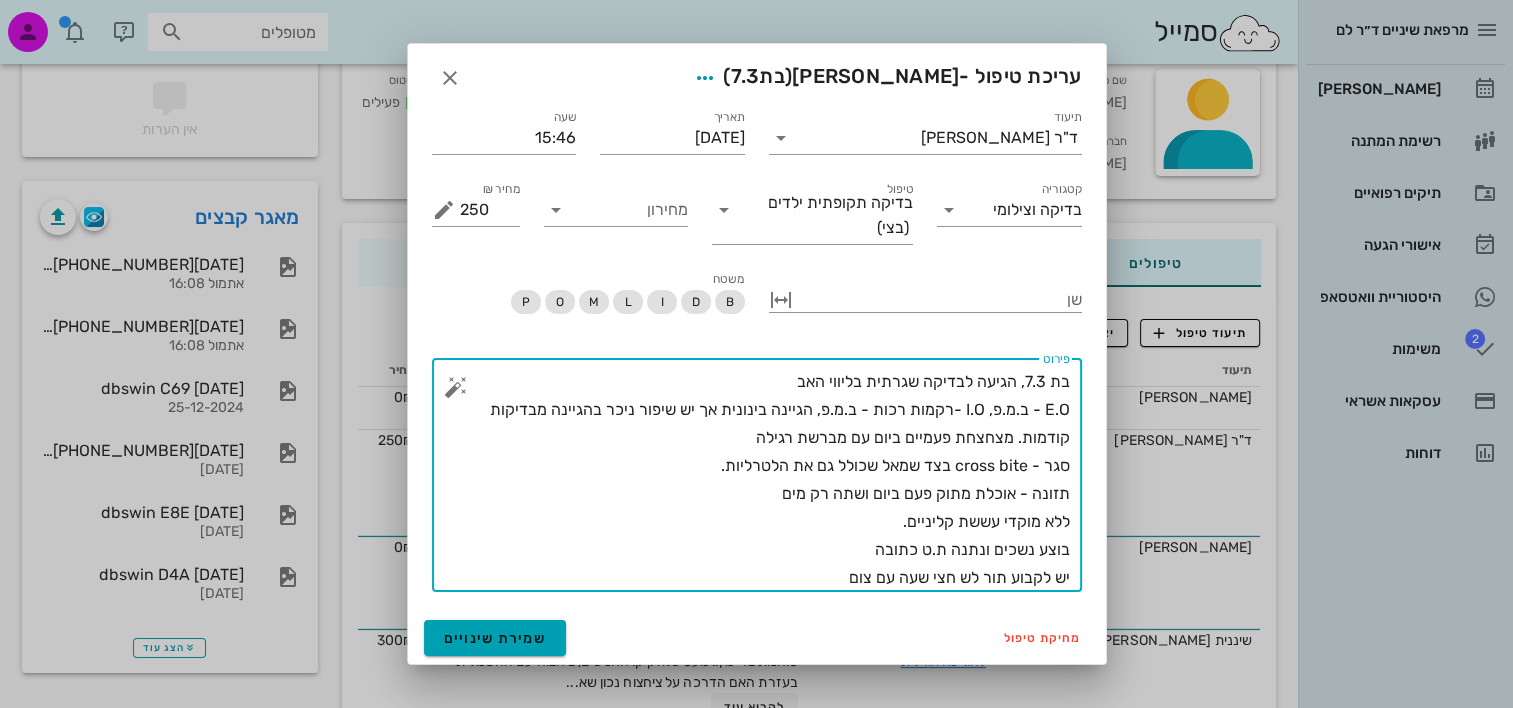 type on "בת 7.3, הגיעה לבדיקה שגרתית בליווי האב
E.O - ב.מ.פ, I.O -רקמות רכות - ב.מ.פ, הגיינה בינונית אך יש שיפור ניכר בהגיינה מבדיקות קודמות. מצחצחת פעמיים ביום עם מברשת רגילה
סגר - cross bite בצד שמאל שכולל גם את הלטרליות.
תזונה - אוכלת מתוק פעם ביום ושתה רק מים
ללא מוקדי עששת קליניים.
בוצע נשכים ונתנה ת.ט כתובה
יש לקבוע תור לש חצי שעה עם צום" 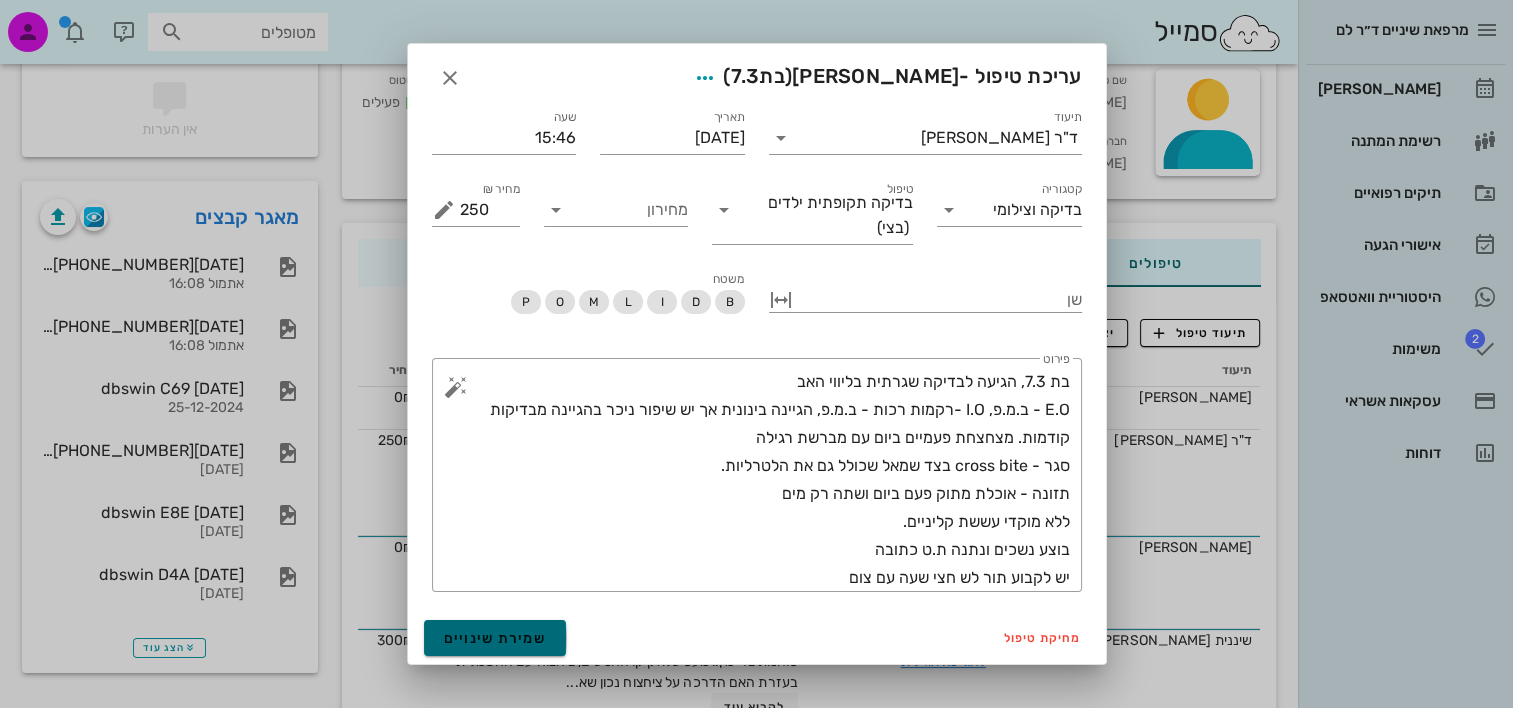 drag, startPoint x: 527, startPoint y: 628, endPoint x: 600, endPoint y: 552, distance: 105.380264 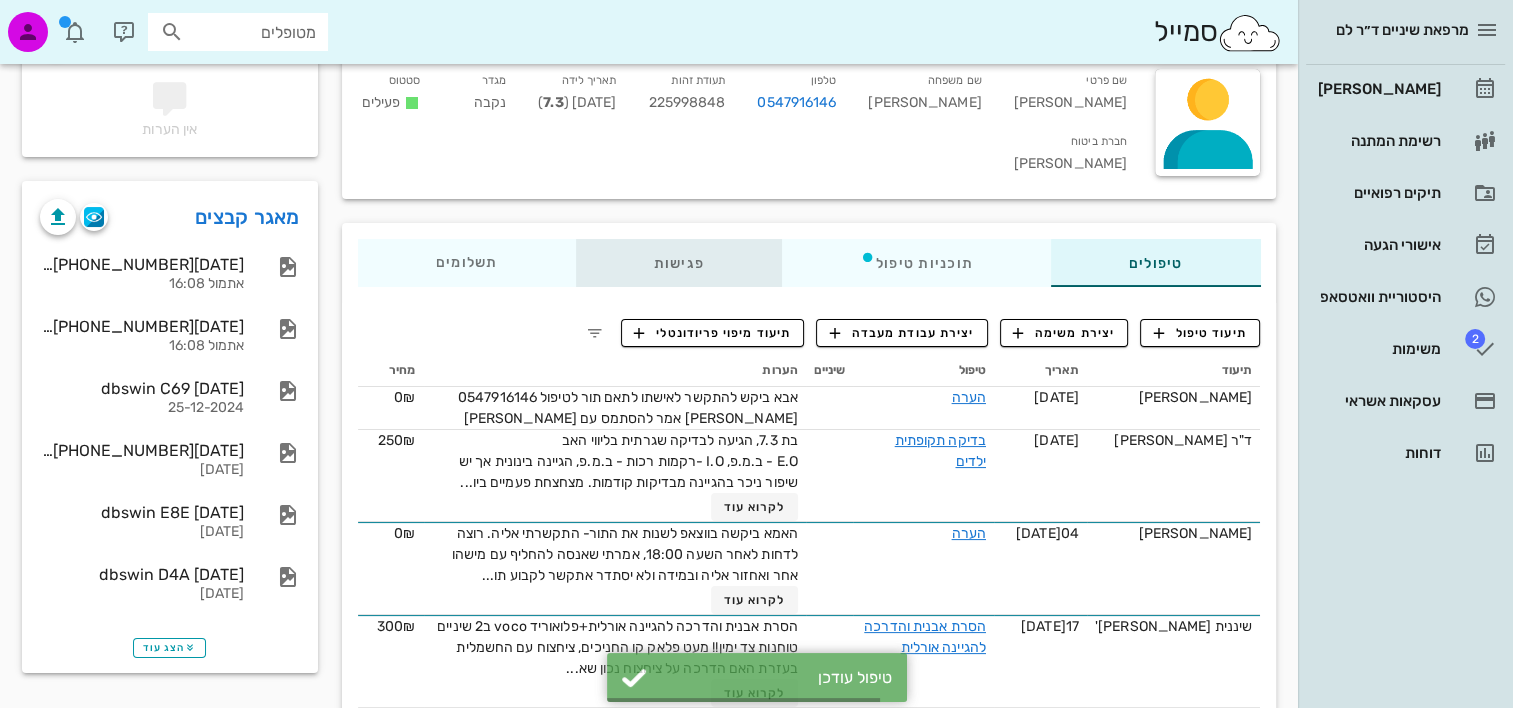 click on "פגישות" at bounding box center (678, 263) 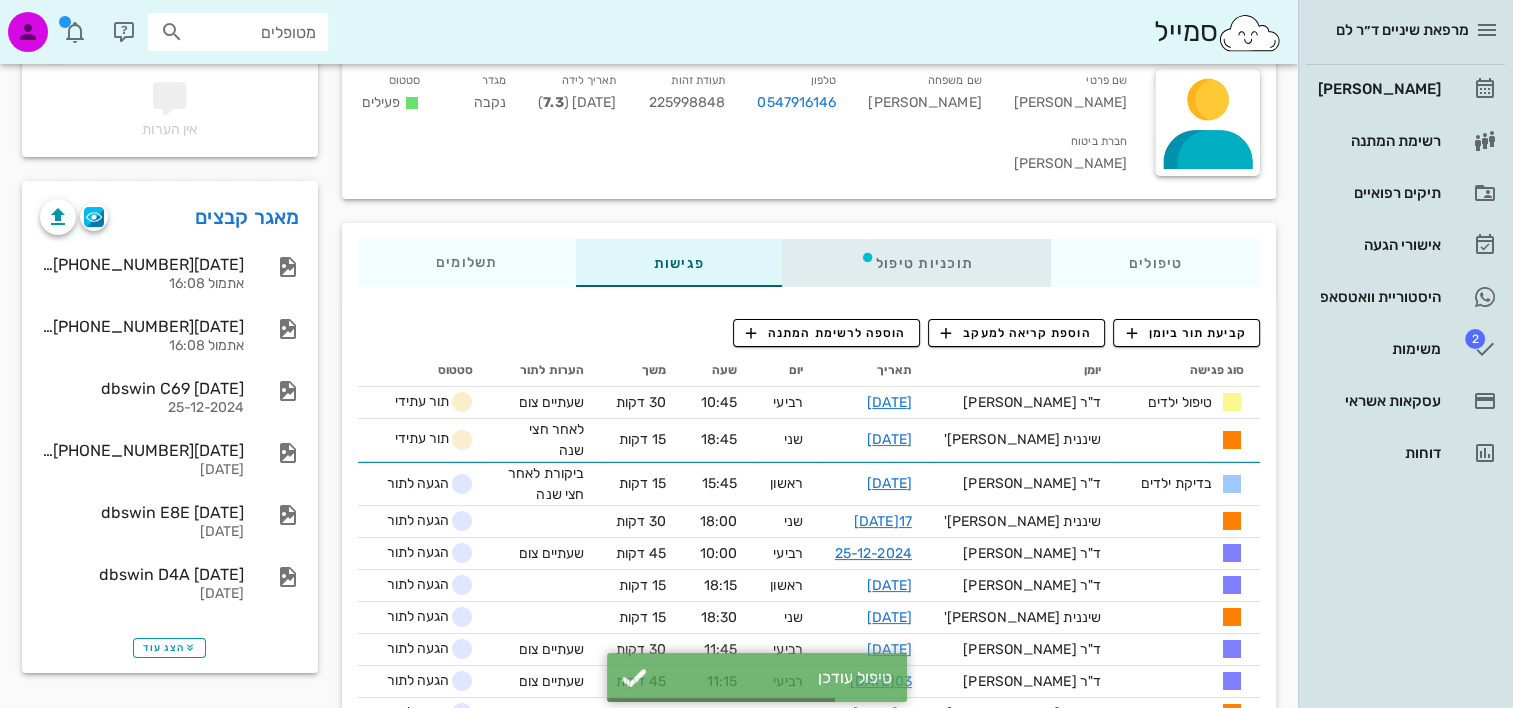click on "תוכניות טיפול" at bounding box center [915, 263] 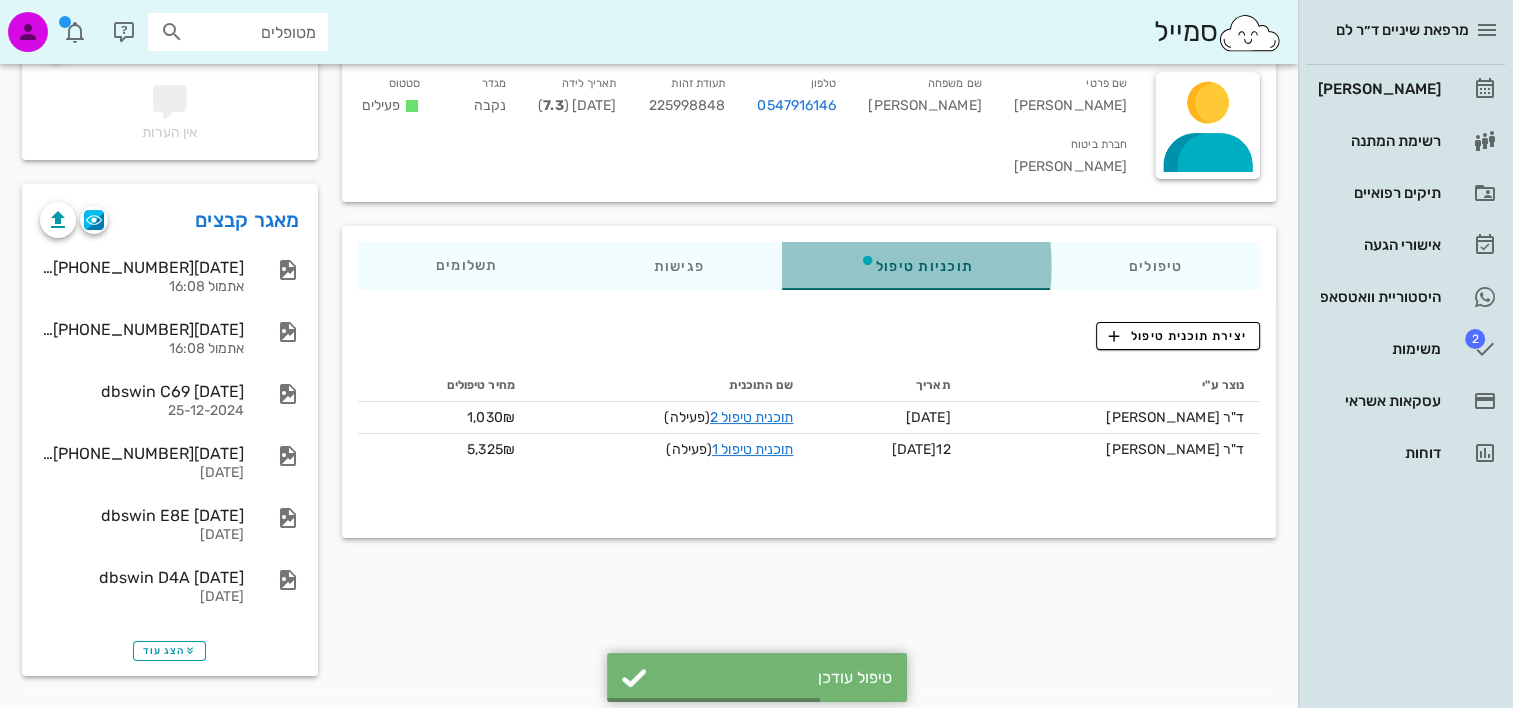 scroll, scrollTop: 168, scrollLeft: 0, axis: vertical 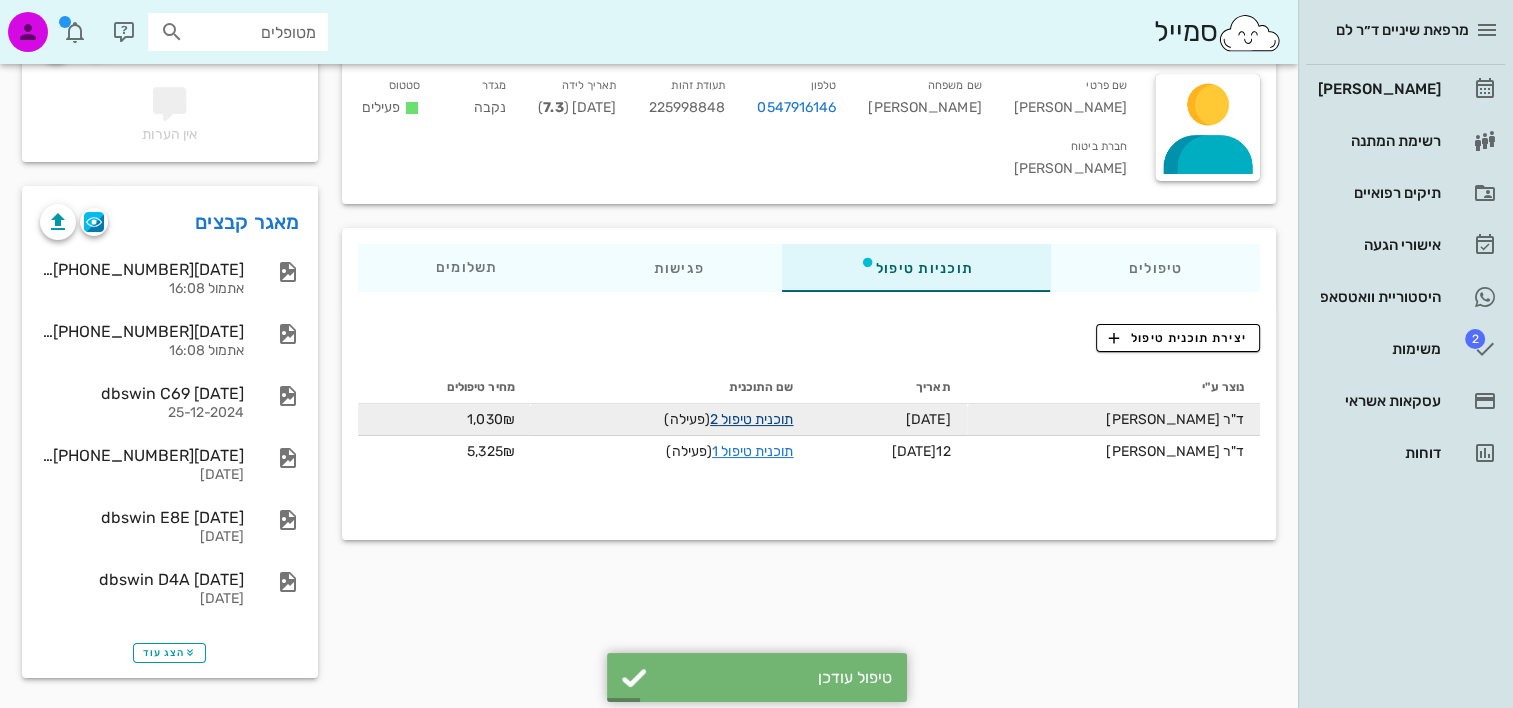 drag, startPoint x: 806, startPoint y: 419, endPoint x: 777, endPoint y: 416, distance: 29.15476 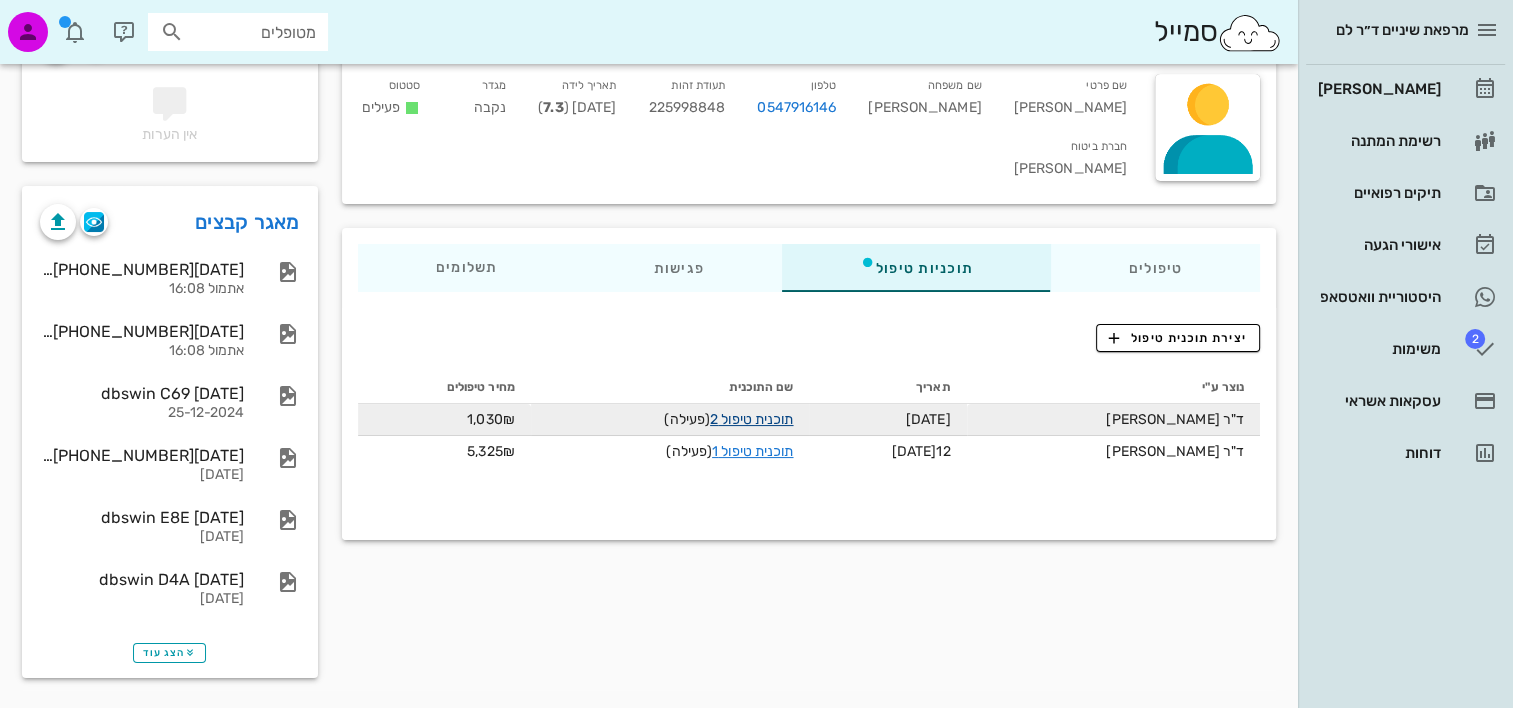 click on "תוכנית טיפול 2" at bounding box center [751, 419] 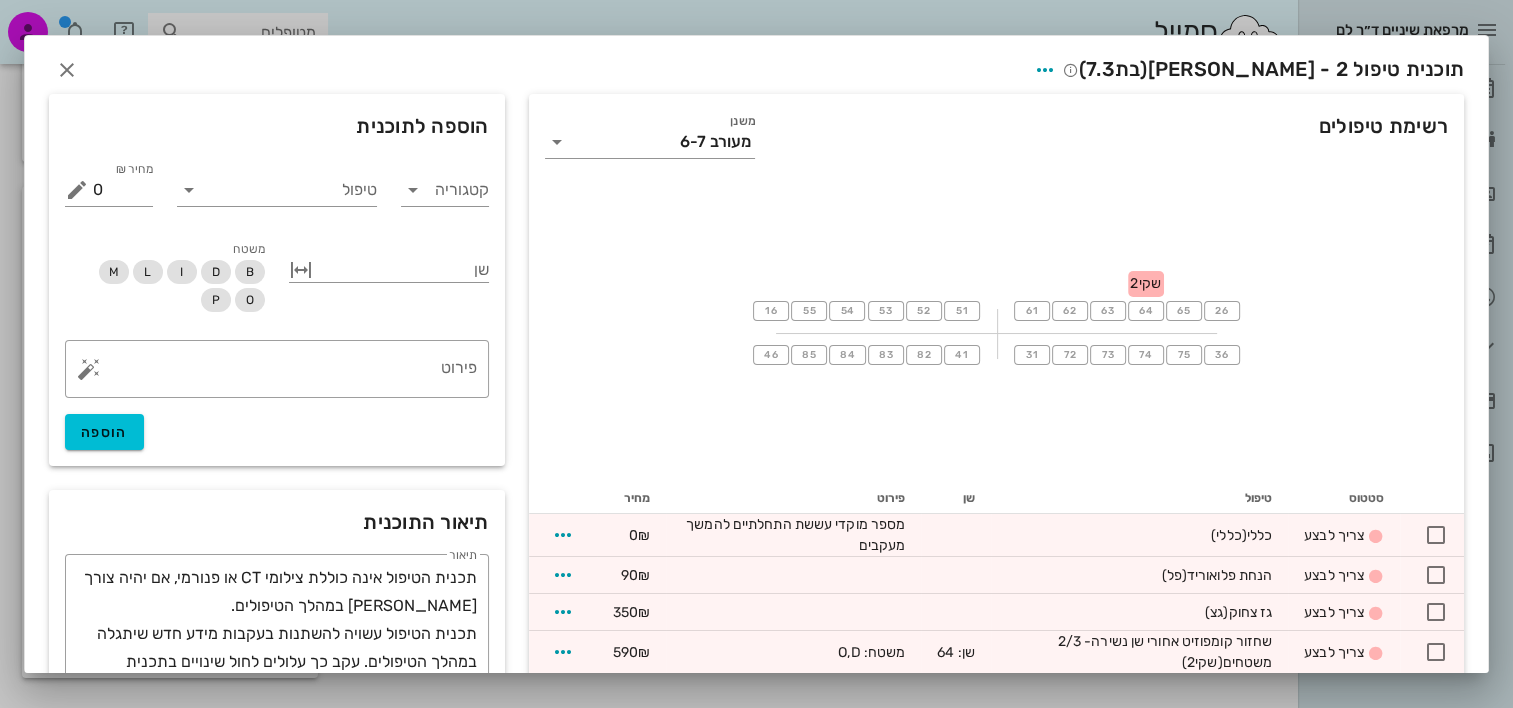 click at bounding box center [756, 354] 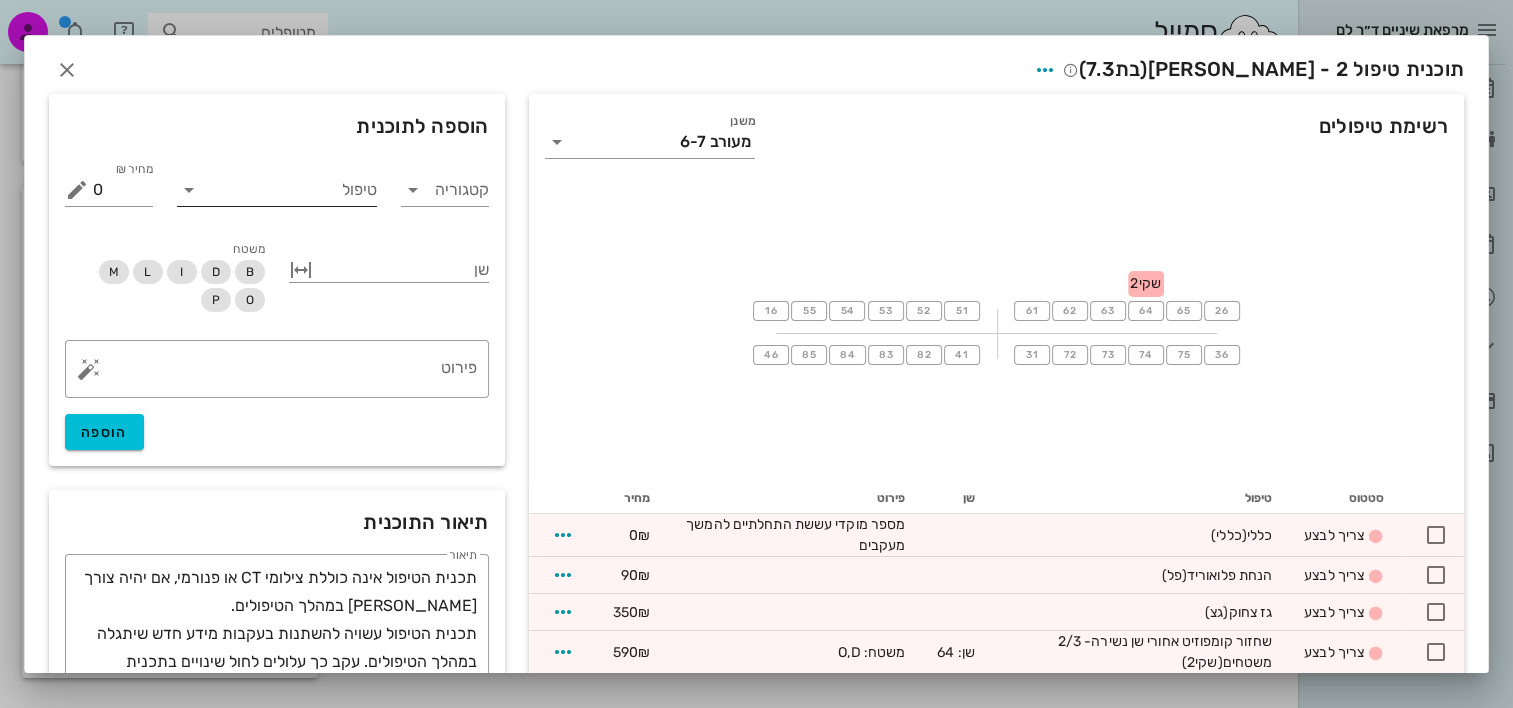 click on "טיפול" at bounding box center [291, 190] 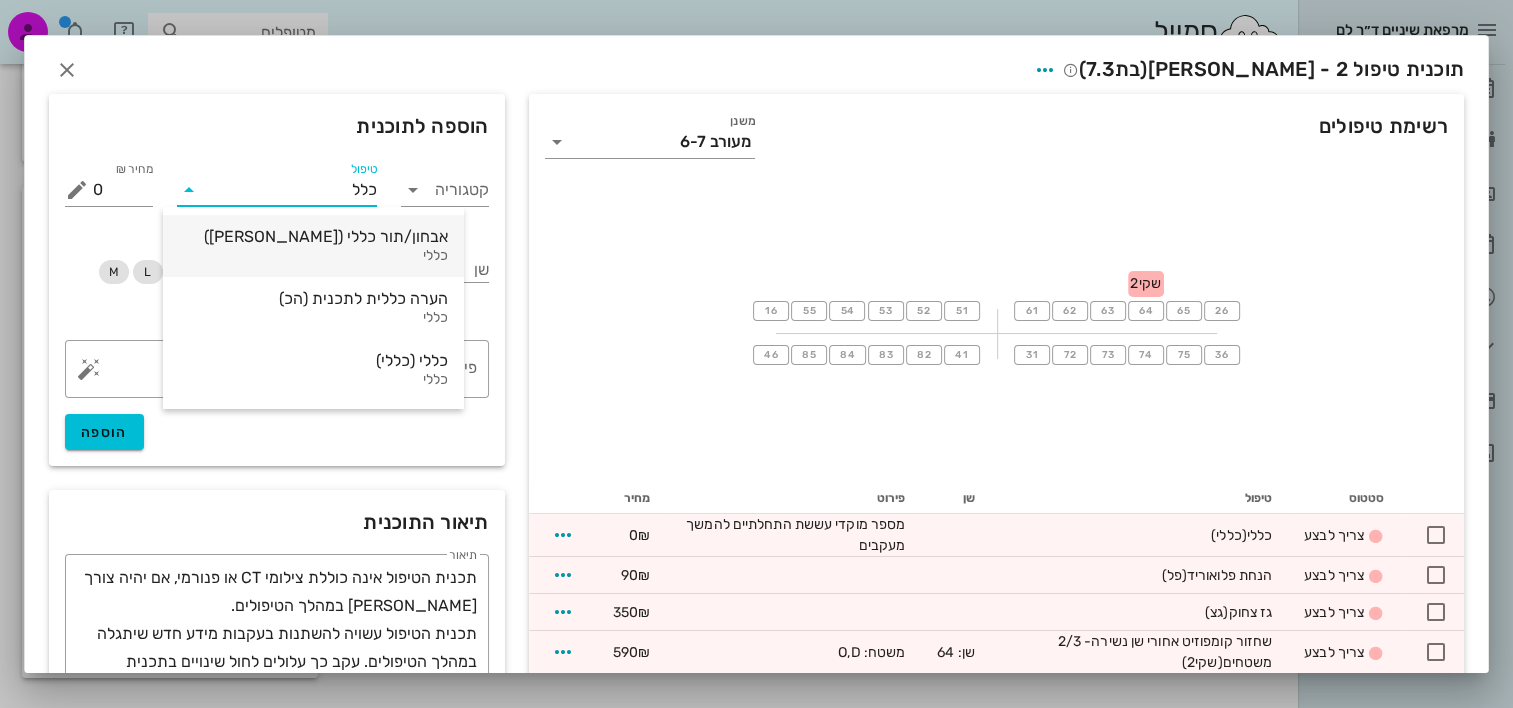 type on "כללי" 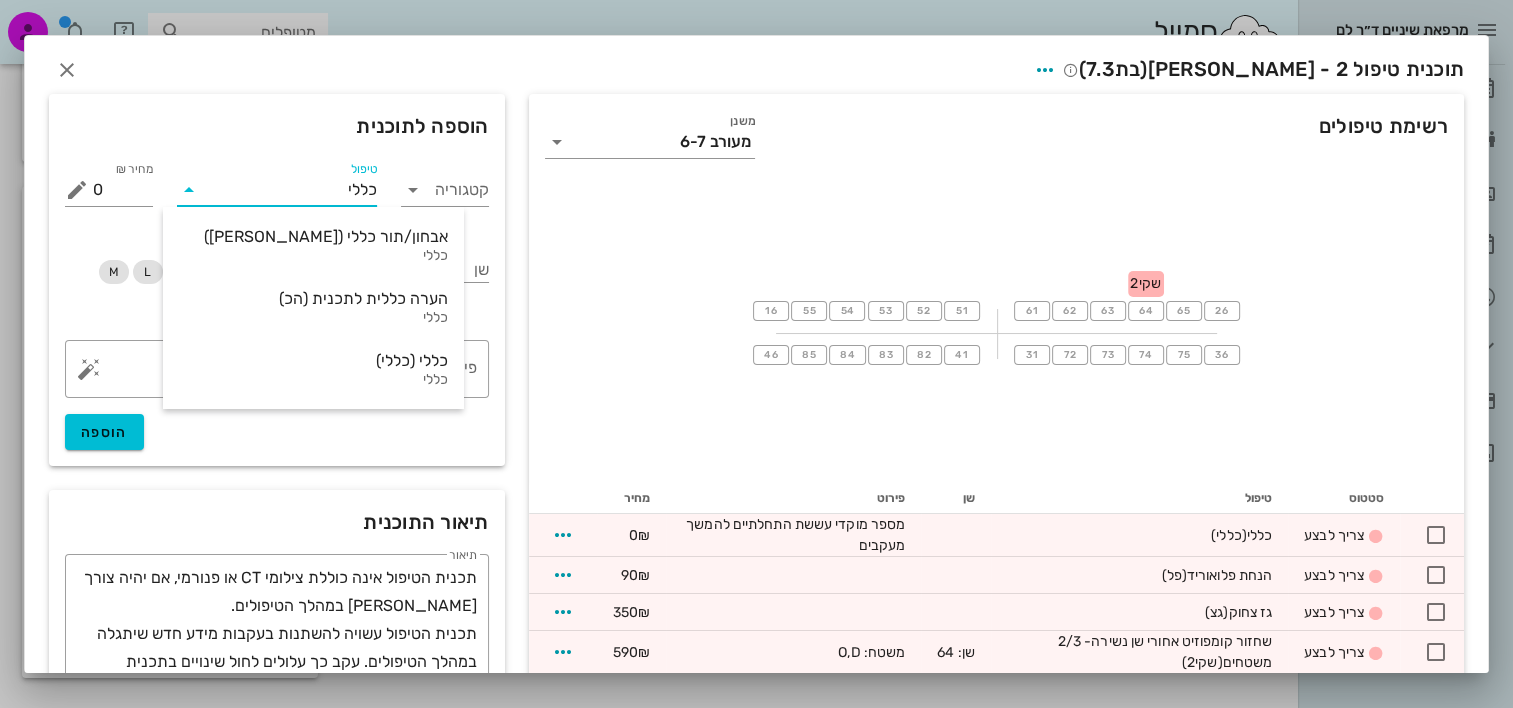 click on "אבחון/תור כללי
(אא)" at bounding box center [313, 236] 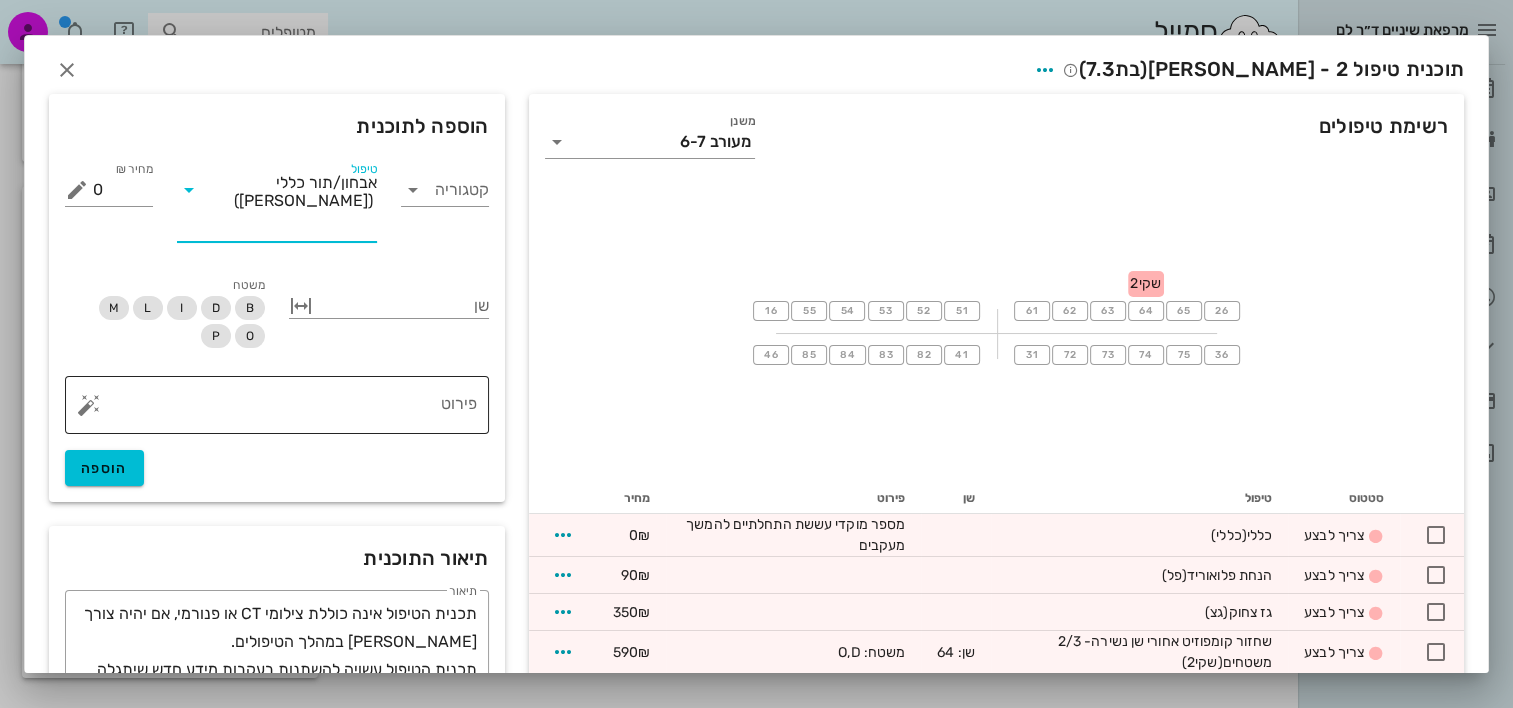 click on "פירוט" at bounding box center [285, 410] 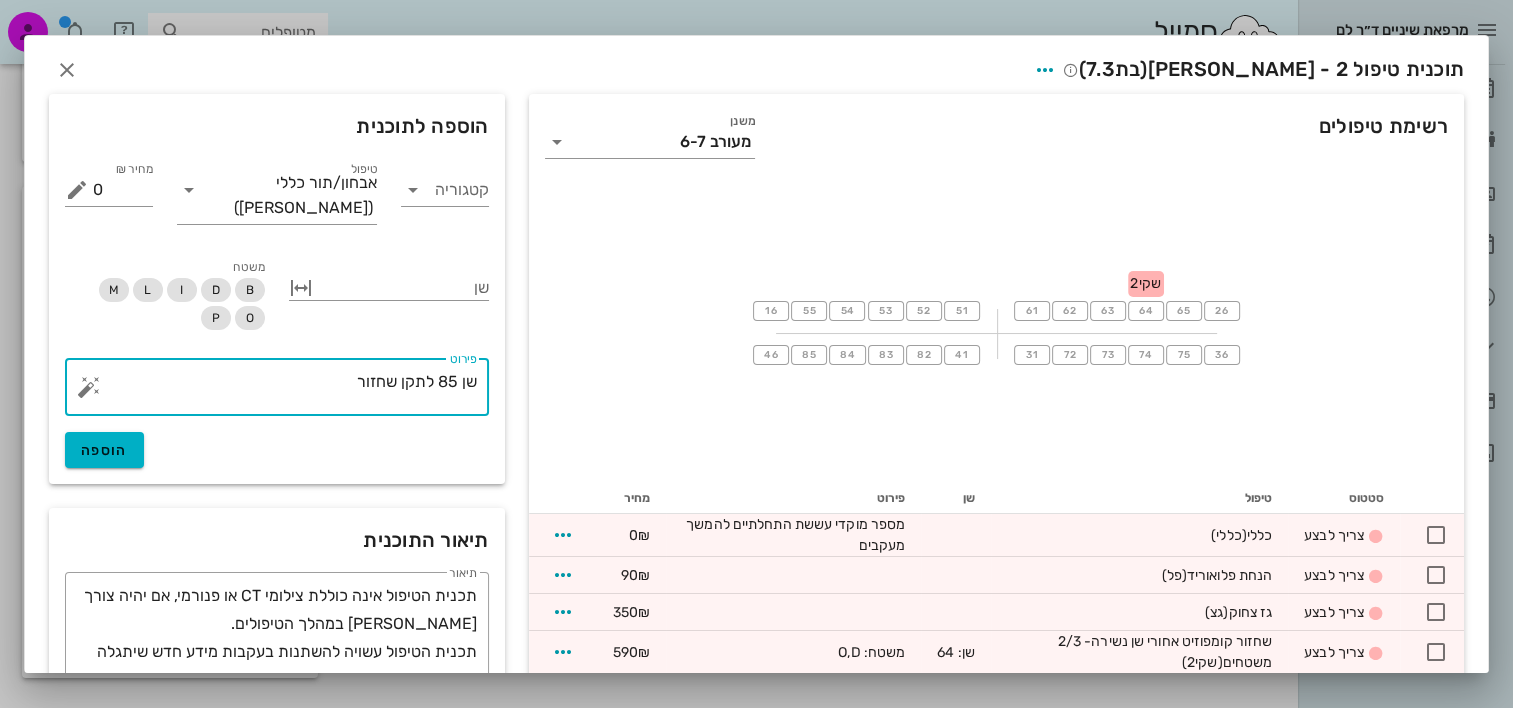 type on "שן 85 לתקן שחזור" 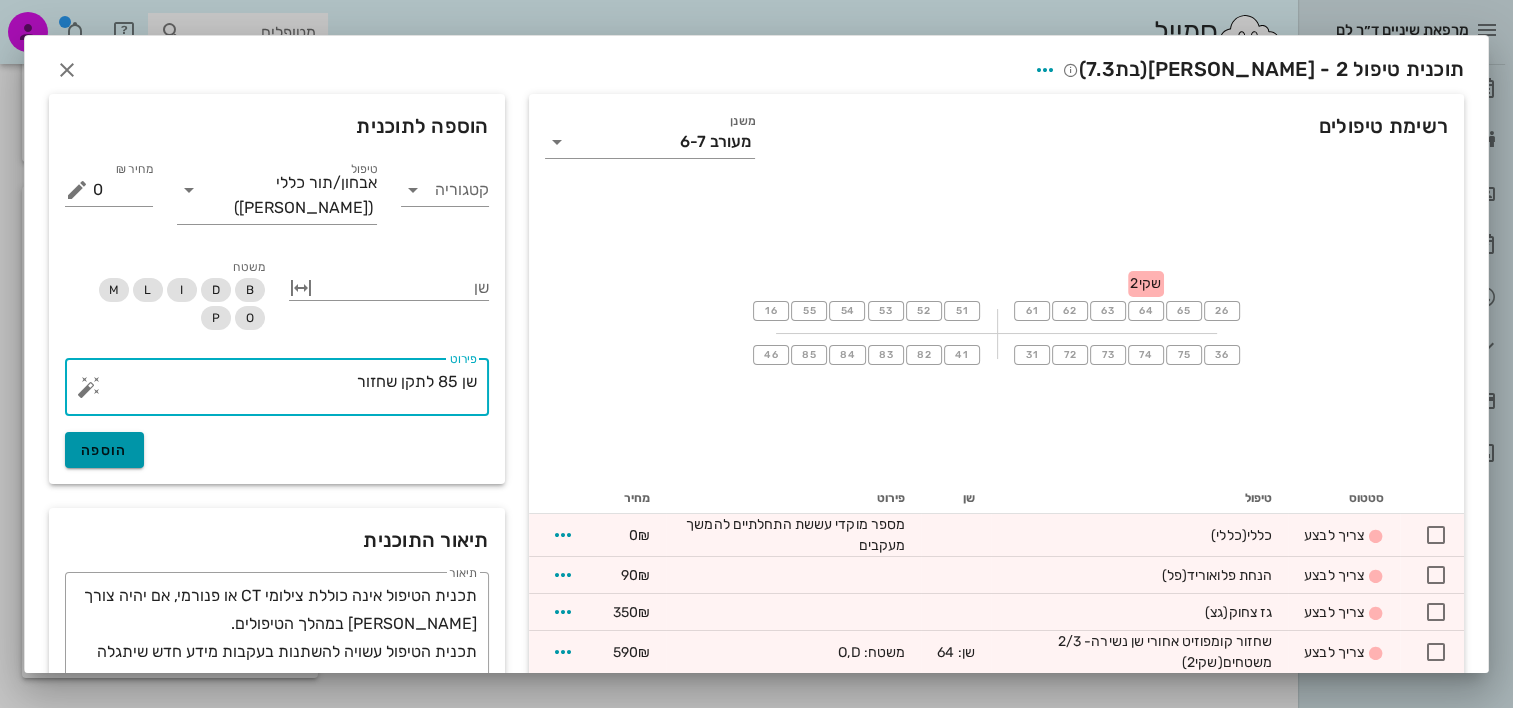 click on "הוספה" at bounding box center (104, 450) 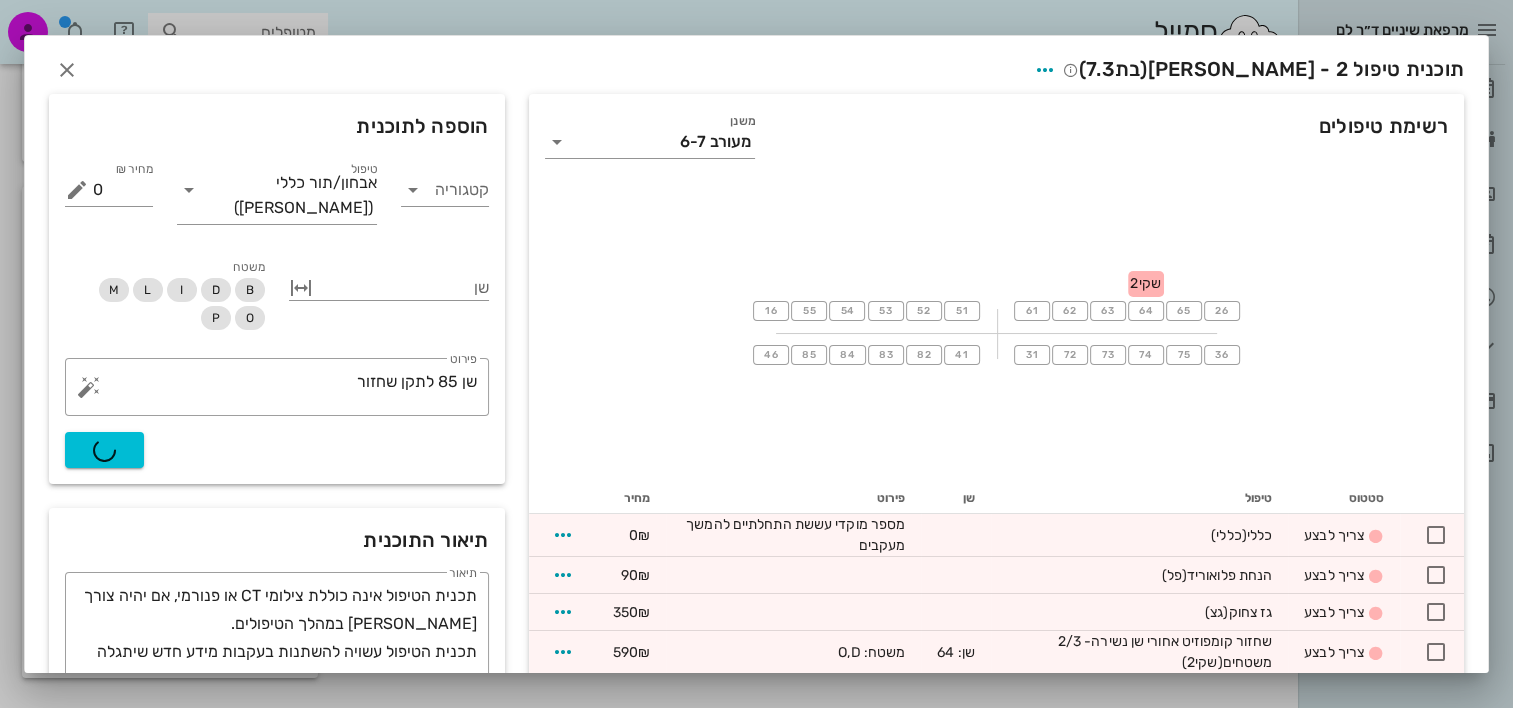 type 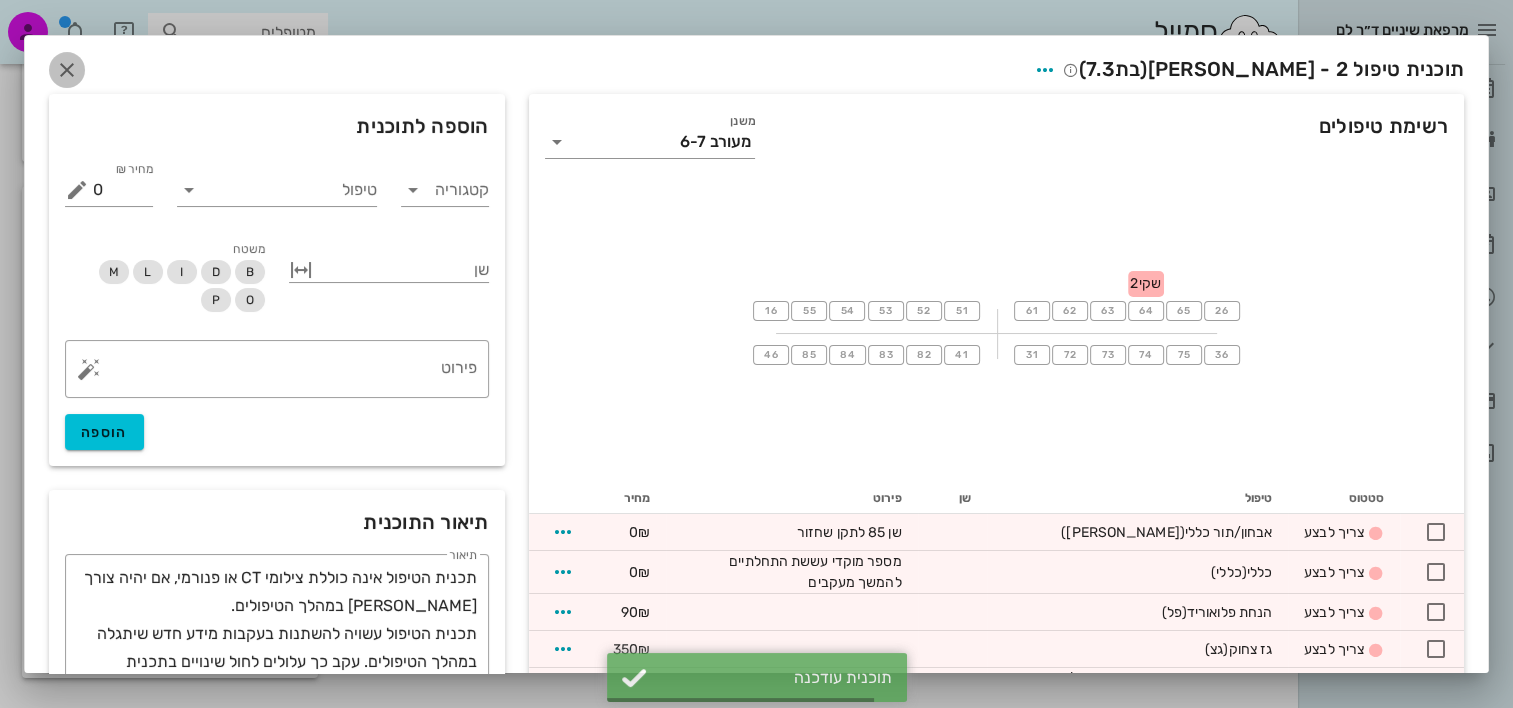 click at bounding box center (67, 70) 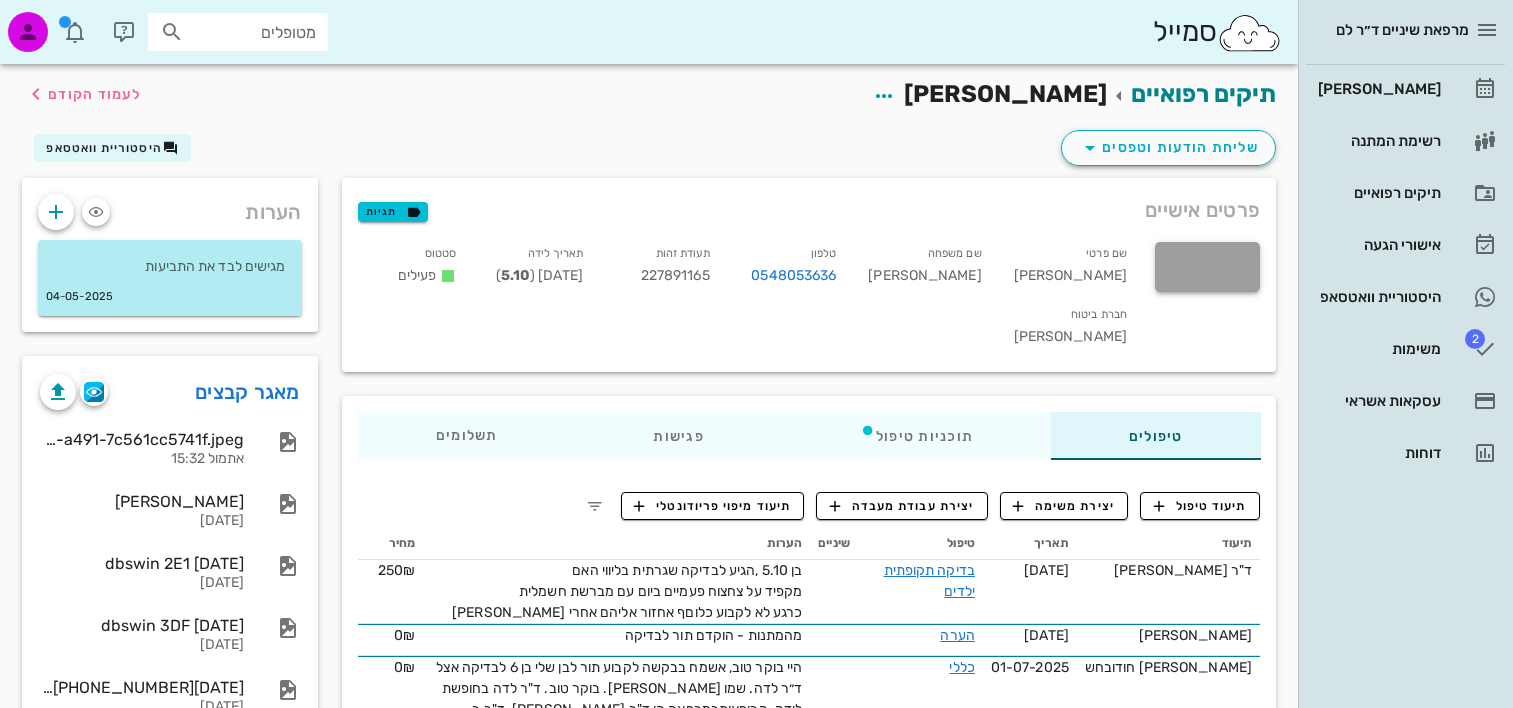 scroll, scrollTop: 0, scrollLeft: 0, axis: both 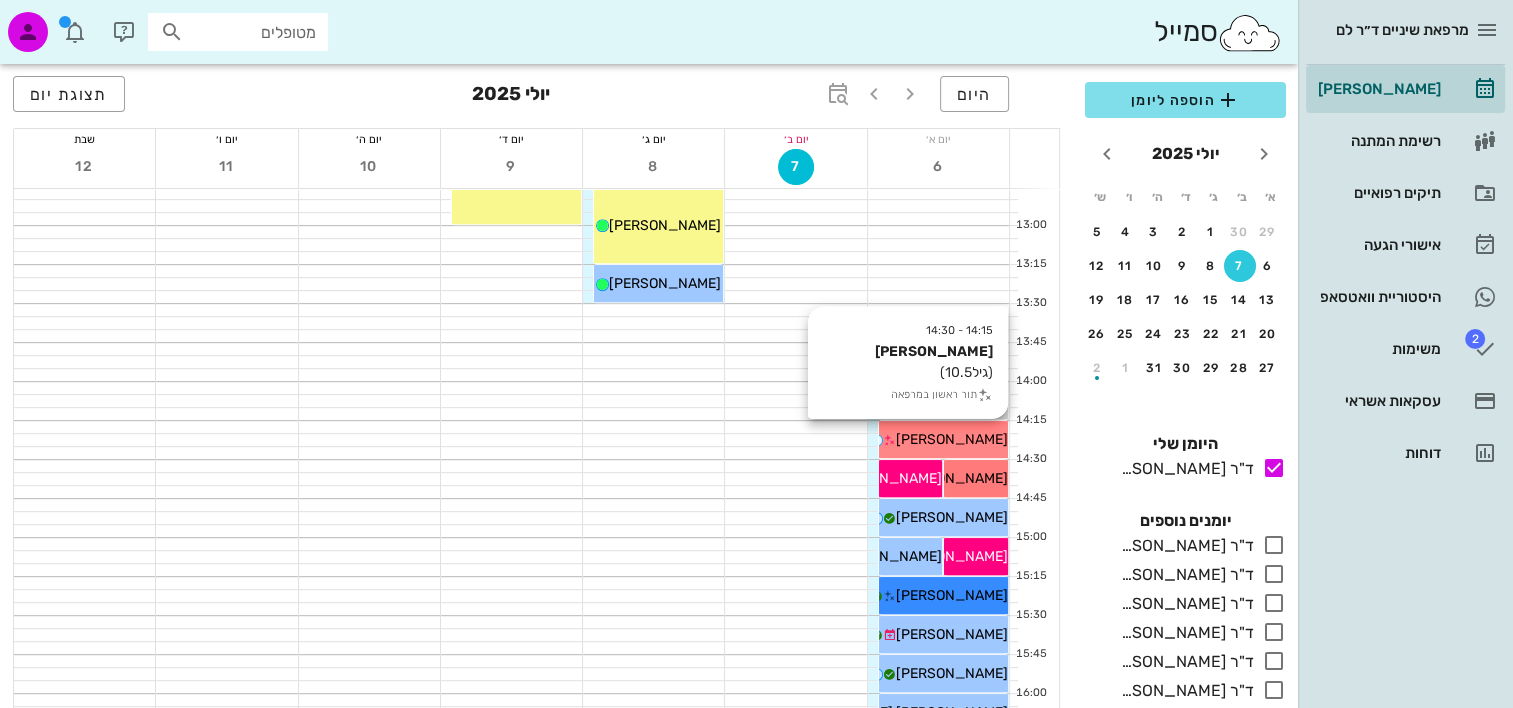 click on "[PERSON_NAME]" at bounding box center (952, 439) 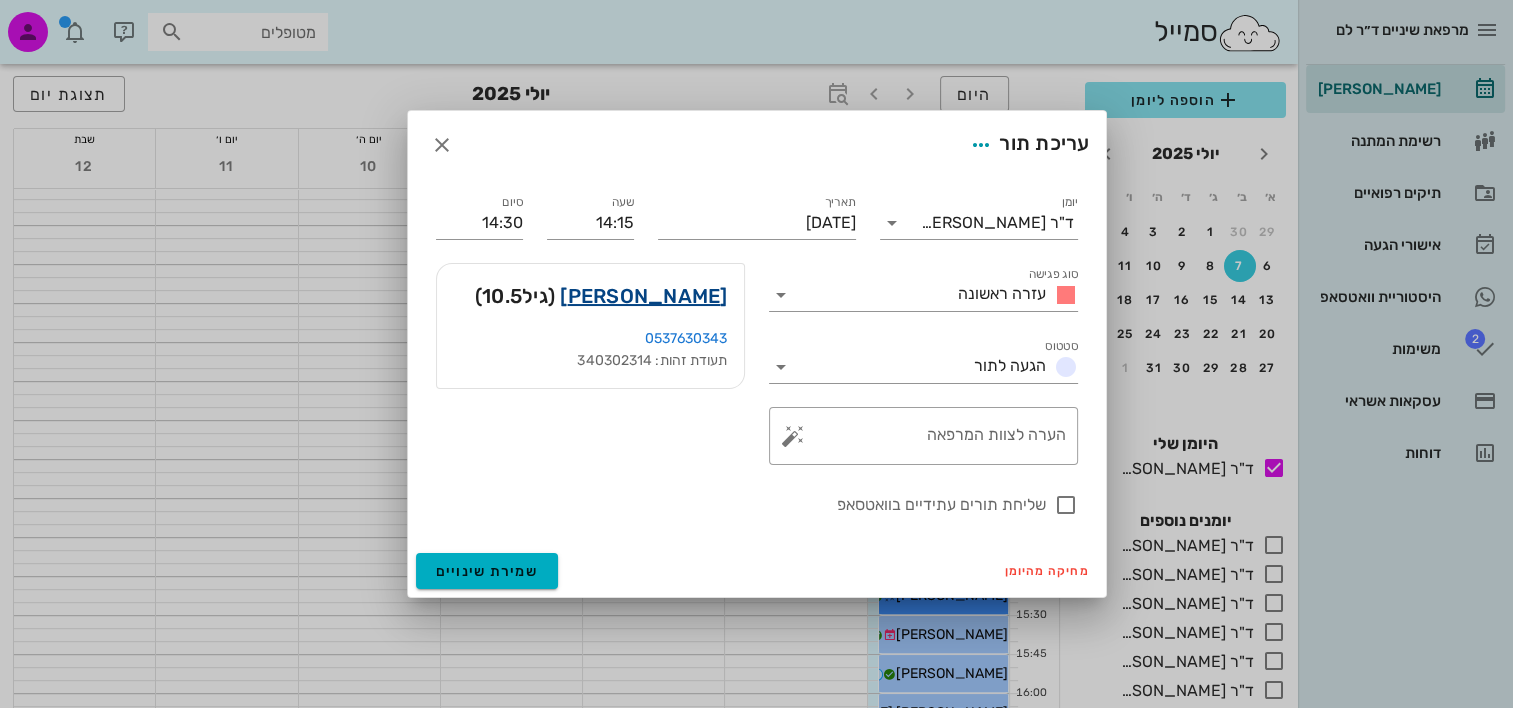 click on "[PERSON_NAME]" at bounding box center (643, 296) 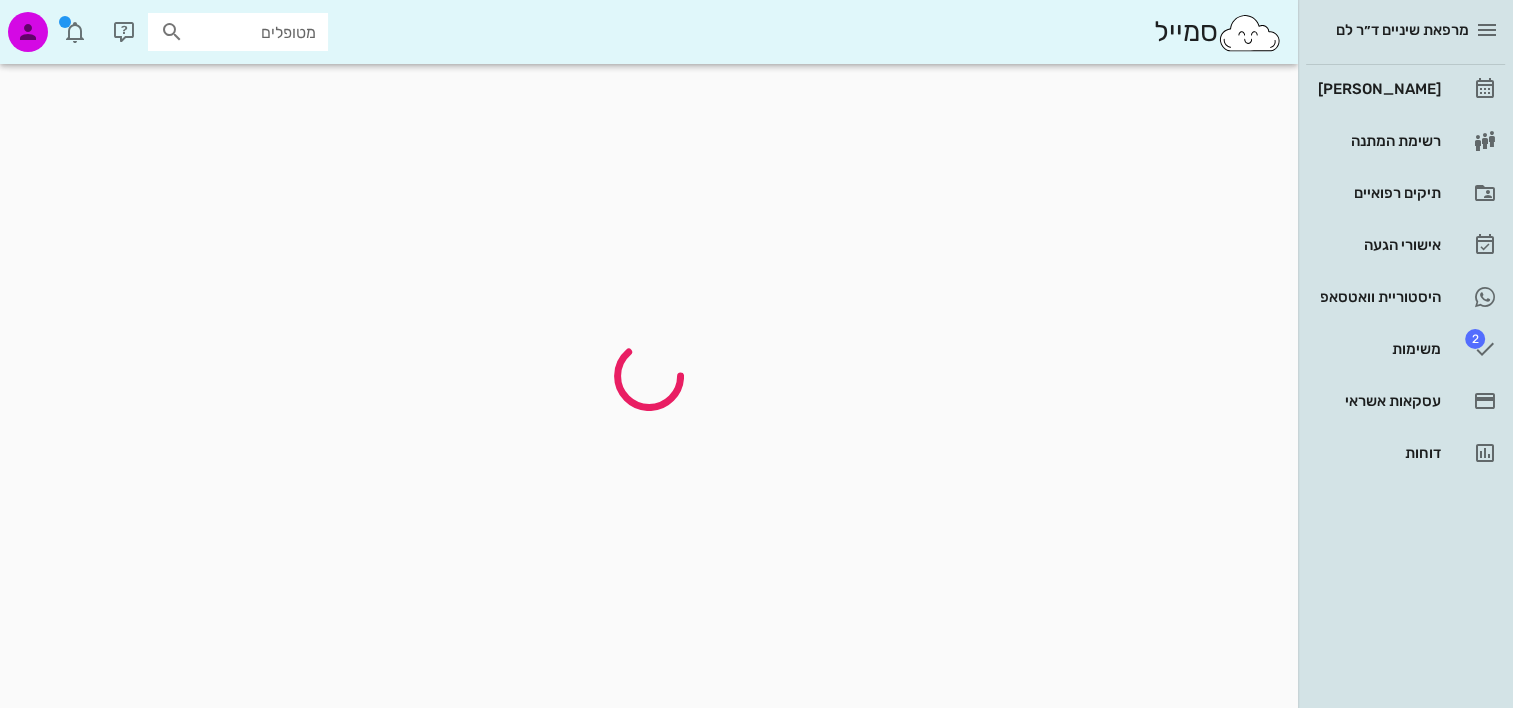 scroll, scrollTop: 0, scrollLeft: 0, axis: both 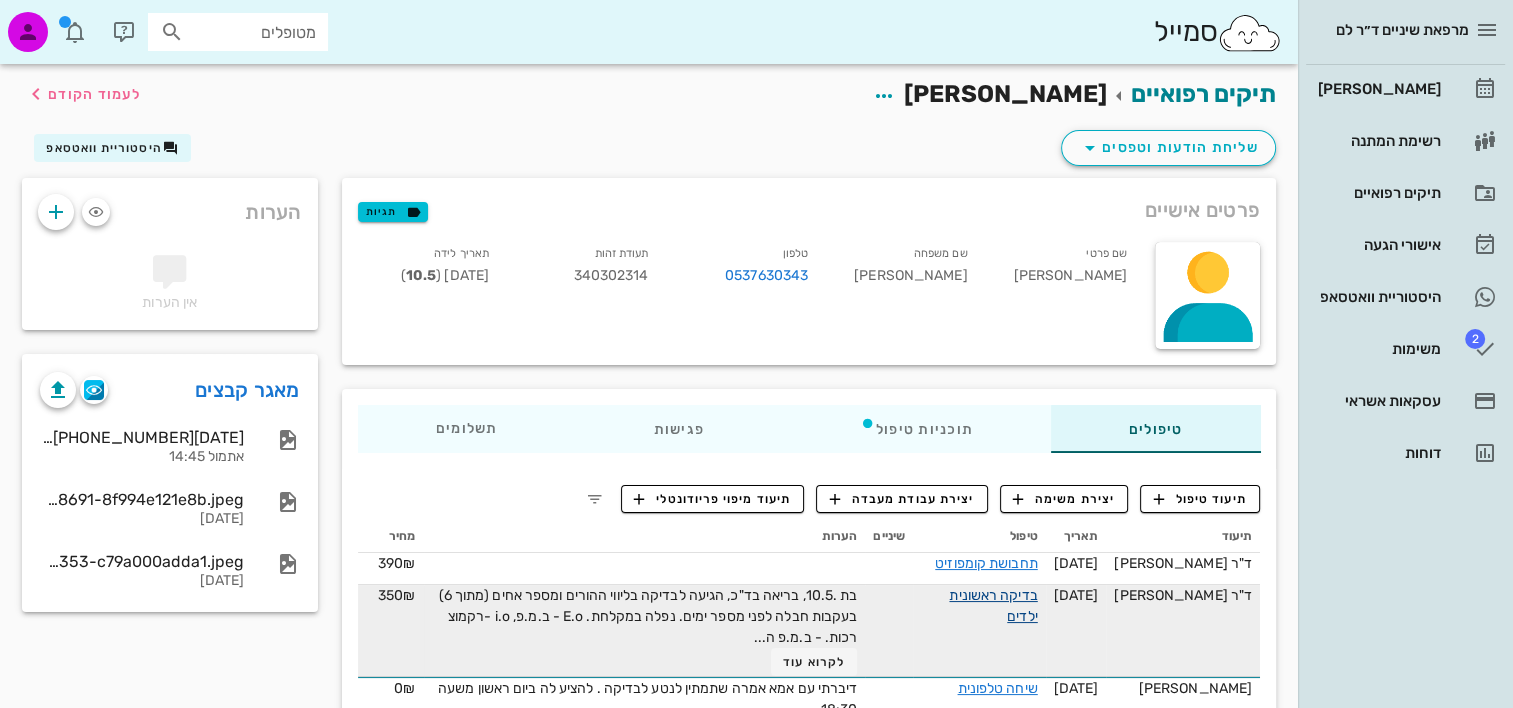 click on "בדיקה ראשונית ילדים" at bounding box center (993, 606) 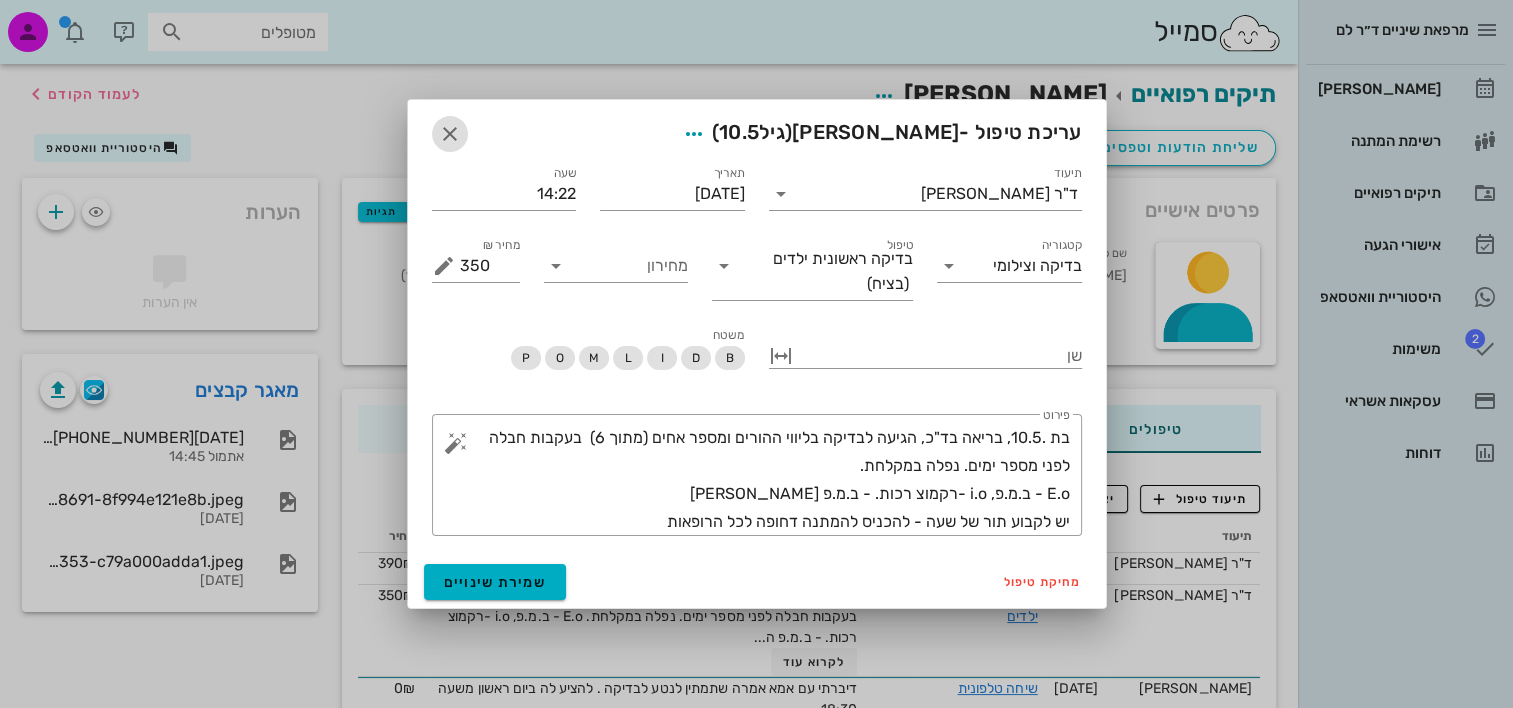 click at bounding box center (450, 134) 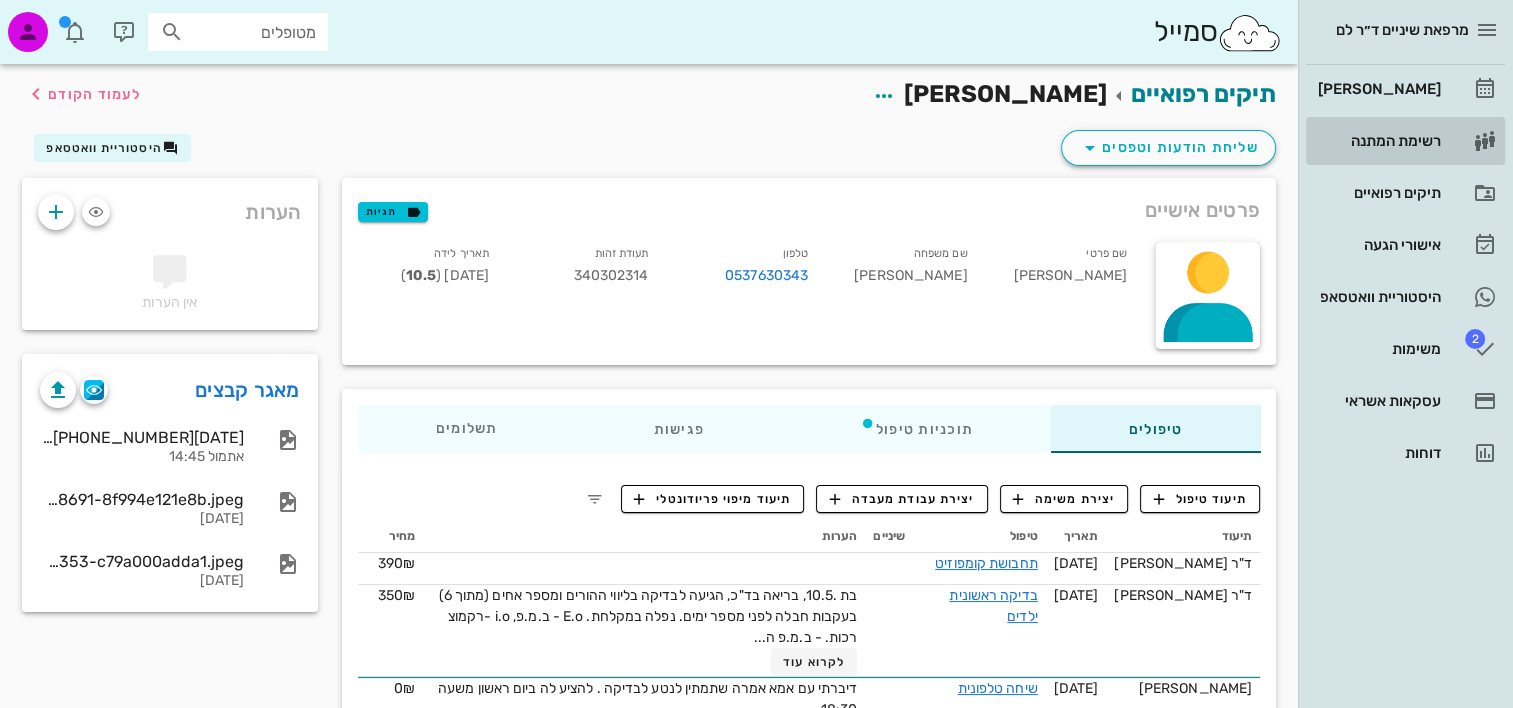 click on "רשימת המתנה" at bounding box center [1377, 141] 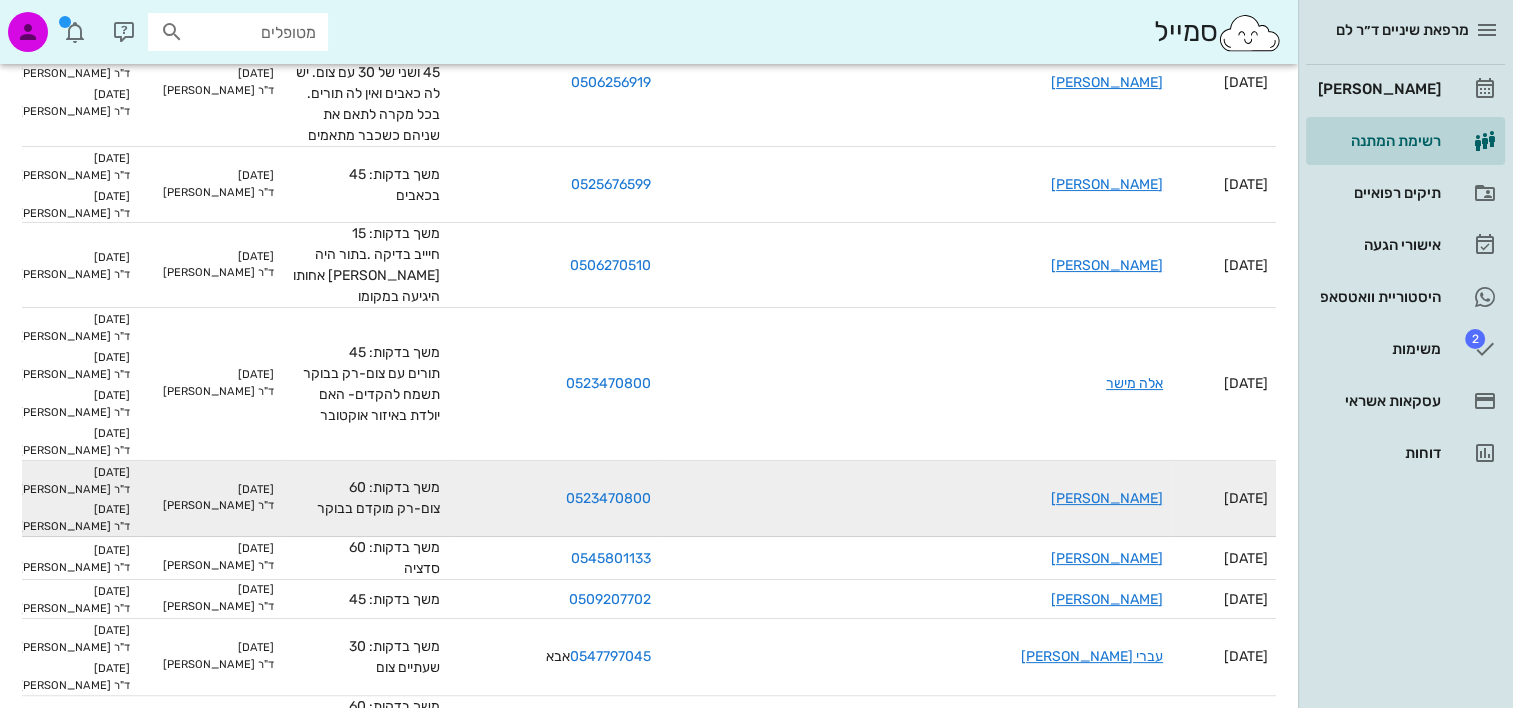 scroll, scrollTop: 400, scrollLeft: 0, axis: vertical 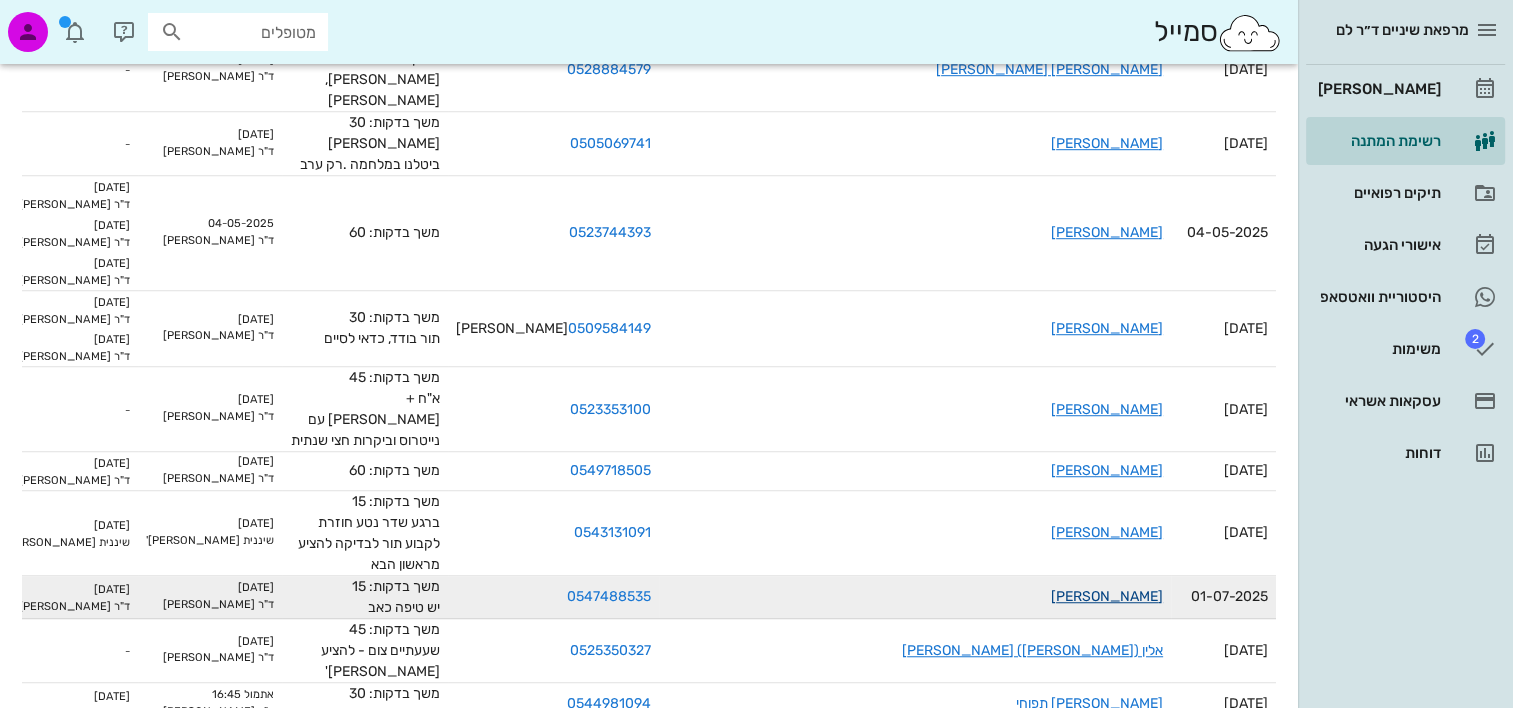 drag, startPoint x: 1081, startPoint y: 562, endPoint x: 1089, endPoint y: 570, distance: 11.313708 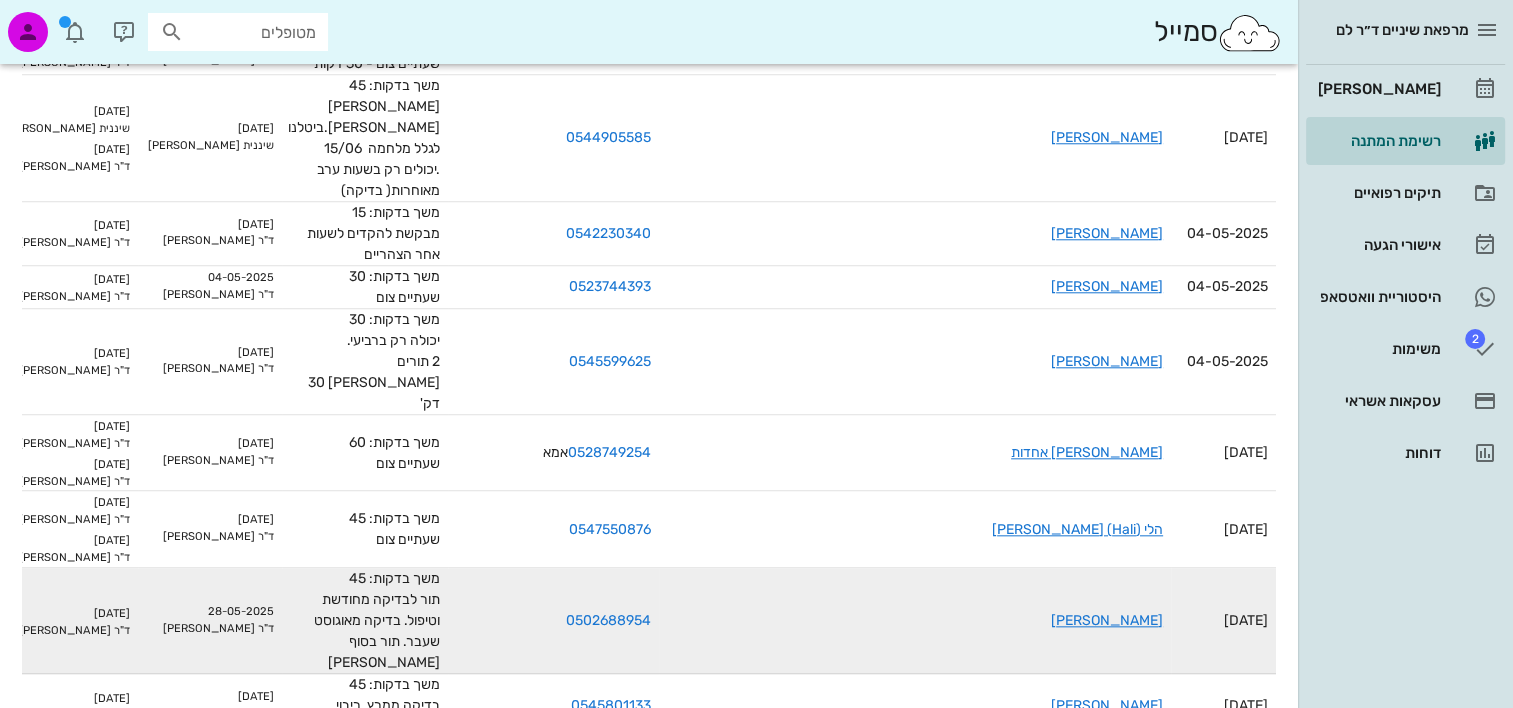 scroll, scrollTop: 2000, scrollLeft: 0, axis: vertical 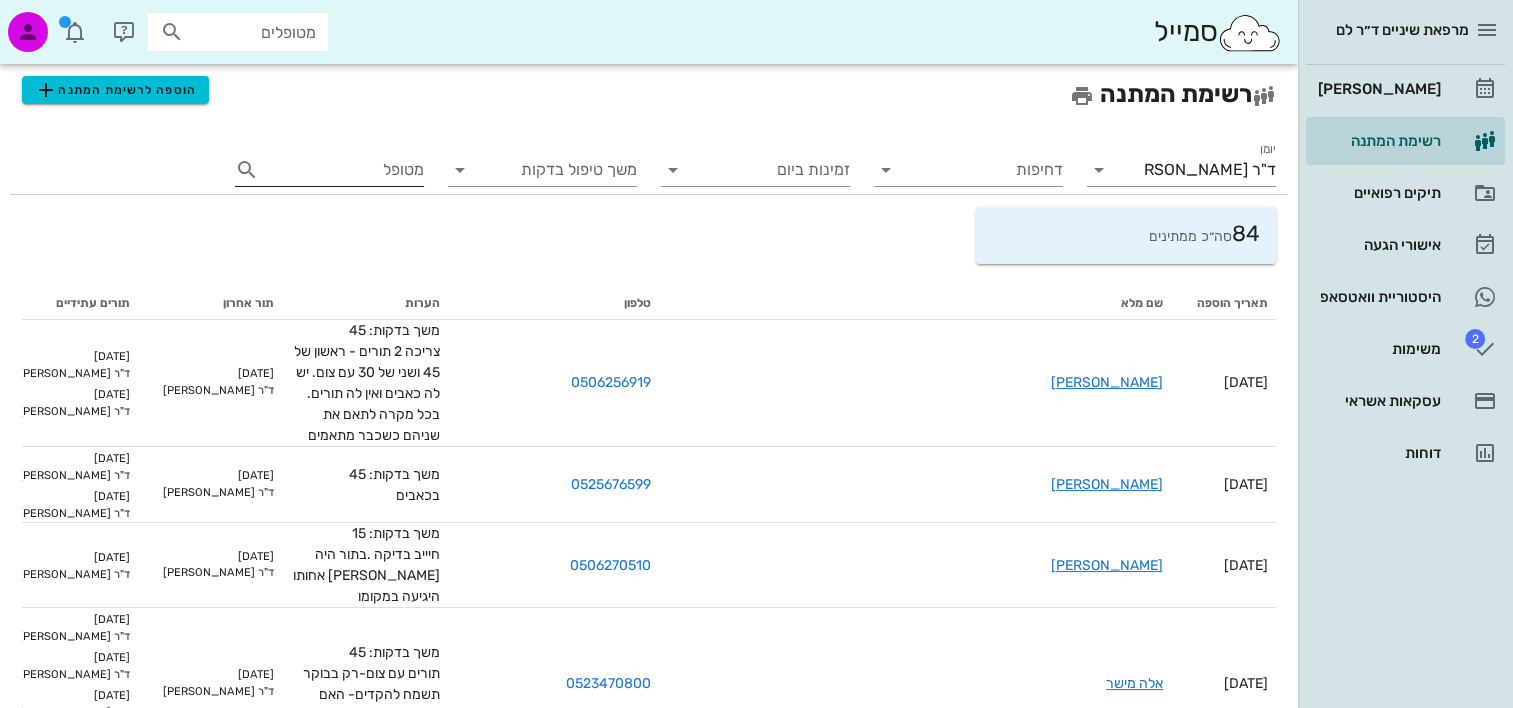 click on "מטופל" at bounding box center [343, 170] 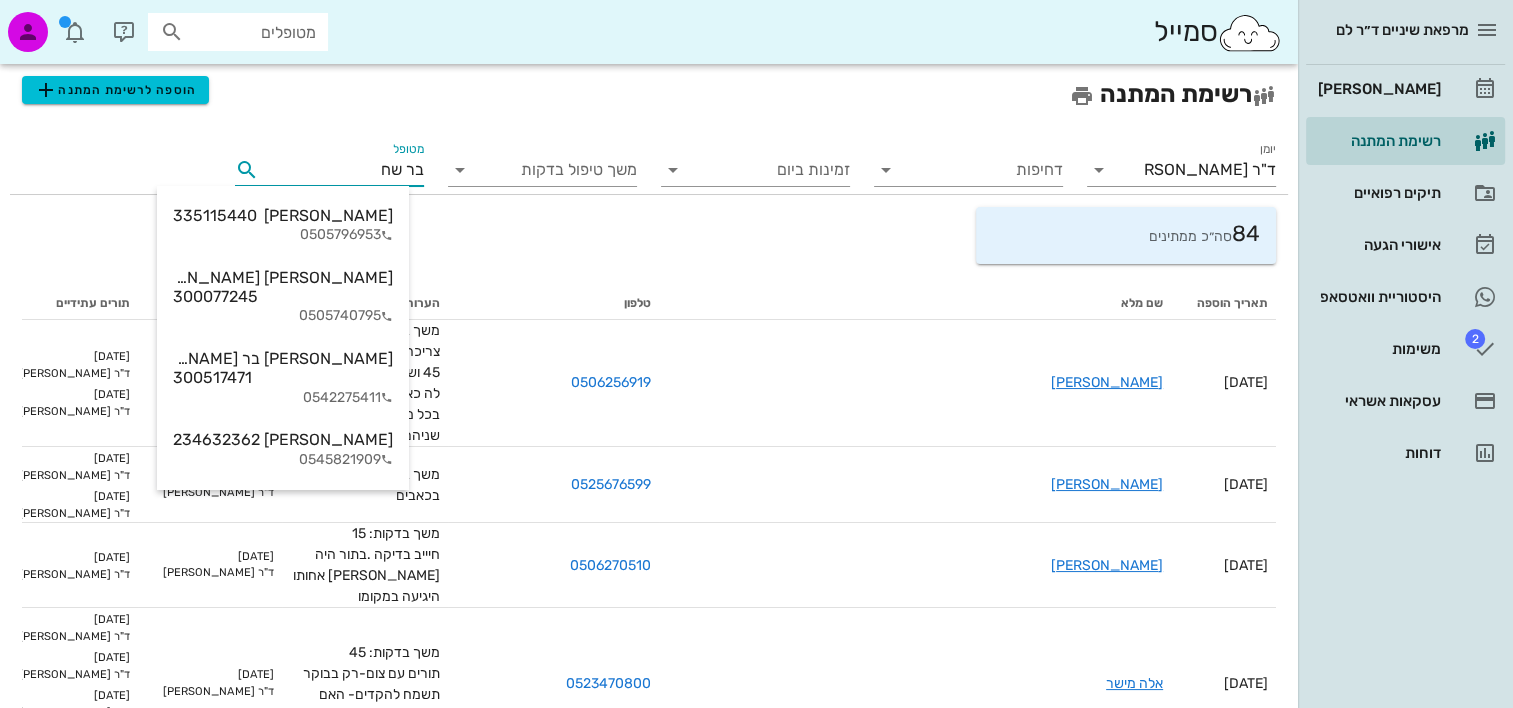 type on "בר שחק" 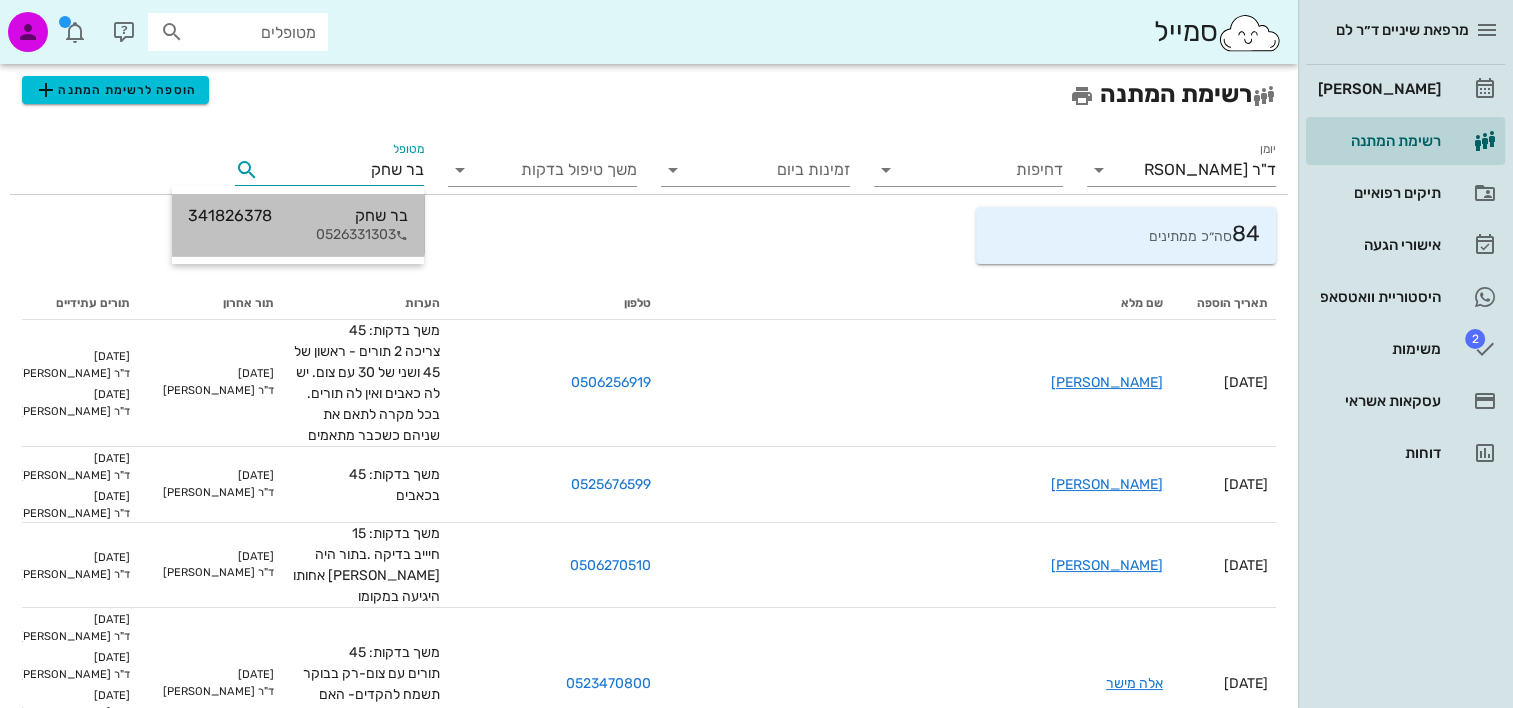 click on "בר שחק  341826378" at bounding box center [298, 215] 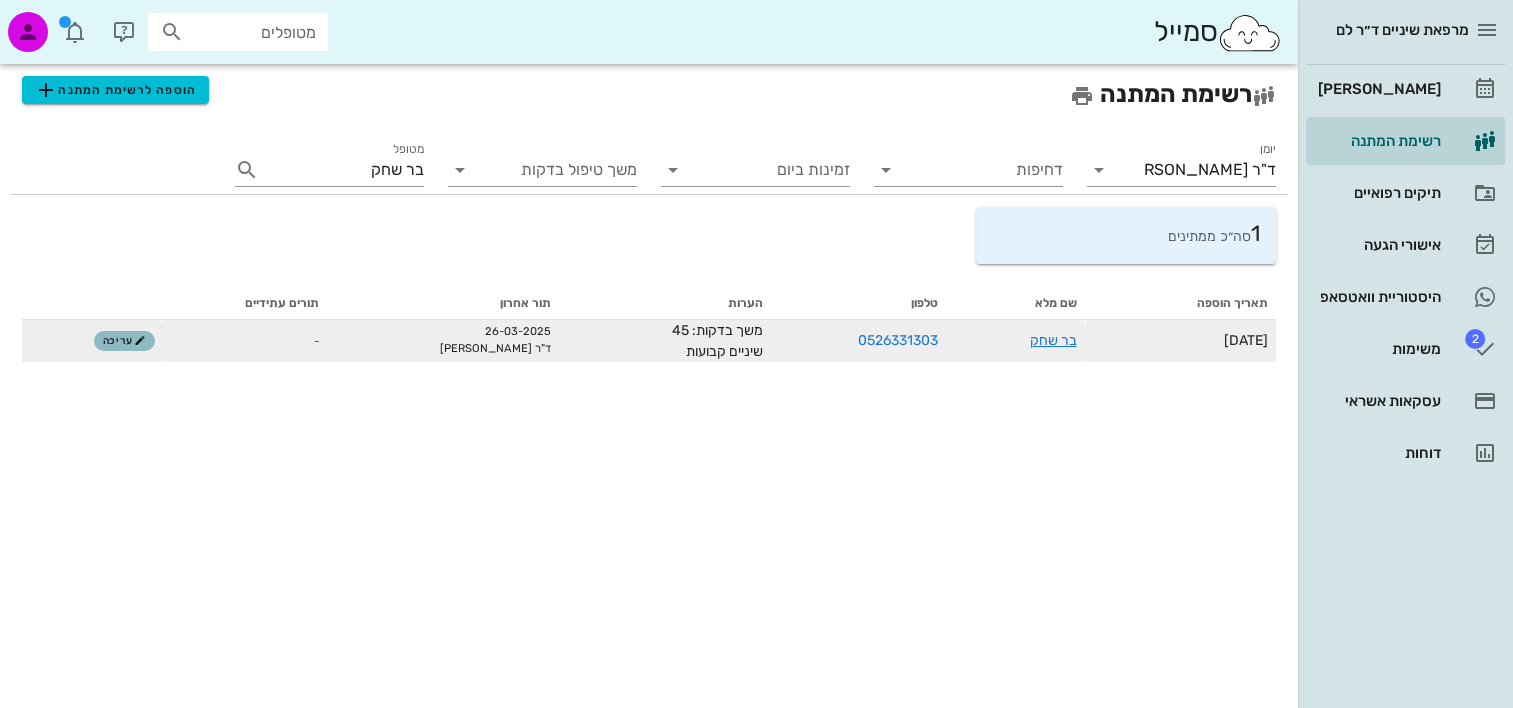 click at bounding box center (140, 341) 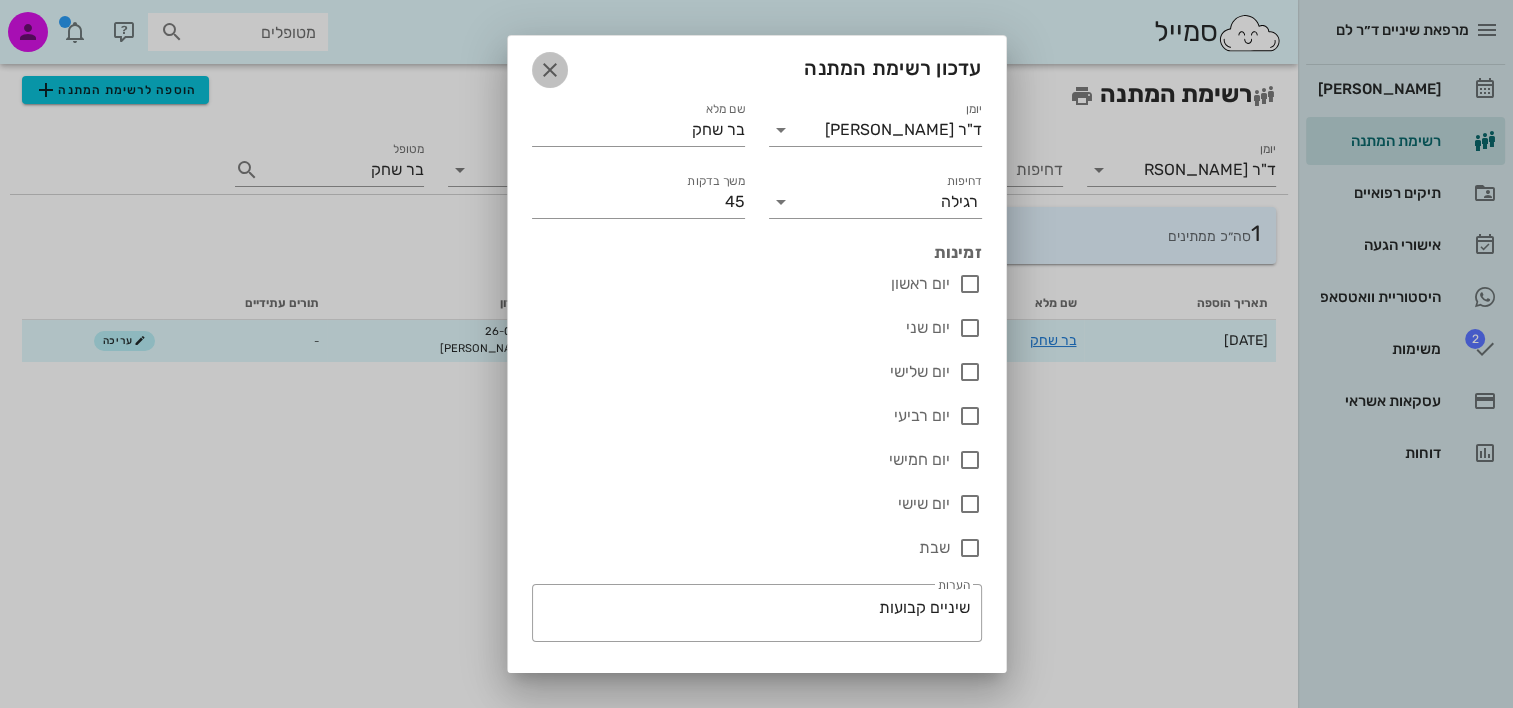 click at bounding box center (550, 70) 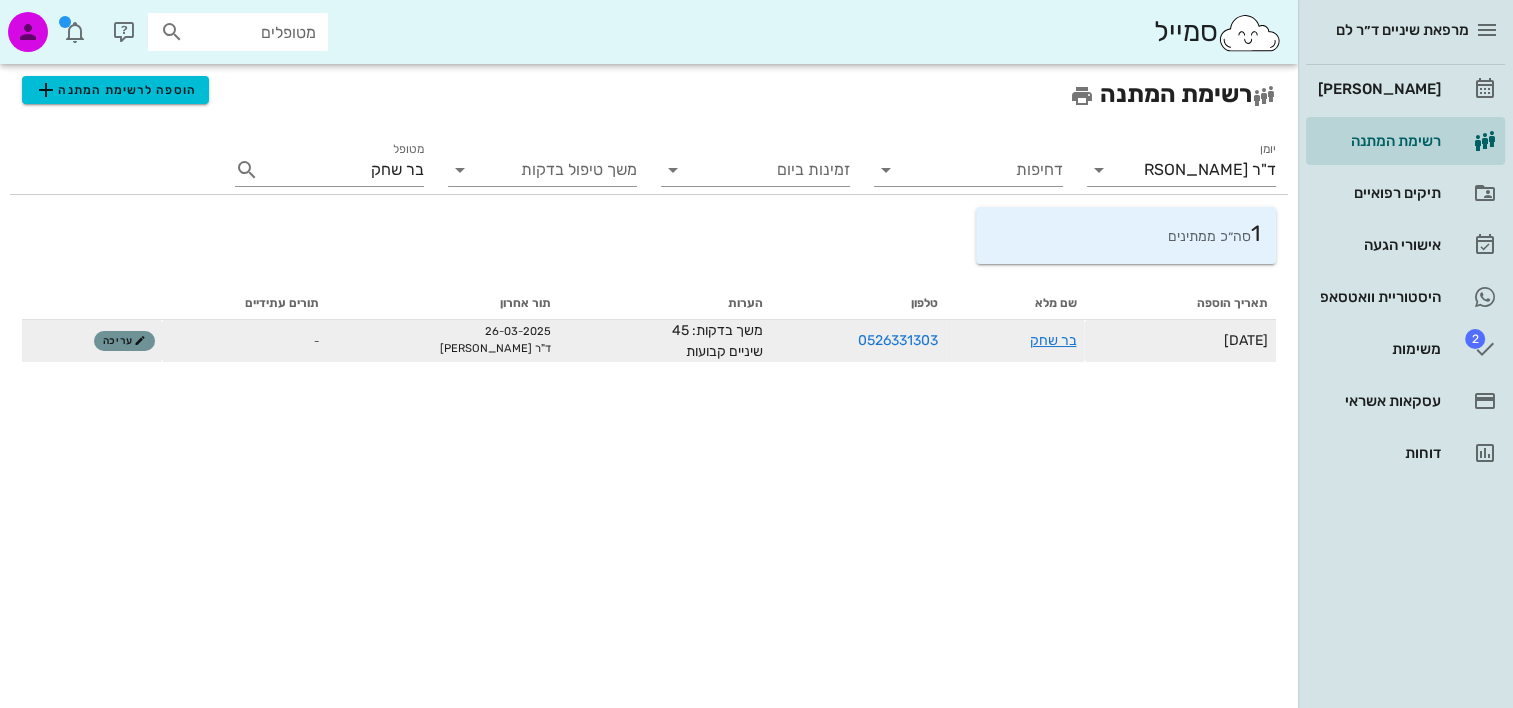 click on "עריכה" at bounding box center [124, 341] 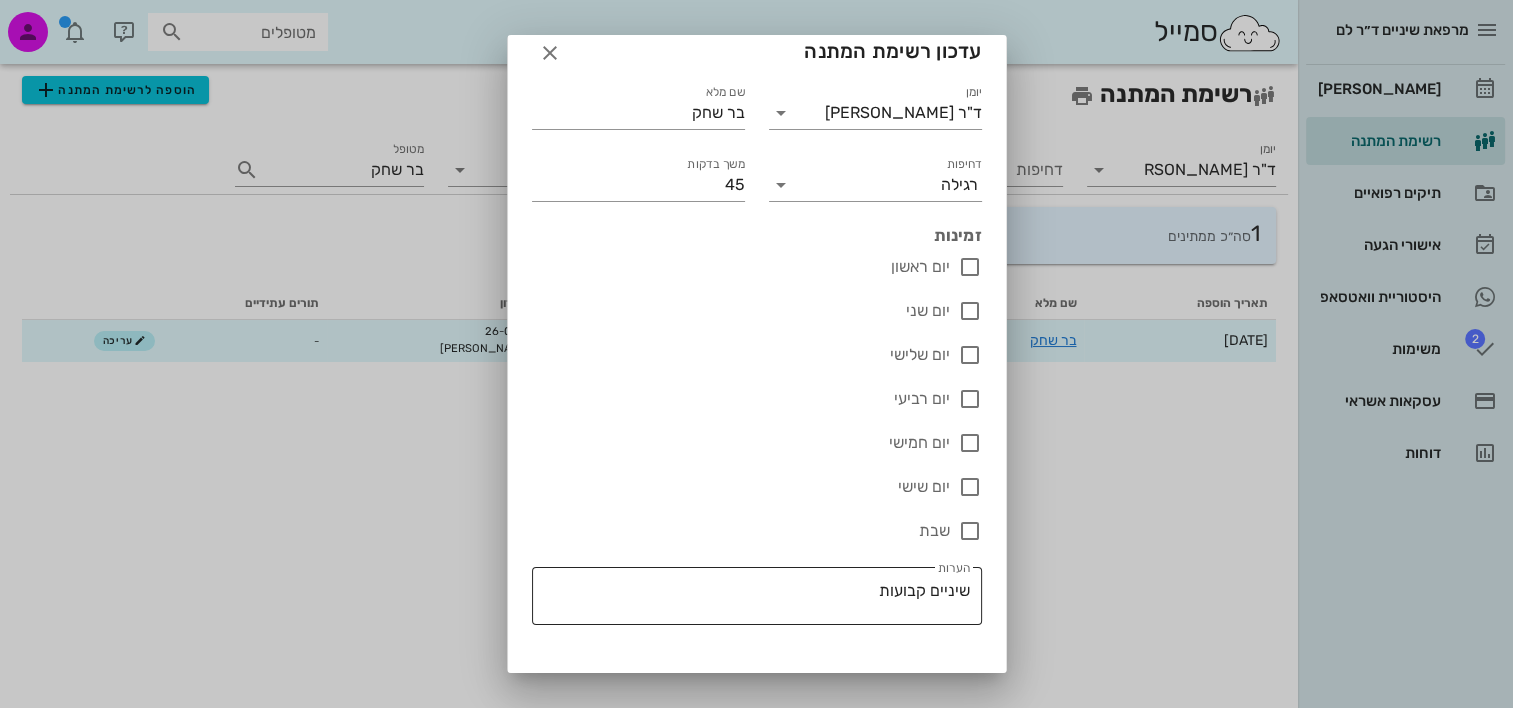 scroll, scrollTop: 72, scrollLeft: 0, axis: vertical 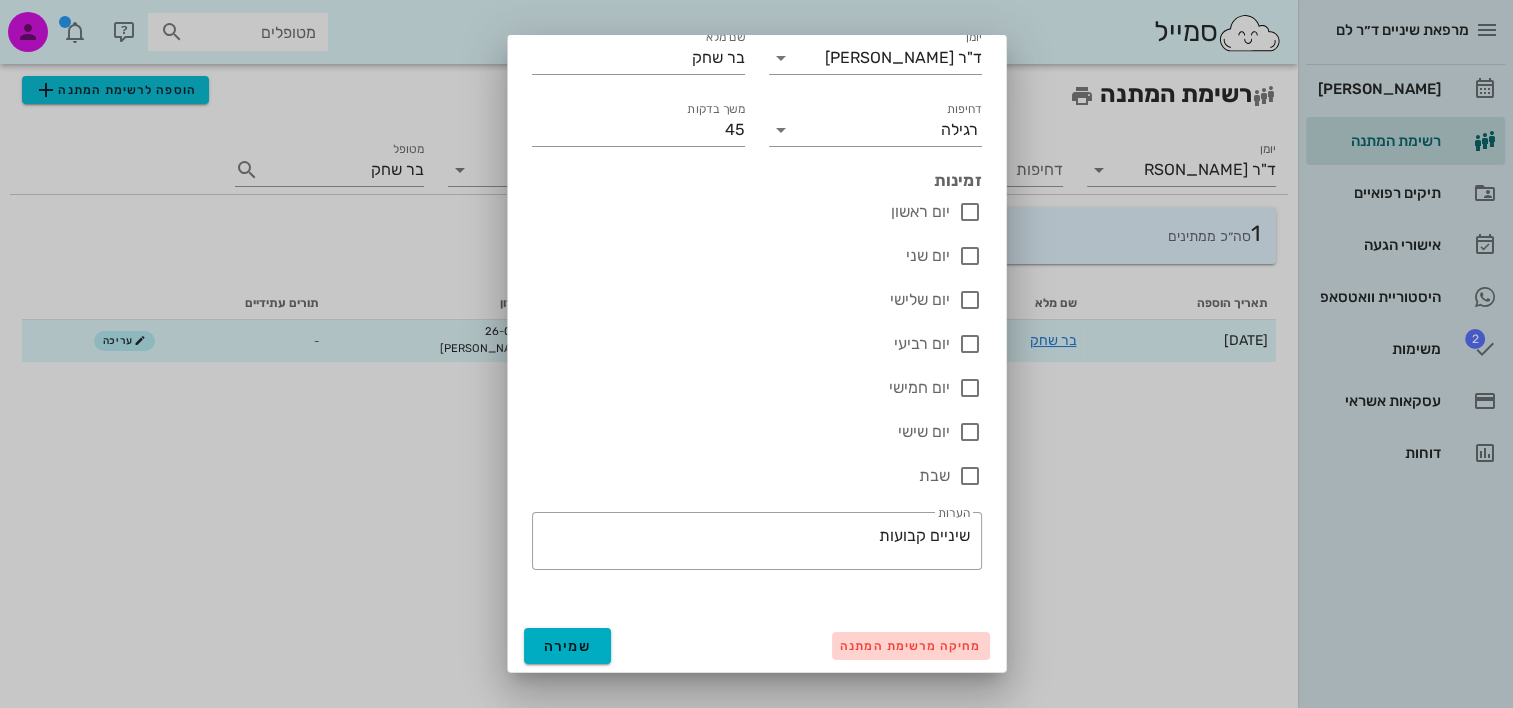 click on "מחיקה מרשימת המתנה" at bounding box center (910, 646) 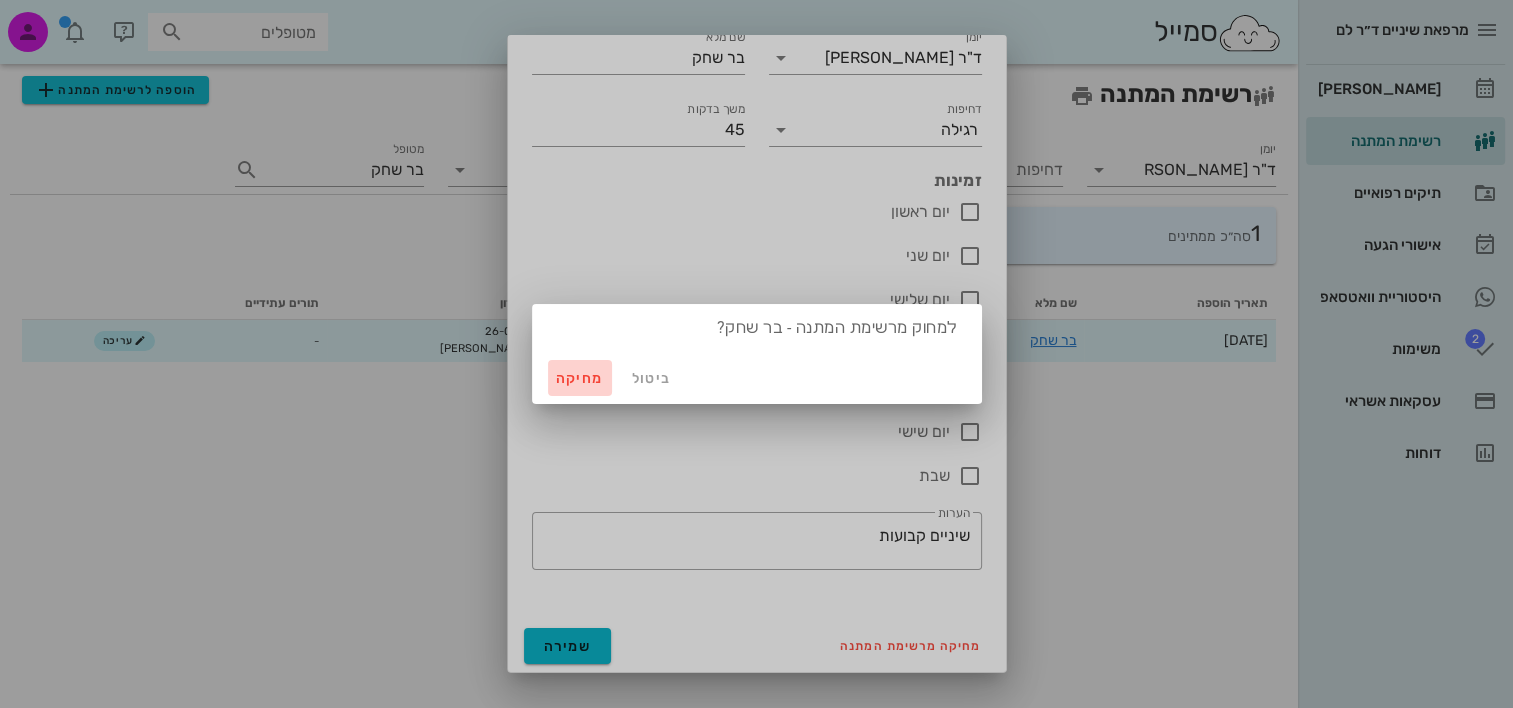 click on "מחיקה" at bounding box center (580, 378) 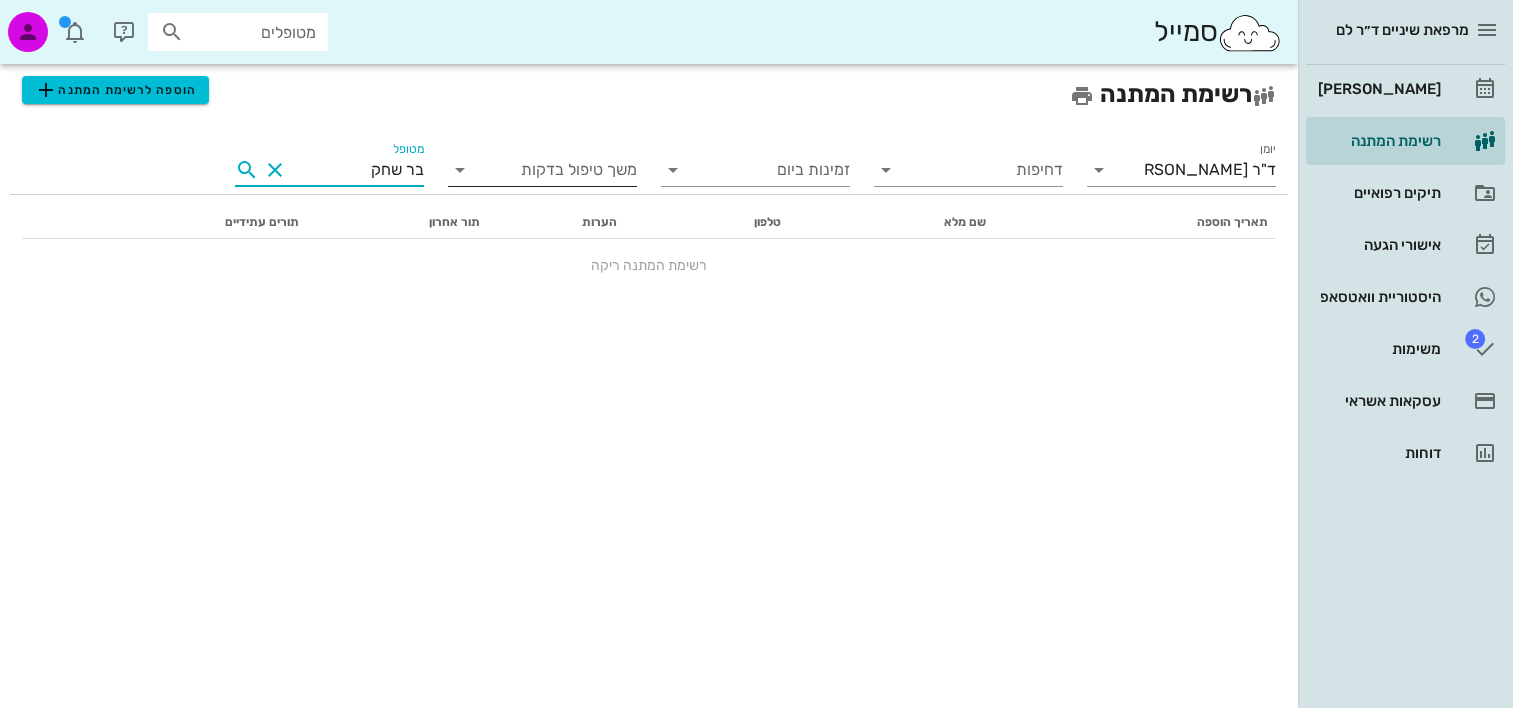 drag, startPoint x: 350, startPoint y: 162, endPoint x: 567, endPoint y: 144, distance: 217.74527 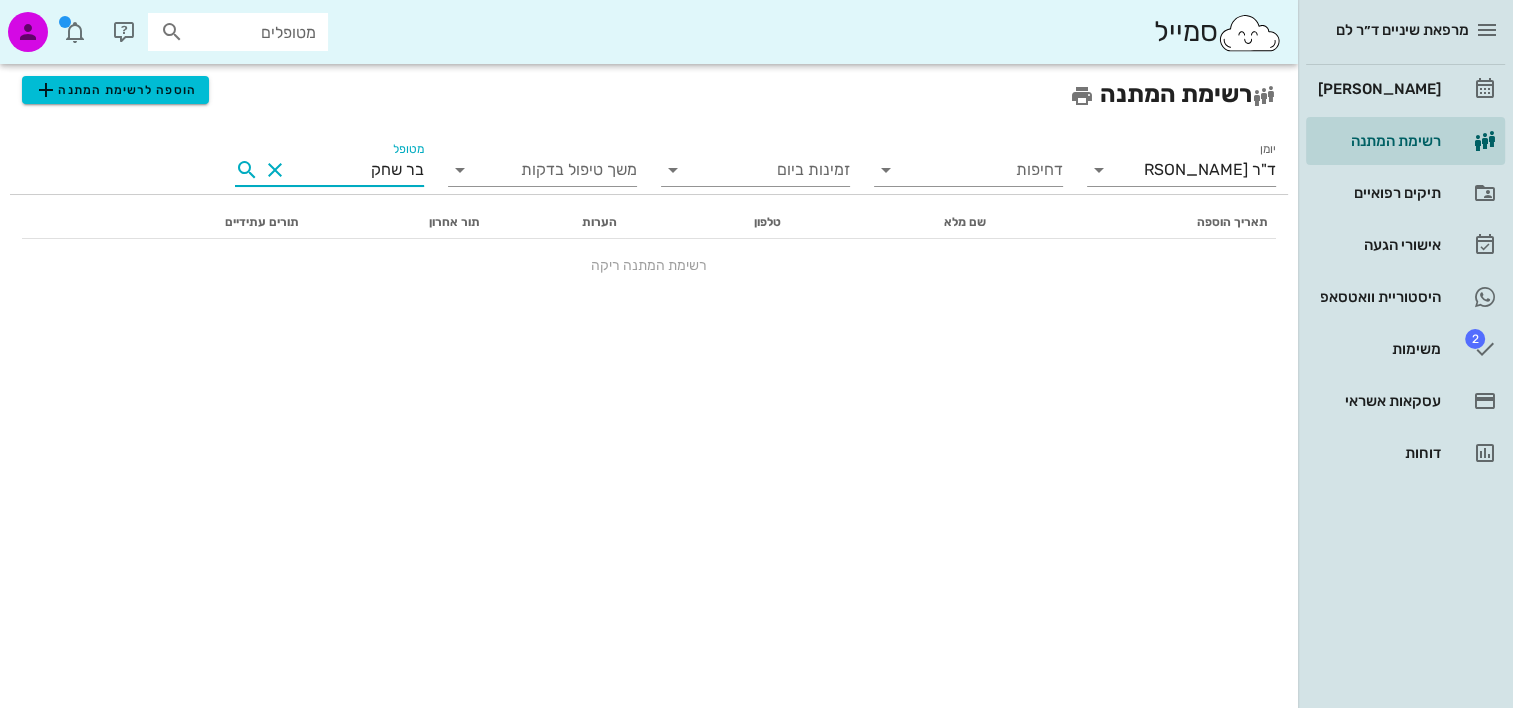 drag, startPoint x: 567, startPoint y: 144, endPoint x: 372, endPoint y: 167, distance: 196.35173 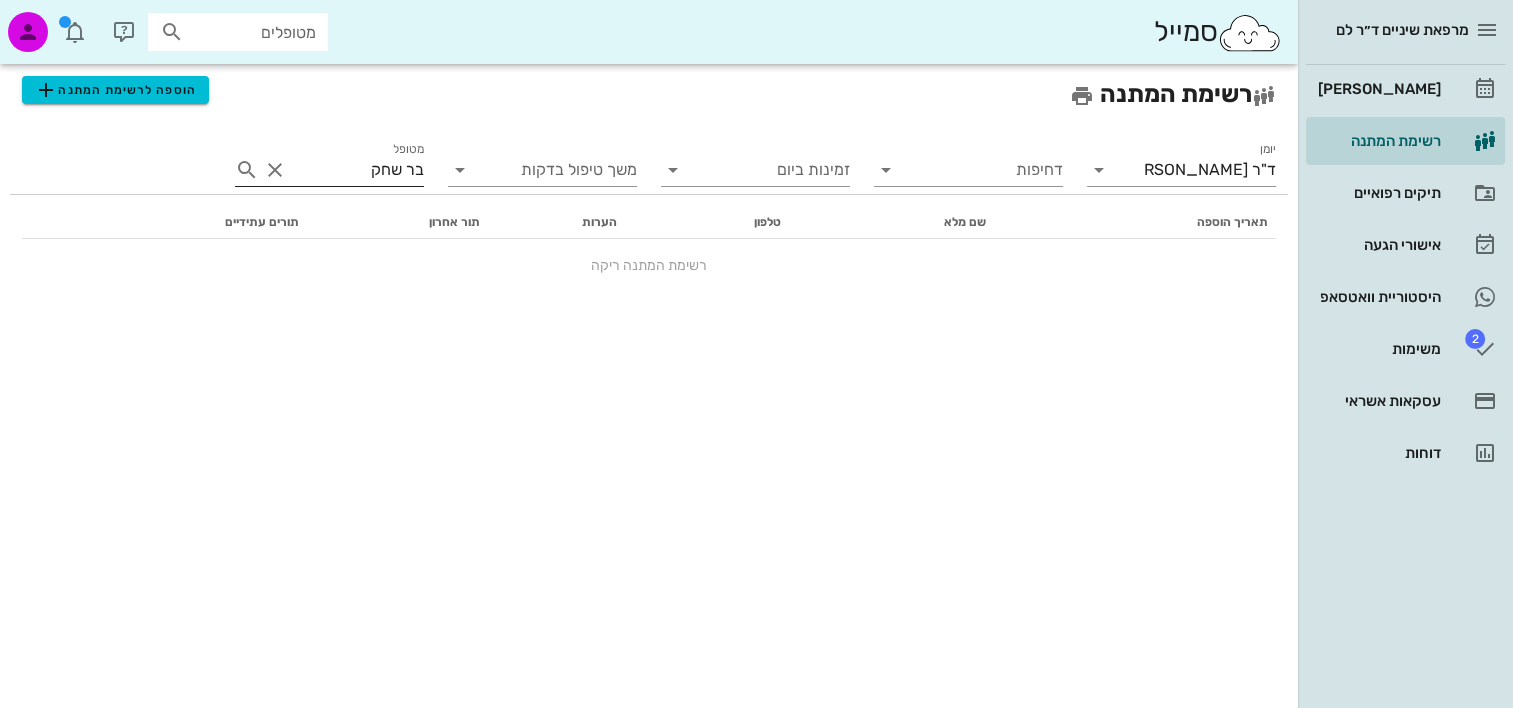 click on "בר שחק" at bounding box center (357, 170) 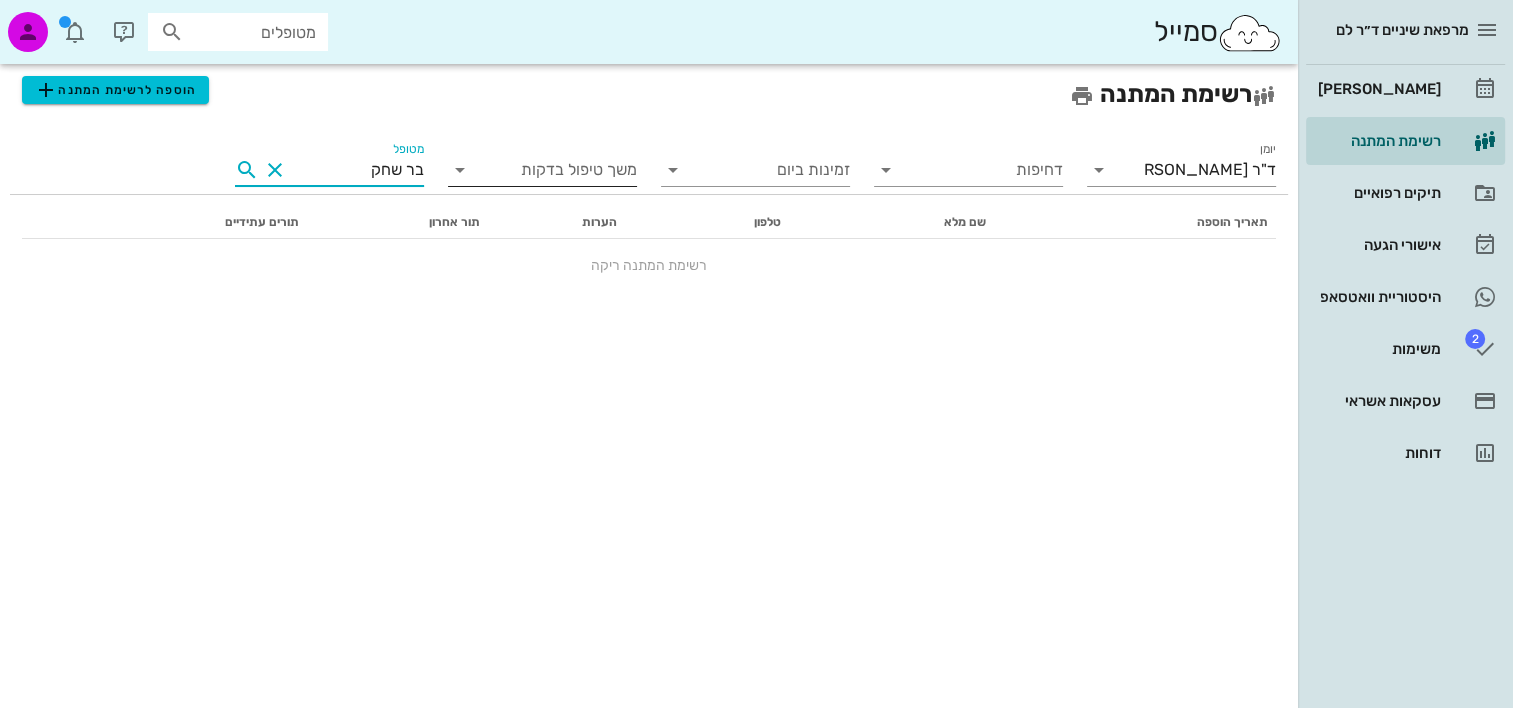 drag, startPoint x: 372, startPoint y: 166, endPoint x: 460, endPoint y: 156, distance: 88.56636 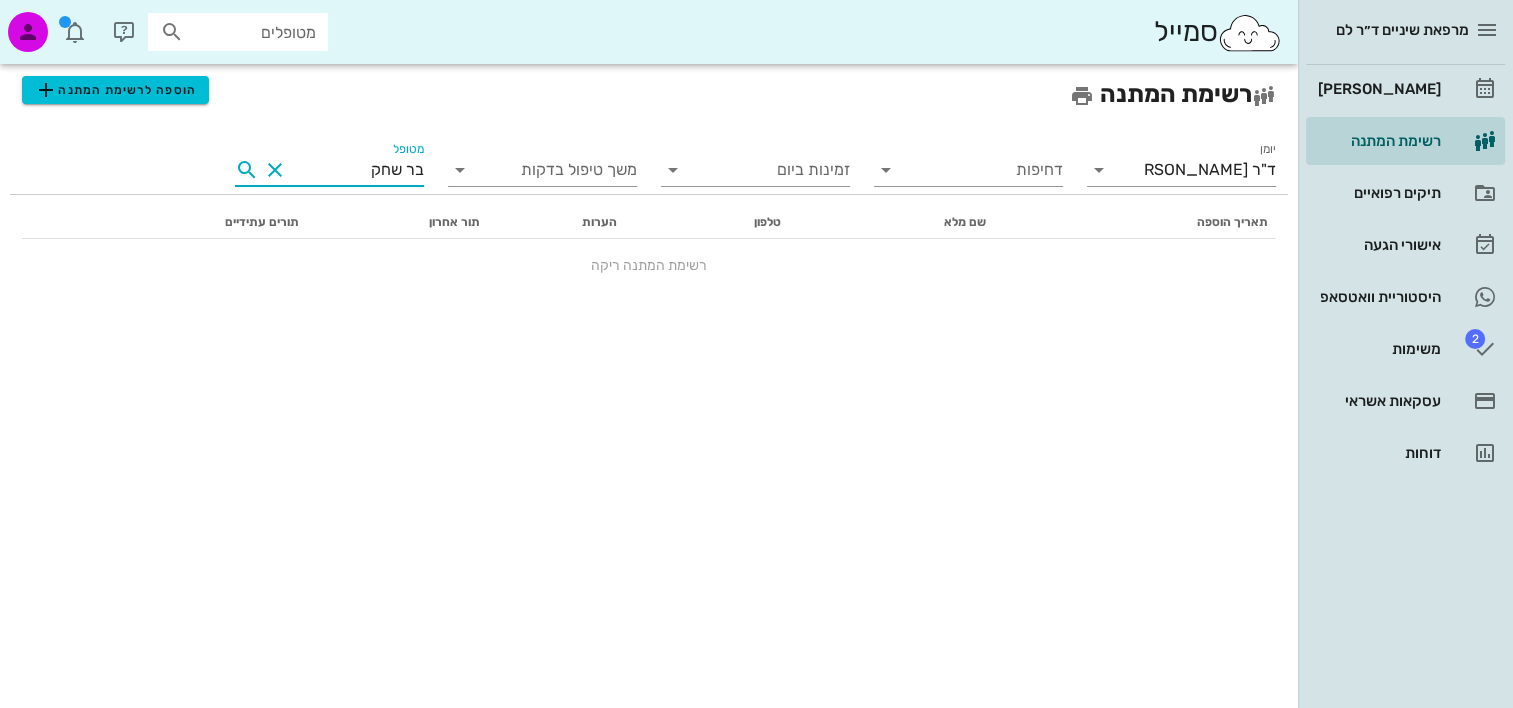 drag, startPoint x: 460, startPoint y: 156, endPoint x: 354, endPoint y: 180, distance: 108.68302 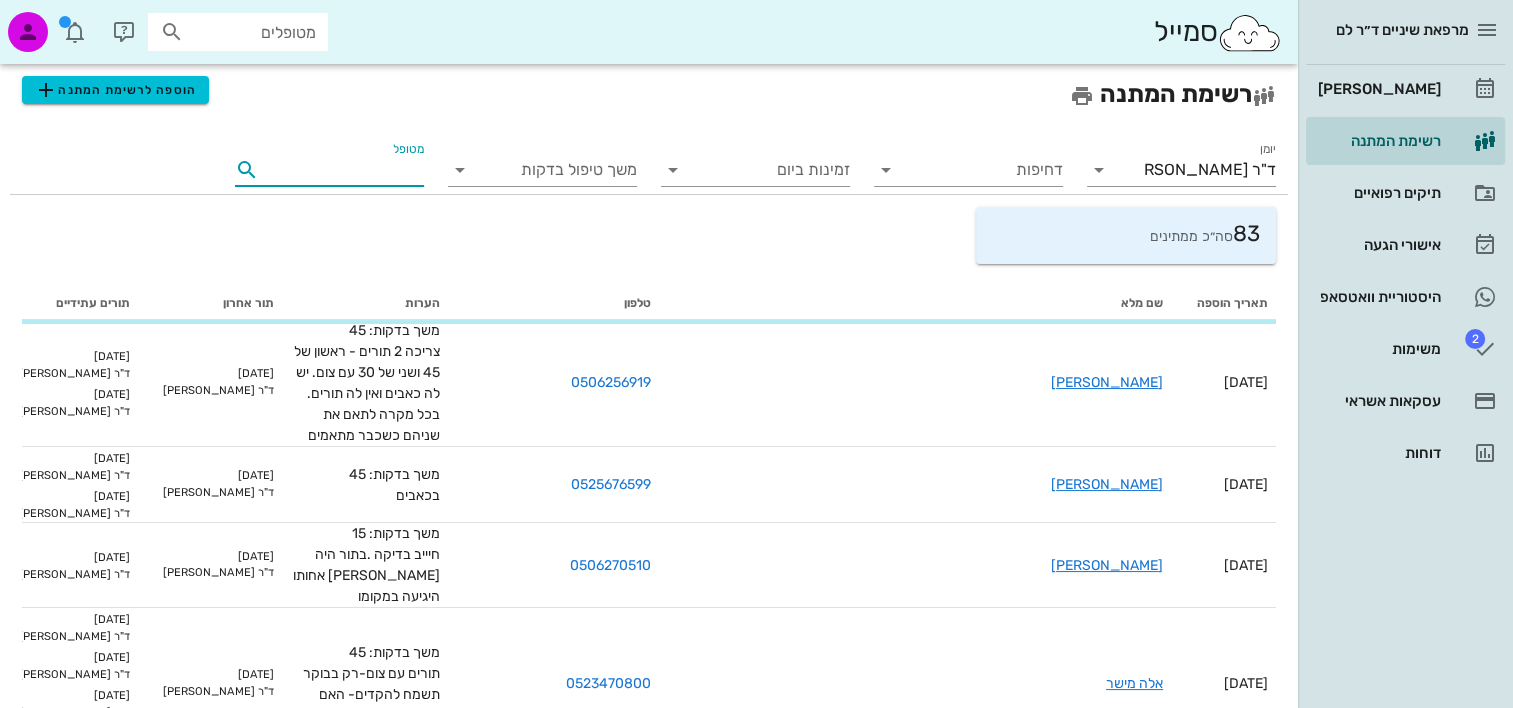 click on "מטופל" at bounding box center (343, 170) 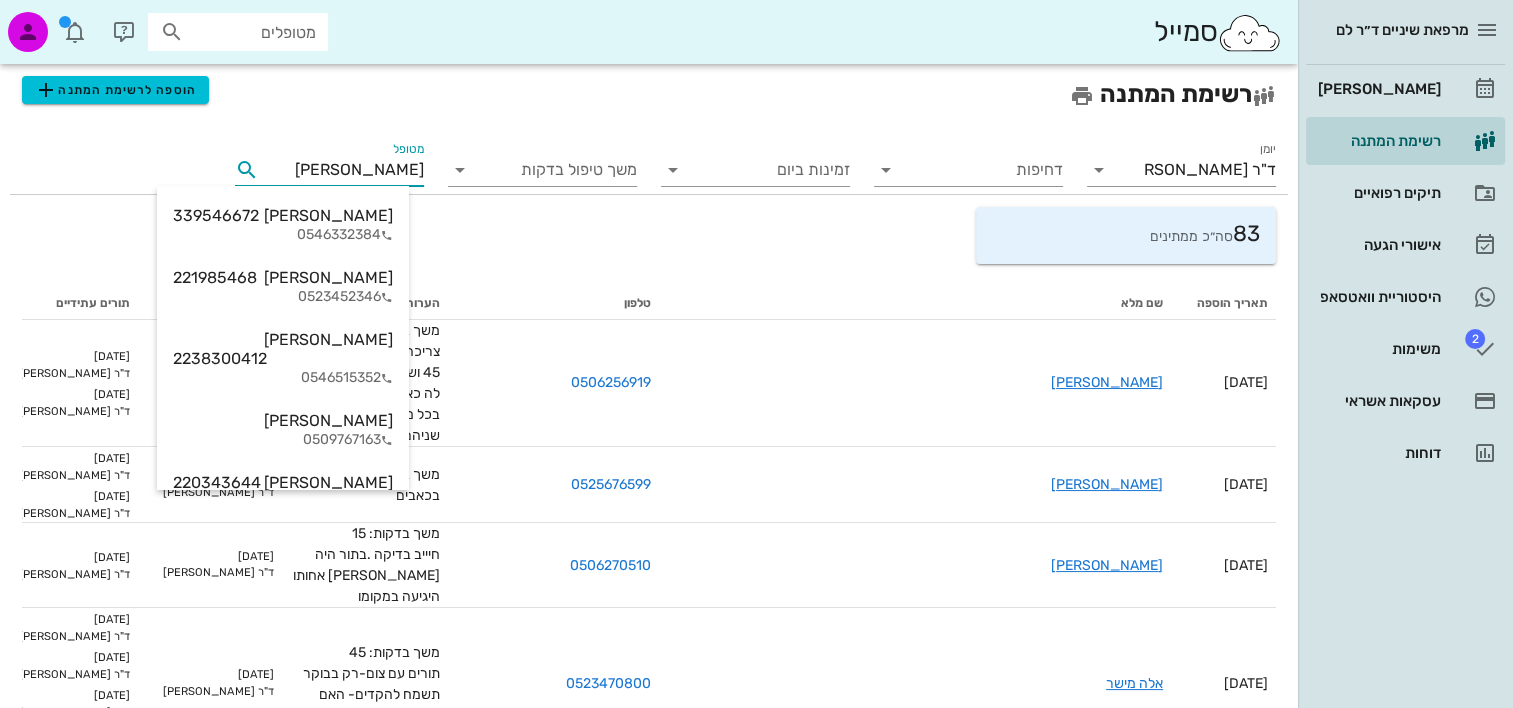type on "[PERSON_NAME]" 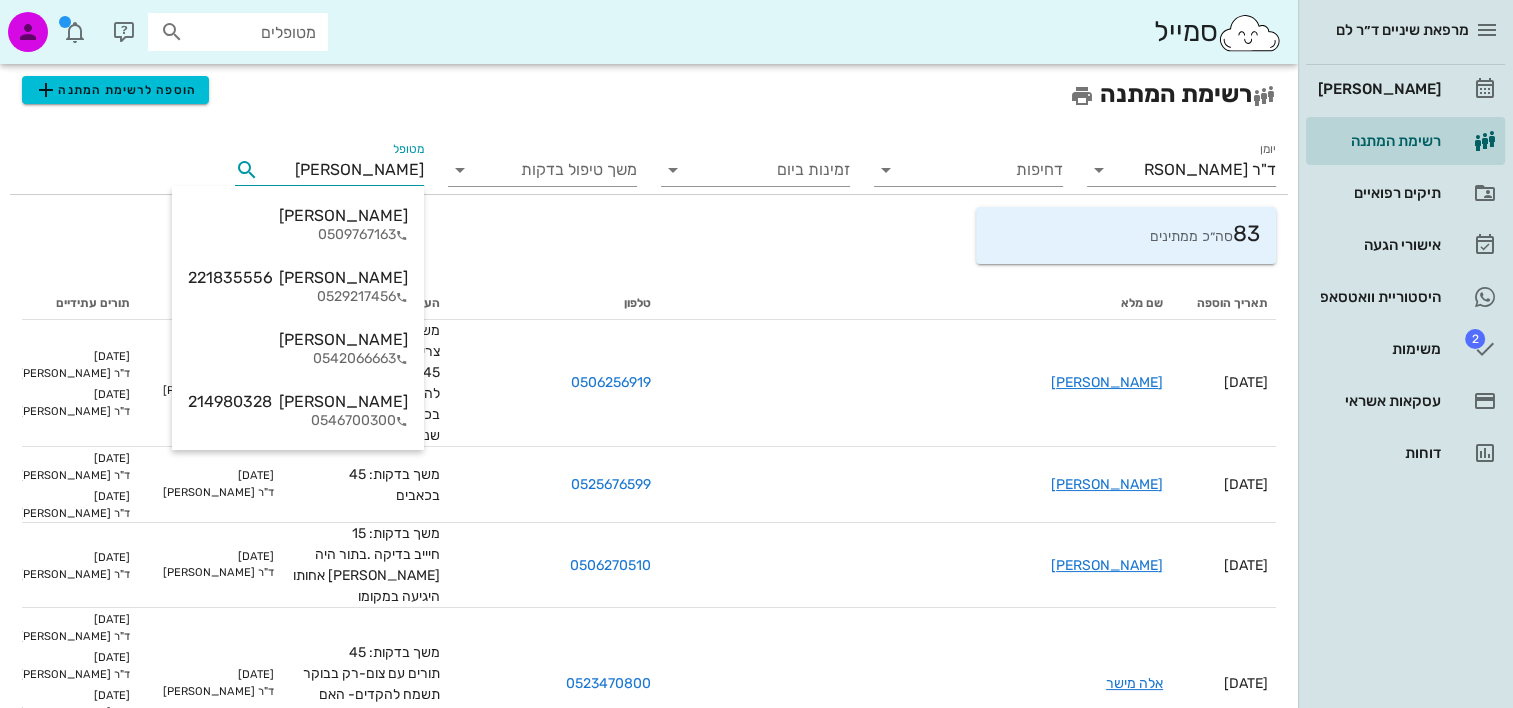 click on "[PERSON_NAME]
0509767163" at bounding box center (298, 225) 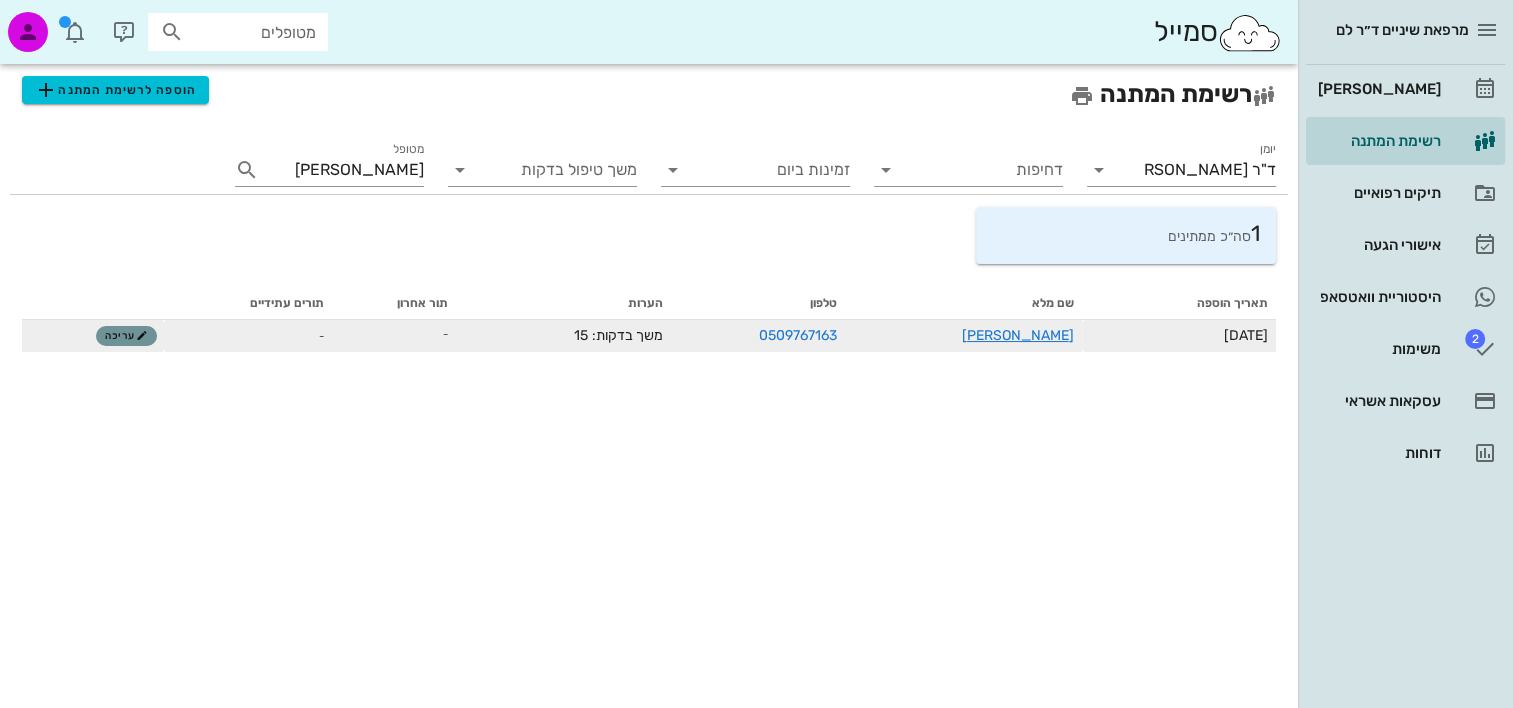 click on "עריכה" at bounding box center (126, 336) 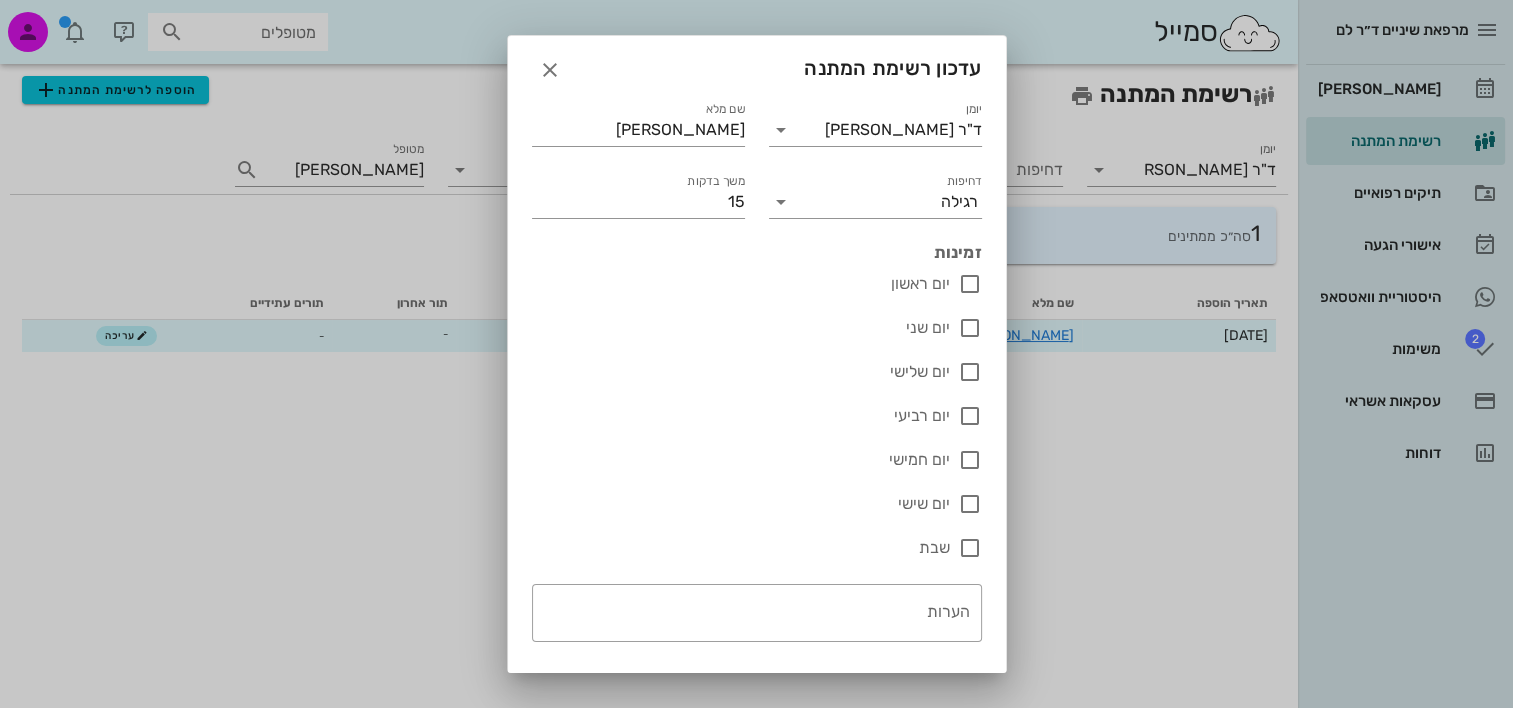 scroll, scrollTop: 72, scrollLeft: 0, axis: vertical 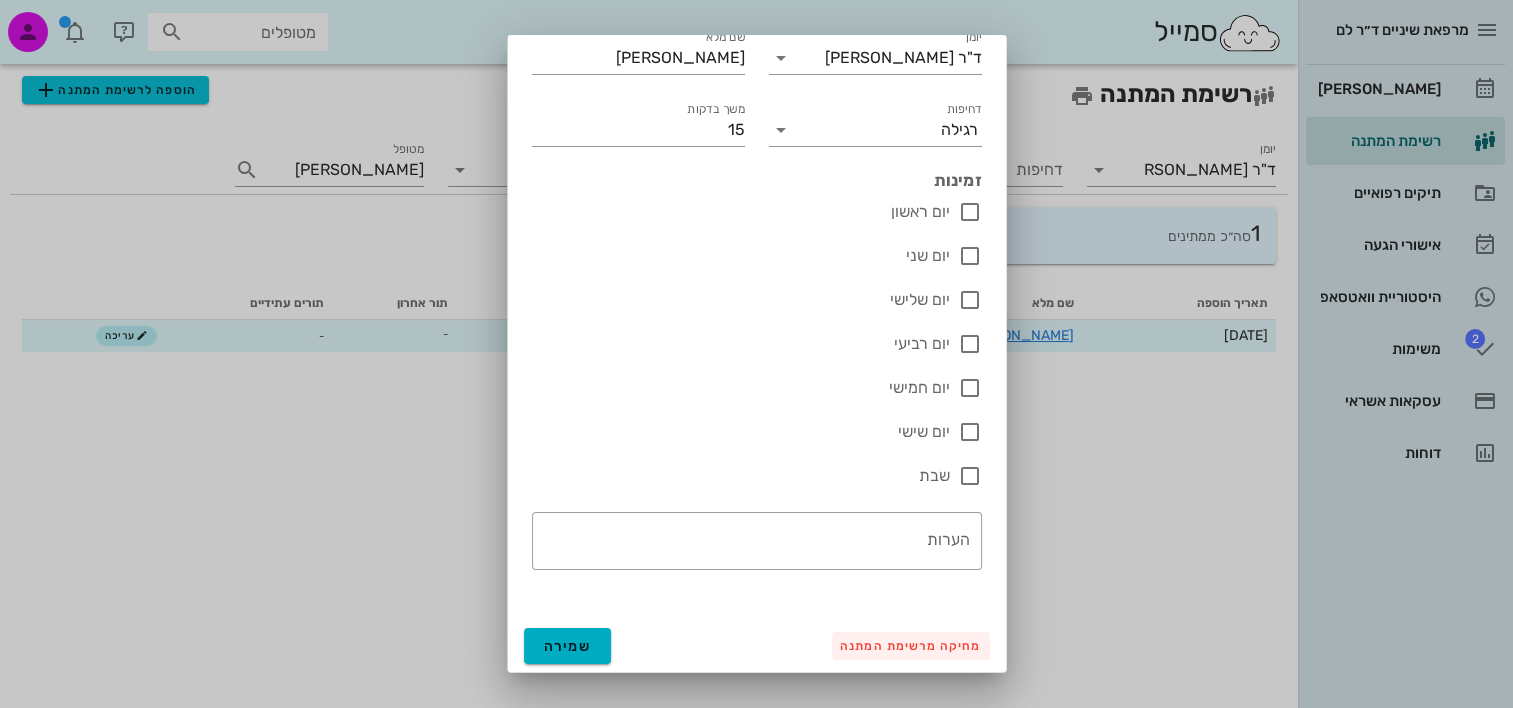 click on "מחיקה מרשימת המתנה
שמירה" at bounding box center (757, 646) 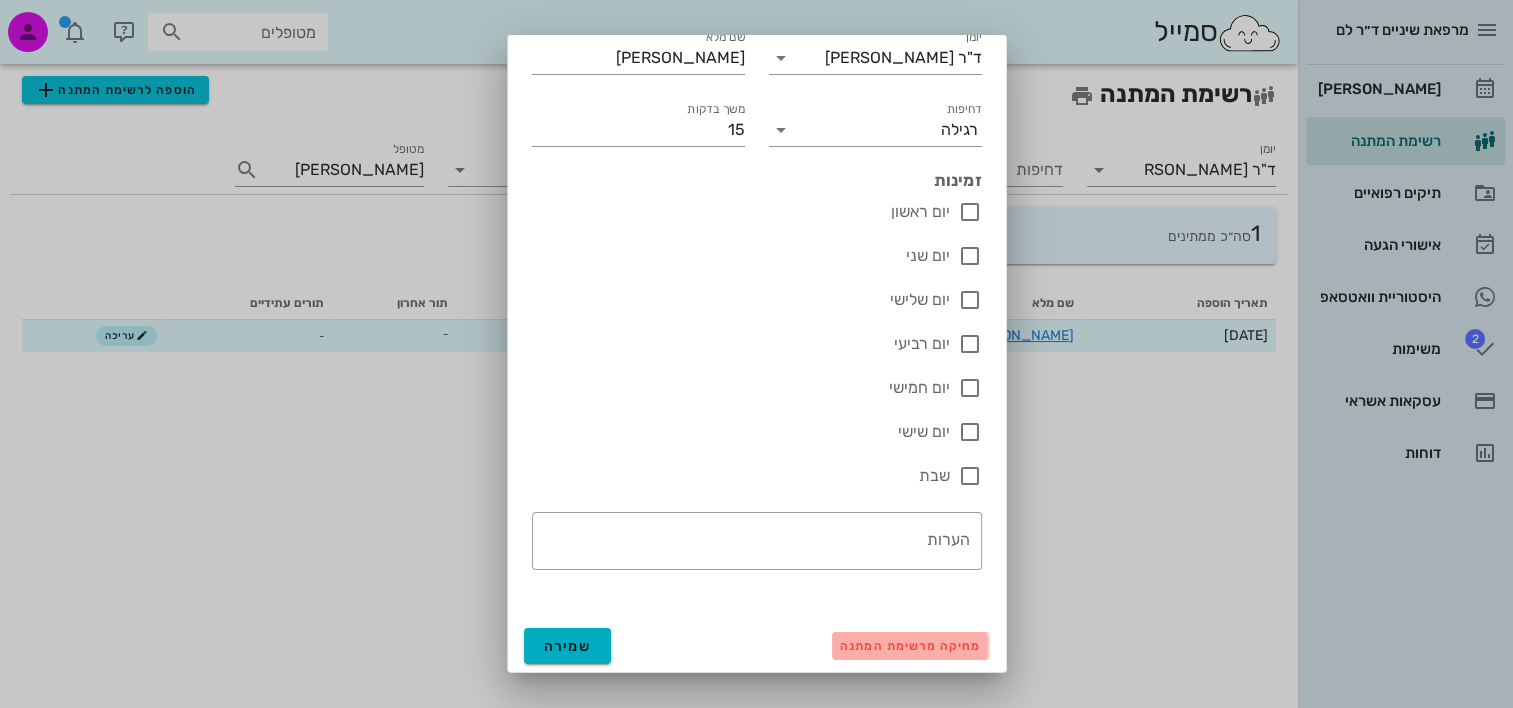click on "מחיקה מרשימת המתנה" at bounding box center [910, 646] 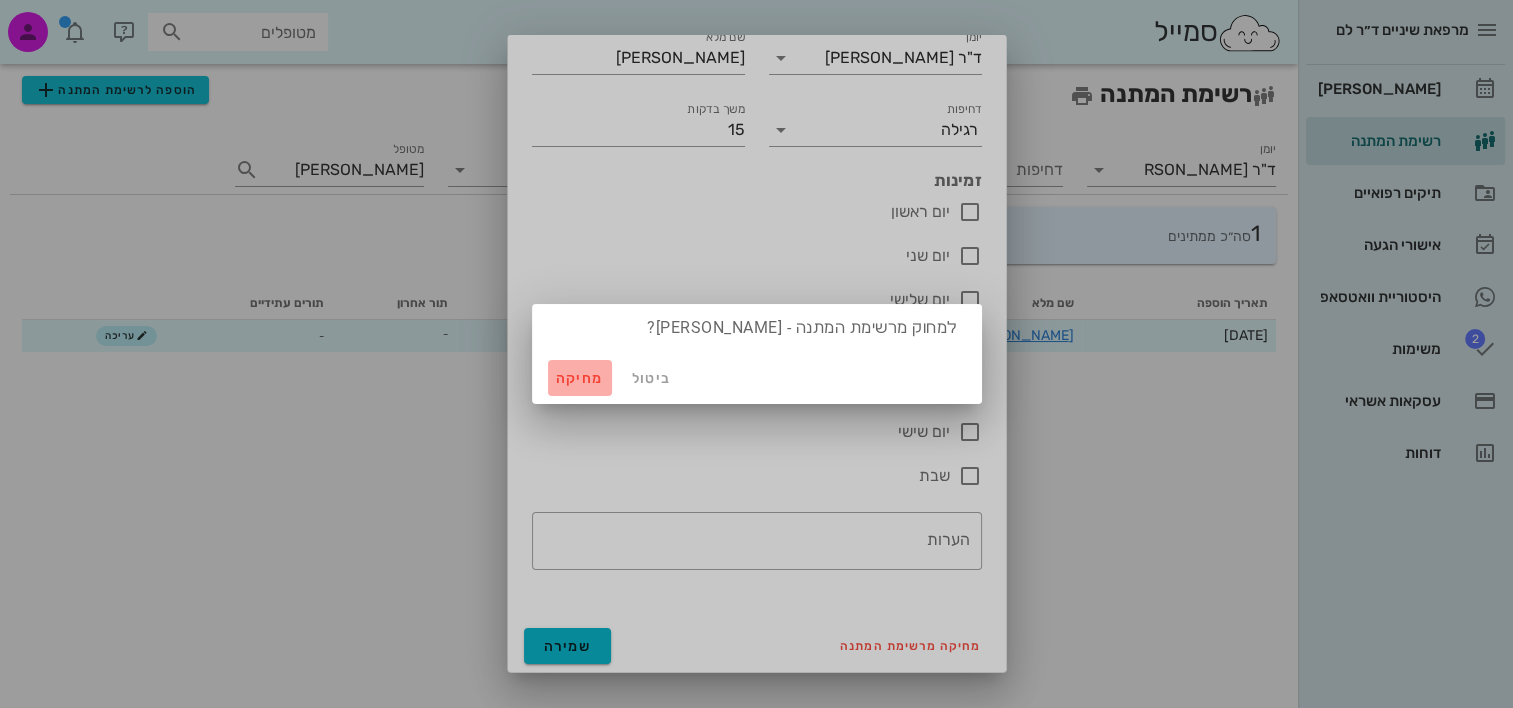 click on "מחיקה" at bounding box center [580, 378] 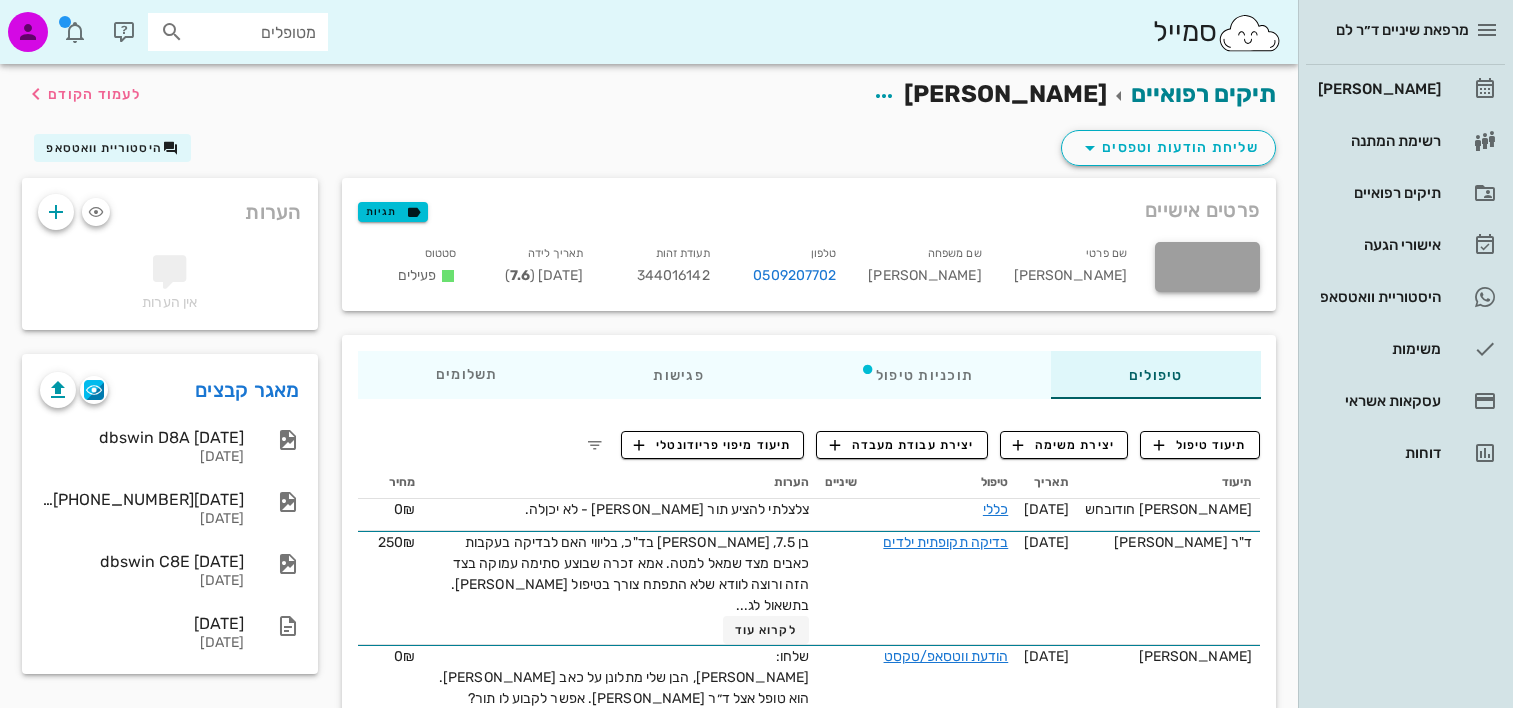 scroll, scrollTop: 0, scrollLeft: 0, axis: both 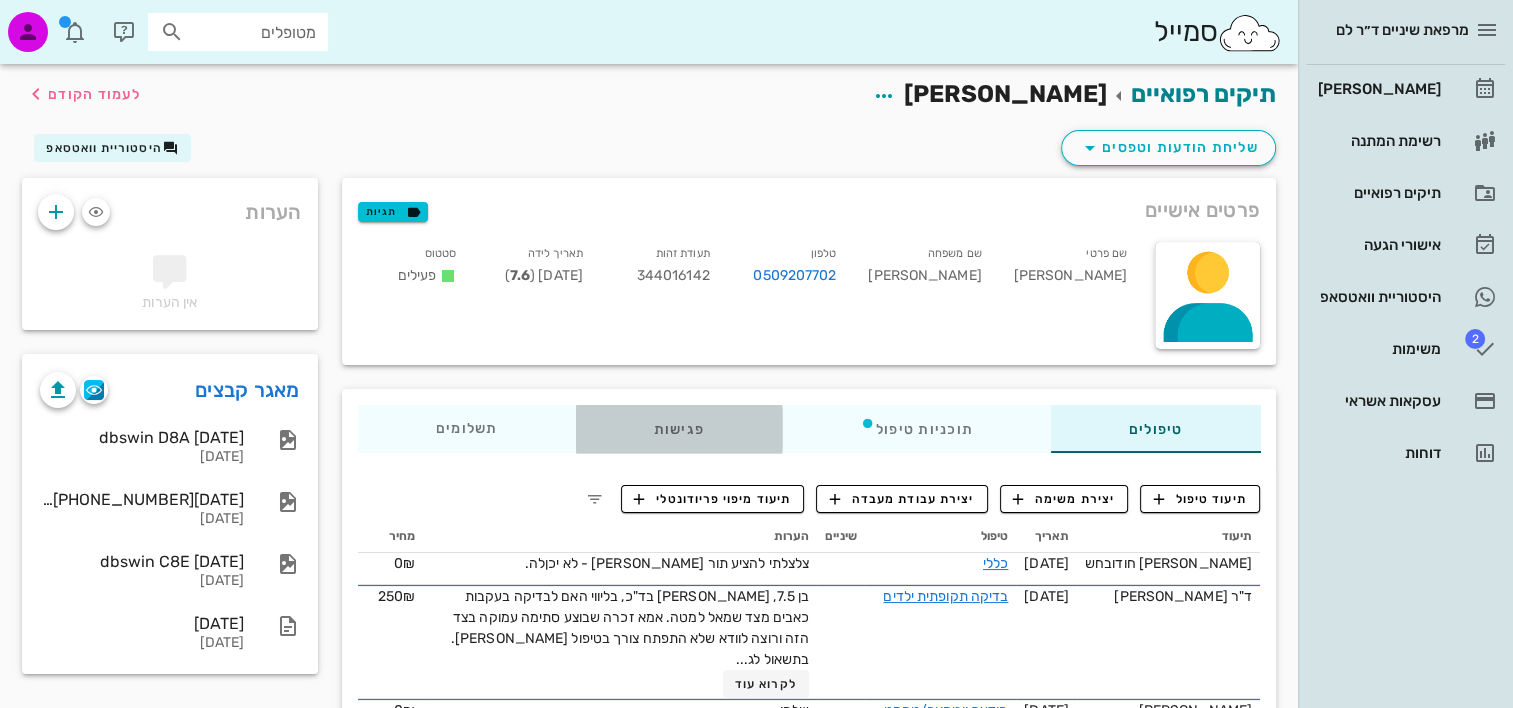 click on "פגישות" at bounding box center [678, 429] 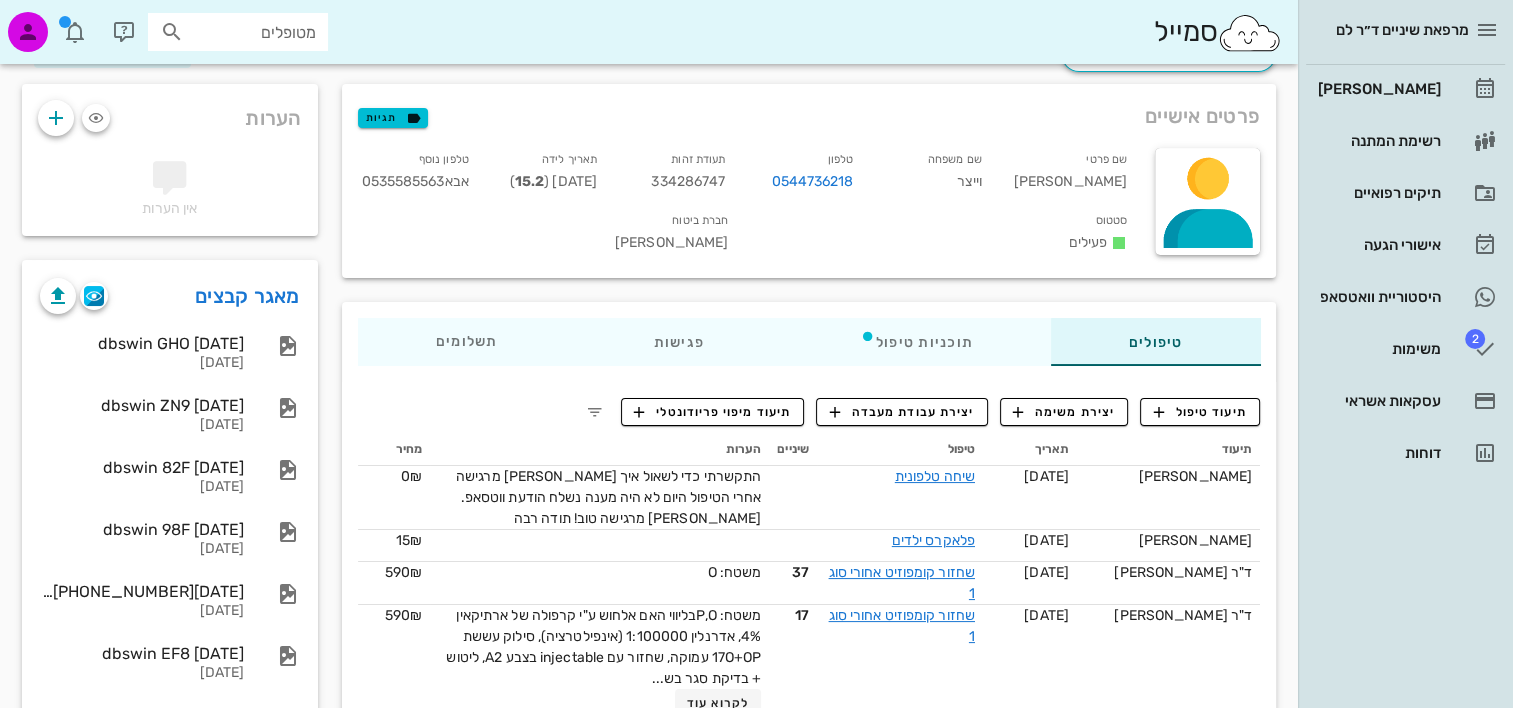 scroll, scrollTop: 0, scrollLeft: 0, axis: both 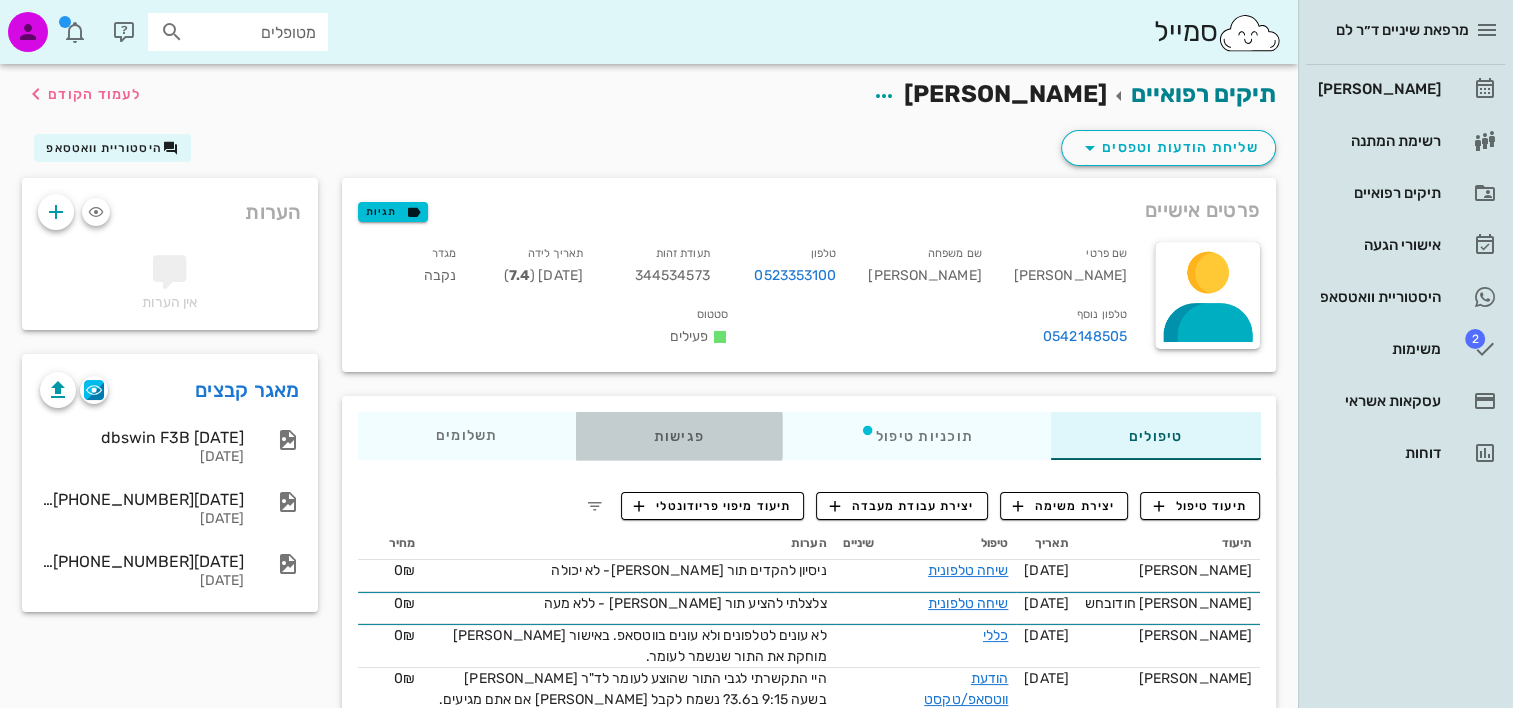 click on "פגישות" at bounding box center (678, 436) 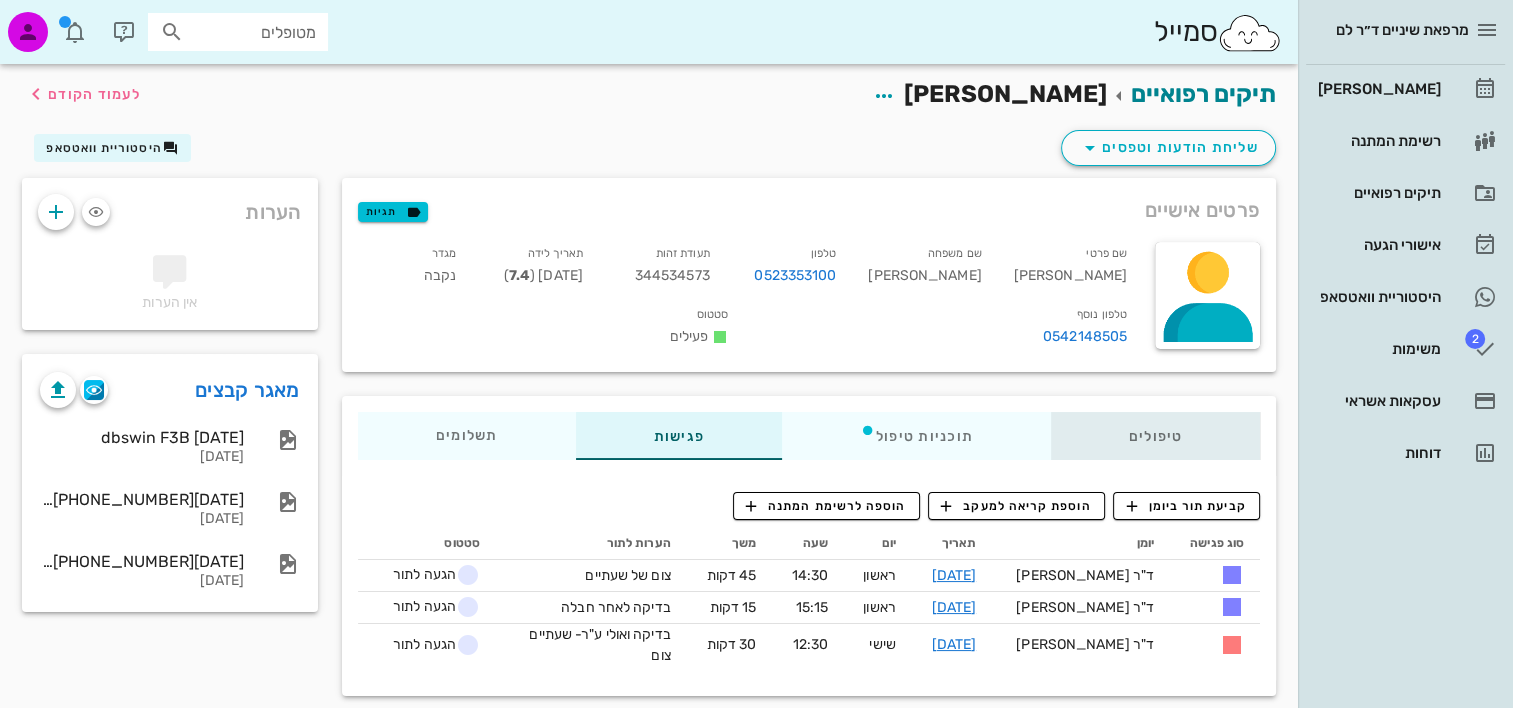 click on "טיפולים" at bounding box center [1155, 436] 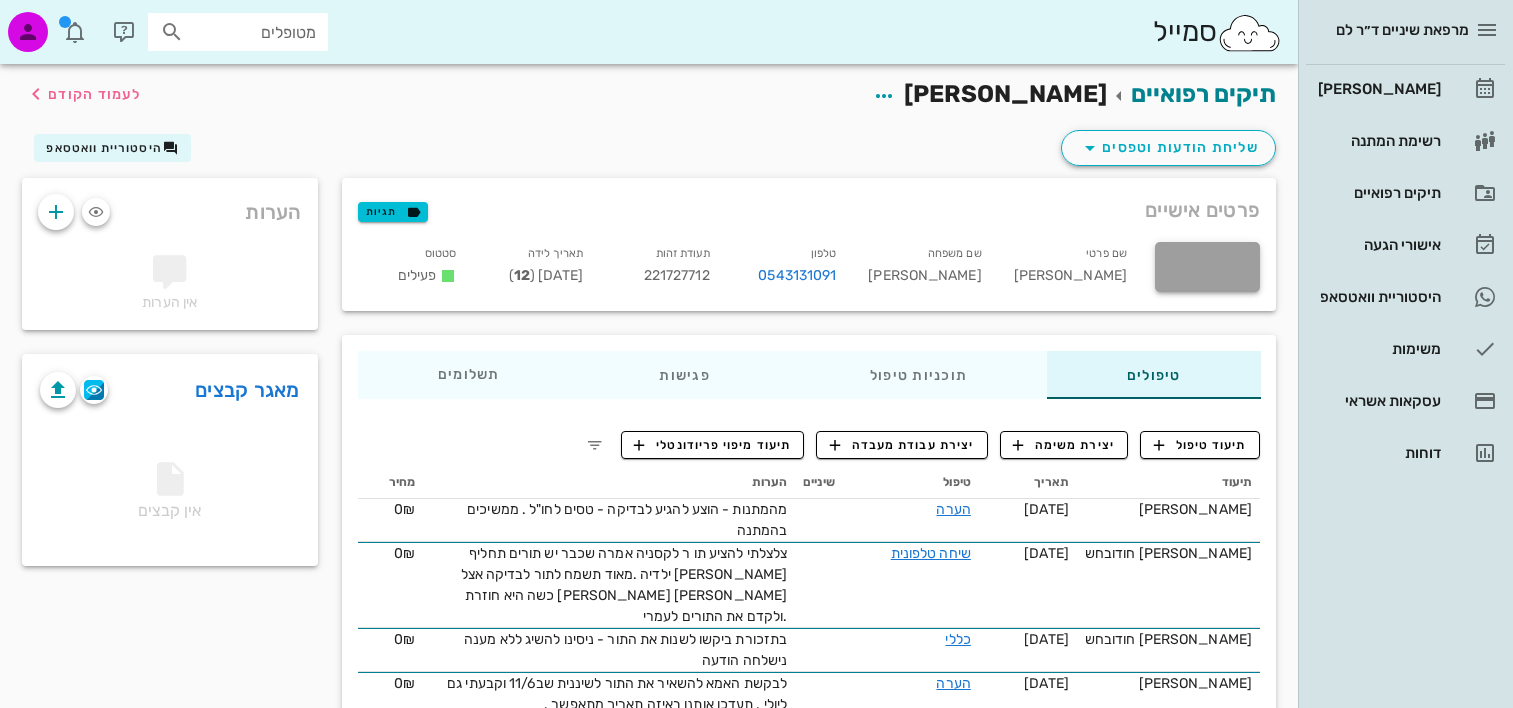 scroll, scrollTop: 0, scrollLeft: 0, axis: both 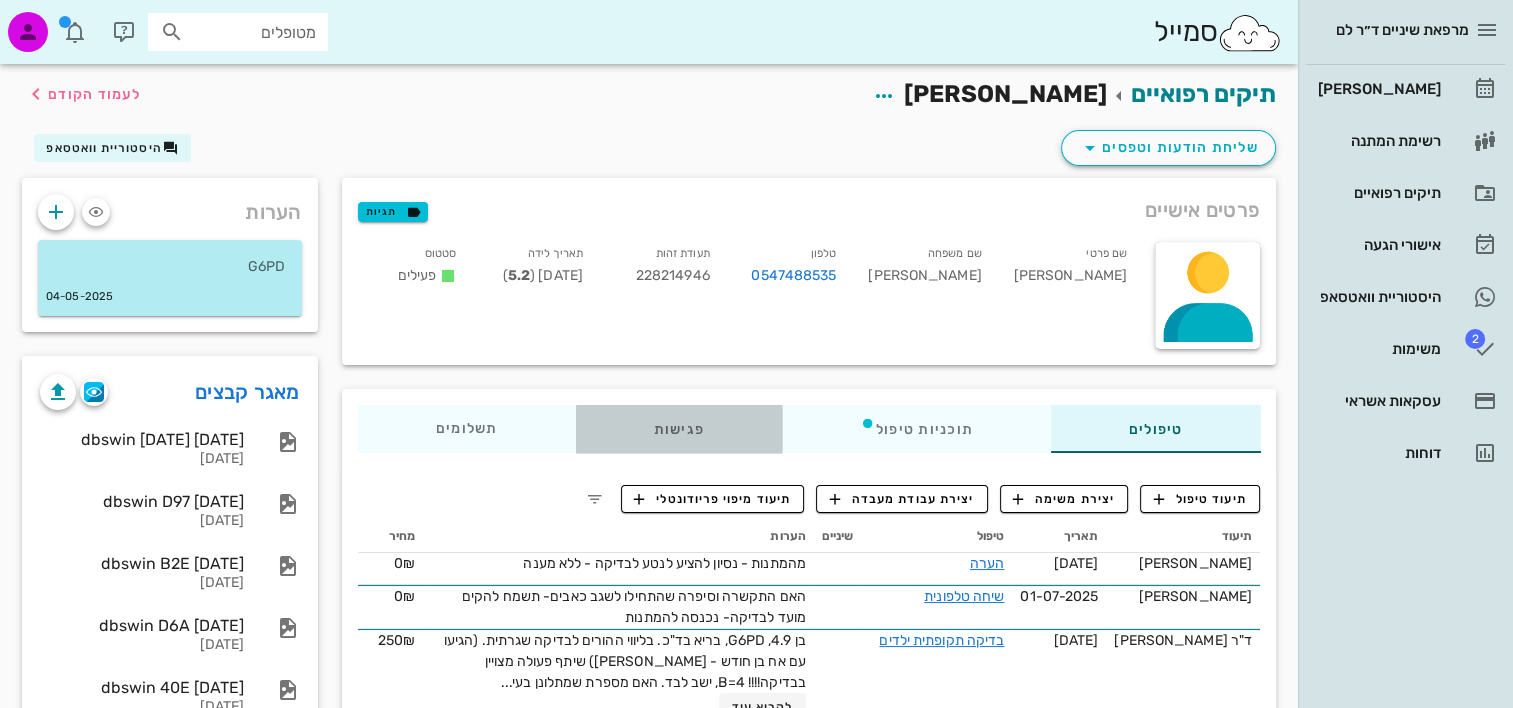 click on "פגישות" at bounding box center [678, 429] 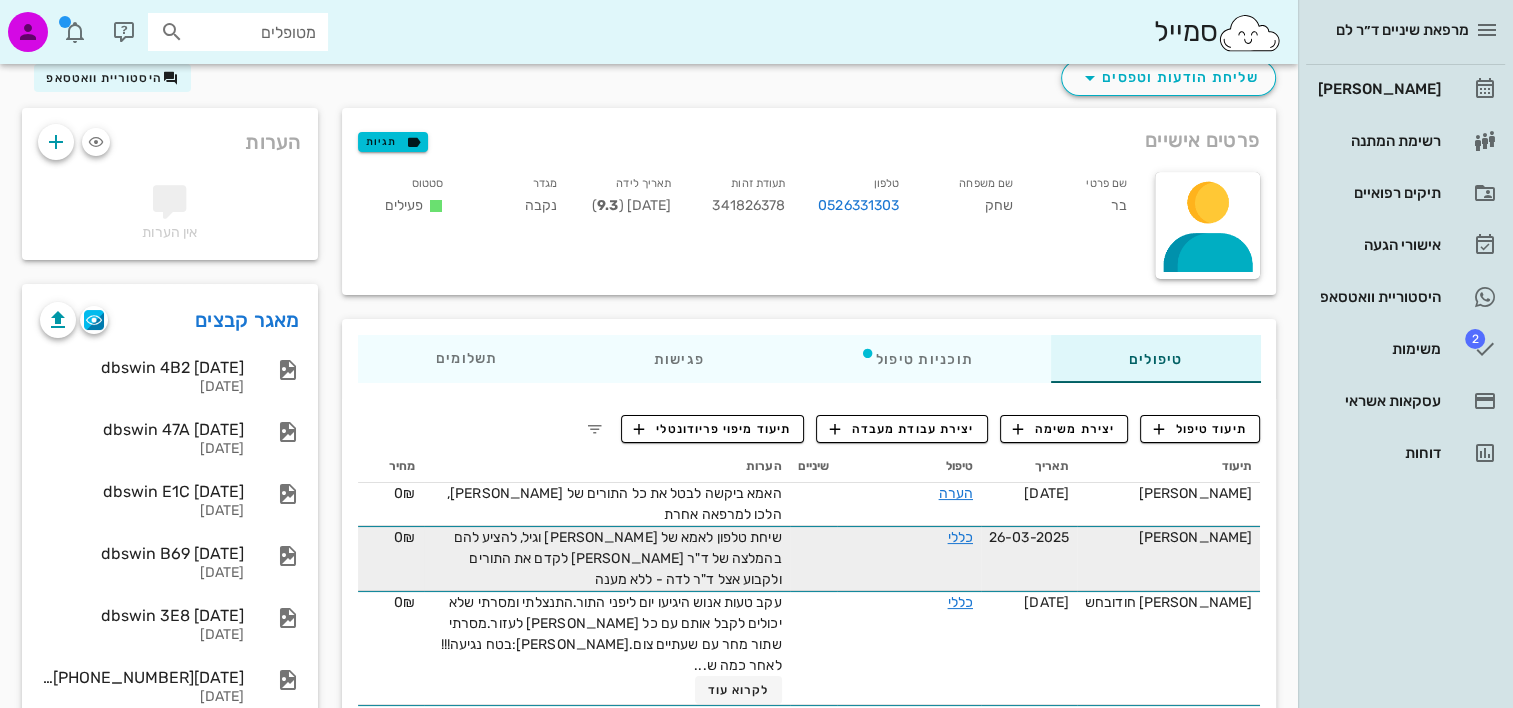 scroll, scrollTop: 100, scrollLeft: 0, axis: vertical 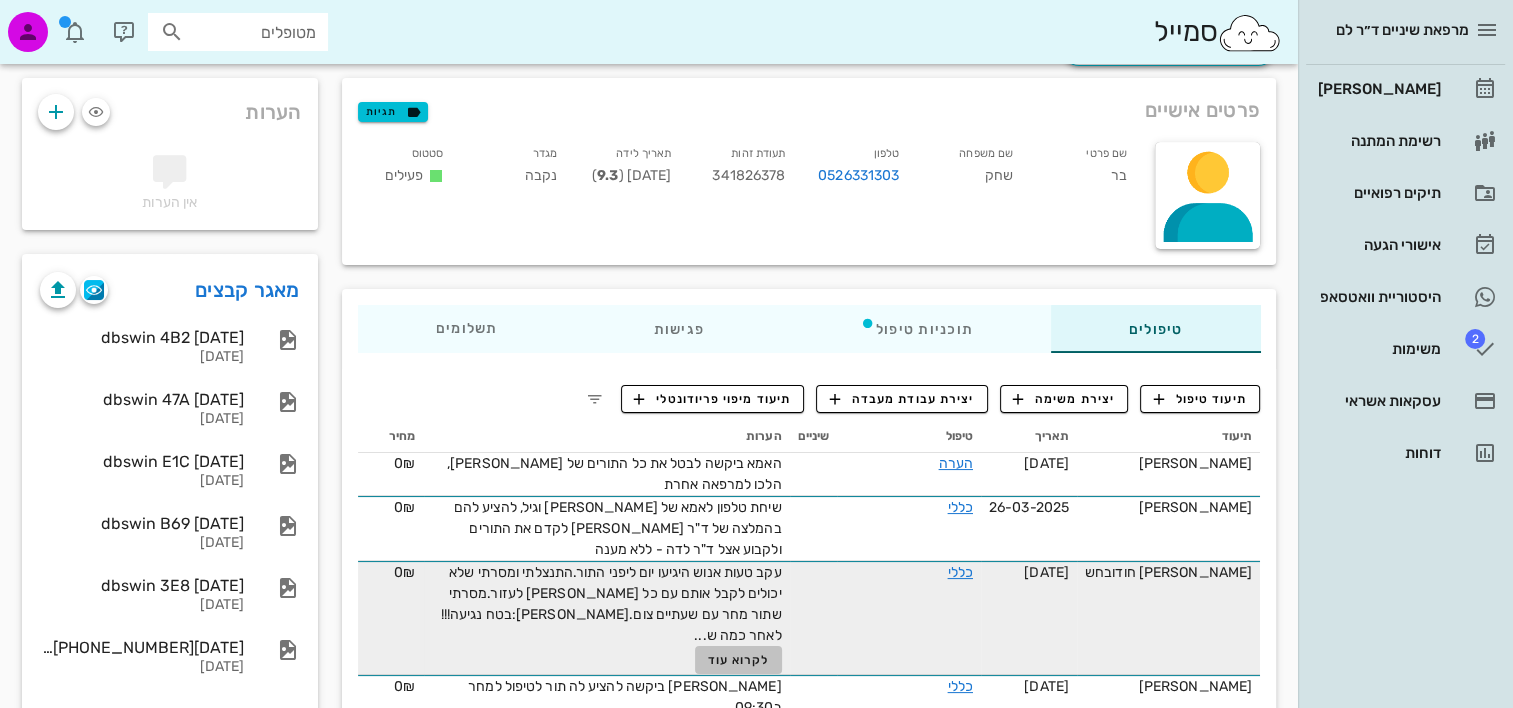 click on "לקרוא עוד" at bounding box center [738, 660] 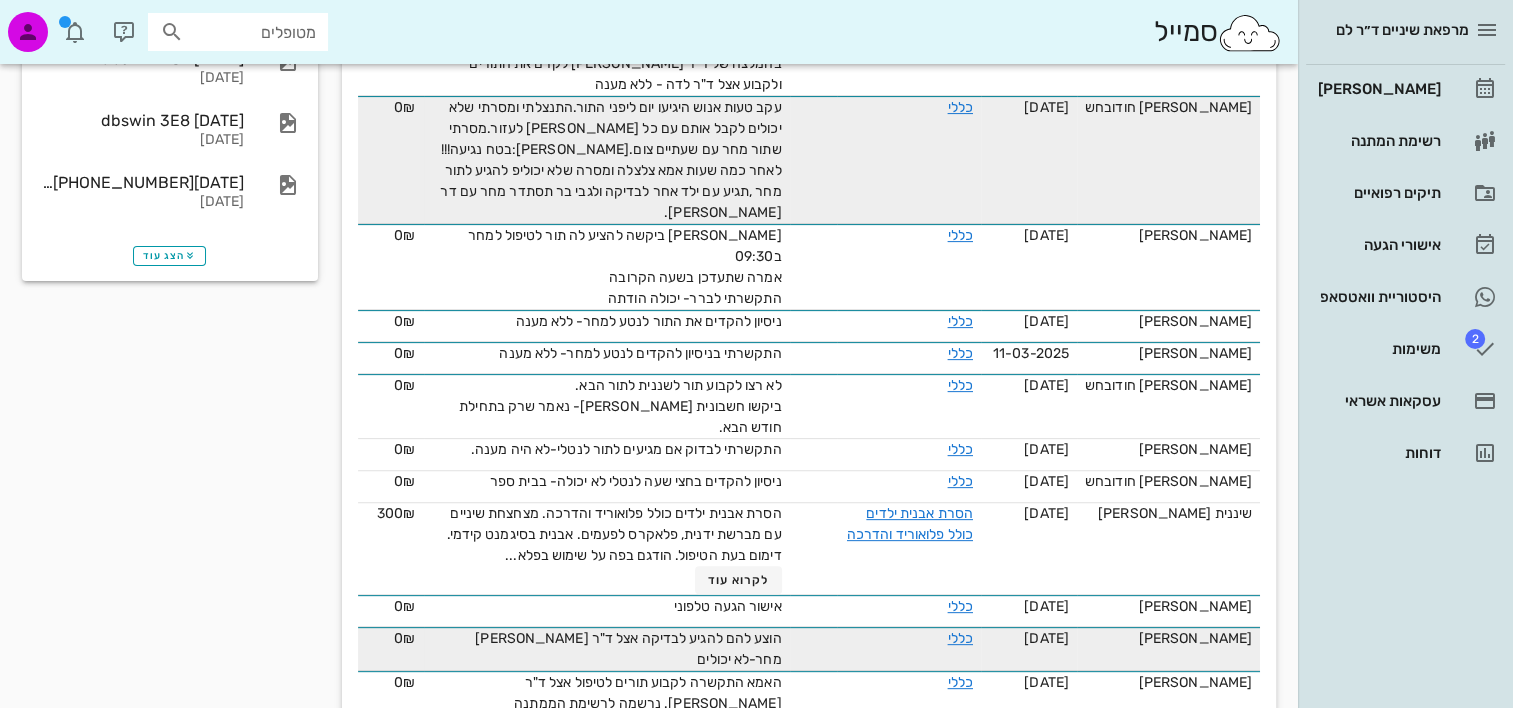 scroll, scrollTop: 600, scrollLeft: 0, axis: vertical 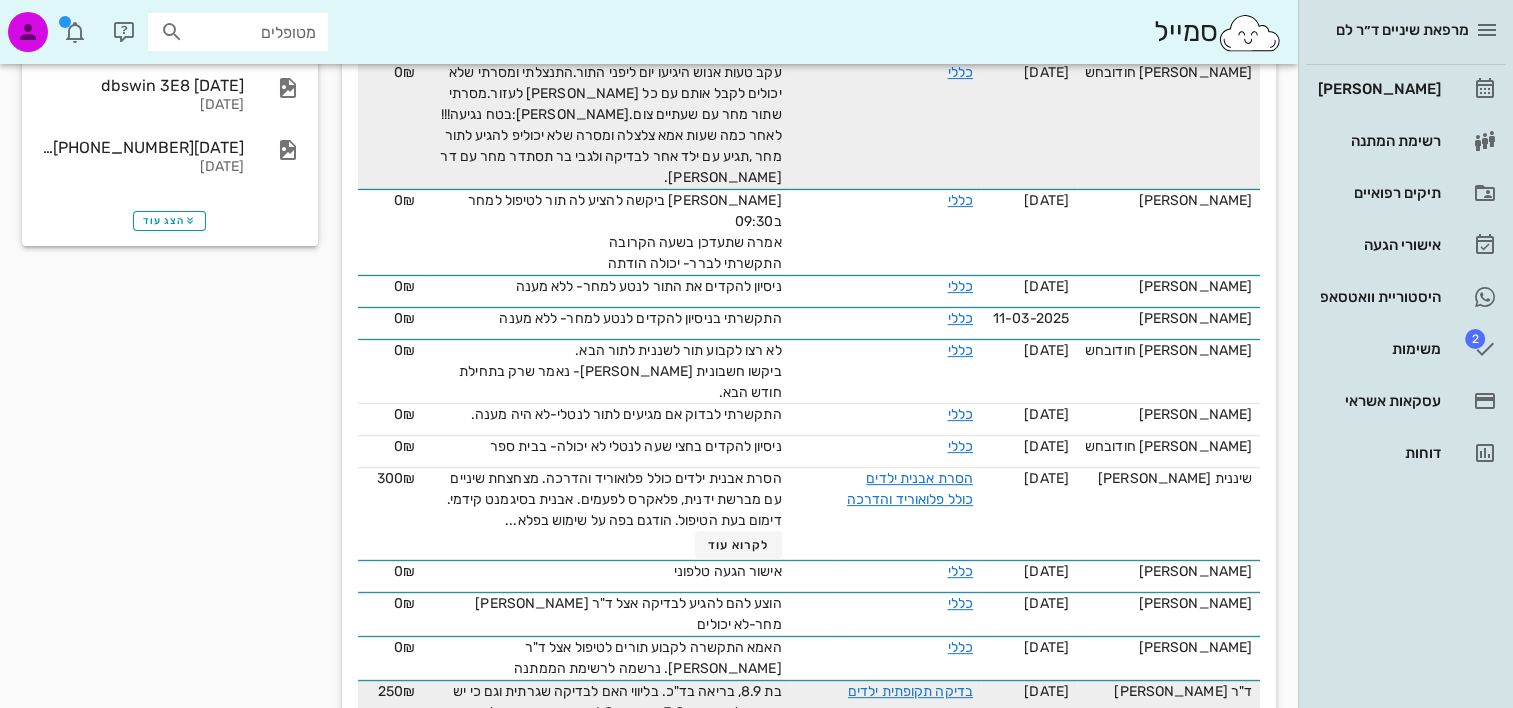 click on "לקרוא עוד" at bounding box center [738, 758] 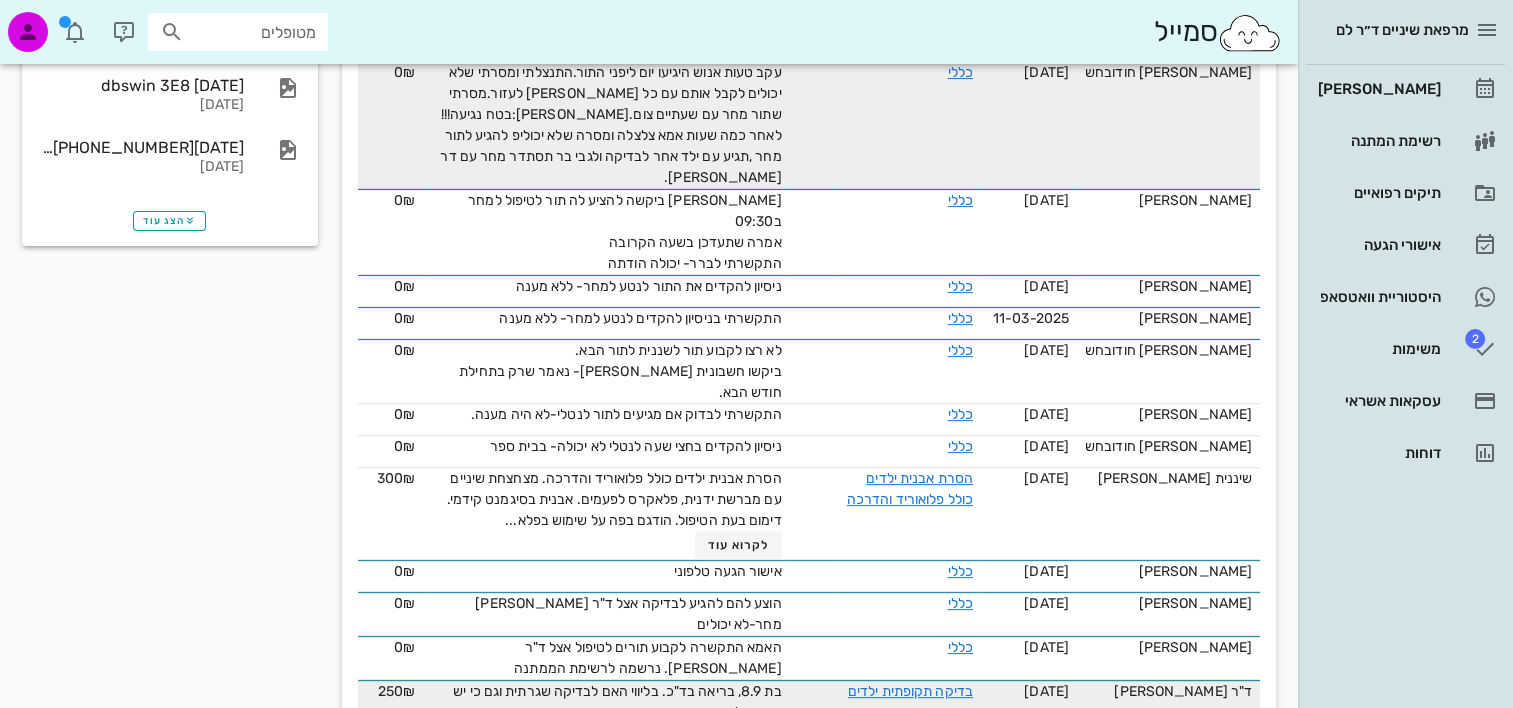 scroll, scrollTop: 200, scrollLeft: 0, axis: vertical 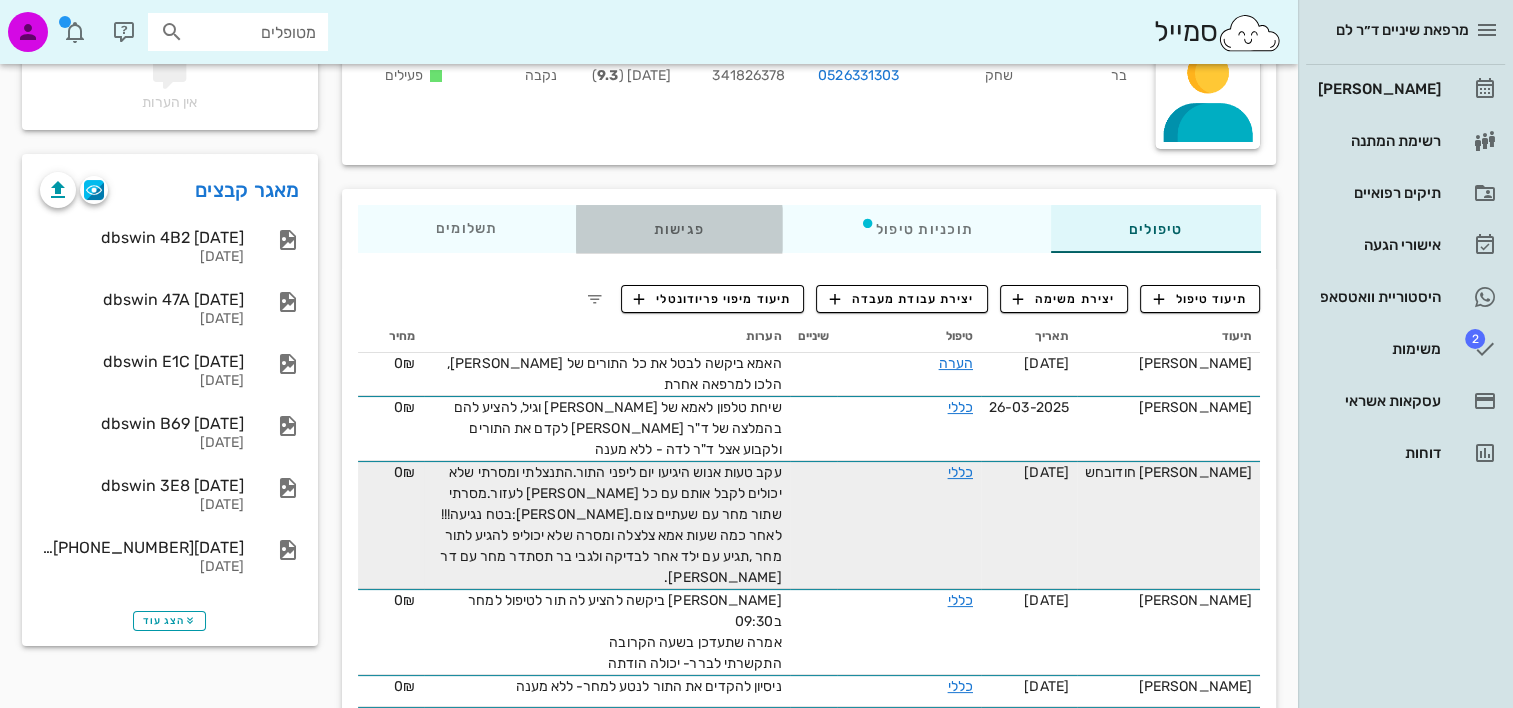click on "פגישות" at bounding box center [678, 229] 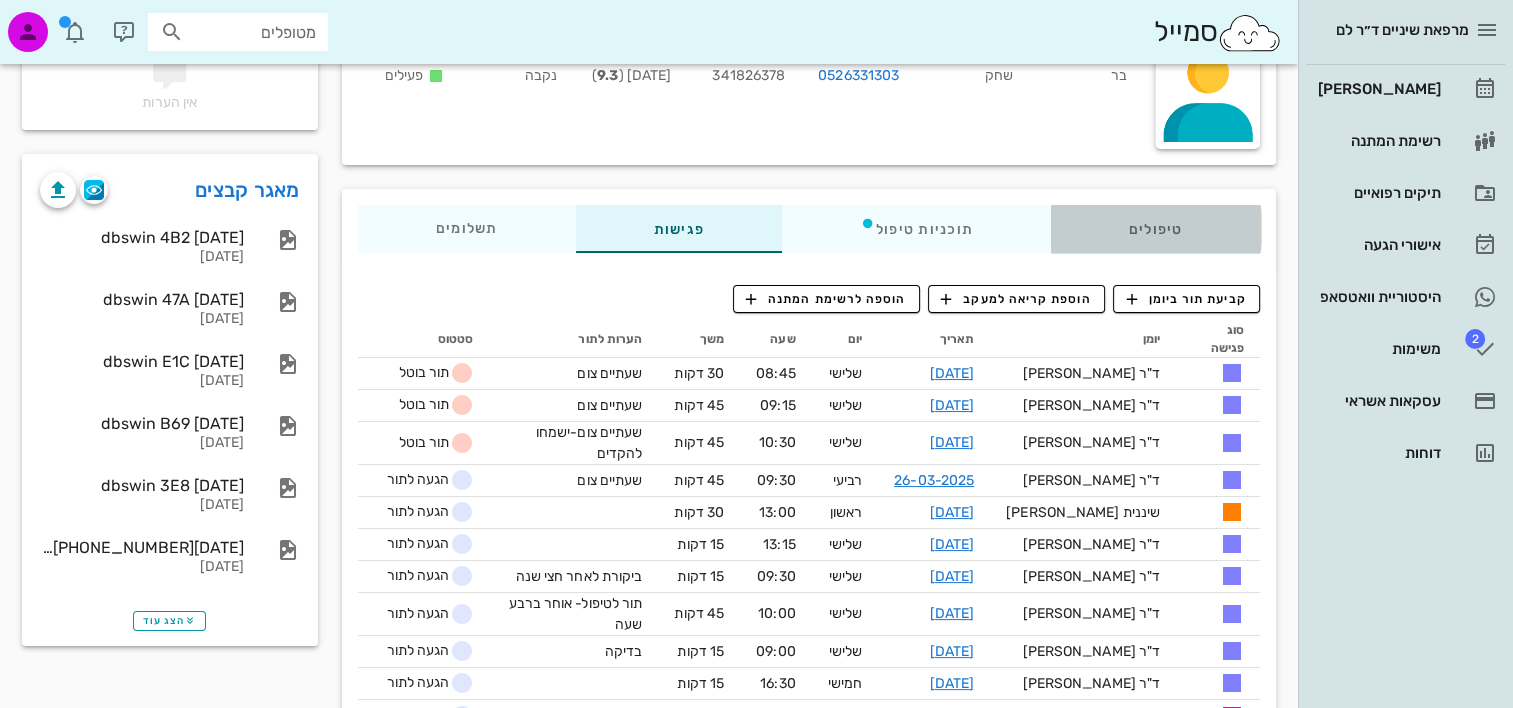 click on "טיפולים" at bounding box center (1155, 229) 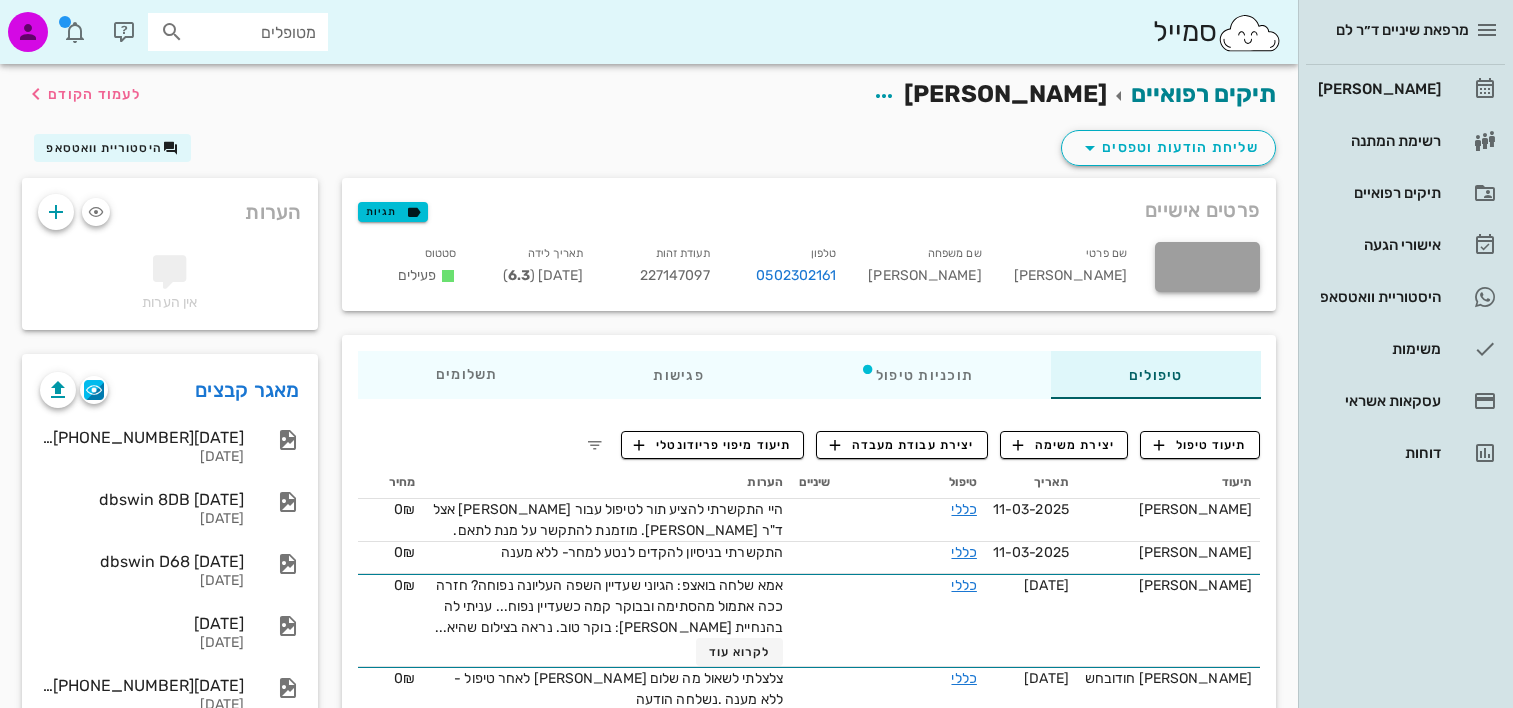 scroll, scrollTop: 0, scrollLeft: 0, axis: both 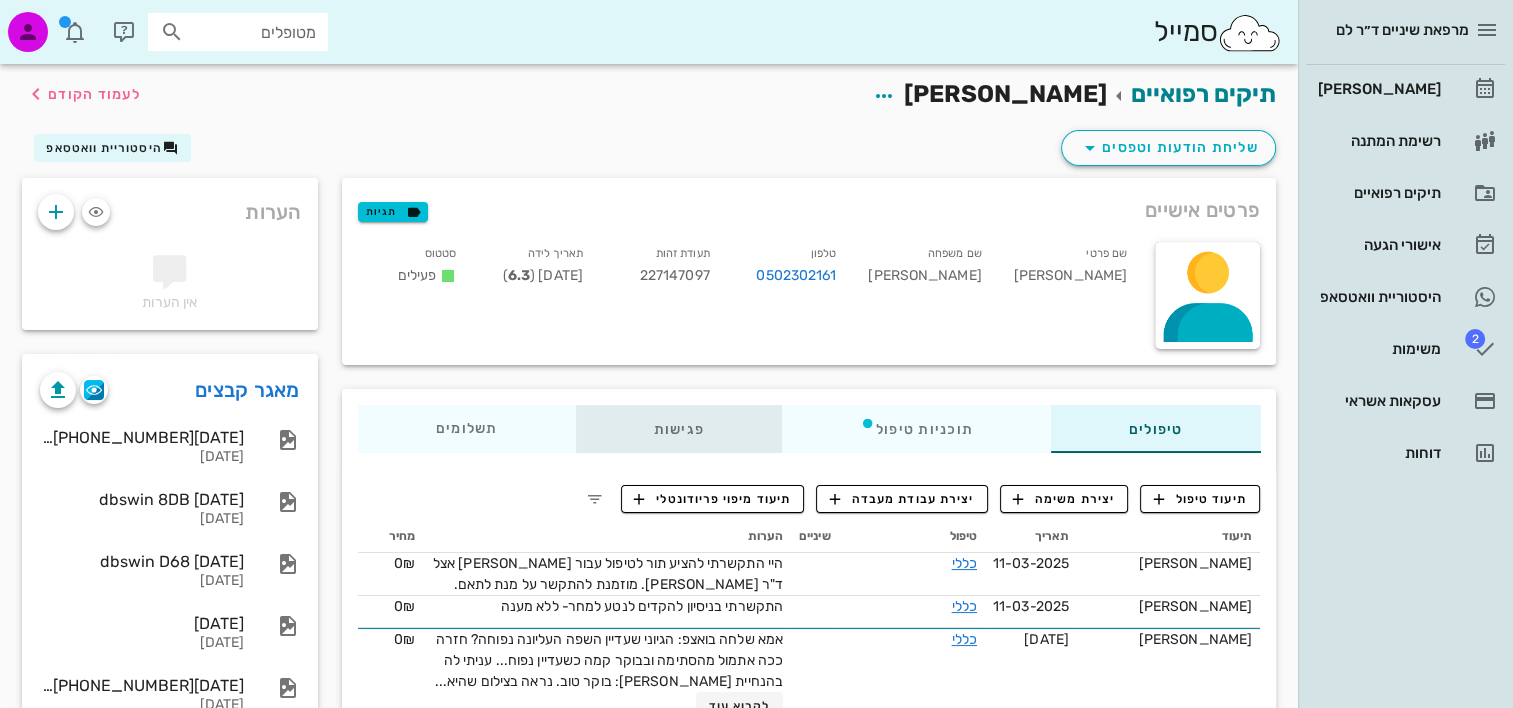 click on "פגישות" at bounding box center (678, 429) 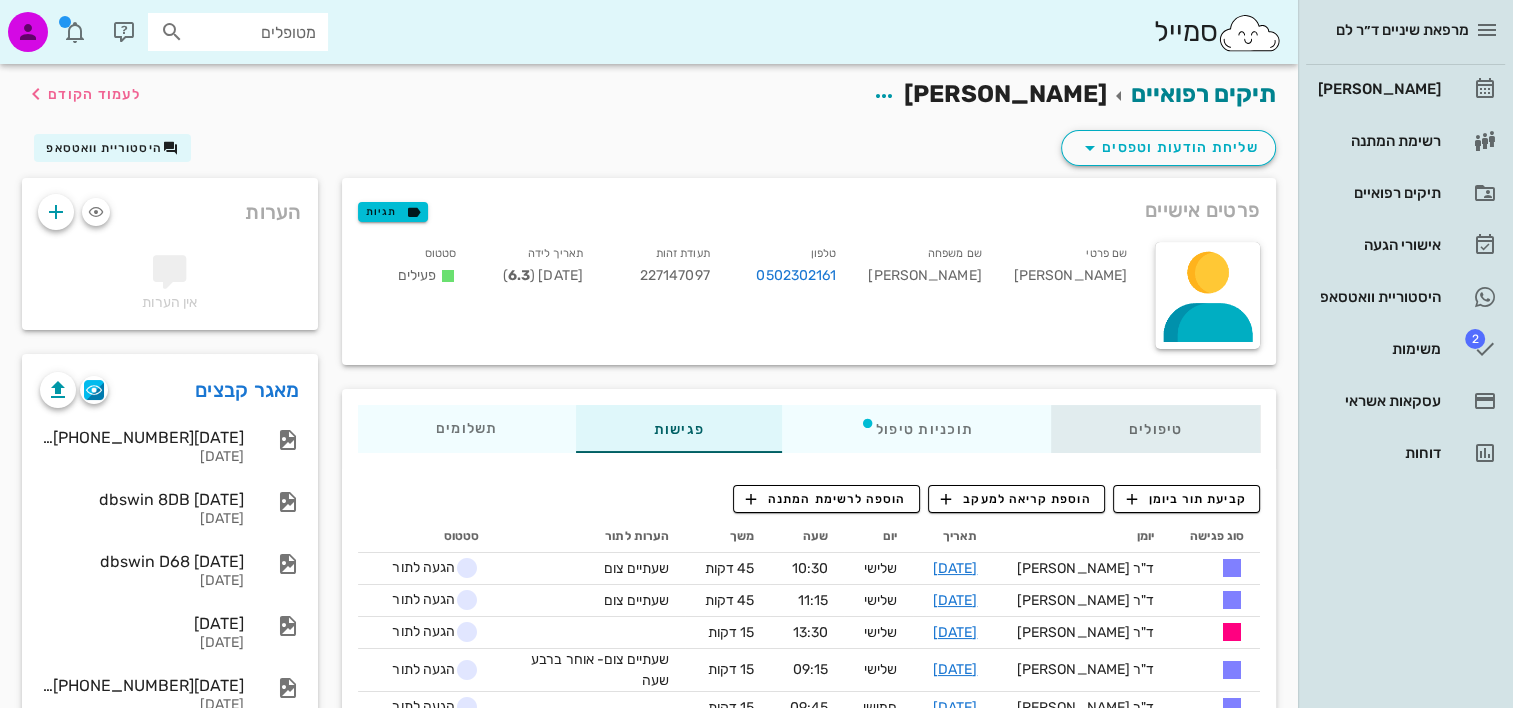 click on "טיפולים" at bounding box center [1155, 429] 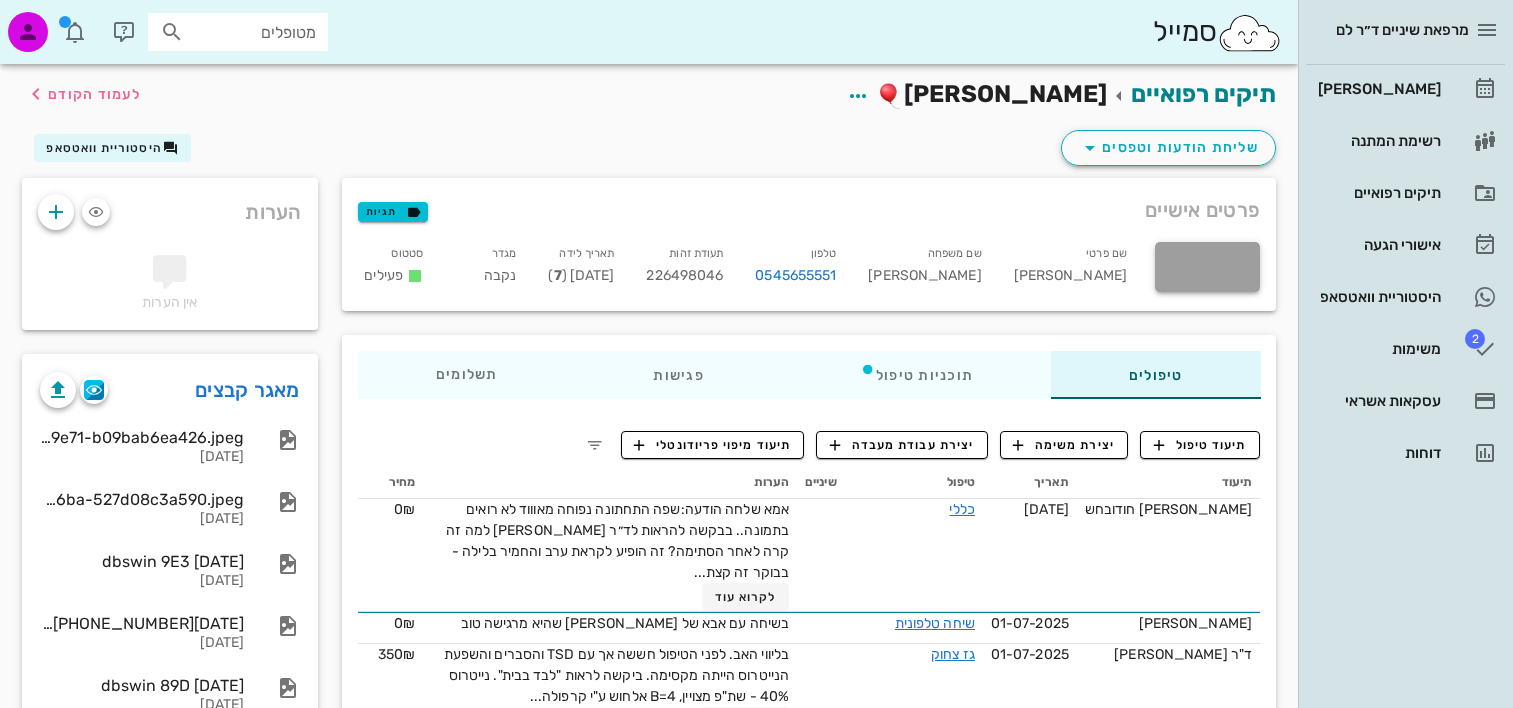 scroll, scrollTop: 0, scrollLeft: 0, axis: both 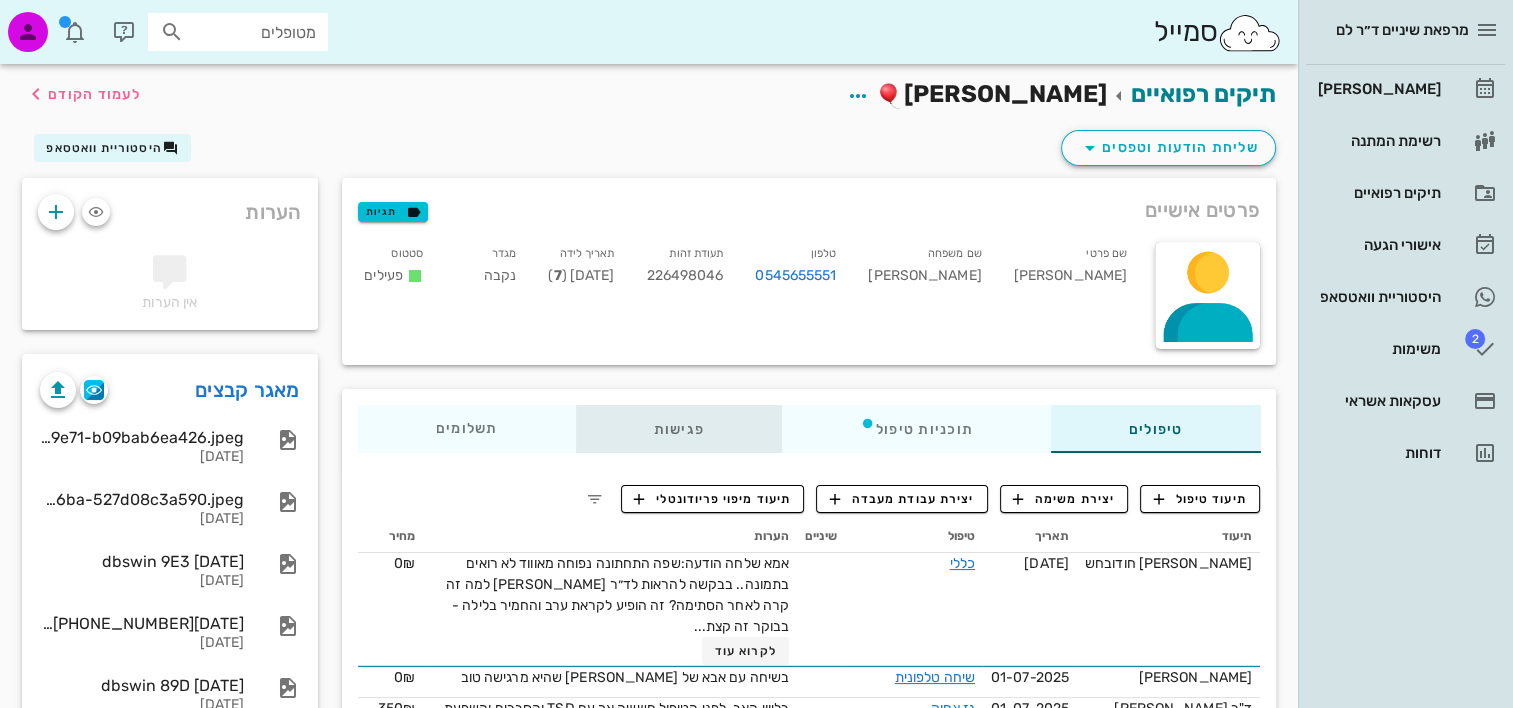click on "פגישות" at bounding box center (678, 429) 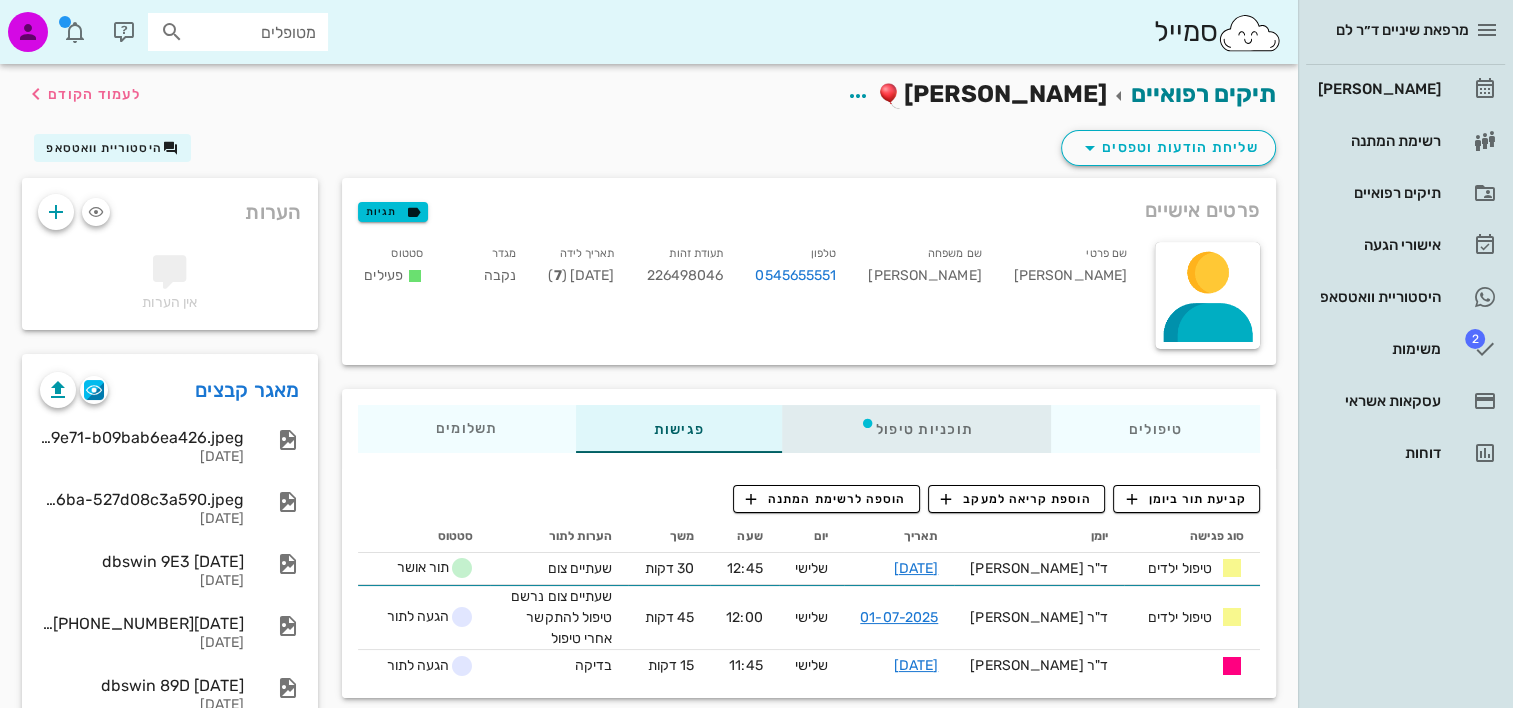 click on "תוכניות טיפול" at bounding box center [915, 429] 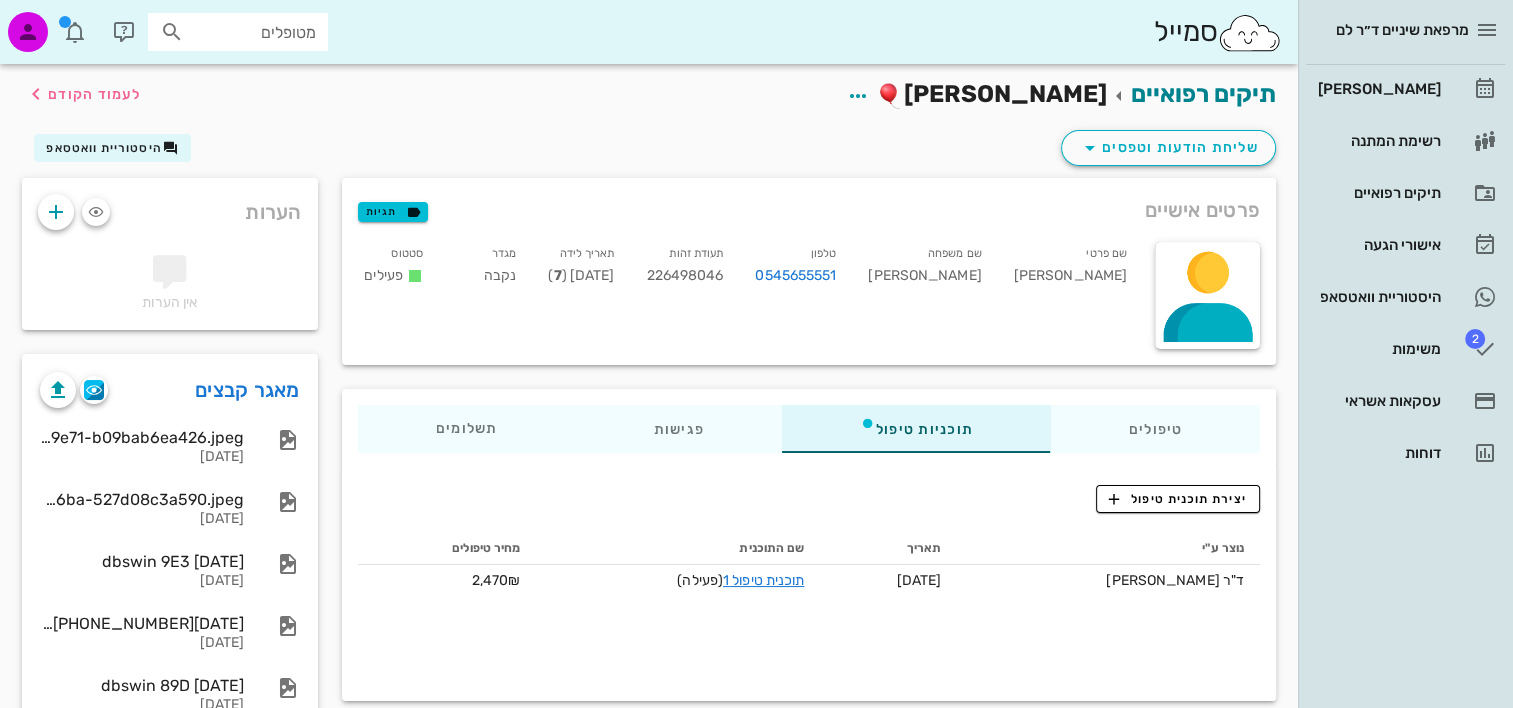 drag, startPoint x: 808, startPoint y: 578, endPoint x: 808, endPoint y: 556, distance: 22 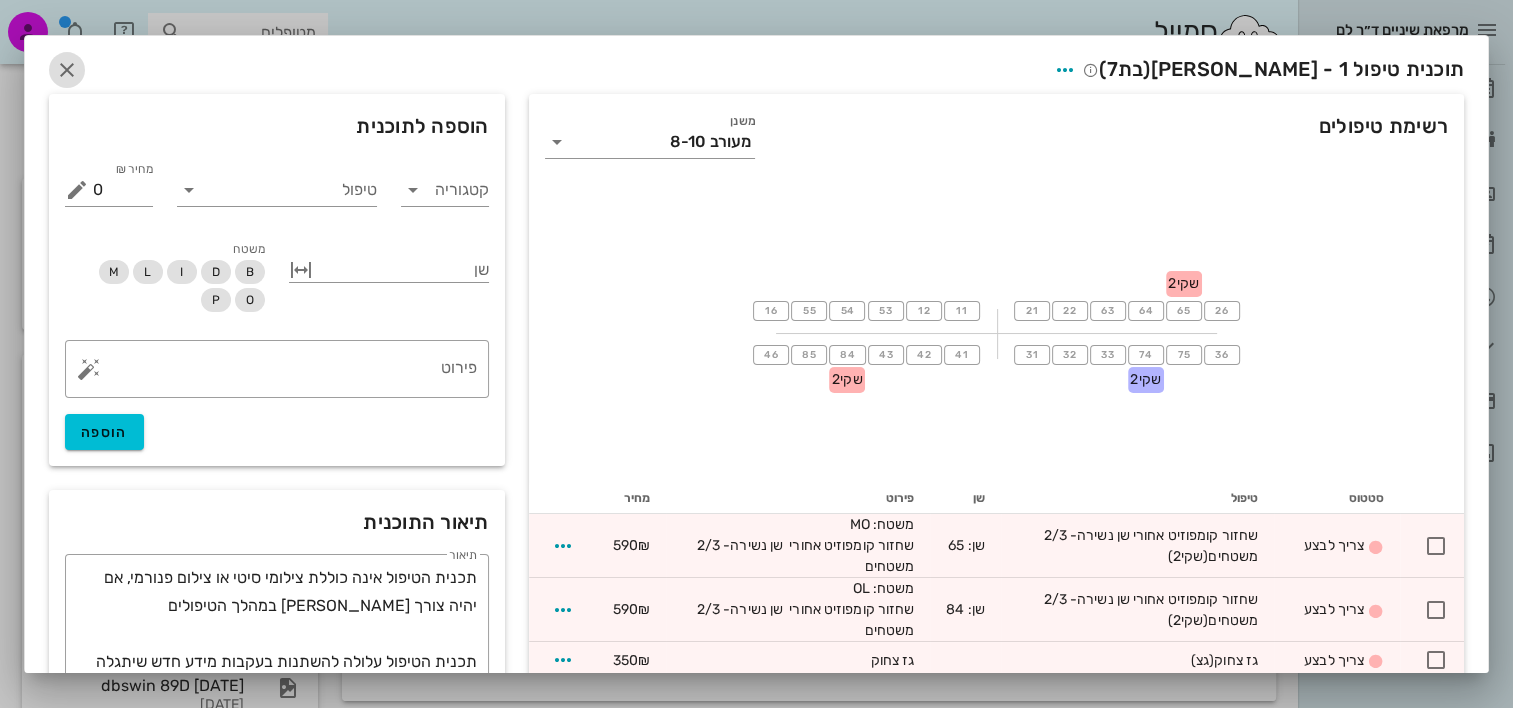 click at bounding box center (67, 70) 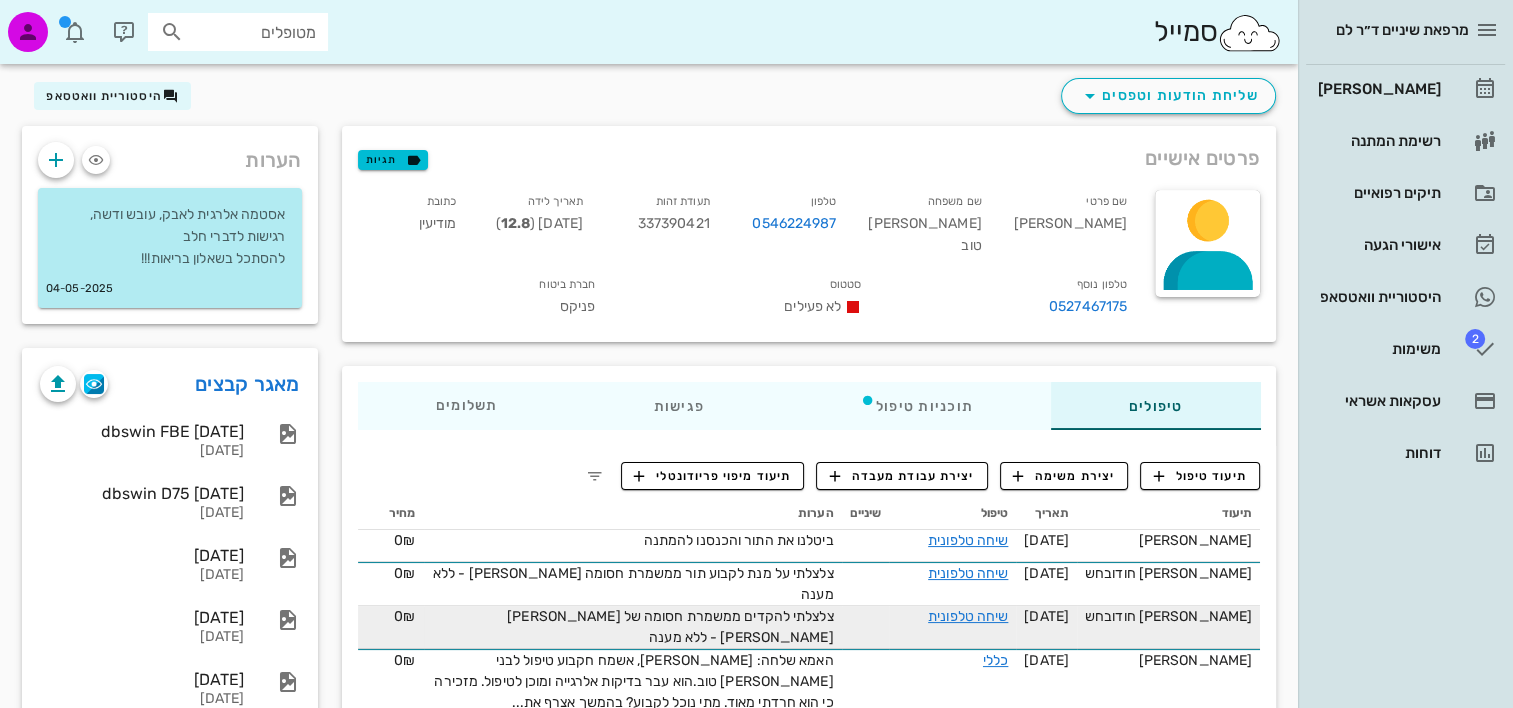scroll, scrollTop: 100, scrollLeft: 0, axis: vertical 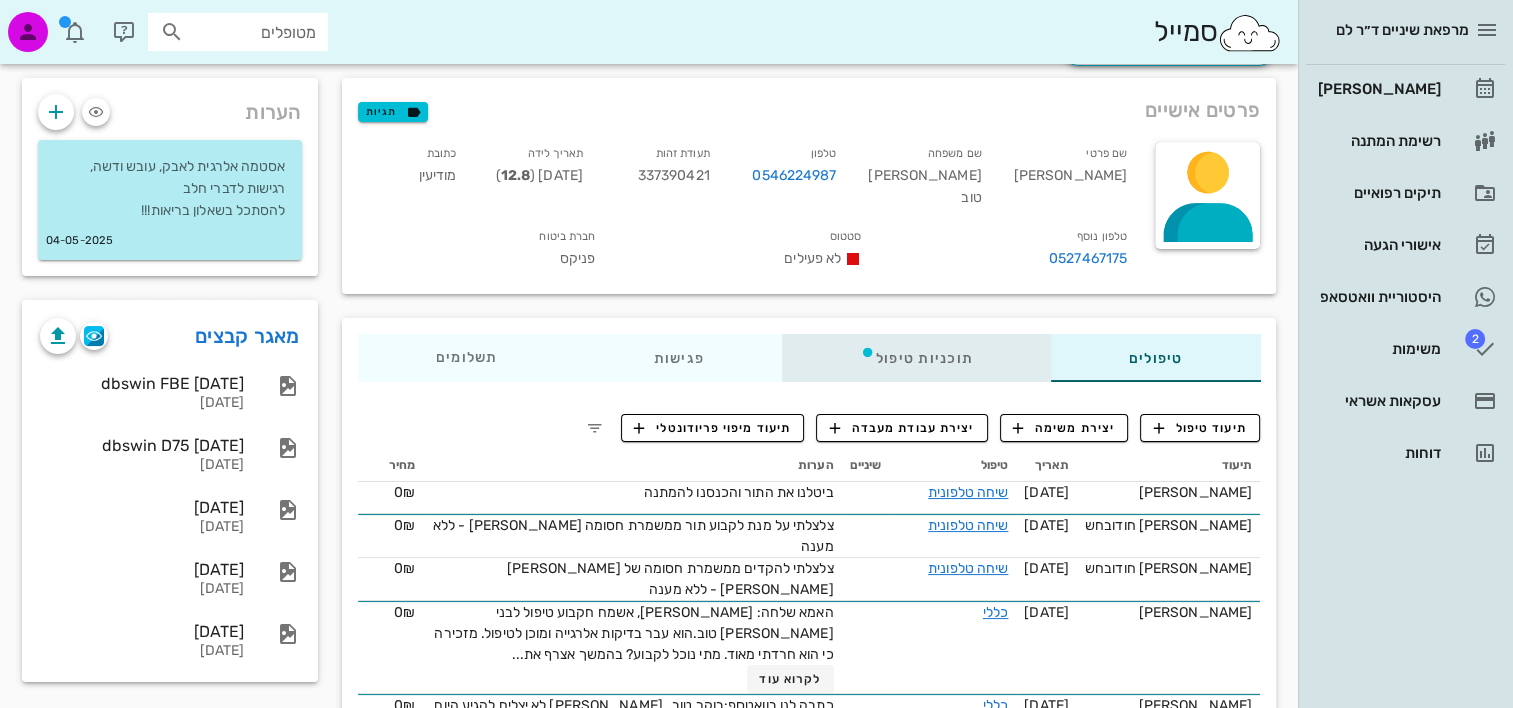 click on "תוכניות טיפול" at bounding box center (915, 358) 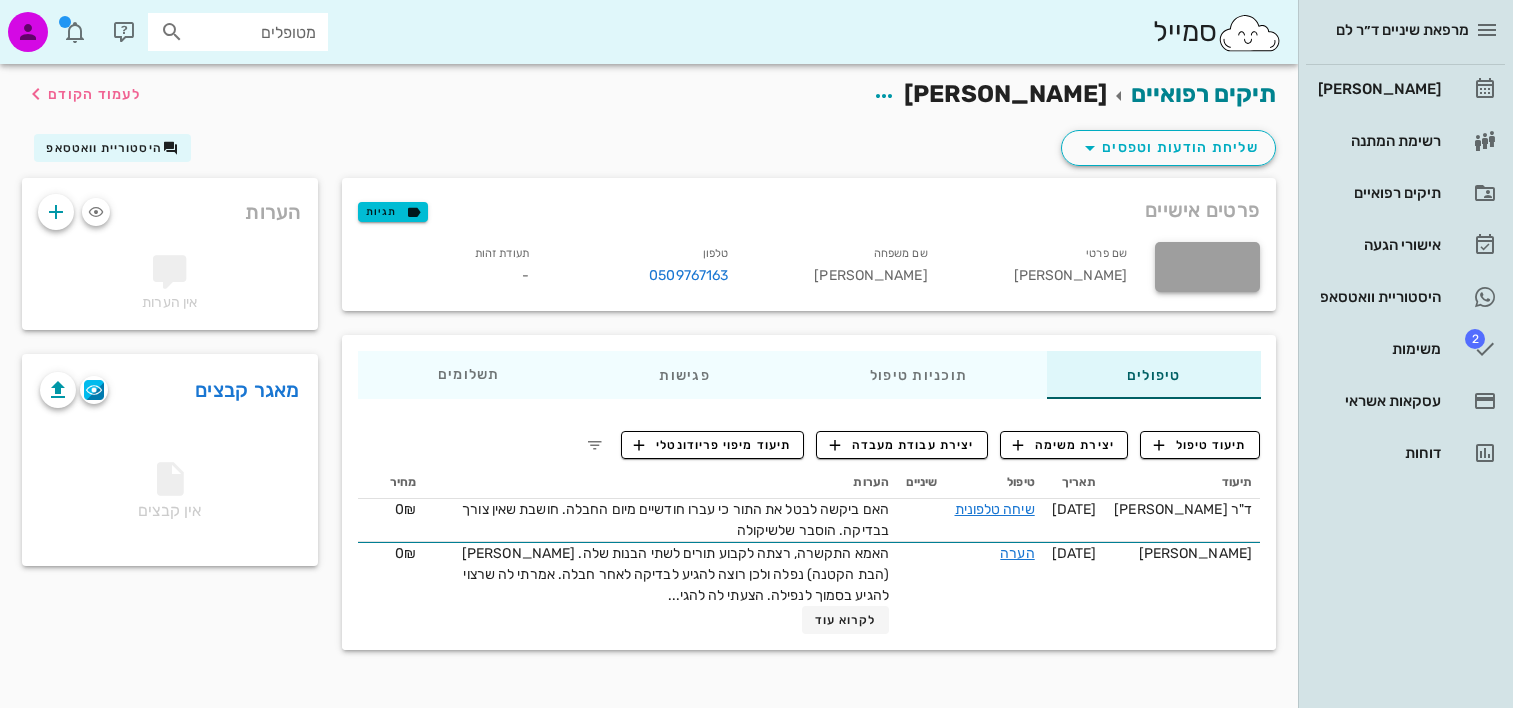 scroll, scrollTop: 0, scrollLeft: 0, axis: both 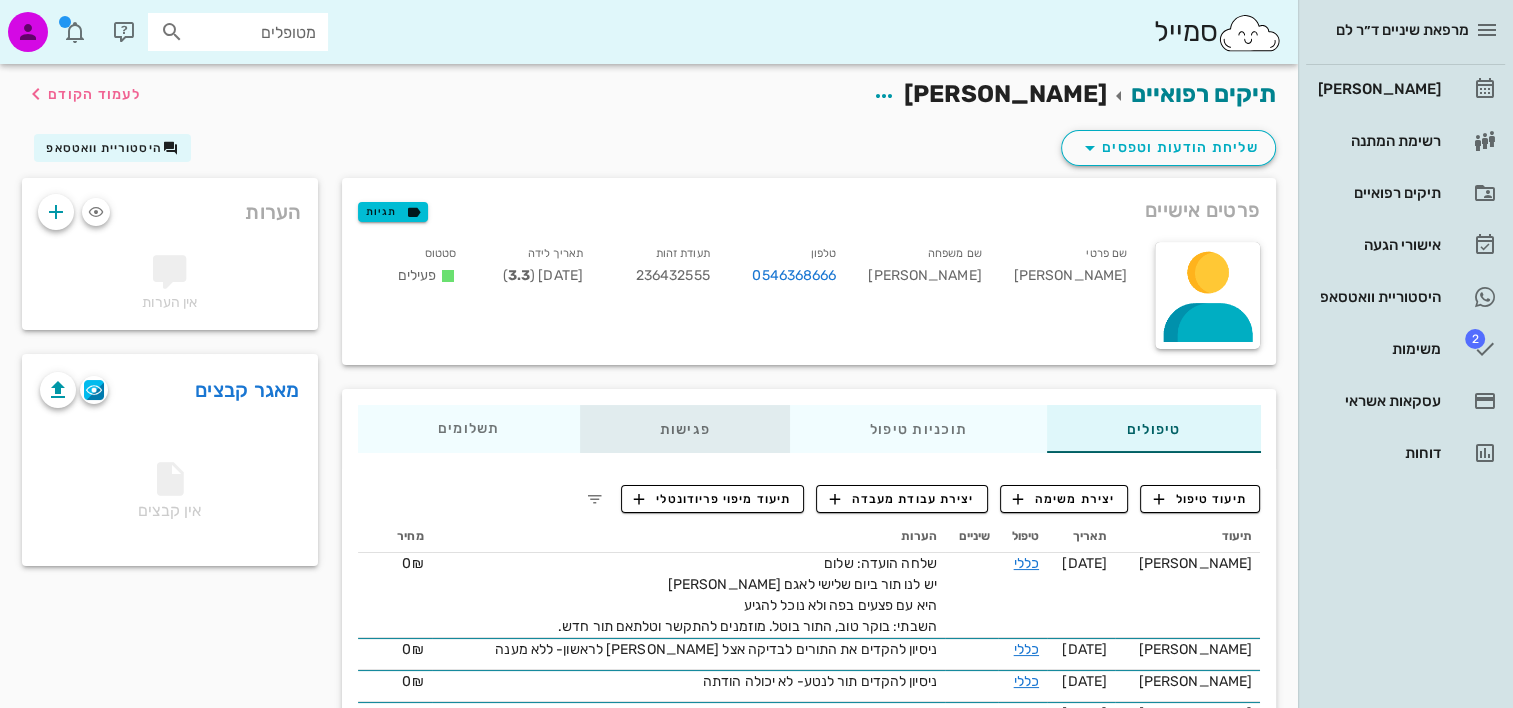 click on "פגישות" at bounding box center [684, 429] 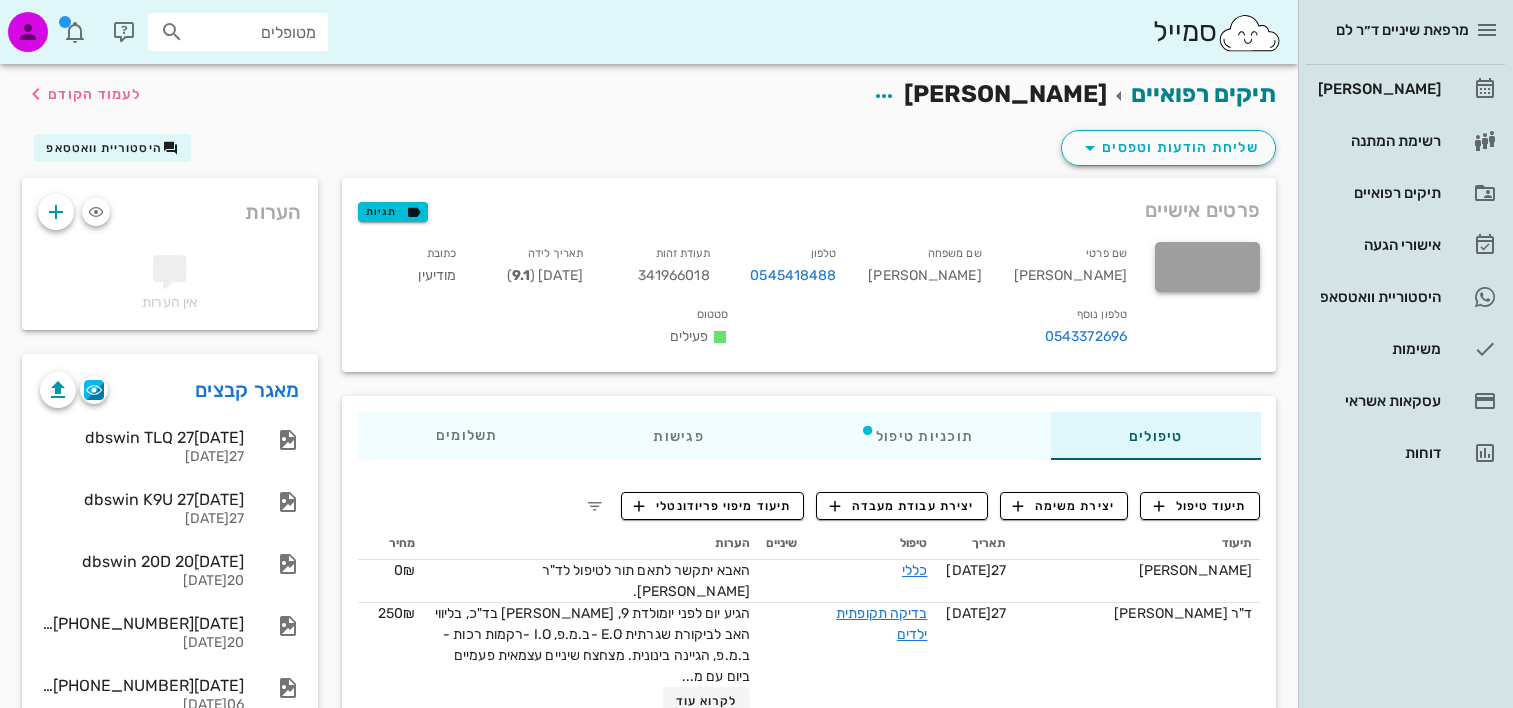 scroll, scrollTop: 0, scrollLeft: 0, axis: both 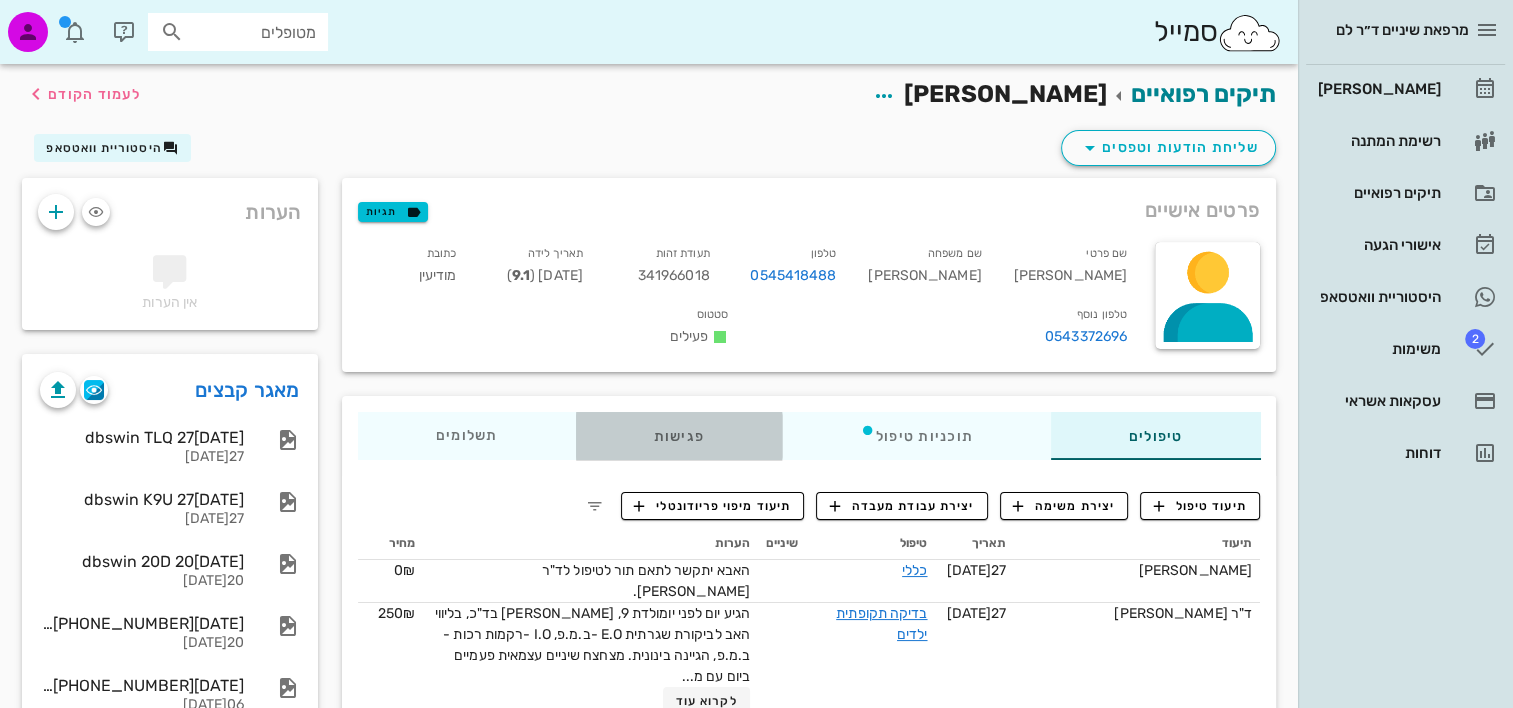 click on "פגישות" at bounding box center [678, 436] 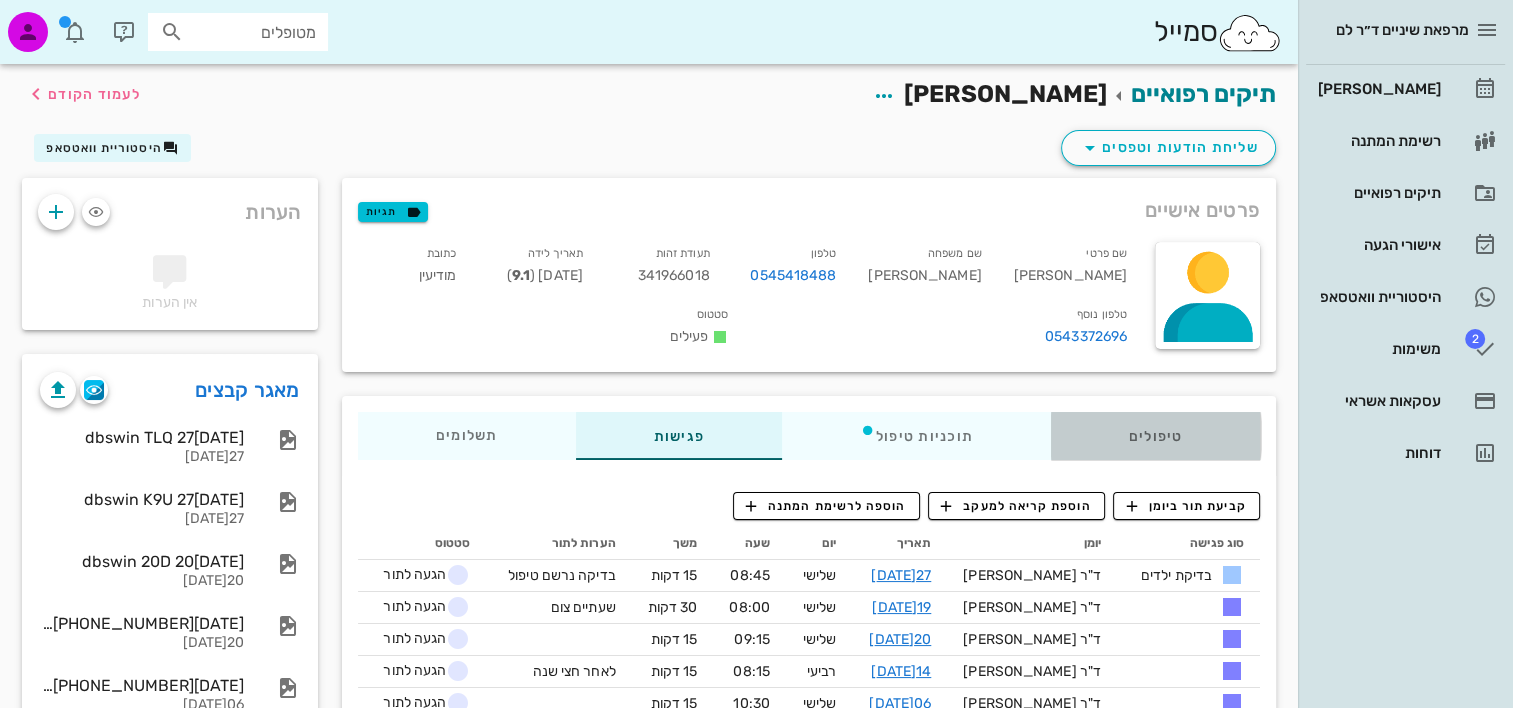 click on "טיפולים" at bounding box center [1155, 436] 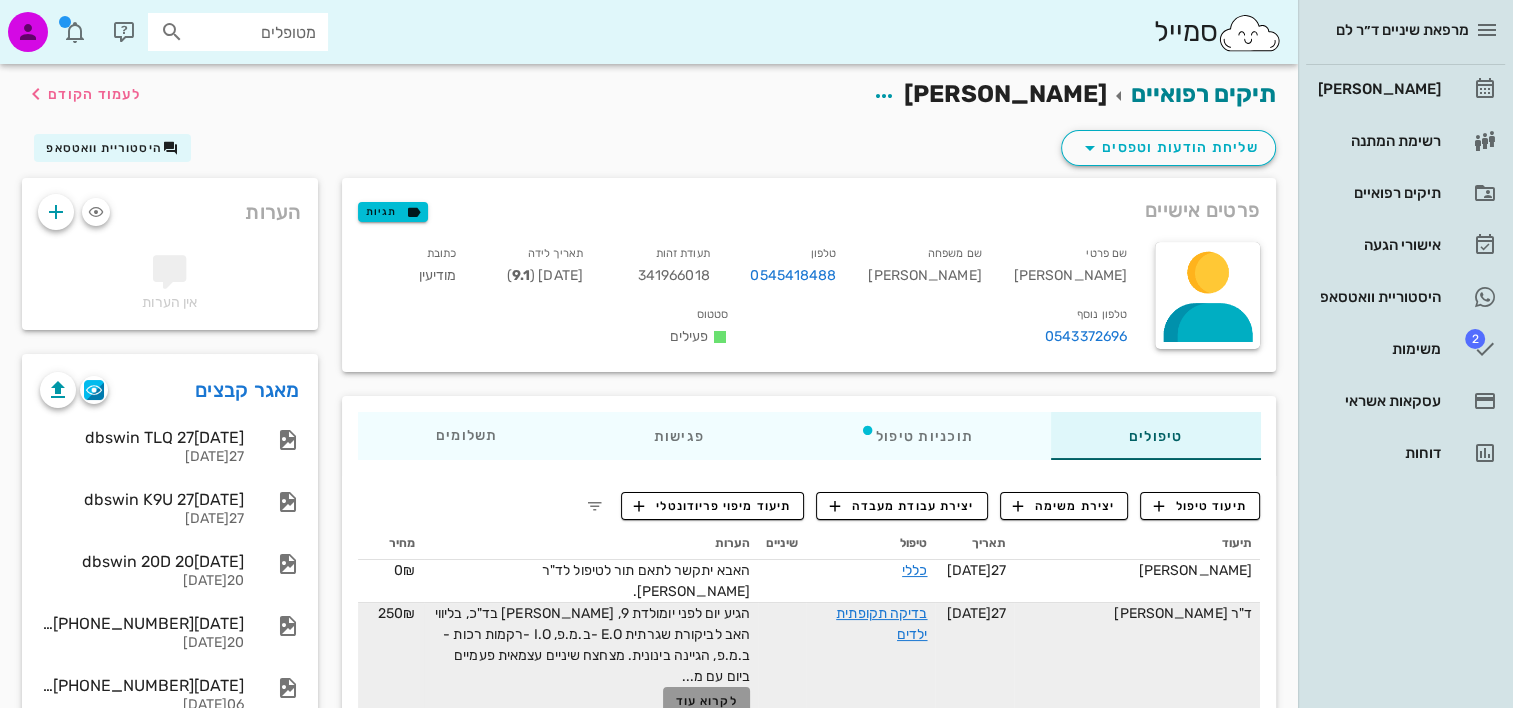click on "לקרוא עוד" at bounding box center [707, 701] 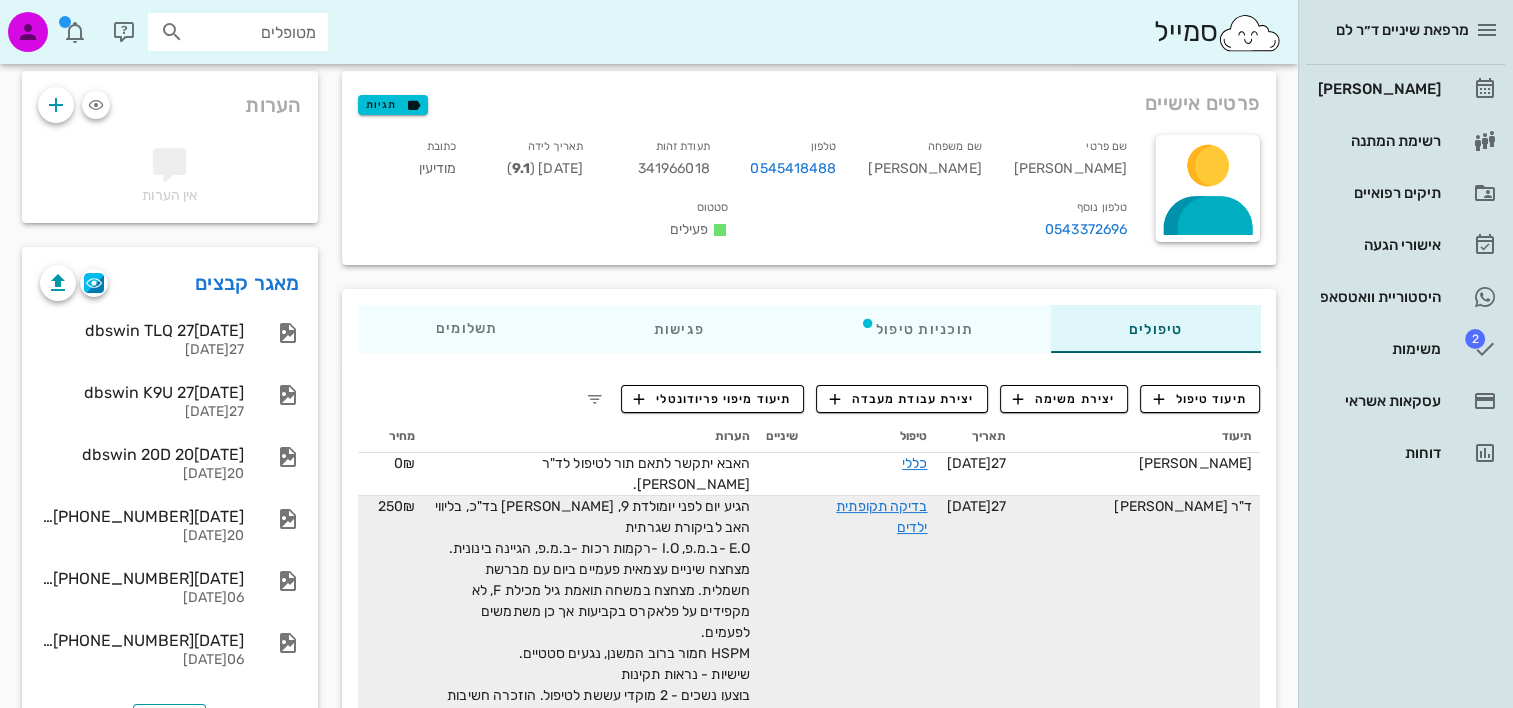 scroll, scrollTop: 0, scrollLeft: 0, axis: both 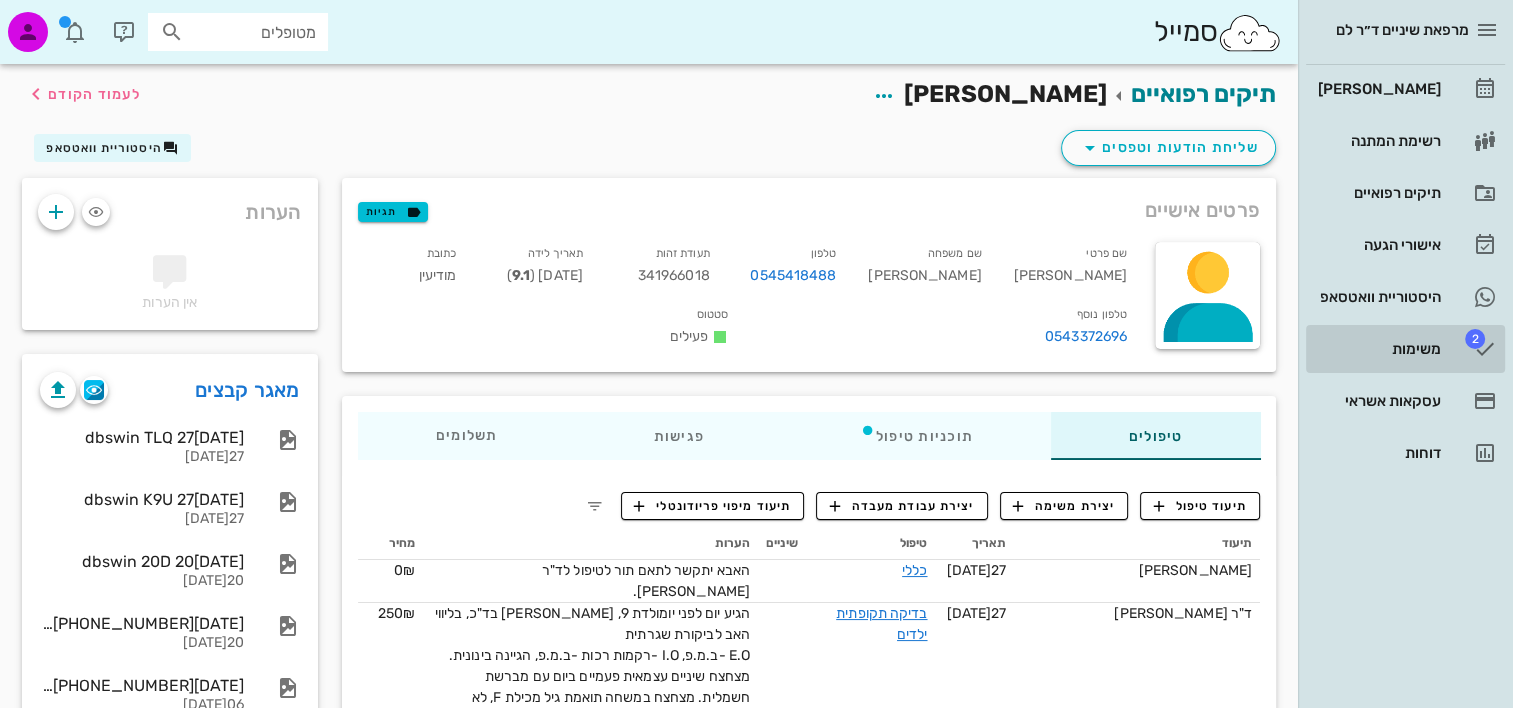 click on "משימות" at bounding box center [1377, 349] 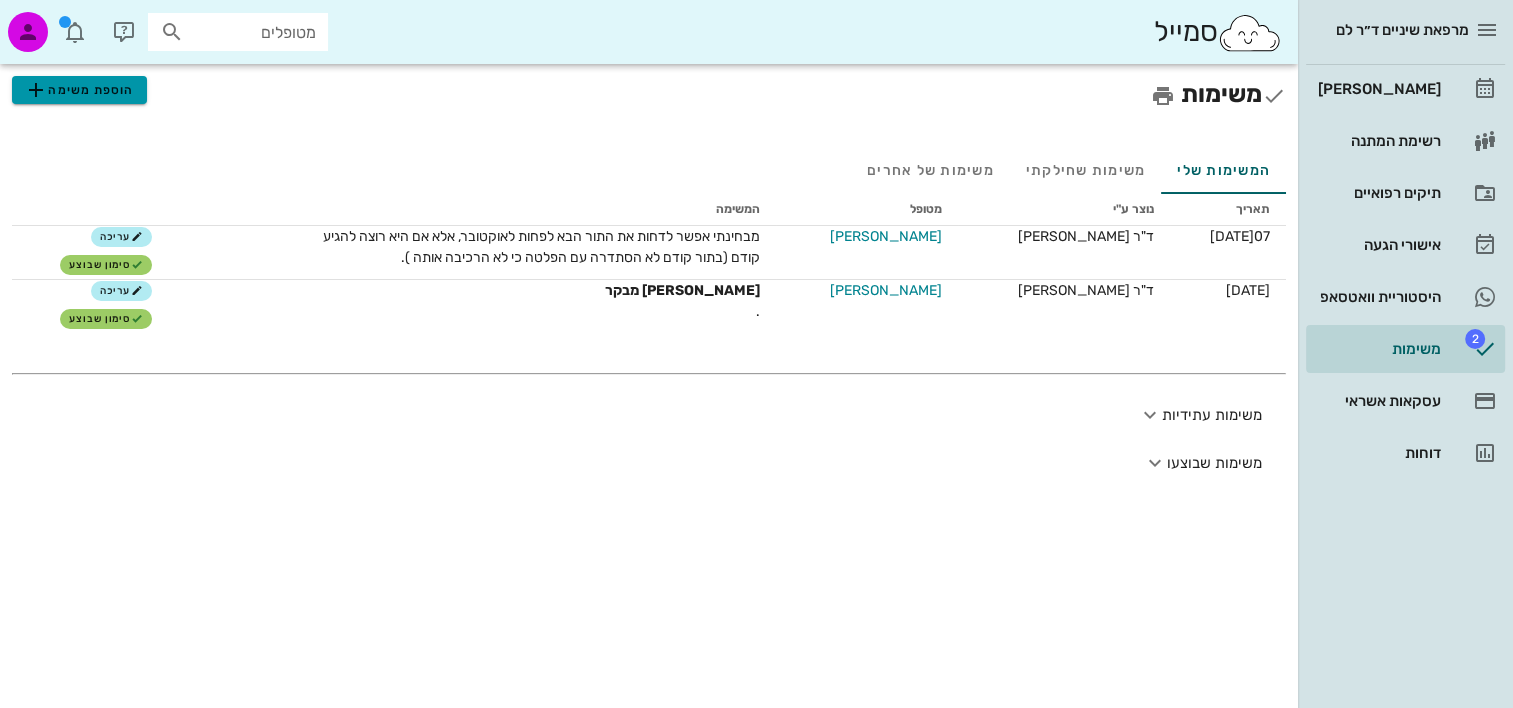 click on "הוספת משימה" at bounding box center [79, 90] 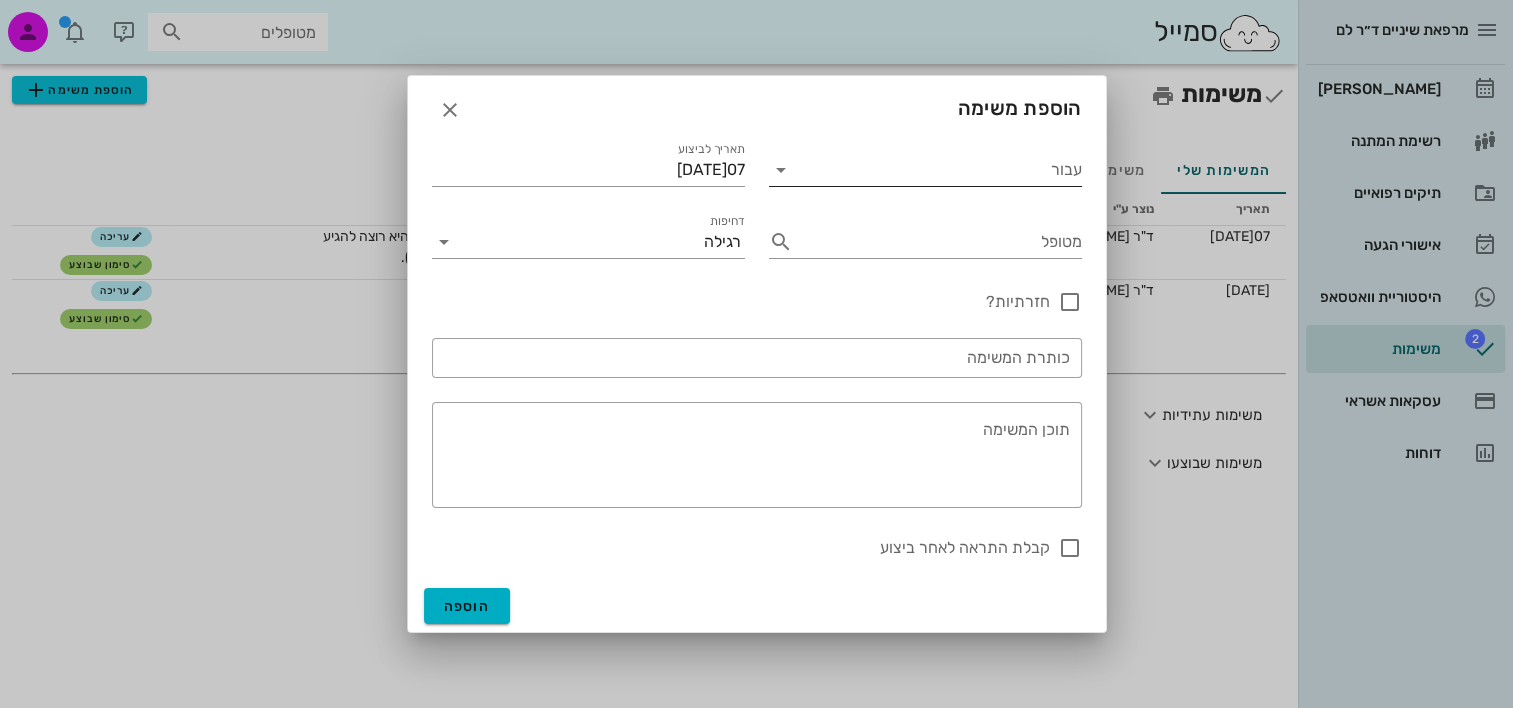 click on "עבור" at bounding box center [939, 170] 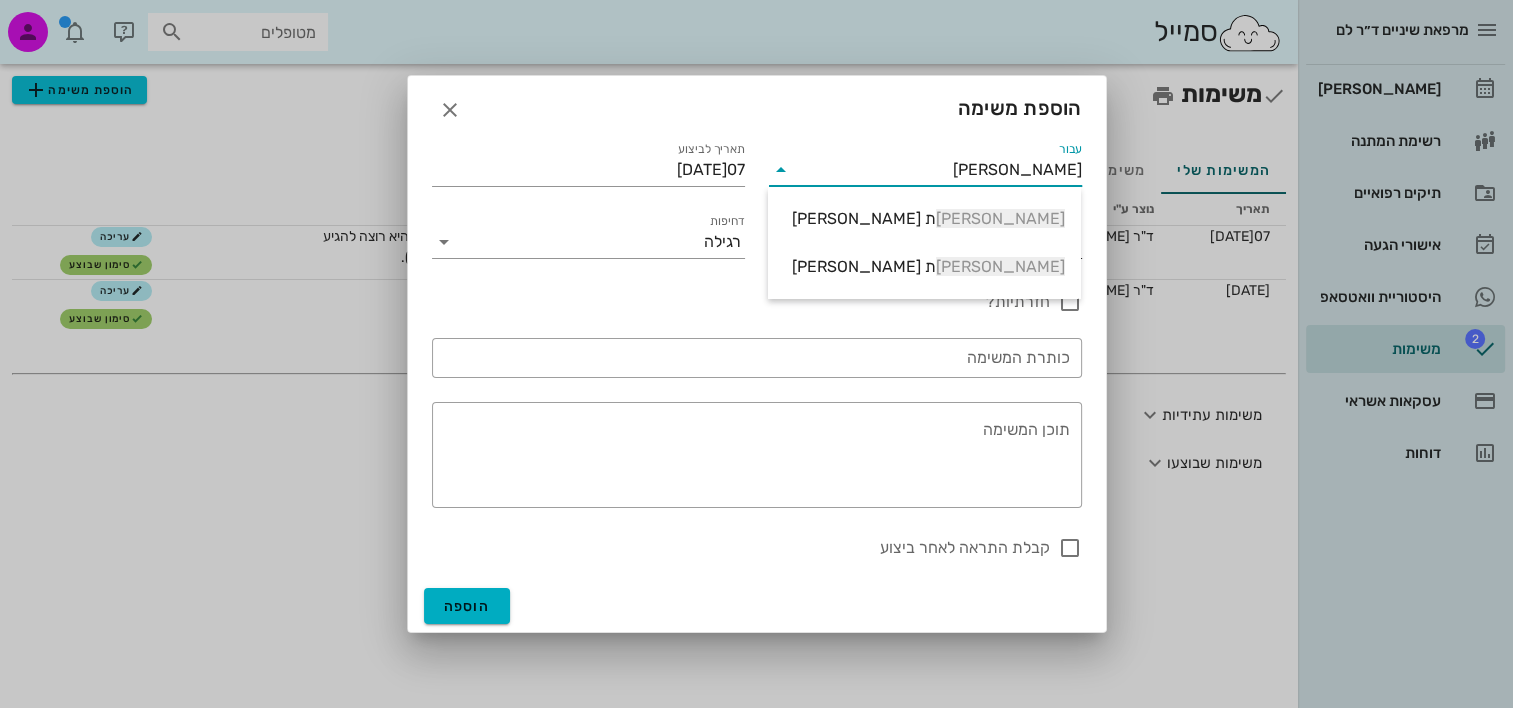click on "[PERSON_NAME] ת [PERSON_NAME]" at bounding box center (924, 218) 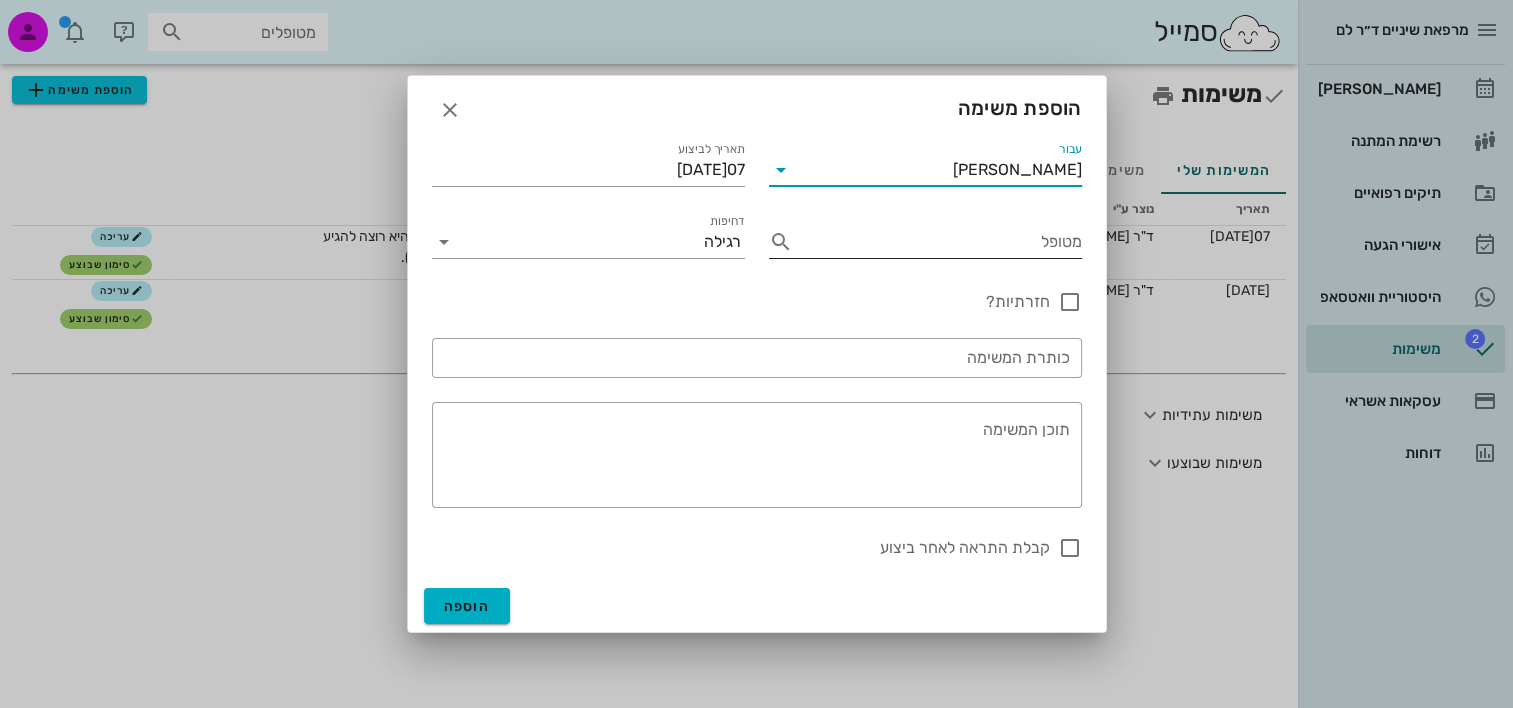 type on "[PERSON_NAME]" 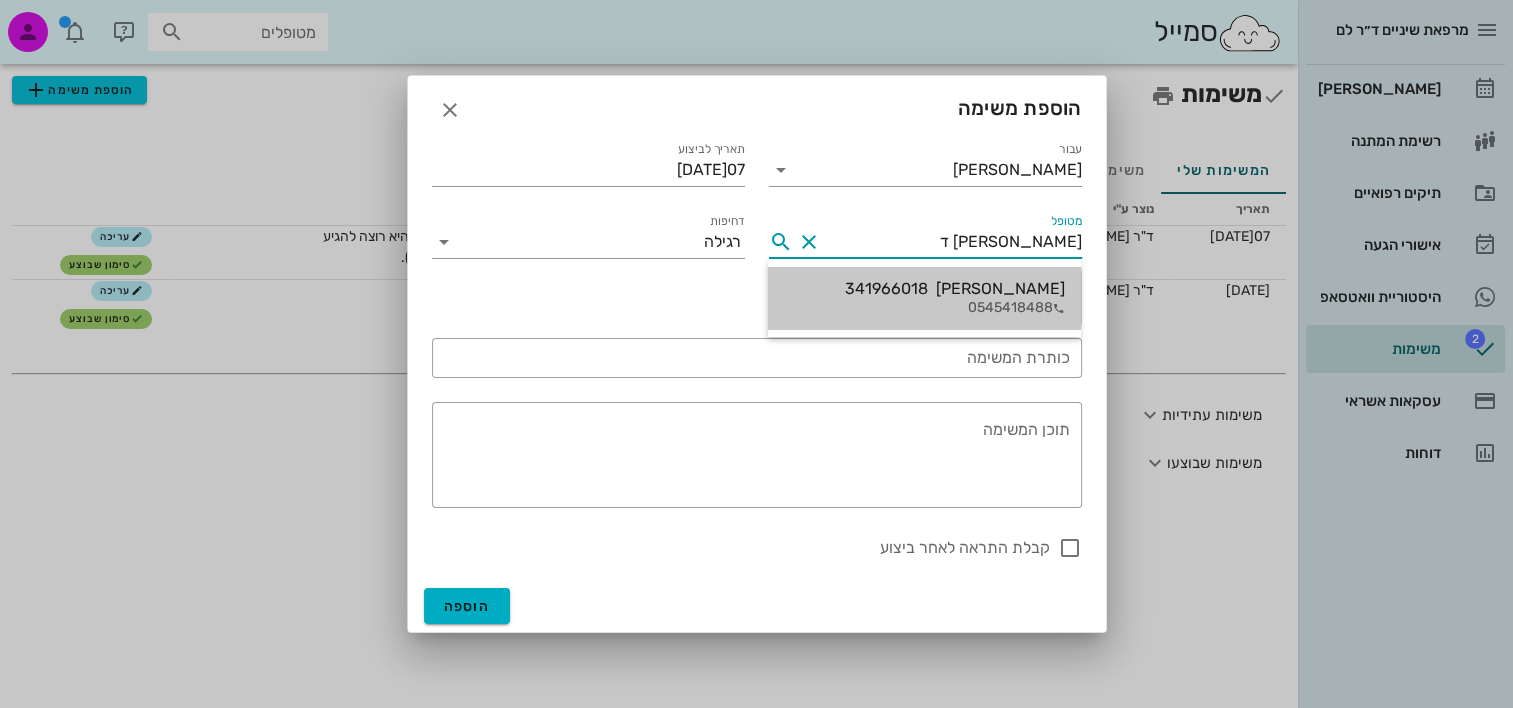 click on "[PERSON_NAME]  341966018" at bounding box center (955, 288) 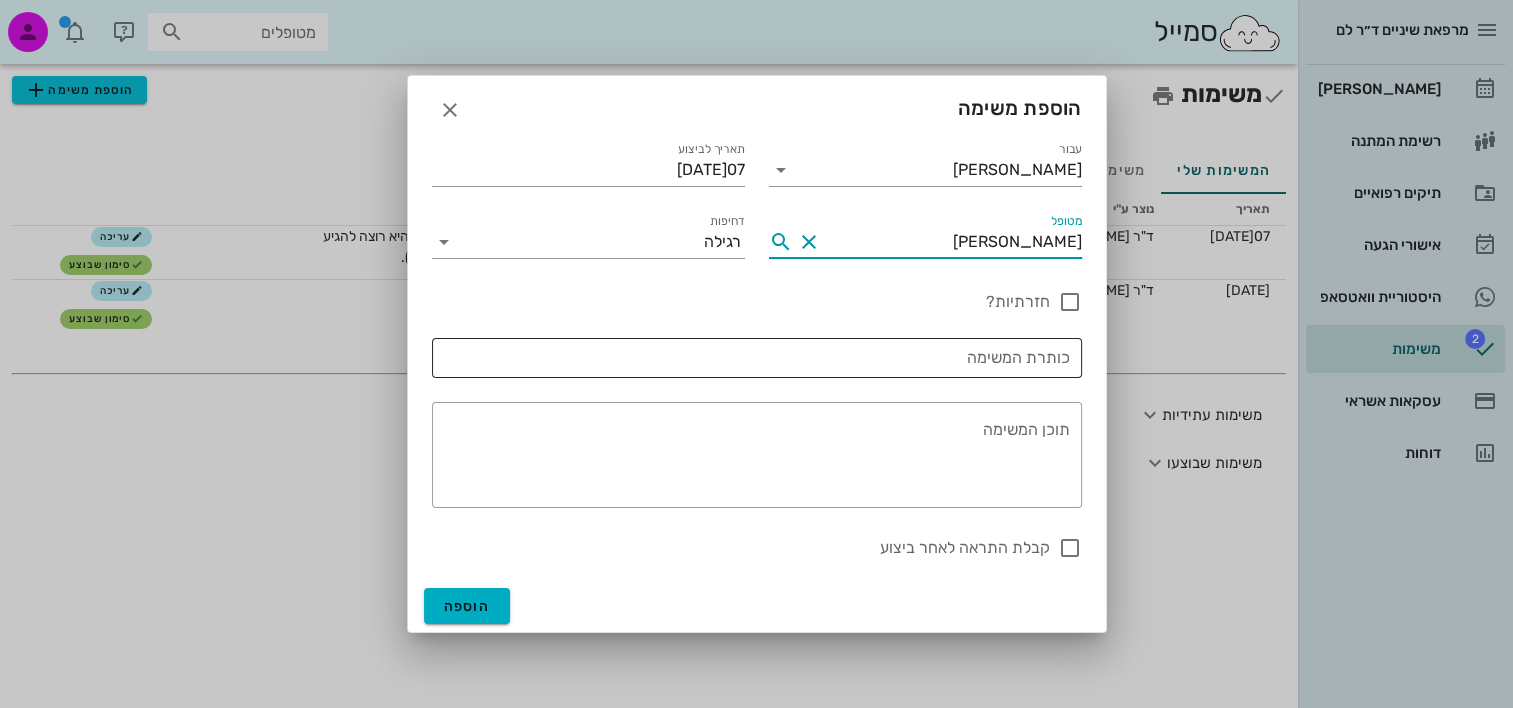 type on "[PERSON_NAME]" 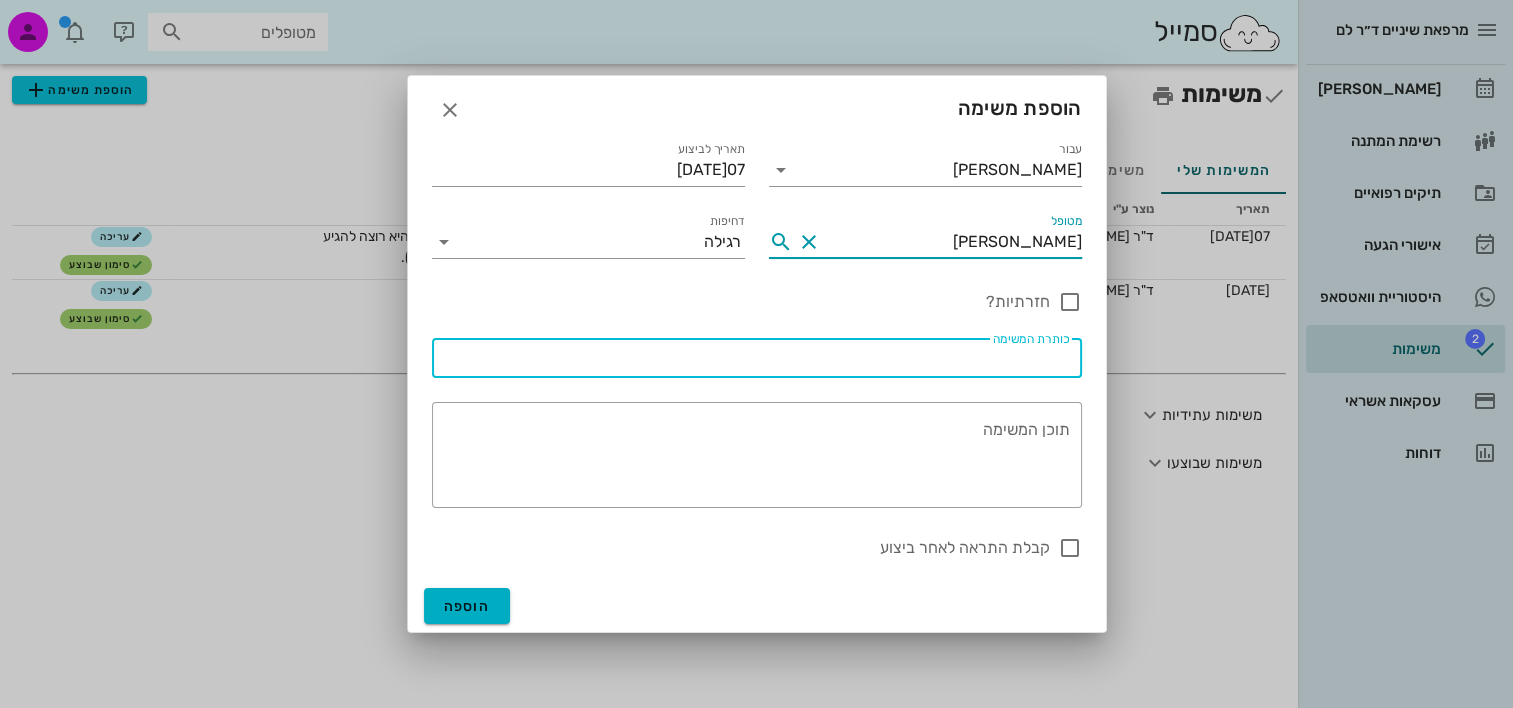 click on "כותרת המשימה" at bounding box center (757, 358) 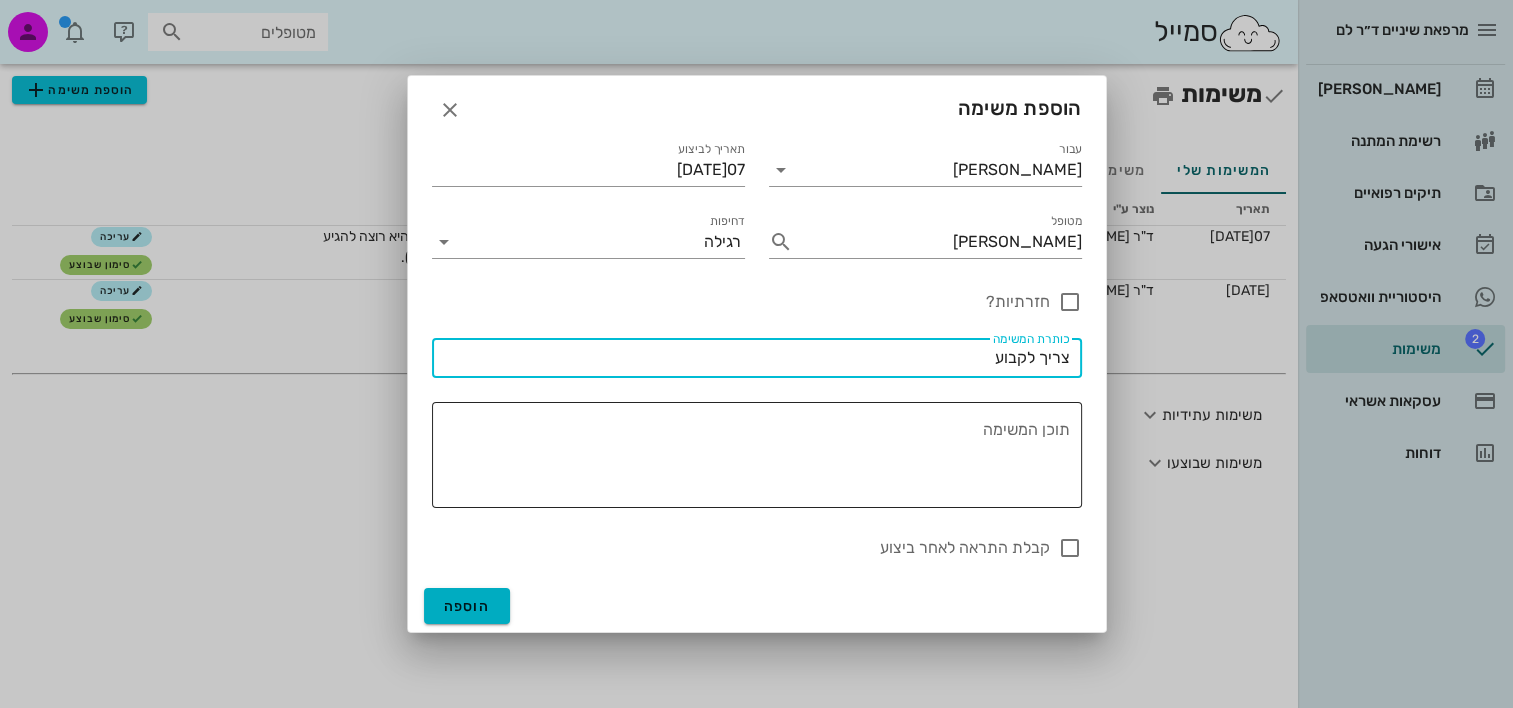 click on "​ תוכן המשימה" at bounding box center (757, 455) 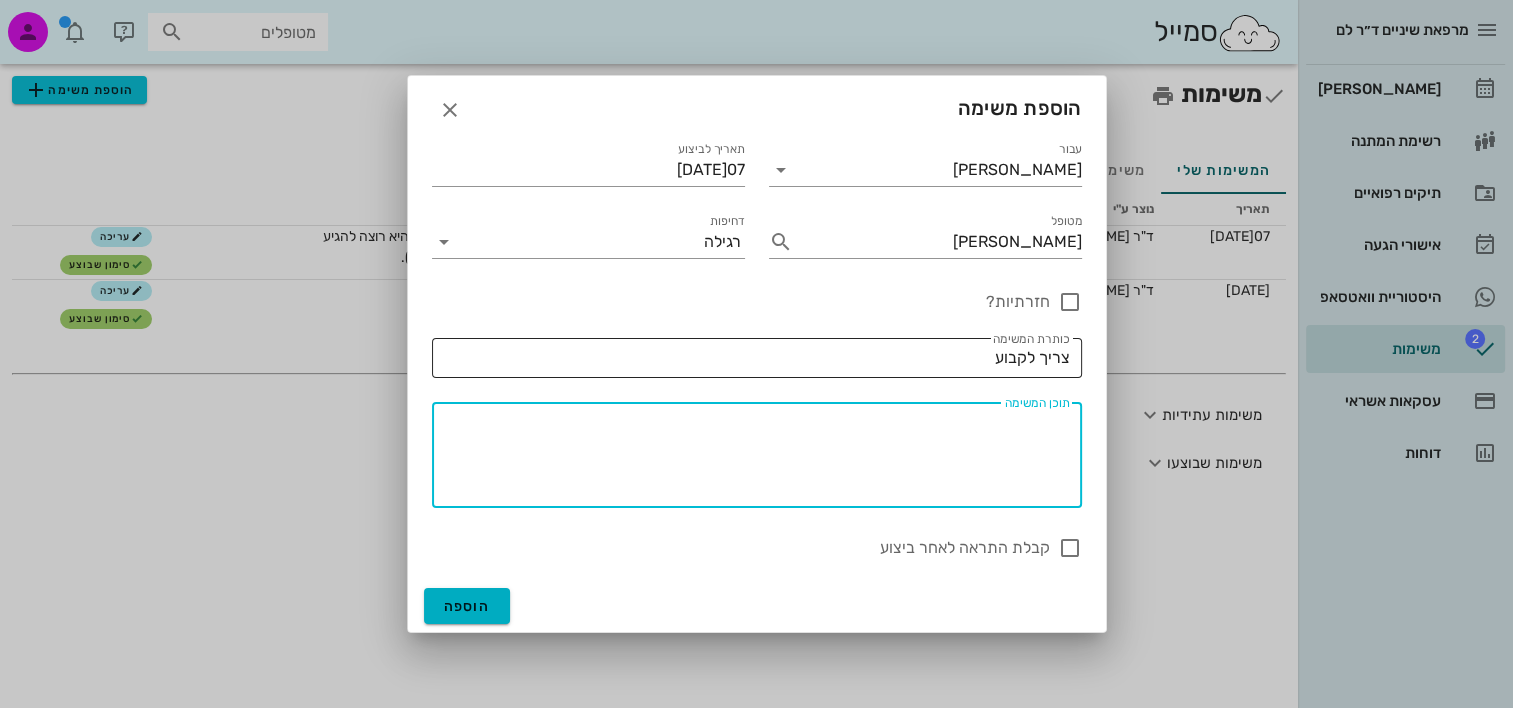 click on "צריך לקבוע" at bounding box center (757, 358) 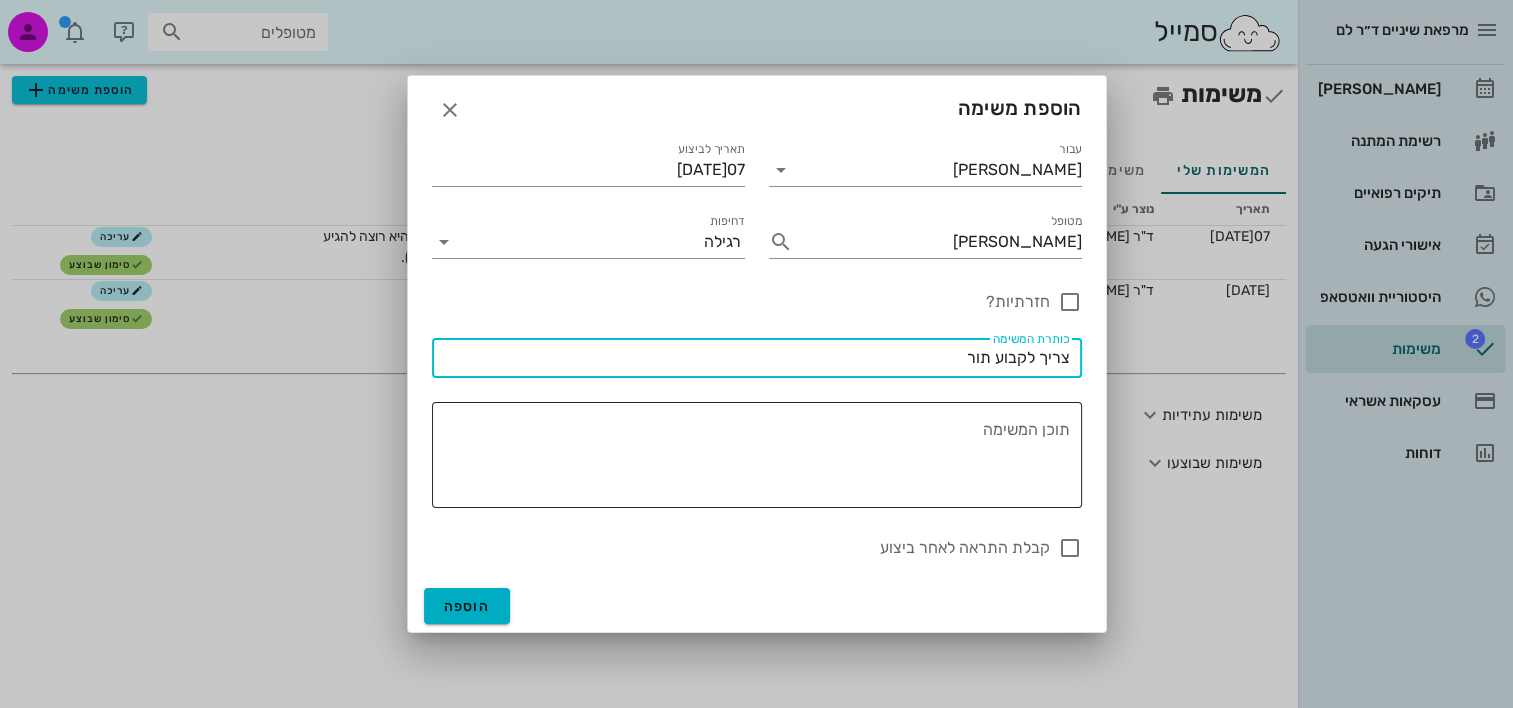 type on "צריך לקבוע תור" 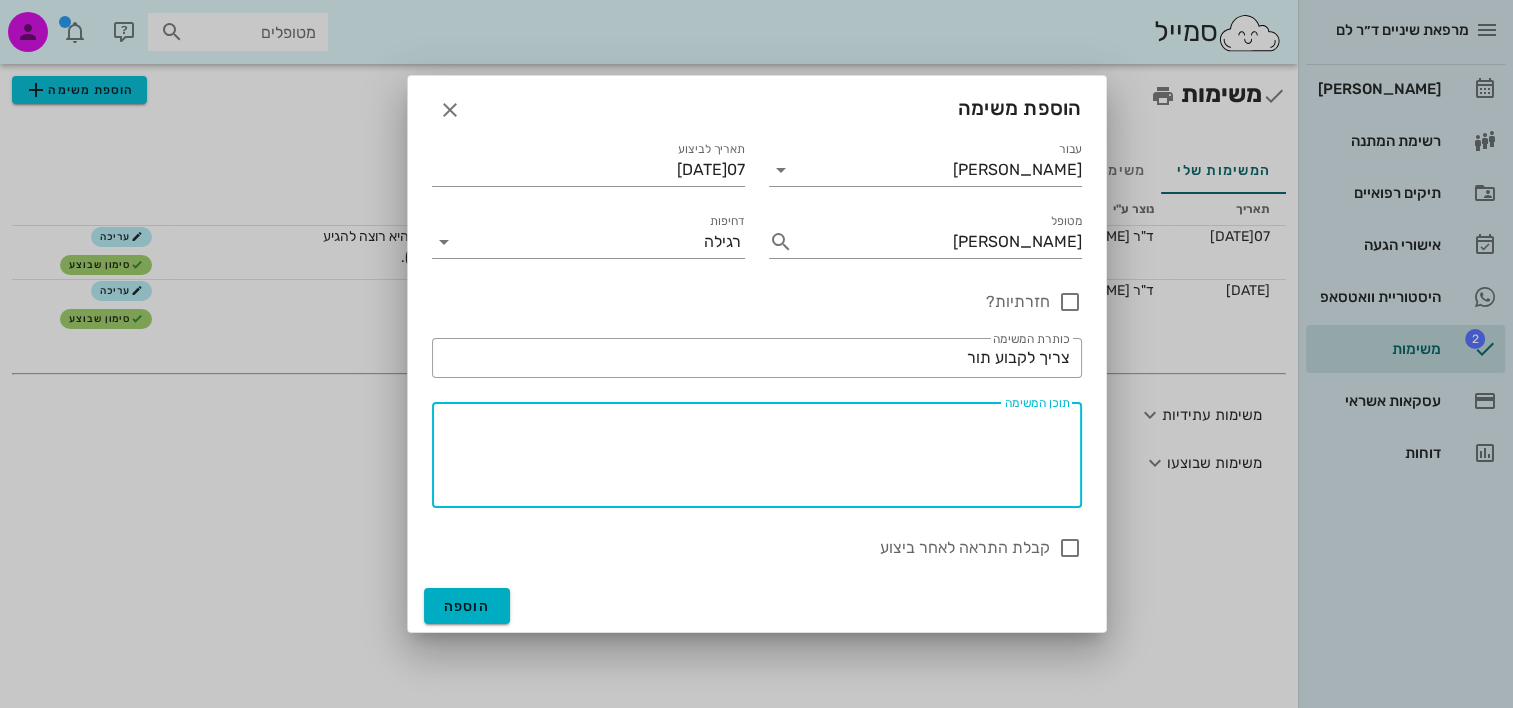 click on "תוכן המשימה" at bounding box center (751, 460) 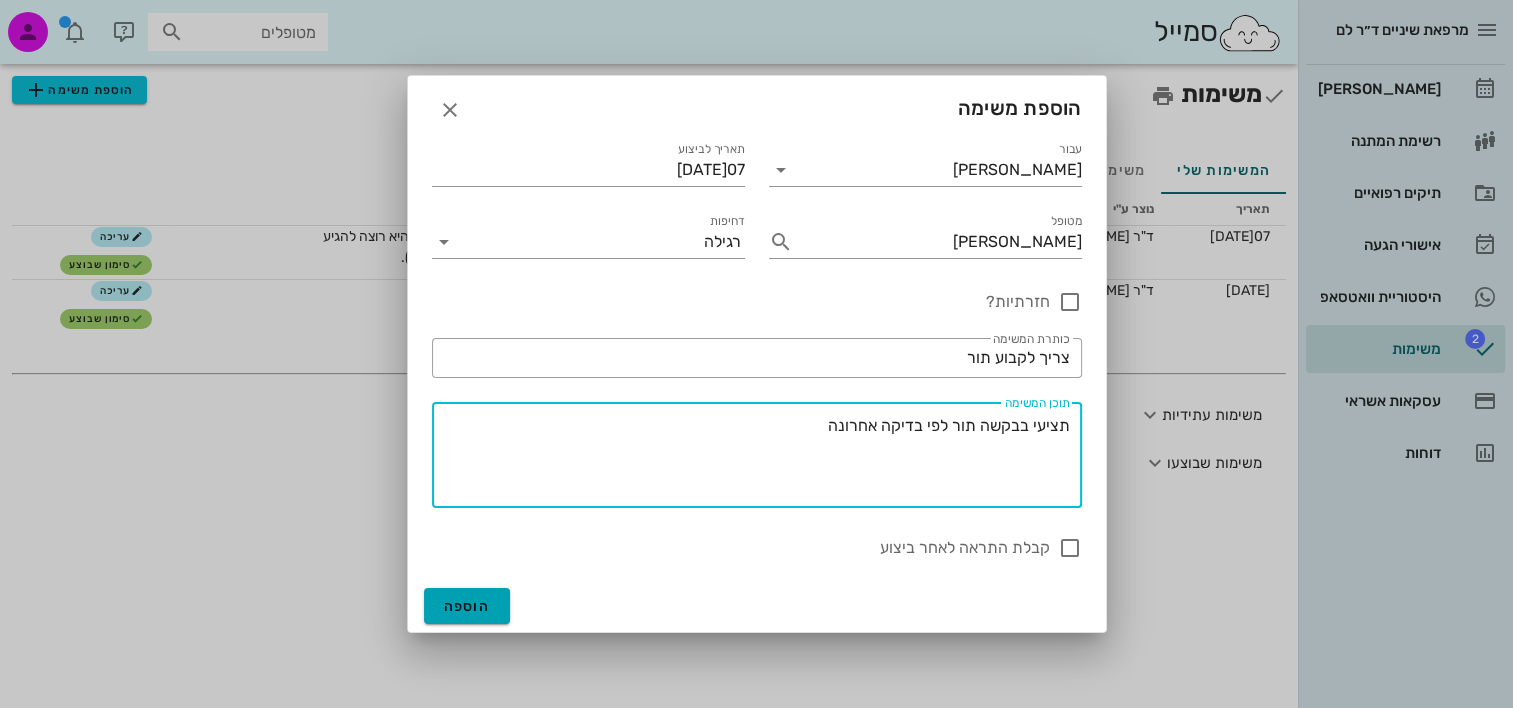type on "תציעי בבקשה תור לפי בדיקה אחרונה" 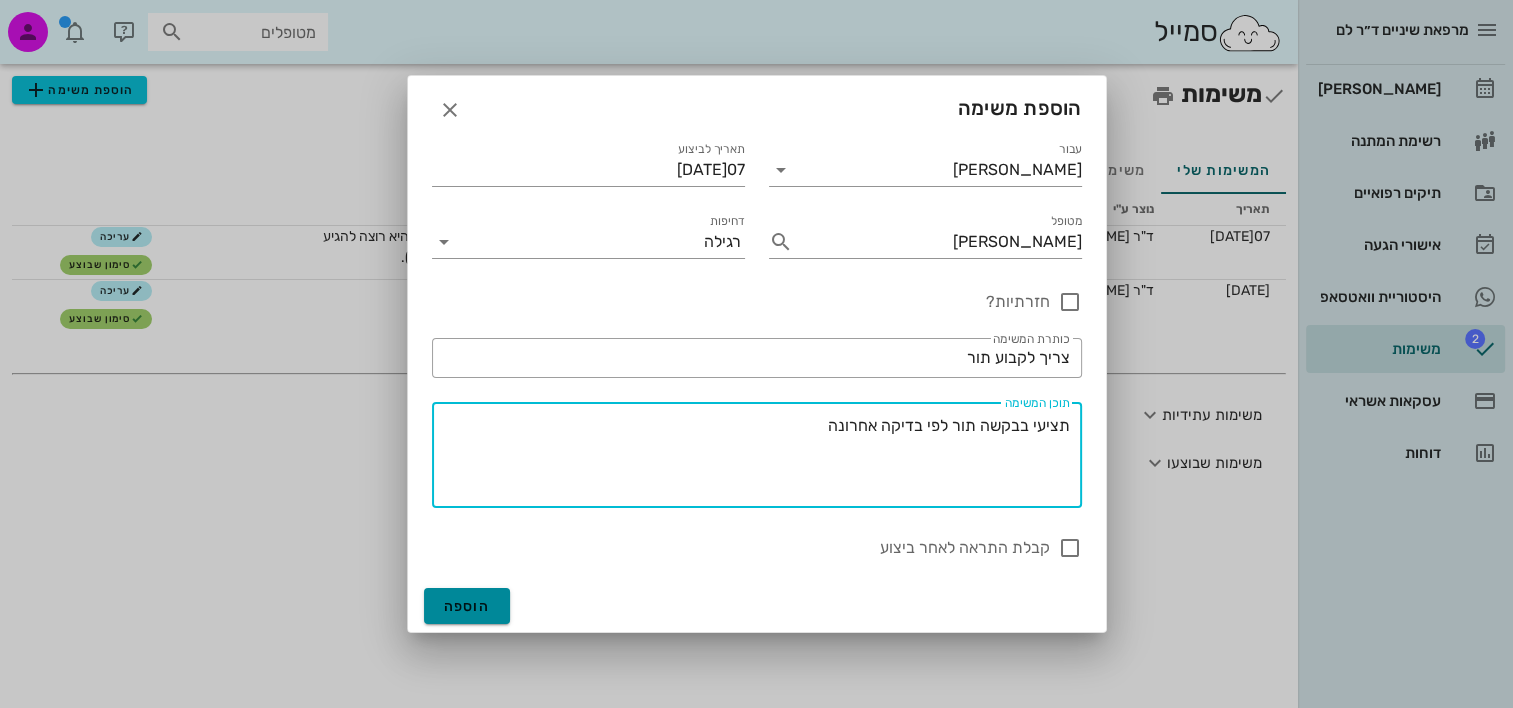 click on "הוספה" at bounding box center [467, 606] 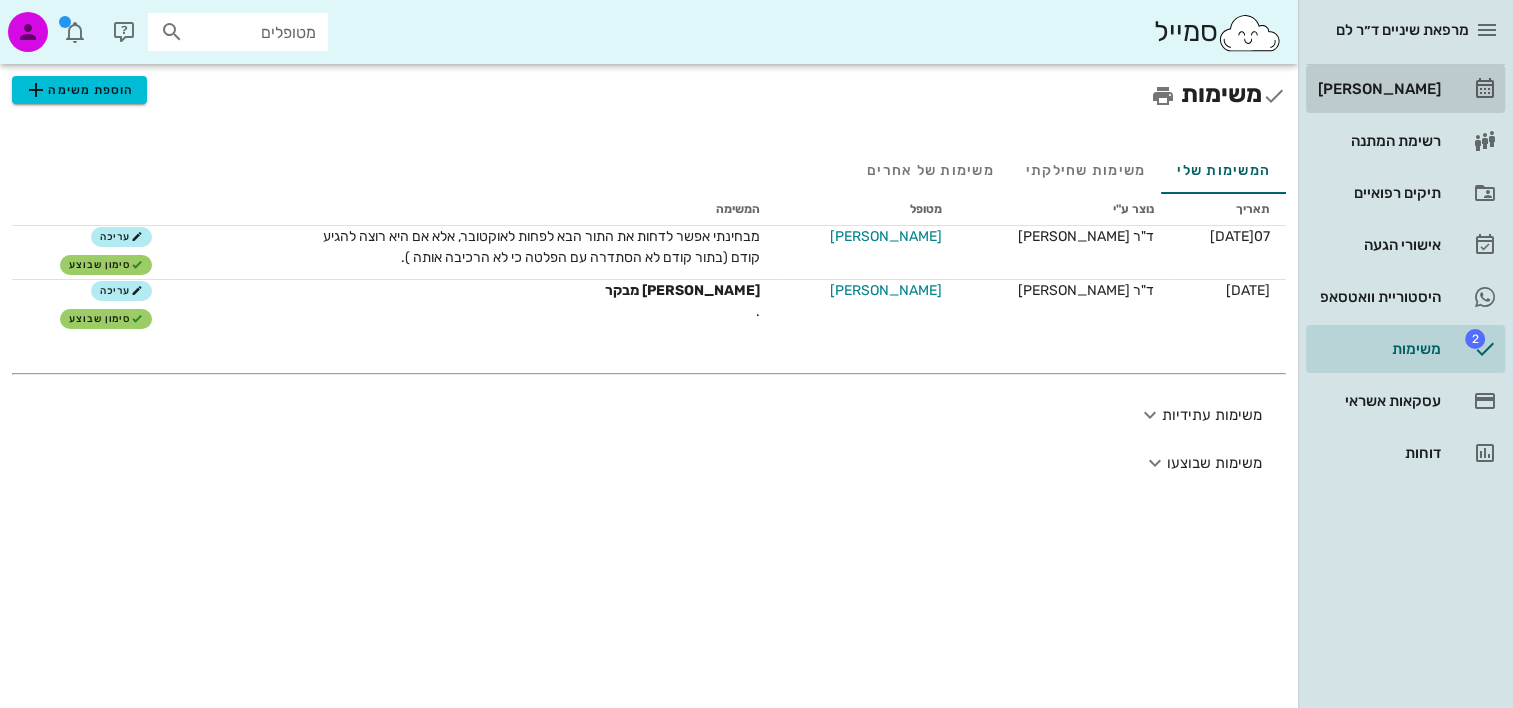 click on "[PERSON_NAME]" at bounding box center [1377, 89] 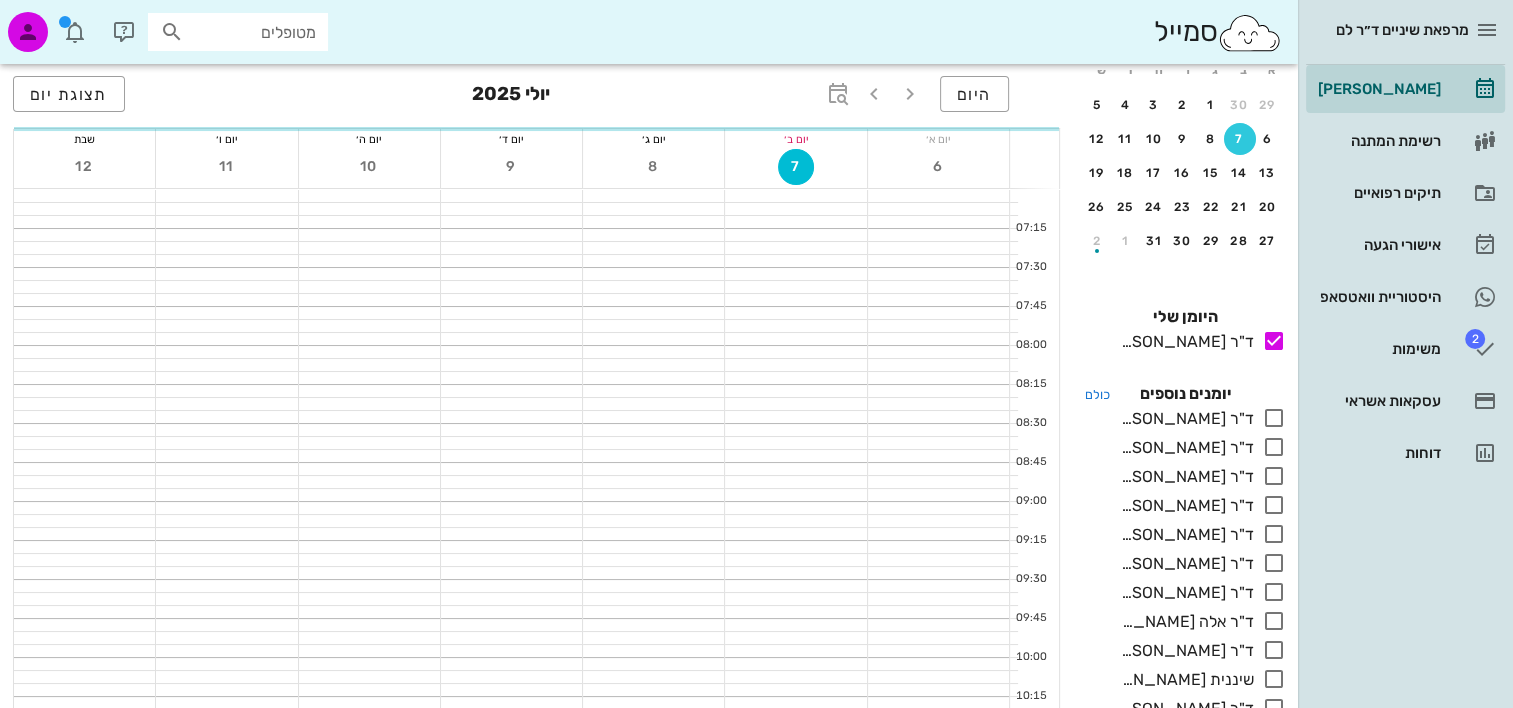 scroll, scrollTop: 284, scrollLeft: 0, axis: vertical 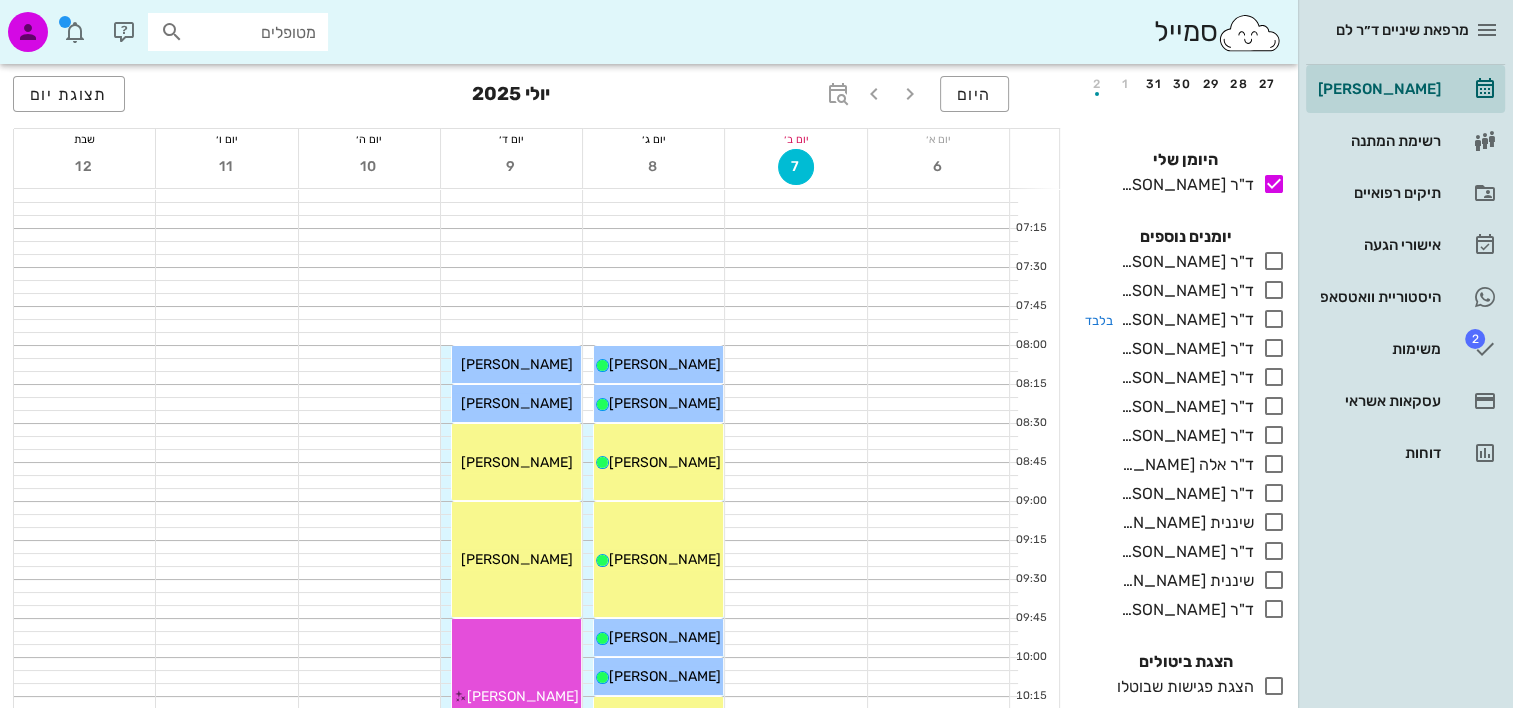 click on "ד"ר [PERSON_NAME]" at bounding box center (1199, 319) 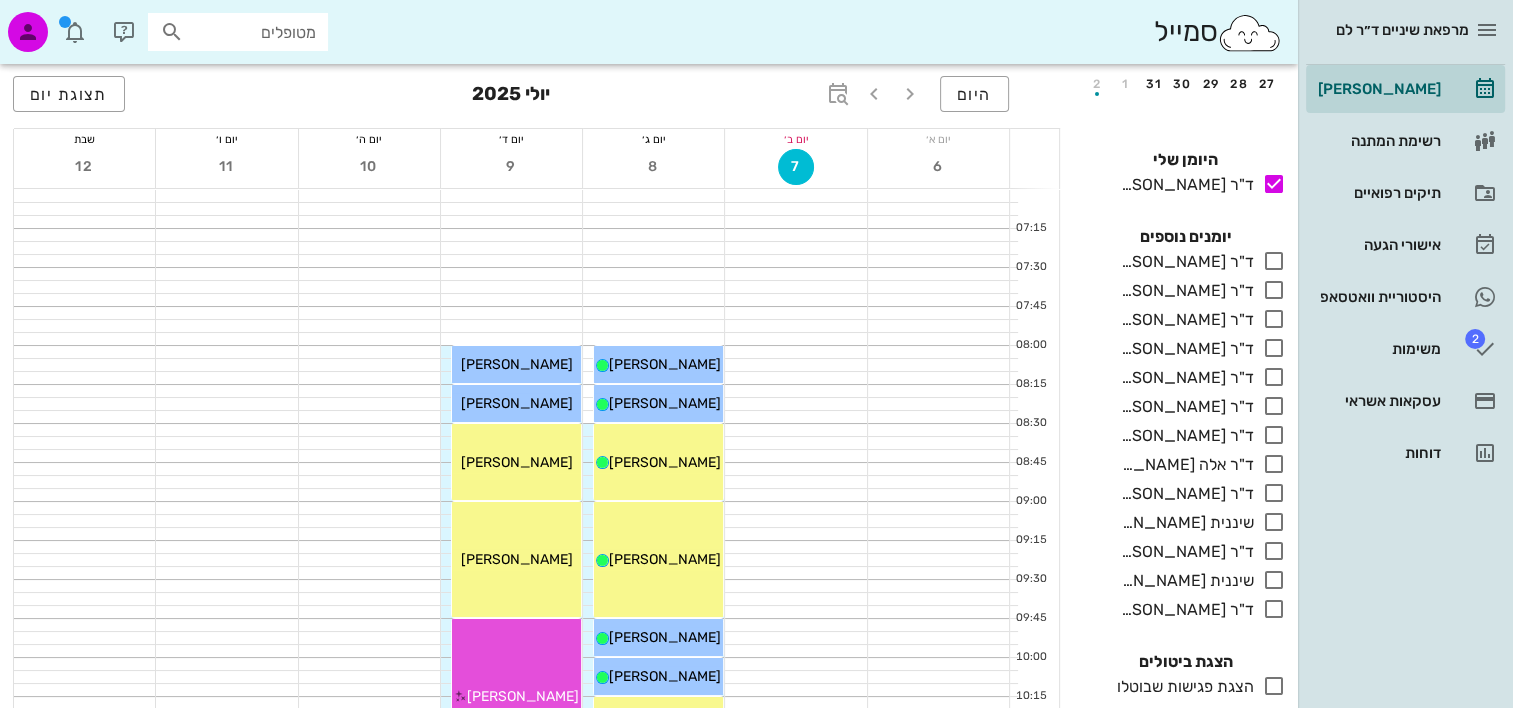 drag, startPoint x: 1116, startPoint y: 320, endPoint x: 903, endPoint y: 444, distance: 246.46501 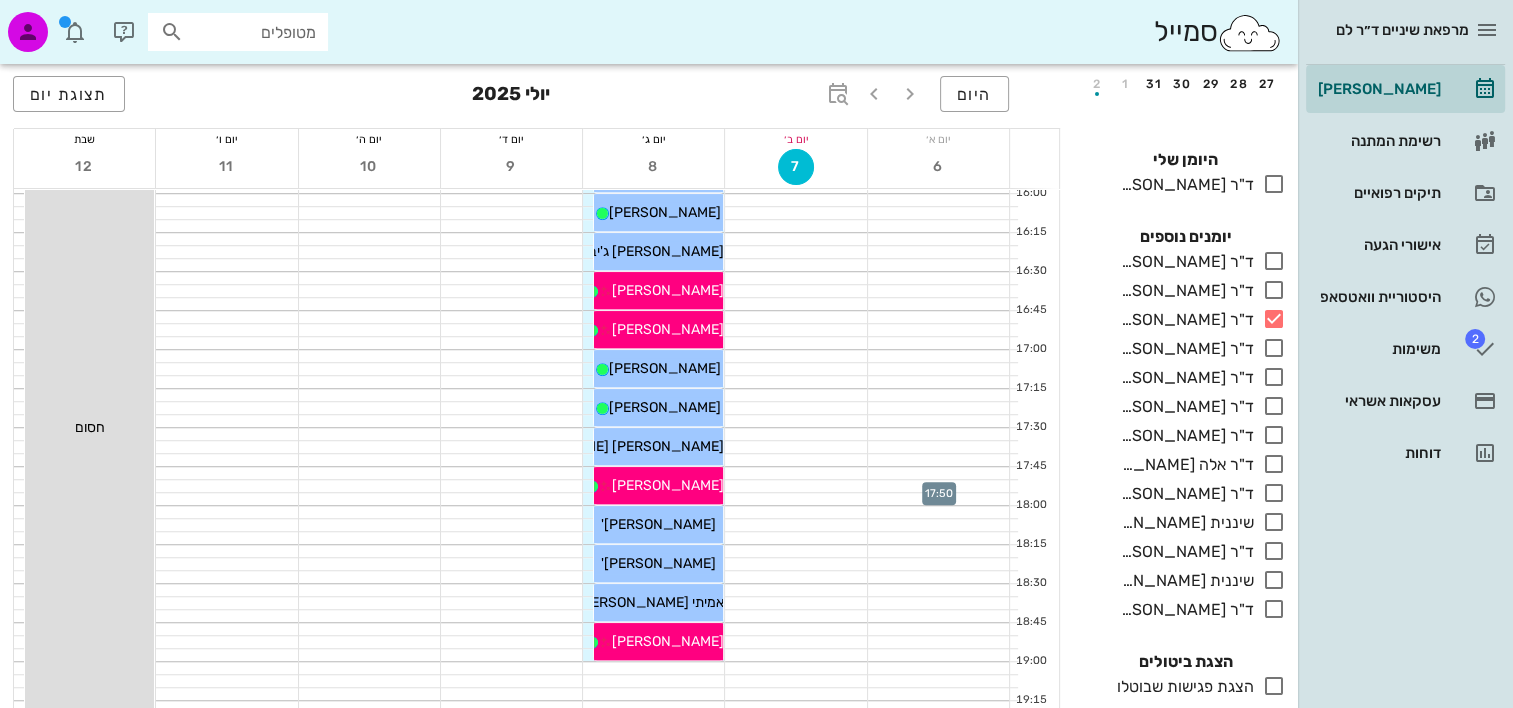 scroll, scrollTop: 1600, scrollLeft: 0, axis: vertical 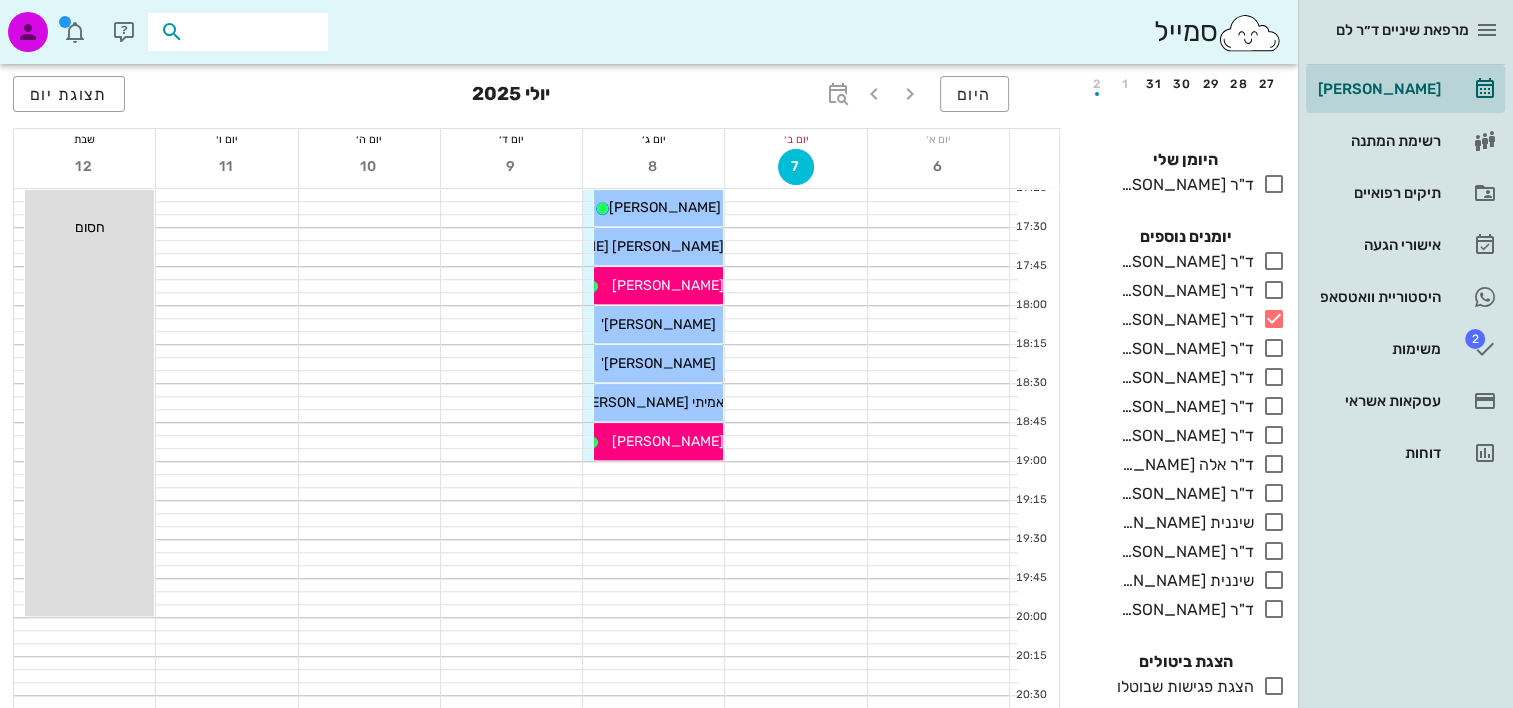 click at bounding box center [252, 32] 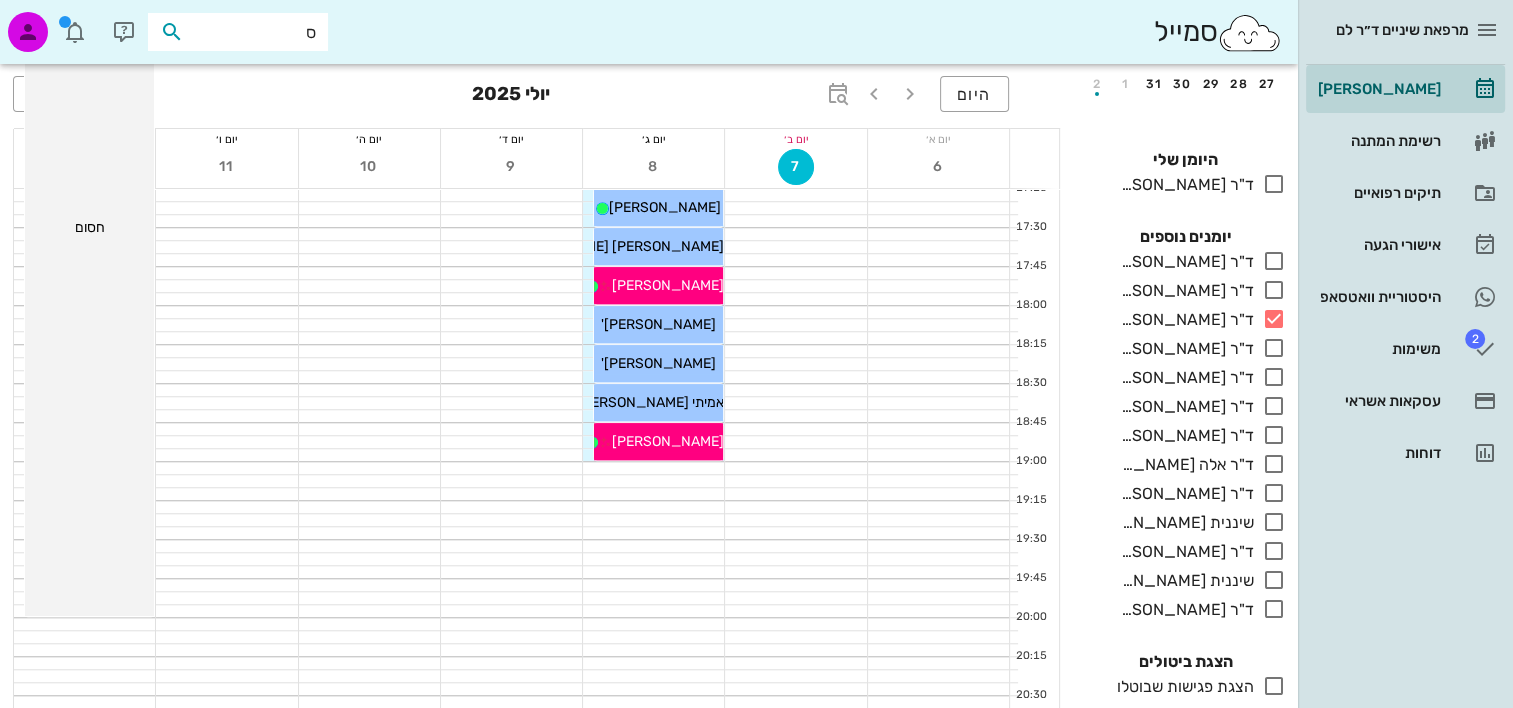 type on "סט" 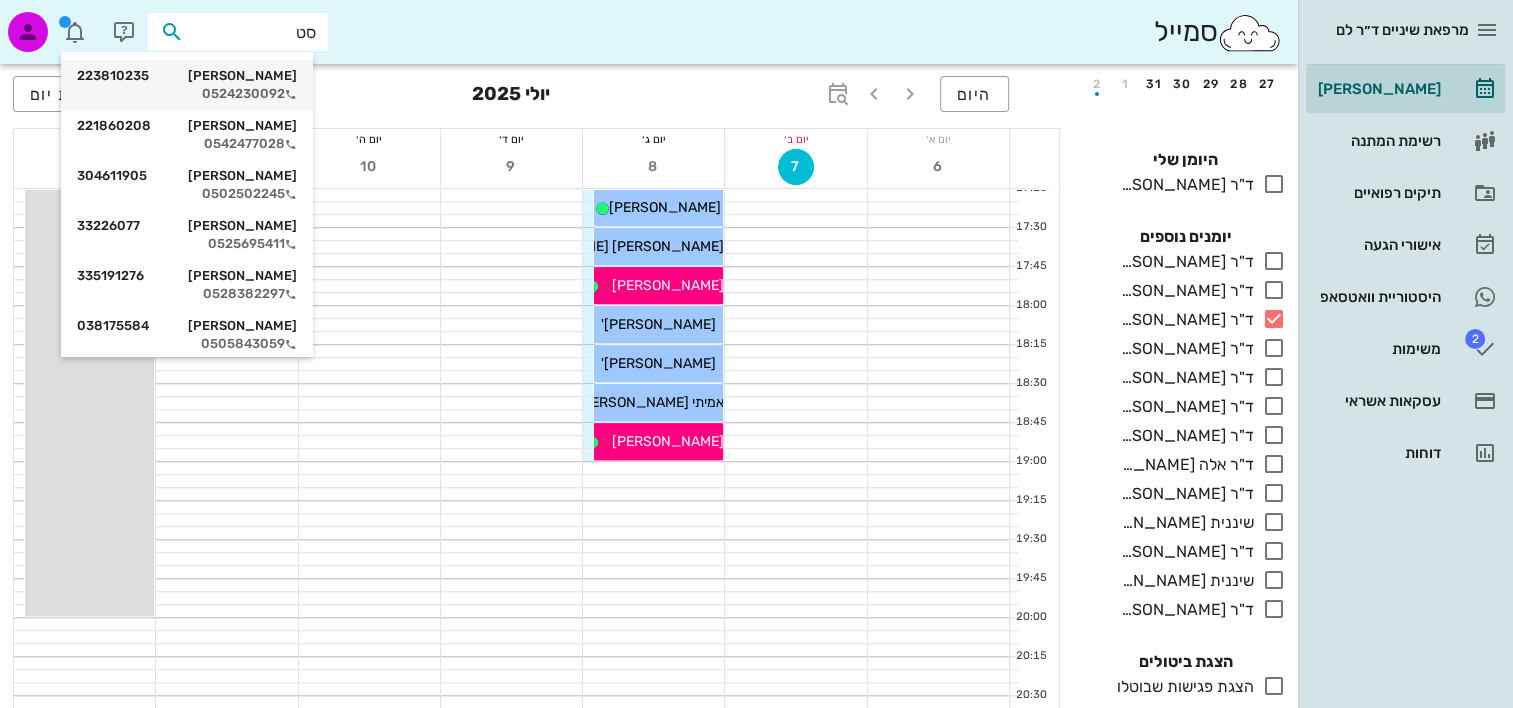 click on "[PERSON_NAME]  223810235" at bounding box center (187, 76) 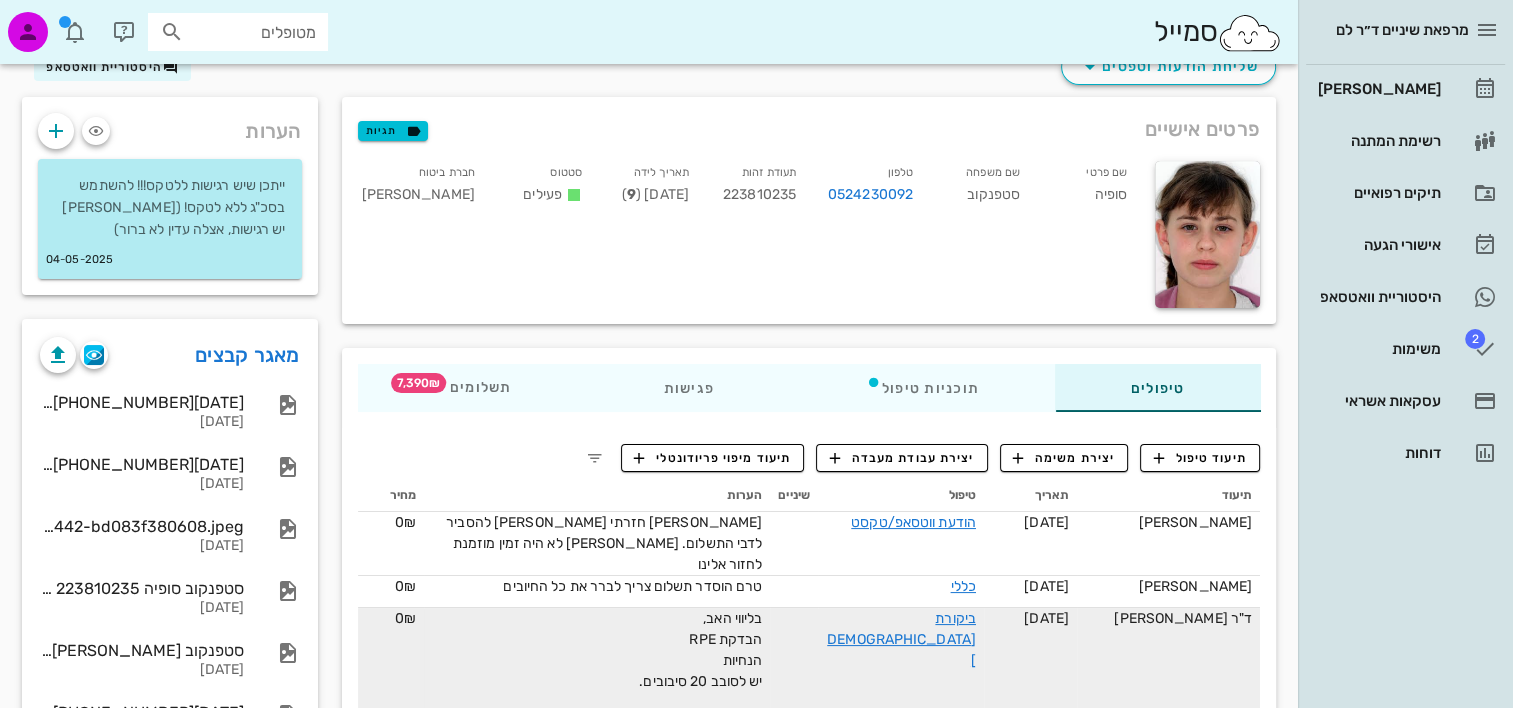 scroll, scrollTop: 400, scrollLeft: 0, axis: vertical 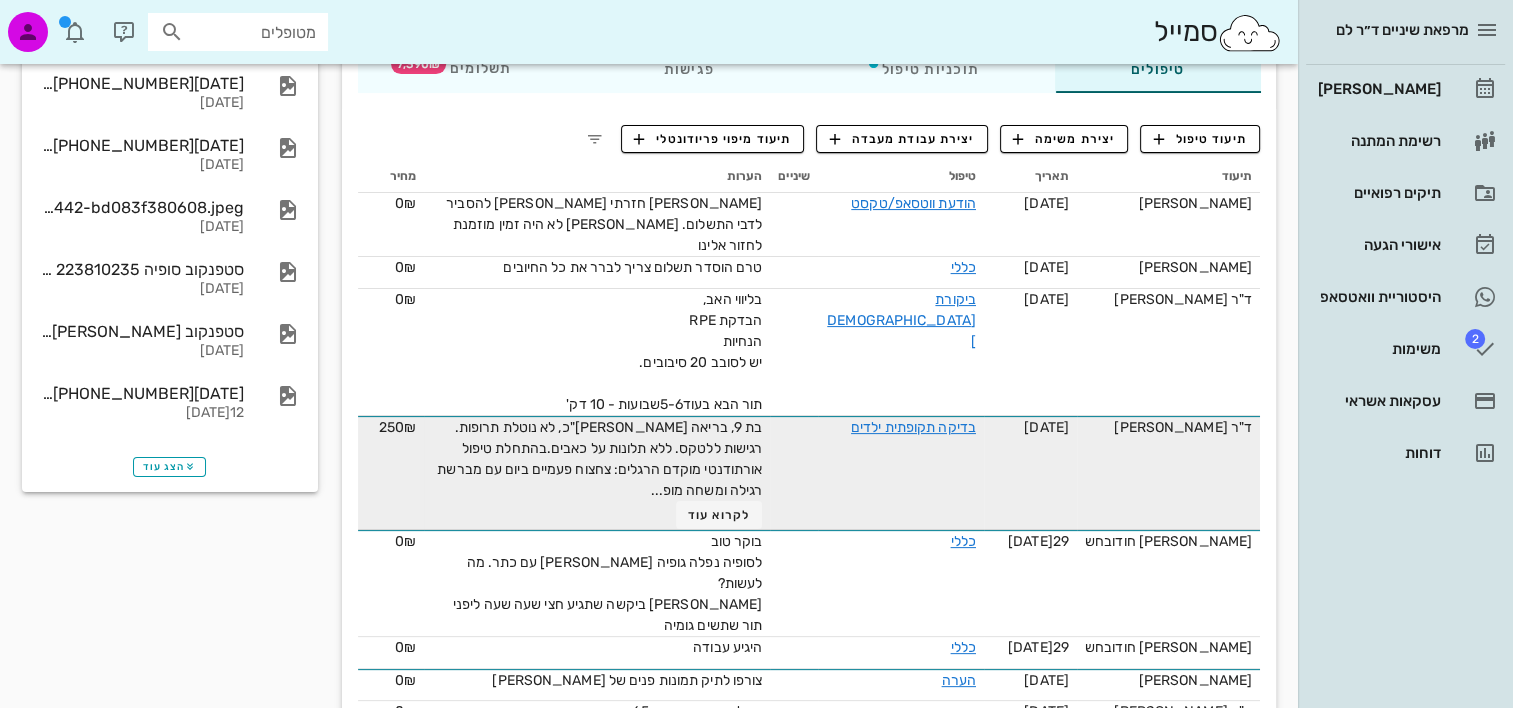 click on "בדיקה תקופתית ילדים" at bounding box center (901, 427) 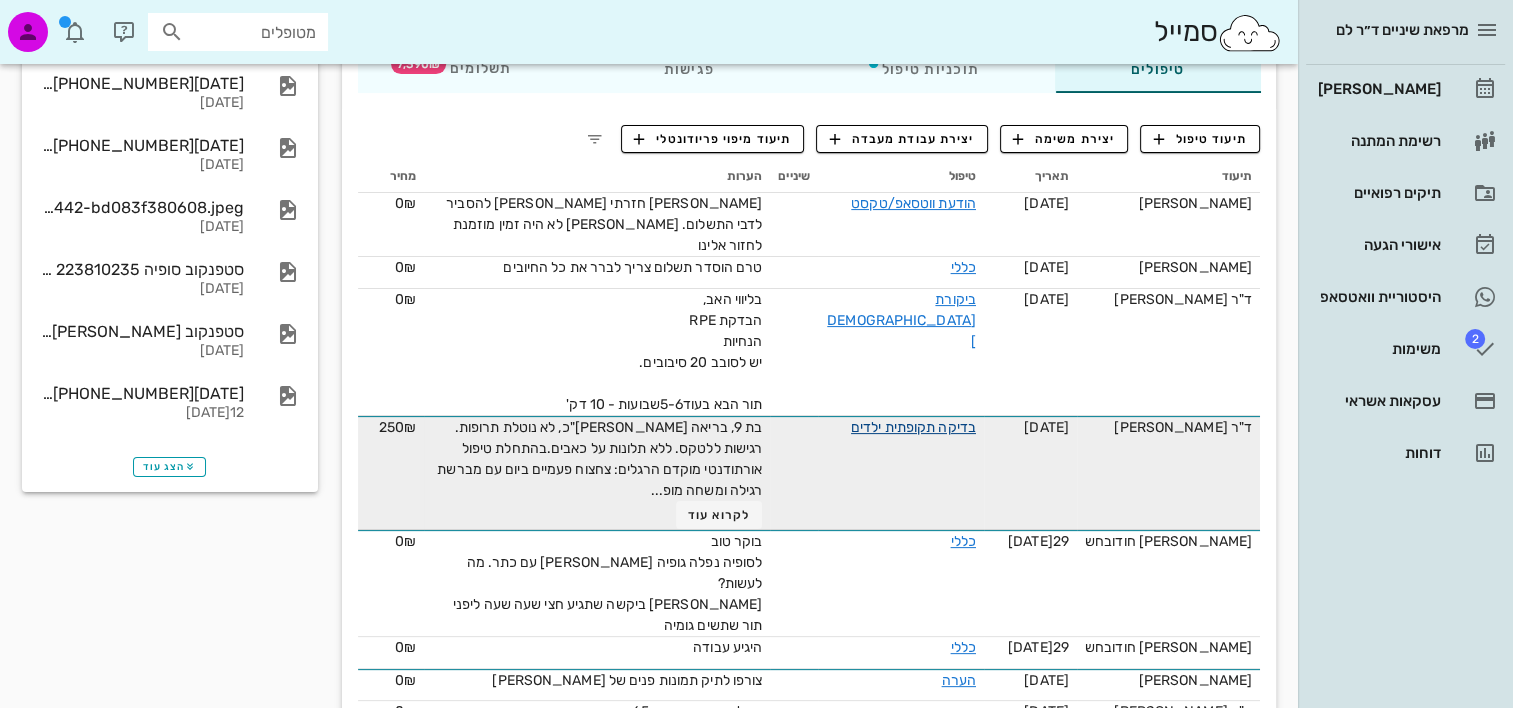 click on "בדיקה תקופתית ילדים" at bounding box center [913, 427] 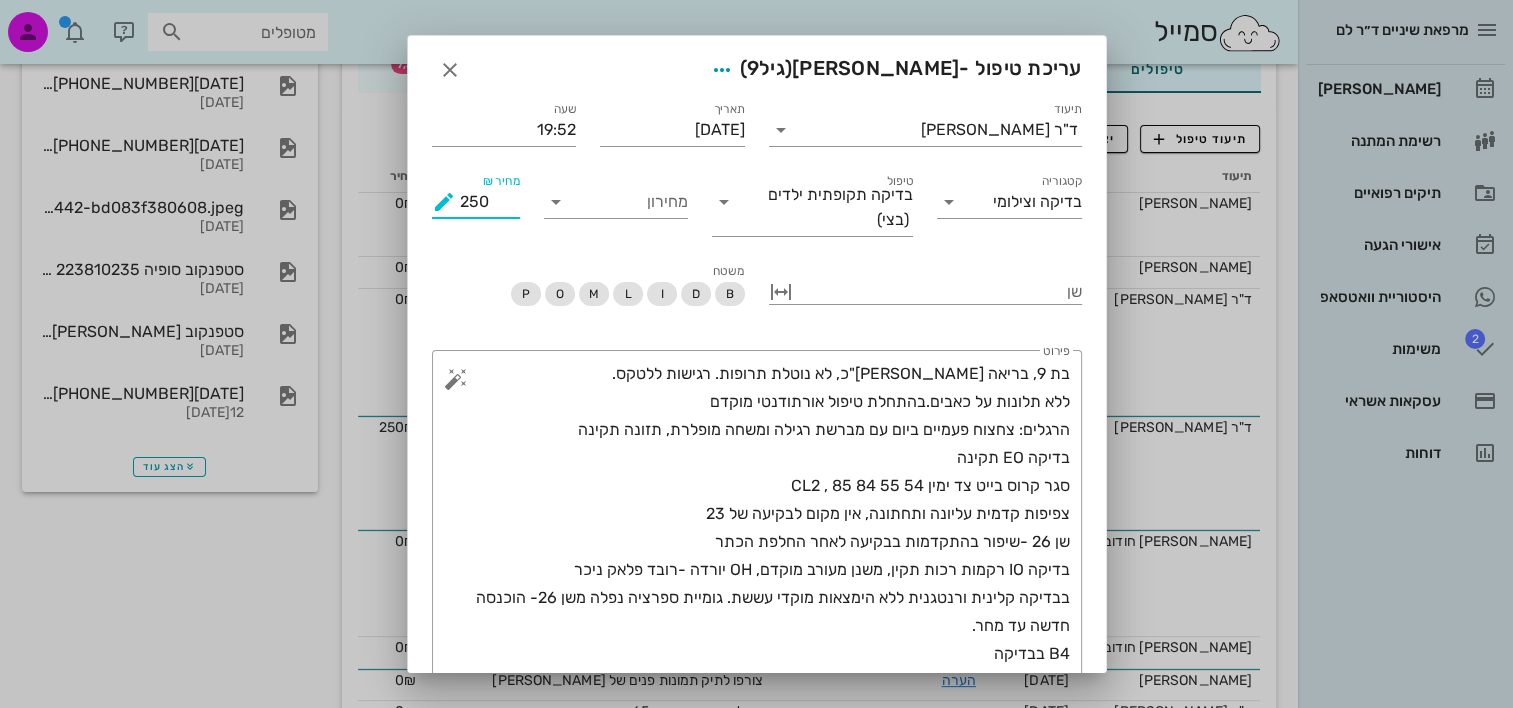 click on "250" at bounding box center (490, 202) 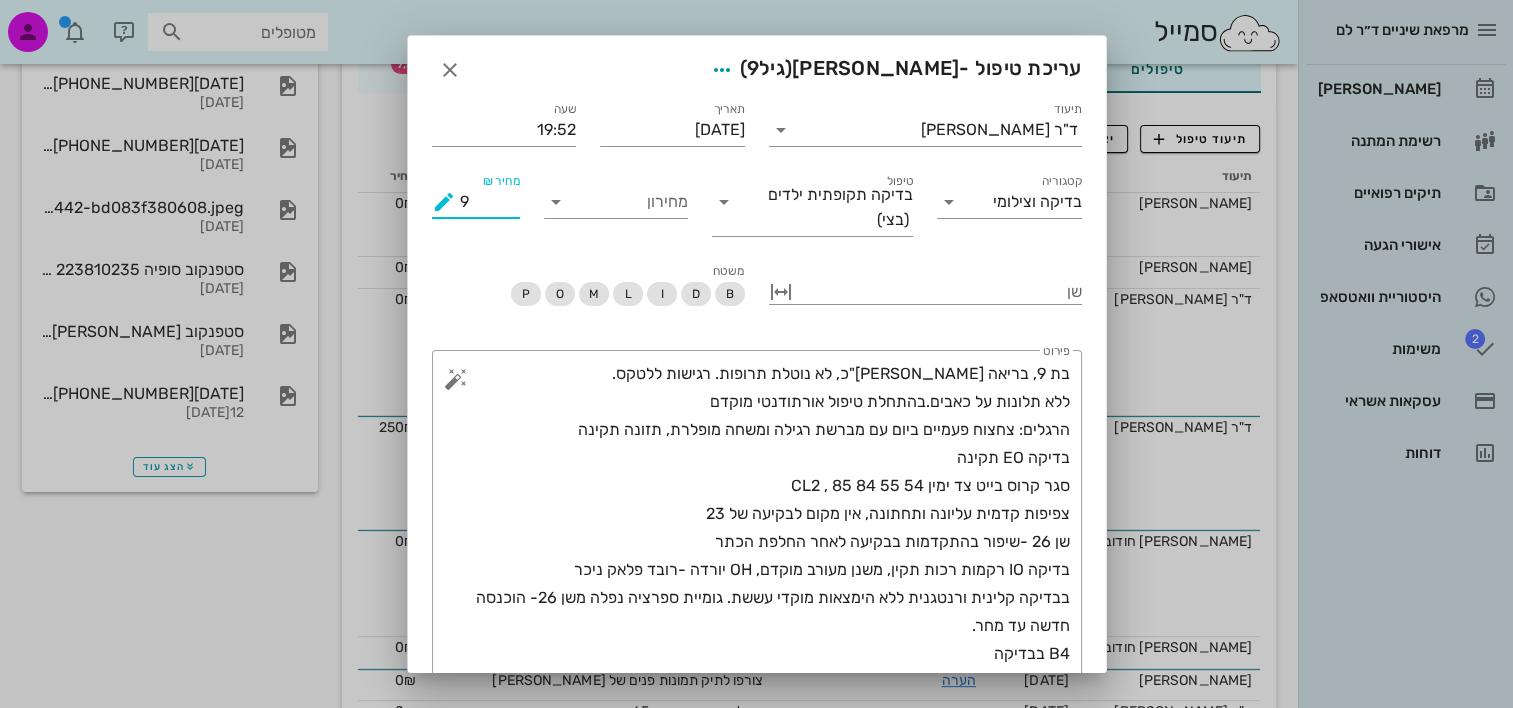 click on "9" at bounding box center (490, 202) 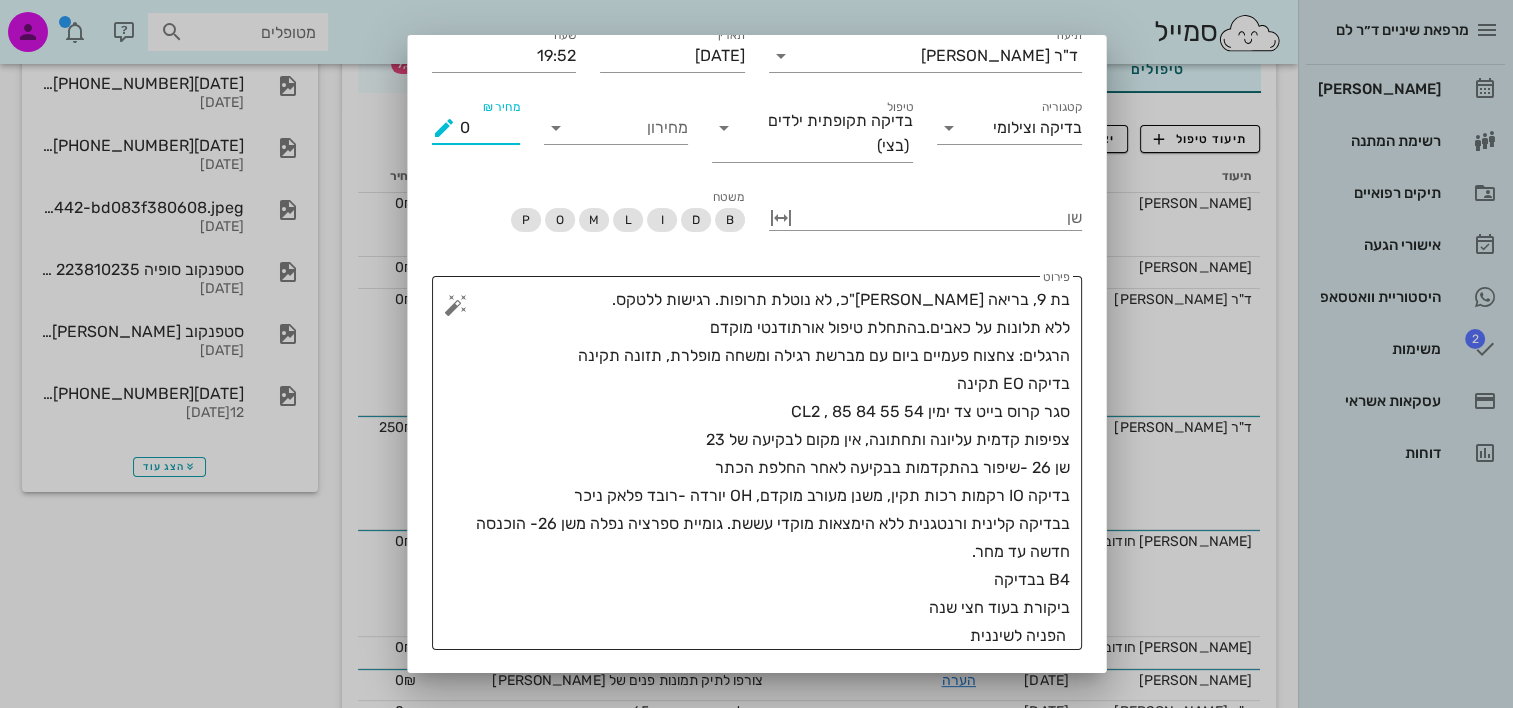 scroll, scrollTop: 124, scrollLeft: 0, axis: vertical 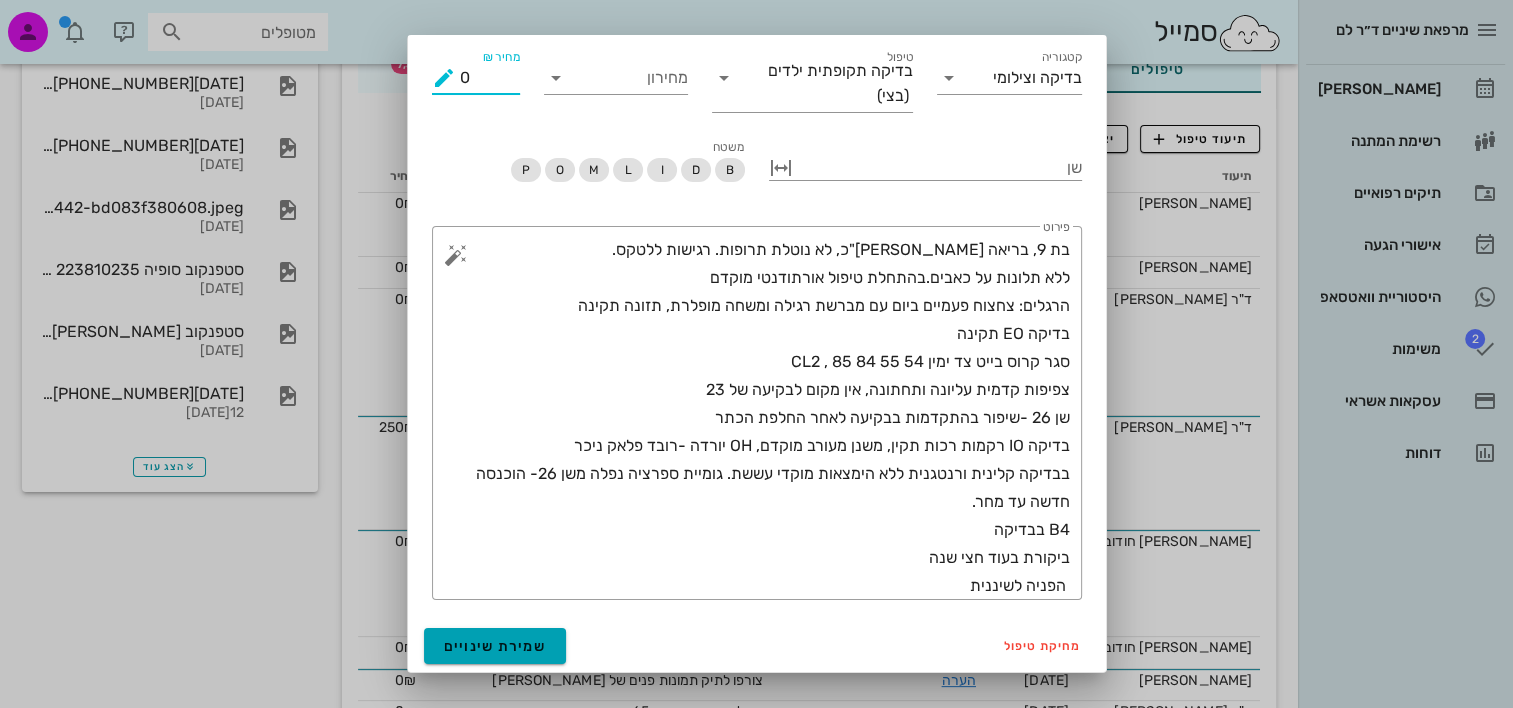 type on "0" 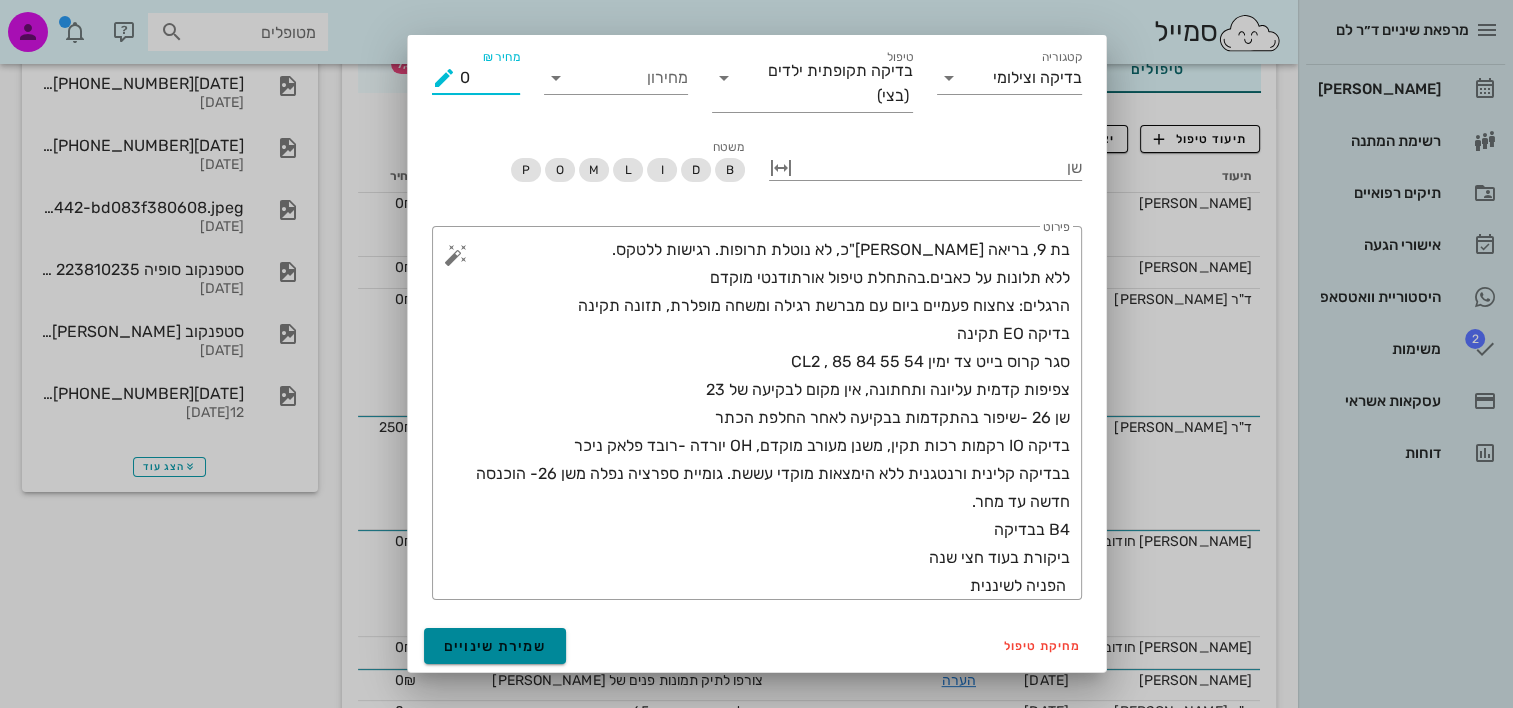 click on "שמירת שינויים" at bounding box center (495, 646) 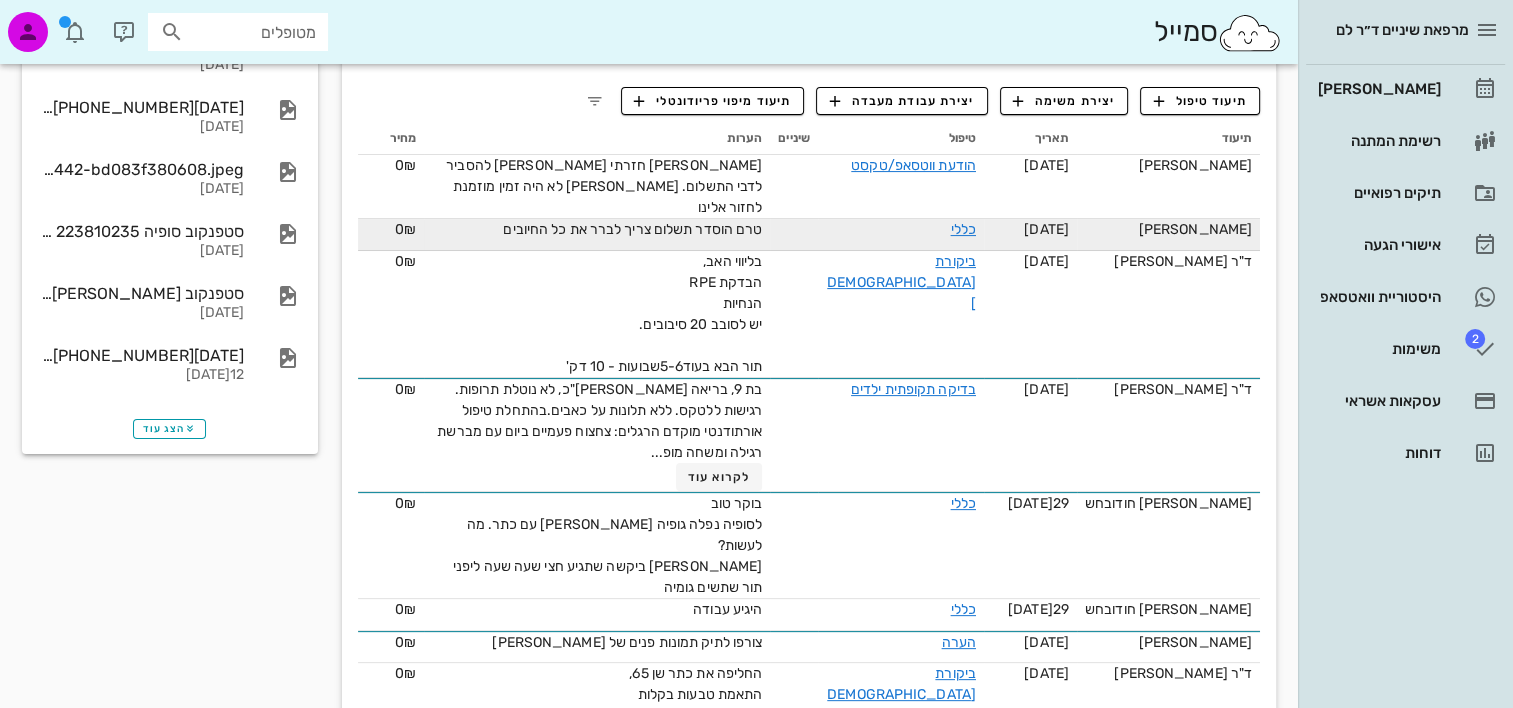 scroll, scrollTop: 200, scrollLeft: 0, axis: vertical 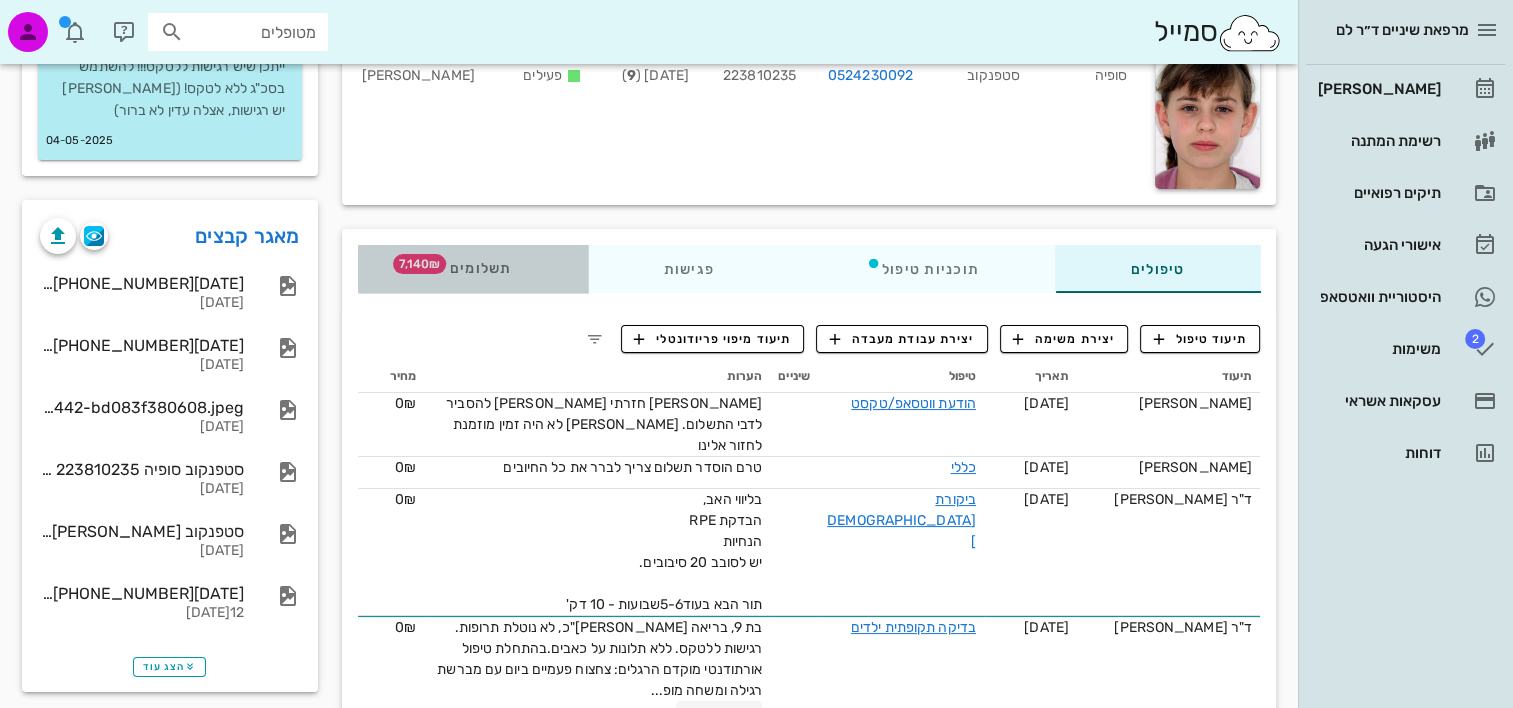 click on "תשלומים
7,140₪" at bounding box center (472, 269) 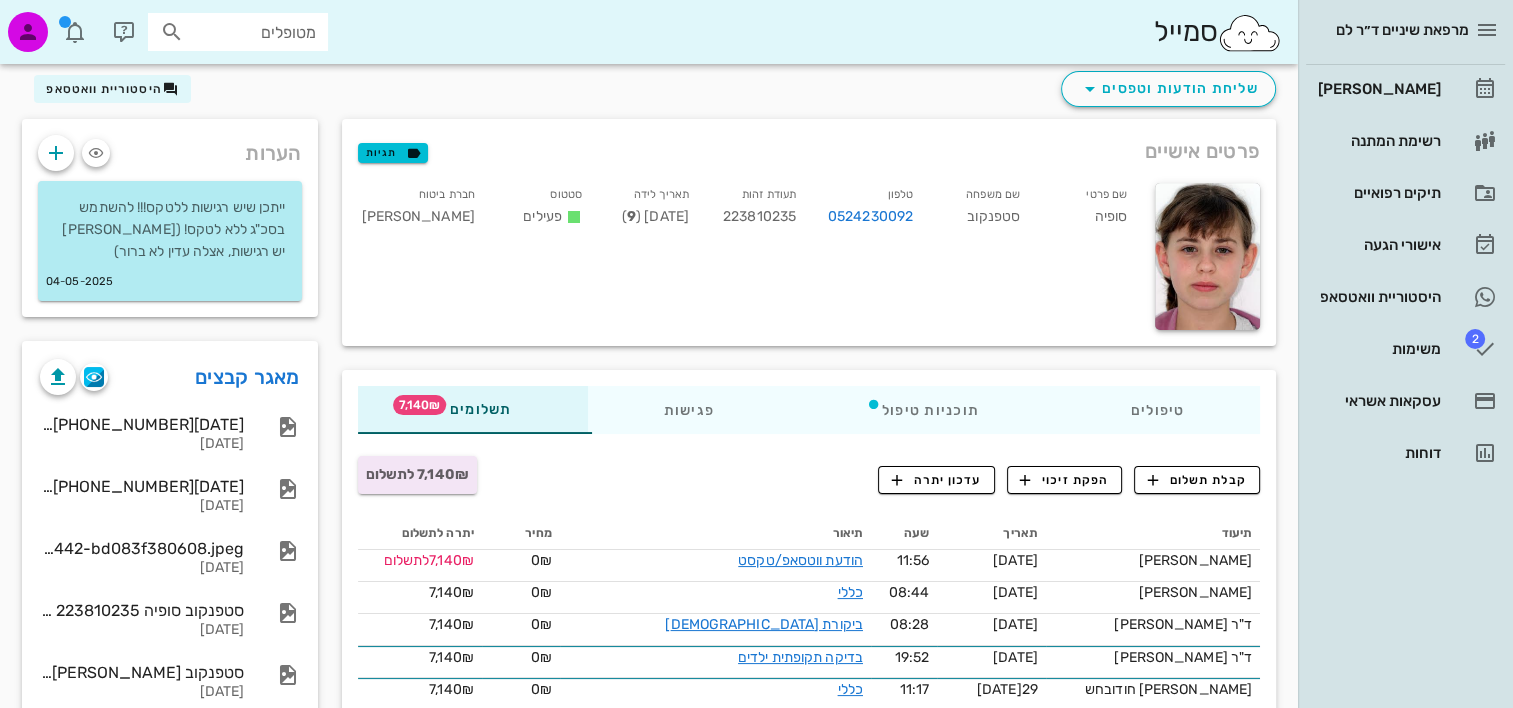 scroll, scrollTop: 0, scrollLeft: 0, axis: both 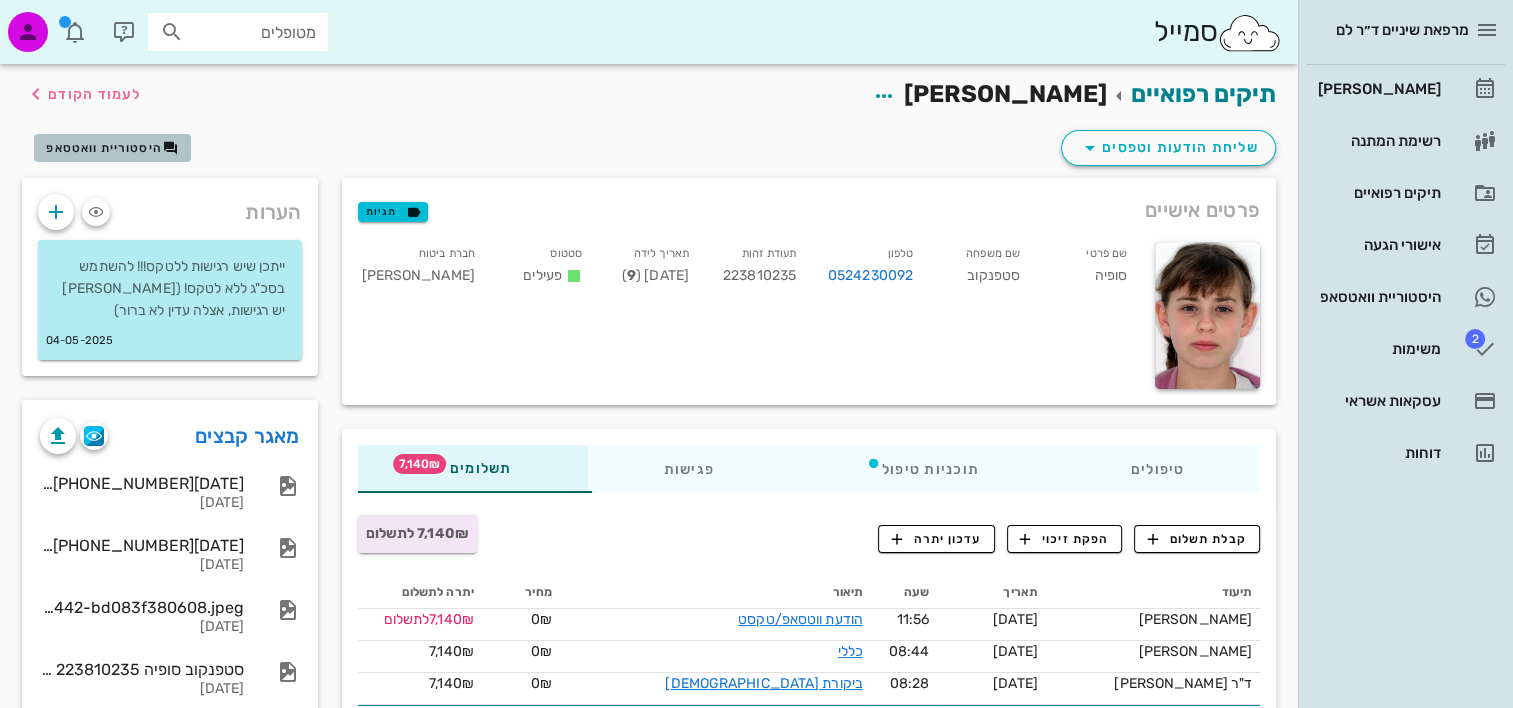 click on "היסטוריית וואטסאפ" at bounding box center [104, 148] 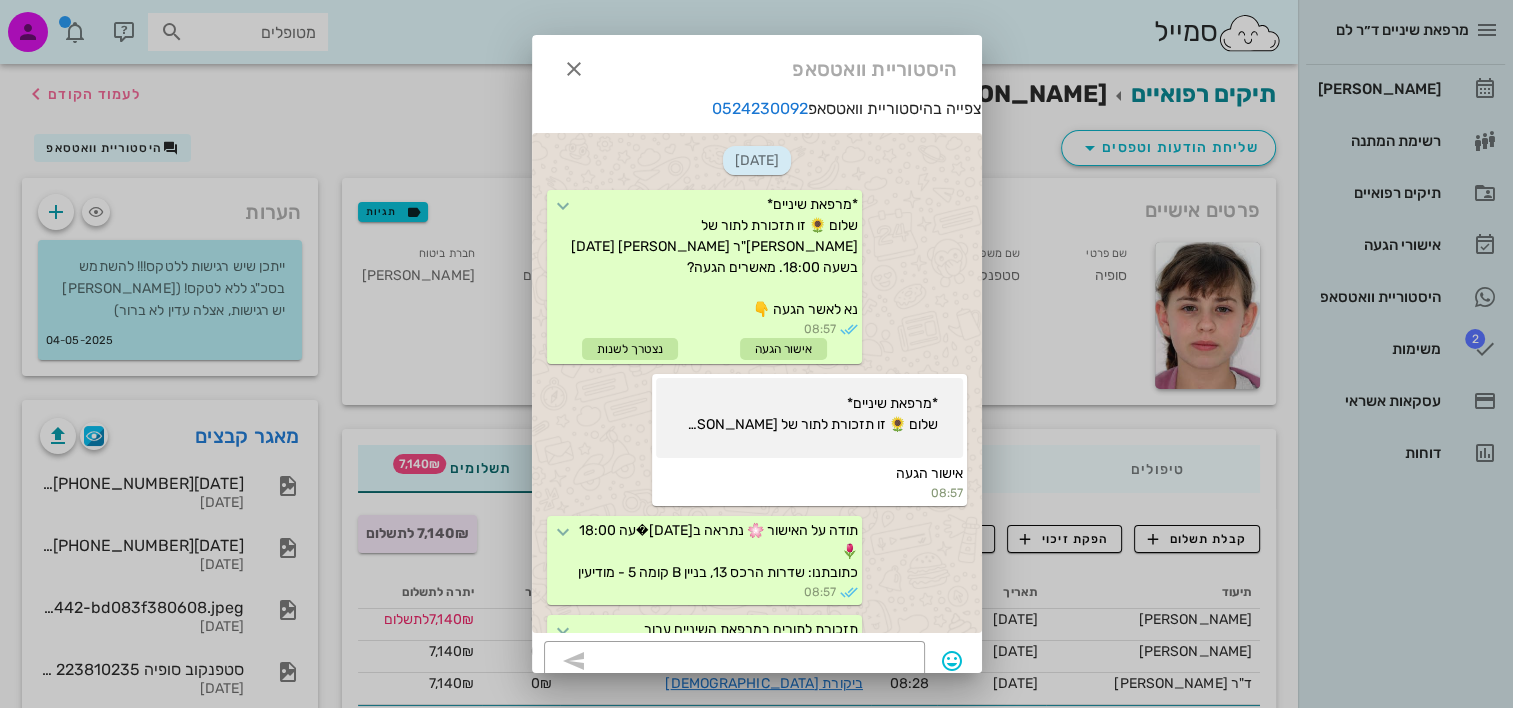 scroll, scrollTop: 6443, scrollLeft: 0, axis: vertical 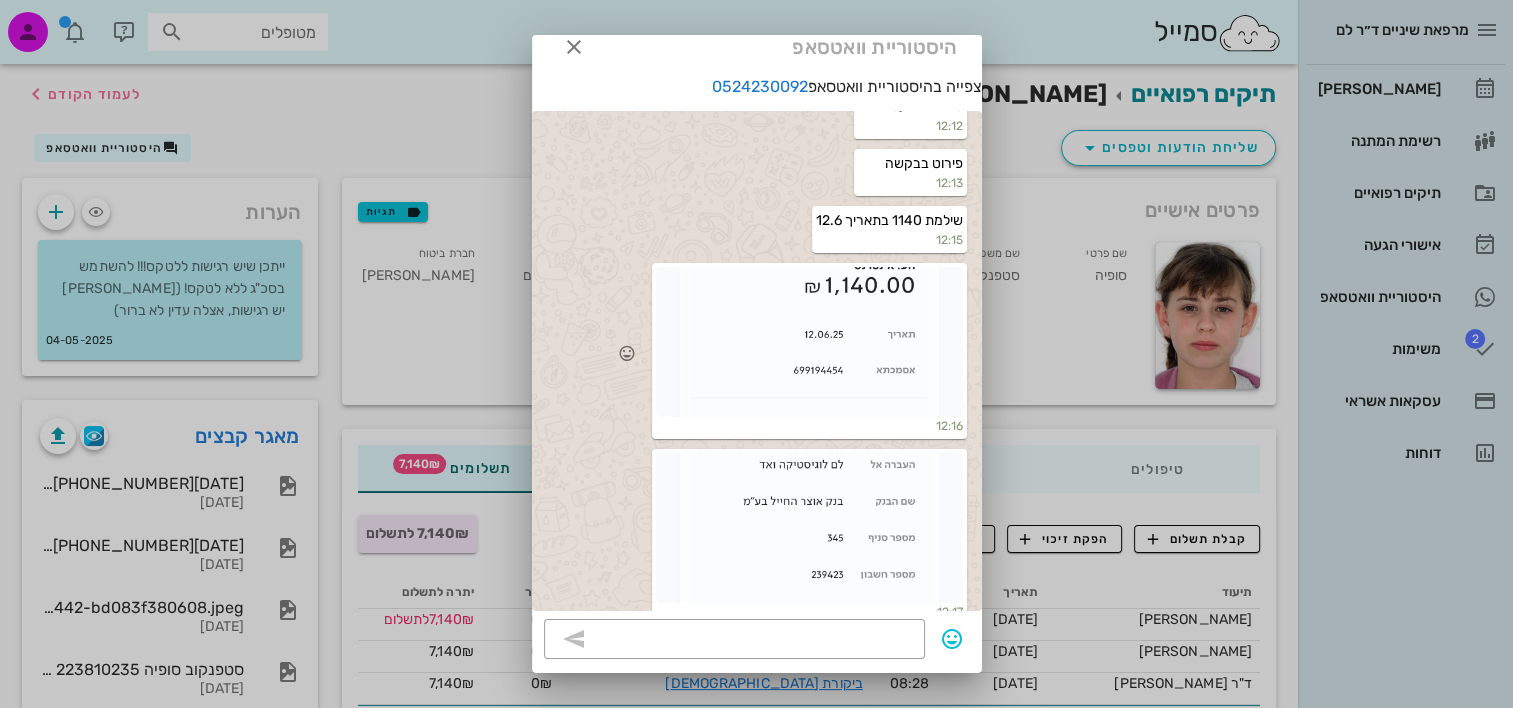 click at bounding box center [809, 342] 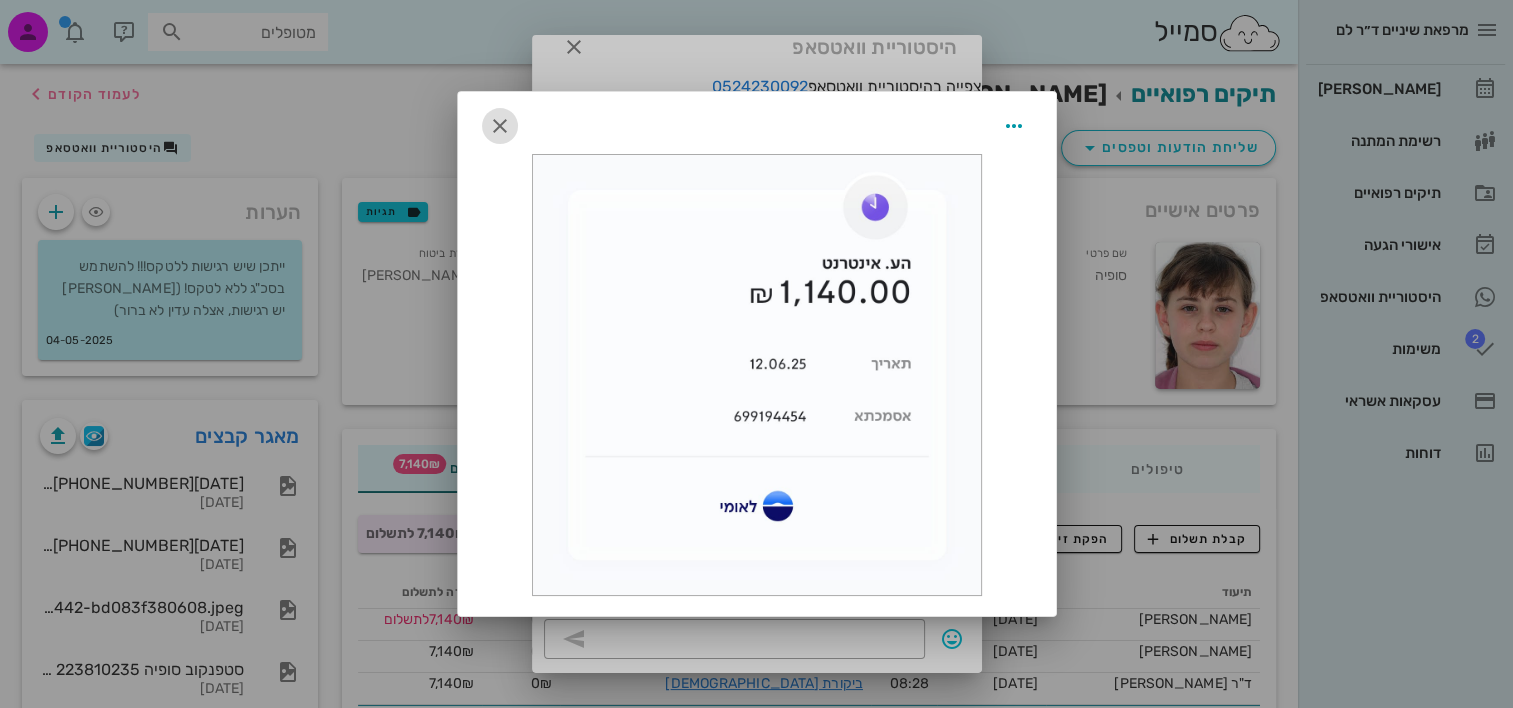 click at bounding box center [500, 126] 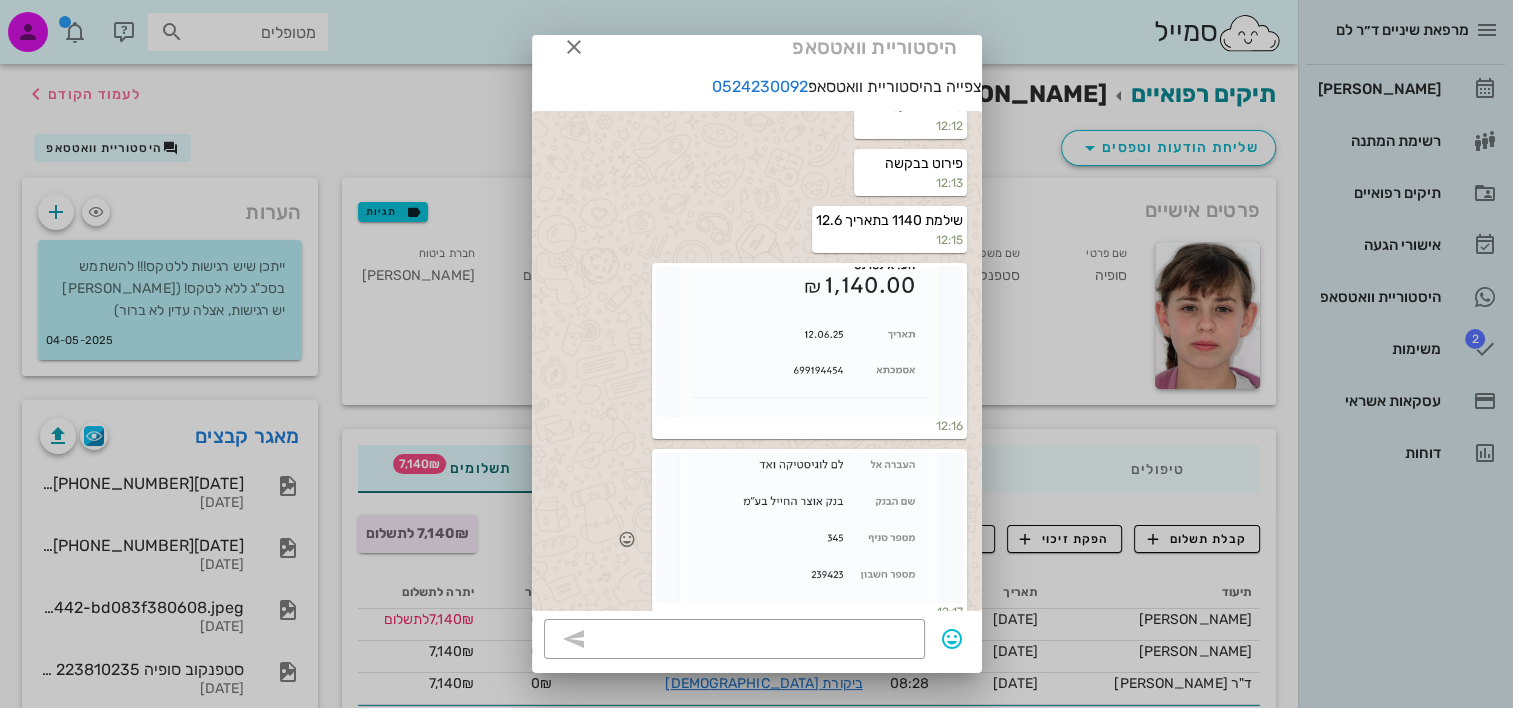 click at bounding box center [809, 528] 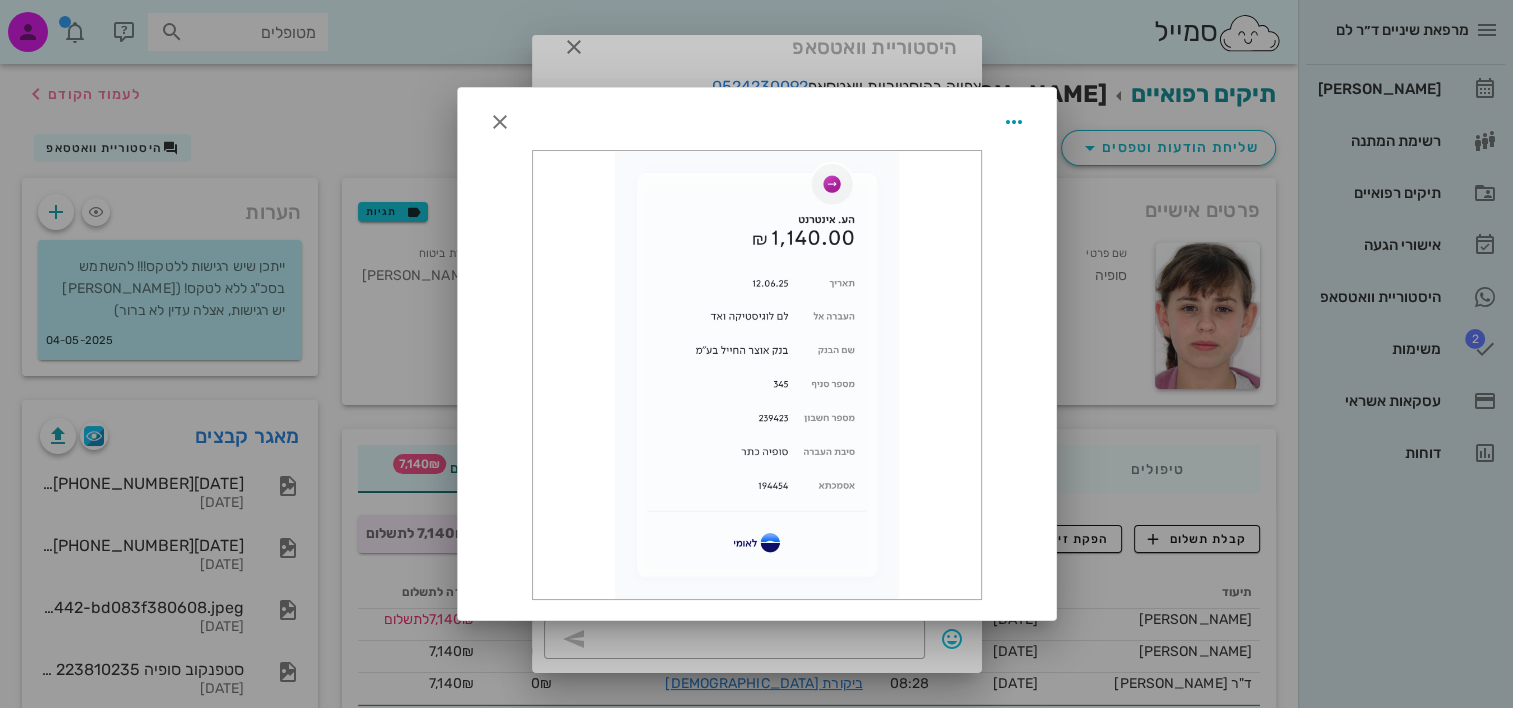 click at bounding box center [757, 375] 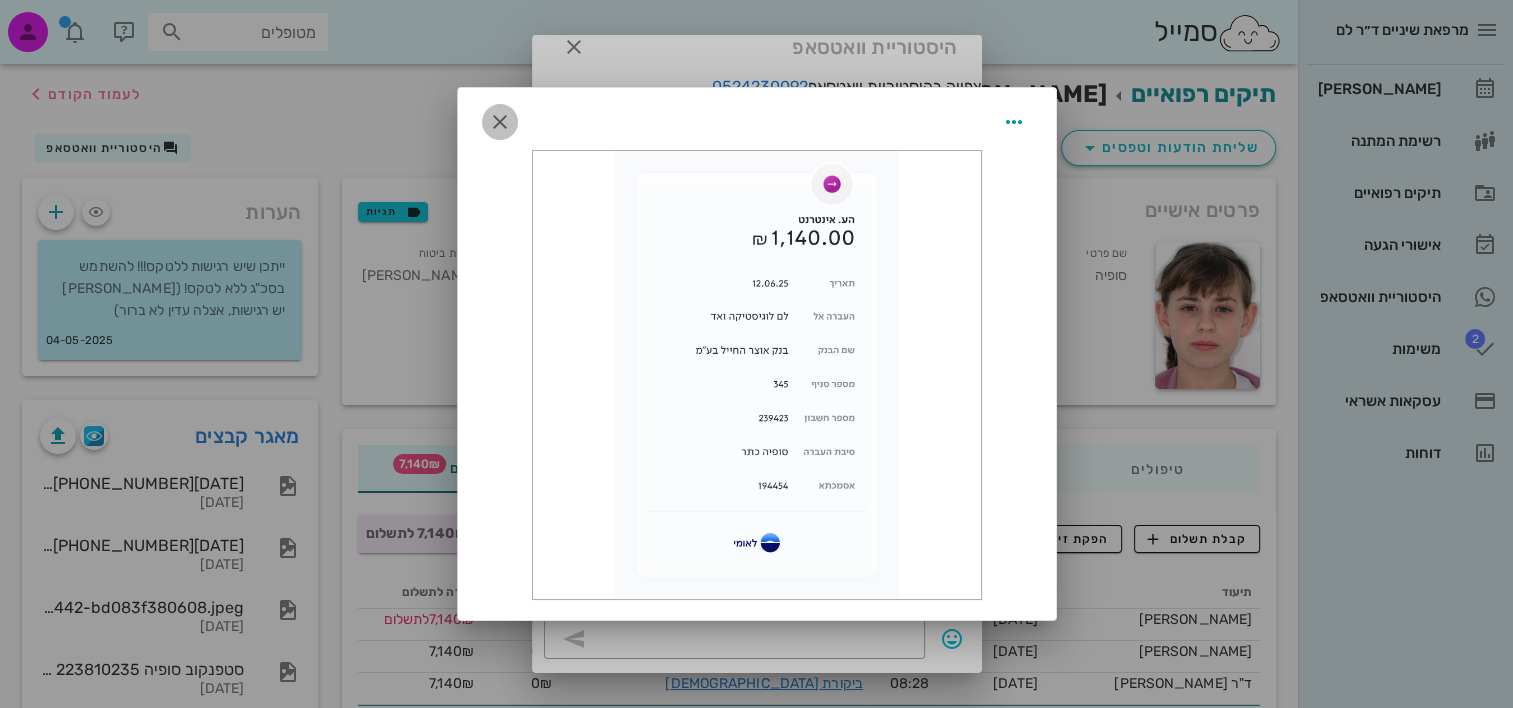 click at bounding box center (500, 122) 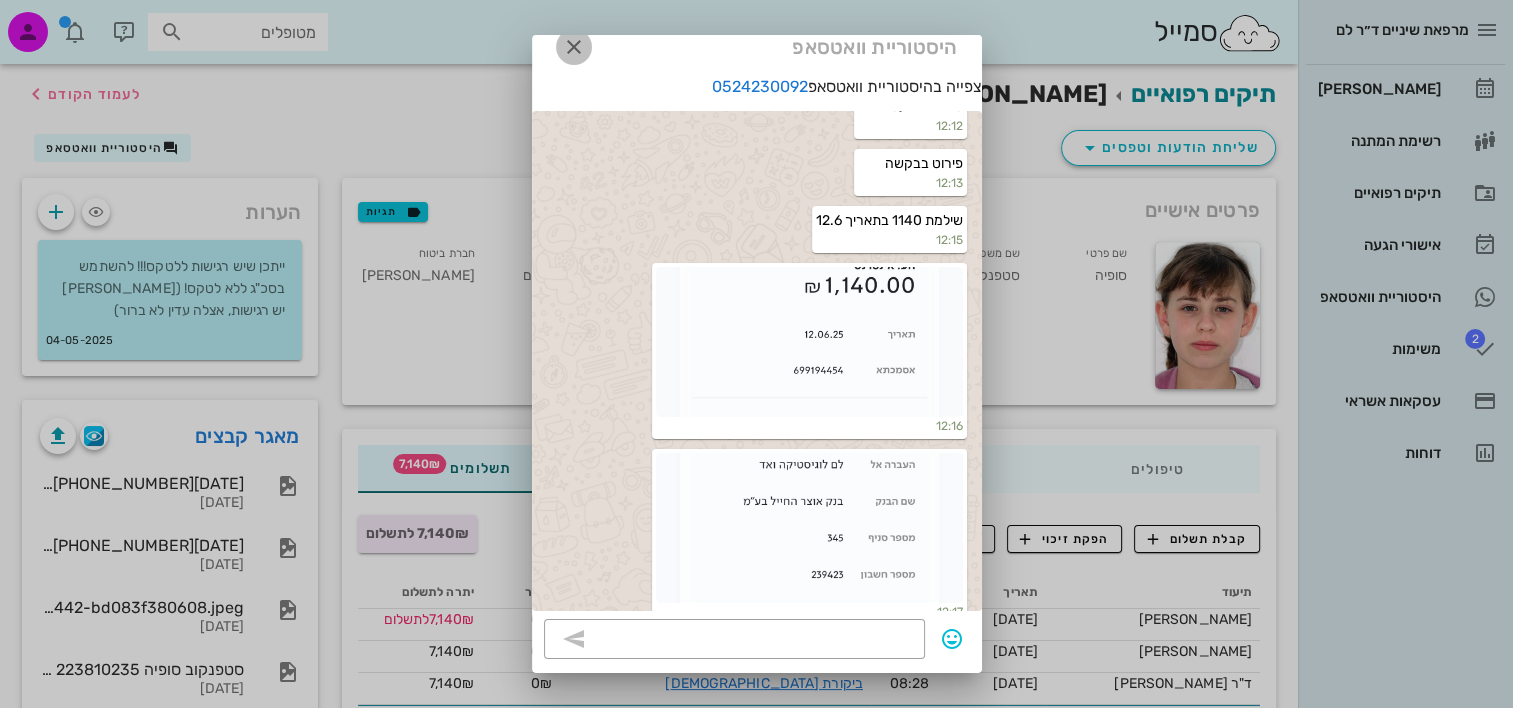 click at bounding box center (574, 47) 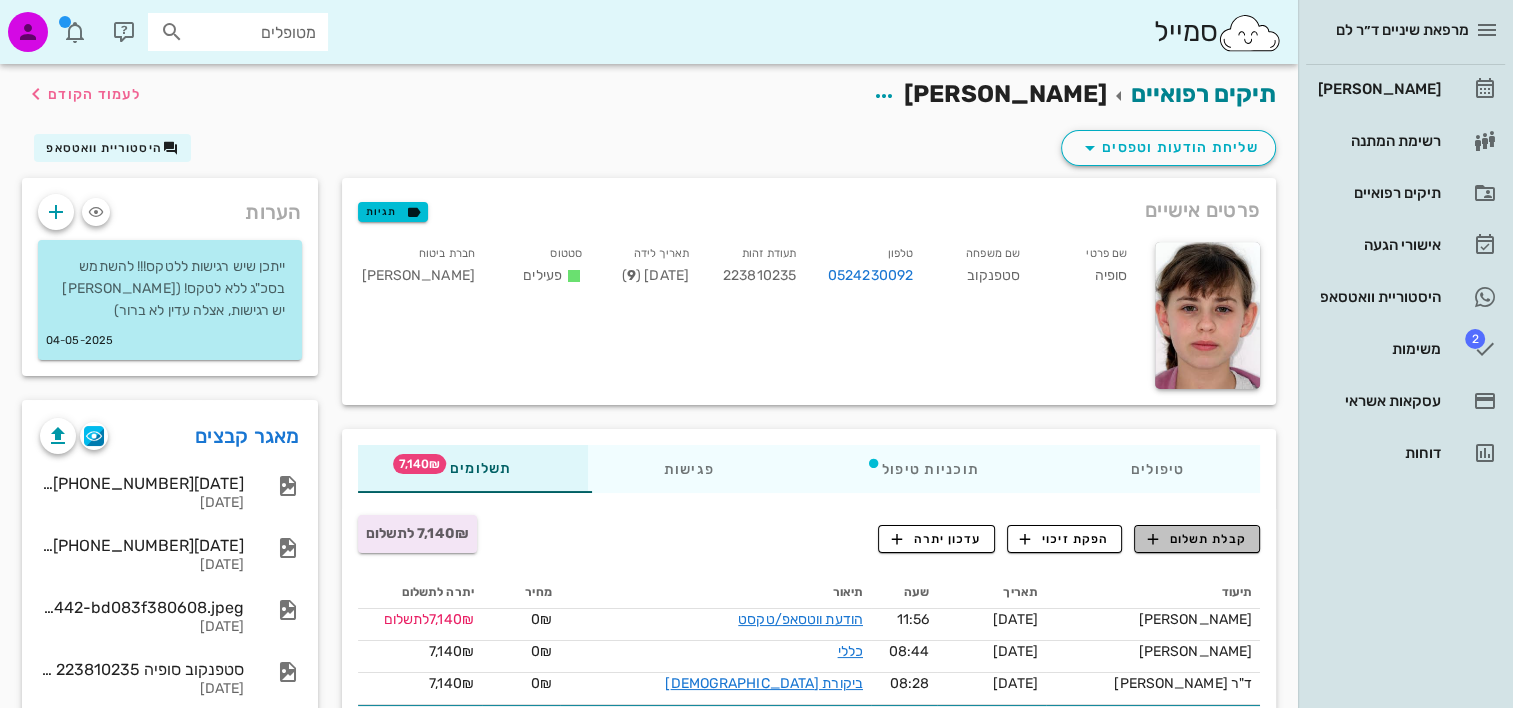 click on "קבלת תשלום" at bounding box center [1197, 539] 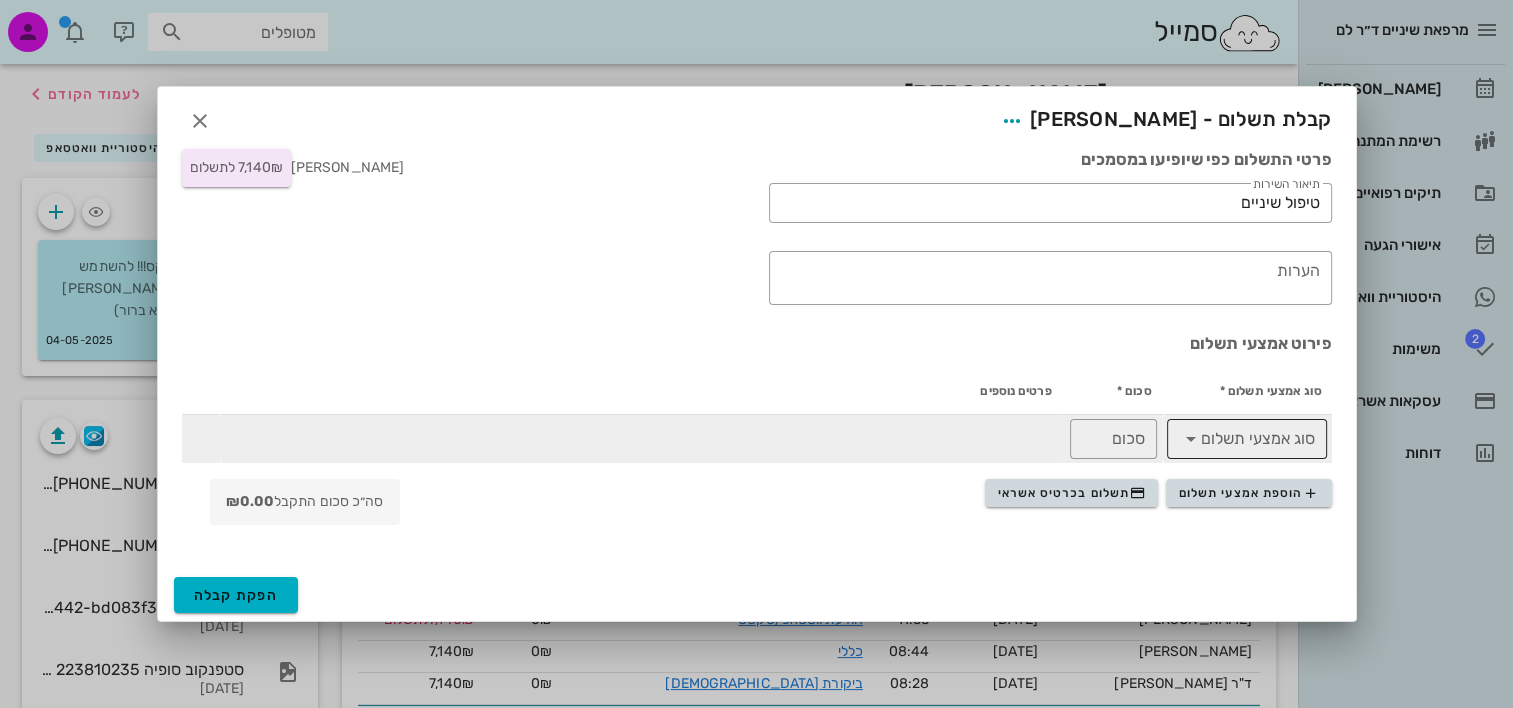 click on "סוג אמצעי תשלום" at bounding box center [1261, 439] 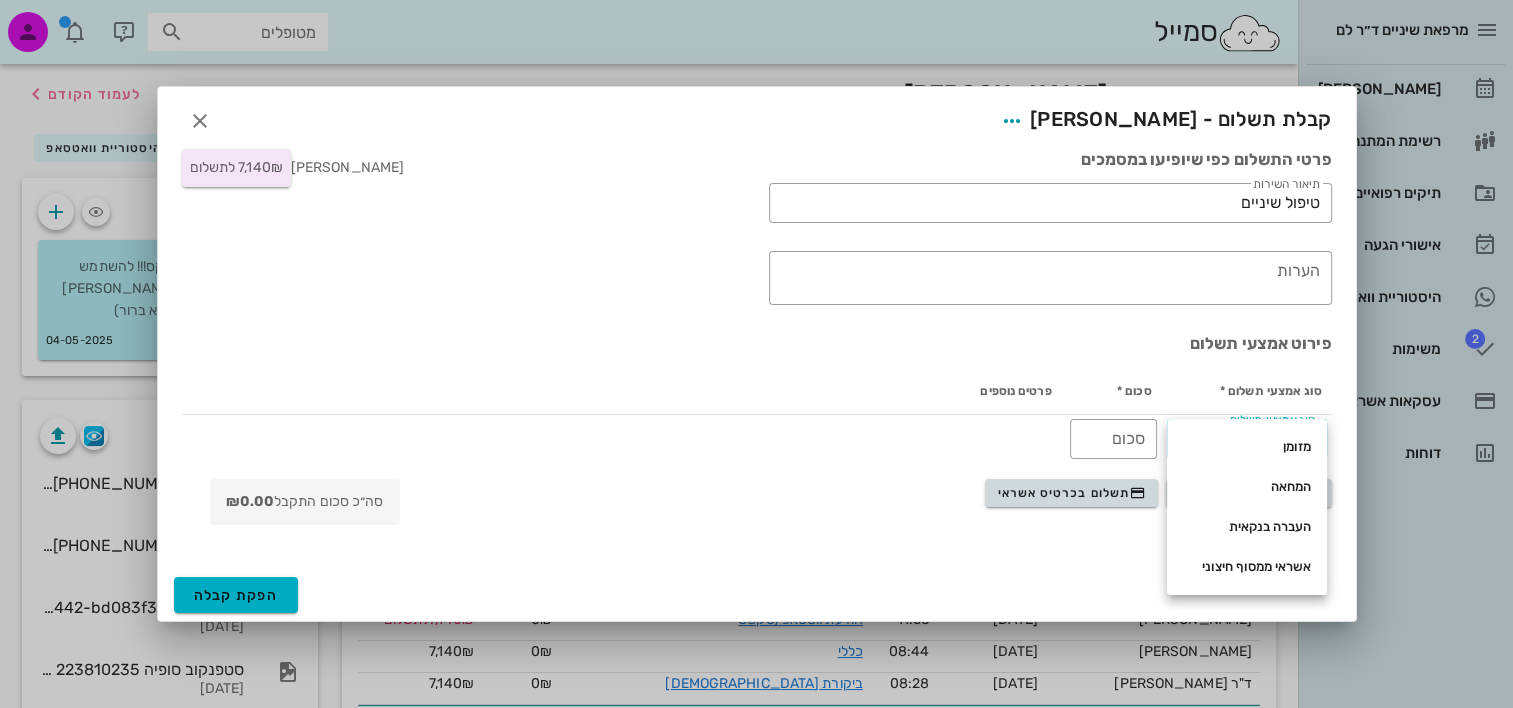 click on "העברה בנקאית" at bounding box center (1247, 527) 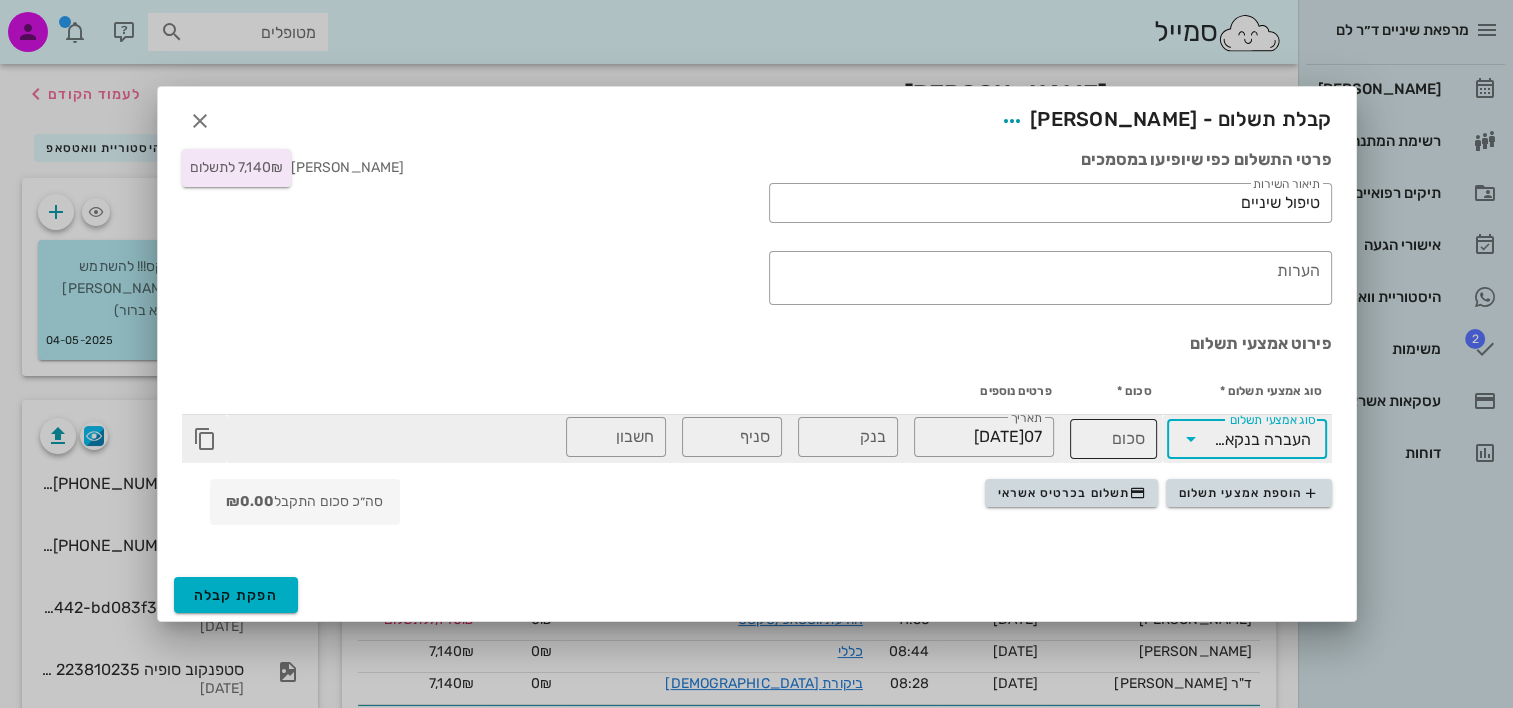 click on "סכום" at bounding box center (1113, 439) 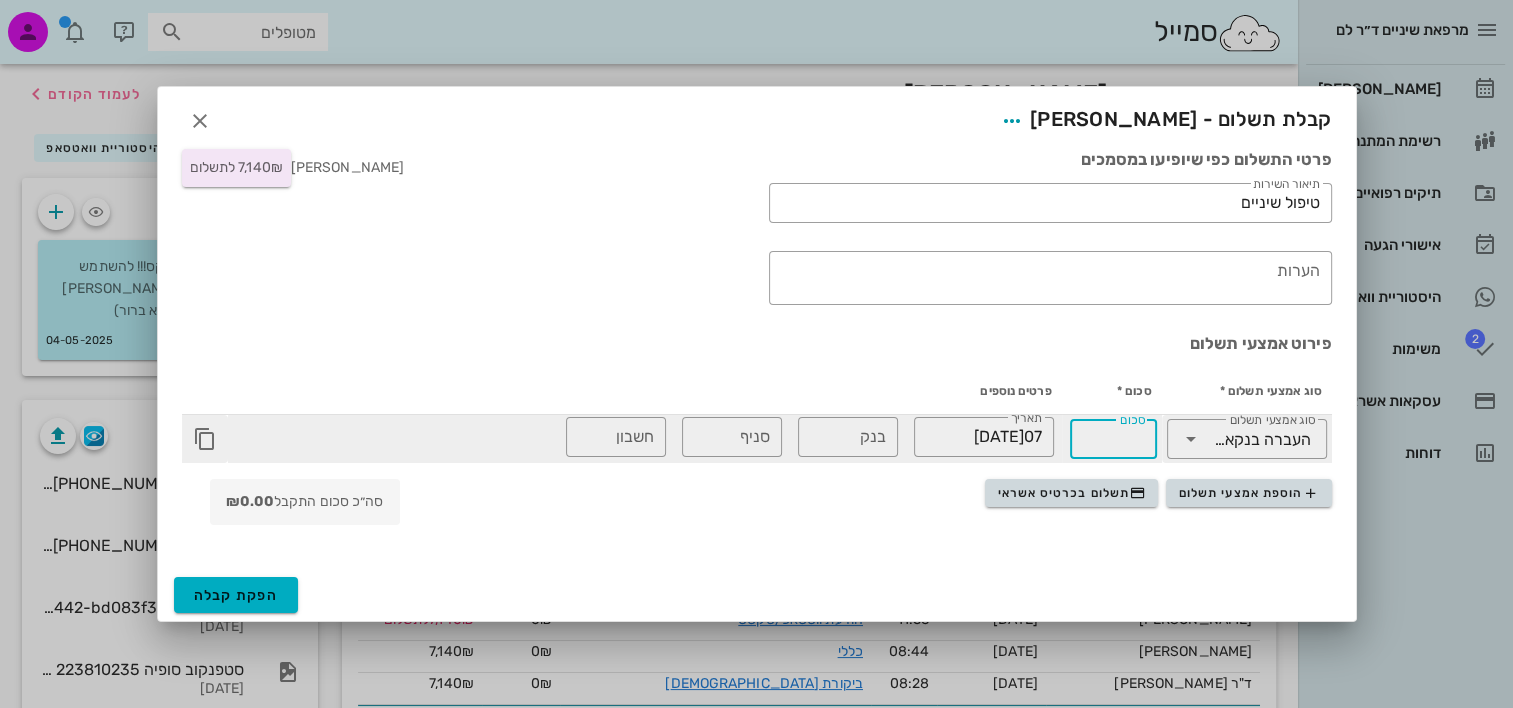 click on "סכום" at bounding box center (1113, 439) 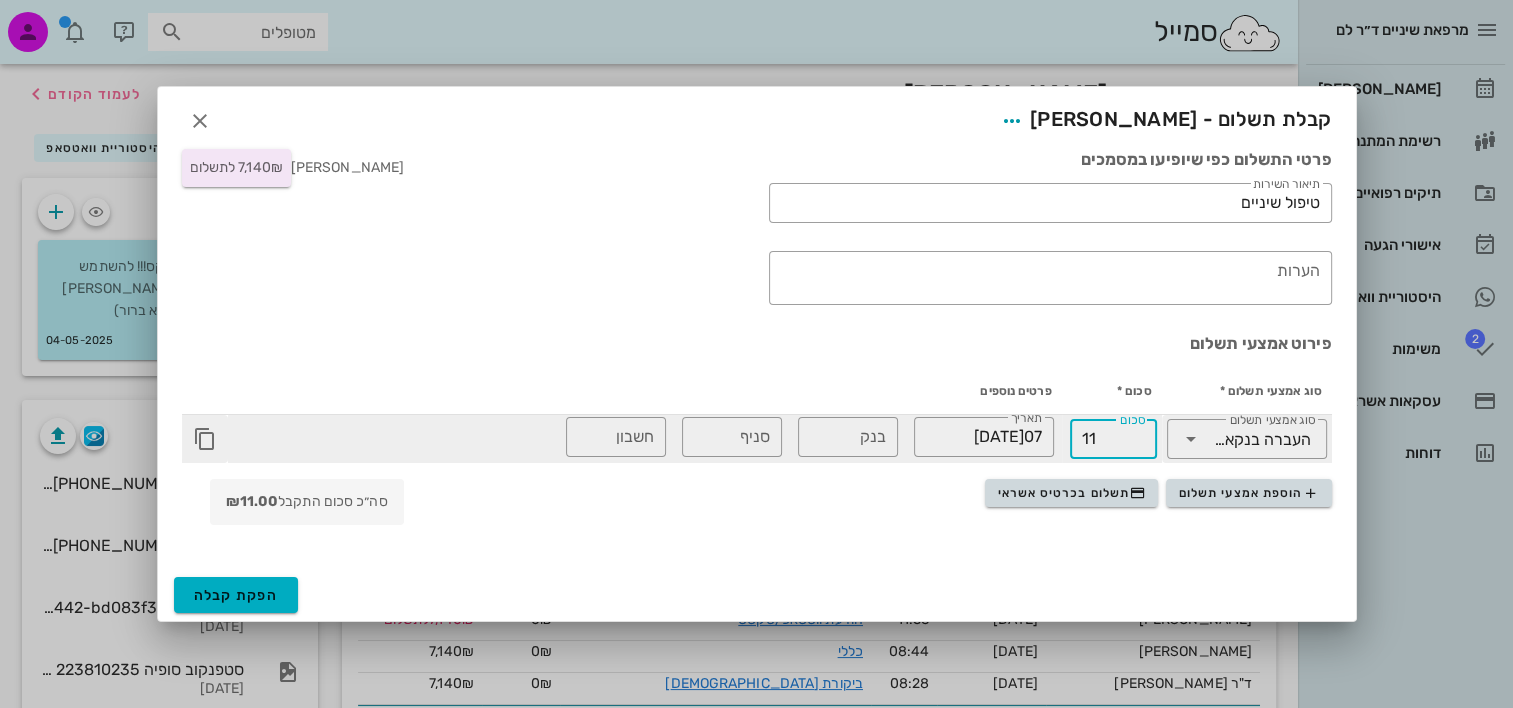 type on "114" 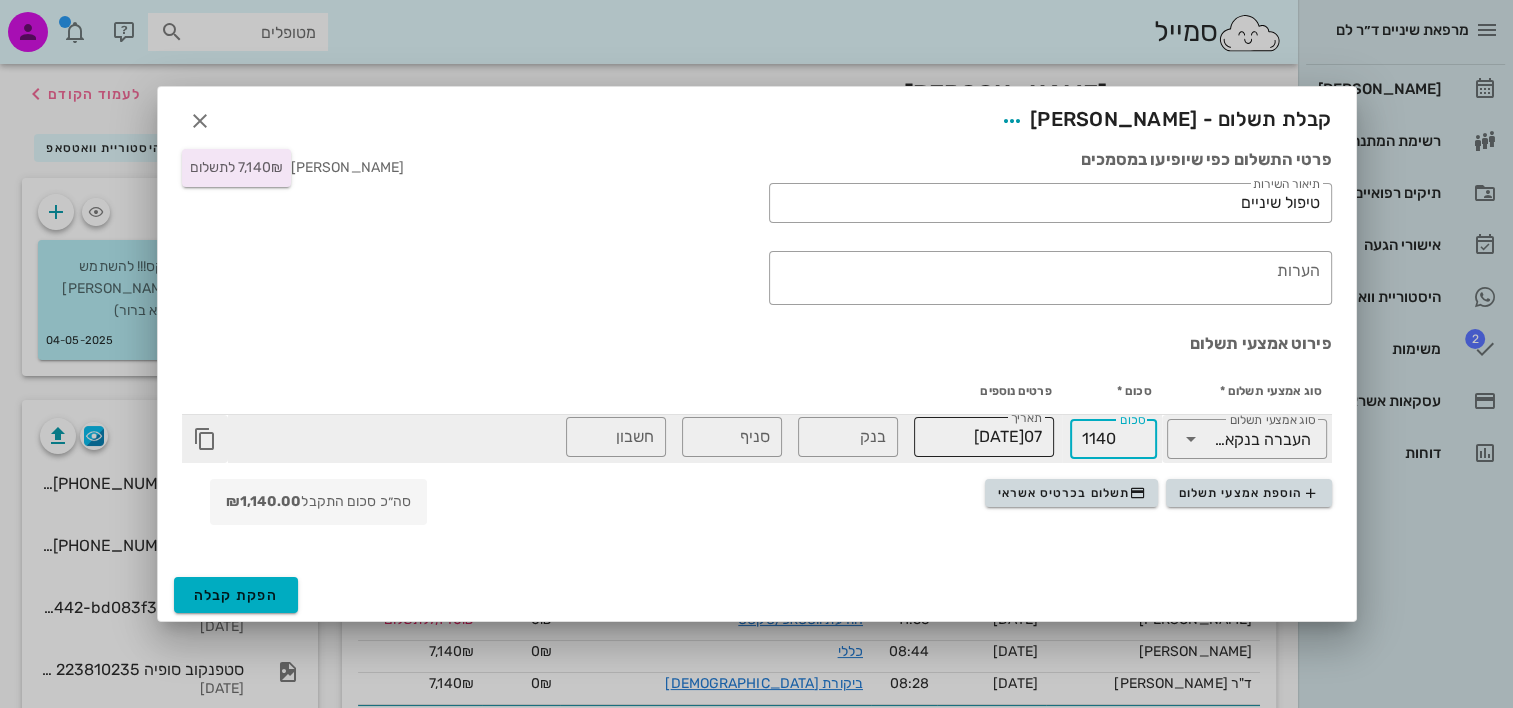 type on "1140" 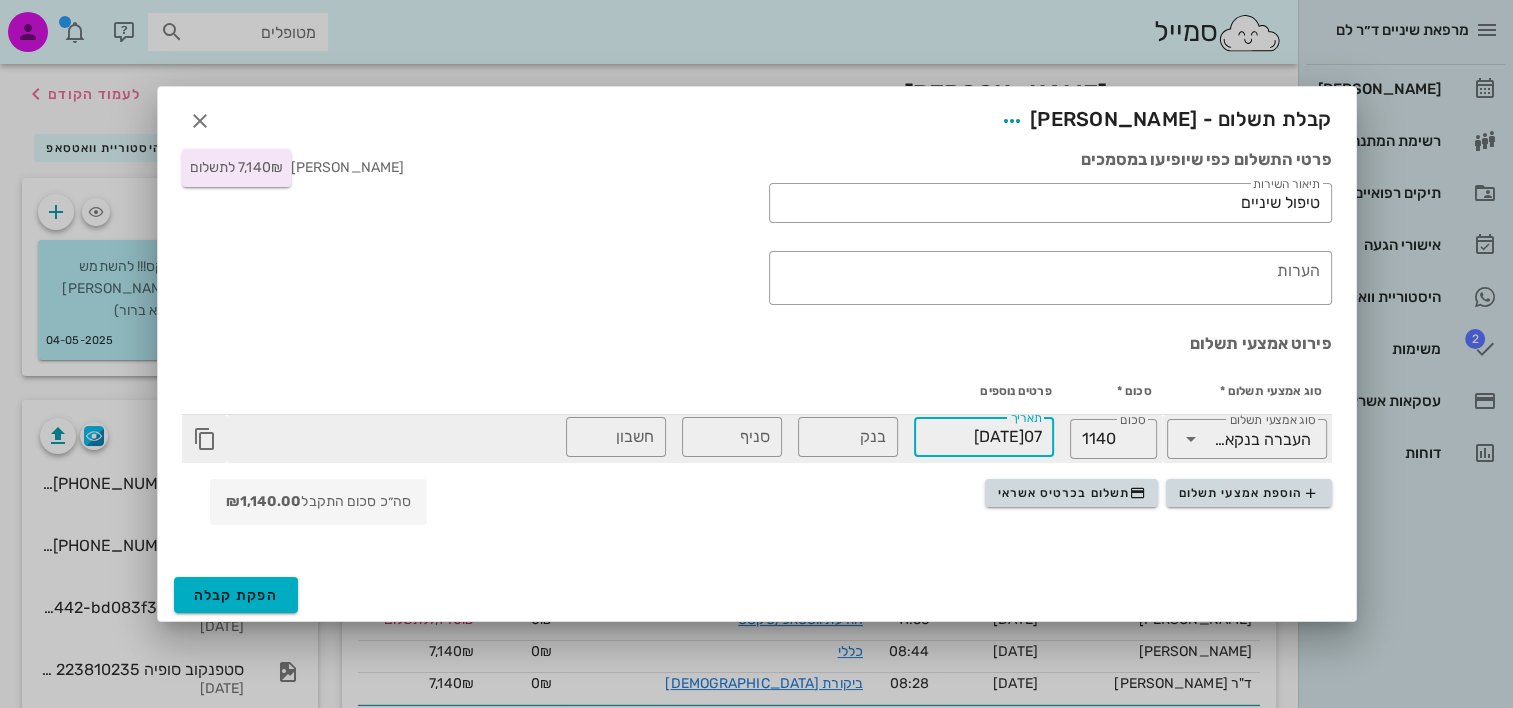 click on "07[DATE]" at bounding box center (984, 437) 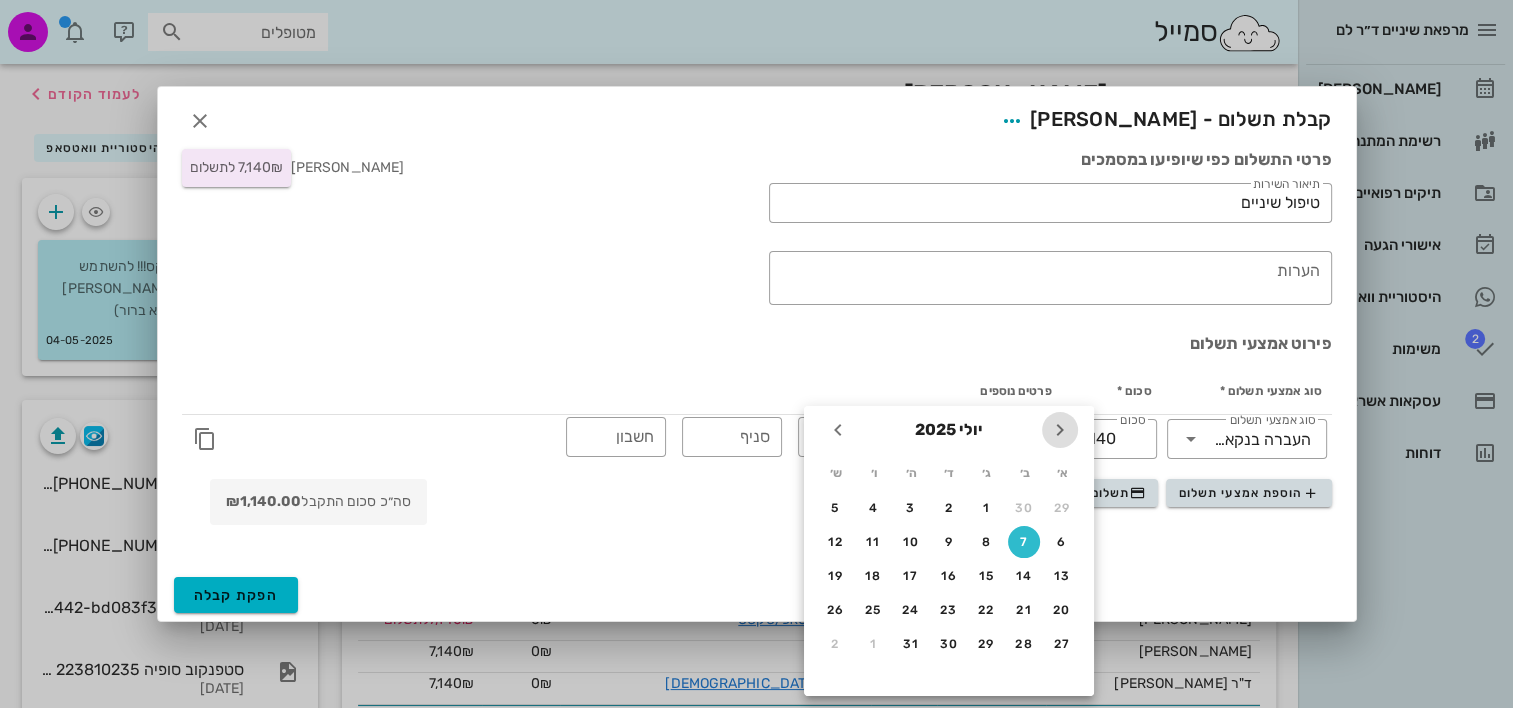 click at bounding box center (1060, 430) 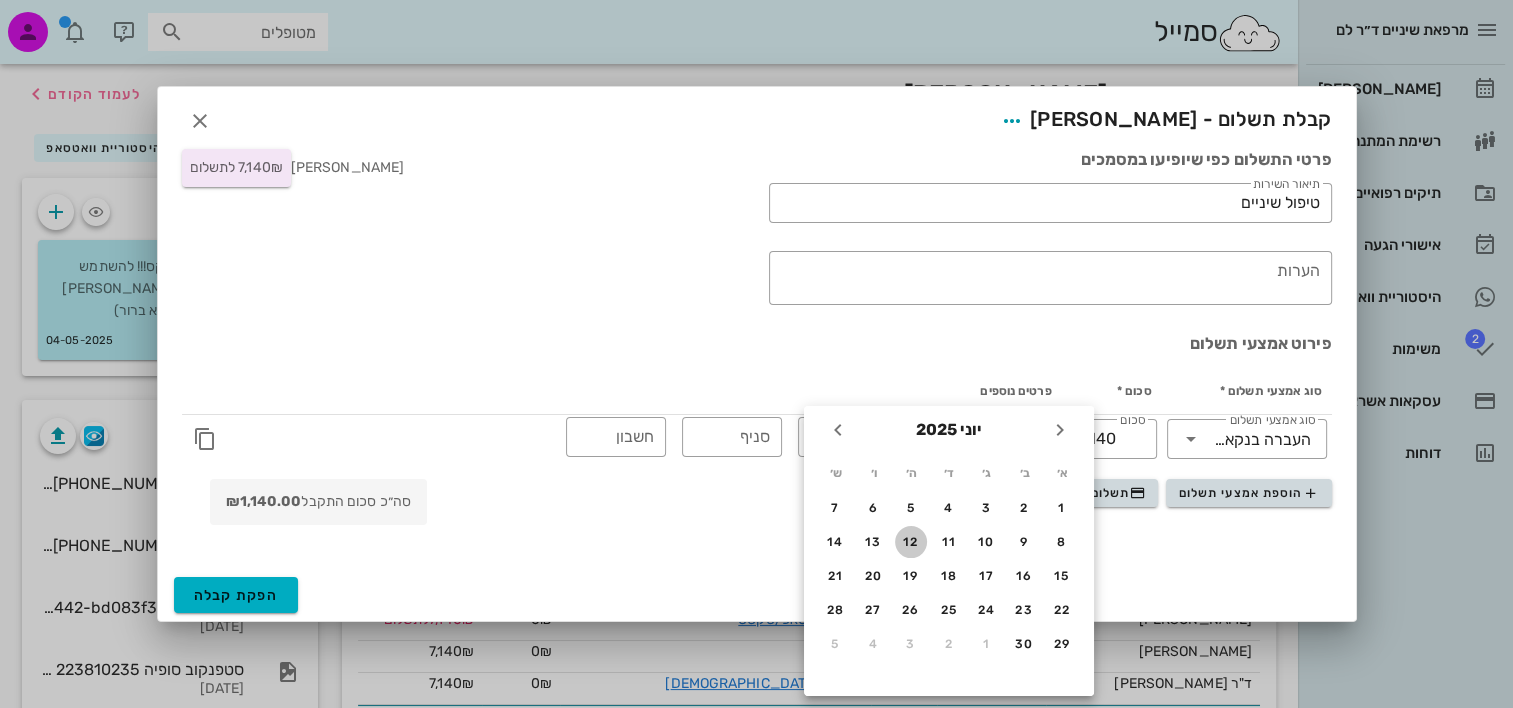 click on "12" at bounding box center (911, 542) 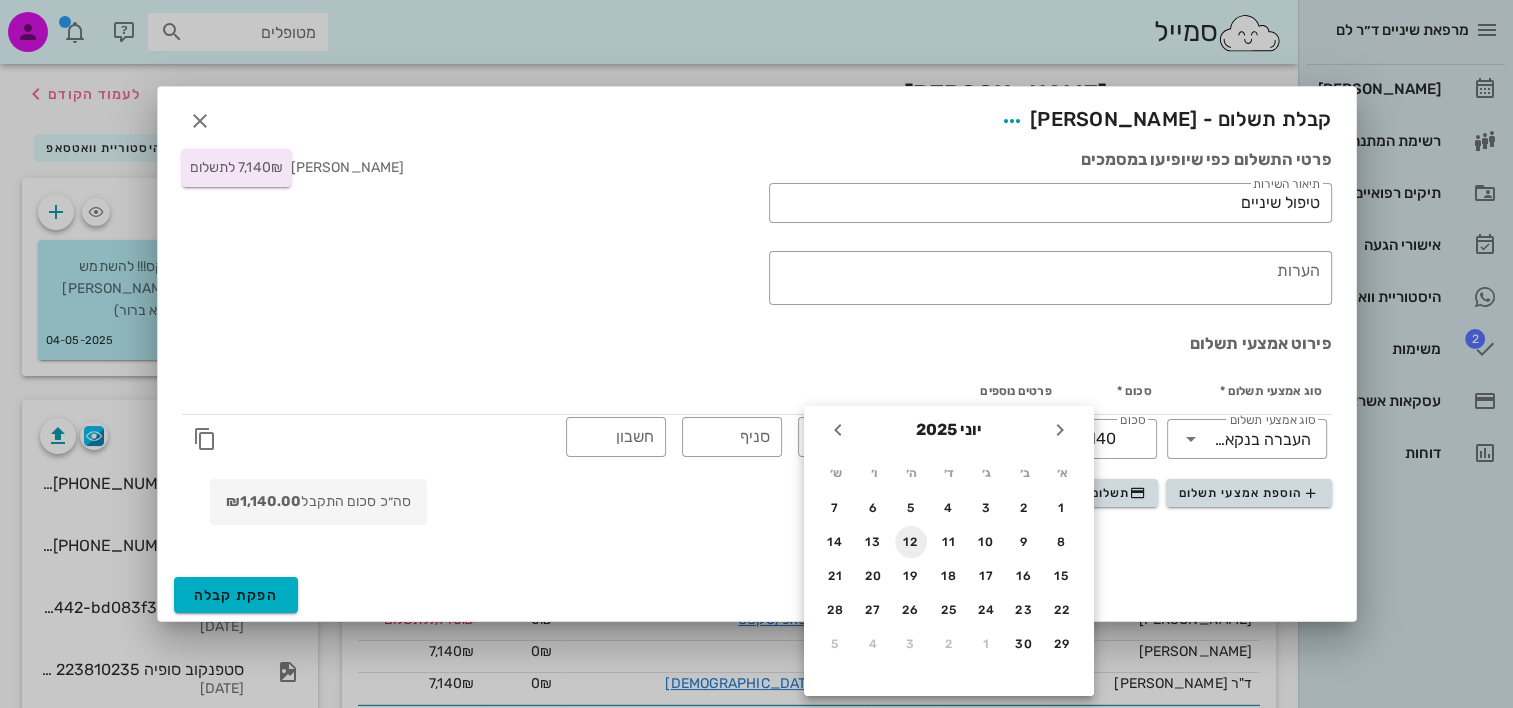 type on "12[DATE]" 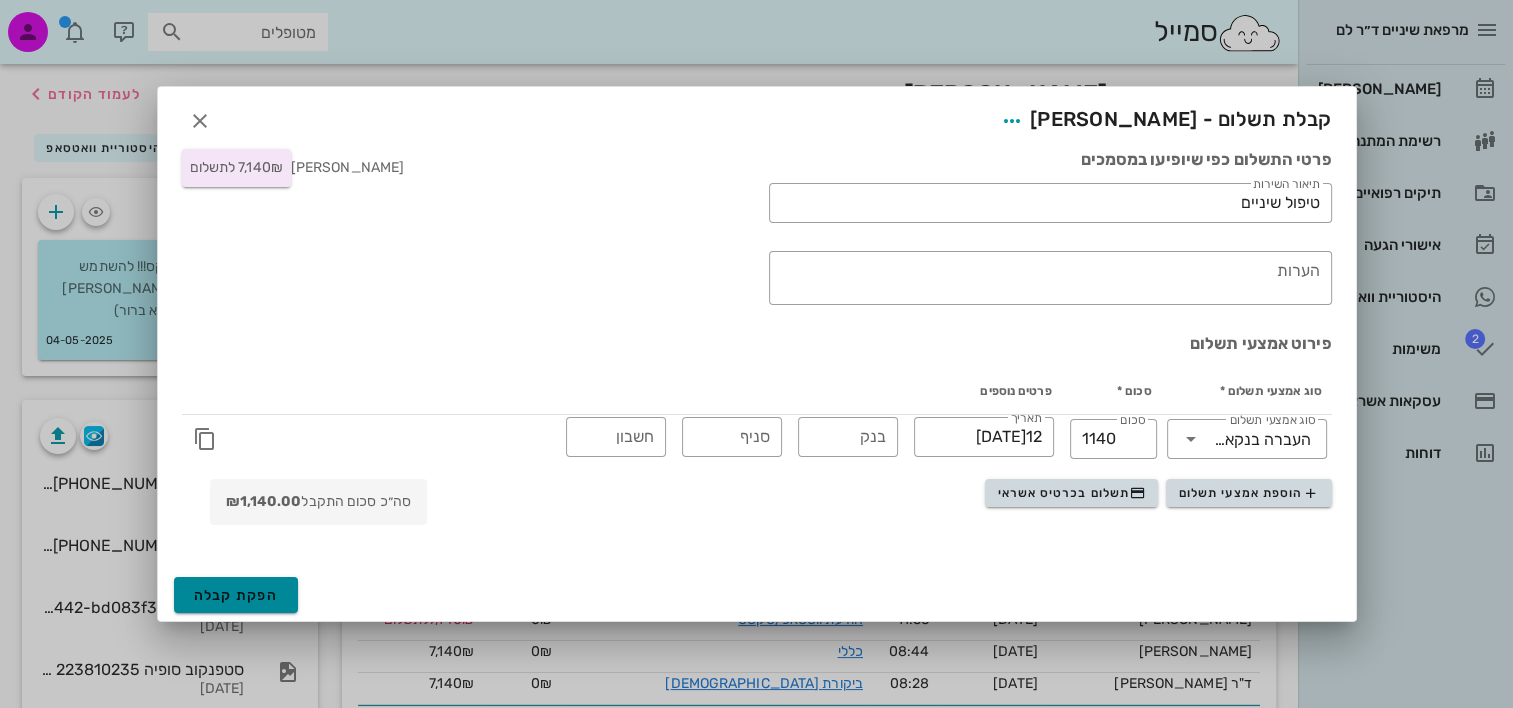 click on "הפקת קבלה" at bounding box center [236, 595] 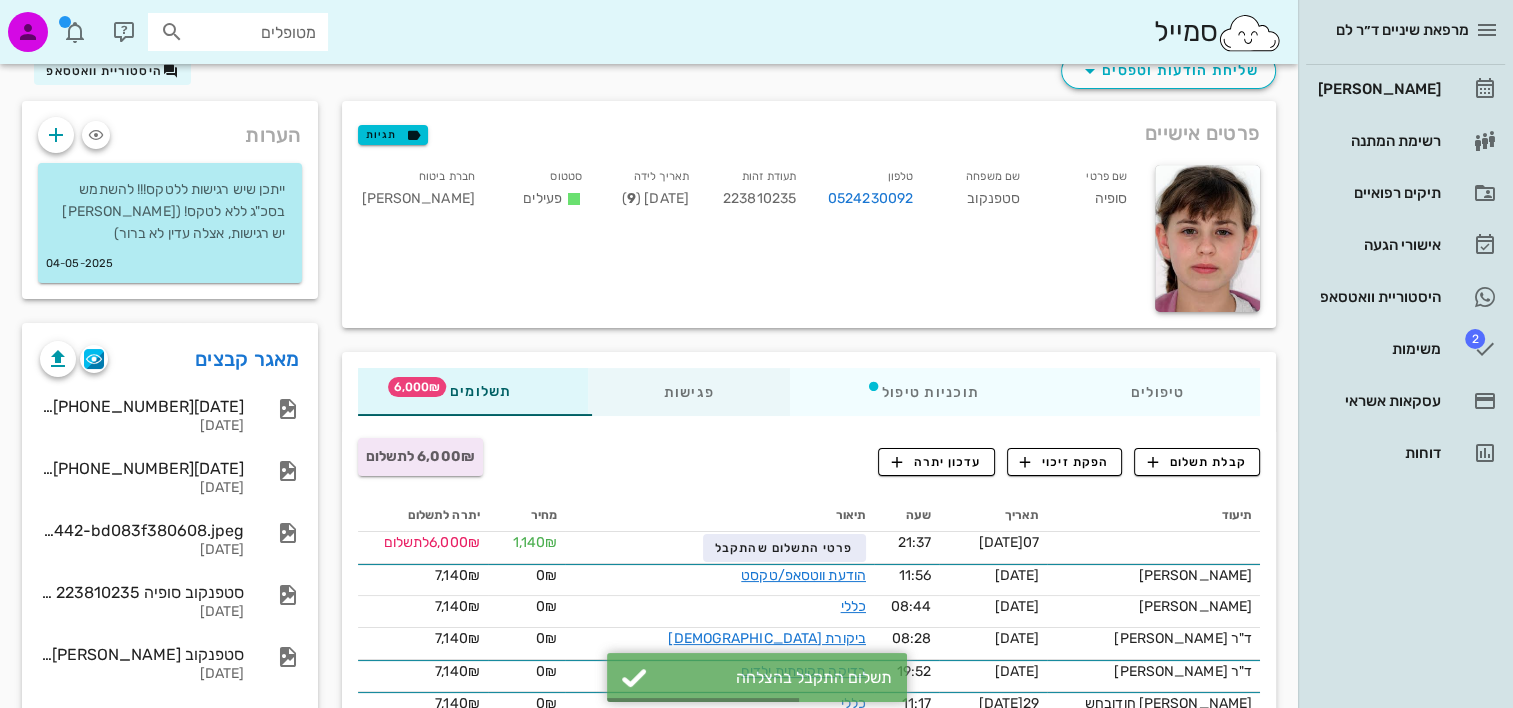 scroll, scrollTop: 200, scrollLeft: 0, axis: vertical 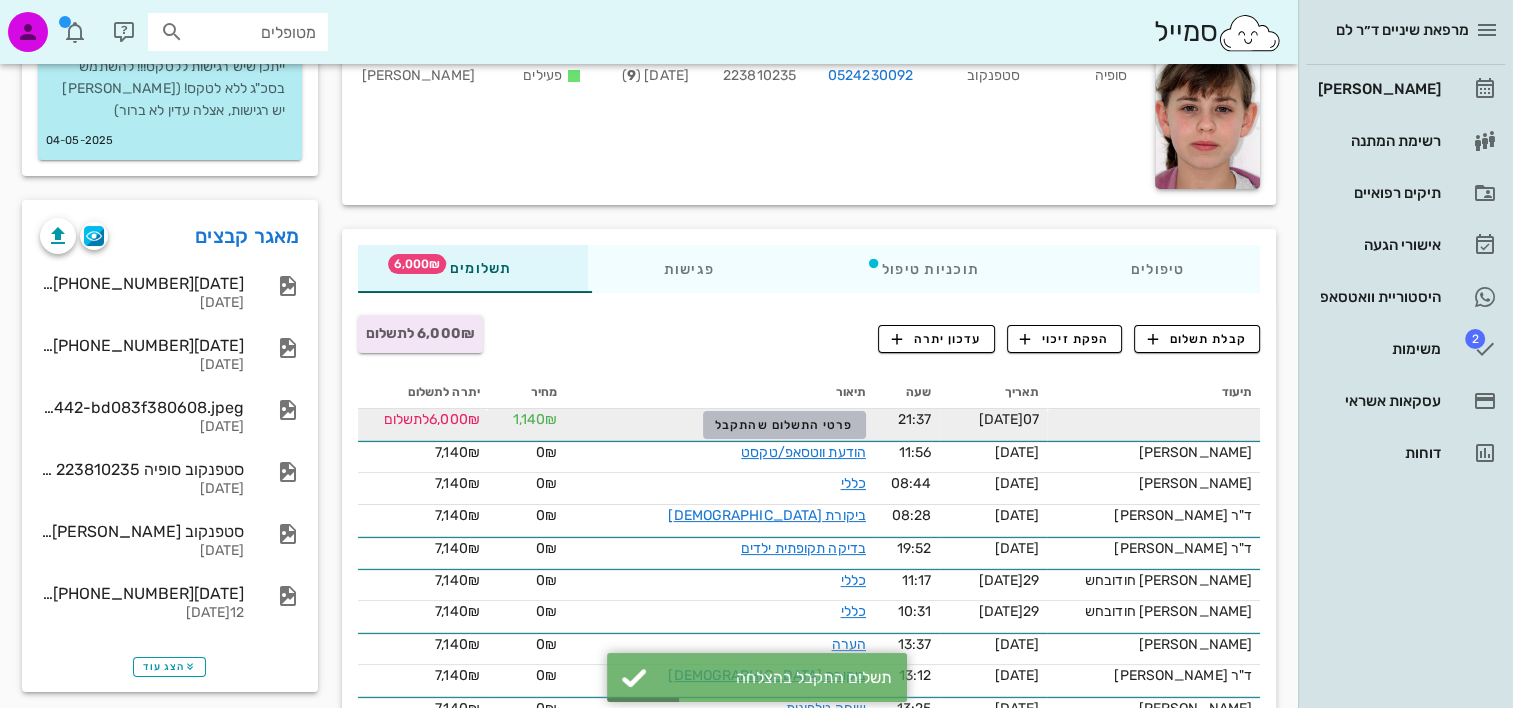 click on "פרטי התשלום שהתקבל" at bounding box center [784, 425] 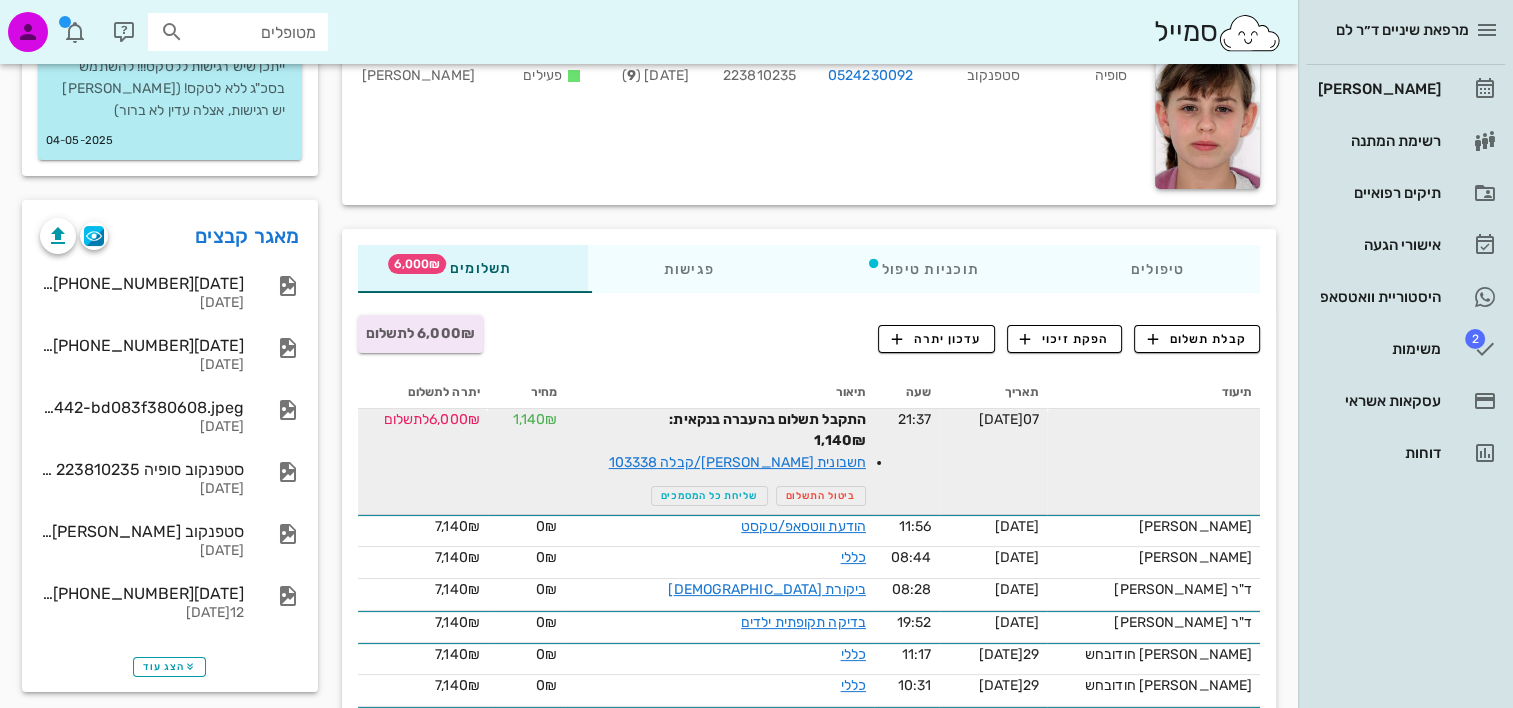 click on "התקבל תשלום
בהעברה בנקאית: 1,140₪" at bounding box center (767, 430) 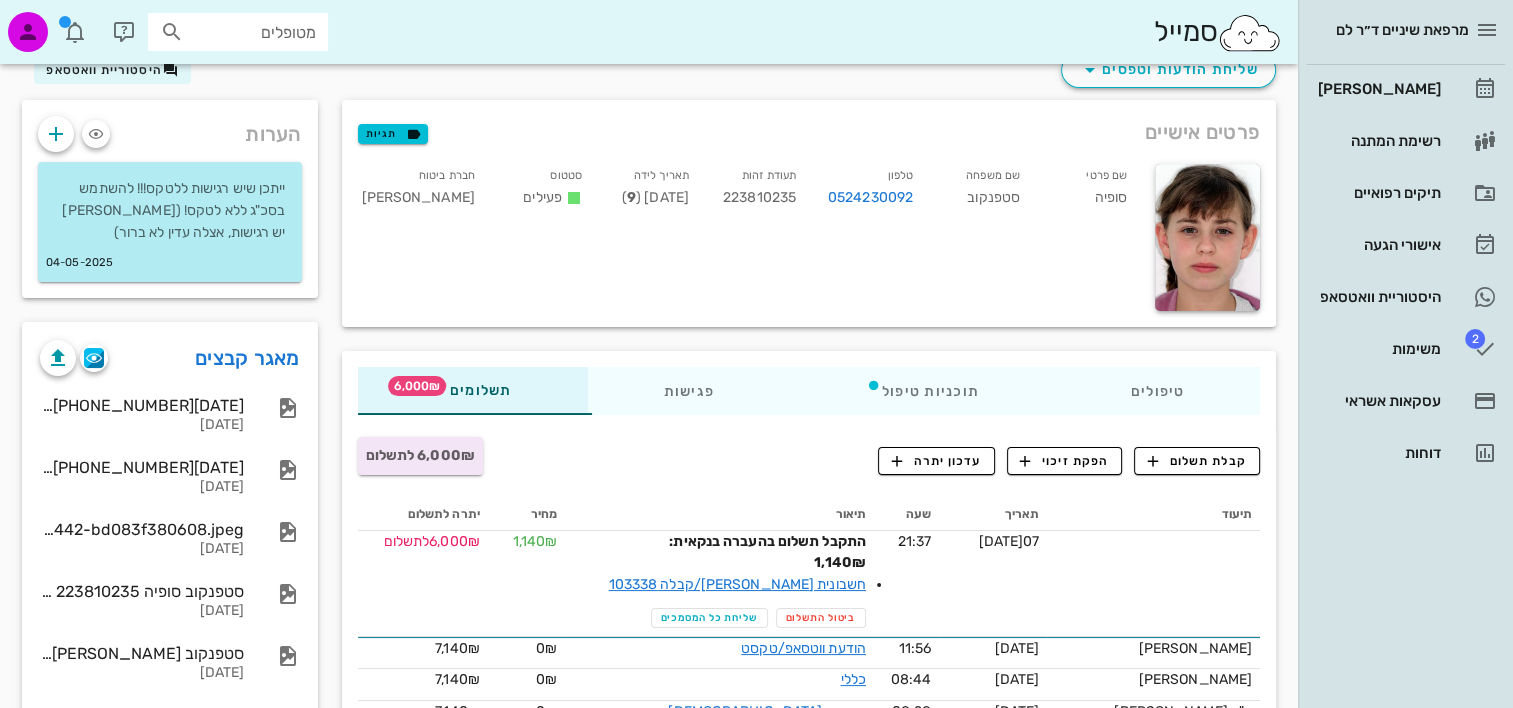 scroll, scrollTop: 0, scrollLeft: 0, axis: both 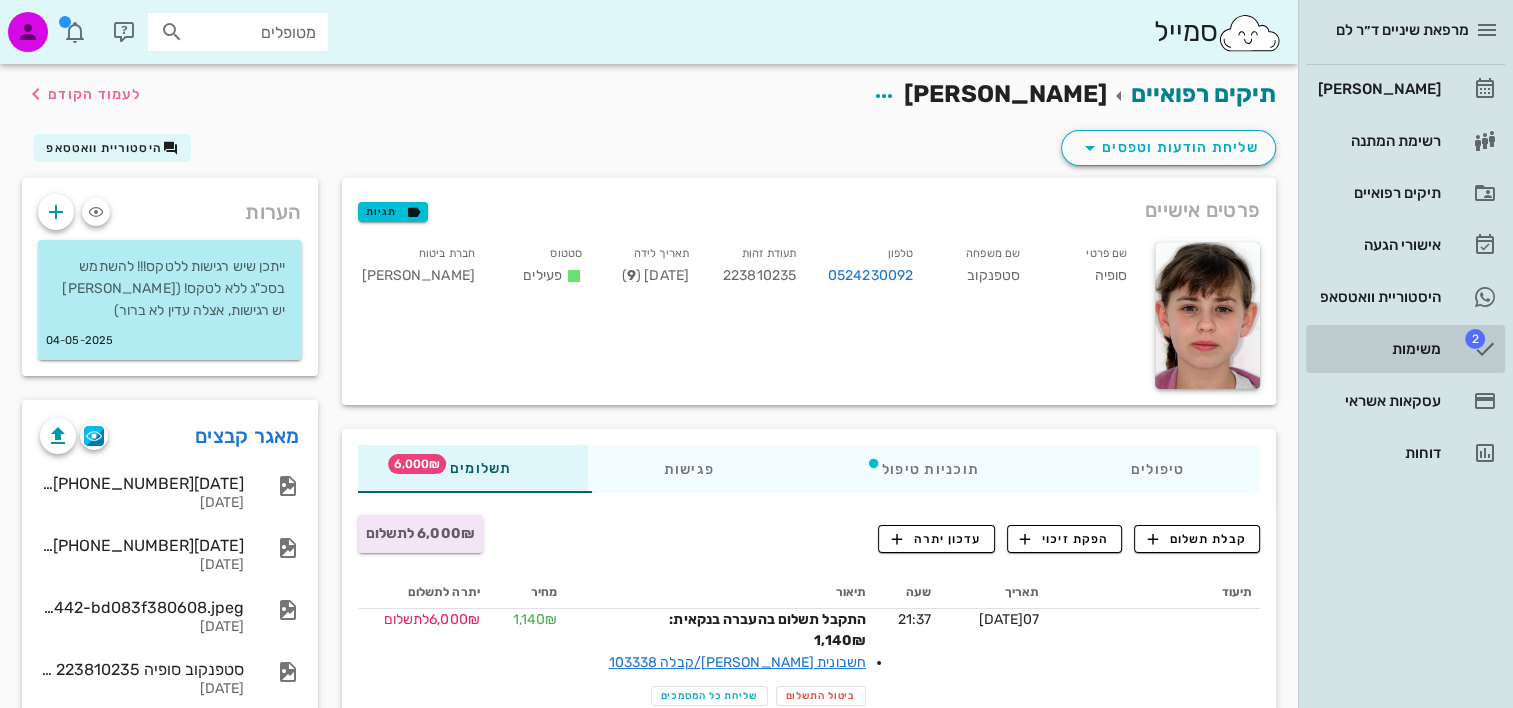 click on "משימות" at bounding box center [1377, 349] 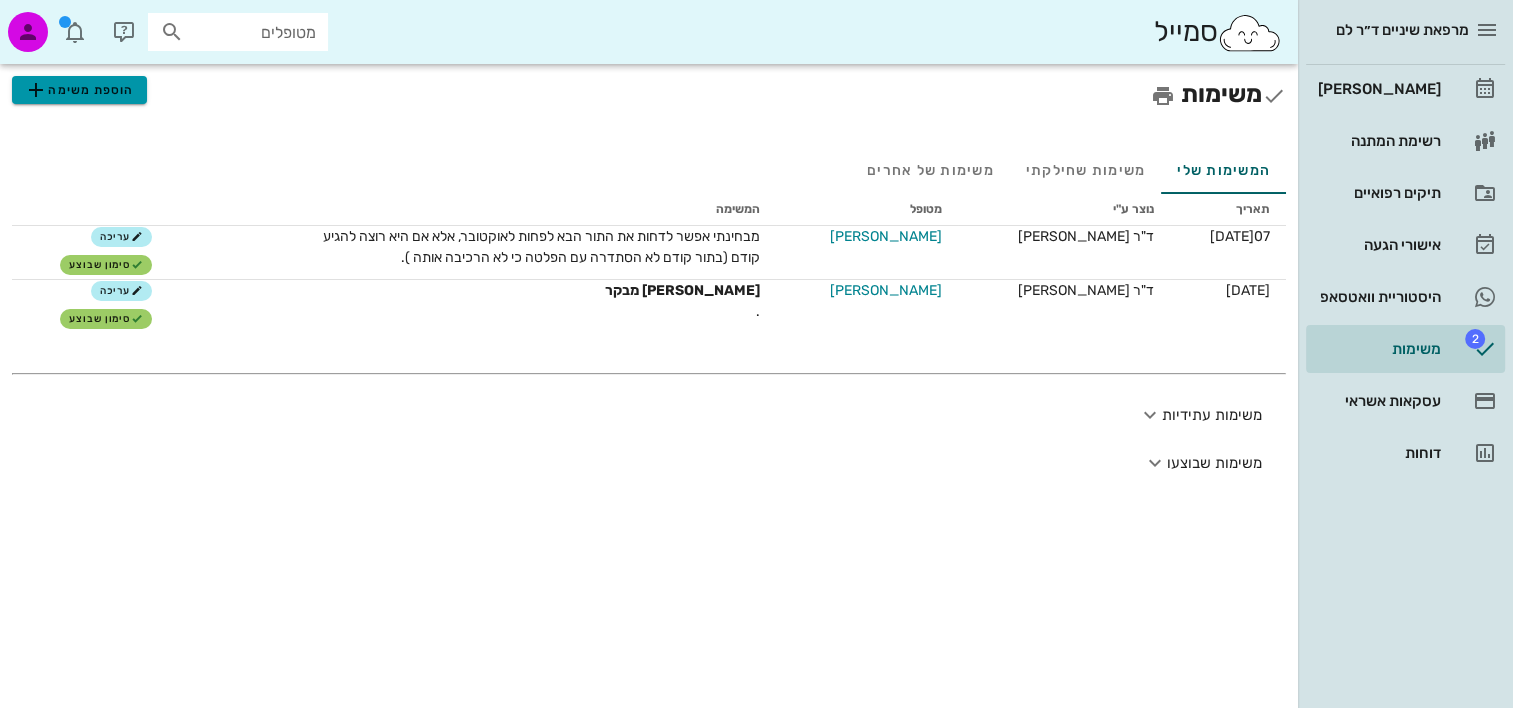 click on "הוספת משימה" at bounding box center [79, 90] 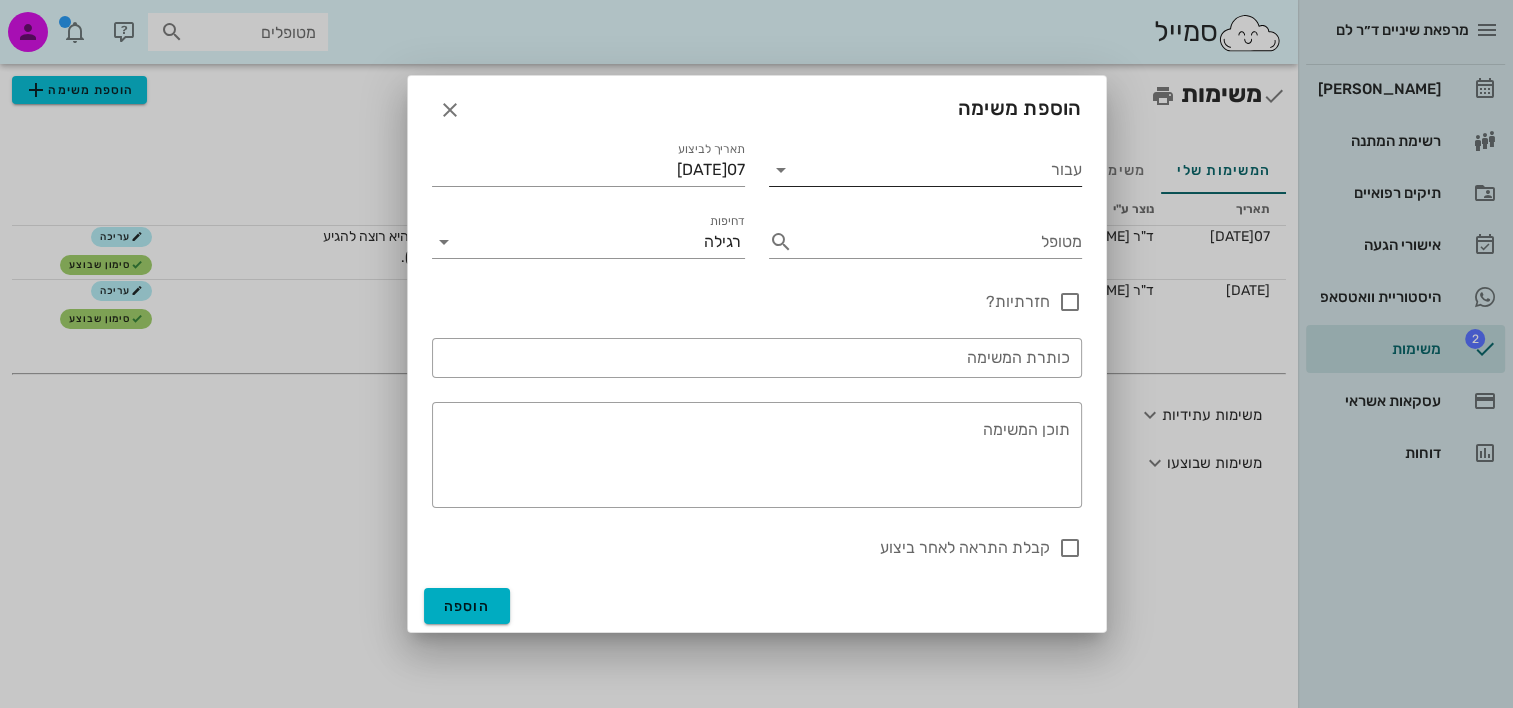 click on "עבור" at bounding box center (939, 170) 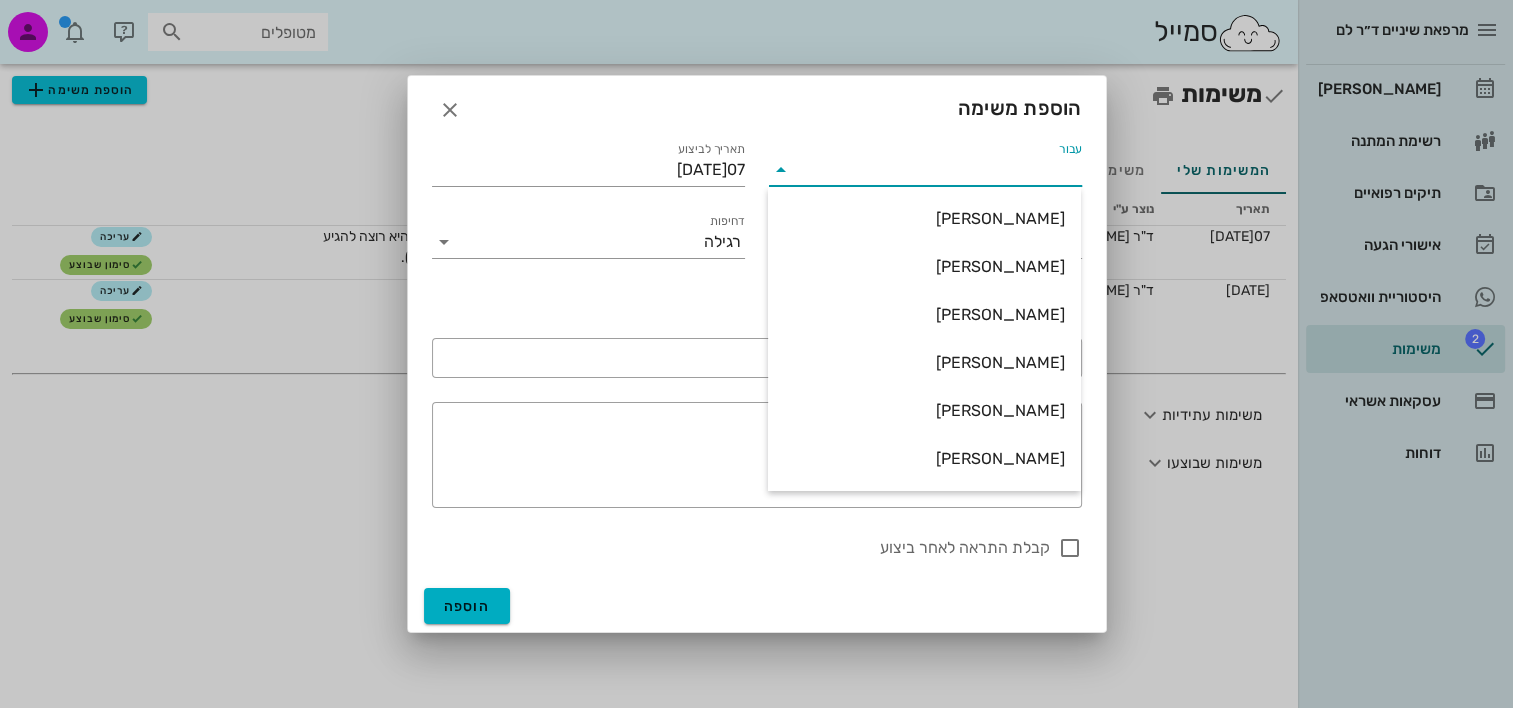 type on "ש" 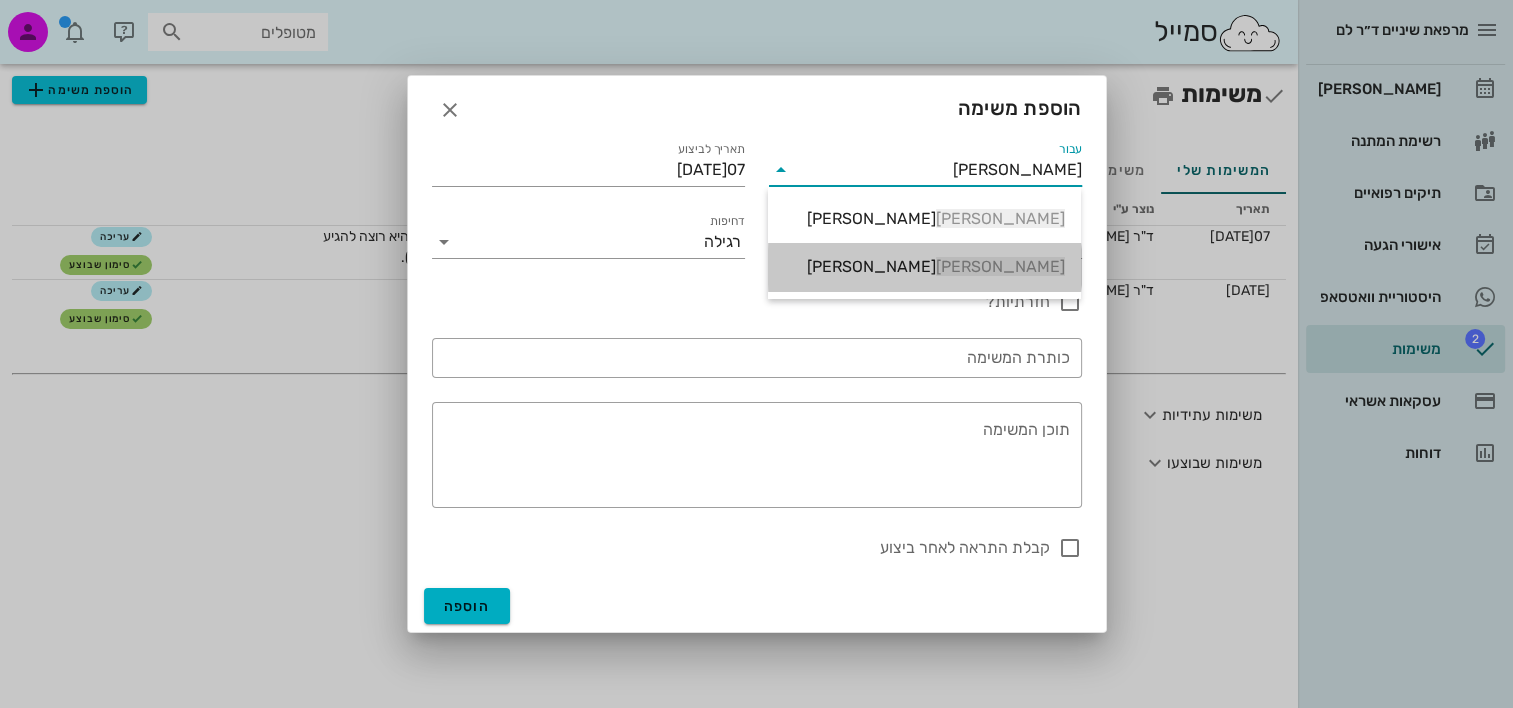 click on "[PERSON_NAME]" at bounding box center [924, 266] 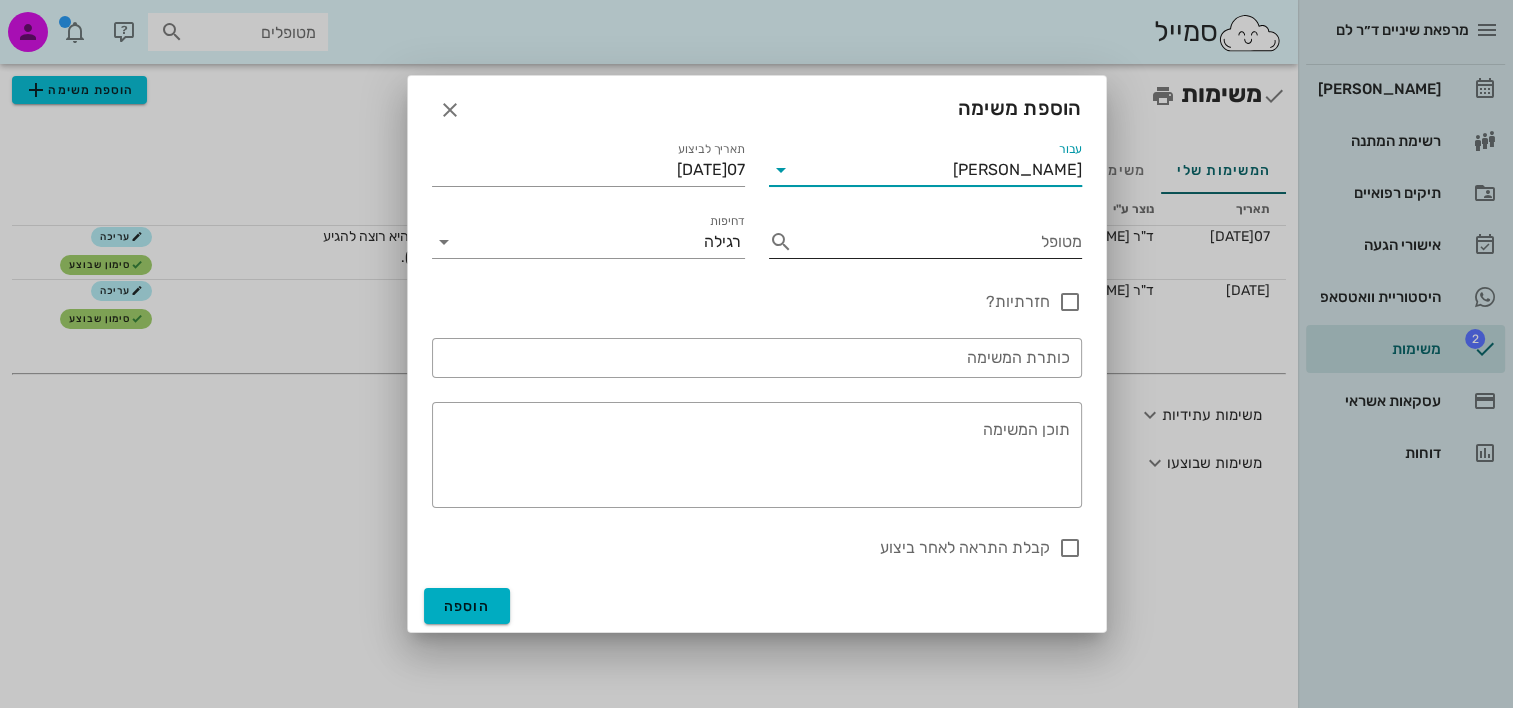 type on "[PERSON_NAME]" 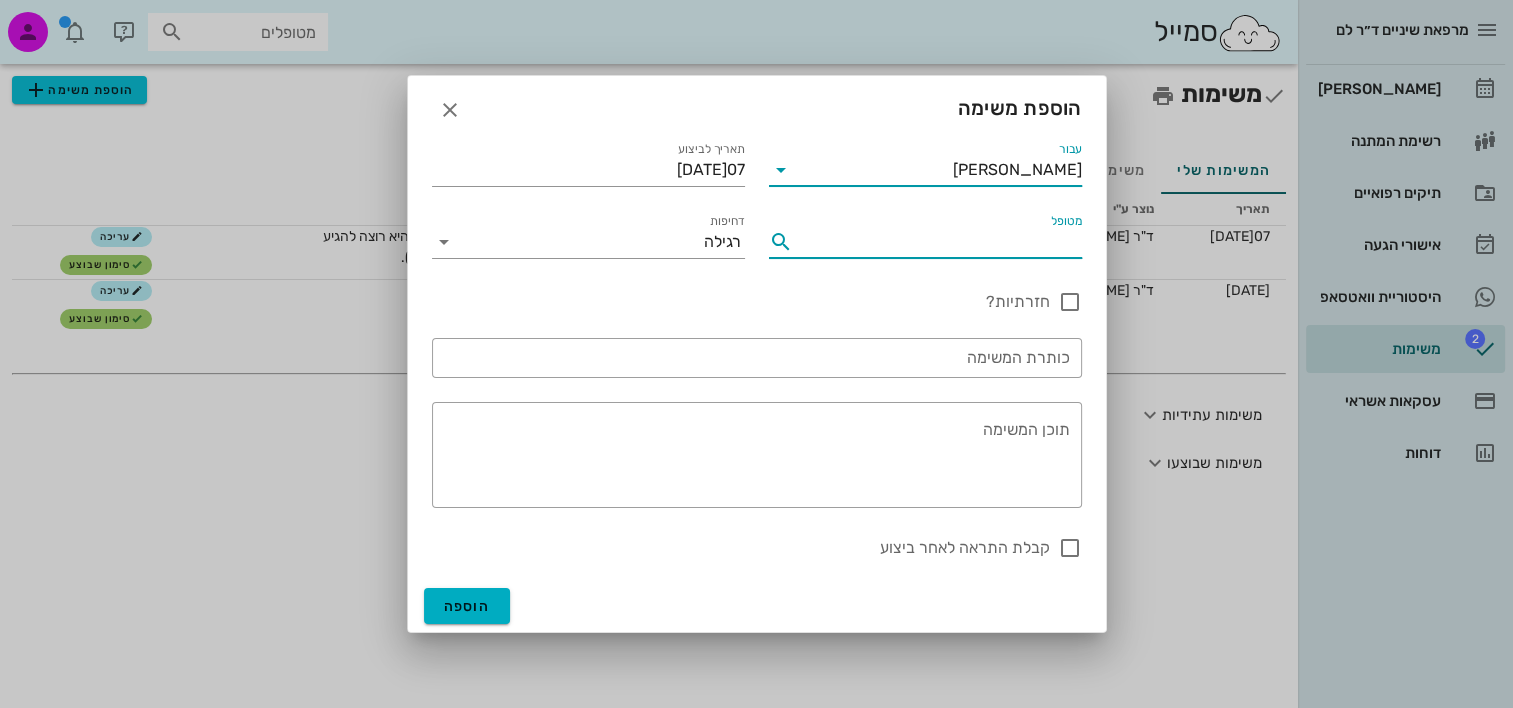 click on "מטופל" at bounding box center [941, 242] 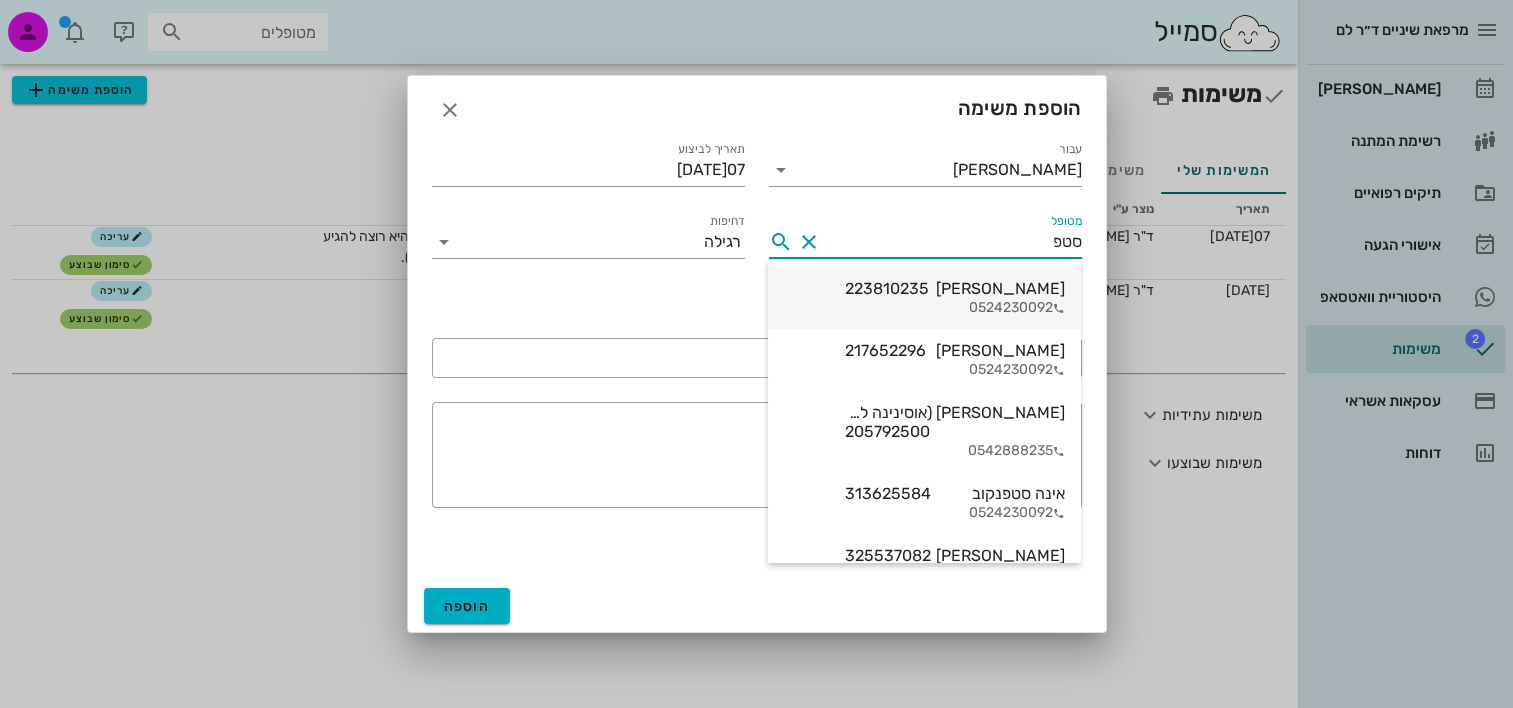 click on "[PERSON_NAME]  223810235" at bounding box center [955, 288] 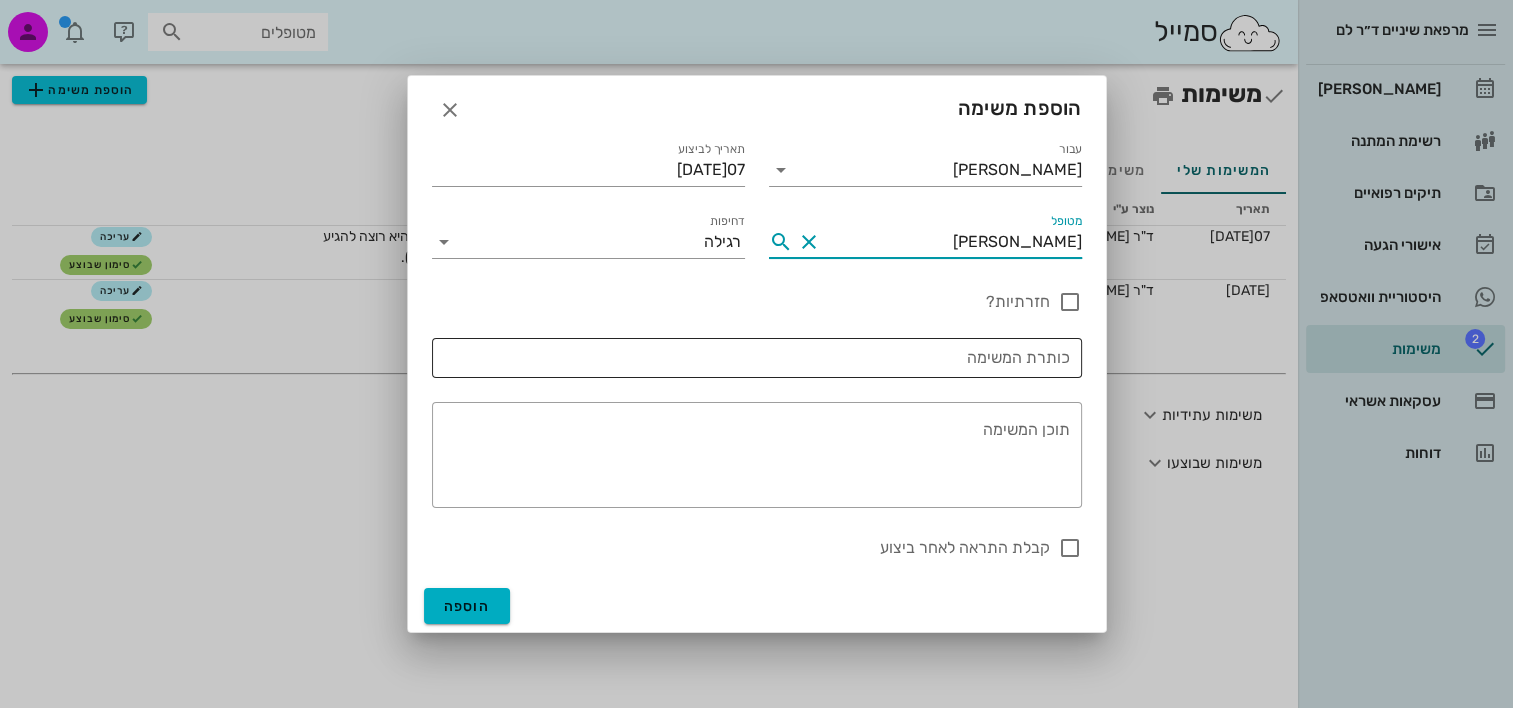 type on "[PERSON_NAME]" 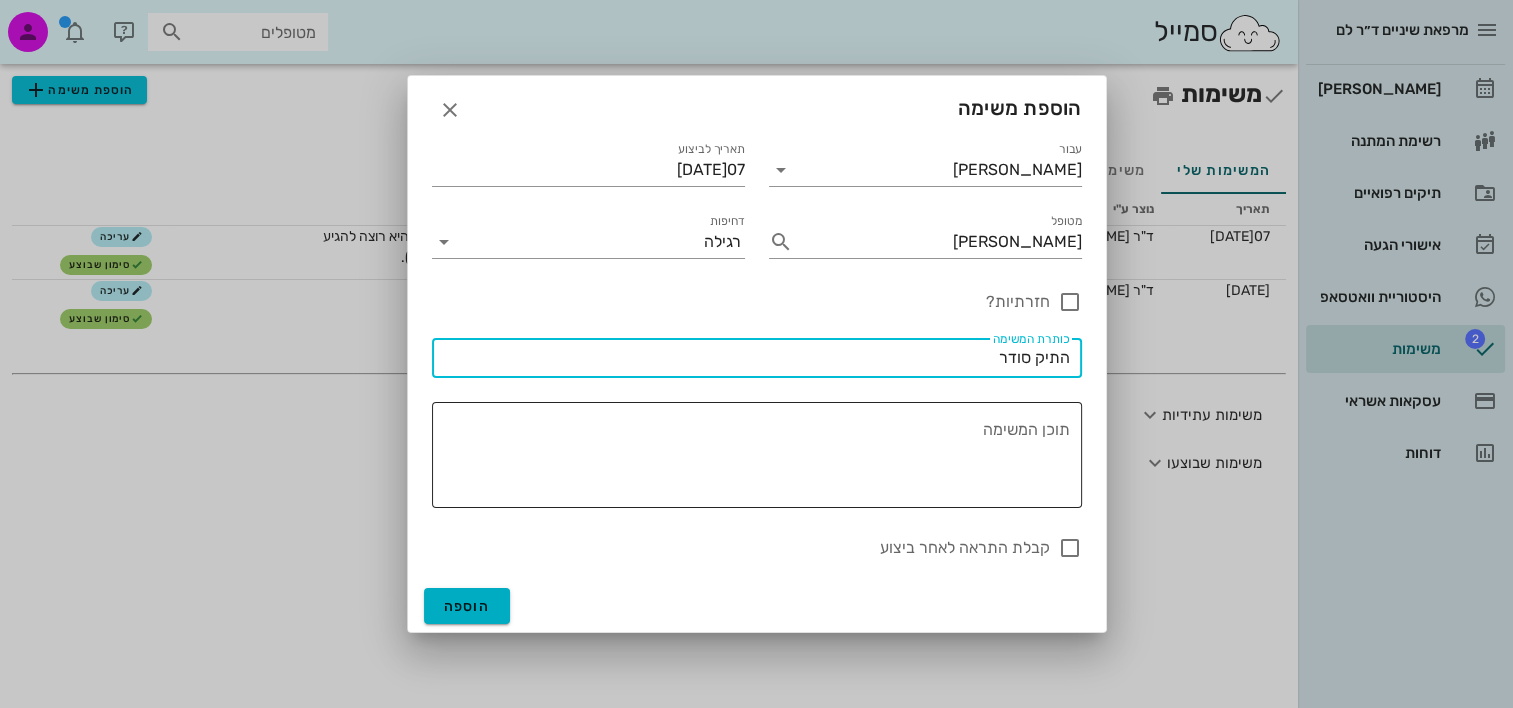 type on "התיק סודר" 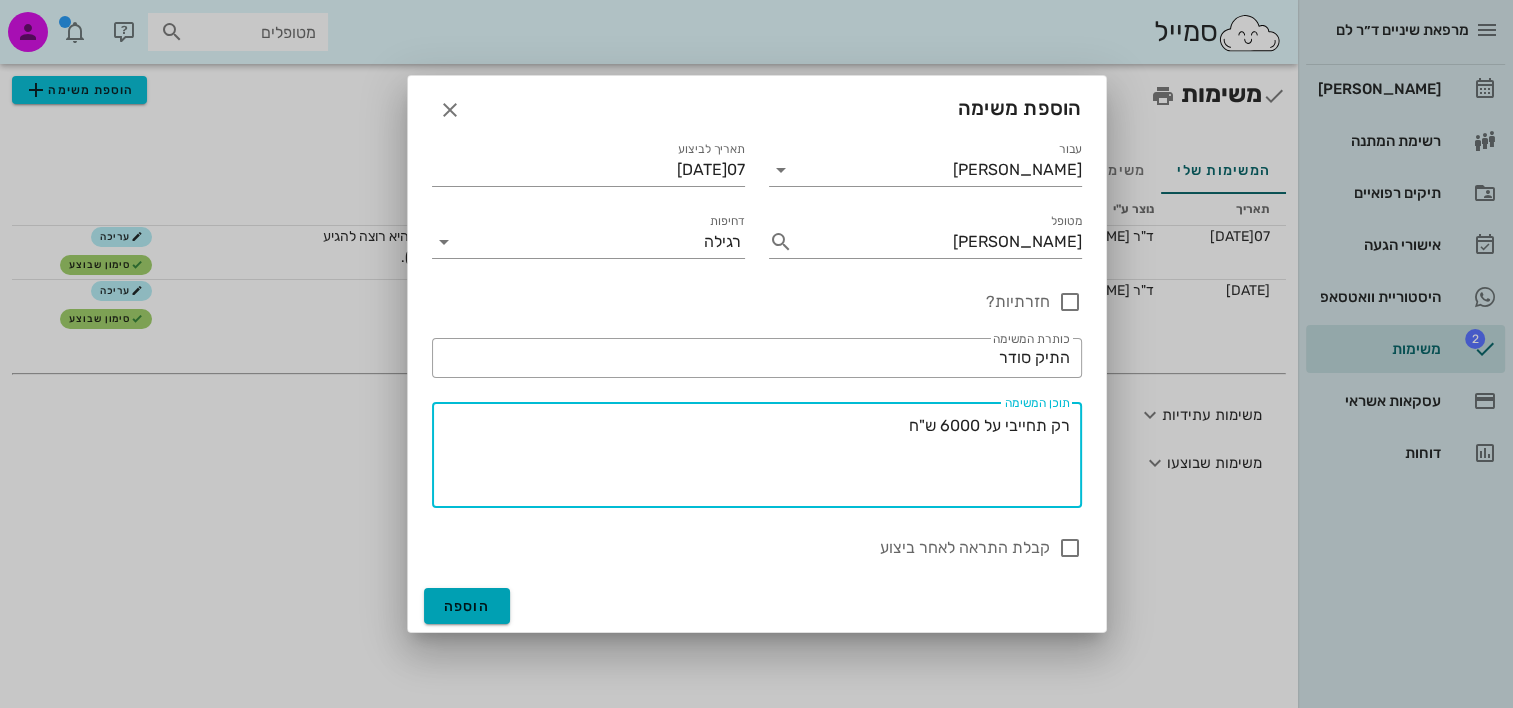 type on "רק תחייבי על 6000 ש"ח" 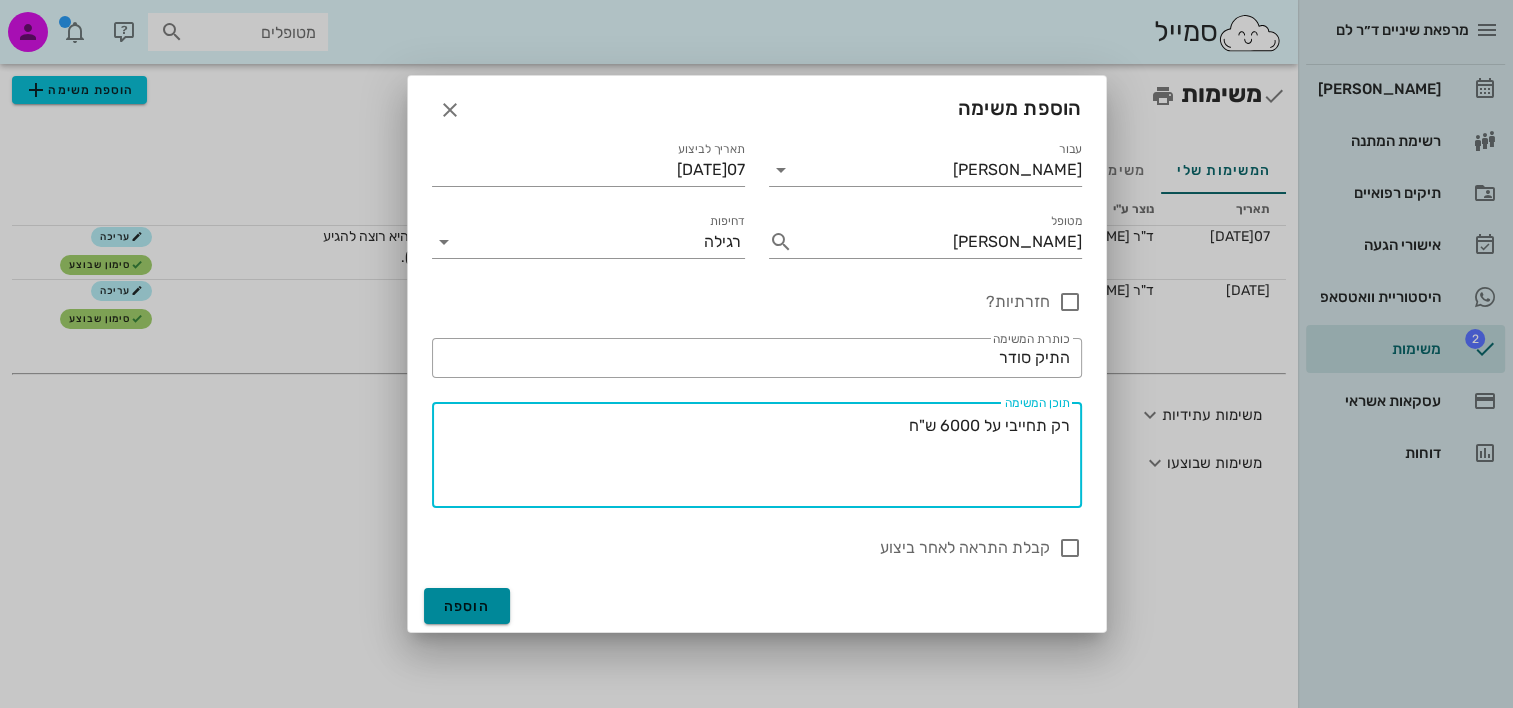 click on "הוספה" at bounding box center [467, 606] 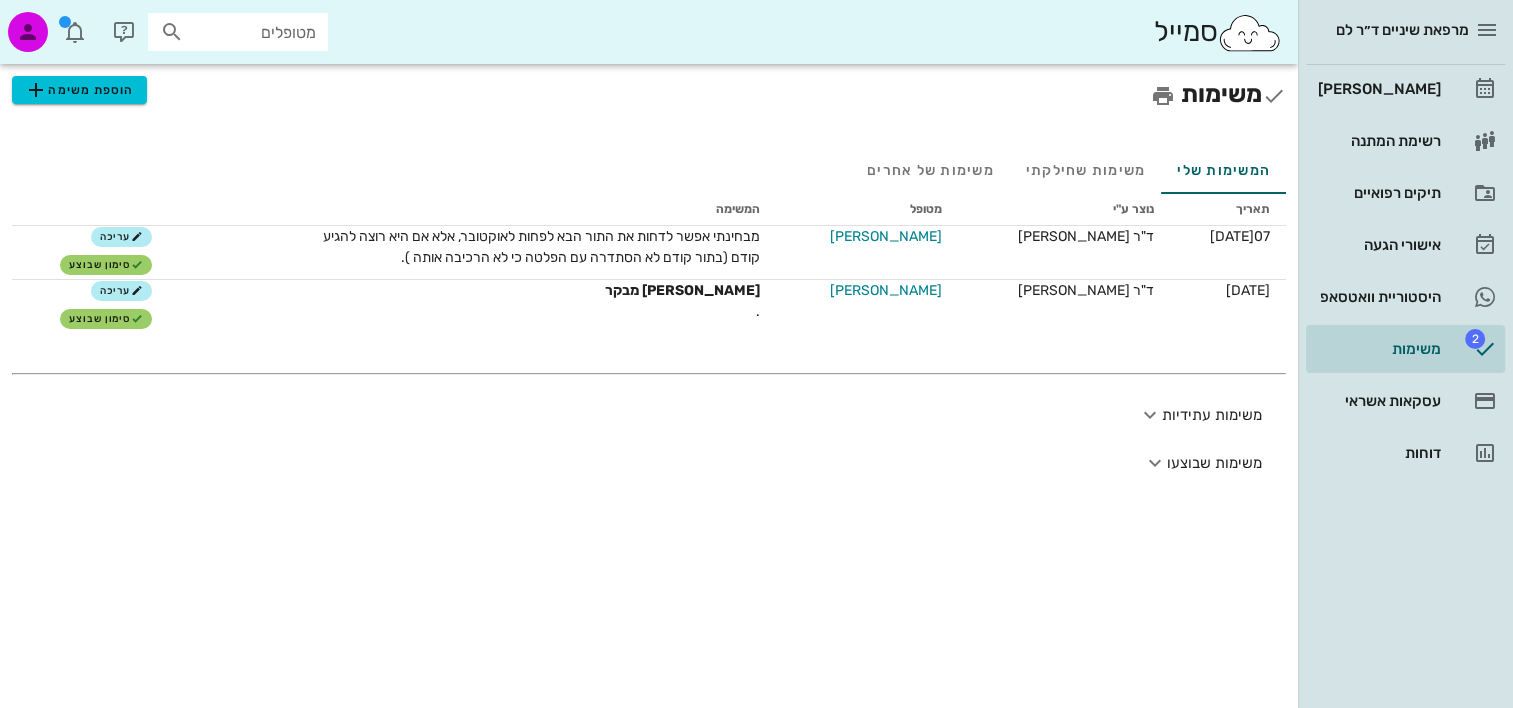 click on "מטופלים" at bounding box center (252, 32) 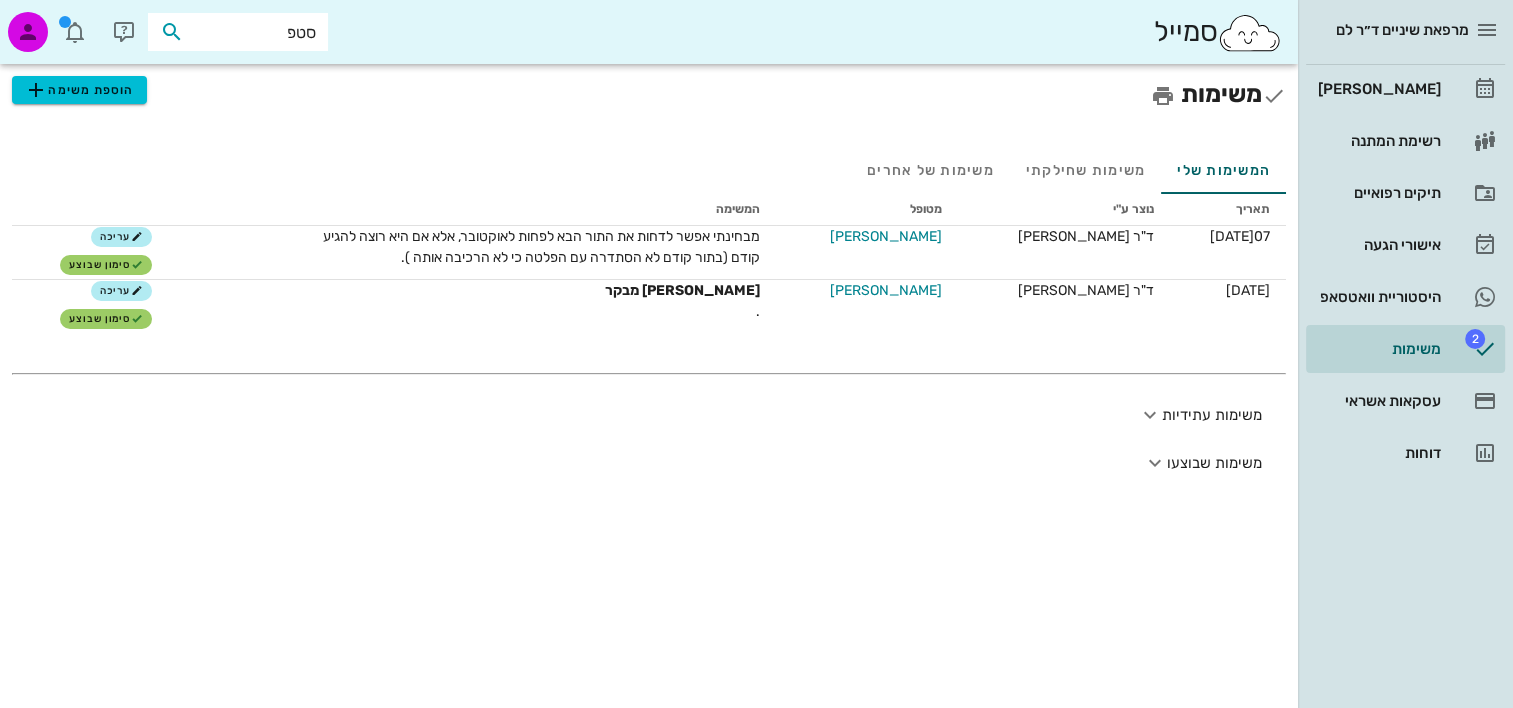 type on "סטפנ" 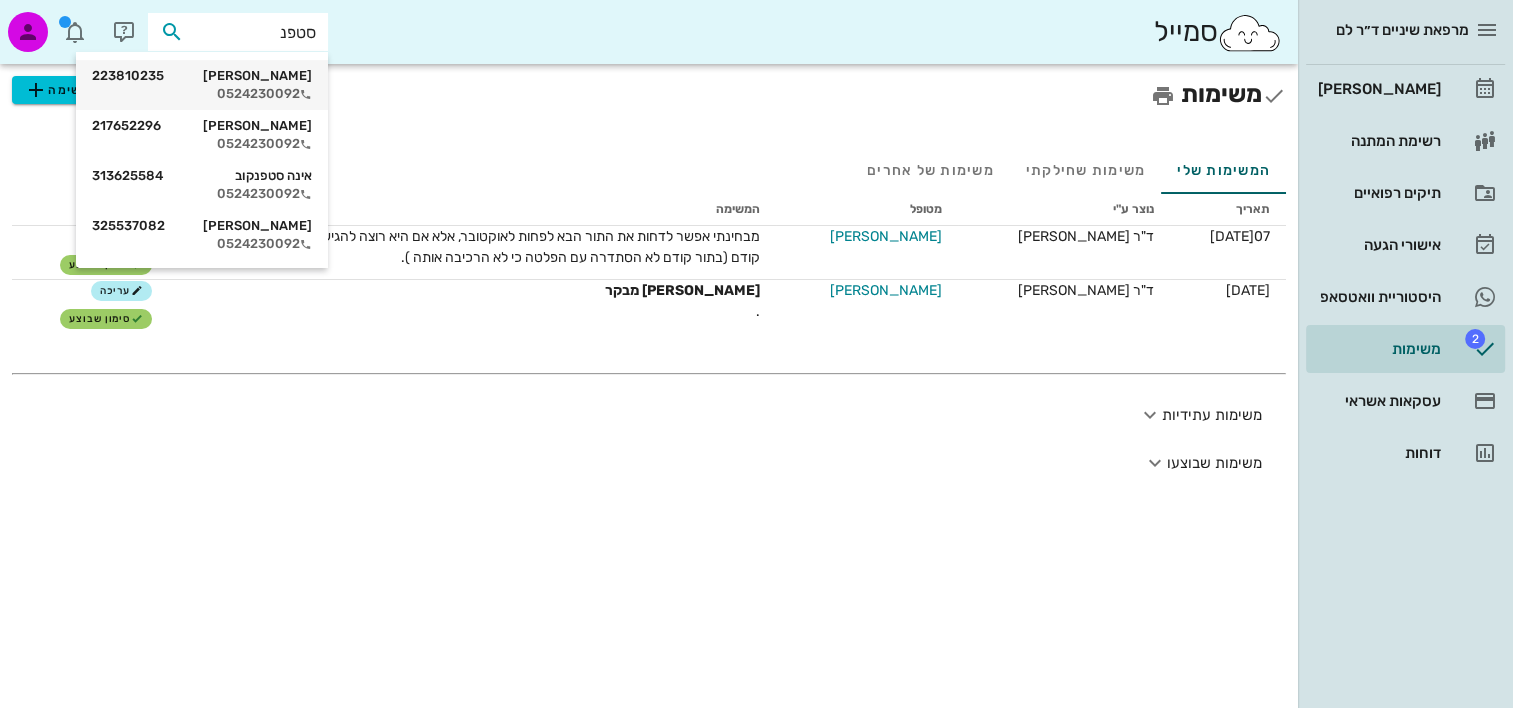 click on "0524230092" at bounding box center (202, 94) 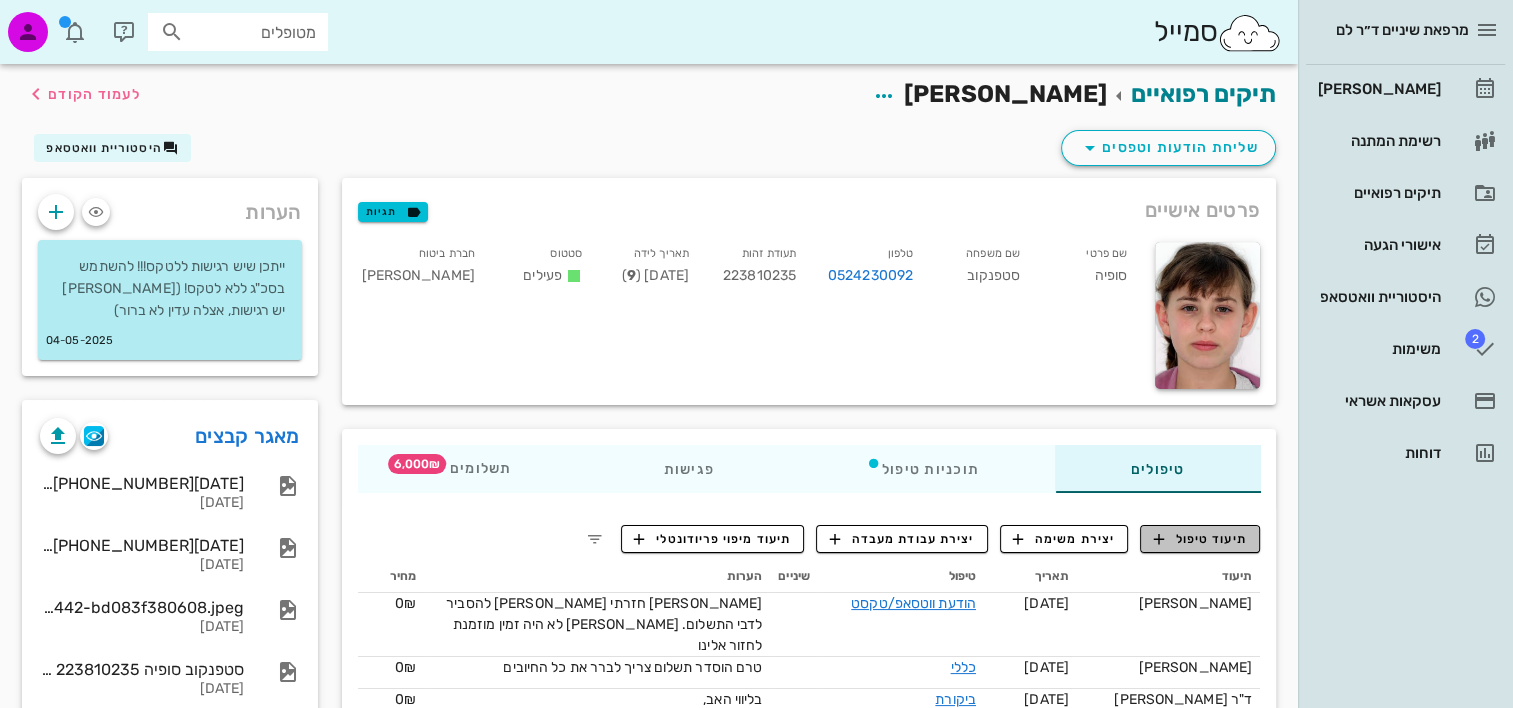 click on "תיעוד טיפול" at bounding box center (1200, 539) 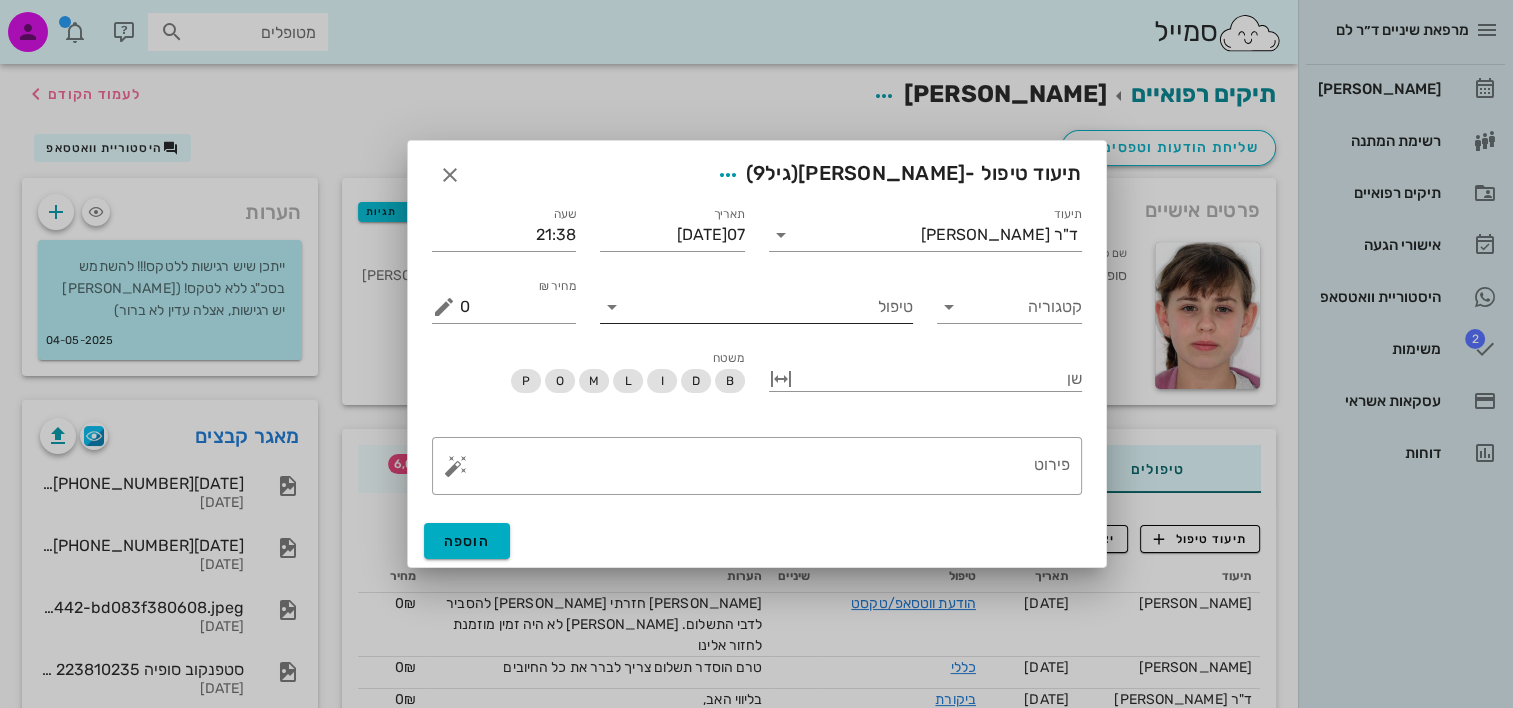 click on "טיפול" at bounding box center (756, 301) 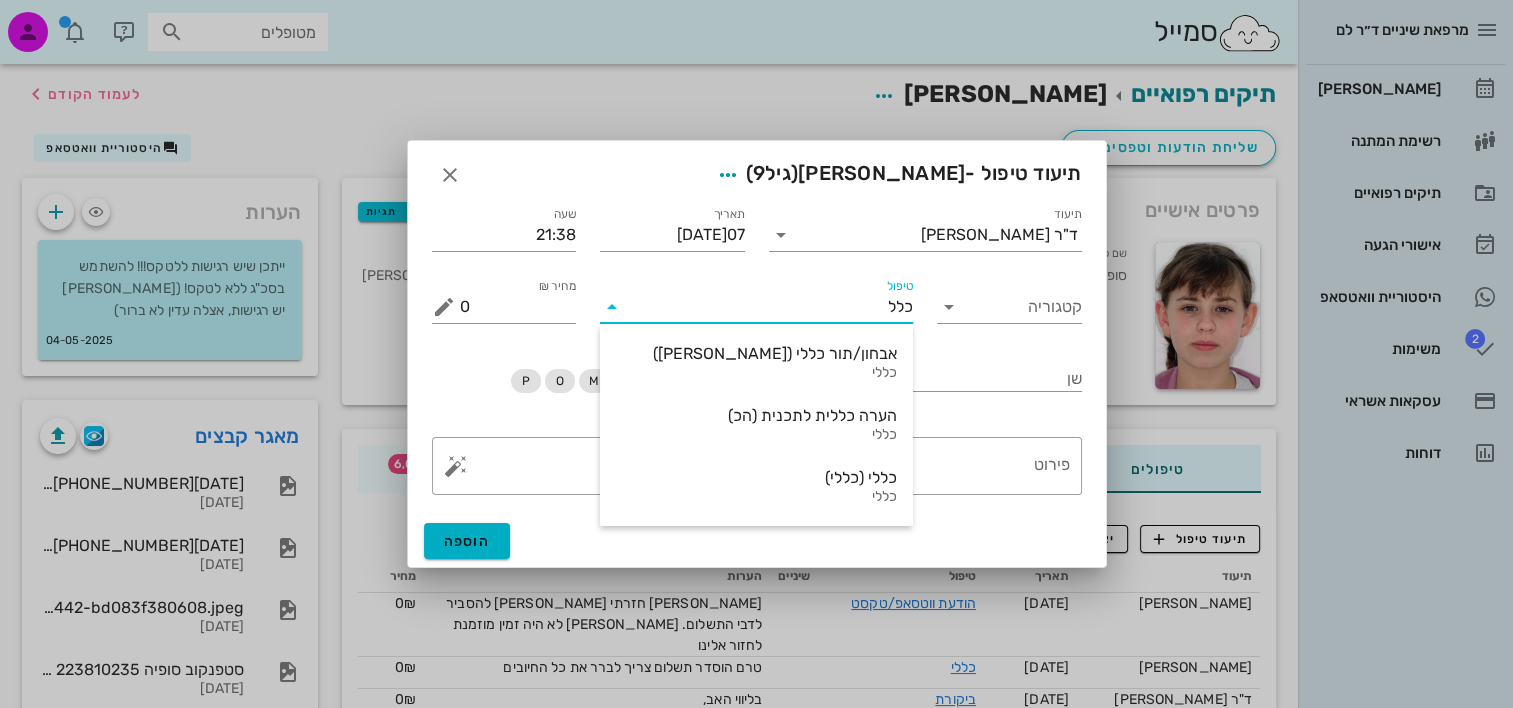 type on "כללי" 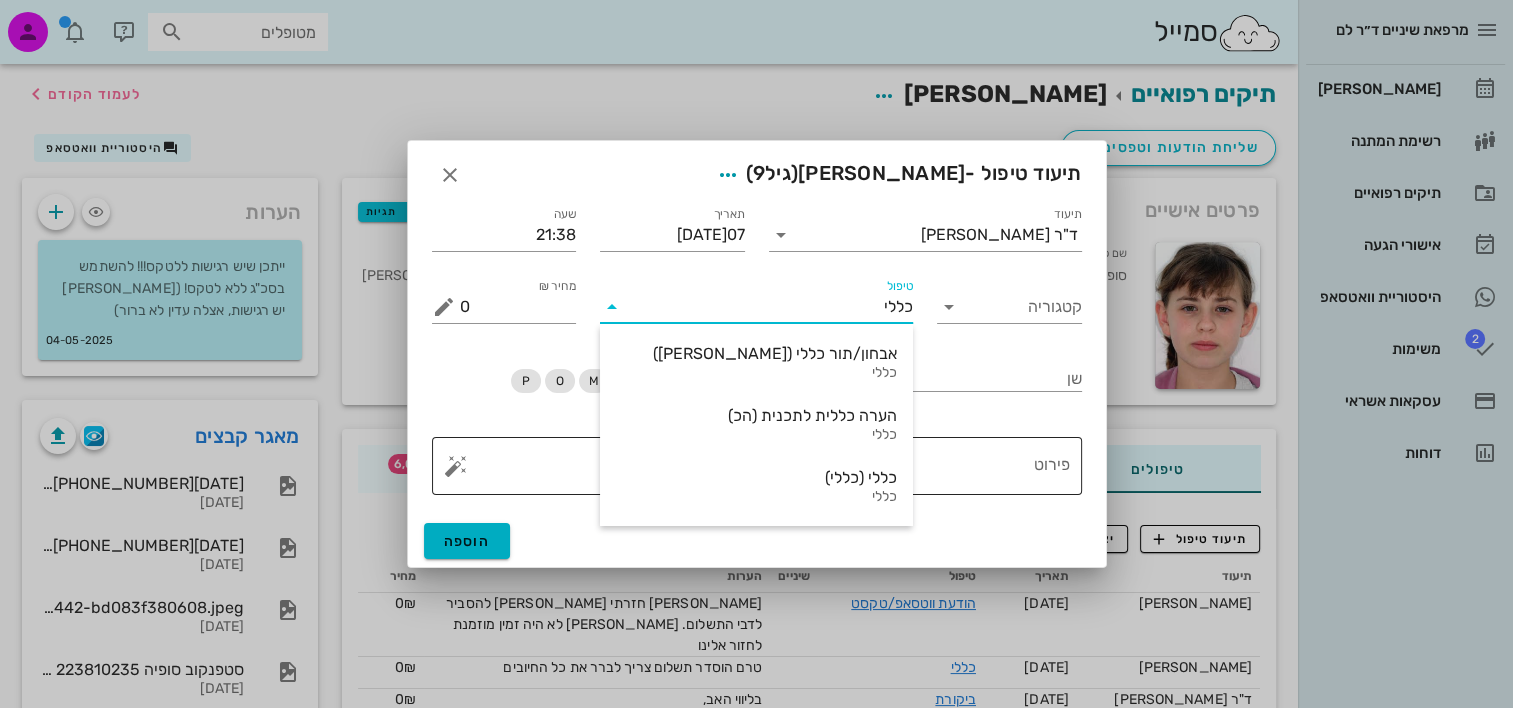 click on "כללי (כללי)
כללי" at bounding box center (756, 487) 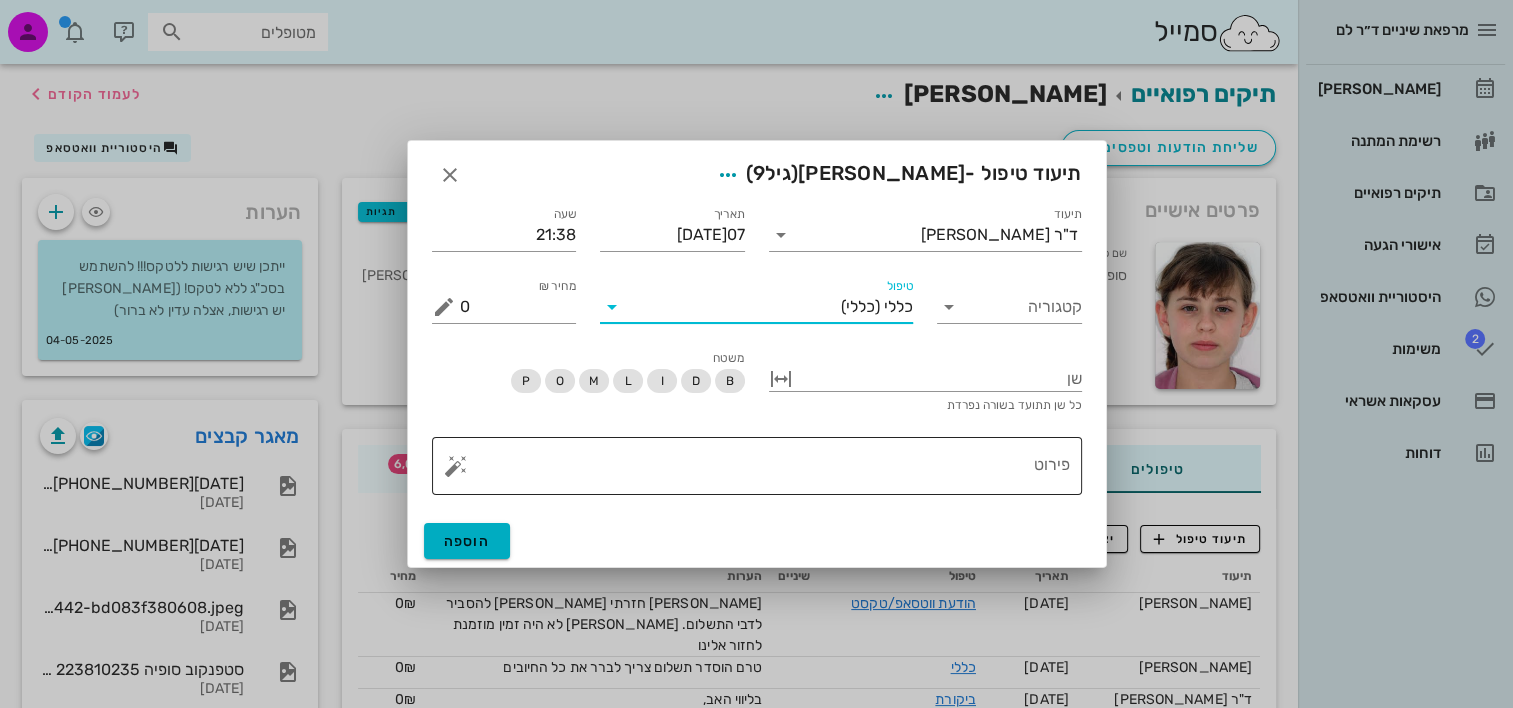 click on "פירוט" at bounding box center (765, 471) 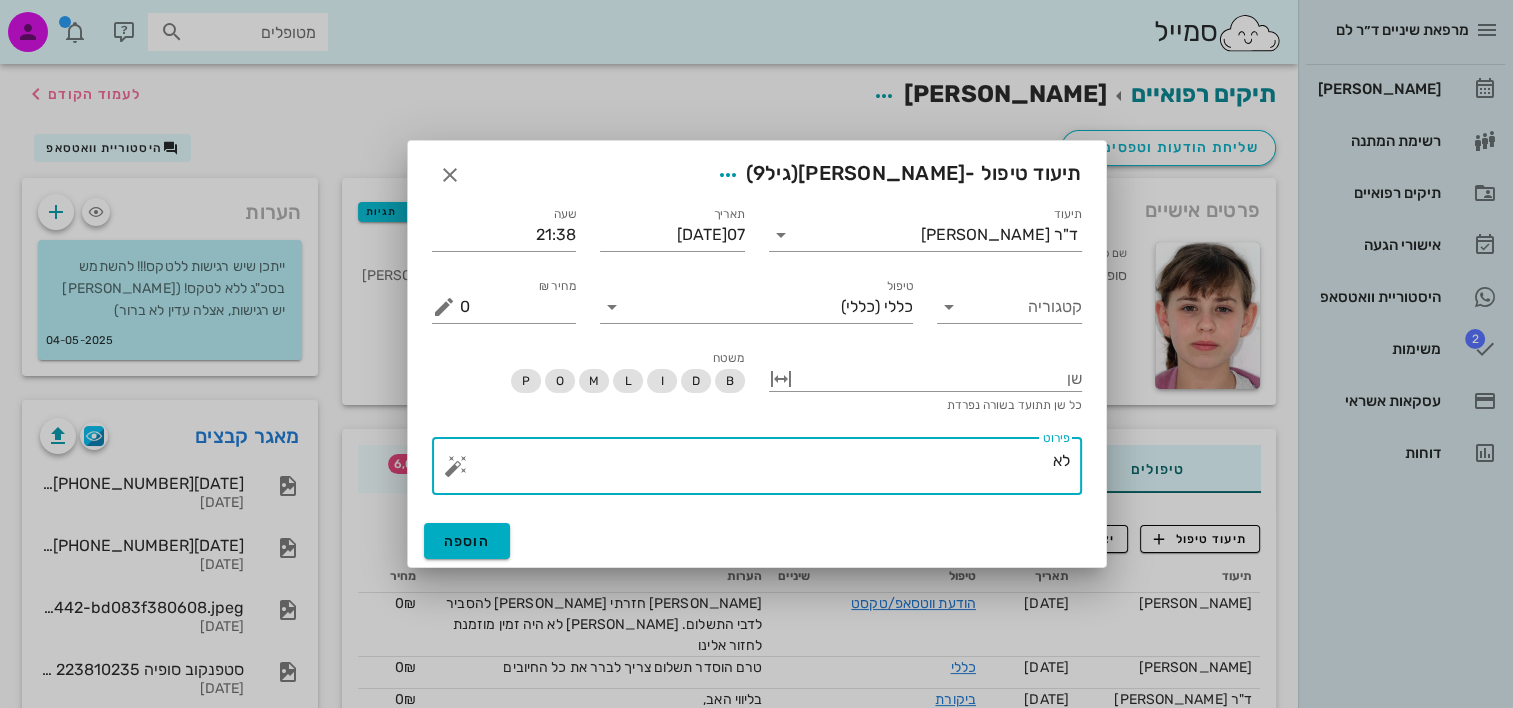 type on "ל" 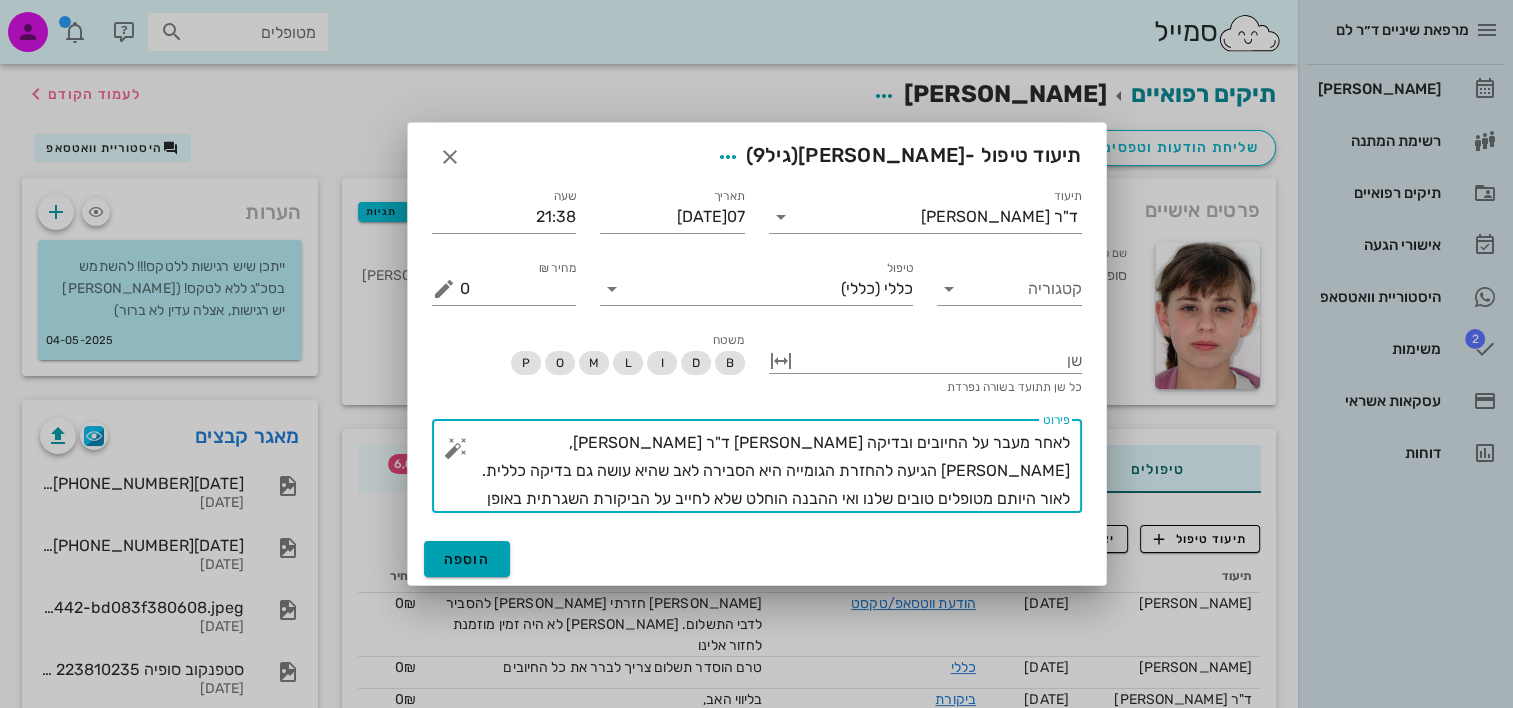 type on "לאחר מעבר על החיובים ובדיקה [PERSON_NAME] ד"ר [PERSON_NAME], [PERSON_NAME] הגיעה להחזרת הגומייה היא הסבירה לאב שהיא עושה גם בדיקה כללית. לאור היותם מטופלים טובים שלנו ואי ההבנה הוחלט שלא לחייב על הביקורת השגרתית באופן חריג. נשלחה משימה לאילינית לחזור אליה ולחייב" 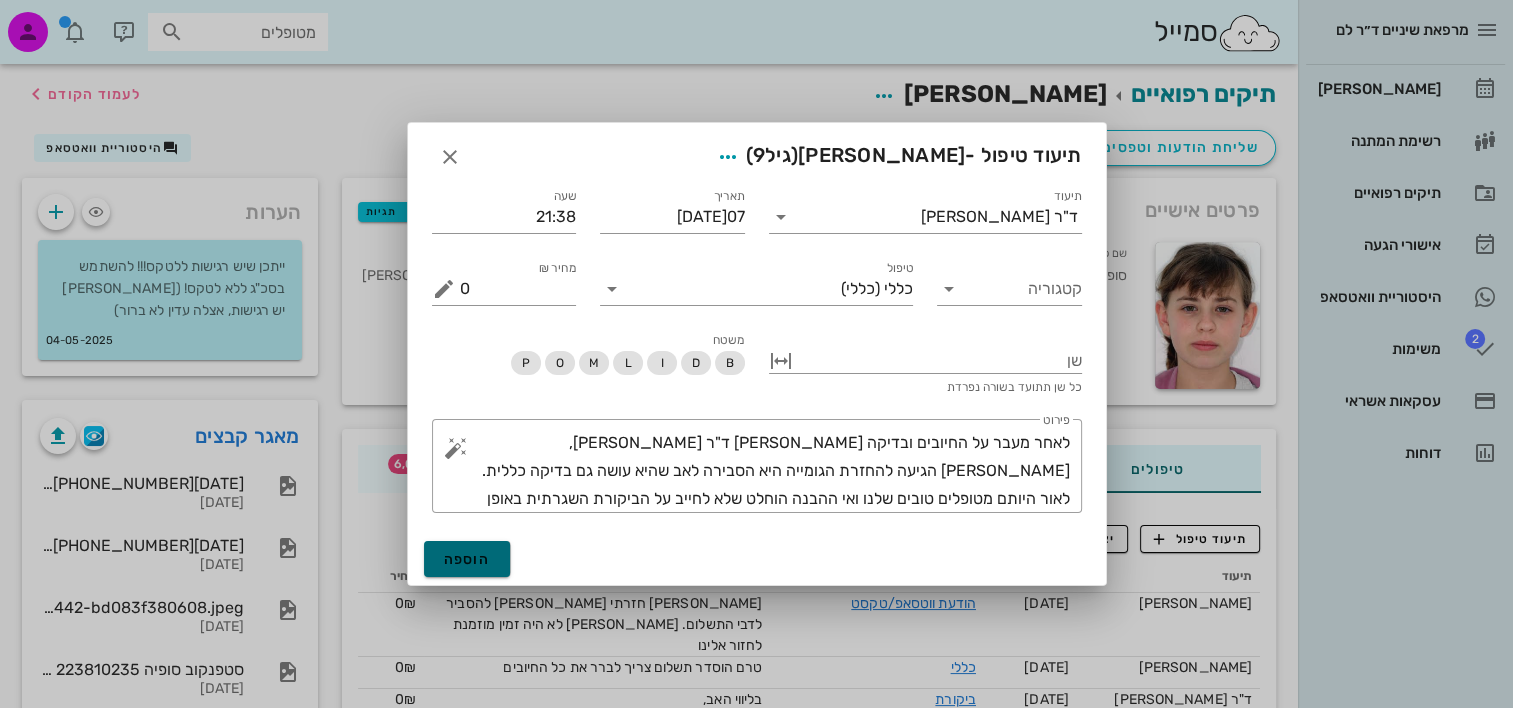 click on "הוספה" at bounding box center [467, 559] 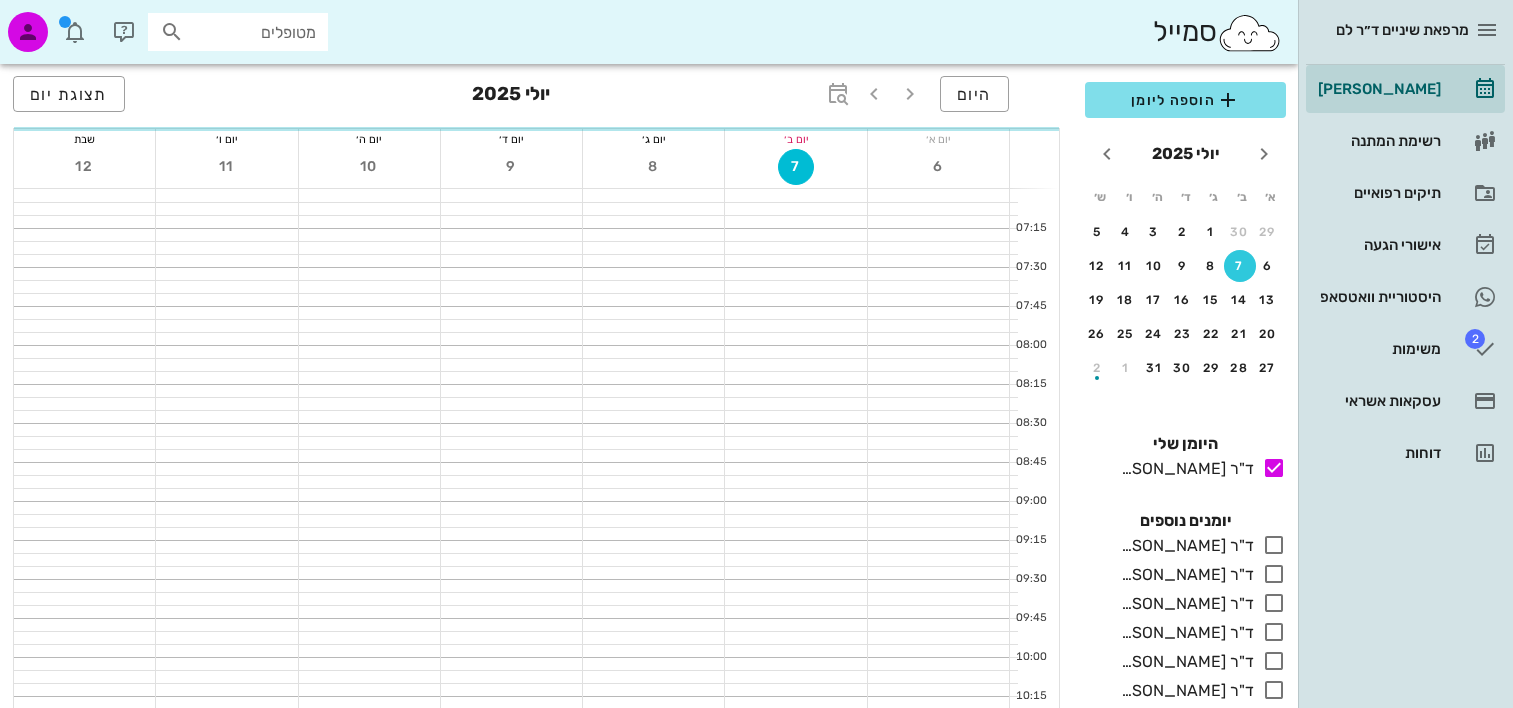 scroll, scrollTop: 0, scrollLeft: 0, axis: both 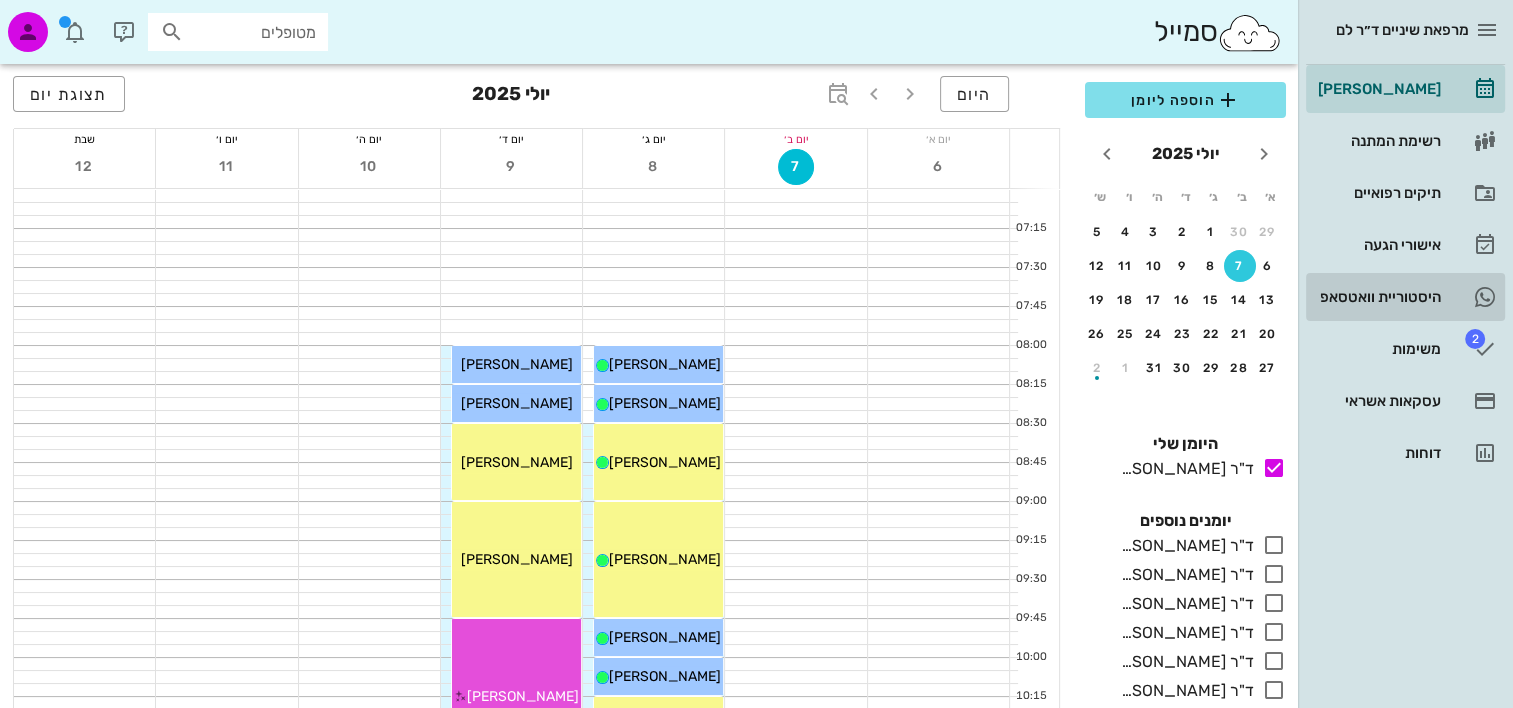 click on "היסטוריית וואטסאפ" at bounding box center (1377, 297) 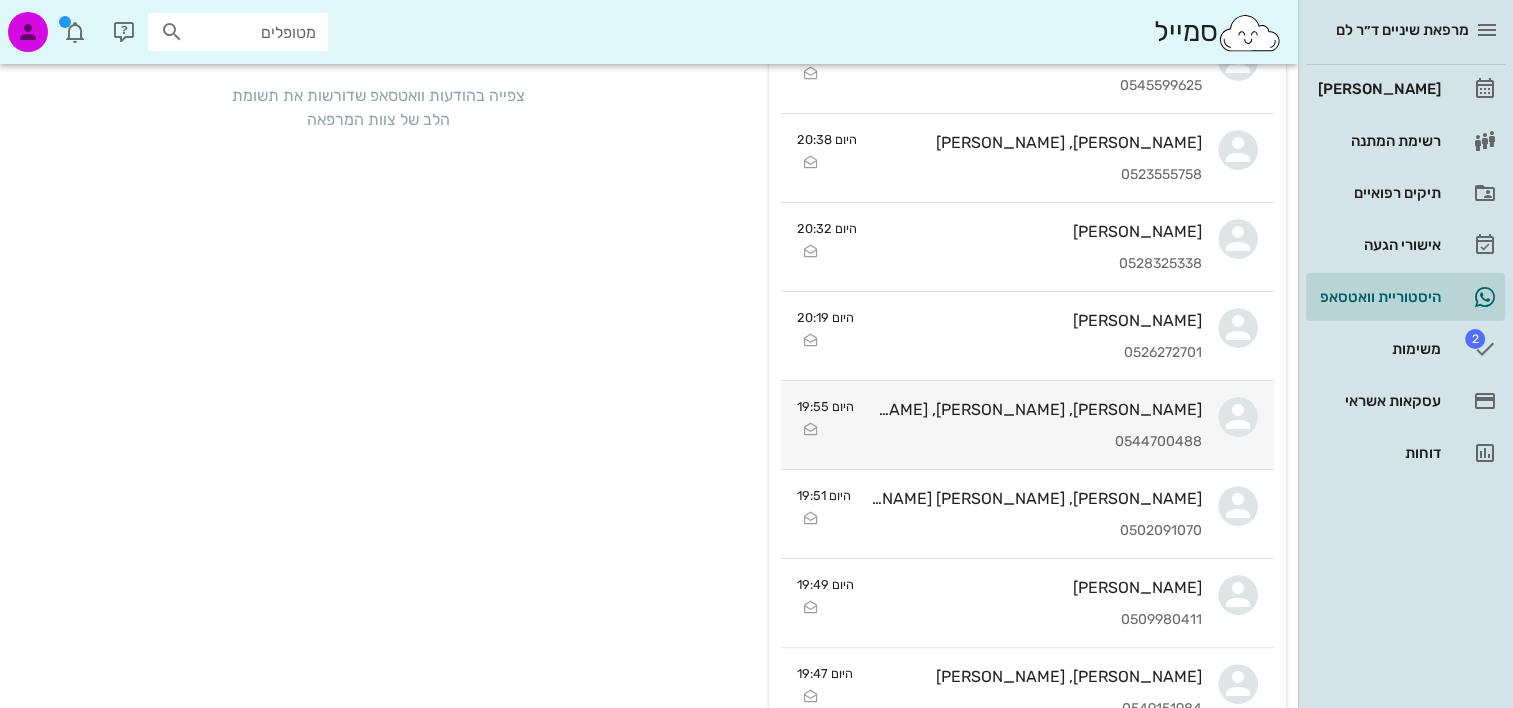 scroll, scrollTop: 0, scrollLeft: 0, axis: both 